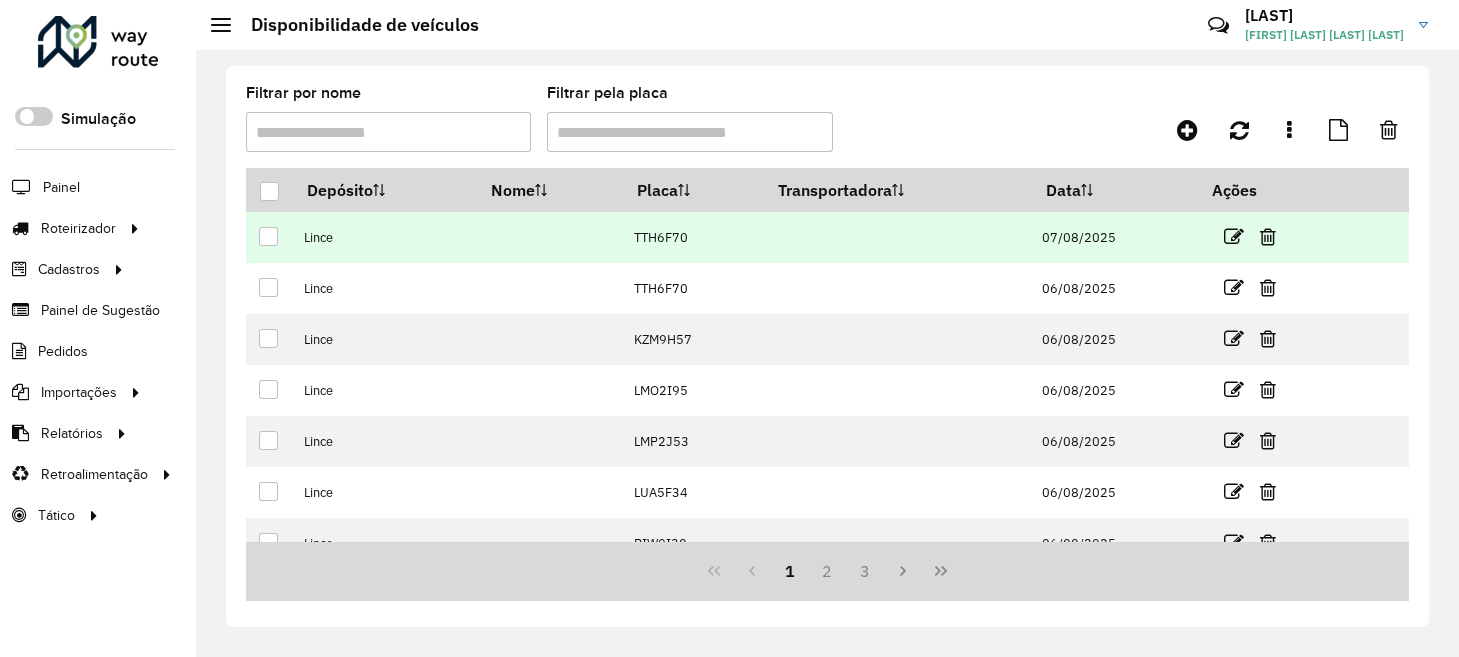 scroll, scrollTop: 0, scrollLeft: 0, axis: both 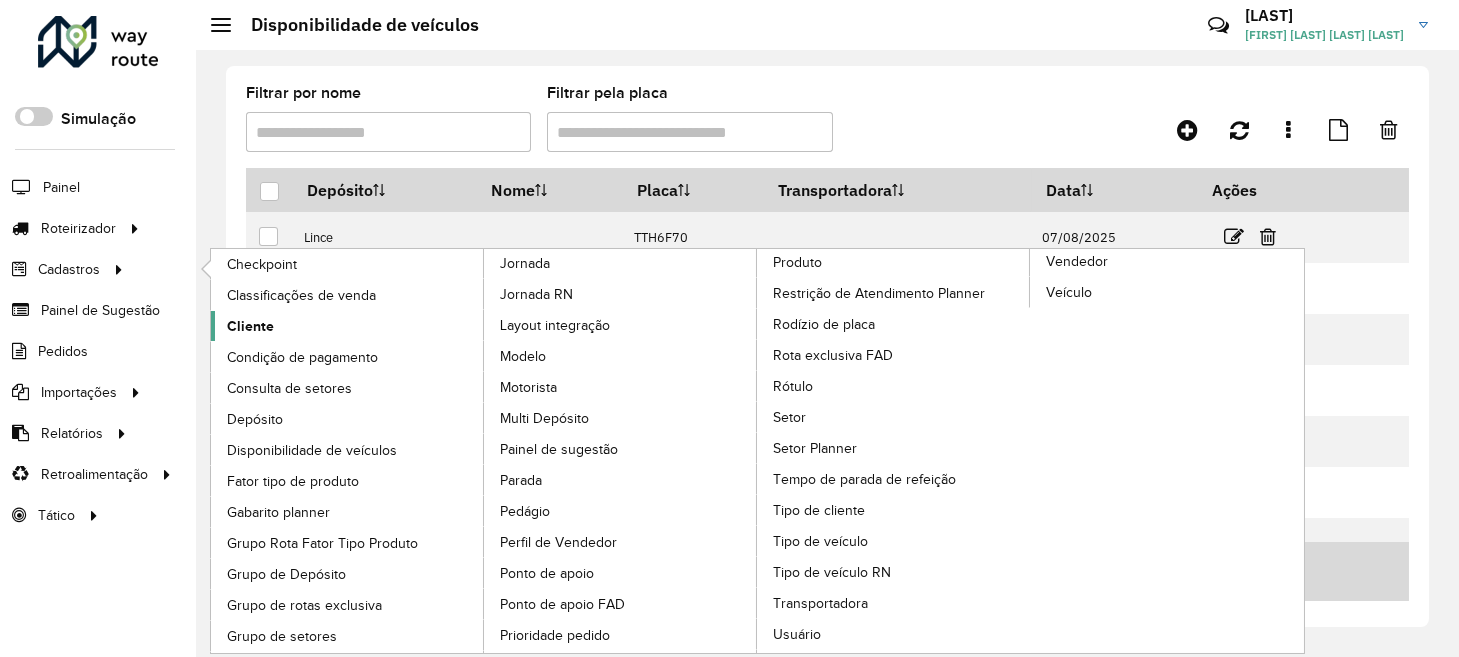 click on "Cliente" 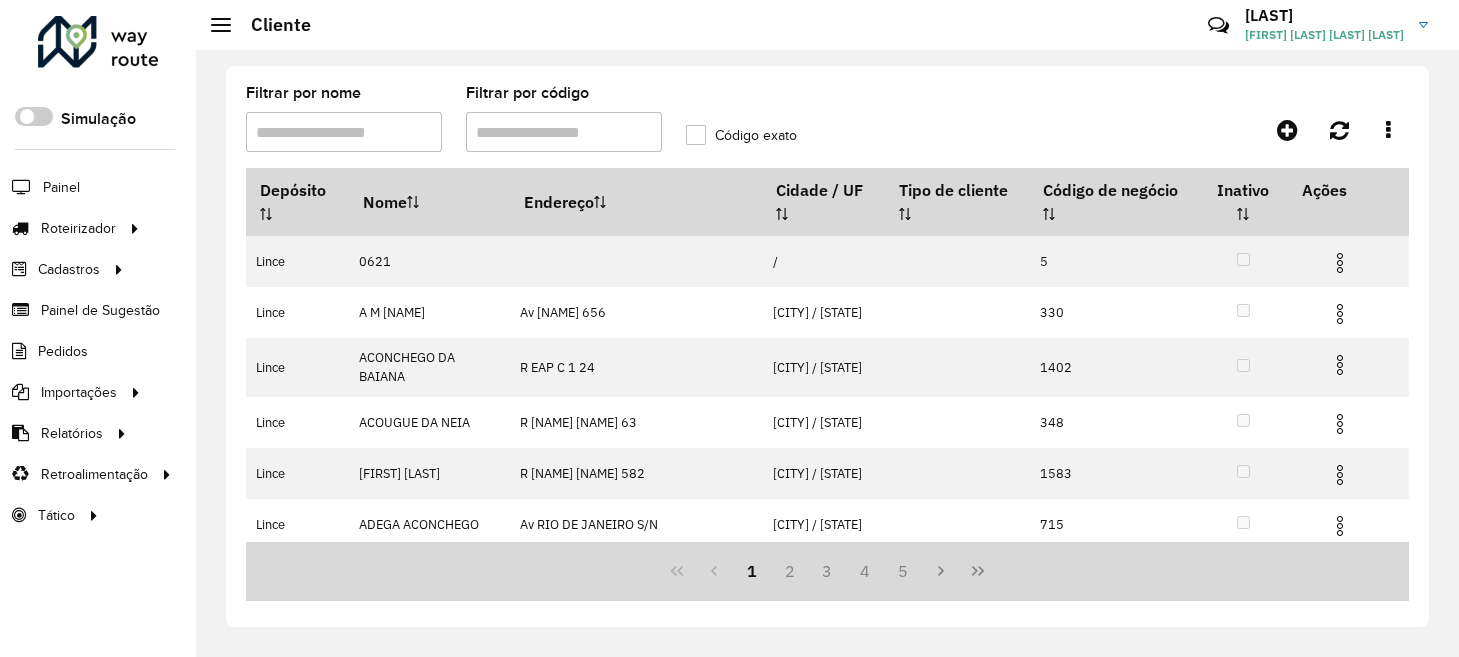 click on "Filtrar por código" at bounding box center [564, 132] 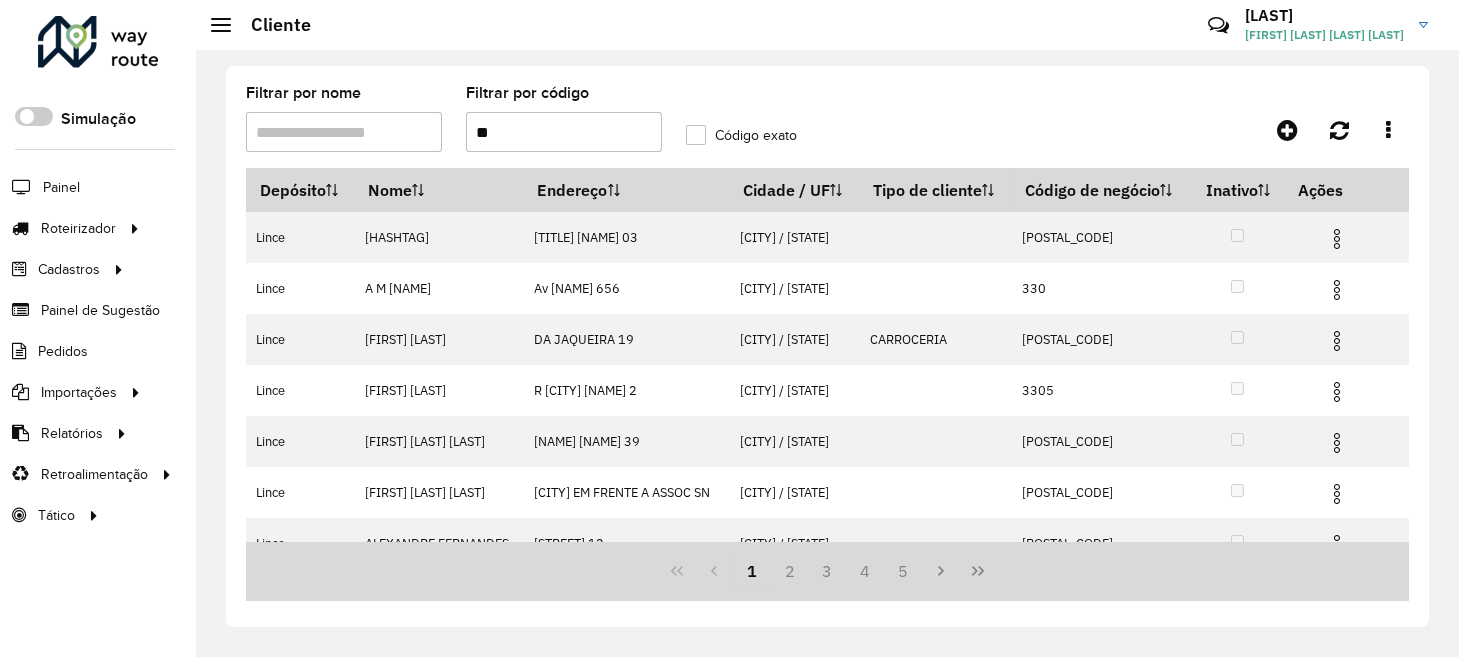 type on "*" 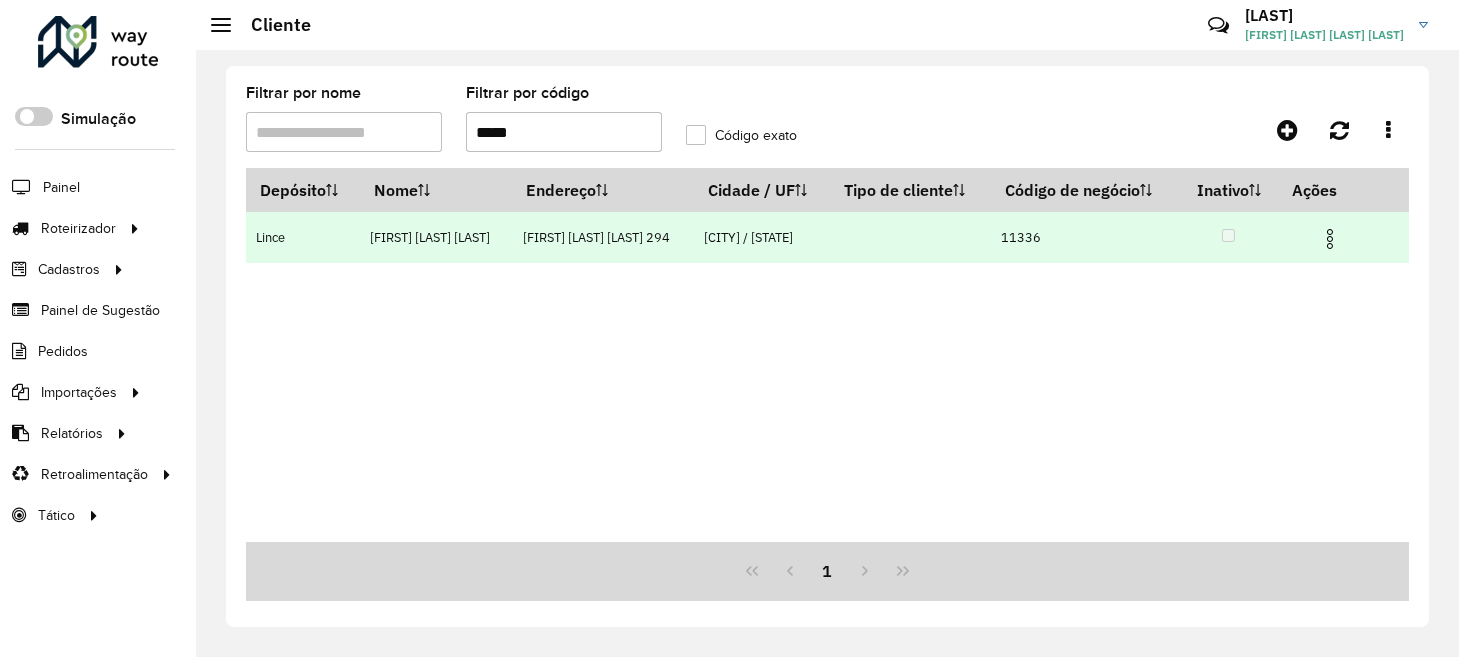 type on "*****" 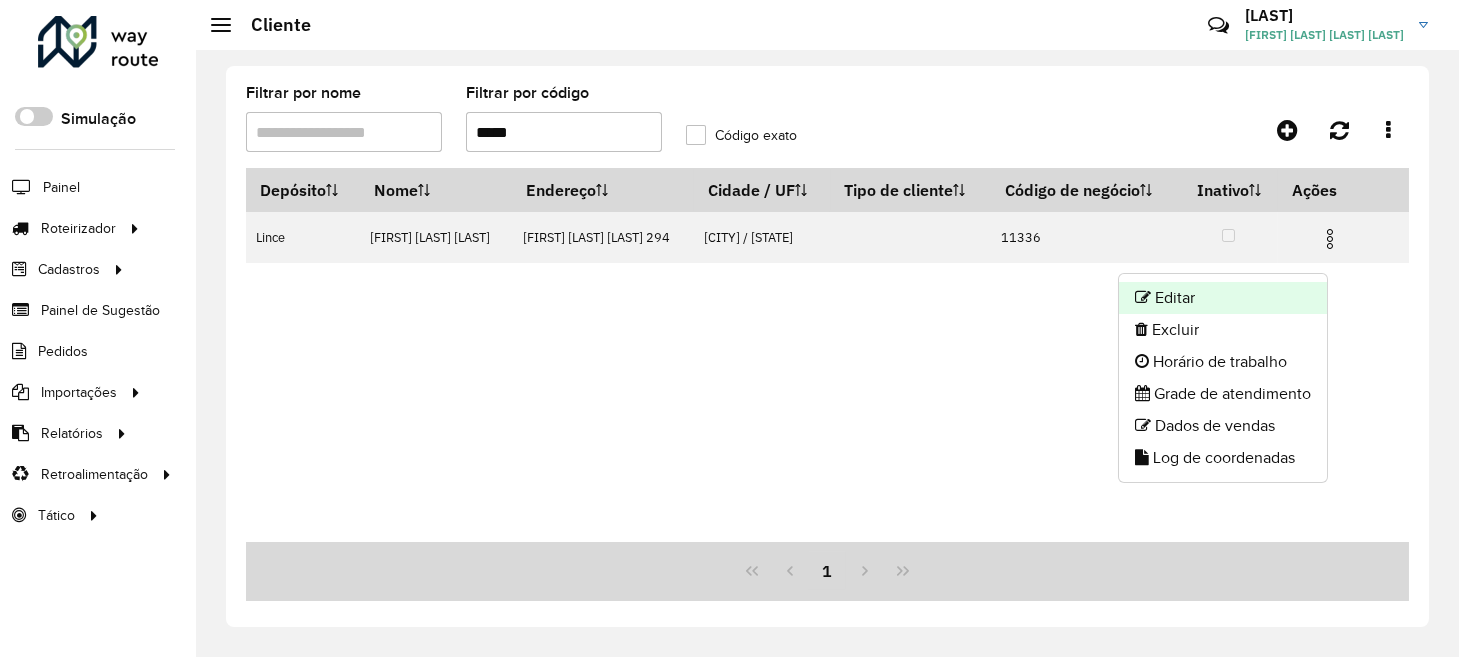 click on "Editar" 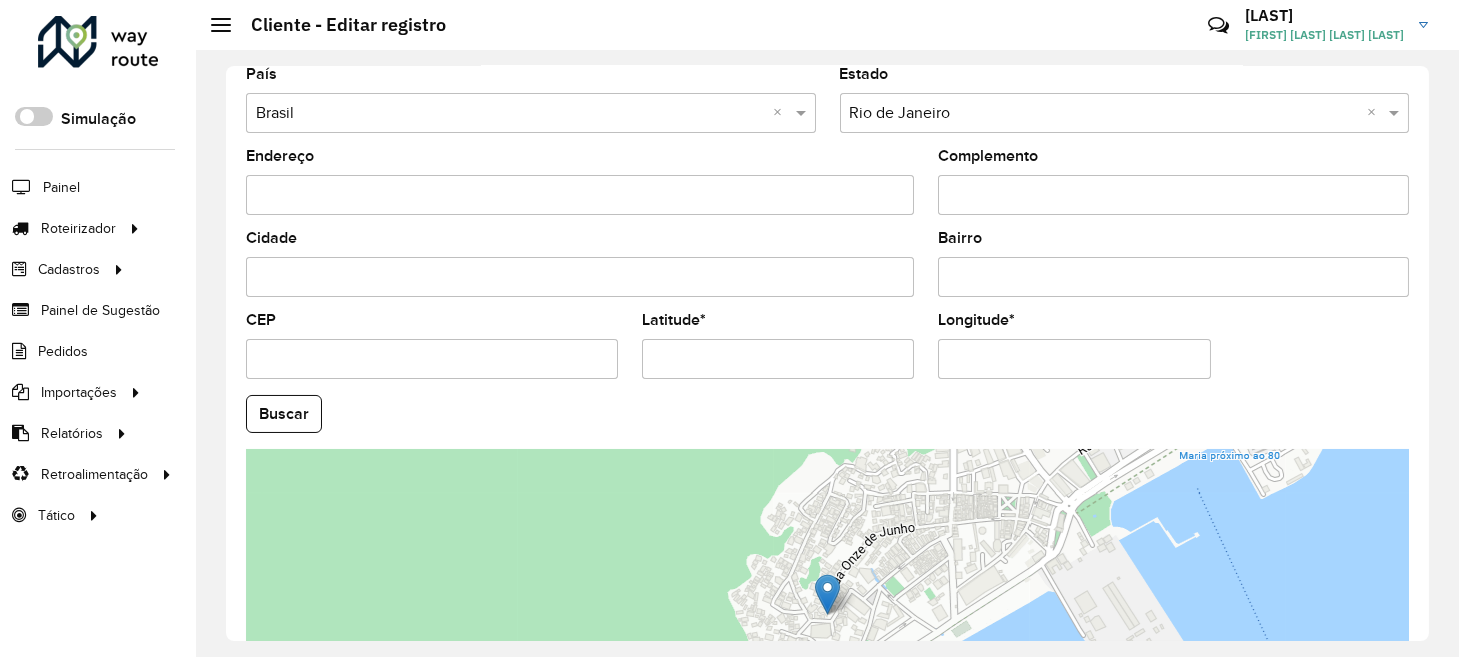 scroll, scrollTop: 600, scrollLeft: 0, axis: vertical 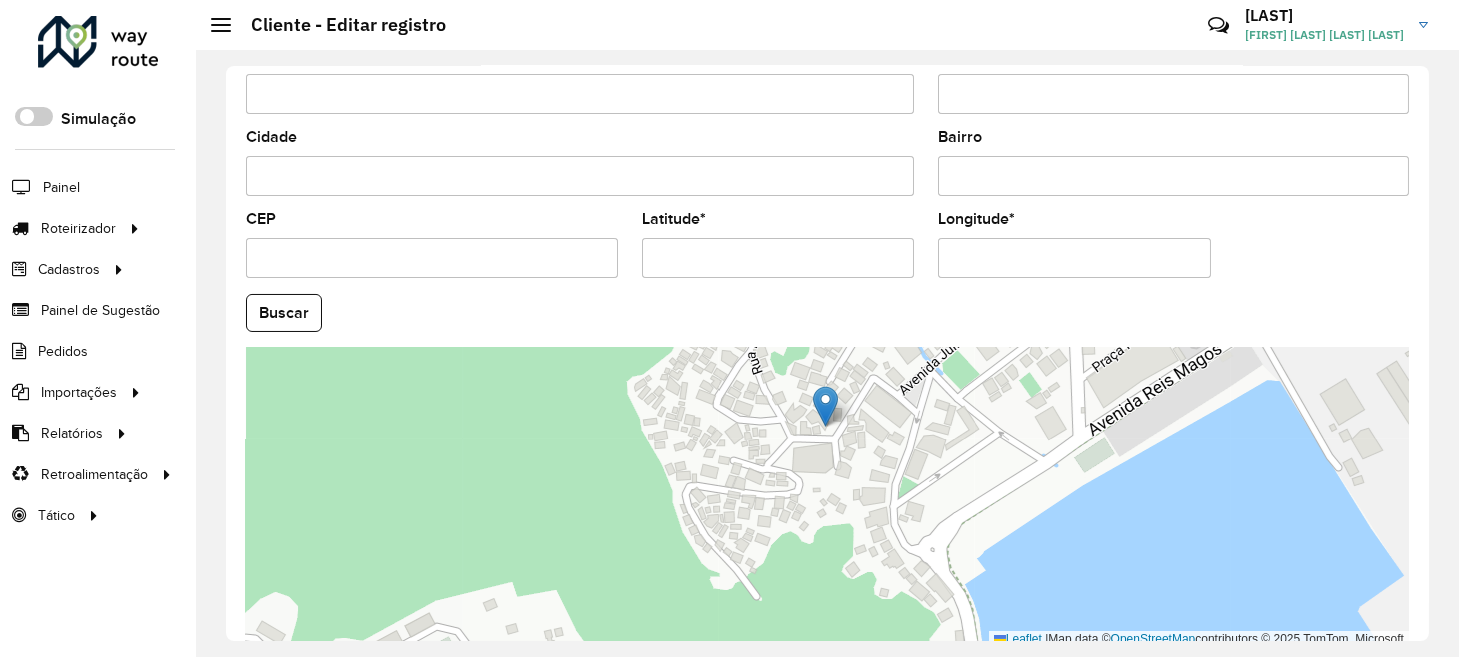 drag, startPoint x: 829, startPoint y: 605, endPoint x: 829, endPoint y: 482, distance: 123 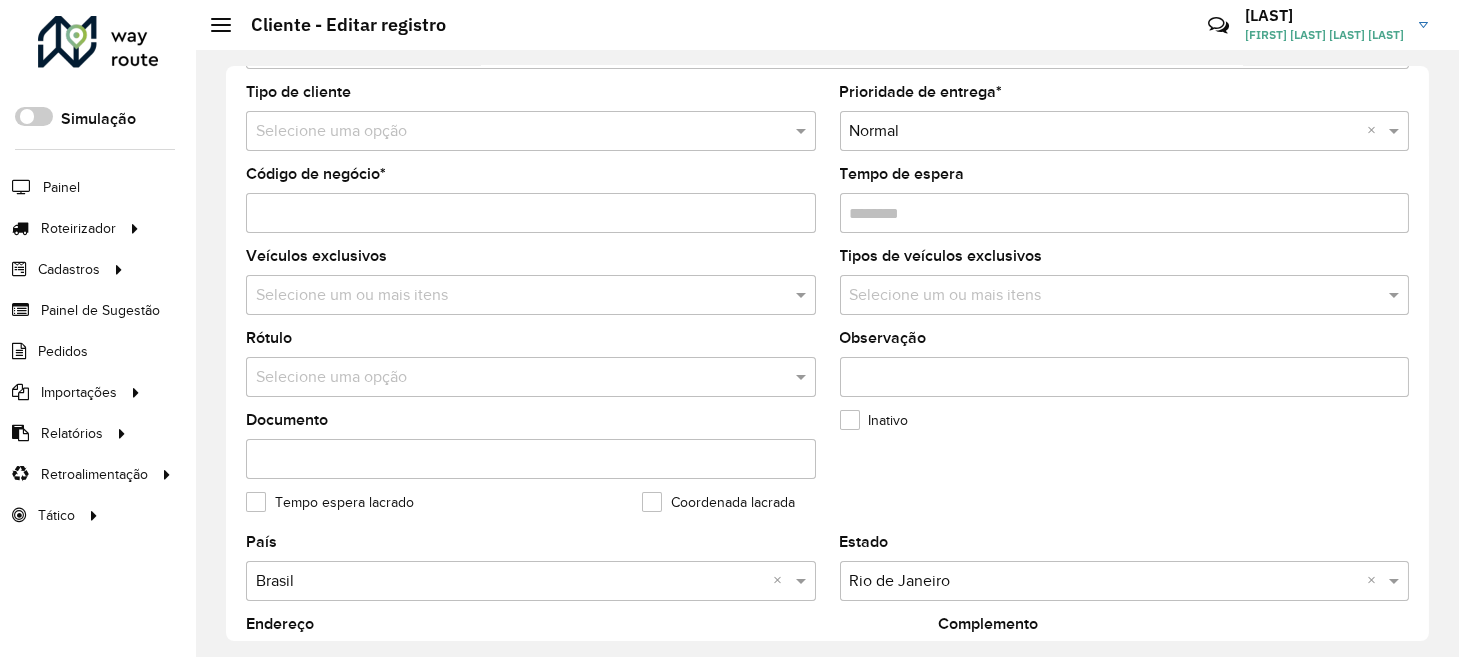 scroll, scrollTop: 134, scrollLeft: 0, axis: vertical 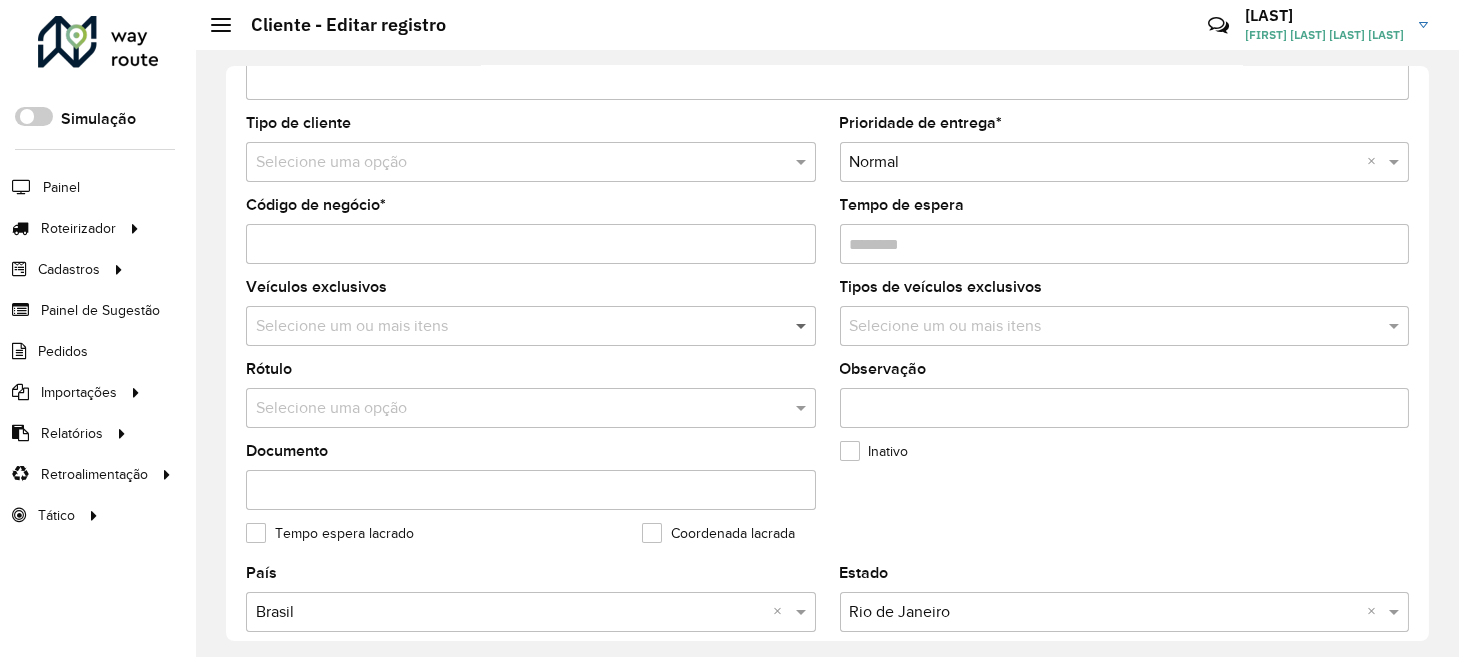 click at bounding box center (803, 326) 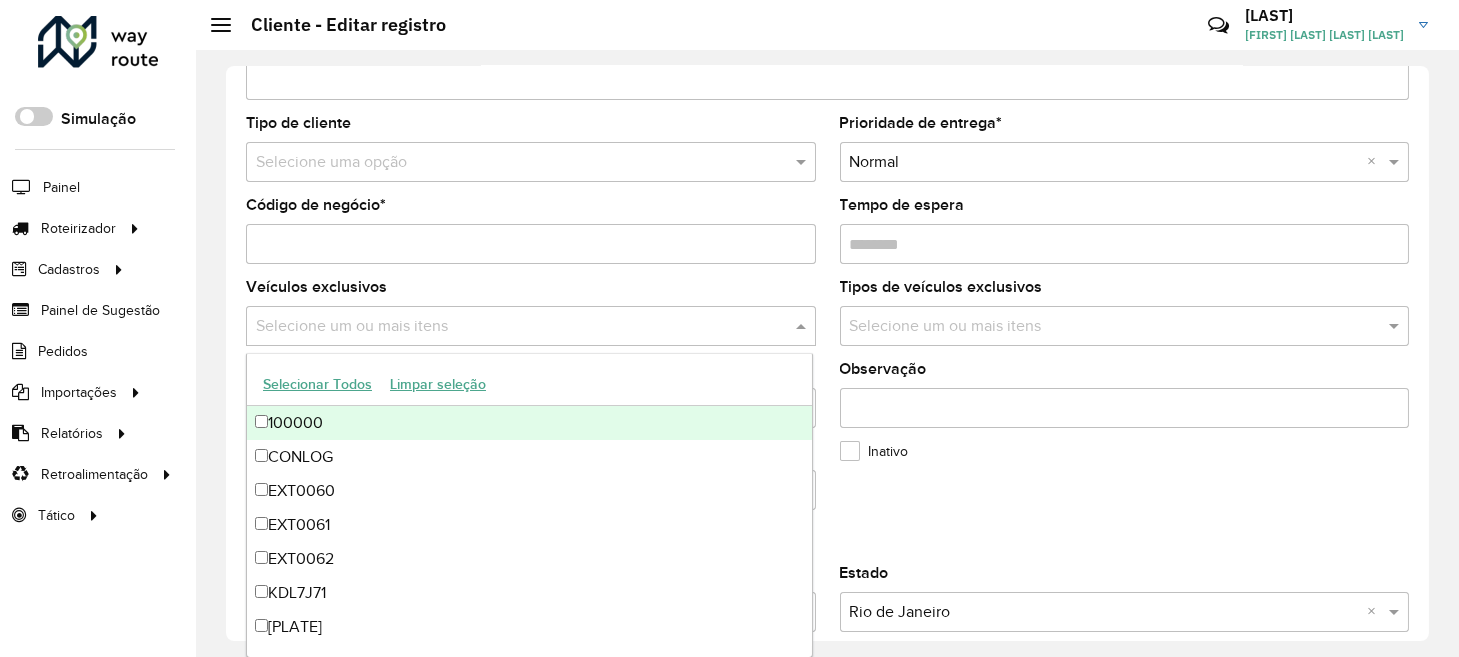 click at bounding box center [521, 327] 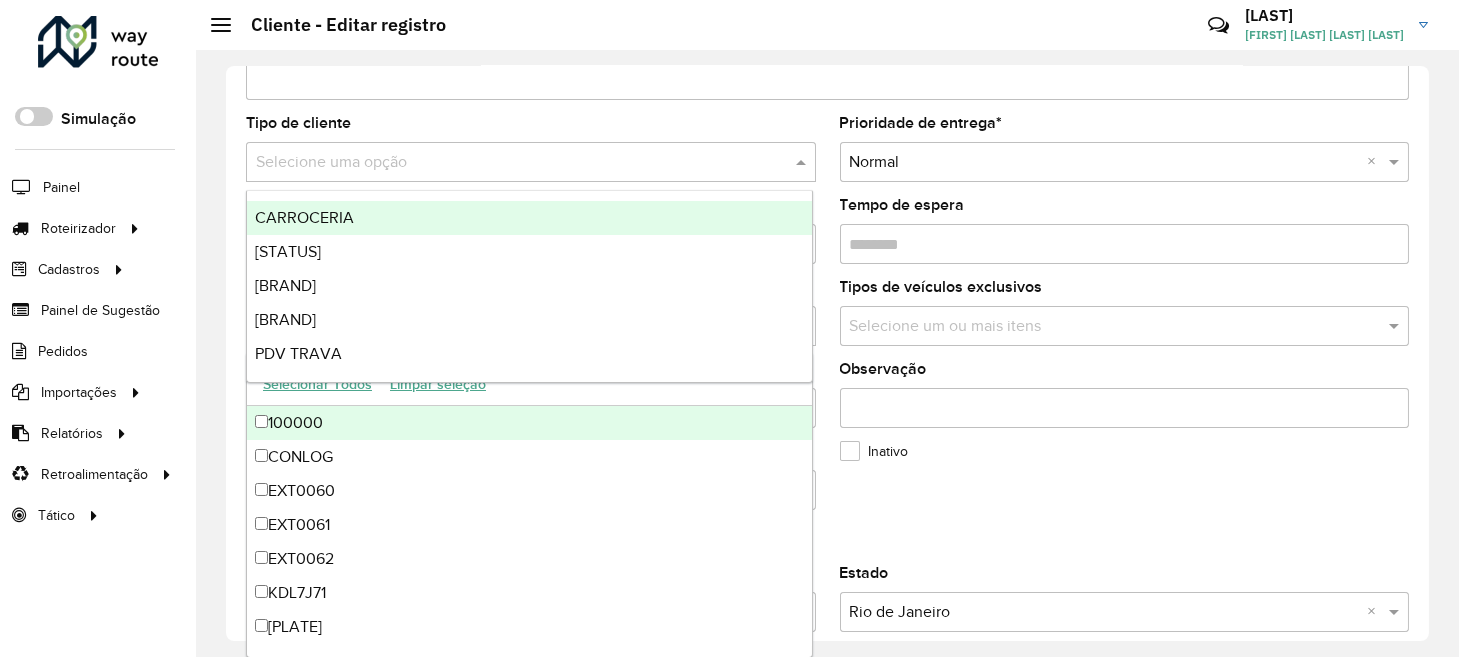 click at bounding box center [511, 163] 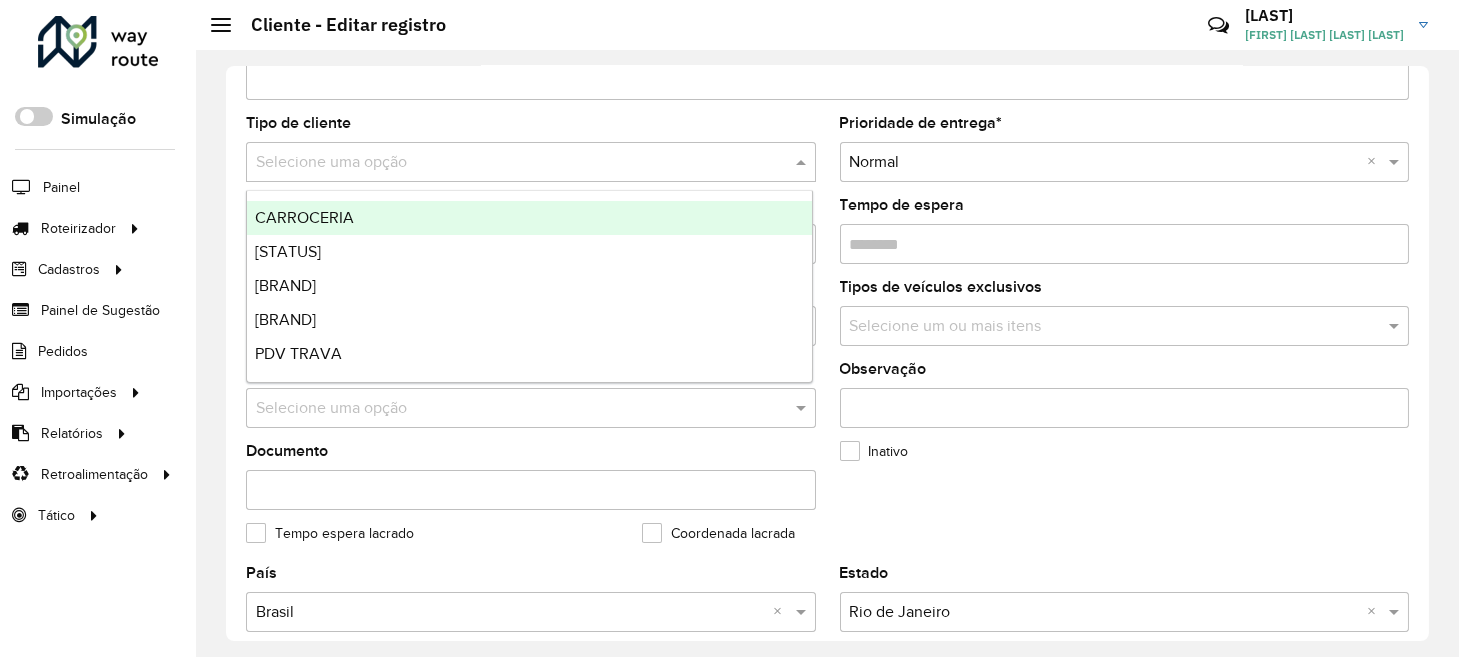 click on "CARROCERIA" at bounding box center (529, 218) 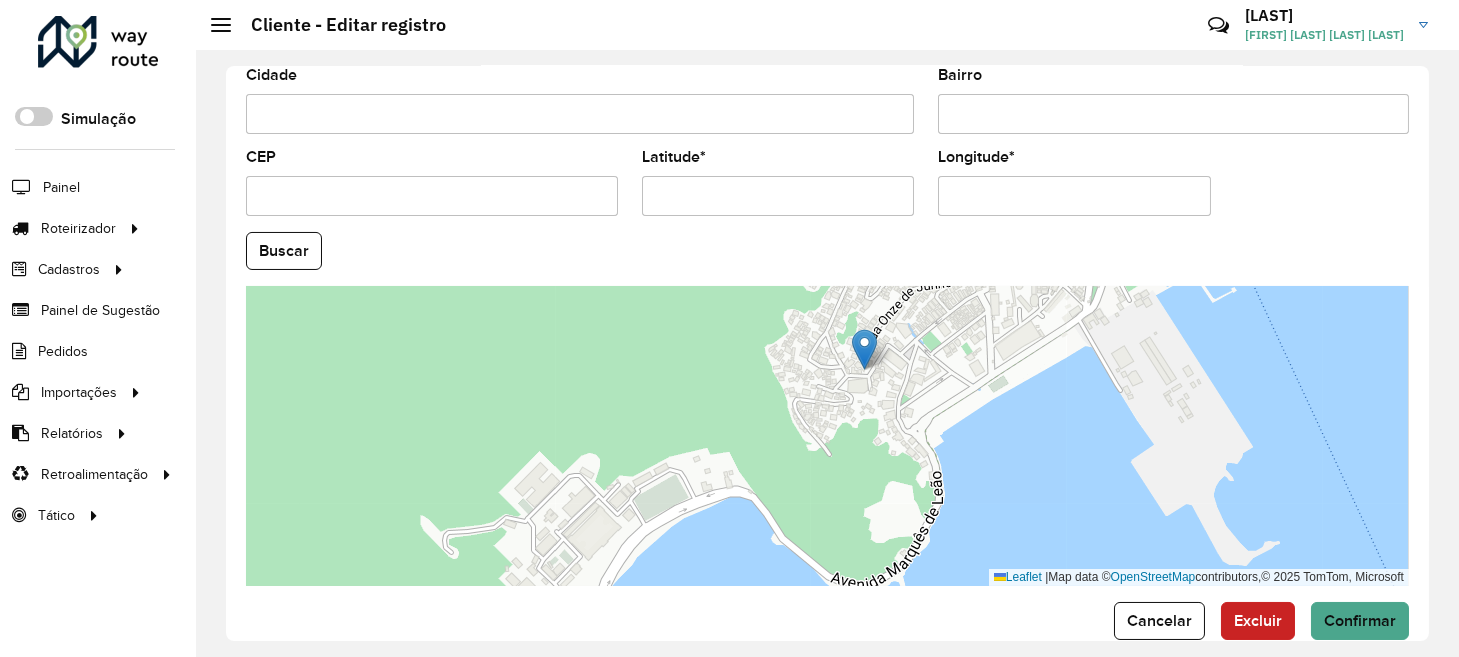 scroll, scrollTop: 823, scrollLeft: 0, axis: vertical 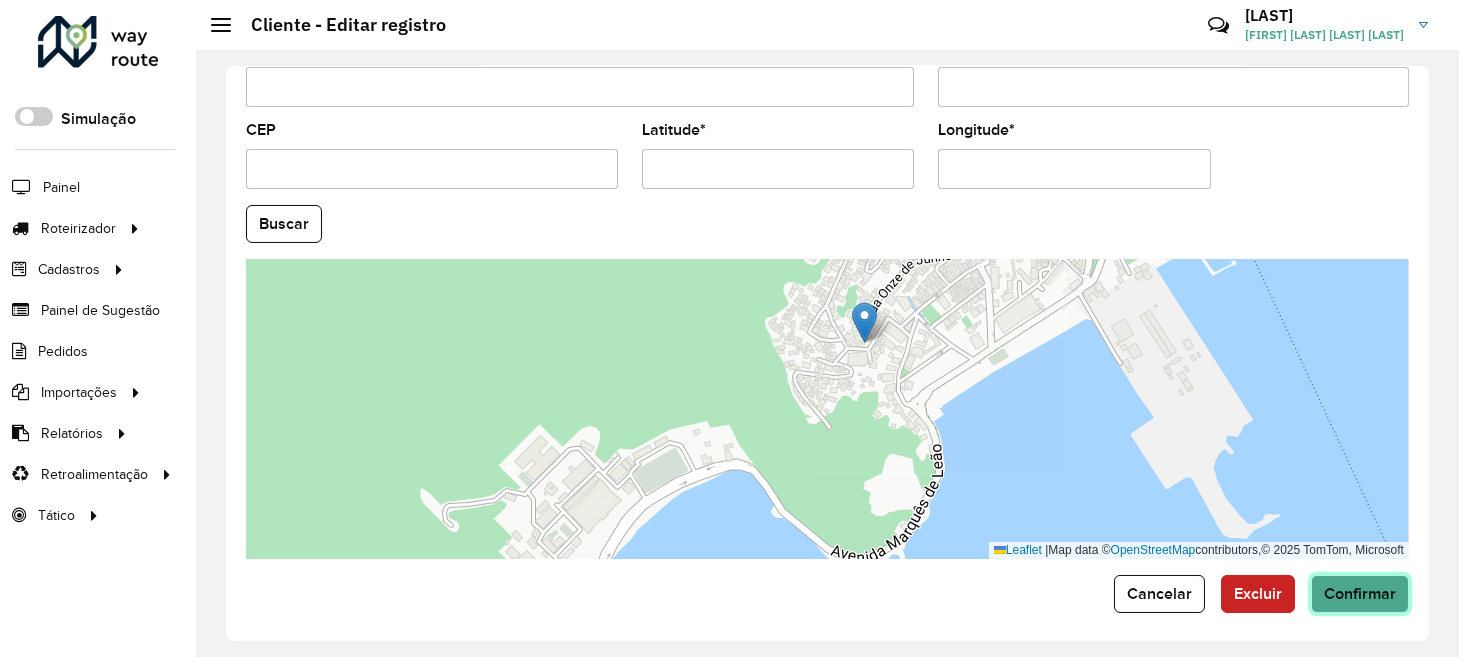 click on "Confirmar" 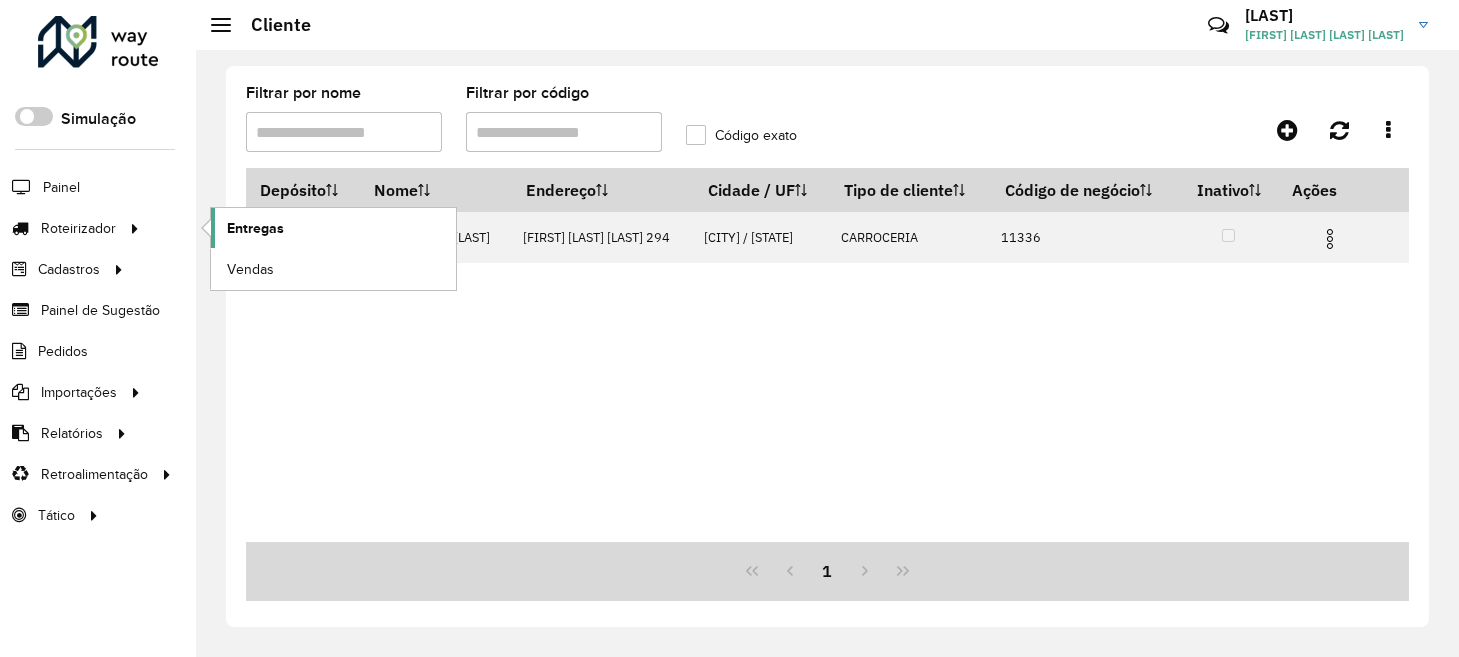 click on "Entregas" 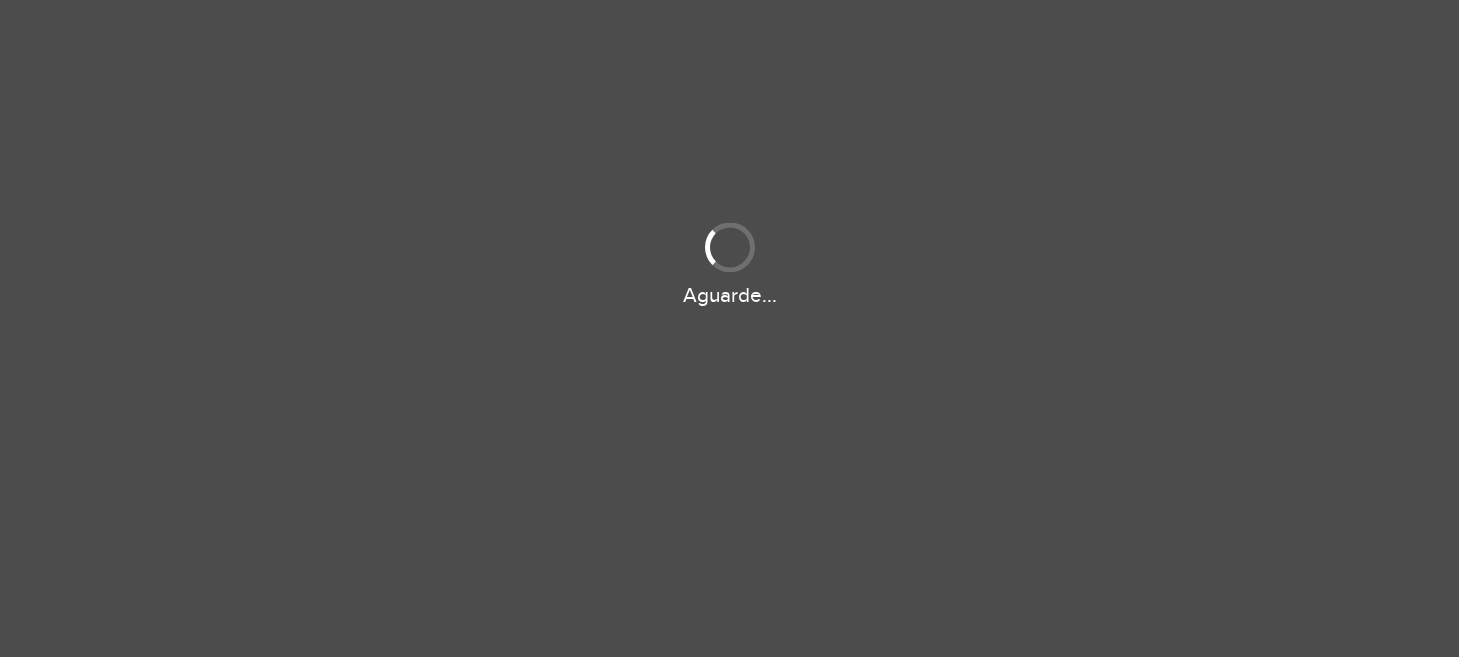 scroll, scrollTop: 0, scrollLeft: 0, axis: both 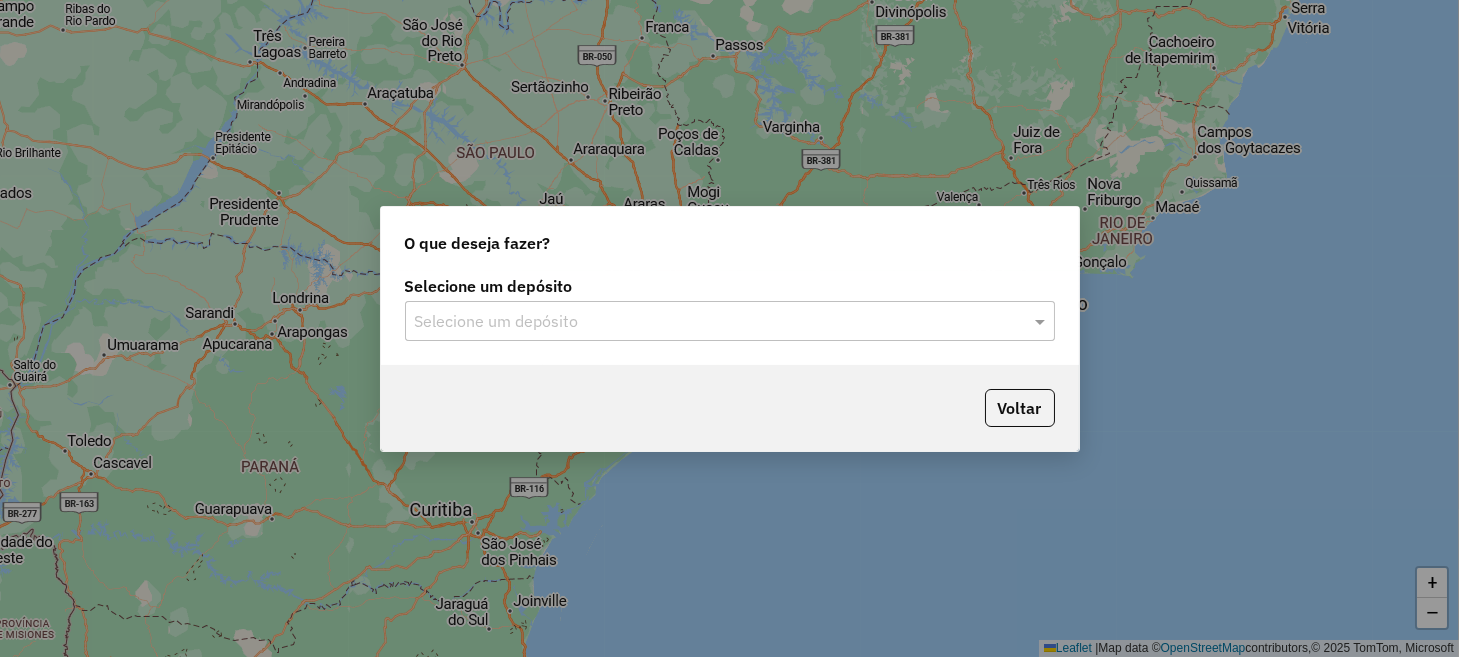 click 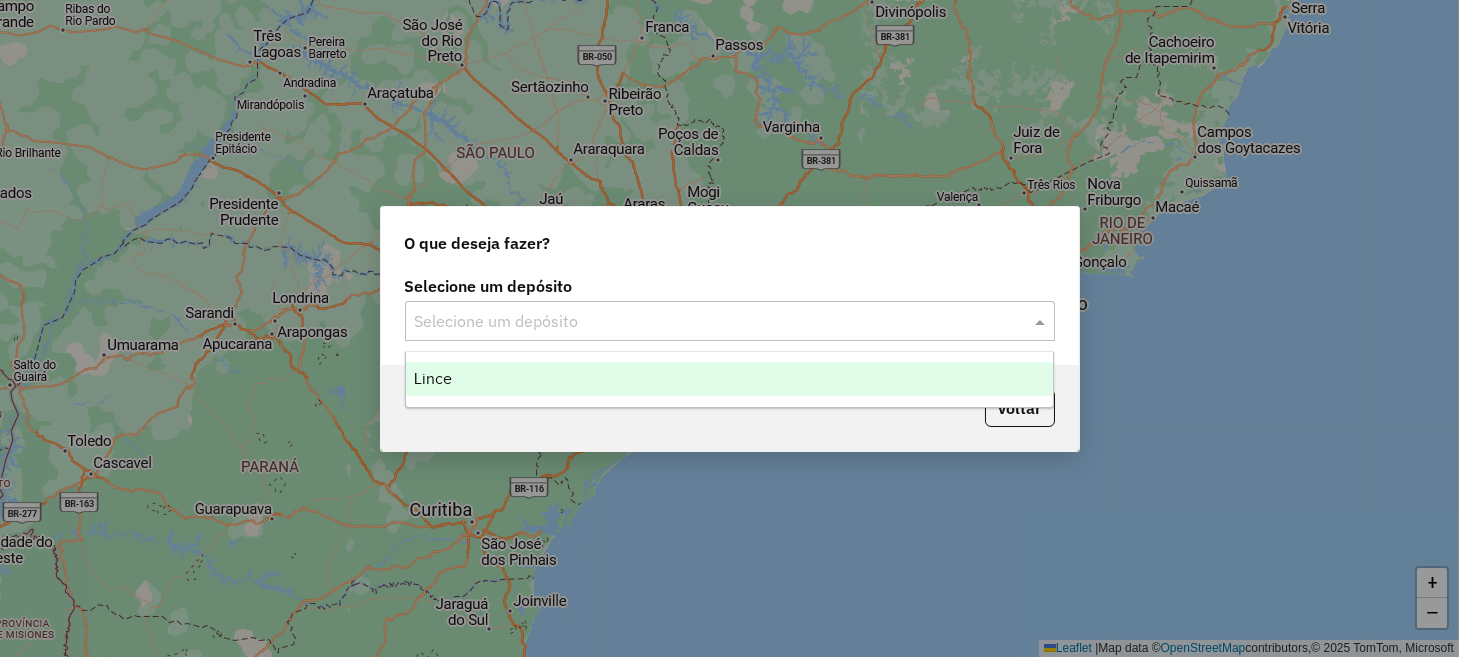 click on "Lince" at bounding box center (729, 379) 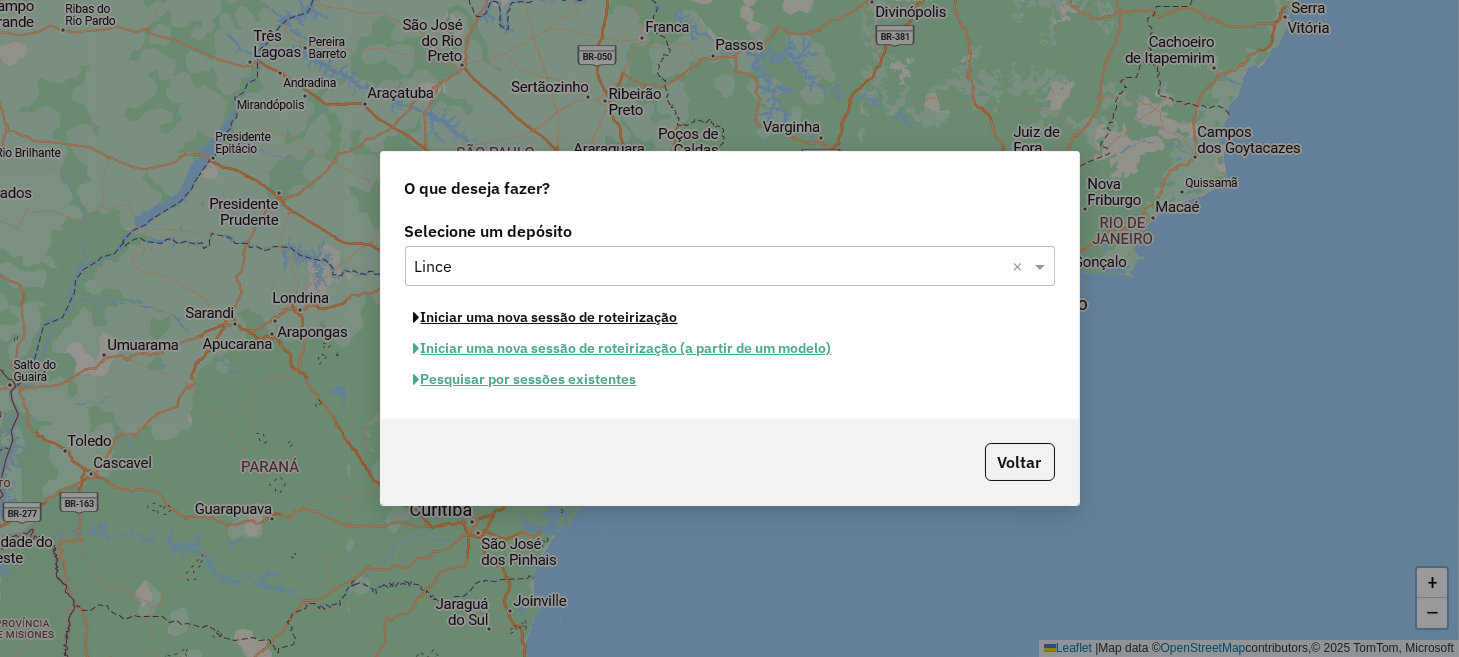 click on "Iniciar uma nova sessão de roteirização" 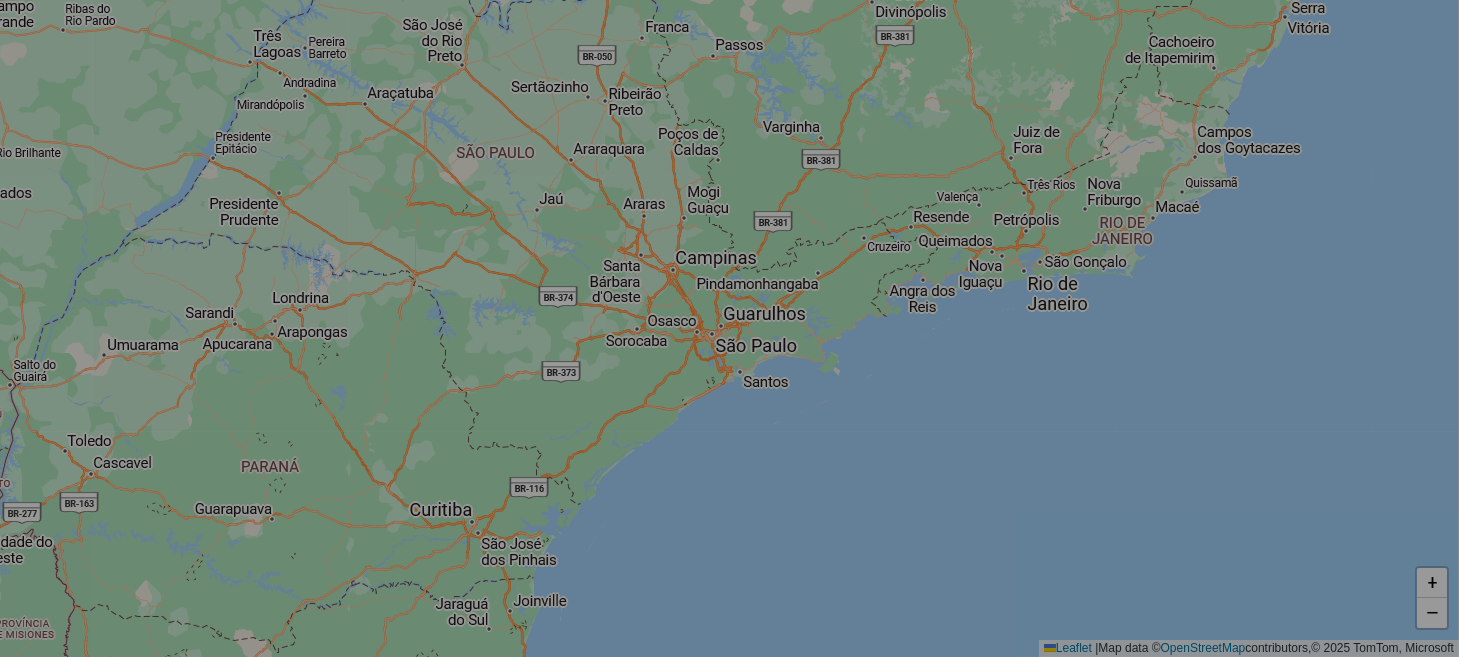 select on "*" 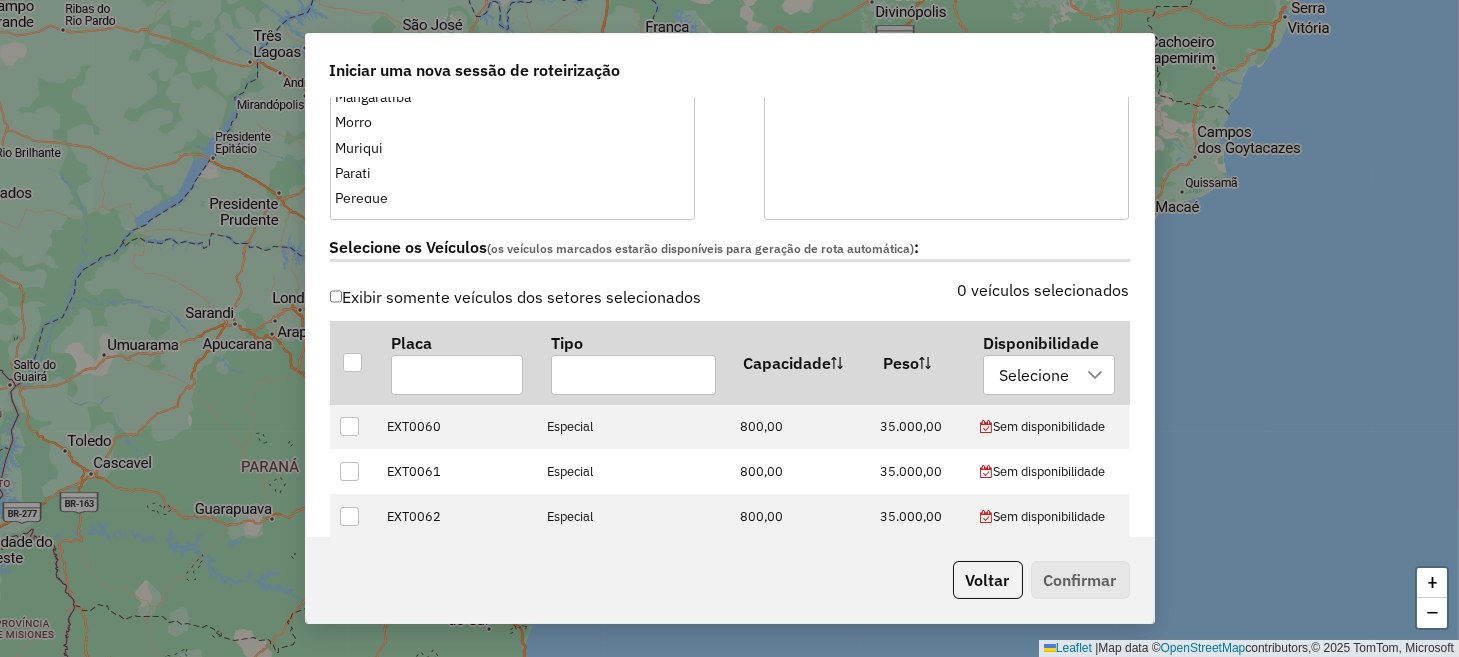 scroll, scrollTop: 600, scrollLeft: 0, axis: vertical 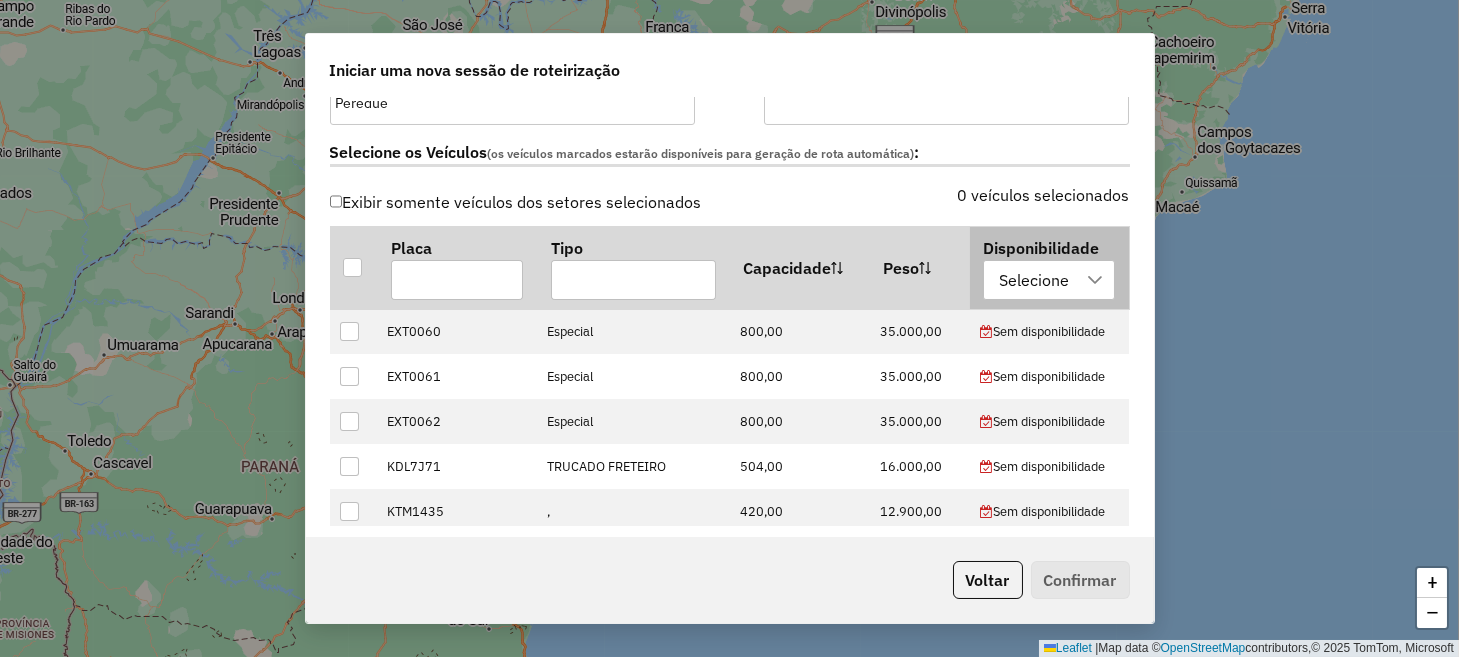 click 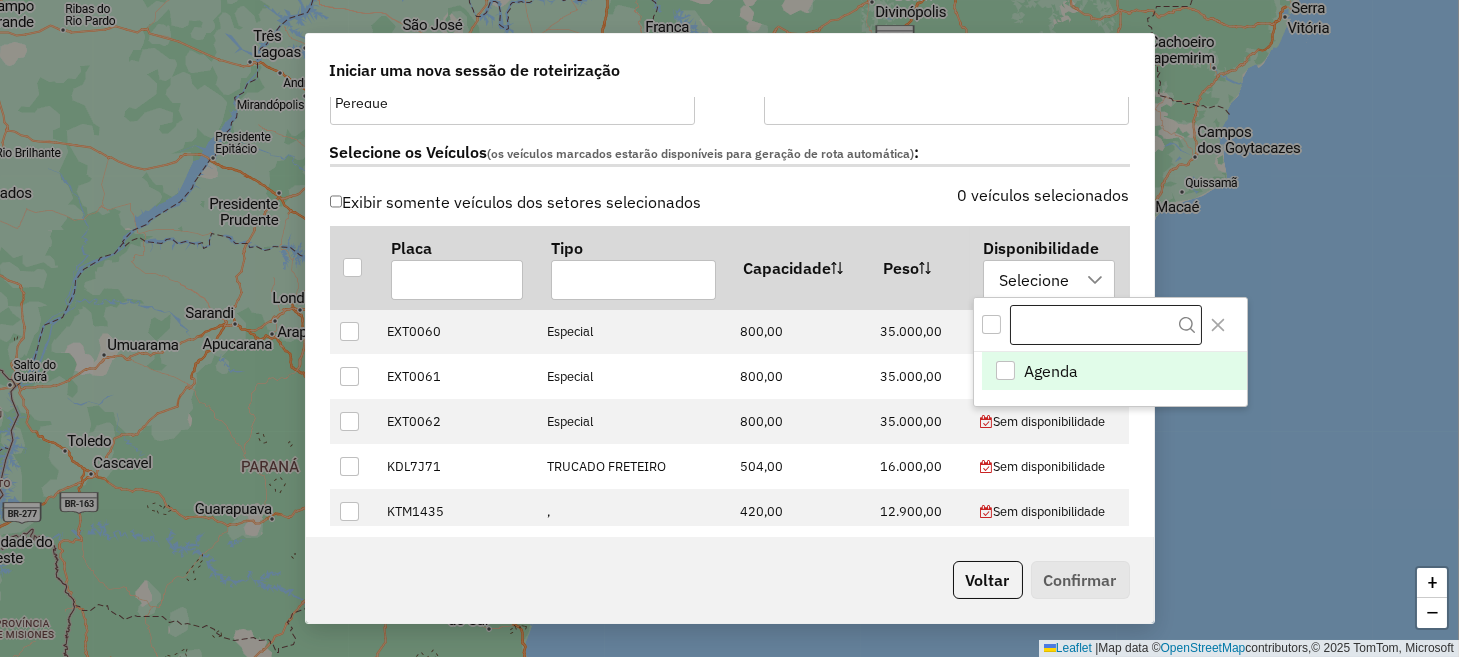 scroll, scrollTop: 14, scrollLeft: 92, axis: both 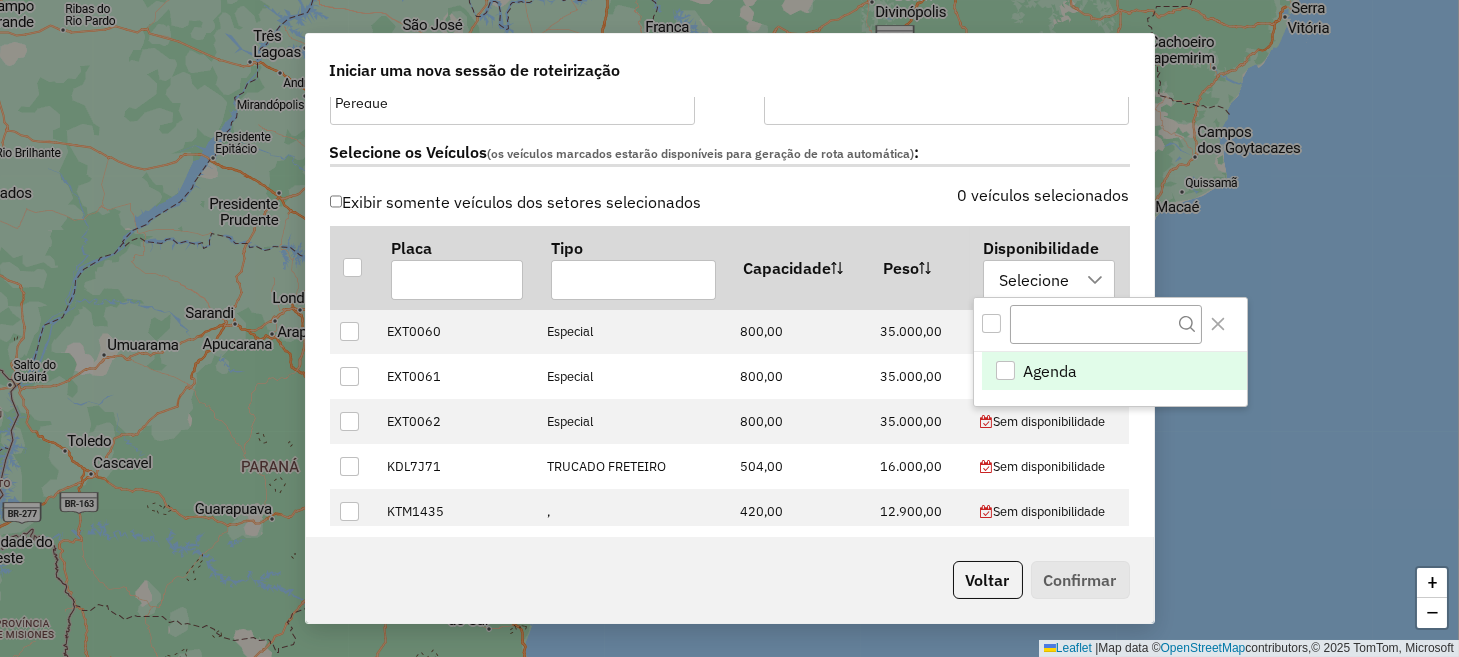 click on "Agenda" at bounding box center (1051, 371) 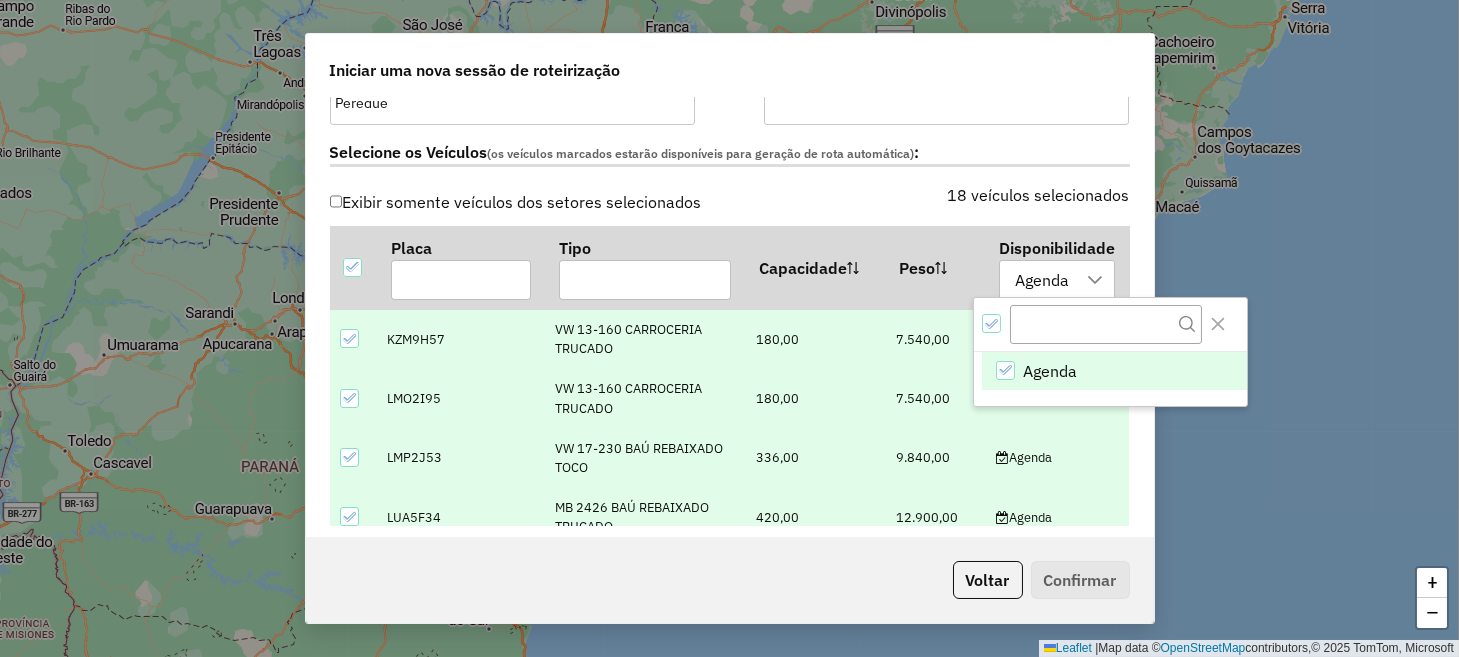 click on "Exibir somente veículos dos setores selecionados 18 veículos selecionados  Placa   Tipo   Capacidade   Peso   Disponibilidade  Agenda KZM9H57  VW 13-160 CARROCERIA TRUCADO 180,00 7.540,00  Agenda  LMO2I95  VW 13-160 CARROCERIA TRUCADO 180,00 7.540,00  Agenda  LMP2J53 VW 17-230 BAÚ REBAIXADO TOCO 336,00 9.840,00  Agenda  LUA5F34 MB 2426 BAÚ REBAIXADO TRUCADO 420,00 12.900,00  Agenda  RIW0I38 MB 1719 EURO 6 BAÚ ALTO TOCO 336,00 8.640,00  Agenda  RIY5F78 MB 1719 EURO 5 BAÚ ALTO TOCO 336,00 8.270,00  Agenda  RJJ4D48 MB 2426 BAÚ REBAIXADO TRUCADO 420,00 12.900,00  Agenda  RKF5D17 MB 1719 EURO 5 BAÚ ALTO TOCO 336,00 8.270,00  Agenda  RKL4B64 MB 2426 BAÚ REBAIXADO TRUCADO 420,00 12.900,00  Agenda  RKQ4E70 MB 2426 BAÚ REBAIXADO TRUCADO 420,00 12.900,00  Agenda  RKR5J99 MB 2426 BAÚ REBAIXADO TRUCADO 420,00 12.900,00  Agenda  SQV2J01 IVECO DAILY 65C CARROCERIA  126,00 3.330,00  Agenda  SQV6H85 MB 1719 EURO 6 BAÚ ALTO TOCO 336,00 8.640,00  Agenda  SQV6H88 MB 1719 EURO 6 BAÚ ALTO TOCO 336,00 8.640,00 252,00" 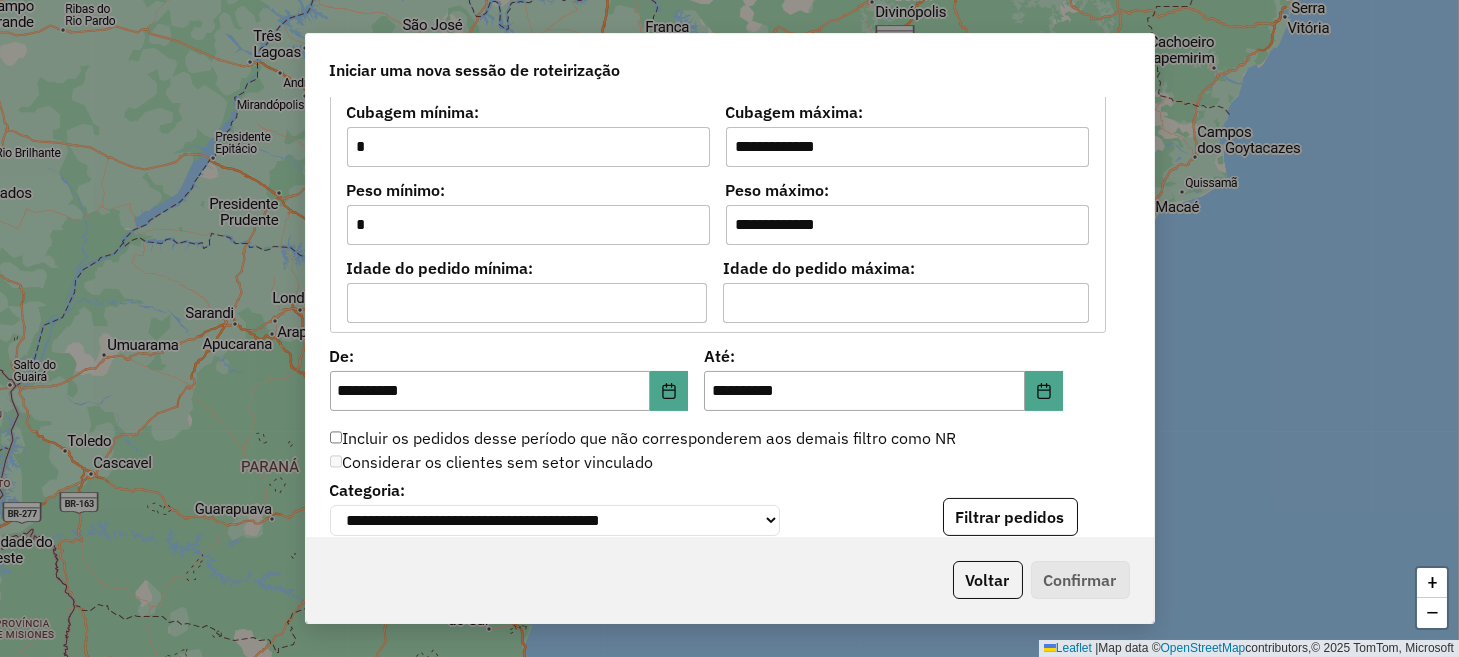 scroll, scrollTop: 1900, scrollLeft: 0, axis: vertical 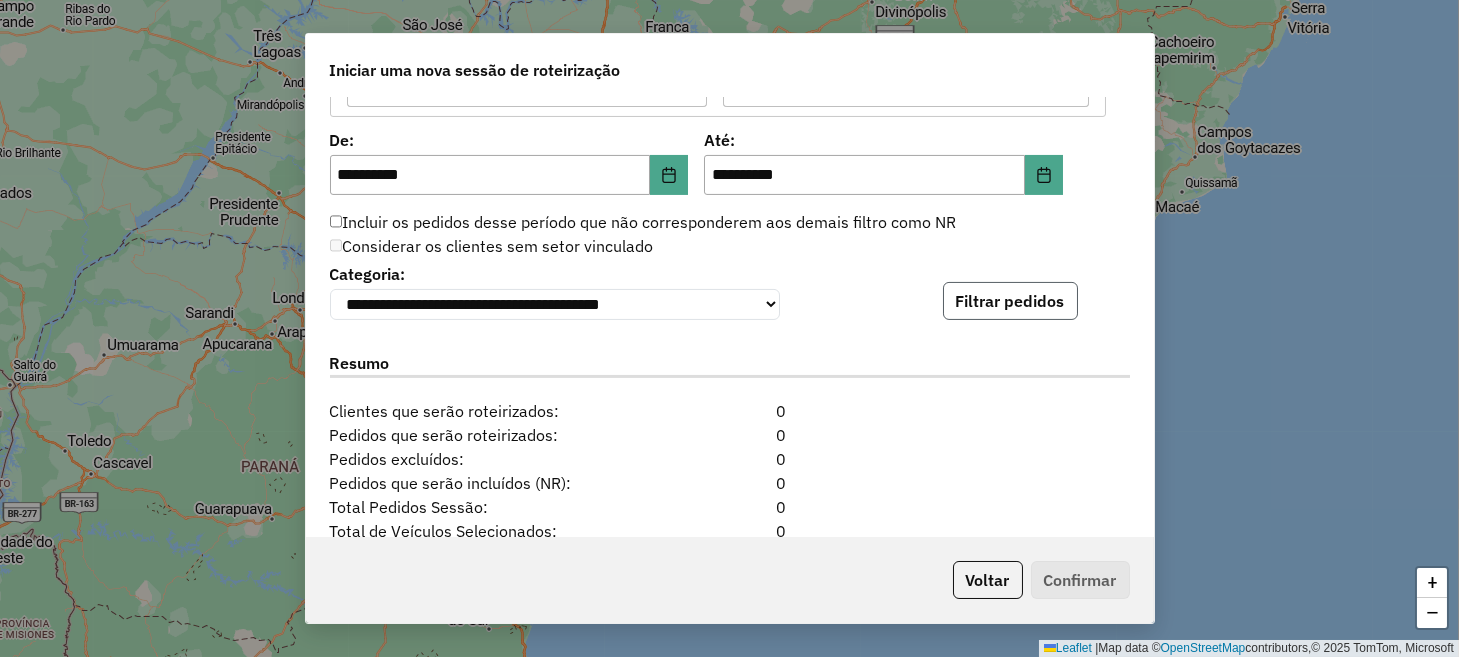 click on "Filtrar pedidos" 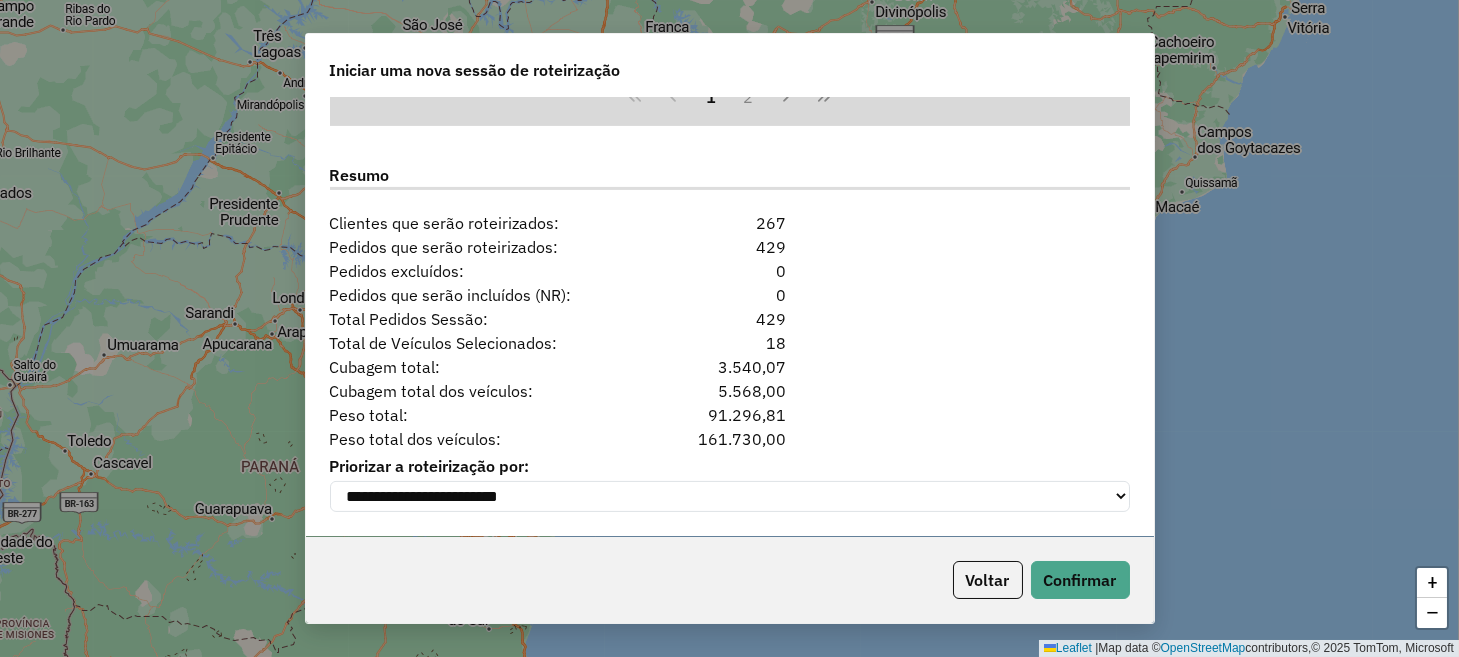 scroll, scrollTop: 2504, scrollLeft: 0, axis: vertical 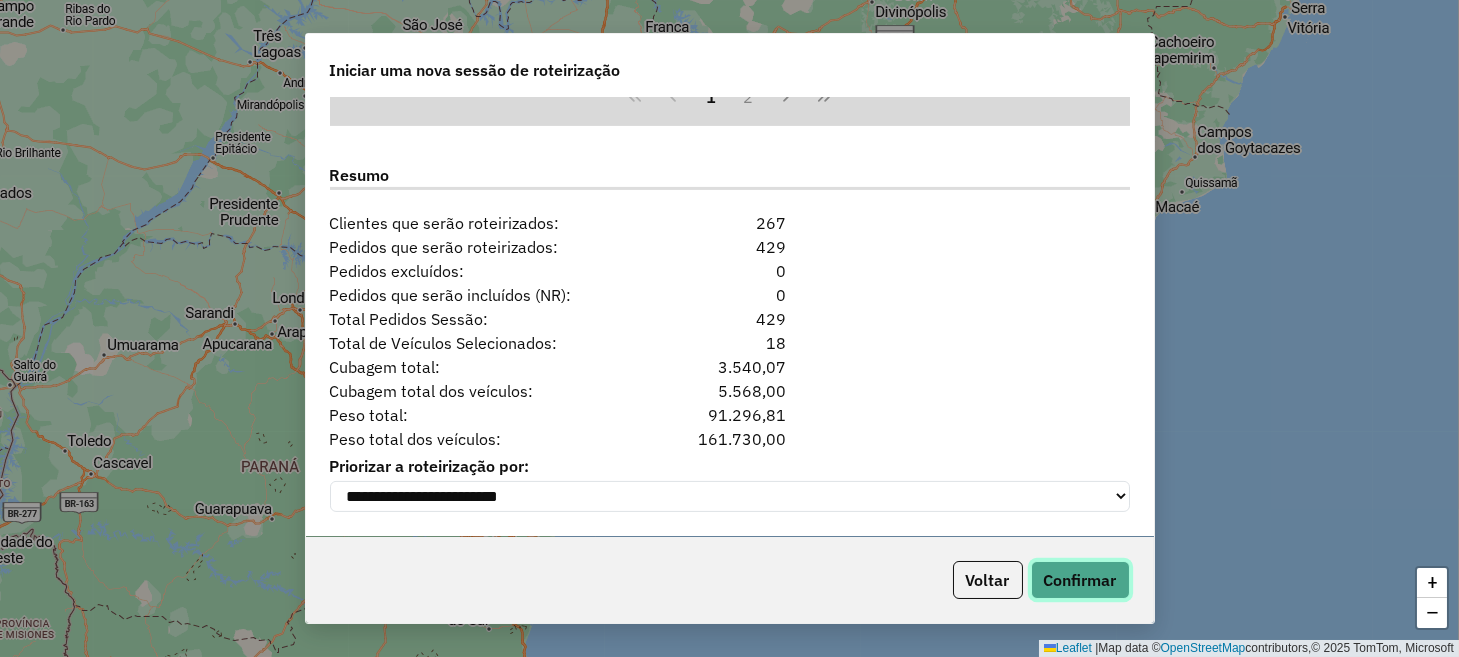 click on "Confirmar" 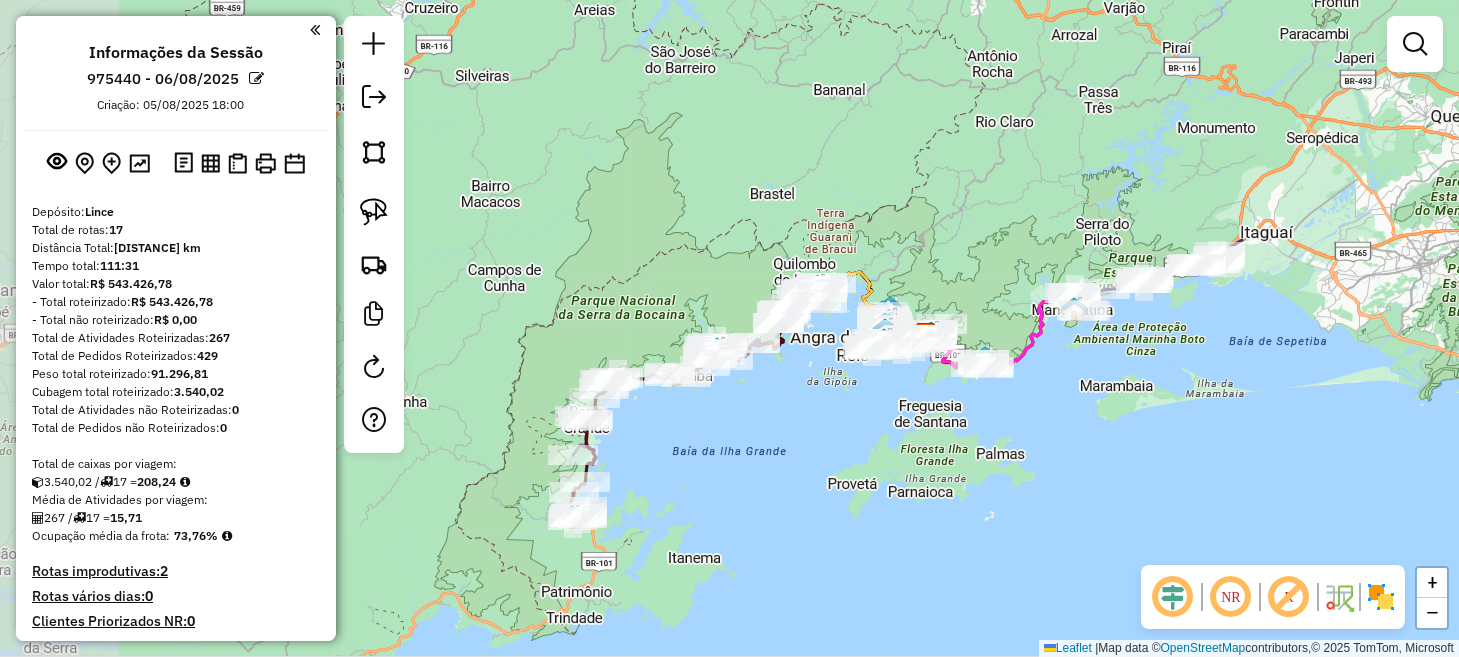 drag, startPoint x: 675, startPoint y: 416, endPoint x: 815, endPoint y: 434, distance: 141.1524 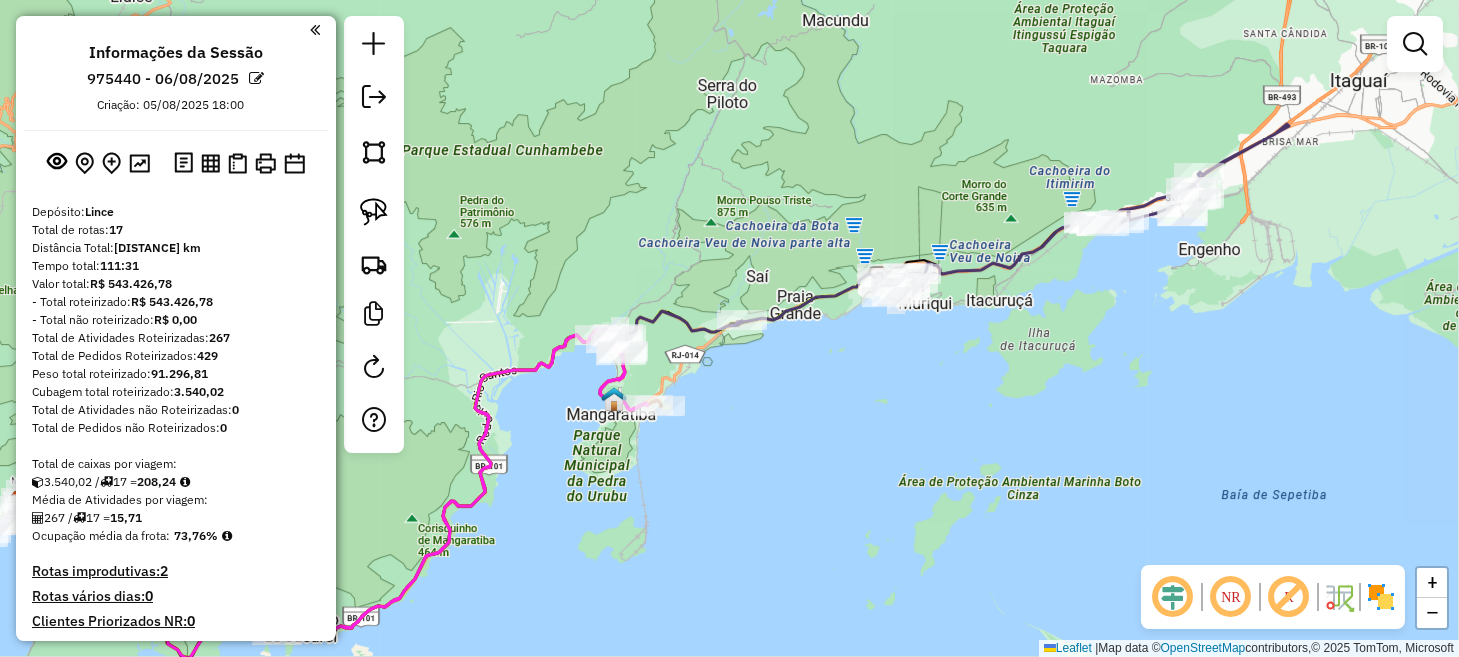 drag, startPoint x: 1087, startPoint y: 346, endPoint x: 860, endPoint y: 450, distance: 249.6898 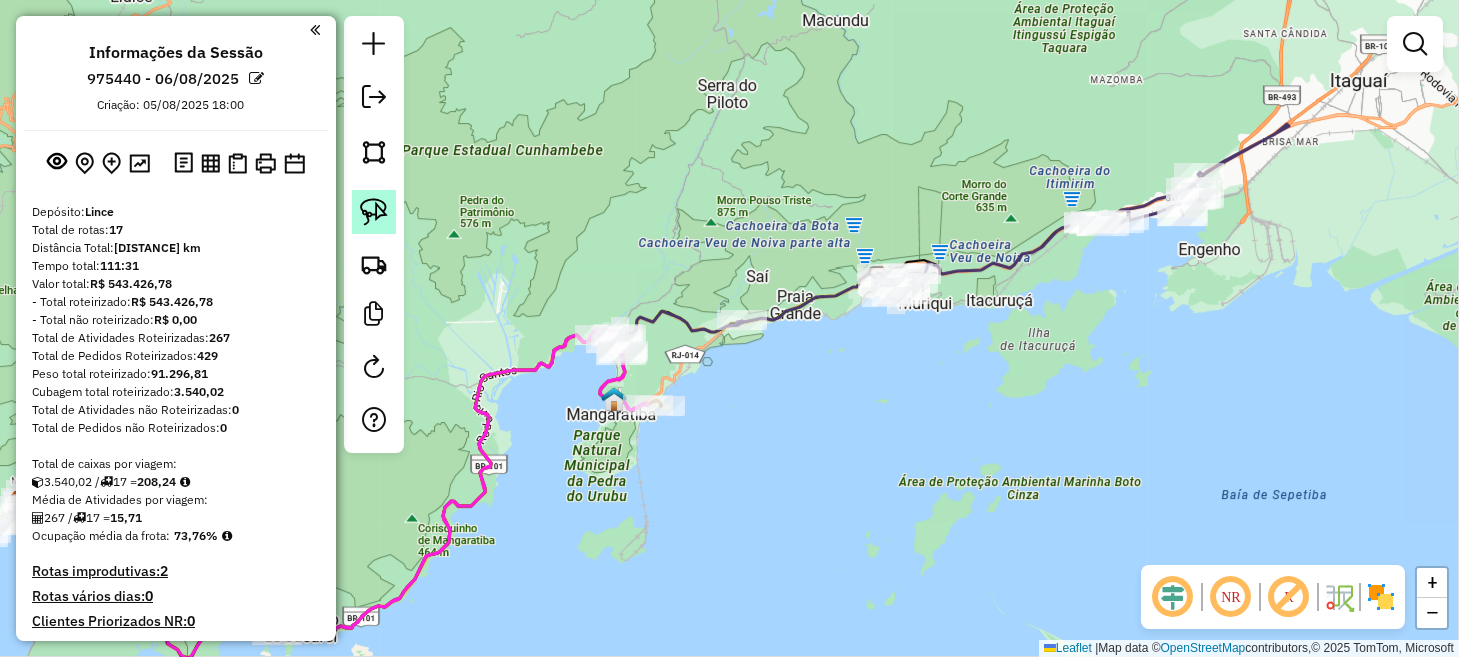 click 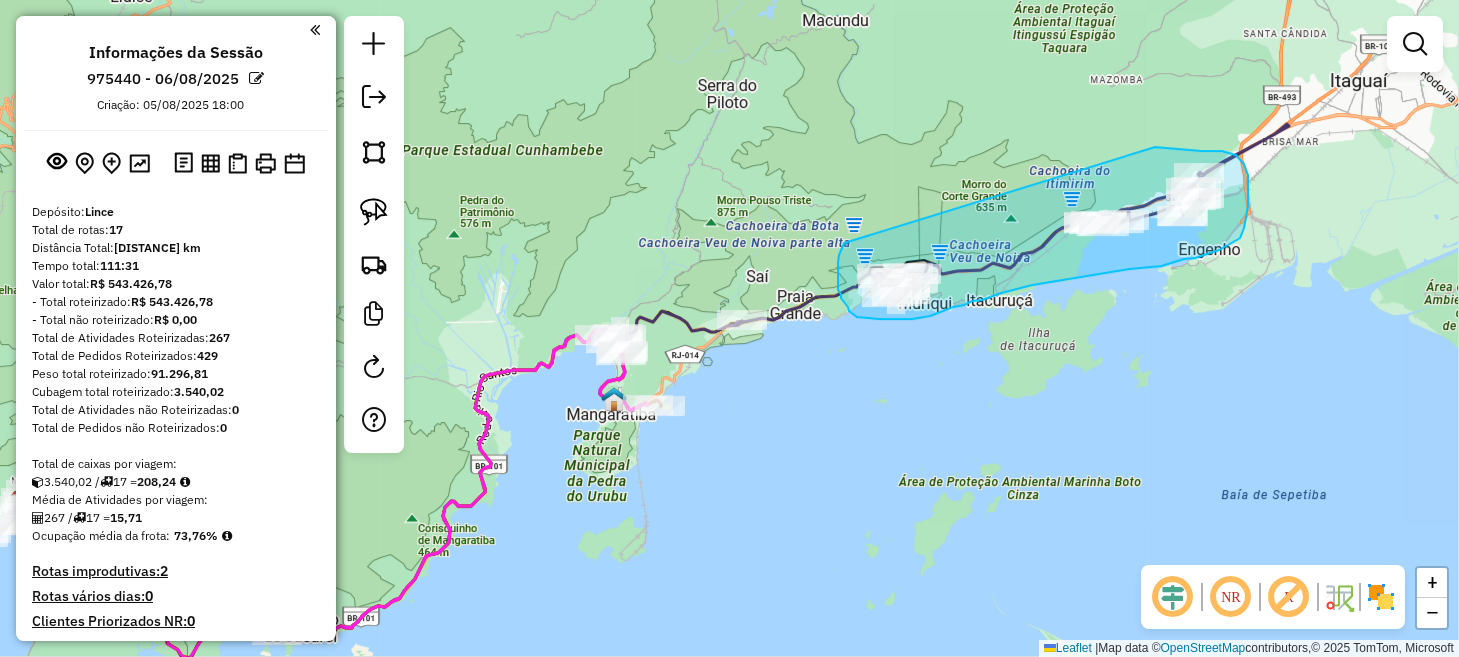 drag, startPoint x: 843, startPoint y: 246, endPoint x: 1155, endPoint y: 147, distance: 327.3301 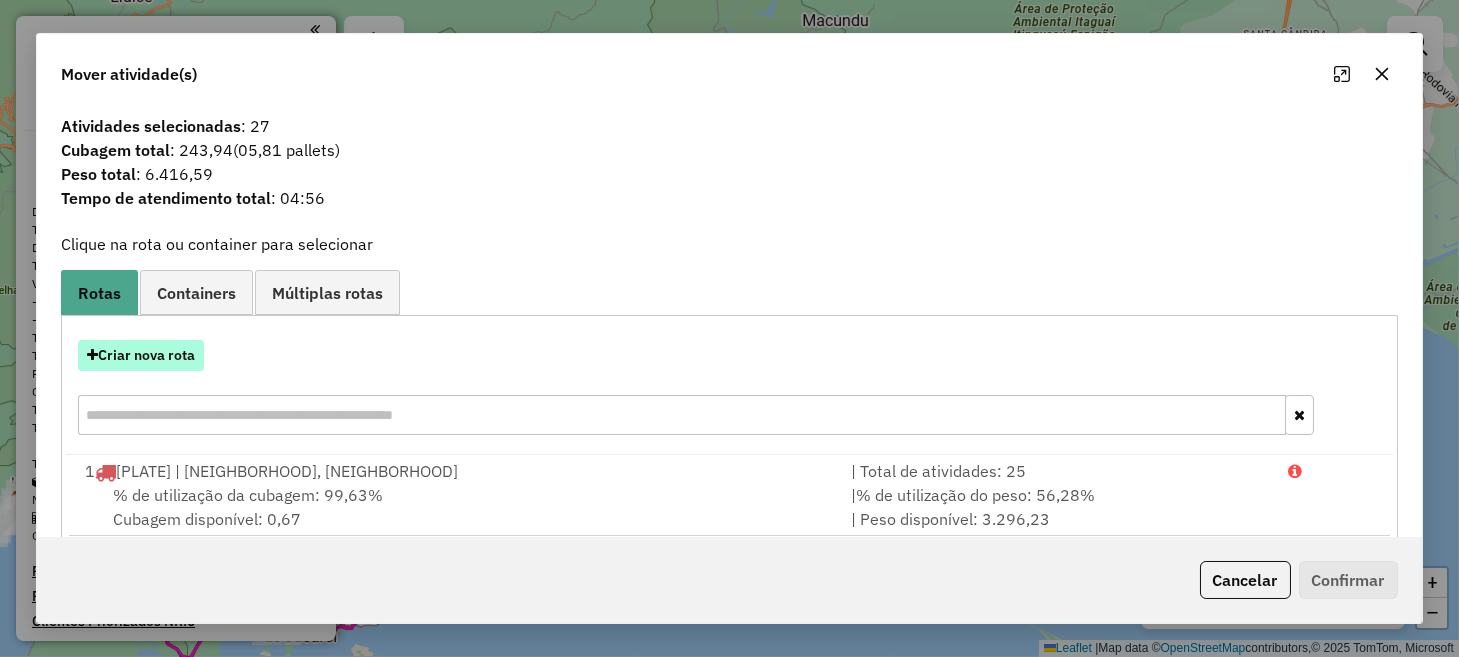 click on "Criar nova rota" at bounding box center (141, 355) 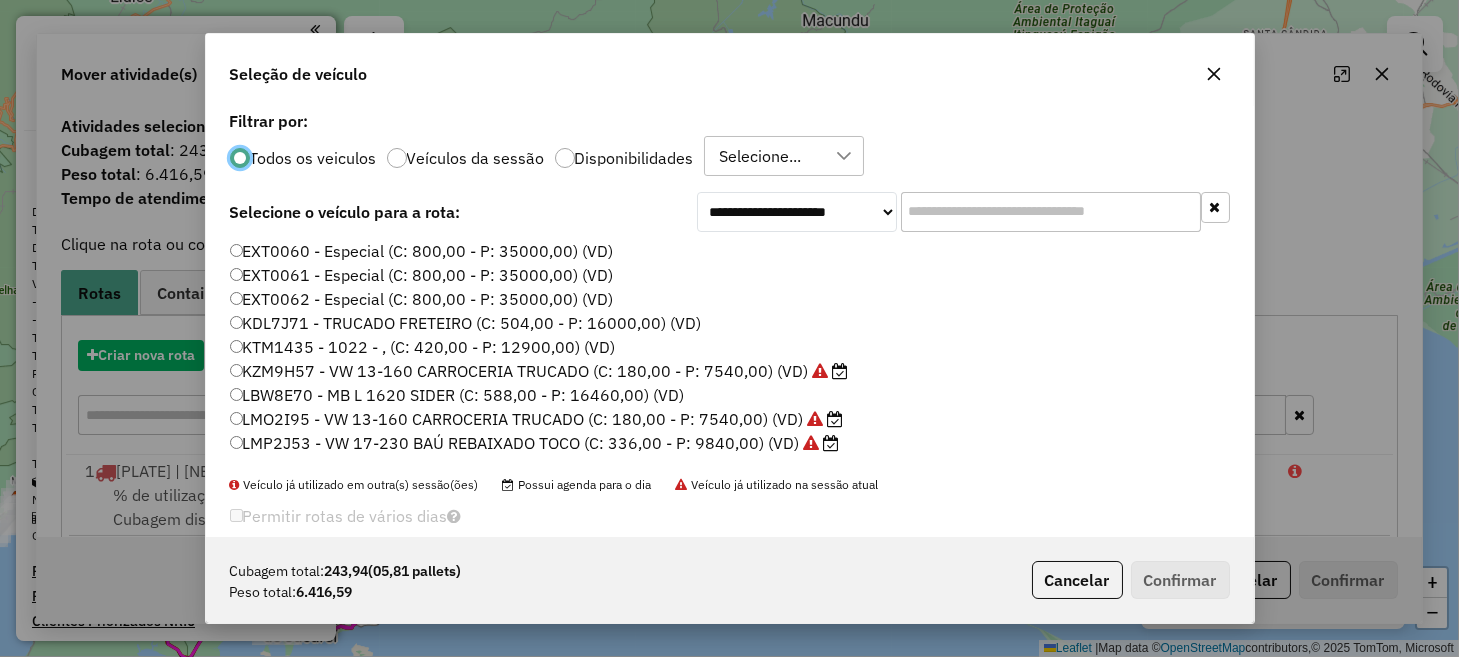 scroll, scrollTop: 10, scrollLeft: 6, axis: both 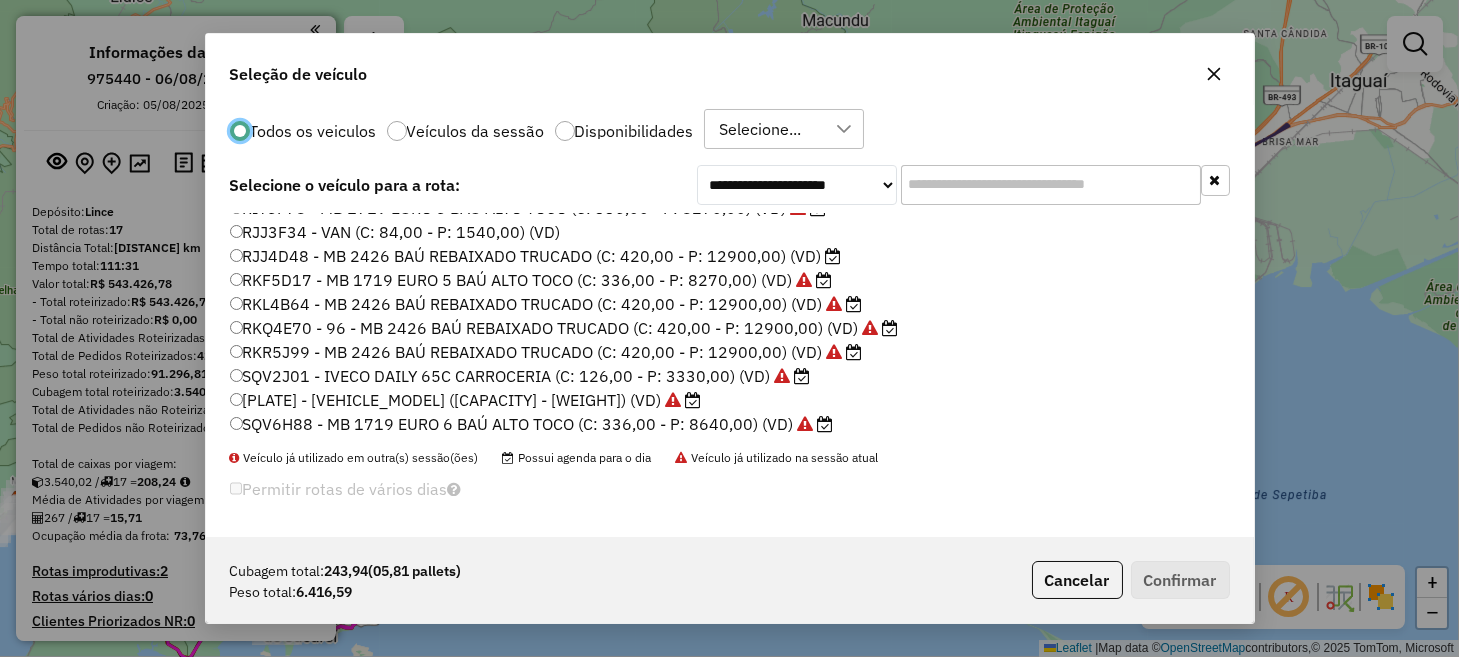 click on "RKR5J99 - MB 2426 BAÚ REBAIXADO TRUCADO (C: 420,00 - P: 12900,00) (VD)" 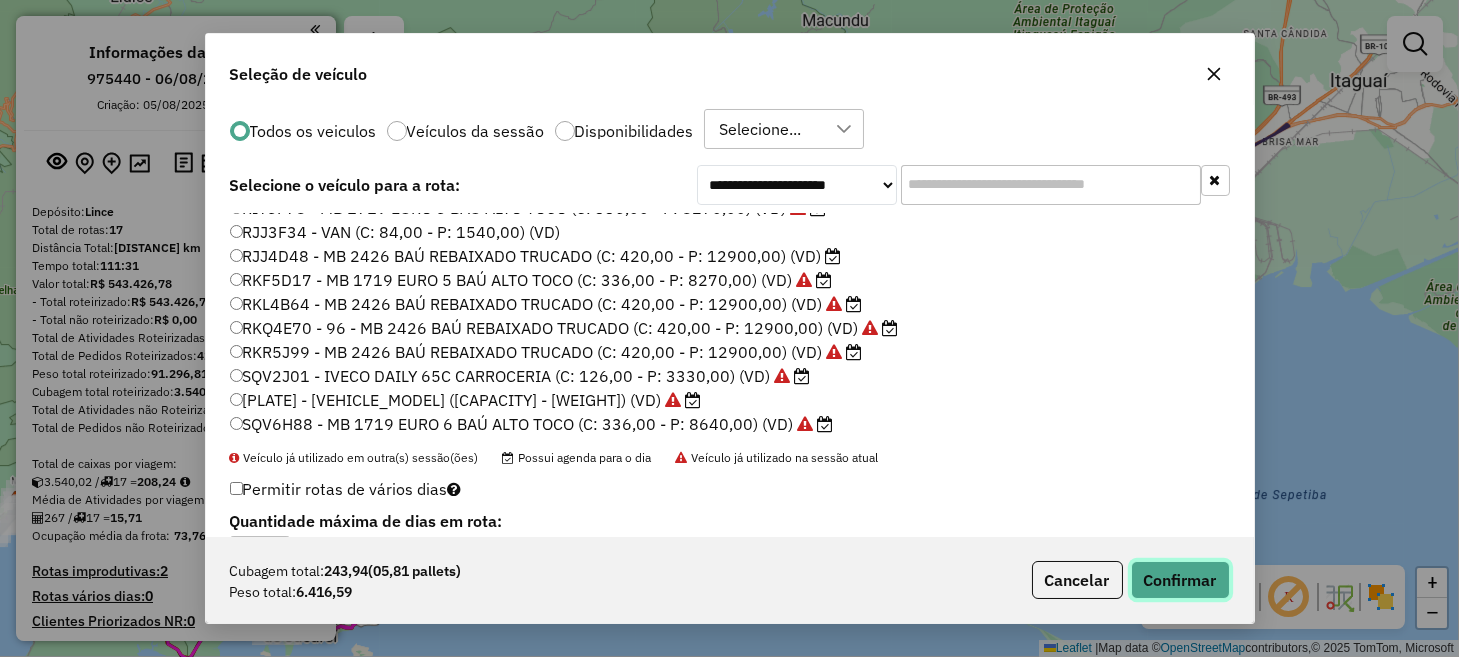 click on "Confirmar" 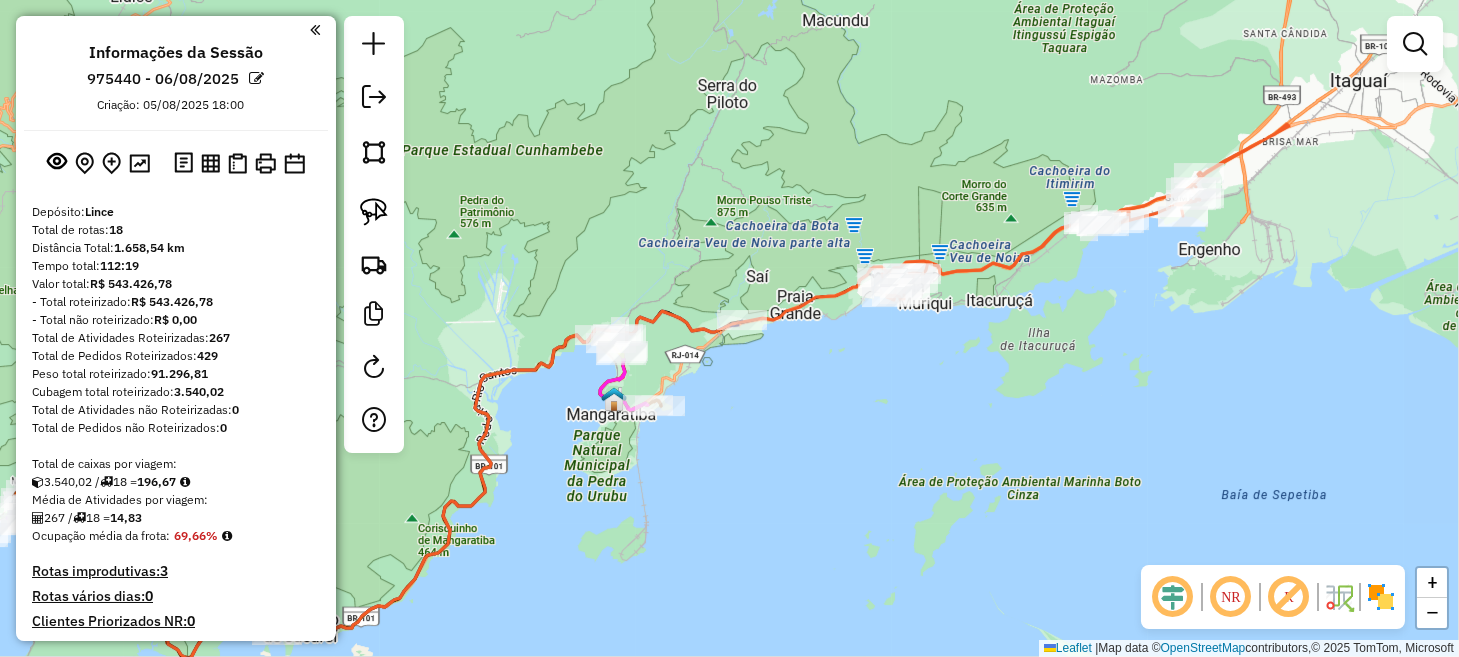 scroll, scrollTop: 0, scrollLeft: 0, axis: both 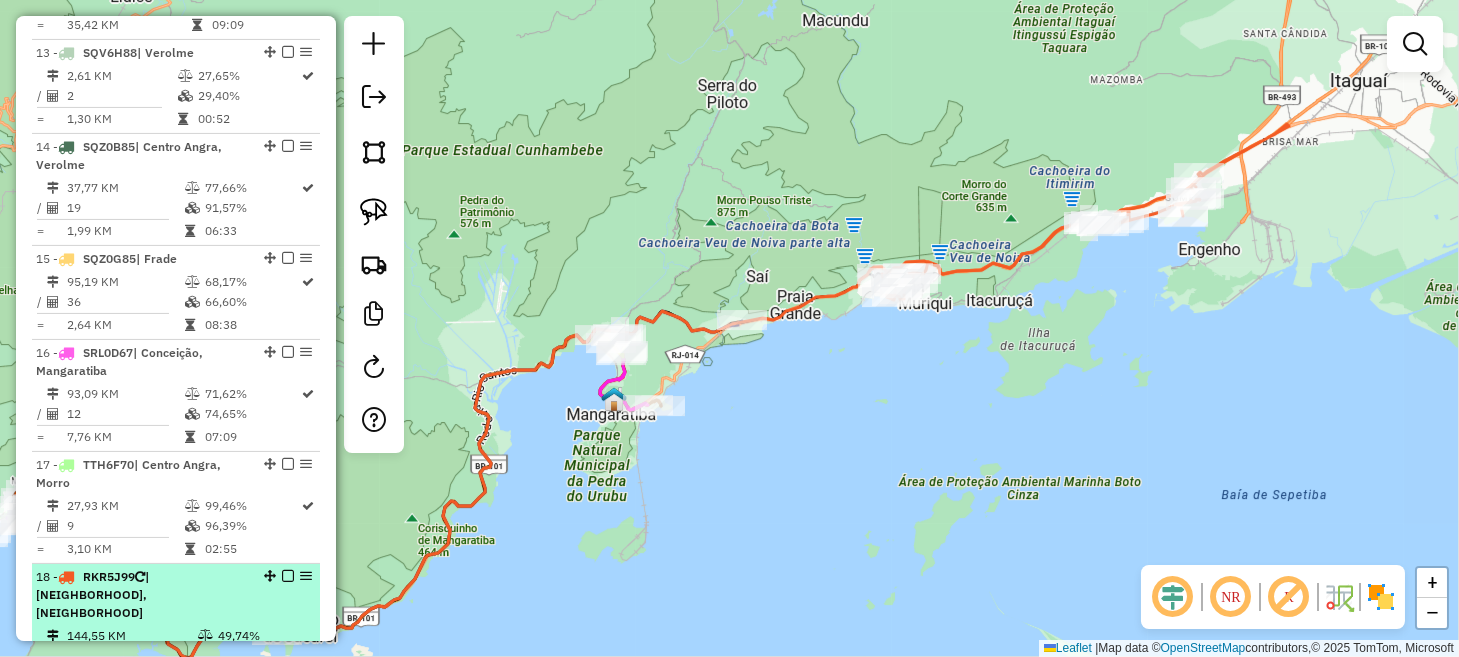 click at bounding box center [288, 576] 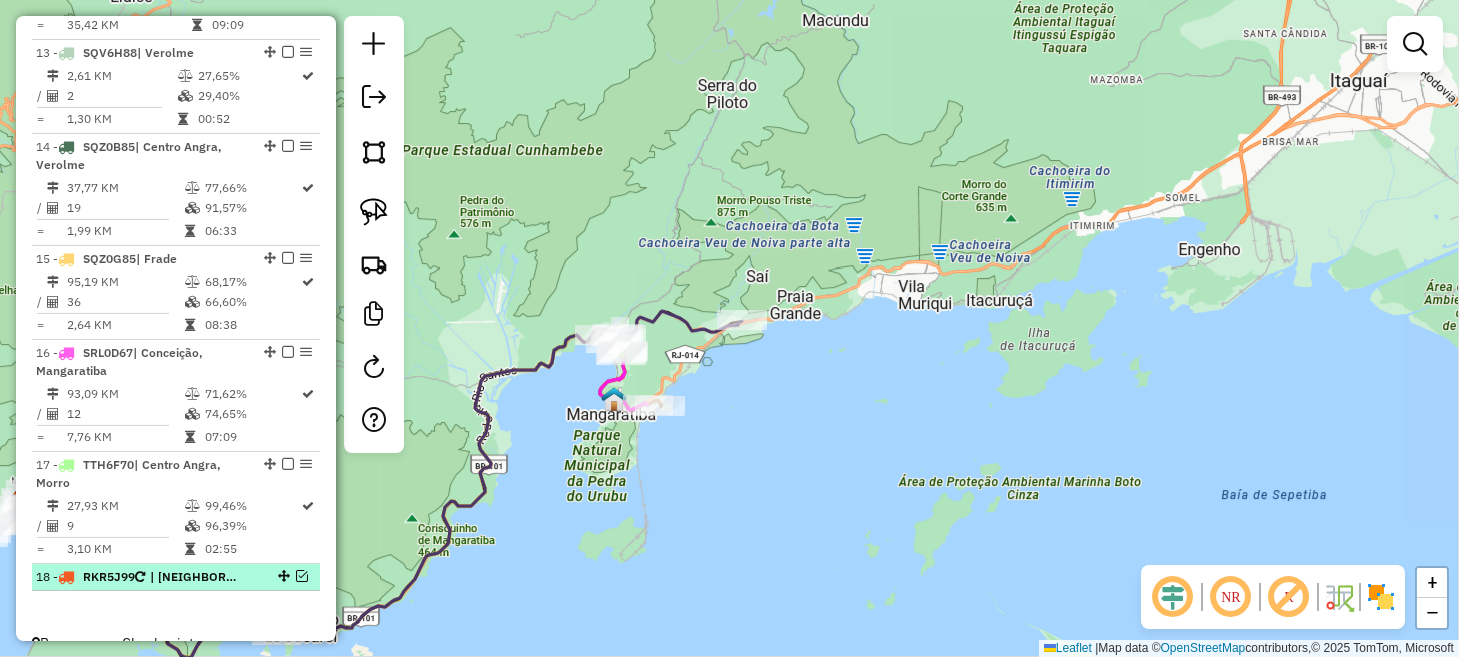 scroll, scrollTop: 2088, scrollLeft: 0, axis: vertical 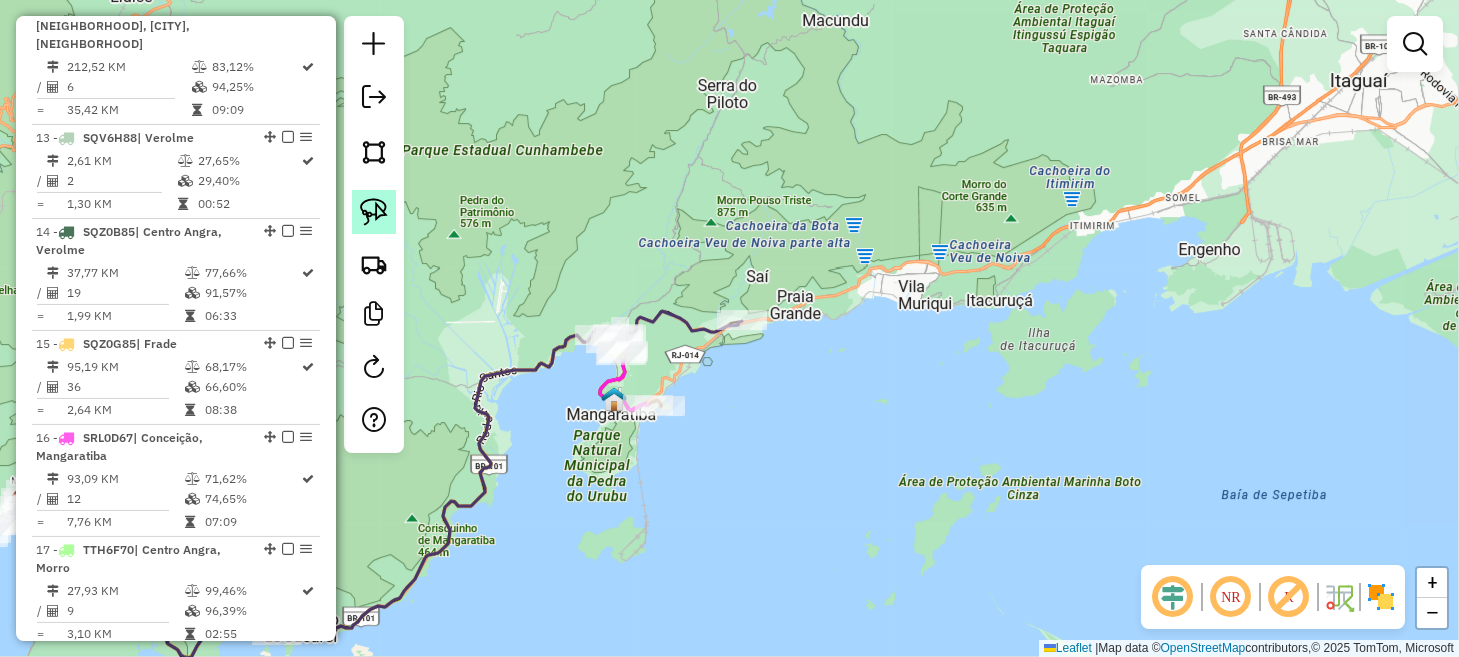 click 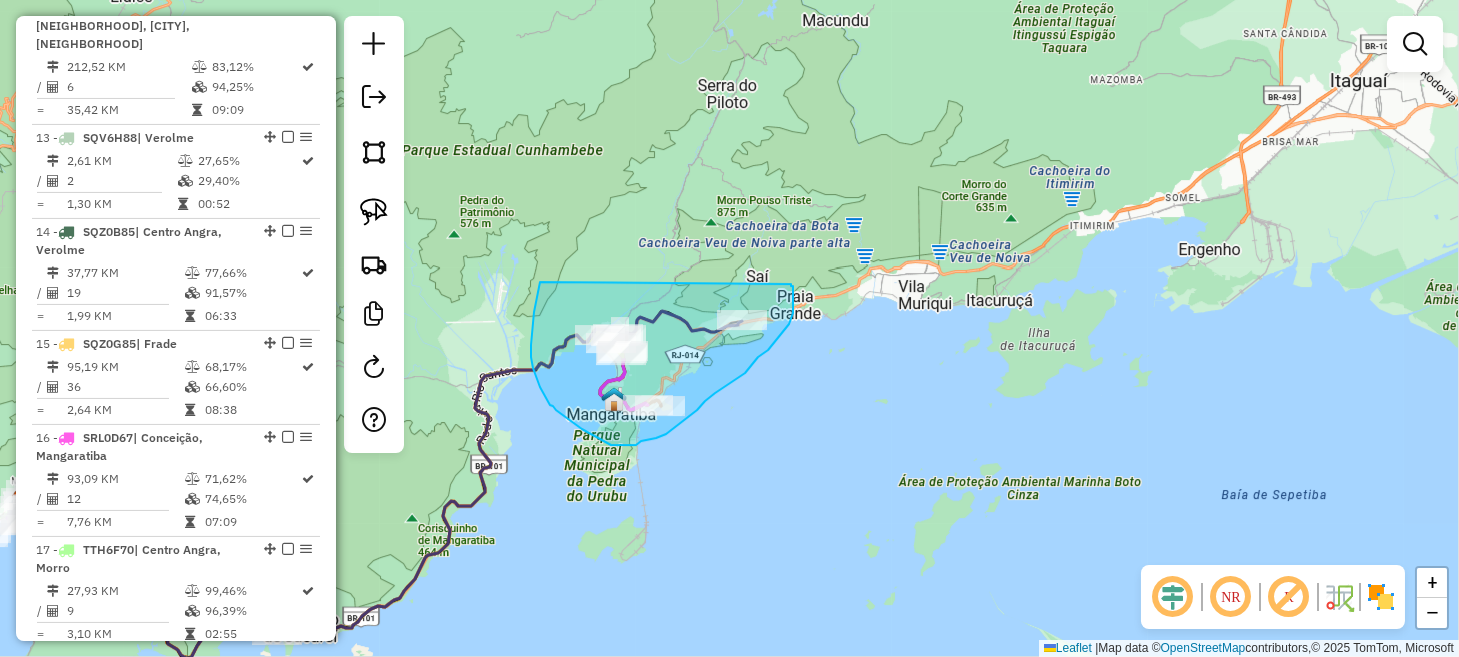 drag, startPoint x: 540, startPoint y: 282, endPoint x: 790, endPoint y: 284, distance: 250.008 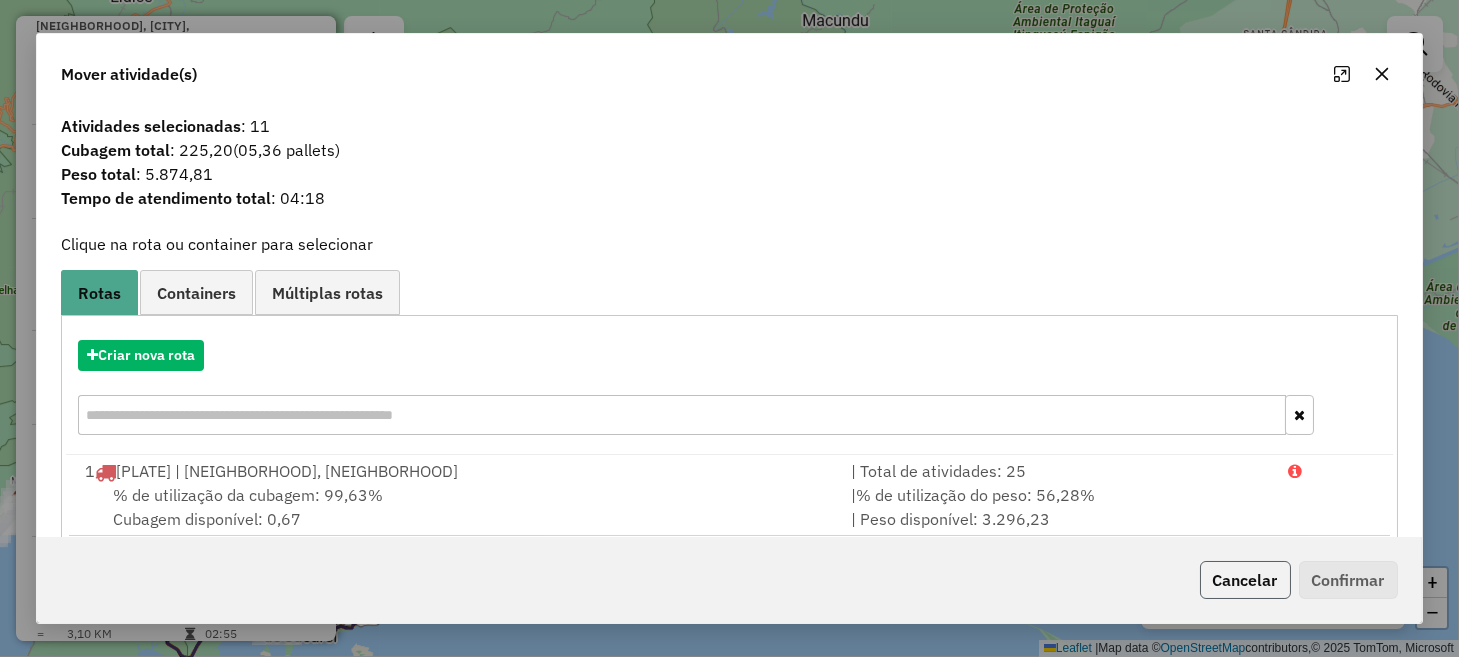 click on "Cancelar" 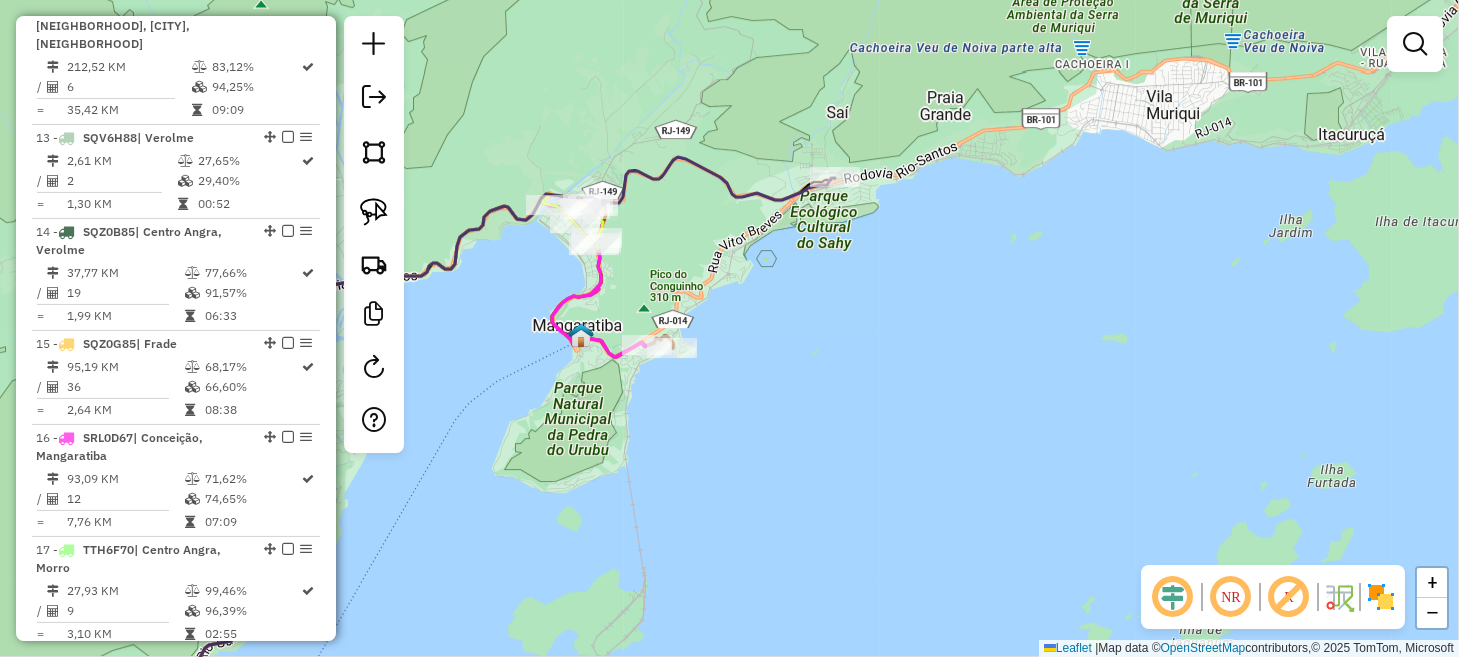 click at bounding box center (302, 661) 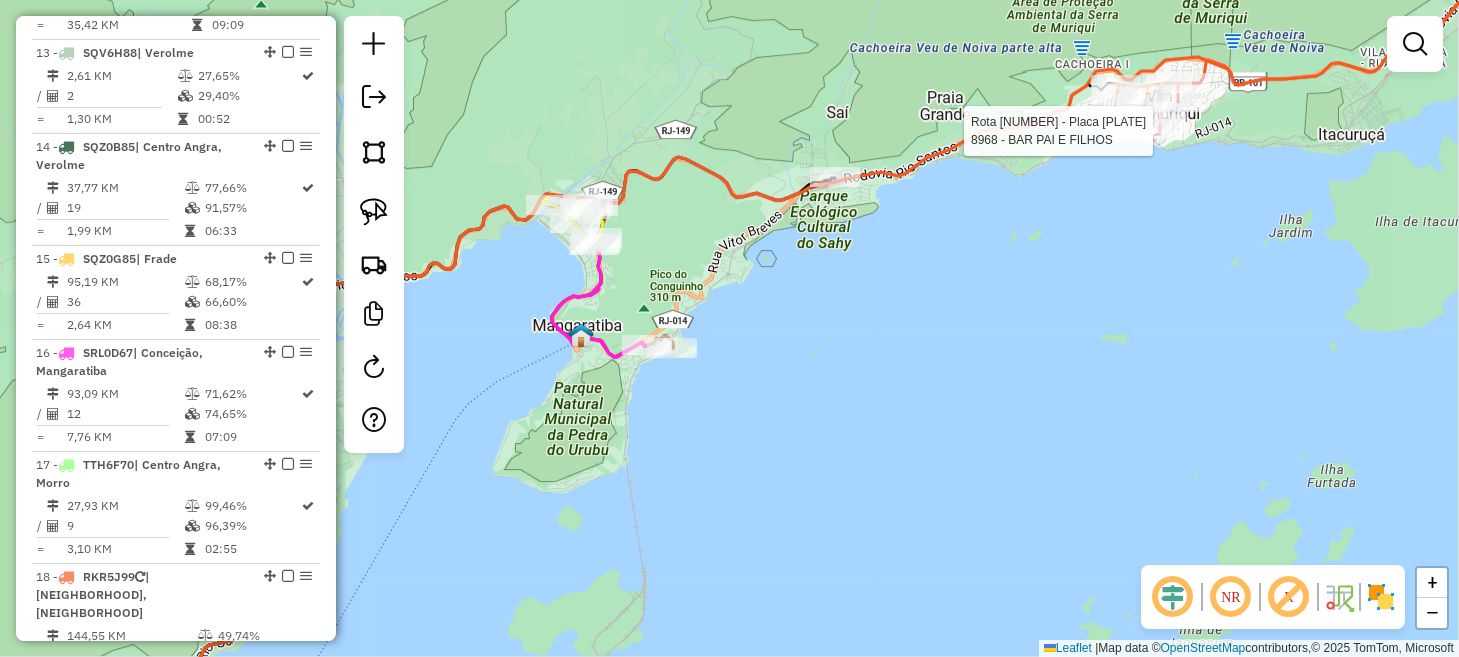 select on "**********" 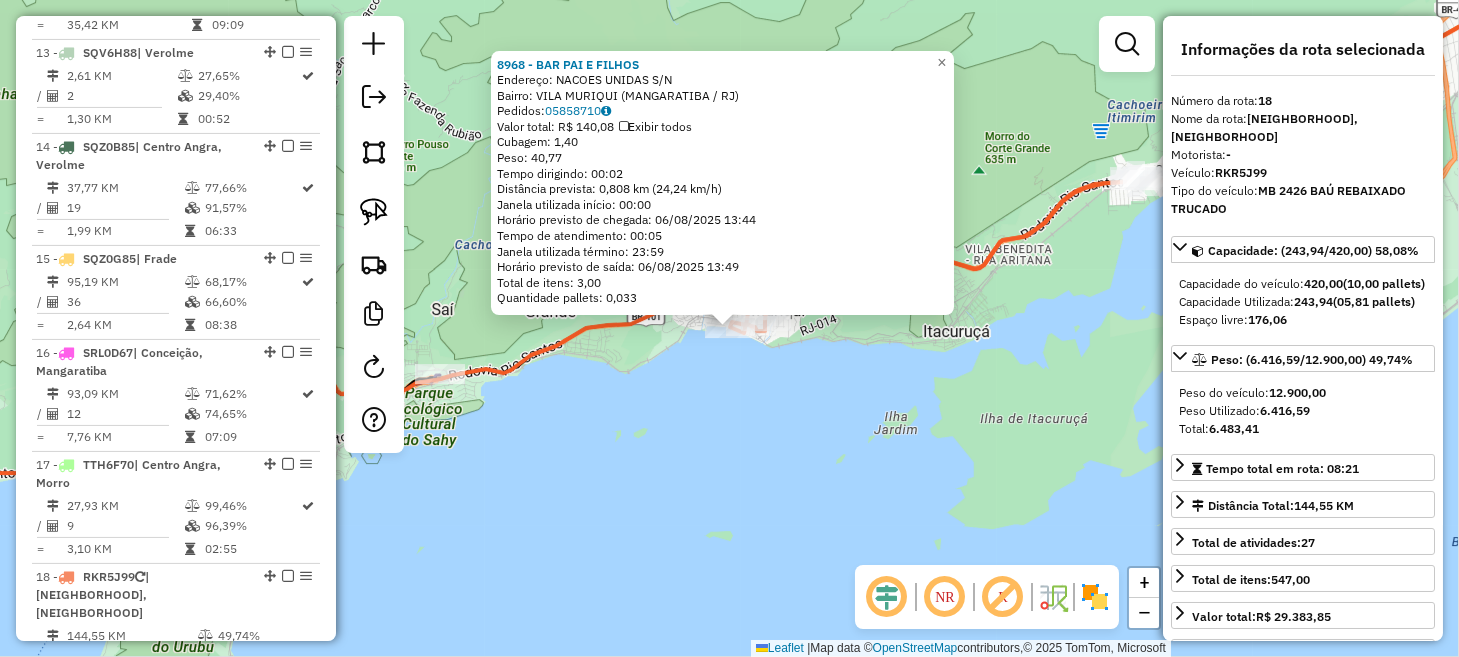 click on "8968 - BAR PAI E FILHOS  Endereço:  NACOES UNIDAS S/N   Bairro: VILA MURIQUI (MANGARATIBA / RJ)   Pedidos:  05858710   Valor total: R$ 140,08   Exibir todos   Cubagem: 1,40  Peso: 40,77  Tempo dirigindo: 00:02   Distância prevista: 0,808 km (24,24 km/h)   Janela utilizada início: 00:00   Horário previsto de chegada: 06/08/2025 13:44   Tempo de atendimento: 00:05   Janela utilizada término: 23:59   Horário previsto de saída: 06/08/2025 13:49   Total de itens: 3,00   Quantidade pallets: 0,033  × Janela de atendimento Grade de atendimento Capacidade Transportadoras Veículos Cliente Pedidos  Rotas Selecione os dias de semana para filtrar as janelas de atendimento  Seg   Ter   Qua   Qui   Sex   Sáb   Dom  Informe o período da janela de atendimento: De: Até:  Filtrar exatamente a janela do cliente  Considerar janela de atendimento padrão  Selecione os dias de semana para filtrar as grades de atendimento  Seg   Ter   Qua   Qui   Sex   Sáb   Dom   Considerar clientes sem dia de atendimento cadastrado +" 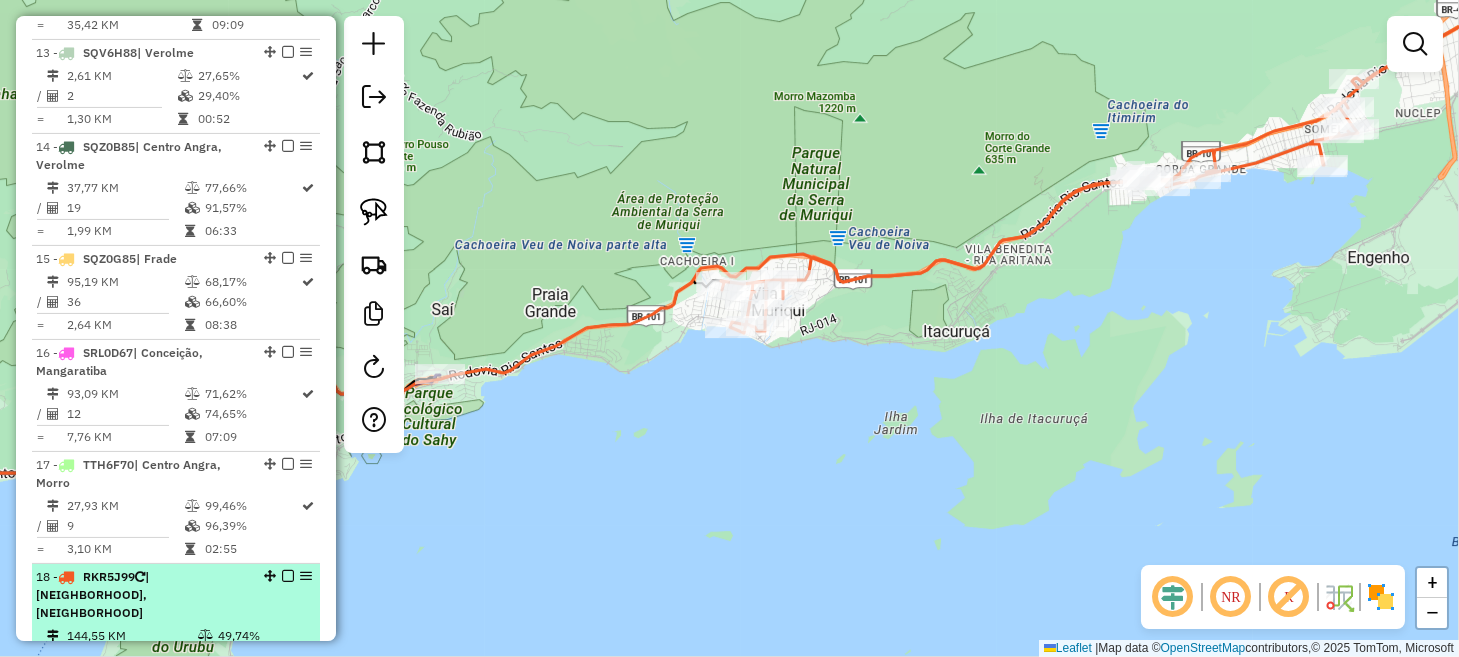 click at bounding box center [288, 576] 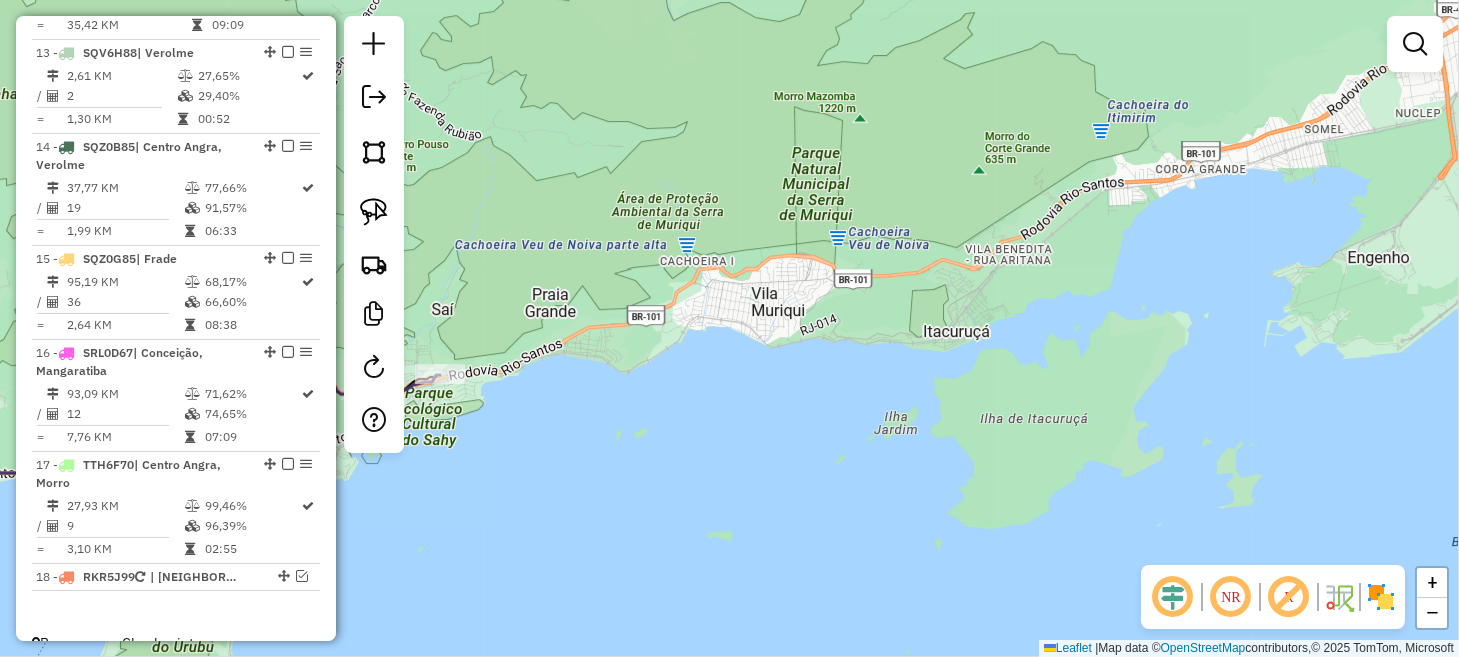scroll, scrollTop: 2088, scrollLeft: 0, axis: vertical 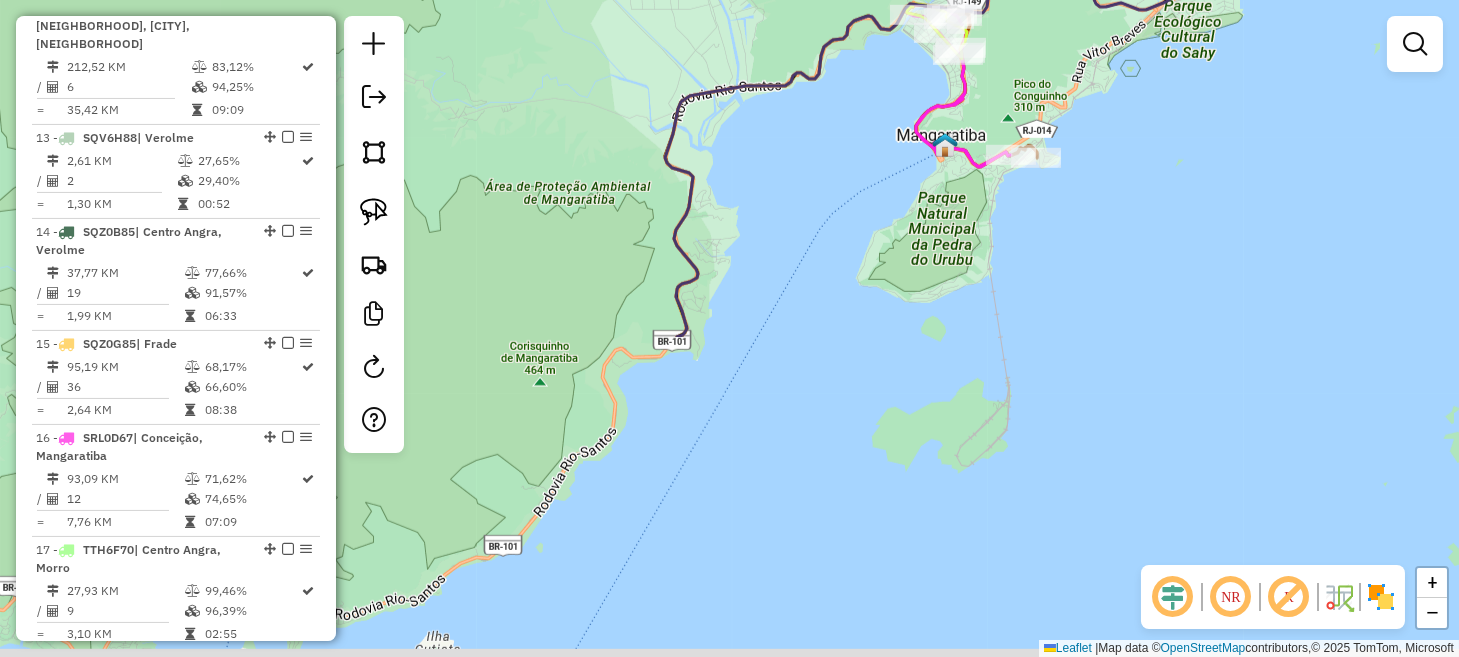 drag, startPoint x: 500, startPoint y: 499, endPoint x: 1287, endPoint y: 87, distance: 888.3203 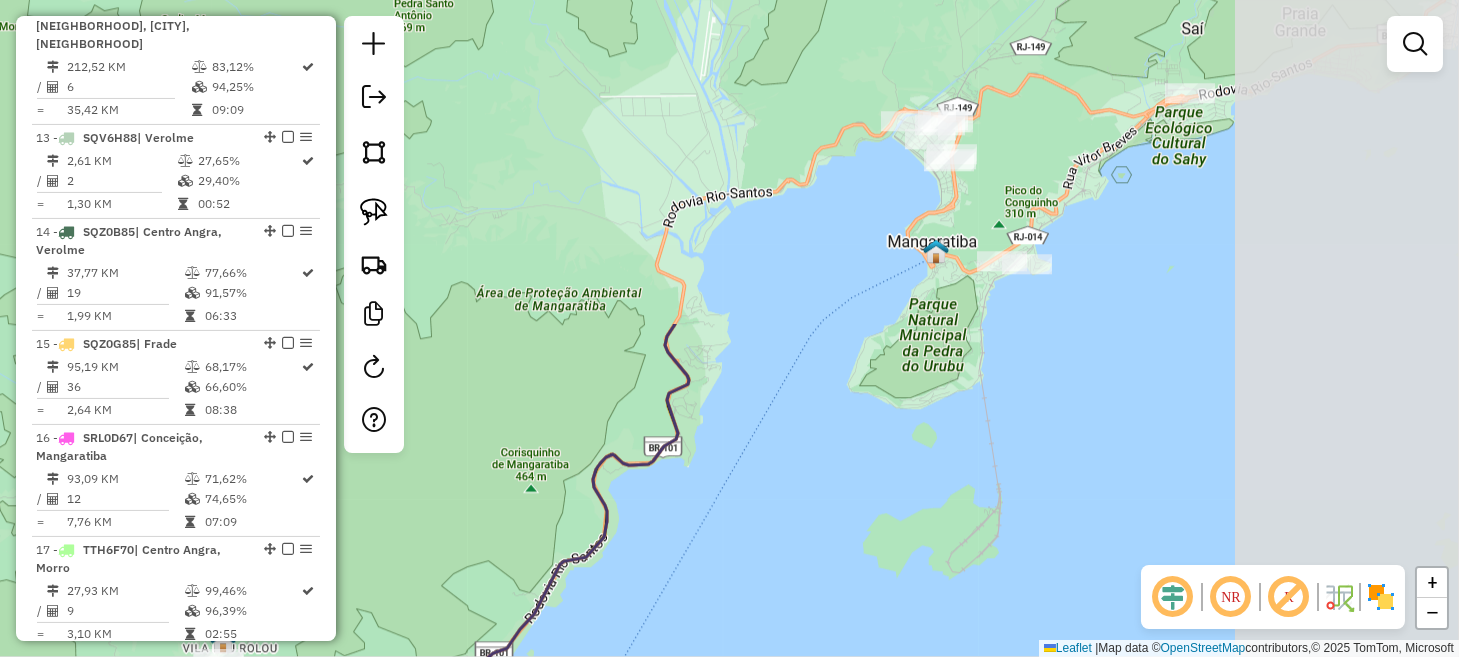 drag, startPoint x: 1136, startPoint y: 266, endPoint x: 499, endPoint y: 701, distance: 771.3585 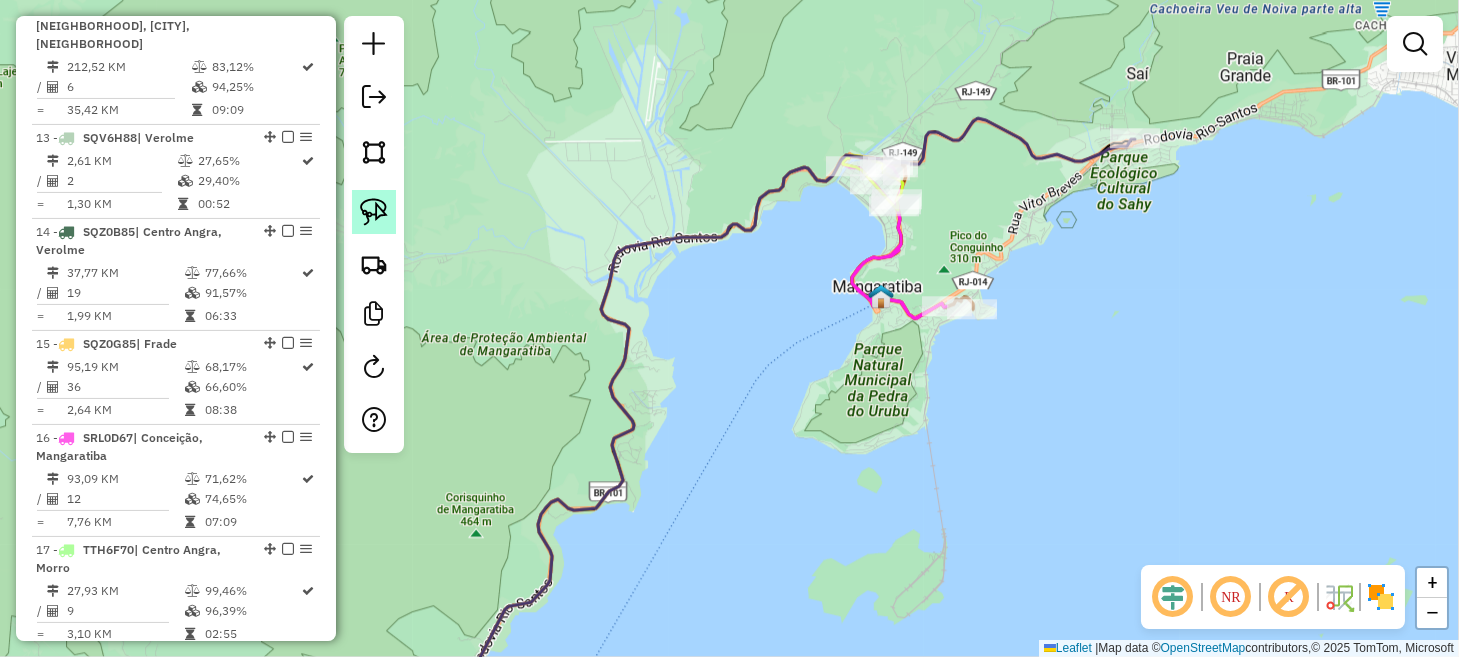 click 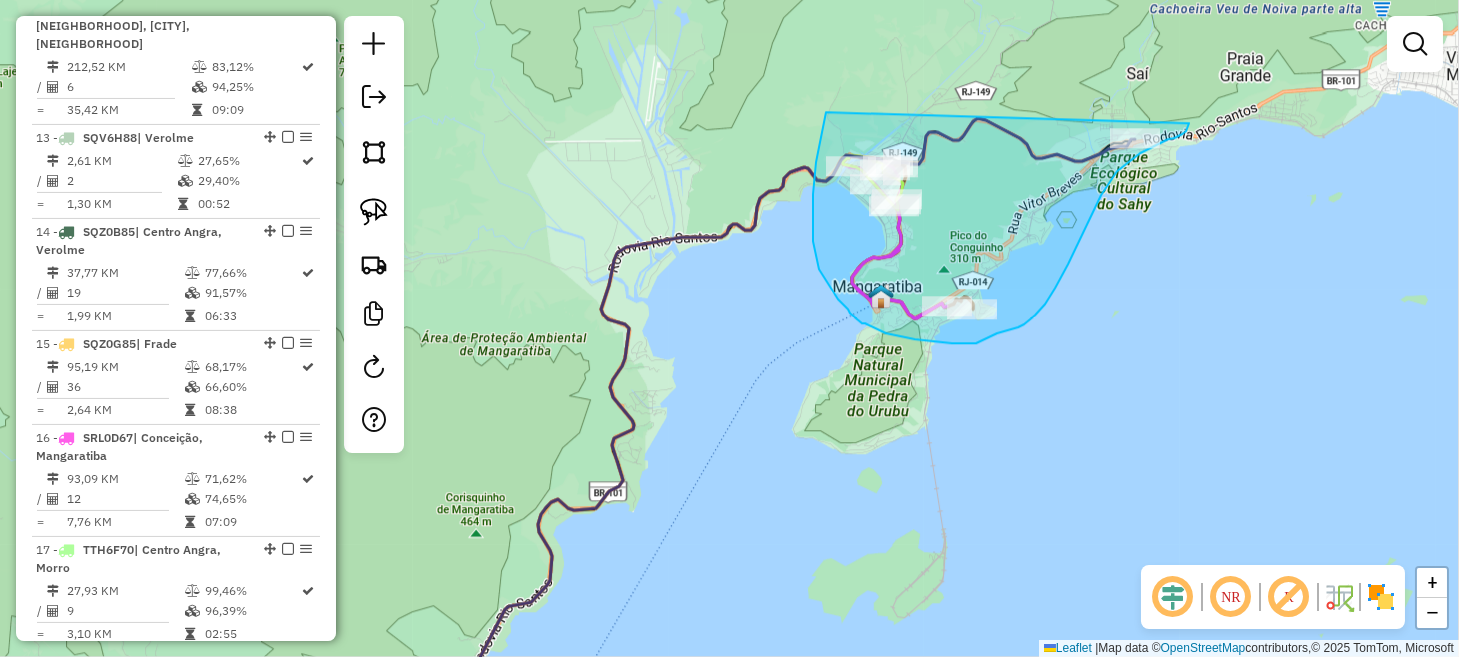 drag, startPoint x: 826, startPoint y: 112, endPoint x: 1187, endPoint y: 86, distance: 361.9351 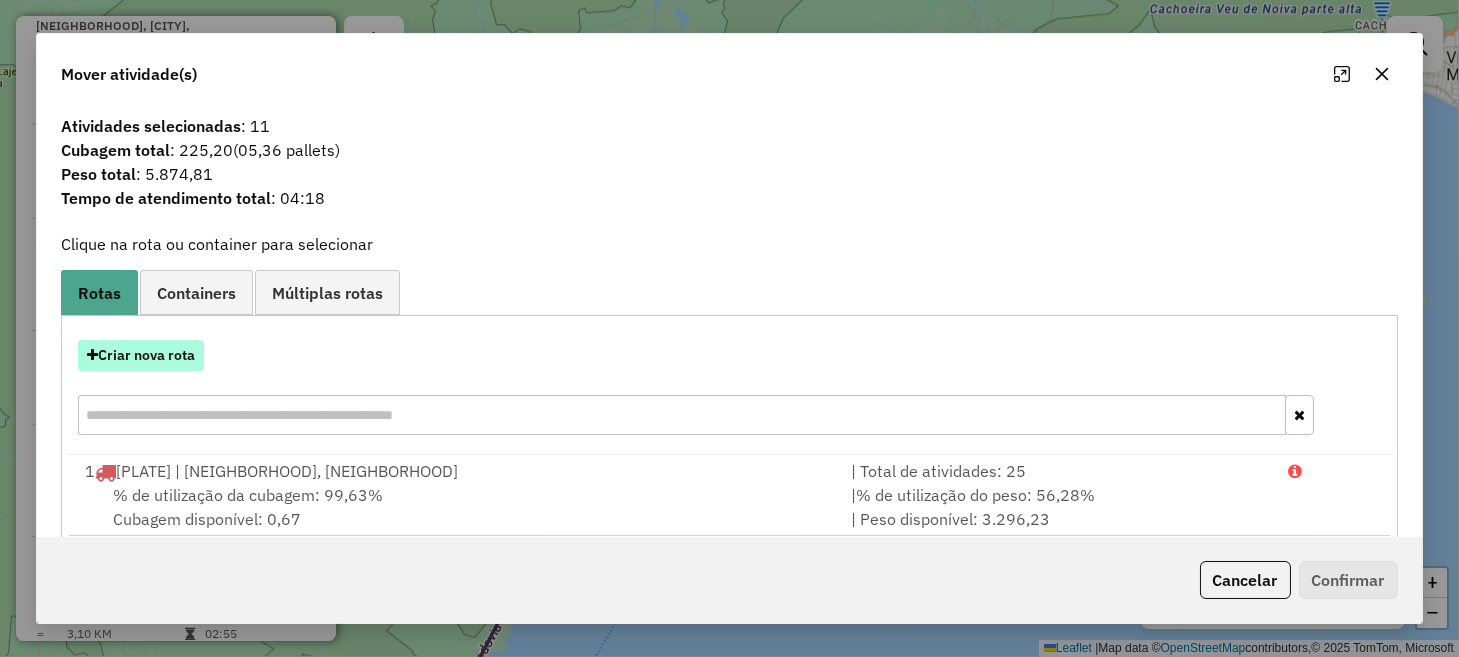 click on "Criar nova rota" at bounding box center (141, 355) 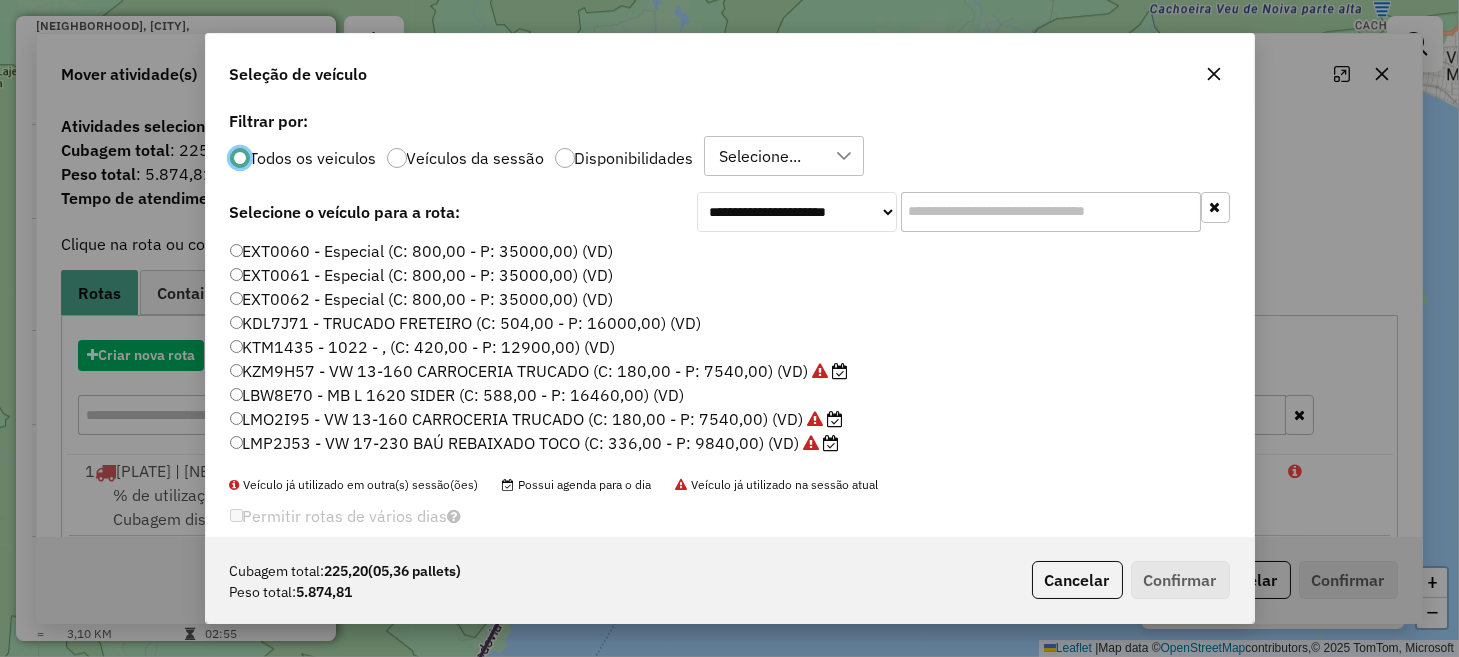 scroll, scrollTop: 10, scrollLeft: 6, axis: both 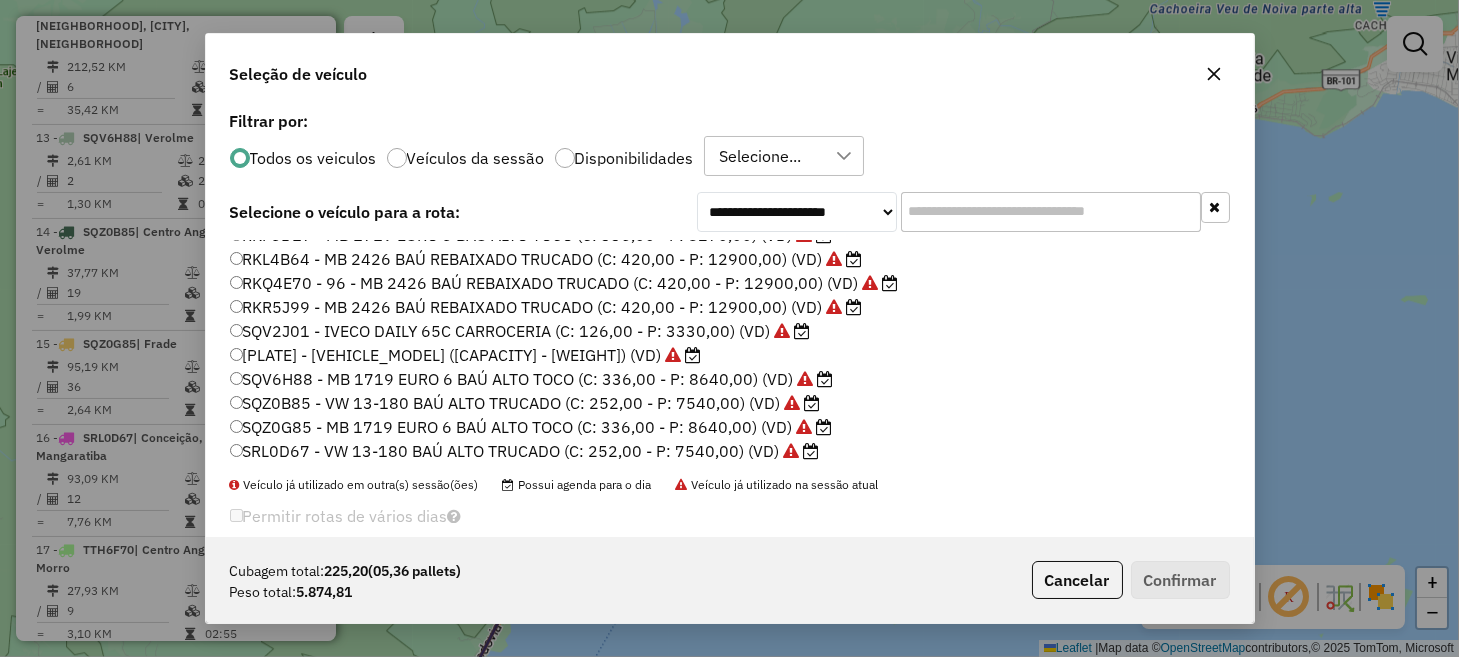 click on "SQZ0G85 - MB 1719 EURO 6 BAÚ ALTO TOCO (C: 336,00 - P: 8640,00) (VD)" 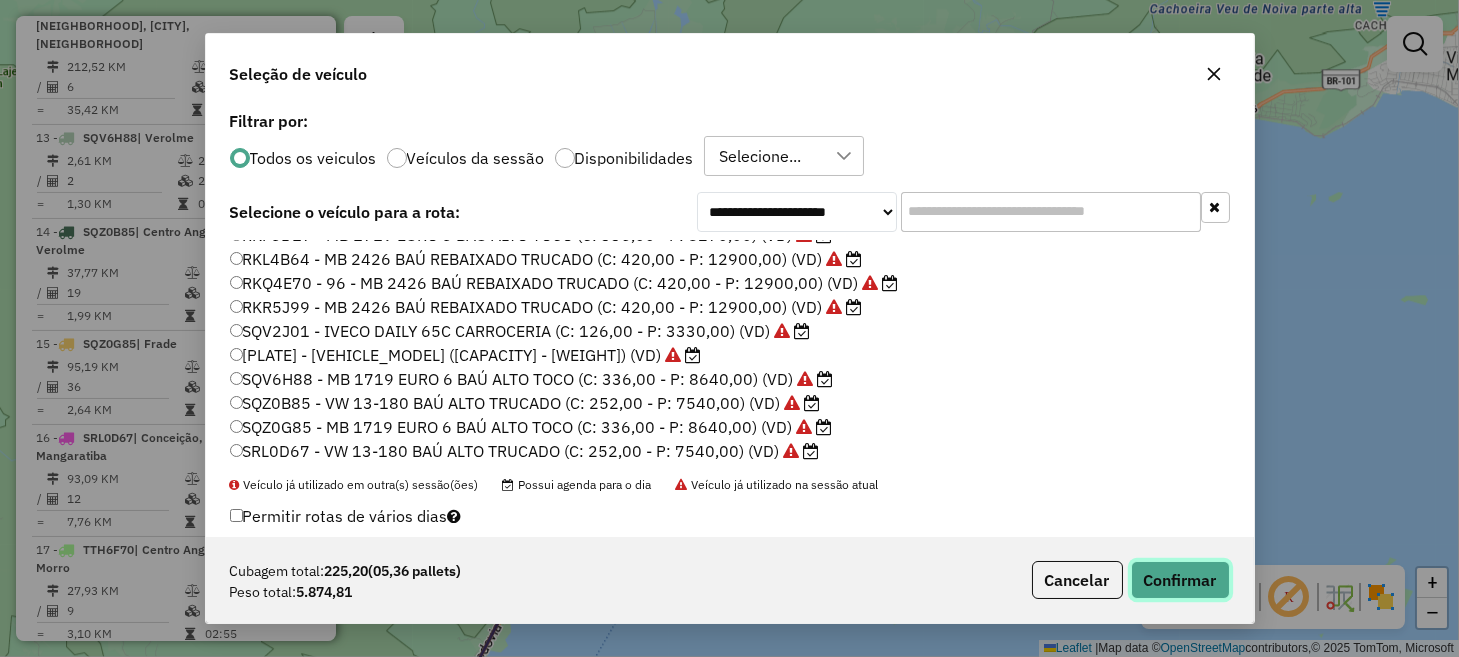 click on "Confirmar" 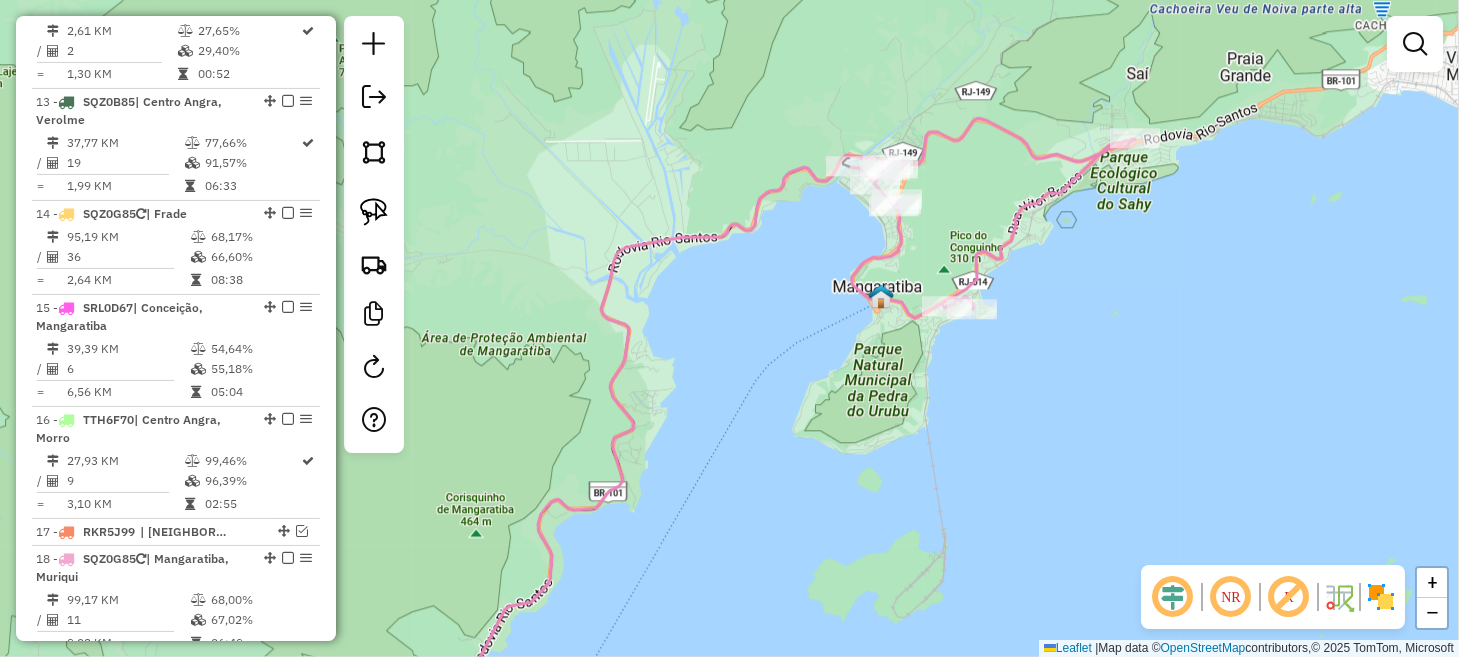 scroll, scrollTop: 2061, scrollLeft: 0, axis: vertical 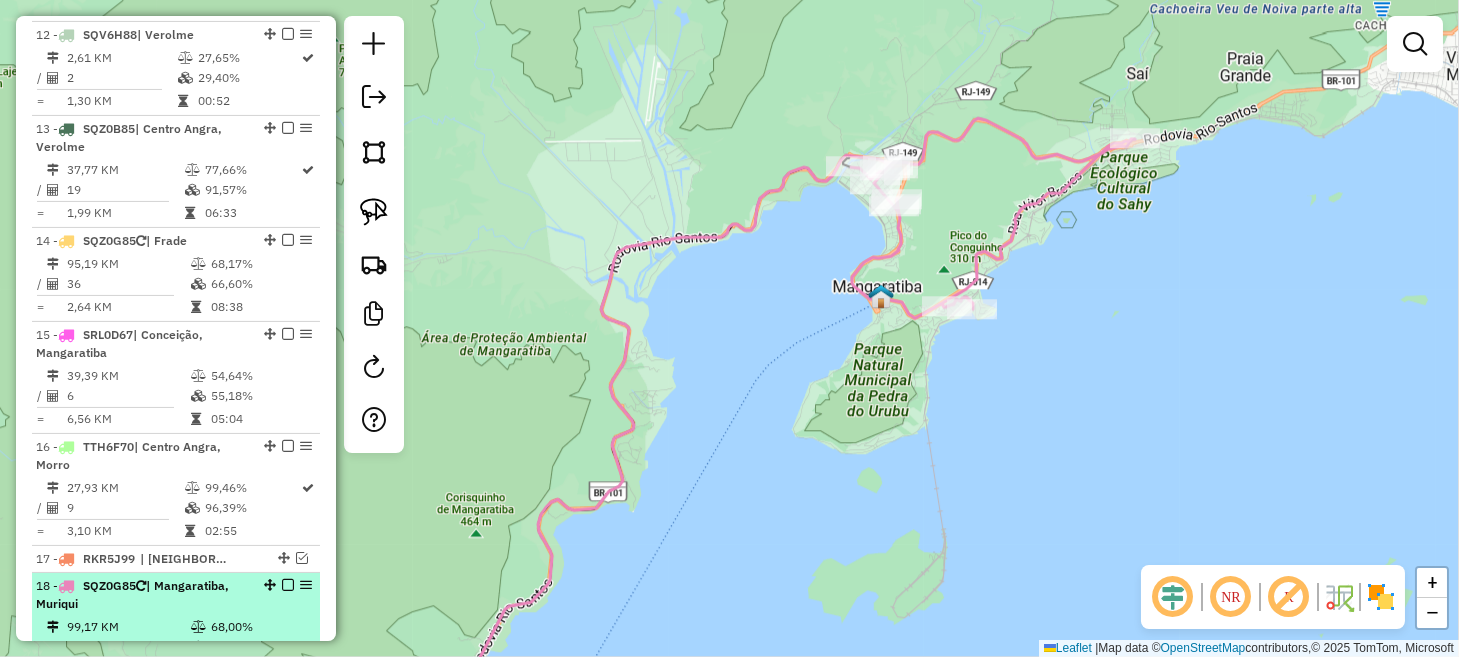 click at bounding box center (288, 585) 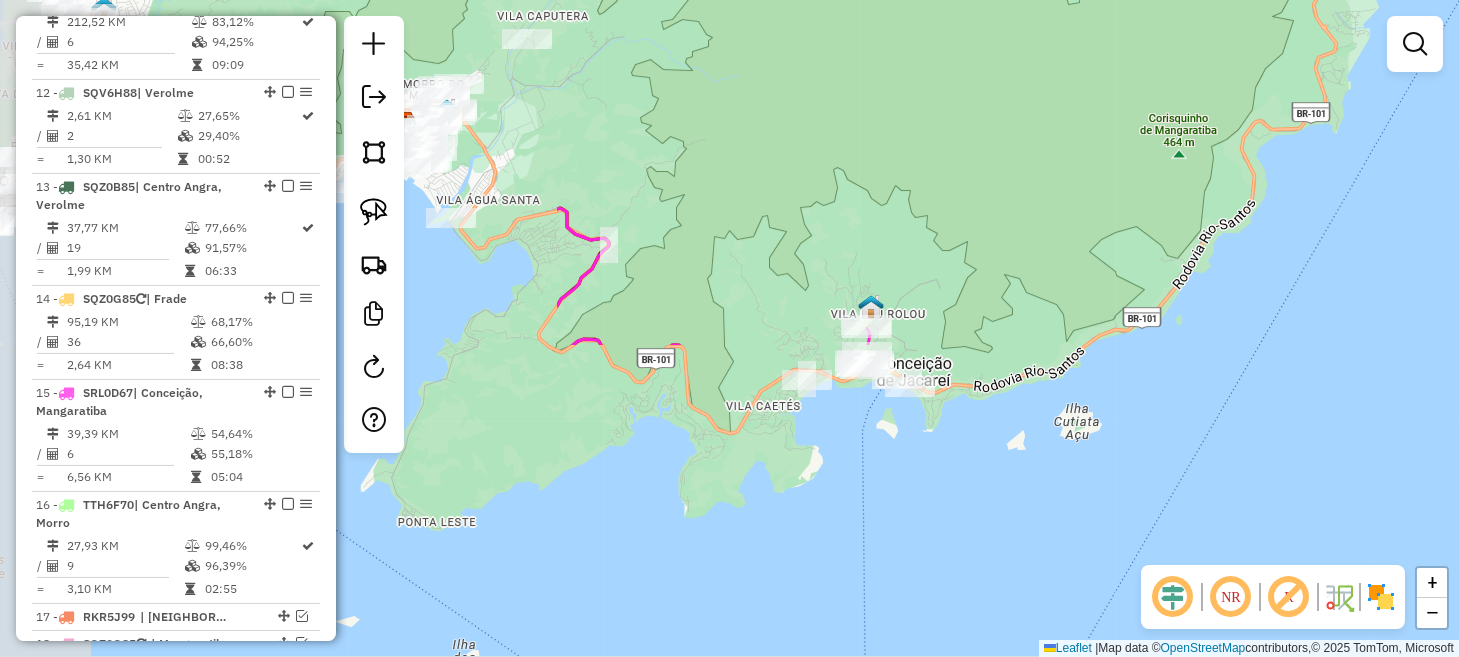 drag, startPoint x: 889, startPoint y: 465, endPoint x: 1455, endPoint y: 122, distance: 661.81946 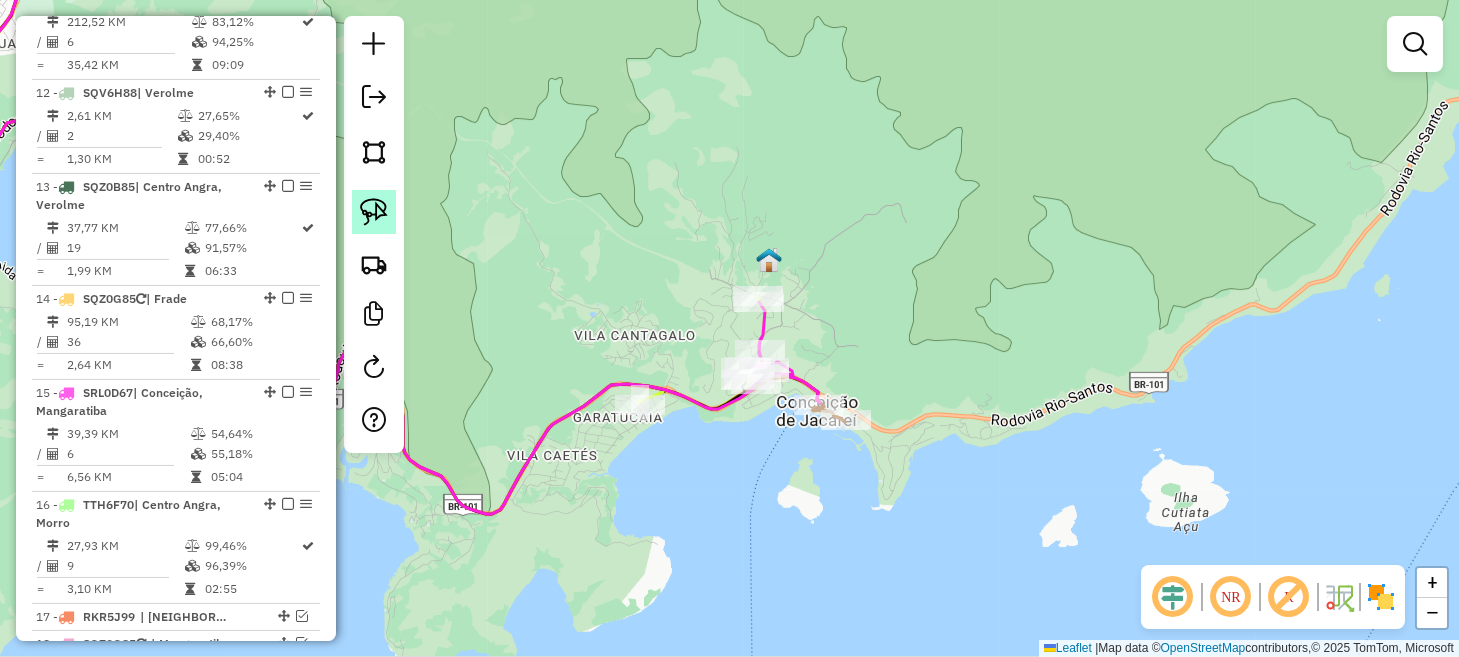 click 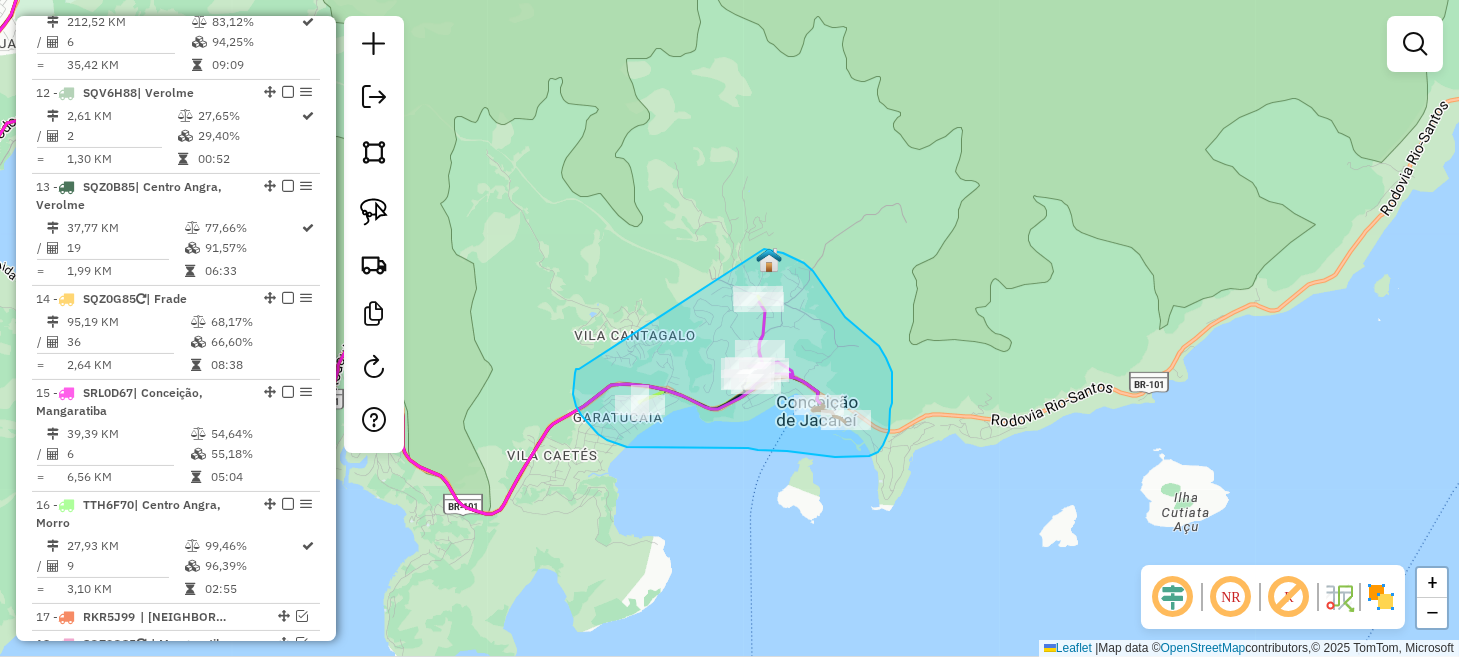 drag, startPoint x: 579, startPoint y: 369, endPoint x: 752, endPoint y: 249, distance: 210.54453 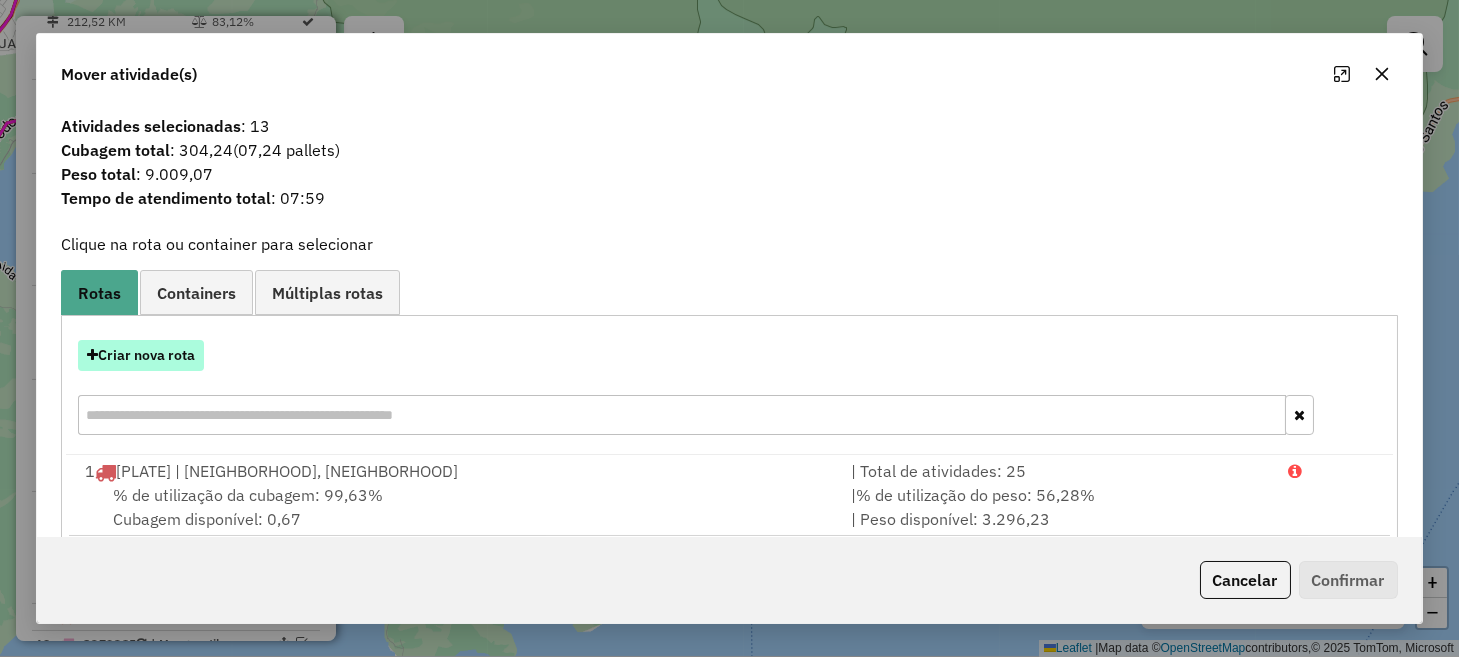 click on "Criar nova rota" at bounding box center (141, 355) 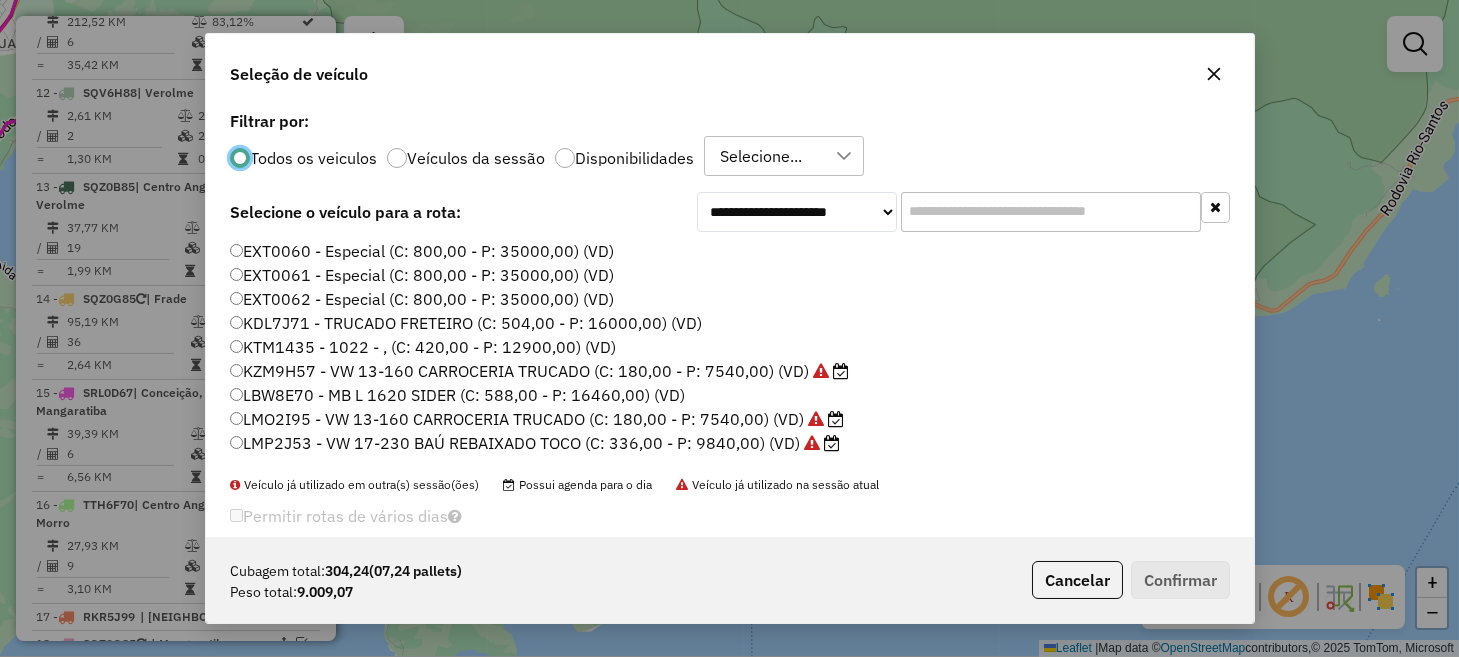 scroll, scrollTop: 10, scrollLeft: 6, axis: both 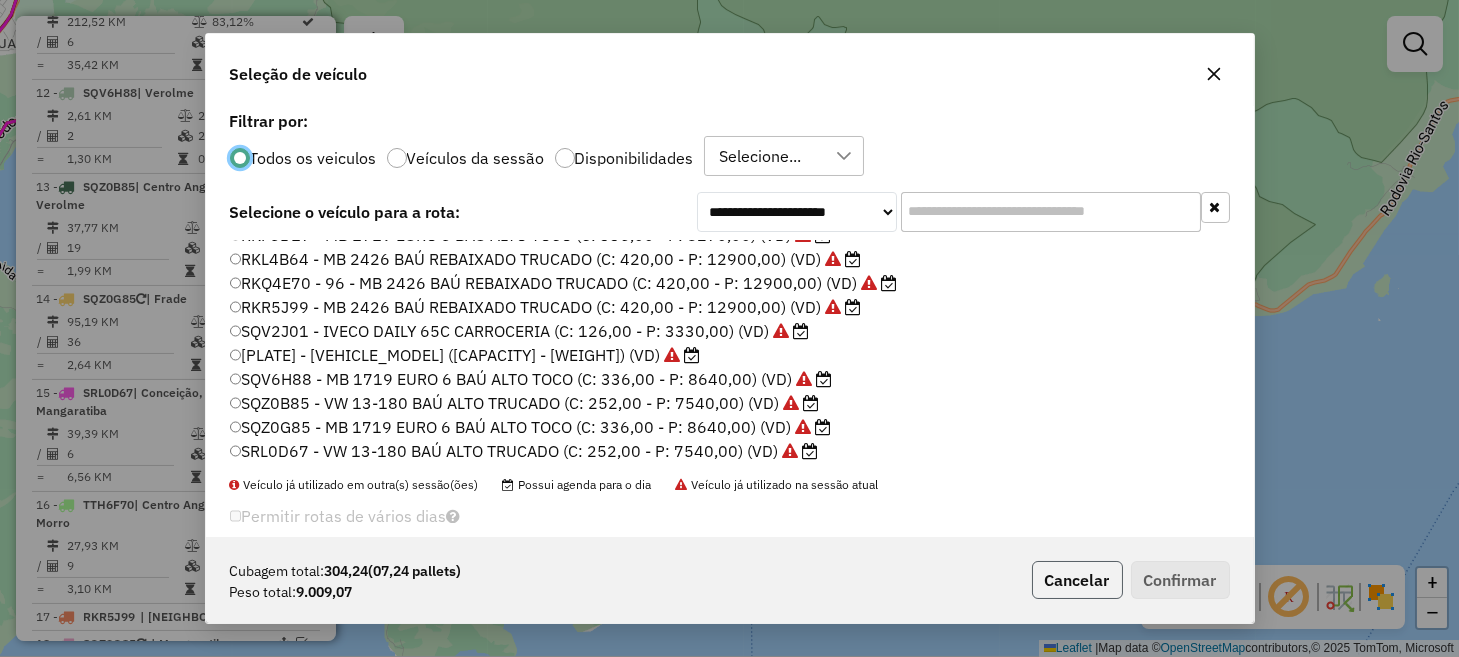 click on "Cancelar" 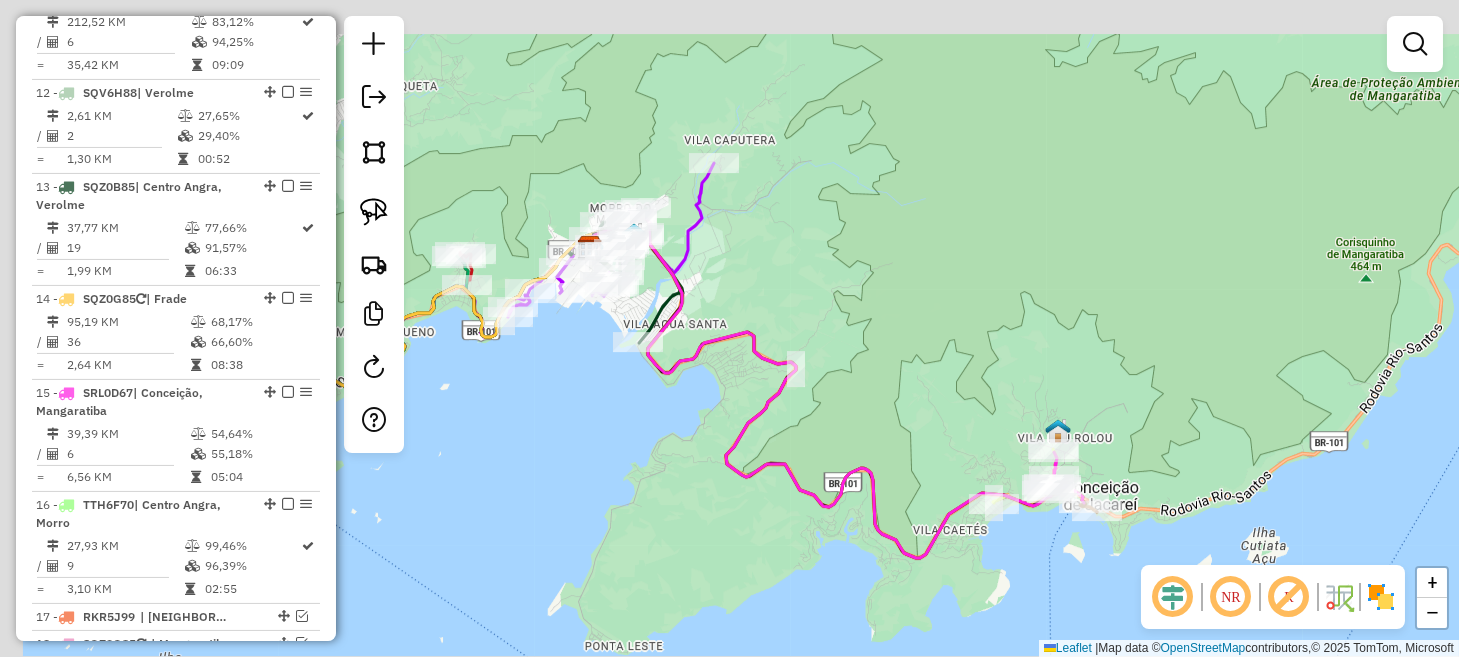 drag, startPoint x: 746, startPoint y: 483, endPoint x: 1036, endPoint y: 594, distance: 310.5173 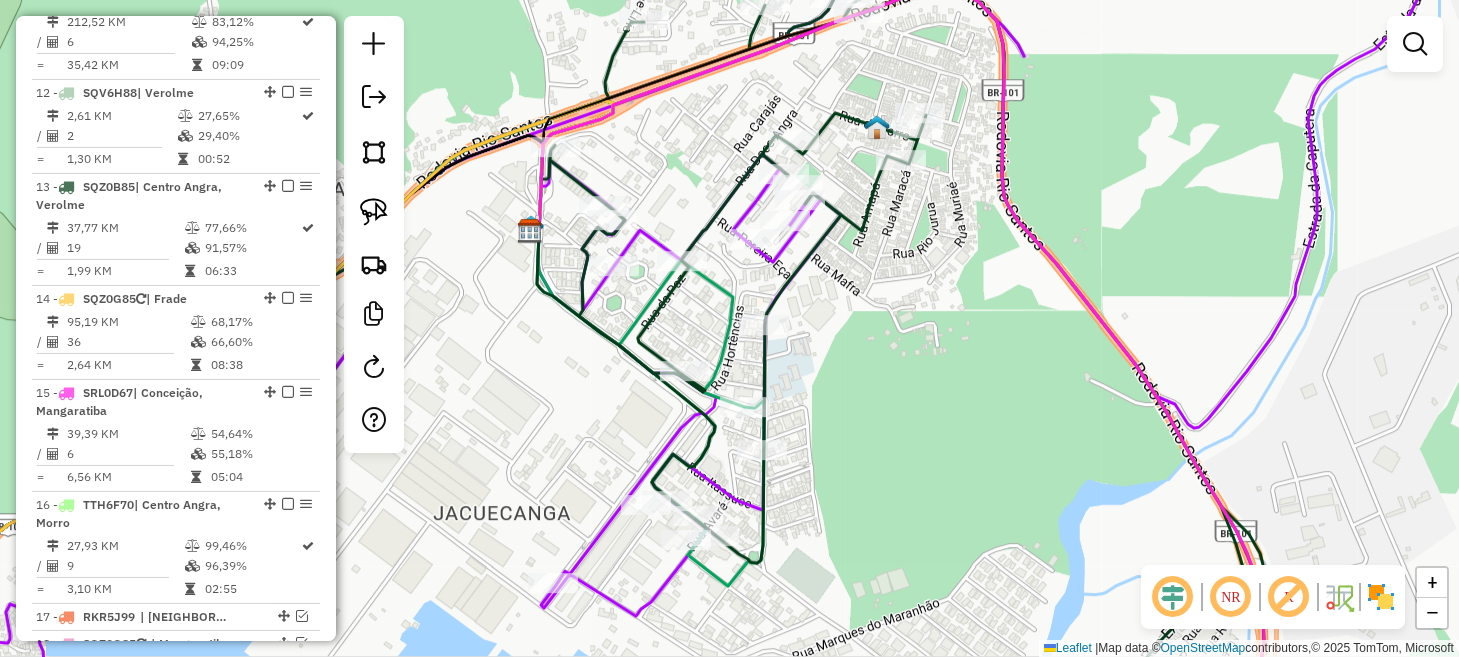 drag, startPoint x: 856, startPoint y: 391, endPoint x: 872, endPoint y: 426, distance: 38.483765 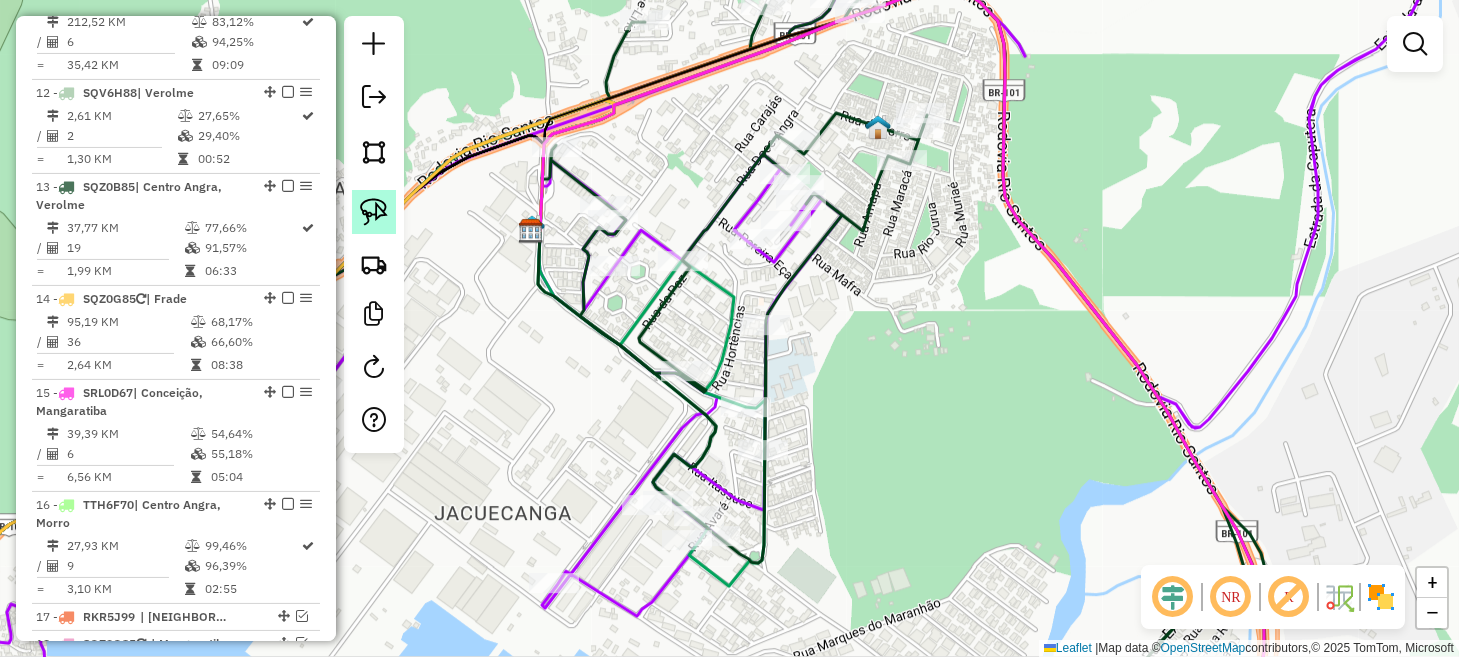 click 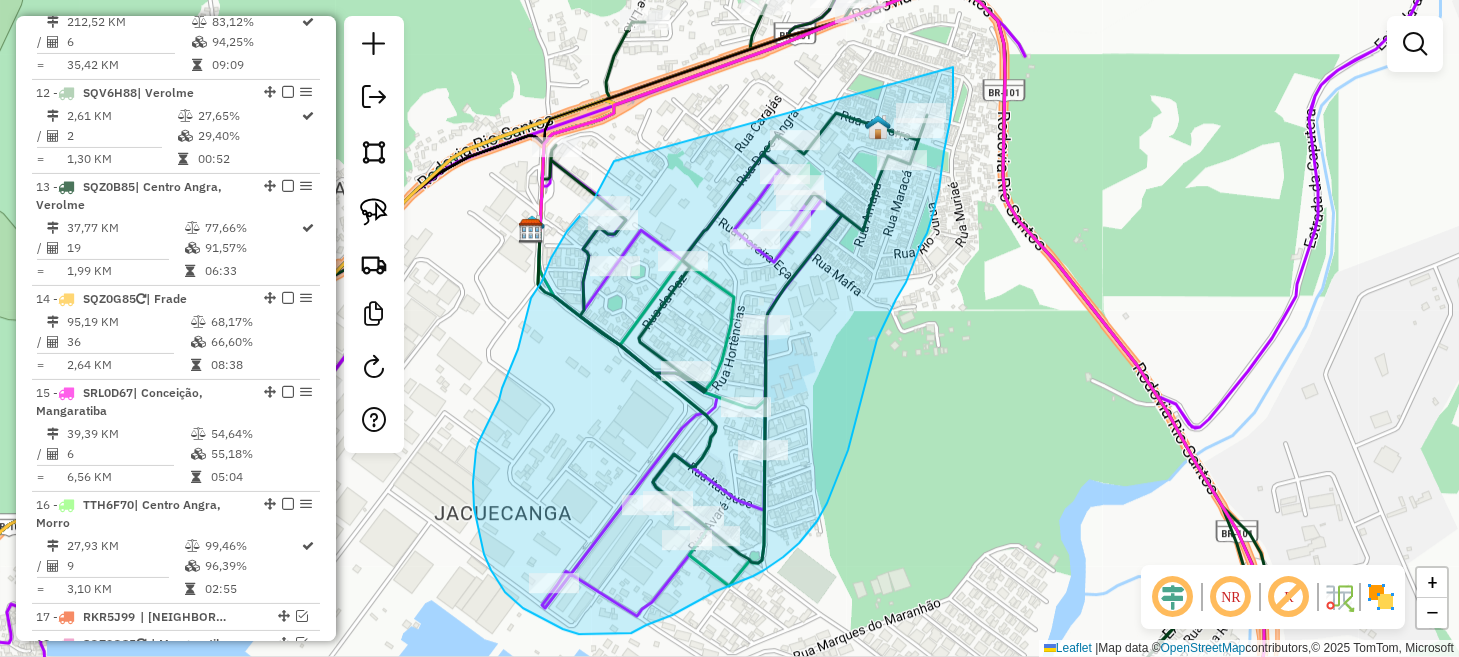 drag, startPoint x: 614, startPoint y: 161, endPoint x: 953, endPoint y: 67, distance: 351.79114 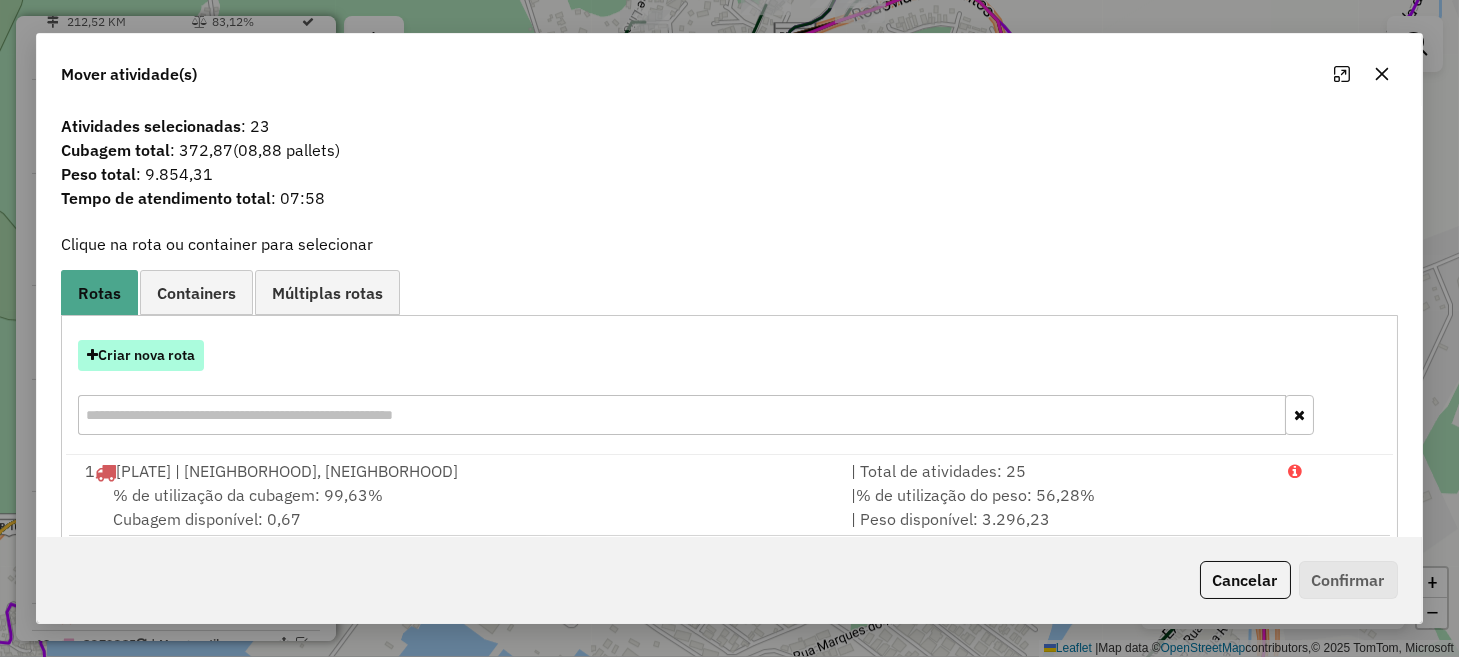 click on "Criar nova rota" at bounding box center [141, 355] 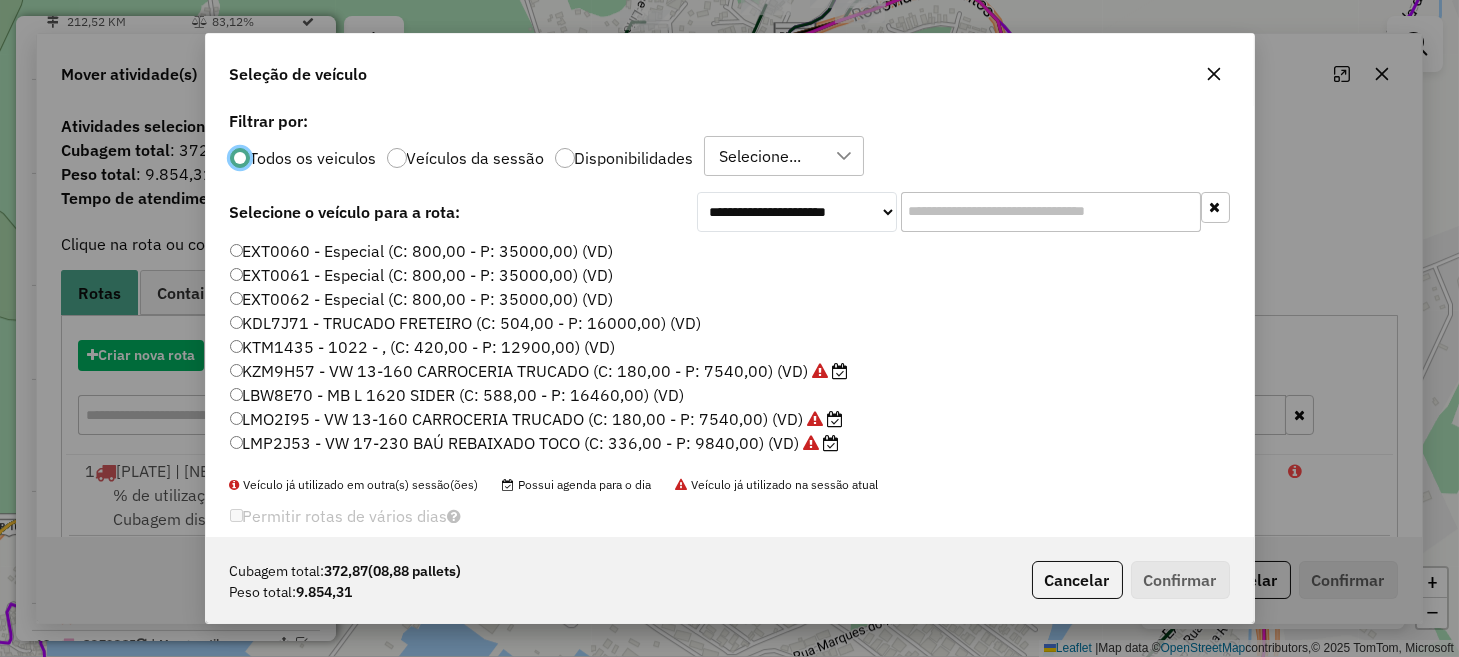 scroll, scrollTop: 10, scrollLeft: 6, axis: both 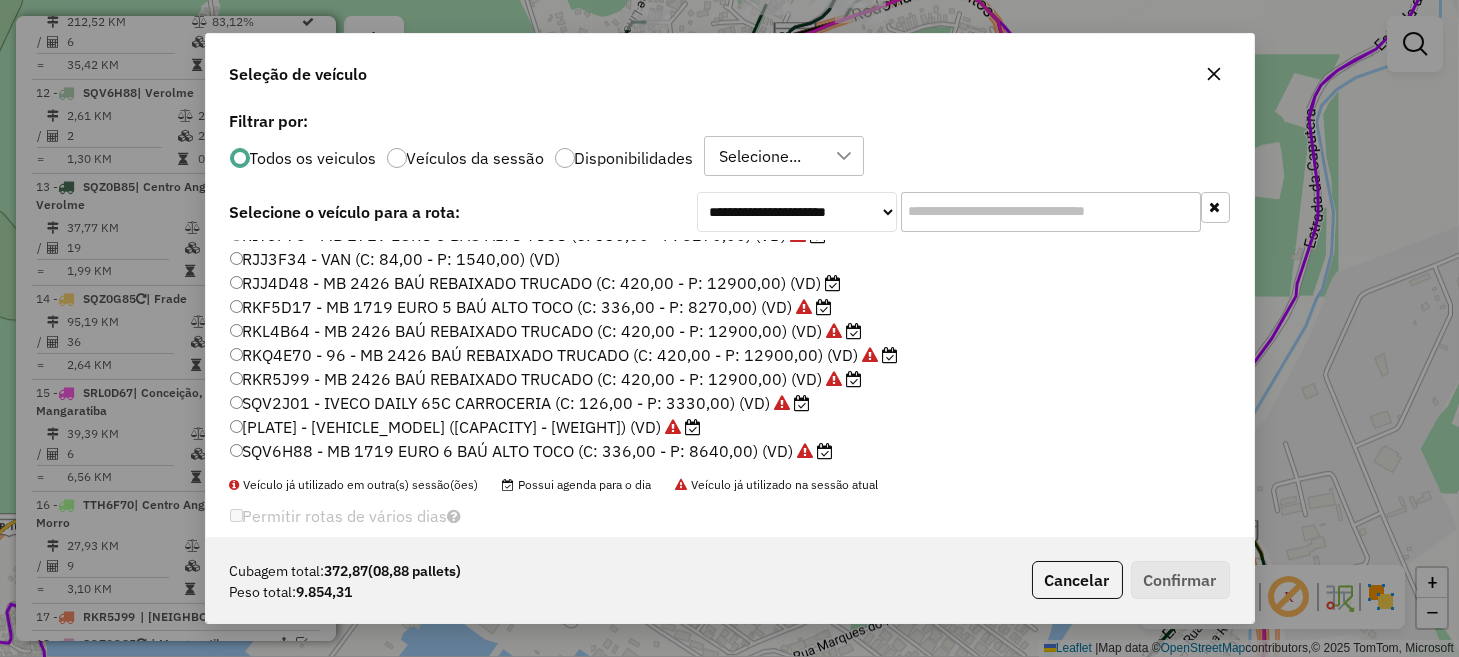 click on "RKL4B64 - MB 2426 BAÚ REBAIXADO TRUCADO (C: 420,00 - P: 12900,00) (VD)" 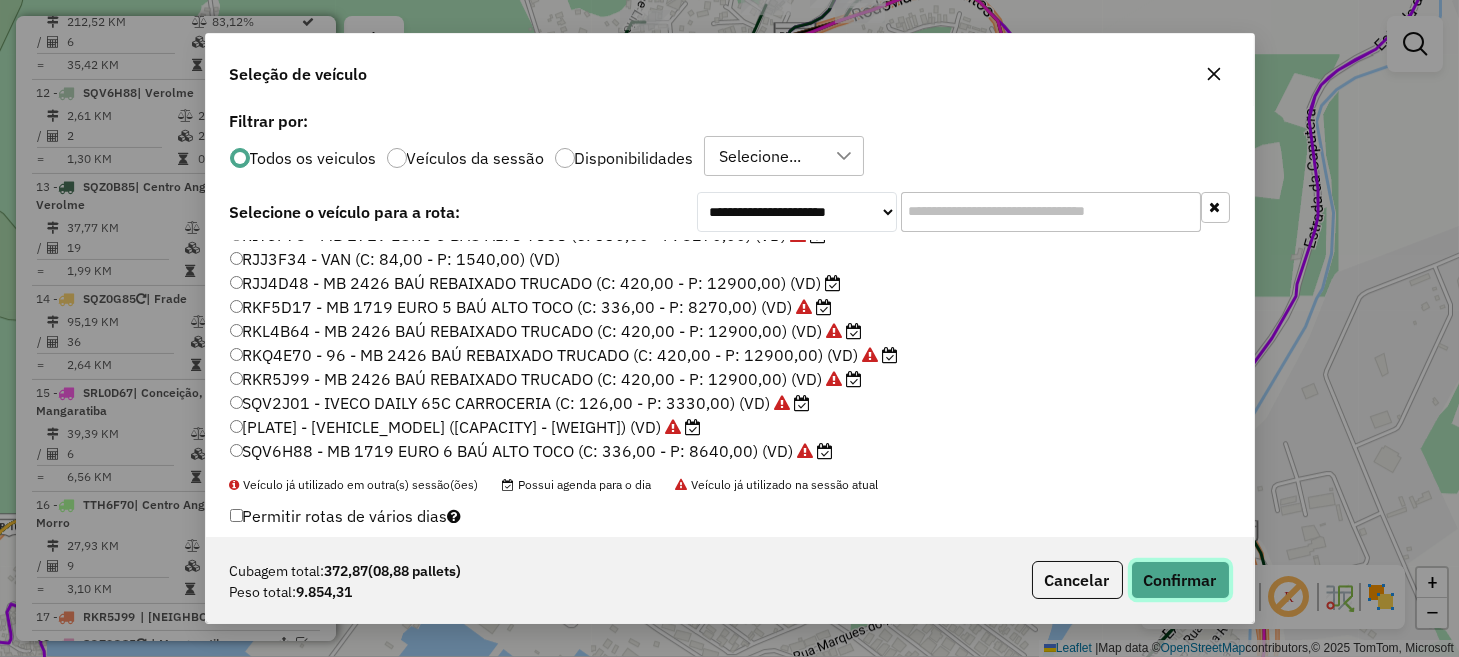 click on "Confirmar" 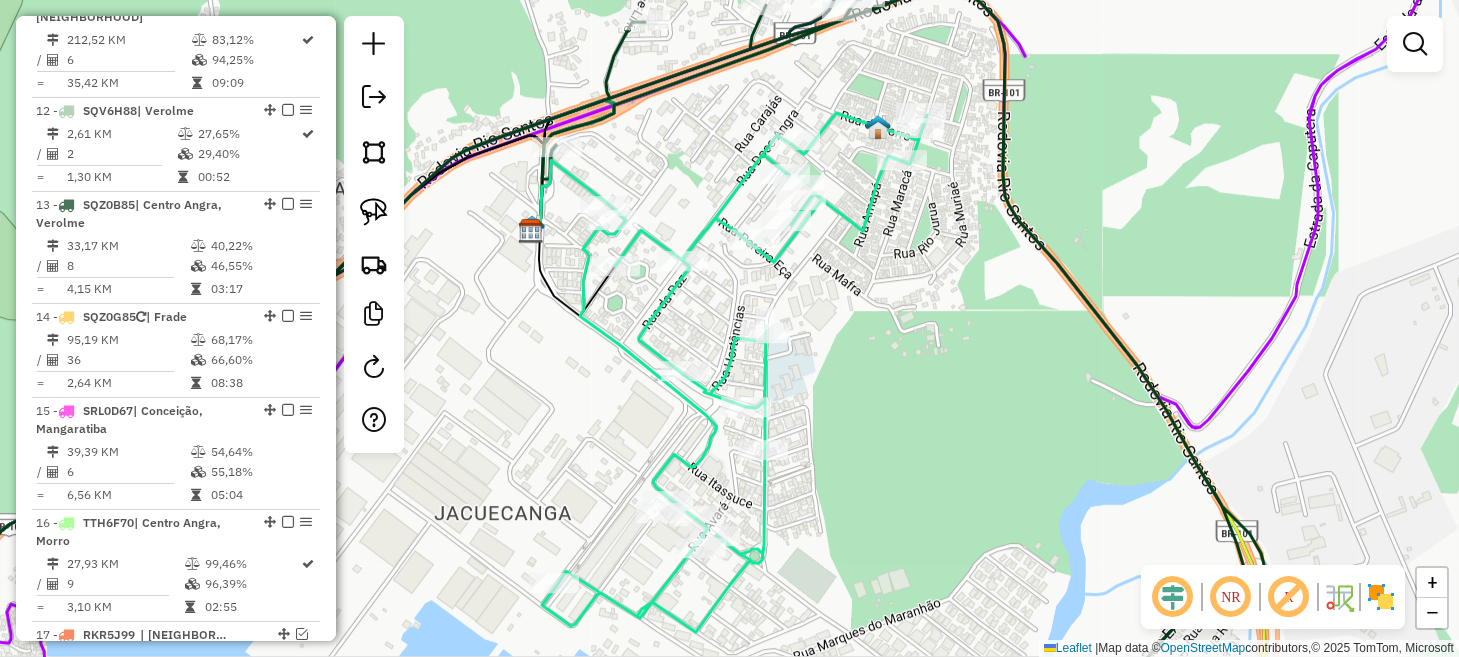 scroll, scrollTop: 2061, scrollLeft: 0, axis: vertical 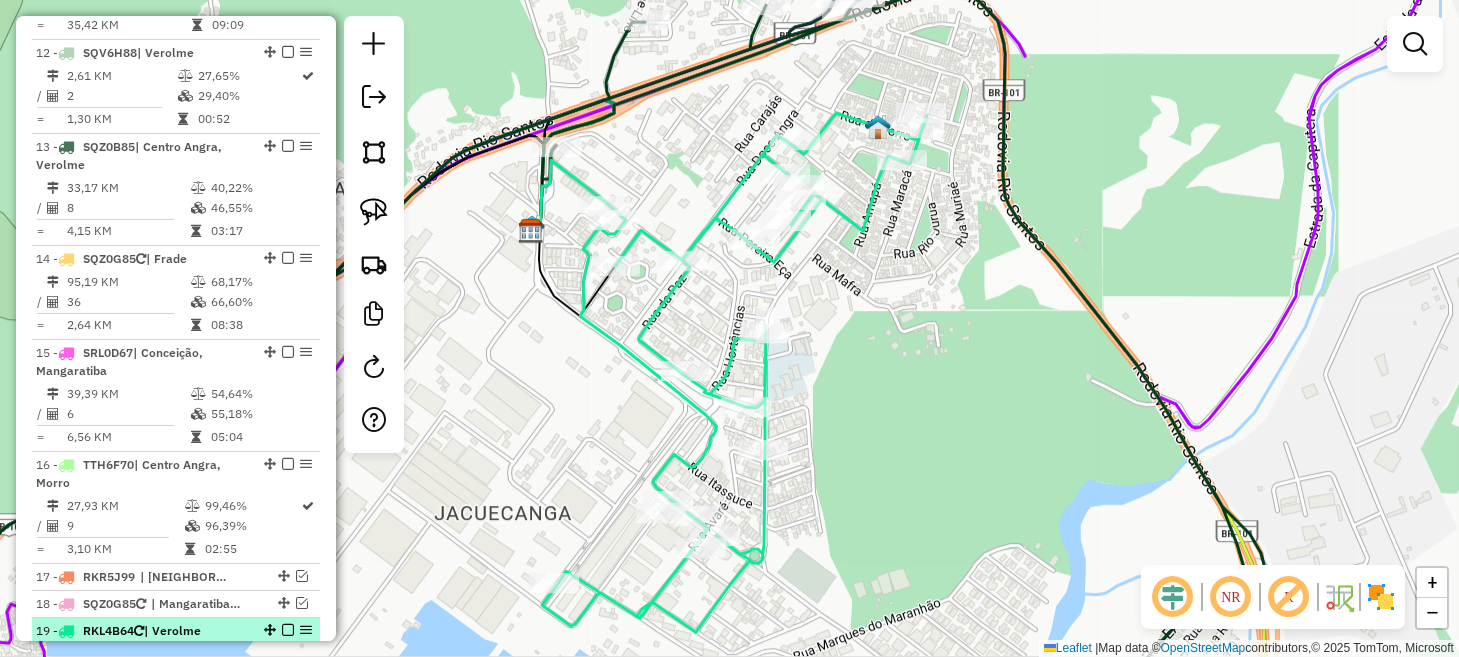 click at bounding box center (288, 630) 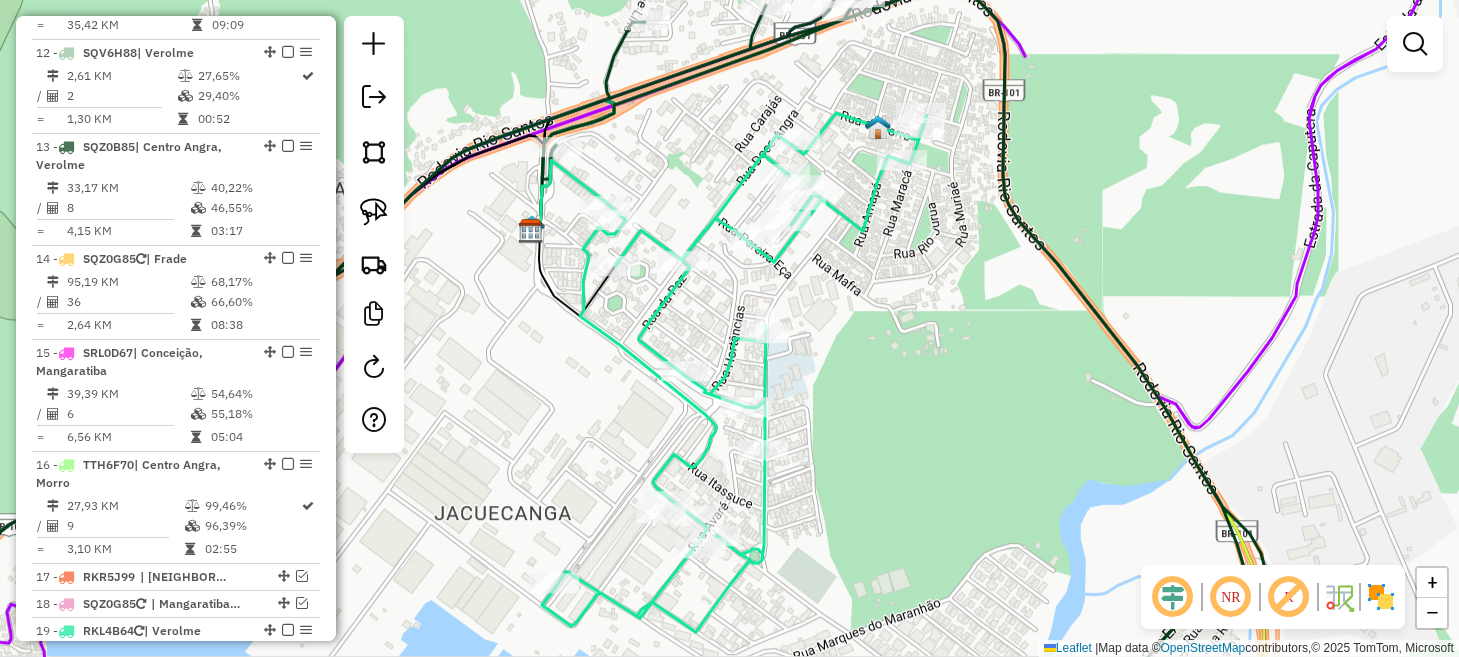 scroll, scrollTop: 2030, scrollLeft: 0, axis: vertical 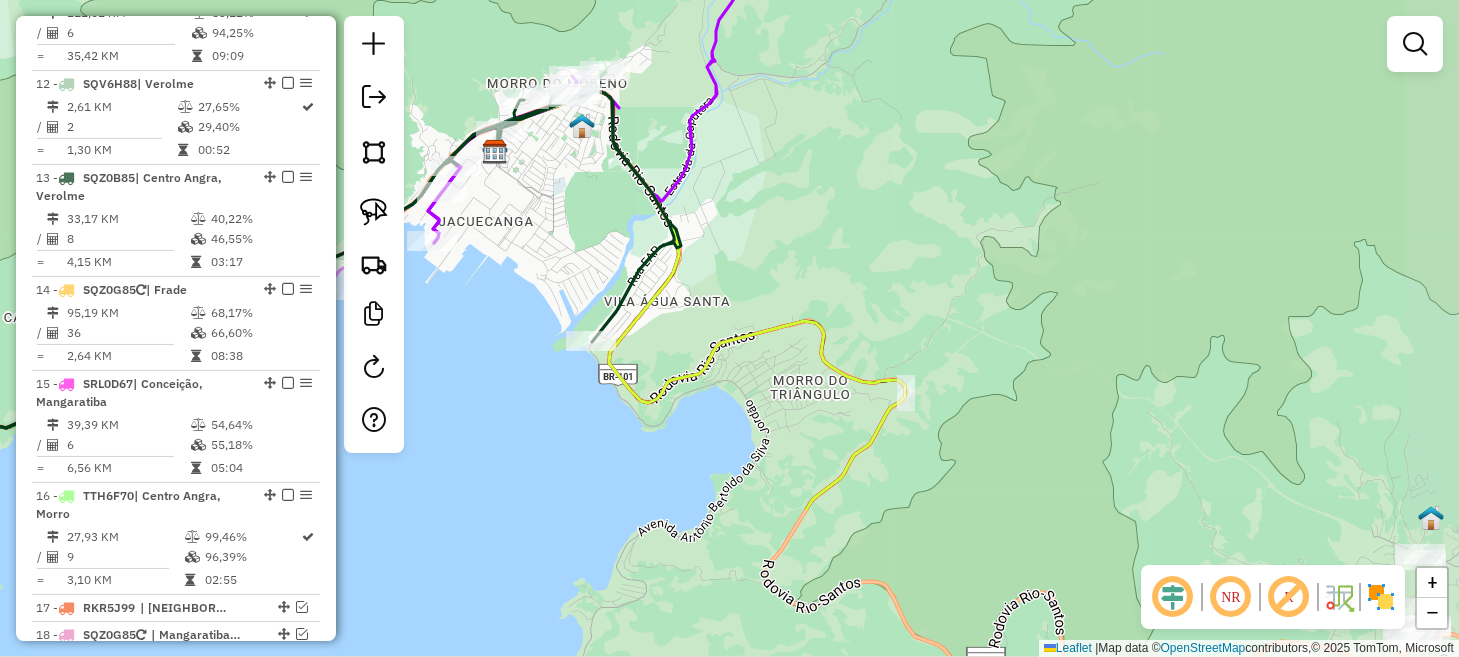 drag, startPoint x: 1053, startPoint y: 450, endPoint x: 823, endPoint y: 236, distance: 314.1592 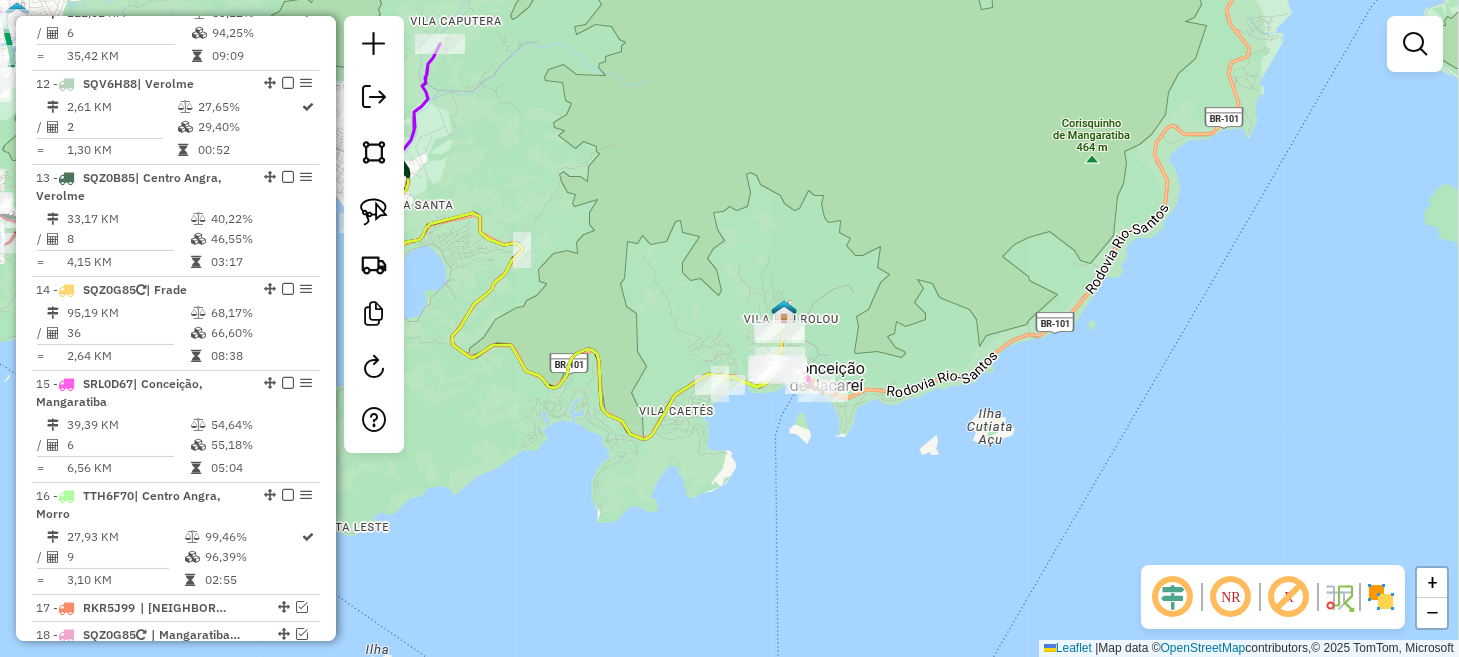 drag, startPoint x: 969, startPoint y: 290, endPoint x: 601, endPoint y: 231, distance: 372.69962 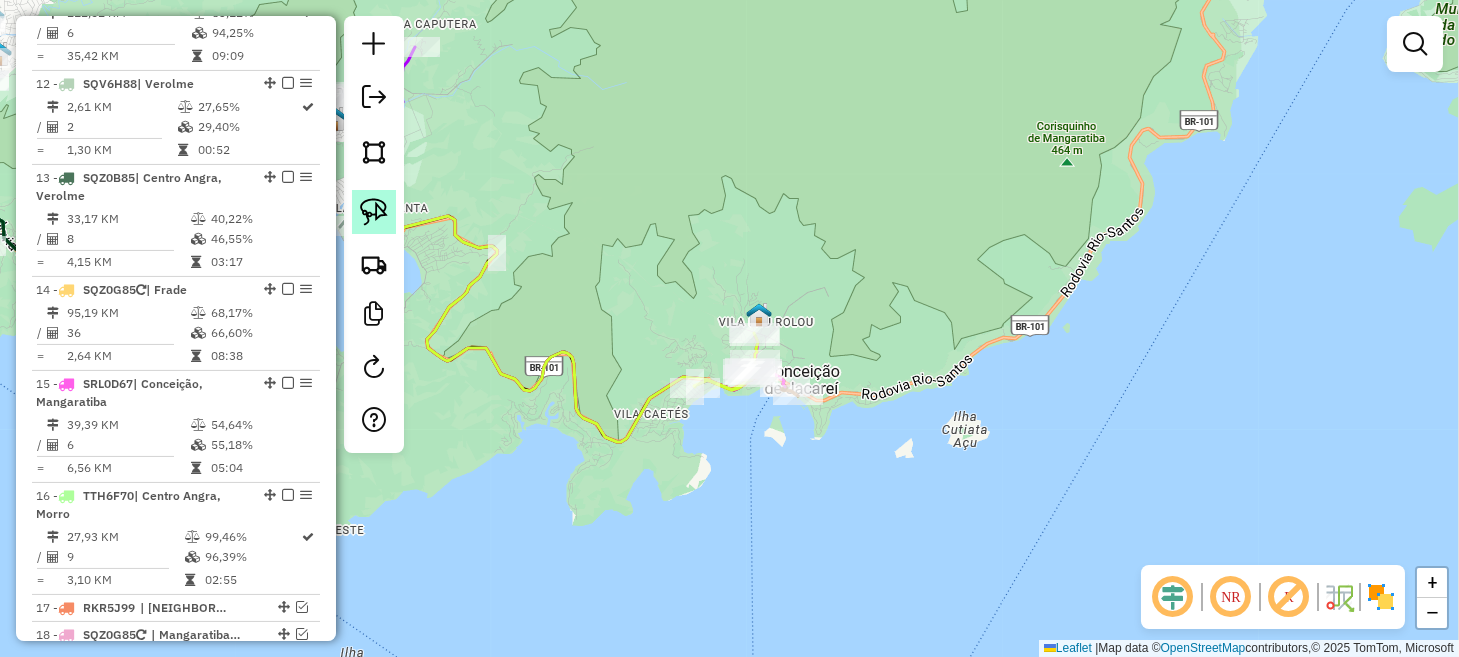 click 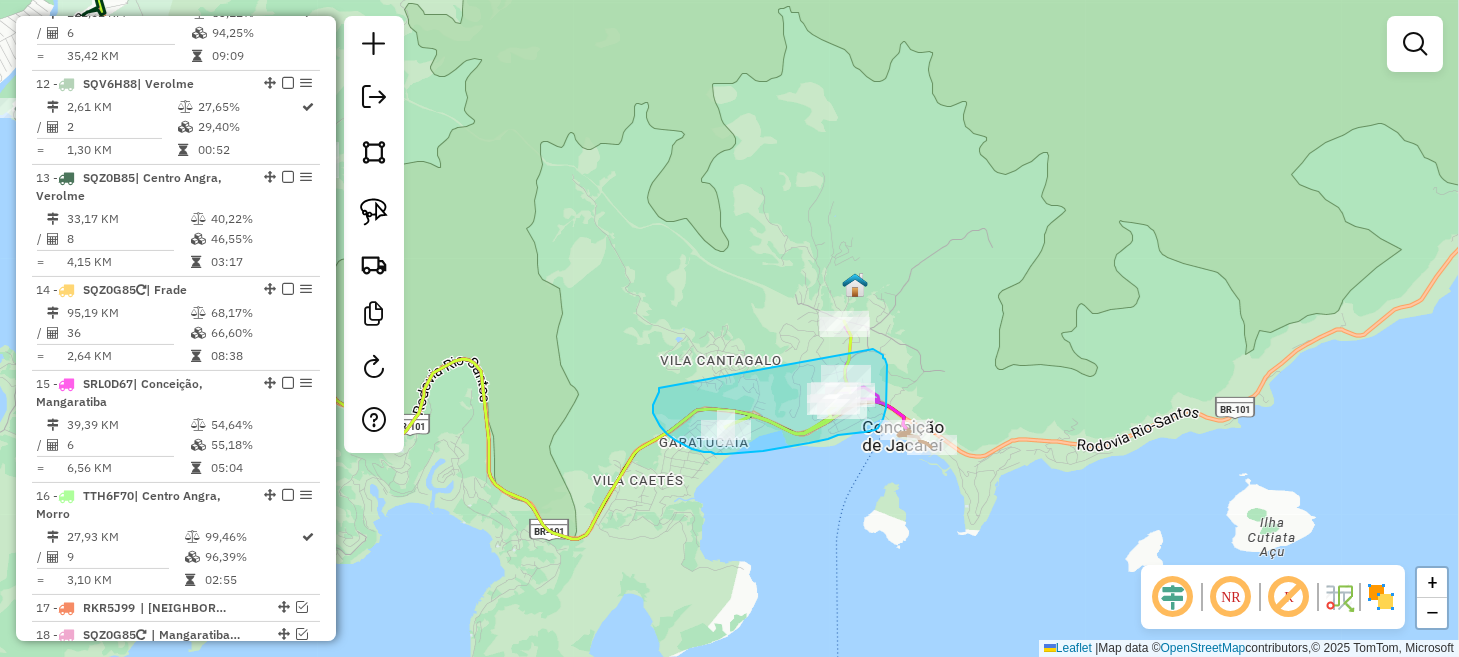 drag, startPoint x: 659, startPoint y: 388, endPoint x: 873, endPoint y: 349, distance: 217.5247 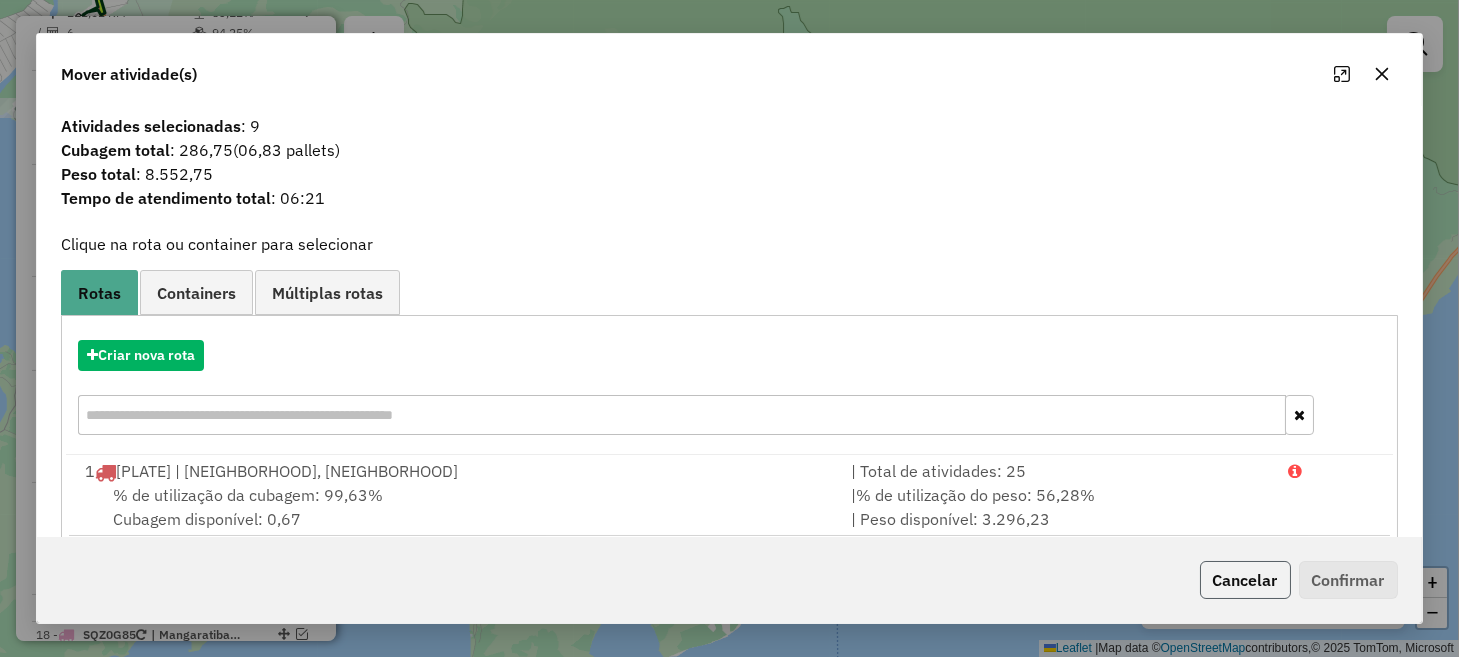 click on "Cancelar" 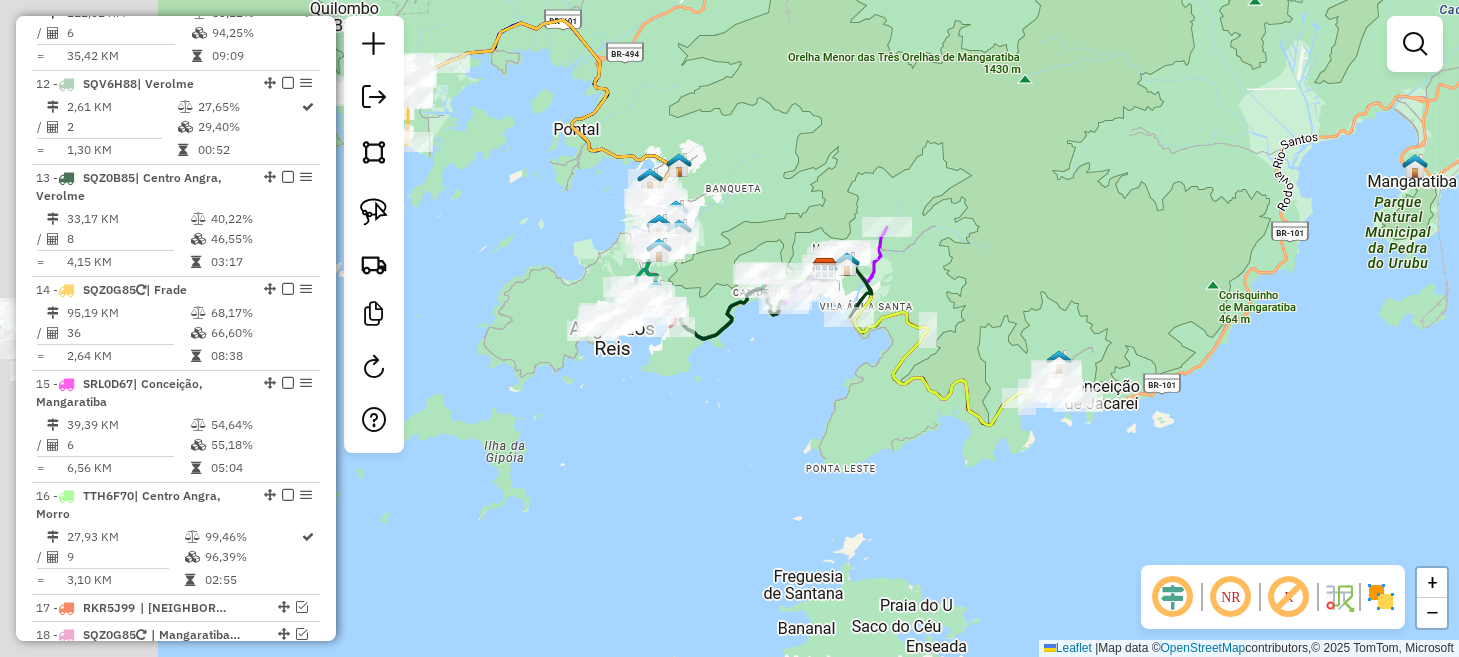 drag, startPoint x: 510, startPoint y: 450, endPoint x: 994, endPoint y: 461, distance: 484.12497 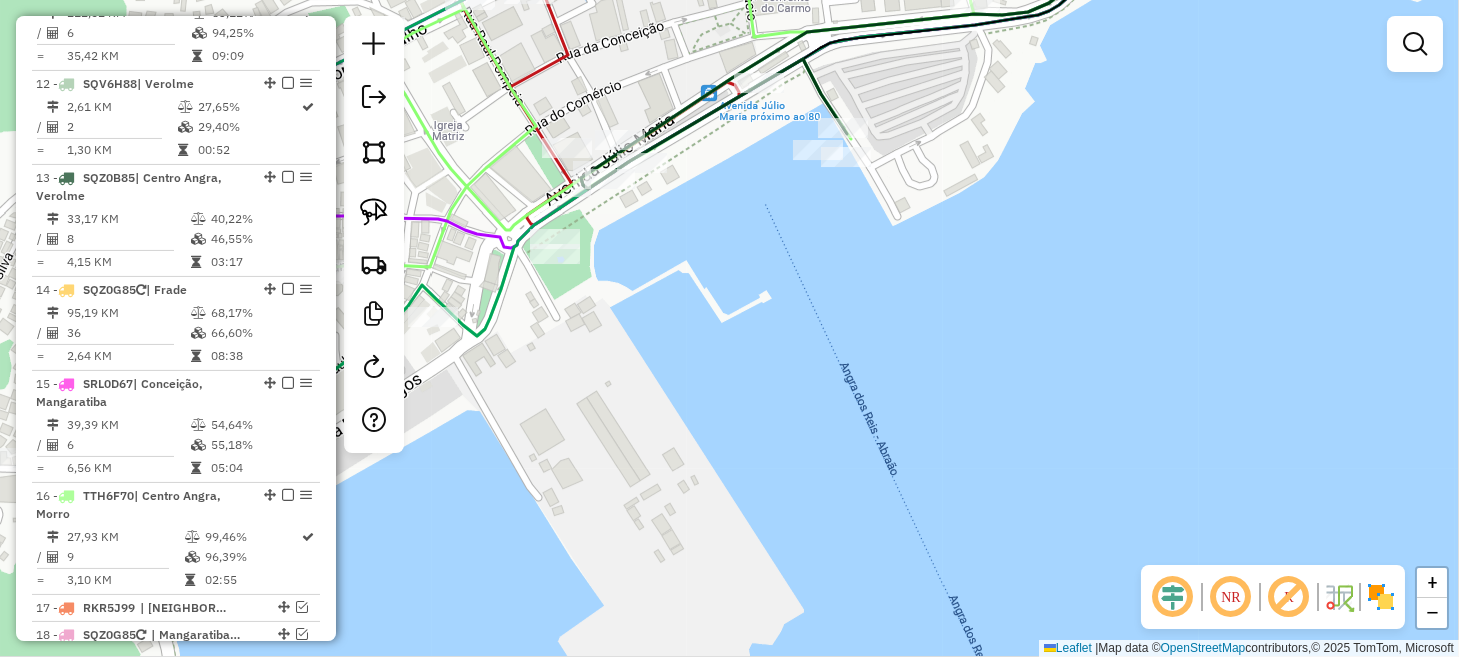 drag, startPoint x: 857, startPoint y: 233, endPoint x: 851, endPoint y: 463, distance: 230.07825 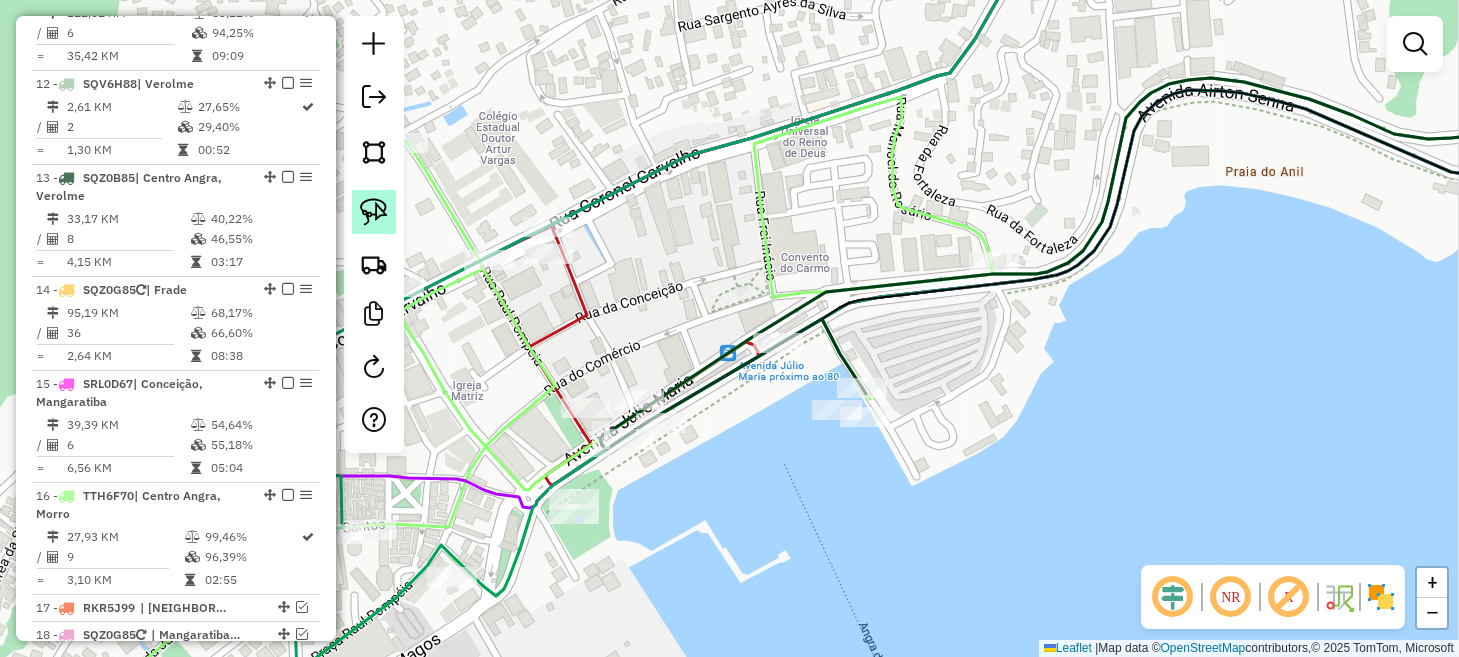click 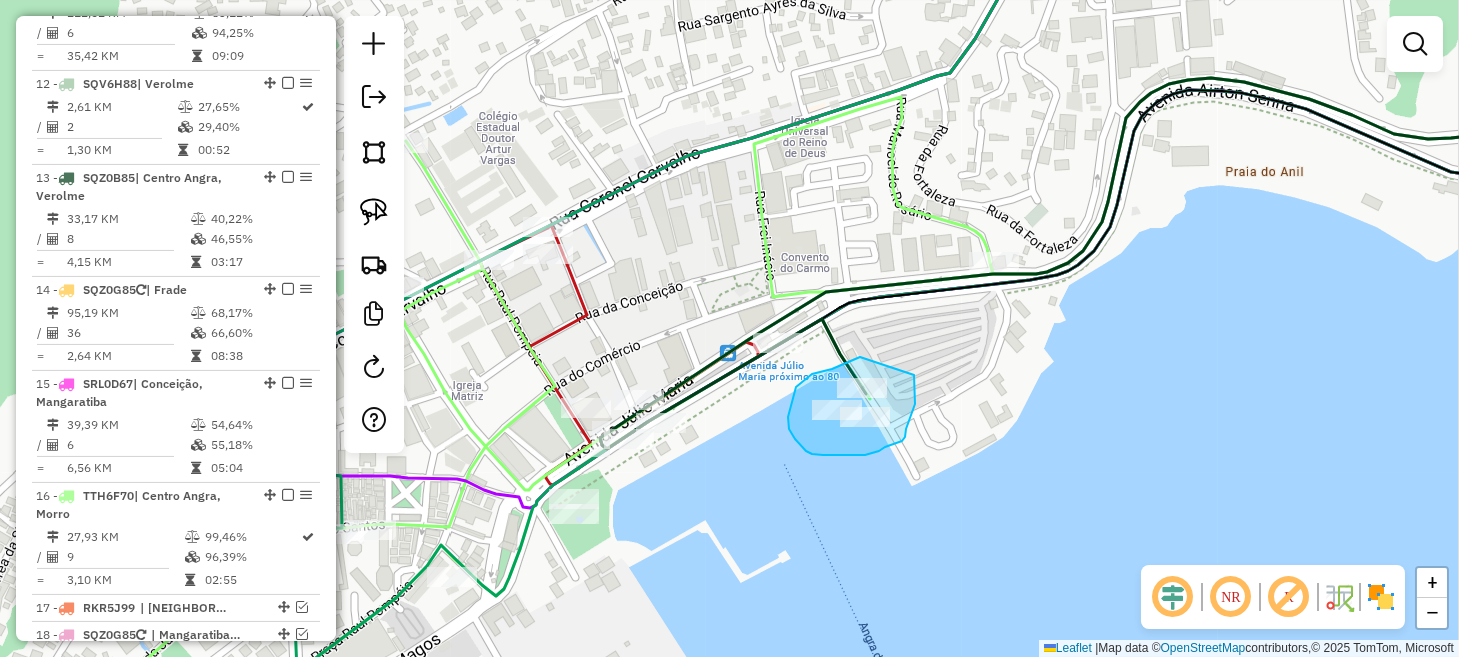 drag, startPoint x: 860, startPoint y: 357, endPoint x: 914, endPoint y: 375, distance: 56.920998 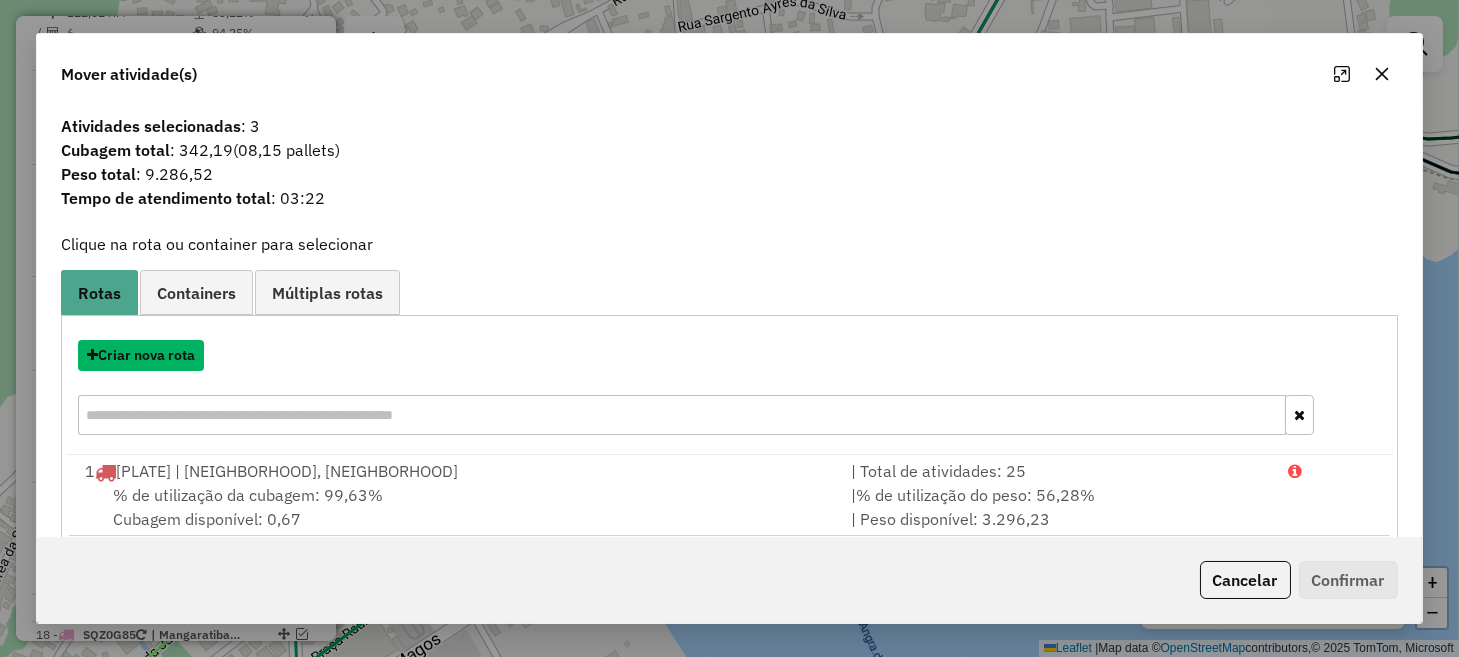 click on "Criar nova rota" at bounding box center (141, 355) 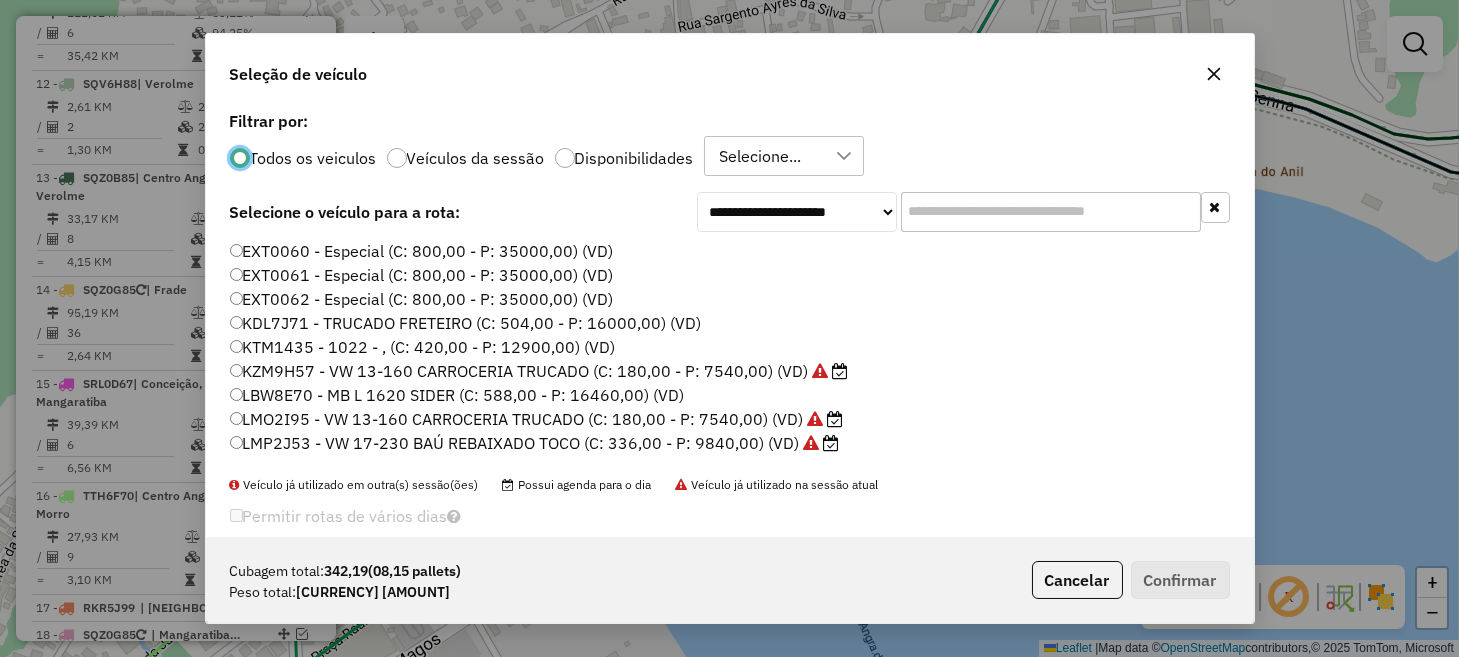 scroll, scrollTop: 10, scrollLeft: 6, axis: both 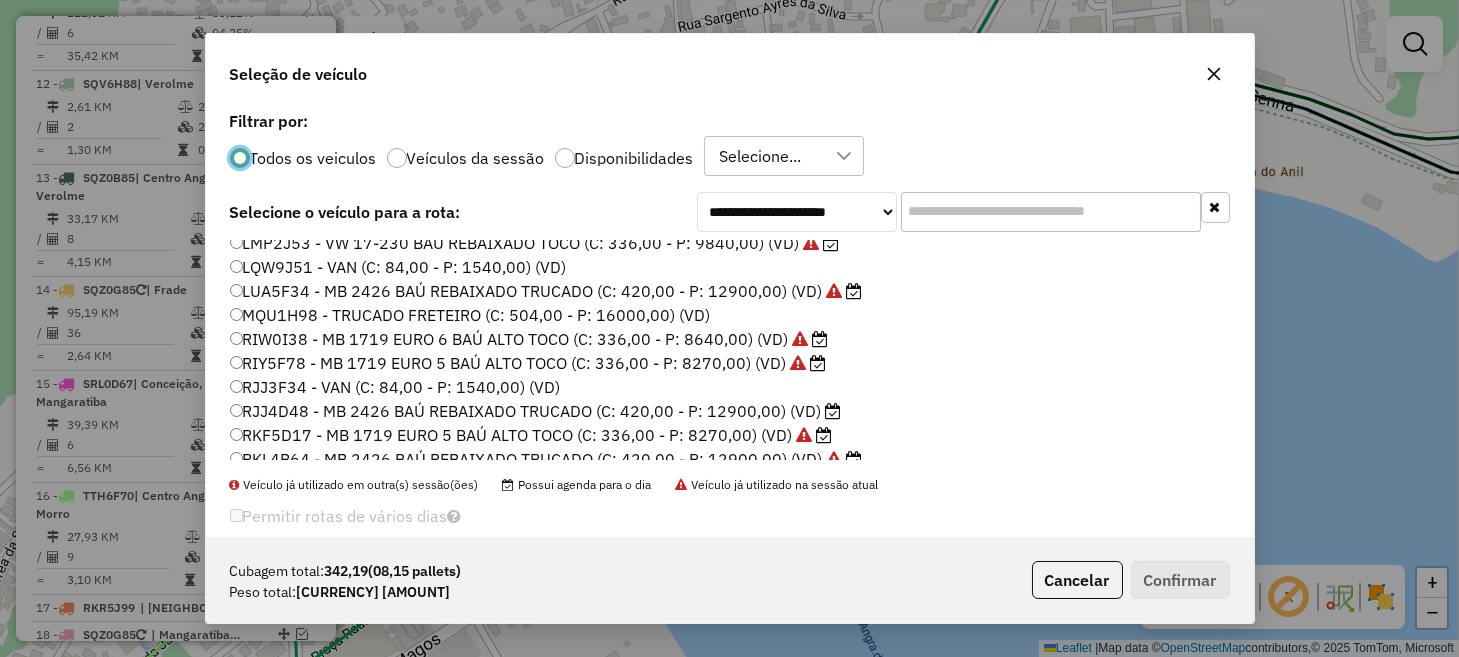 click on "LUA5F34 - MB 2426 BAÚ REBAIXADO TRUCADO (C: 420,00 - P: 12900,00) (VD)" 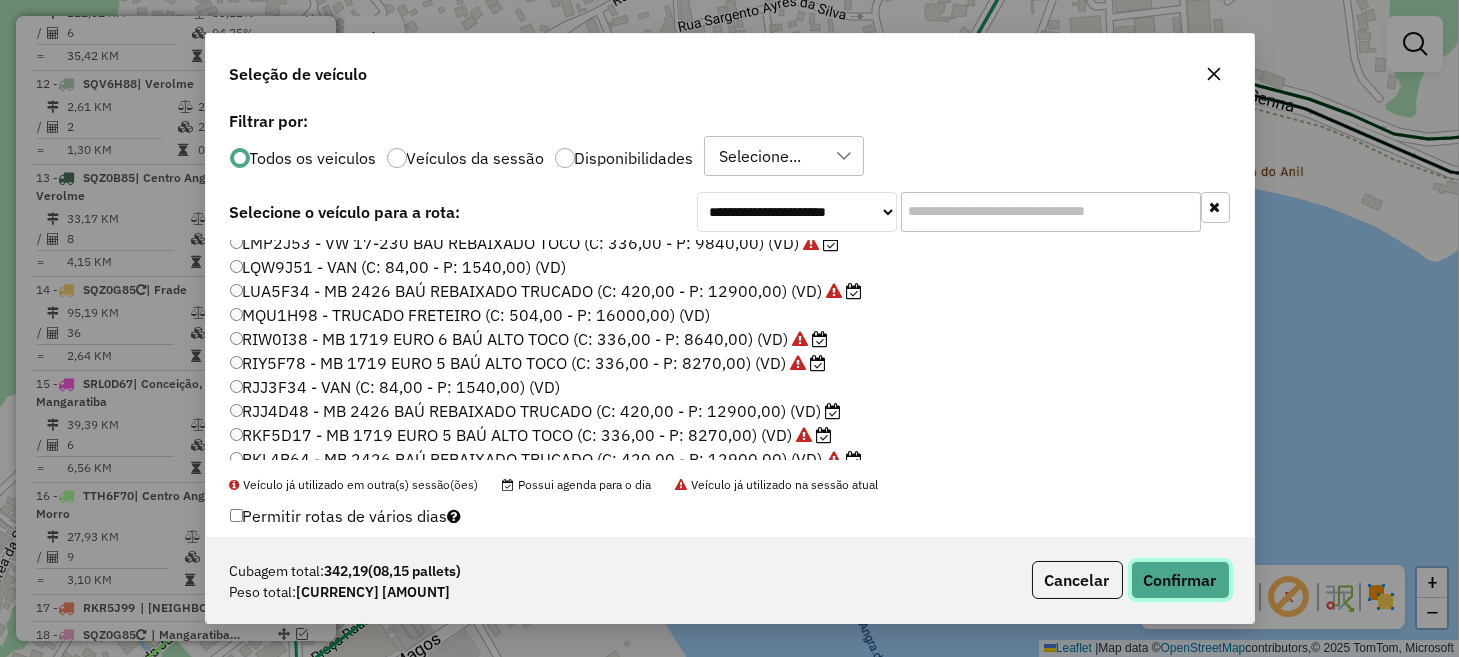 click on "Confirmar" 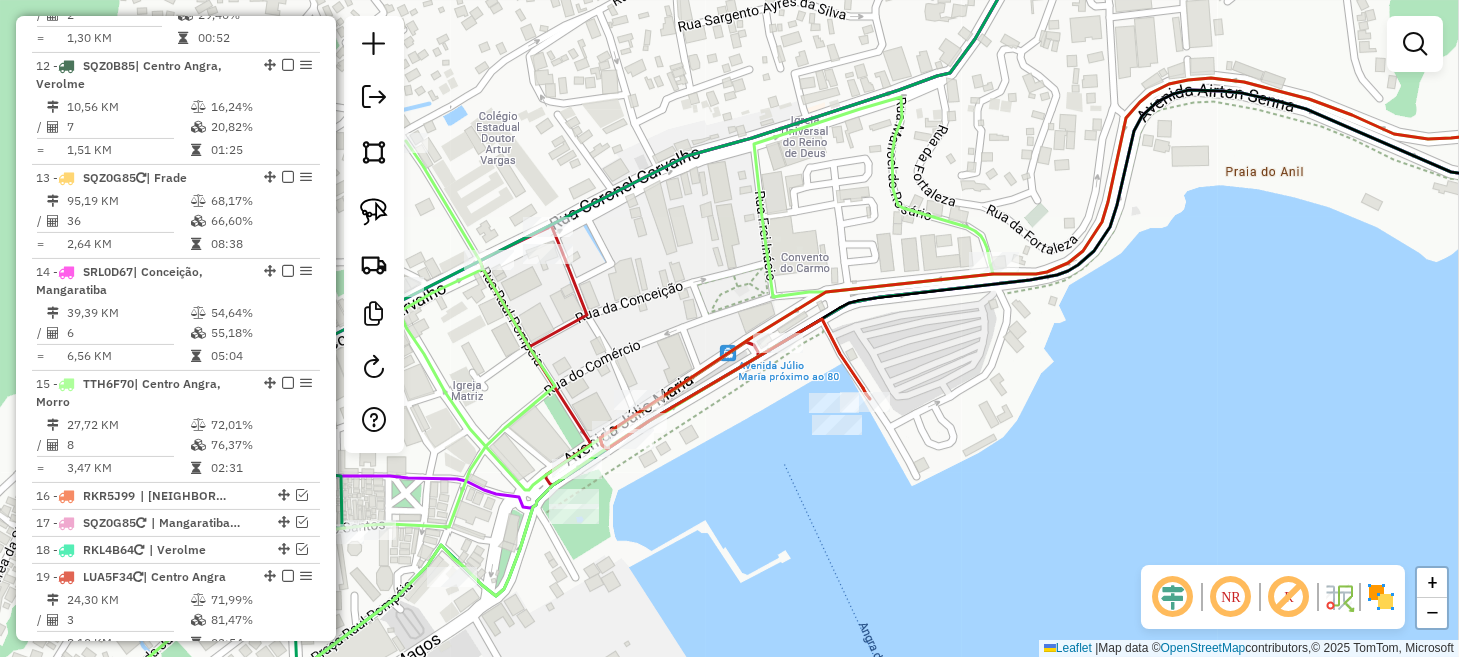 scroll, scrollTop: 1968, scrollLeft: 0, axis: vertical 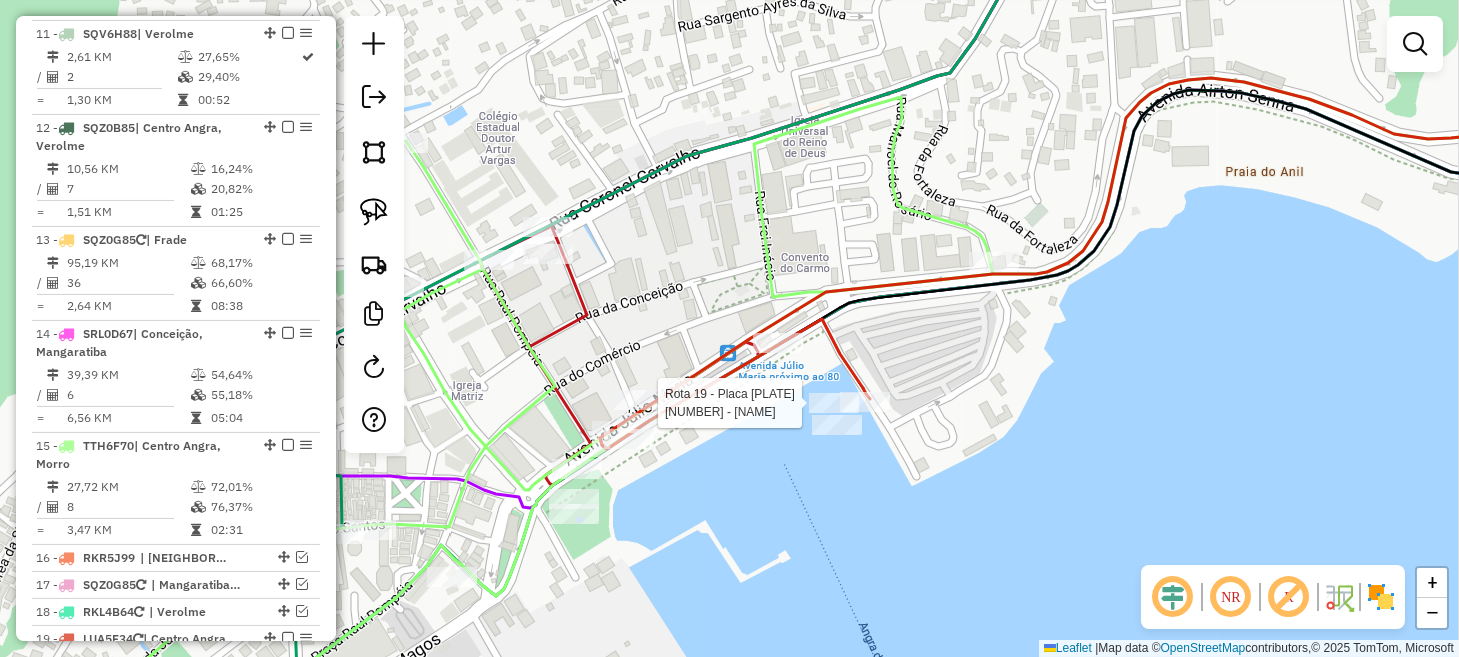 select on "**********" 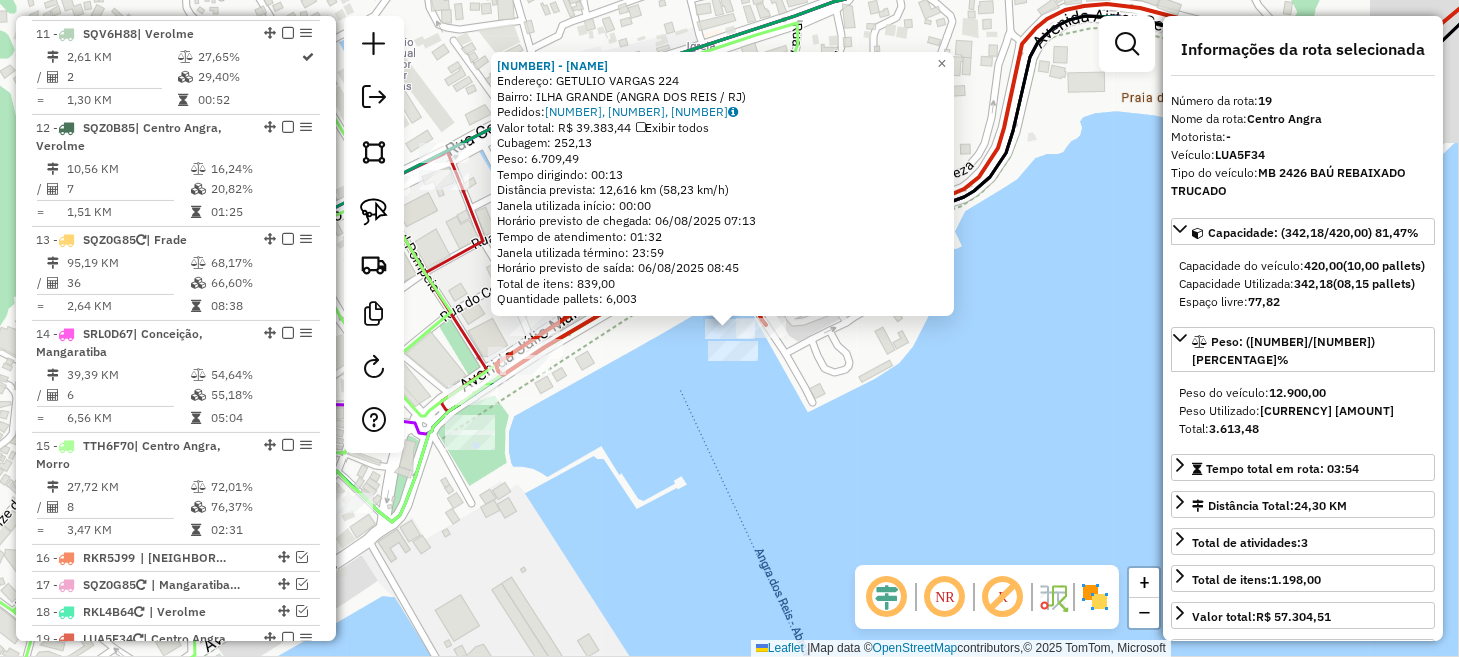 scroll, scrollTop: 2030, scrollLeft: 0, axis: vertical 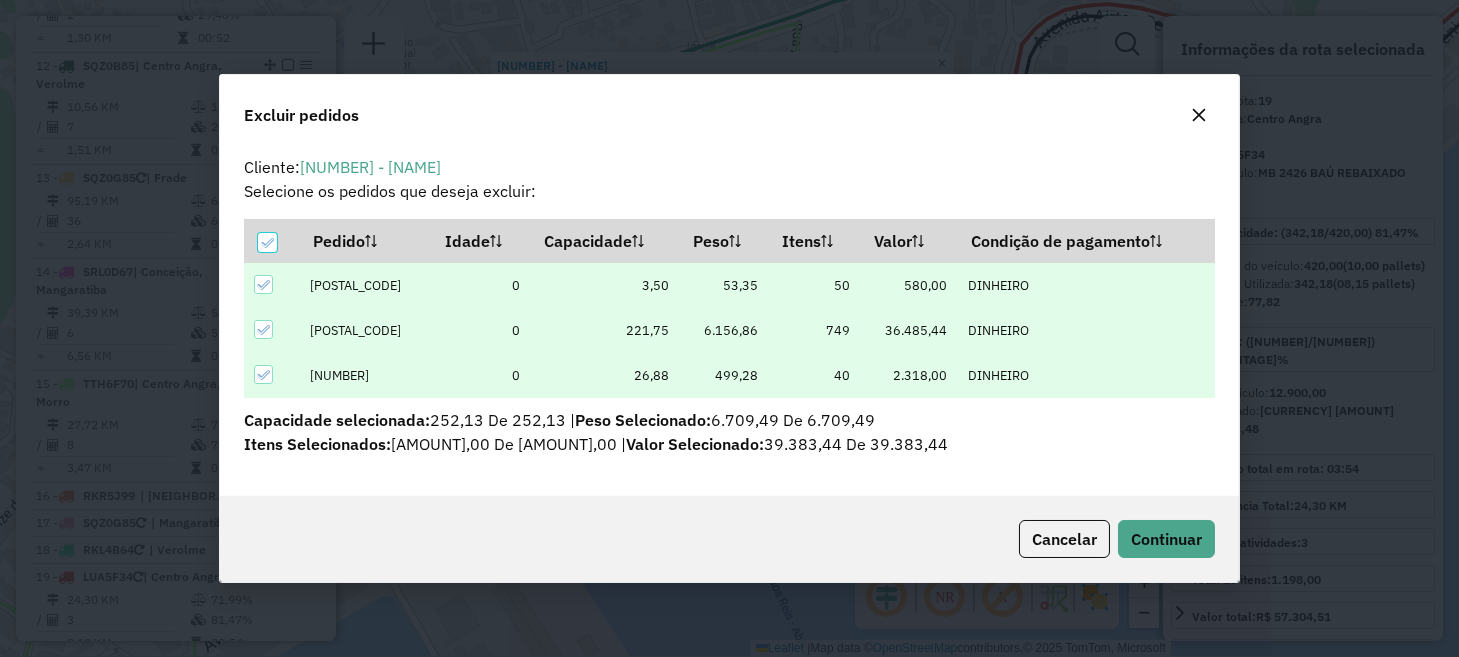 click at bounding box center (263, 329) 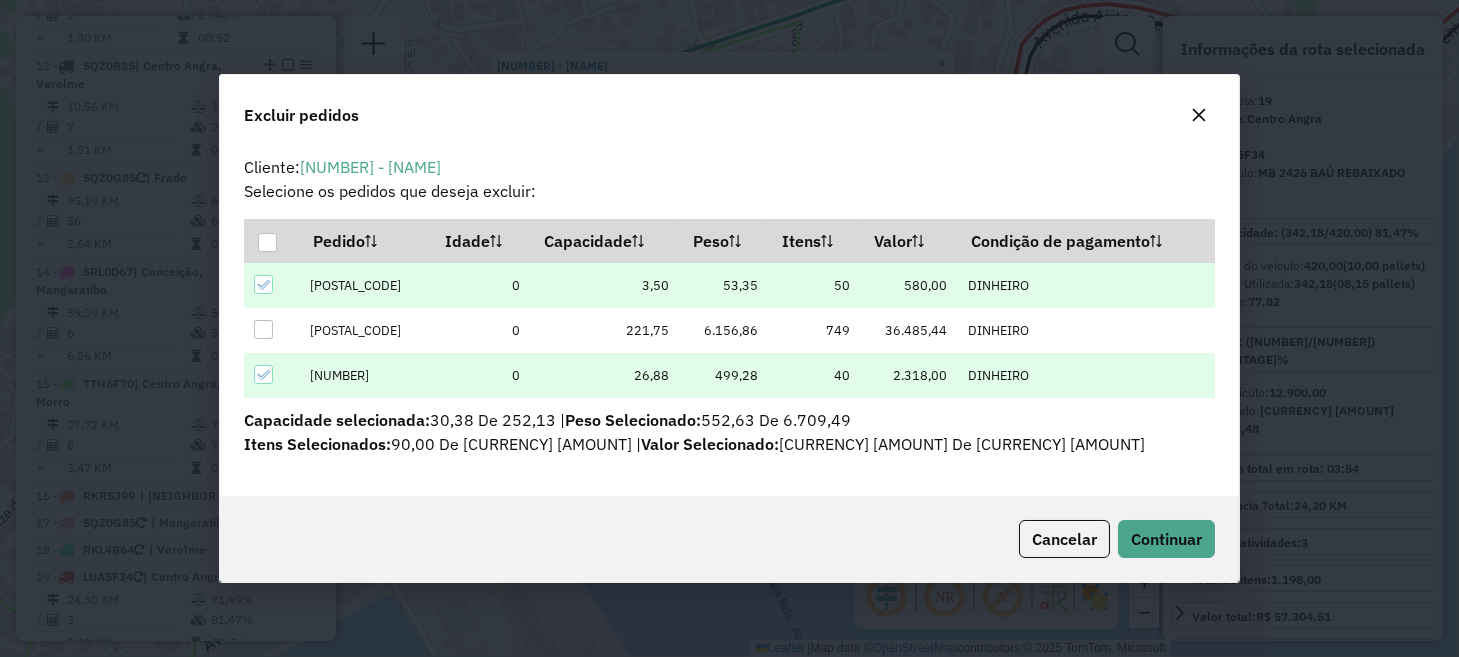 click 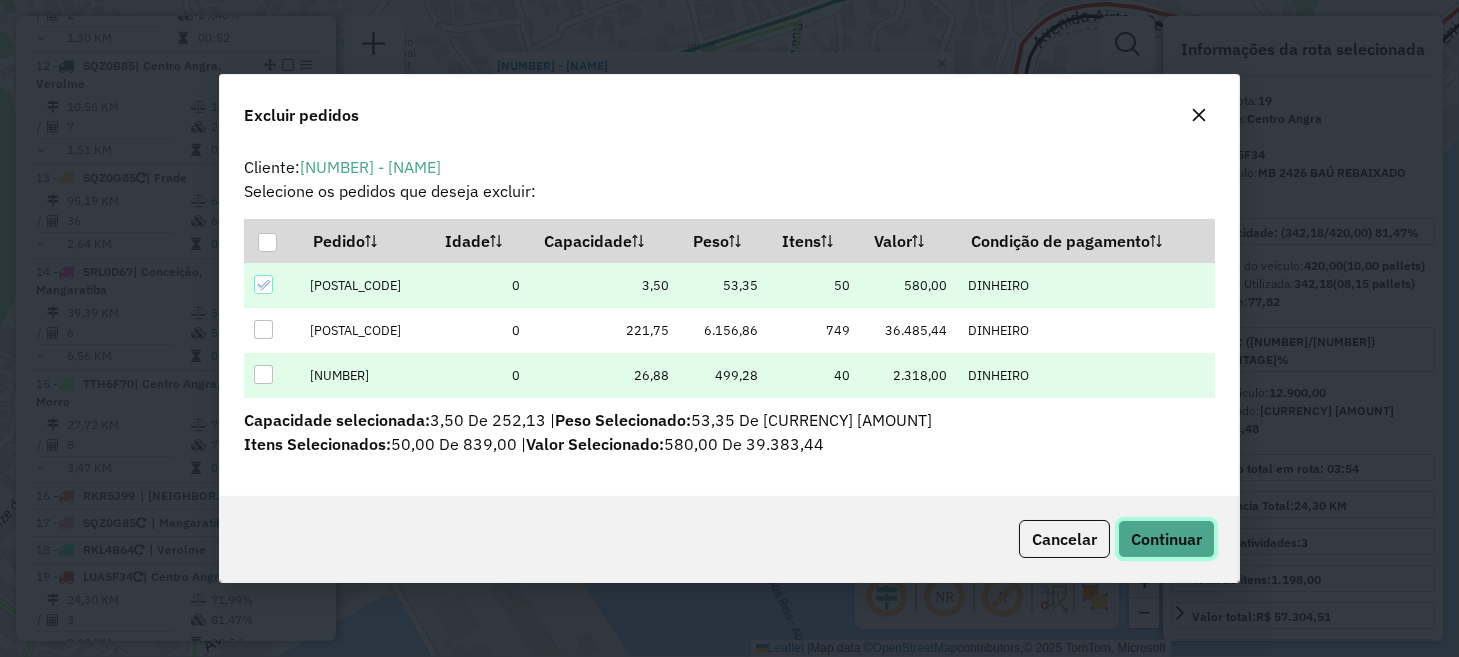 click on "Continuar" 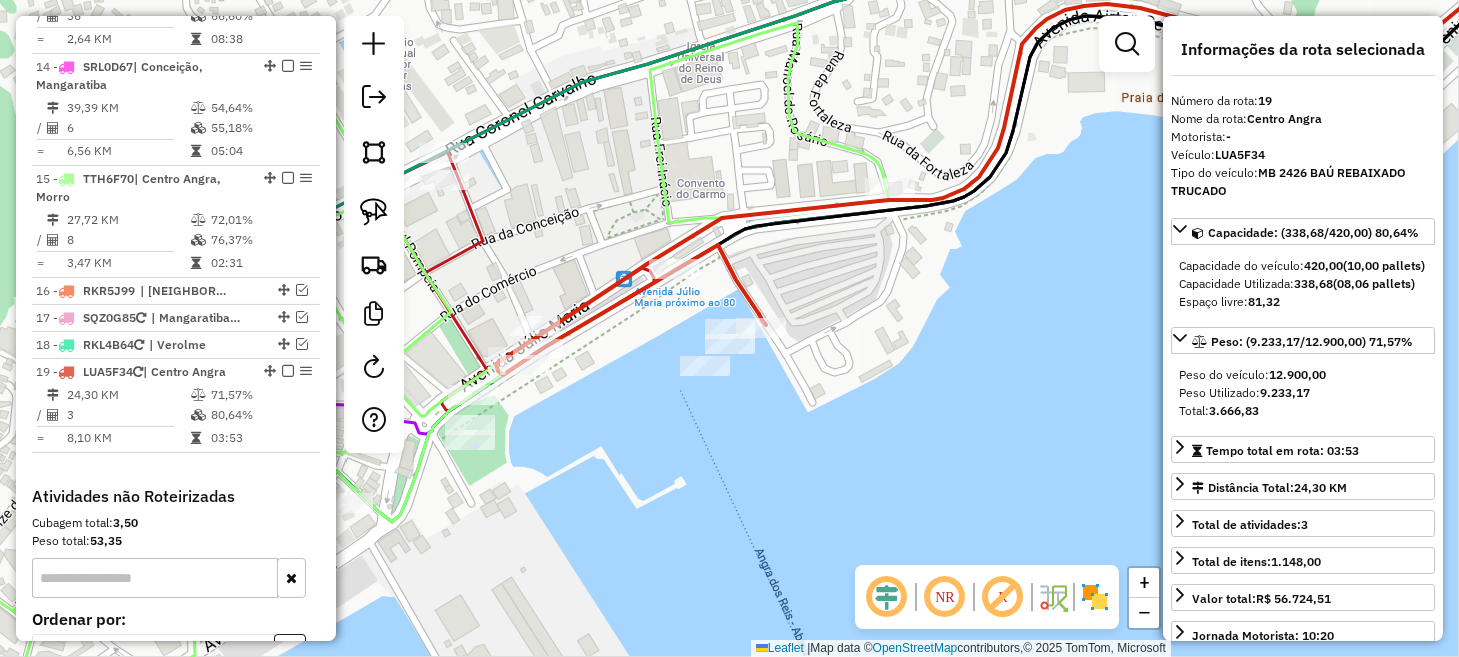 scroll, scrollTop: 2344, scrollLeft: 0, axis: vertical 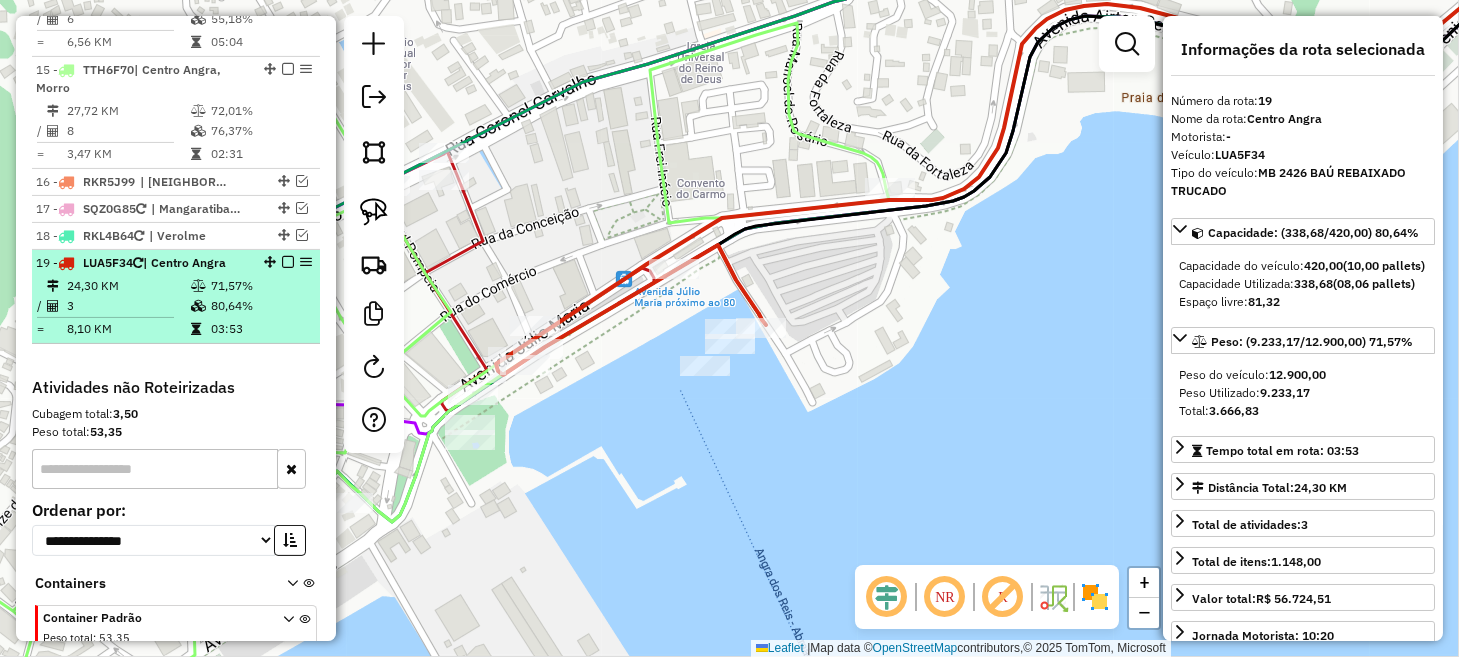 click at bounding box center [288, 262] 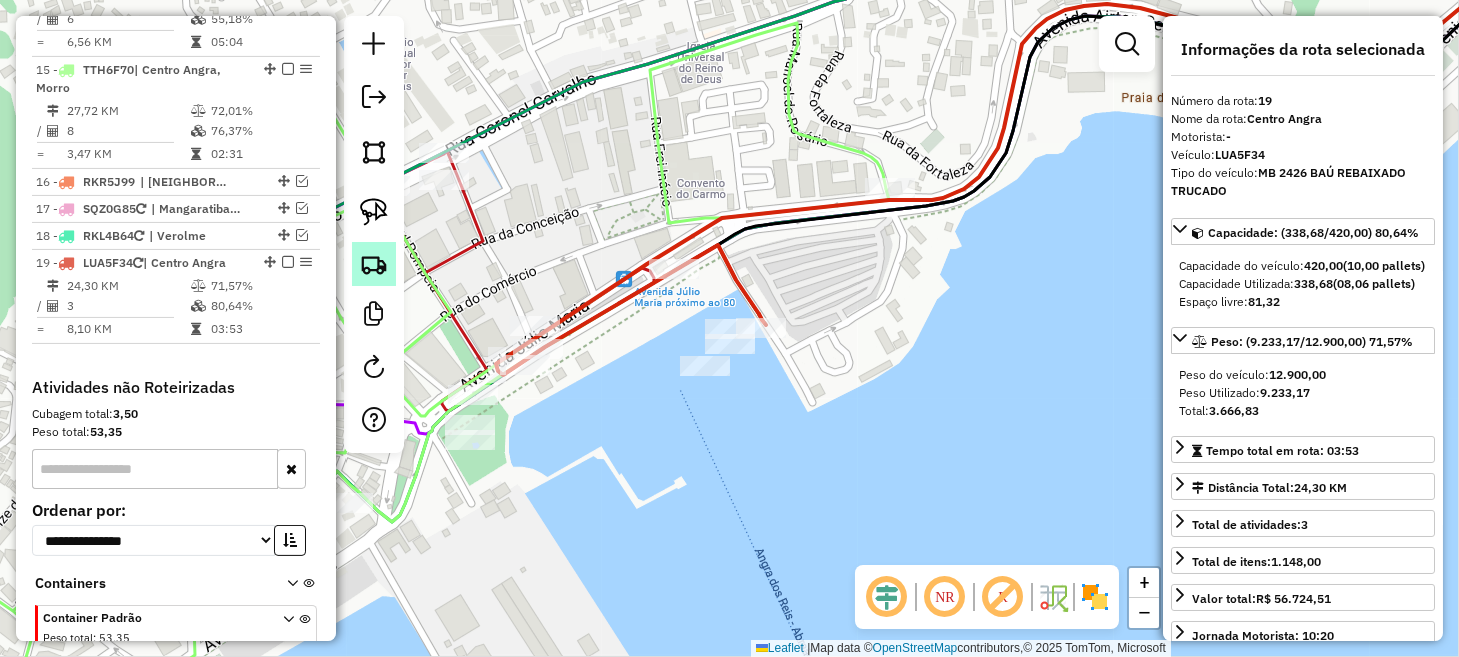 scroll, scrollTop: 2277, scrollLeft: 0, axis: vertical 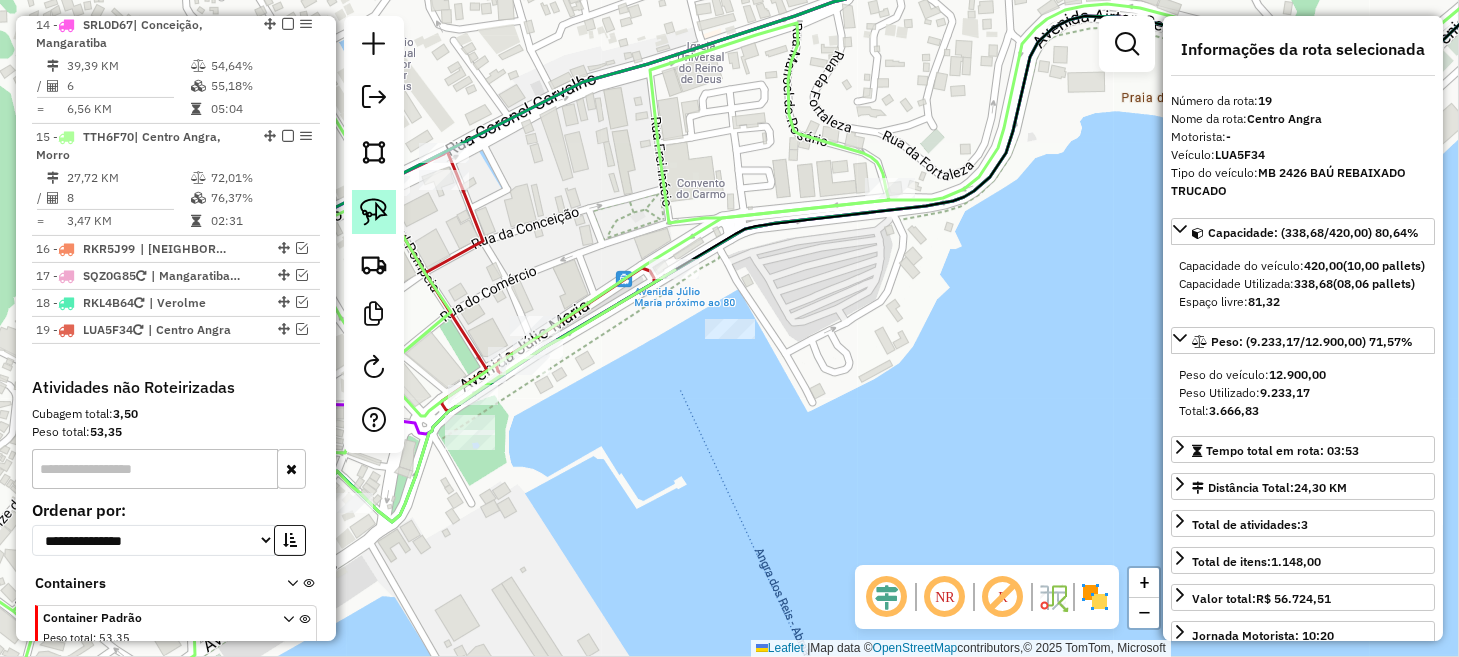click 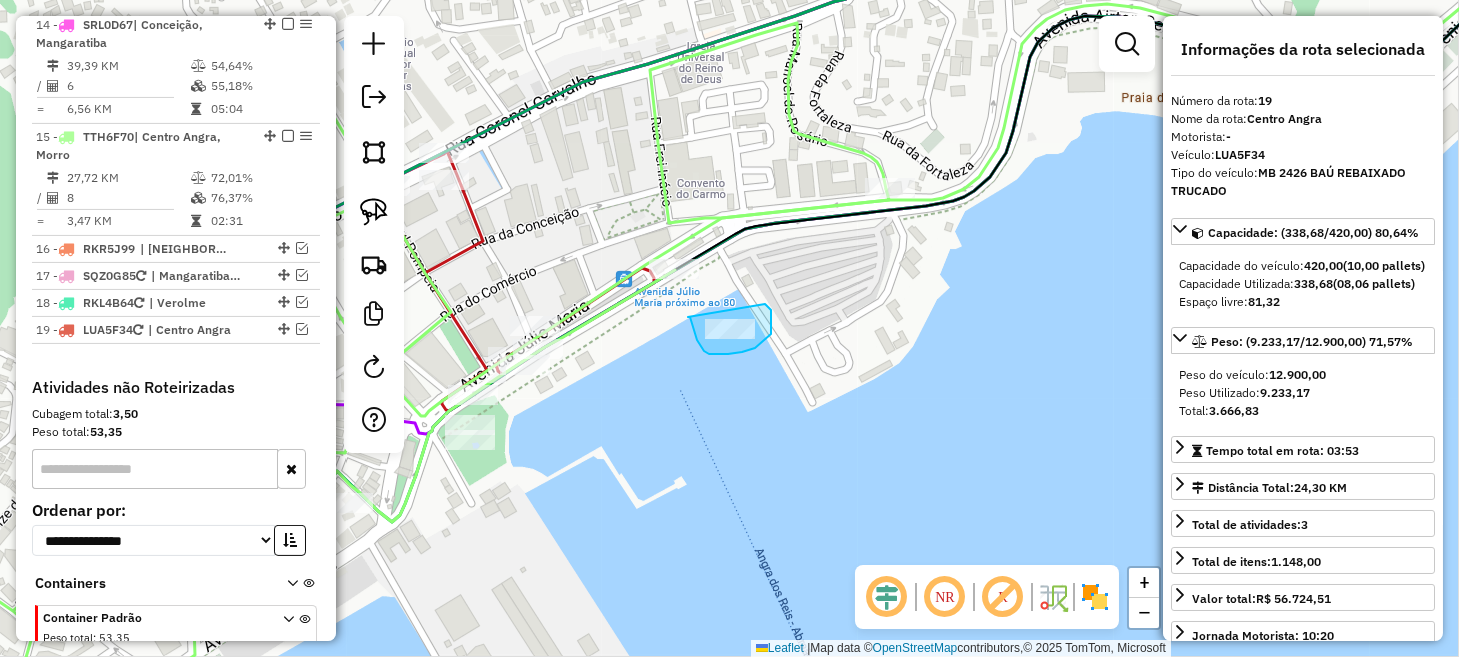 drag, startPoint x: 688, startPoint y: 317, endPoint x: 765, endPoint y: 304, distance: 78.08969 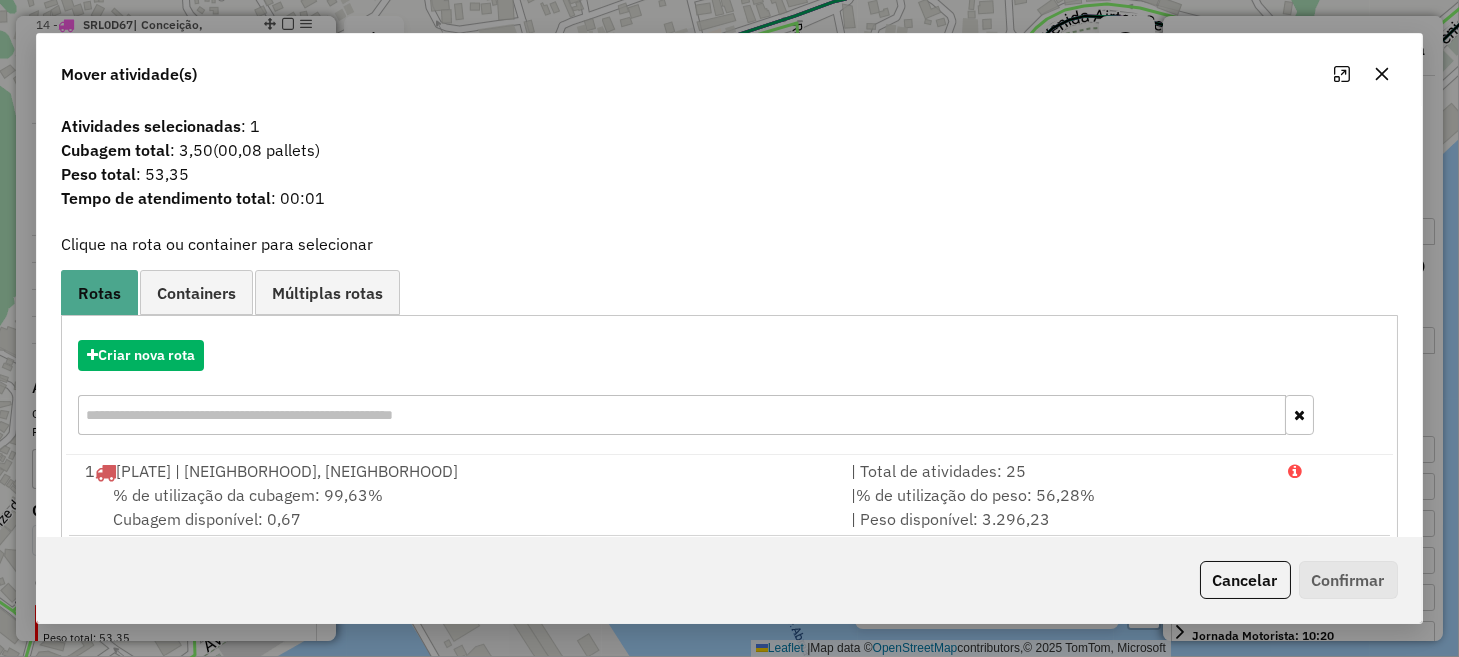 click on "Criar nova rota" at bounding box center (729, 390) 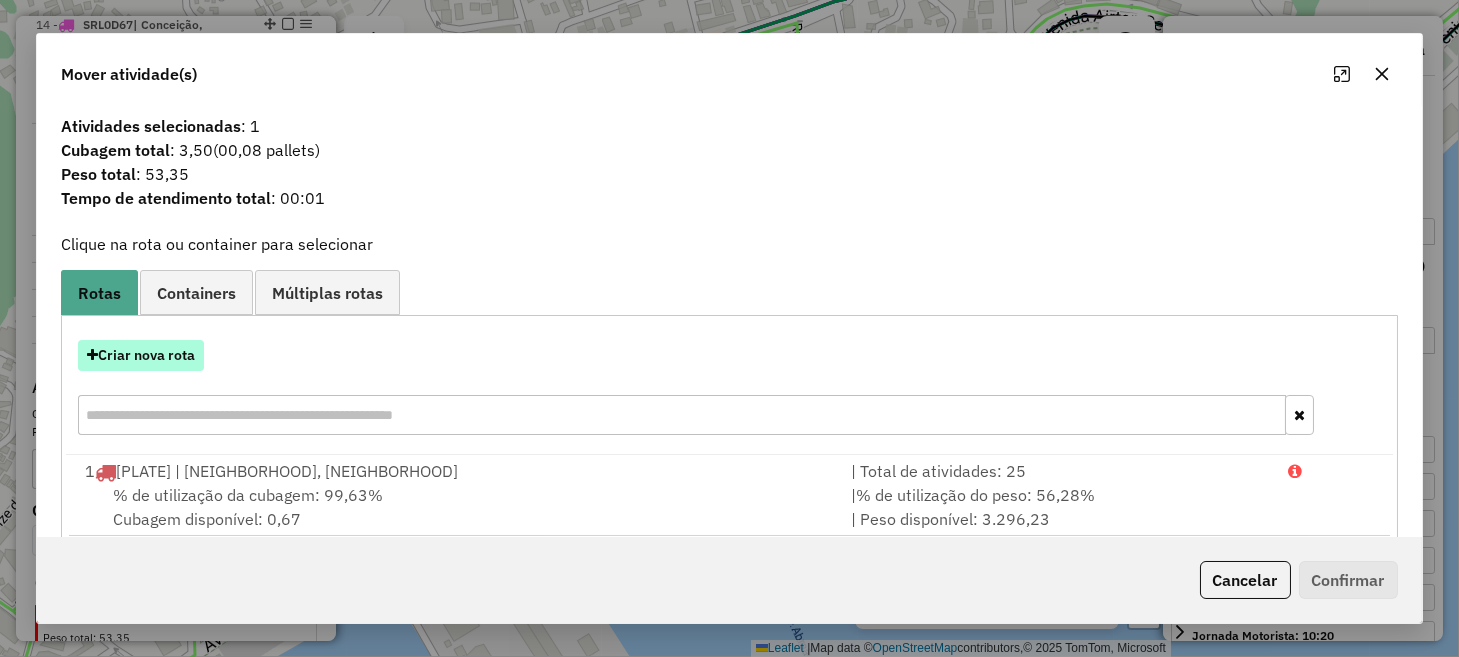 click on "Criar nova rota" at bounding box center (141, 355) 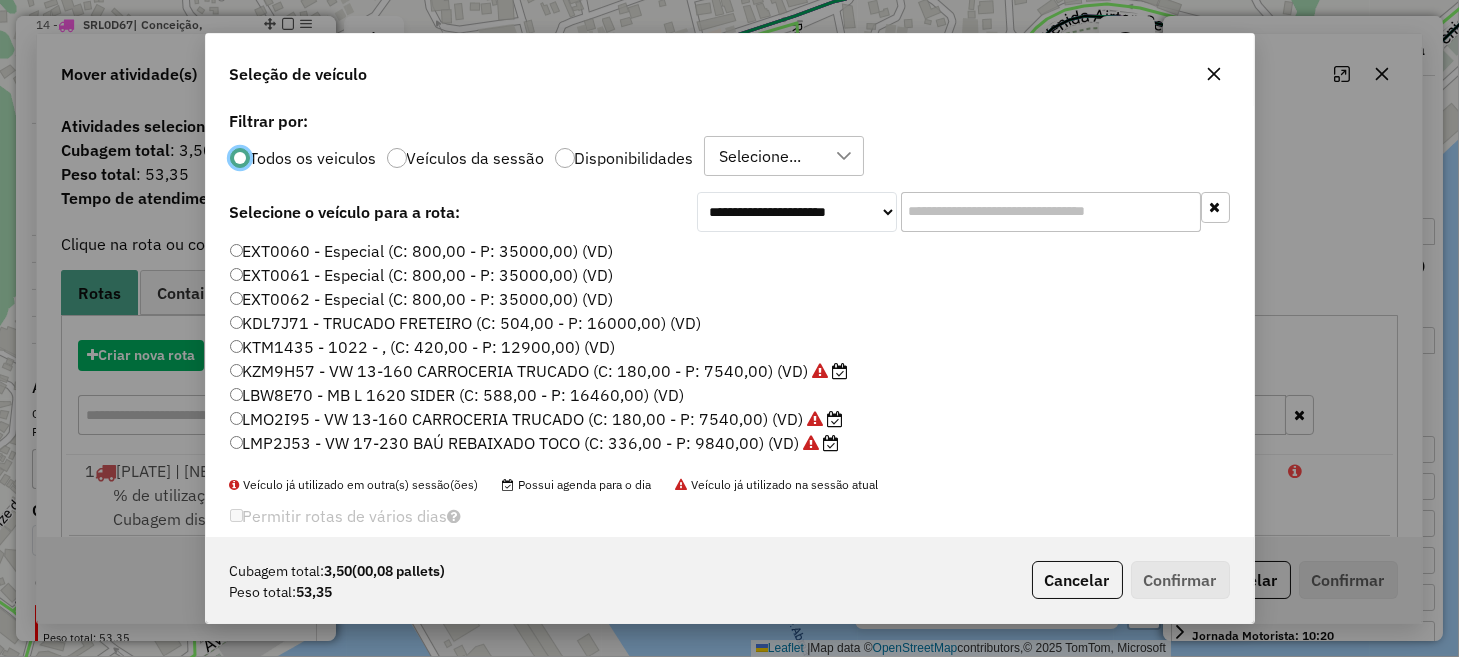 scroll, scrollTop: 10, scrollLeft: 6, axis: both 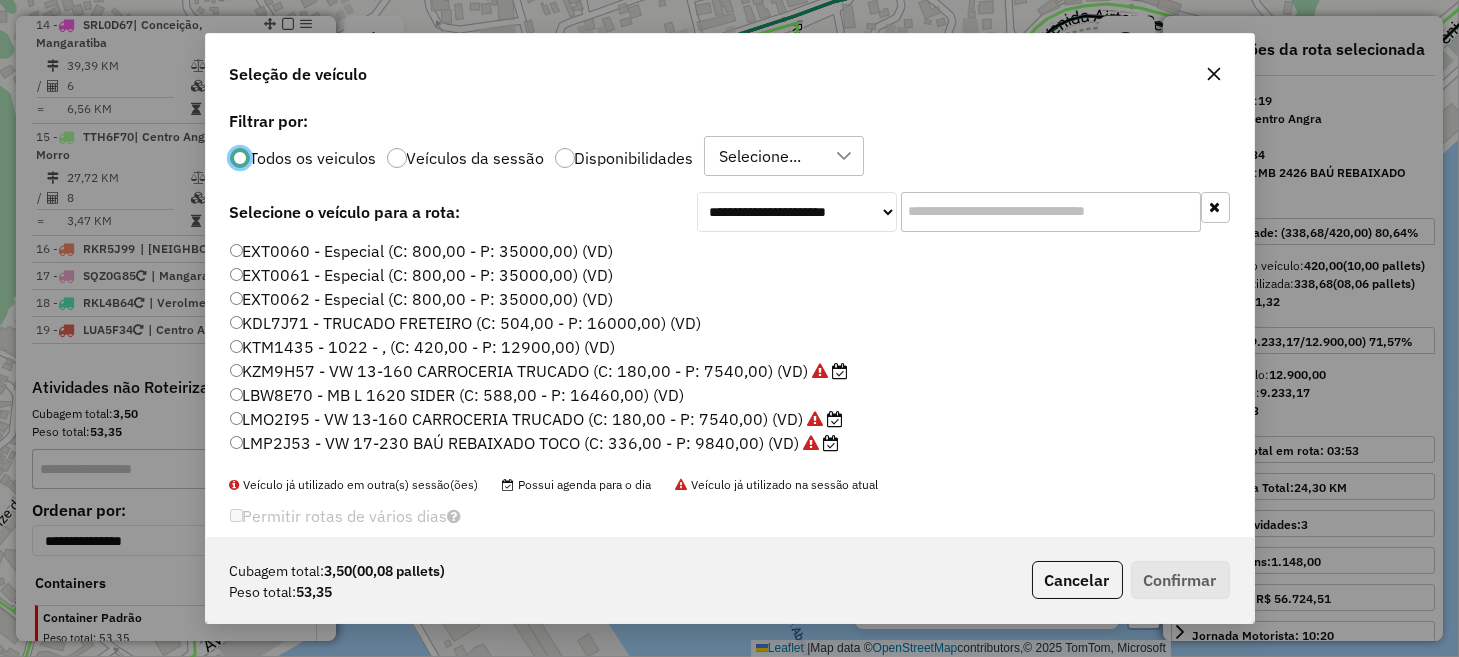 click on "EXT0060 - Especial (C: 800,00 - P: 35000,00) (VD)" 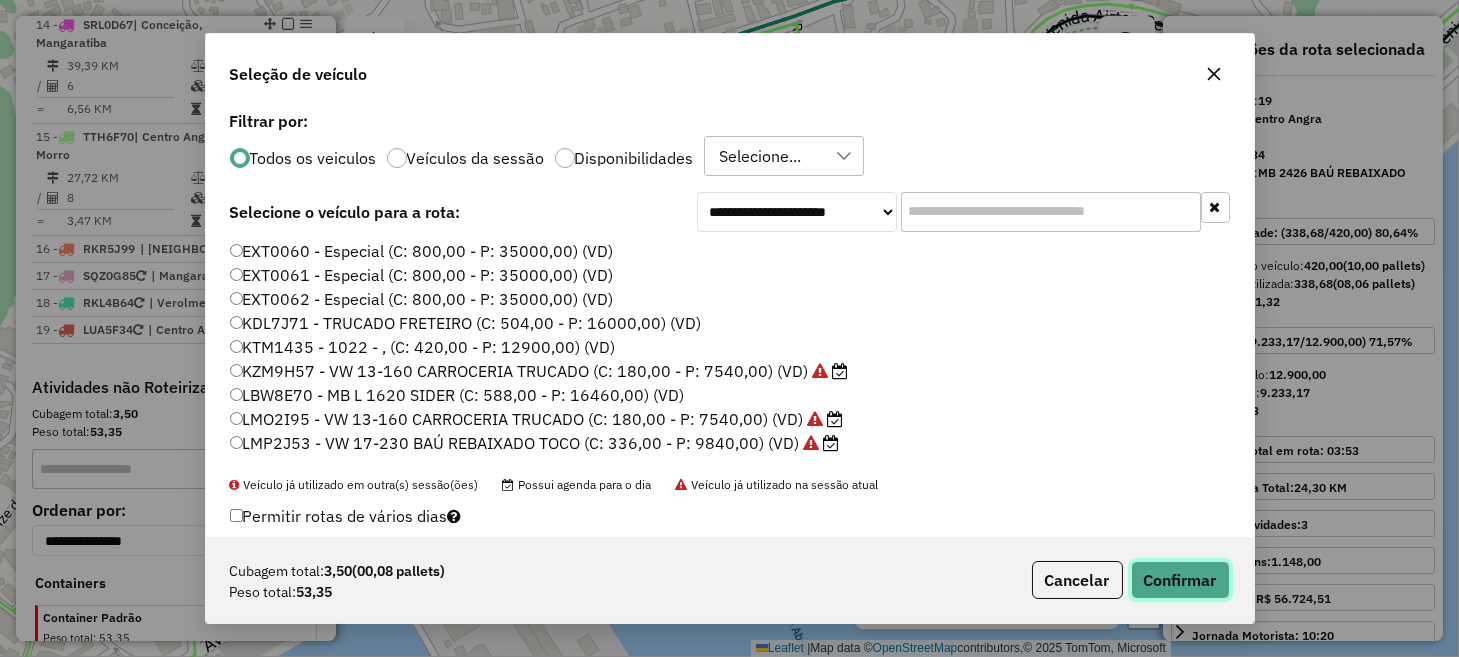 click on "Confirmar" 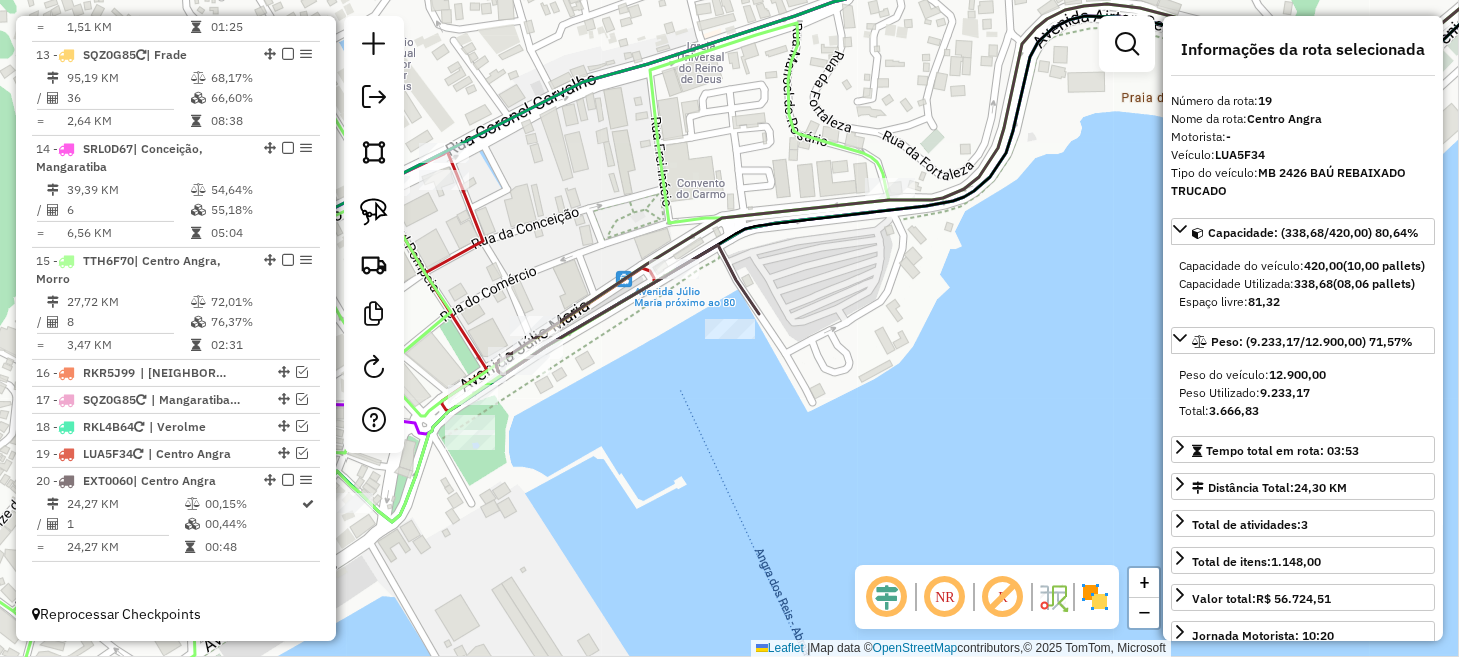 scroll, scrollTop: 2057, scrollLeft: 0, axis: vertical 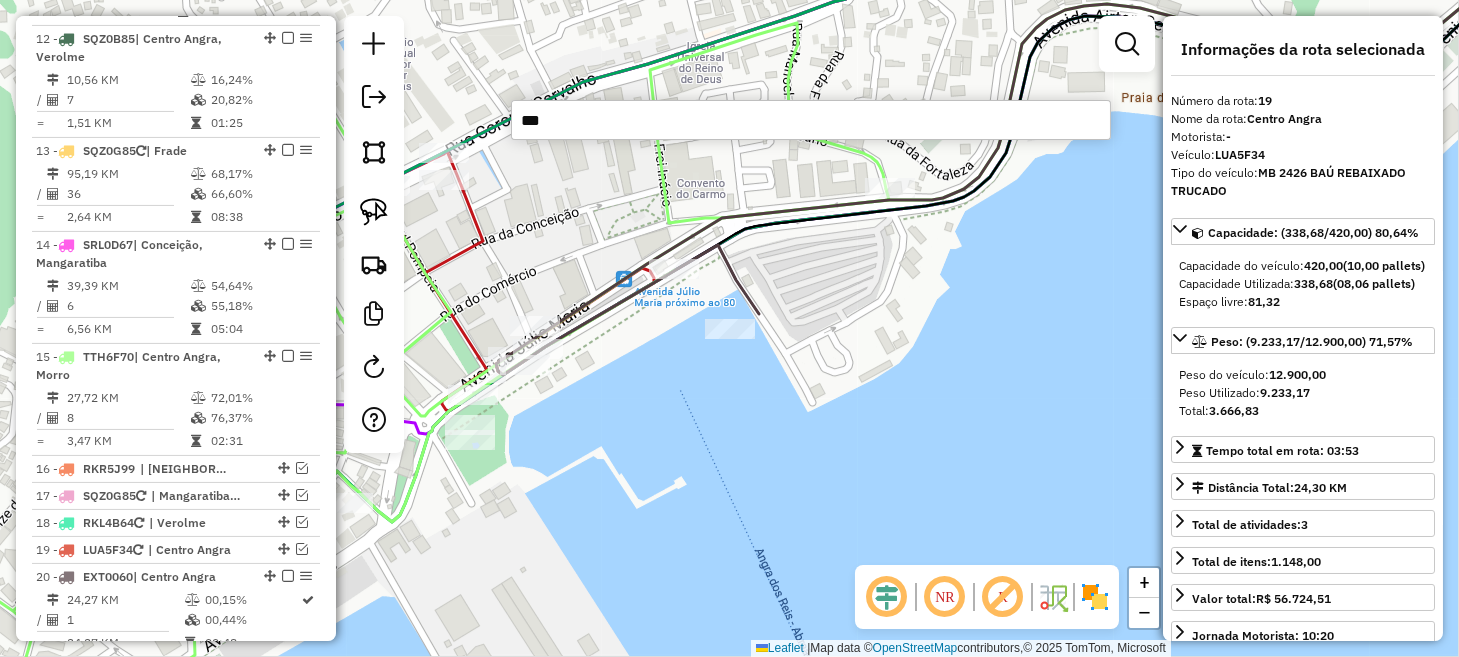 type on "****" 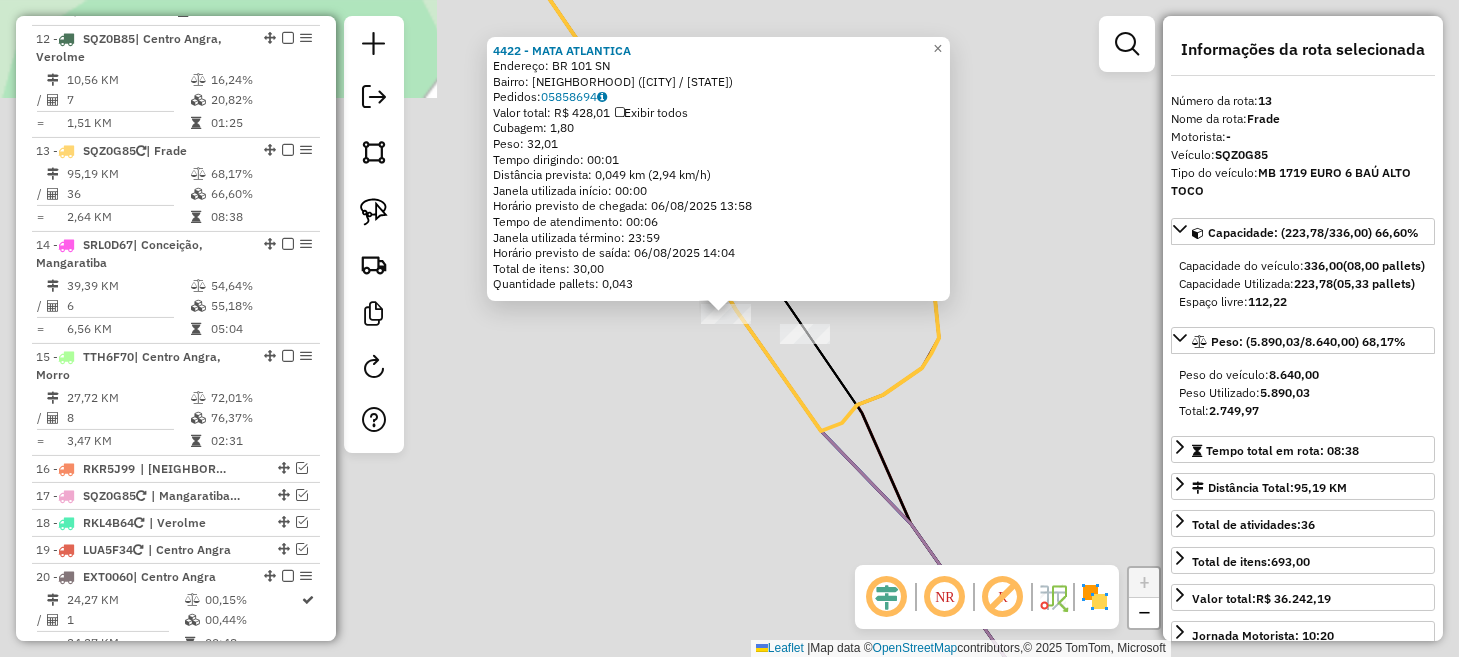 click on "4422 - MATA ATLANTICA  Endereço:  BR 101 SN   Bairro: FRADE (ANGRA DOS REIS / RJ)   Pedidos:  05858694   Valor total: R$ 428,01   Exibir todos   Cubagem: 1,80  Peso: 32,01  Tempo dirigindo: 00:01   Distância prevista: 0,049 km (2,94 km/h)   Janela utilizada início: 00:00   Horário previsto de chegada: 06/08/2025 13:58   Tempo de atendimento: 00:06   Janela utilizada término: 23:59   Horário previsto de saída: 06/08/2025 14:04   Total de itens: 30,00   Quantidade pallets: 0,043  × Janela de atendimento Grade de atendimento Capacidade Transportadoras Veículos Cliente Pedidos  Rotas Selecione os dias de semana para filtrar as janelas de atendimento  Seg   Ter   Qua   Qui   Sex   Sáb   Dom  Informe o período da janela de atendimento: De: Até:  Filtrar exatamente a janela do cliente  Considerar janela de atendimento padrão  Selecione os dias de semana para filtrar as grades de atendimento  Seg   Ter   Qua   Qui   Sex   Sáb   Dom   Considerar clientes sem dia de atendimento cadastrado  Peso mínimo:" 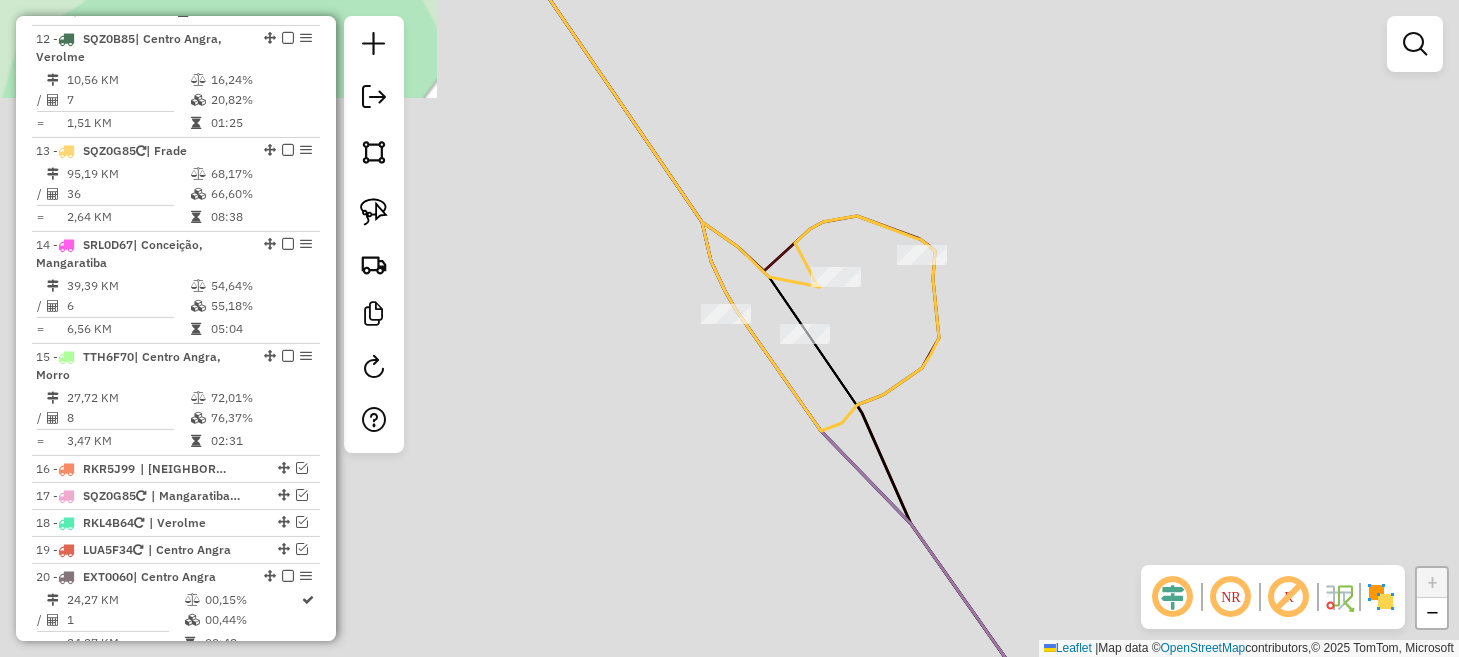 click 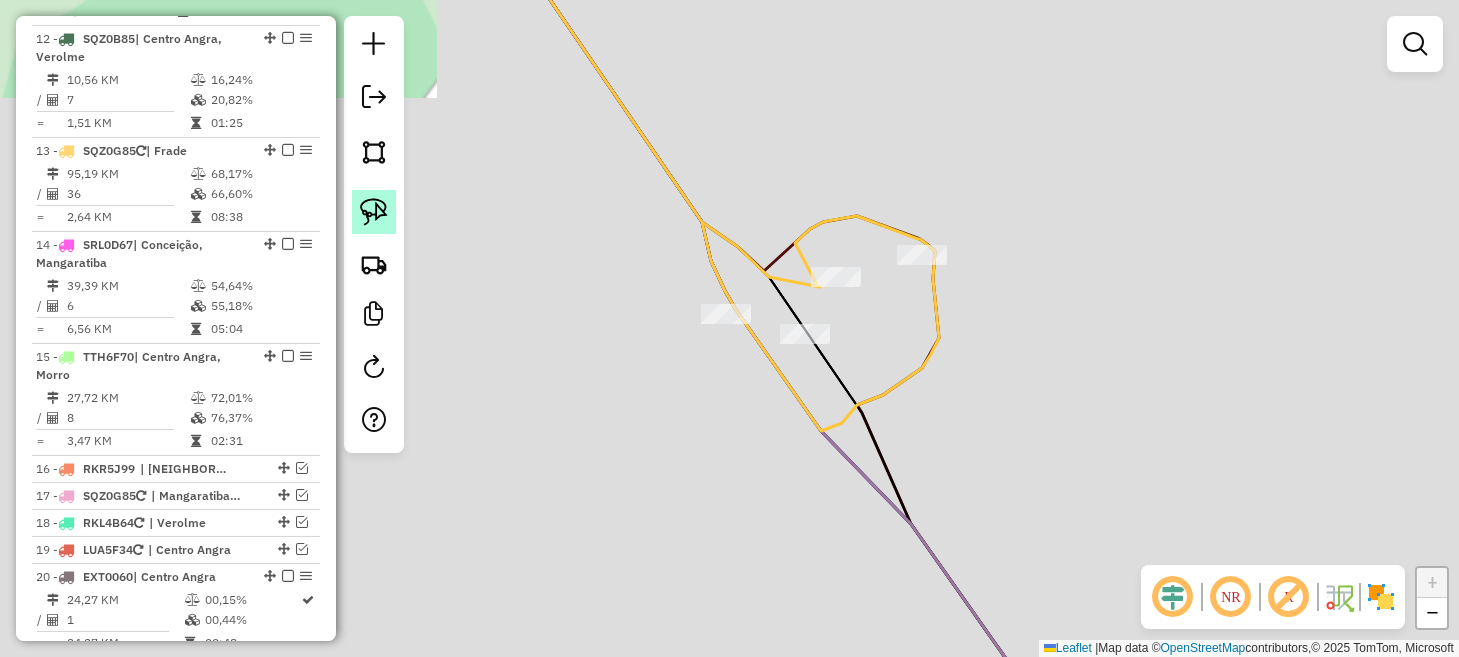 click 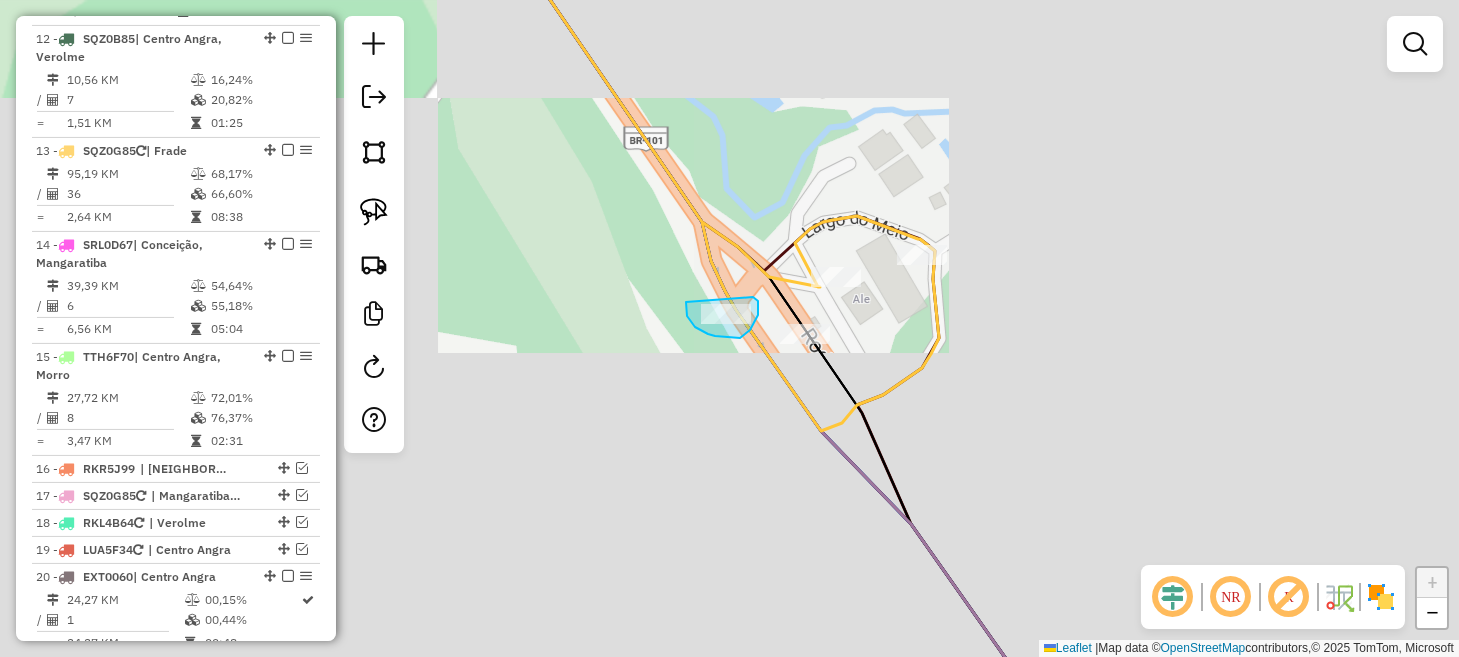 drag, startPoint x: 686, startPoint y: 302, endPoint x: 749, endPoint y: 294, distance: 63.505905 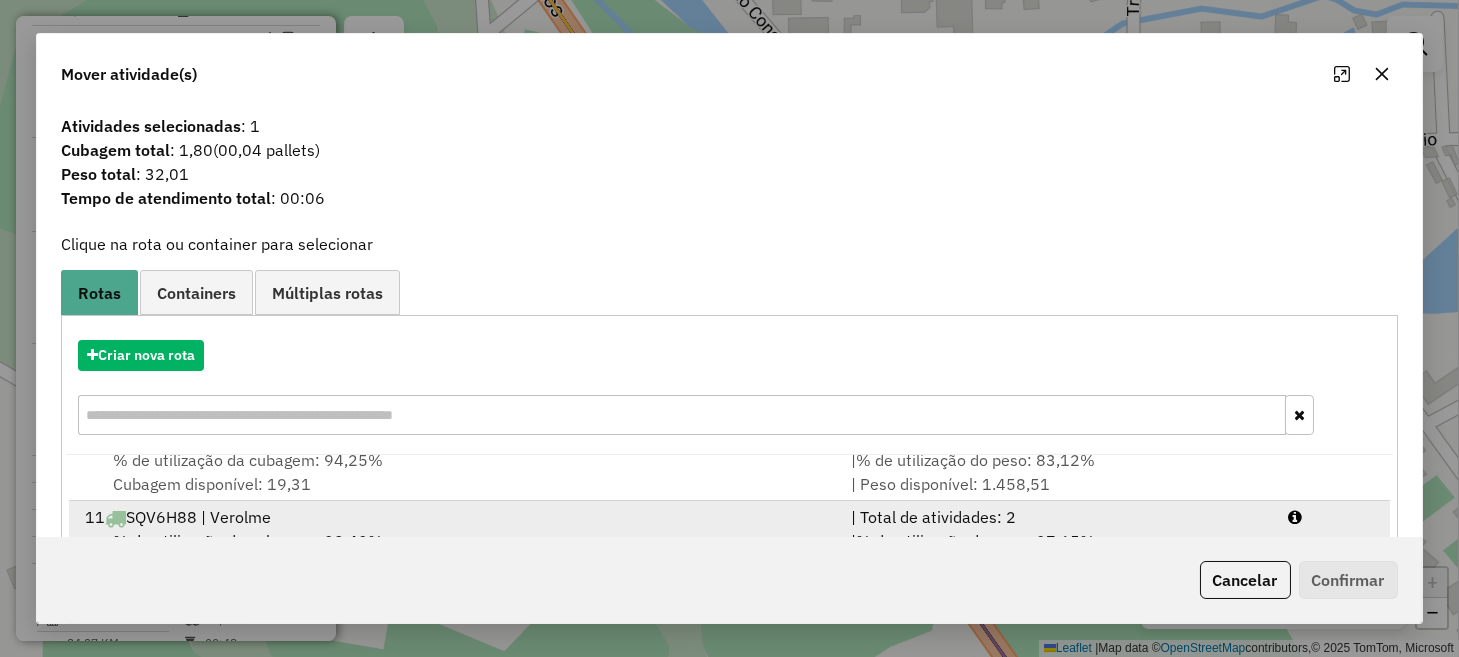 scroll, scrollTop: 811, scrollLeft: 0, axis: vertical 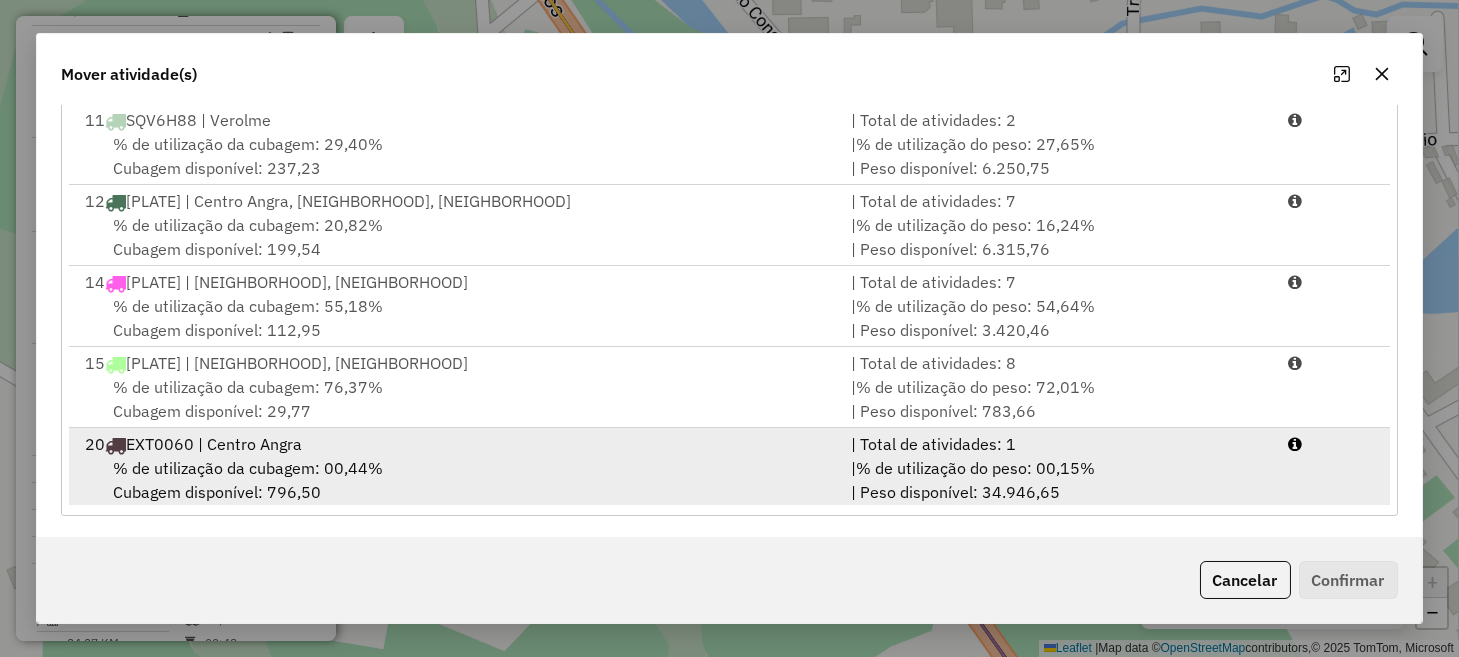 click on "|  % de utilização do peso: 00,15%  | Peso disponível: 34.946,65" at bounding box center [1057, 480] 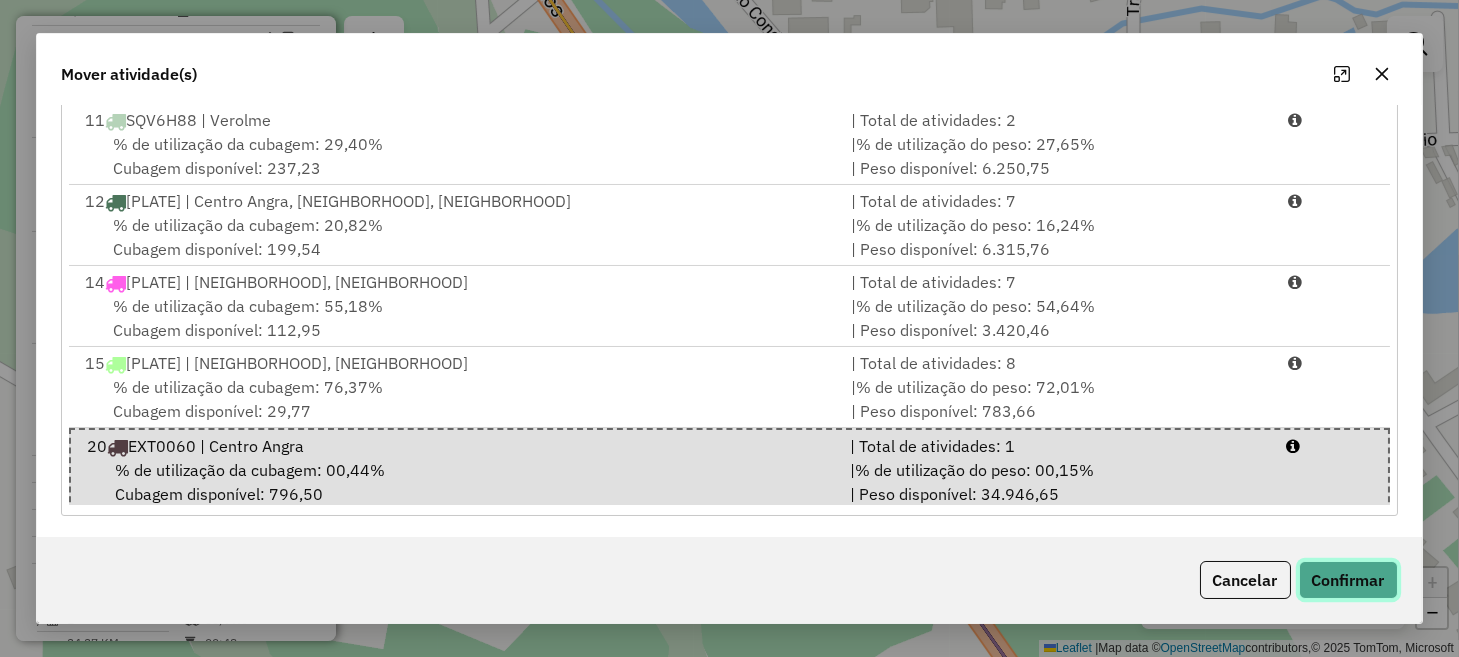 click on "Confirmar" 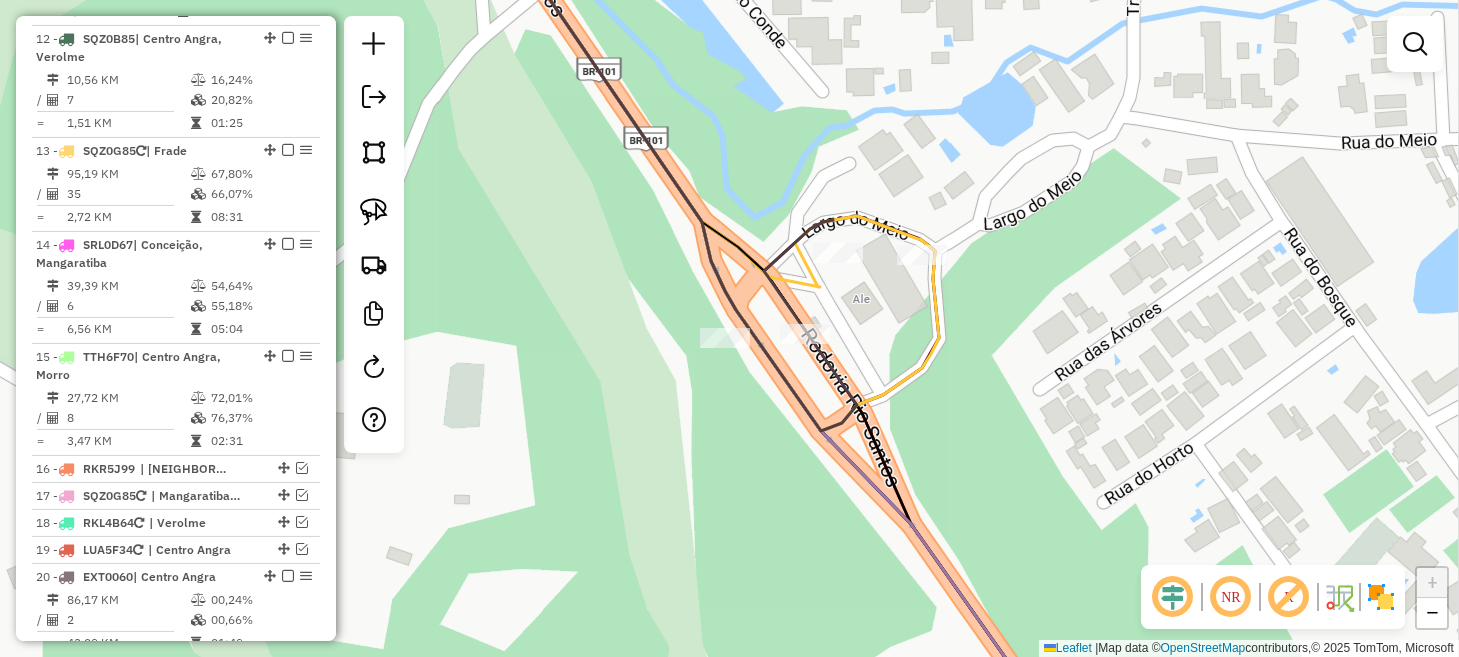 scroll, scrollTop: 0, scrollLeft: 0, axis: both 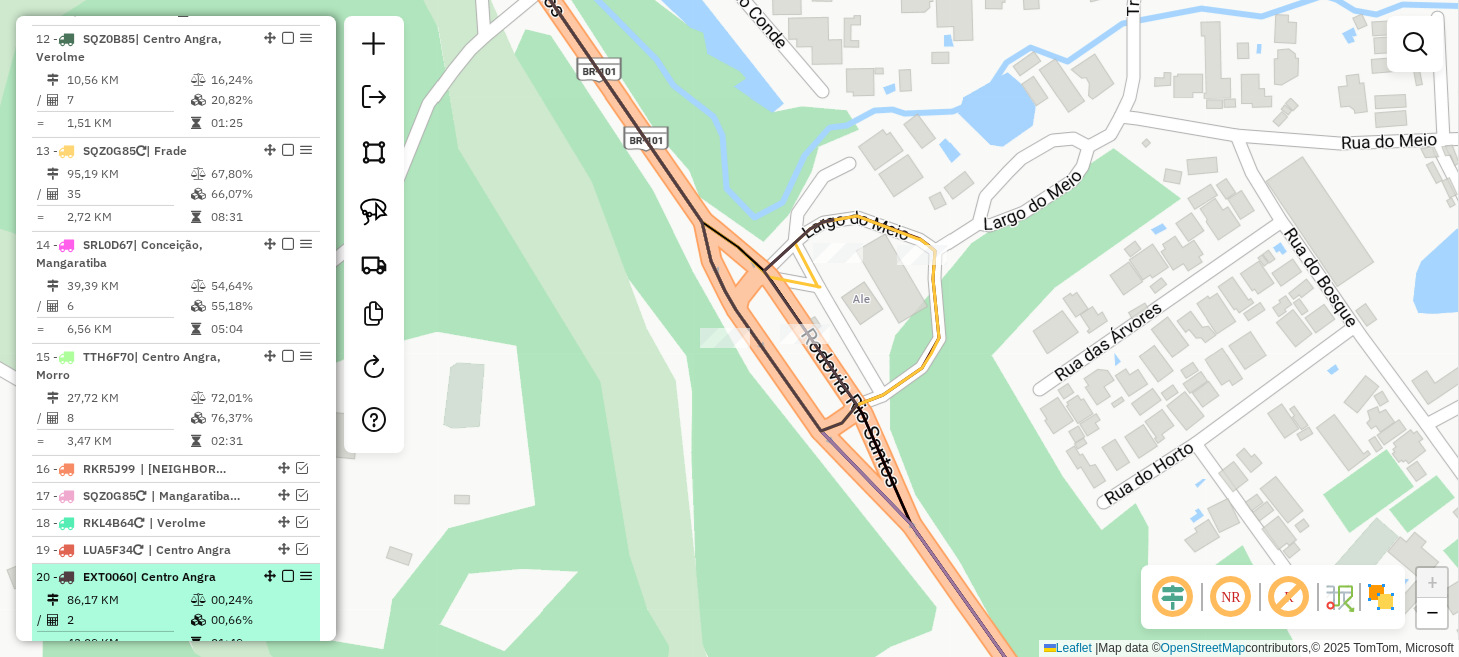 click at bounding box center (288, 576) 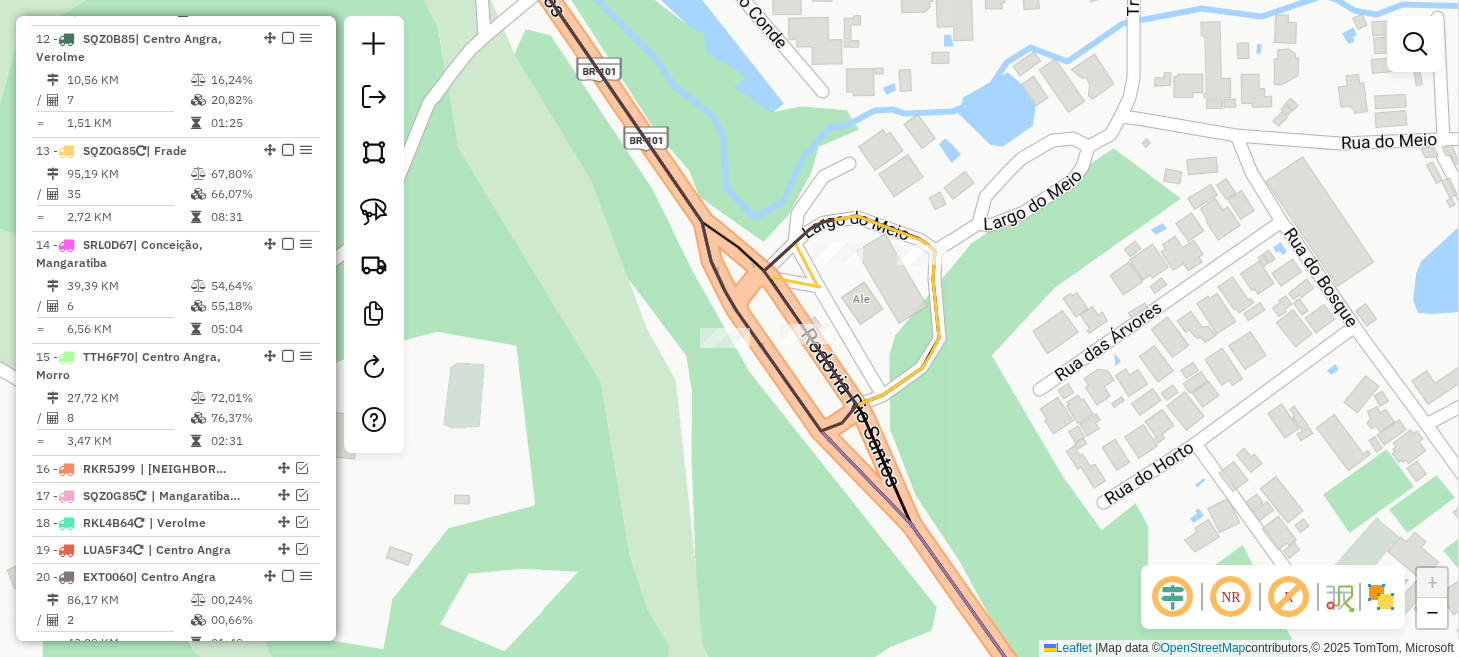scroll, scrollTop: 1990, scrollLeft: 0, axis: vertical 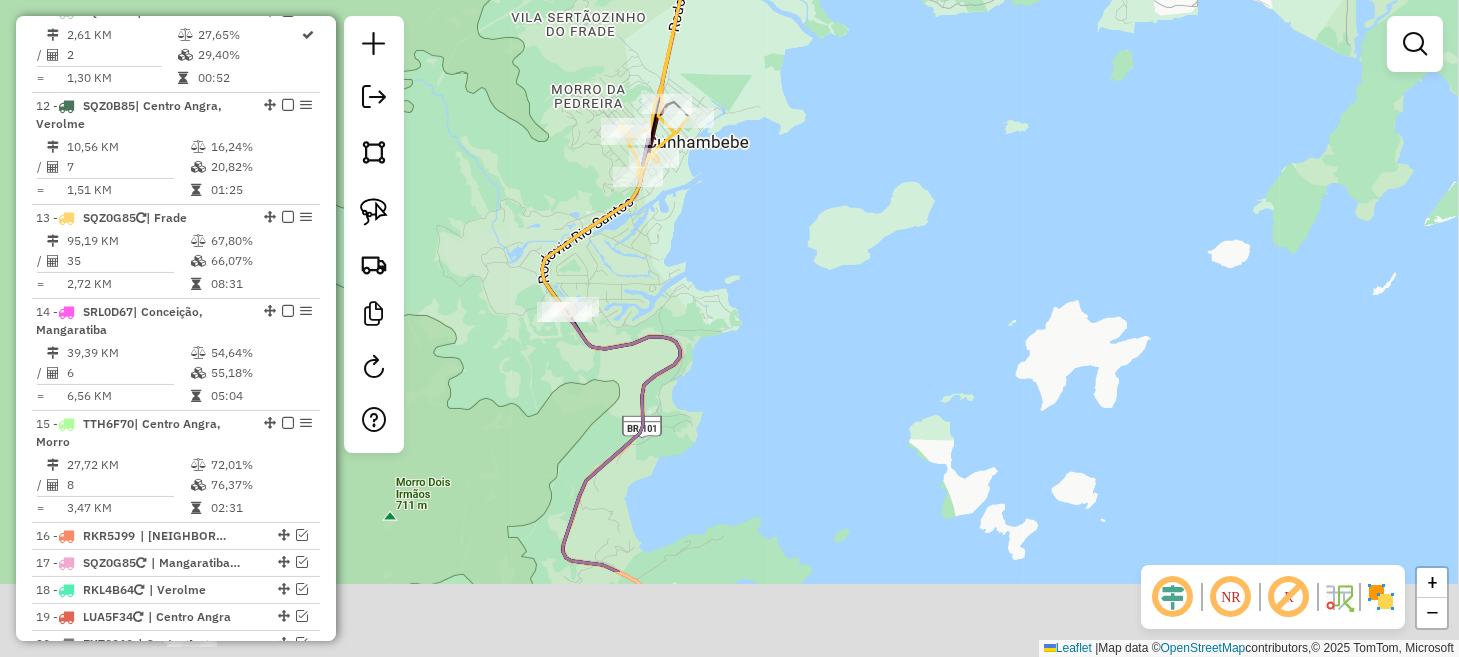 drag, startPoint x: 931, startPoint y: 489, endPoint x: 766, endPoint y: 269, distance: 275 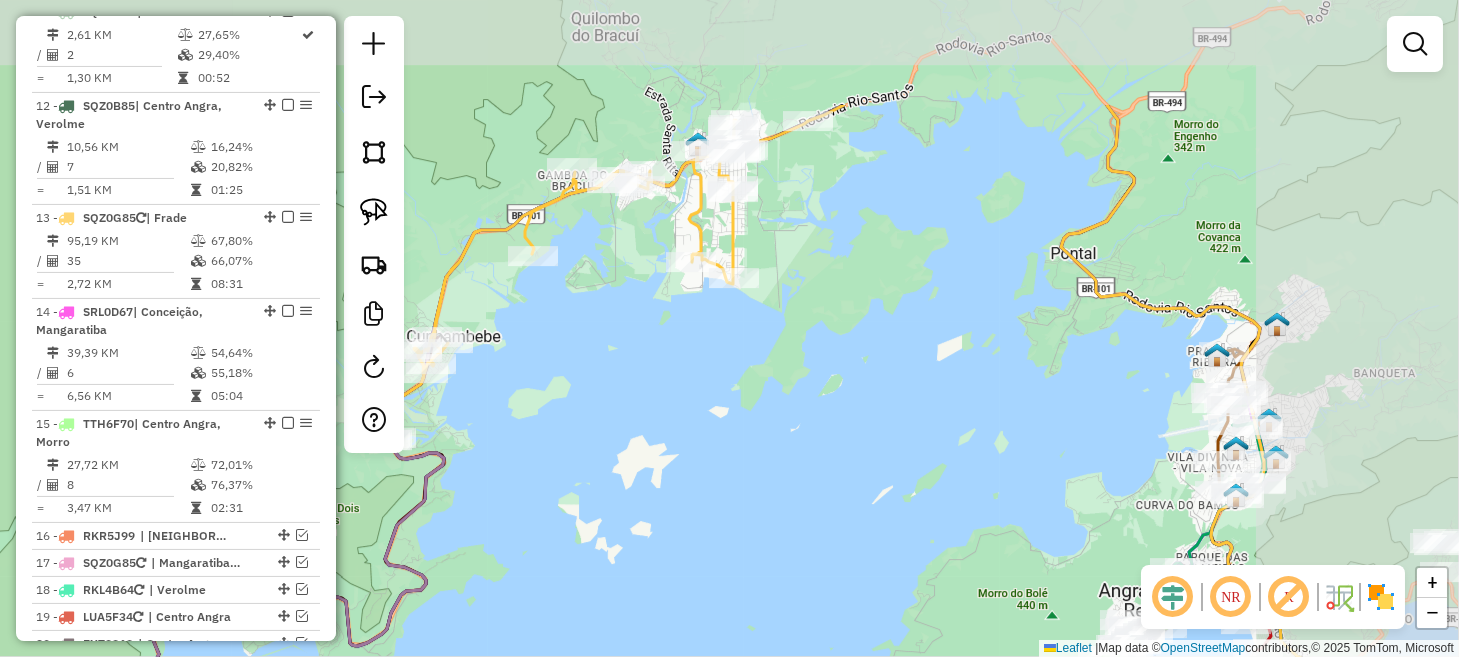 drag, startPoint x: 823, startPoint y: 302, endPoint x: 452, endPoint y: 496, distance: 418.66095 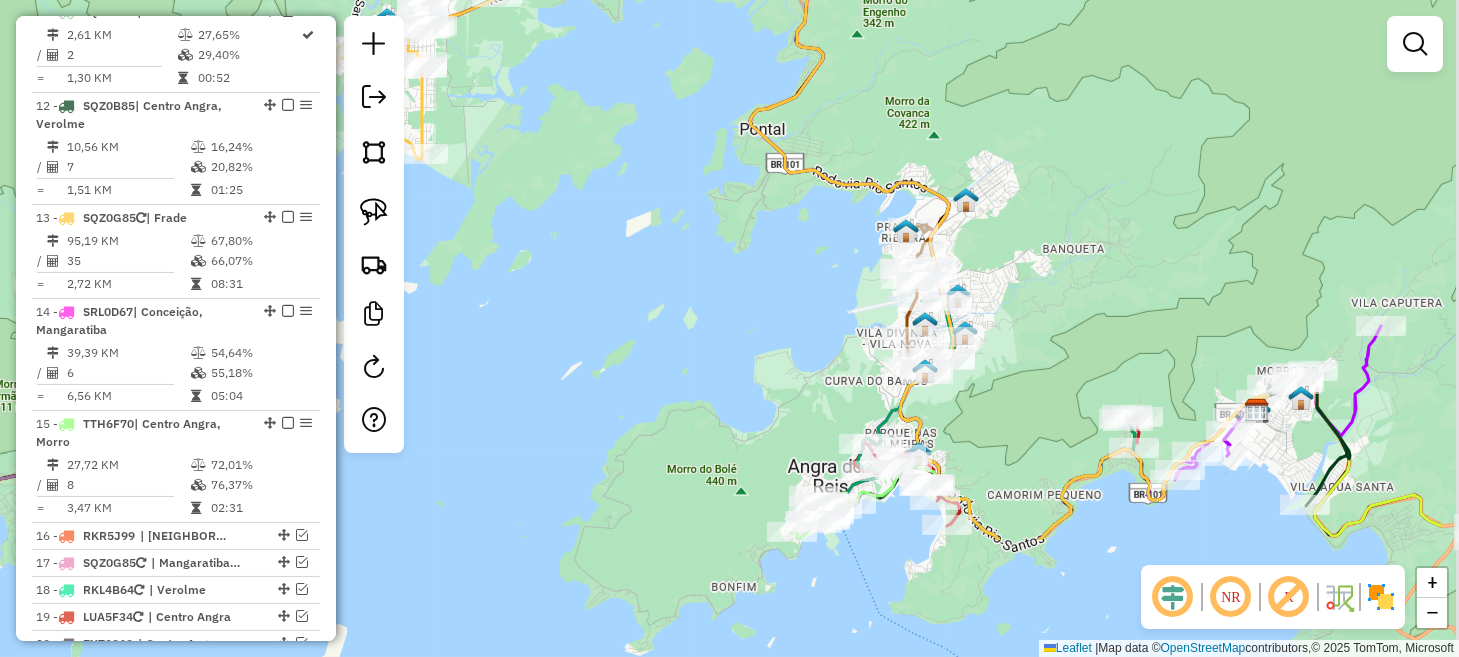 drag, startPoint x: 656, startPoint y: 535, endPoint x: 441, endPoint y: 311, distance: 310.4851 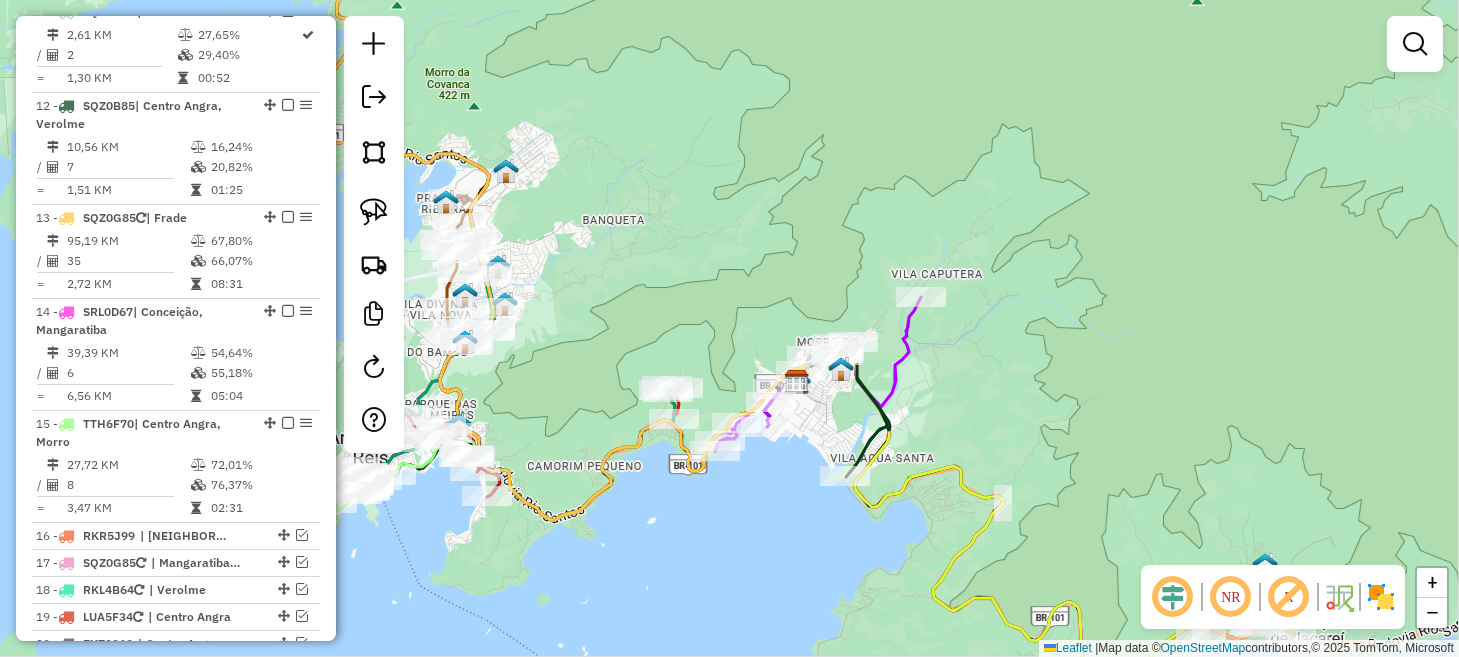 drag, startPoint x: 1070, startPoint y: 512, endPoint x: 658, endPoint y: 525, distance: 412.20505 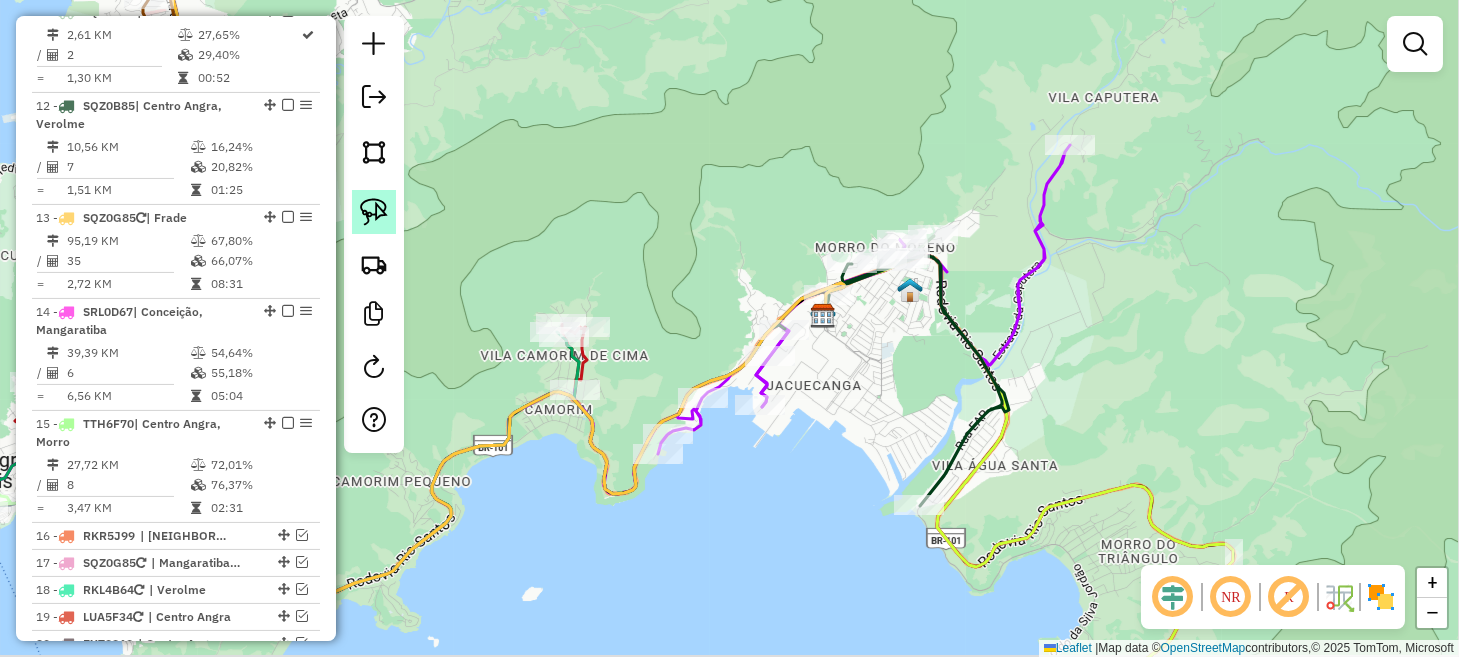 click 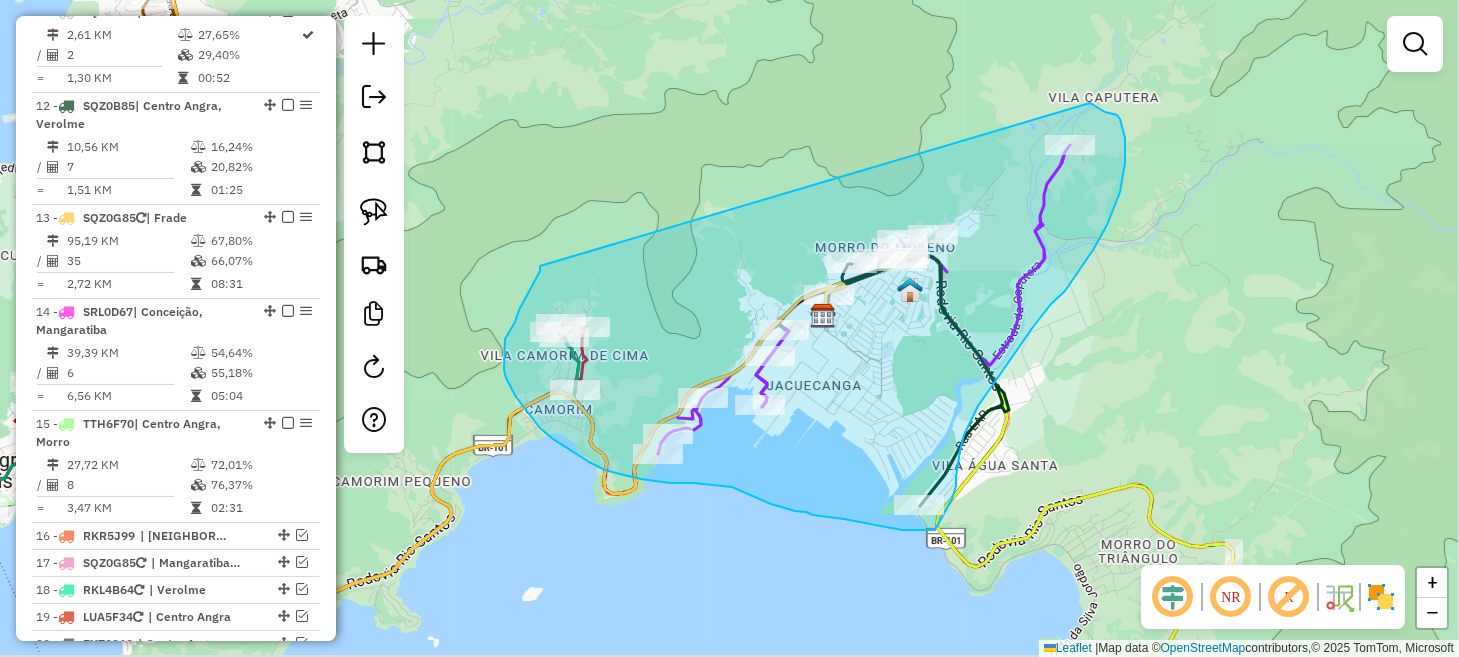 drag, startPoint x: 540, startPoint y: 266, endPoint x: 1089, endPoint y: 103, distance: 572.68665 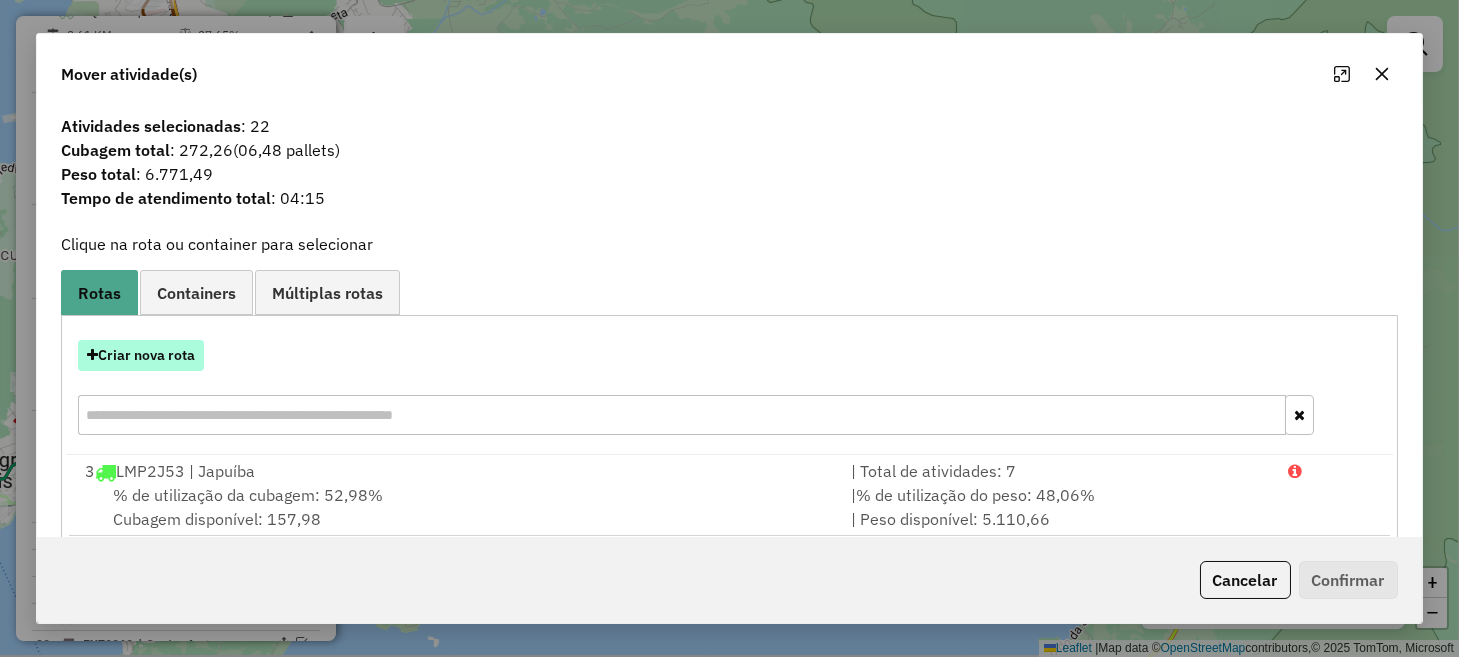 click on "Criar nova rota" at bounding box center [141, 355] 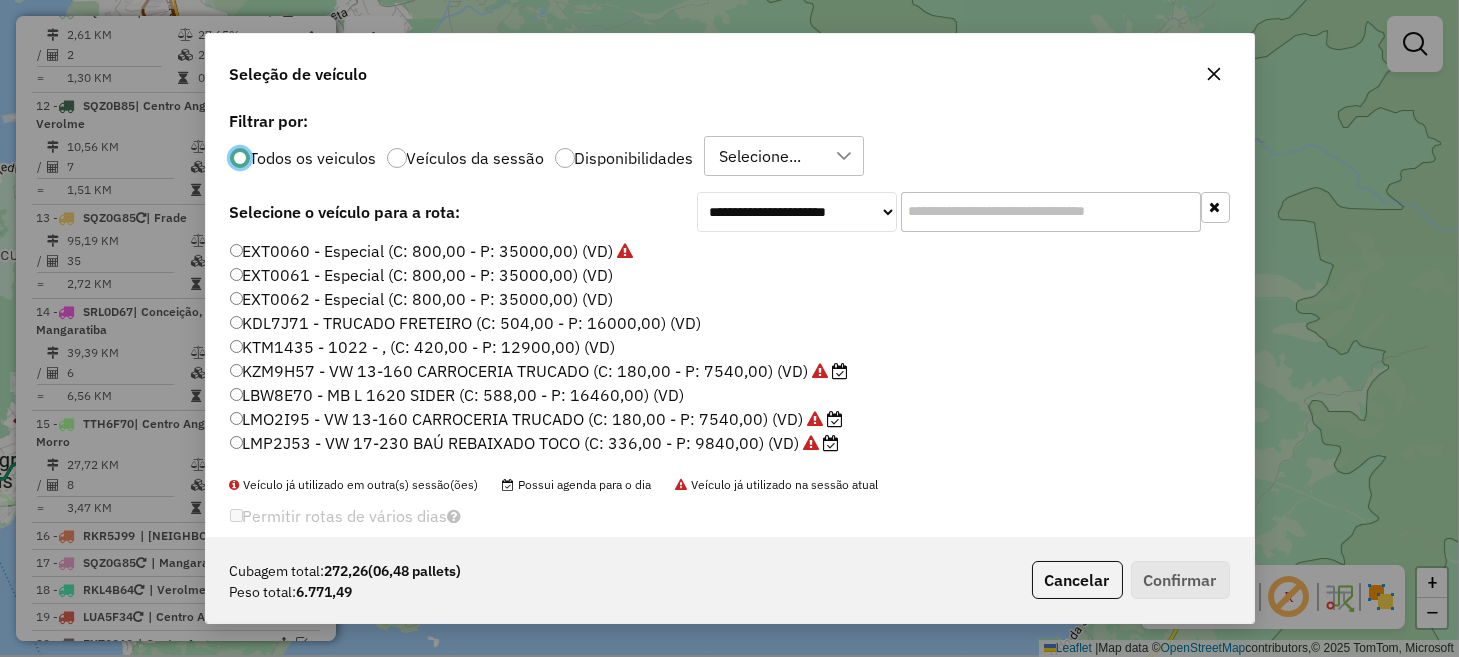 scroll, scrollTop: 10, scrollLeft: 6, axis: both 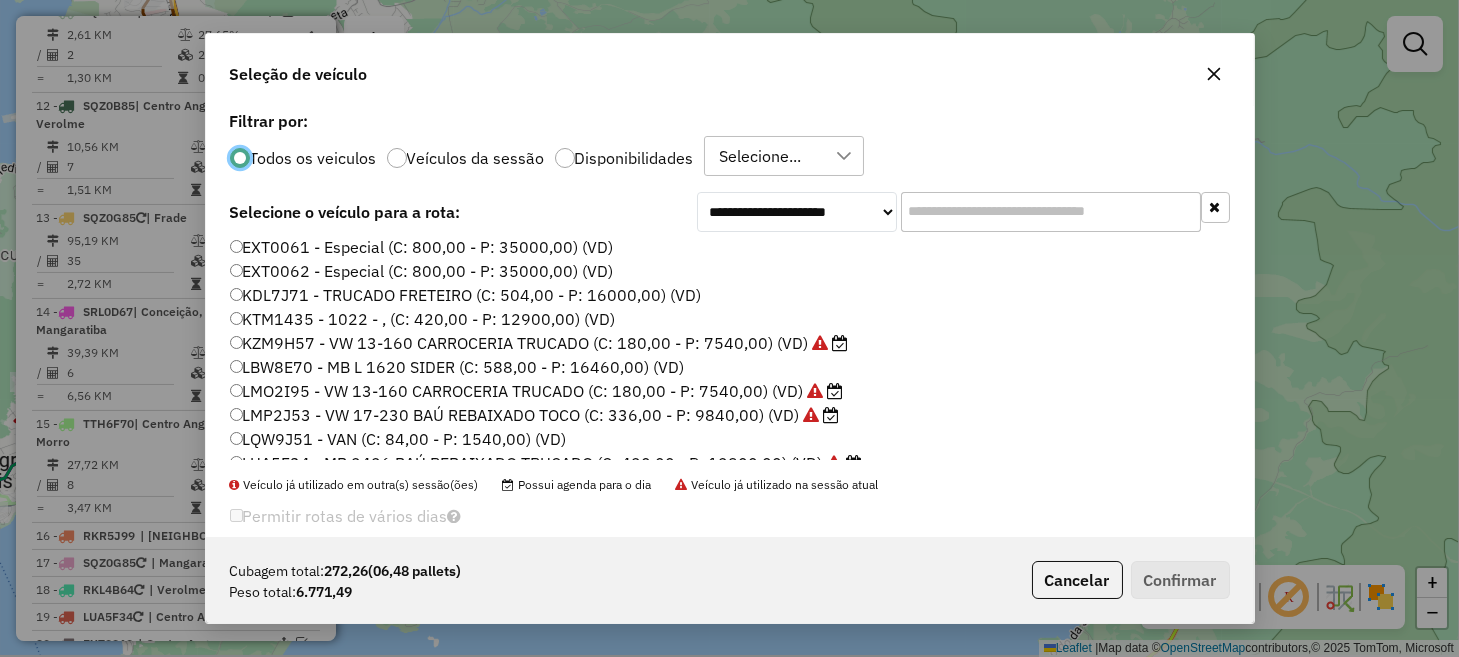 click on "KZM9H57 -  VW 13-160 CARROCERIA TRUCADO (C: 180,00 - P: 7540,00) (VD)" 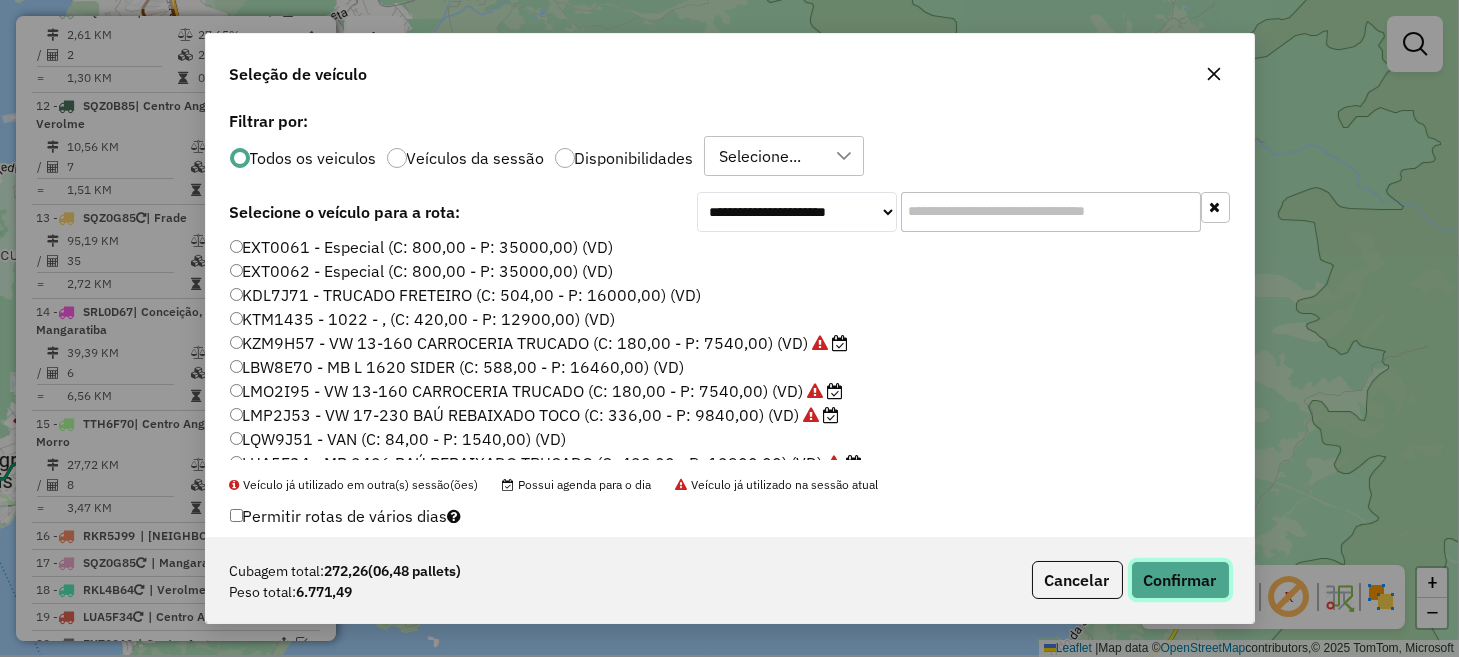 click on "Confirmar" 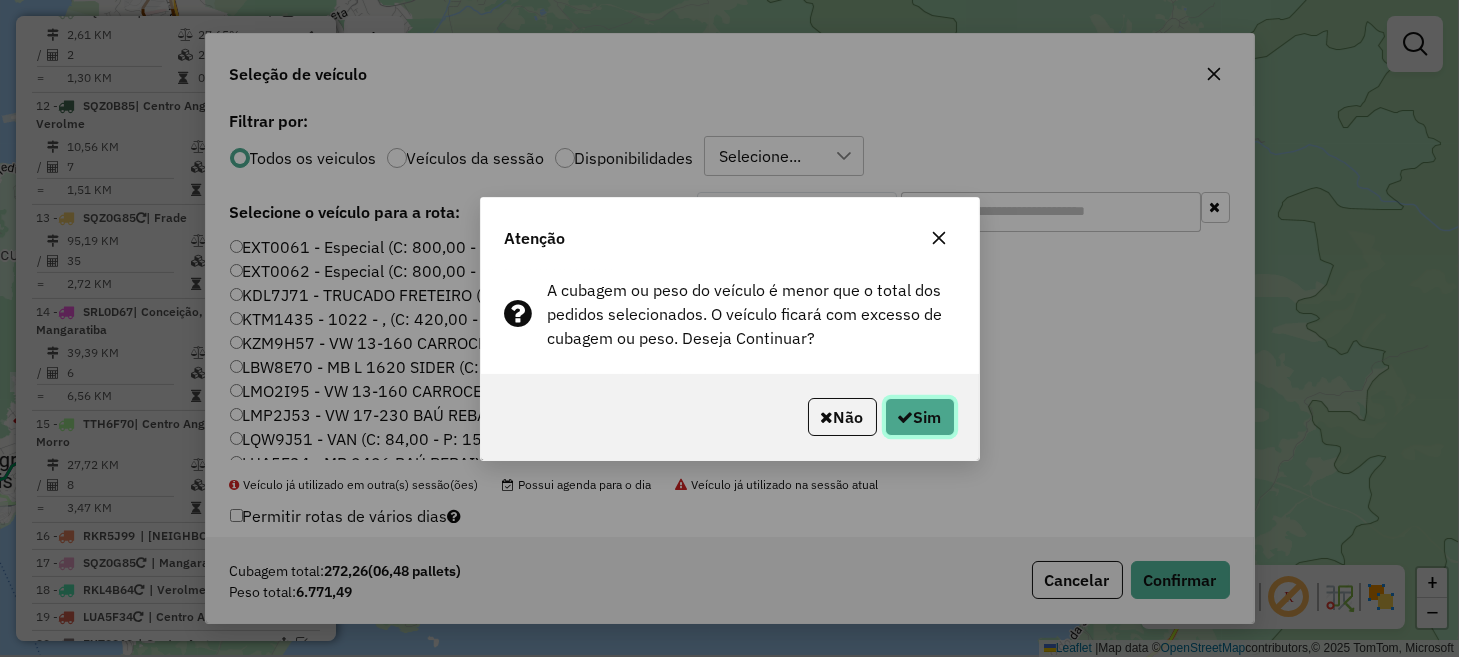 click on "Sim" 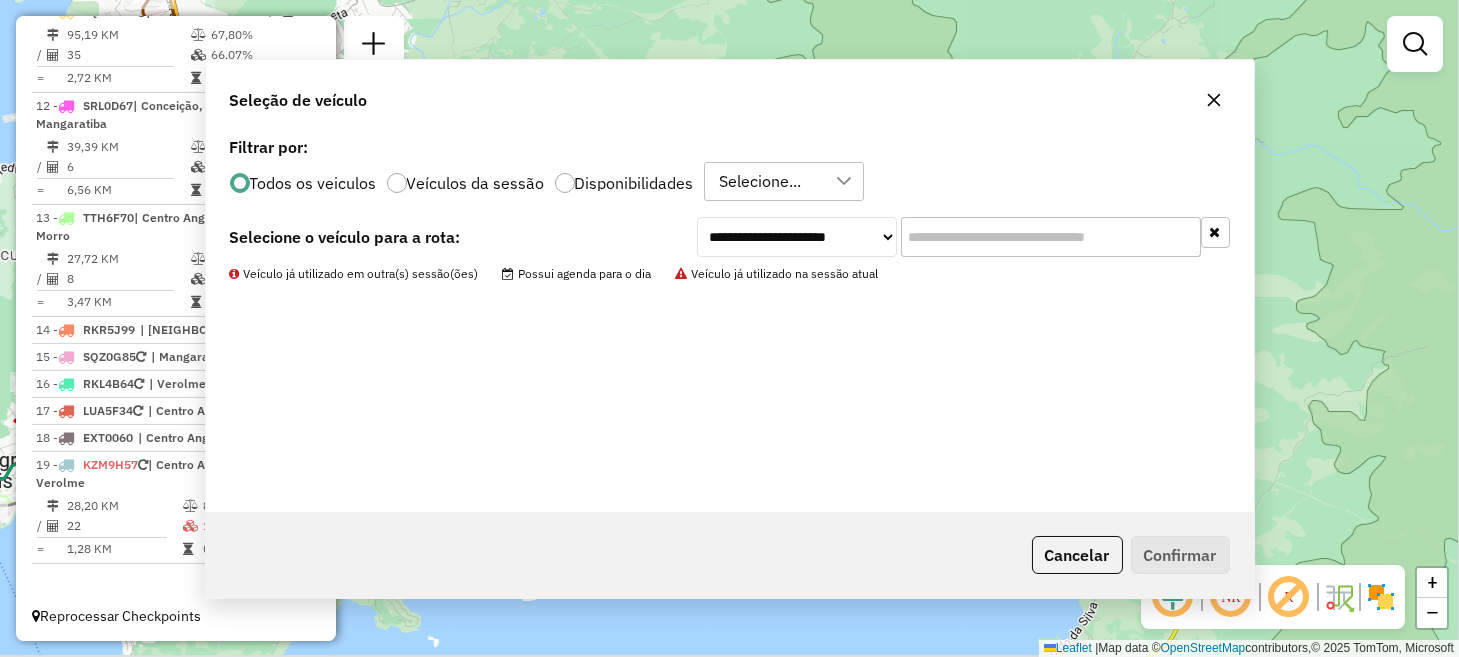 scroll, scrollTop: 1896, scrollLeft: 0, axis: vertical 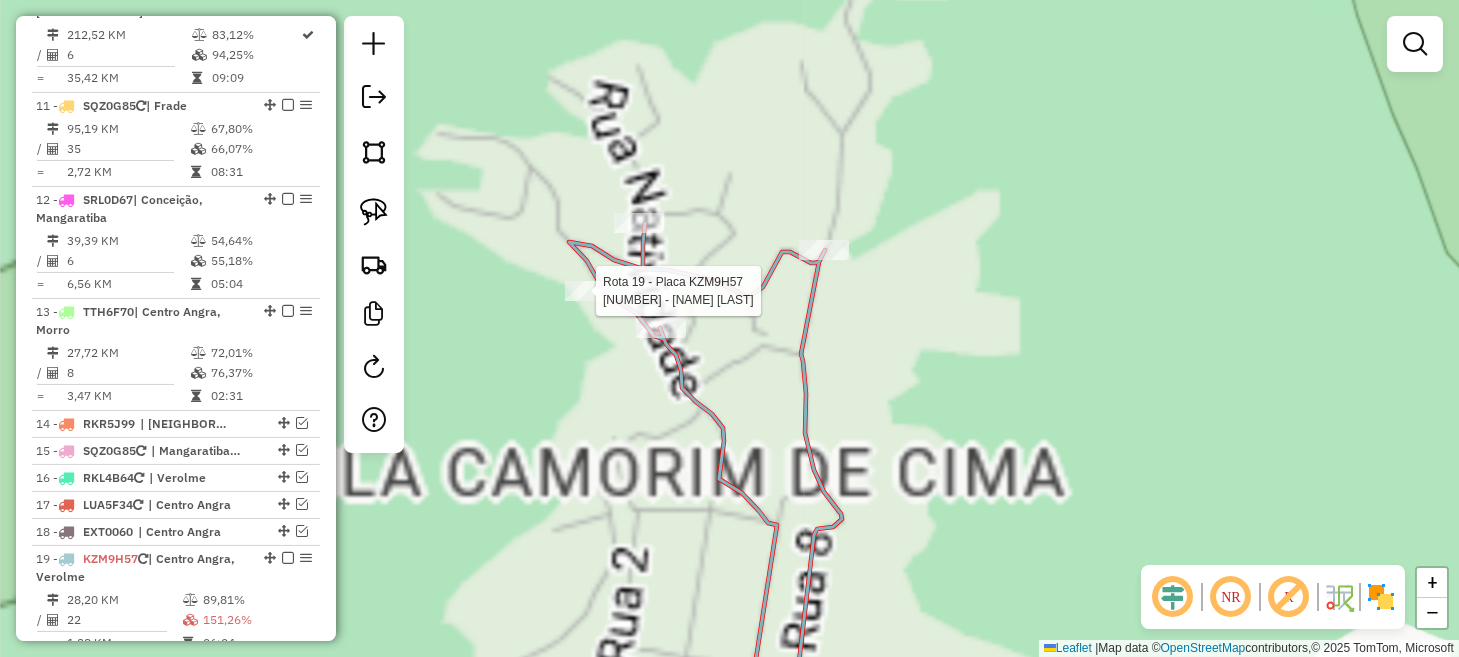 select on "**********" 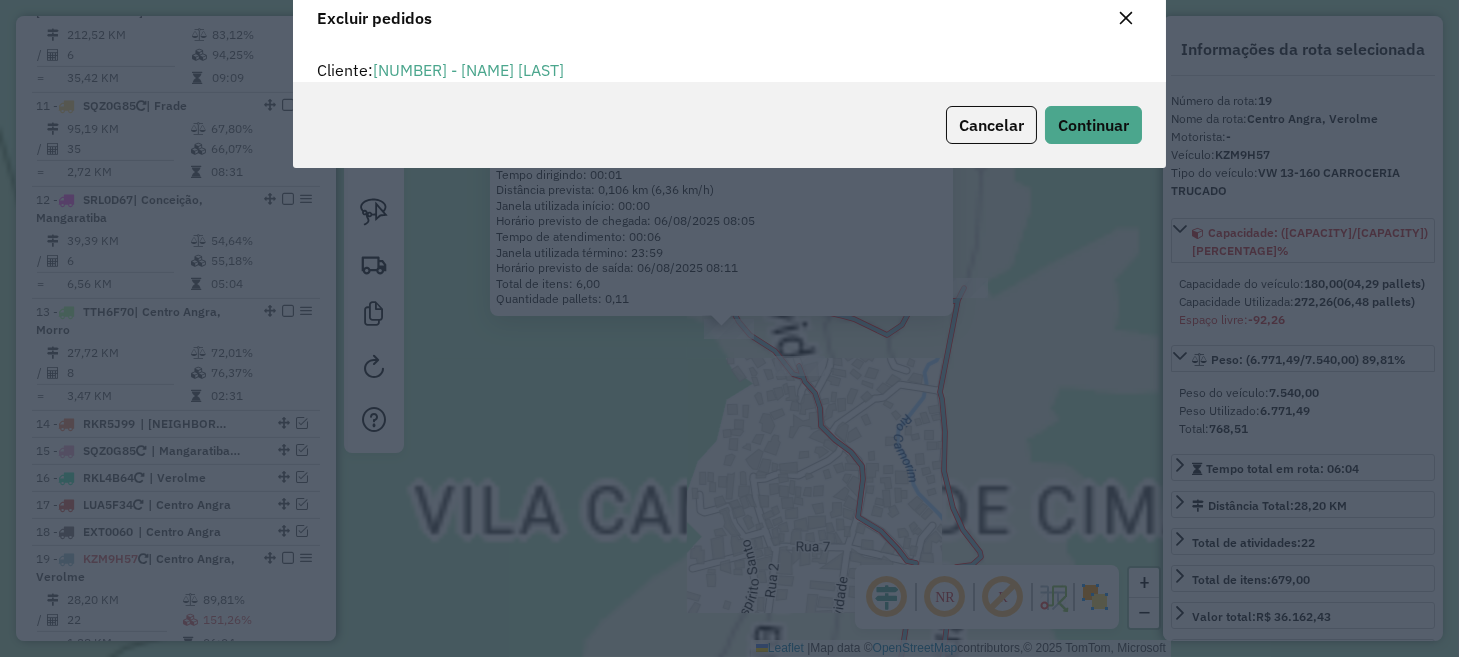scroll, scrollTop: 81, scrollLeft: 0, axis: vertical 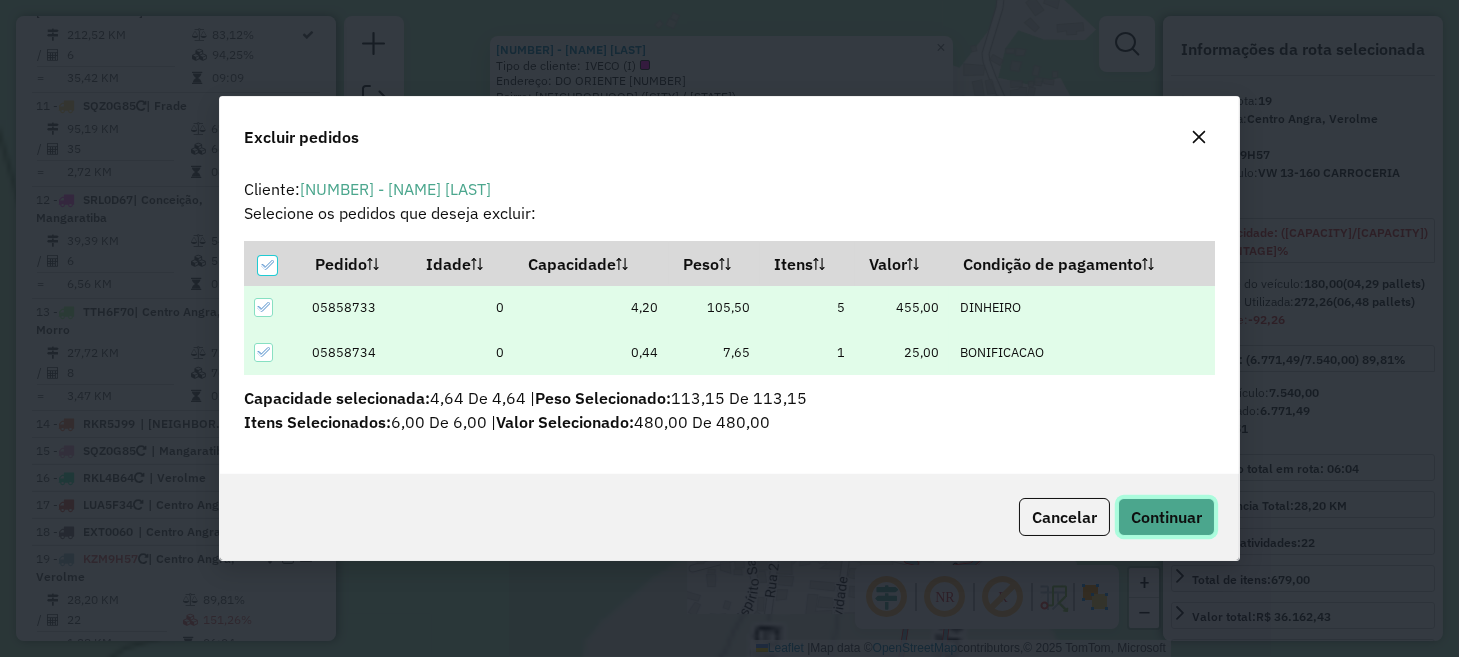 click on "Continuar" 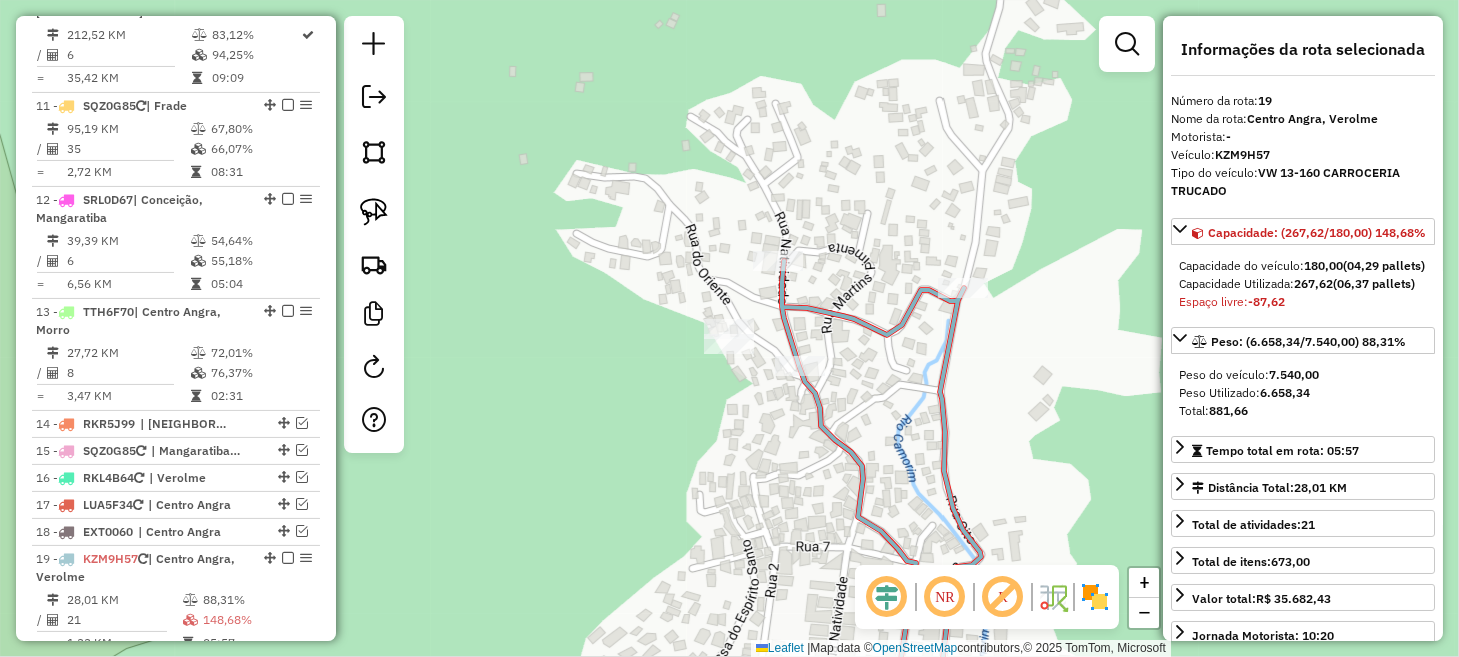scroll, scrollTop: 2210, scrollLeft: 0, axis: vertical 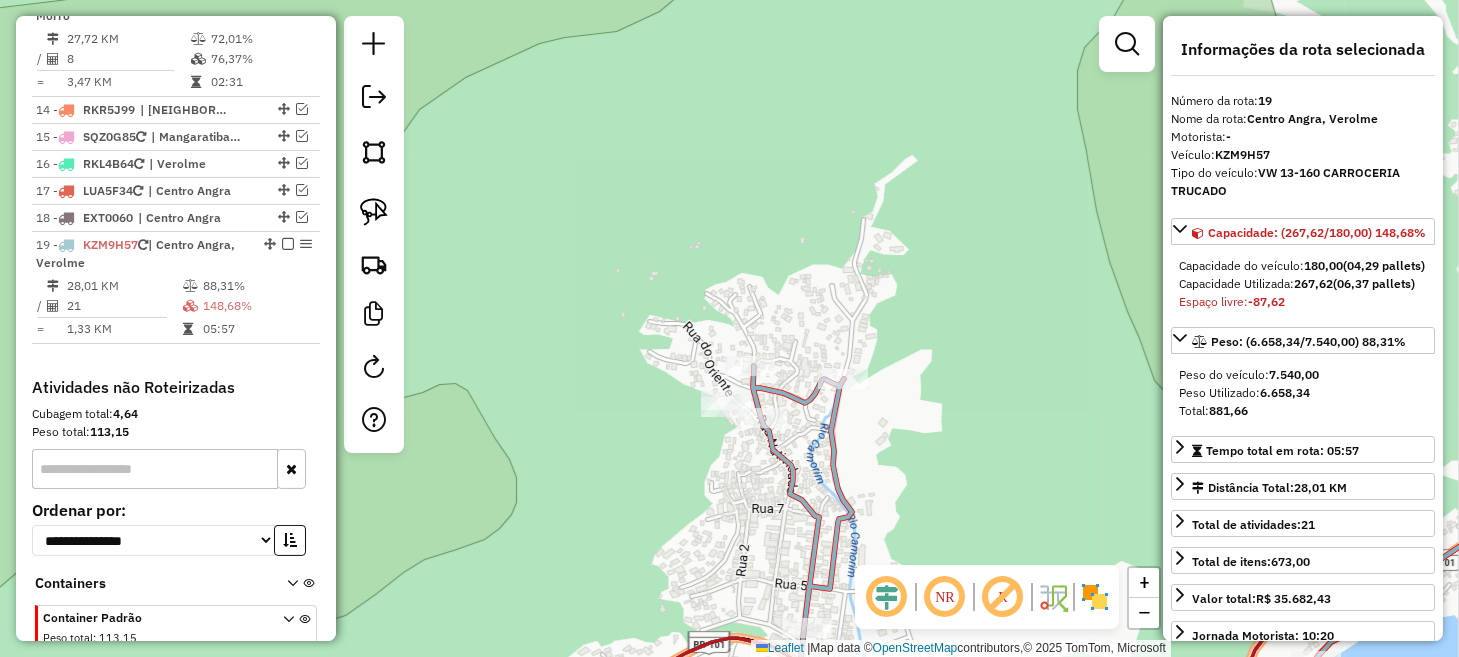 click on "Janela de atendimento Grade de atendimento Capacidade Transportadoras Veículos Cliente Pedidos  Rotas Selecione os dias de semana para filtrar as janelas de atendimento  Seg   Ter   Qua   Qui   Sex   Sáb   Dom  Informe o período da janela de atendimento: De: Até:  Filtrar exatamente a janela do cliente  Considerar janela de atendimento padrão  Selecione os dias de semana para filtrar as grades de atendimento  Seg   Ter   Qua   Qui   Sex   Sáb   Dom   Considerar clientes sem dia de atendimento cadastrado  Clientes fora do dia de atendimento selecionado Filtrar as atividades entre os valores definidos abaixo:  Peso mínimo:   Peso máximo:   Cubagem mínima:   Cubagem máxima:   De:   Até:  Filtrar as atividades entre o tempo de atendimento definido abaixo:  De:   Até:   Considerar capacidade total dos clientes não roteirizados Transportadora: Selecione um ou mais itens Tipo de veículo: Selecione um ou mais itens Veículo: Selecione um ou mais itens Motorista: Selecione um ou mais itens Nome: Rótulo:" 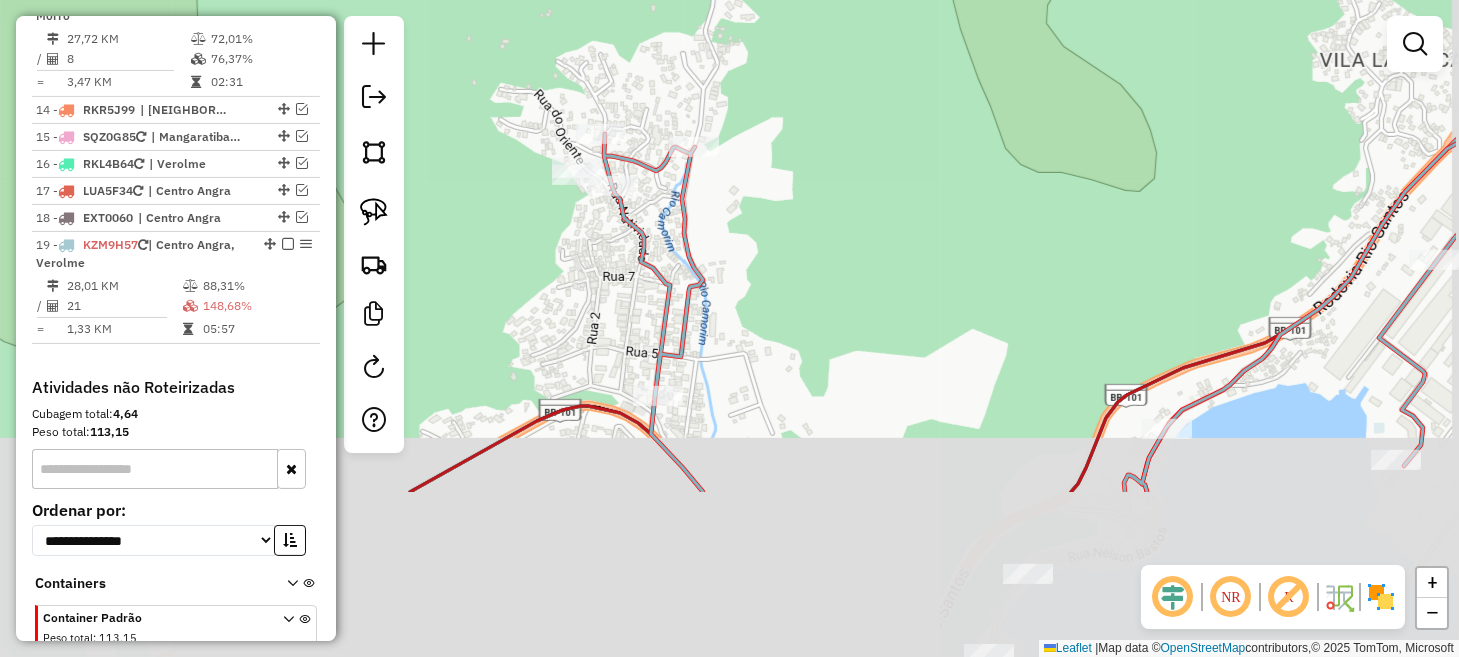 drag, startPoint x: 940, startPoint y: 484, endPoint x: 790, endPoint y: 236, distance: 289.83444 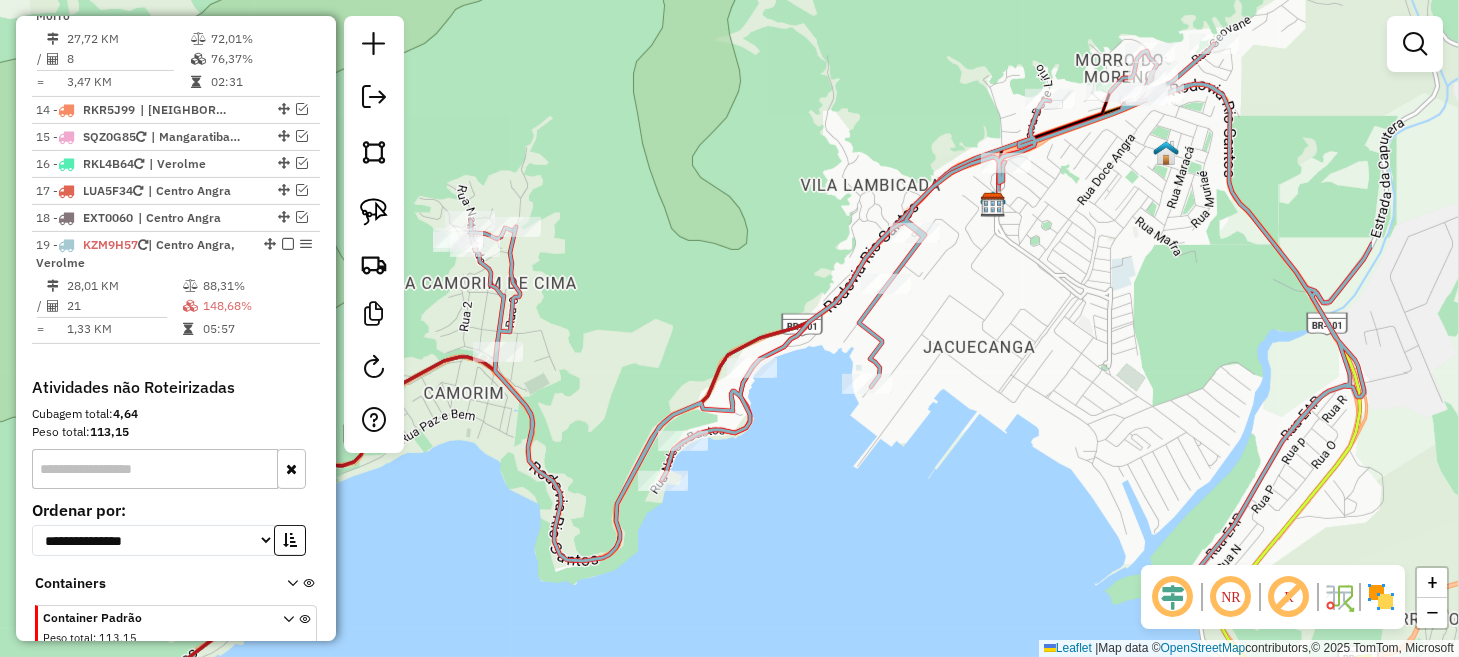 drag, startPoint x: 866, startPoint y: 303, endPoint x: 624, endPoint y: 337, distance: 244.37675 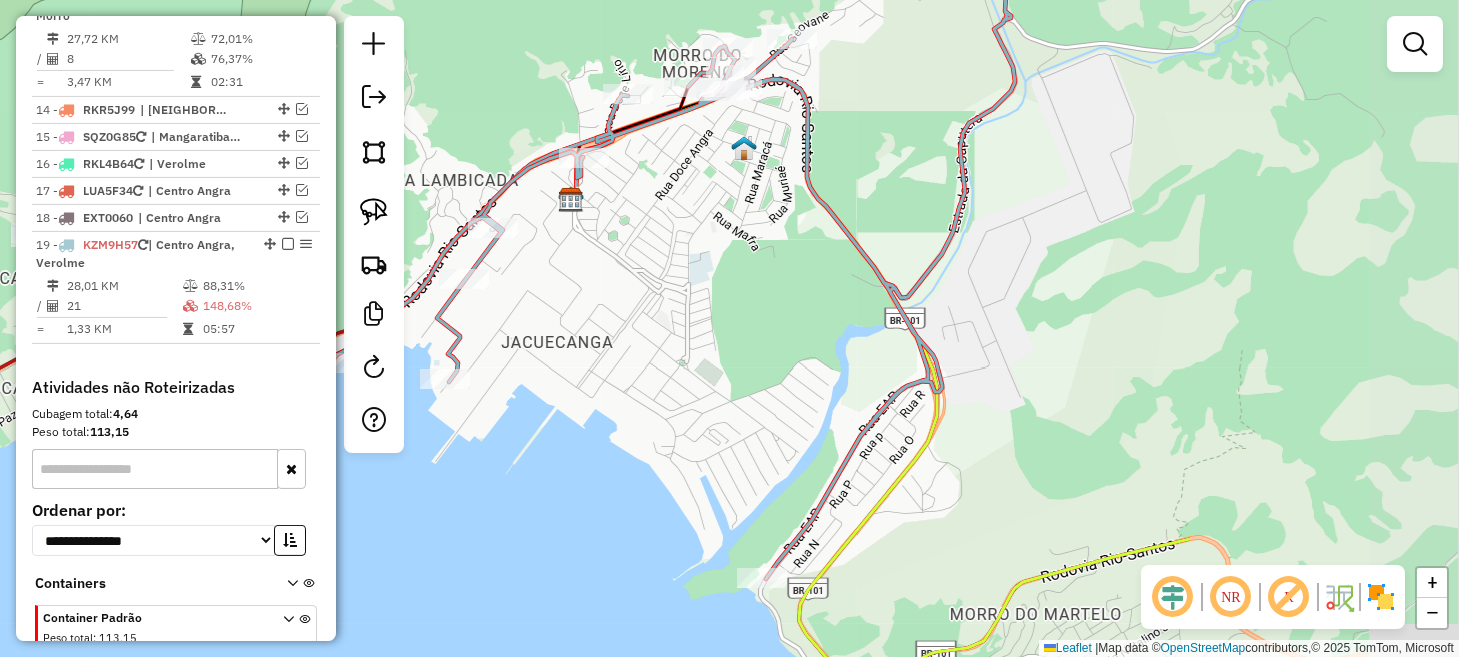drag, startPoint x: 959, startPoint y: 333, endPoint x: 629, endPoint y: 307, distance: 331.02264 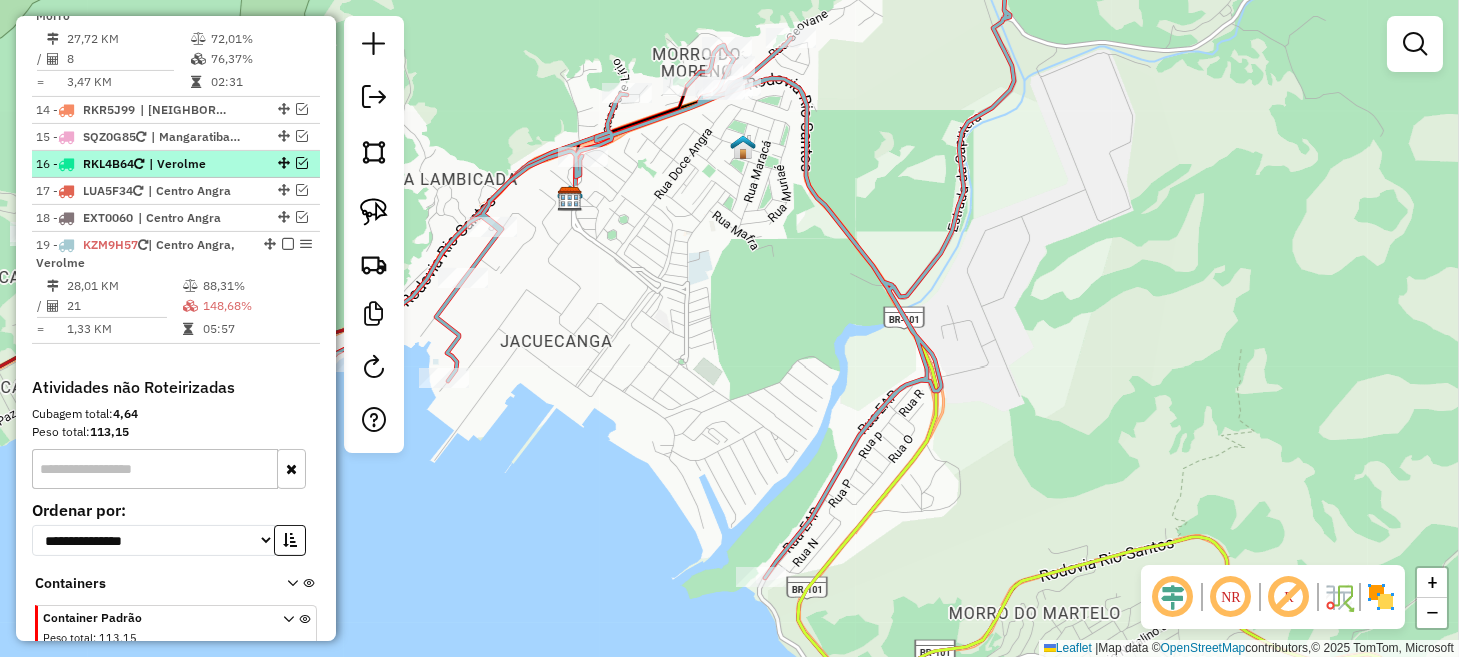 click at bounding box center [302, 163] 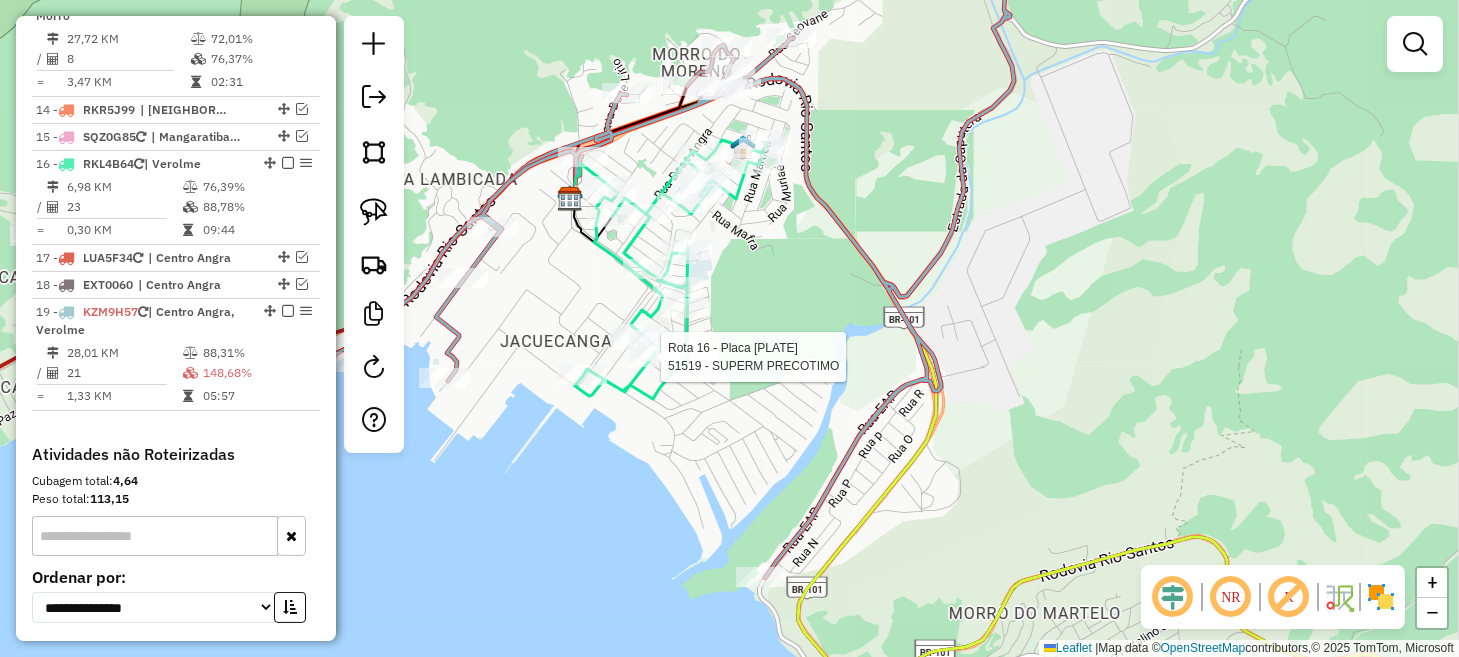 select on "**********" 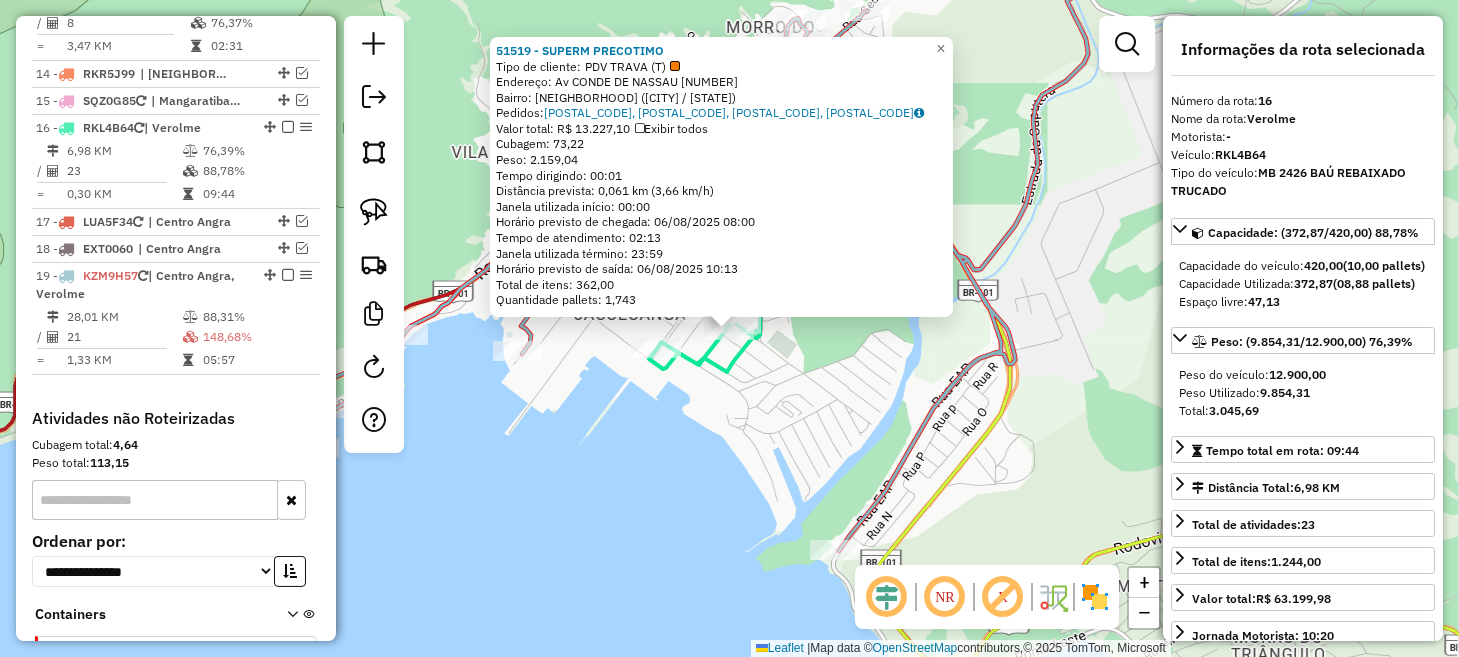 scroll, scrollTop: 2250, scrollLeft: 0, axis: vertical 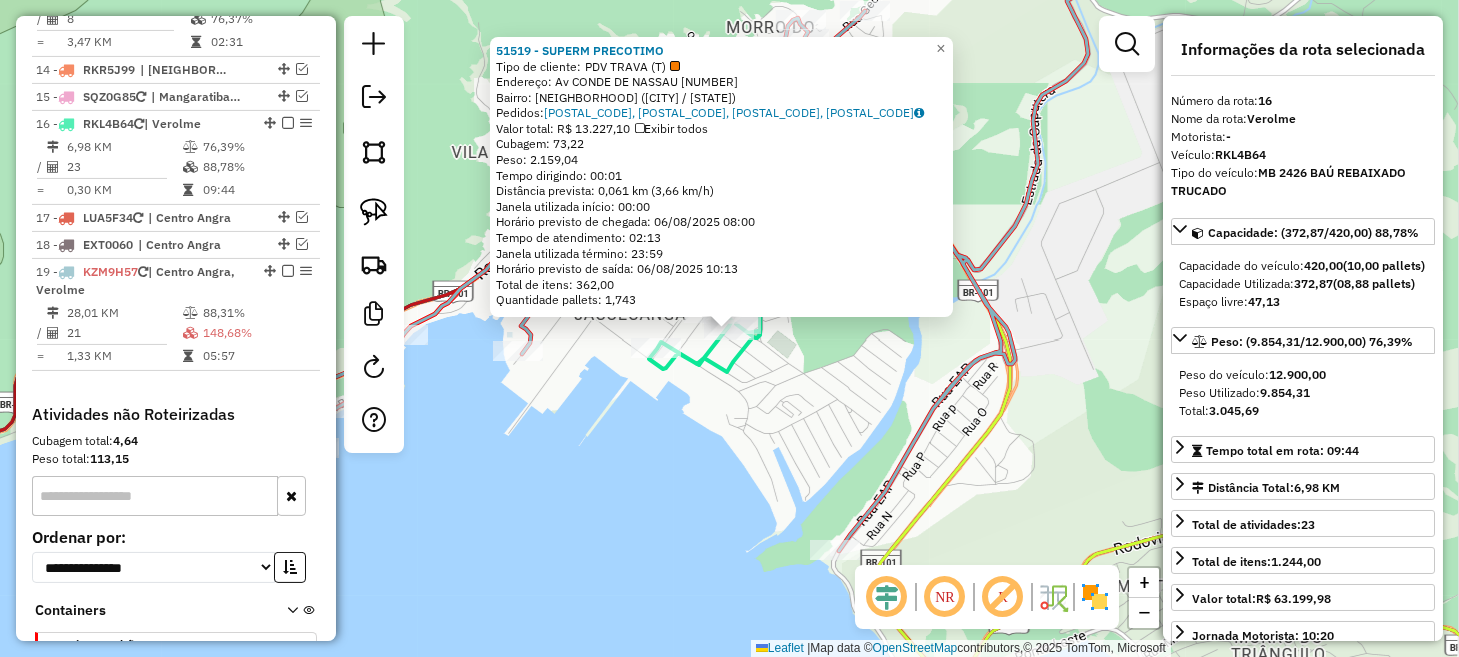 click on "51519 - SUPERM PRECOTIMO  Tipo de cliente:   PDV TRAVA (T)   Endereço: Av  CONDE DE NASSAU               104   Bairro: JACUECANGA (ANGRA DOS REIS / RJ)   Pedidos:  05858834, 05858835, 05858836, 05858876   Valor total: R$ 13.227,10   Exibir todos   Cubagem: 73,22  Peso: 2.159,04  Tempo dirigindo: 00:01   Distância prevista: 0,061 km (3,66 km/h)   Janela utilizada início: 00:00   Horário previsto de chegada: 06/08/2025 08:00   Tempo de atendimento: 02:13   Janela utilizada término: 23:59   Horário previsto de saída: 06/08/2025 10:13   Total de itens: 362,00   Quantidade pallets: 1,743  × Janela de atendimento Grade de atendimento Capacidade Transportadoras Veículos Cliente Pedidos  Rotas Selecione os dias de semana para filtrar as janelas de atendimento  Seg   Ter   Qua   Qui   Sex   Sáb   Dom  Informe o período da janela de atendimento: De: Até:  Filtrar exatamente a janela do cliente  Considerar janela de atendimento padrão  Selecione os dias de semana para filtrar as grades de atendimento  Seg" 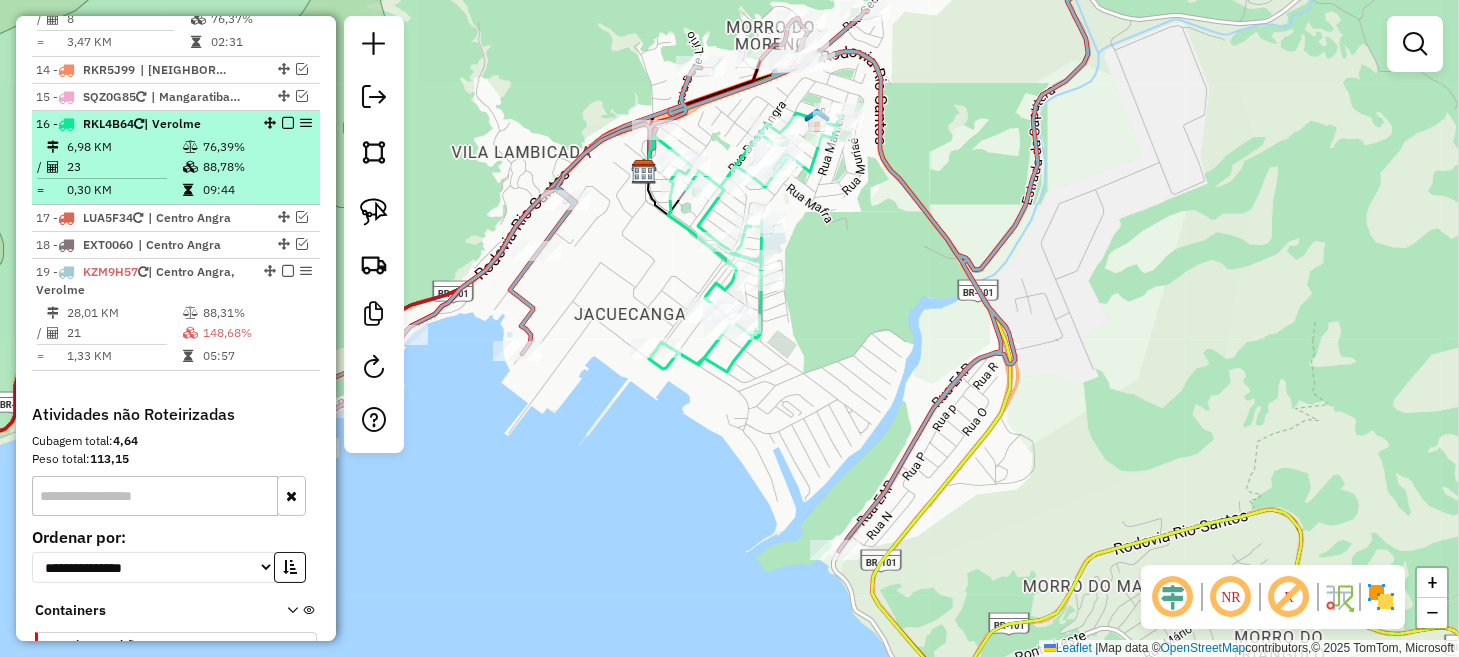 click at bounding box center (288, 123) 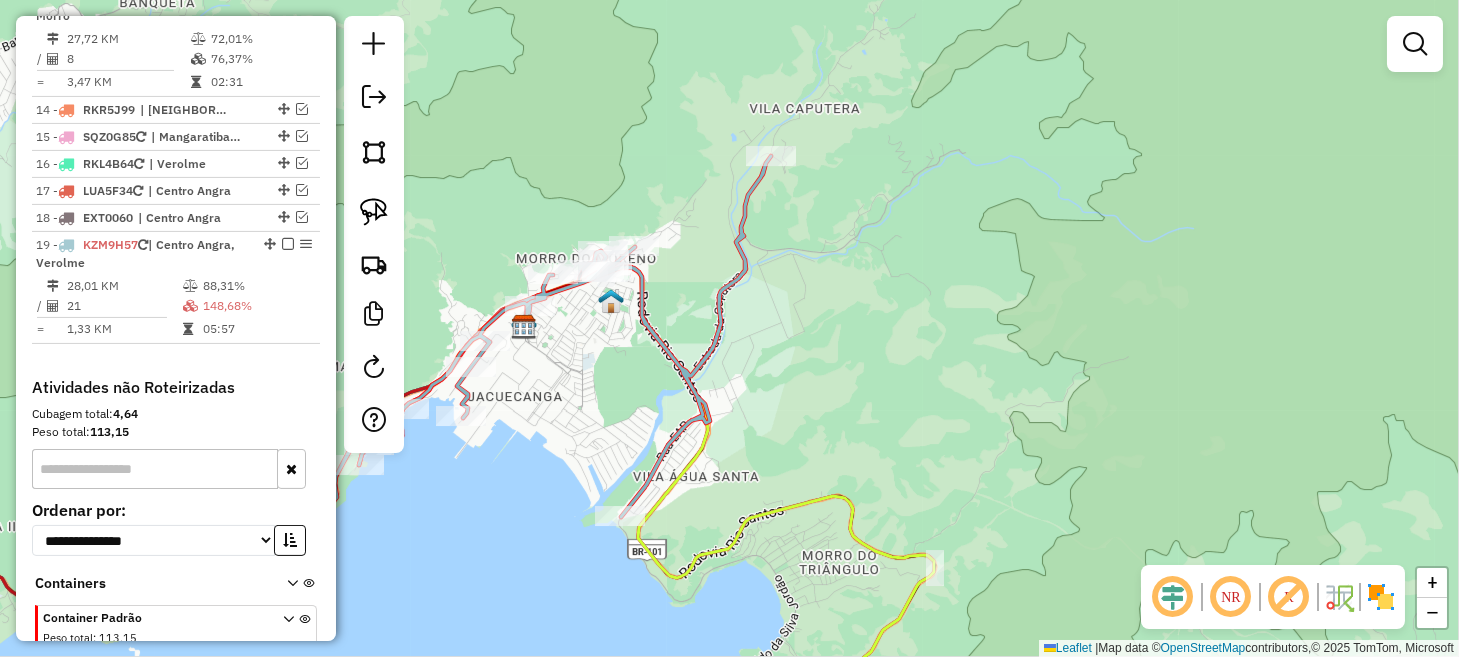 drag, startPoint x: 1142, startPoint y: 310, endPoint x: 953, endPoint y: 414, distance: 215.72437 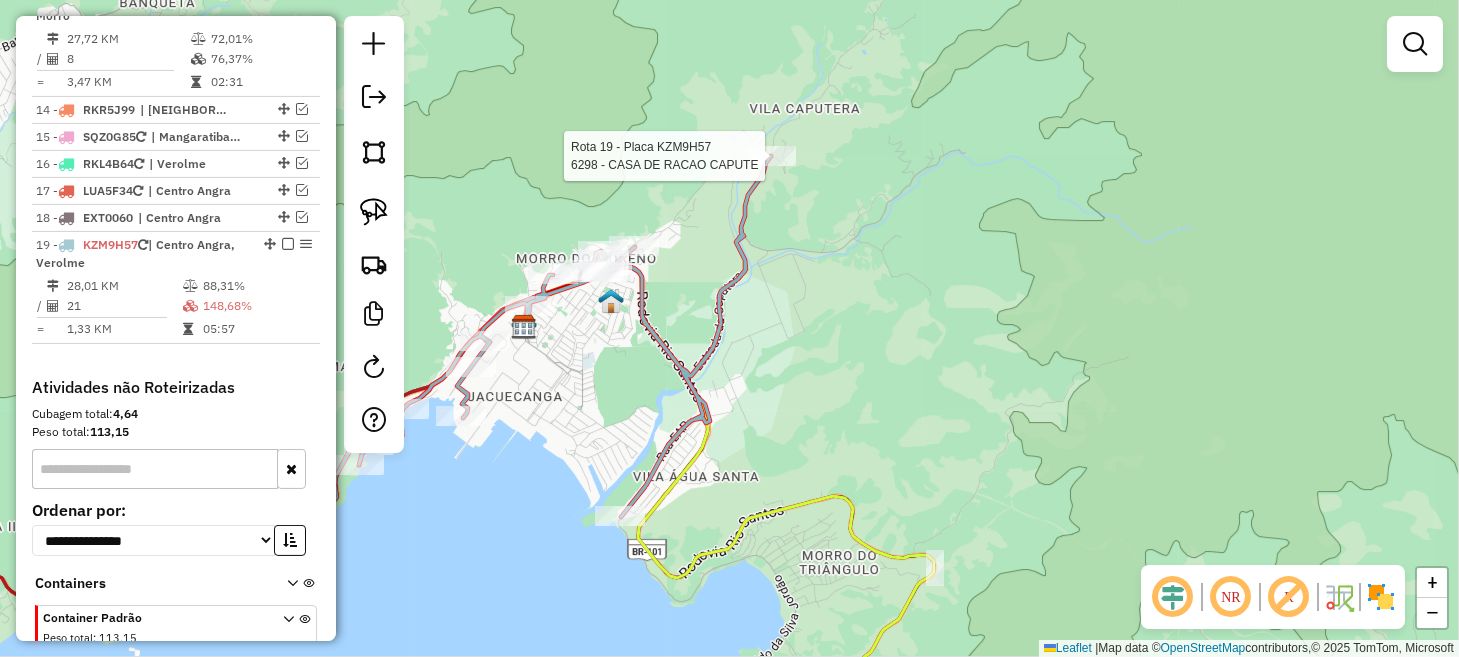 select on "**********" 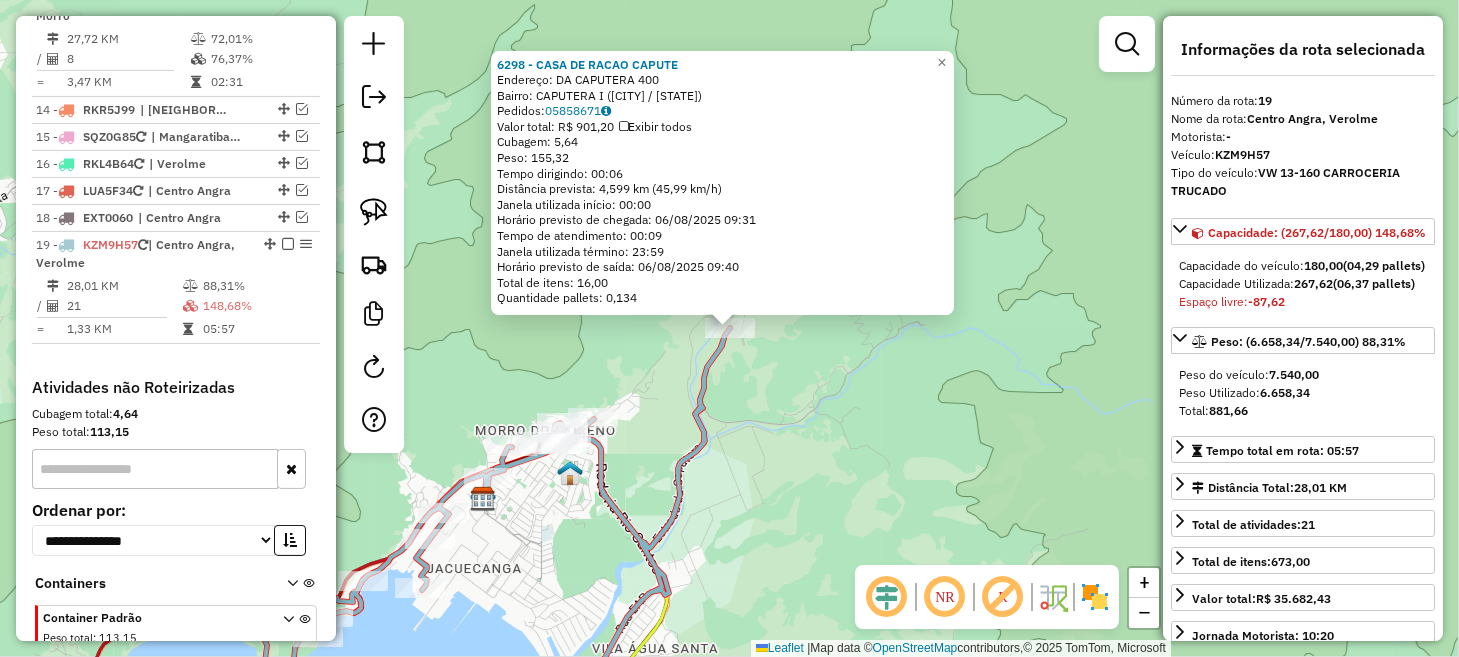 click on "6298 - CASA DE RACAO CAPUTE  Endereço:  DA CAPUTERA 400   Bairro: CAPUTERA I (ANGRA DOS REIS / RJ)   Pedidos:  05858671   Valor total: R$ 901,20   Exibir todos   Cubagem: 5,64  Peso: 155,32  Tempo dirigindo: 00:06   Distância prevista: 4,599 km (45,99 km/h)   Janela utilizada início: 00:00   Horário previsto de chegada: 06/08/2025 09:31   Tempo de atendimento: 00:09   Janela utilizada término: 23:59   Horário previsto de saída: 06/08/2025 09:40   Total de itens: 16,00   Quantidade pallets: 0,134  × Janela de atendimento Grade de atendimento Capacidade Transportadoras Veículos Cliente Pedidos  Rotas Selecione os dias de semana para filtrar as janelas de atendimento  Seg   Ter   Qua   Qui   Sex   Sáb   Dom  Informe o período da janela de atendimento: De: Até:  Filtrar exatamente a janela do cliente  Considerar janela de atendimento padrão  Selecione os dias de semana para filtrar as grades de atendimento  Seg   Ter   Qua   Qui   Sex   Sáb   Dom   Clientes fora do dia de atendimento selecionado De:" 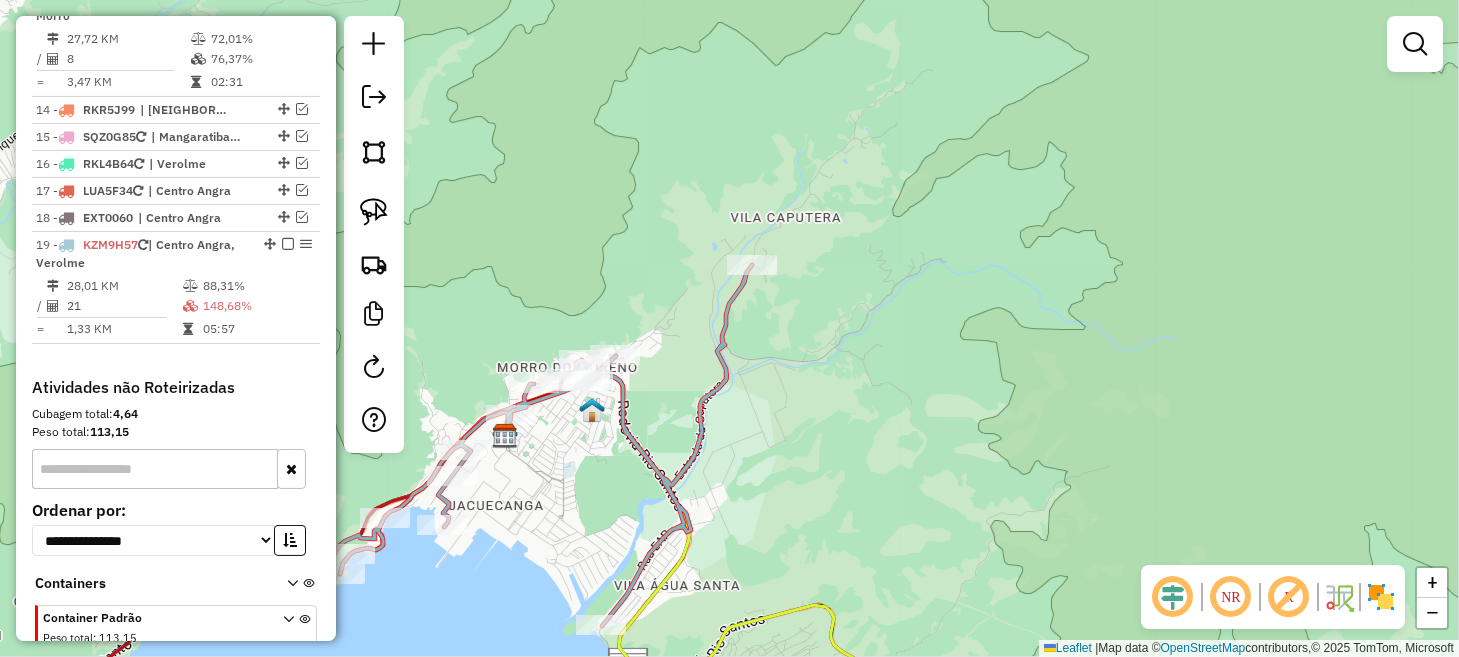 drag, startPoint x: 851, startPoint y: 432, endPoint x: 884, endPoint y: 279, distance: 156.51837 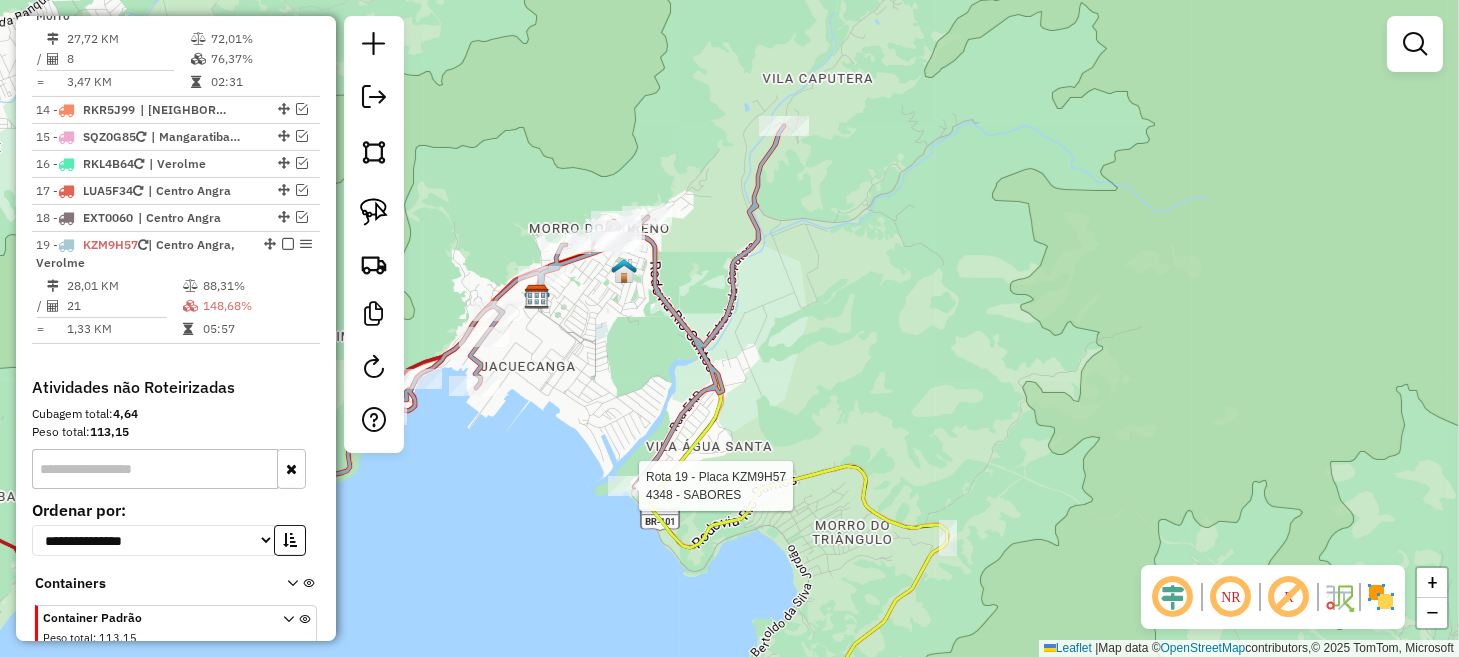 select on "**********" 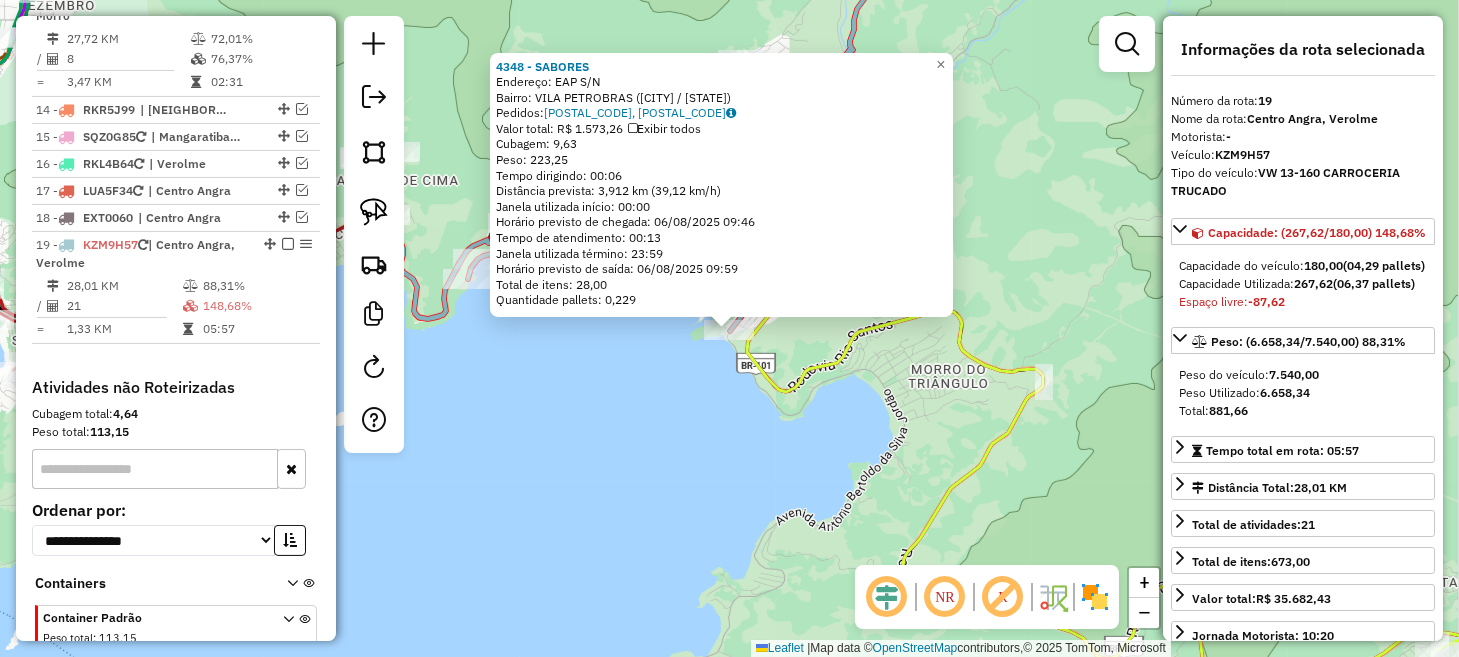 click on "4348 - SABORES  Endereço:  EAP S/N   Bairro: VILA PETROBRAS (ANGRA DOS REIS / RJ)   Pedidos:  05858460, 05858890   Valor total: R$ 1.573,26   Exibir todos   Cubagem: 9,63  Peso: 223,25  Tempo dirigindo: 00:06   Distância prevista: 3,912 km (39,12 km/h)   Janela utilizada início: 00:00   Horário previsto de chegada: 06/08/2025 09:46   Tempo de atendimento: 00:13   Janela utilizada término: 23:59   Horário previsto de saída: 06/08/2025 09:59   Total de itens: 28,00   Quantidade pallets: 0,229  × Janela de atendimento Grade de atendimento Capacidade Transportadoras Veículos Cliente Pedidos  Rotas Selecione os dias de semana para filtrar as janelas de atendimento  Seg   Ter   Qua   Qui   Sex   Sáb   Dom  Informe o período da janela de atendimento: De: Até:  Filtrar exatamente a janela do cliente  Considerar janela de atendimento padrão  Selecione os dias de semana para filtrar as grades de atendimento  Seg   Ter   Qua   Qui   Sex   Sáb   Dom   Considerar clientes sem dia de atendimento cadastrado +" 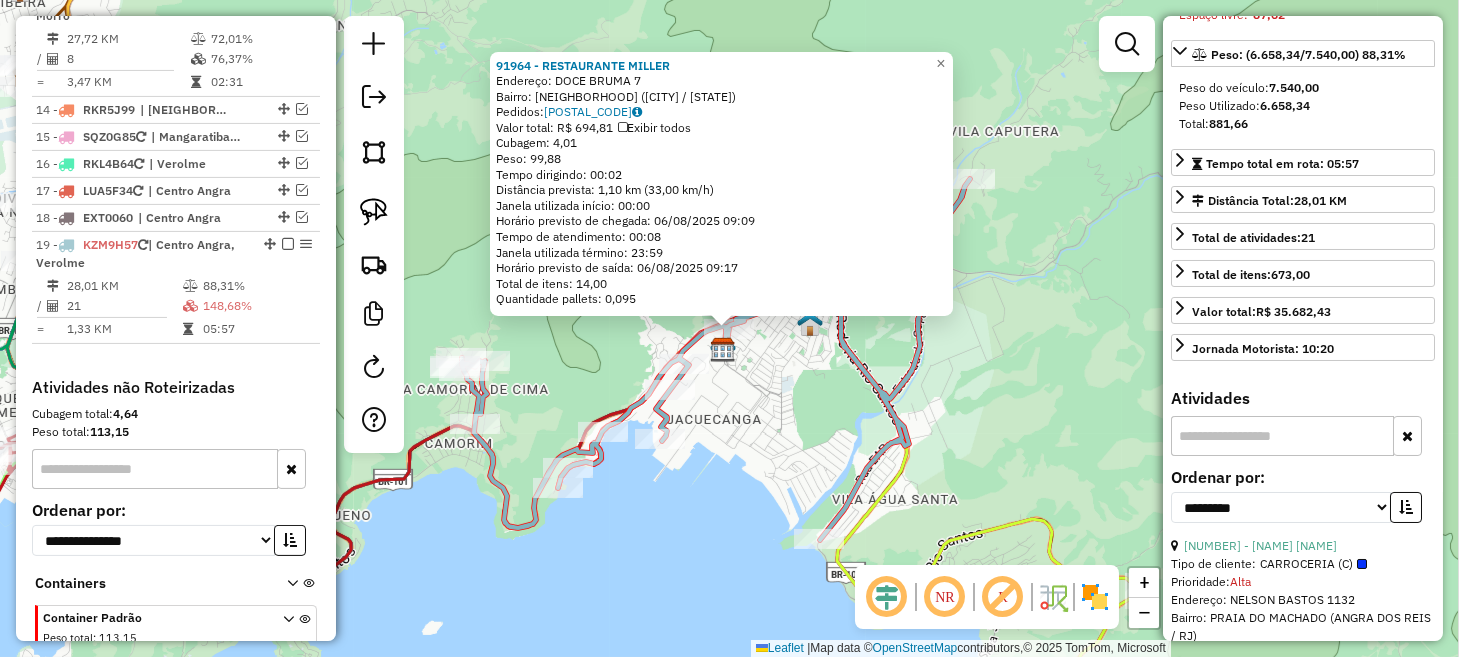 scroll, scrollTop: 300, scrollLeft: 0, axis: vertical 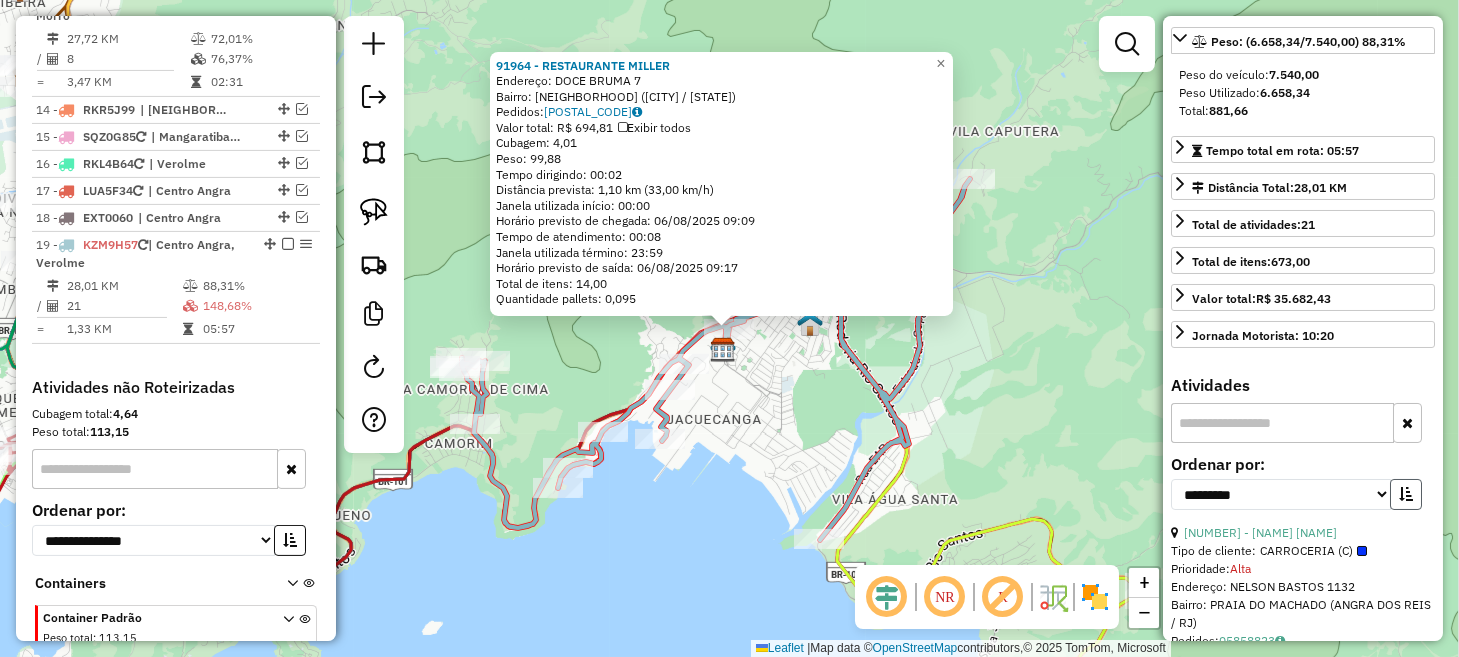 click at bounding box center [1406, 494] 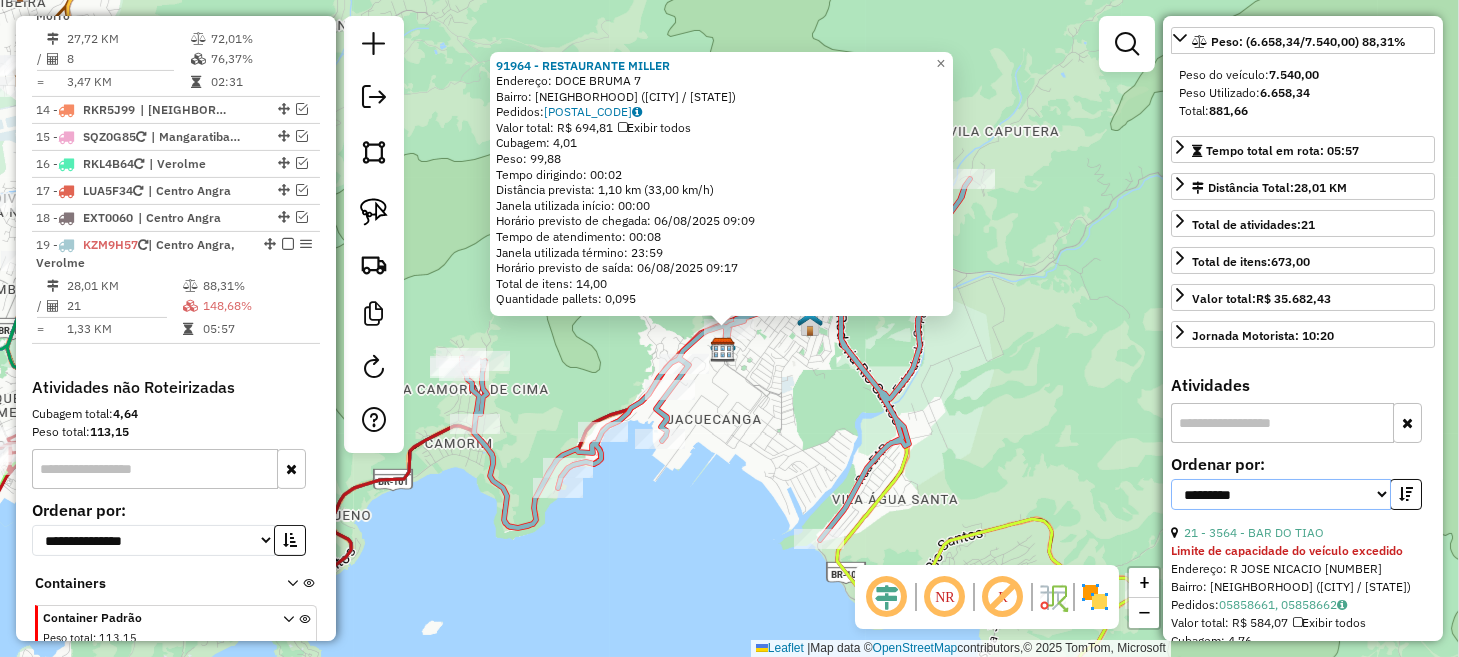 click on "**********" at bounding box center (1281, 494) 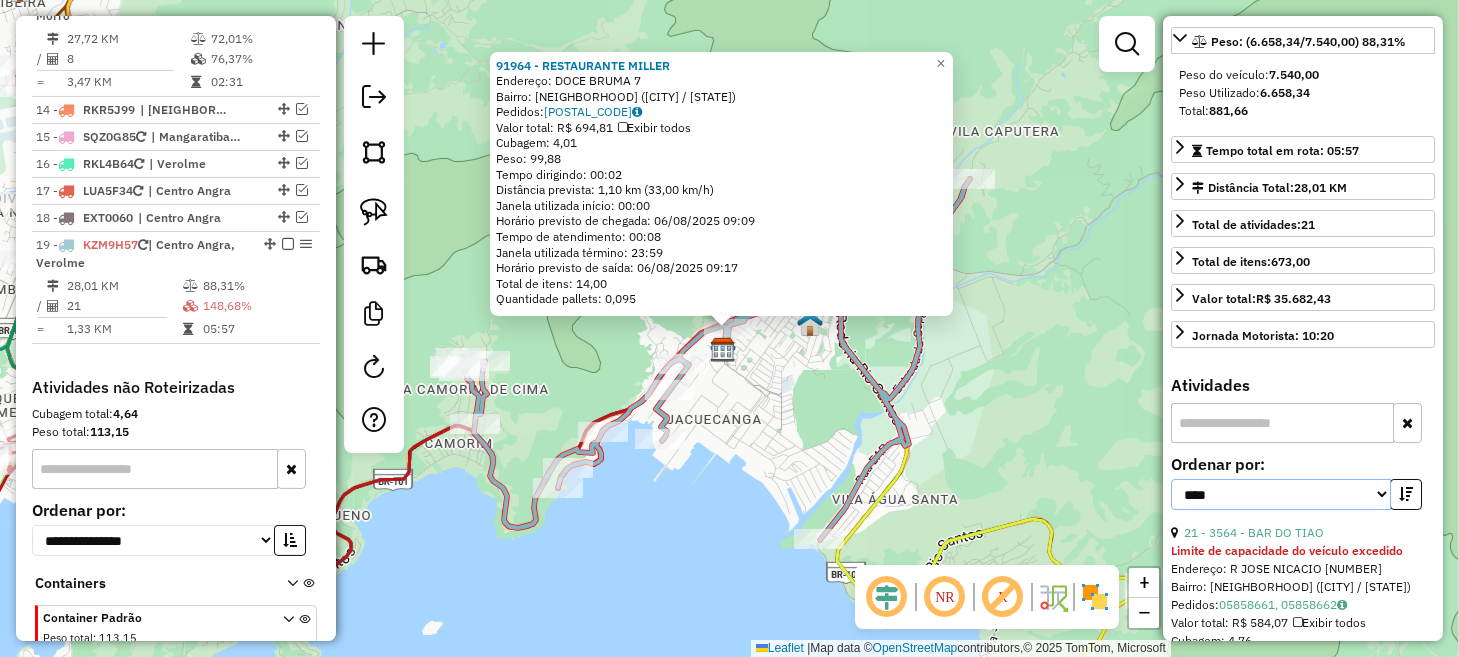 click on "**********" at bounding box center (1281, 494) 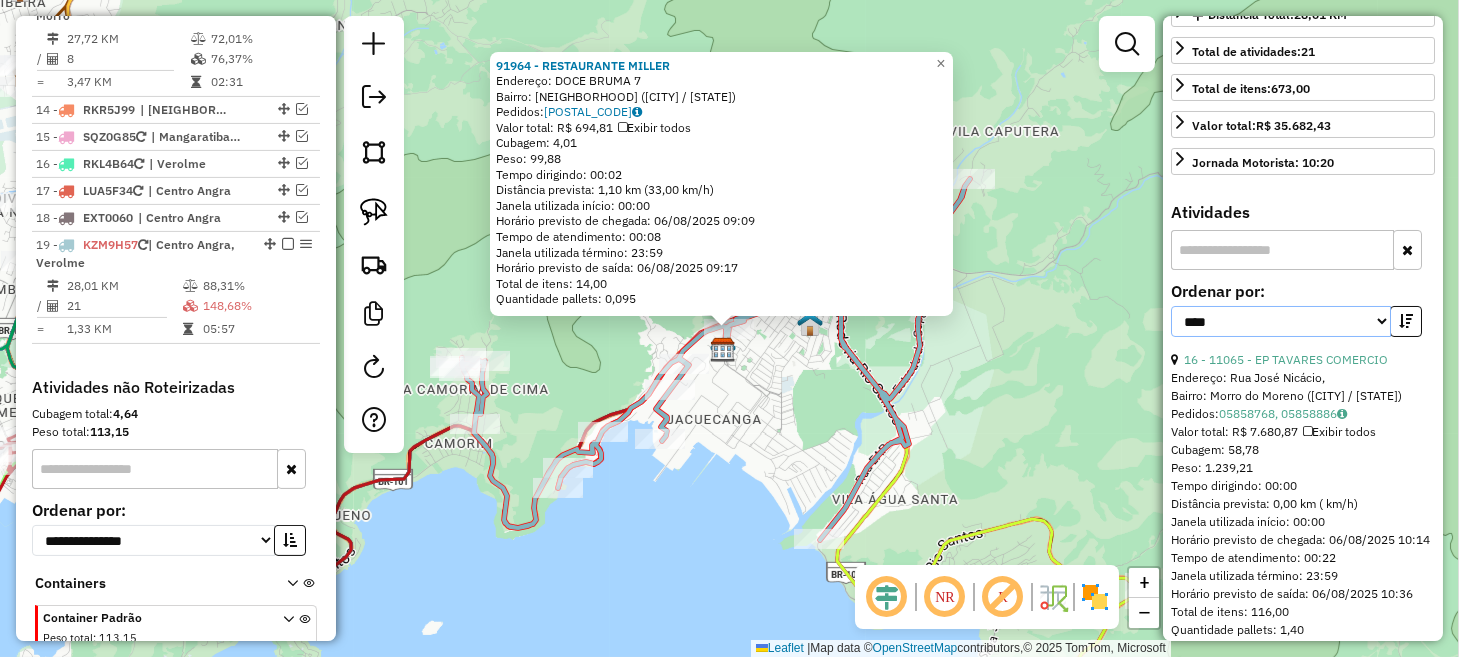 scroll, scrollTop: 499, scrollLeft: 0, axis: vertical 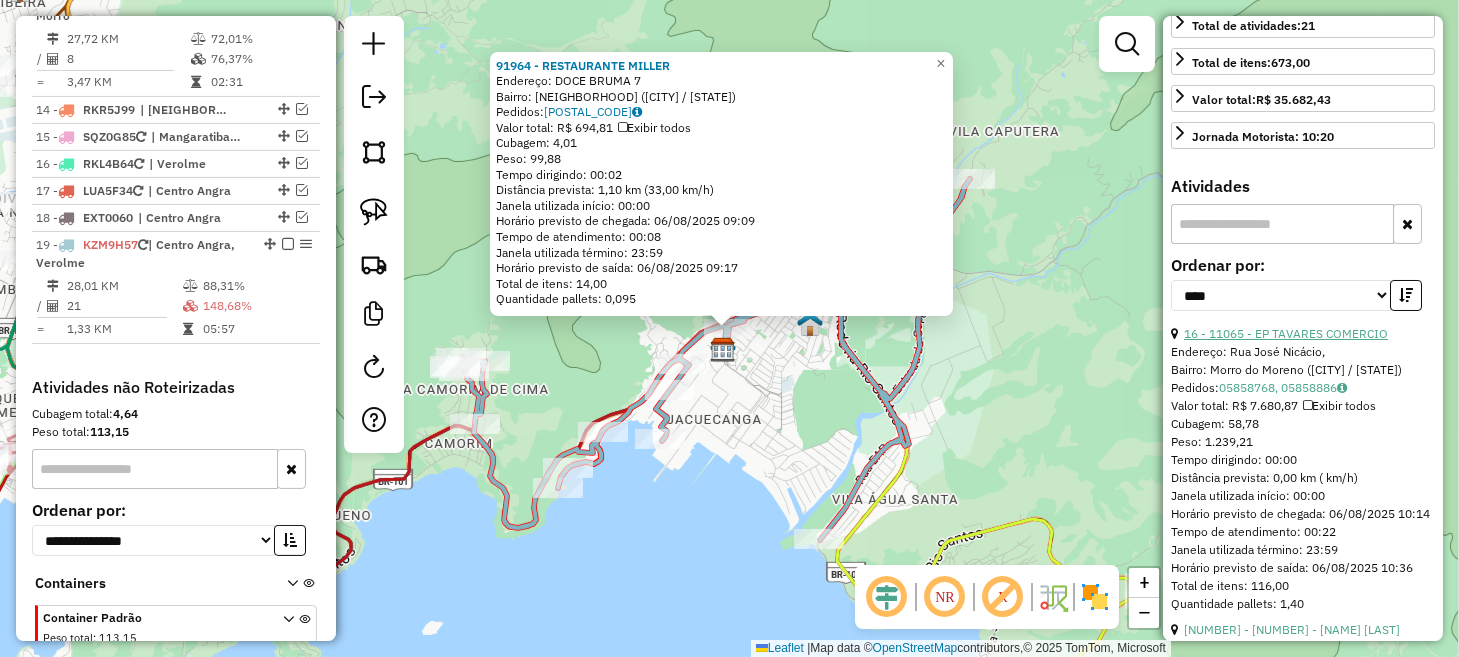 click on "16 - 11065 - EP TAVARES COMERCIO" at bounding box center (1286, 333) 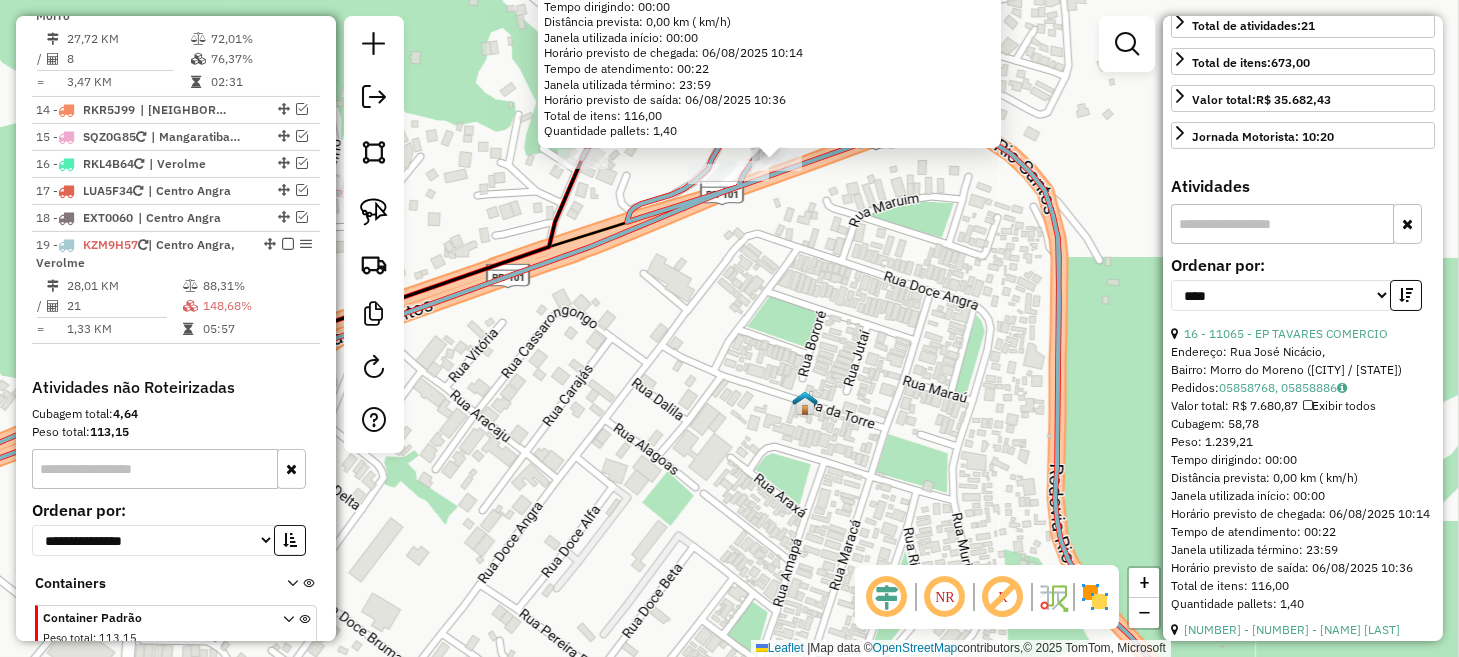 click on "11065 - EP TAVARES COMERCIO  Endereço: Rua José Nicácio,    Bairro: Morro do Moreno (Angra dos Reis / RJ)   Pedidos:  05858768, 05858886   Valor total: R$ 7.680,87   Exibir todos   Cubagem: 58,78  Peso: 1.239,21  Tempo dirigindo: 00:00   Distância prevista: 0,00 km ( km/h)   Janela utilizada início: 00:00   Horário previsto de chegada: 06/08/2025 10:14   Tempo de atendimento: 00:22   Janela utilizada término: 23:59   Horário previsto de saída: 06/08/2025 10:36   Total de itens: 116,00   Quantidade pallets: 1,40  × Janela de atendimento Grade de atendimento Capacidade Transportadoras Veículos Cliente Pedidos  Rotas Selecione os dias de semana para filtrar as janelas de atendimento  Seg   Ter   Qua   Qui   Sex   Sáb   Dom  Informe o período da janela de atendimento: De: Até:  Filtrar exatamente a janela do cliente  Considerar janela de atendimento padrão  Selecione os dias de semana para filtrar as grades de atendimento  Seg   Ter   Qua   Qui   Sex   Sáb   Dom   Peso mínimo:   Peso máximo:  +" 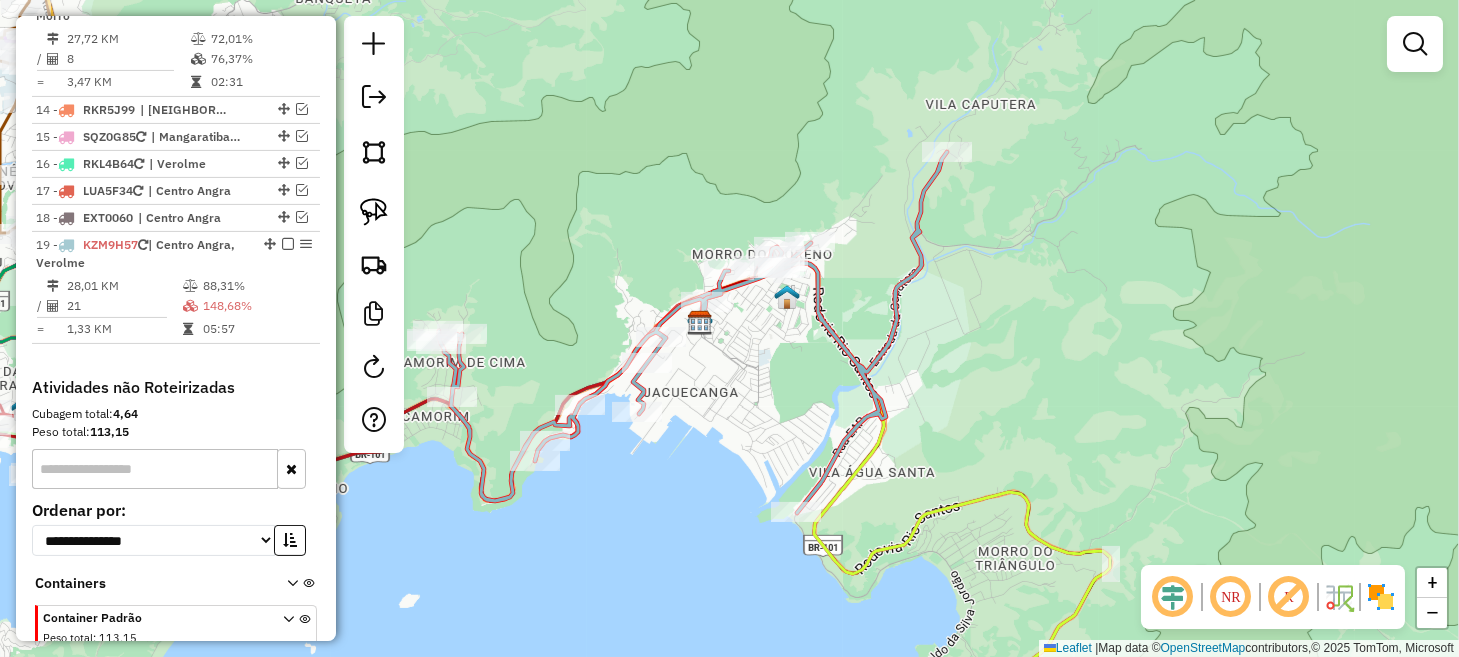 drag, startPoint x: 1113, startPoint y: 404, endPoint x: 910, endPoint y: 315, distance: 221.65288 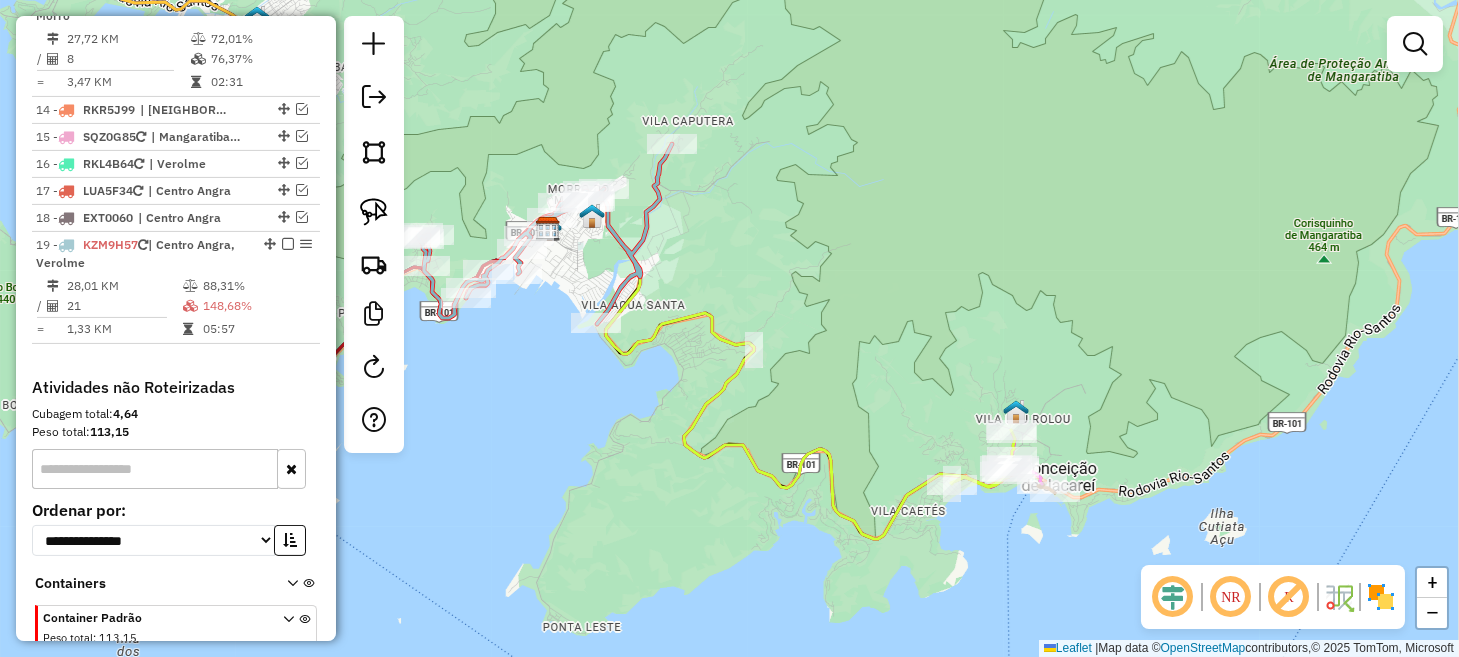 drag, startPoint x: 1048, startPoint y: 380, endPoint x: 896, endPoint y: 335, distance: 158.52129 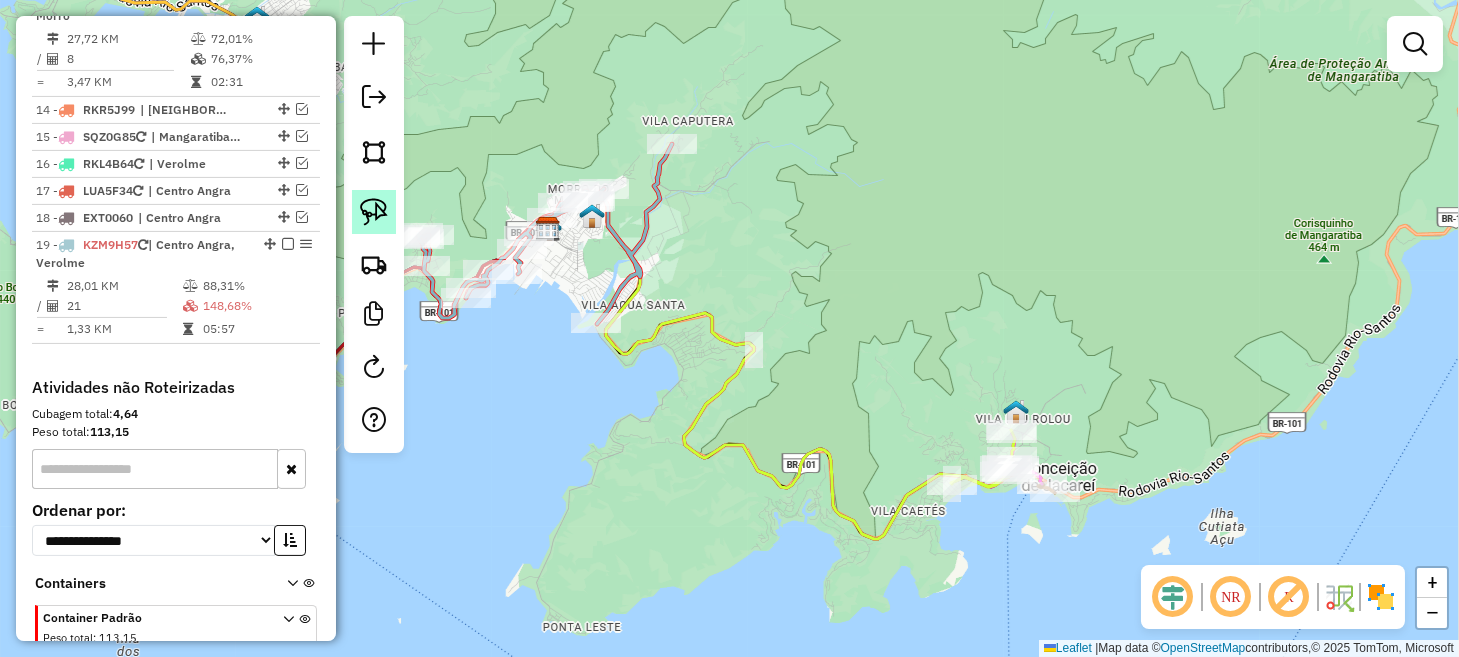 click 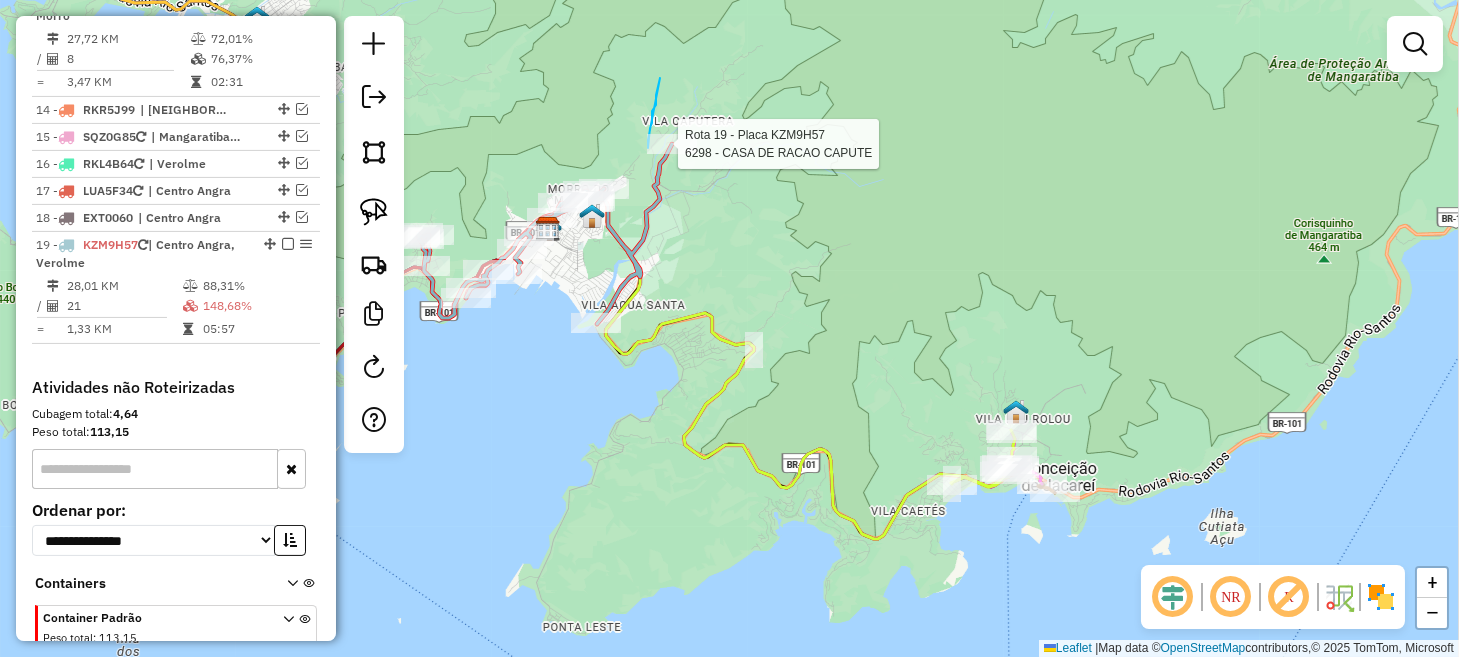 click on "Rota 19 - Placa KZM9H57  6298 - CASA DE RACAO CAPUTE Janela de atendimento Grade de atendimento Capacidade Transportadoras Veículos Cliente Pedidos  Rotas Selecione os dias de semana para filtrar as janelas de atendimento  Seg   Ter   Qua   Qui   Sex   Sáb   Dom  Informe o período da janela de atendimento: De: Até:  Filtrar exatamente a janela do cliente  Considerar janela de atendimento padrão  Selecione os dias de semana para filtrar as grades de atendimento  Seg   Ter   Qua   Qui   Sex   Sáb   Dom   Considerar clientes sem dia de atendimento cadastrado  Clientes fora do dia de atendimento selecionado Filtrar as atividades entre os valores definidos abaixo:  Peso mínimo:   Peso máximo:   Cubagem mínima:   Cubagem máxima:   De:   Até:  Filtrar as atividades entre o tempo de atendimento definido abaixo:  De:   Até:   Considerar capacidade total dos clientes não roteirizados Transportadora: Selecione um ou mais itens Tipo de veículo: Selecione um ou mais itens Veículo: Selecione um ou mais itens" 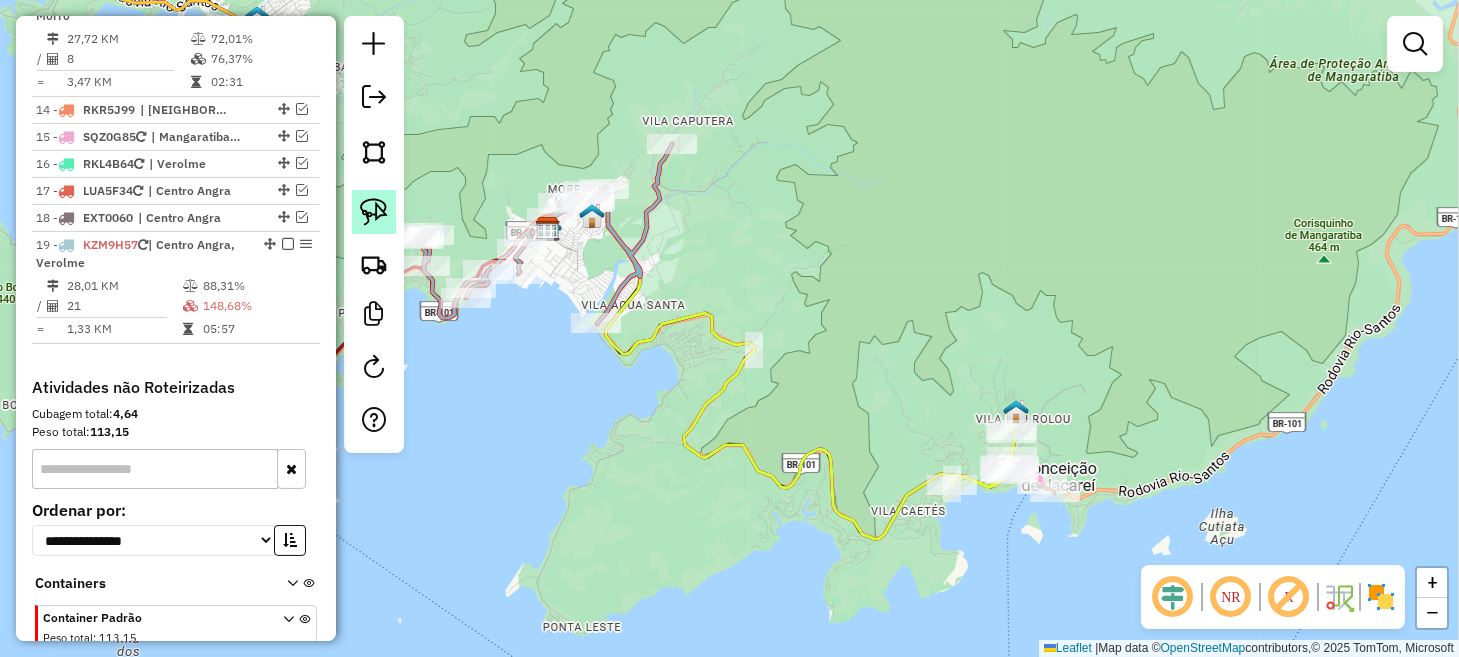 drag, startPoint x: 366, startPoint y: 211, endPoint x: 473, endPoint y: 191, distance: 108.85311 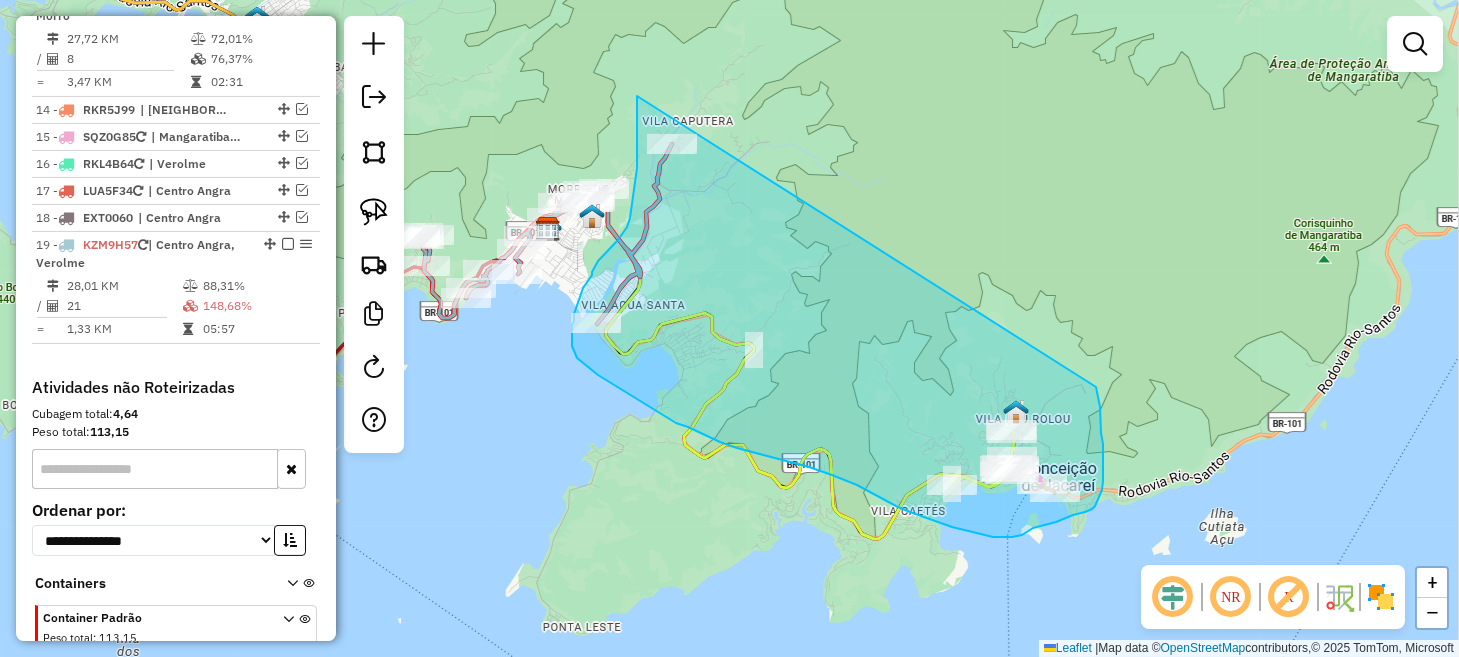 drag, startPoint x: 637, startPoint y: 96, endPoint x: 1096, endPoint y: 387, distance: 543.47217 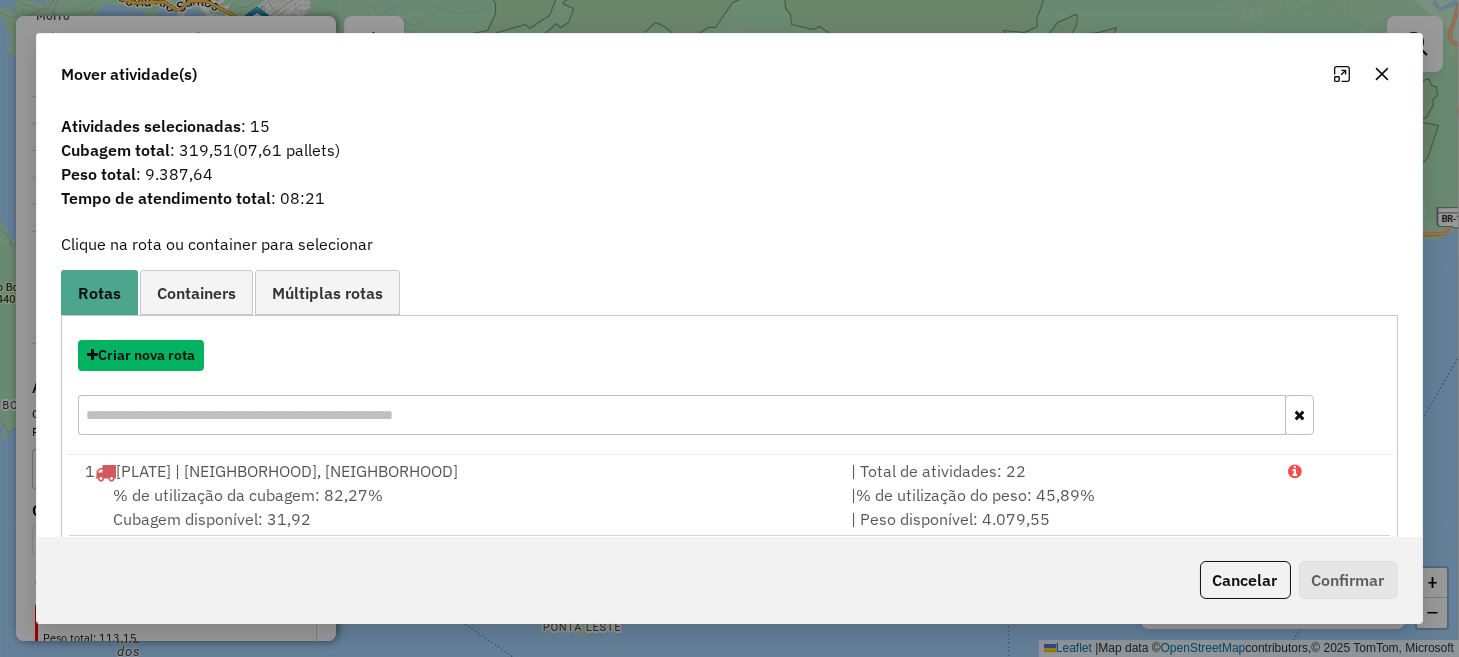 click on "Criar nova rota" at bounding box center [141, 355] 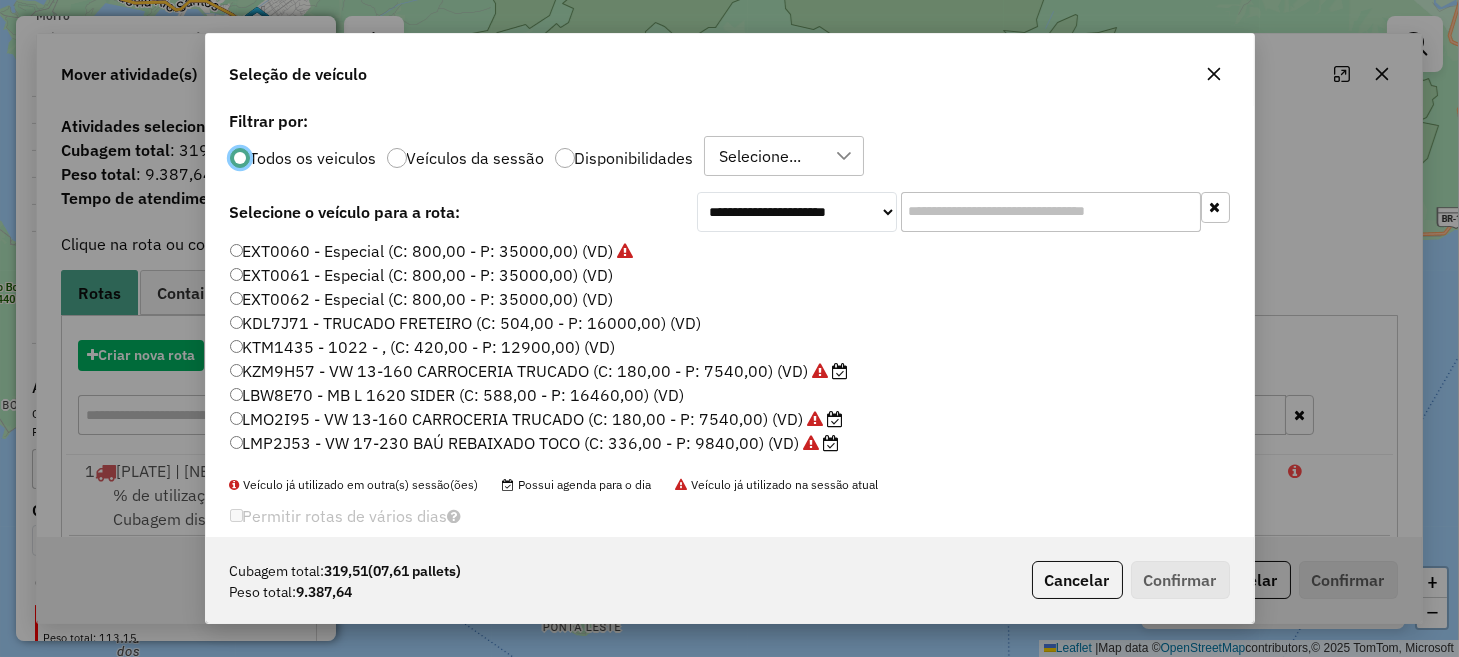 scroll, scrollTop: 10, scrollLeft: 6, axis: both 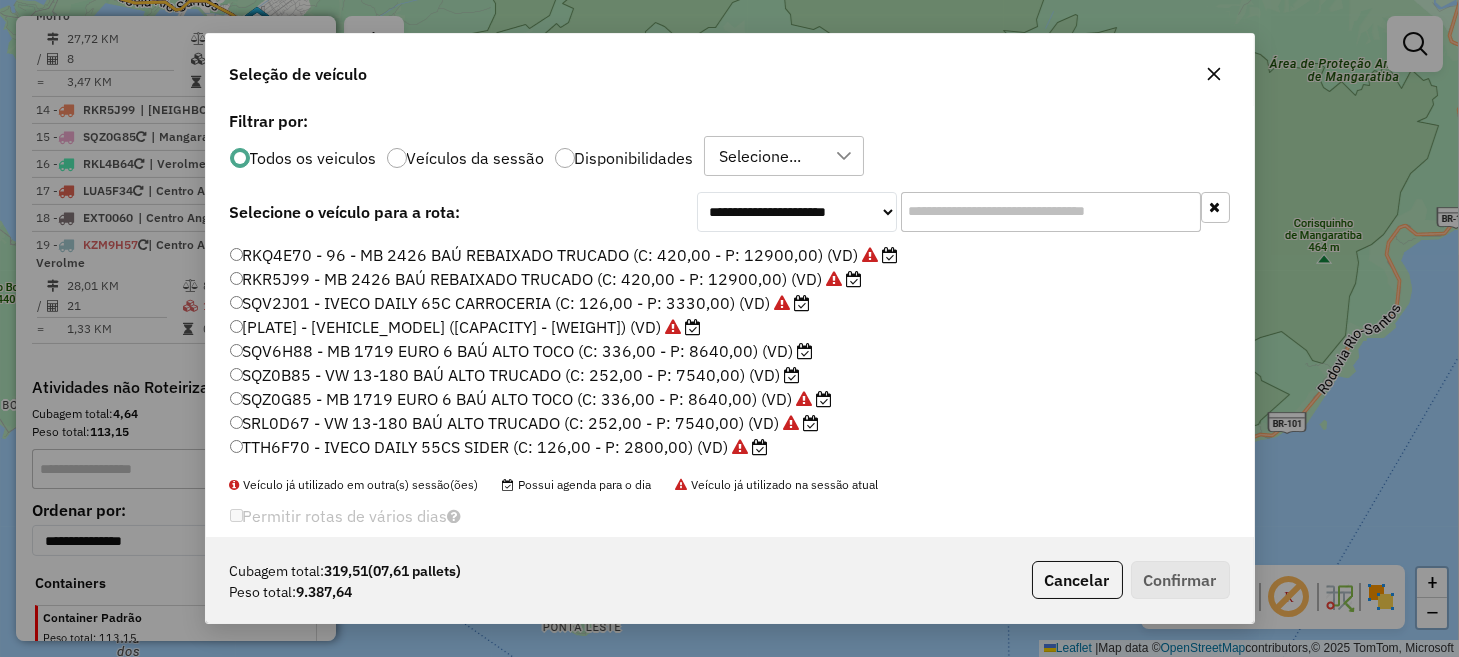 click on "SQV6H88 - MB 1719 EURO 6 BAÚ ALTO TOCO (C: 336,00 - P: 8640,00) (VD)" 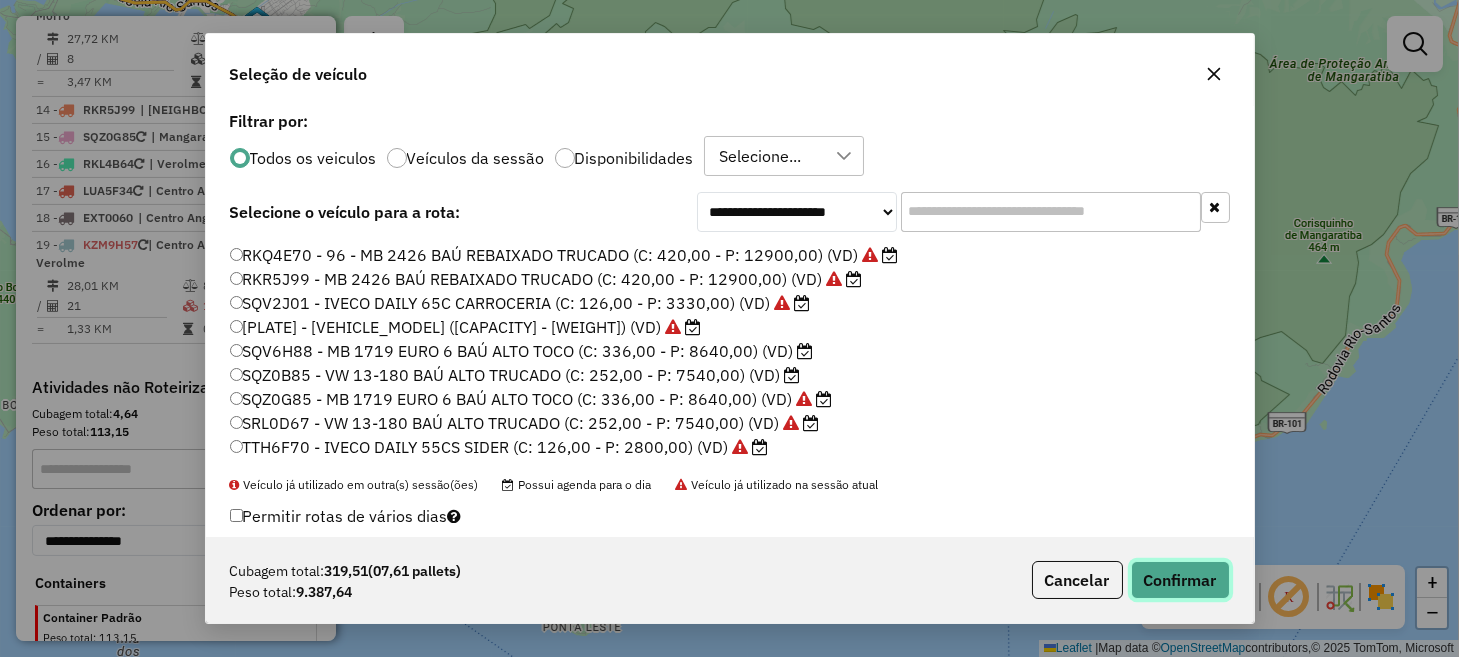 click on "Confirmar" 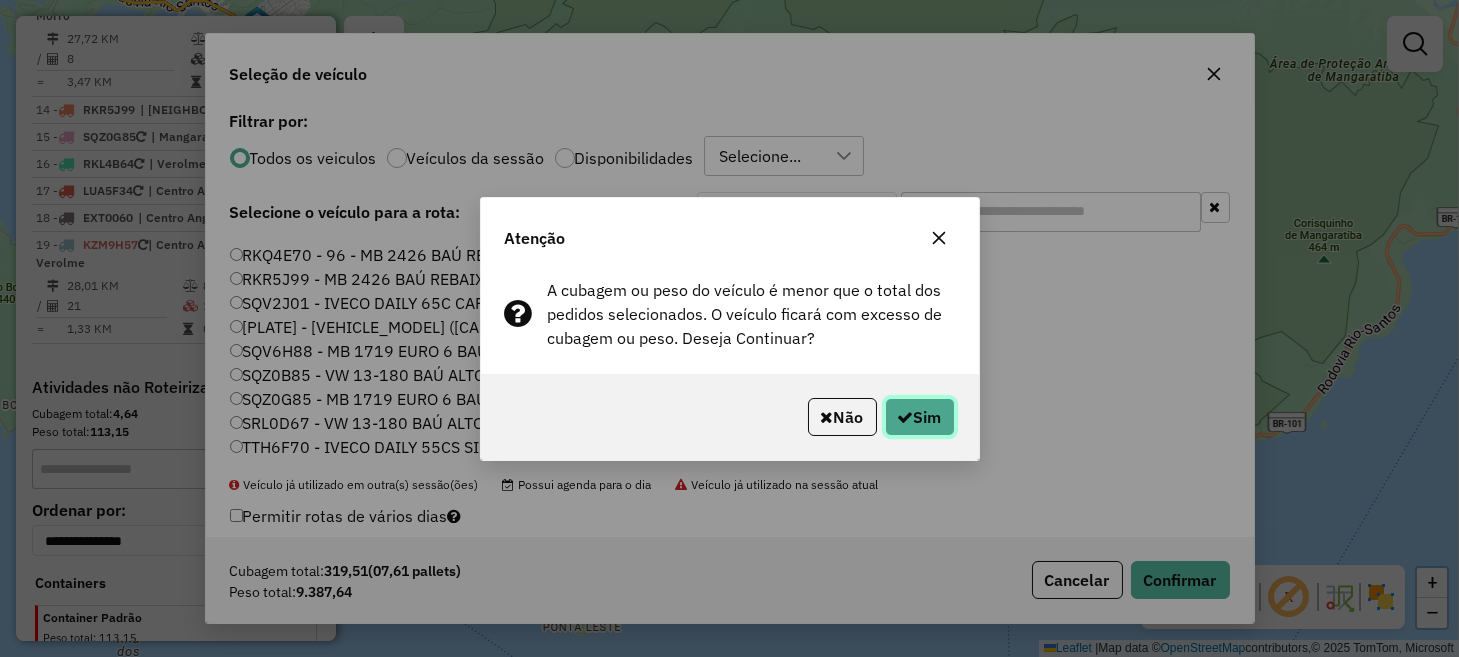 click 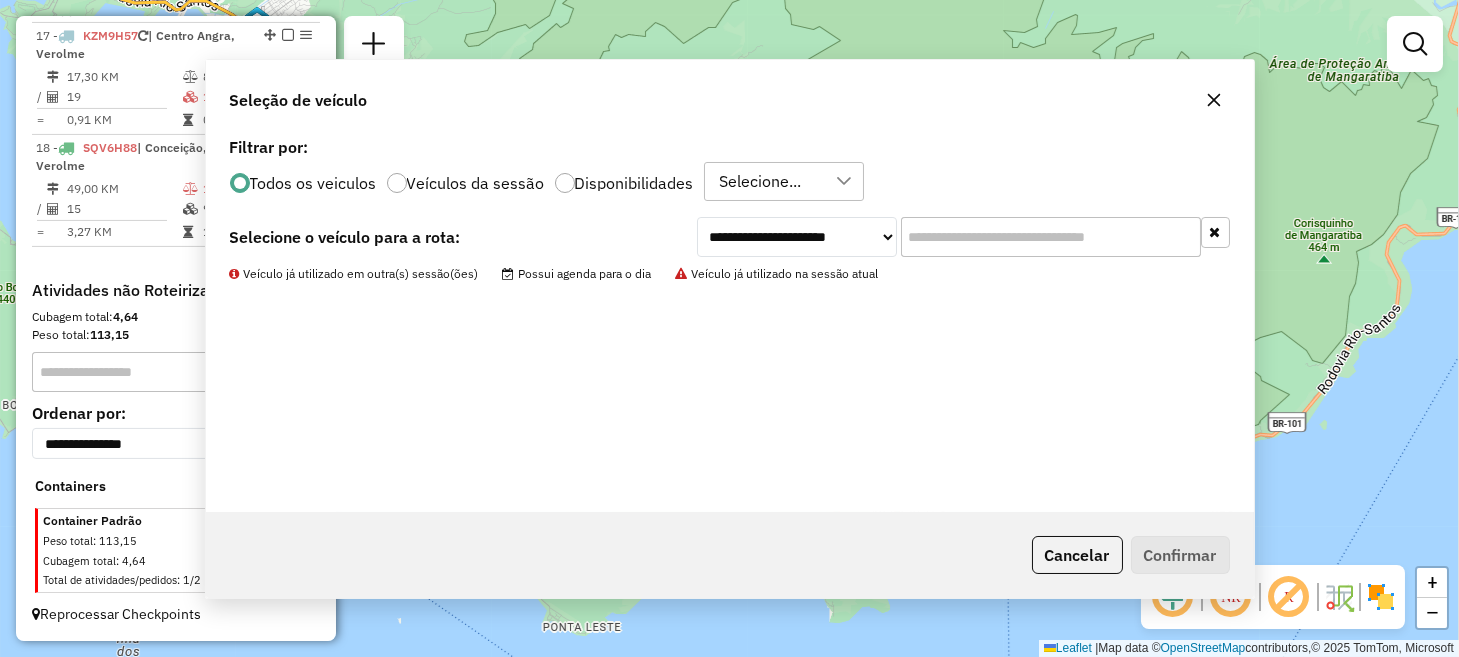 scroll, scrollTop: 2027, scrollLeft: 0, axis: vertical 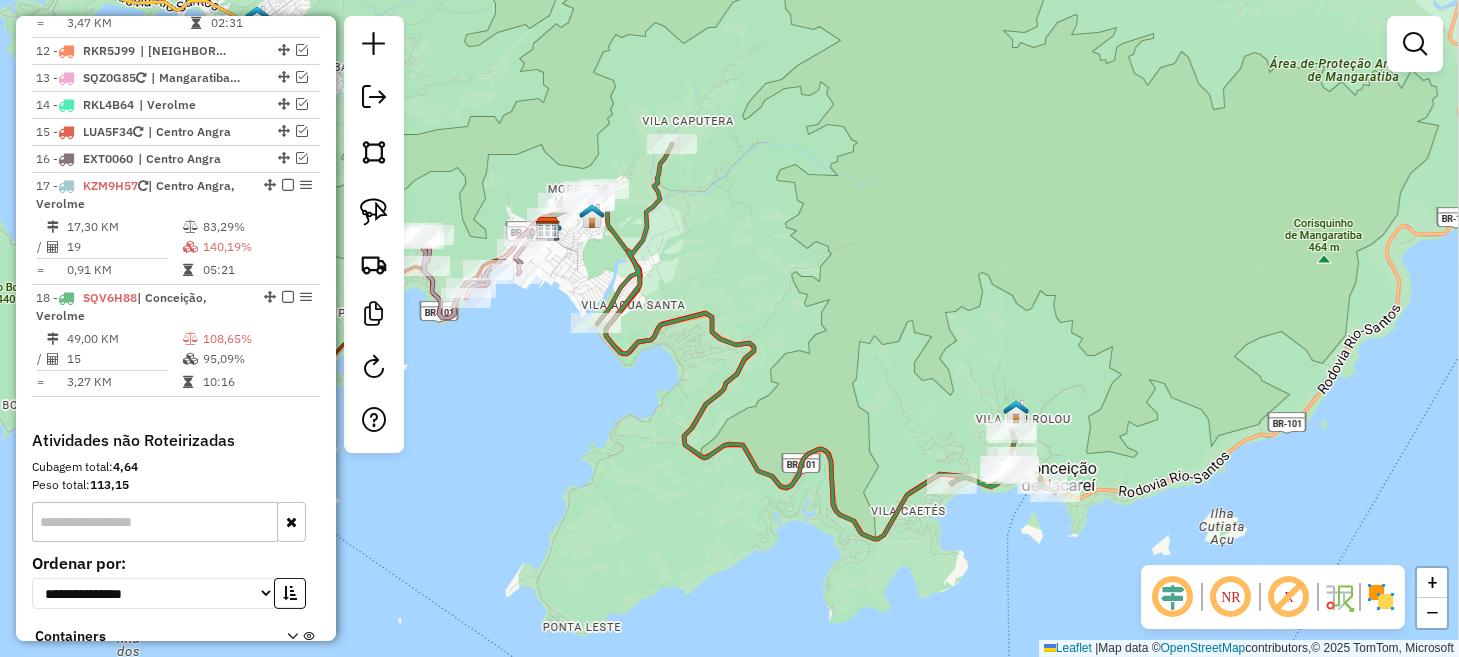 drag, startPoint x: 999, startPoint y: 378, endPoint x: 916, endPoint y: 340, distance: 91.28527 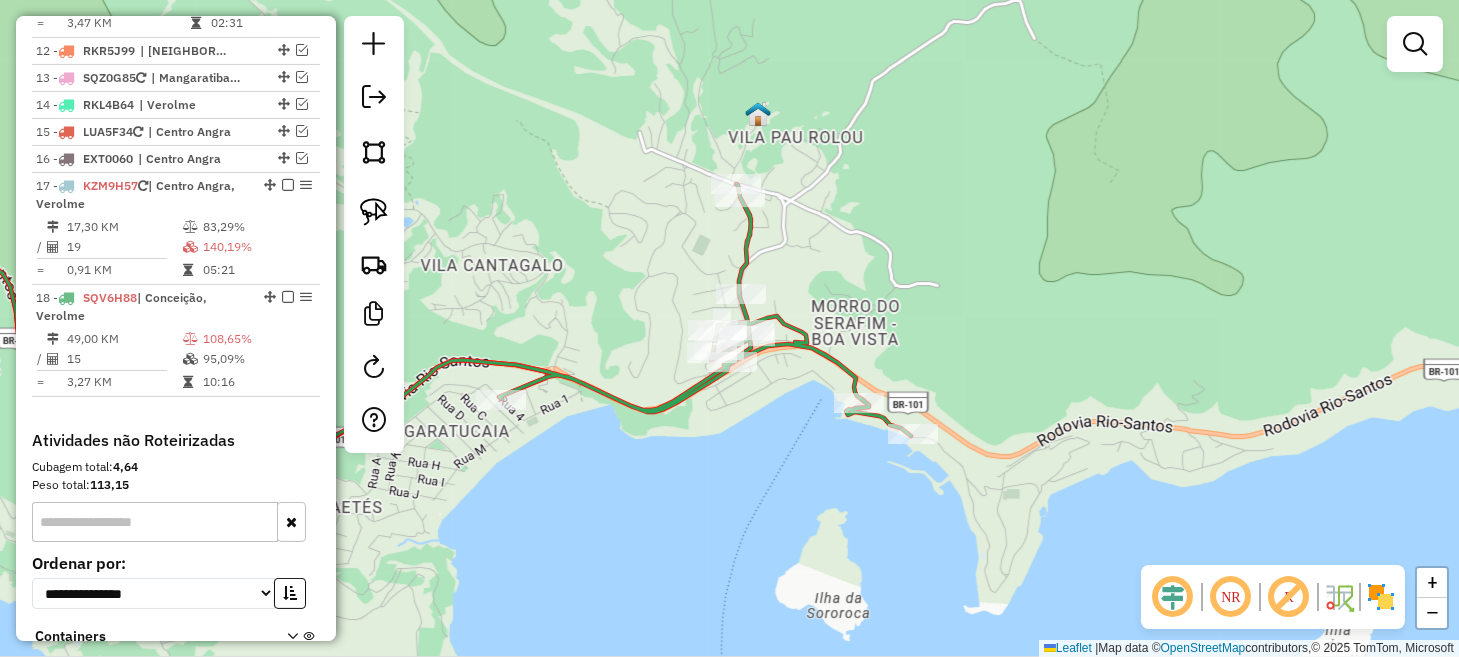 drag, startPoint x: 929, startPoint y: 387, endPoint x: 751, endPoint y: 466, distance: 194.74342 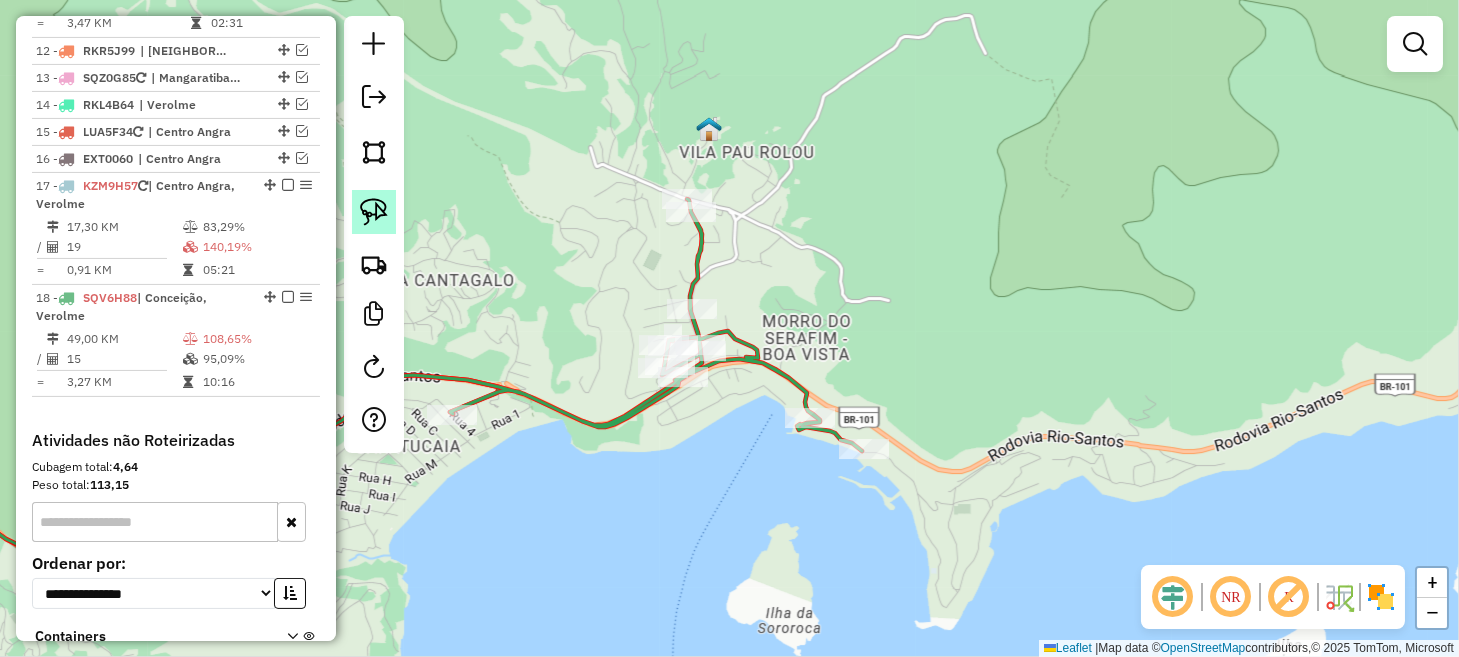 click 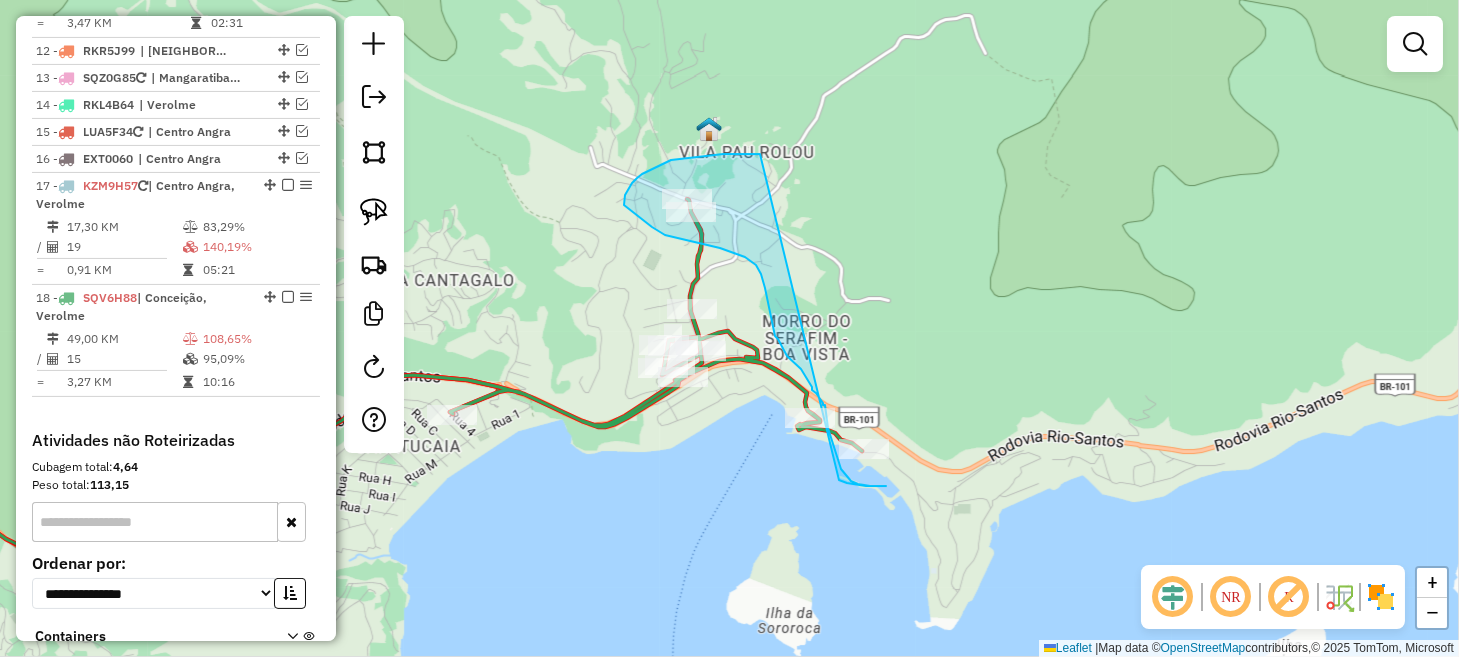 drag, startPoint x: 760, startPoint y: 154, endPoint x: 838, endPoint y: 480, distance: 335.20145 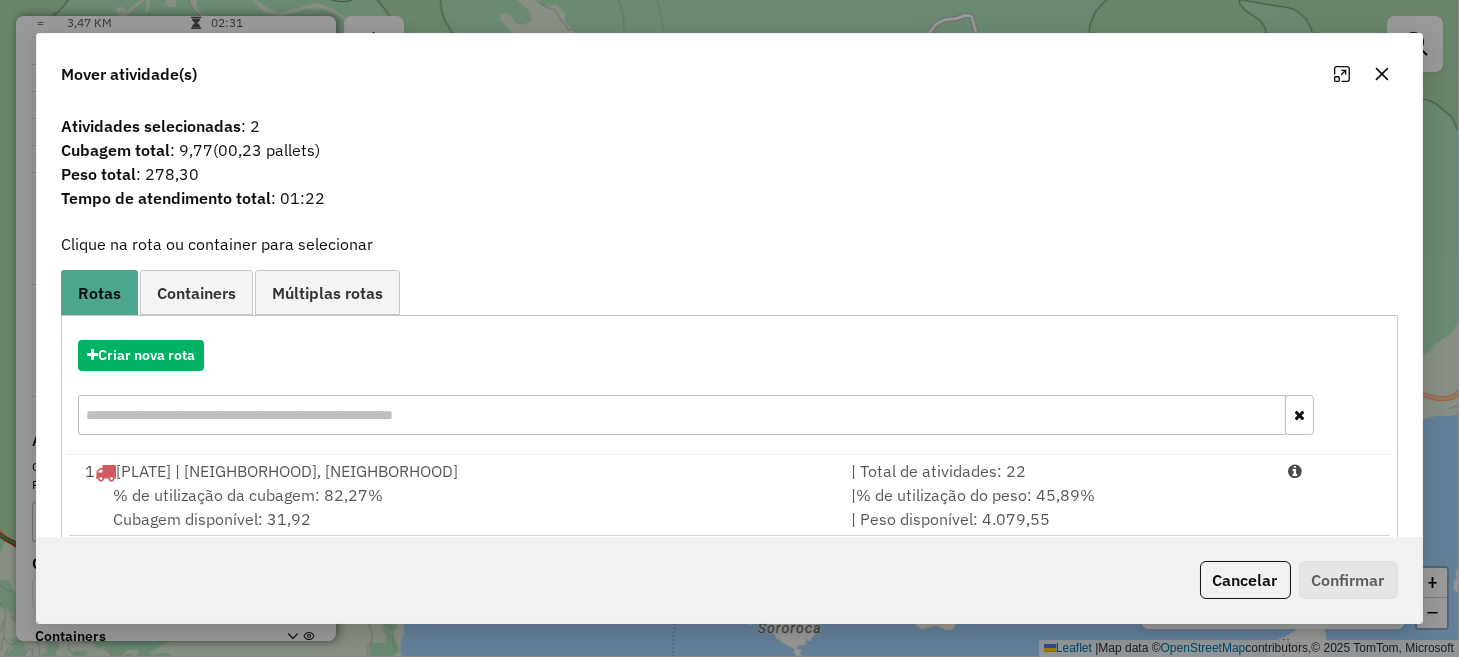 click on "Cancelar" 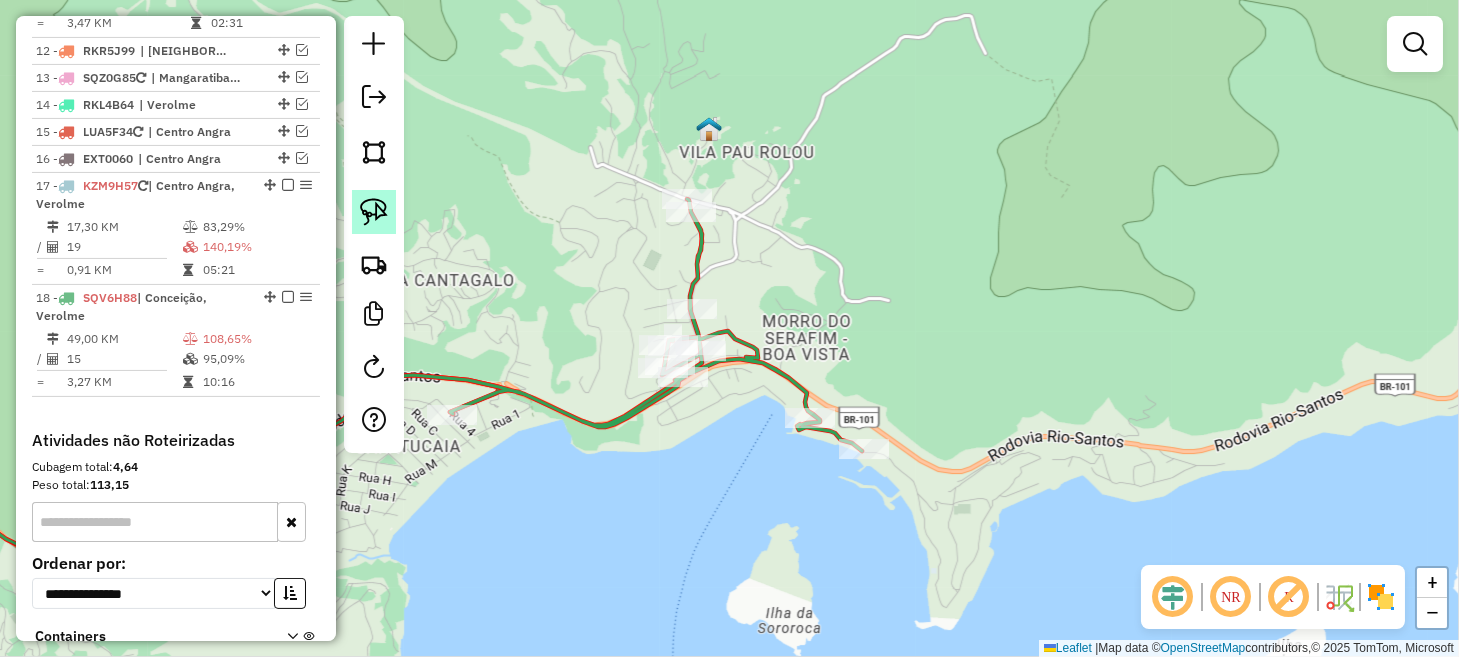 click 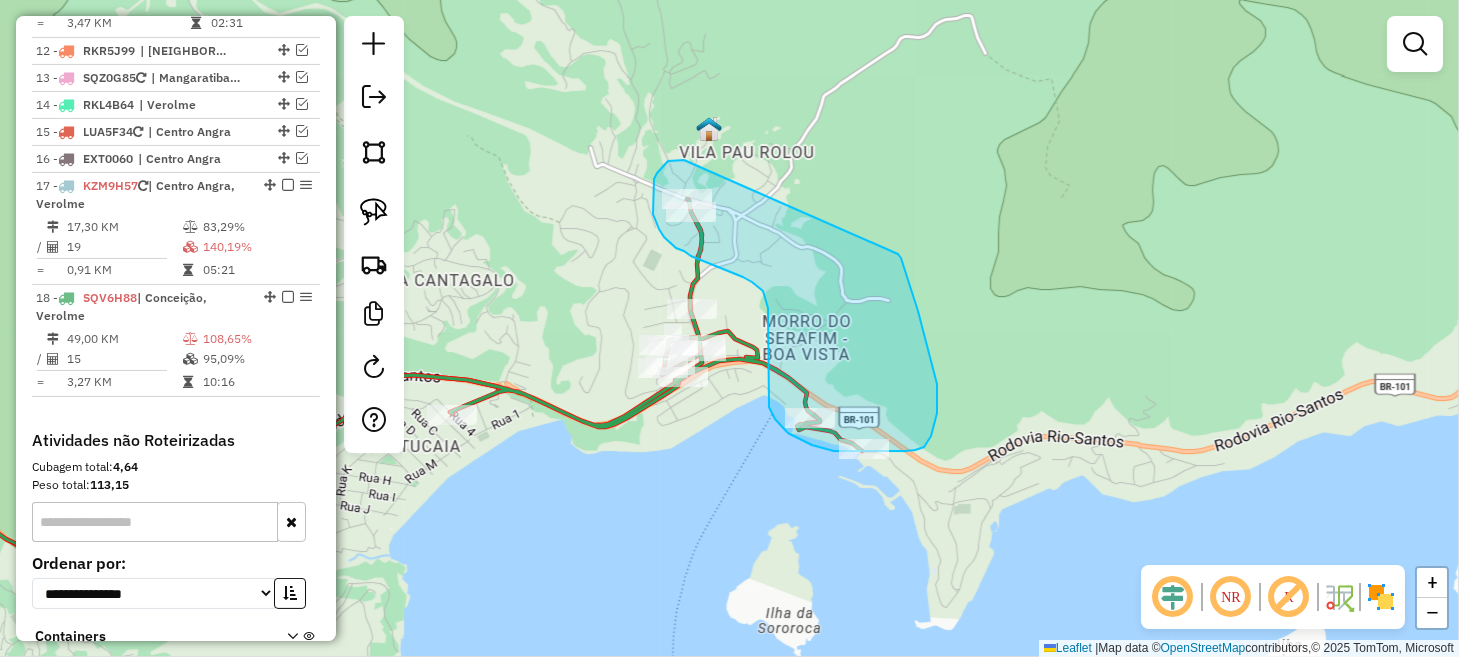 drag, startPoint x: 684, startPoint y: 160, endPoint x: 860, endPoint y: 212, distance: 183.52112 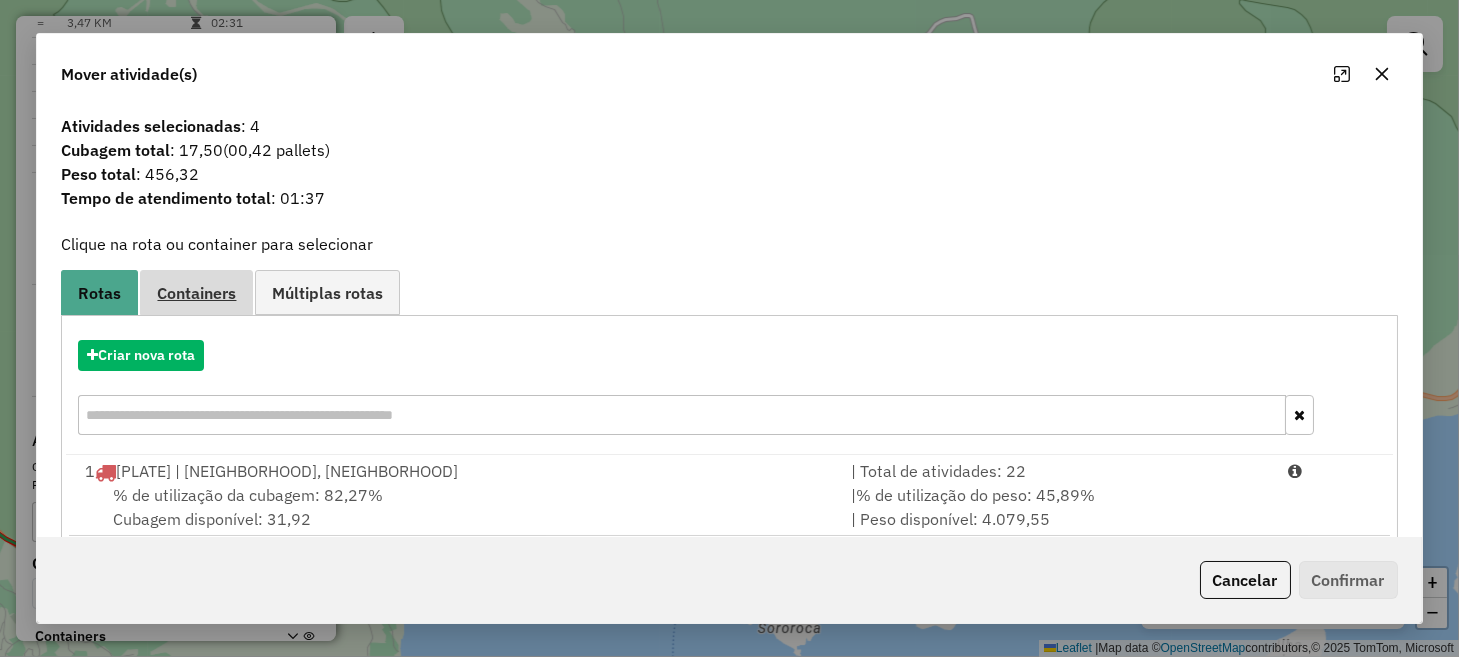 click on "Containers" at bounding box center [196, 293] 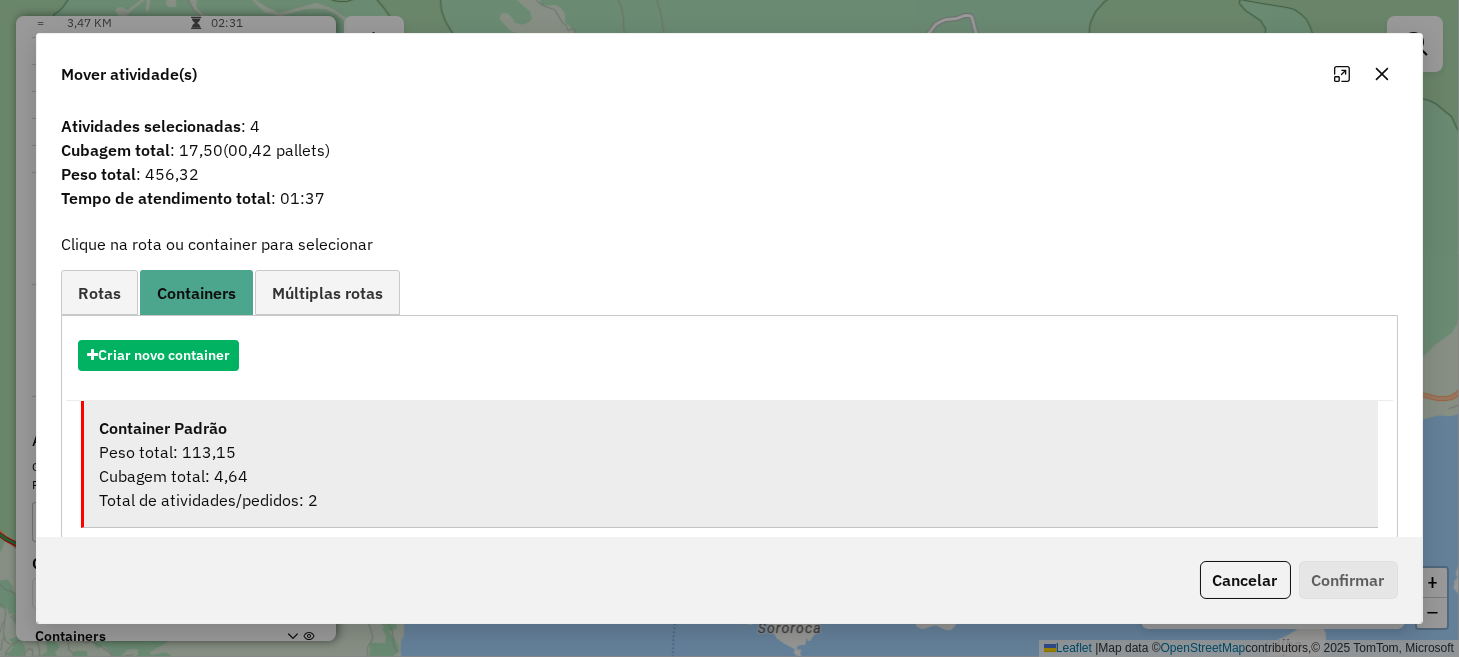 click on "Container Padrão" at bounding box center (163, 428) 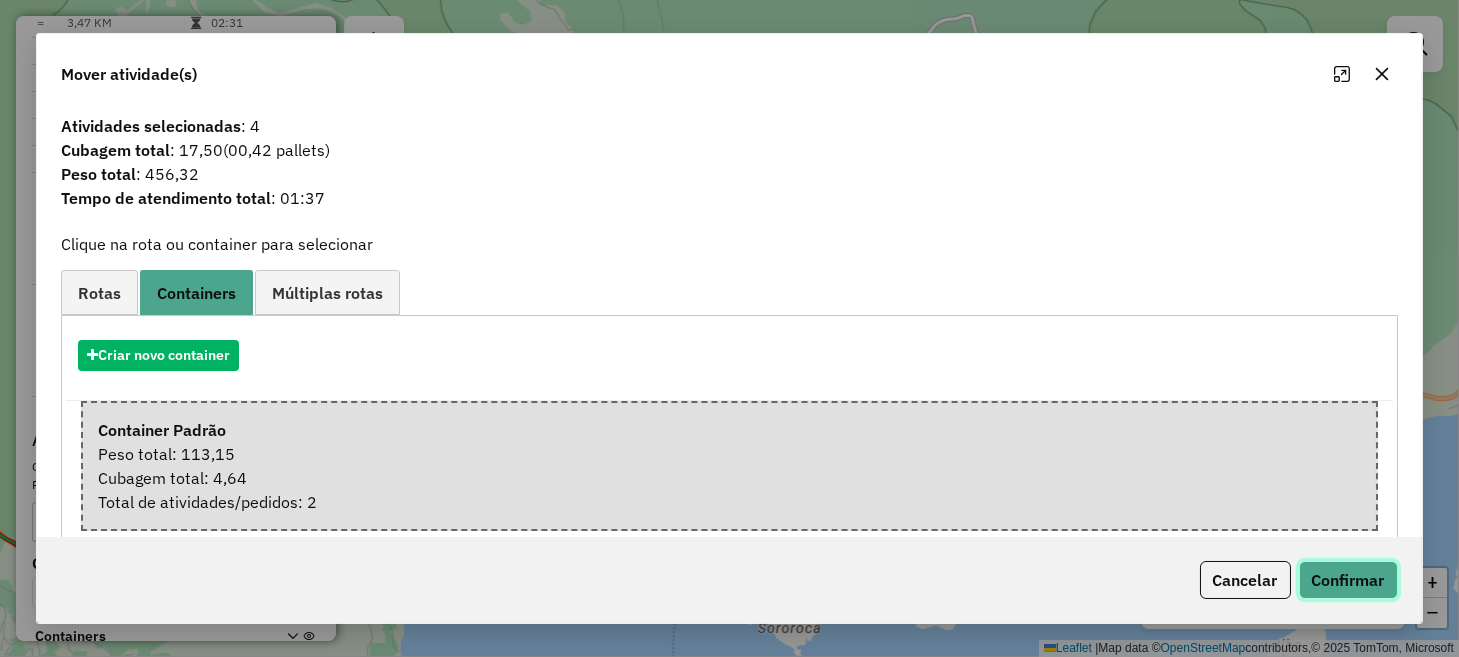 click on "Confirmar" 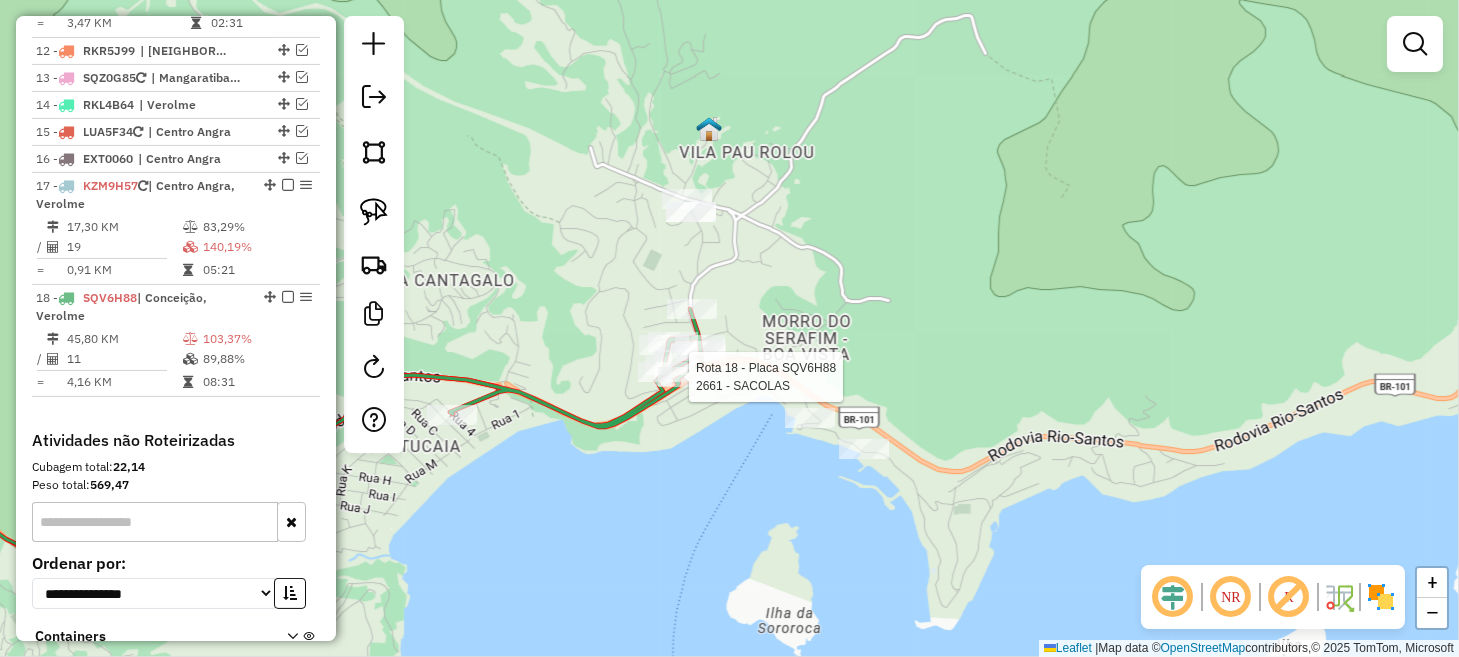 scroll, scrollTop: 2098, scrollLeft: 0, axis: vertical 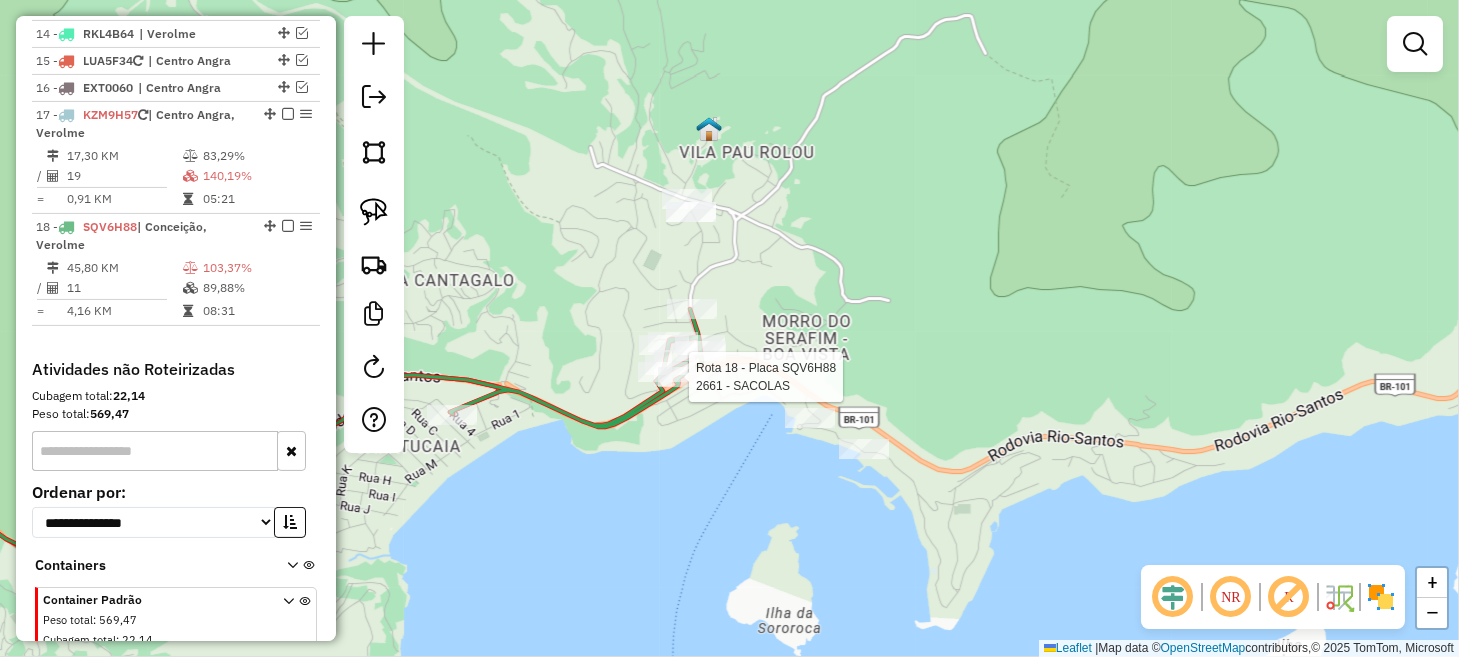 select on "*********" 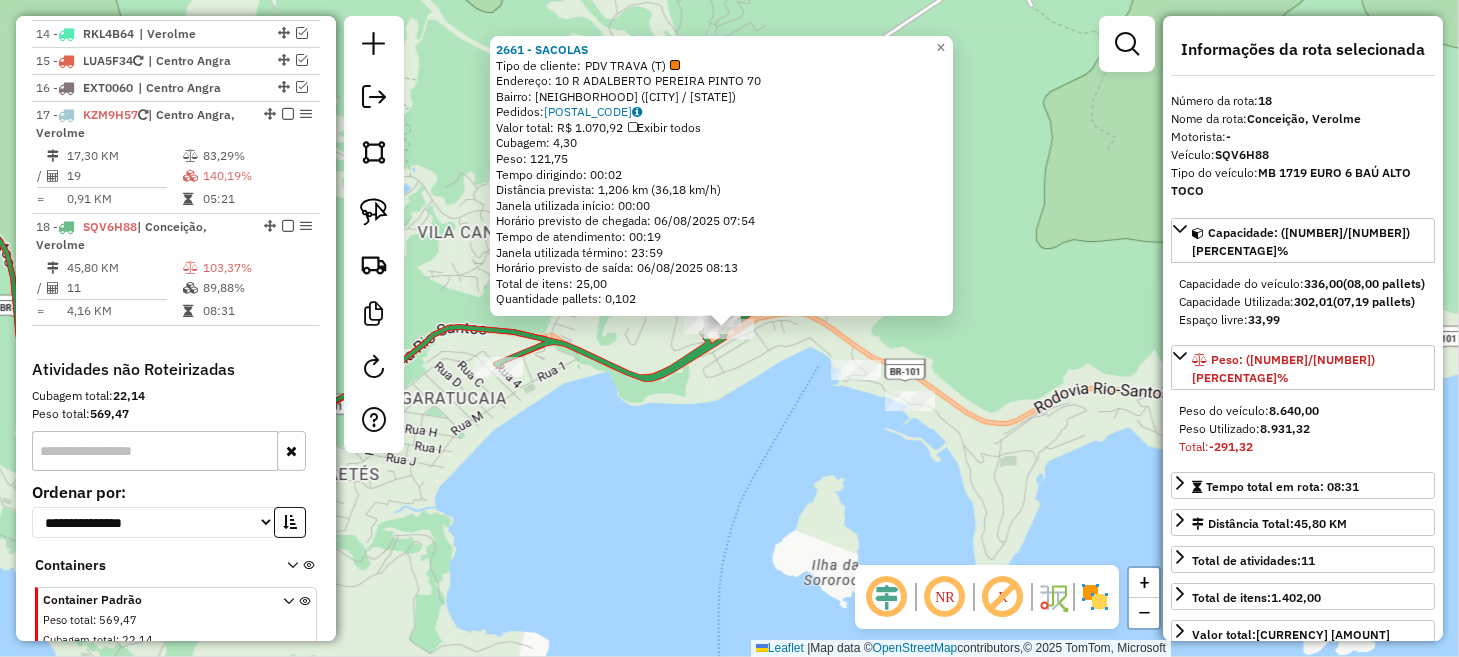click on "2661 - SACOLAS  Tipo de cliente:   PDV TRAVA (T)   Endereço:  10 R ADALBERTO PEREIRA PINTO 70   Bairro: CONC. DE JACAREI (MANGARATIBA / RJ)   Pedidos:  05858590   Valor total: R$ 1.070,92   Exibir todos   Cubagem: 4,30  Peso: 121,75  Tempo dirigindo: 00:02   Distância prevista: 1,206 km (36,18 km/h)   Janela utilizada início: 00:00   Horário previsto de chegada: 06/08/2025 07:54   Tempo de atendimento: 00:19   Janela utilizada término: 23:59   Horário previsto de saída: 06/08/2025 08:13   Total de itens: 25,00   Quantidade pallets: 0,102  × Janela de atendimento Grade de atendimento Capacidade Transportadoras Veículos Cliente Pedidos  Rotas Selecione os dias de semana para filtrar as janelas de atendimento  Seg   Ter   Qua   Qui   Sex   Sáb   Dom  Informe o período da janela de atendimento: De: Até:  Filtrar exatamente a janela do cliente  Considerar janela de atendimento padrão  Selecione os dias de semana para filtrar as grades de atendimento  Seg   Ter   Qua   Qui   Sex   Sáb   Dom   De:  De:" 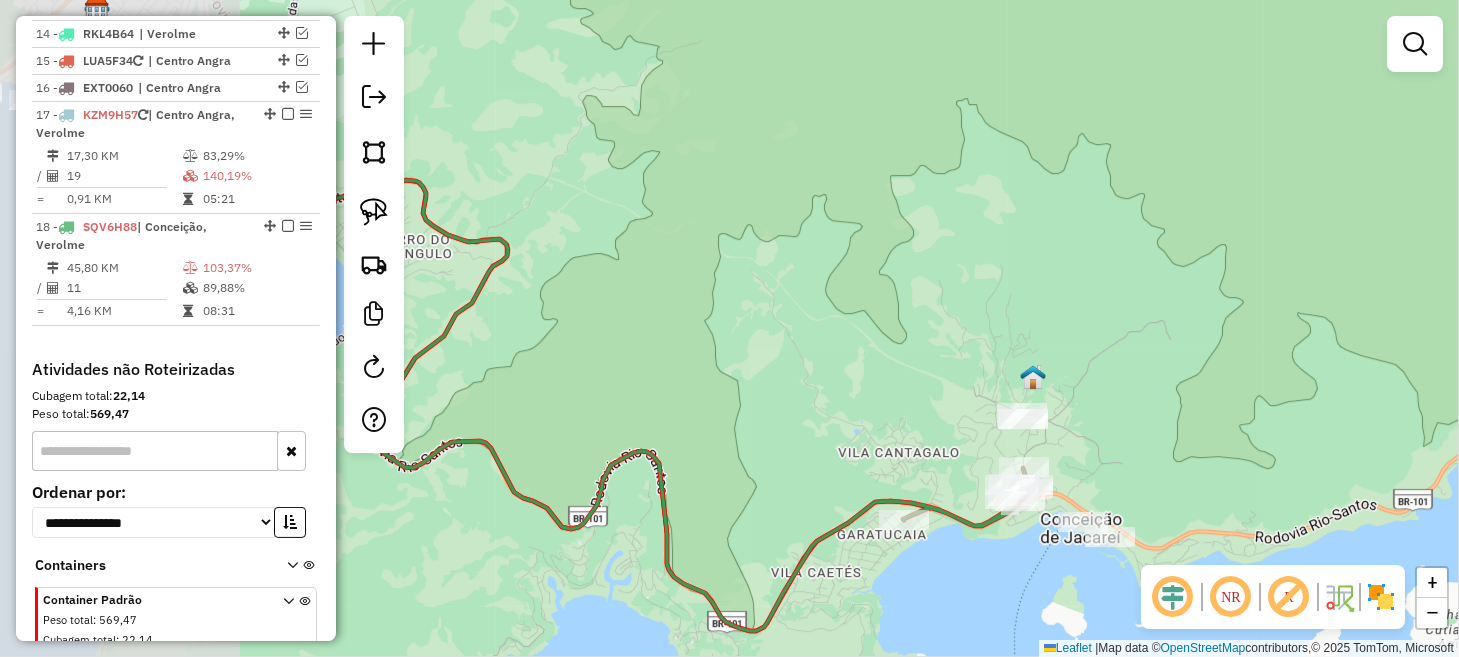 drag, startPoint x: 674, startPoint y: 510, endPoint x: 942, endPoint y: 564, distance: 273.38617 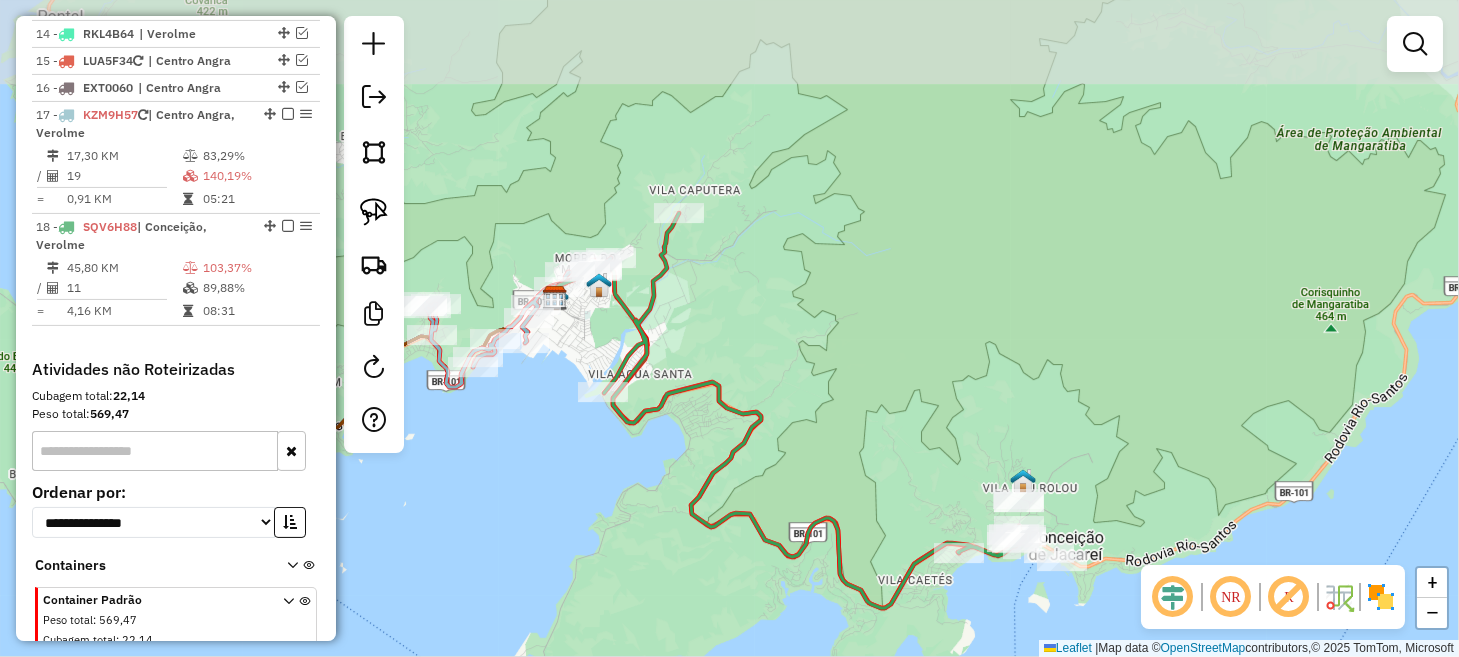 drag, startPoint x: 720, startPoint y: 291, endPoint x: 819, endPoint y: 395, distance: 143.58621 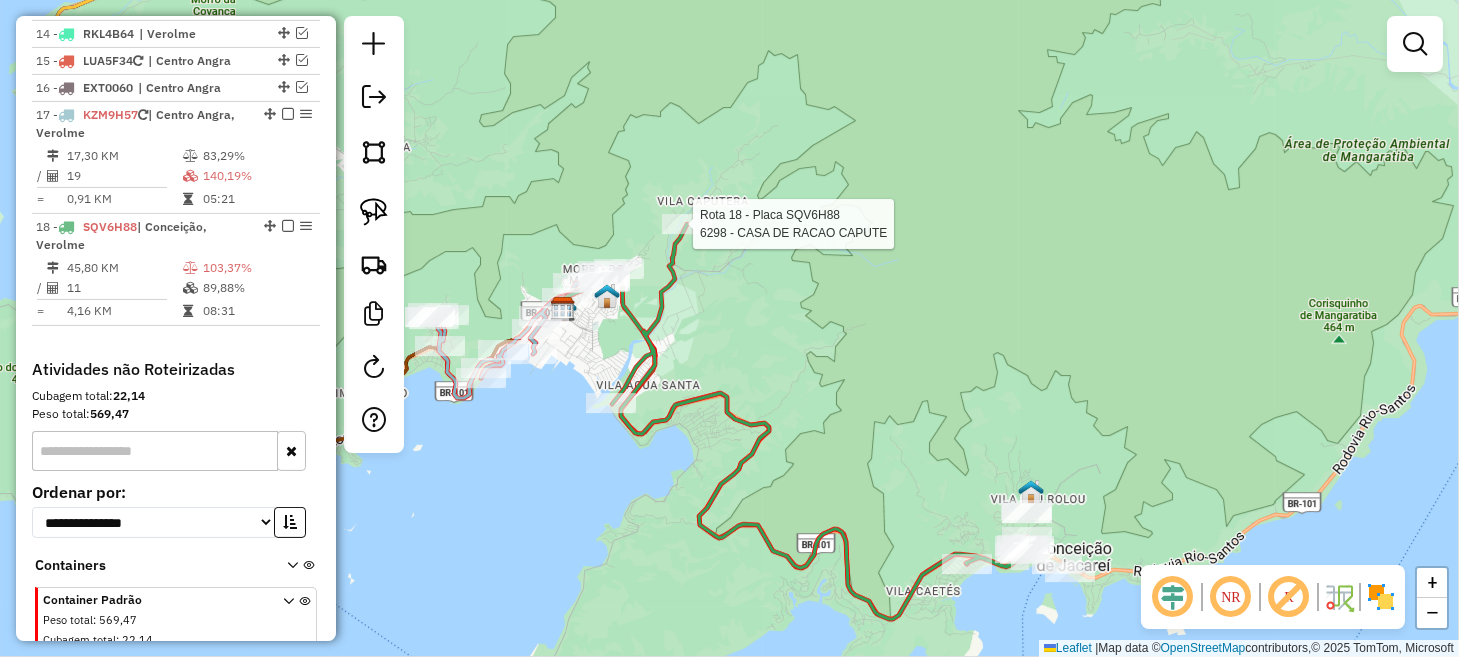select on "*********" 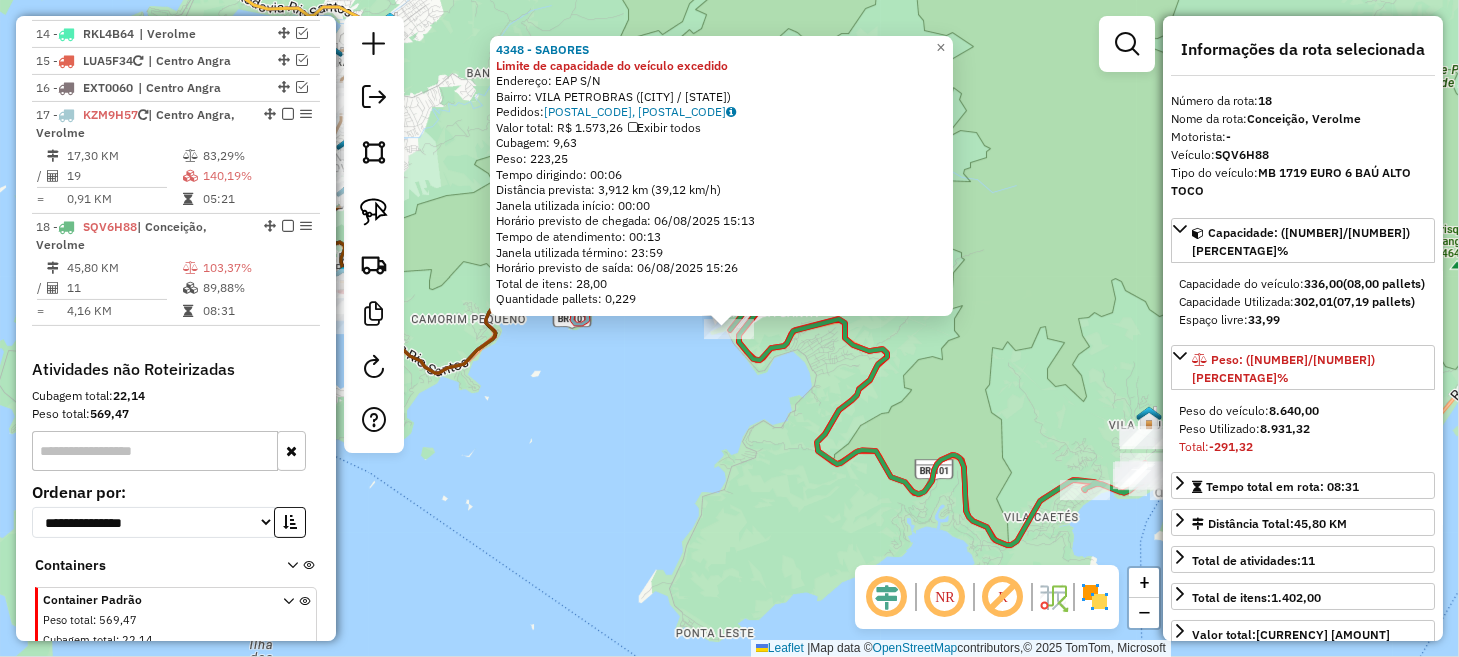click on "4348 - SABORES Limite de capacidade do veículo excedido  Endereço:  EAP S/N   Bairro: VILA PETROBRAS (ANGRA DOS REIS / RJ)   Pedidos:  05858460, 05858890   Valor total: R$ 1.573,26   Exibir todos   Cubagem: 9,63  Peso: 223,25  Tempo dirigindo: 00:06   Distância prevista: 3,912 km (39,12 km/h)   Janela utilizada início: 00:00   Horário previsto de chegada: 06/08/2025 15:13   Tempo de atendimento: 00:13   Janela utilizada término: 23:59   Horário previsto de saída: 06/08/2025 15:26   Total de itens: 28,00   Quantidade pallets: 0,229  × Janela de atendimento Grade de atendimento Capacidade Transportadoras Veículos Cliente Pedidos  Rotas Selecione os dias de semana para filtrar as janelas de atendimento  Seg   Ter   Qua   Qui   Sex   Sáb   Dom  Informe o período da janela de atendimento: De: Até:  Filtrar exatamente a janela do cliente  Considerar janela de atendimento padrão  Selecione os dias de semana para filtrar as grades de atendimento  Seg   Ter   Qua   Qui   Sex   Sáb   Dom   Peso mínimo:" 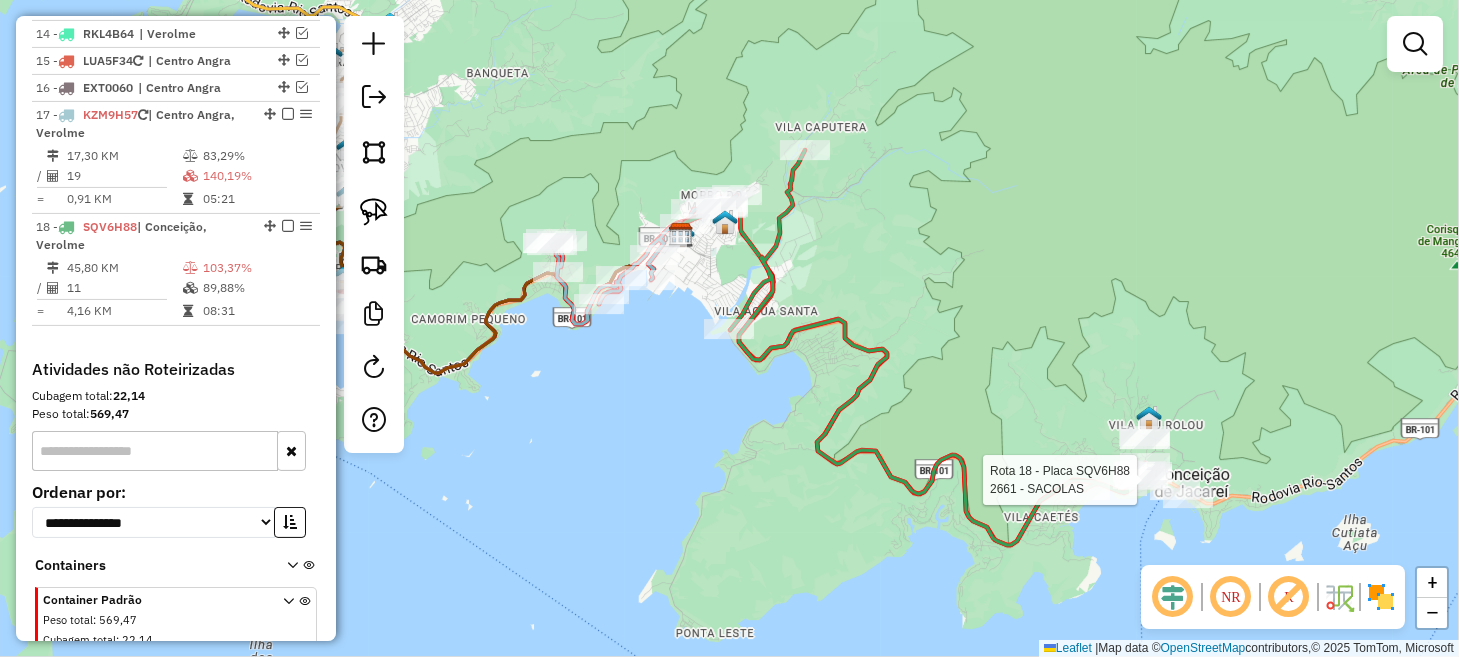 select on "*********" 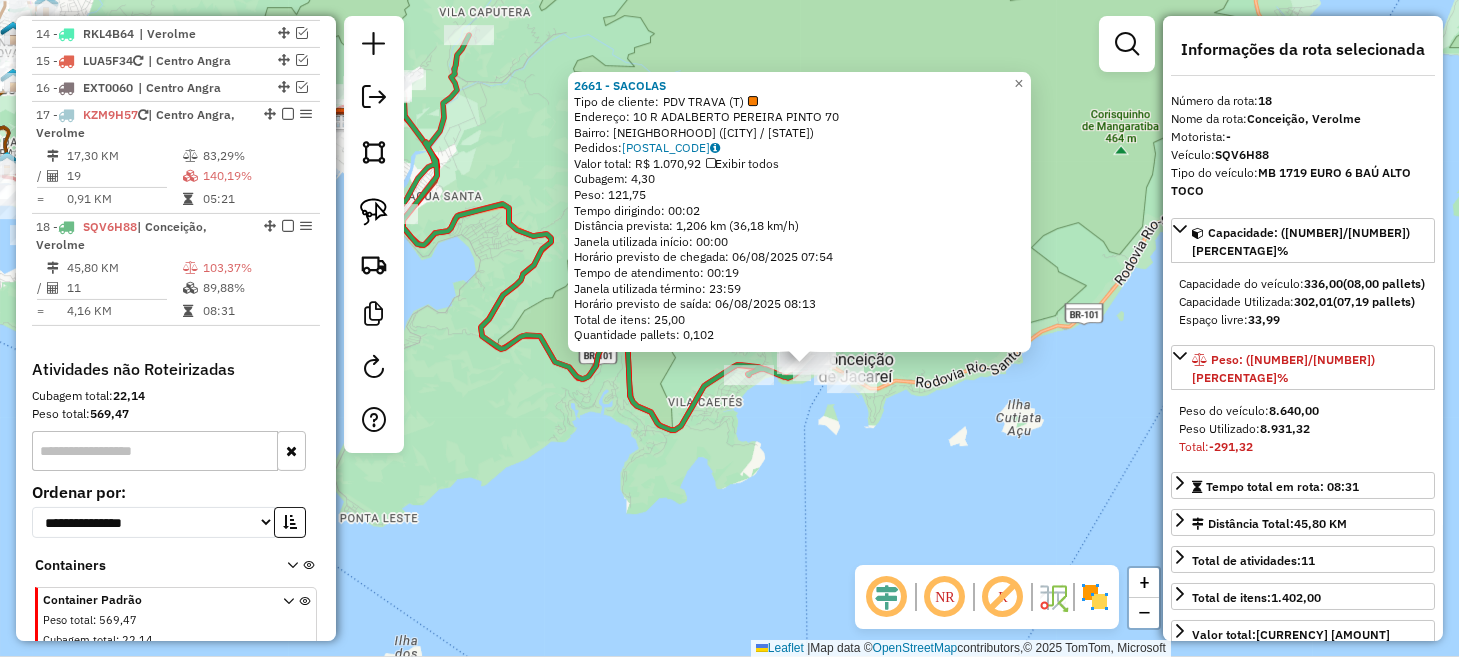 drag, startPoint x: 748, startPoint y: 466, endPoint x: 938, endPoint y: 576, distance: 219.54498 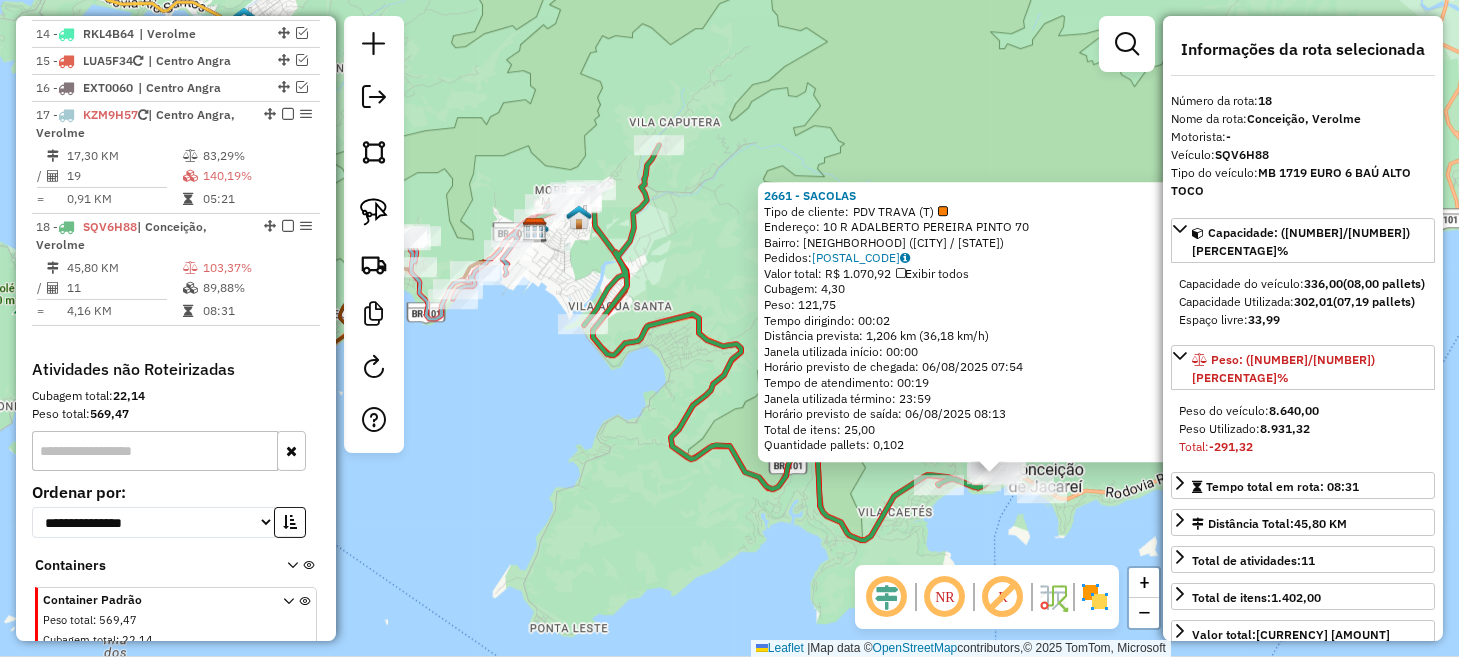 drag, startPoint x: 630, startPoint y: 439, endPoint x: 635, endPoint y: 420, distance: 19.646883 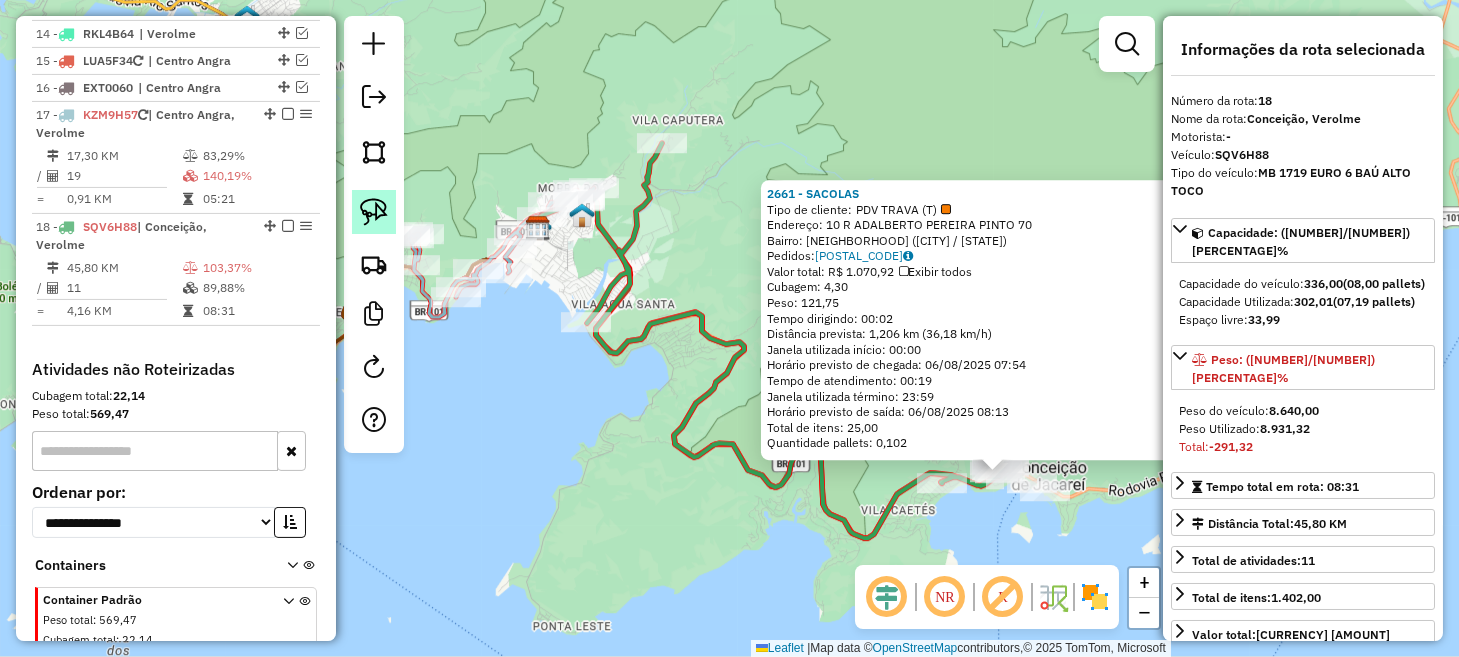 click 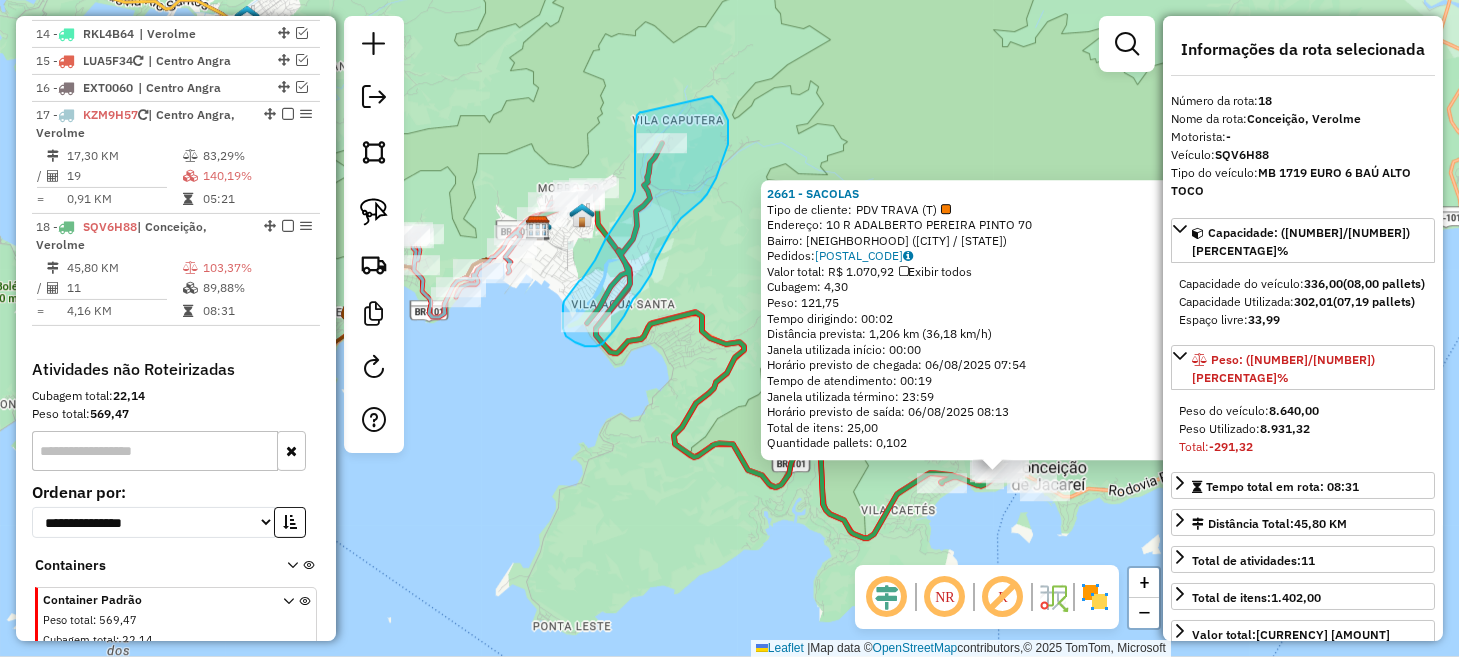 drag, startPoint x: 642, startPoint y: 112, endPoint x: 710, endPoint y: 96, distance: 69.856995 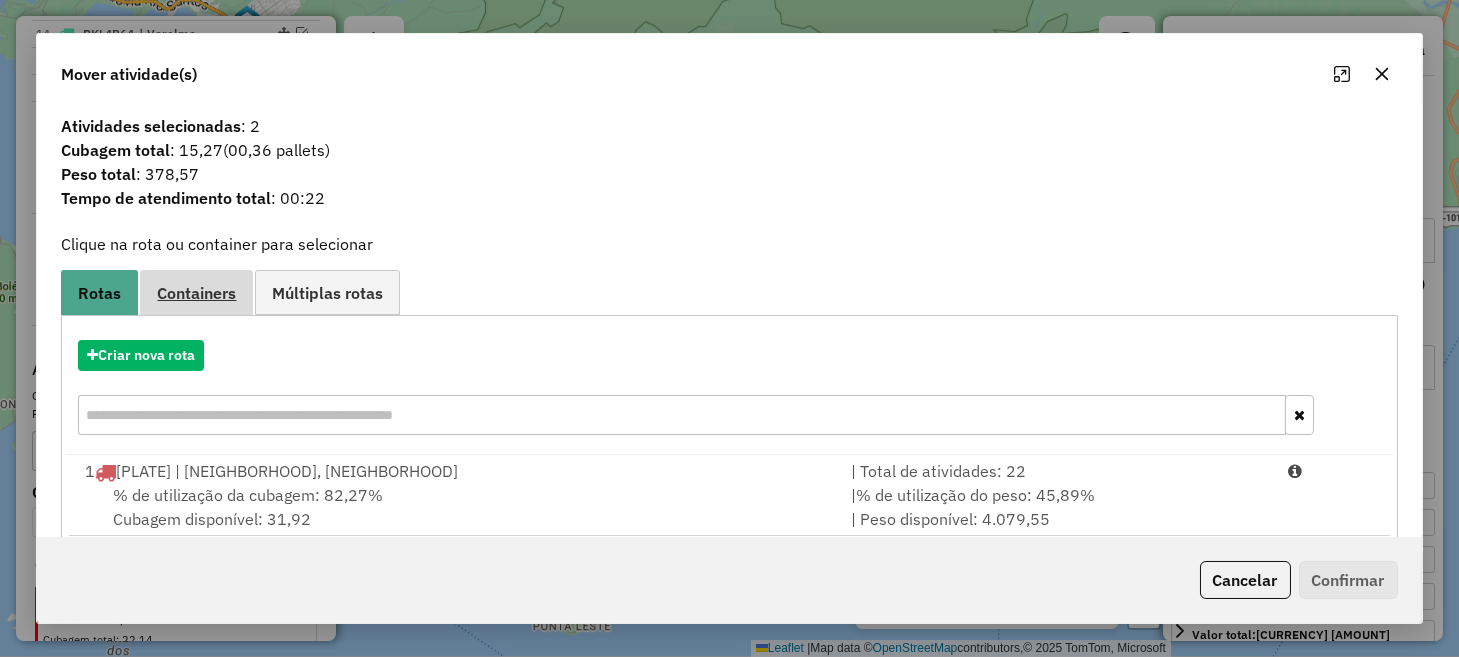 click on "Containers" at bounding box center (196, 293) 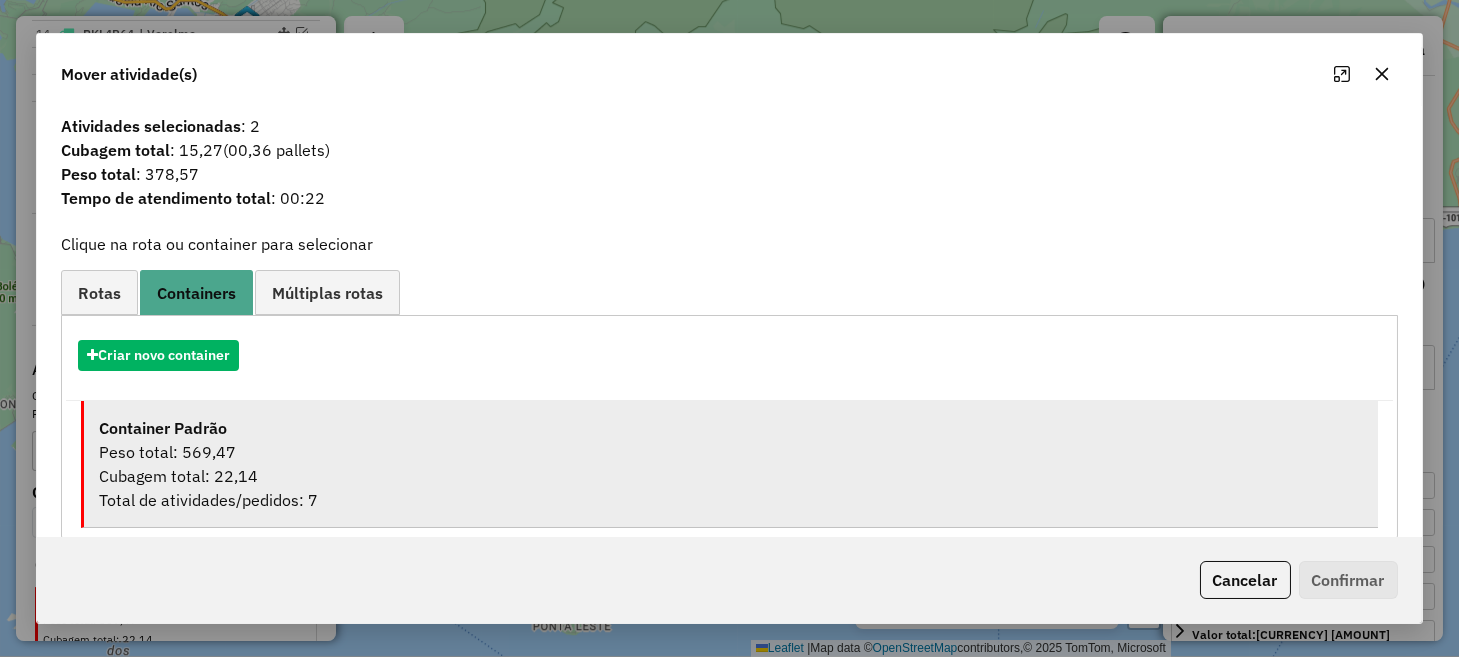 click on "Total de atividades/pedidos: 7" at bounding box center [730, 500] 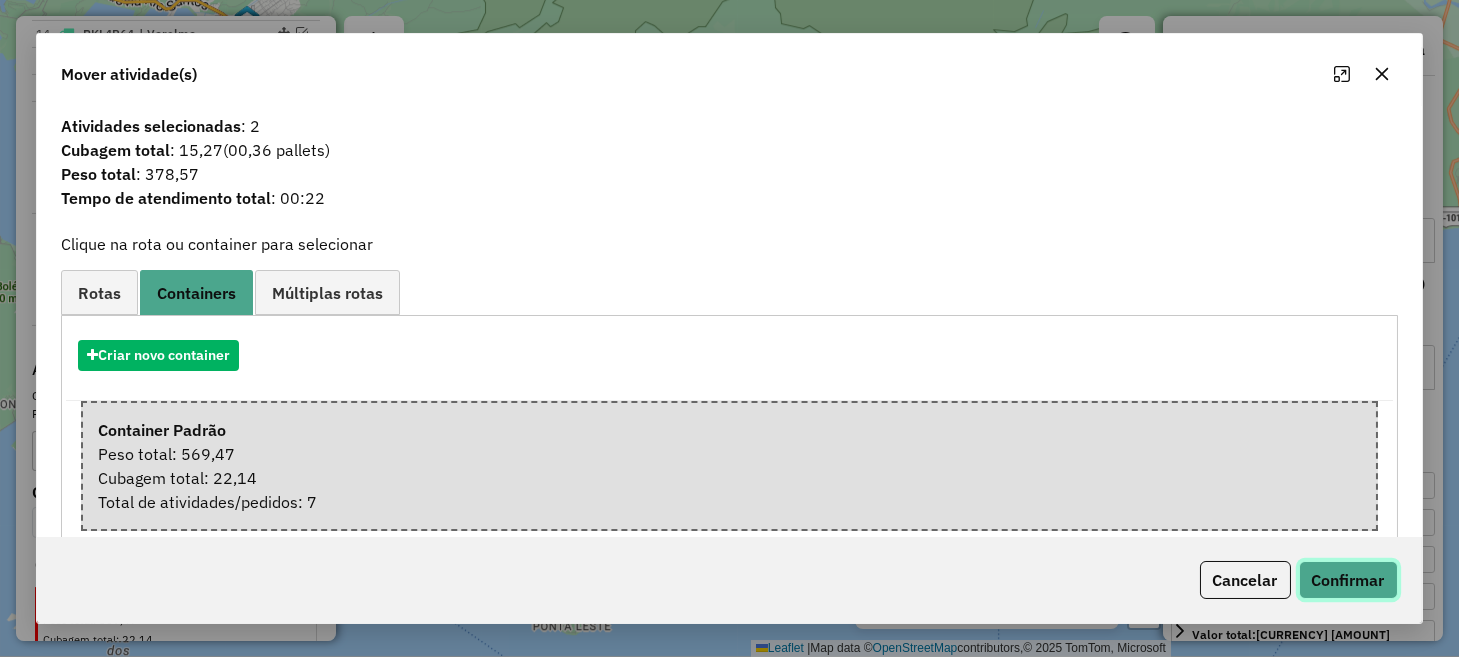 click on "Confirmar" 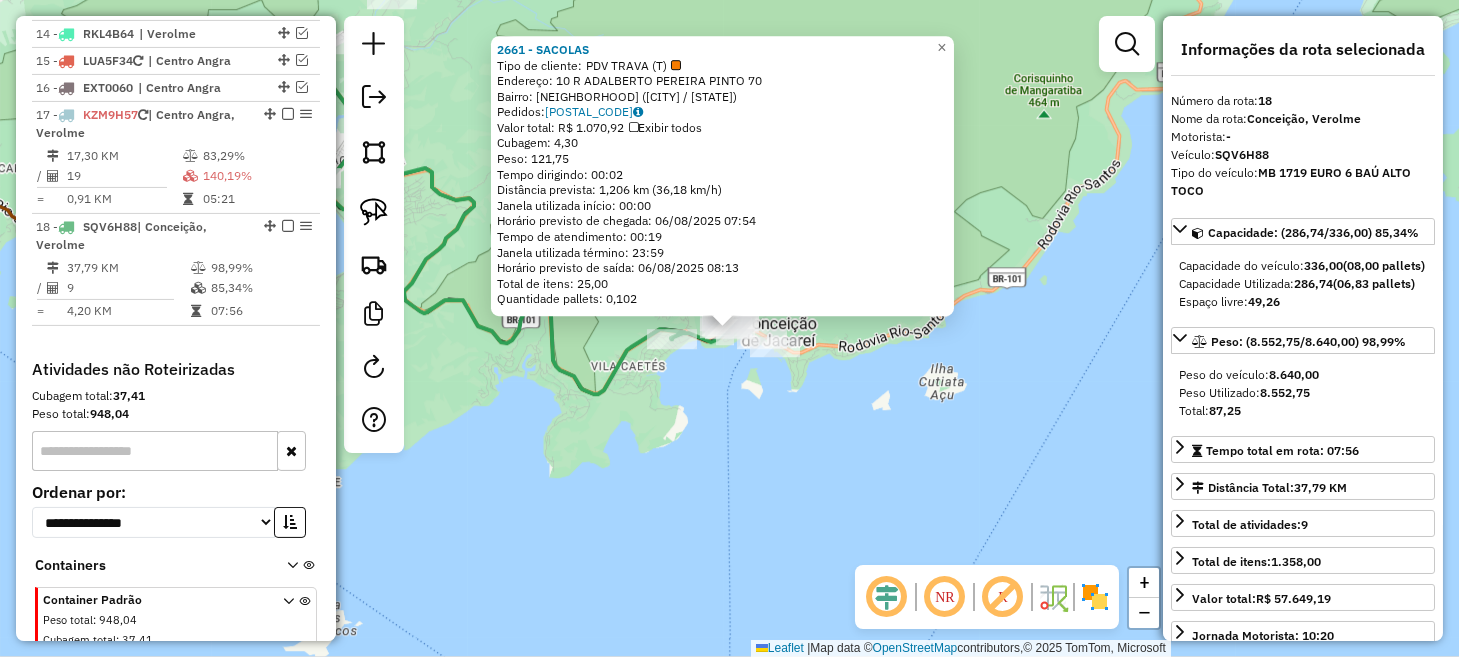 click on "2661 - SACOLAS  Tipo de cliente:   PDV TRAVA (T)   Endereço:  10 R ADALBERTO PEREIRA PINTO 70   Bairro: CONC. DE JACAREI (MANGARATIBA / RJ)   Pedidos:  05858590   Valor total: R$ 1.070,92   Exibir todos   Cubagem: 4,30  Peso: 121,75  Tempo dirigindo: 00:02   Distância prevista: 1,206 km (36,18 km/h)   Janela utilizada início: 00:00   Horário previsto de chegada: 06/08/2025 07:54   Tempo de atendimento: 00:19   Janela utilizada término: 23:59   Horário previsto de saída: 06/08/2025 08:13   Total de itens: 25,00   Quantidade pallets: 0,102  × Janela de atendimento Grade de atendimento Capacidade Transportadoras Veículos Cliente Pedidos  Rotas Selecione os dias de semana para filtrar as janelas de atendimento  Seg   Ter   Qua   Qui   Sex   Sáb   Dom  Informe o período da janela de atendimento: De: Até:  Filtrar exatamente a janela do cliente  Considerar janela de atendimento padrão  Selecione os dias de semana para filtrar as grades de atendimento  Seg   Ter   Qua   Qui   Sex   Sáb   Dom   De:  De:" 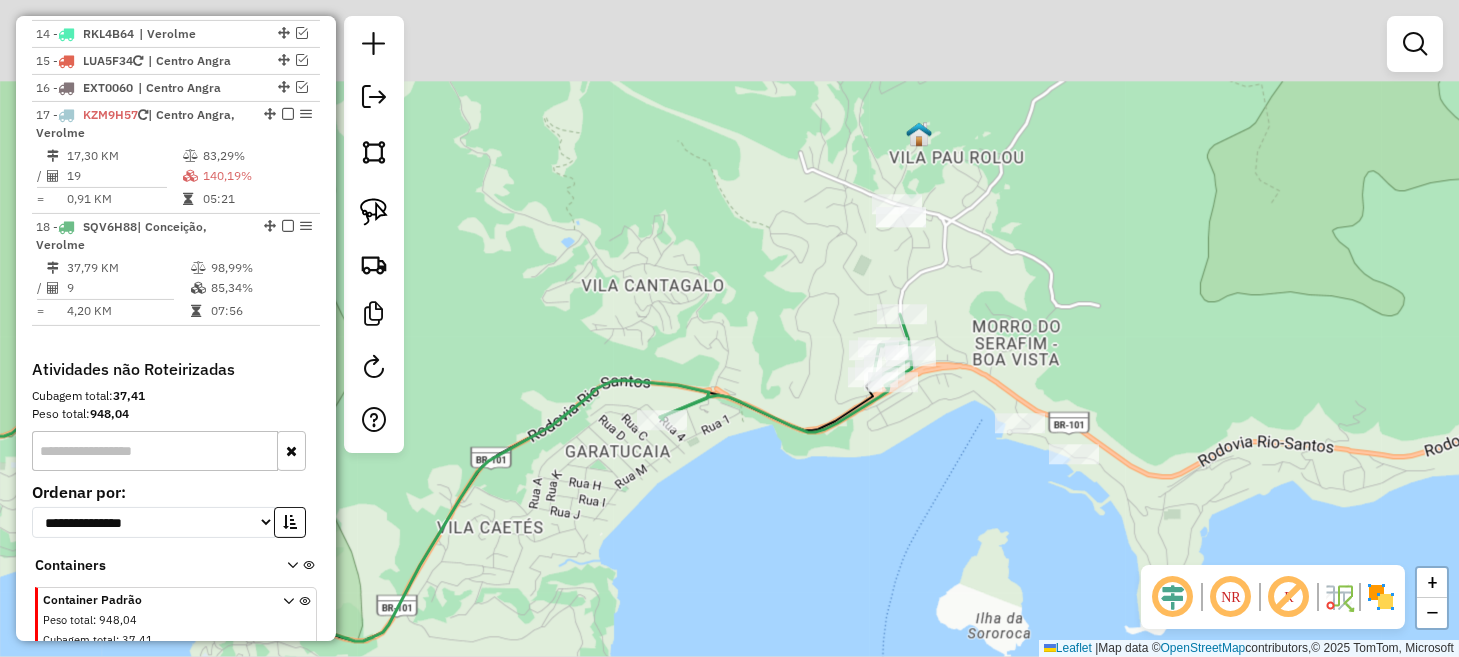 drag, startPoint x: 816, startPoint y: 429, endPoint x: 838, endPoint y: 493, distance: 67.6757 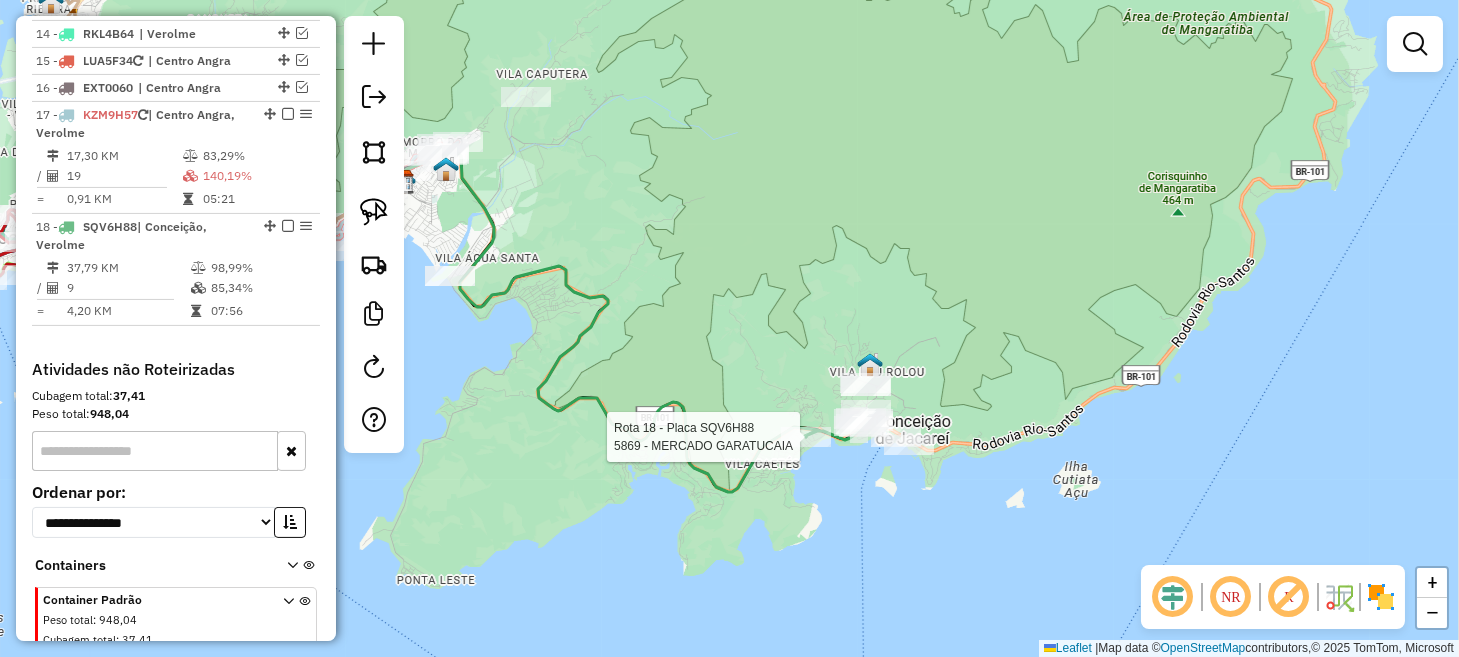select on "*********" 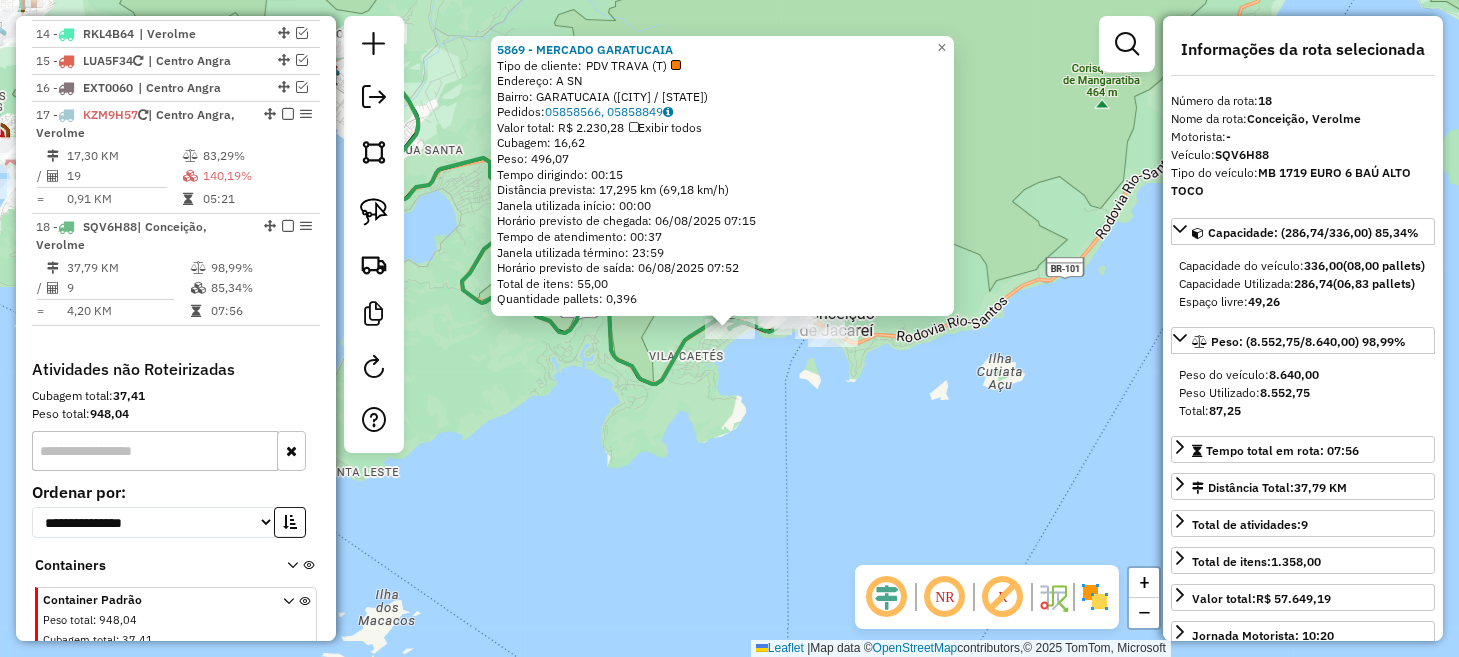 click on "5869 - MERCADO GARATUCAIA  Tipo de cliente:   PDV TRAVA (T)   Endereço:  A SN   Bairro: GARATUCAIA (ANGRA DOS REIS / RJ)   Pedidos:  05858566, 05858849   Valor total: R$ 2.230,28   Exibir todos   Cubagem: 16,62  Peso: 496,07  Tempo dirigindo: 00:15   Distância prevista: 17,295 km (69,18 km/h)   Janela utilizada início: 00:00   Horário previsto de chegada: 06/08/2025 07:15   Tempo de atendimento: 00:37   Janela utilizada término: 23:59   Horário previsto de saída: 06/08/2025 07:52   Total de itens: 55,00   Quantidade pallets: 0,396  × Janela de atendimento Grade de atendimento Capacidade Transportadoras Veículos Cliente Pedidos  Rotas Selecione os dias de semana para filtrar as janelas de atendimento  Seg   Ter   Qua   Qui   Sex   Sáb   Dom  Informe o período da janela de atendimento: De: Até:  Filtrar exatamente a janela do cliente  Considerar janela de atendimento padrão  Selecione os dias de semana para filtrar as grades de atendimento  Seg   Ter   Qua   Qui   Sex   Sáb   Dom   Peso mínimo:" 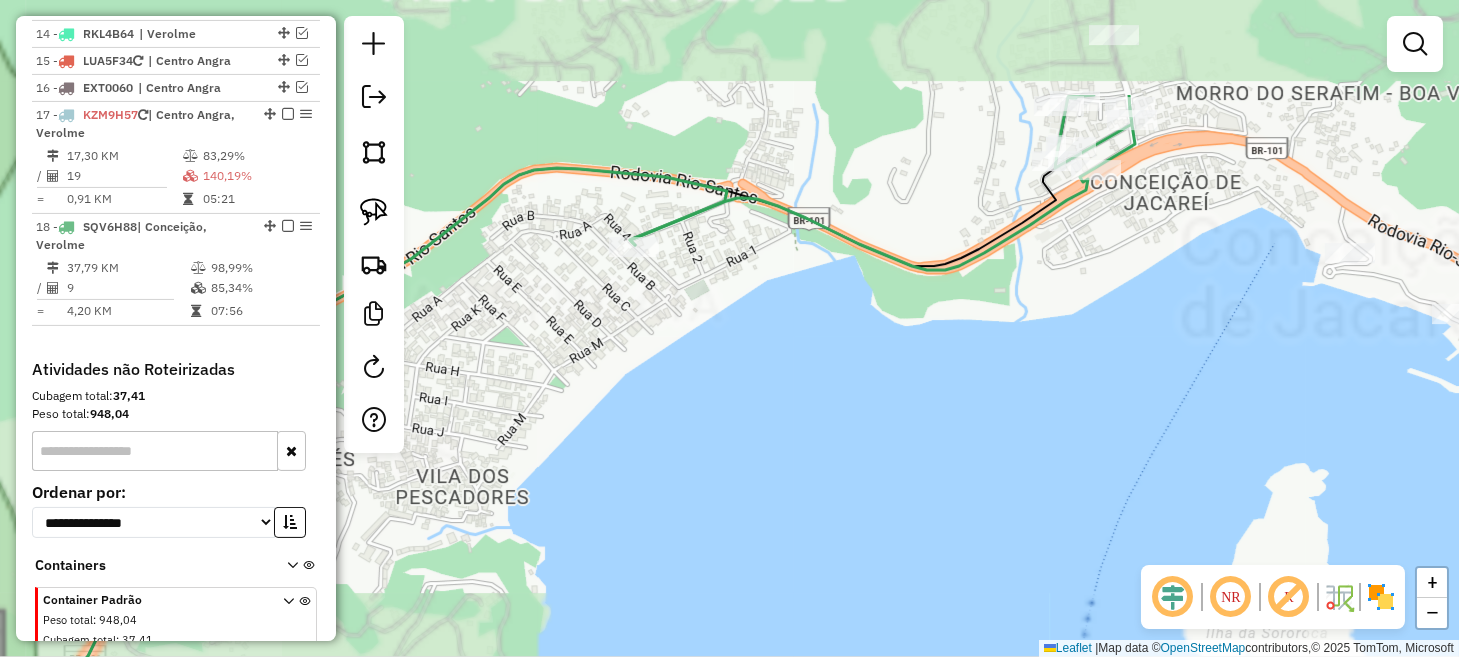 drag, startPoint x: 860, startPoint y: 327, endPoint x: 743, endPoint y: 575, distance: 274.2134 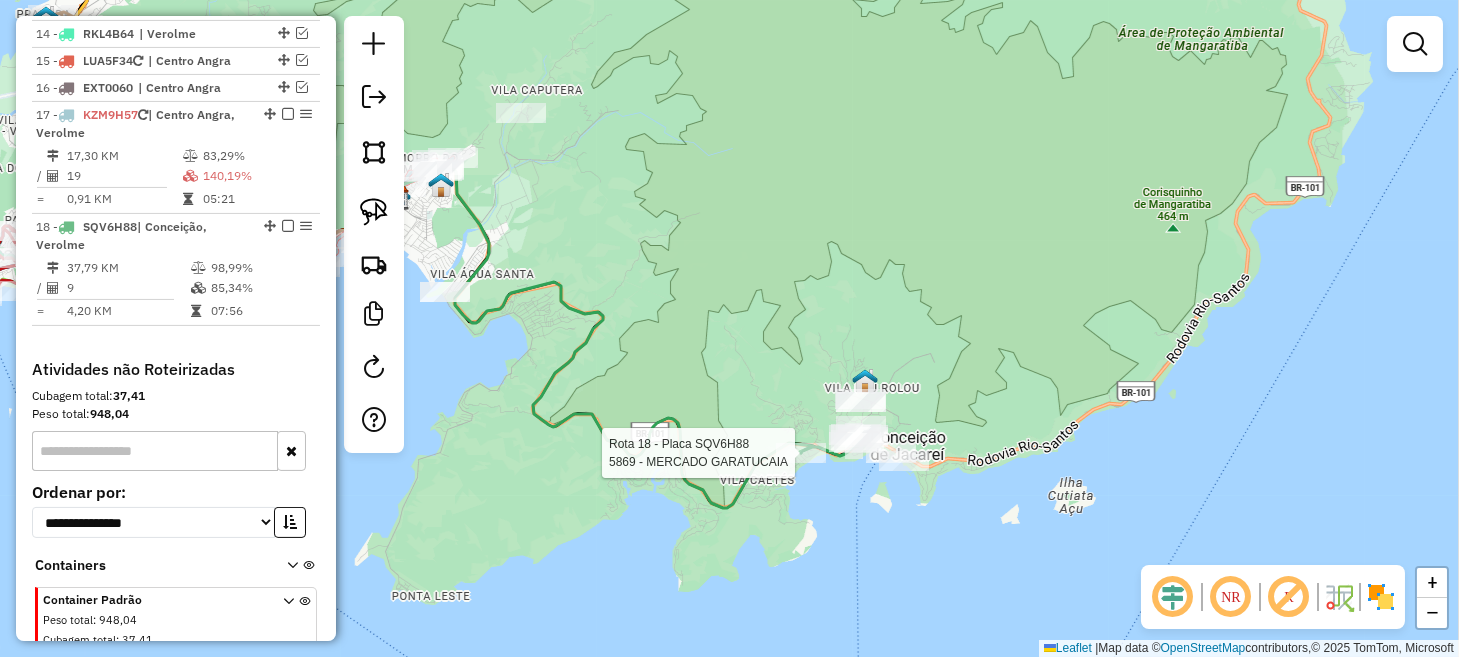 select on "*********" 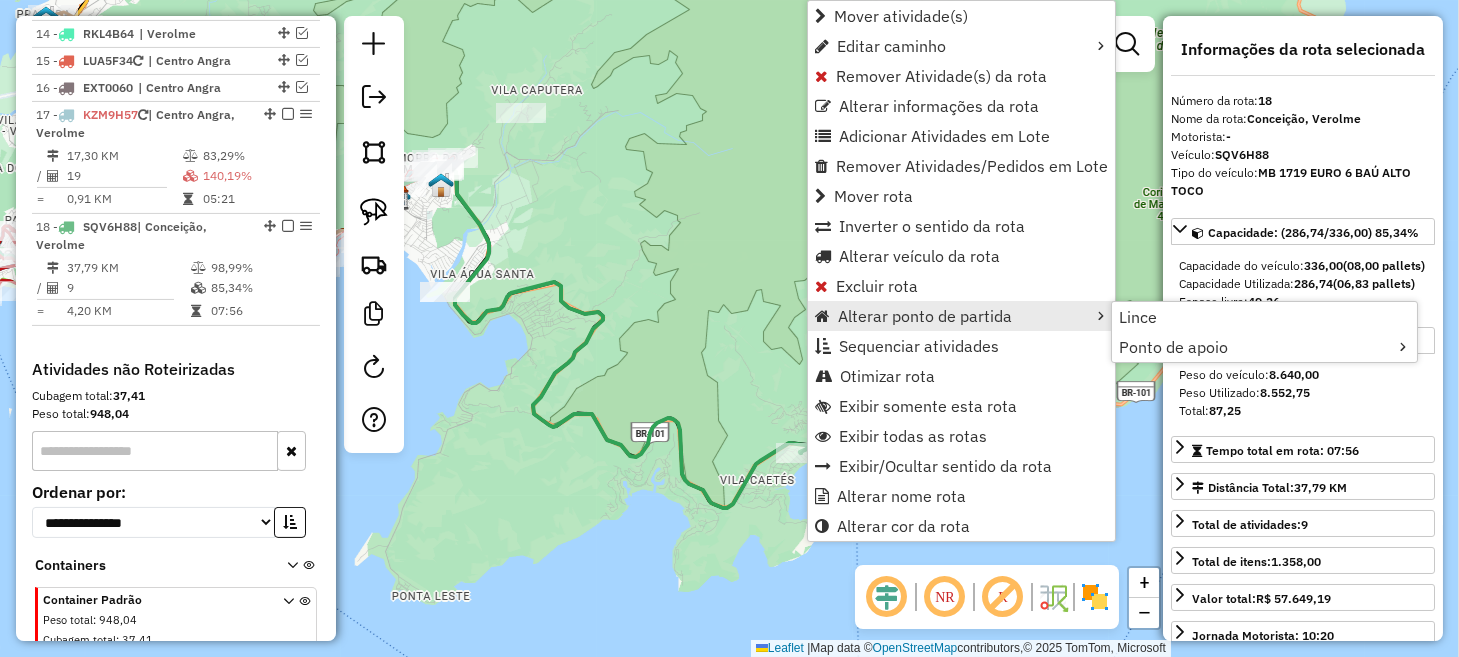 click on "Janela de atendimento Grade de atendimento Capacidade Transportadoras Veículos Cliente Pedidos  Rotas Selecione os dias de semana para filtrar as janelas de atendimento  Seg   Ter   Qua   Qui   Sex   Sáb   Dom  Informe o período da janela de atendimento: De: Até:  Filtrar exatamente a janela do cliente  Considerar janela de atendimento padrão  Selecione os dias de semana para filtrar as grades de atendimento  Seg   Ter   Qua   Qui   Sex   Sáb   Dom   Considerar clientes sem dia de atendimento cadastrado  Clientes fora do dia de atendimento selecionado Filtrar as atividades entre os valores definidos abaixo:  Peso mínimo:   Peso máximo:   Cubagem mínima:   Cubagem máxima:   De:   Até:  Filtrar as atividades entre o tempo de atendimento definido abaixo:  De:   Até:   Considerar capacidade total dos clientes não roteirizados Transportadora: Selecione um ou mais itens Tipo de veículo: Selecione um ou mais itens Veículo: Selecione um ou mais itens Motorista: Selecione um ou mais itens Nome: Rótulo:" 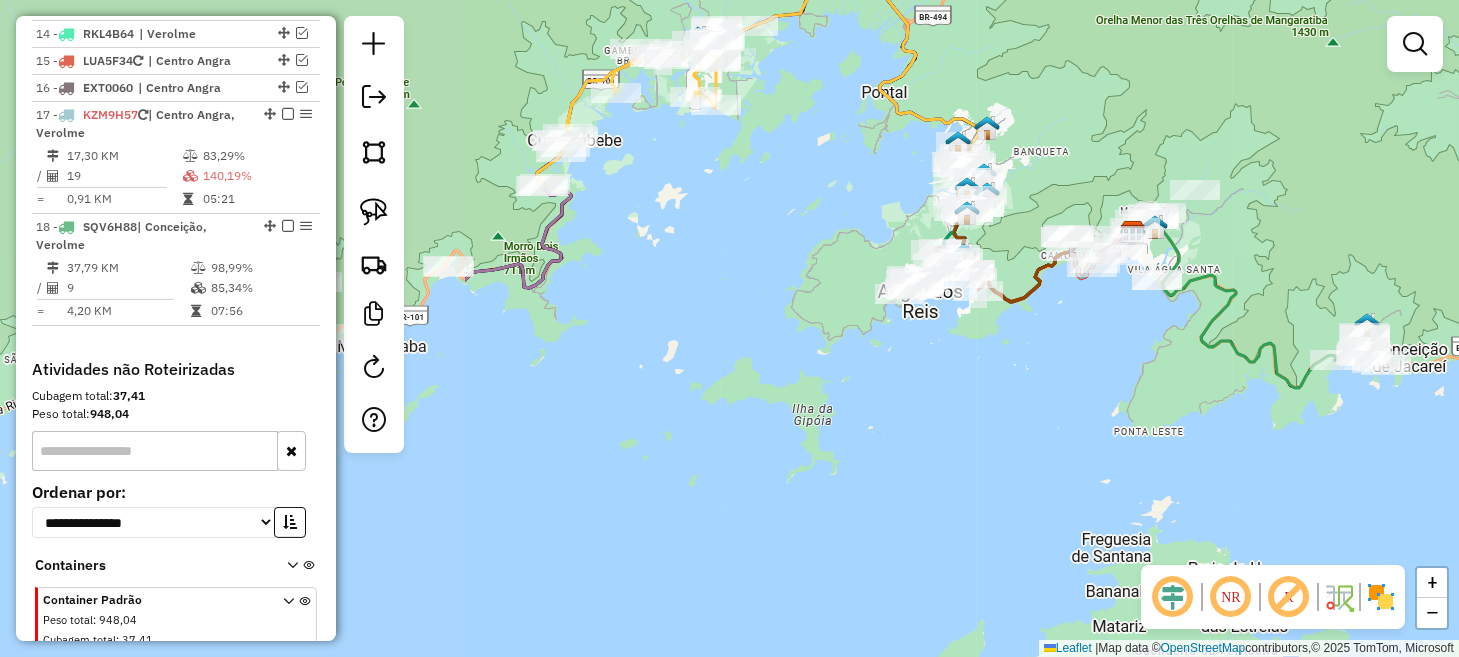 drag, startPoint x: 563, startPoint y: 464, endPoint x: 1180, endPoint y: 448, distance: 617.2074 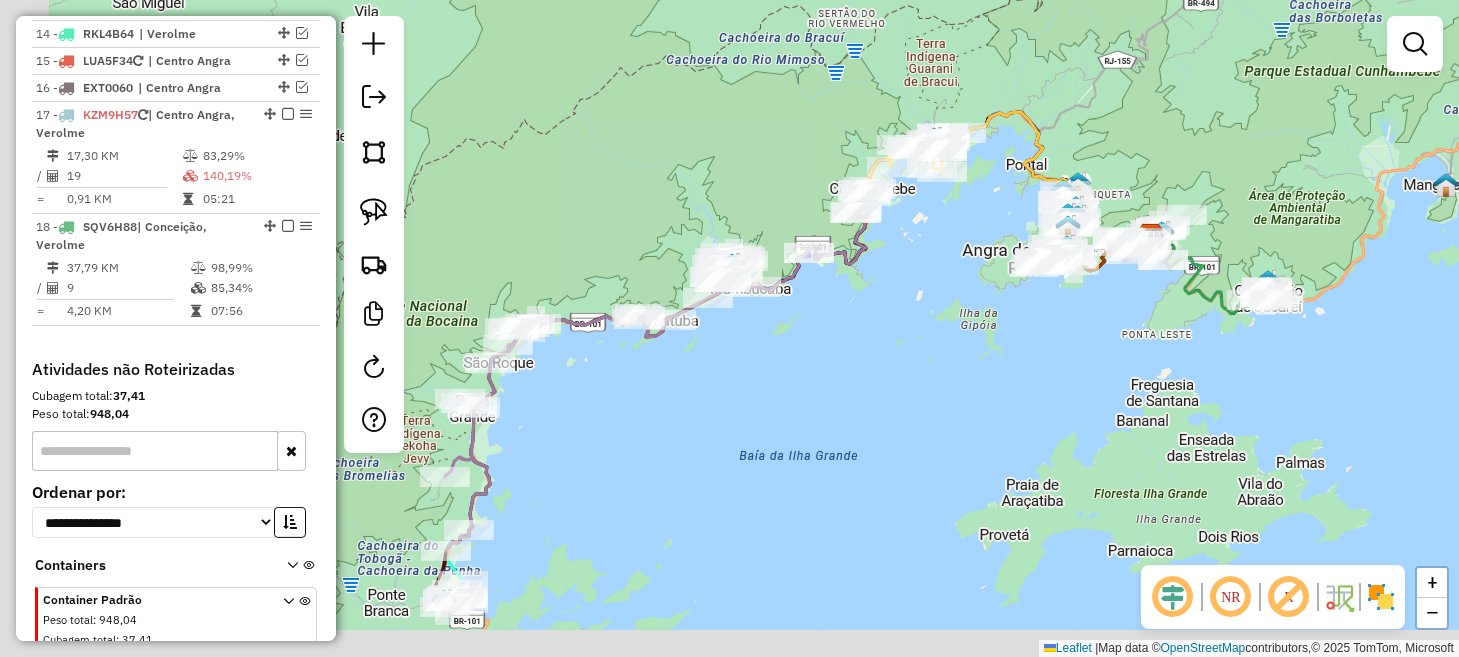 drag, startPoint x: 789, startPoint y: 375, endPoint x: 1014, endPoint y: 296, distance: 238.46593 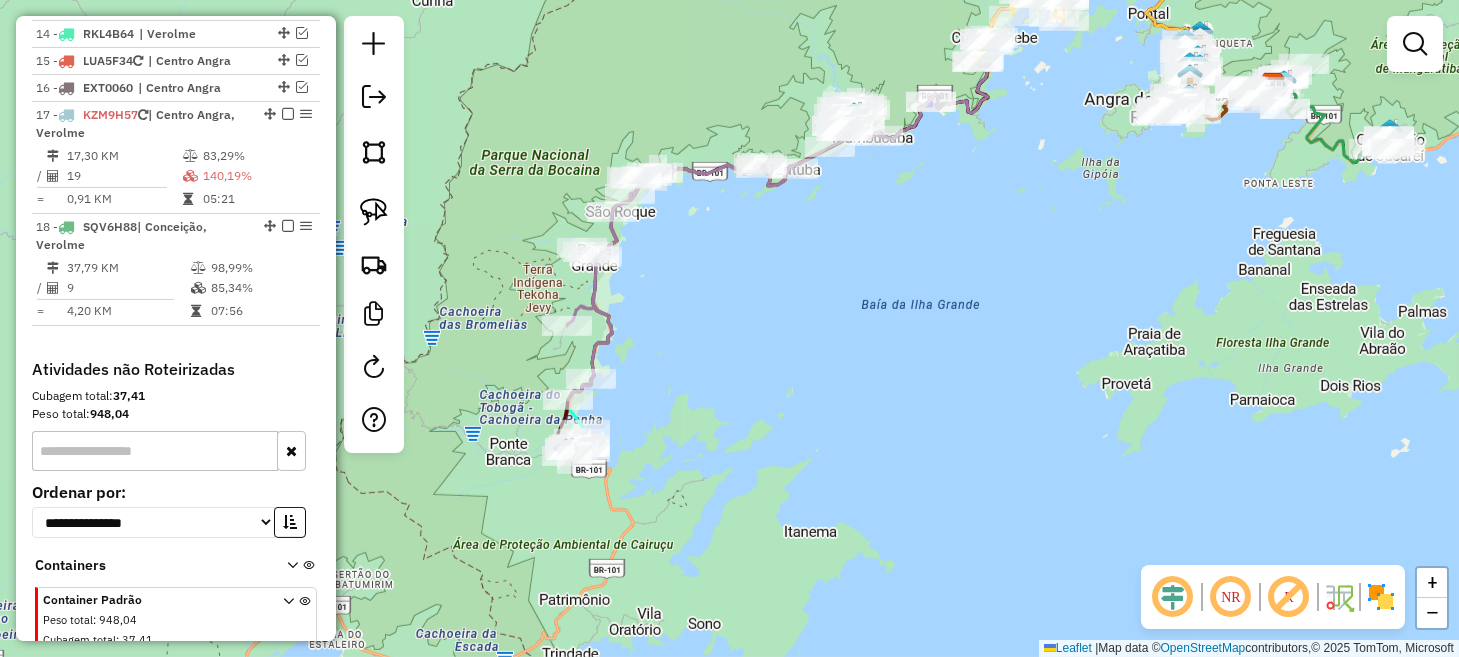 drag, startPoint x: 813, startPoint y: 438, endPoint x: 780, endPoint y: 447, distance: 34.20526 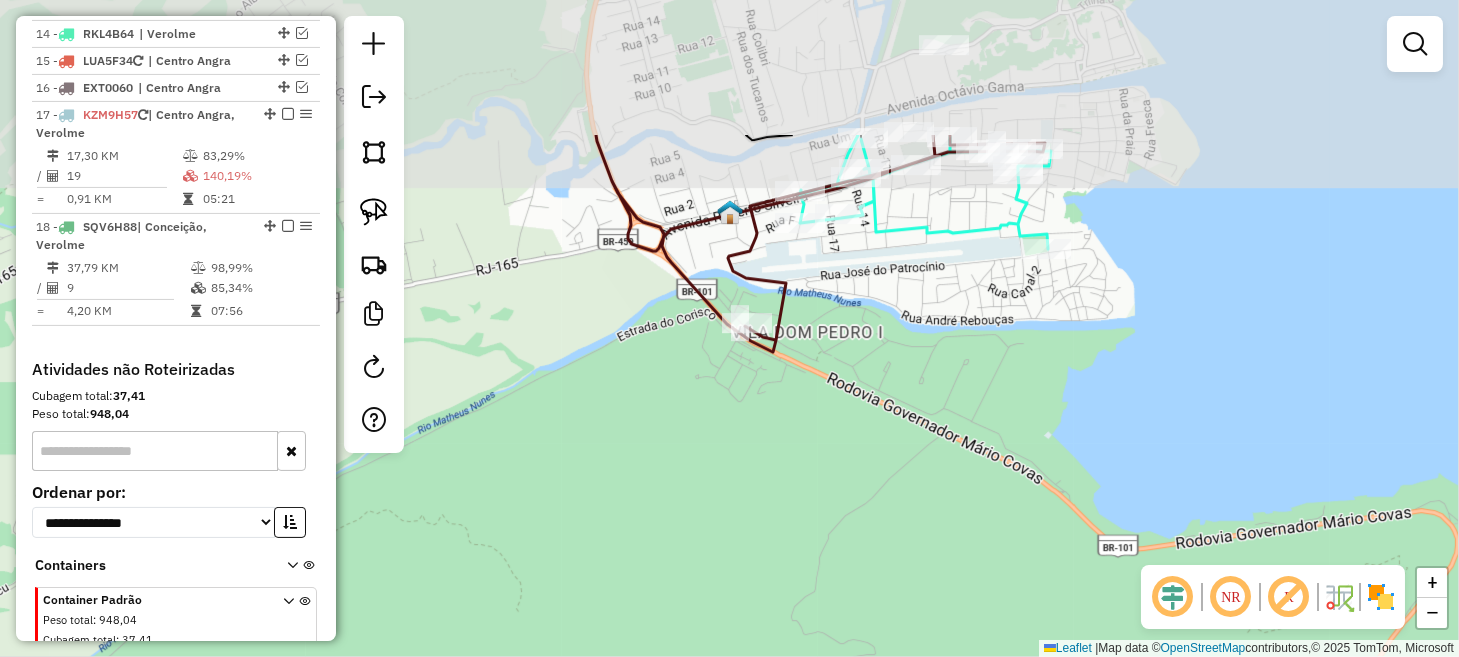 drag, startPoint x: 671, startPoint y: 277, endPoint x: 563, endPoint y: 631, distance: 370.1081 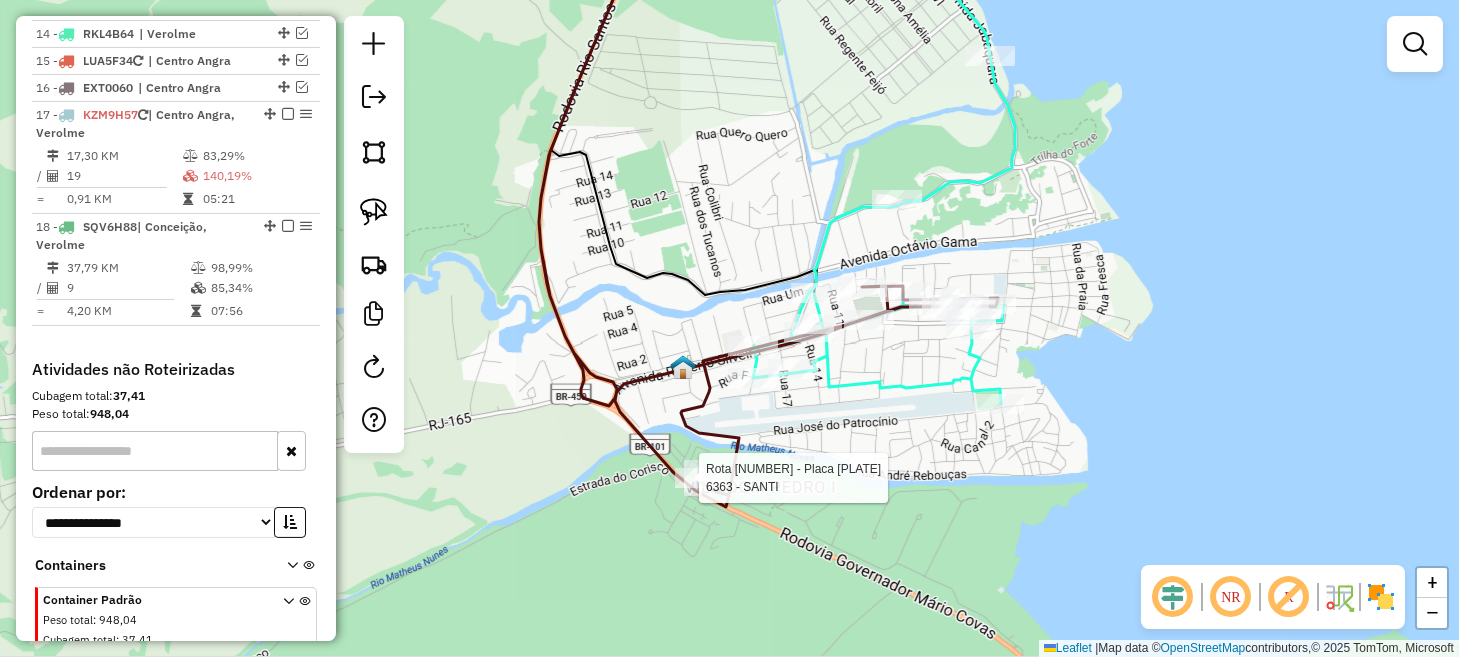 select on "*********" 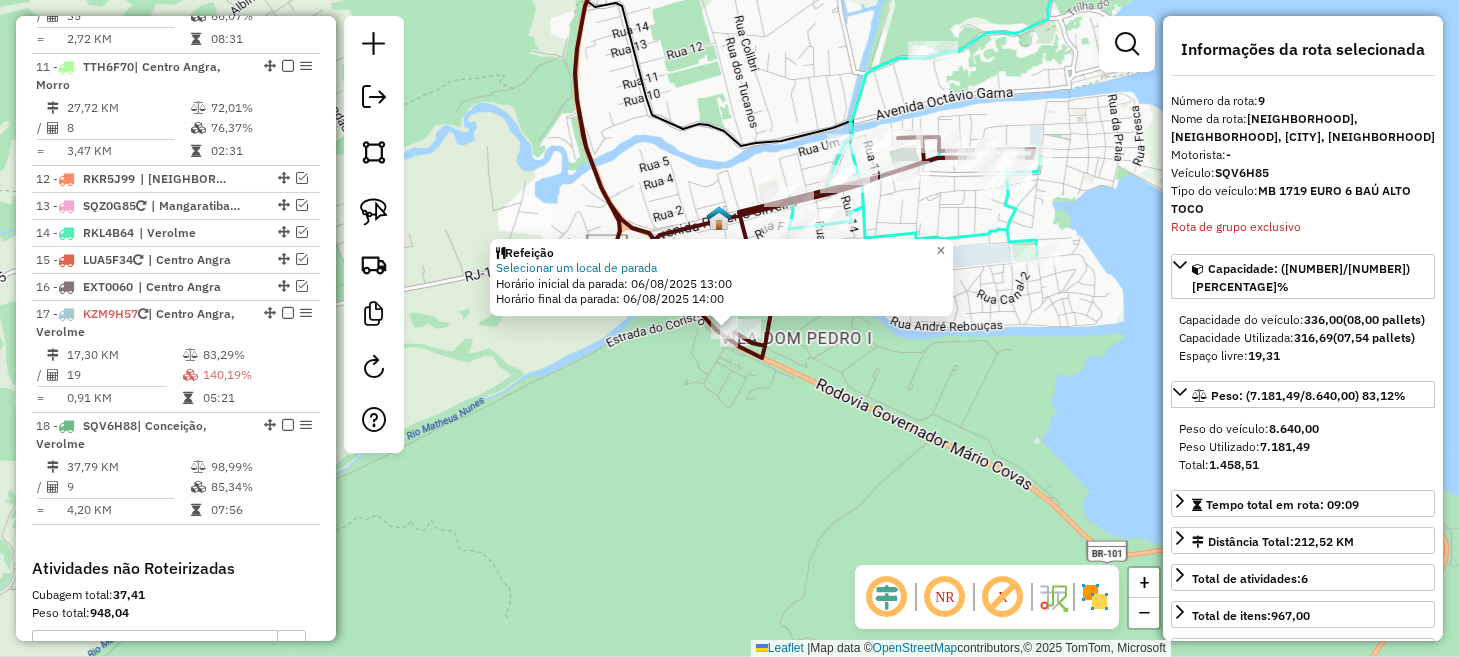 scroll, scrollTop: 1657, scrollLeft: 0, axis: vertical 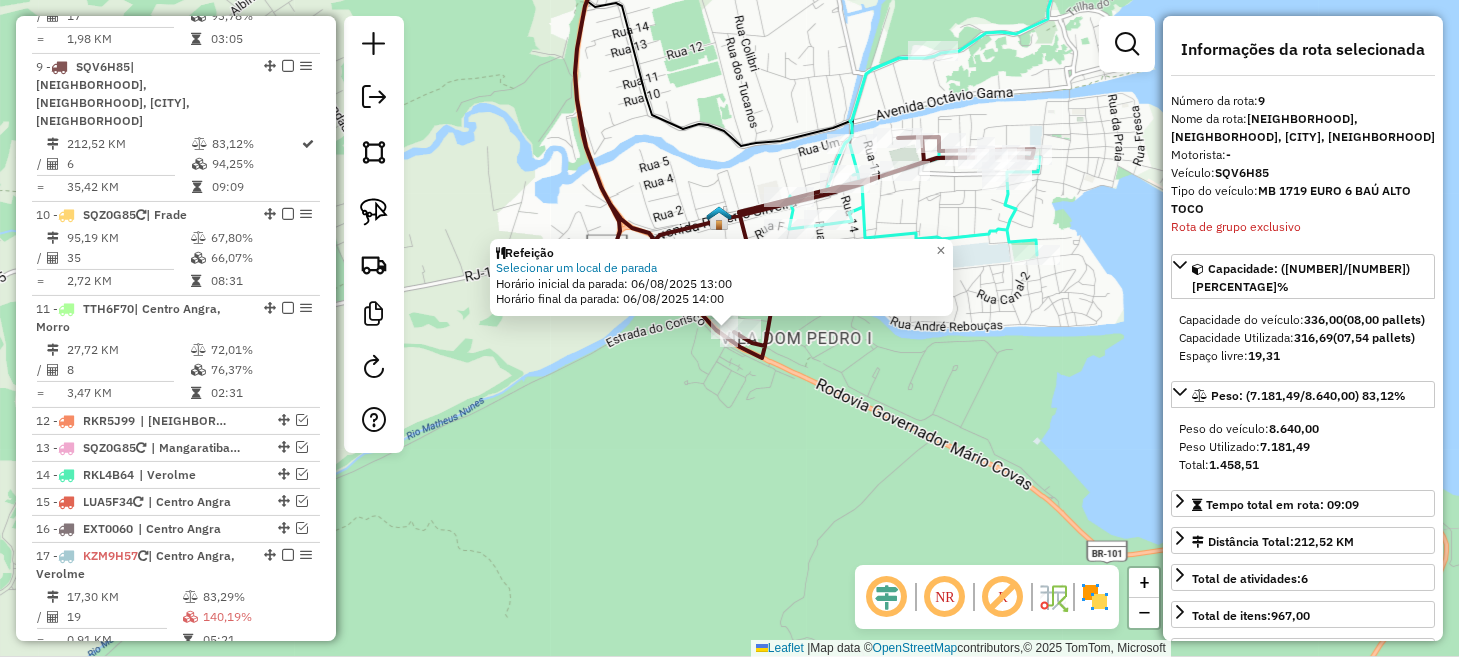 click on "Refeição Selecionar um local de parada  Horário inicial da parada: 06/08/2025 13:00   Horário final da parada: 06/08/2025 14:00  × Janela de atendimento Grade de atendimento Capacidade Transportadoras Veículos Cliente Pedidos  Rotas Selecione os dias de semana para filtrar as janelas de atendimento  Seg   Ter   Qua   Qui   Sex   Sáb   Dom  Informe o período da janela de atendimento: De: Até:  Filtrar exatamente a janela do cliente  Considerar janela de atendimento padrão  Selecione os dias de semana para filtrar as grades de atendimento  Seg   Ter   Qua   Qui   Sex   Sáb   Dom   Considerar clientes sem dia de atendimento cadastrado  Clientes fora do dia de atendimento selecionado Filtrar as atividades entre os valores definidos abaixo:  Peso mínimo:   Peso máximo:   Cubagem mínima:   Cubagem máxima:   De:   Até:  Filtrar as atividades entre o tempo de atendimento definido abaixo:  De:   Até:   Considerar capacidade total dos clientes não roteirizados Transportadora: Tipo de veículo: Nome:" 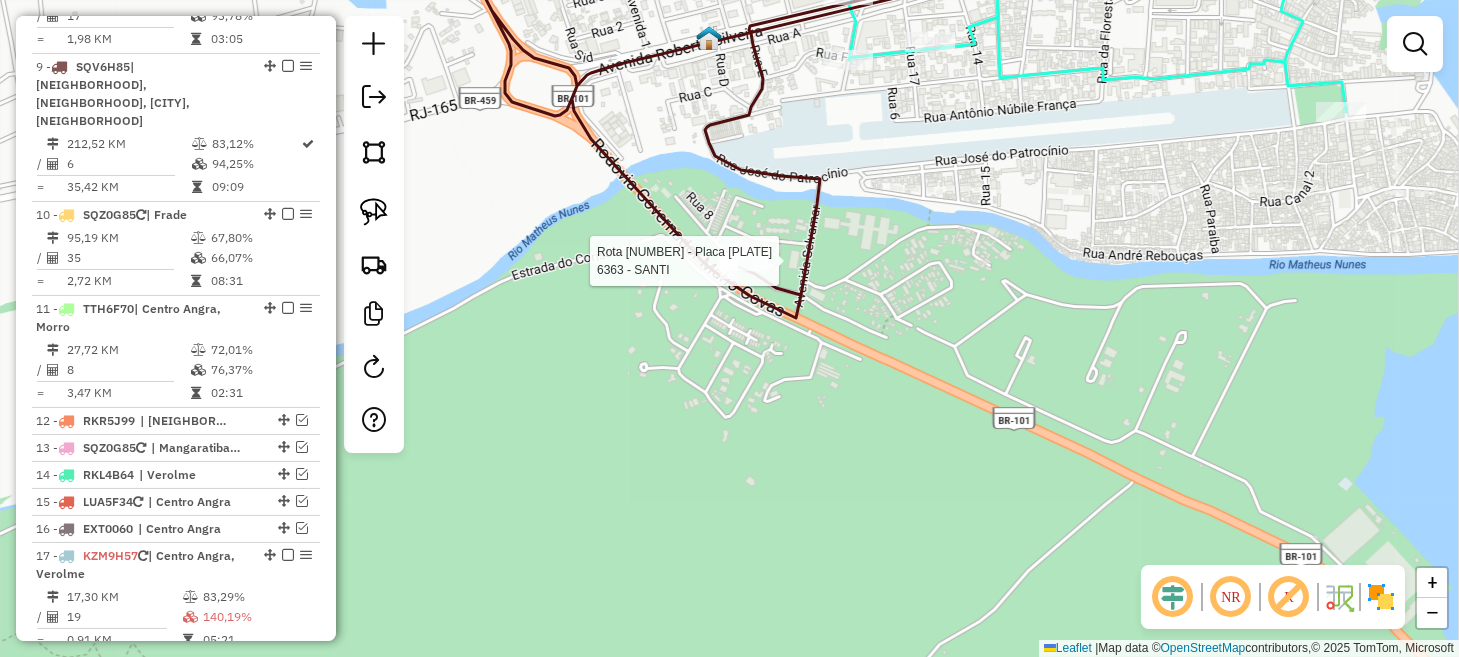 select on "*********" 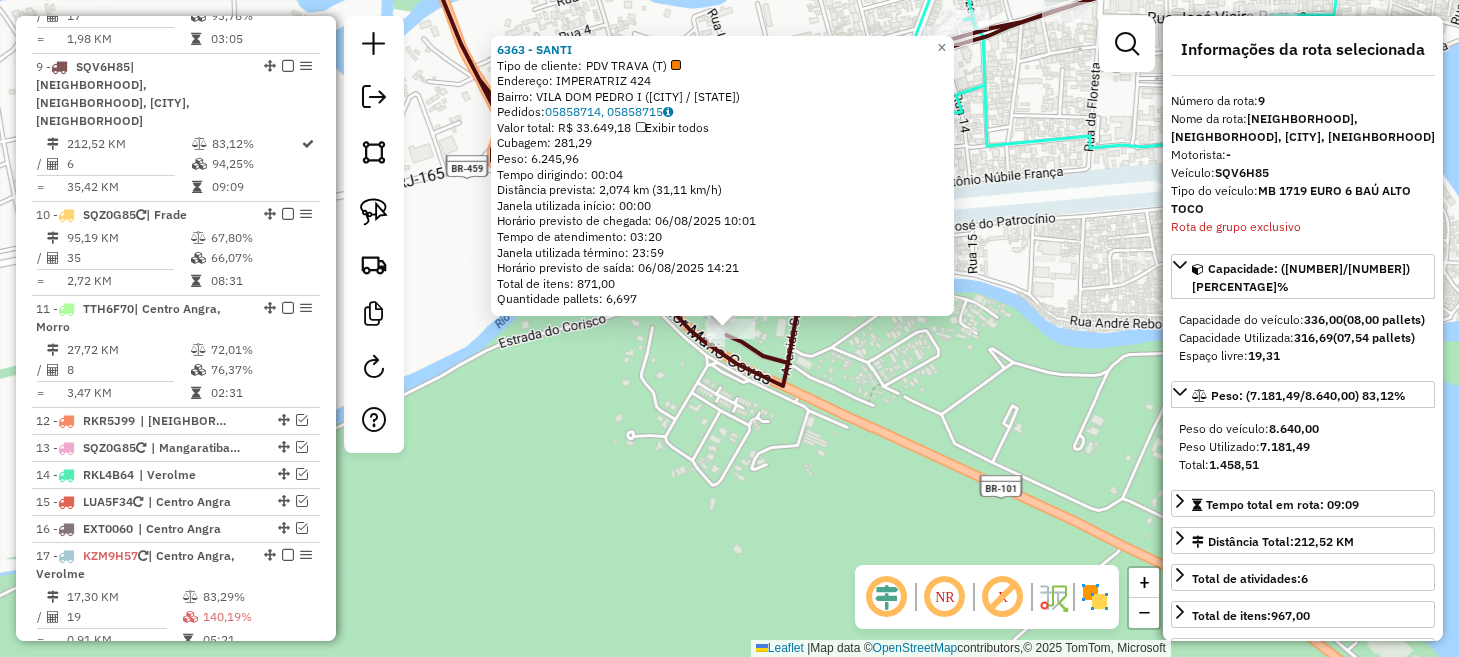 click on "6363 - SANTI  Tipo de cliente:   PDV TRAVA (T)   Endereço:  IMPERATRIZ 424   Bairro: VILA DOM PEDRO I (PARATI / RJ)   Pedidos:  05858714, 05858715   Valor total: R$ 33.649,18   Exibir todos   Cubagem: 281,29  Peso: 6.245,96  Tempo dirigindo: 00:04   Distância prevista: 2,074 km (31,11 km/h)   Janela utilizada início: 00:00   Horário previsto de chegada: 06/08/2025 10:01   Tempo de atendimento: 03:20   Janela utilizada término: 23:59   Horário previsto de saída: 06/08/2025 14:21   Total de itens: 871,00   Quantidade pallets: 6,697  × Janela de atendimento Grade de atendimento Capacidade Transportadoras Veículos Cliente Pedidos  Rotas Selecione os dias de semana para filtrar as janelas de atendimento  Seg   Ter   Qua   Qui   Sex   Sáb   Dom  Informe o período da janela de atendimento: De: Até:  Filtrar exatamente a janela do cliente  Considerar janela de atendimento padrão  Selecione os dias de semana para filtrar as grades de atendimento  Seg   Ter   Qua   Qui   Sex   Sáb   Dom   Peso mínimo:  +" 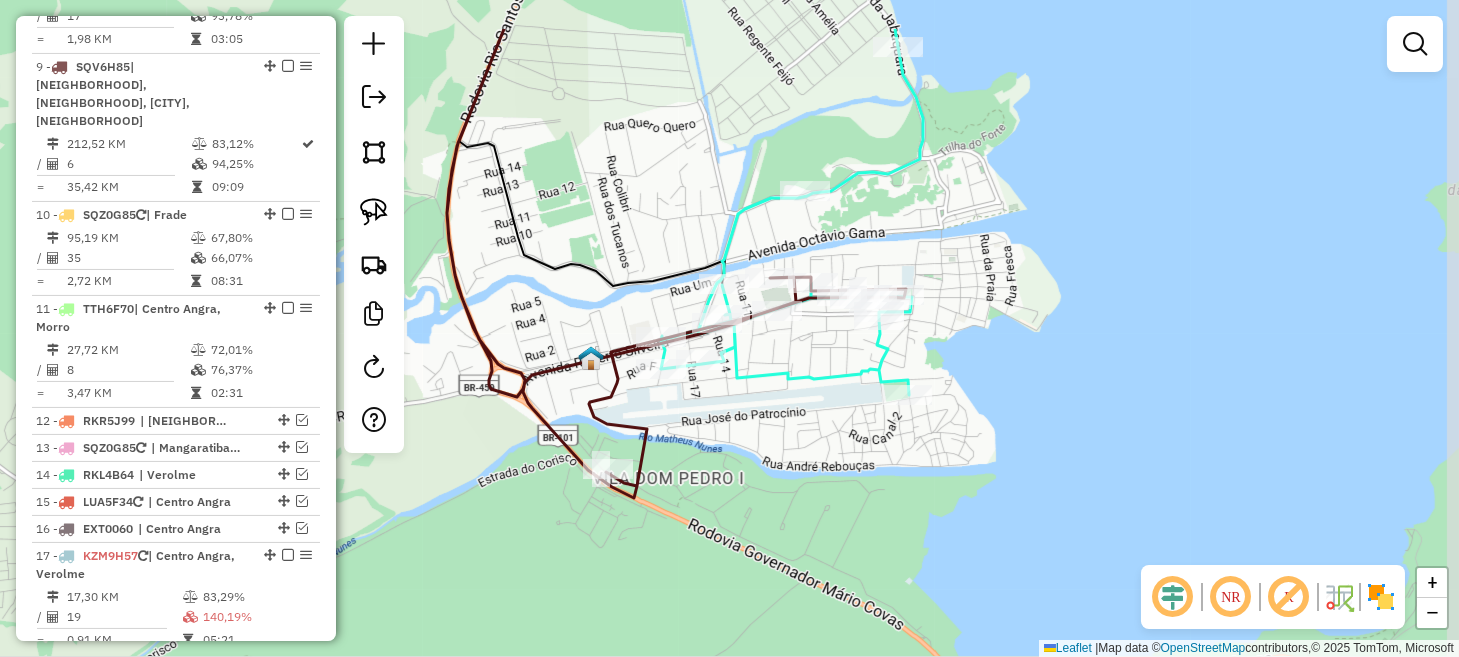 drag, startPoint x: 934, startPoint y: 351, endPoint x: 859, endPoint y: 468, distance: 138.97482 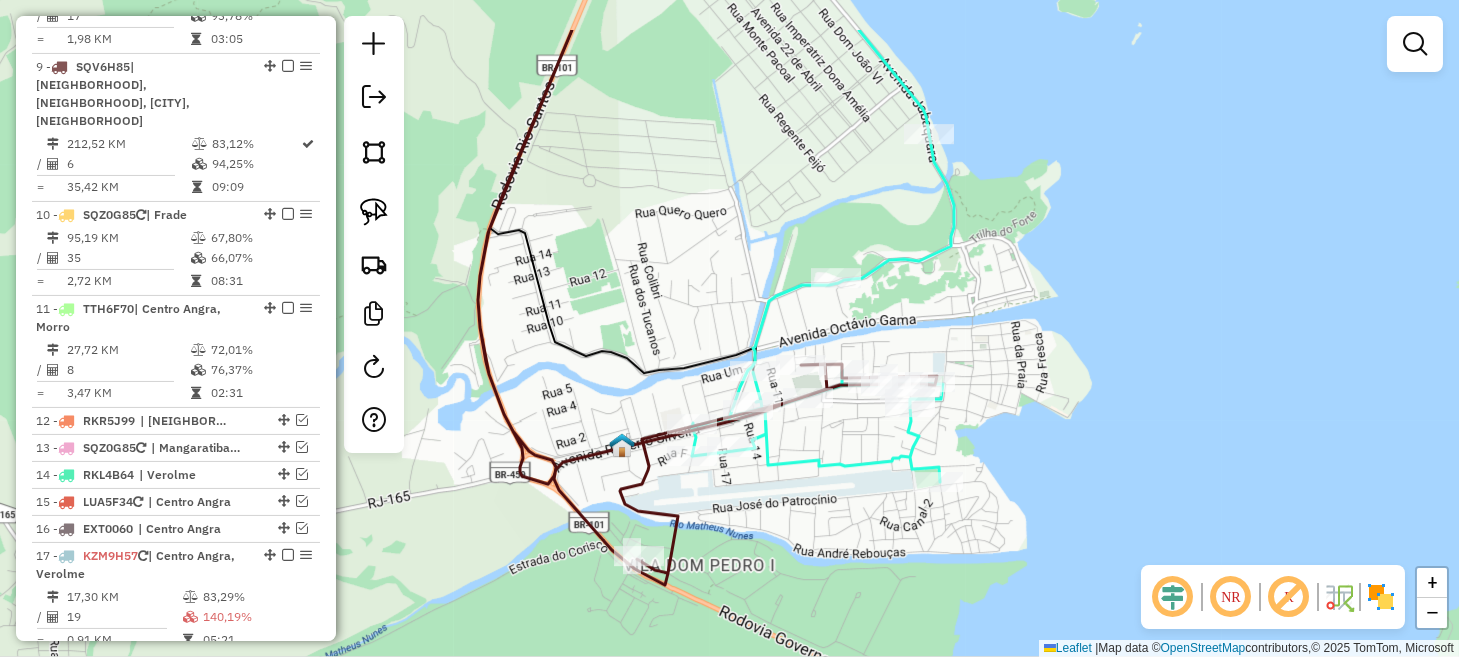drag, startPoint x: 755, startPoint y: 448, endPoint x: 799, endPoint y: 549, distance: 110.16805 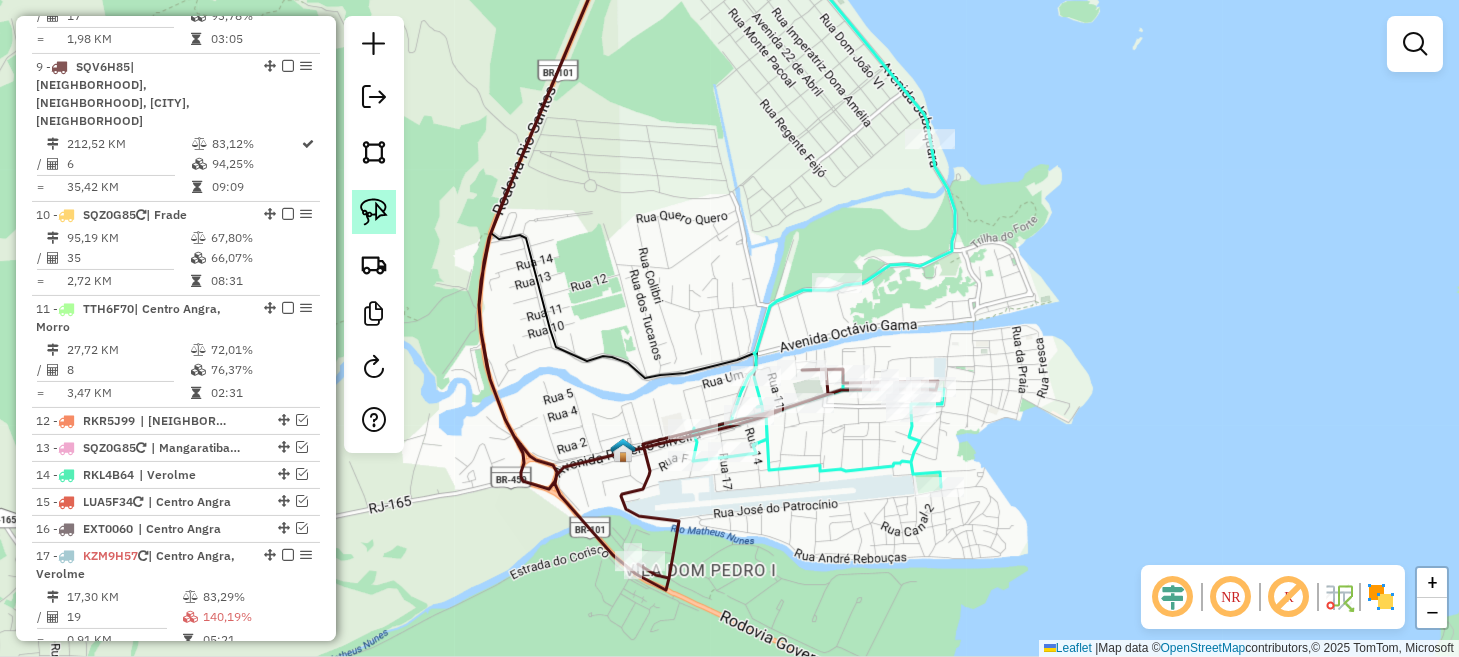 click 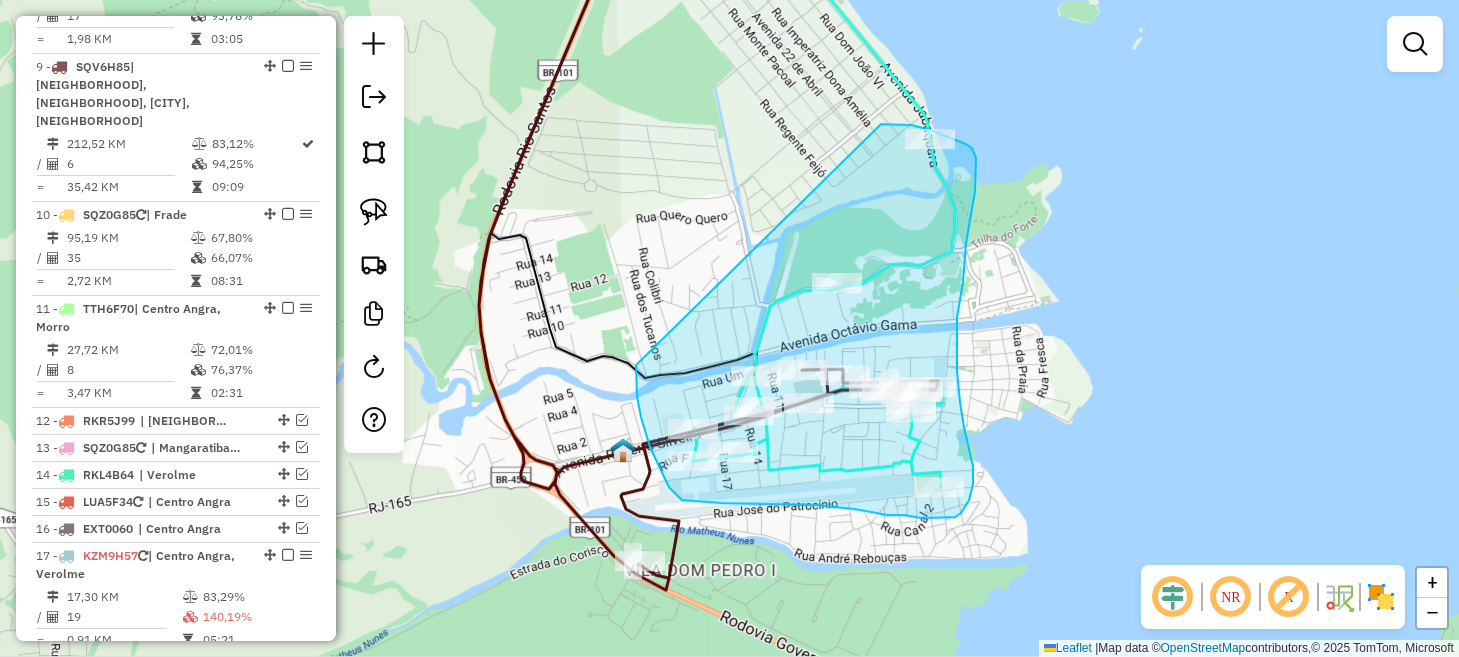 drag, startPoint x: 636, startPoint y: 365, endPoint x: 879, endPoint y: 124, distance: 342.2426 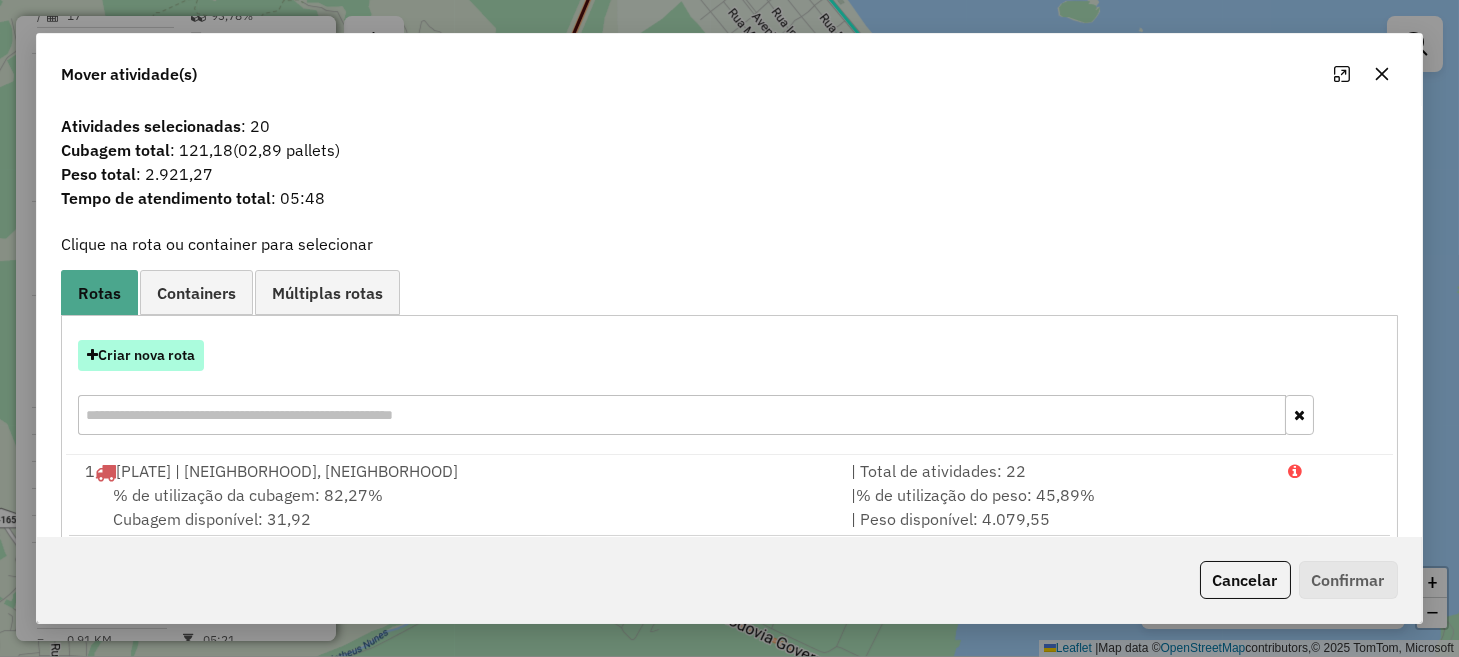 click on "Criar nova rota" at bounding box center [141, 355] 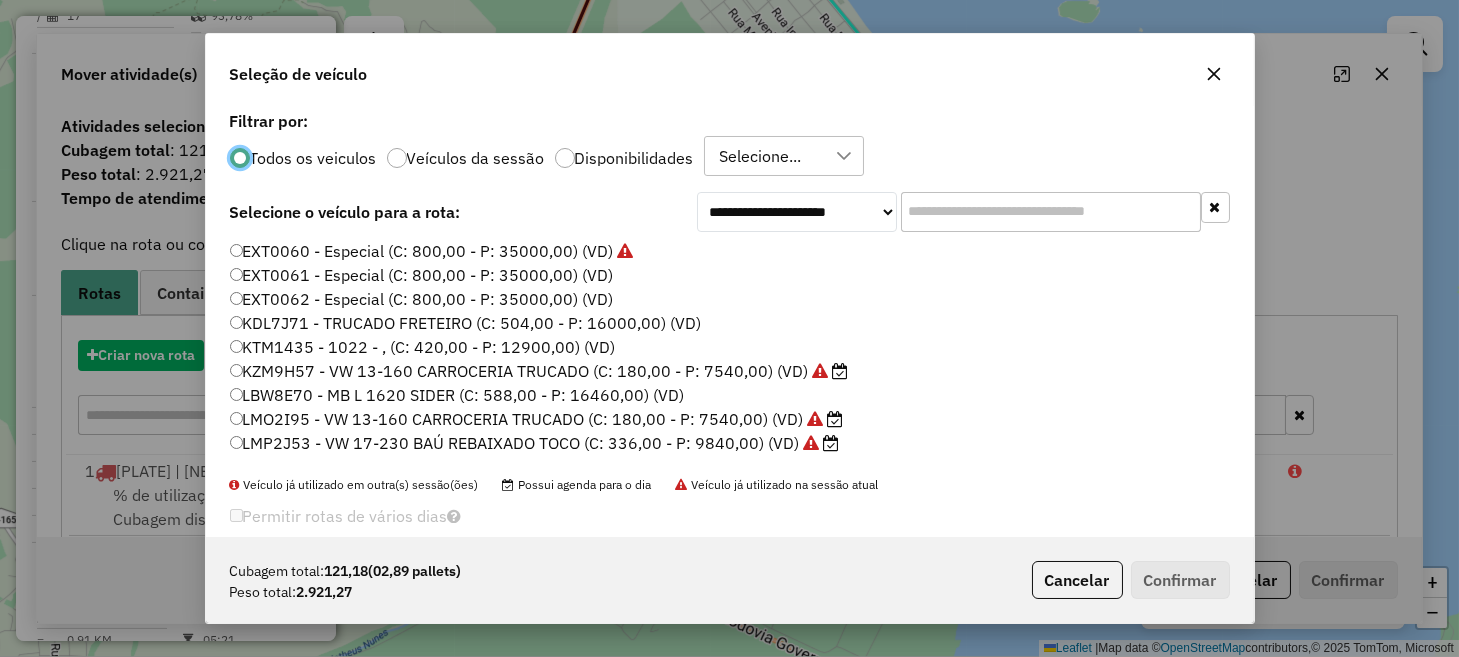 scroll, scrollTop: 10, scrollLeft: 6, axis: both 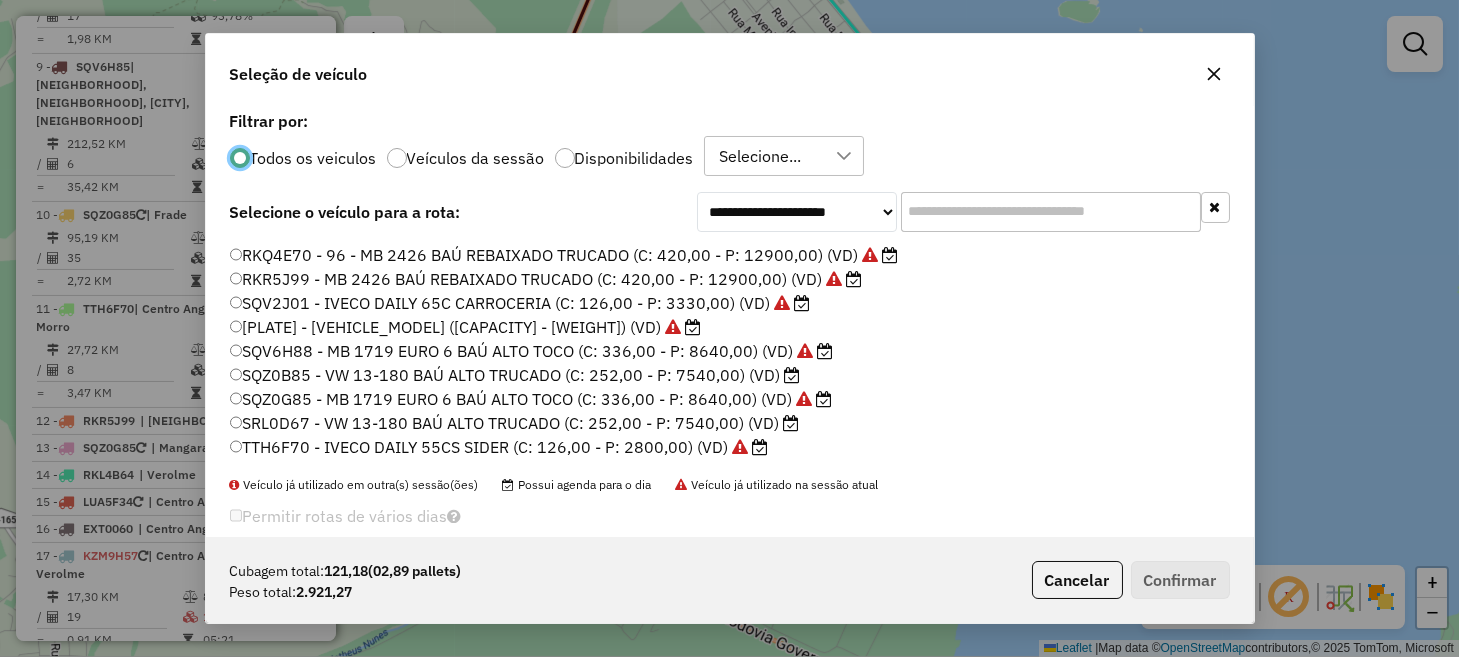 click on "SRL0D67 - VW 13-180 BAÚ ALTO TRUCADO (C: 252,00 - P: 7540,00) (VD)" 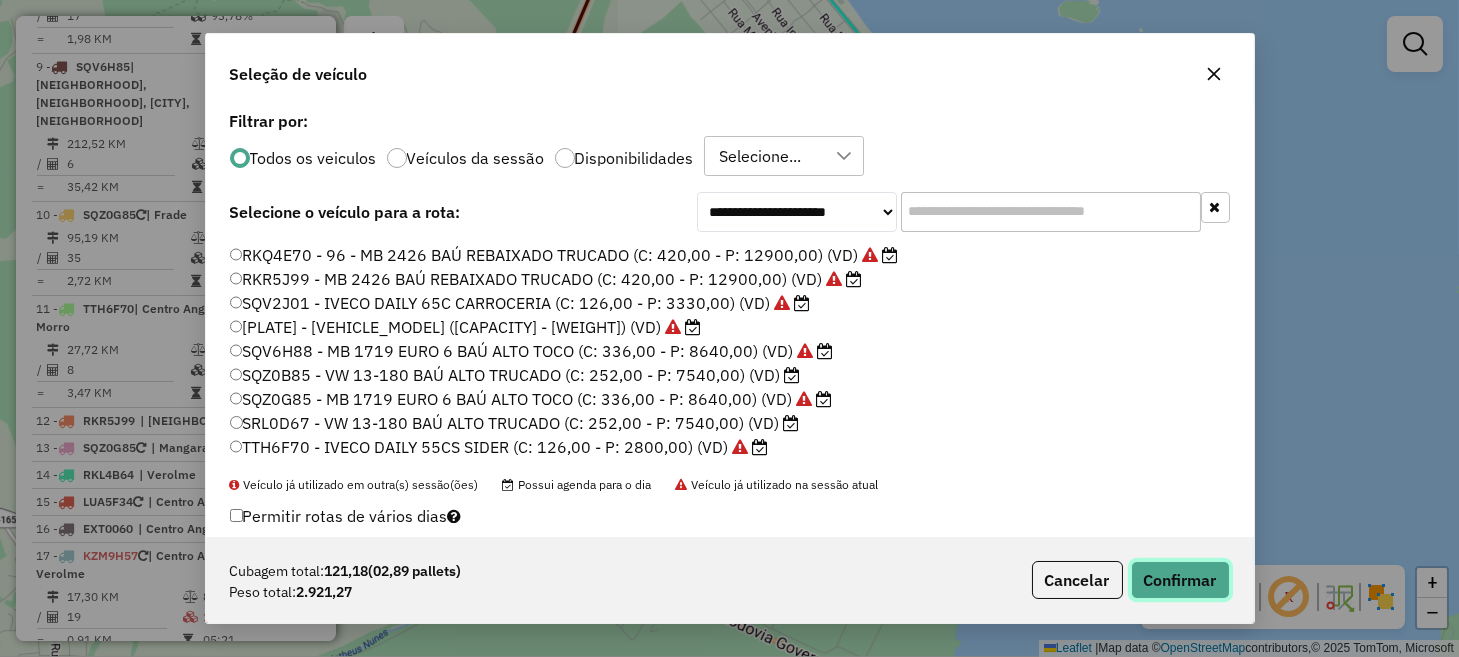 click on "Confirmar" 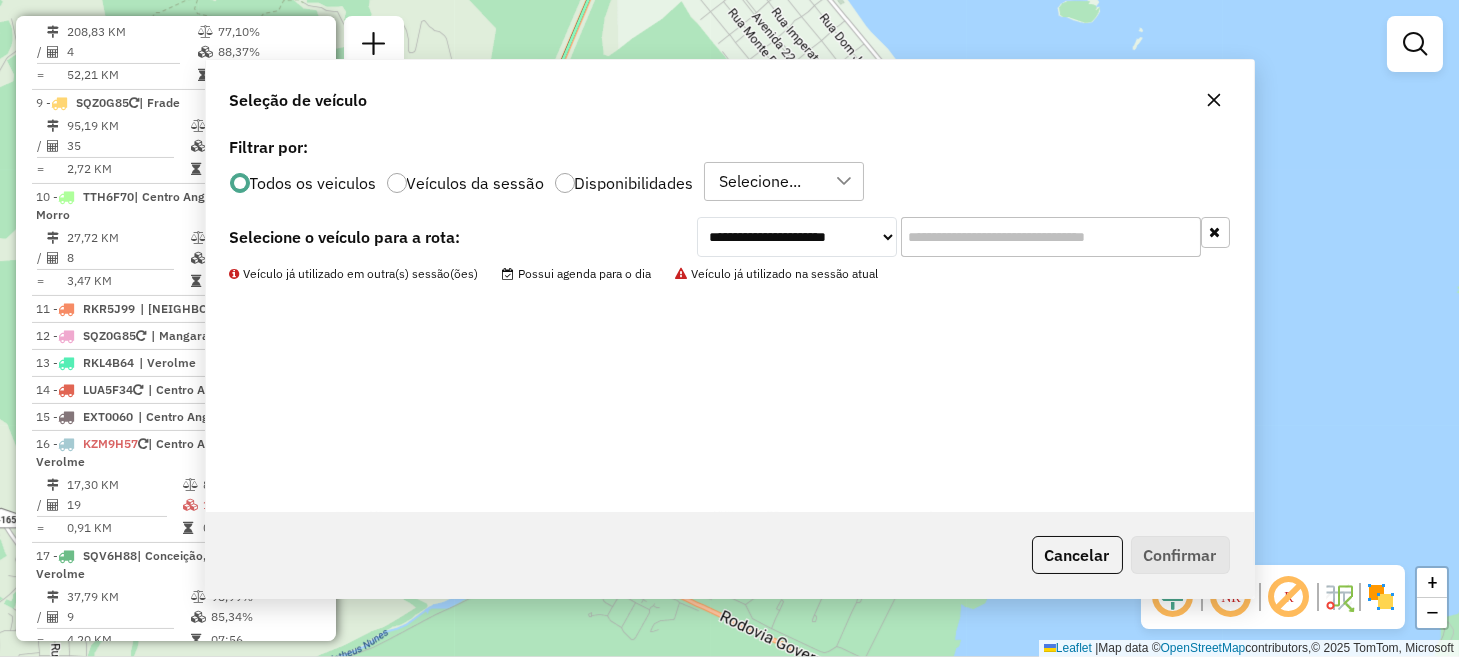 scroll, scrollTop: 1433, scrollLeft: 0, axis: vertical 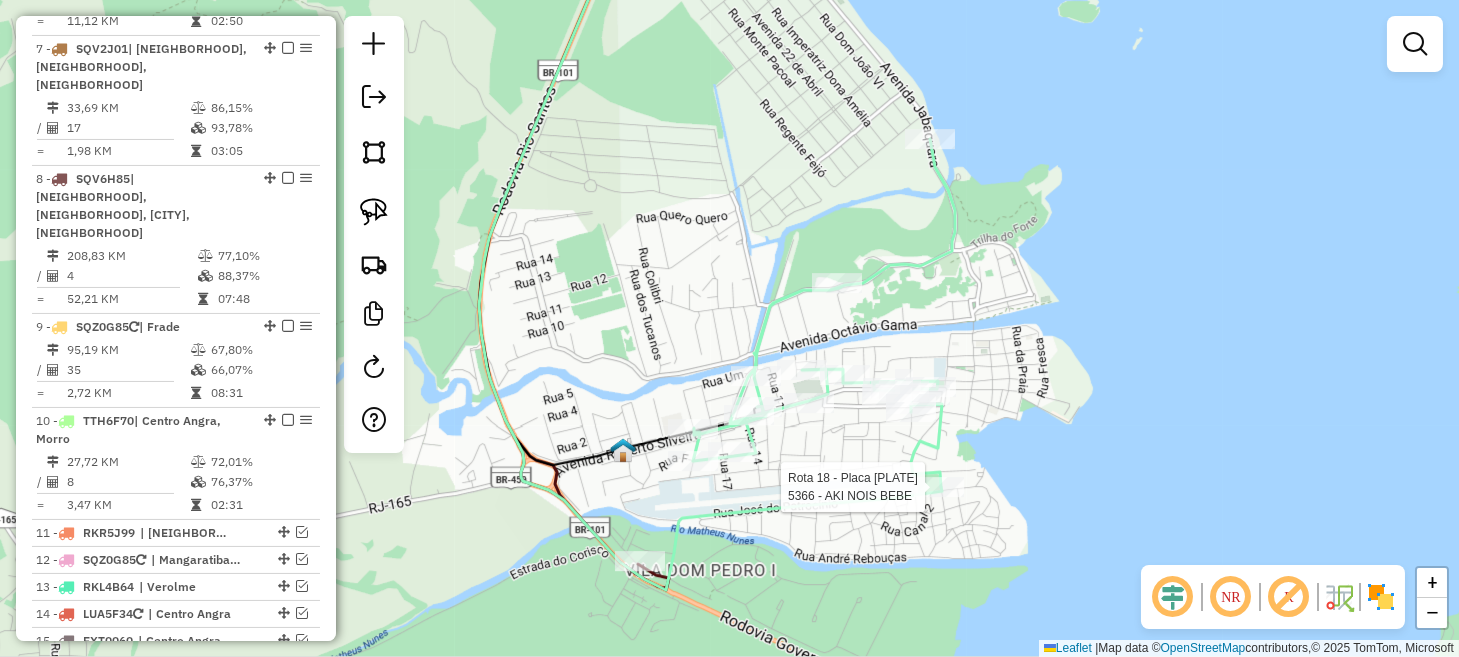 select on "*********" 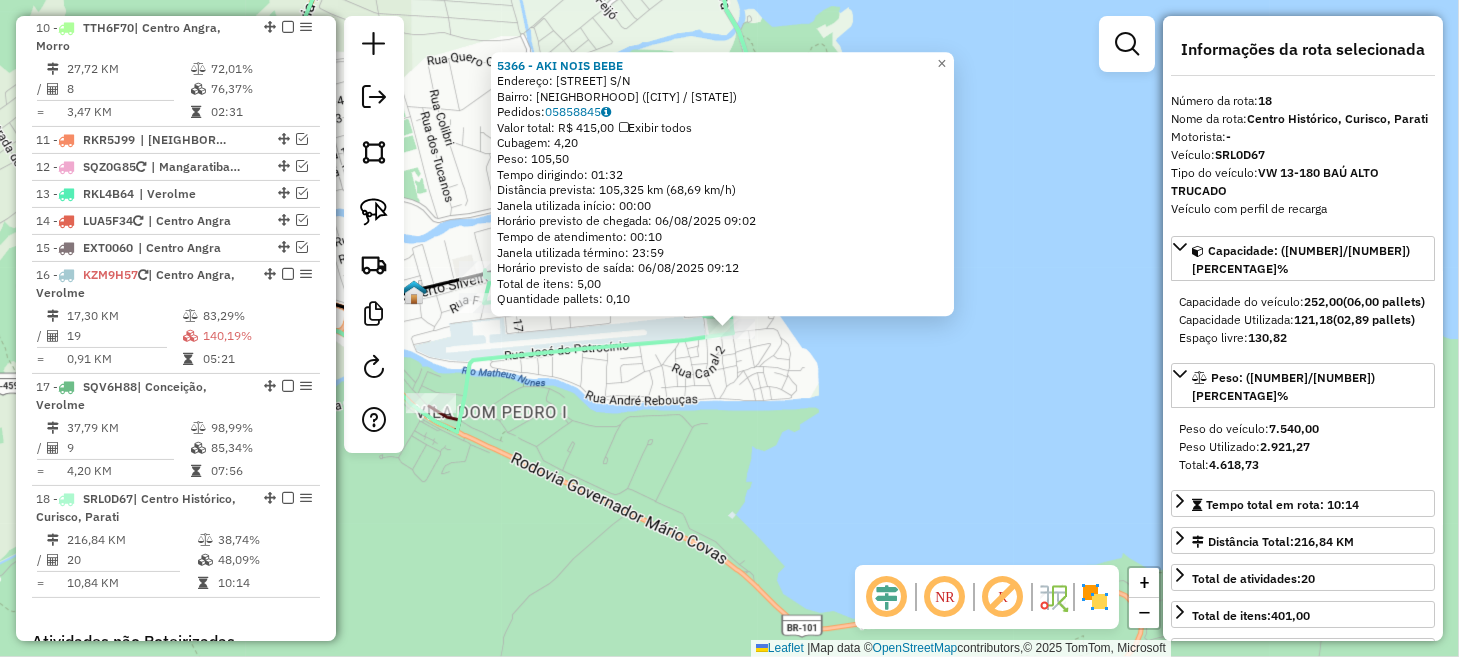 scroll, scrollTop: 2098, scrollLeft: 0, axis: vertical 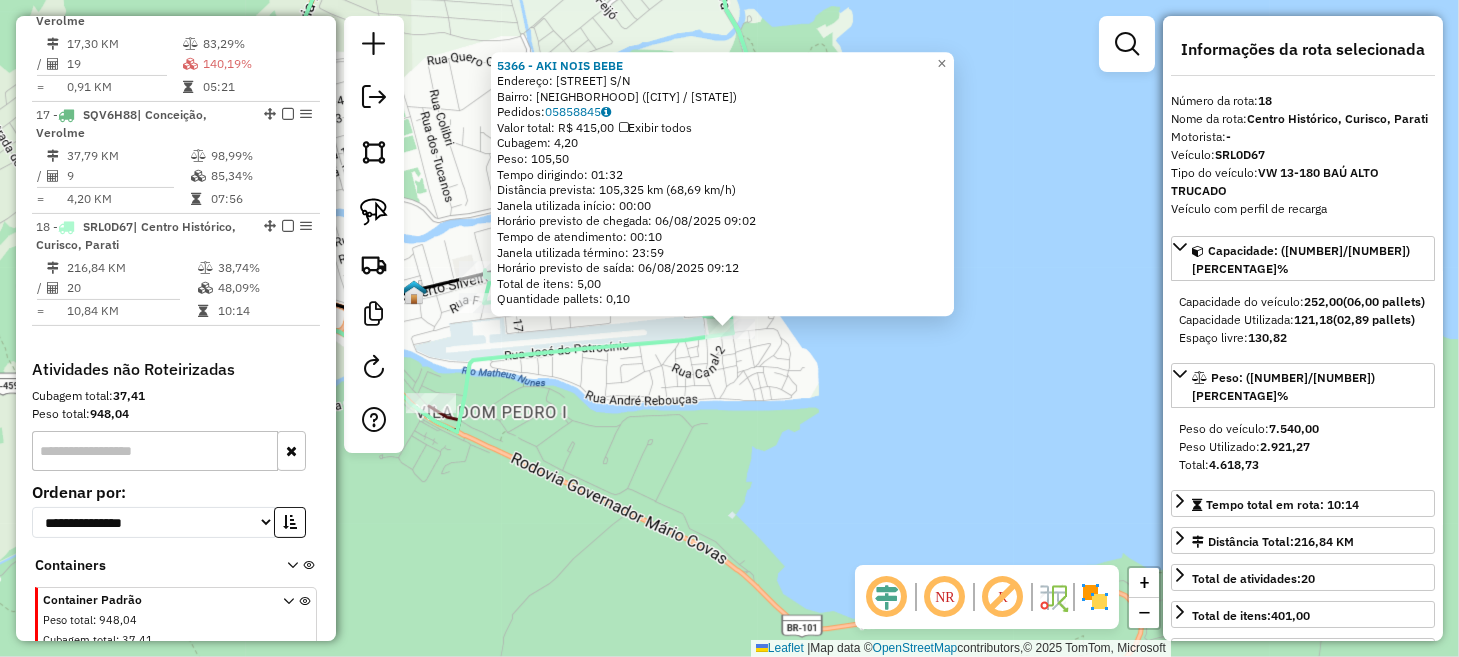 click on "5366 - AKI NOIS BEBE  Endereço:  DA PAZ S/N   Bairro: PARQUE IMPERIAL (PARATI / RJ)   Pedidos:  05858845   Valor total: R$ 415,00   Exibir todos   Cubagem: 4,20  Peso: 105,50  Tempo dirigindo: 01:32   Distância prevista: 105,325 km (68,69 km/h)   Janela utilizada início: 00:00   Horário previsto de chegada: 06/08/2025 09:02   Tempo de atendimento: 00:10   Janela utilizada término: 23:59   Horário previsto de saída: 06/08/2025 09:12   Total de itens: 5,00   Quantidade pallets: 0,10  × Janela de atendimento Grade de atendimento Capacidade Transportadoras Veículos Cliente Pedidos  Rotas Selecione os dias de semana para filtrar as janelas de atendimento  Seg   Ter   Qua   Qui   Sex   Sáb   Dom  Informe o período da janela de atendimento: De: Até:  Filtrar exatamente a janela do cliente  Considerar janela de atendimento padrão  Selecione os dias de semana para filtrar as grades de atendimento  Seg   Ter   Qua   Qui   Sex   Sáb   Dom   Considerar clientes sem dia de atendimento cadastrado  De:   De:" 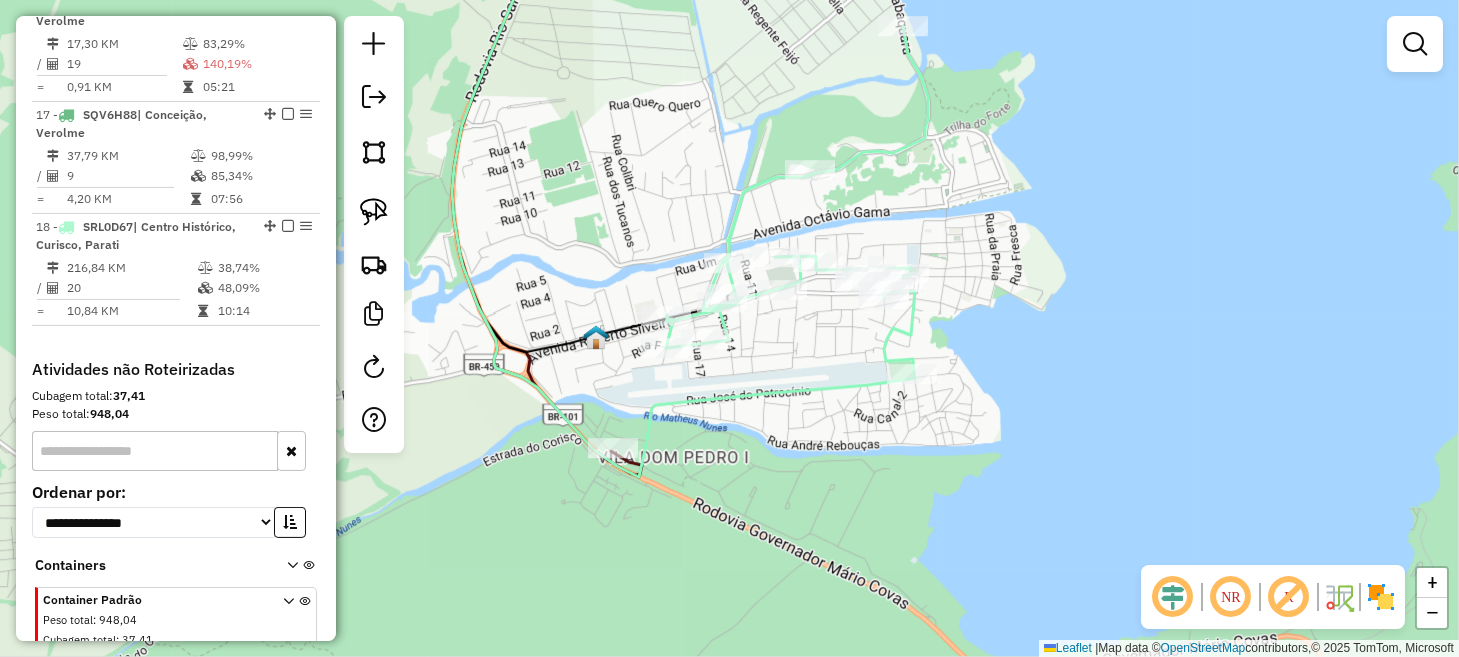 drag, startPoint x: 816, startPoint y: 432, endPoint x: 1021, endPoint y: 482, distance: 211.00948 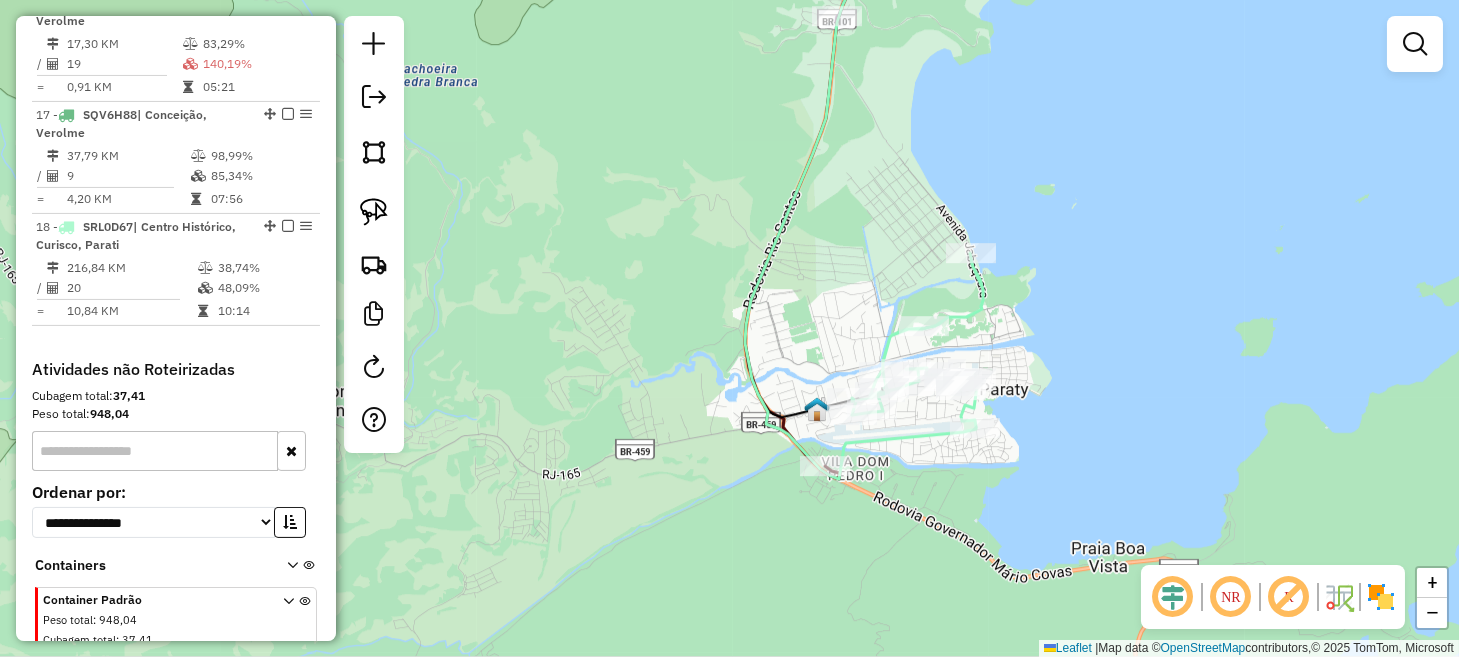 drag, startPoint x: 843, startPoint y: 436, endPoint x: 824, endPoint y: 452, distance: 24.839485 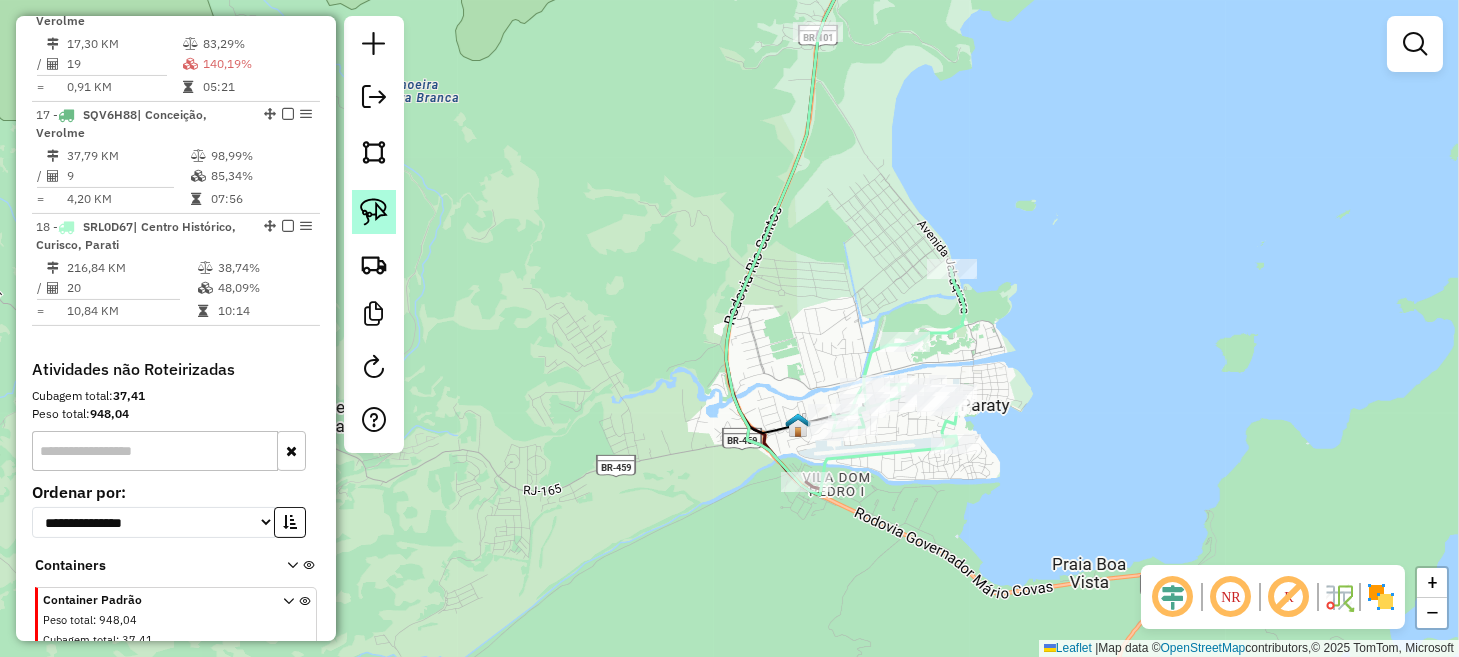 click 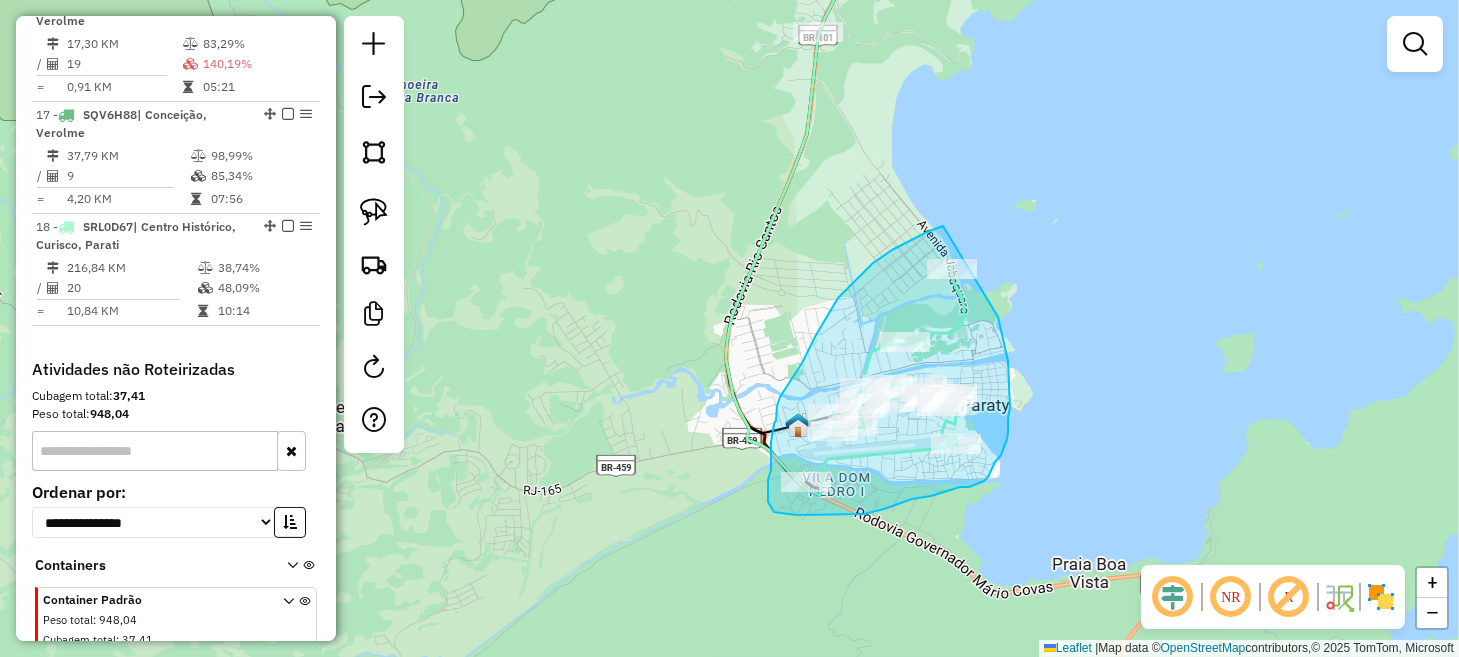 drag, startPoint x: 943, startPoint y: 226, endPoint x: 980, endPoint y: 241, distance: 39.92493 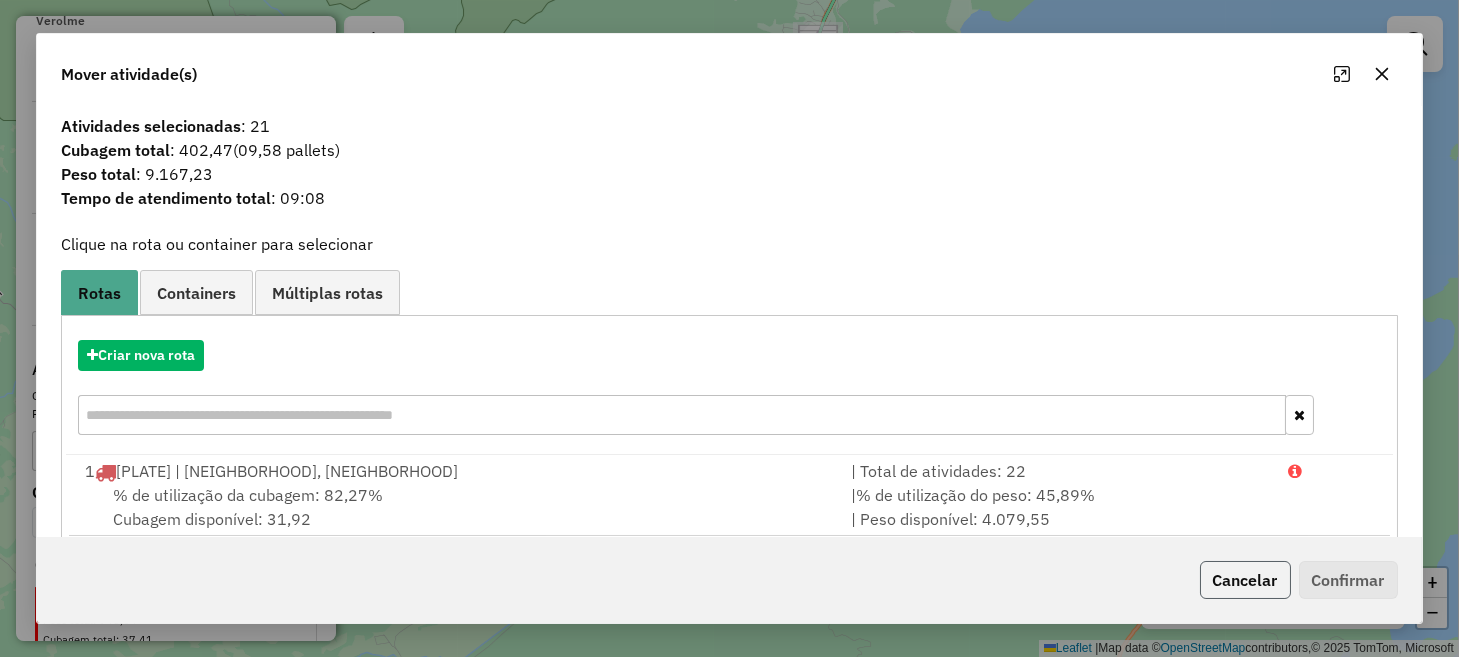 click on "Cancelar" 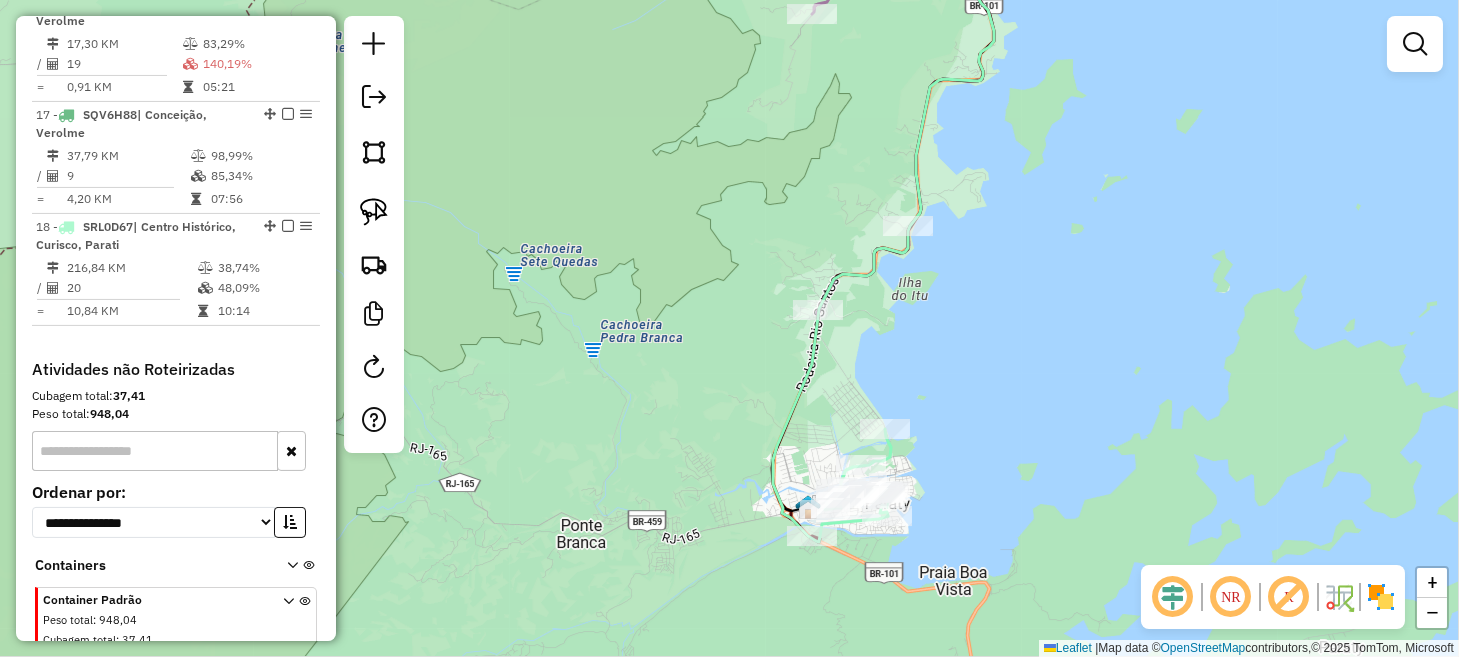 drag, startPoint x: 1073, startPoint y: 352, endPoint x: 992, endPoint y: 384, distance: 87.0919 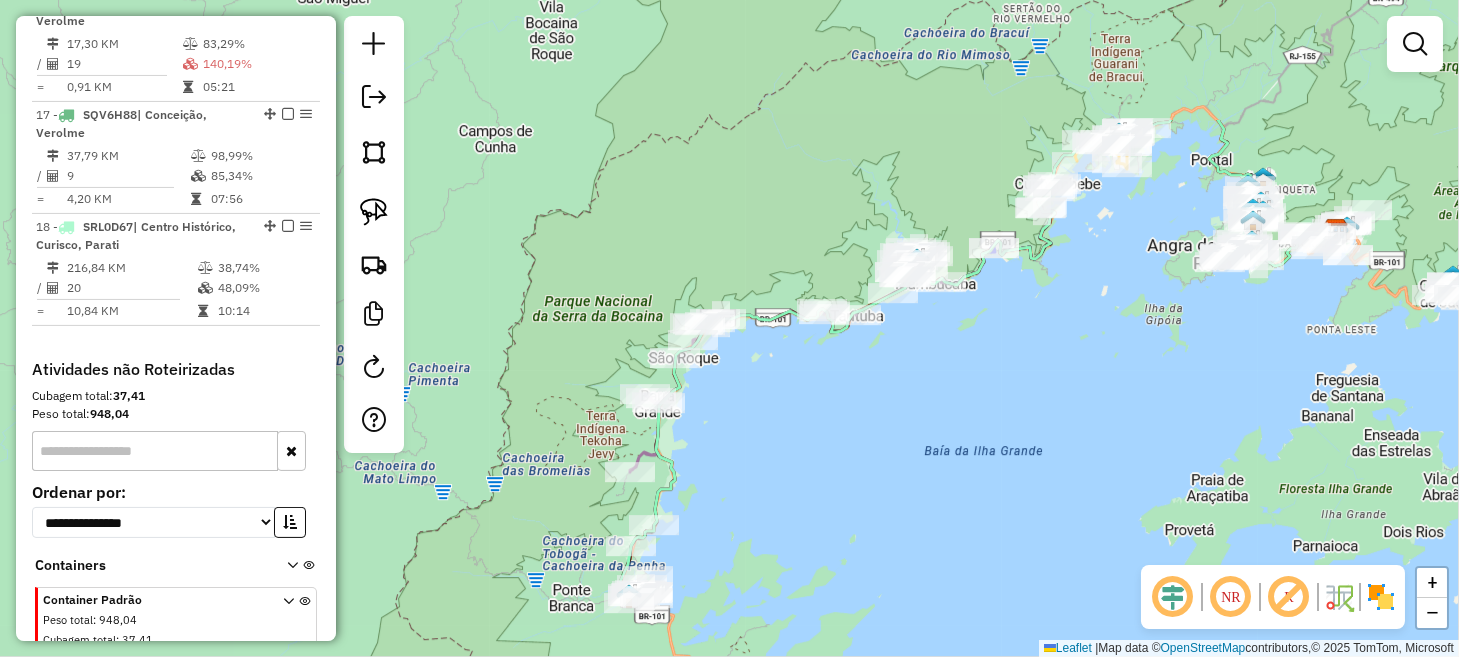 drag, startPoint x: 1077, startPoint y: 336, endPoint x: 744, endPoint y: 531, distance: 385.89377 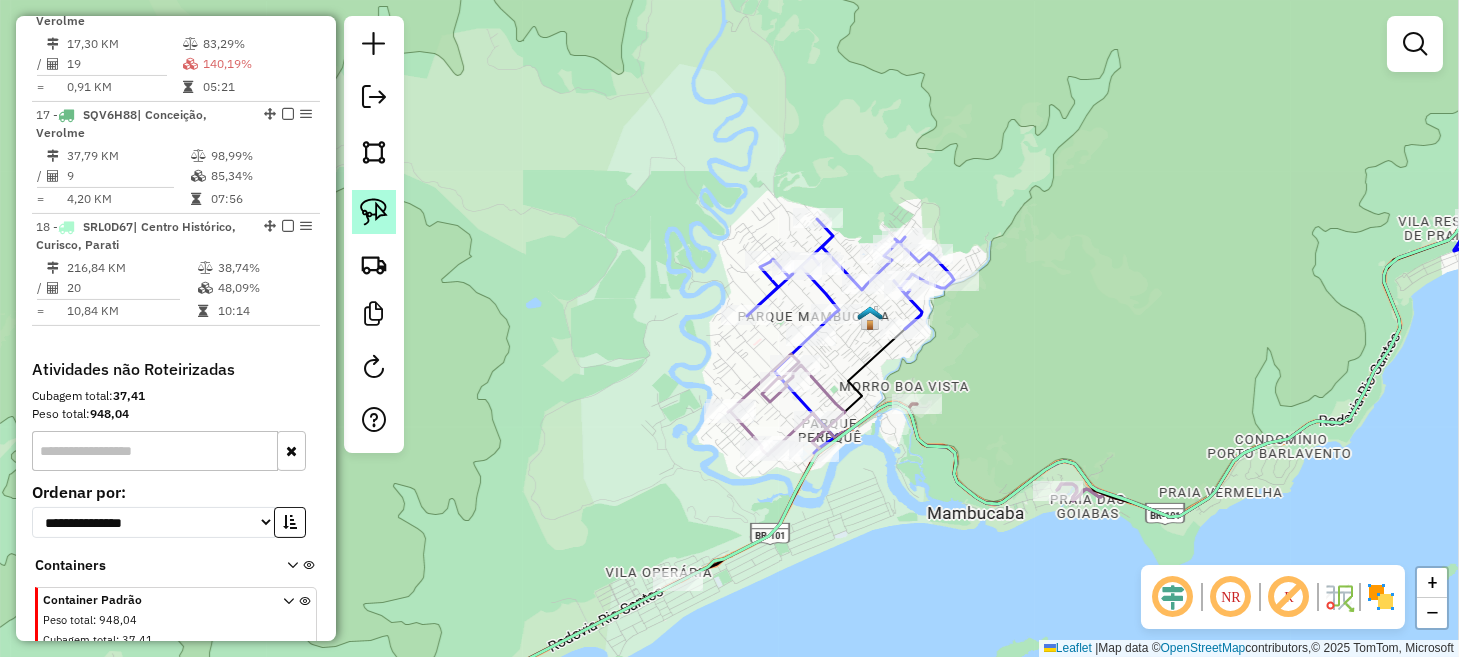 click 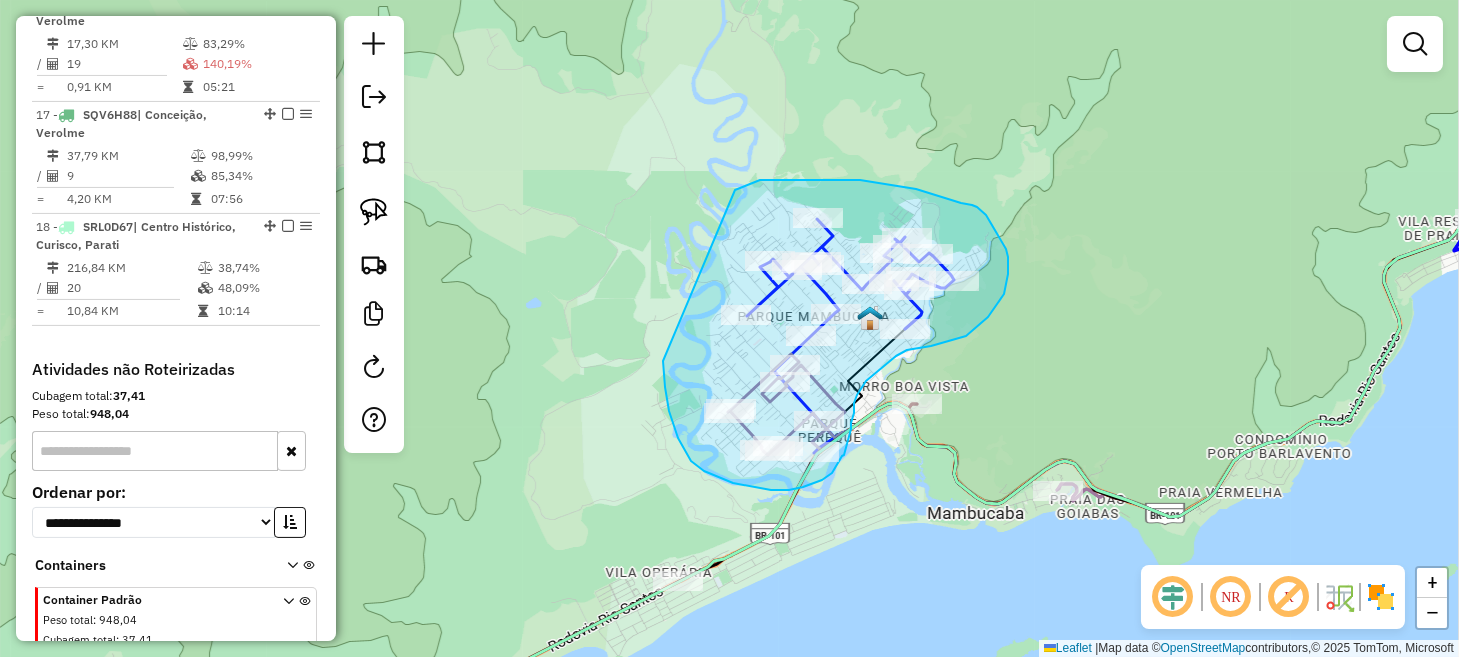 drag, startPoint x: 663, startPoint y: 361, endPoint x: 735, endPoint y: 190, distance: 185.53975 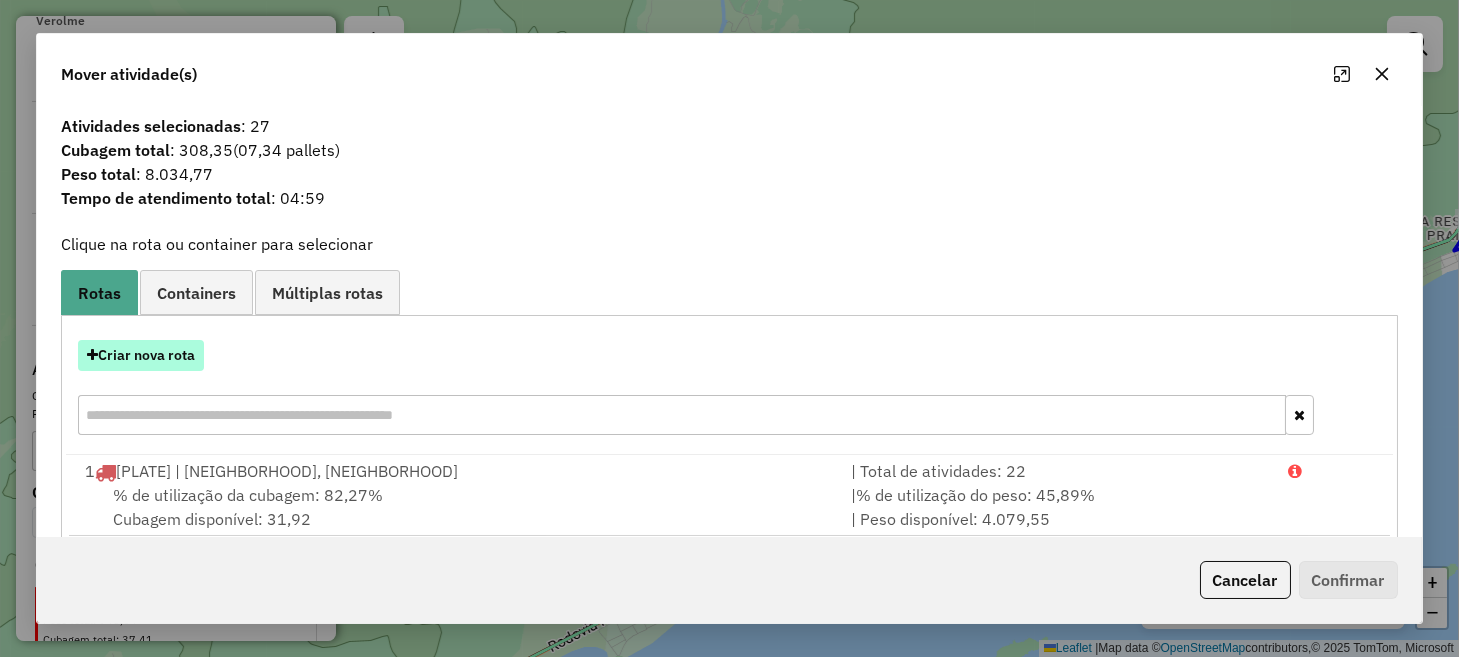 click on "Criar nova rota" at bounding box center (141, 355) 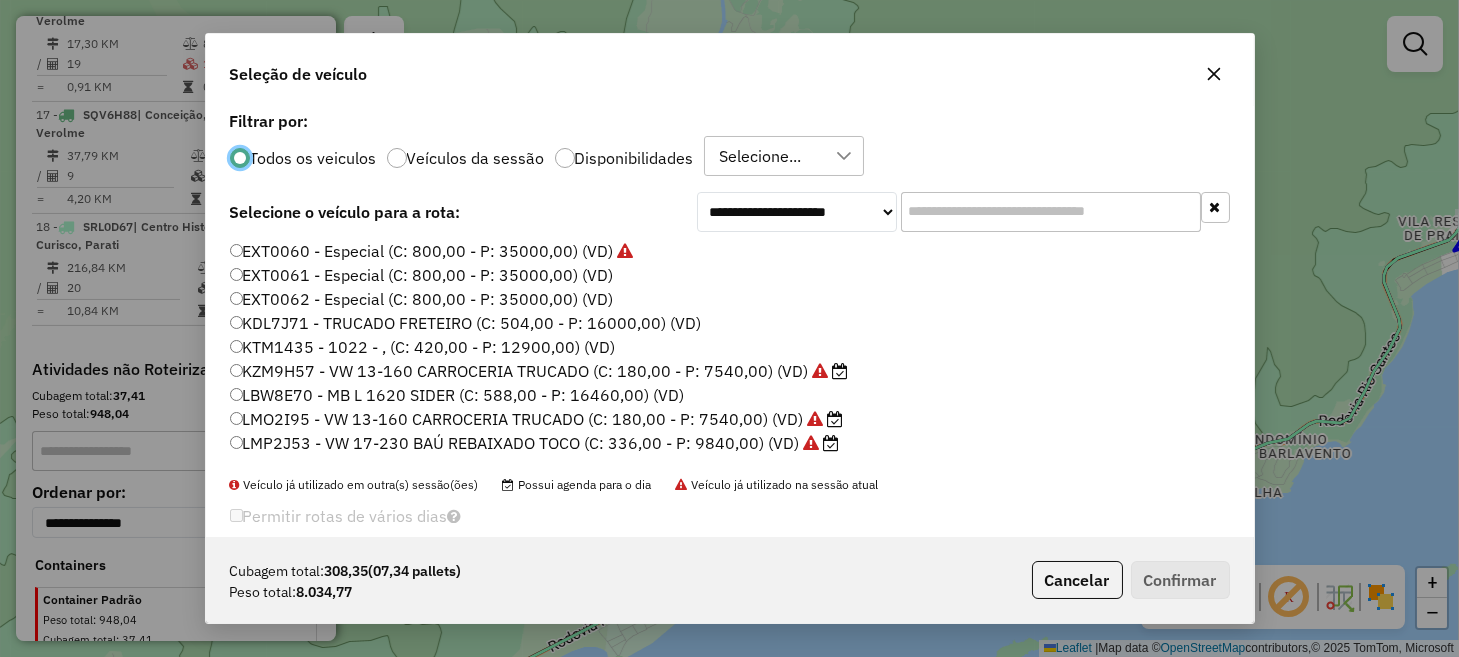 scroll, scrollTop: 10, scrollLeft: 6, axis: both 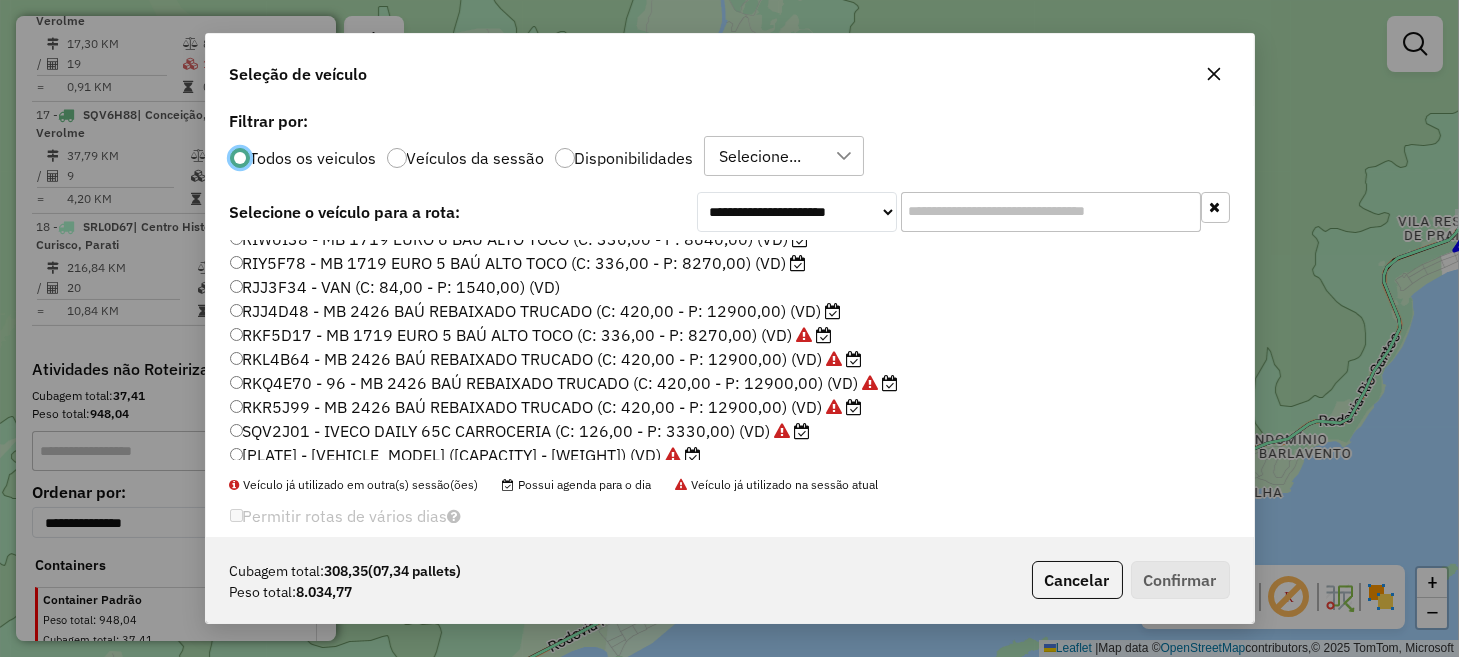 click on "RKQ4E70 - 96 - MB 2426 BAÚ REBAIXADO TRUCADO (C: 420,00 - P: 12900,00) (VD)" 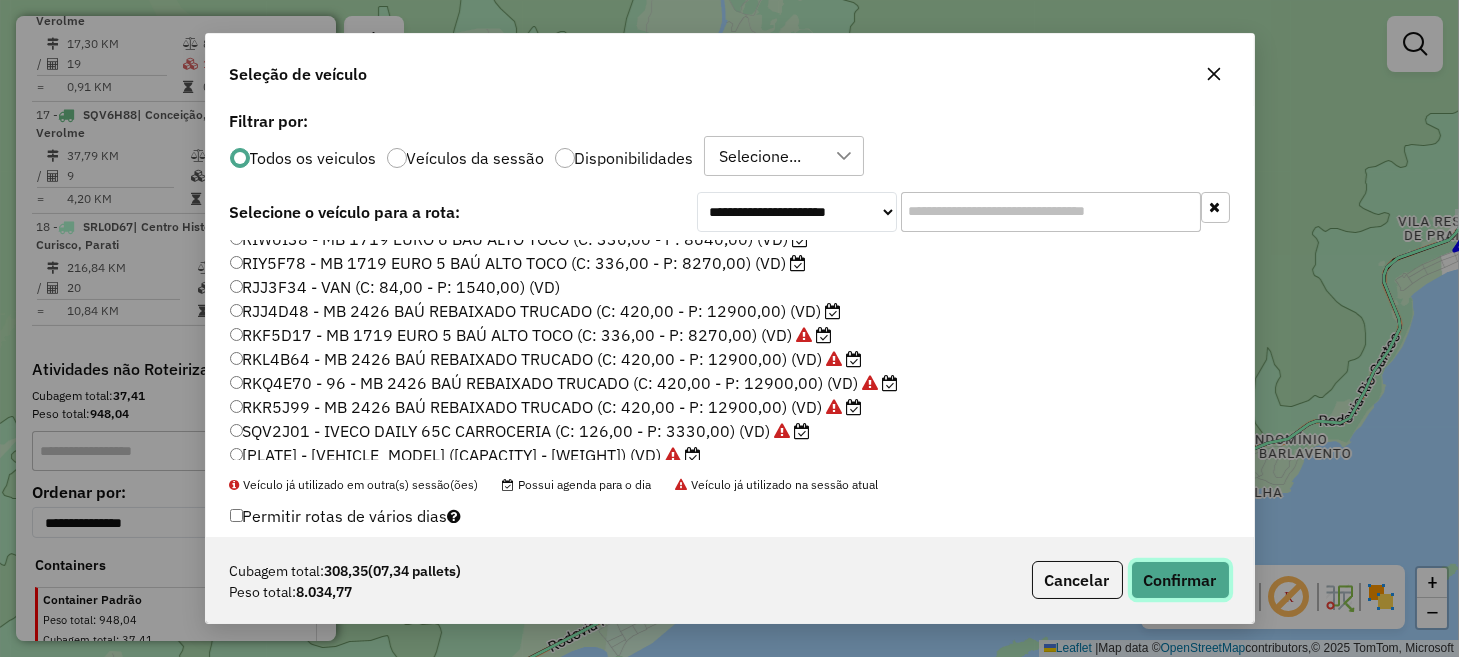 click on "Confirmar" 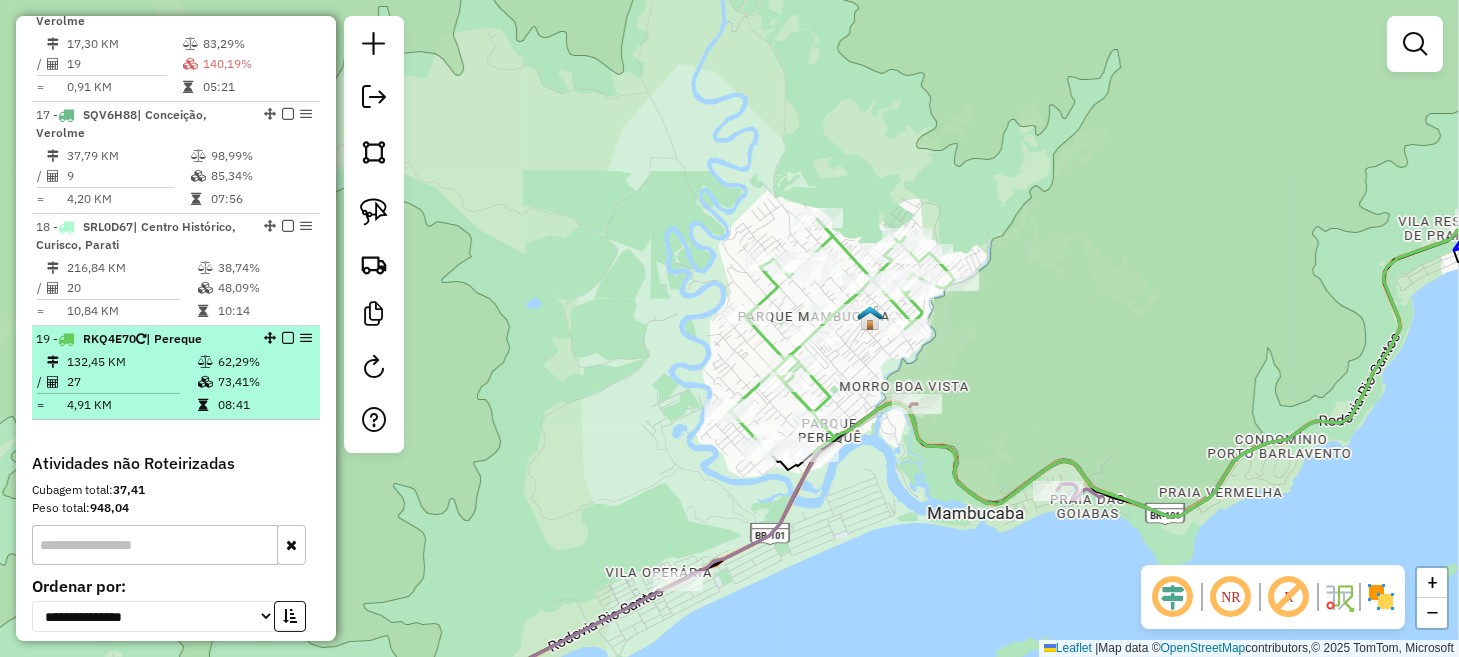 click at bounding box center [288, 338] 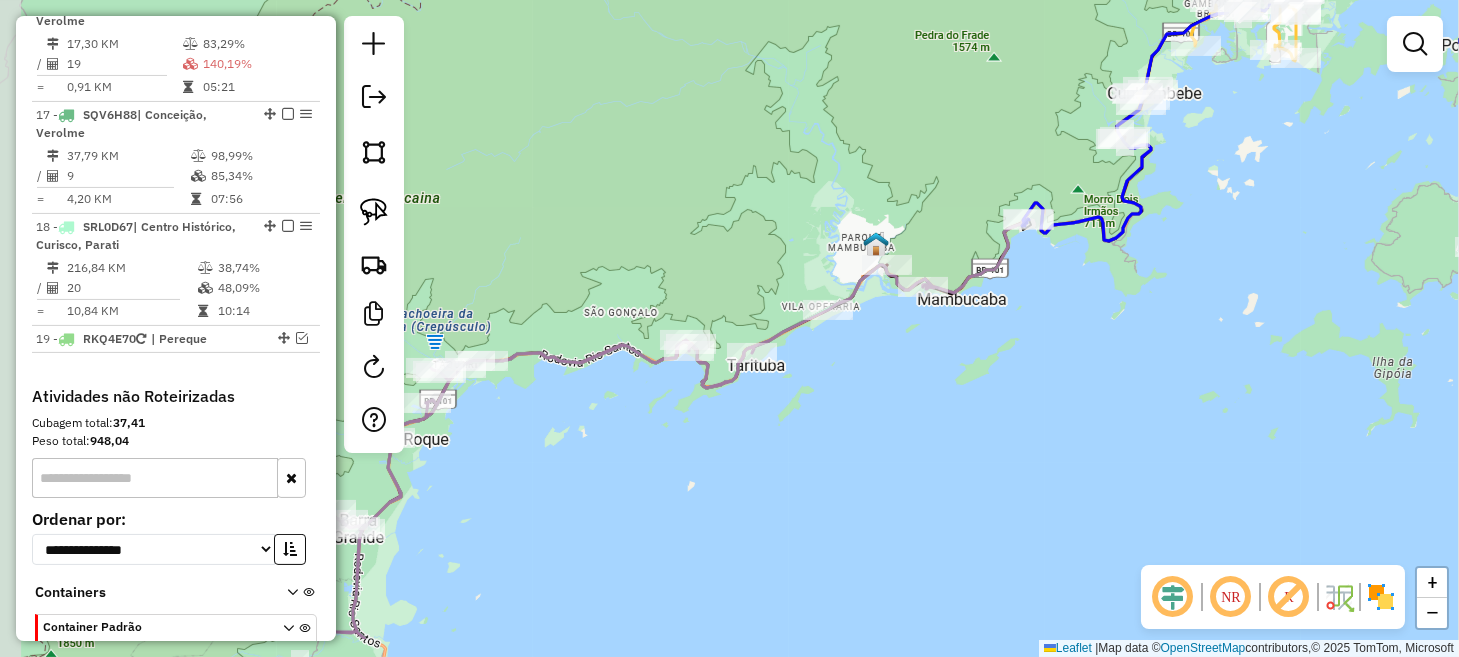 drag, startPoint x: 695, startPoint y: 525, endPoint x: 812, endPoint y: 440, distance: 144.61673 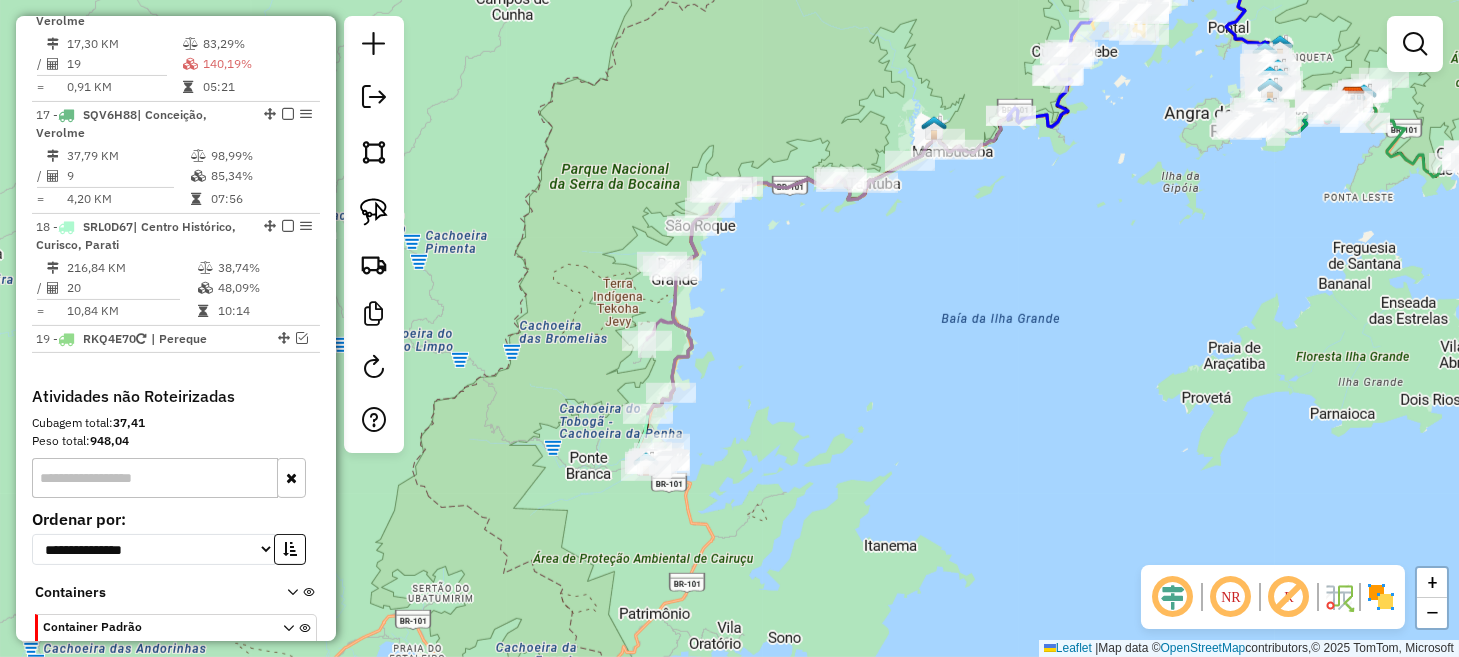 drag, startPoint x: 722, startPoint y: 589, endPoint x: 813, endPoint y: 375, distance: 232.54462 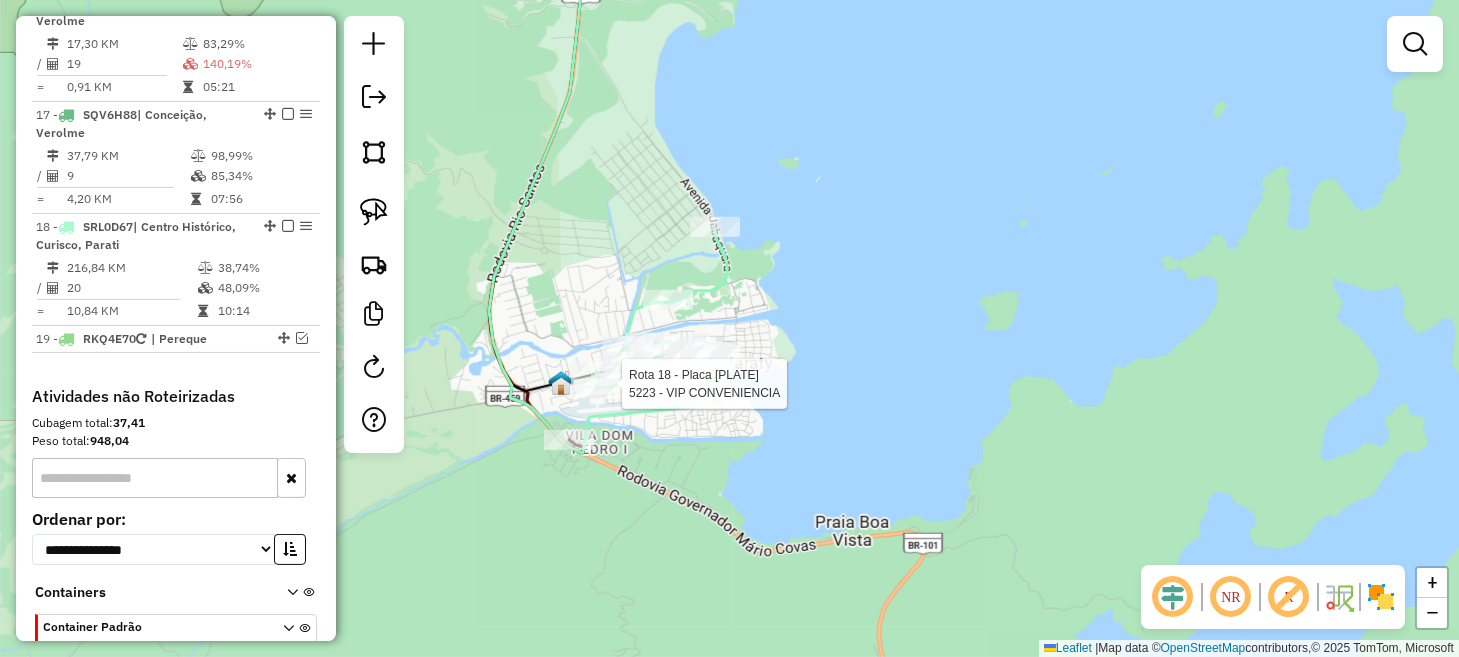 select on "*********" 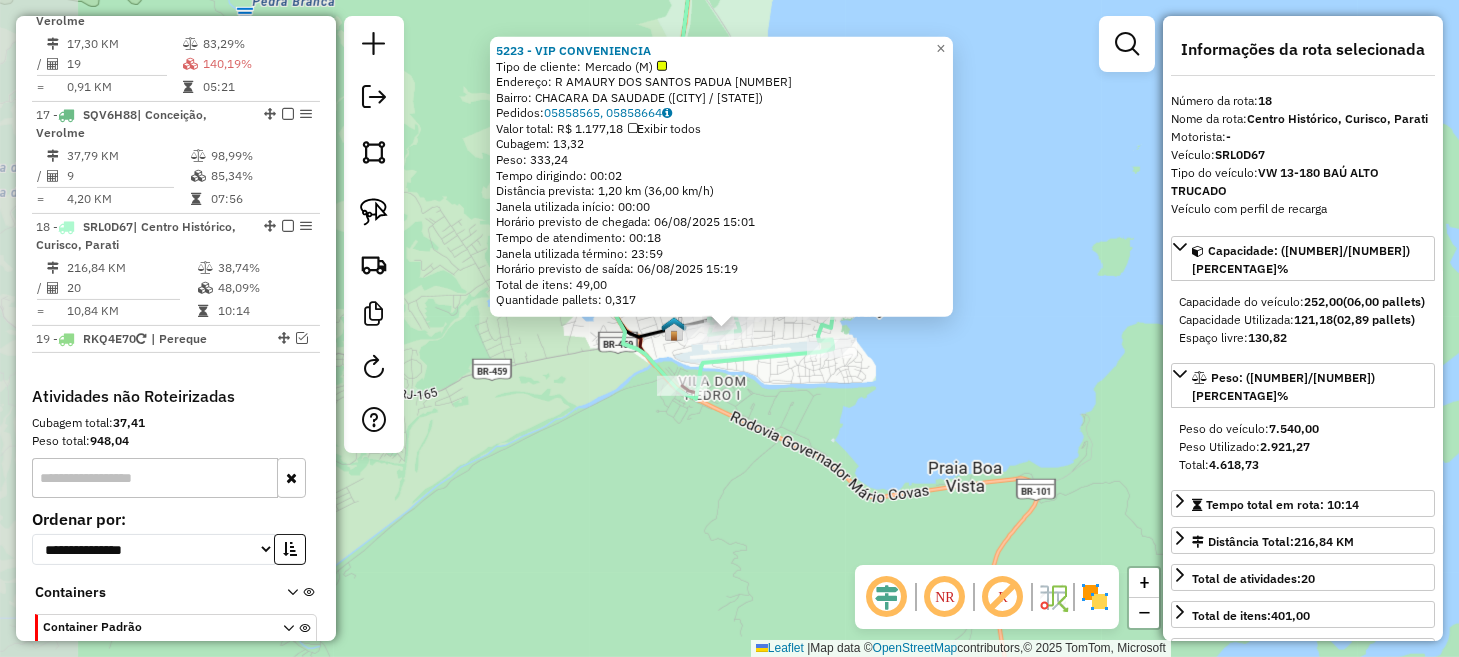 scroll, scrollTop: 2124, scrollLeft: 0, axis: vertical 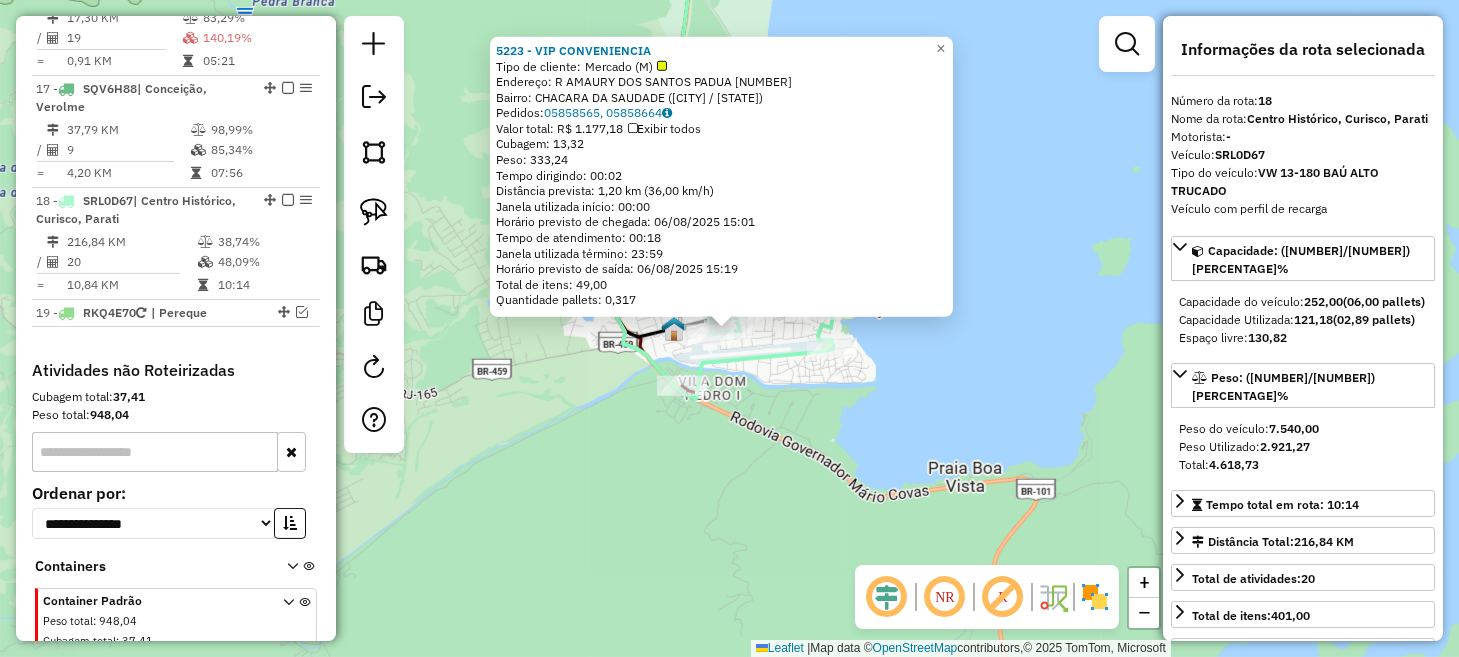 click on "5223 - VIP CONVENIENCIA  Tipo de cliente:   Mercado (M)   Endereço:  R AMAURY DOS SANTOS PADUA 185   Bairro: CHACARA DA SAUDADE (PARATI / RJ)   Pedidos:  05858565, 05858664   Valor total: R$ 1.177,18   Exibir todos   Cubagem: 13,32  Peso: 333,24  Tempo dirigindo: 00:02   Distância prevista: 1,20 km (36,00 km/h)   Janela utilizada início: 00:00   Horário previsto de chegada: 06/08/2025 15:01   Tempo de atendimento: 00:18   Janela utilizada término: 23:59   Horário previsto de saída: 06/08/2025 15:19   Total de itens: 49,00   Quantidade pallets: 0,317  × Janela de atendimento Grade de atendimento Capacidade Transportadoras Veículos Cliente Pedidos  Rotas Selecione os dias de semana para filtrar as janelas de atendimento  Seg   Ter   Qua   Qui   Sex   Sáb   Dom  Informe o período da janela de atendimento: De: Até:  Filtrar exatamente a janela do cliente  Considerar janela de atendimento padrão  Selecione os dias de semana para filtrar as grades de atendimento  Seg   Ter   Qua   Qui   Sex   Sáb  De:" 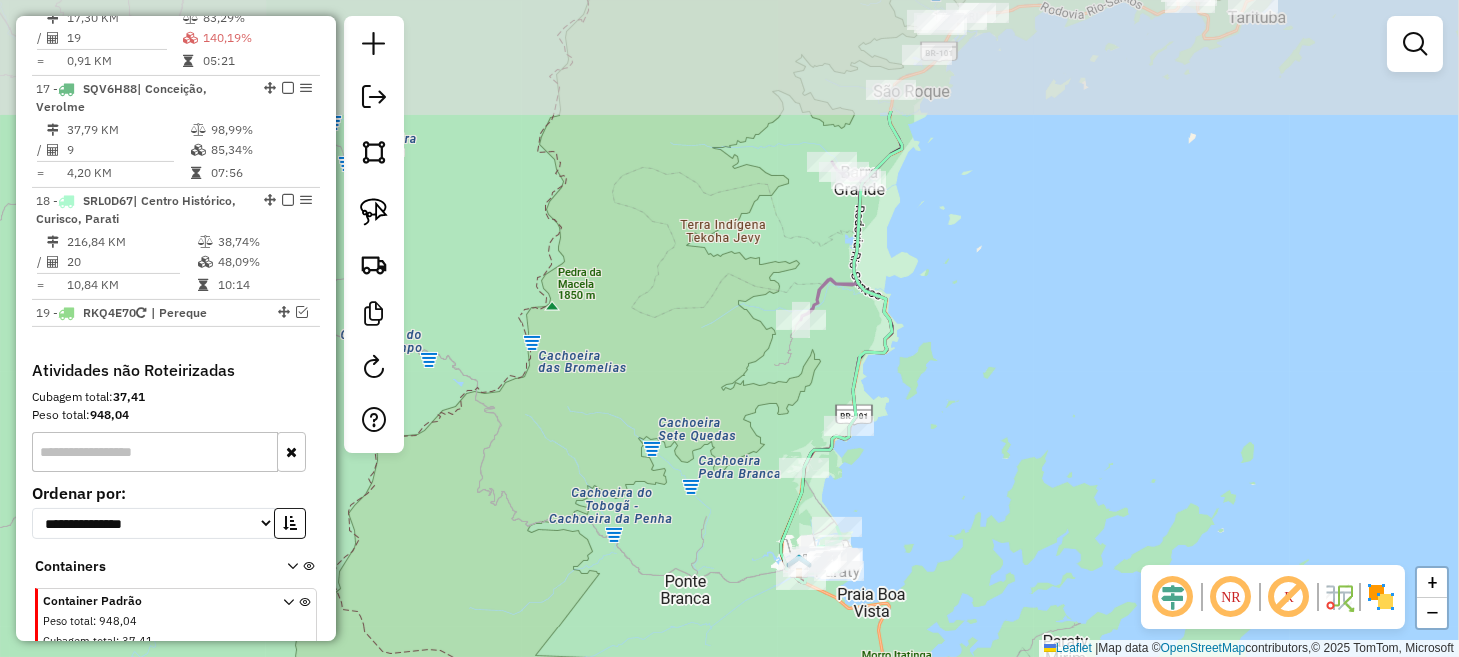 drag, startPoint x: 996, startPoint y: 436, endPoint x: 935, endPoint y: 582, distance: 158.23085 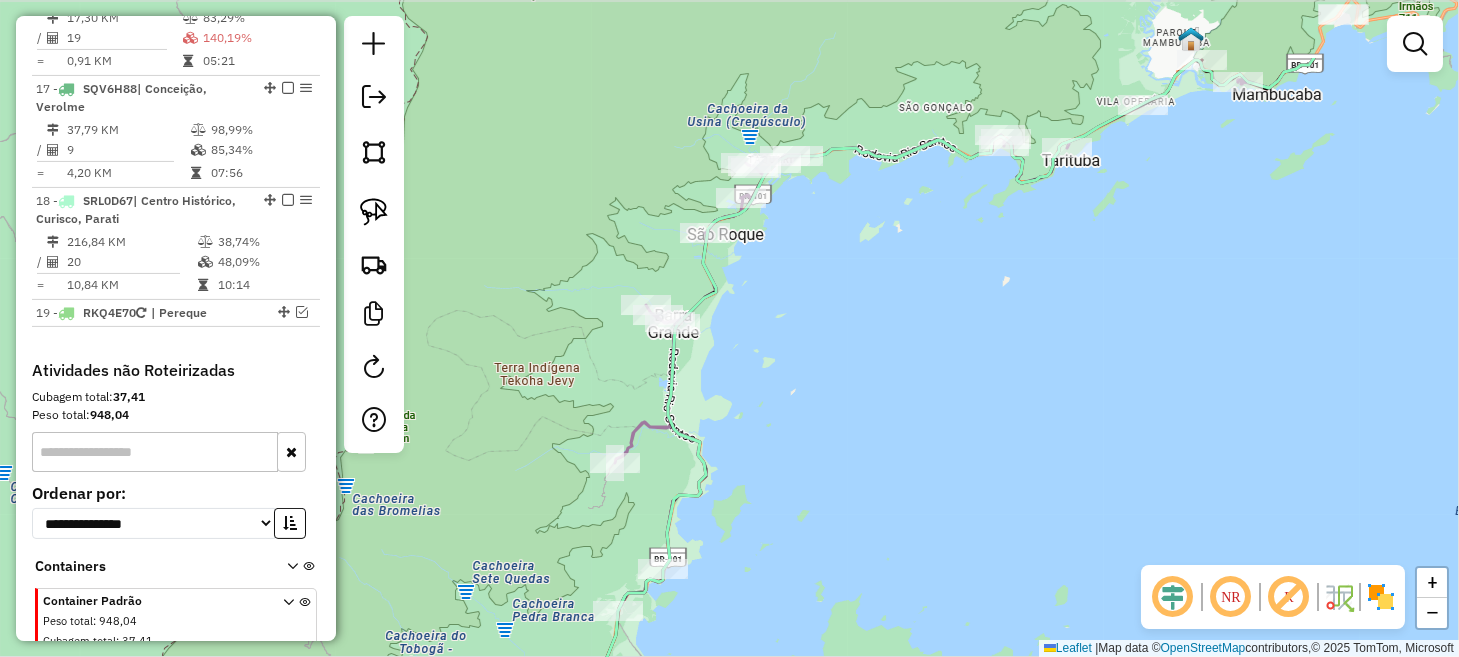 drag, startPoint x: 1008, startPoint y: 413, endPoint x: 805, endPoint y: 537, distance: 237.87602 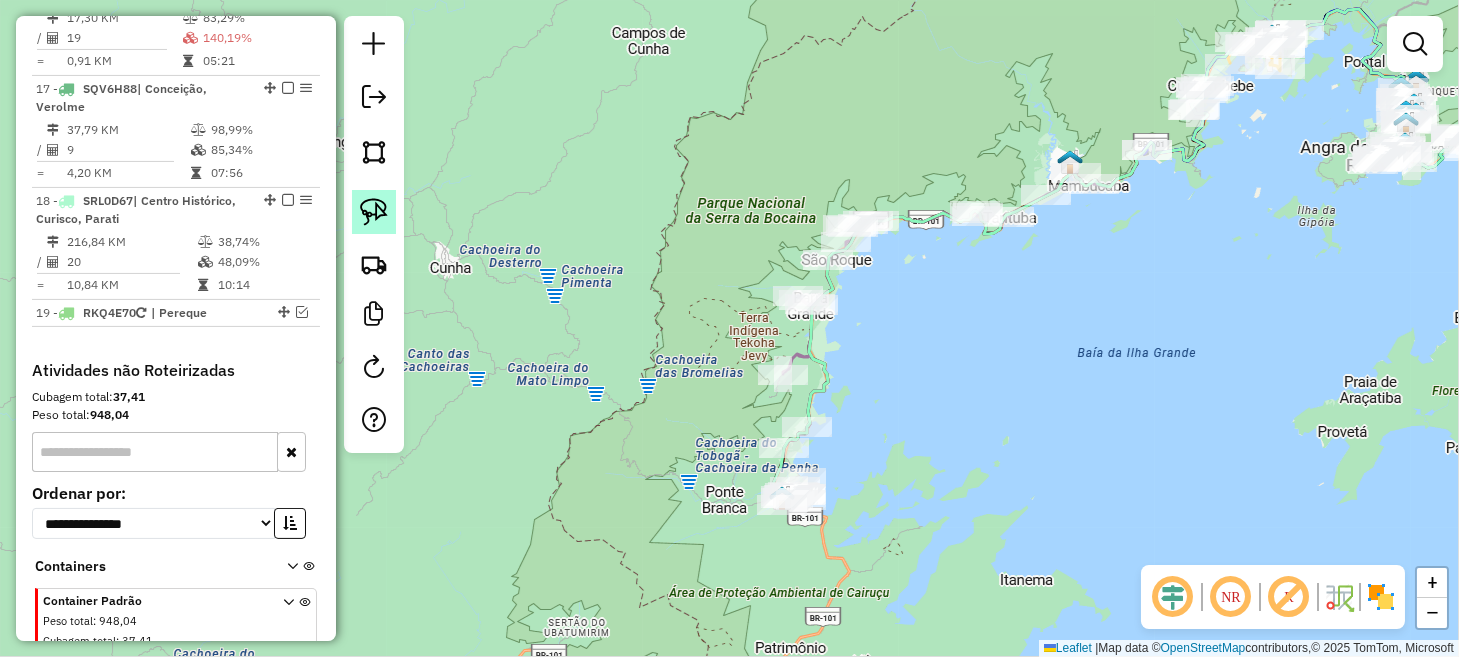 click 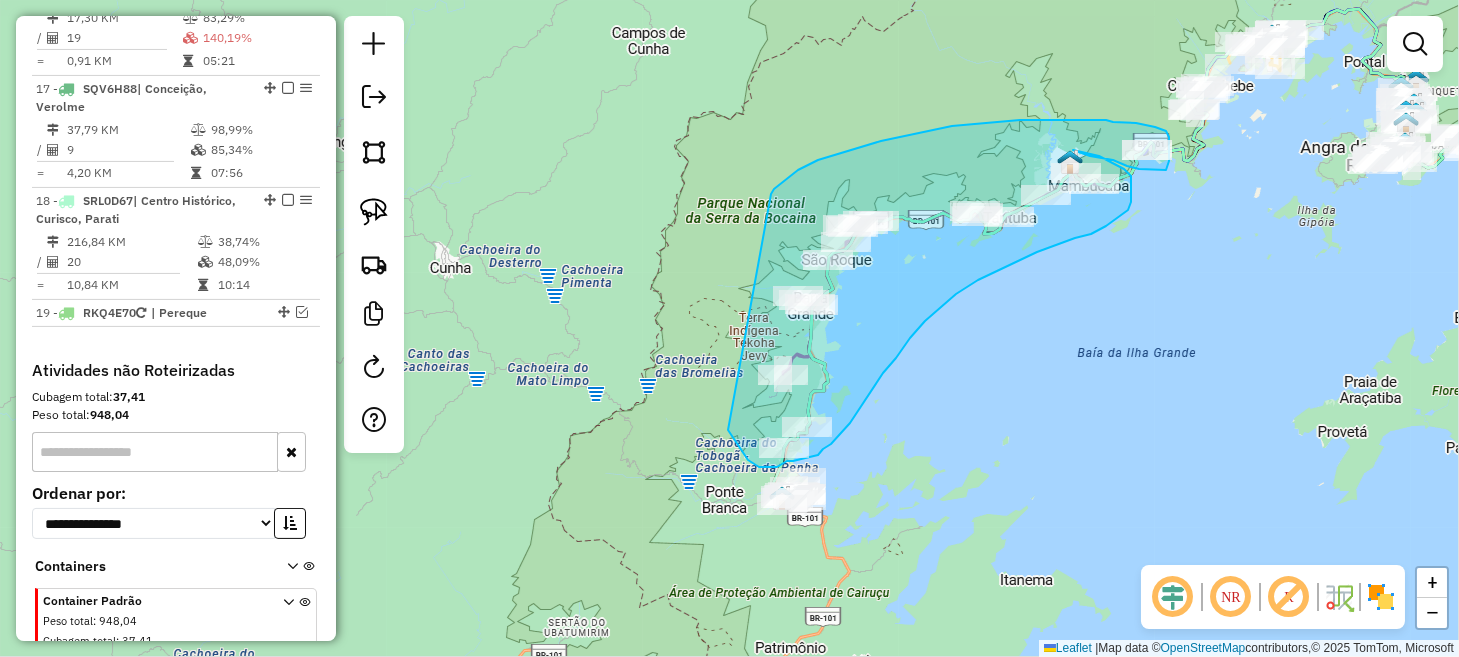 drag, startPoint x: 728, startPoint y: 430, endPoint x: 768, endPoint y: 201, distance: 232.46721 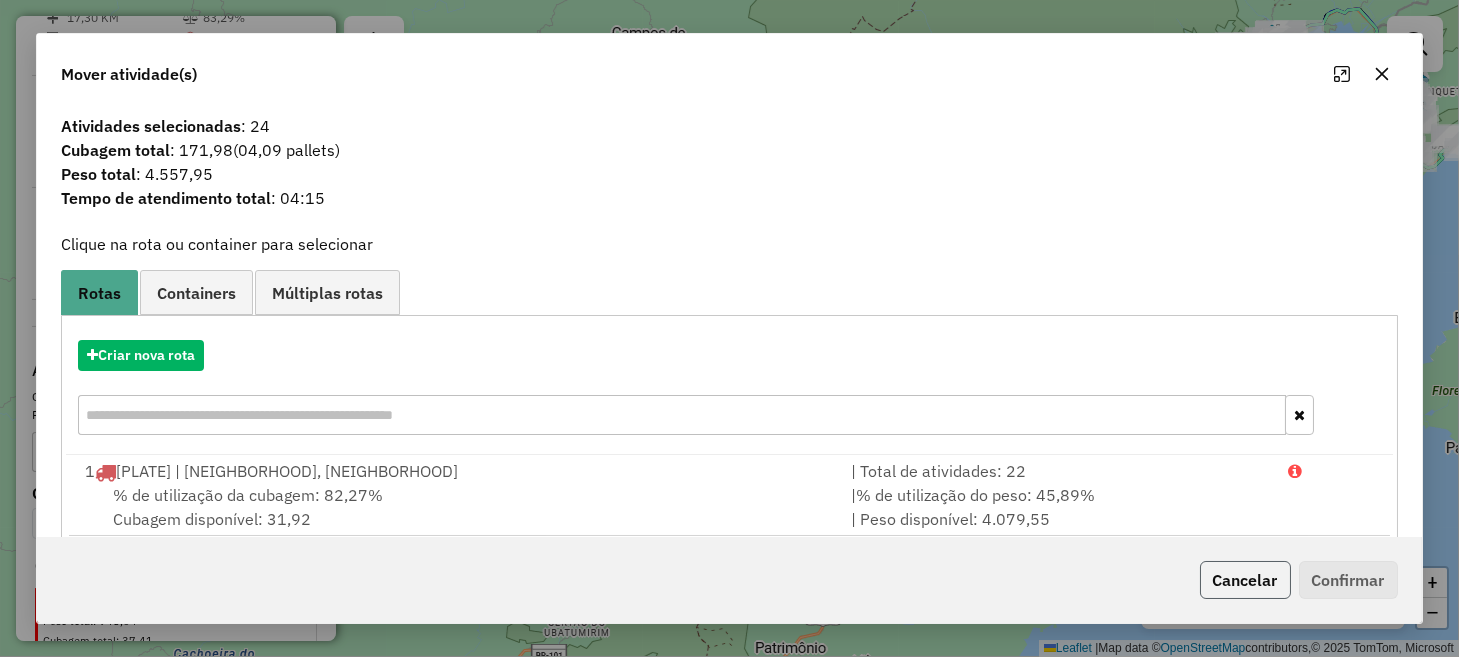 click on "Cancelar" 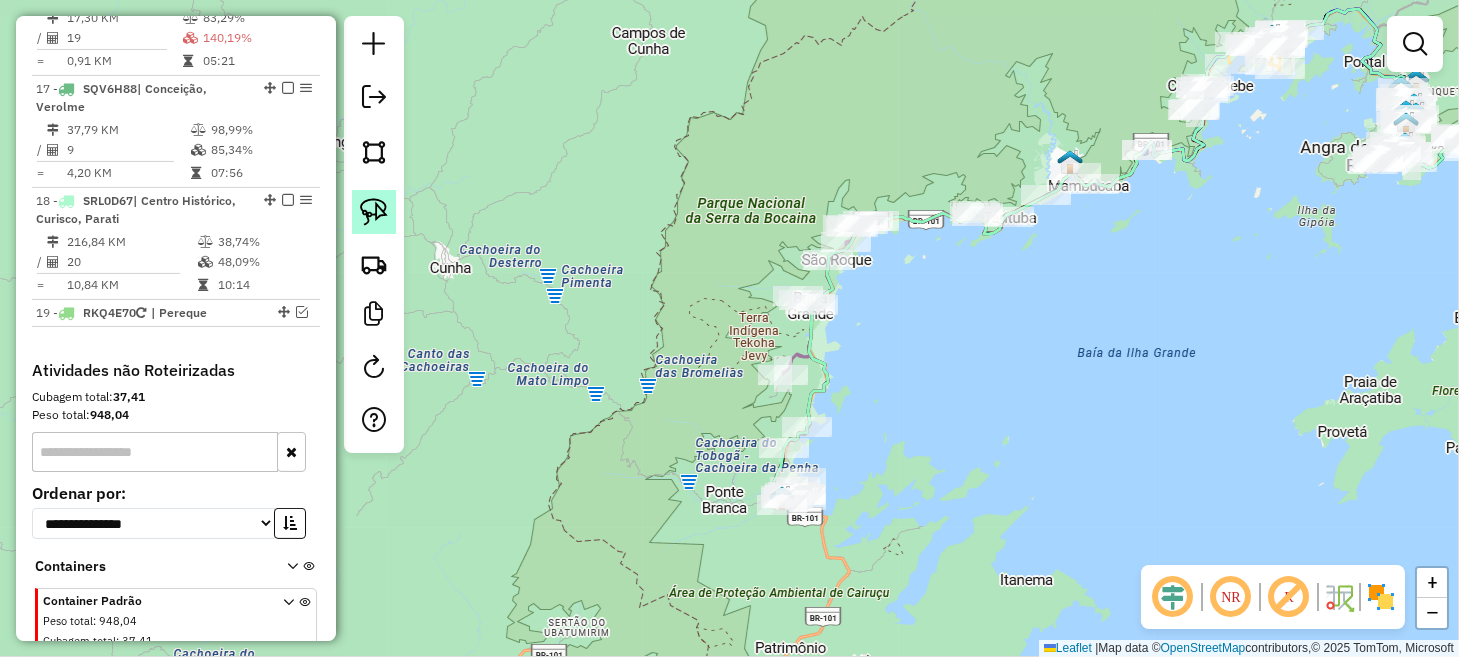 click 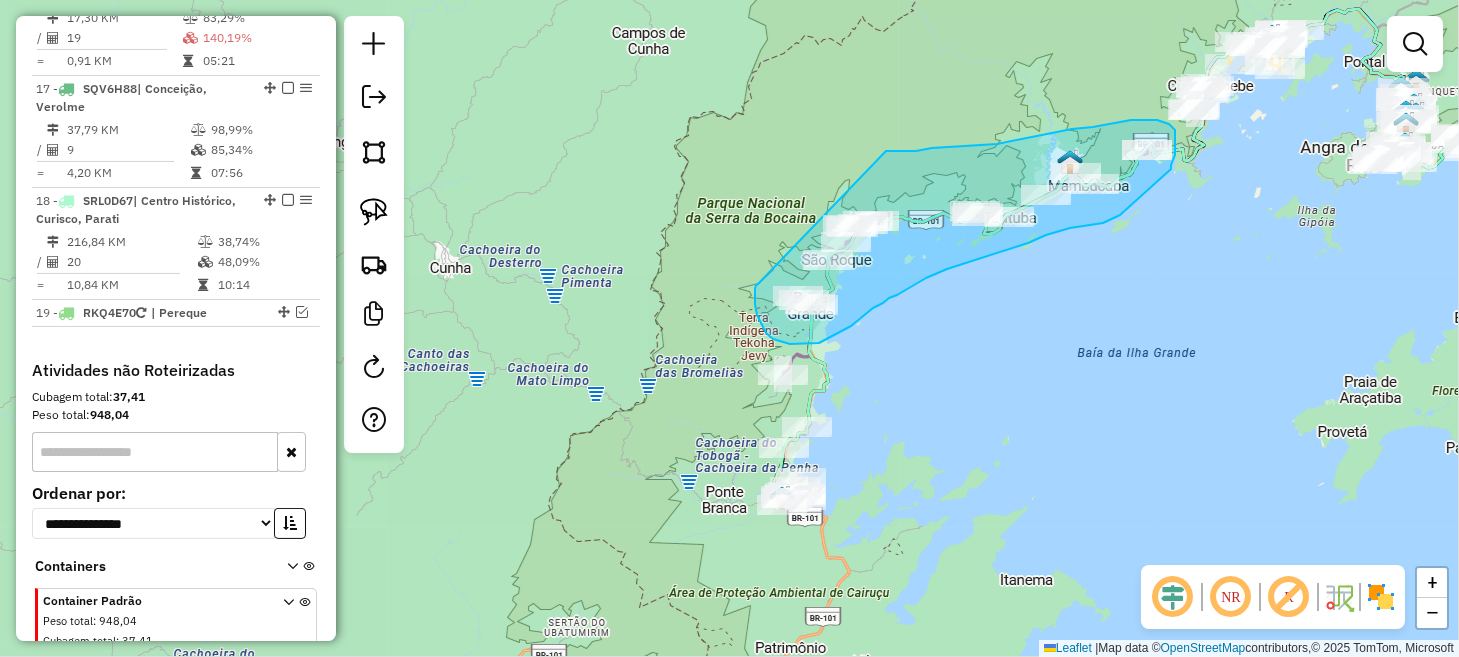 drag, startPoint x: 758, startPoint y: 284, endPoint x: 858, endPoint y: 153, distance: 164.80595 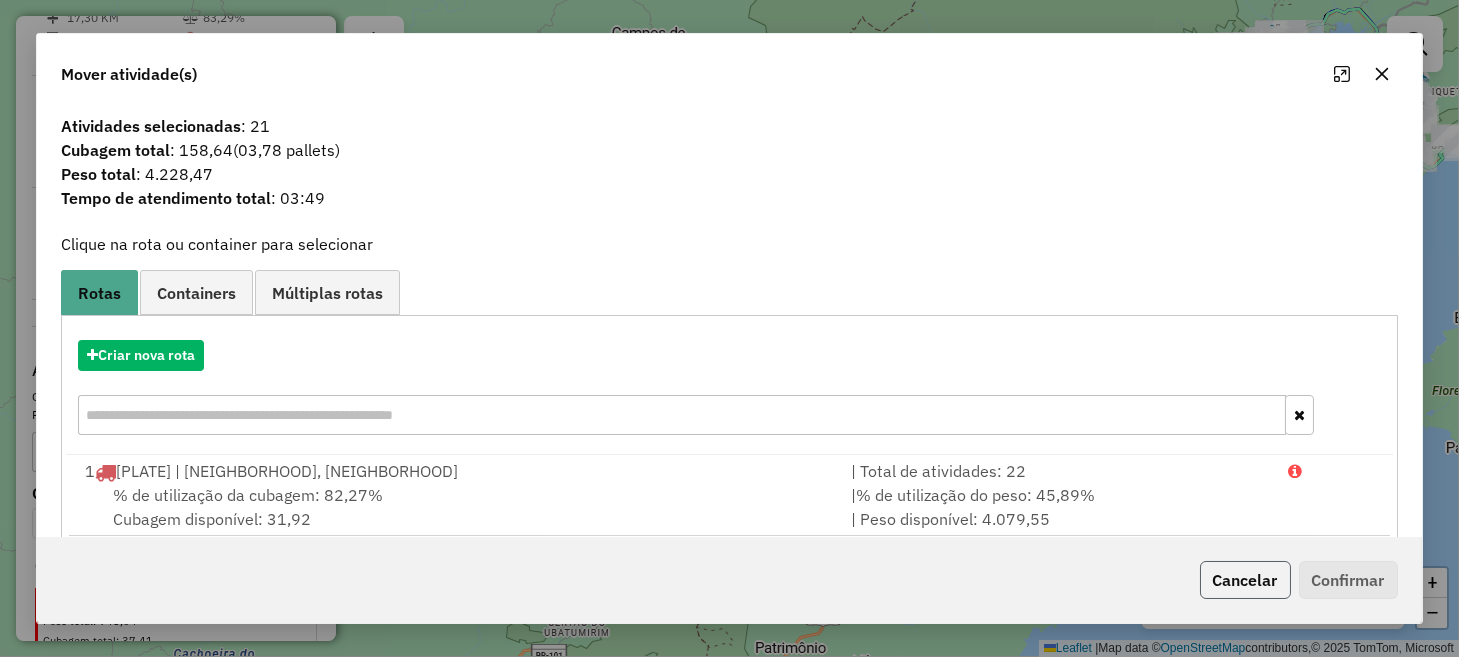 click on "Cancelar" 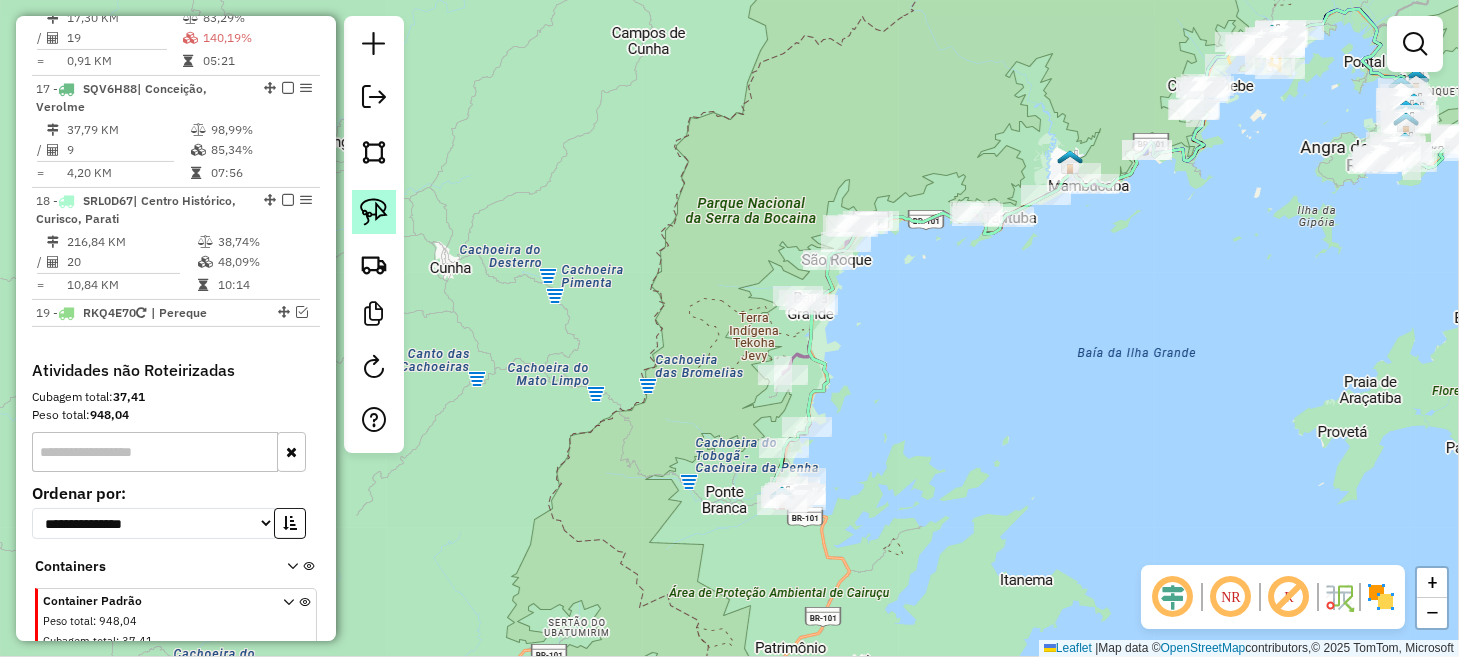 click 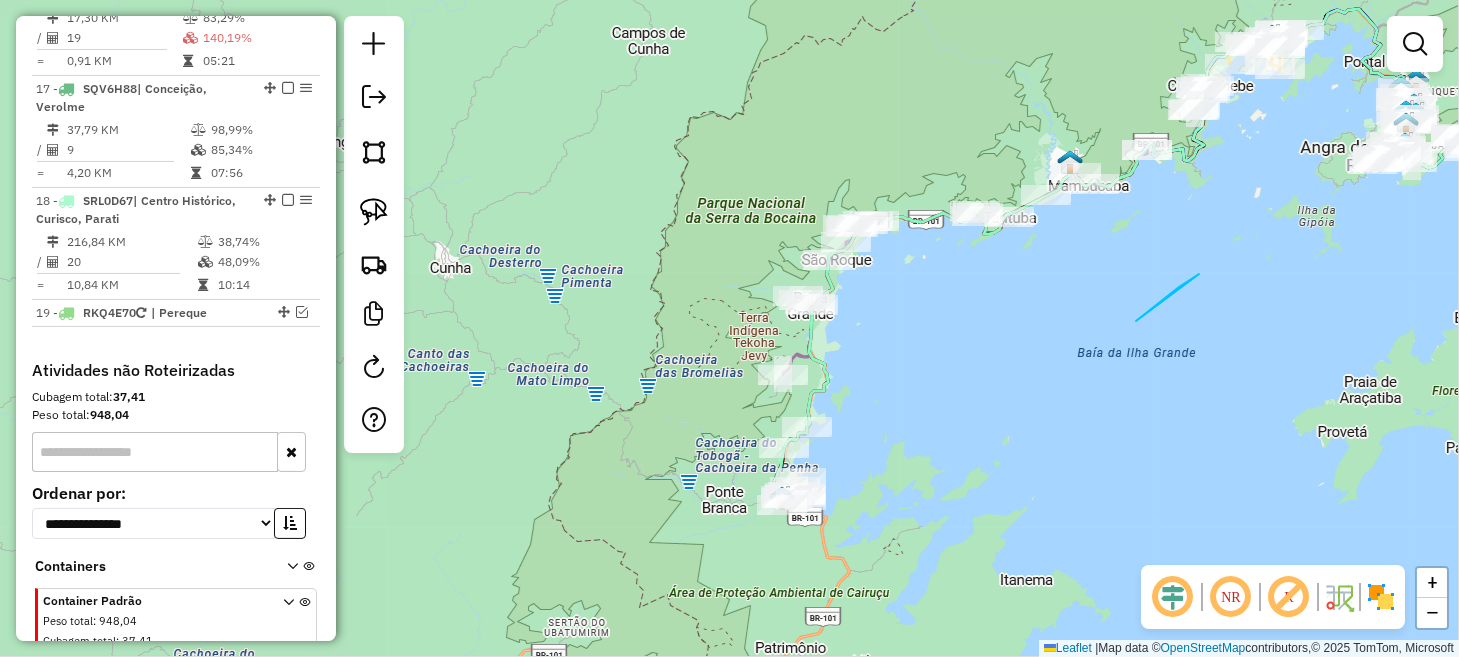 drag, startPoint x: 1199, startPoint y: 274, endPoint x: 982, endPoint y: 472, distance: 293.7567 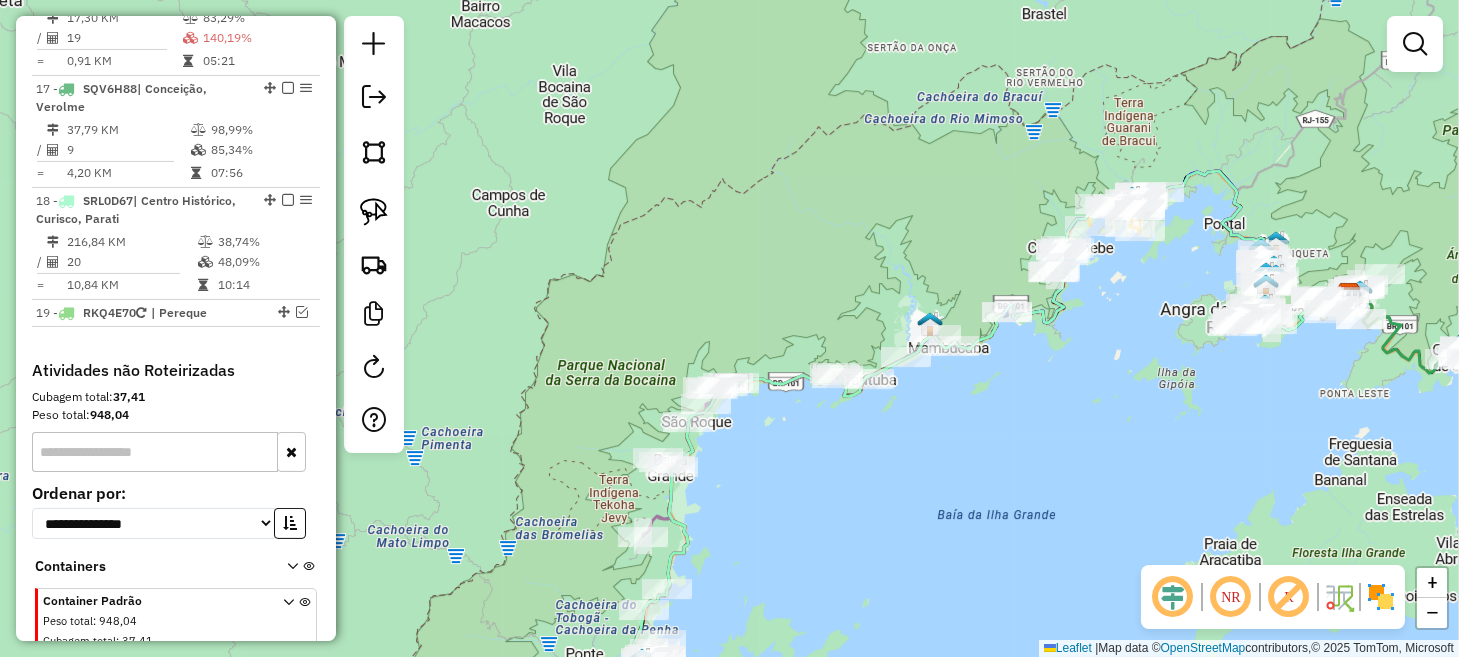 drag, startPoint x: 1201, startPoint y: 169, endPoint x: 962, endPoint y: 423, distance: 348.76495 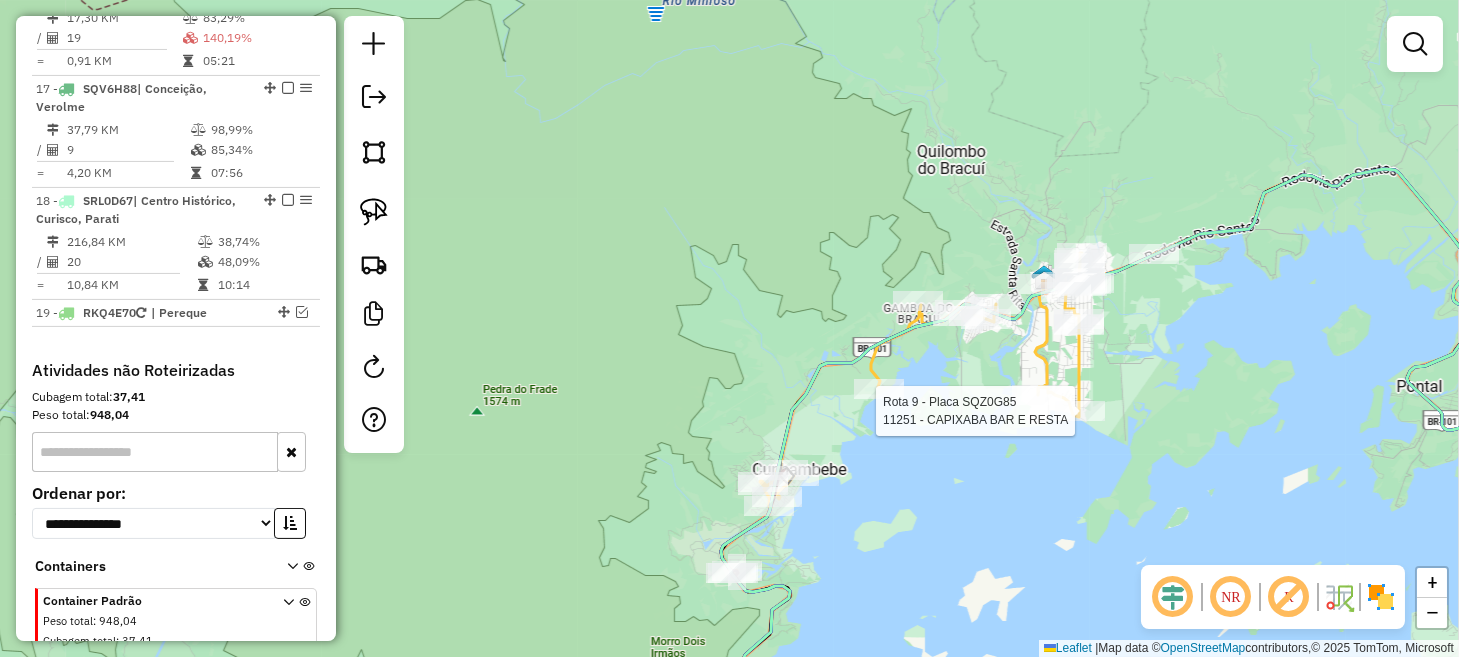 select on "*********" 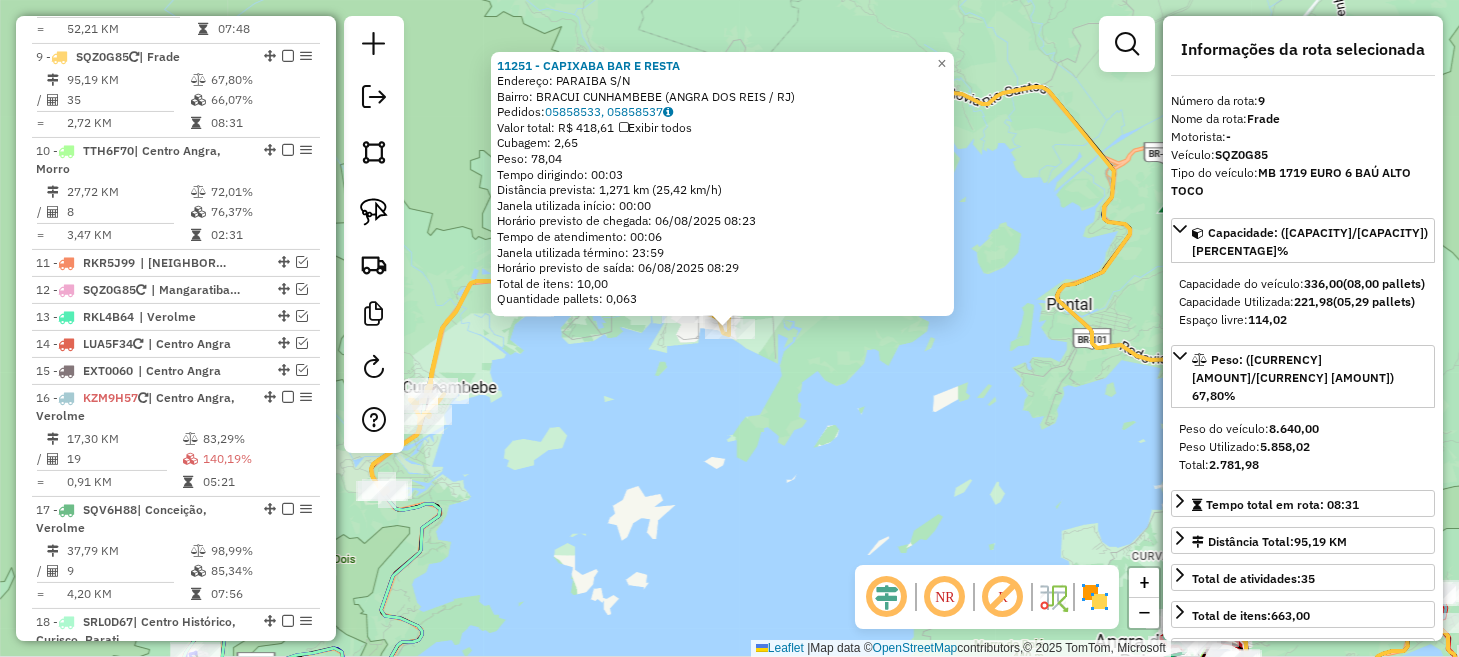 scroll, scrollTop: 1657, scrollLeft: 0, axis: vertical 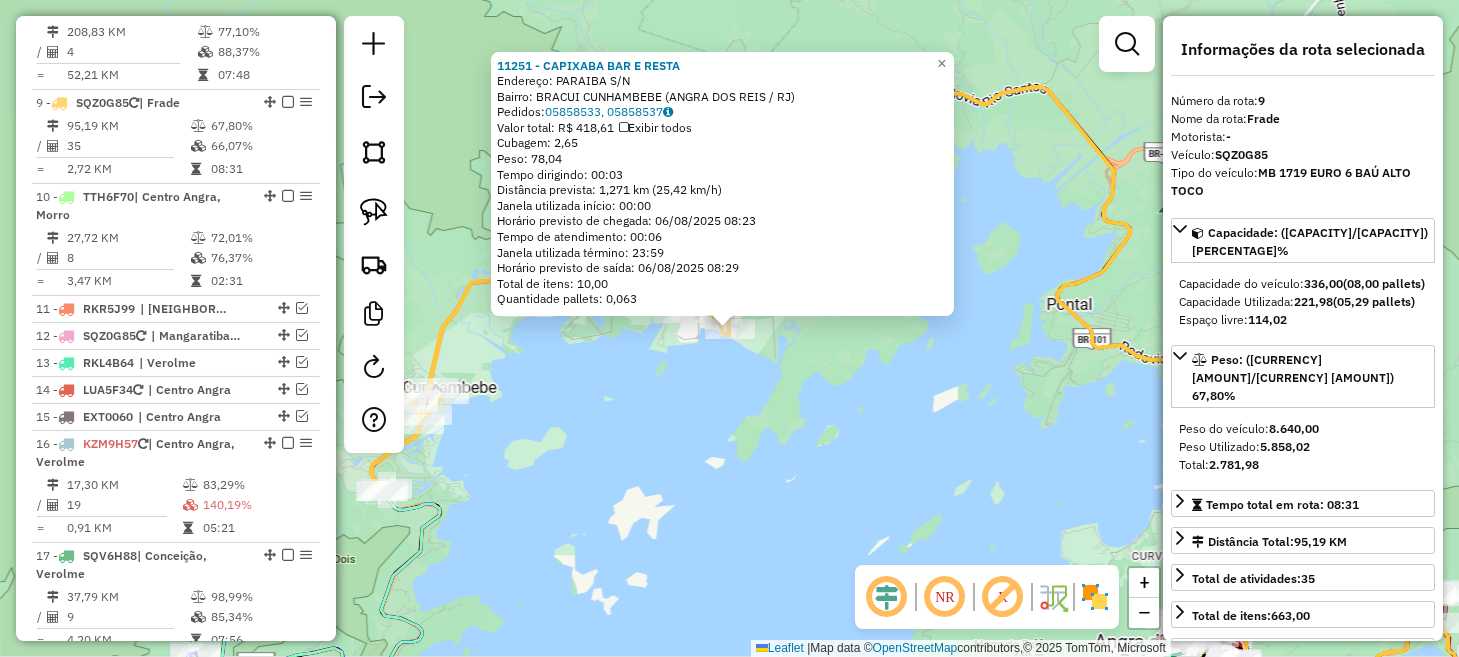 click on "11251 - CAPIXABA BAR E RESTA  Endereço:  PARAIBA S/N   Bairro: BRACUI  CUNHAMBEBE (ANGRA DOS REIS / RJ)   Pedidos:  05858533, 05858537   Valor total: R$ 418,61   Exibir todos   Cubagem: 2,65  Peso: 78,04  Tempo dirigindo: 00:03   Distância prevista: 1,271 km (25,42 km/h)   Janela utilizada início: 00:00   Horário previsto de chegada: 06/08/2025 08:23   Tempo de atendimento: 00:06   Janela utilizada término: 23:59   Horário previsto de saída: 06/08/2025 08:29   Total de itens: 10,00   Quantidade pallets: 0,063  × Janela de atendimento Grade de atendimento Capacidade Transportadoras Veículos Cliente Pedidos  Rotas Selecione os dias de semana para filtrar as janelas de atendimento  Seg   Ter   Qua   Qui   Sex   Sáb   Dom  Informe o período da janela de atendimento: De: Até:  Filtrar exatamente a janela do cliente  Considerar janela de atendimento padrão  Selecione os dias de semana para filtrar as grades de atendimento  Seg   Ter   Qua   Qui   Sex   Sáb   Dom   Peso mínimo:   Peso máximo:   De:" 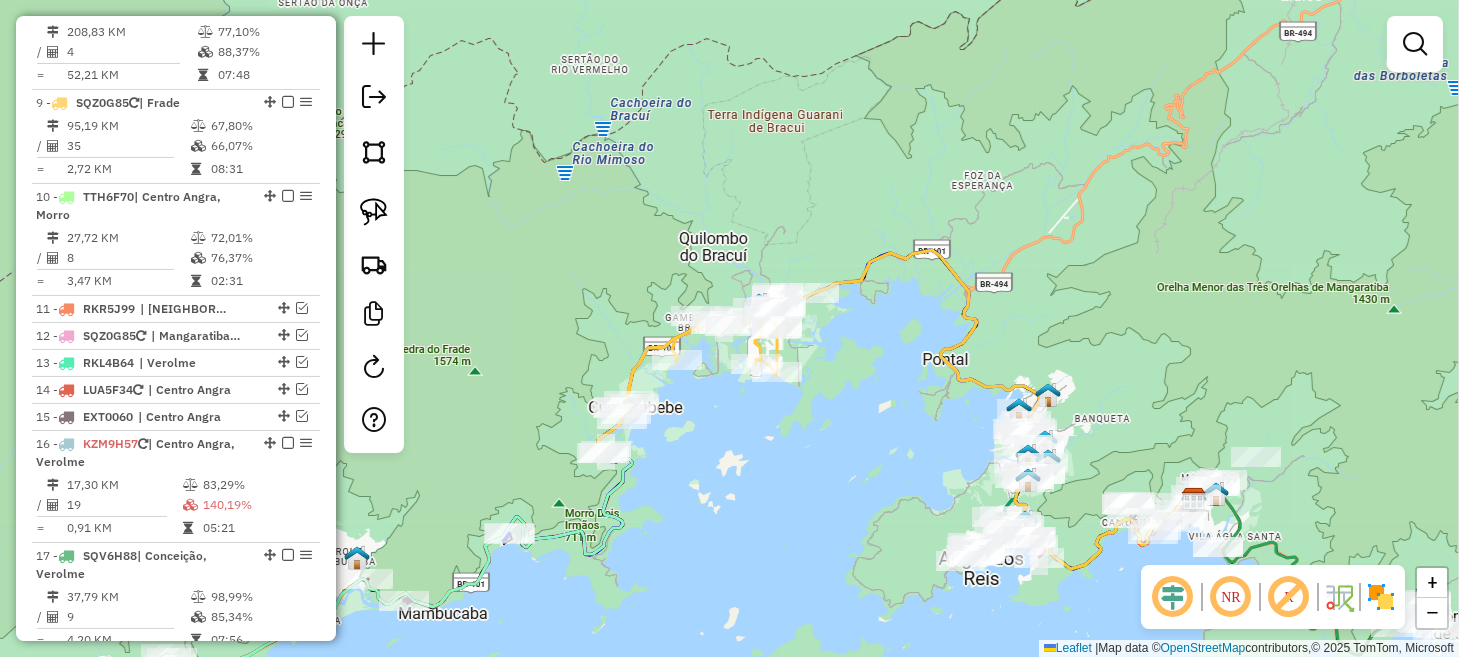 drag, startPoint x: 932, startPoint y: 441, endPoint x: 729, endPoint y: 395, distance: 208.14658 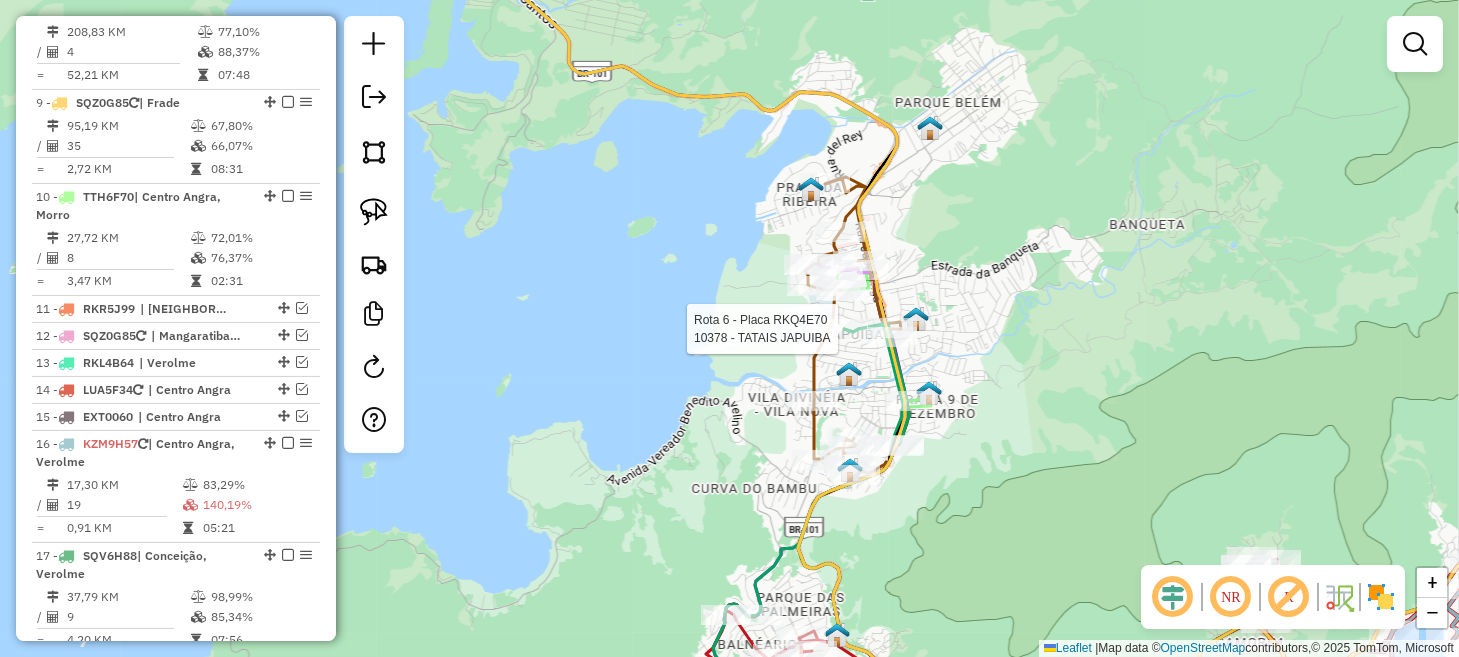 select on "*********" 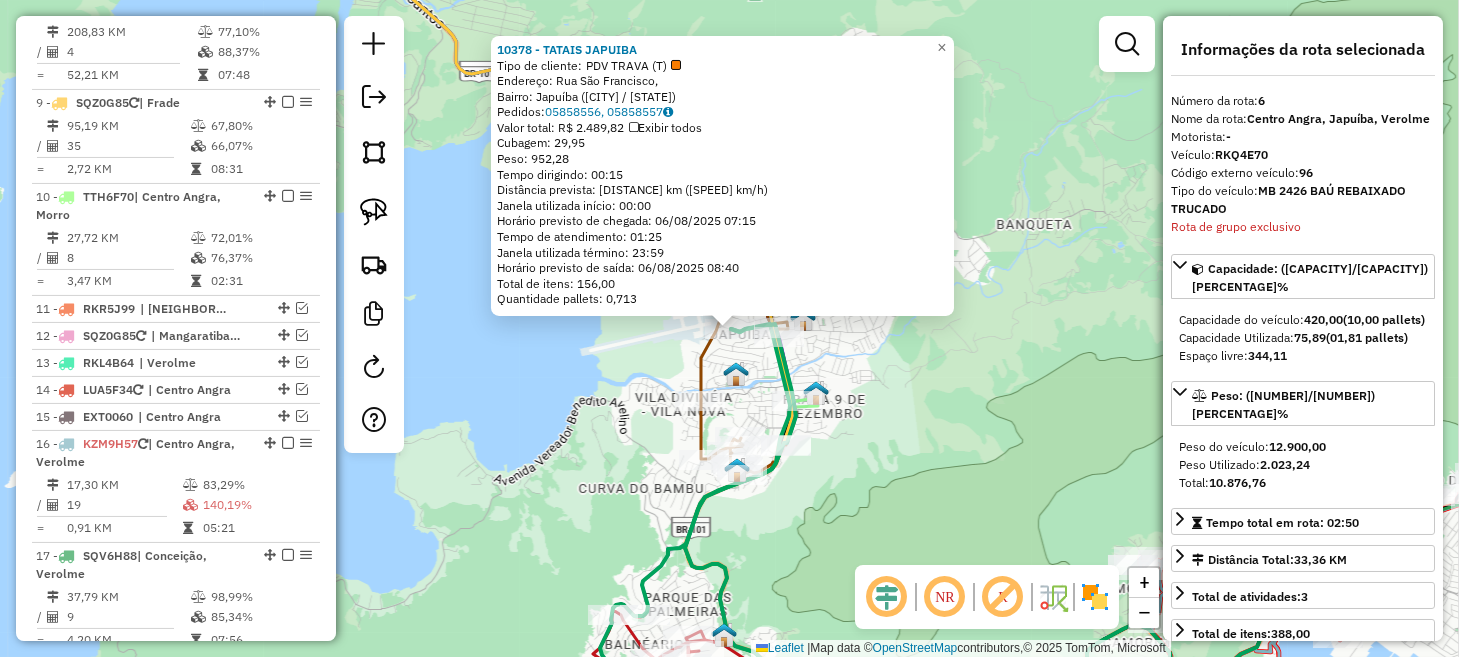 scroll, scrollTop: 1321, scrollLeft: 0, axis: vertical 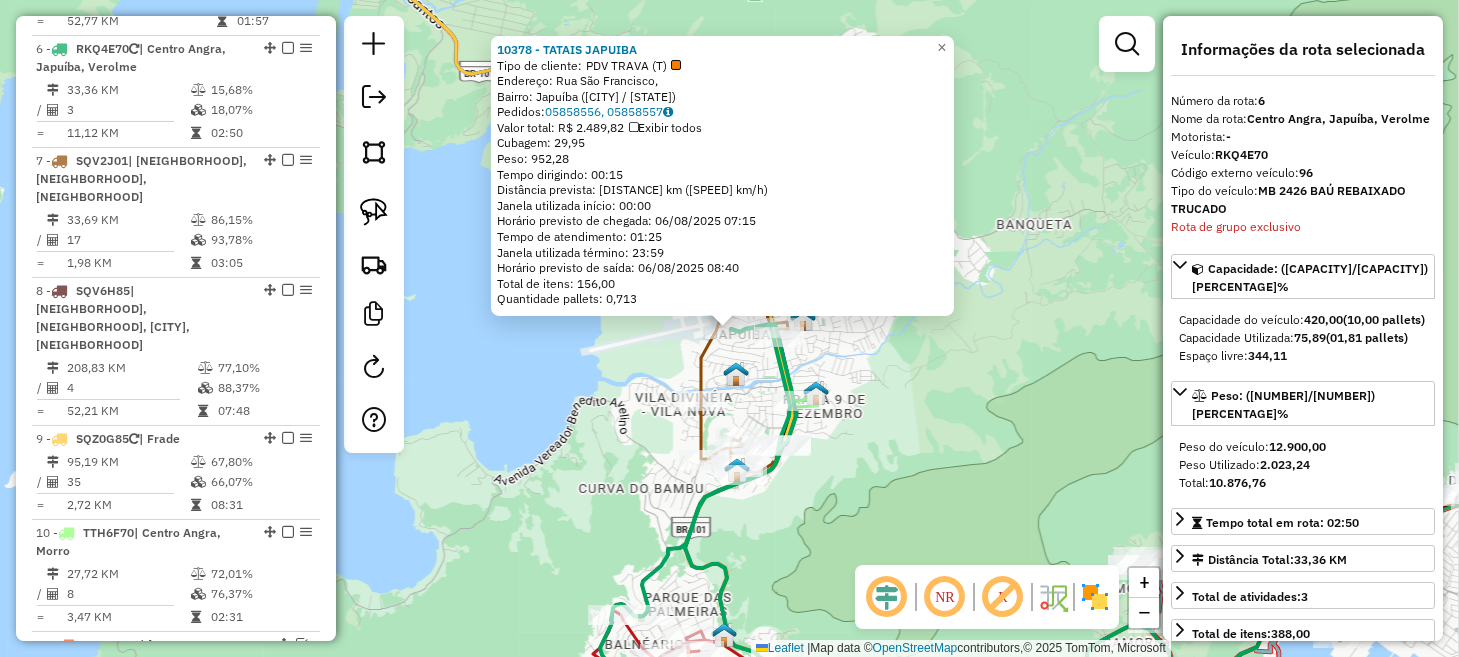 click on "10378 - TATAIS JAPUIBA  Tipo de cliente:   PDV TRAVA (T)   Endereço: Rua São Francisco,    Bairro: Japuíba (Angra dos Reis / RJ)   Pedidos:  05858556, 05858557   Valor total: R$ 2.489,82   Exibir todos   Cubagem: 29,95  Peso: 952,28  Tempo dirigindo: 00:15   Distância prevista: 14,285 km (57,14 km/h)   Janela utilizada início: 00:00   Horário previsto de chegada: 06/08/2025 07:15   Tempo de atendimento: 01:25   Janela utilizada término: 23:59   Horário previsto de saída: 06/08/2025 08:40   Total de itens: 156,00   Quantidade pallets: 0,713  × Janela de atendimento Grade de atendimento Capacidade Transportadoras Veículos Cliente Pedidos  Rotas Selecione os dias de semana para filtrar as janelas de atendimento  Seg   Ter   Qua   Qui   Sex   Sáb   Dom  Informe o período da janela de atendimento: De: Até:  Filtrar exatamente a janela do cliente  Considerar janela de atendimento padrão  Selecione os dias de semana para filtrar as grades de atendimento  Seg   Ter   Qua   Qui   Sex   Sáb   Dom   De:" 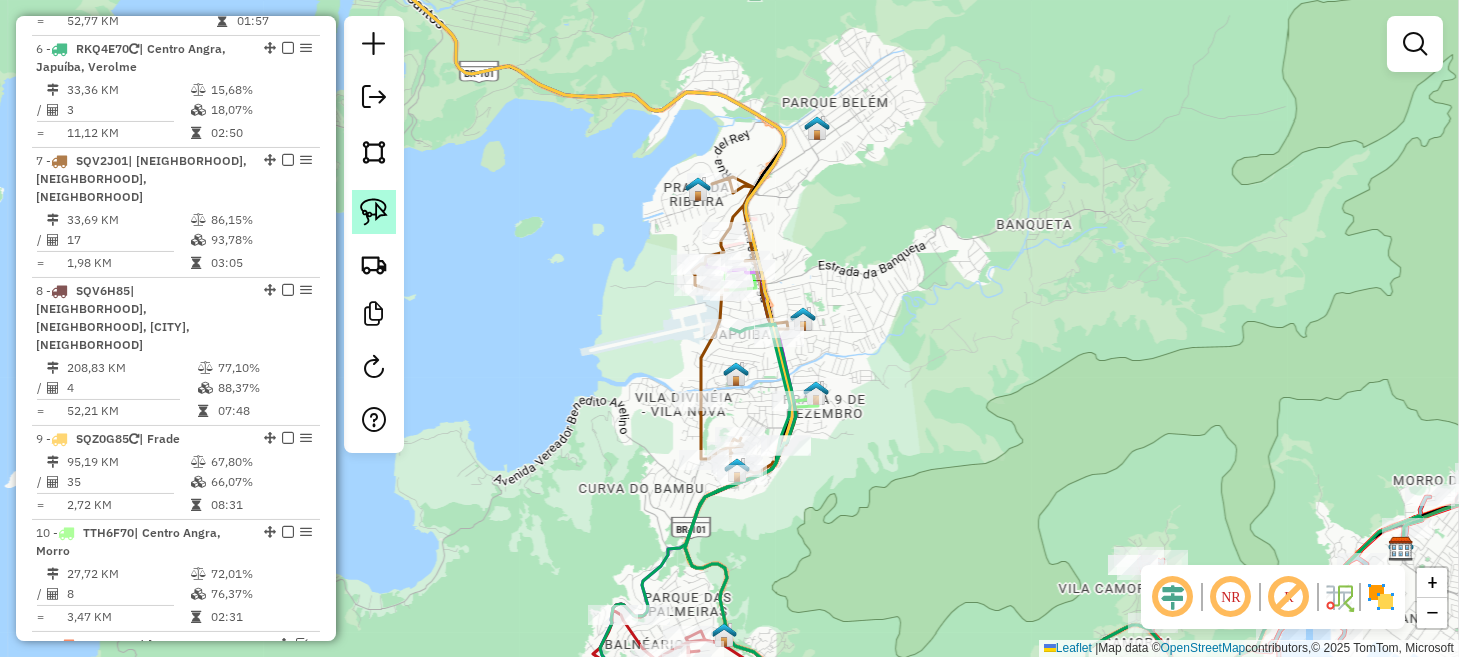 drag, startPoint x: 371, startPoint y: 201, endPoint x: 518, endPoint y: 290, distance: 171.84296 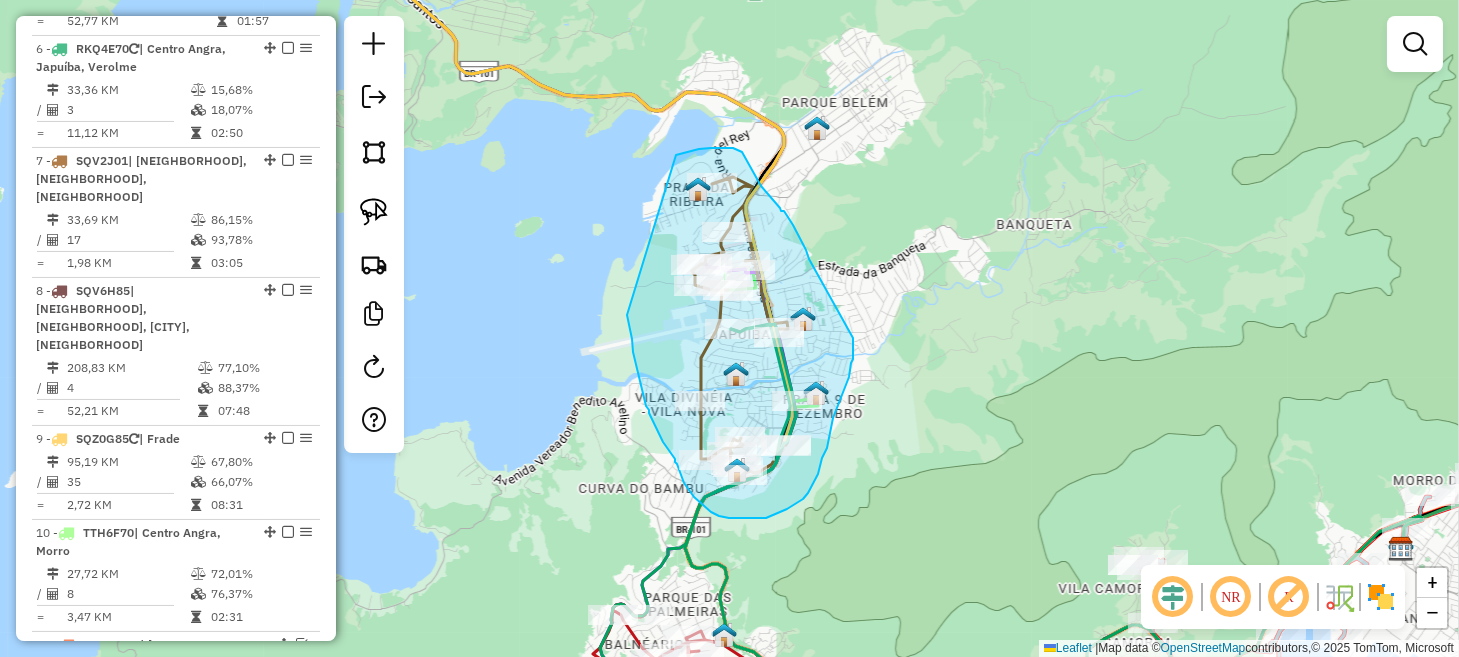 drag, startPoint x: 632, startPoint y: 339, endPoint x: 676, endPoint y: 155, distance: 189.18774 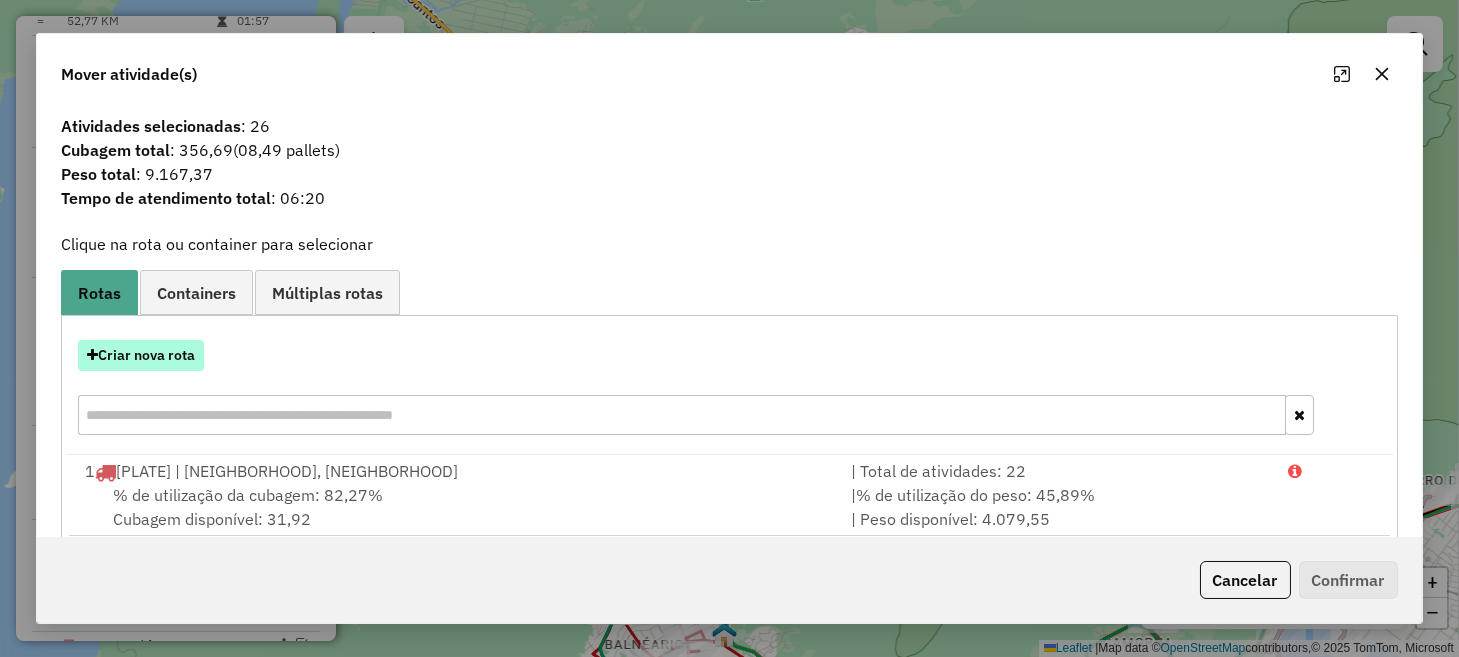 click on "Criar nova rota" at bounding box center [141, 355] 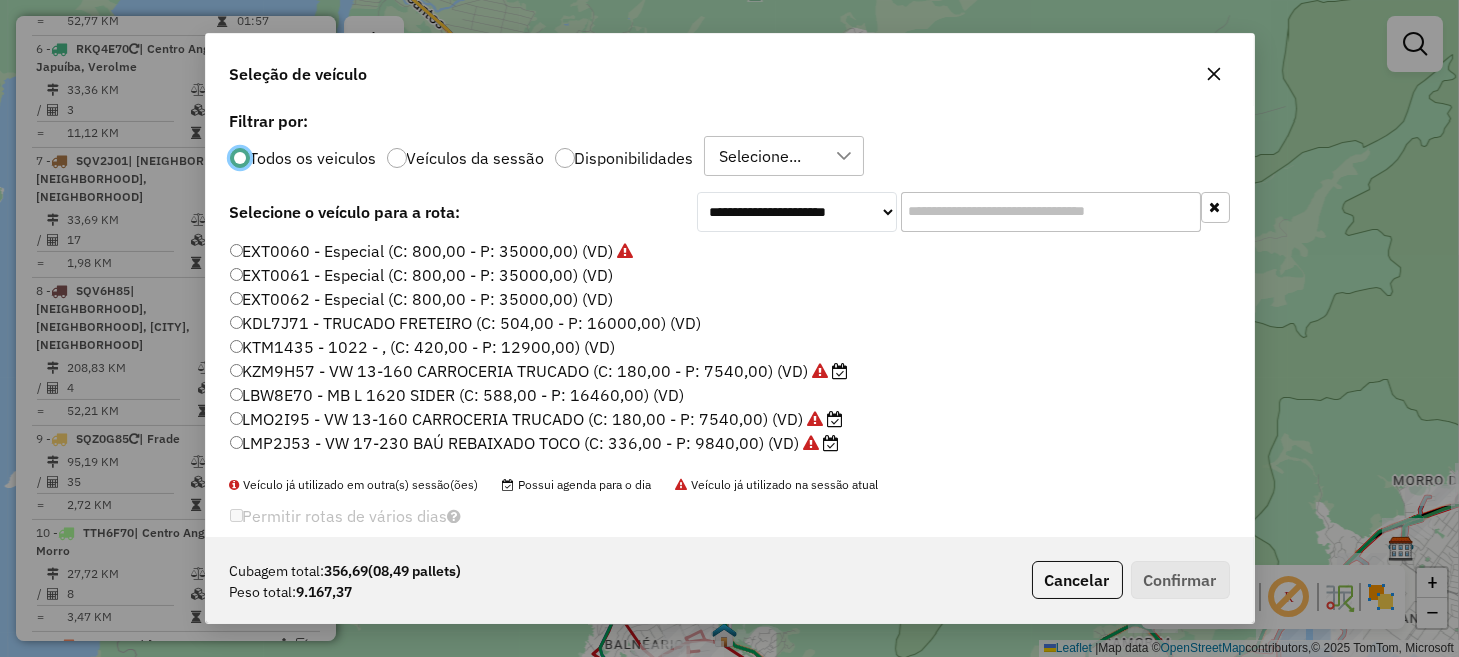 scroll, scrollTop: 10, scrollLeft: 6, axis: both 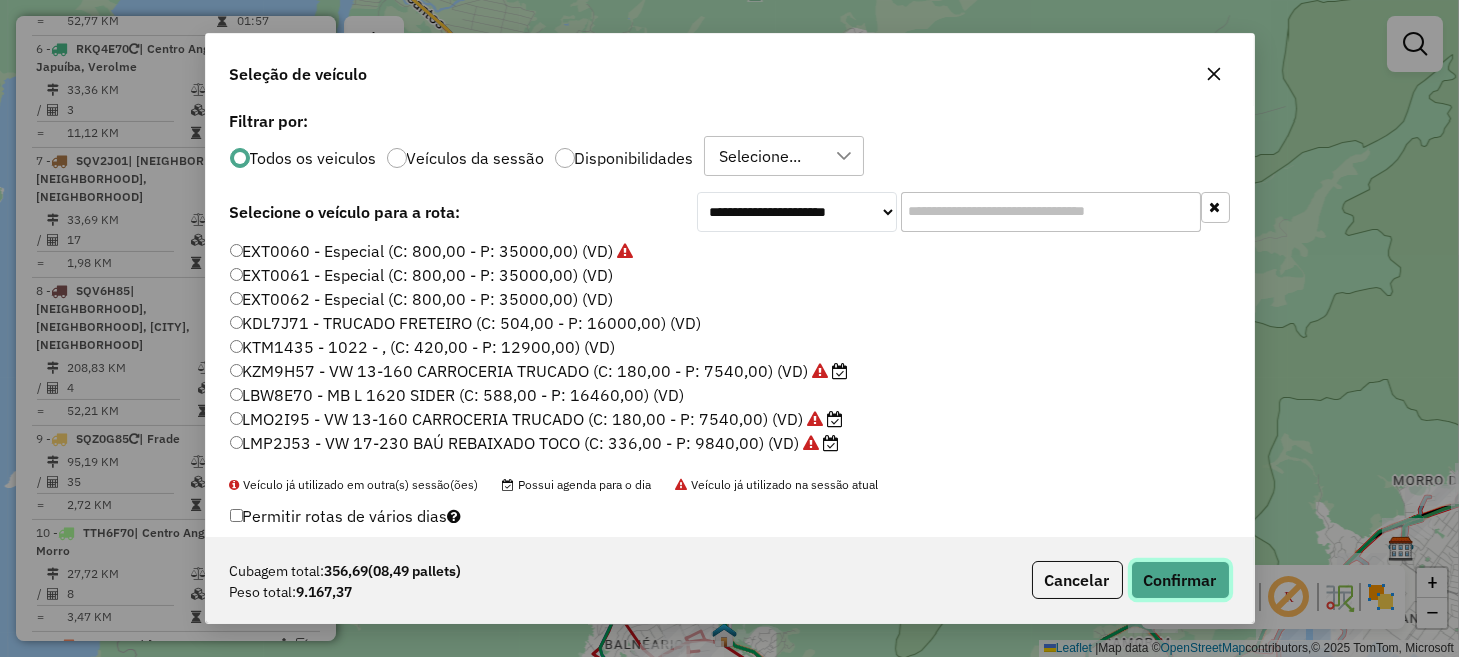click on "Confirmar" 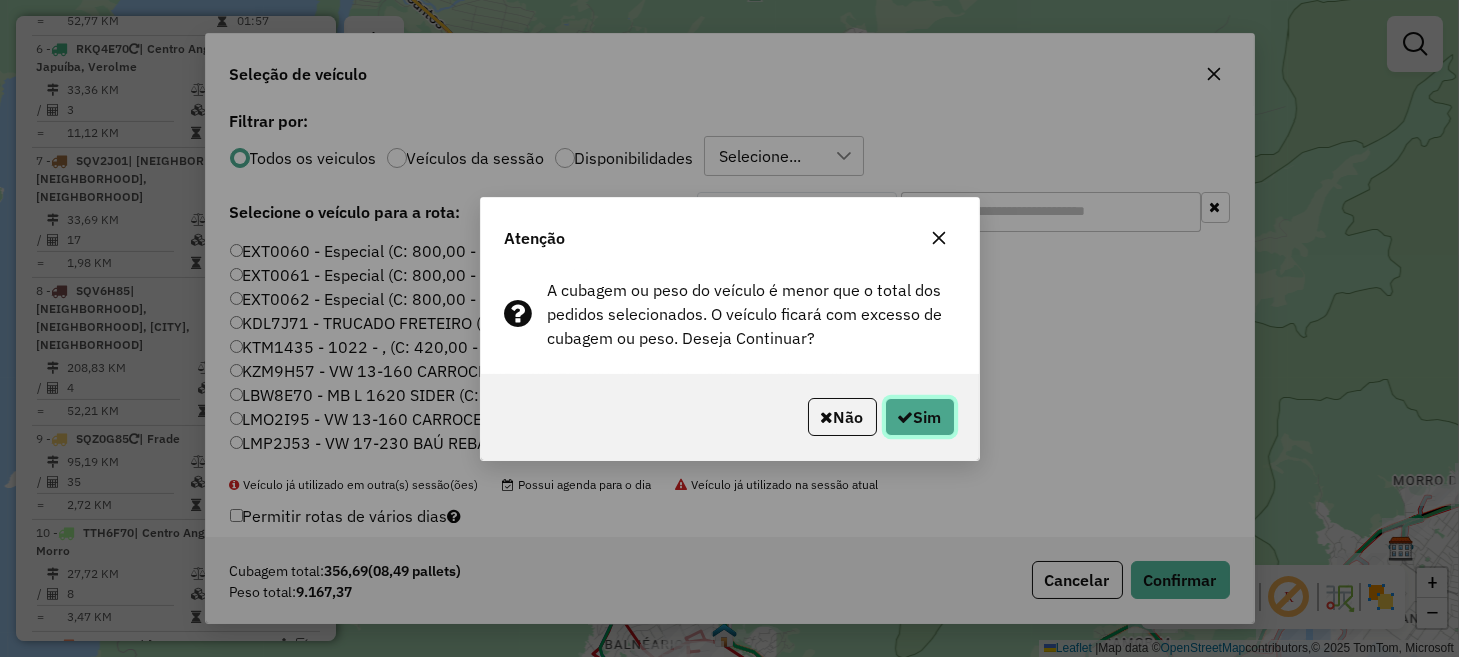 click on "Sim" 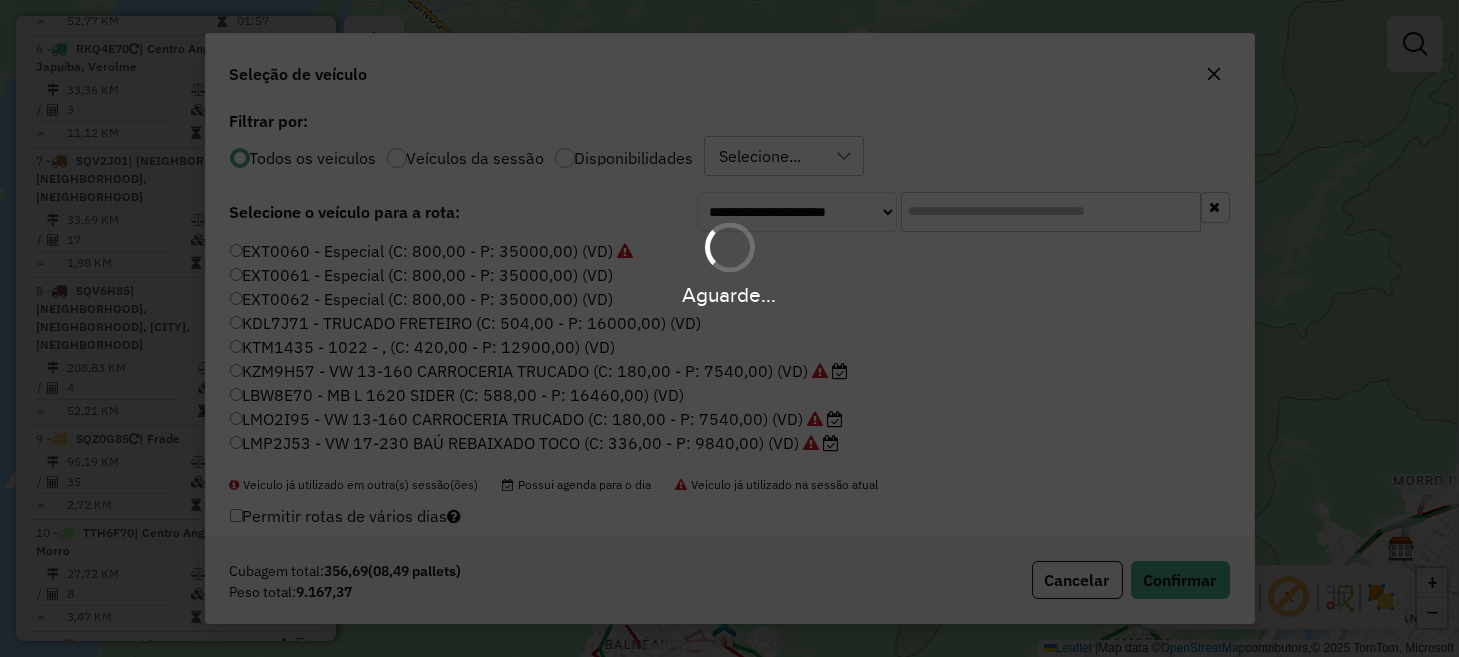 scroll, scrollTop: 1227, scrollLeft: 0, axis: vertical 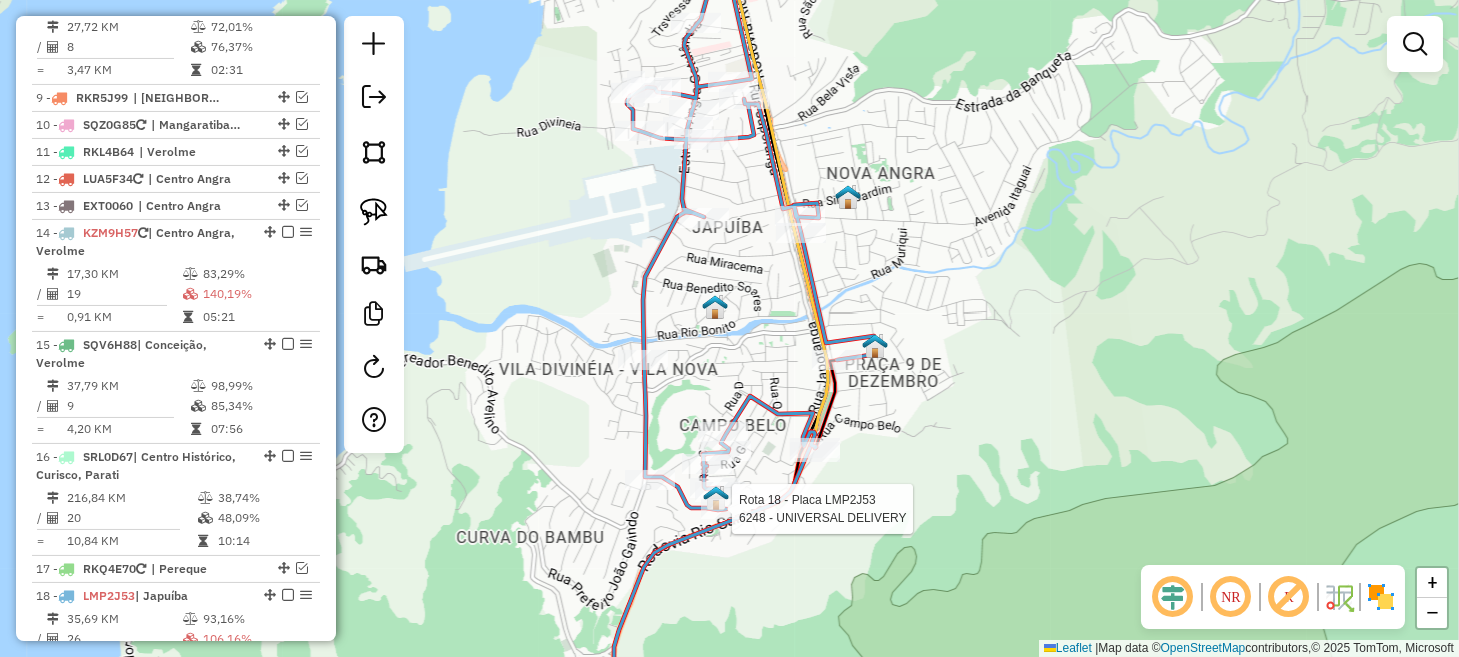 select on "*********" 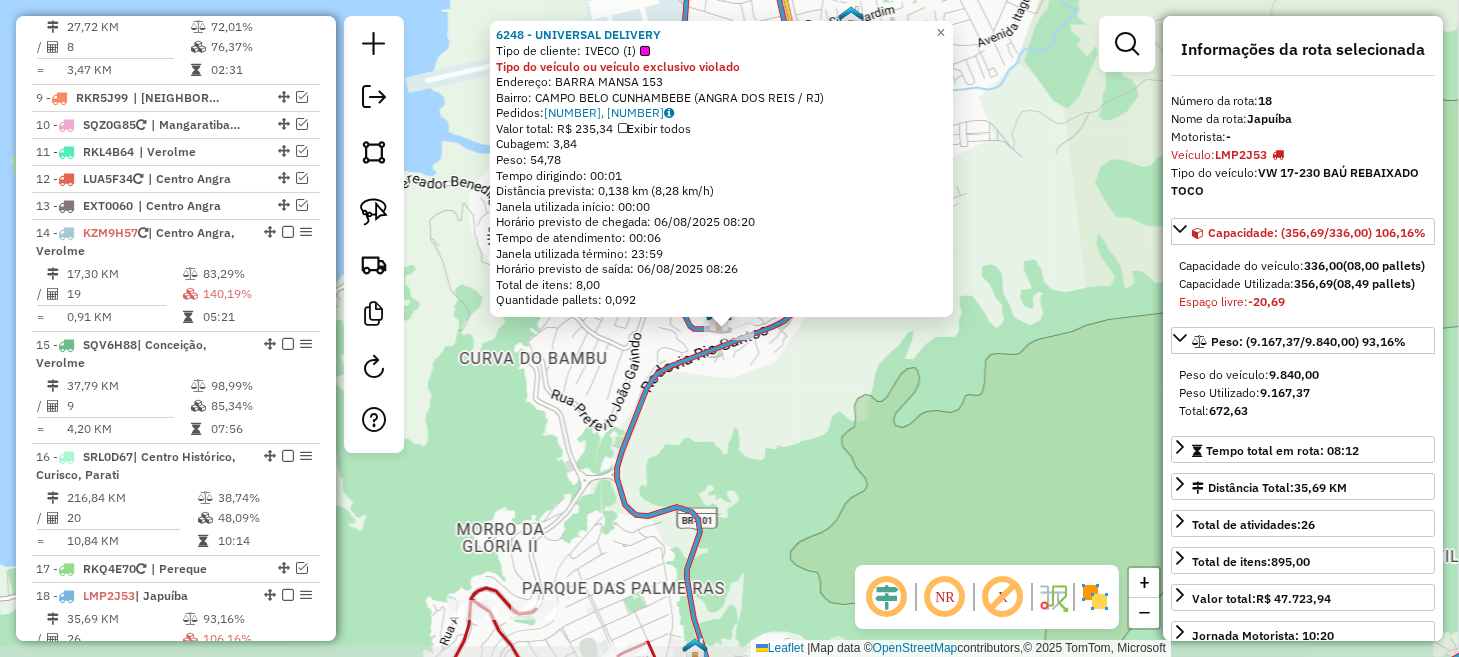 scroll, scrollTop: 2013, scrollLeft: 0, axis: vertical 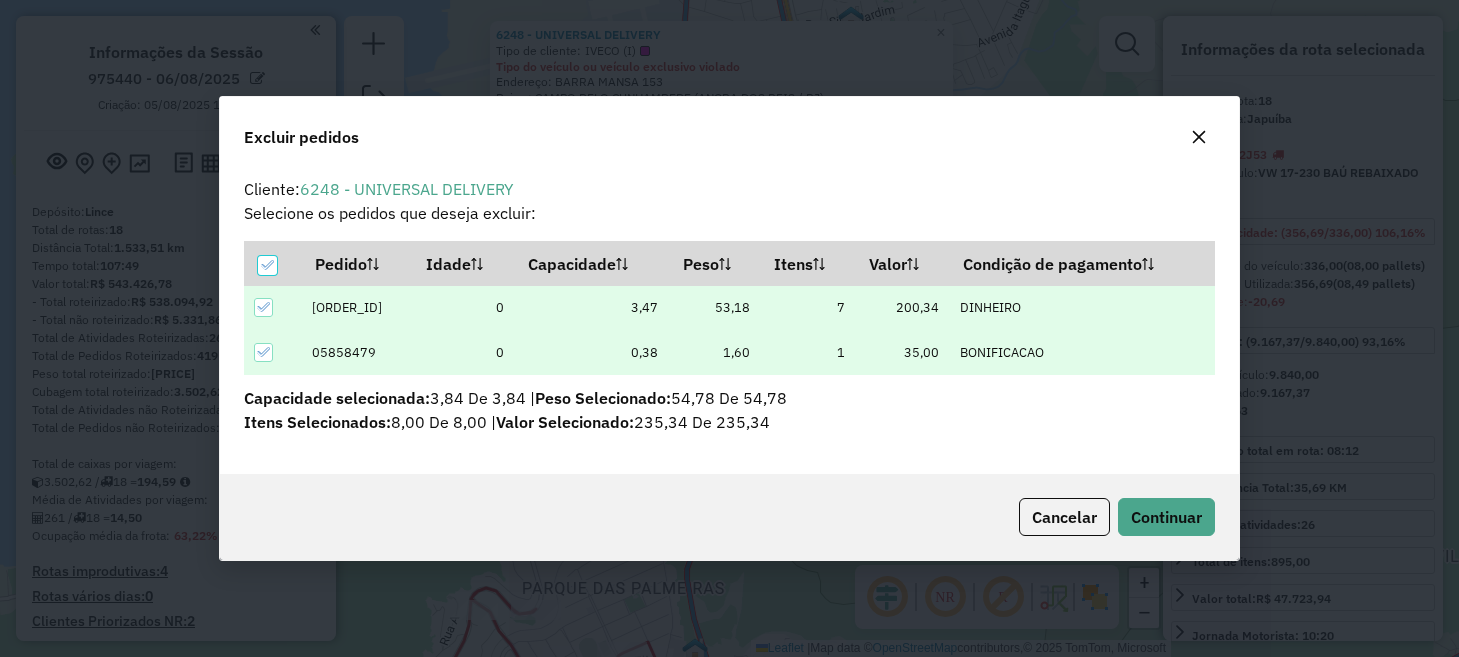 select on "*********" 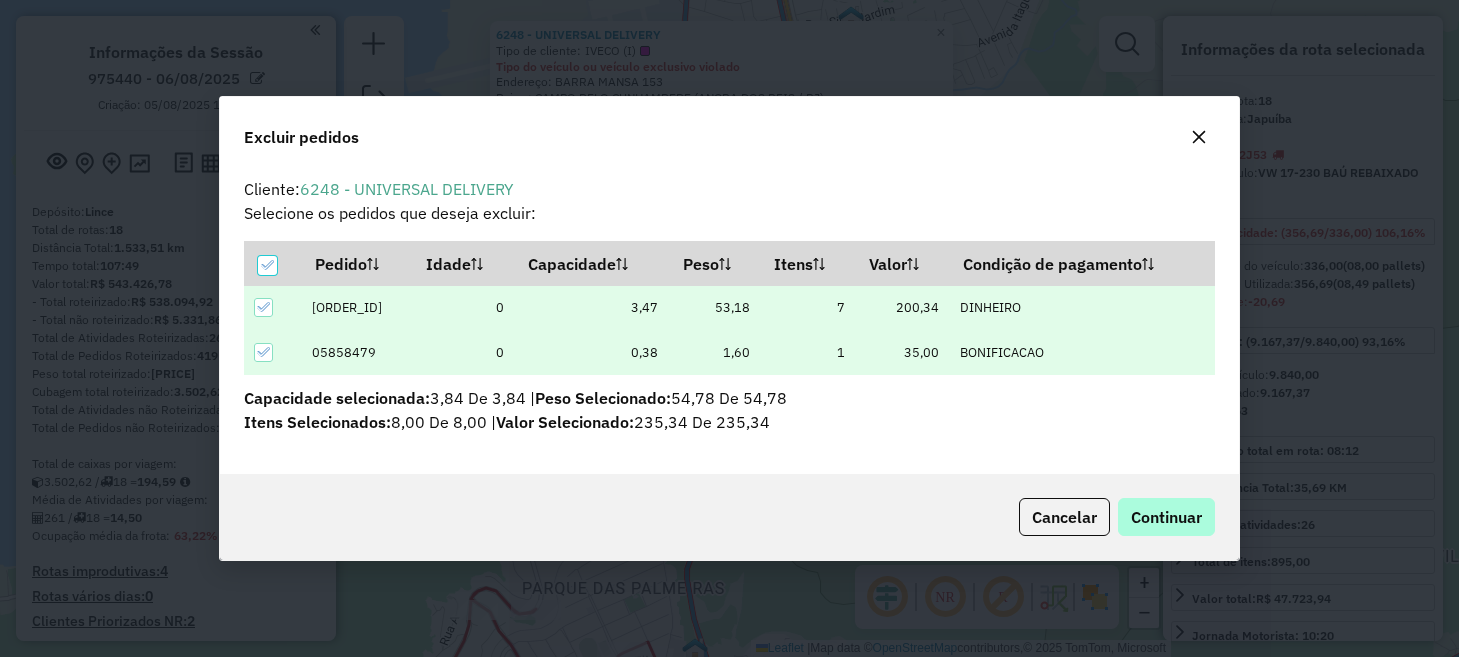 scroll, scrollTop: 0, scrollLeft: 0, axis: both 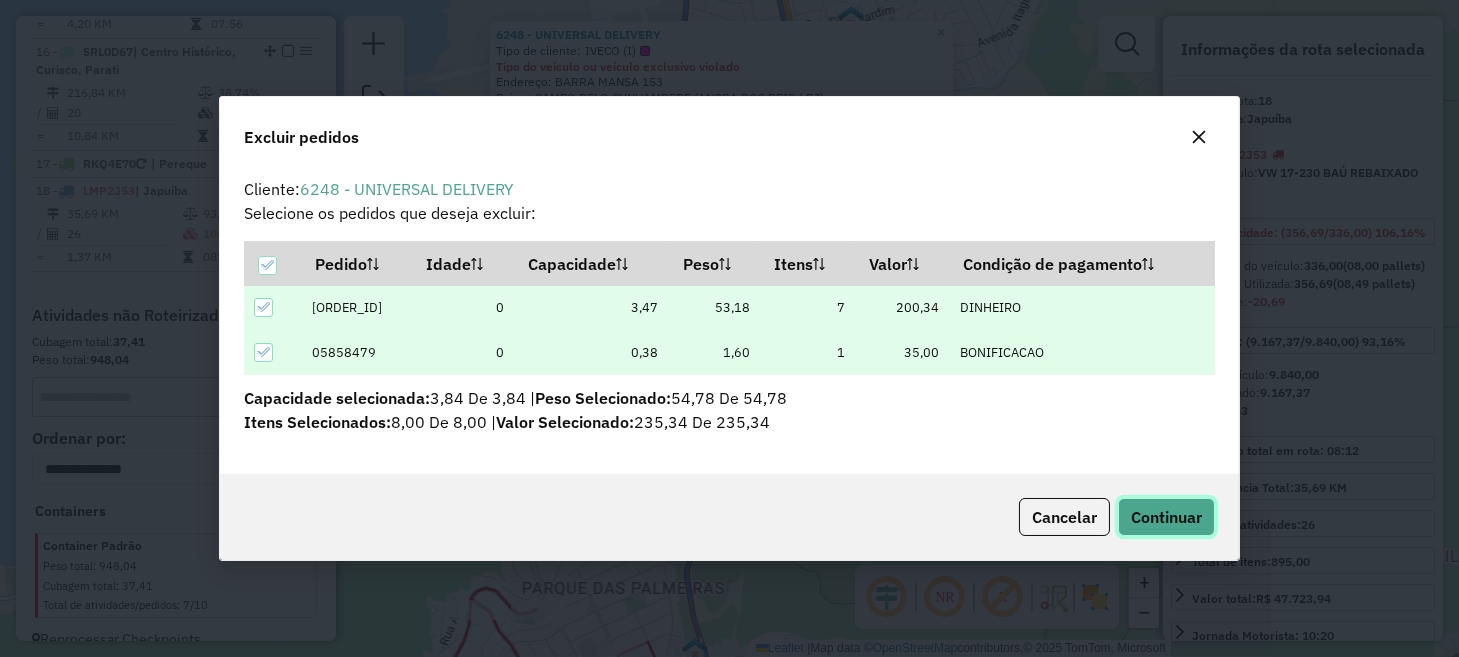 click on "Continuar" 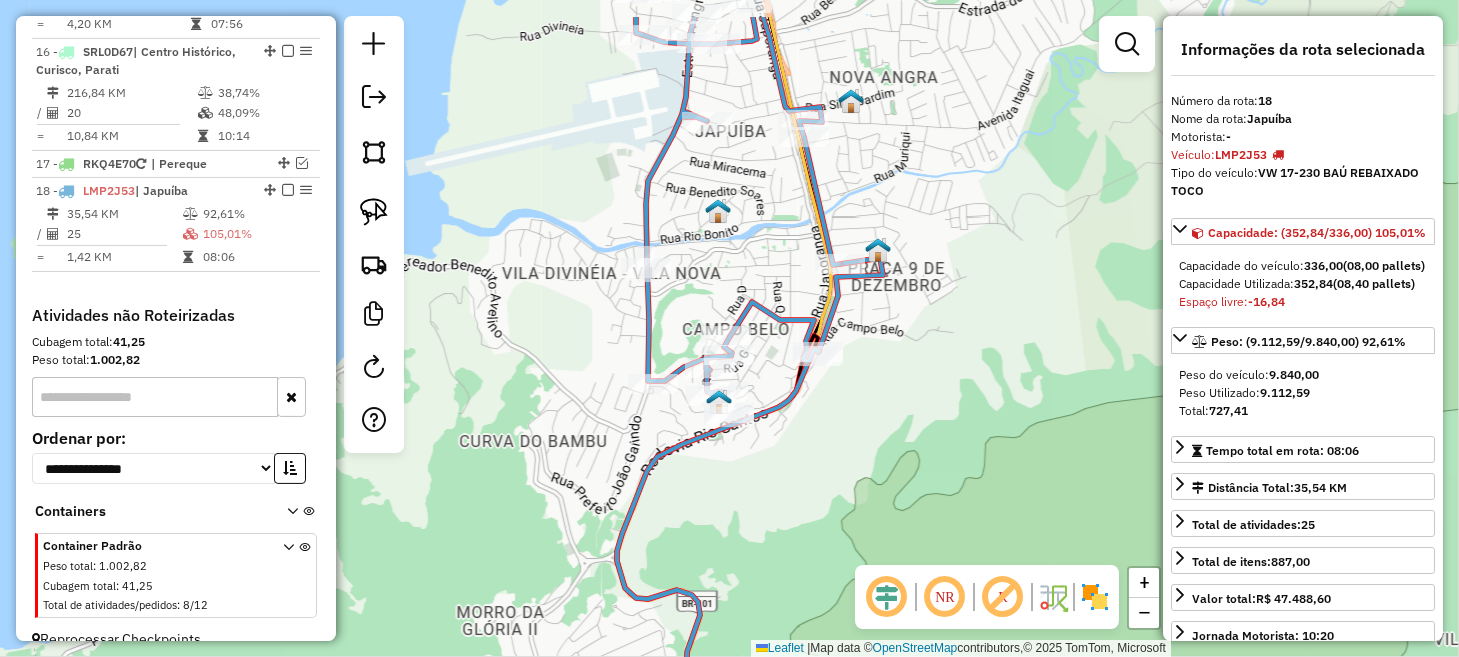 drag, startPoint x: 827, startPoint y: 421, endPoint x: 831, endPoint y: 581, distance: 160.04999 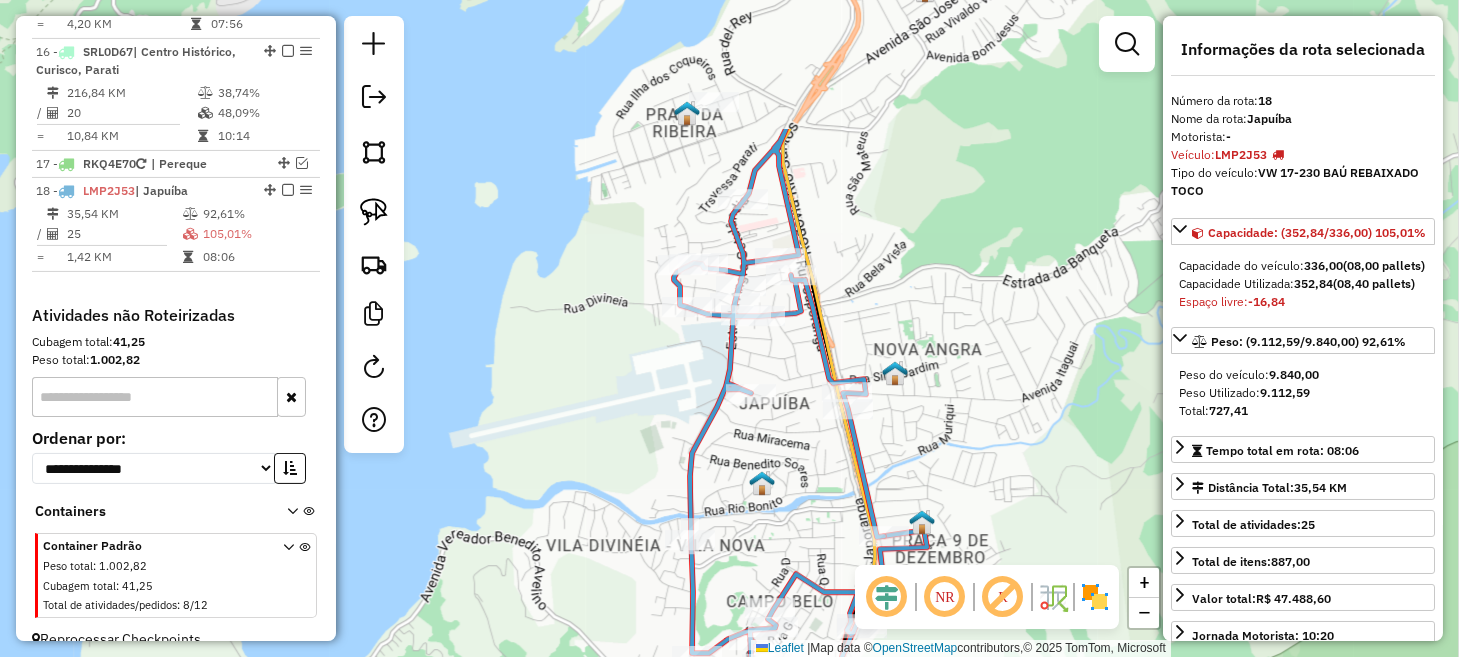 drag, startPoint x: 743, startPoint y: 298, endPoint x: 787, endPoint y: 483, distance: 190.16046 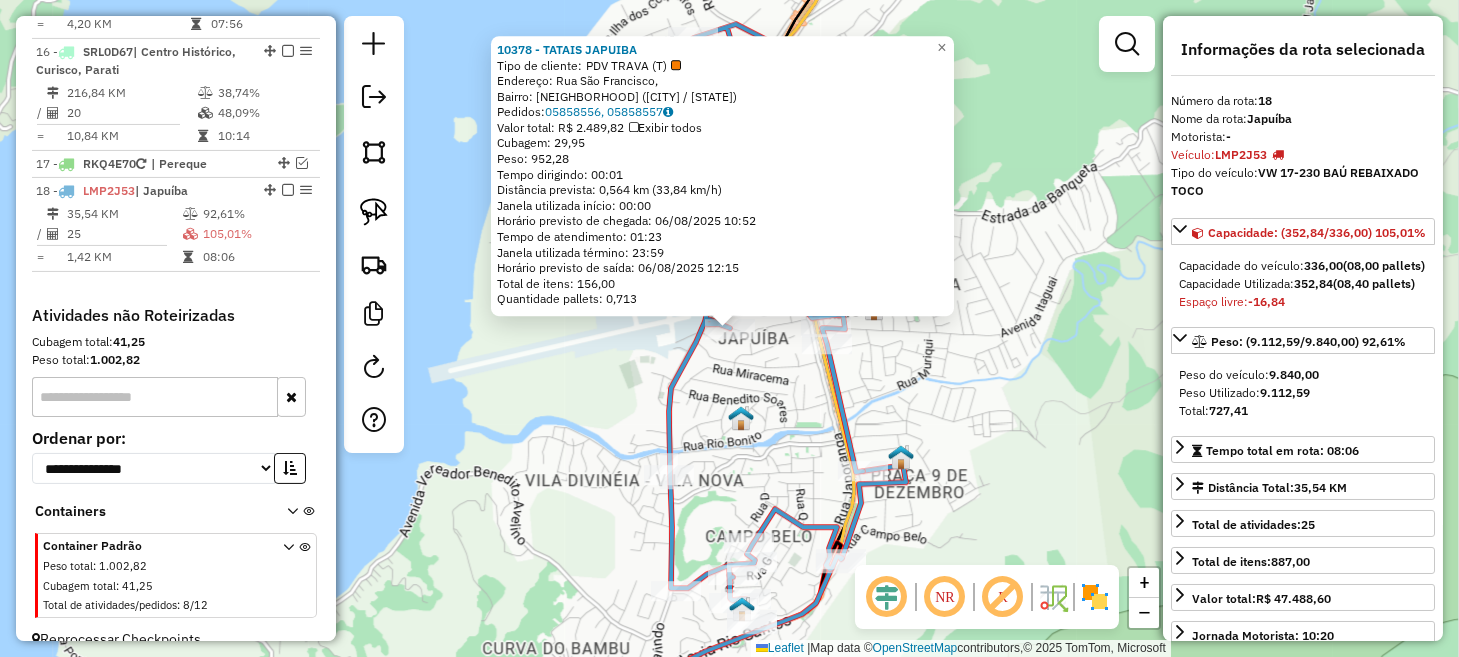 click on "[ID] - [NAME]  Tipo de cliente:   PDV TRAVA (T)   Endereço: [STREET] [NUMBER]   Bairro: [NEIGHBORHOOD] ([CITY] / [STATE])   Pedidos:  [ORDER_ID], [ORDER_ID]   Valor total: R$ [PRICE]   Exibir todos   Cubagem: [CUBAGE]  Peso: [WEIGHT]  Tempo dirigindo: [TIME]   Distância prevista: [DISTANCE] ([SPEED])   Janela utilizada início: [TIME]   Horário previsto de chegada: [DATE] [TIME]   Tempo de atendimento: [TIME]   Janela utilizada término: [TIME]   Horário previsto de saída: [DATE] [TIME]   Total de itens: [ITEMS]   Quantidade pallets: [PALLETS]  × Janela de atendimento Grade de atendimento Capacidade Transportadoras Veículos Cliente Pedidos  Rotas Selecione os dias de semana para filtrar as janelas de atendimento  Seg   Ter   Qua   Qui   Sex   Sáb   Dom  Informe o período da janela de atendimento: De: Até:  Filtrar exatamente a janela do cliente  Considerar janela de atendimento padrão  Selecione os dias de semana para filtrar as grades de atendimento  Seg   Ter   Qua   Qui   Sex   Sáb   Dom   De:" 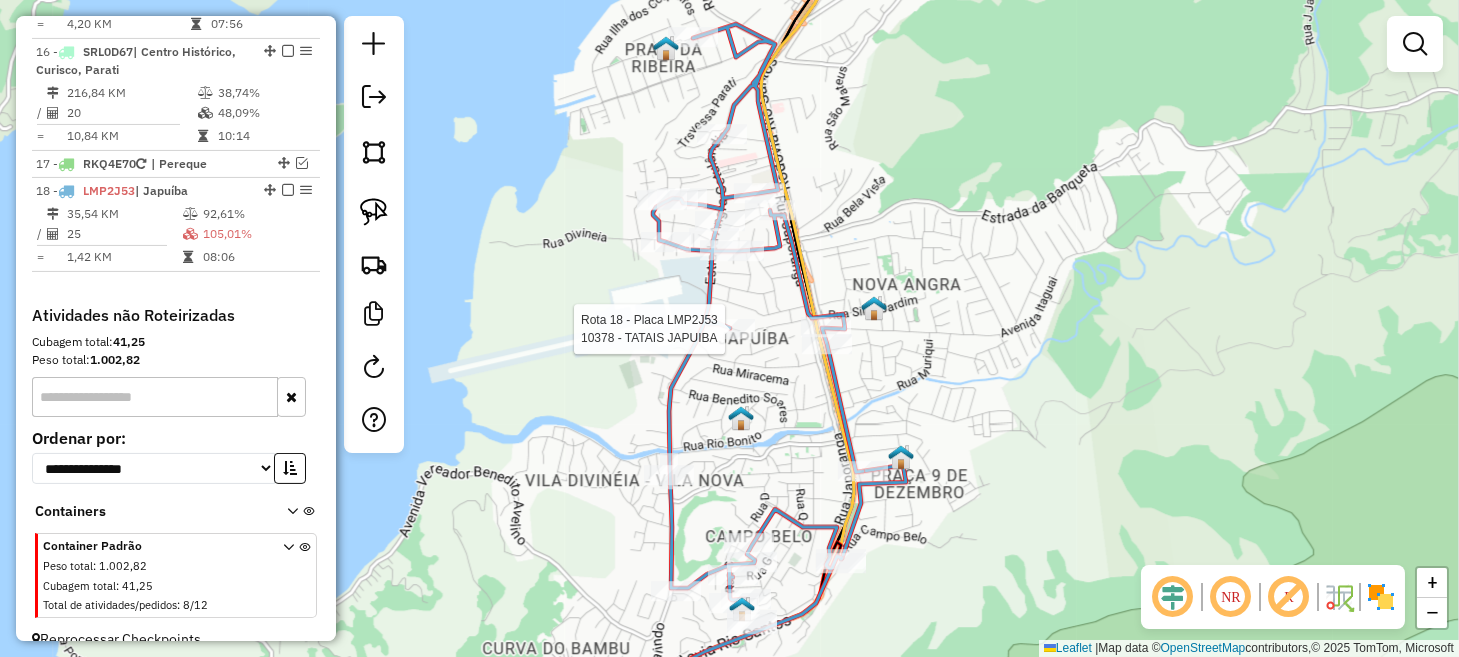 select on "*********" 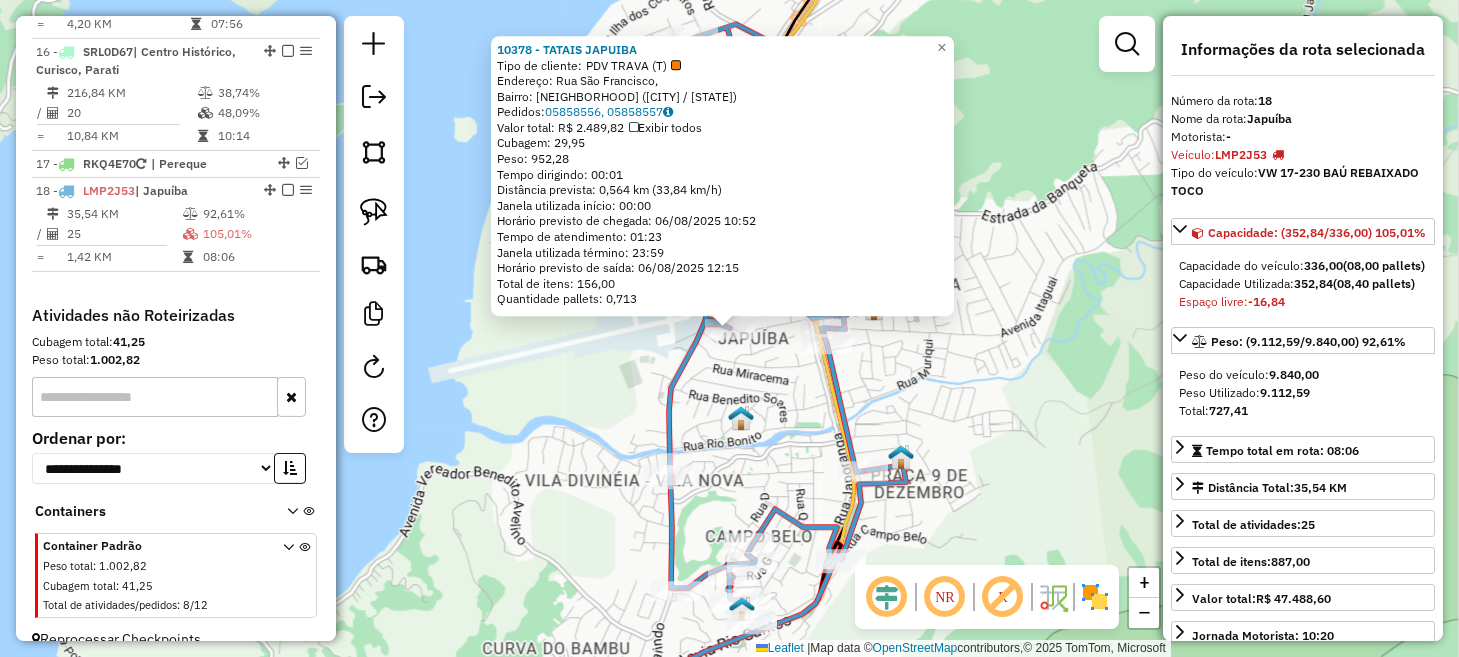 click on "[ID] - [NAME]  Tipo de cliente:   PDV TRAVA (T)   Endereço: [STREET] [NUMBER]   Bairro: [NEIGHBORHOOD] ([CITY] / [STATE])   Pedidos:  [ORDER_ID], [ORDER_ID]   Valor total: R$ [PRICE]   Exibir todos   Cubagem: [CUBAGE]  Peso: [WEIGHT]  Tempo dirigindo: [TIME]   Distância prevista: [DISTANCE] ([SPEED])   Janela utilizada início: [TIME]   Horário previsto de chegada: [DATE] [TIME]   Tempo de atendimento: [TIME]   Janela utilizada término: [TIME]   Horário previsto de saída: [DATE] [TIME]   Total de itens: [ITEMS]   Quantidade pallets: [PALLETS]  × Janela de atendimento Grade de atendimento Capacidade Transportadoras Veículos Cliente Pedidos  Rotas Selecione os dias de semana para filtrar as janelas de atendimento  Seg   Ter   Qua   Qui   Sex   Sáb   Dom  Informe o período da janela de atendimento: De: Até:  Filtrar exatamente a janela do cliente  Considerar janela de atendimento padrão  Selecione os dias de semana para filtrar as grades de atendimento  Seg   Ter   Qua   Qui   Sex   Sáb   Dom   De:" 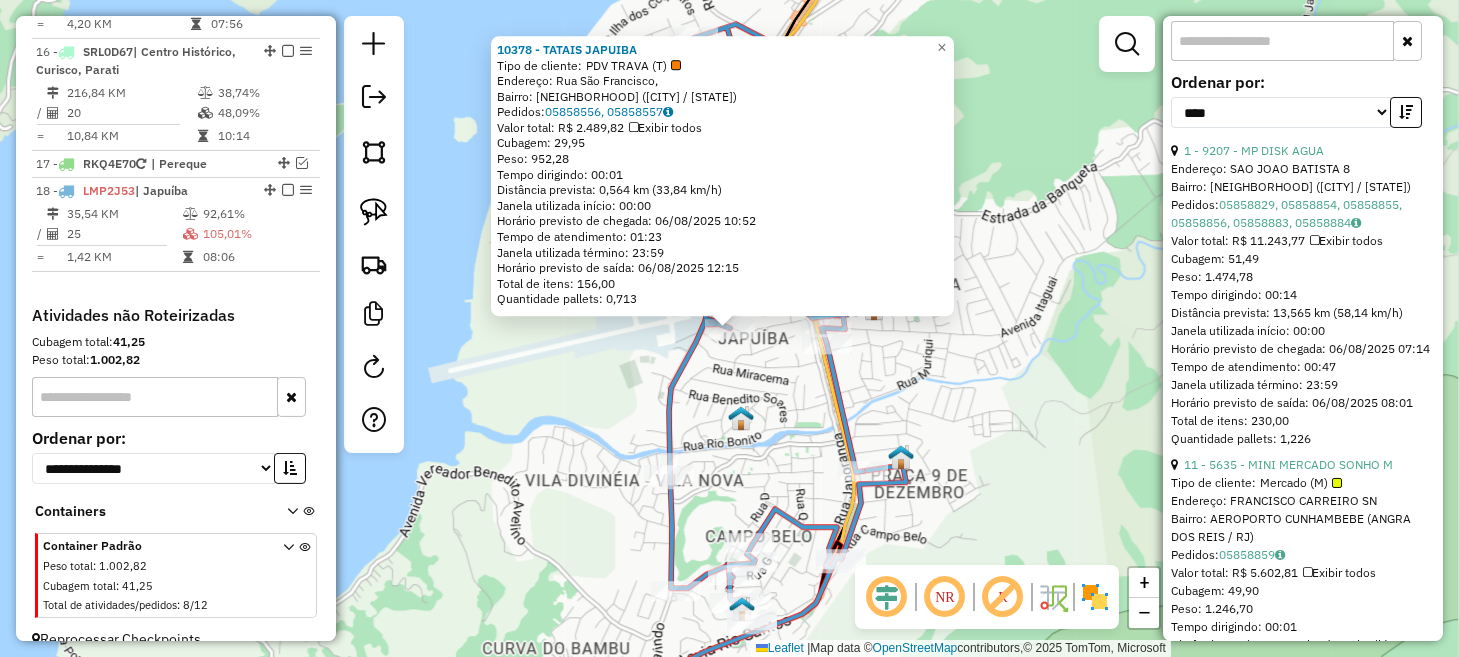 scroll, scrollTop: 700, scrollLeft: 0, axis: vertical 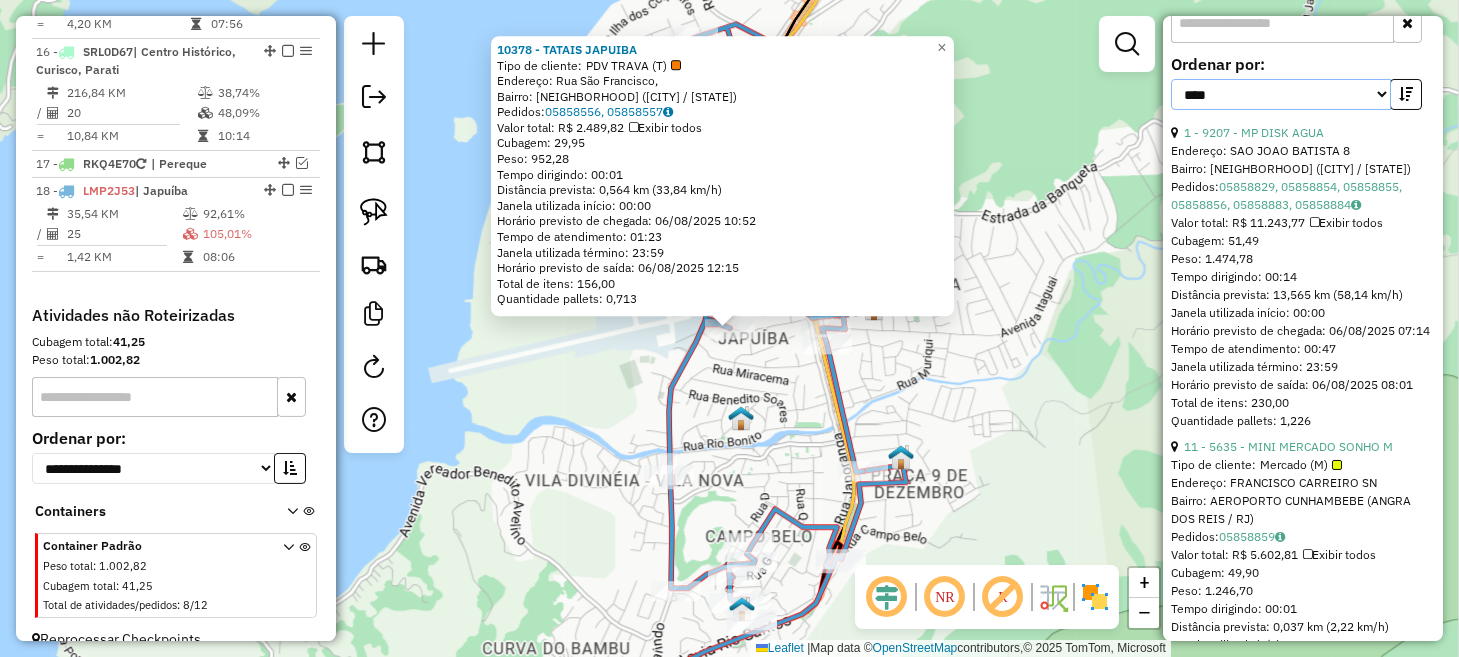 click on "**********" at bounding box center (1281, 94) 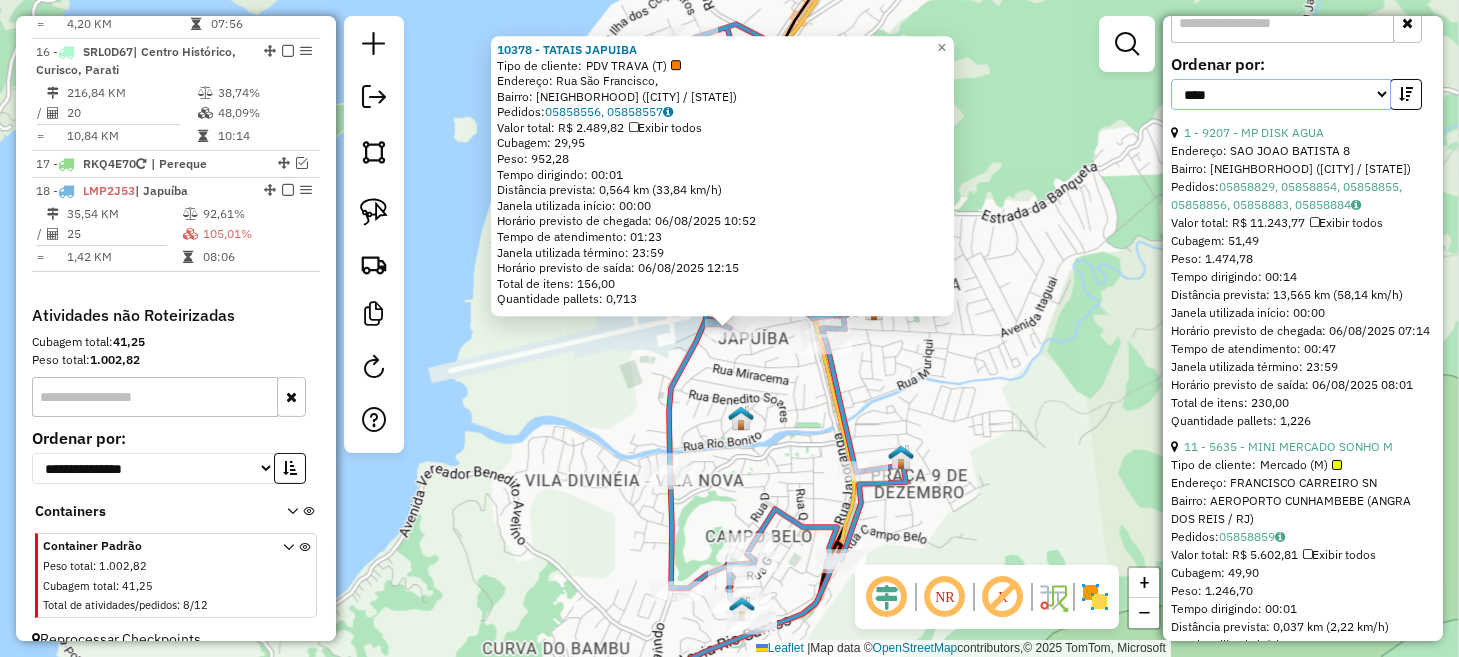 select on "**********" 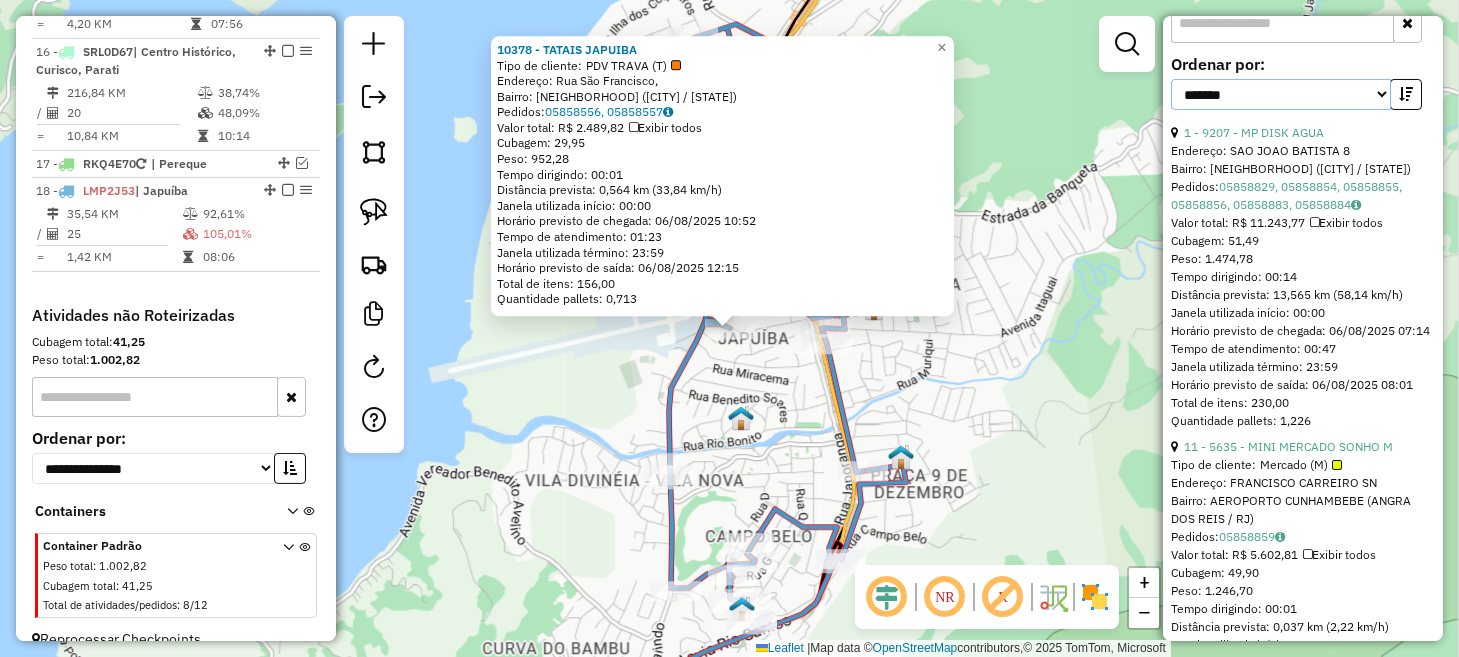 click on "**********" at bounding box center [1281, 94] 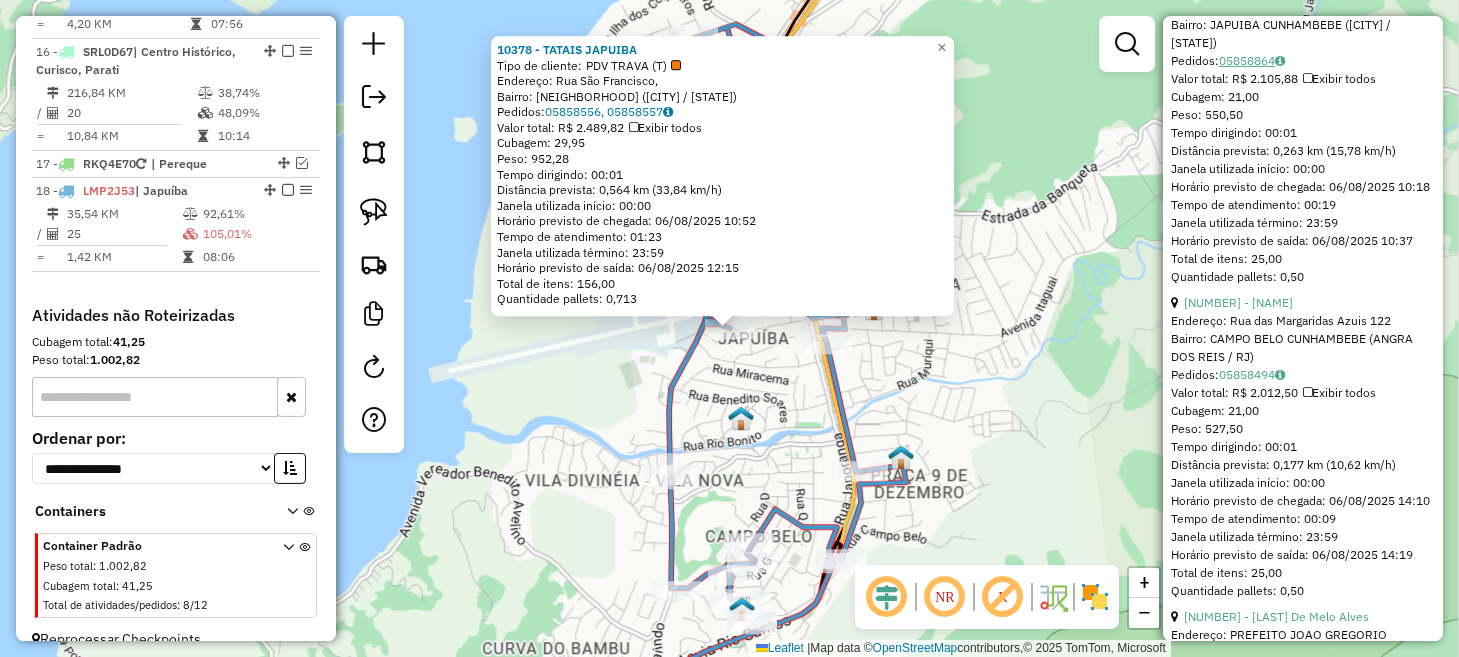 scroll, scrollTop: 2899, scrollLeft: 0, axis: vertical 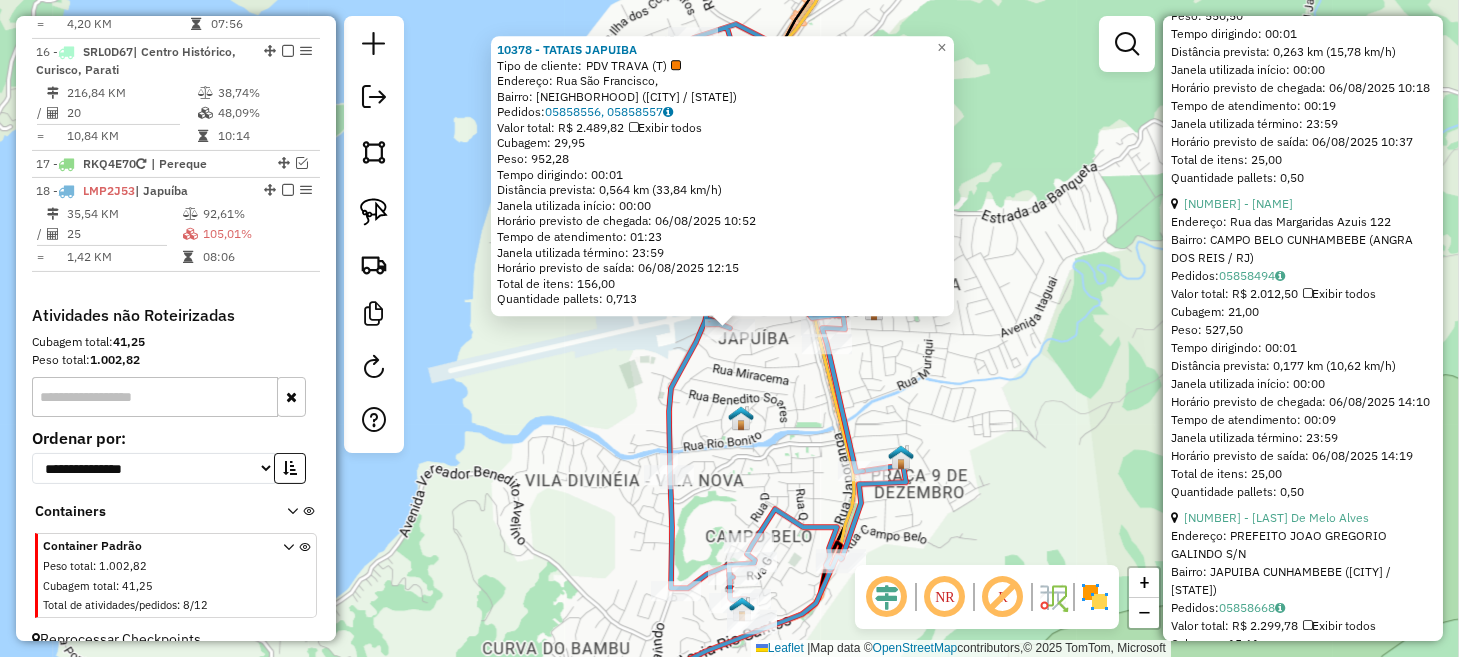 click on "[ID] - [NAME]  Tipo de cliente:   PDV TRAVA (T)   Endereço: [STREET] [NUMBER]   Bairro: [NEIGHBORHOOD] ([CITY] / [STATE])   Pedidos:  [ORDER_ID], [ORDER_ID]   Valor total: R$ [PRICE]   Exibir todos   Cubagem: [CUBAGE]  Peso: [WEIGHT]  Tempo dirigindo: [TIME]   Distância prevista: [DISTANCE] ([SPEED])   Janela utilizada início: [TIME]   Horário previsto de chegada: [DATE] [TIME]   Tempo de atendimento: [TIME]   Janela utilizada término: [TIME]   Horário previsto de saída: [DATE] [TIME]   Total de itens: [ITEMS]   Quantidade pallets: [PALLETS]  × Janela de atendimento Grade de atendimento Capacidade Transportadoras Veículos Cliente Pedidos  Rotas Selecione os dias de semana para filtrar as janelas de atendimento  Seg   Ter   Qua   Qui   Sex   Sáb   Dom  Informe o período da janela de atendimento: De: Até:  Filtrar exatamente a janela do cliente  Considerar janela de atendimento padrão  Selecione os dias de semana para filtrar as grades de atendimento  Seg   Ter   Qua   Qui   Sex   Sáb   Dom   De:" 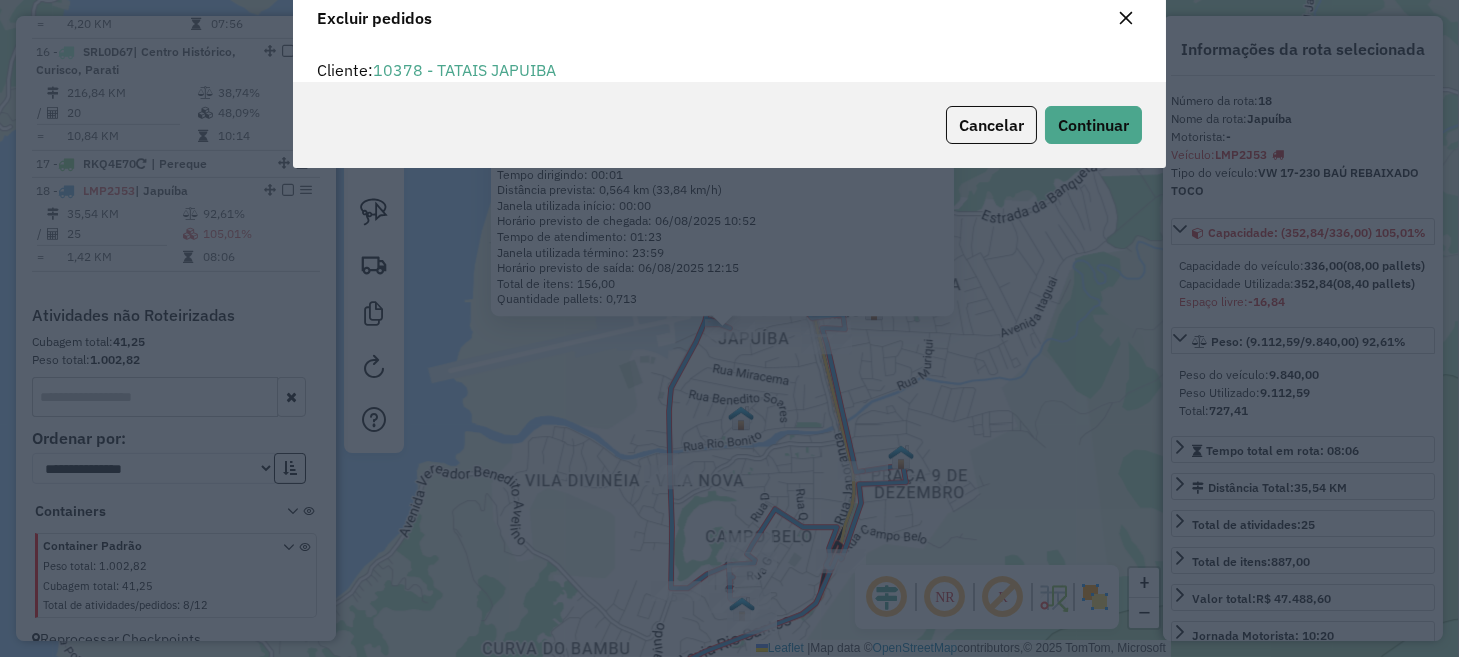 scroll, scrollTop: 81, scrollLeft: 0, axis: vertical 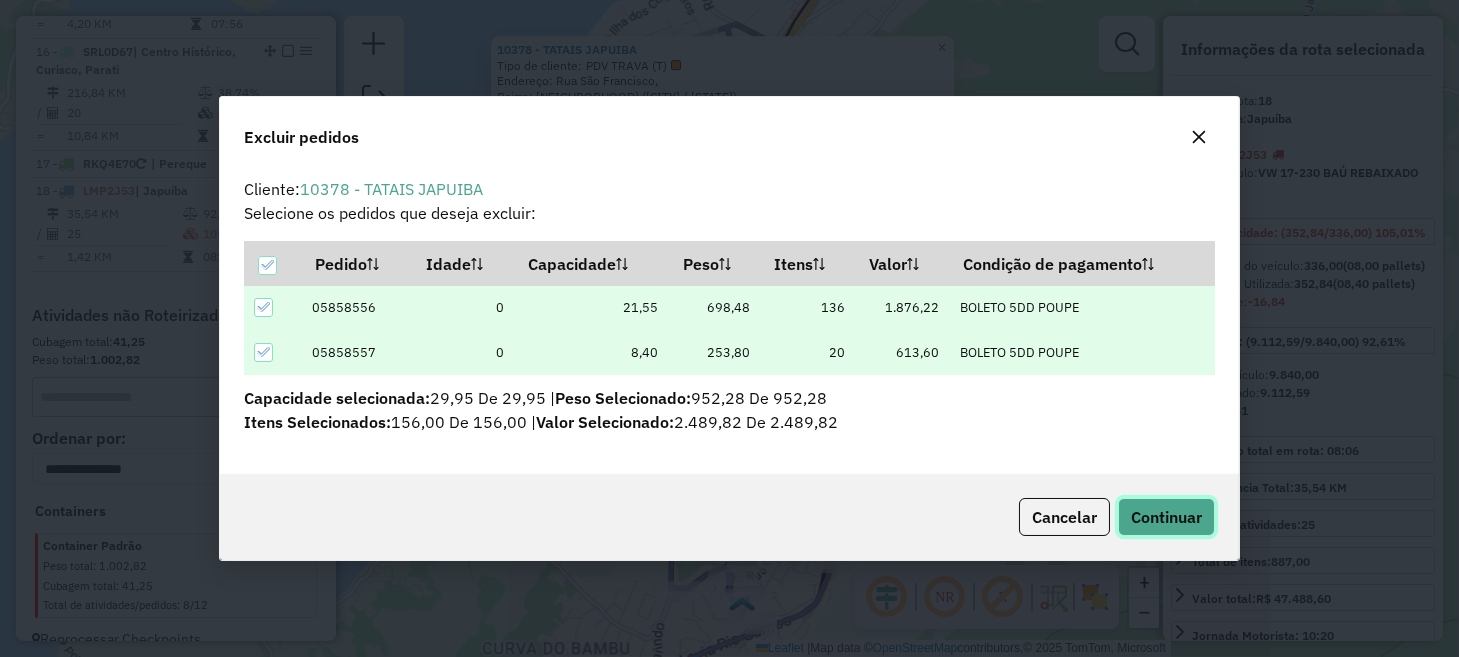 click on "Continuar" 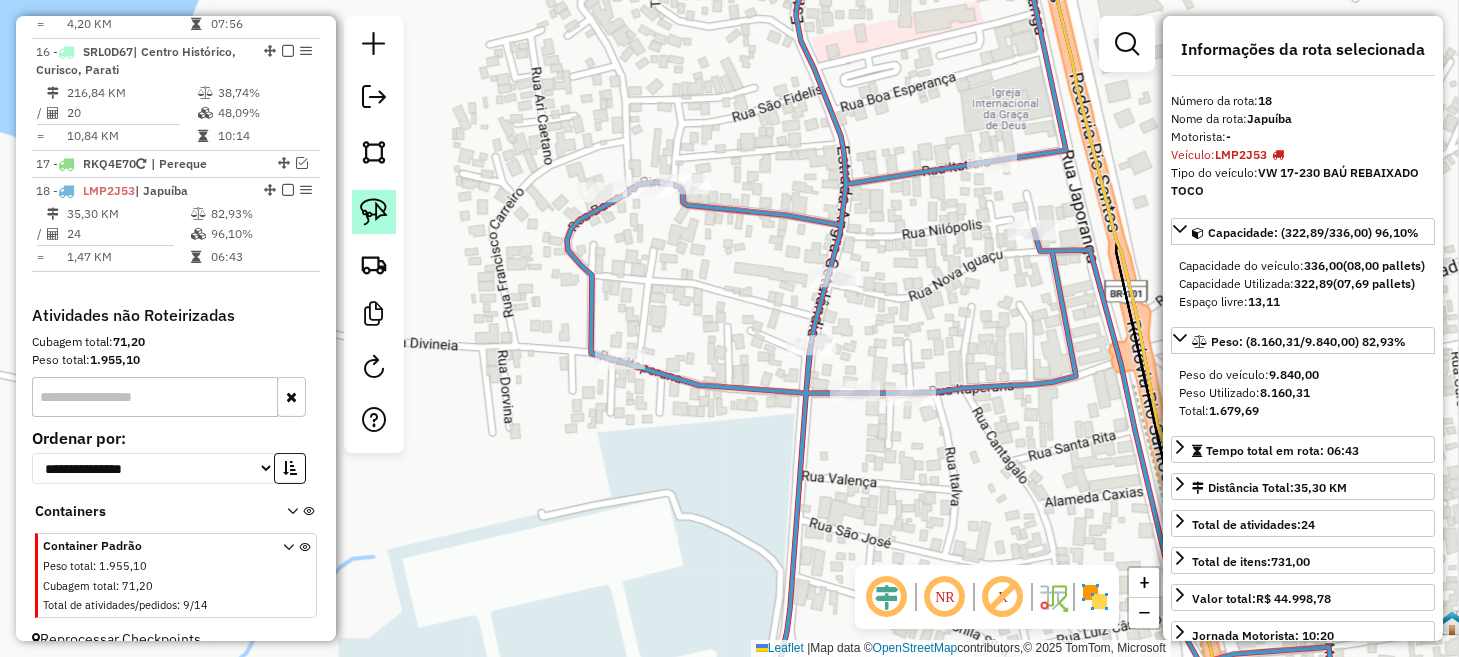 click 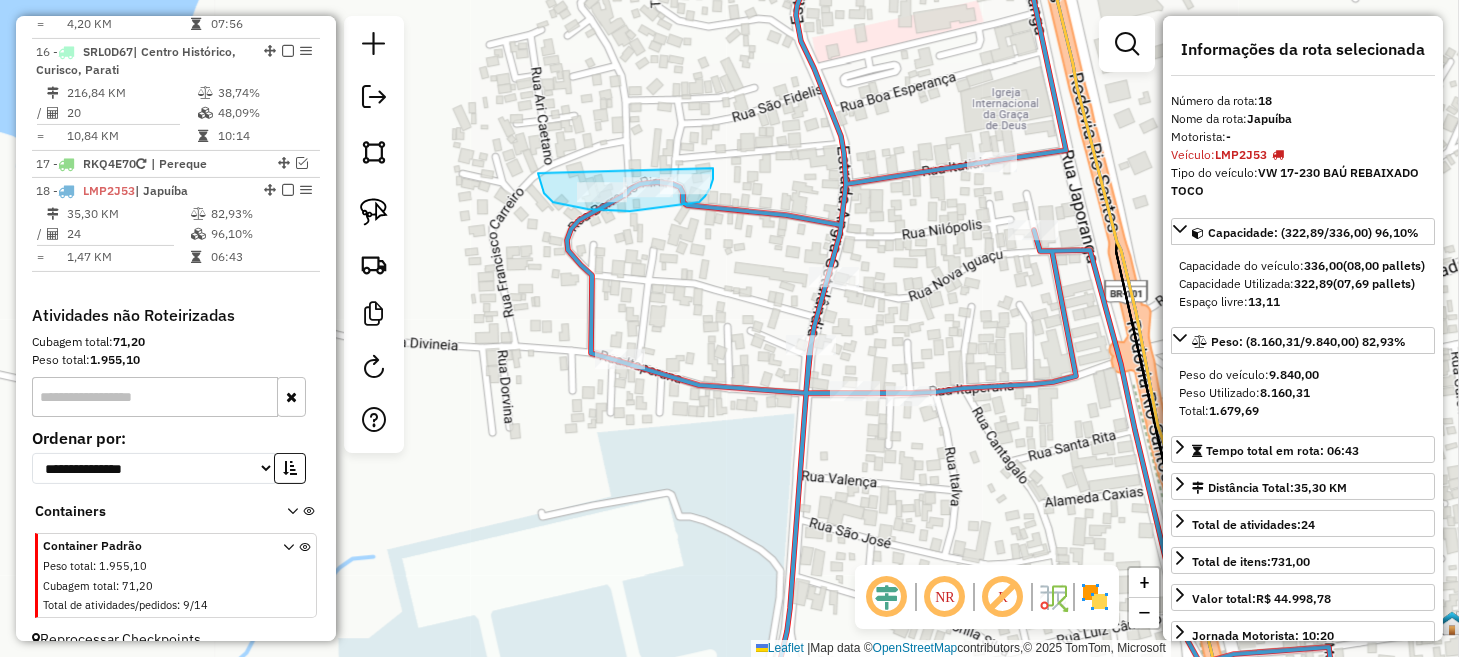 drag, startPoint x: 538, startPoint y: 173, endPoint x: 706, endPoint y: 157, distance: 168.76018 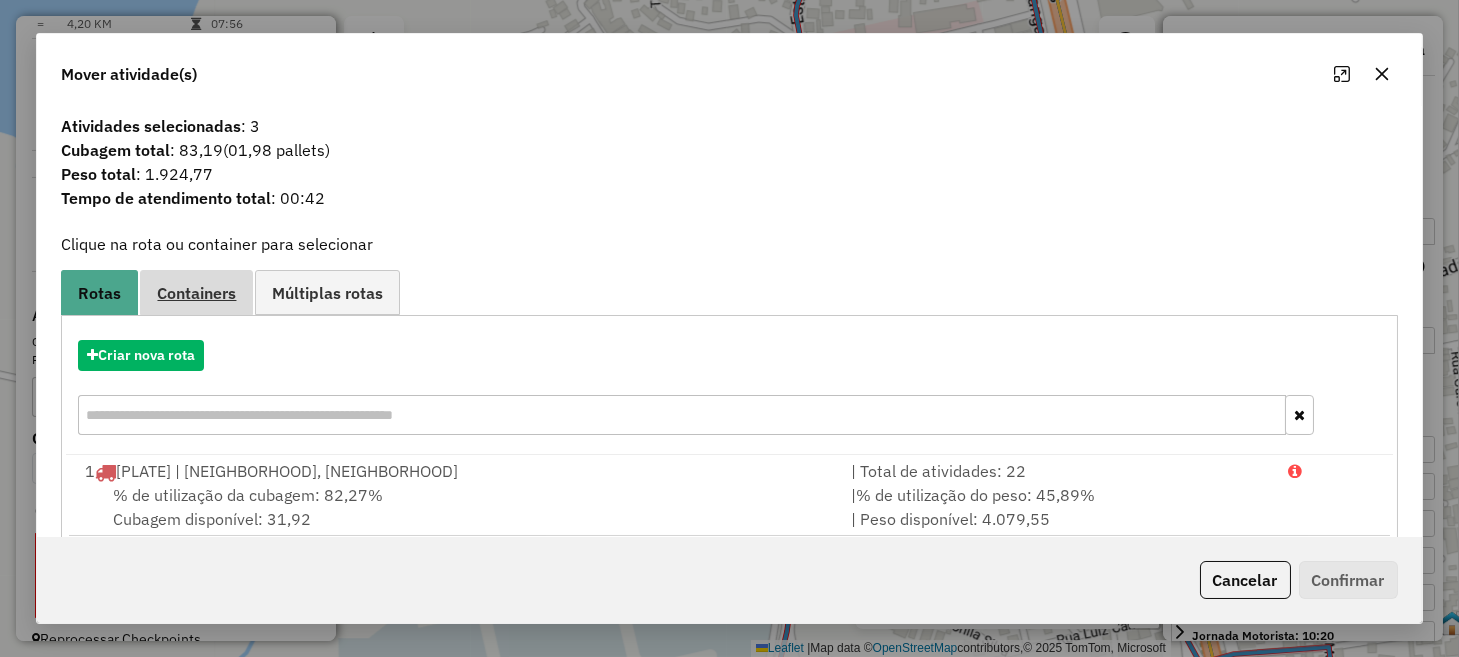 click on "Containers" at bounding box center (196, 293) 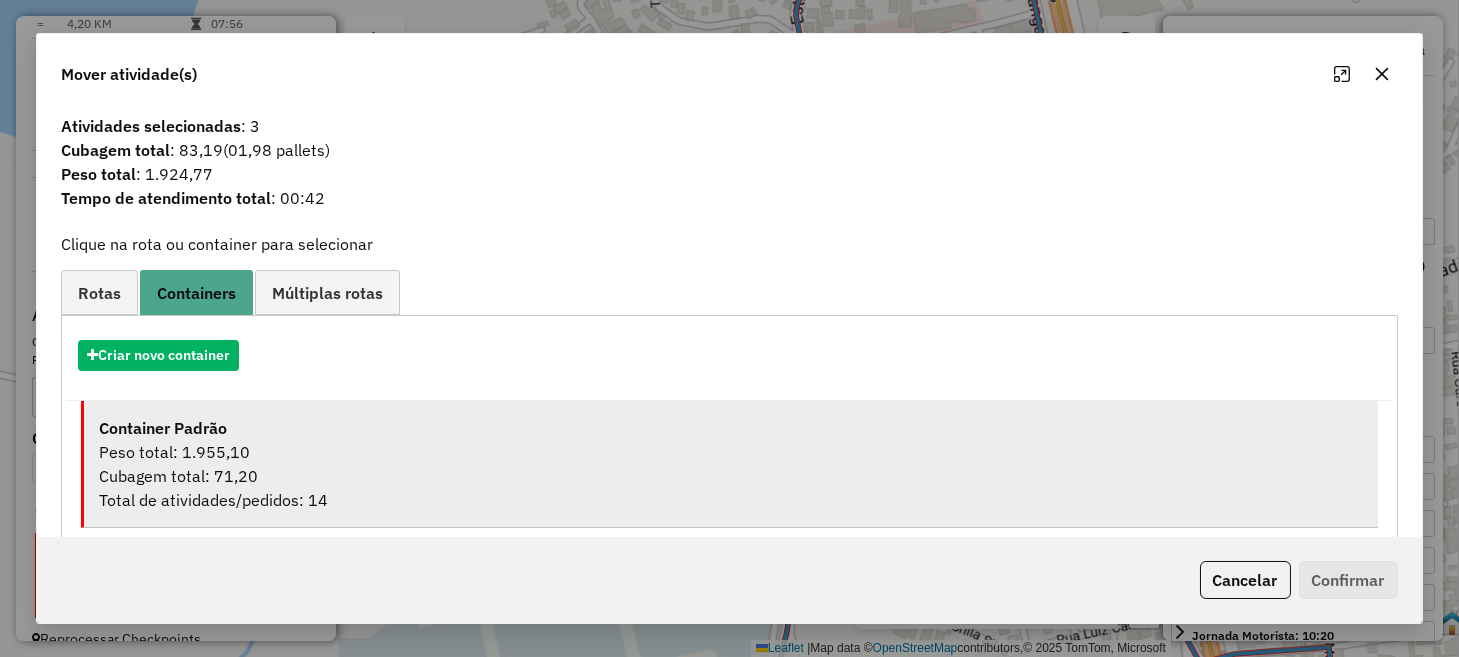 drag, startPoint x: 332, startPoint y: 418, endPoint x: 345, endPoint y: 420, distance: 13.152946 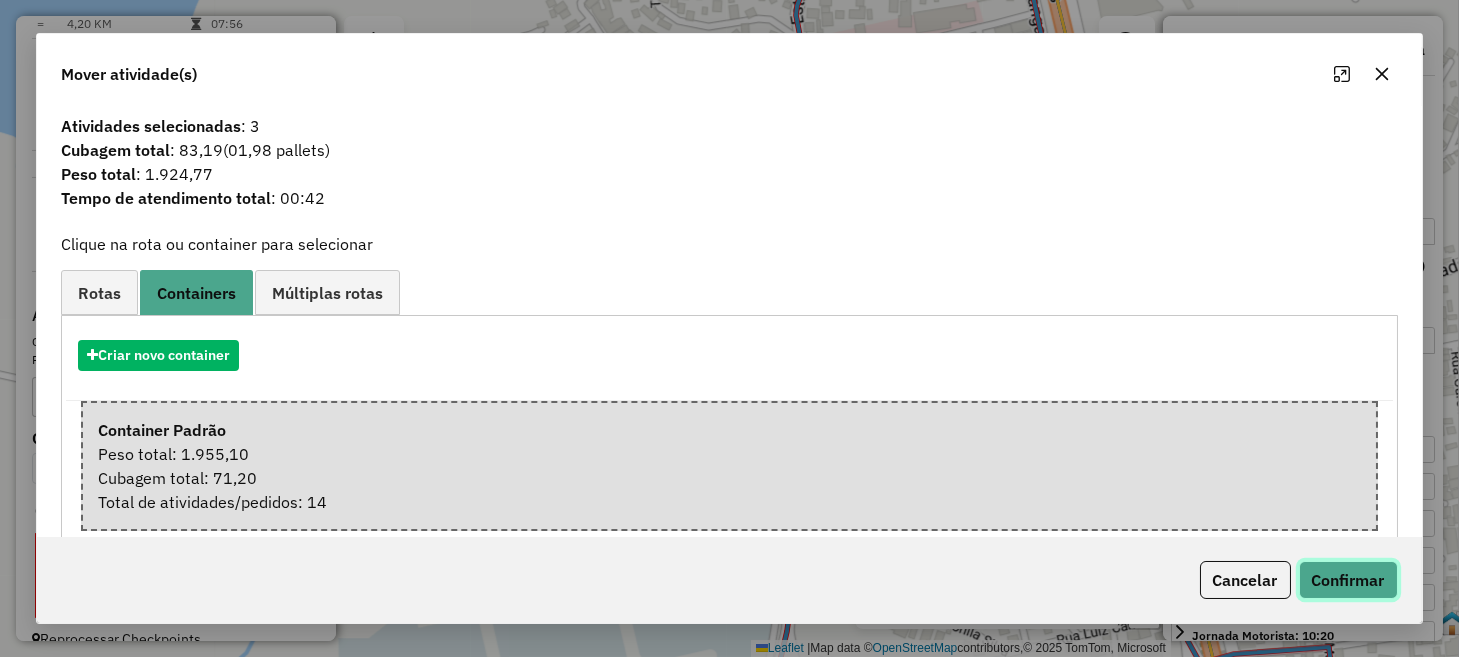 click on "Confirmar" 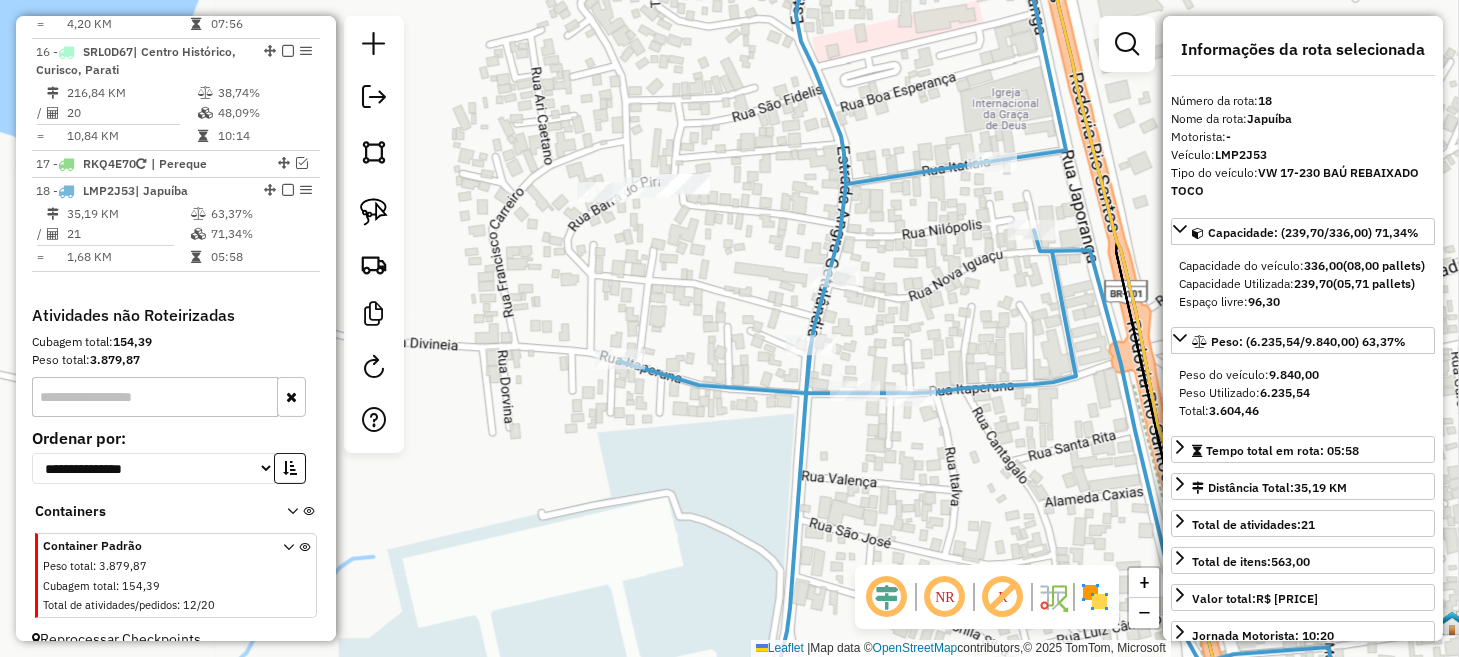 click on "Rota 18 - Placa LMP2J53  10259 - [NAME] Janela de atendimento Grade de atendimento Capacidade Transportadoras Veículos Cliente Pedidos  Rotas Selecione os dias de semana para filtrar as janelas de atendimento  Seg   Ter   Qua   Qui   Sex   Sáb   Dom  Informe o período da janela de atendimento: De: Até:  Filtrar exatamente a janela do cliente  Considerar janela de atendimento padrão  Selecione os dias de semana para filtrar as grades de atendimento  Seg   Ter   Qua   Qui   Sex   Sáb   Dom   Considerar clientes sem dia de atendimento cadastrado  Clientes fora do dia de atendimento selecionado Filtrar as atividades entre os valores definidos abaixo:  Peso mínimo:   Peso máximo:   Cubagem mínima:   Cubagem máxima:   De:   Até:  Filtrar as atividades entre o tempo de atendimento definido abaixo:  De:   Até:   Considerar capacidade total dos clientes não roteirizados Transportadora: Selecione um ou mais itens Tipo de veículo: Selecione um ou mais itens Veículo: Selecione um ou mais itens Nome:" 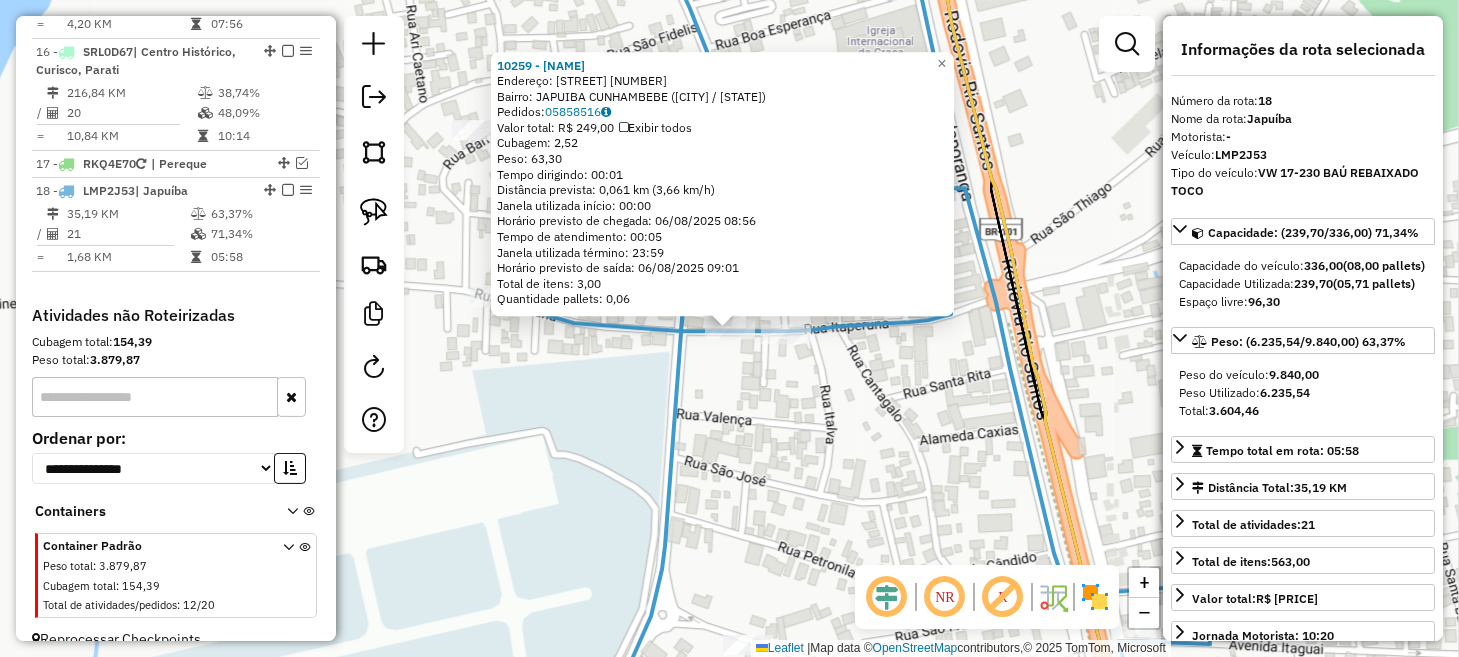 click on "[NUMBER] - [NAME] Endereço: ITAPERUNA [NUMBER] Bairro: JAPUIBA CUNHAMBEBE ([CITY] / [STATE]) Pedidos: [ORDER_ID] Valor total: R$ [CURRENCY] Exibir todos Cubagem: [CUBAGE] Peso: [WEIGHT] Tempo dirigindo: [TIME] Distância prevista: [DISTANCE] km ([SPEED] km/h) Janela utilizada início: [TIME] Horário previsto de chegada: [DATE] [TIME] Tempo de atendimento: [TIME] Janela utilizada término: [TIME] Horário previsto de saída: [DATE] [TIME] Total de itens: [NUMBER],00 Quantidade pallets: [PALLETS] × Janela de atendimento Grade de atendimento Capacidade Transportadoras Veículos Cliente Pedidos Rotas Selecione os dias de semana para filtrar as janelas de atendimento Seg Ter Qua Qui Sex Sáb Dom Informe o período da janela de atendimento: De: [TIME] Até: [TIME] Filtrar exatamente a janela do cliente Considerar janela de atendimento padrão Selecione os dias de semana para filtrar as grades de atendimento Seg Ter Qua Qui Sex Sáb Dom Considerar clientes sem dia de atendimento cadastrado +" 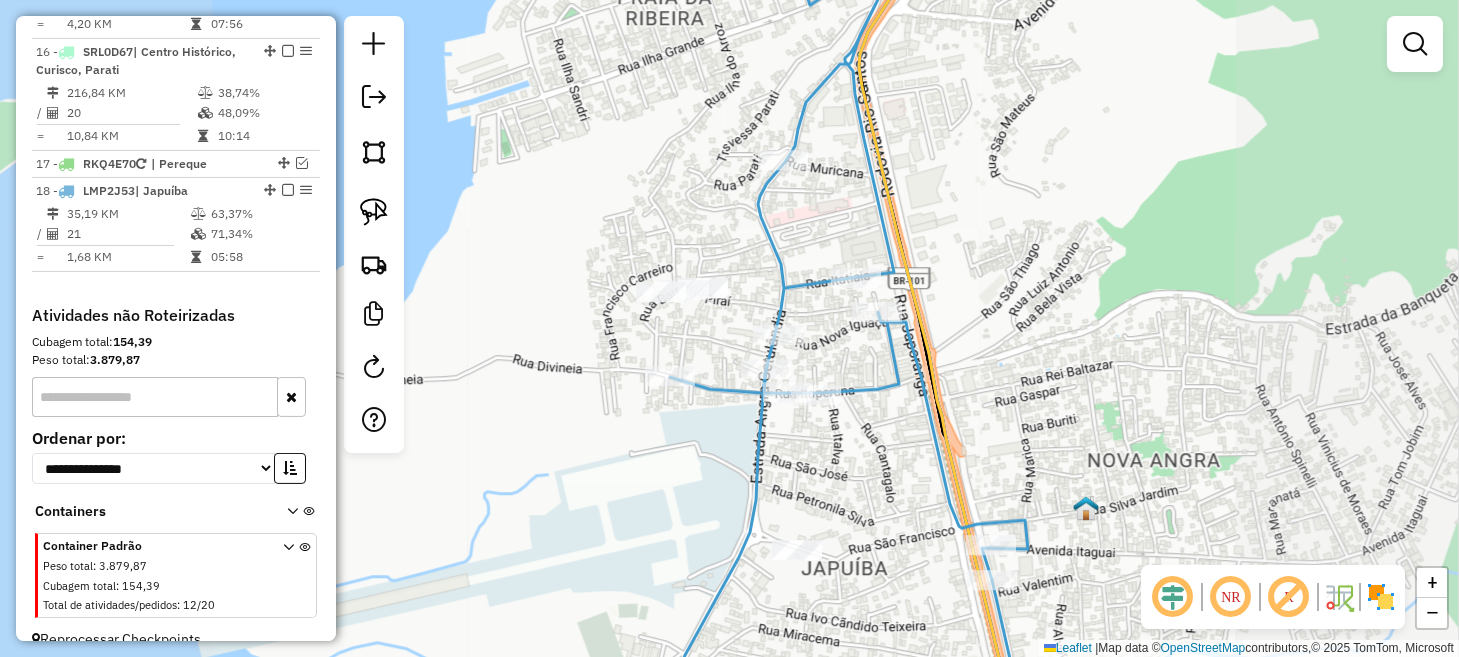 drag, startPoint x: 848, startPoint y: 525, endPoint x: 838, endPoint y: 405, distance: 120.41595 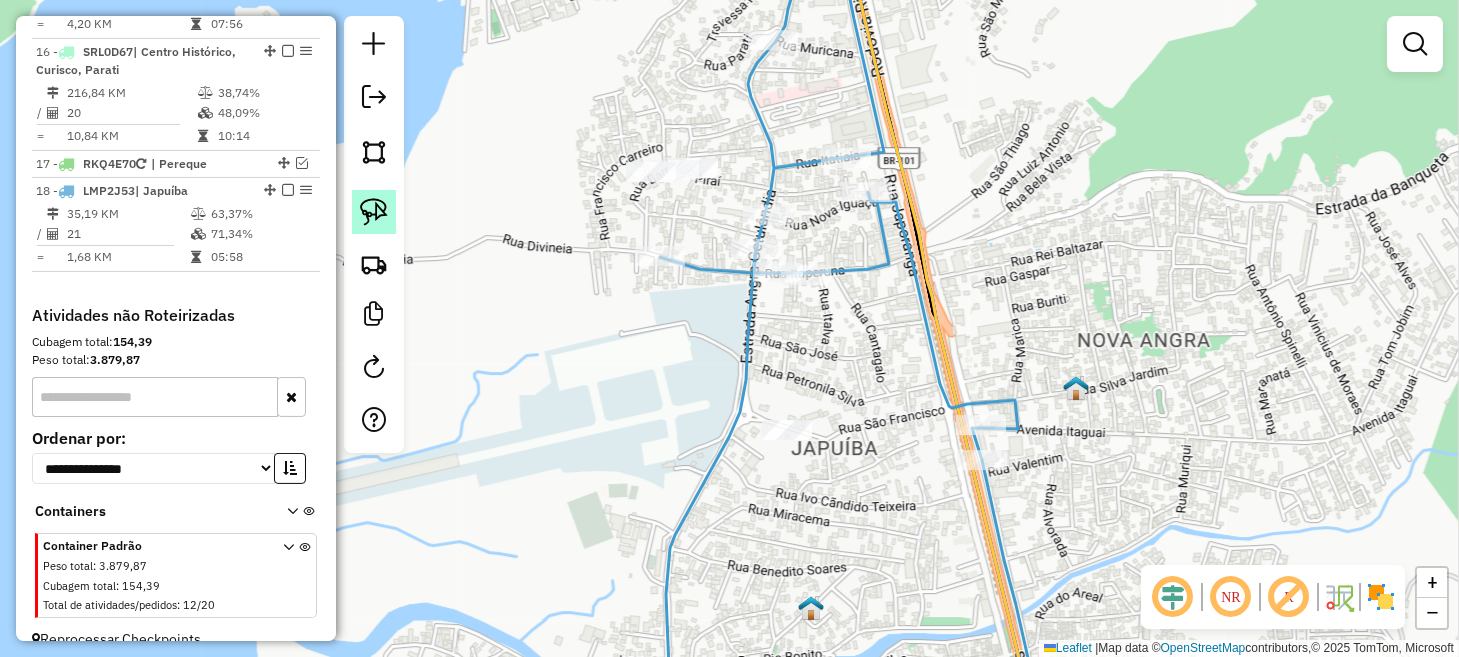 click 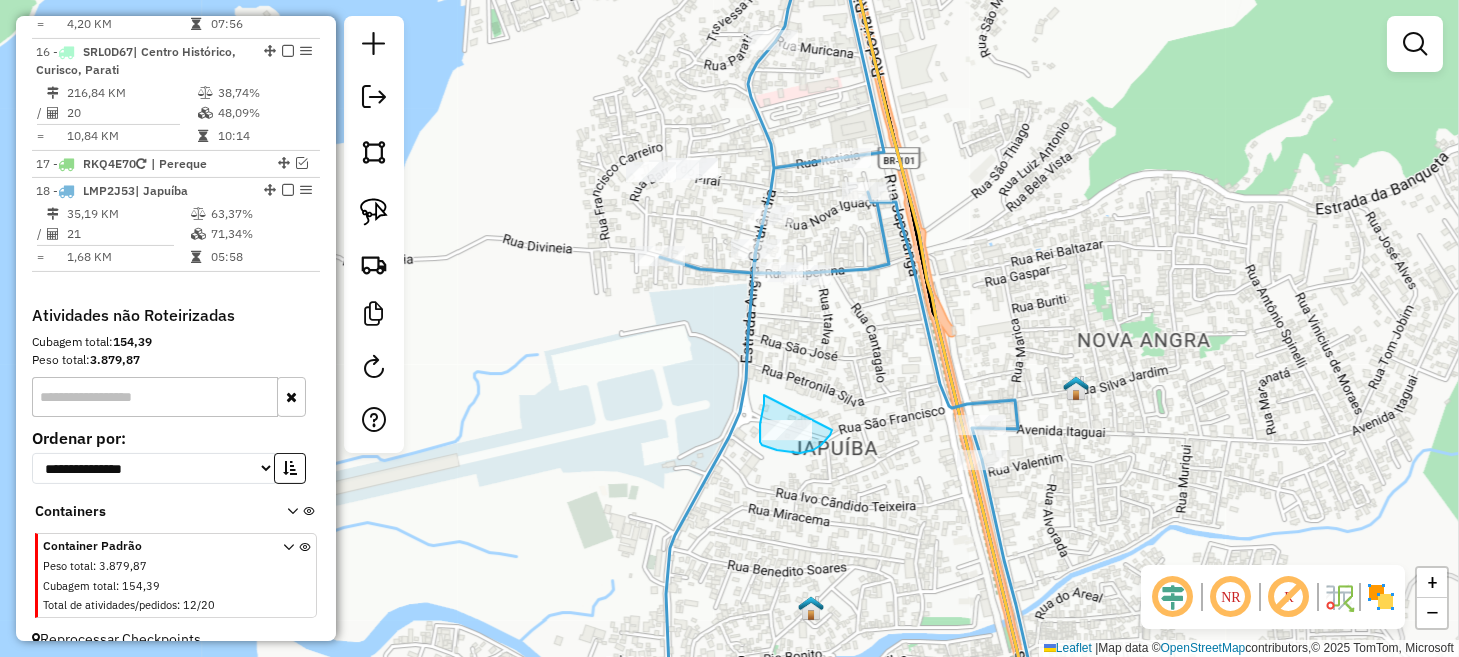 drag, startPoint x: 764, startPoint y: 395, endPoint x: 831, endPoint y: 418, distance: 70.837845 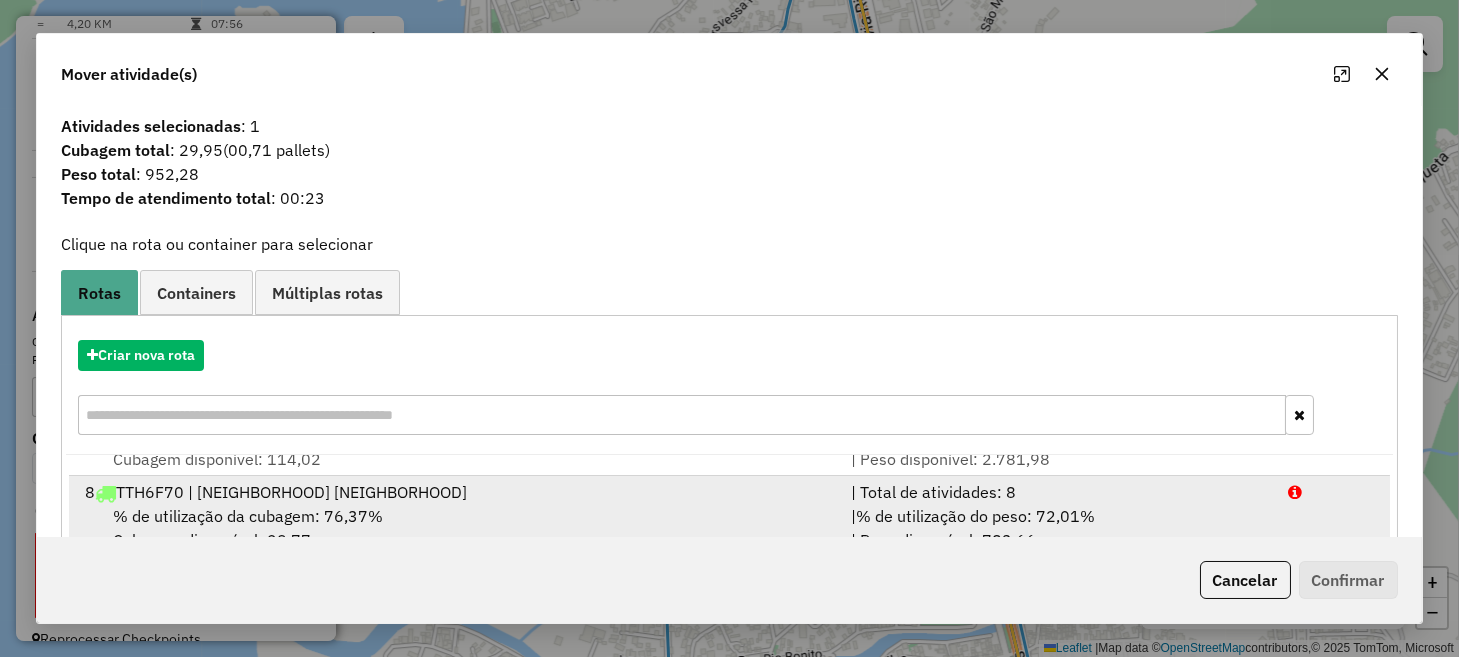 scroll, scrollTop: 569, scrollLeft: 0, axis: vertical 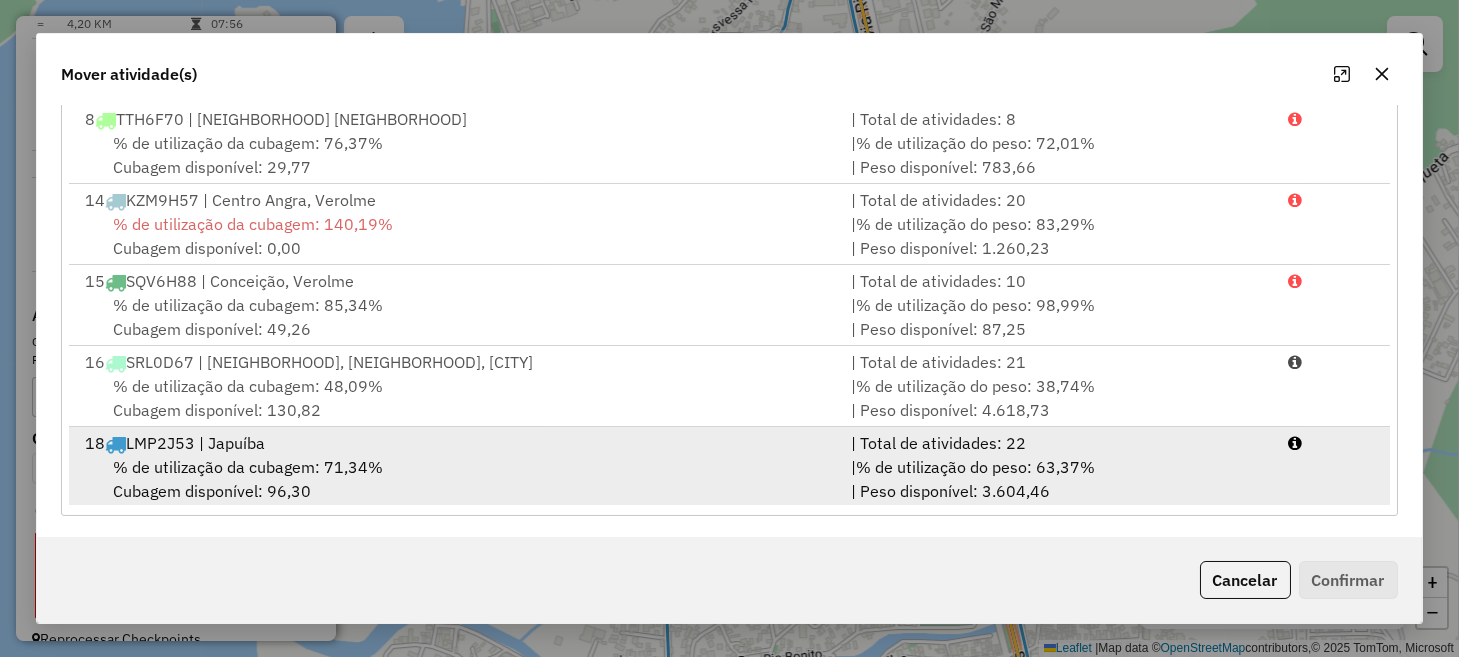 click on "| Total de atividades: 22" at bounding box center [1057, 443] 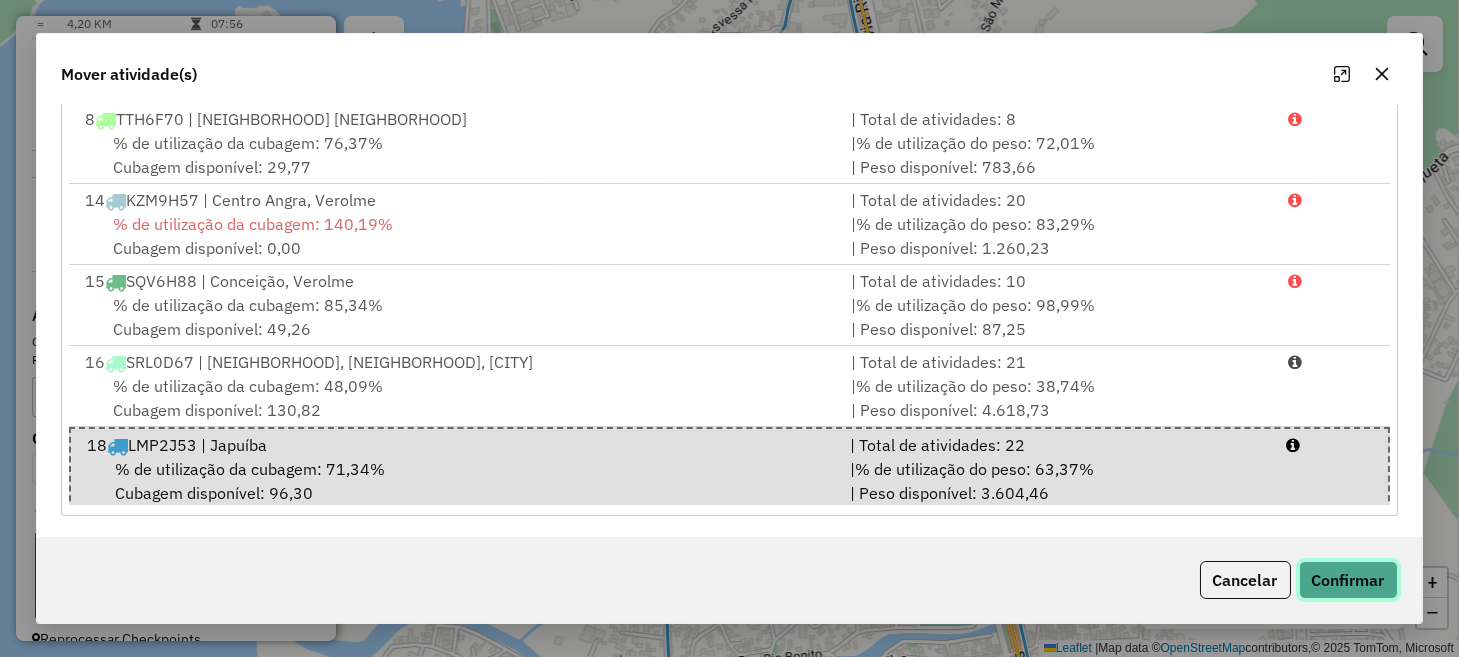 click on "Confirmar" 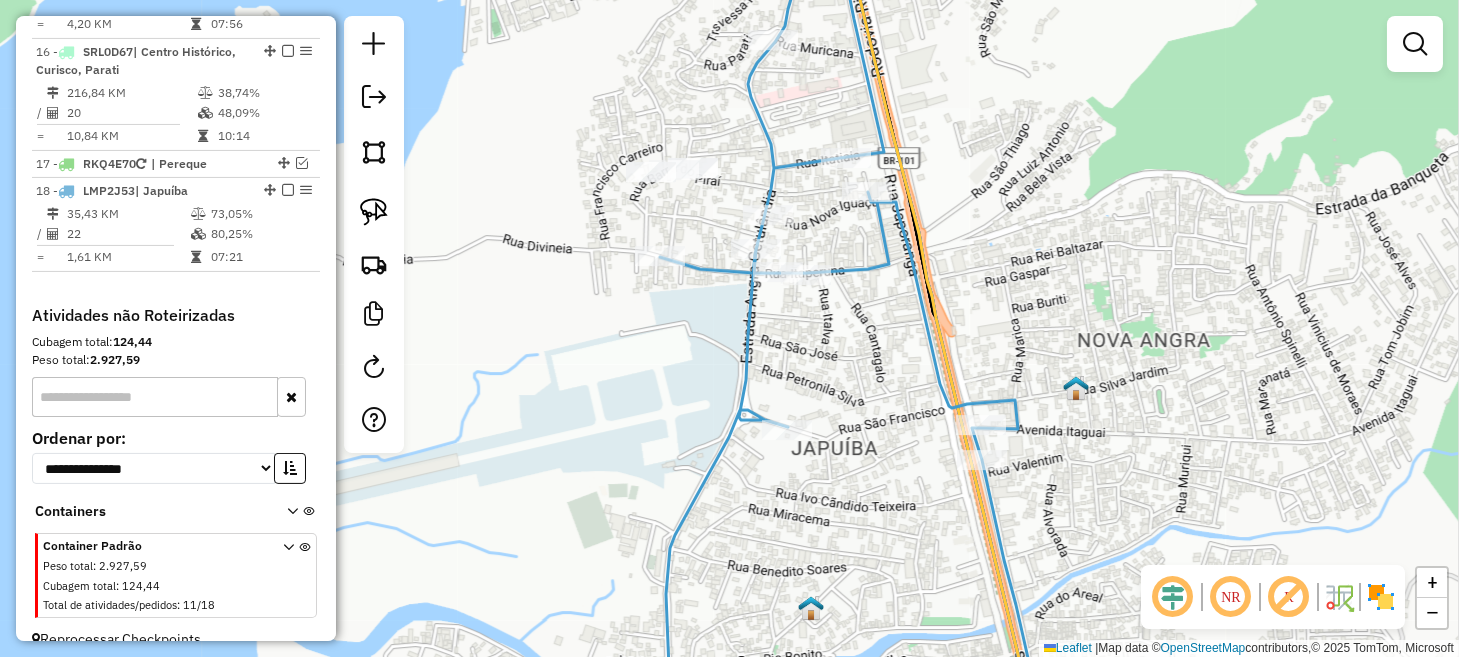 scroll, scrollTop: 0, scrollLeft: 0, axis: both 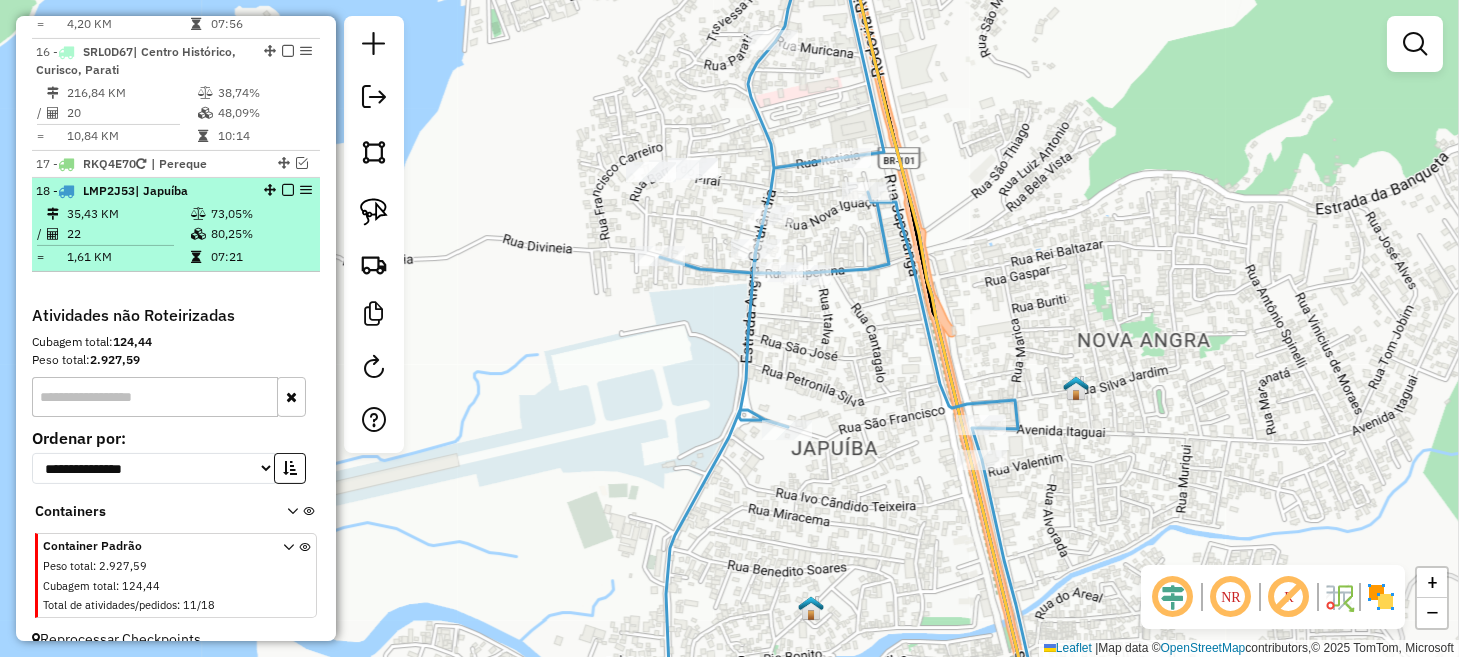 click at bounding box center (288, 190) 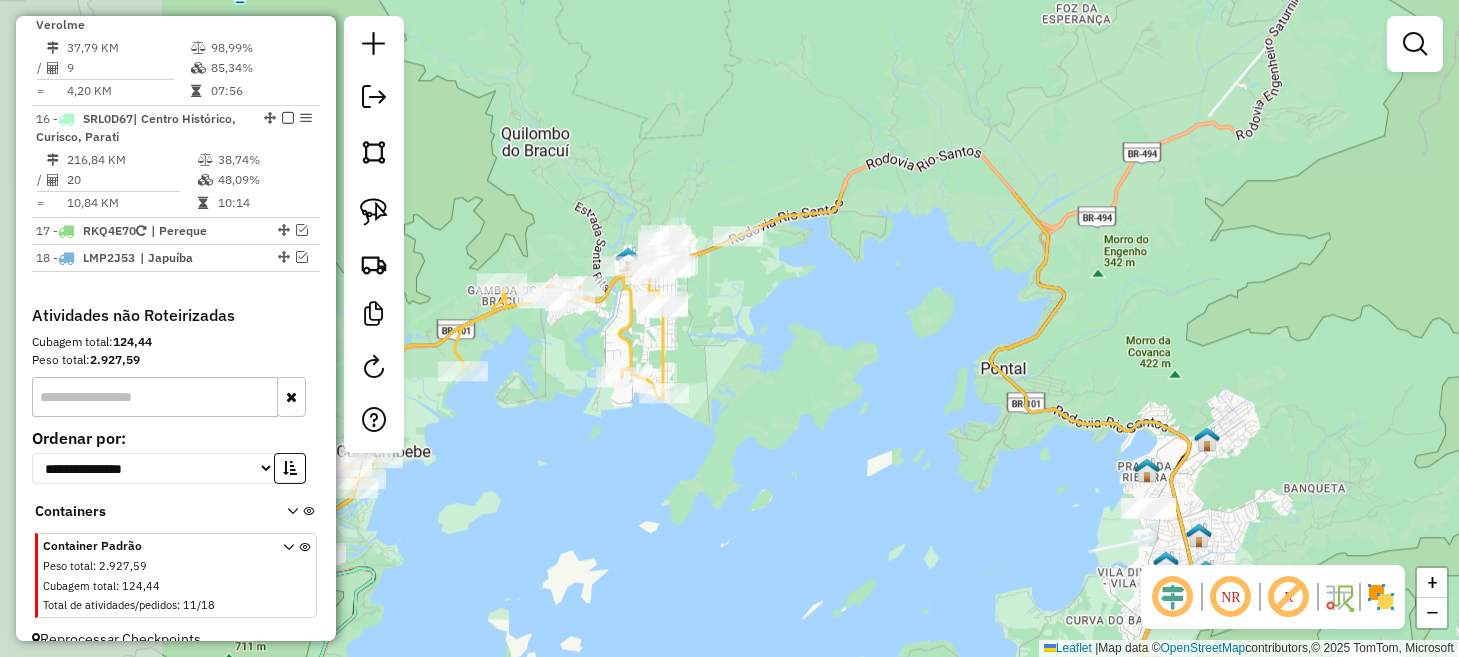 drag, startPoint x: 655, startPoint y: 310, endPoint x: 1249, endPoint y: 613, distance: 666.8171 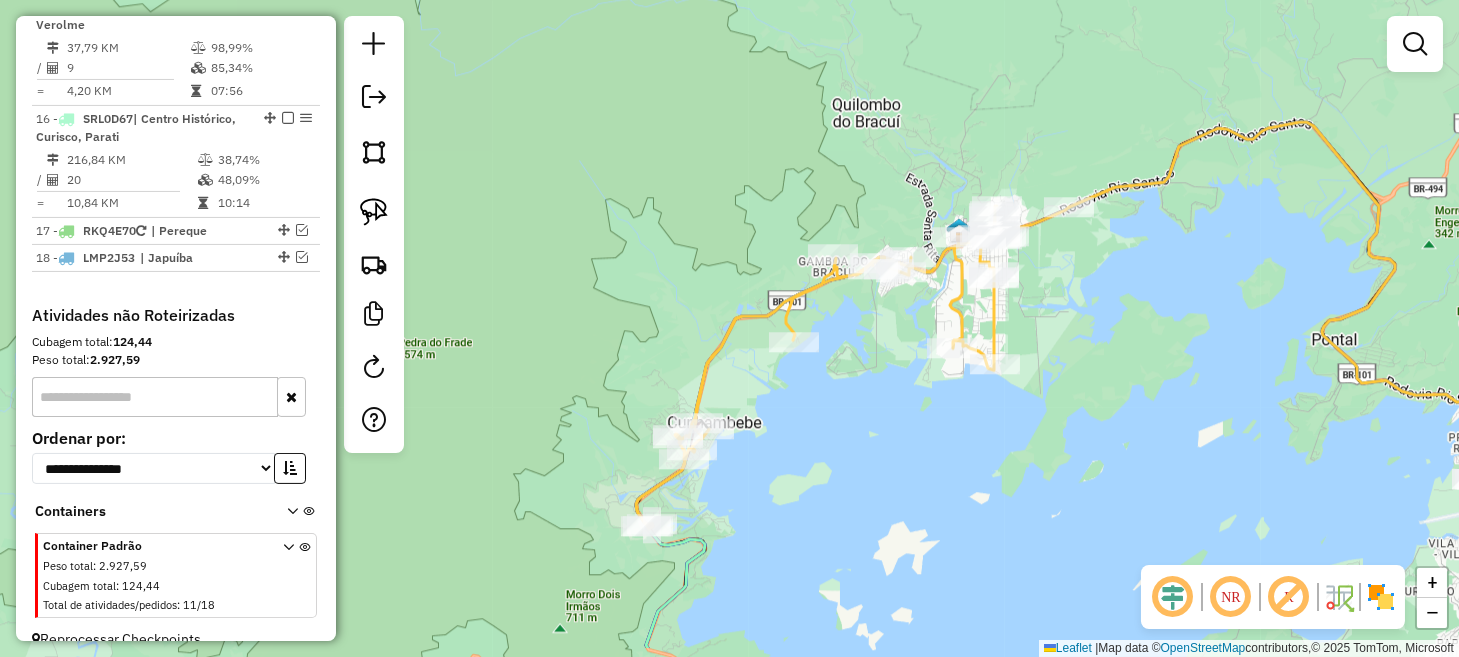 drag, startPoint x: 928, startPoint y: 563, endPoint x: 1068, endPoint y: 482, distance: 161.74362 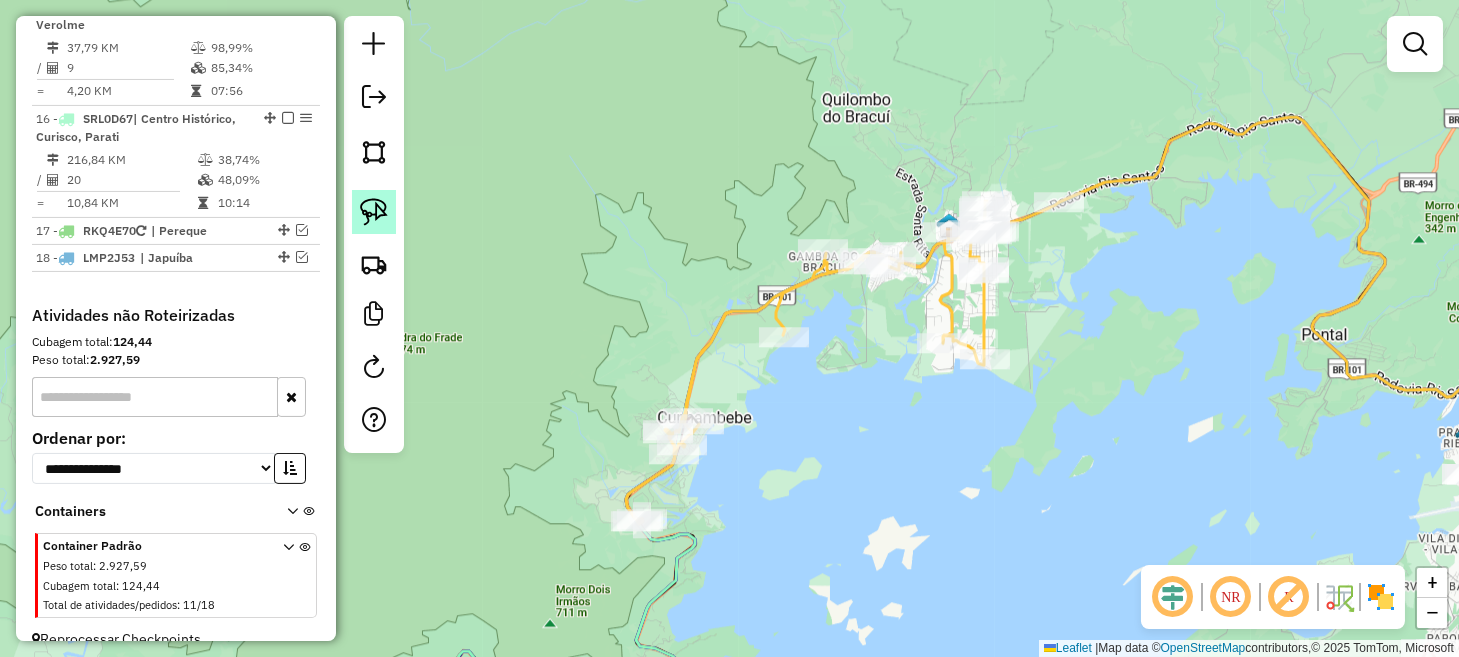 click 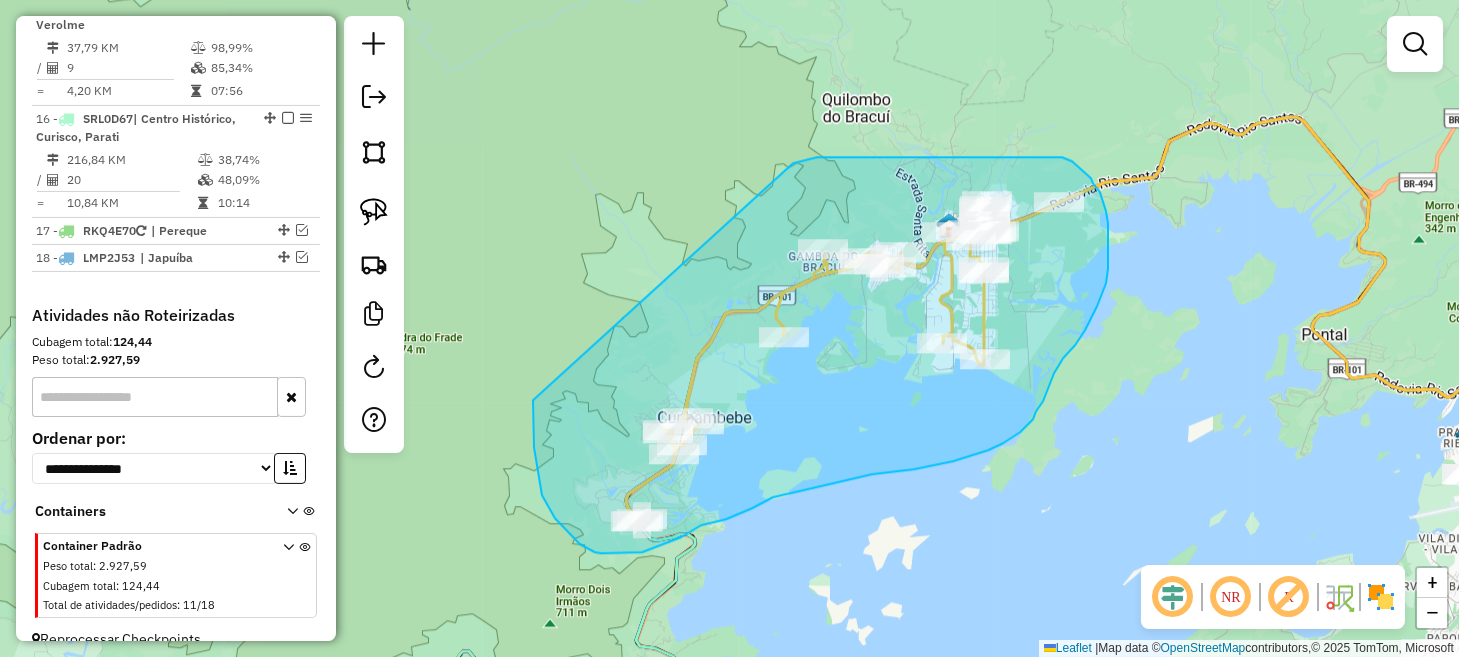drag, startPoint x: 533, startPoint y: 407, endPoint x: 754, endPoint y: 173, distance: 321.86487 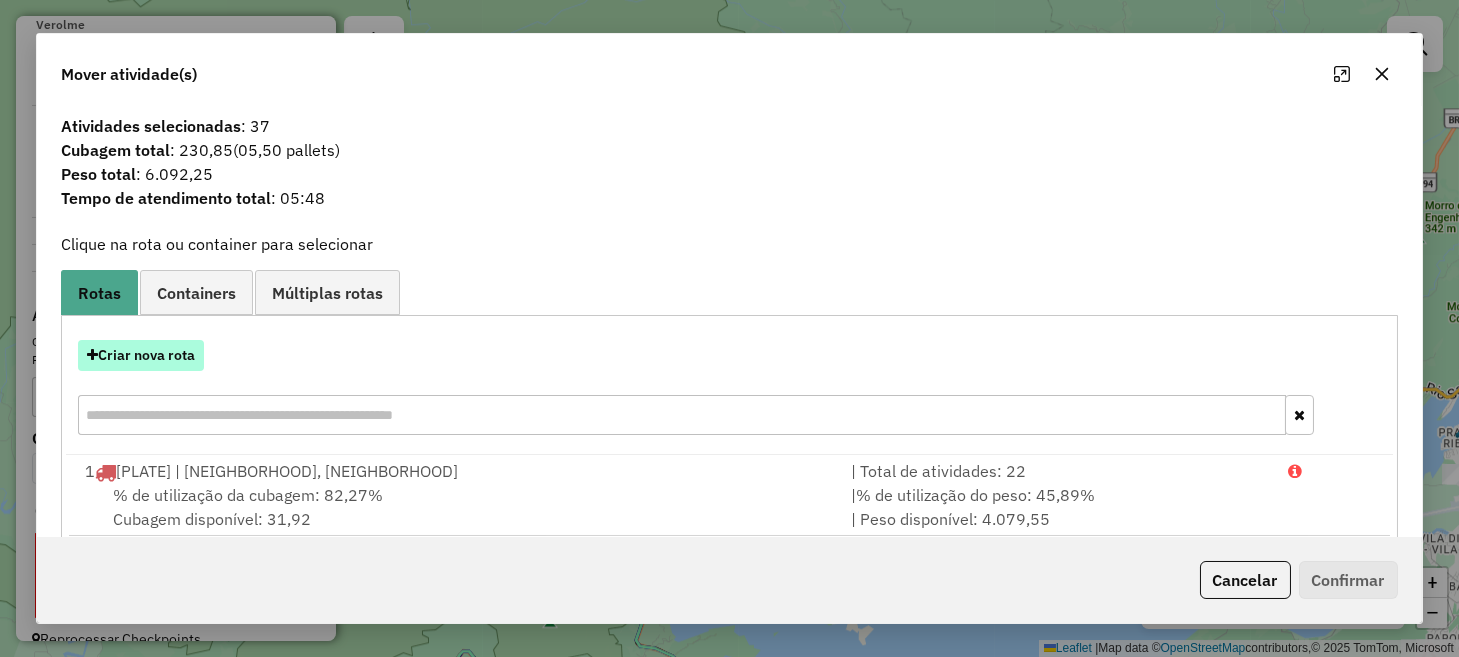 click on "Criar nova rota" at bounding box center (141, 355) 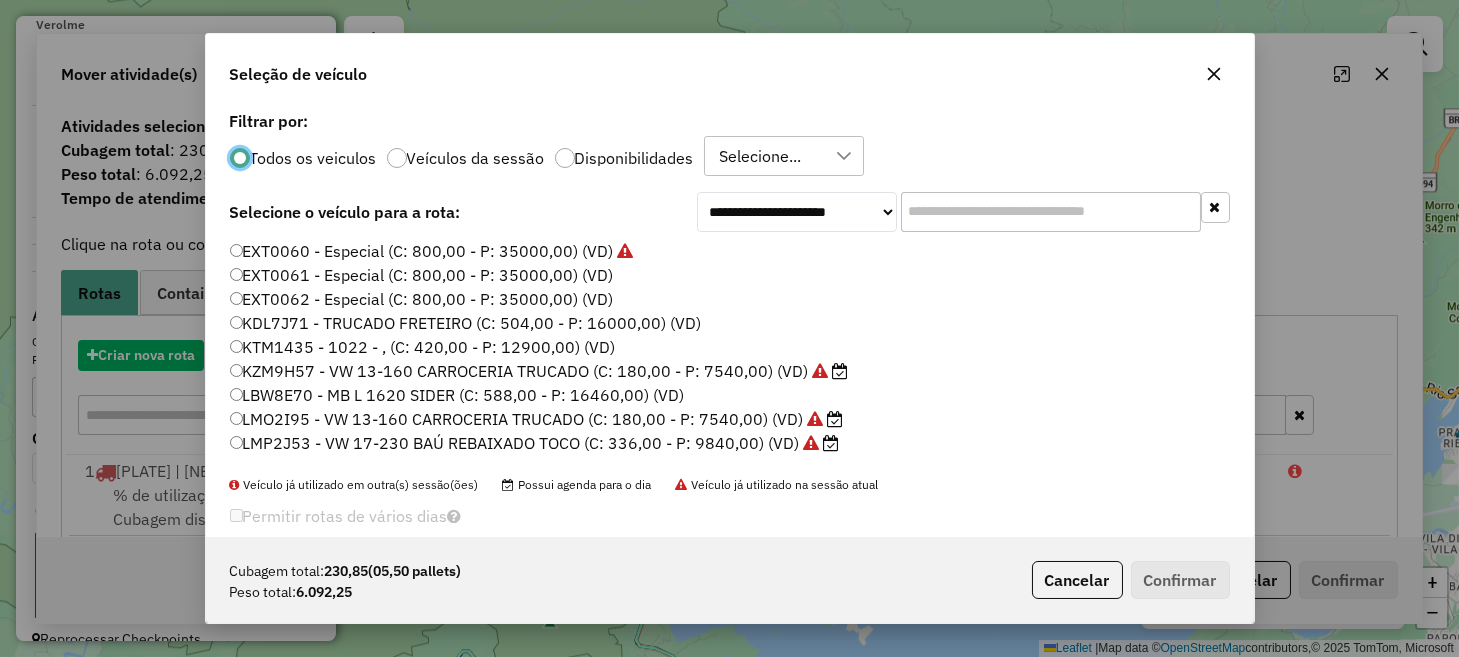 scroll, scrollTop: 10, scrollLeft: 6, axis: both 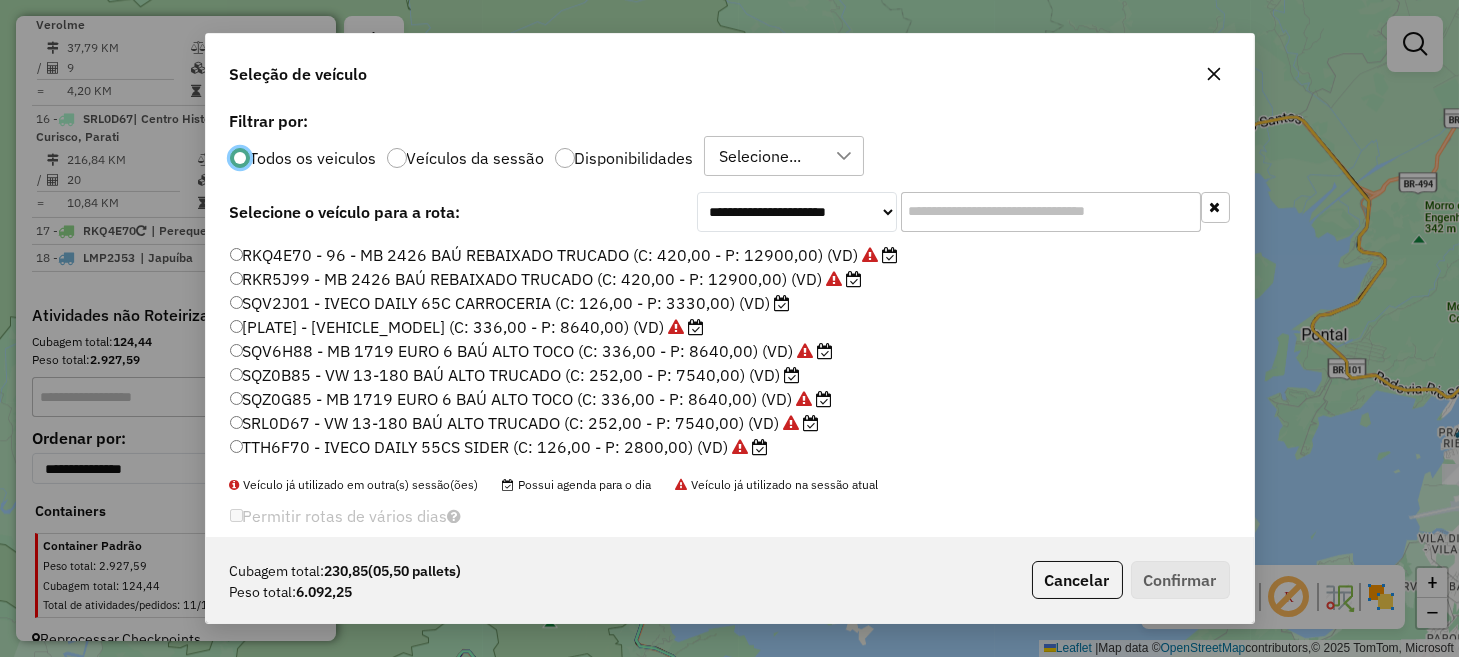 click on "[PLATE] - [VEHICLE_MODEL] (C: 336,00 - P: 8640,00) (VD)" 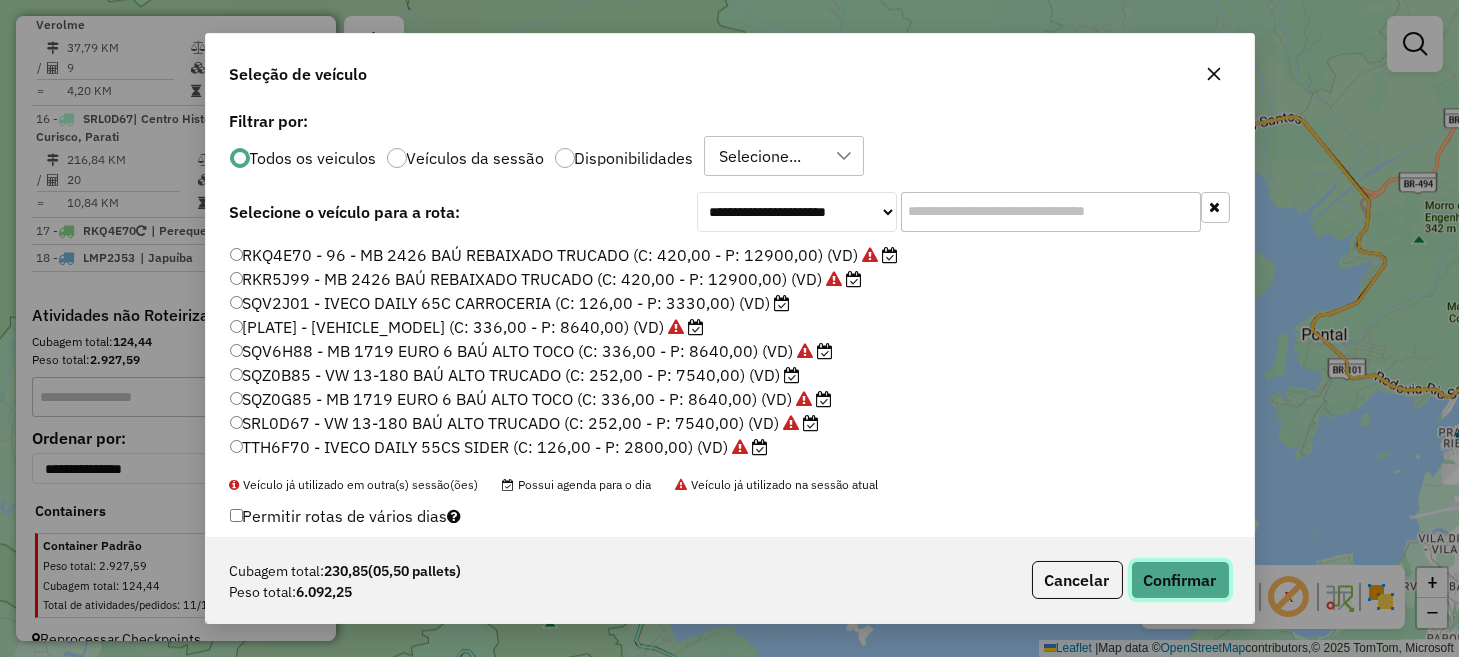 click on "Confirmar" 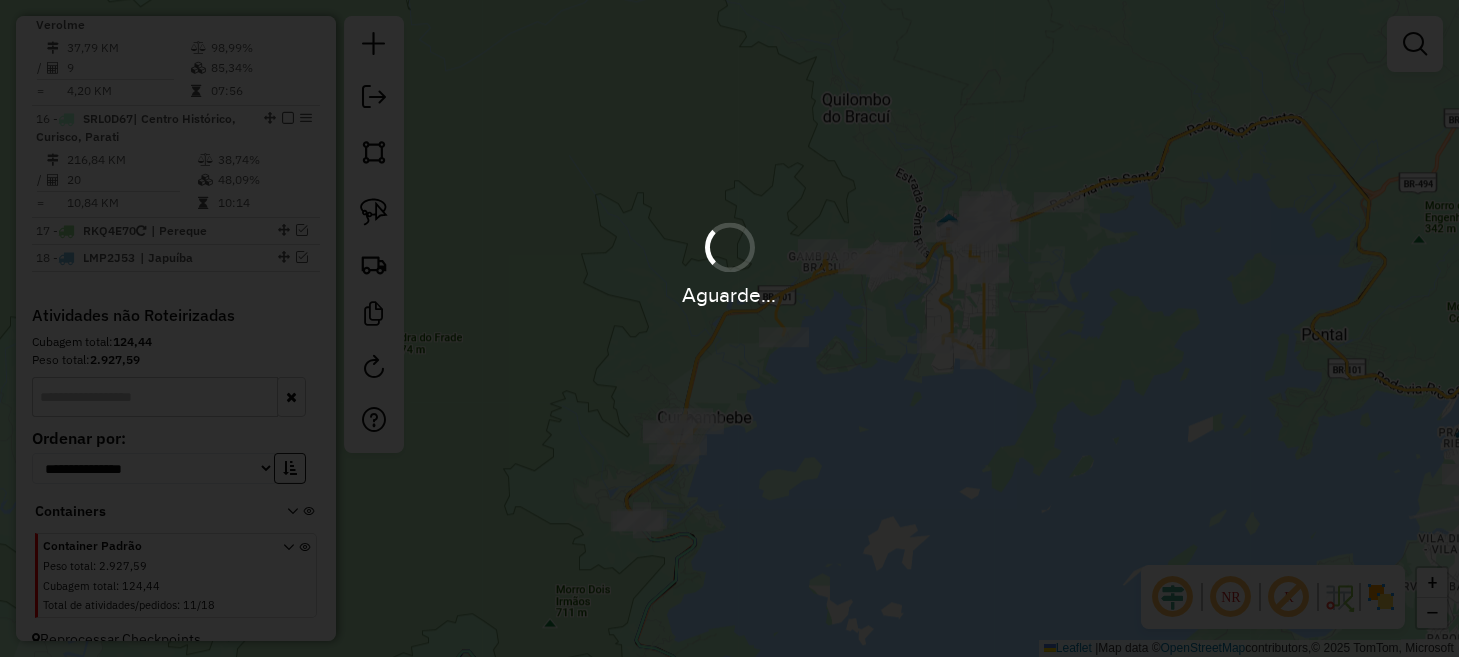 scroll, scrollTop: 1920, scrollLeft: 0, axis: vertical 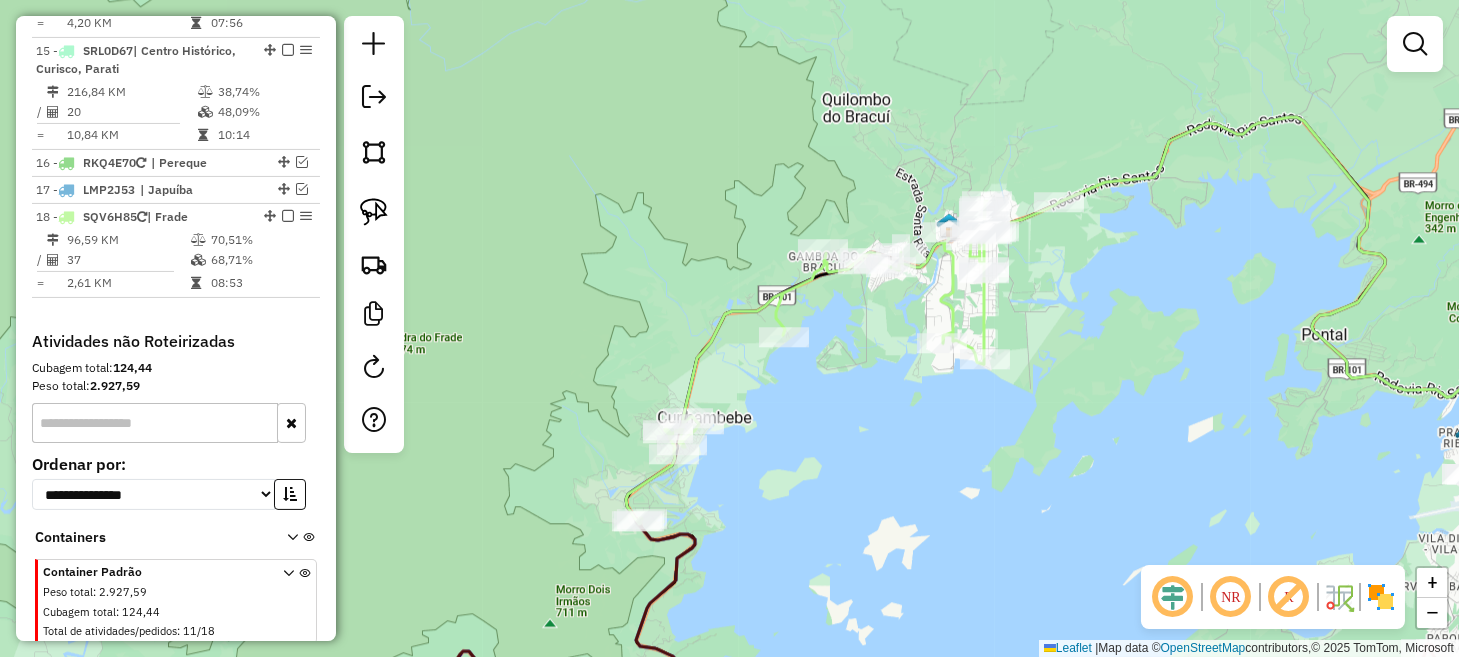 drag, startPoint x: 745, startPoint y: 499, endPoint x: 752, endPoint y: 455, distance: 44.553337 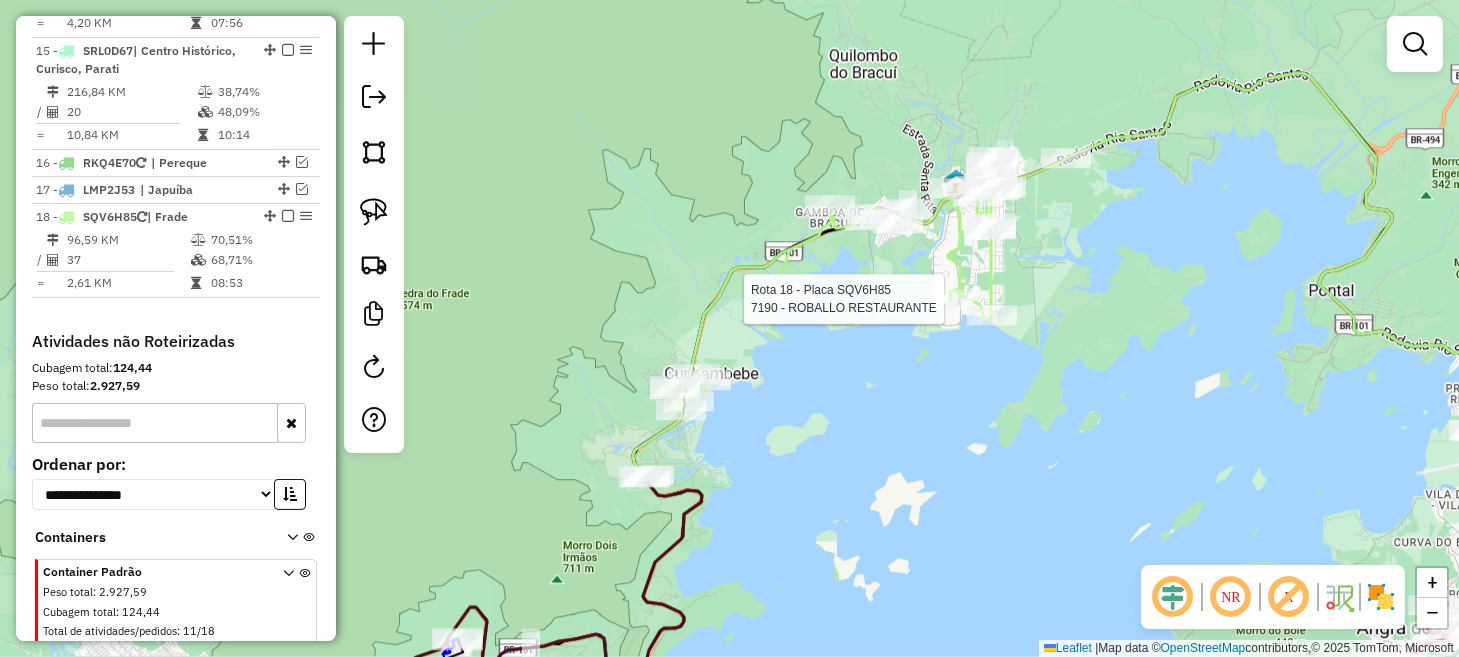 scroll, scrollTop: 1946, scrollLeft: 0, axis: vertical 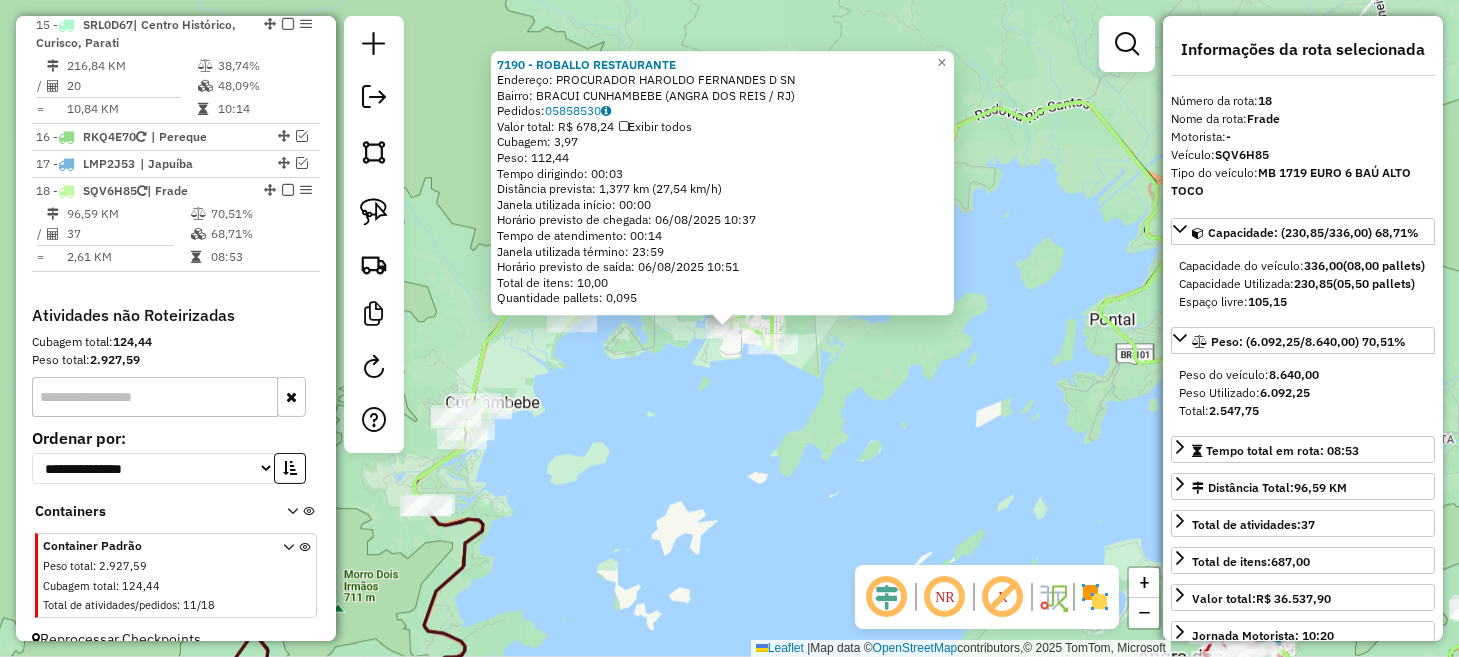 click on "[NUMBER] - ROBALLO RESTAURANTE Endereço: PROCURADOR HAROLDO FERNANDES D SN Bairro: BRACUI CUNHAMBEBE ([CITY] / [STATE]) Pedidos: [ORDER_ID] Valor total: R$ [CURRENCY] Exibir todos Cubagem: [CUBAGE] Peso: [WEIGHT] Tempo dirigindo: [TIME] Distância prevista: [DISTANCE] km ([SPEED] km/h) Janela utilizada início: [TIME] Horário previsto de chegada: [DATE] [TIME] Tempo de atendimento: [TIME] Janela utilizada término: [TIME] Horário previsto de saída: [DATE] [TIME] Total de itens: [NUMBER],00 Quantidade pallets: [PALLETS] × Janela de atendimento Grade de atendimento Capacidade Transportadoras Veículos Cliente Pedidos Rotas Selecione os dias de semana para filtrar as janelas de atendimento Seg Ter Qua Qui Sex Sáb Dom Informe o período da janela de atendimento: De: [TIME] Até: [TIME] Filtrar exatamente a janela do cliente Considerar janela de atendimento padrão Selecione os dias de semana para filtrar as grades de atendimento Seg Ter Qua Qui Sex Sáb Dom Peso mínimo: [WEIGHT] De: [WEIGHT] De: [WEIGHT]" 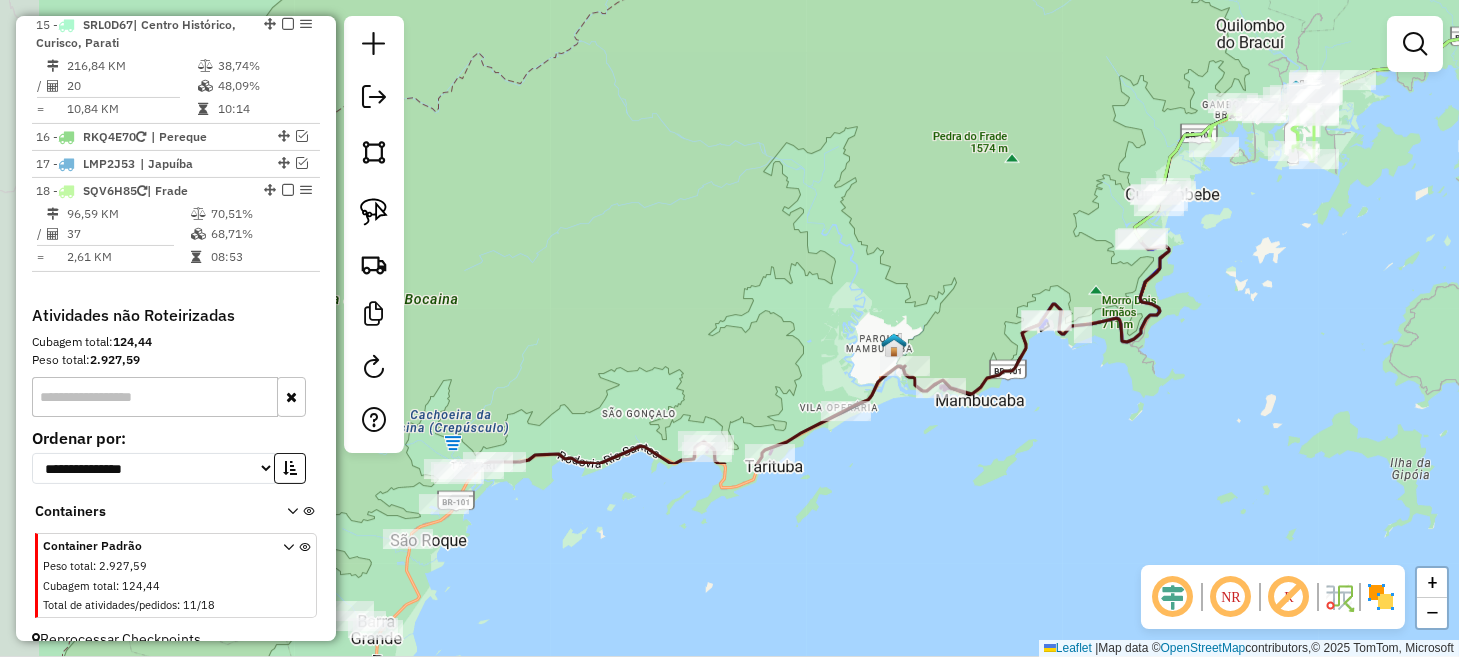 drag, startPoint x: 659, startPoint y: 545, endPoint x: 1268, endPoint y: 235, distance: 683.3601 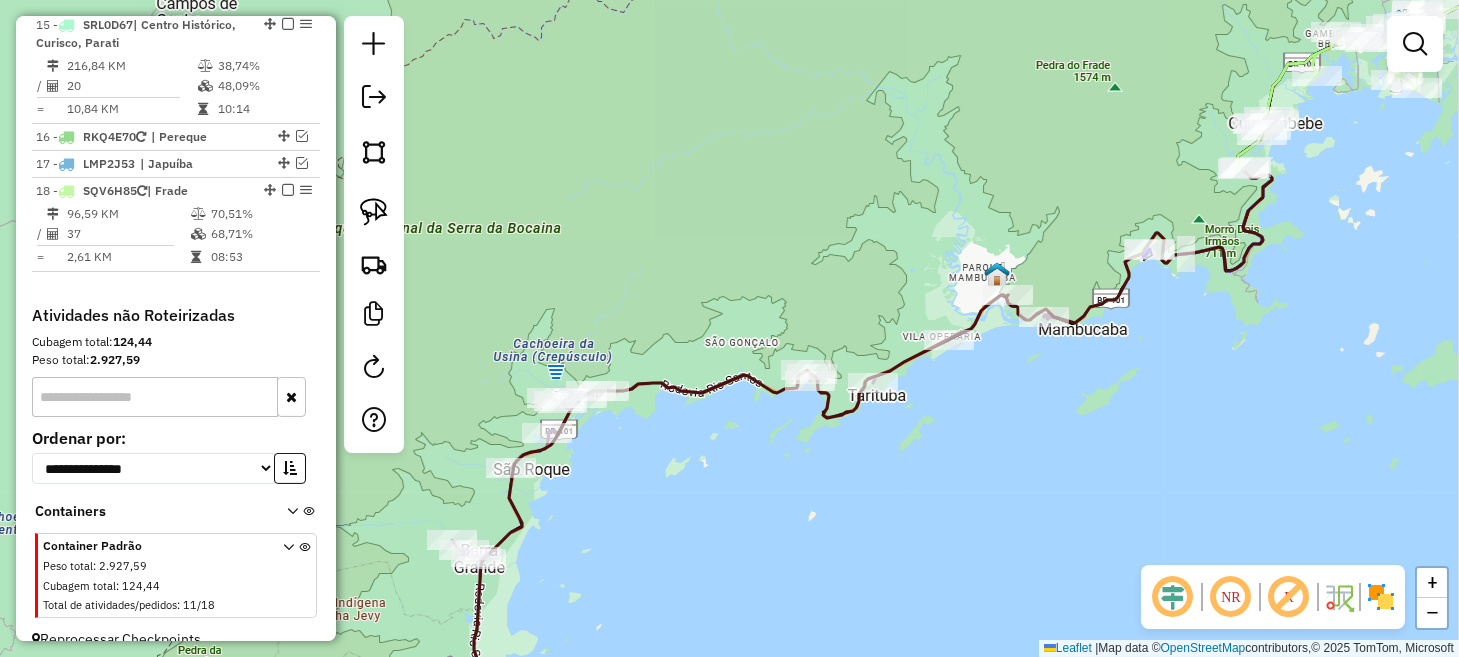 drag, startPoint x: 867, startPoint y: 545, endPoint x: 979, endPoint y: 231, distance: 333.37668 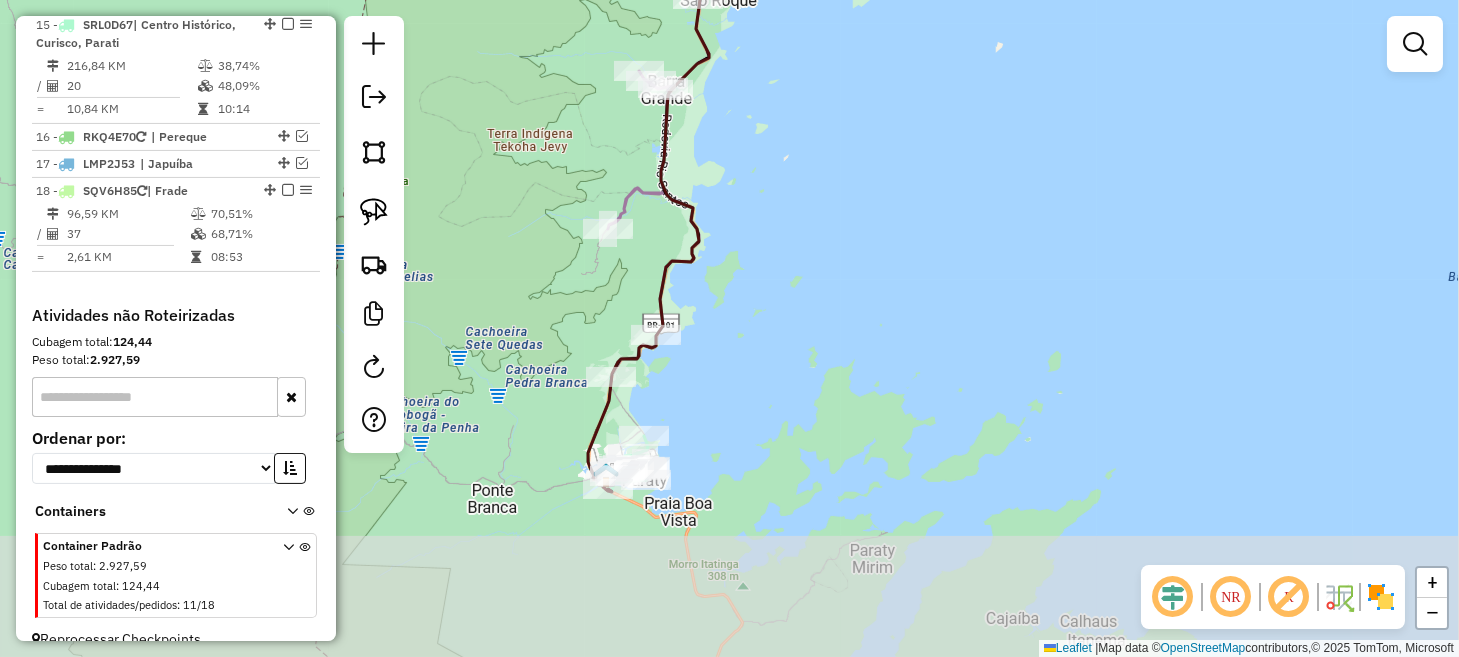 drag, startPoint x: 867, startPoint y: 380, endPoint x: 903, endPoint y: 309, distance: 79.60528 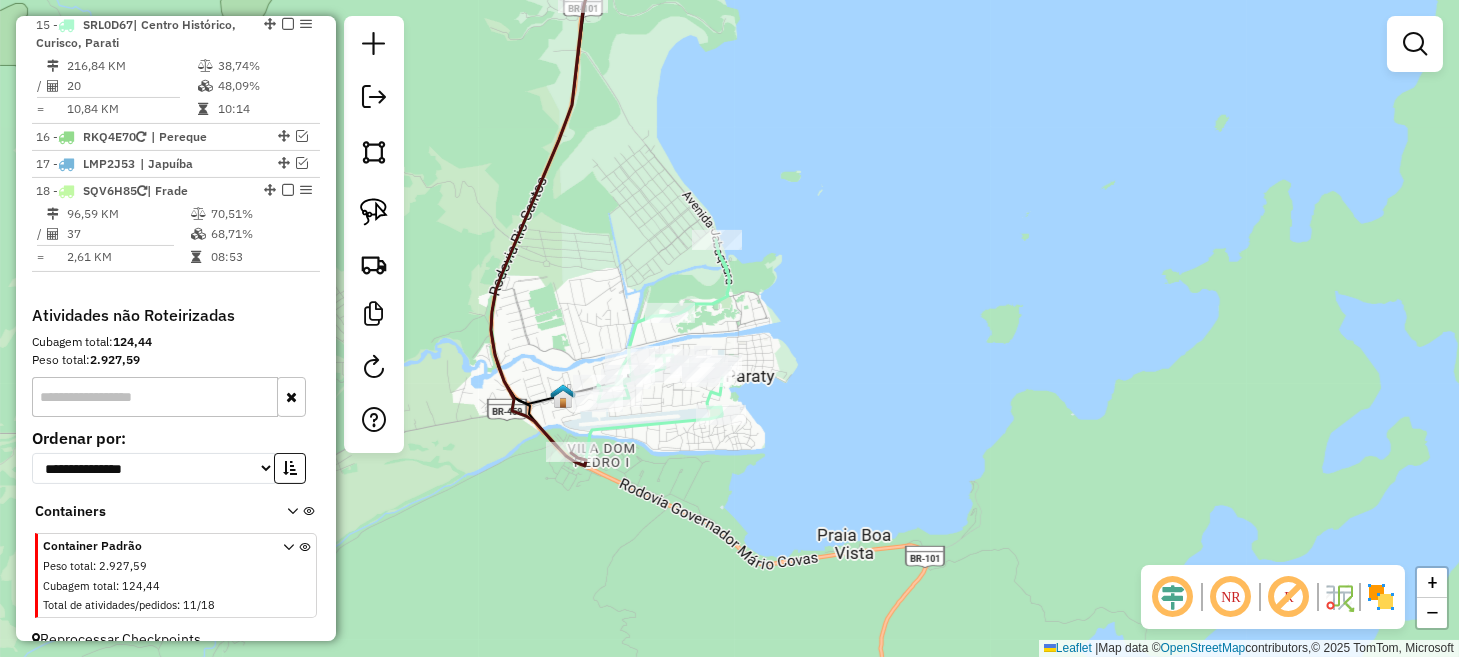 drag, startPoint x: 715, startPoint y: 446, endPoint x: 798, endPoint y: 471, distance: 86.683334 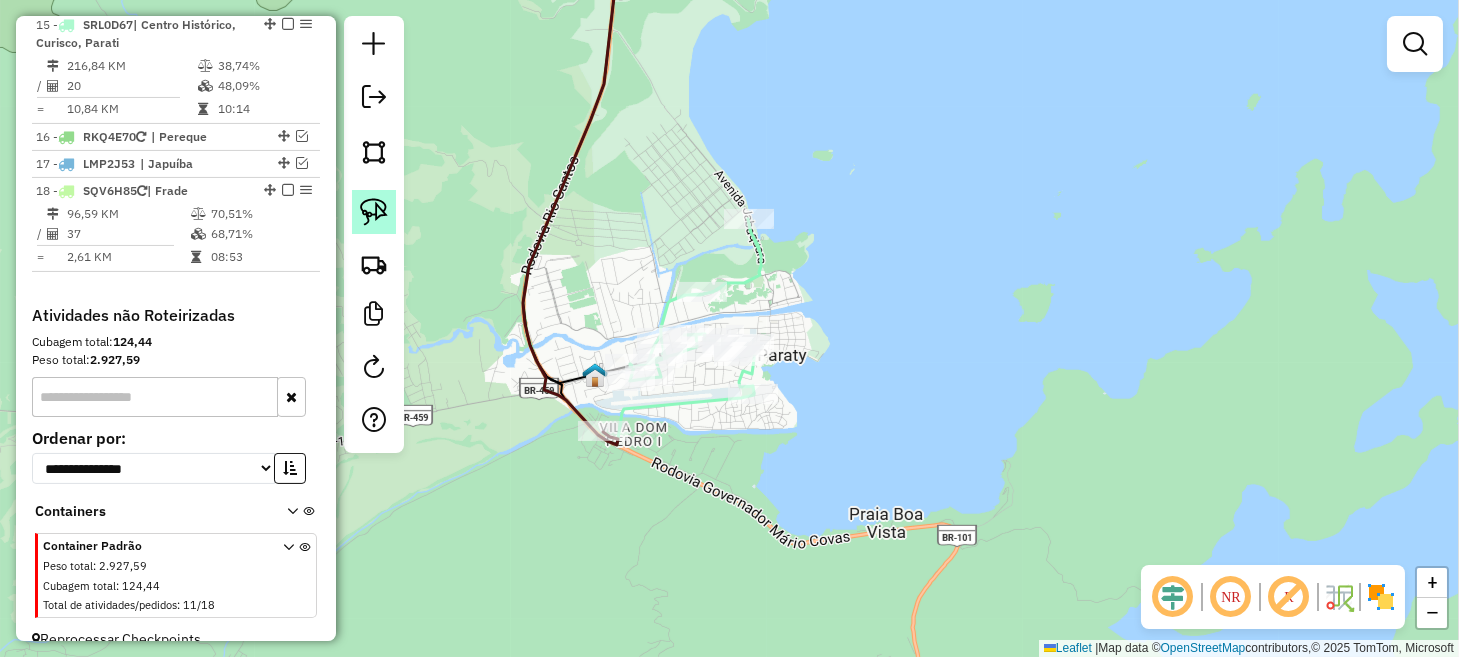 click 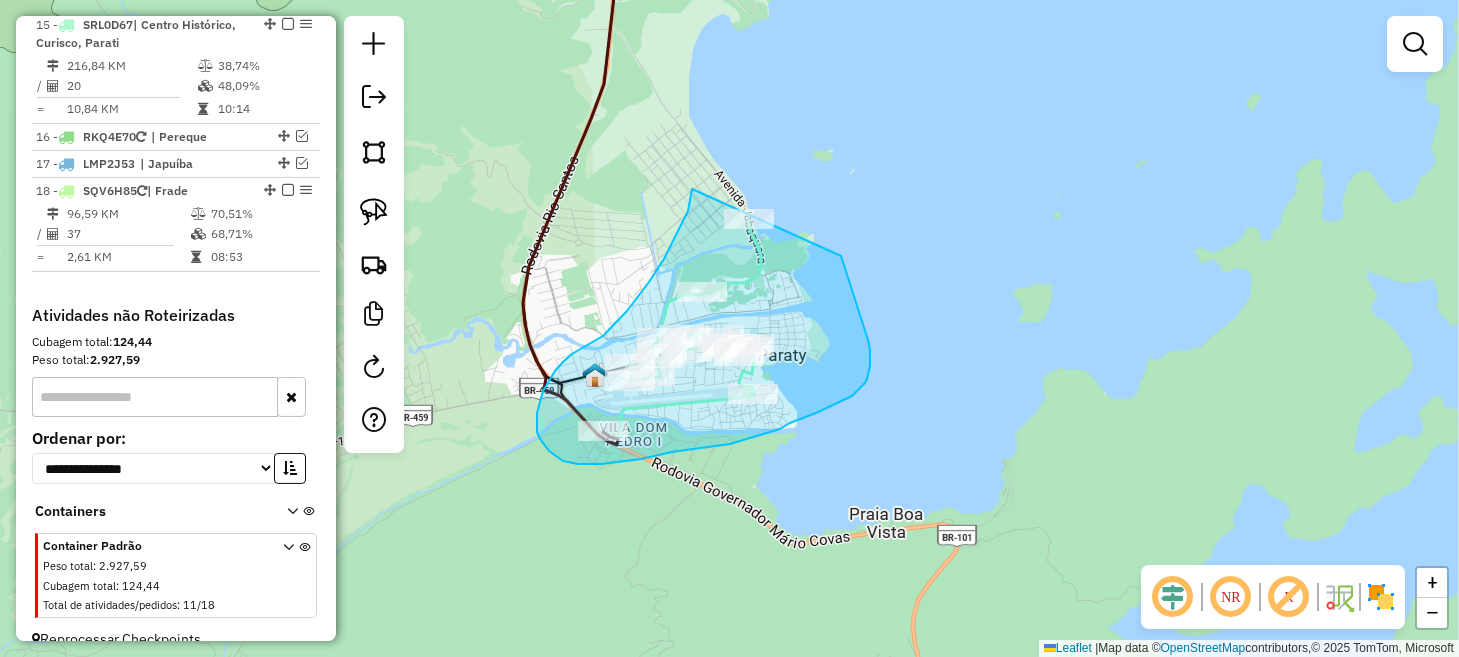 drag, startPoint x: 692, startPoint y: 189, endPoint x: 801, endPoint y: 180, distance: 109.370926 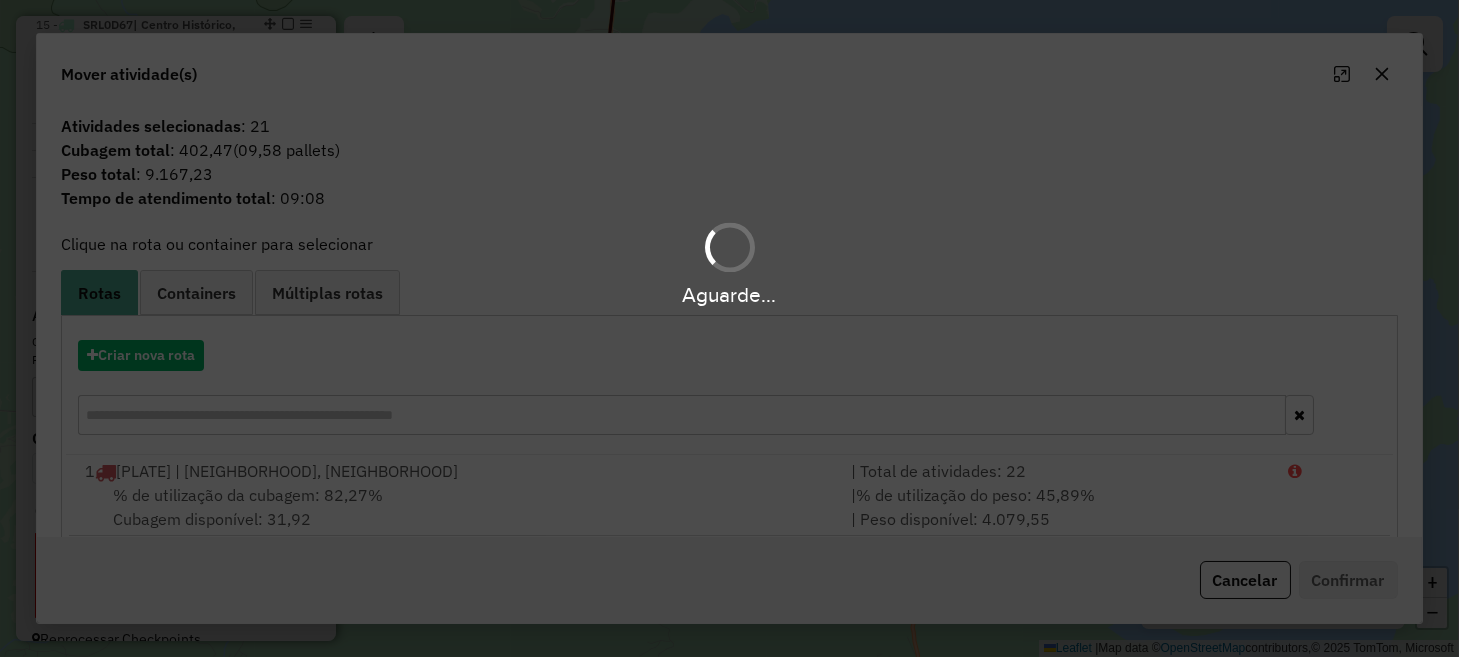 click on "Aguarde...  Pop-up bloqueado!  Seu navegador bloqueou automáticamente a abertura de uma nova janela.   Acesse as configurações e adicione o endereço do sistema a lista de permissão.   Fechar  Informações da Sessão [SESSION_ID] - [DATE]     Criação: [DATE] [TIME]   Depósito:  [WAREHOUSE]  Total de rotas:  [ROUTES]  Distância Total:  [DISTANCE] km  Tempo total:  [TIME]  Valor total:  R$ [PRICE]  - Total roteirizado:  R$ [PRICE]  - Total não roteirizado:  R$ [PRICE]  Total de Atividades Roteirizadas:  [ACTIVITIES]  Total de Pedidos Roteirizados:  [ORDERS]  Peso total roteirizado:  [WEIGHT]  Cubagem total roteirizado:  [CUBAGE]  Total de Atividades não Roteirizadas:  [ACTIVITIES]  Total de Pedidos não Roteirizados:  [ORDERS] Total de caixas por viagem:  [CUBAGE] /   [ROUTES] =  [CUBAGE] Média de Atividades por viagem:  [ACTIVITIES] /   [ROUTES] =  [ACTIVITIES] Ocupação média da frota:  [PERCENTAGE]%   Rotas improdutivas:  [ROUTES]  Rotas vários dias:  [ROUTES]  Clientes Priorizados NR:  [CLIENTS]  Transportadoras  Rotas  Recargas: [RECHARGES]   Ver rotas   Ver veículos   1 -       [VEHICLE_PLATE]  /" at bounding box center [729, 328] 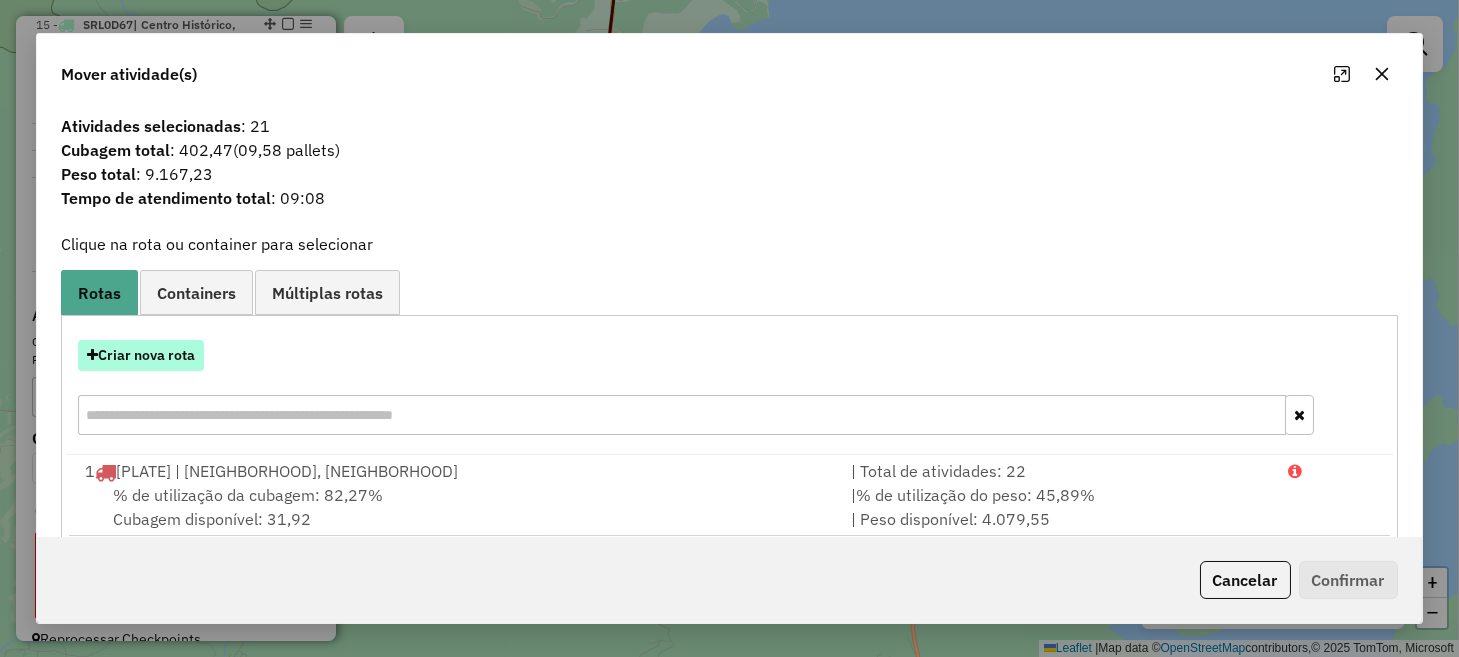 click on "Criar nova rota" at bounding box center (141, 355) 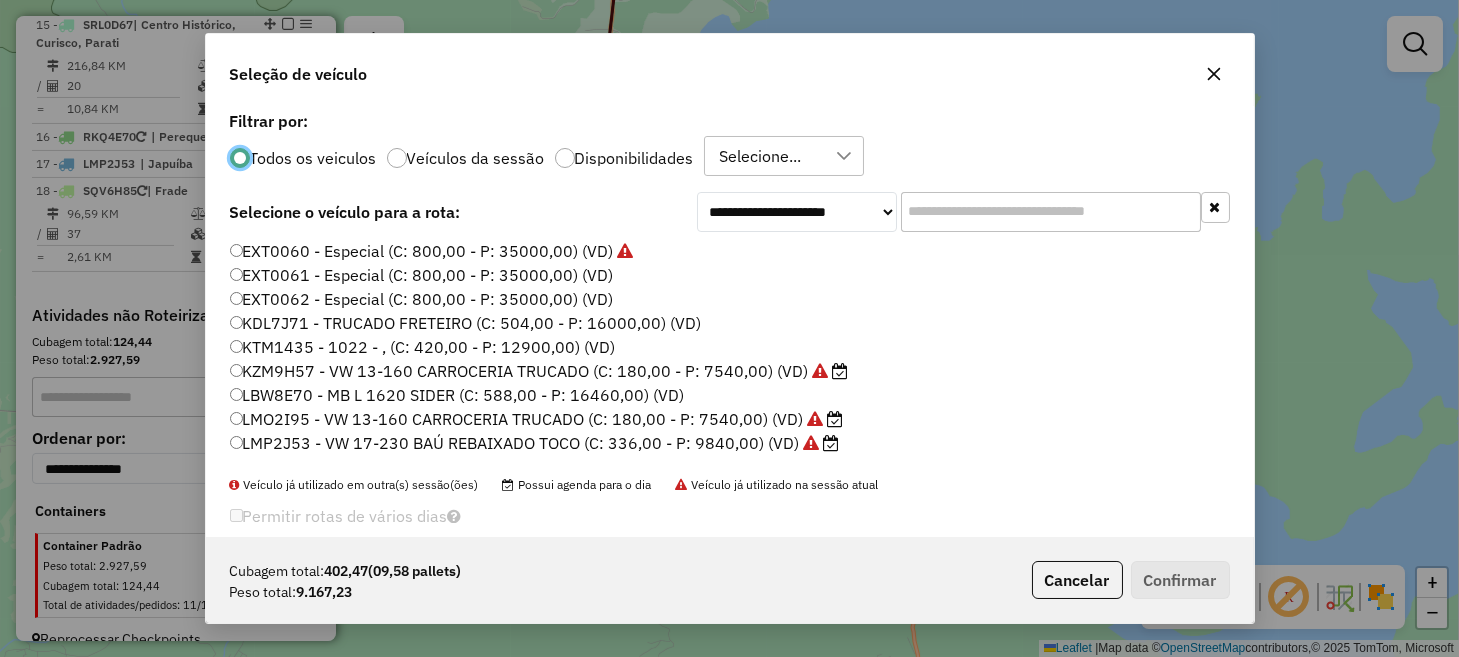 scroll, scrollTop: 10, scrollLeft: 6, axis: both 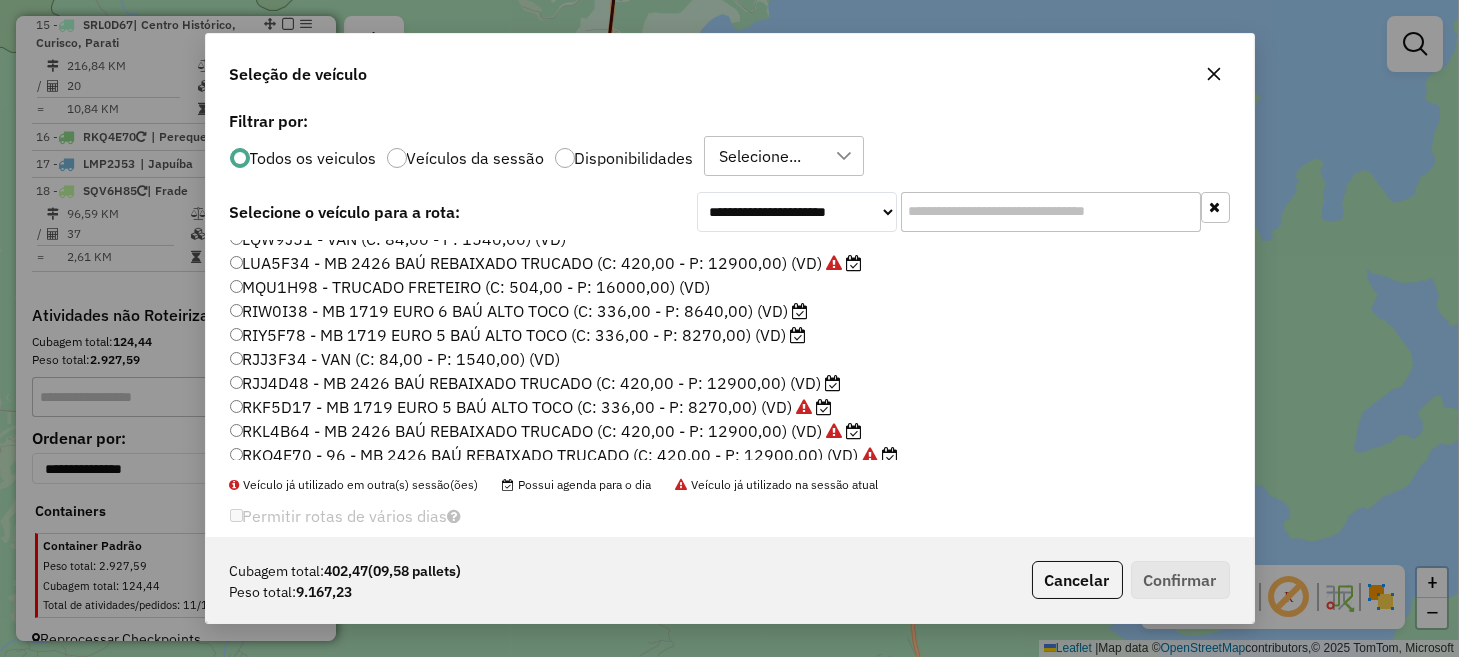 click on "RIW0I38 - MB 1719 EURO 6 BAÚ ALTO TOCO (C: 336,00 - P: 8640,00) (VD)" 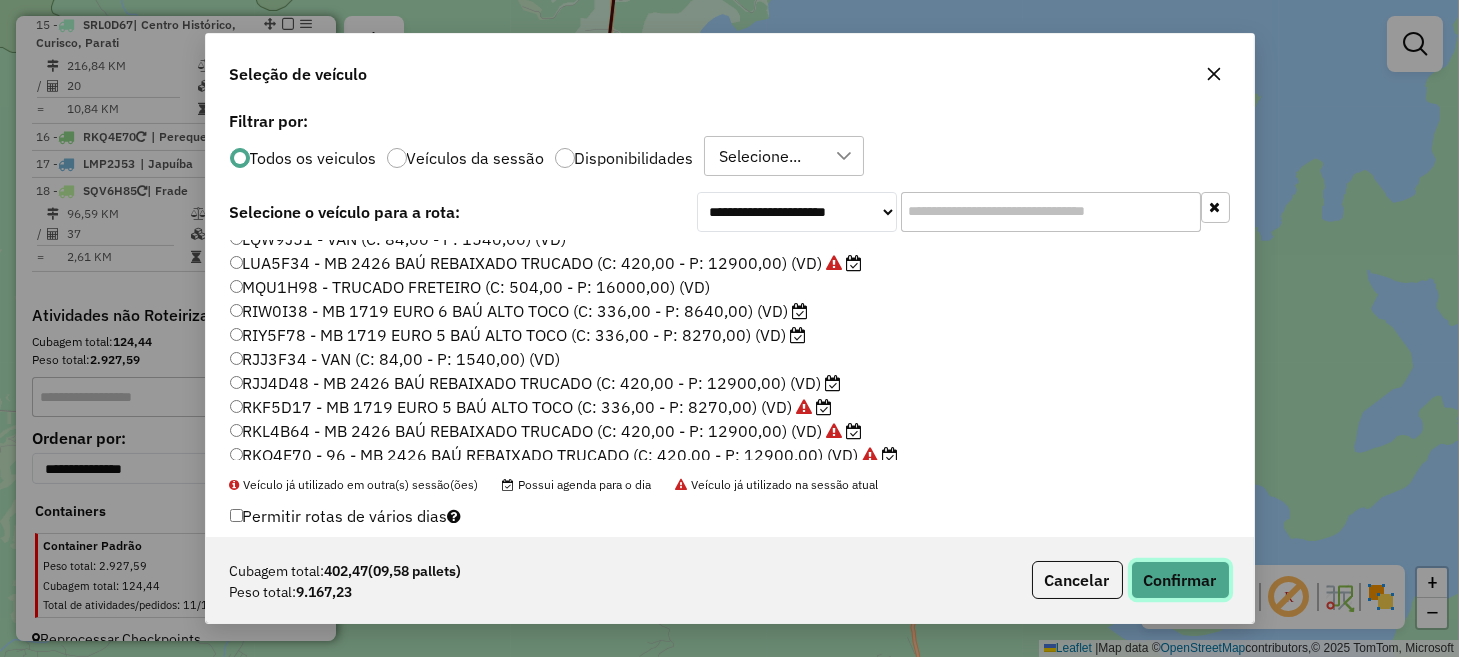 click on "Confirmar" 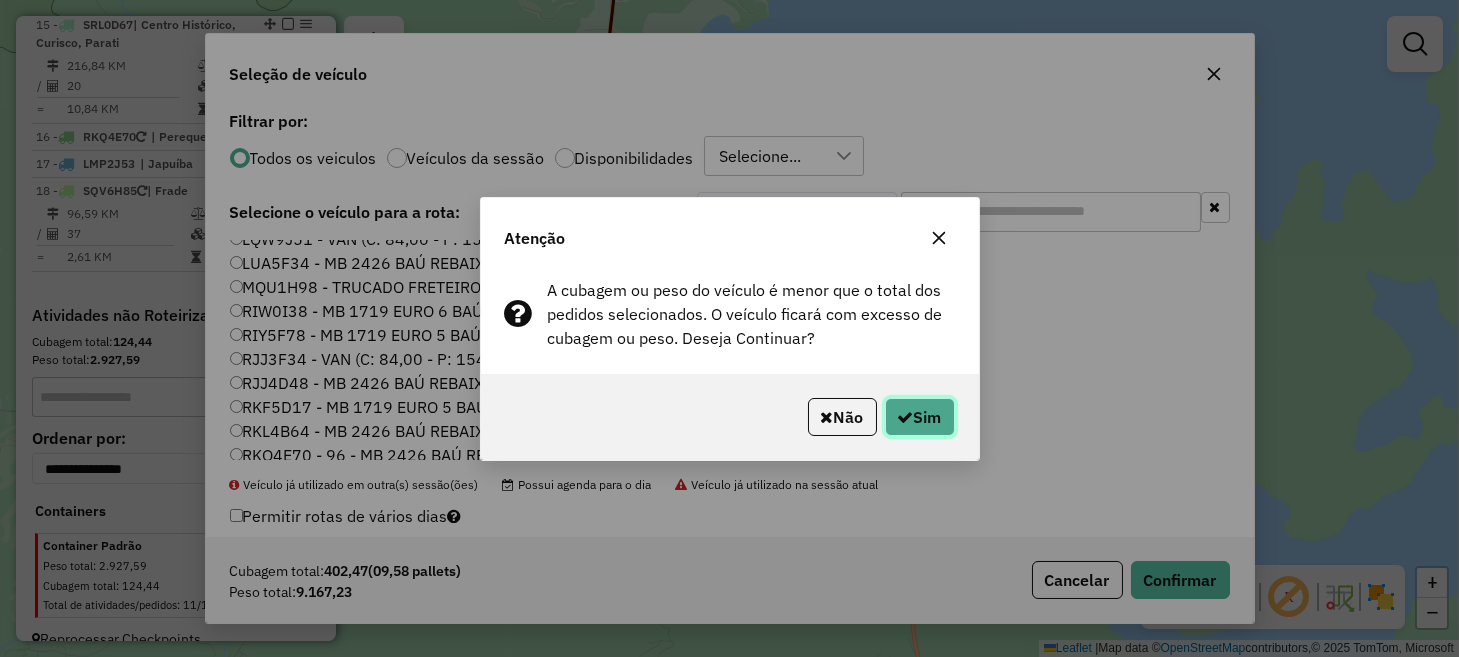 click on "Sim" 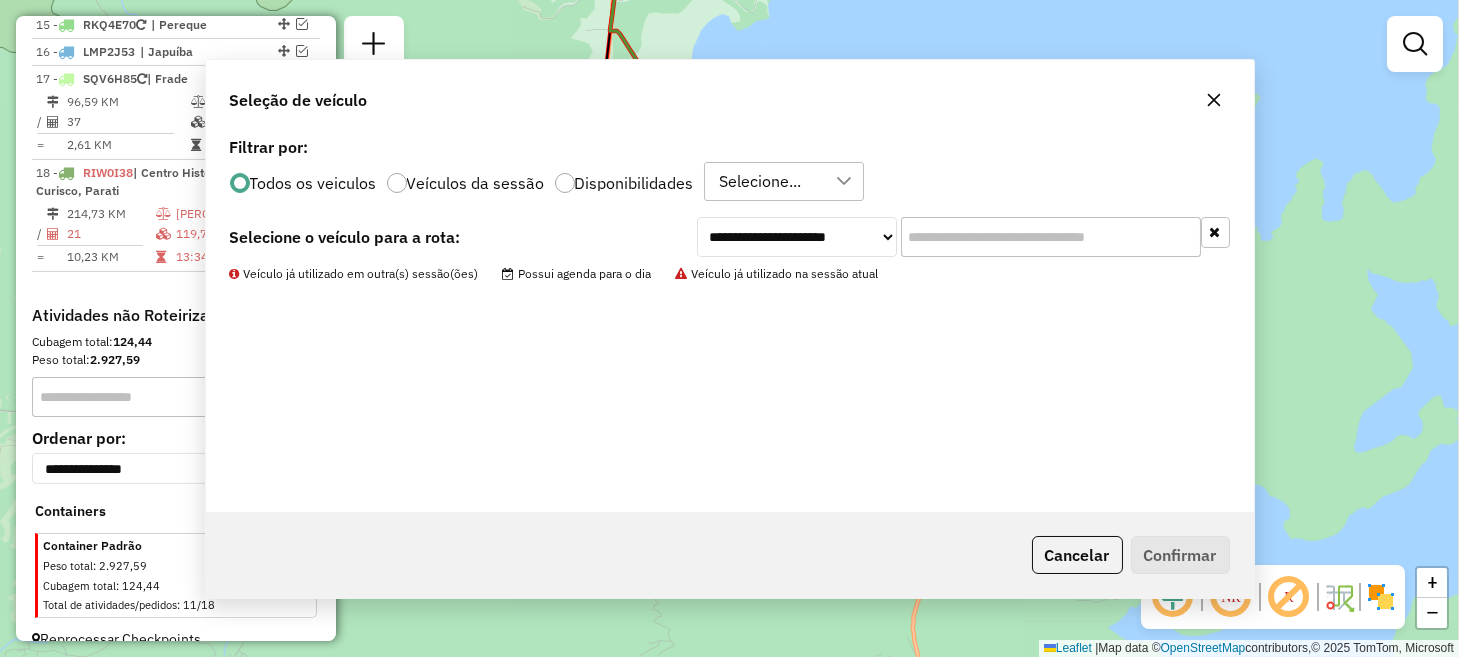 scroll, scrollTop: 1834, scrollLeft: 0, axis: vertical 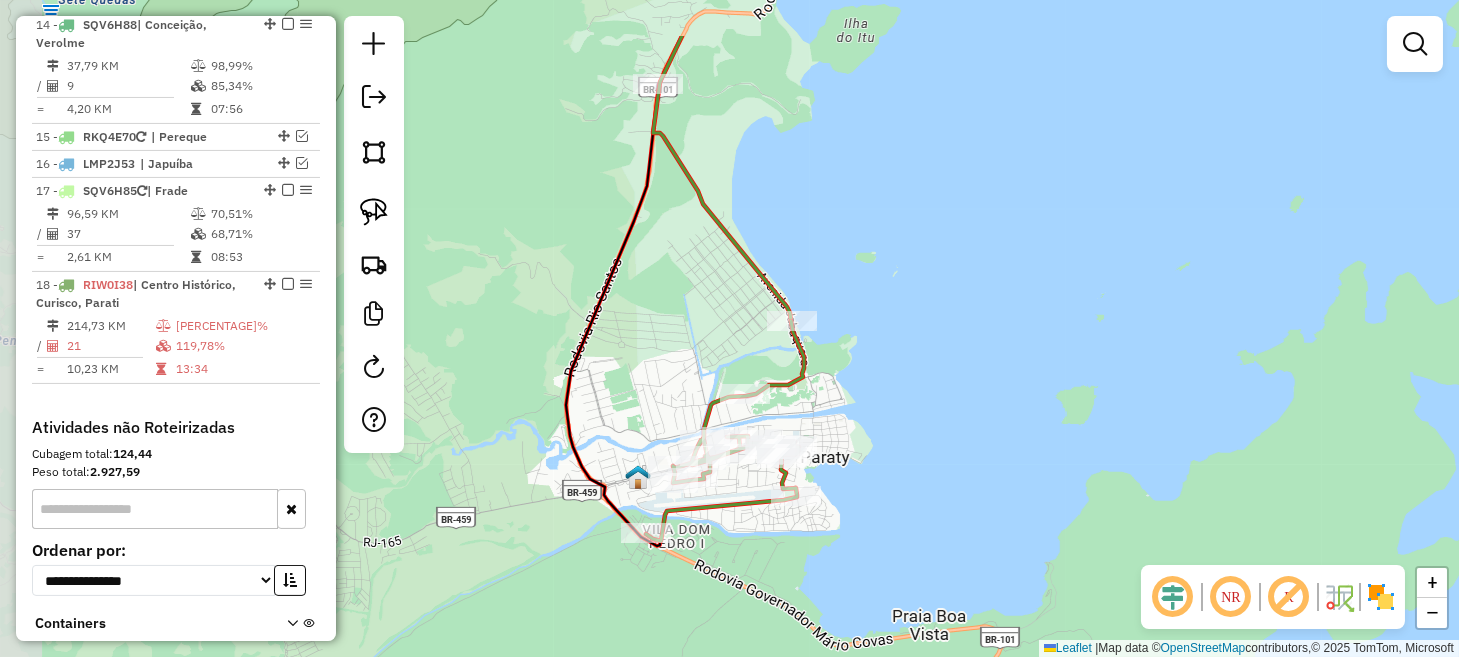 drag, startPoint x: 849, startPoint y: 318, endPoint x: 894, endPoint y: 427, distance: 117.923706 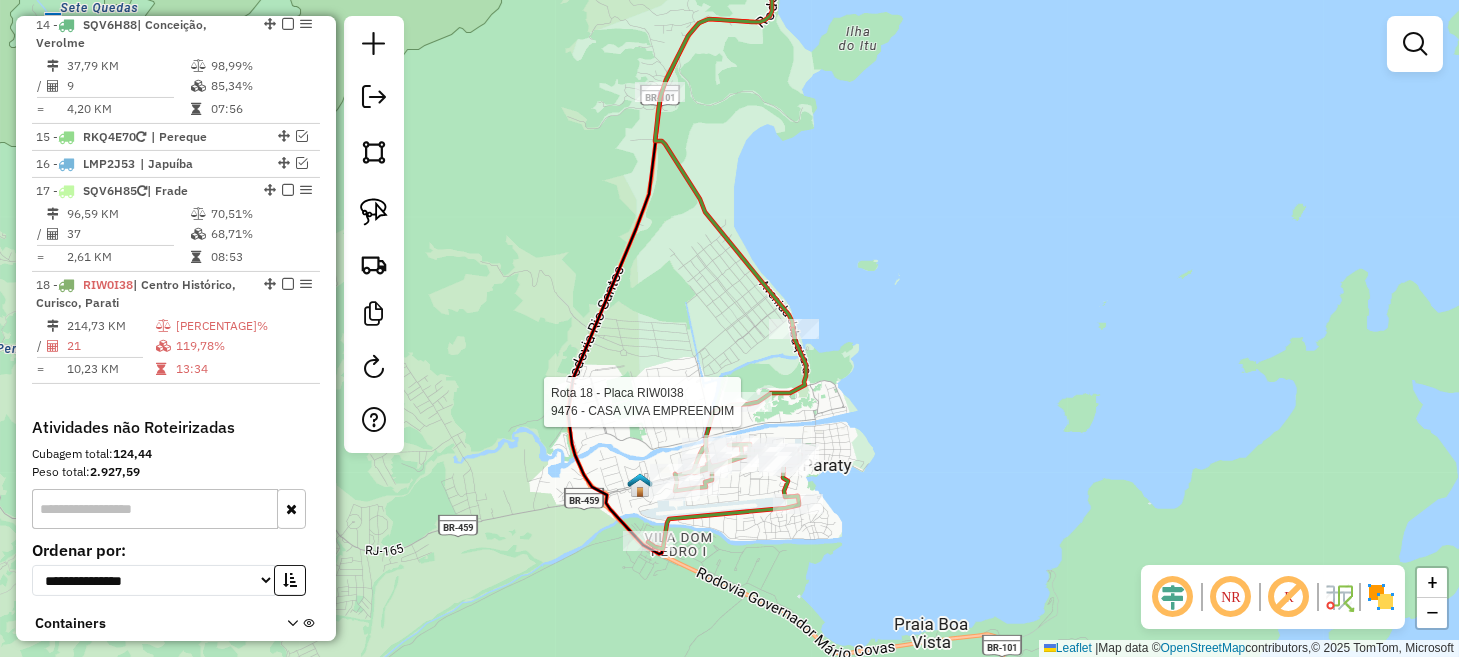 click 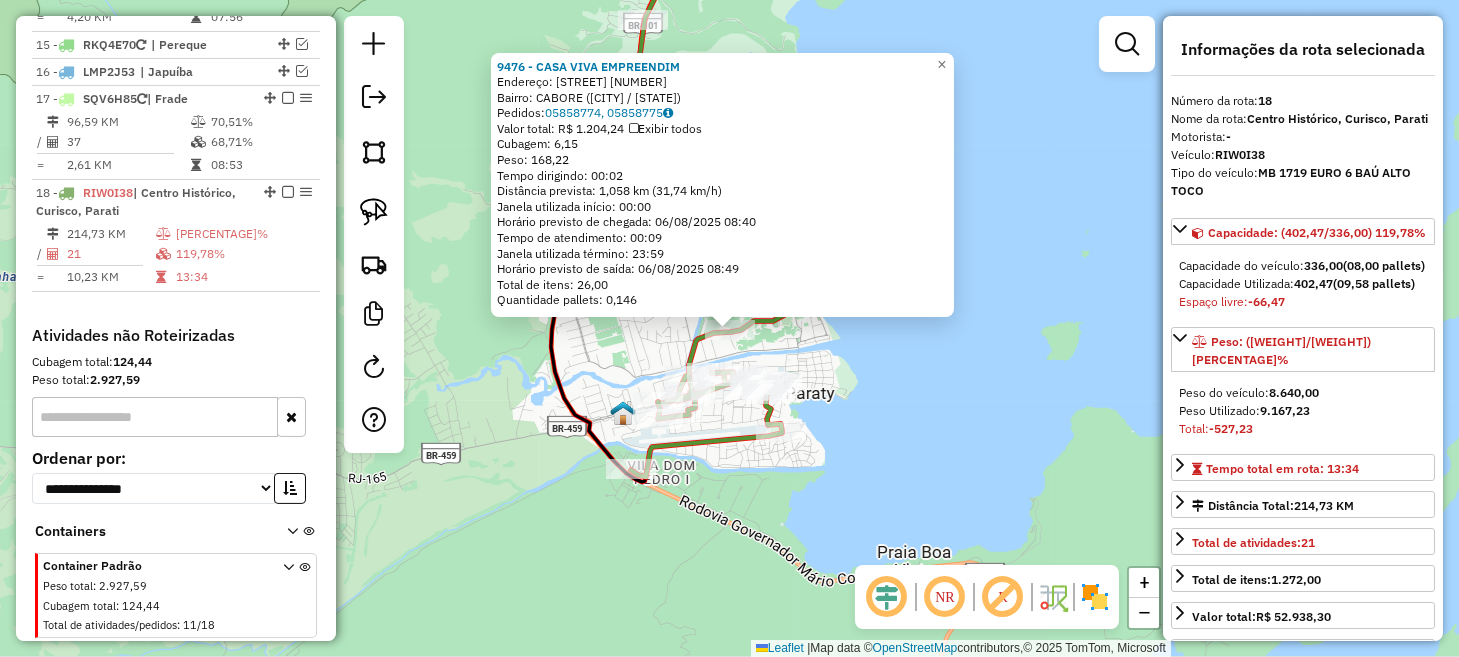 scroll, scrollTop: 1946, scrollLeft: 0, axis: vertical 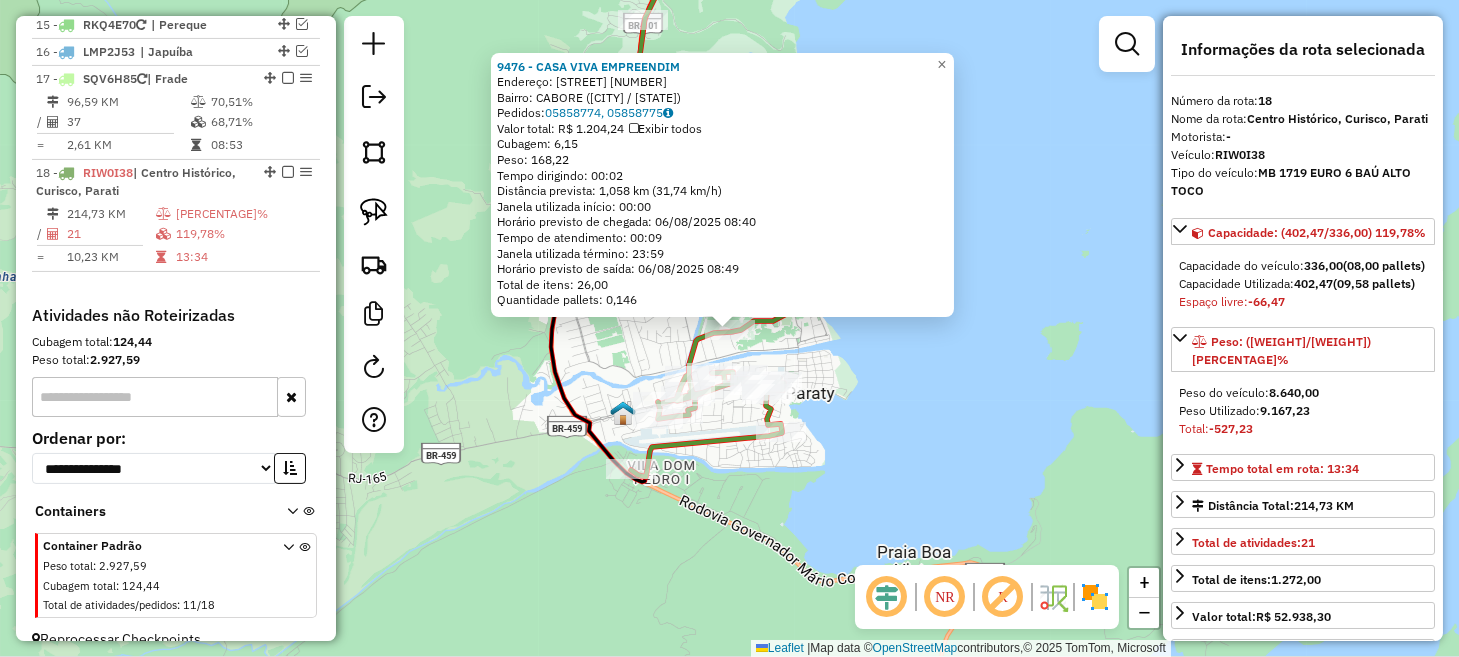 click on "[NUMBER] - CASA VIVA EMPREENDIM Endereço: RUA RITA RIBEIRO GAMA [NUMBER] Bairro: CABORE ([CITY] / [STATE]) Pedidos: [ORDER_ID], [ORDER_ID] Valor total: R$ [CURRENCY] Exibir todos Cubagem: [CUBAGE] Peso: [WEIGHT] Tempo dirigindo: [TIME] Distância prevista: [DISTANCE] km ([SPEED] km/h) Janela utilizada início: [TIME] Horário previsto de chegada: [DATE] [TIME] Tempo de atendimento: [TIME] Janela utilizada término: [TIME] Horário previsto de saída: [DATE] [TIME] Total de itens: [NUMBER],00 Quantidade pallets: [PALLETS] × Janela de atendimento Grade de atendimento Capacidade Transportadoras Veículos Cliente Pedidos Rotas Selecione os dias de semana para filtrar as janelas de atendimento Seg Ter Qua Qui Sex Sáb Dom Informe o período da janela de atendimento: De: [TIME] Até: [TIME] Filtrar exatamente a janela do cliente Considerar janela de atendimento padrão Selecione os dias de semana para filtrar as grades de atendimento Seg Ter Qua Qui Sex Sáb Dom Peso mínimo: [WEIGHT] Peso máximo: [WEIGHT] De: [WEIGHT] De: [WEIGHT]" 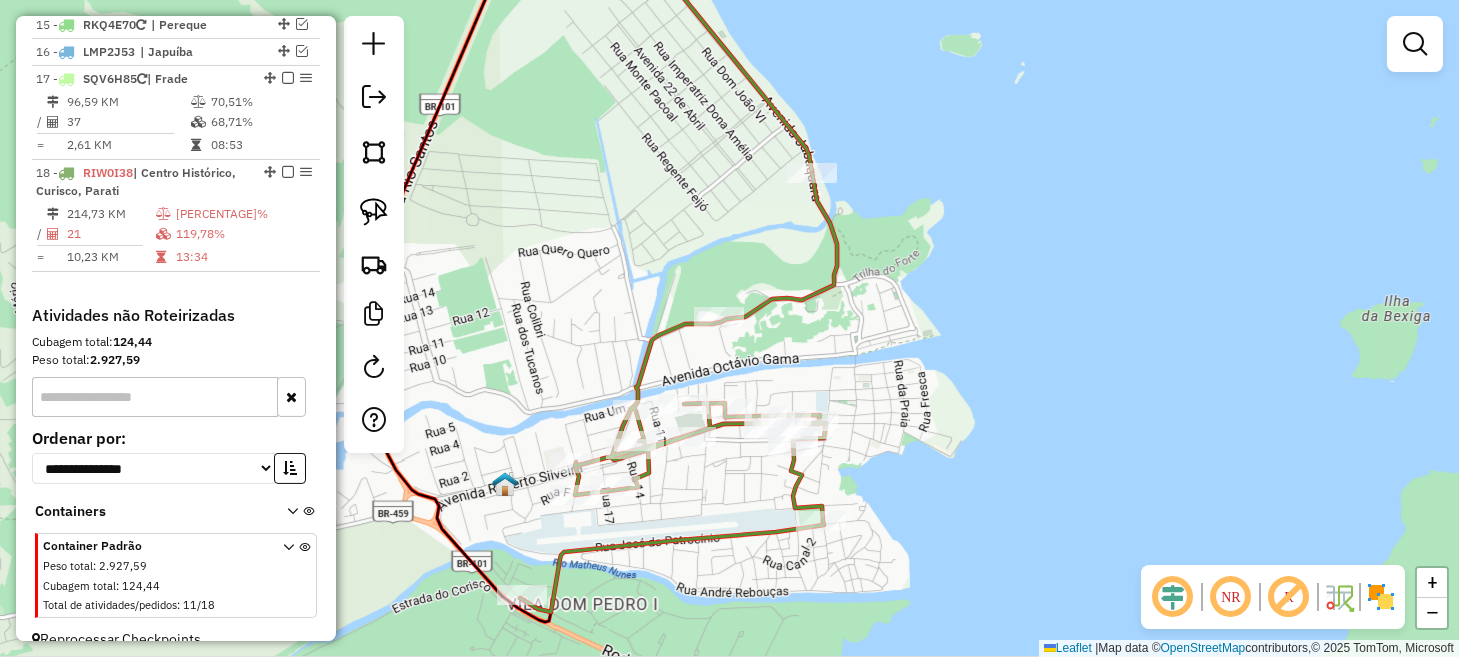 drag, startPoint x: 1007, startPoint y: 302, endPoint x: 1003, endPoint y: 355, distance: 53.15073 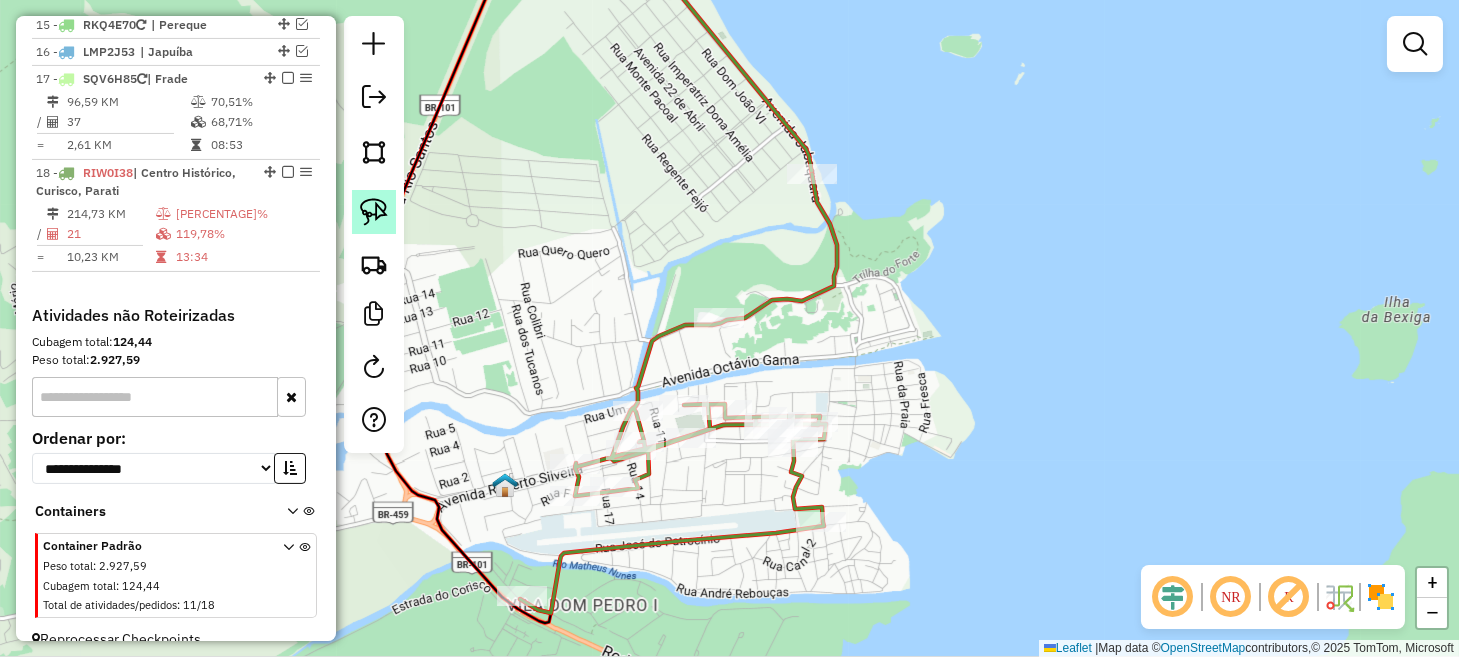 click 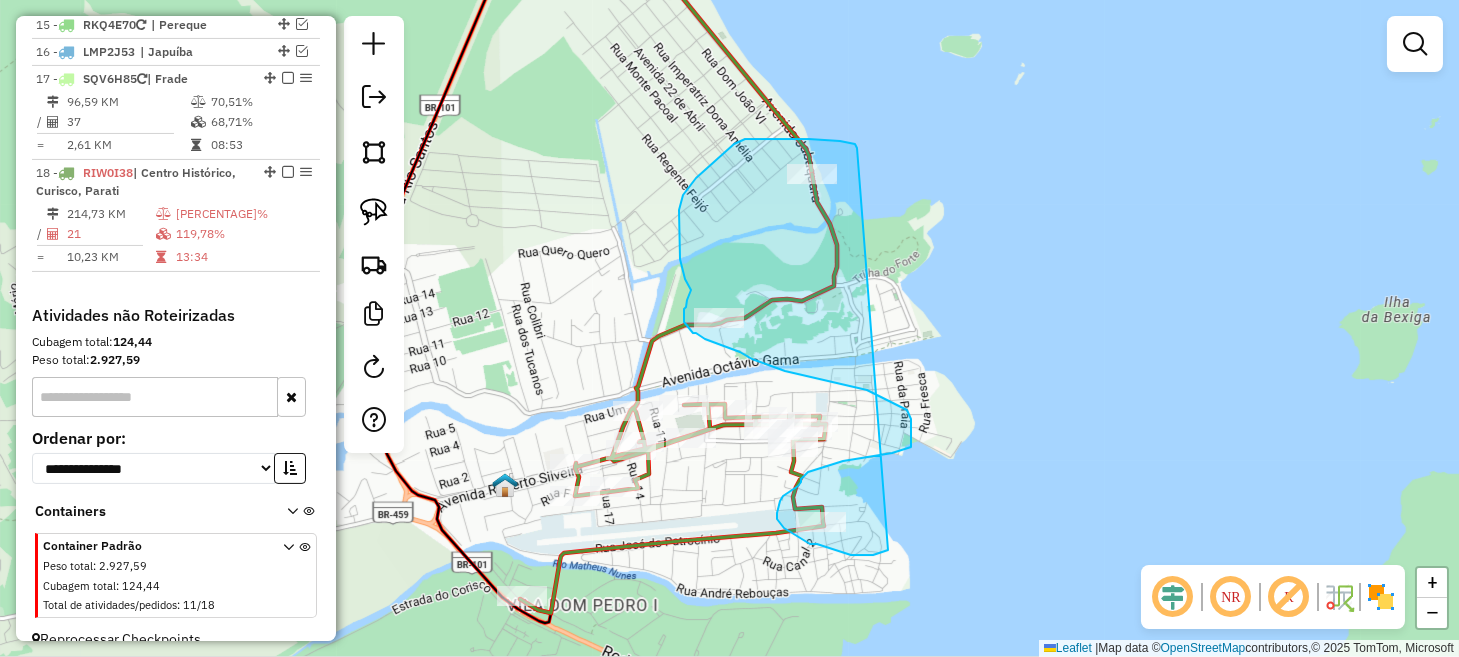 drag, startPoint x: 857, startPoint y: 146, endPoint x: 888, endPoint y: 548, distance: 403.1935 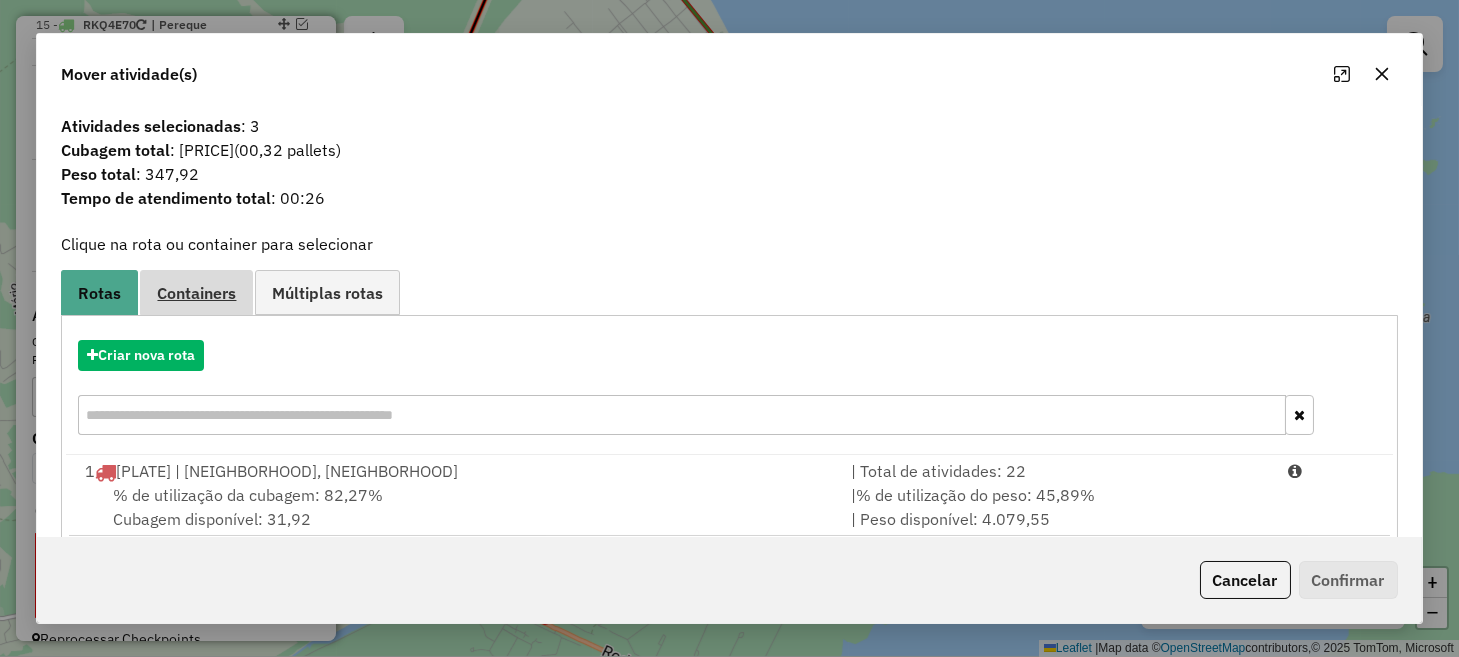 click on "Containers" at bounding box center (196, 293) 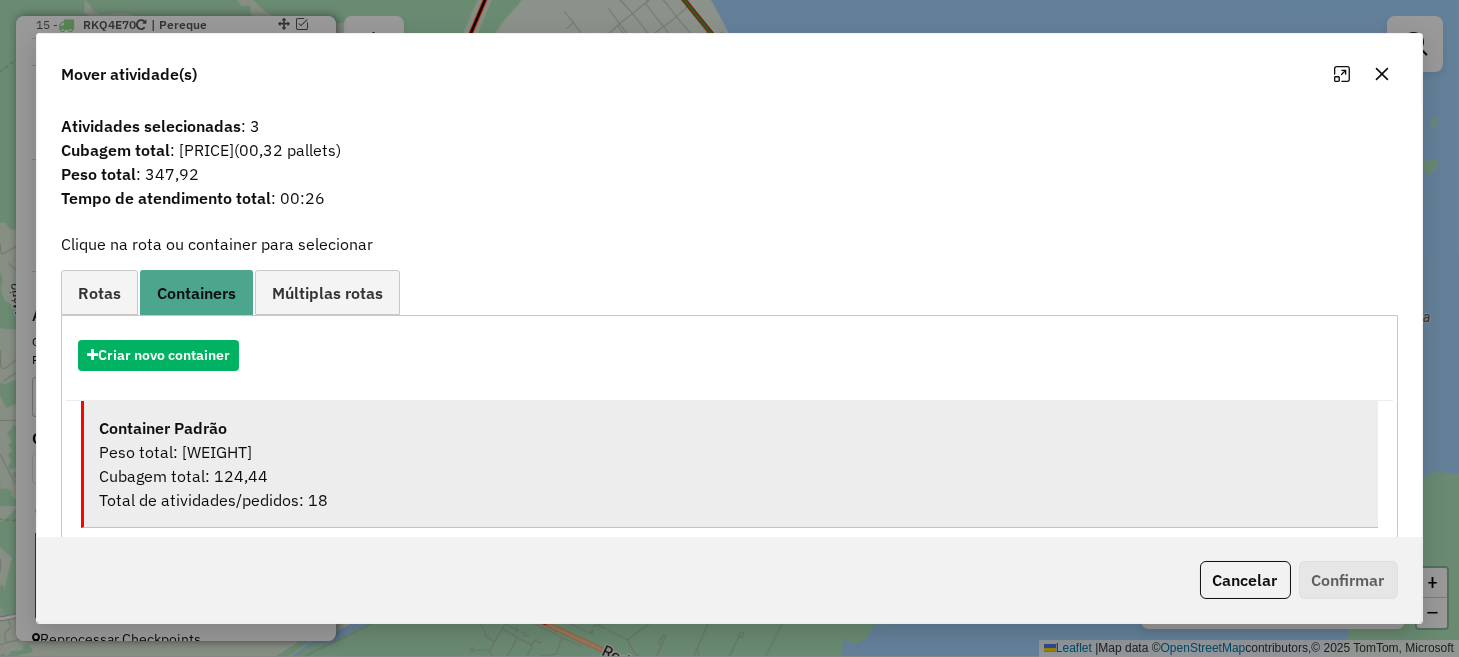 drag, startPoint x: 439, startPoint y: 463, endPoint x: 453, endPoint y: 461, distance: 14.142136 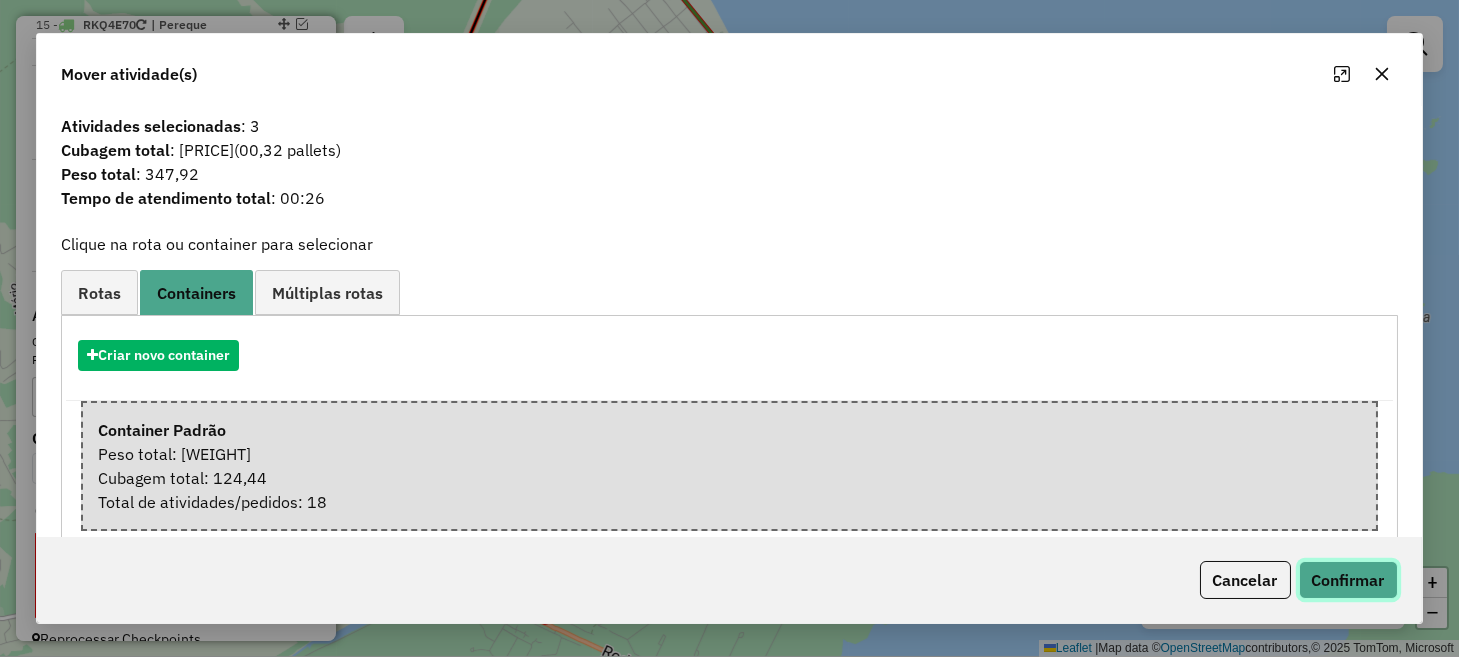 click on "Confirmar" 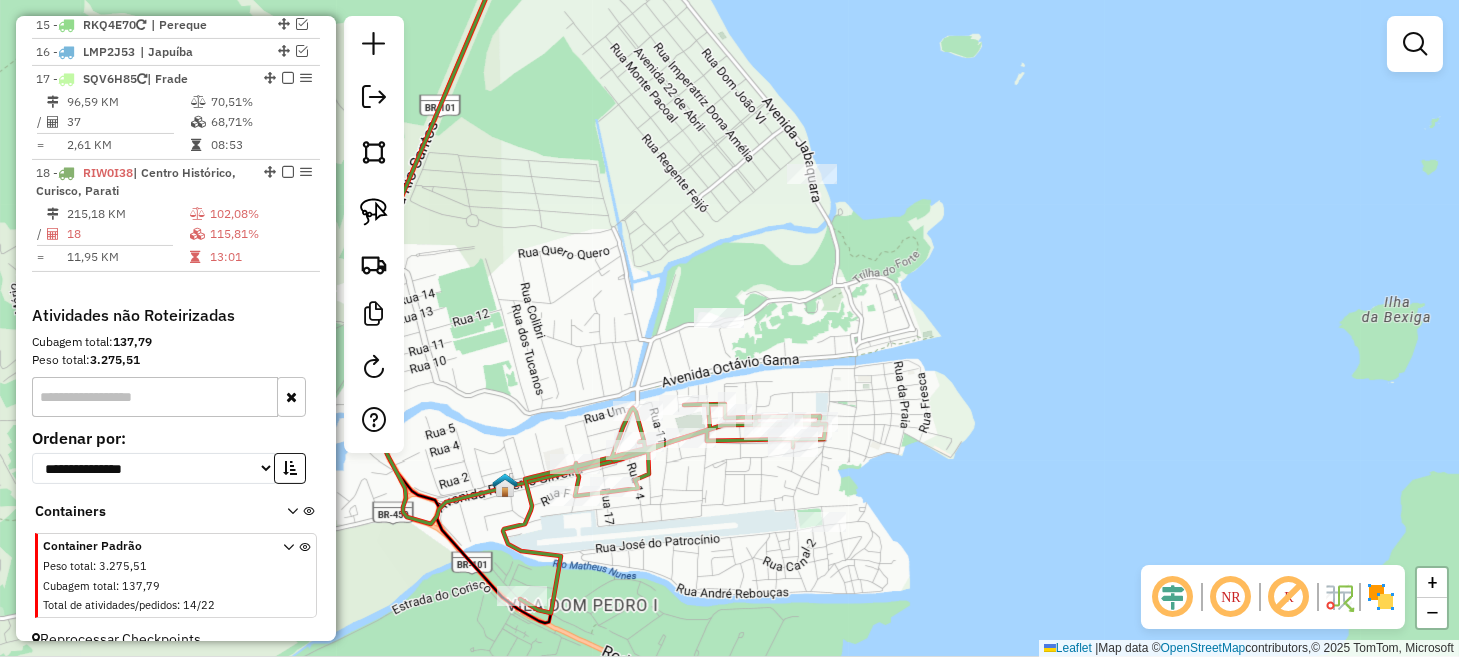 click on "Janela de atendimento Grade de atendimento Capacidade Transportadoras Veículos Cliente Pedidos  Rotas Selecione os dias de semana para filtrar as janelas de atendimento  Seg   Ter   Qua   Qui   Sex   Sáb   Dom  Informe o período da janela de atendimento: De: Até:  Filtrar exatamente a janela do cliente  Considerar janela de atendimento padrão  Selecione os dias de semana para filtrar as grades de atendimento  Seg   Ter   Qua   Qui   Sex   Sáb   Dom   Considerar clientes sem dia de atendimento cadastrado  Clientes fora do dia de atendimento selecionado Filtrar as atividades entre os valores definidos abaixo:  Peso mínimo:   Peso máximo:   Cubagem mínima:   Cubagem máxima:   De:   Até:  Filtrar as atividades entre o tempo de atendimento definido abaixo:  De:   Até:   Considerar capacidade total dos clientes não roteirizados Transportadora: Selecione um ou mais itens Tipo de veículo: Selecione um ou mais itens Veículo: Selecione um ou mais itens Motorista: Selecione um ou mais itens Nome: Rótulo:" 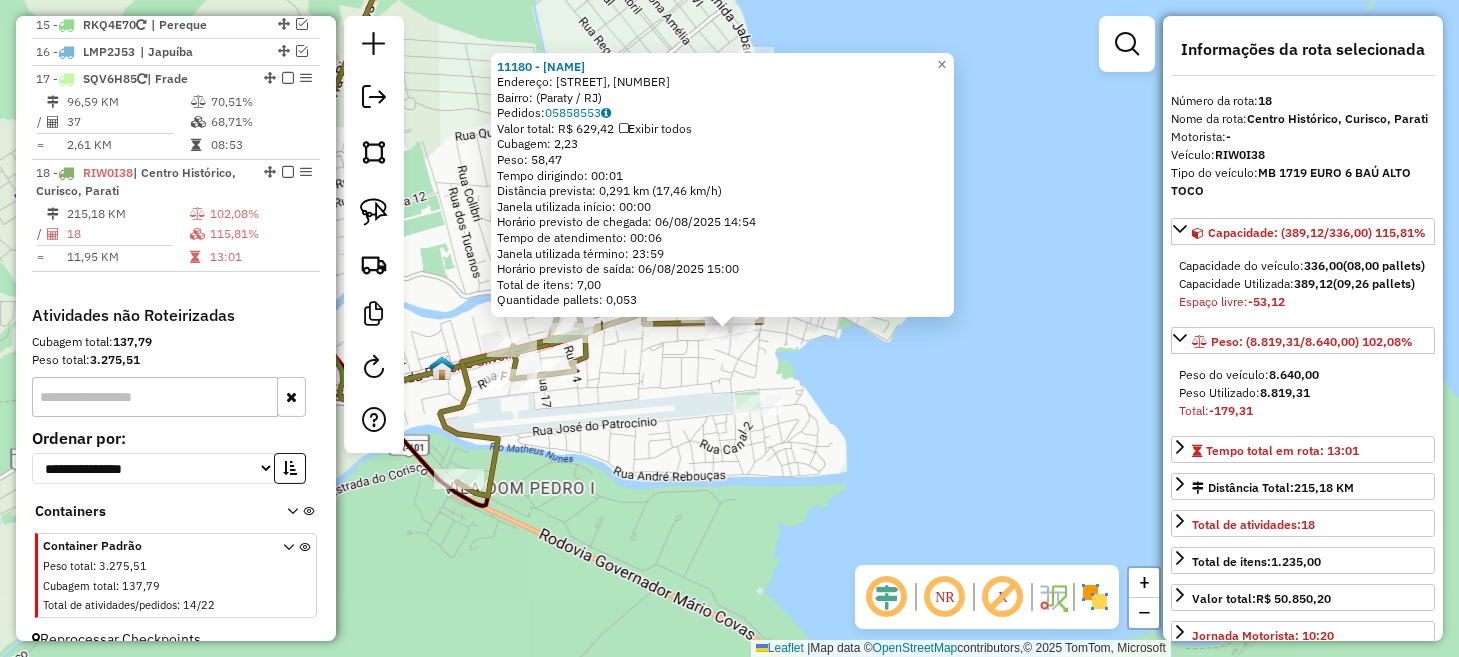 click on "[NUMBER] - [NAME] [LAST_NAME]  Endereço: [STREET], [NUMBER]   Bairro:  ([CITY] / [STATE])   Pedidos:  [ORDER_ID]   Valor total: R$ 629,42   Exibir todos   Cubagem: 2,23  Peso: 58,47  Tempo dirigindo: 00:01   Distância prevista: 0,291 km (17,46 km/h)   Janela utilizada início: 00:00   Horário previsto de chegada: 06/08/2025 14:54   Tempo de atendimento: 00:06   Janela utilizada término: 23:59   Horário previsto de saída: 06/08/2025 15:00   Total de itens: 7,00   Quantidade pallets: 0,053  × Janela de atendimento Grade de atendimento Capacidade Transportadoras Veículos Cliente Pedidos  Rotas Selecione os dias de semana para filtrar as janelas de atendimento  Seg   Ter   Qua   Qui   Sex   Sáb   Dom  Informe o período da janela de atendimento: De: Até:  Filtrar exatamente a janela do cliente  Considerar janela de atendimento padrão  Selecione os dias de semana para filtrar as grades de atendimento  Seg   Ter   Qua   Qui   Sex   Sáb   Dom   Considerar clientes sem dia de atendimento cadastrado  +" 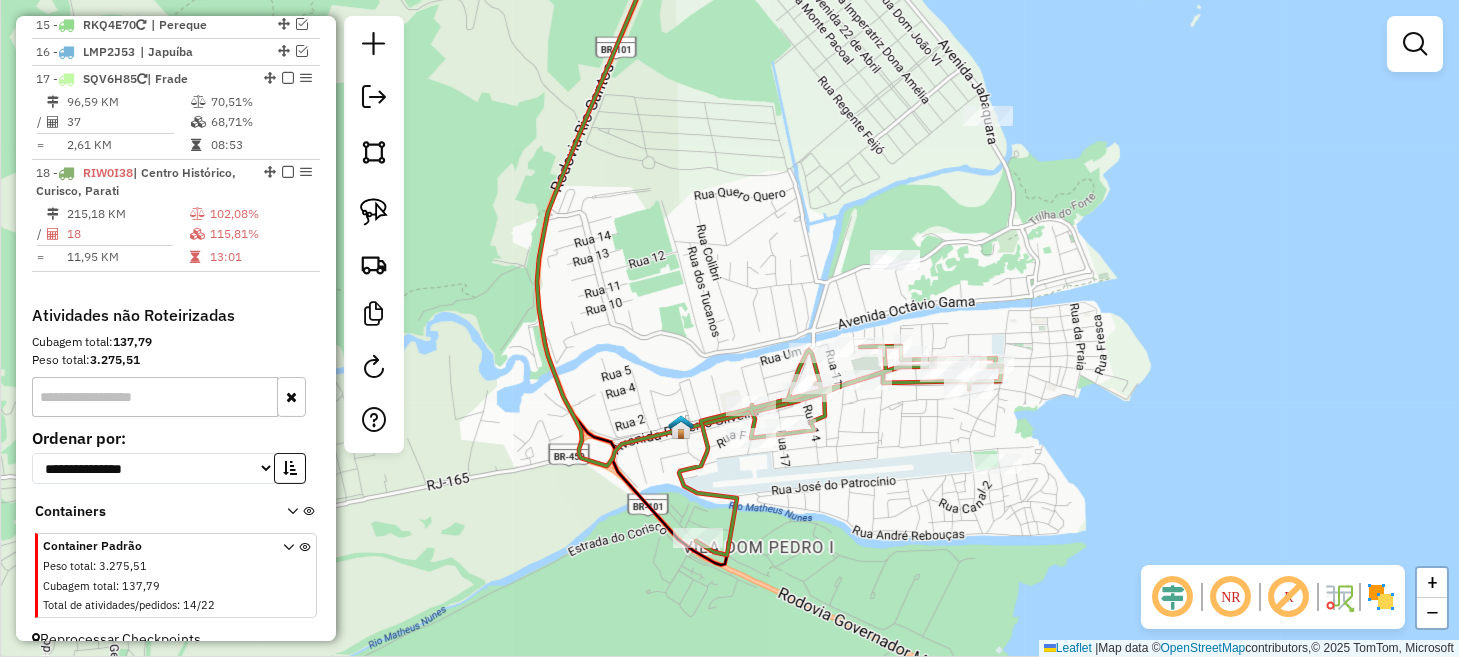 drag, startPoint x: 780, startPoint y: 508, endPoint x: 1039, endPoint y: 579, distance: 268.5554 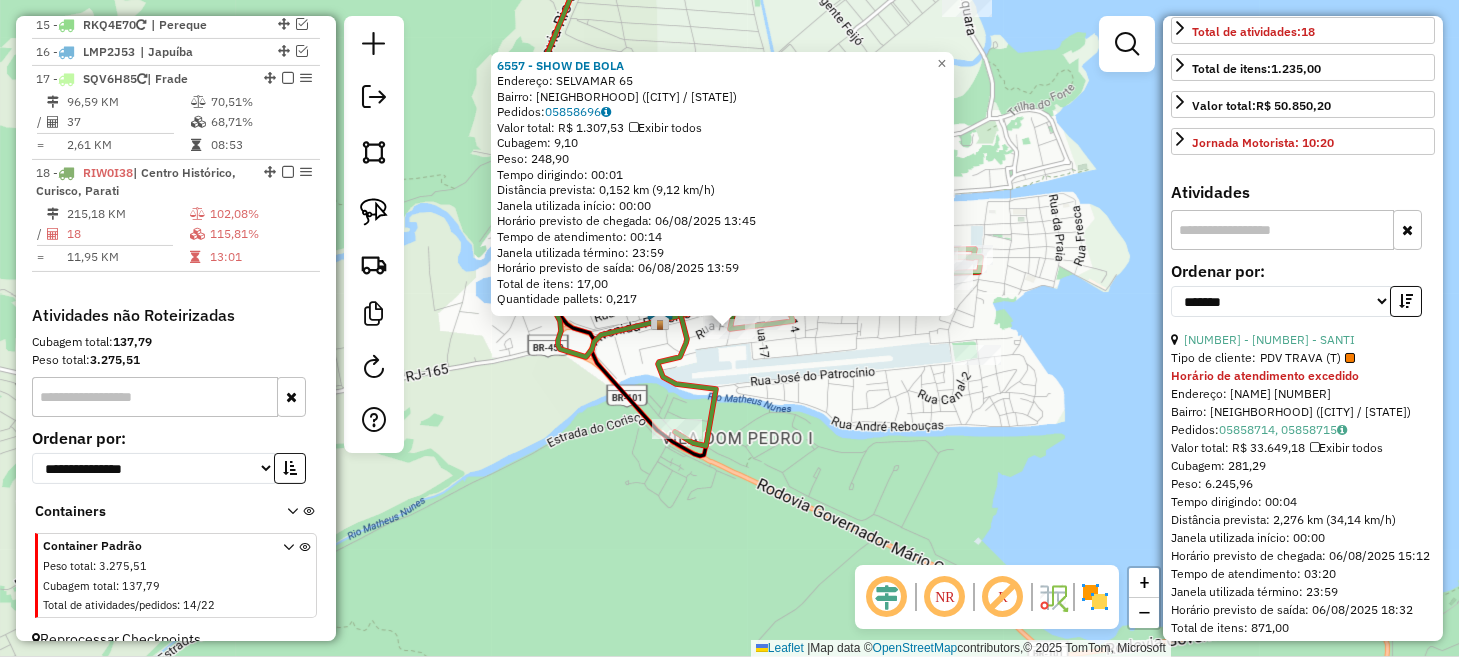 scroll, scrollTop: 499, scrollLeft: 0, axis: vertical 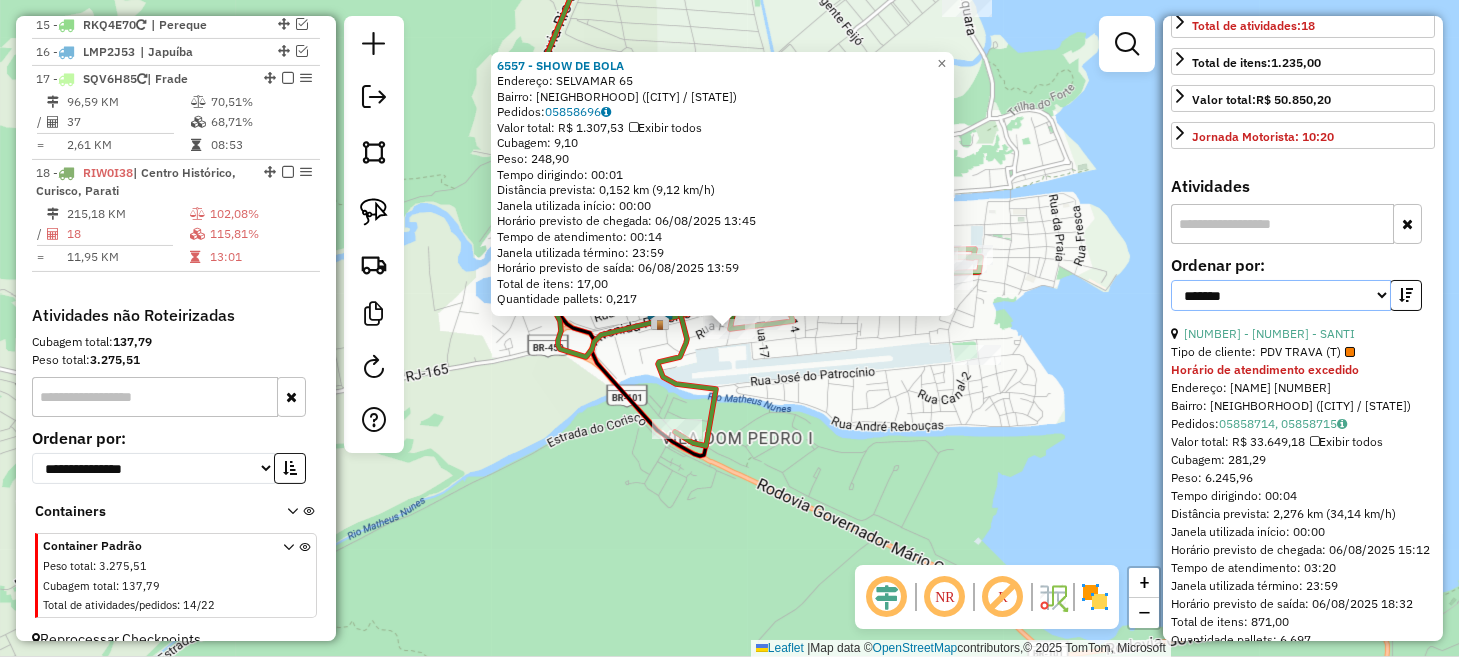 click on "**********" at bounding box center (1281, 295) 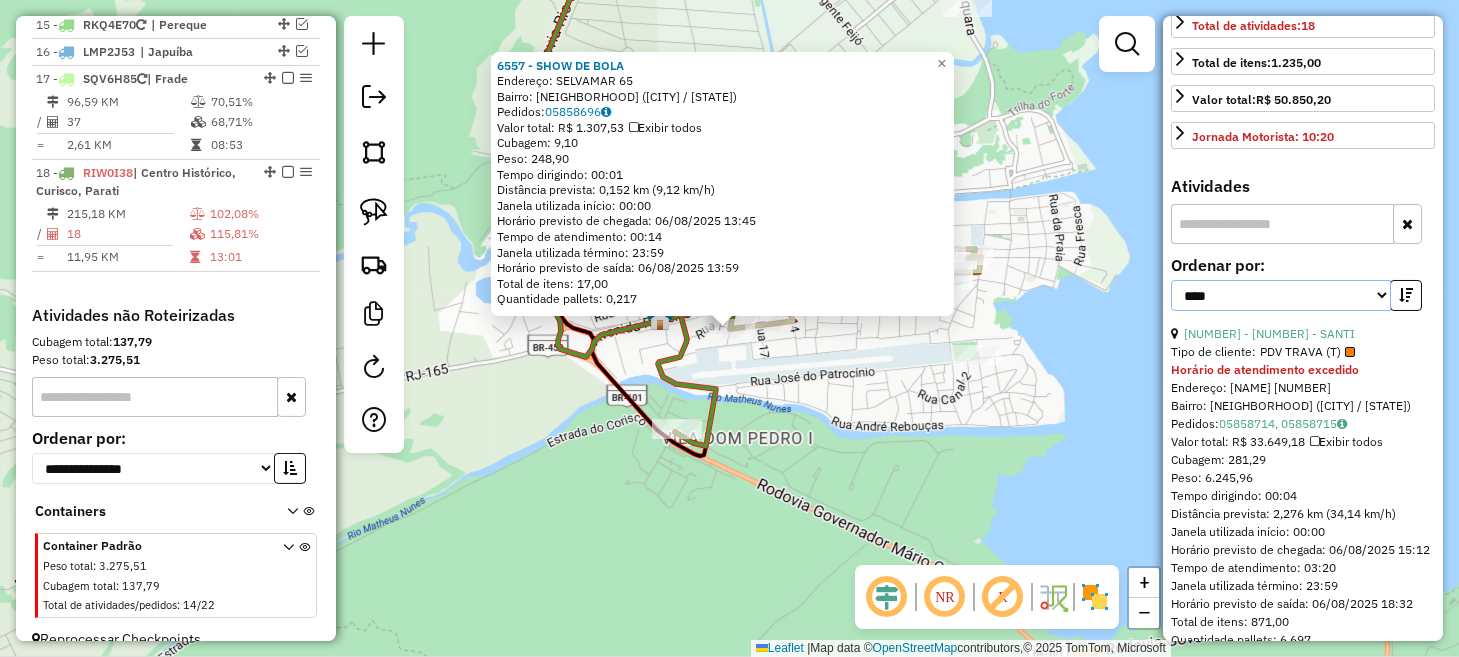 click on "**********" at bounding box center [1281, 295] 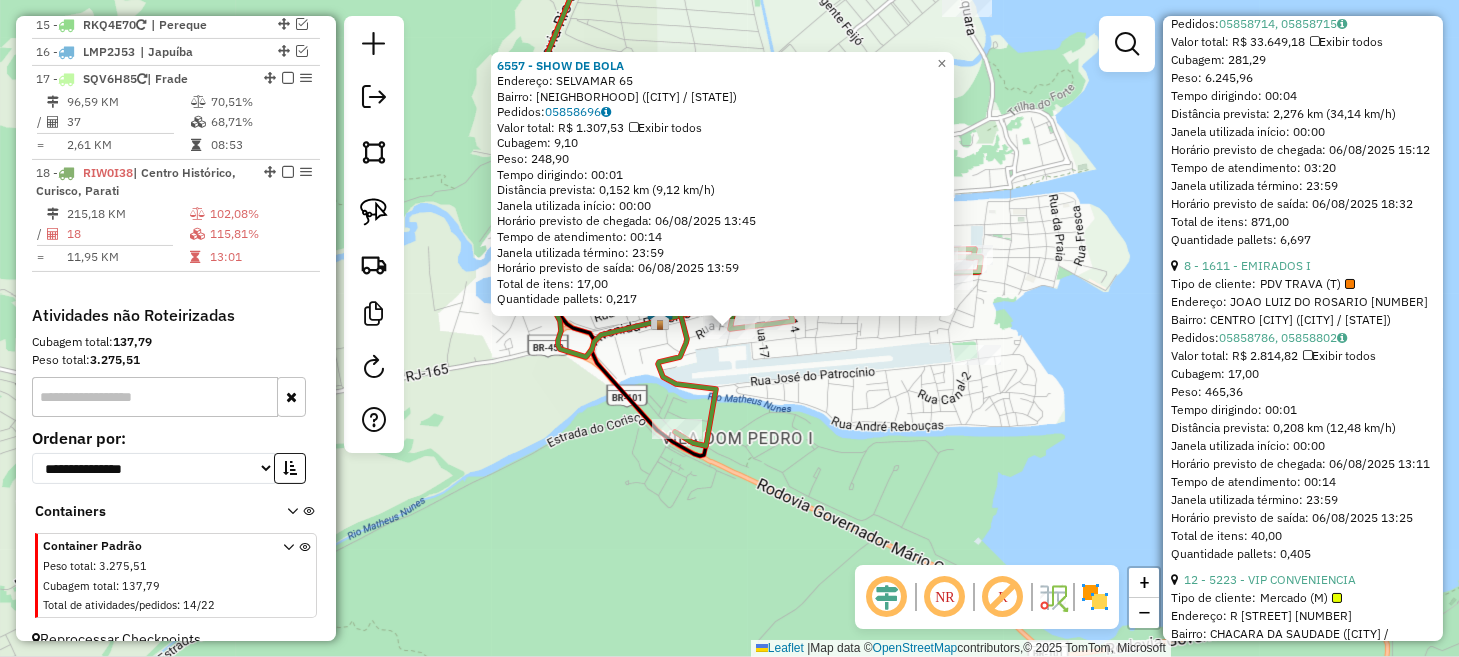 scroll, scrollTop: 899, scrollLeft: 0, axis: vertical 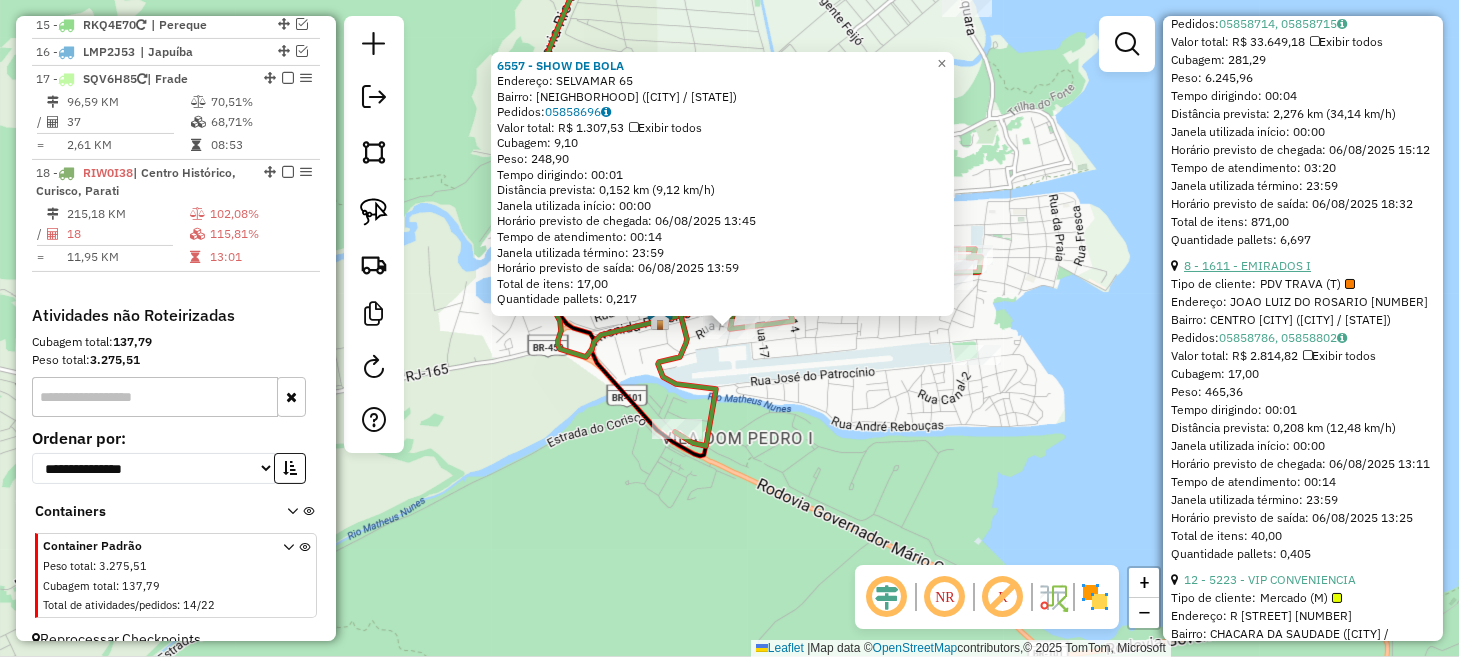 click on "8 - 1611 - EMIRADOS I" at bounding box center (1247, 265) 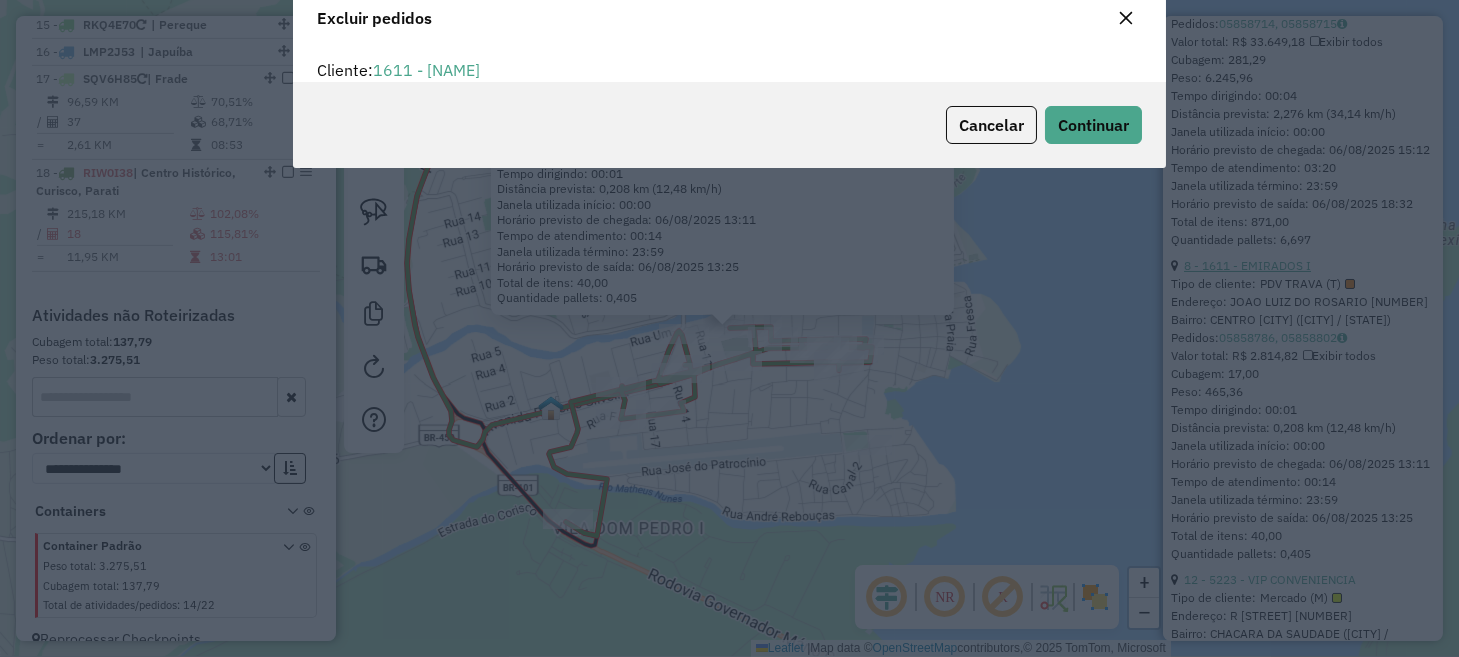 scroll, scrollTop: 10, scrollLeft: 6, axis: both 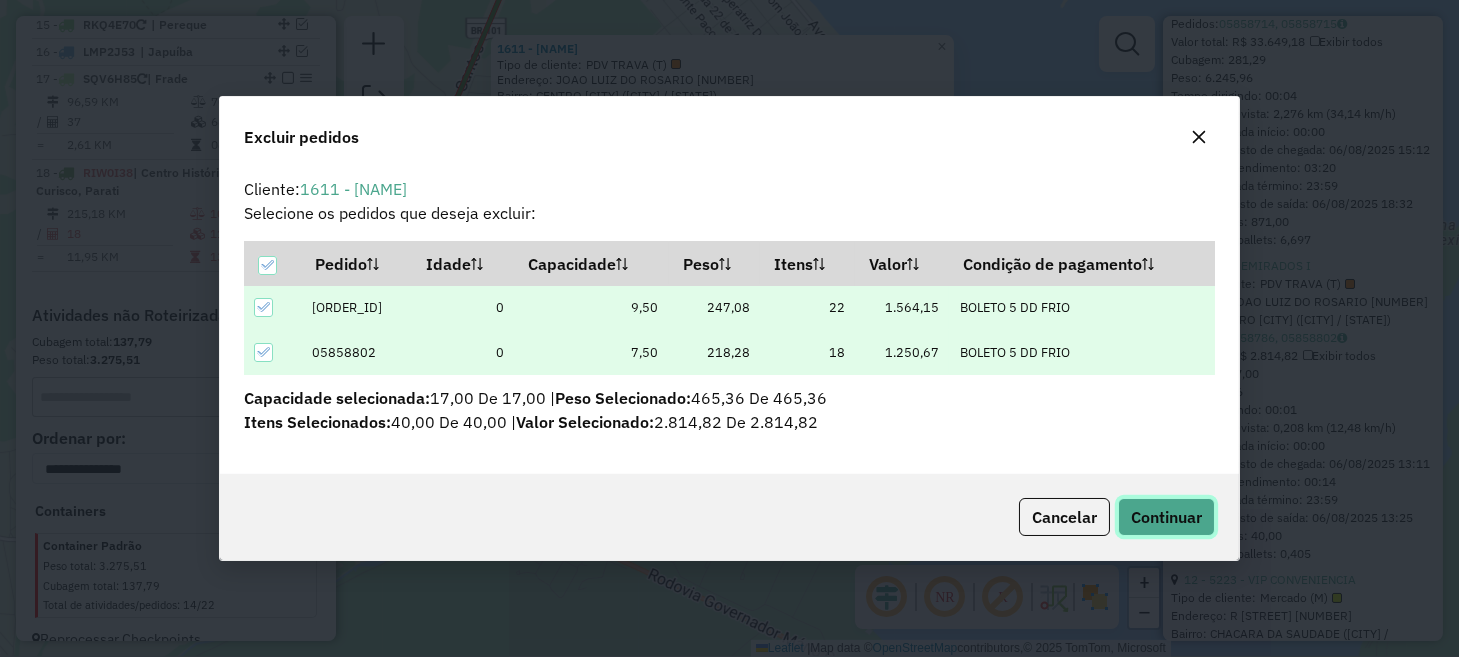 click on "Continuar" 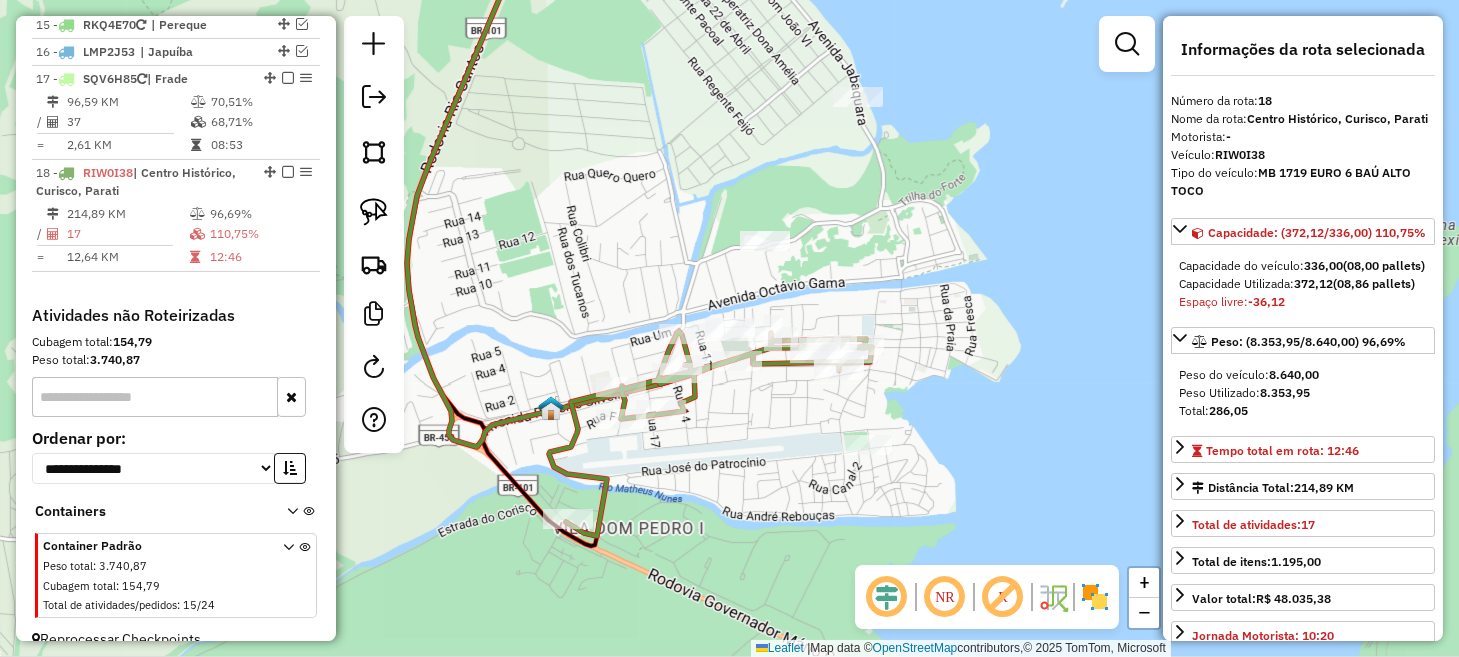 scroll, scrollTop: 0, scrollLeft: 0, axis: both 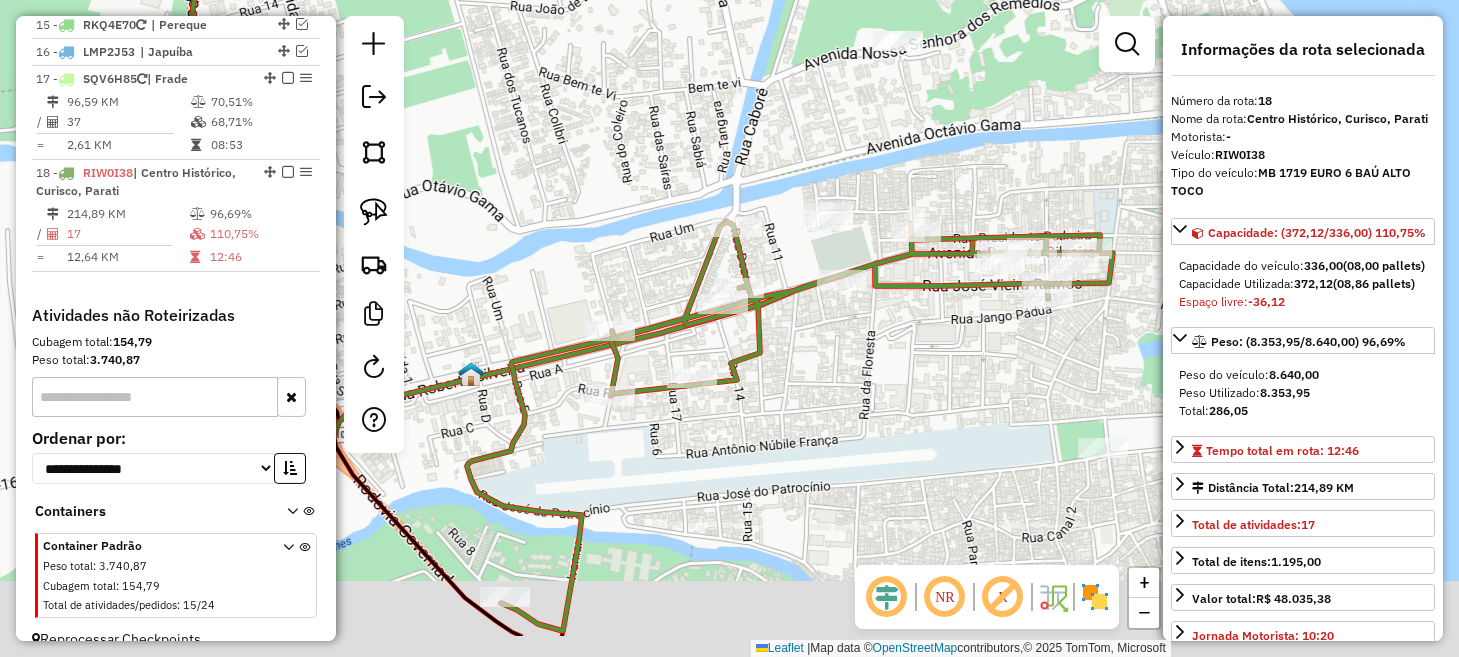 drag, startPoint x: 685, startPoint y: 480, endPoint x: 704, endPoint y: 466, distance: 23.600847 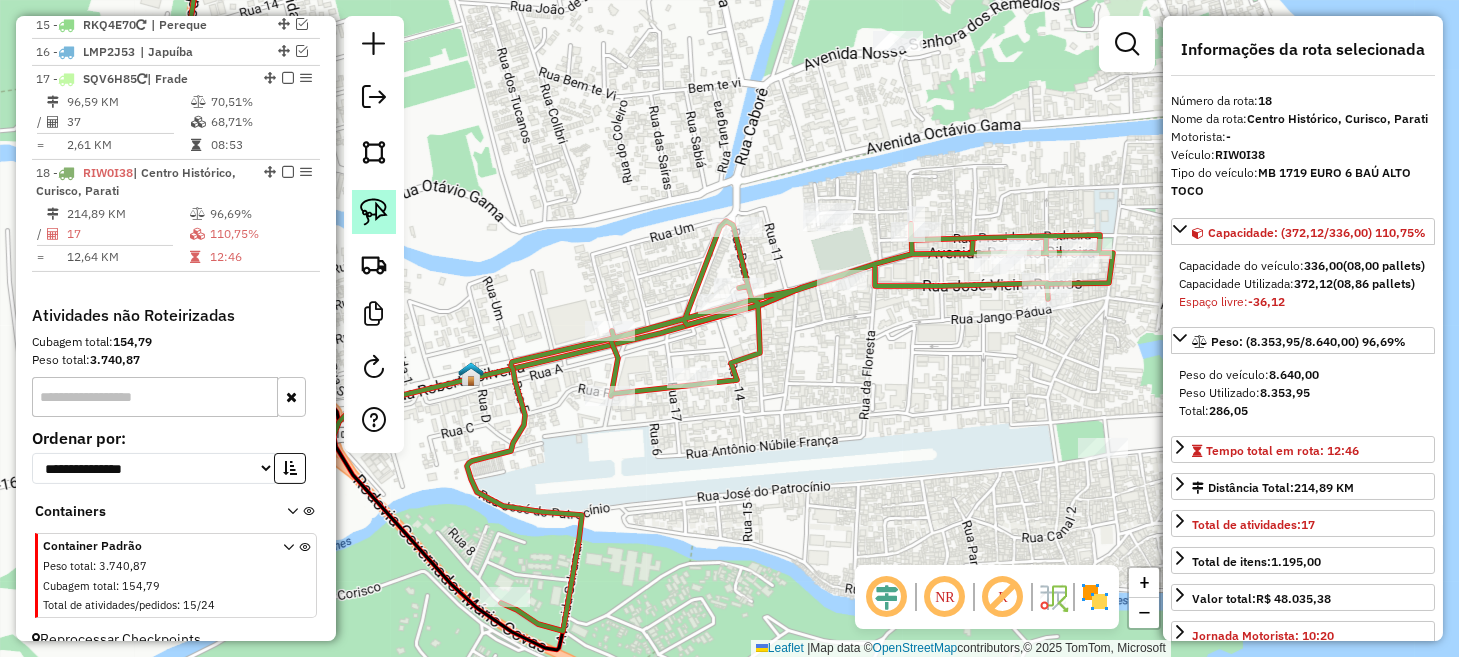 click 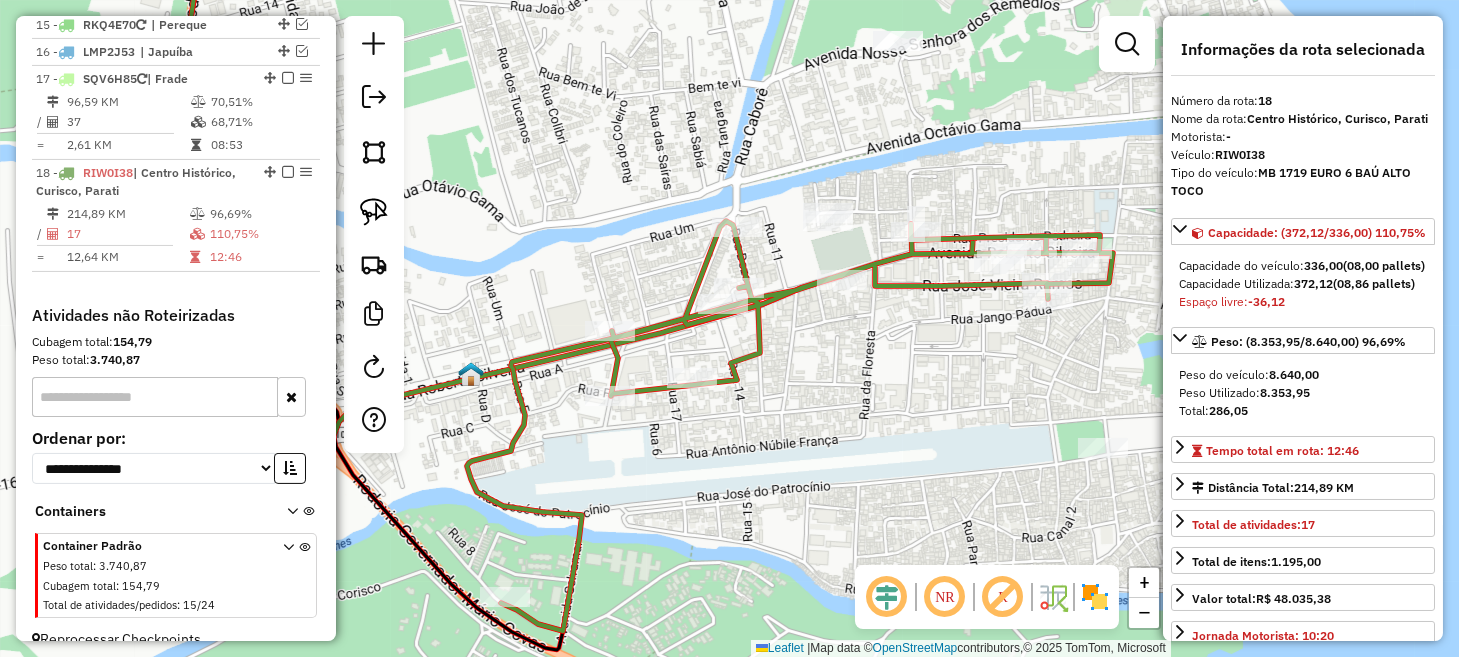 click 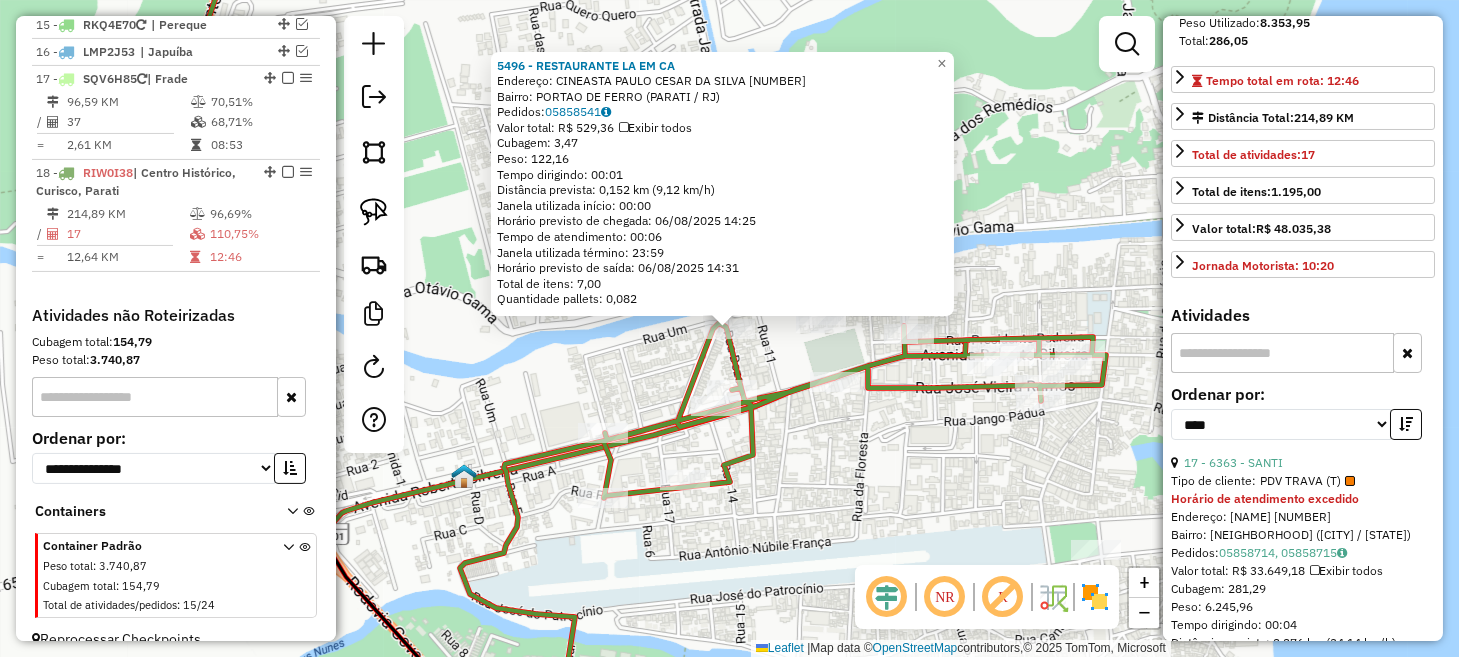 scroll, scrollTop: 400, scrollLeft: 0, axis: vertical 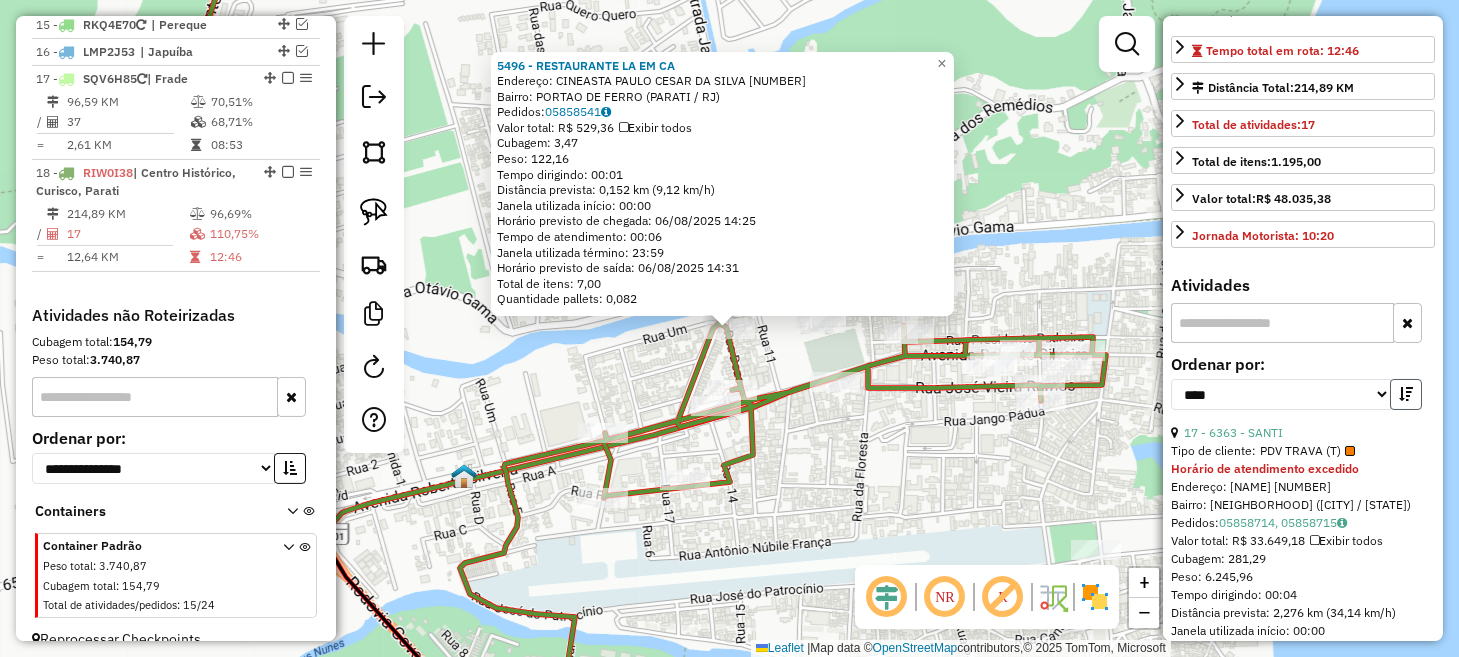 click at bounding box center (1406, 394) 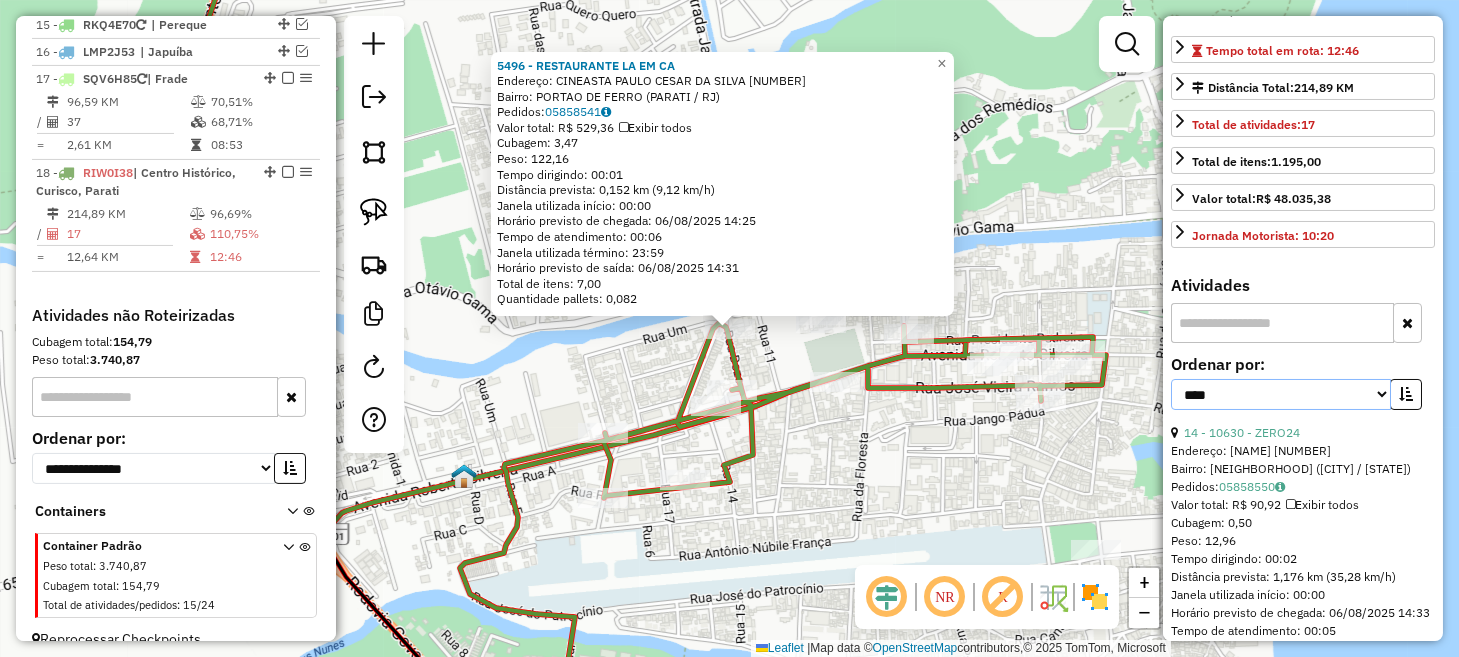 click on "**********" at bounding box center [1281, 394] 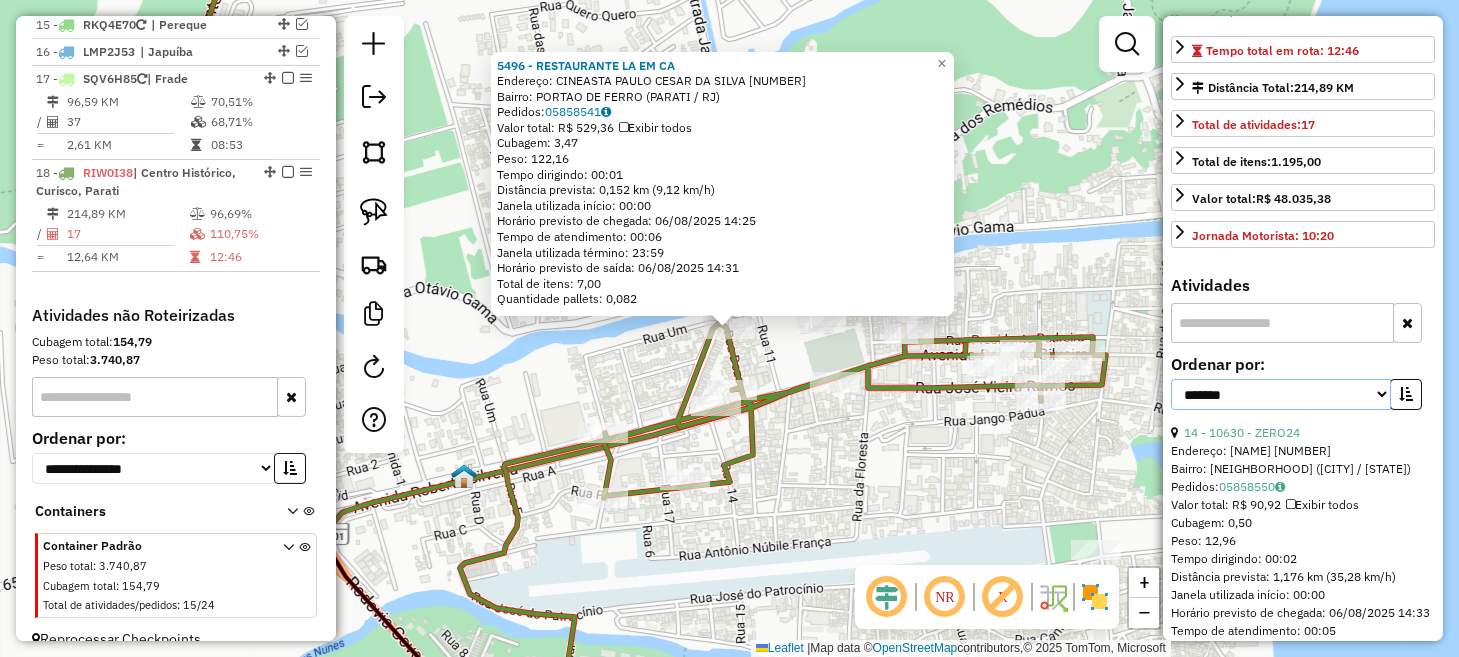 click on "**********" at bounding box center [1281, 394] 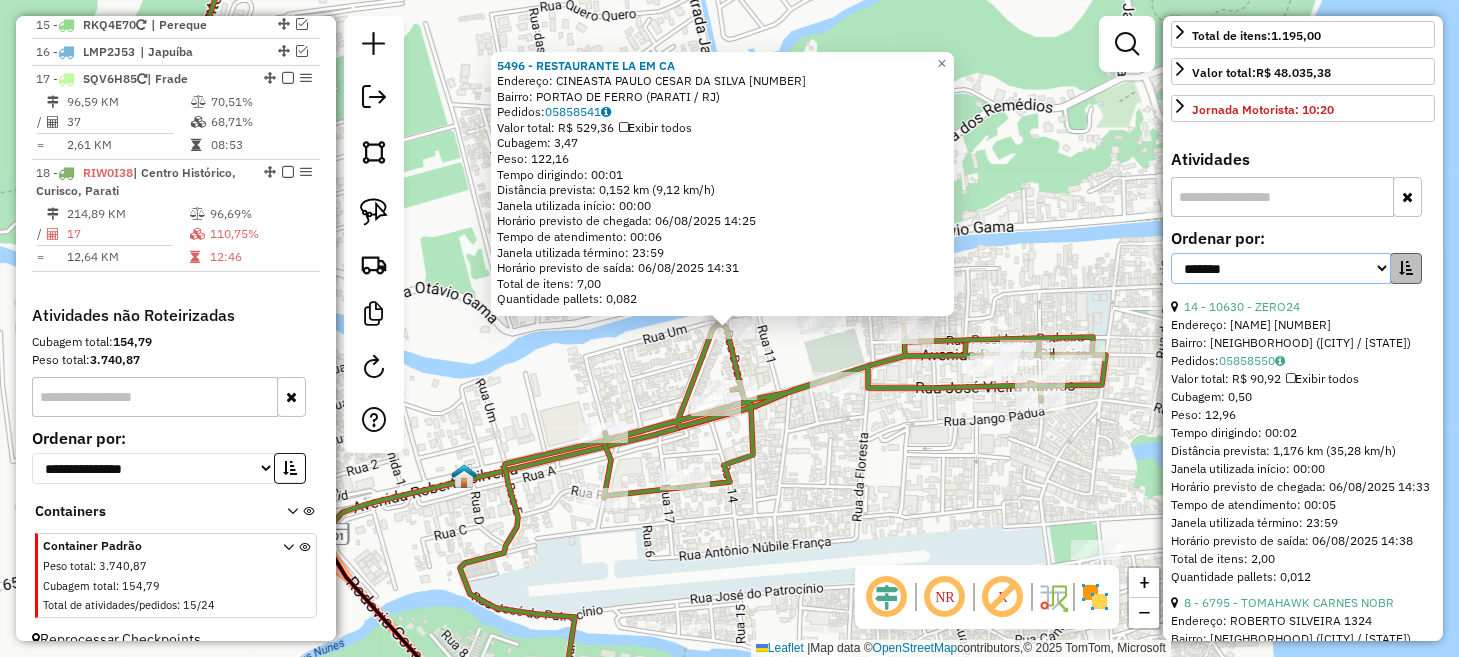 scroll, scrollTop: 499, scrollLeft: 0, axis: vertical 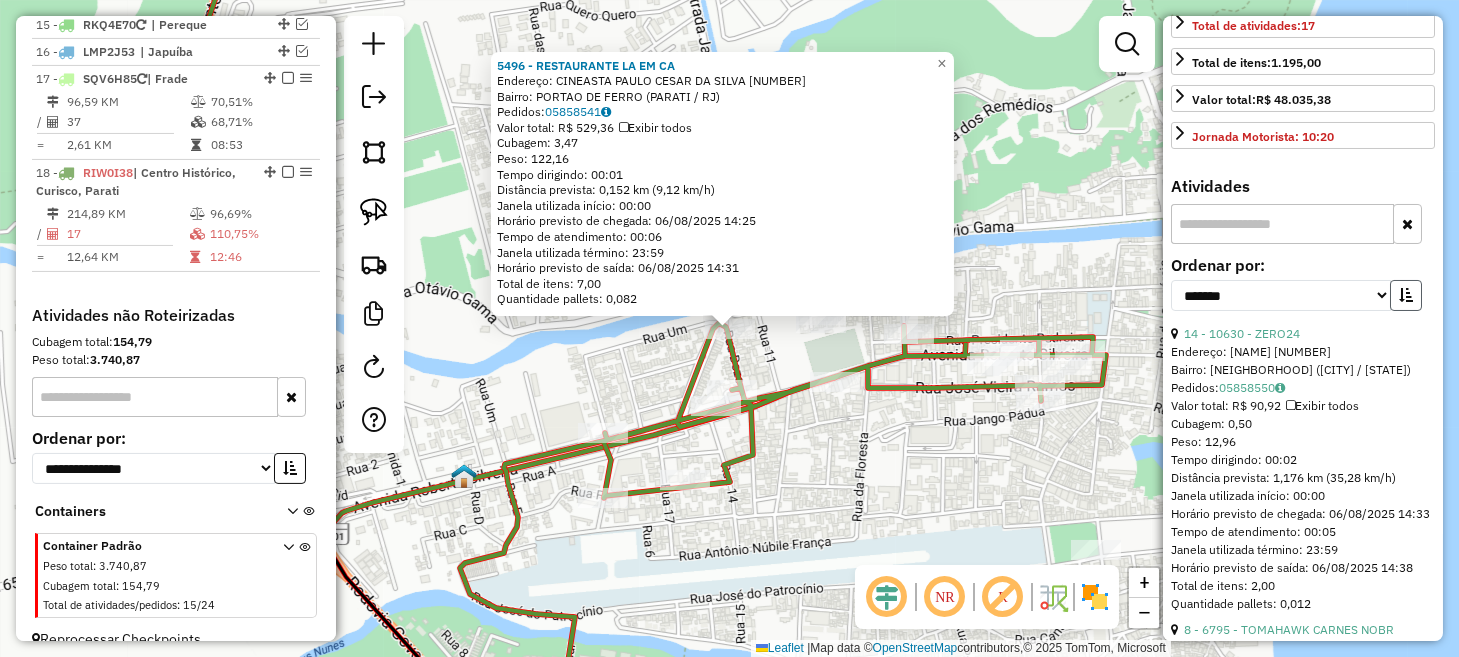 click at bounding box center (1406, 295) 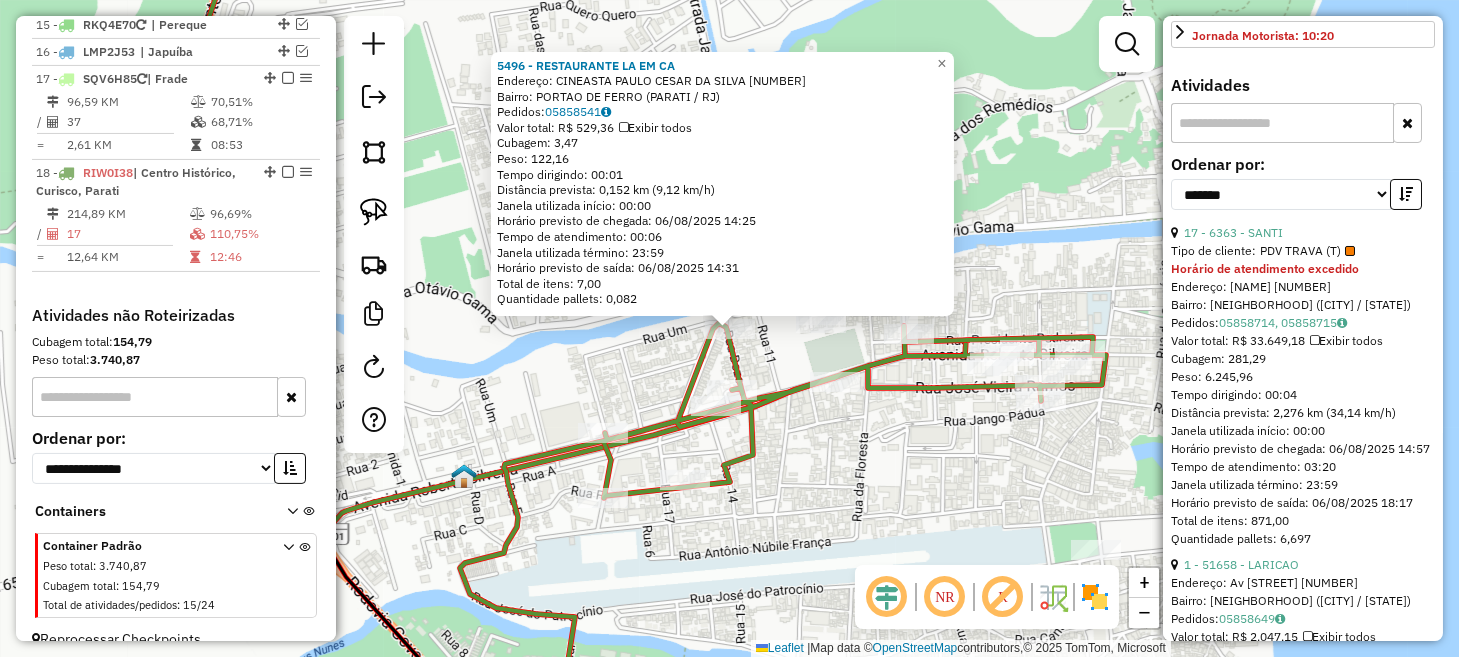 scroll, scrollTop: 800, scrollLeft: 0, axis: vertical 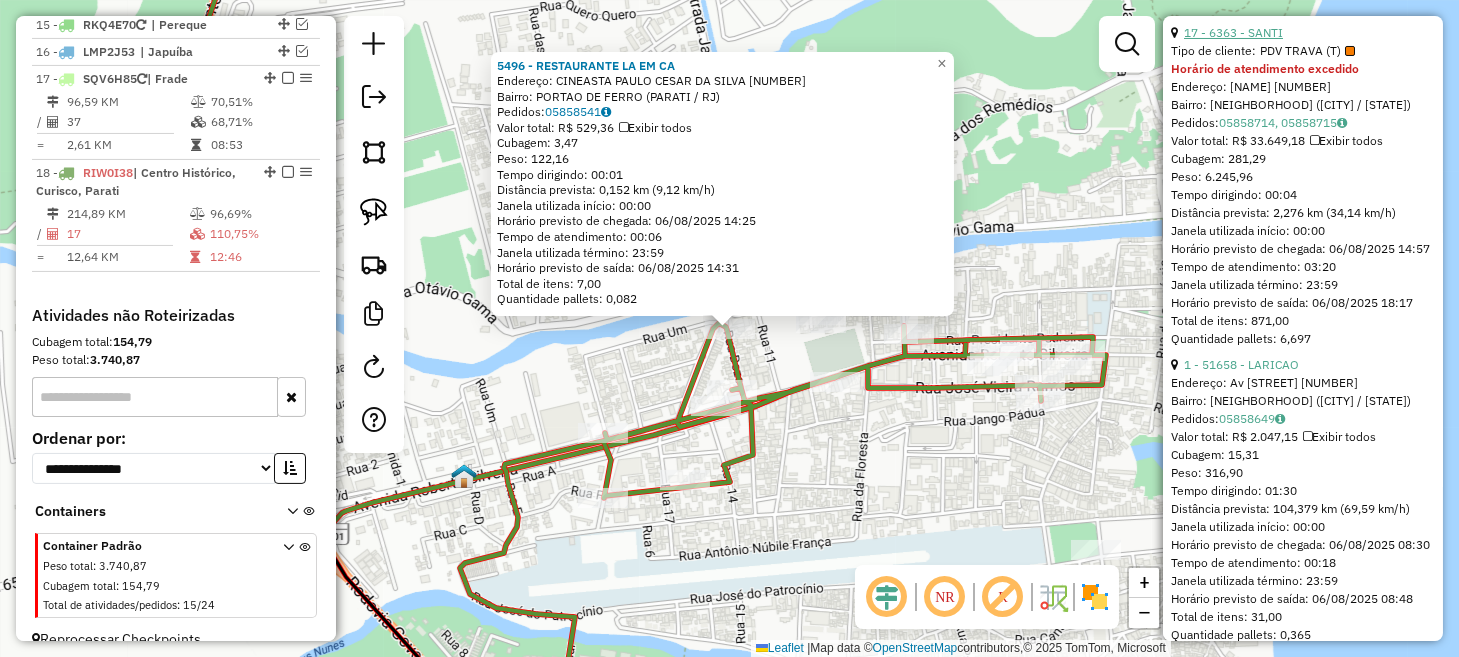click on "17 - 6363 - SANTI" at bounding box center [1233, 32] 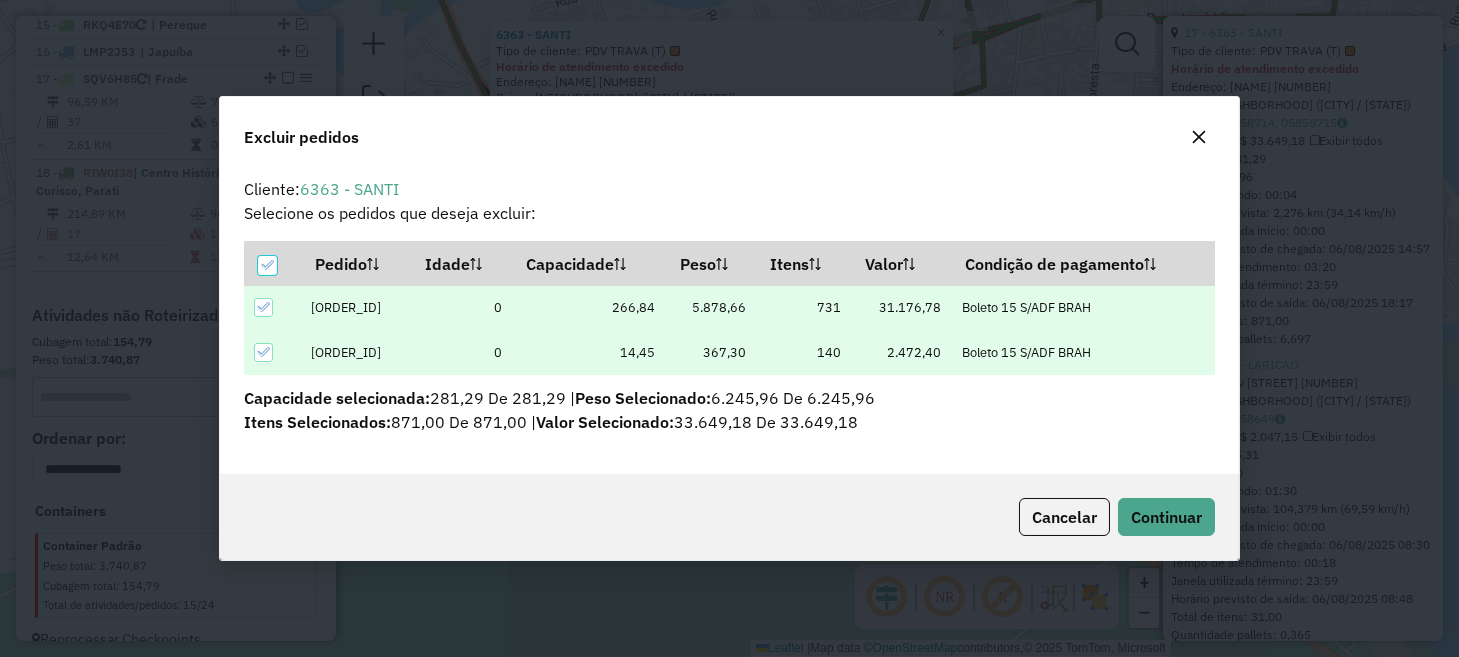 scroll, scrollTop: 81, scrollLeft: 0, axis: vertical 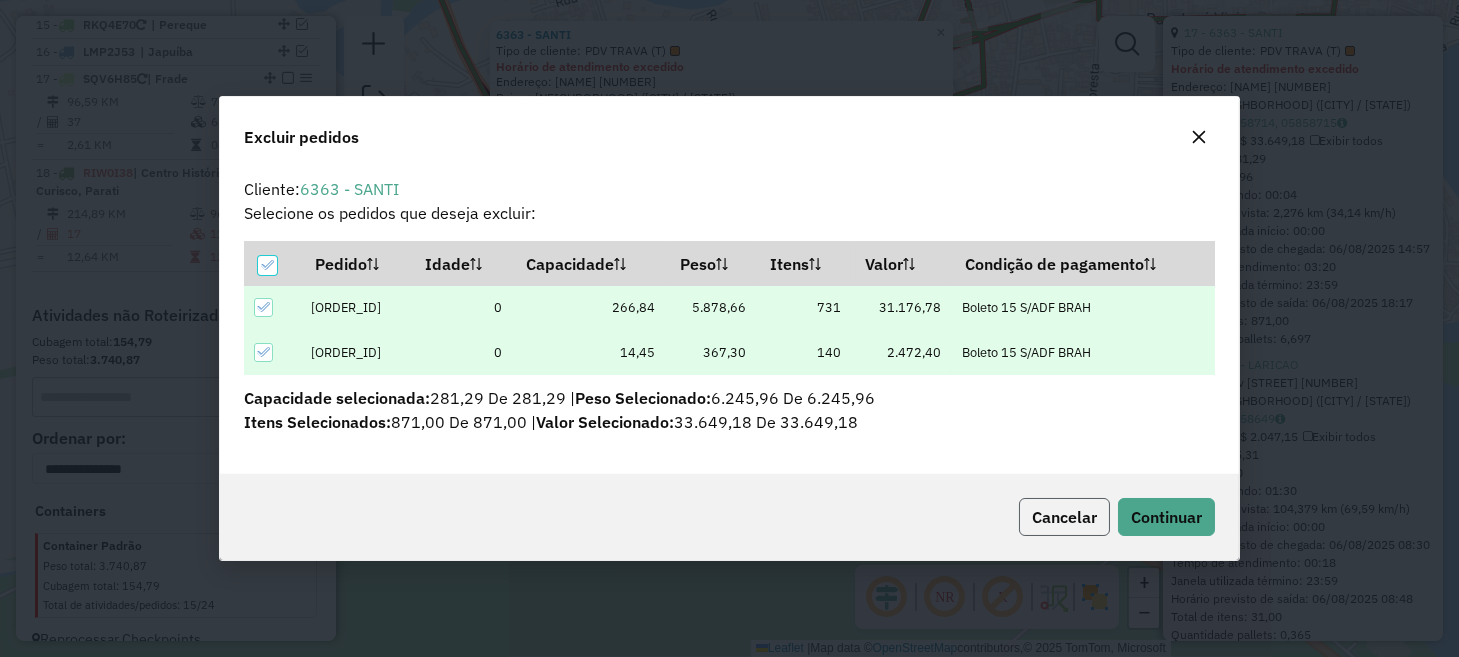 click on "Cancelar" 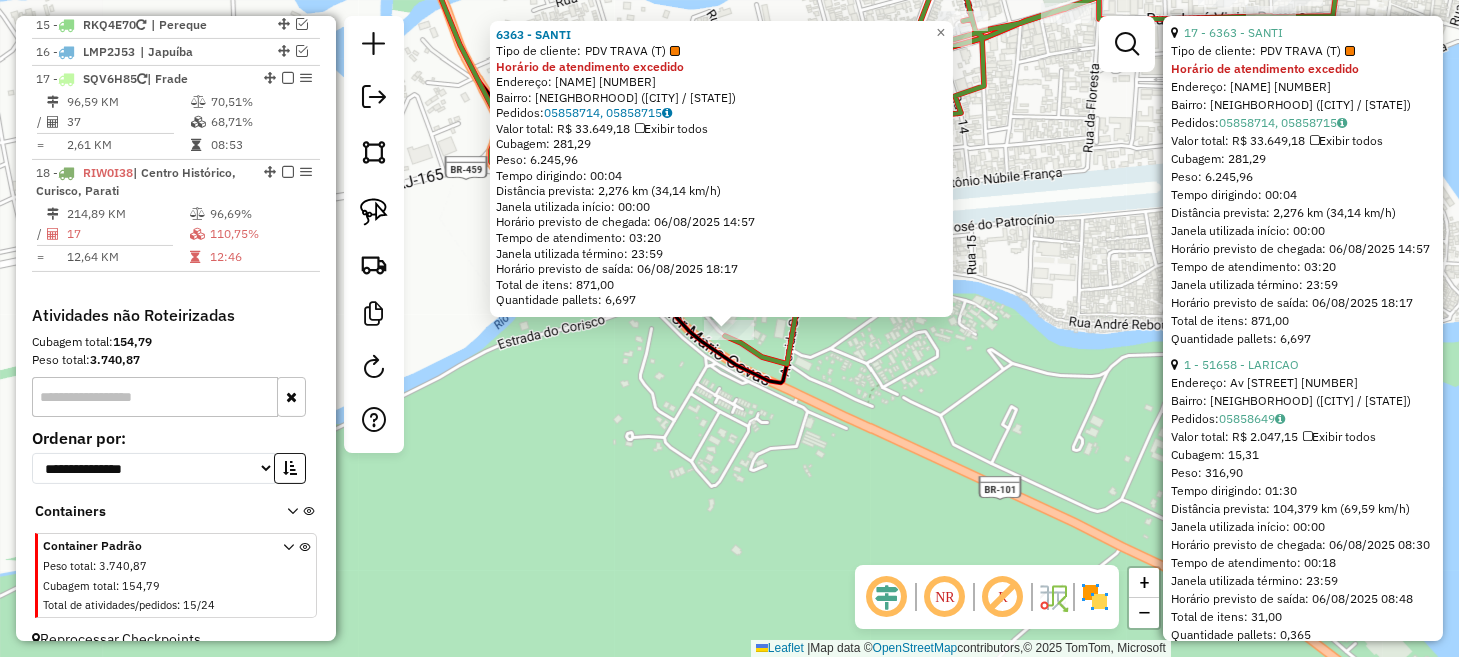 click on "6363 - SANTI  Tipo de cliente:   PDV TRAVA (T)  Horário de atendimento excedido  Endereço:  IMPERATRIZ 424   Bairro: VILA DOM PEDRO I ([CITY] / [STATE])   Pedidos:  05858714, 05858715   Valor total: R$ 33.649,18   Exibir todos   Cubagem: 281,29  Peso: 6.245,96  Tempo dirigindo: 00:04   Distância prevista: 2,276 km (34,14 km/h)   Janela utilizada início: 00:00   Horário previsto de chegada: 06/08/2025 14:57   Tempo de atendimento: 03:20   Janela utilizada término: 23:59   Horário previsto de saída: 06/08/2025 18:17   Total de itens: 871,00   Quantidade pallets: 6,697  × Janela de atendimento Grade de atendimento Capacidade Transportadoras Veículos Cliente Pedidos  Rotas Selecione os dias de semana para filtrar as janelas de atendimento  Seg   Ter   Qua   Qui   Sex   Sáb   Dom  Informe o período da janela de atendimento: De: Até:  Filtrar exatamente a janela do cliente  Considerar janela de atendimento padrão  Selecione os dias de semana para filtrar as grades de atendimento  Seg   Ter   Qua   Qui  De:" 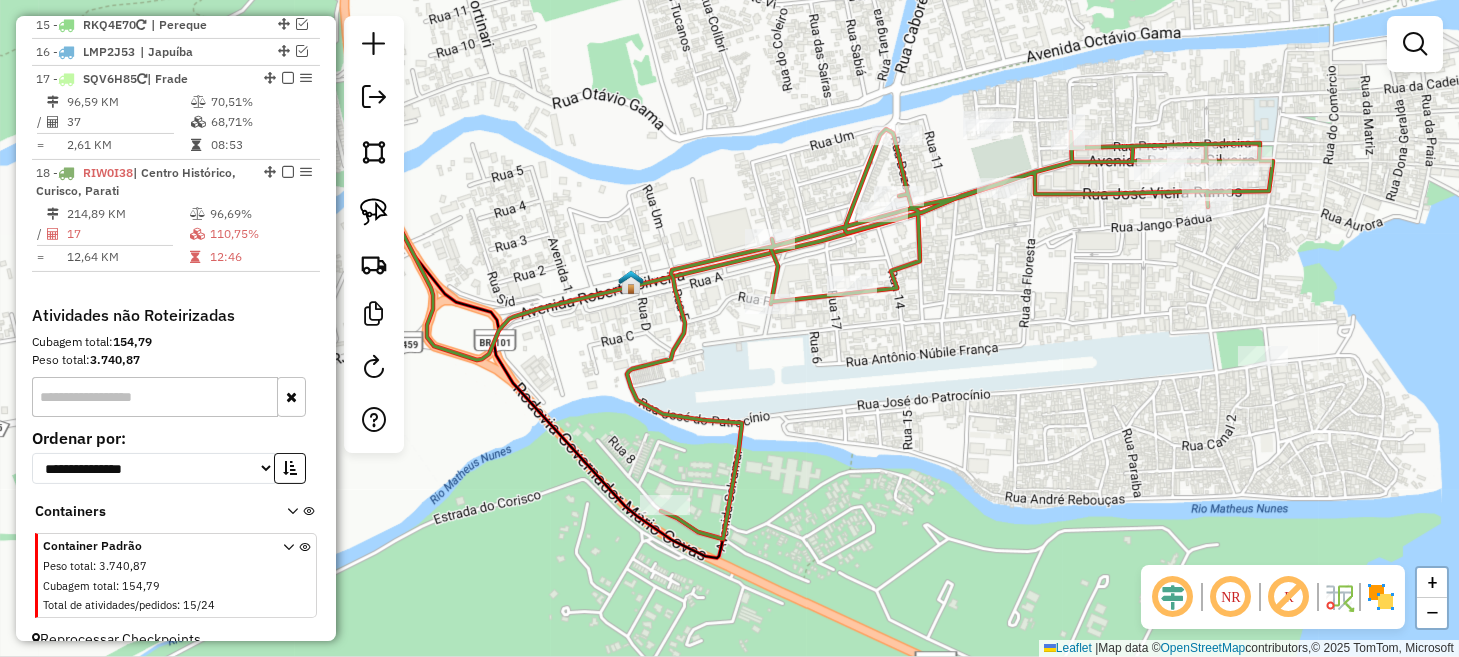 drag, startPoint x: 1065, startPoint y: 289, endPoint x: 977, endPoint y: 569, distance: 293.503 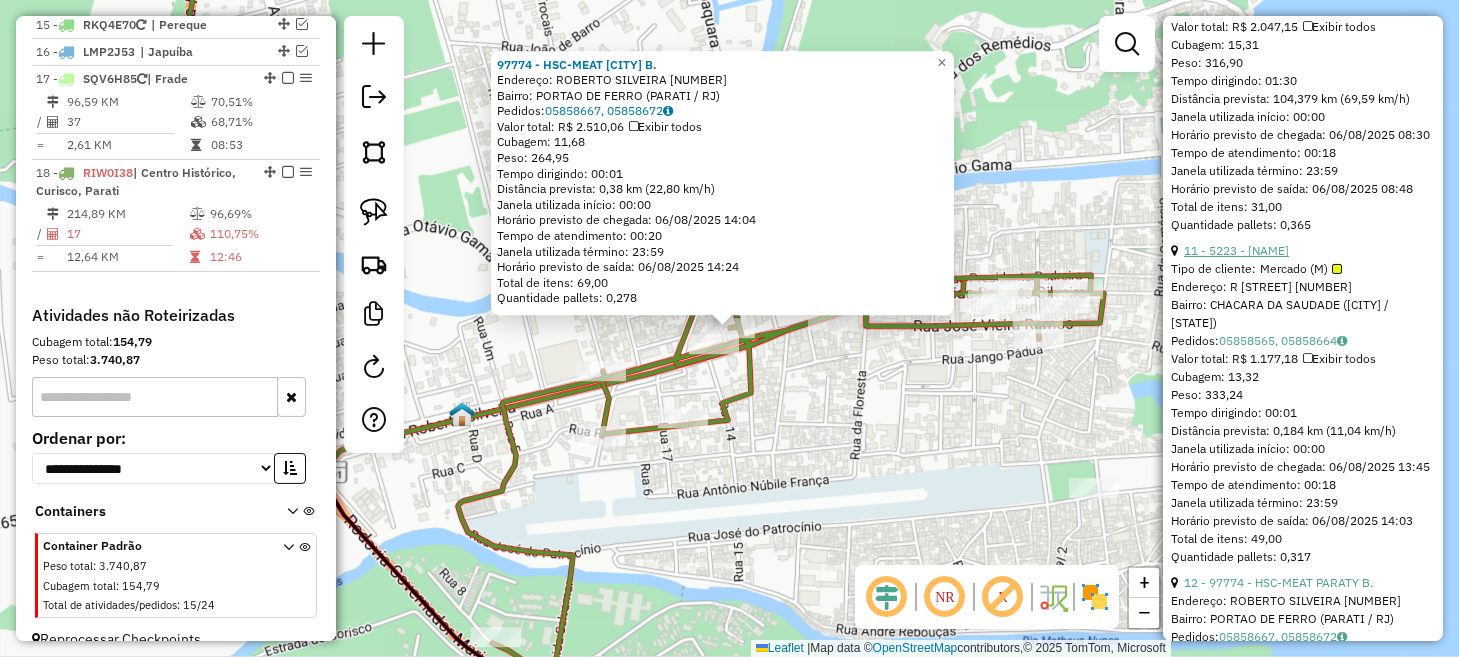 scroll, scrollTop: 1200, scrollLeft: 0, axis: vertical 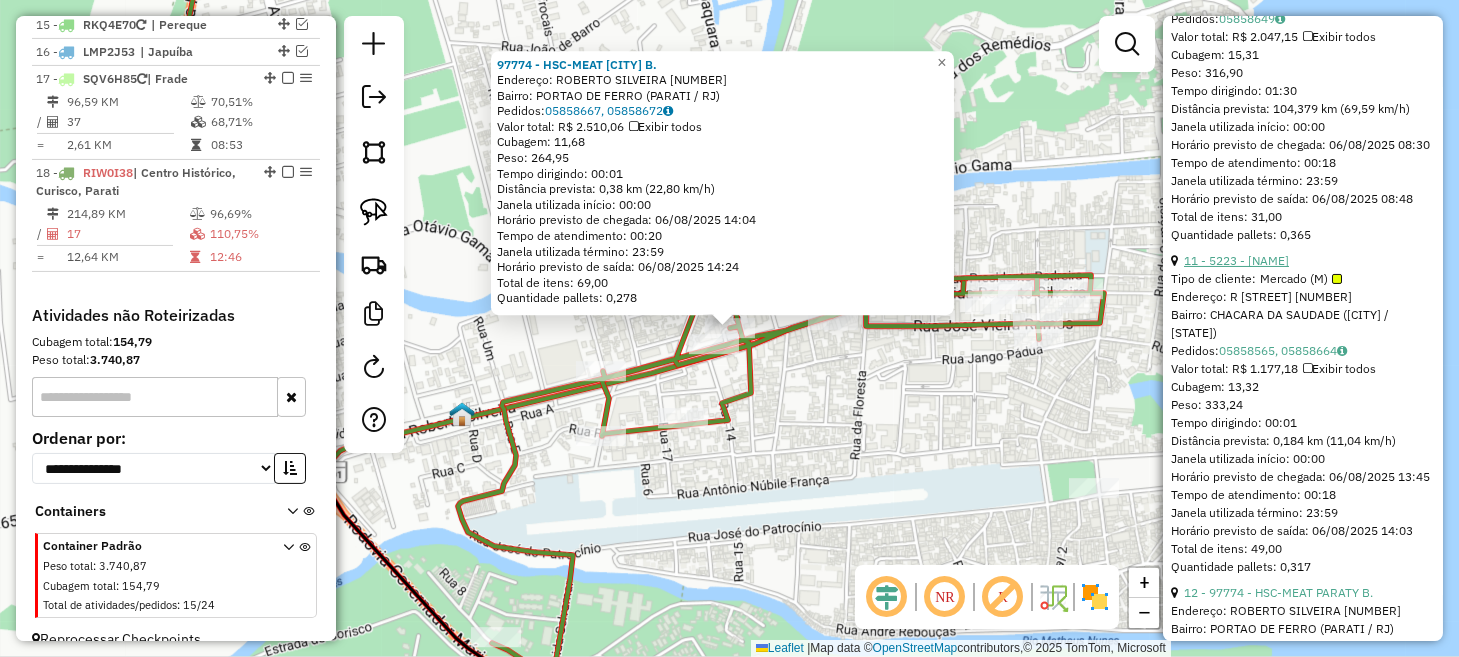 click on "11 - 5223 - [NAME]" at bounding box center [1236, 260] 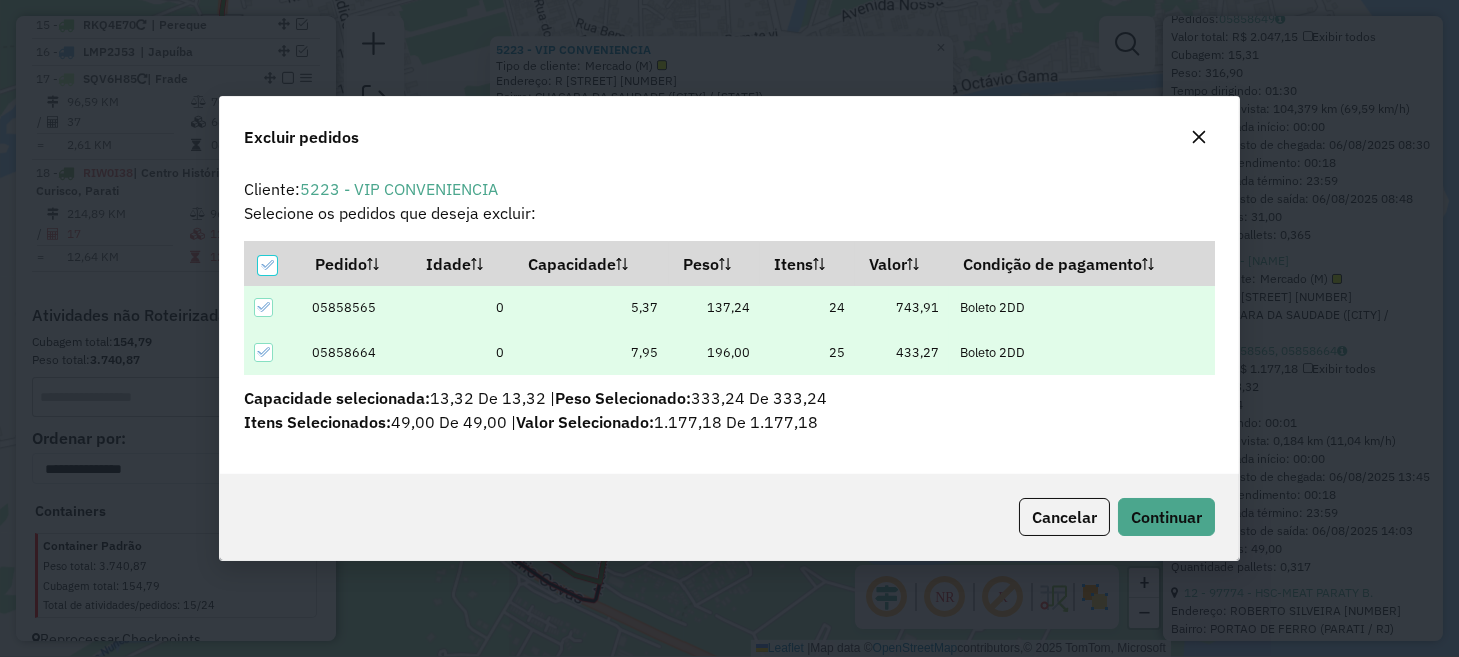 scroll, scrollTop: 81, scrollLeft: 0, axis: vertical 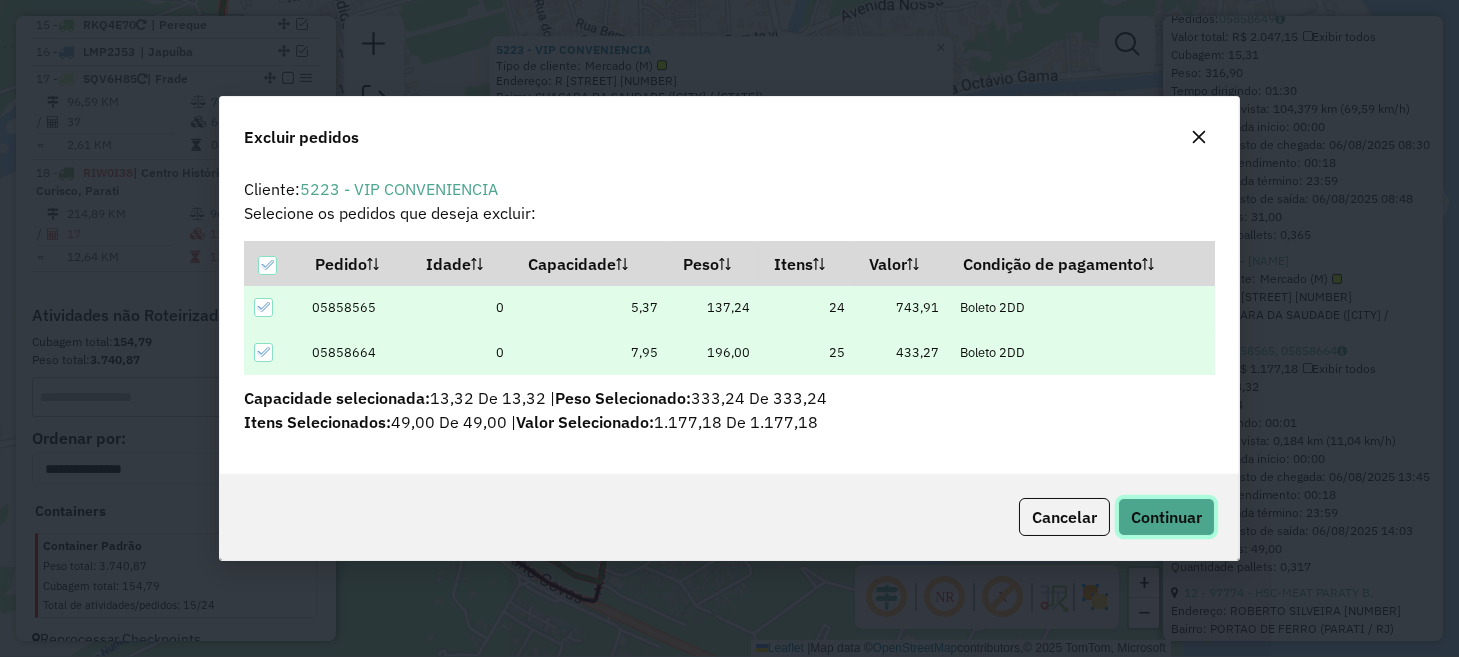 click on "Continuar" 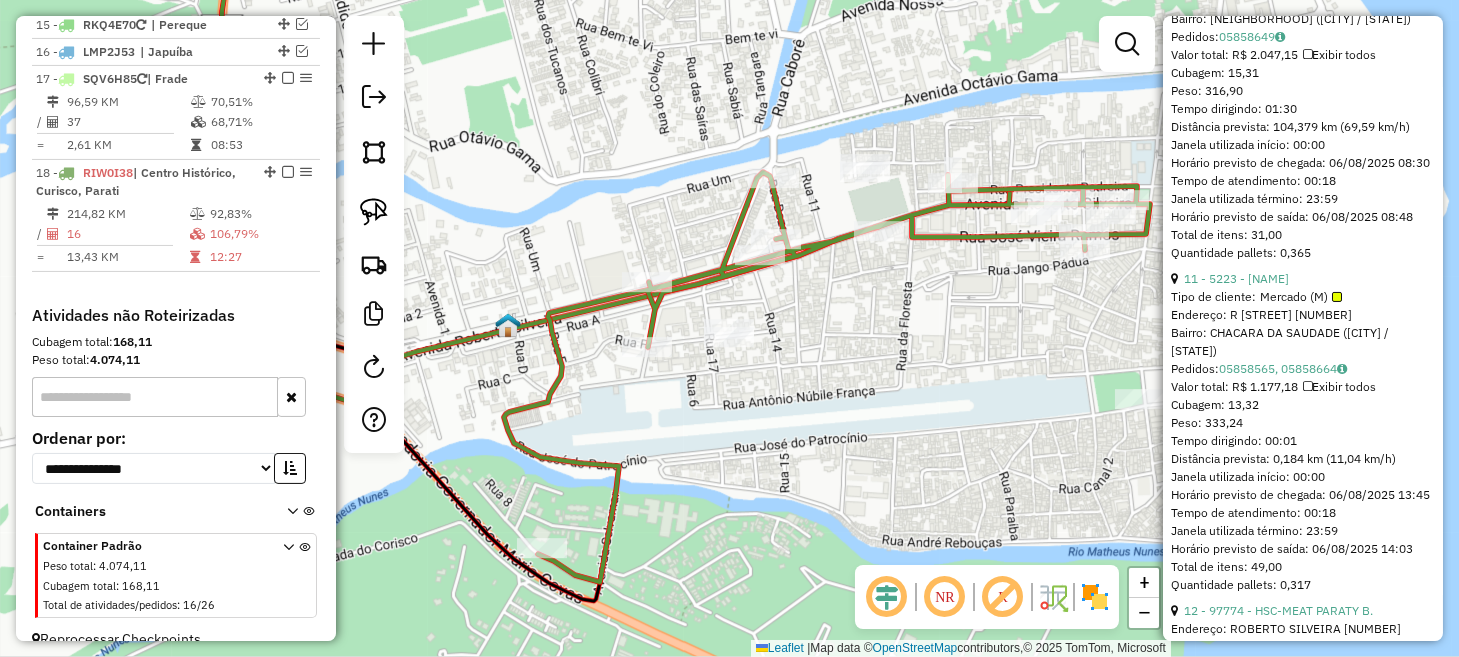 scroll, scrollTop: 535, scrollLeft: 0, axis: vertical 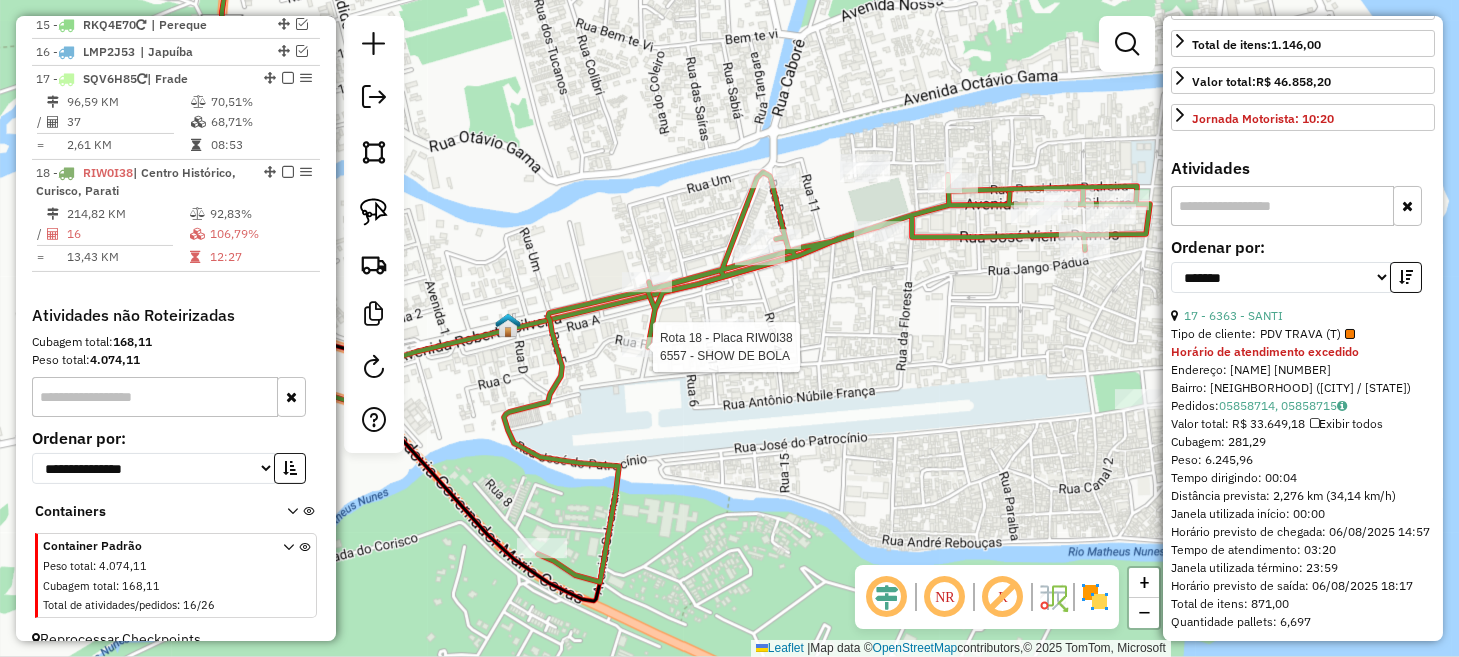 click 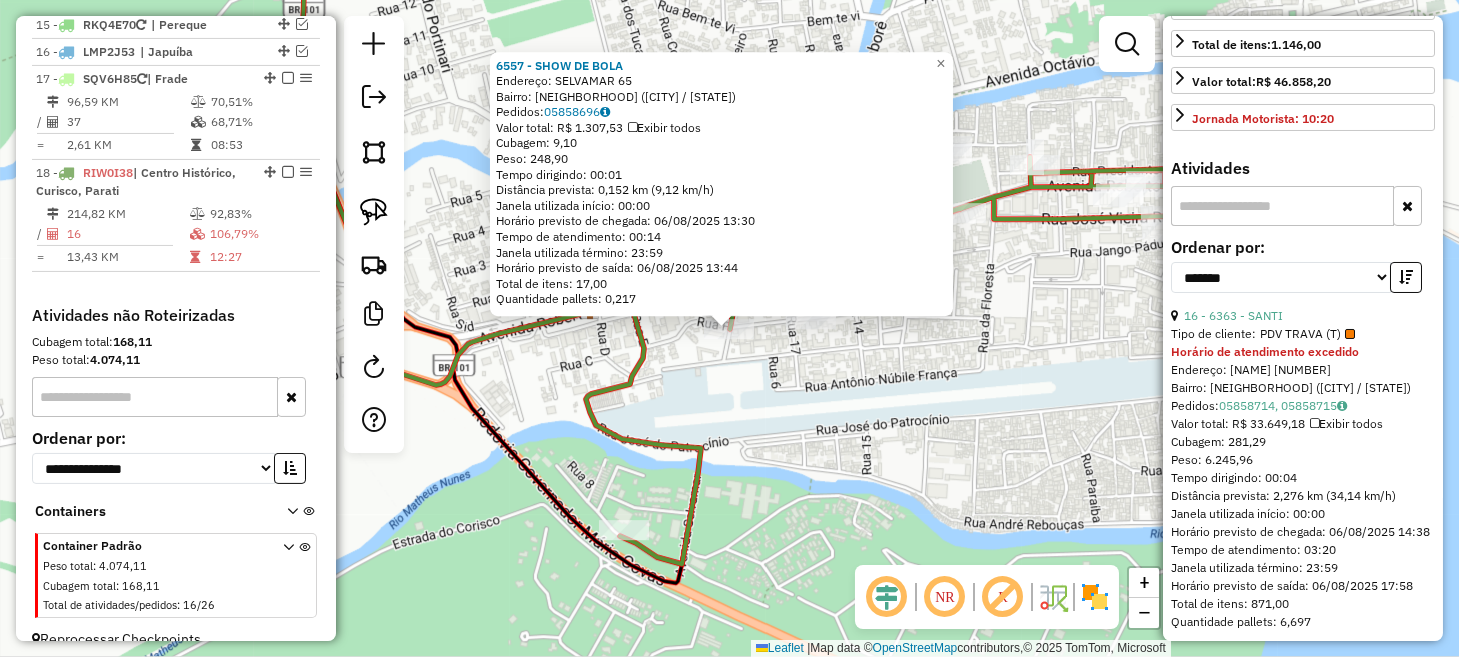 scroll, scrollTop: 736, scrollLeft: 0, axis: vertical 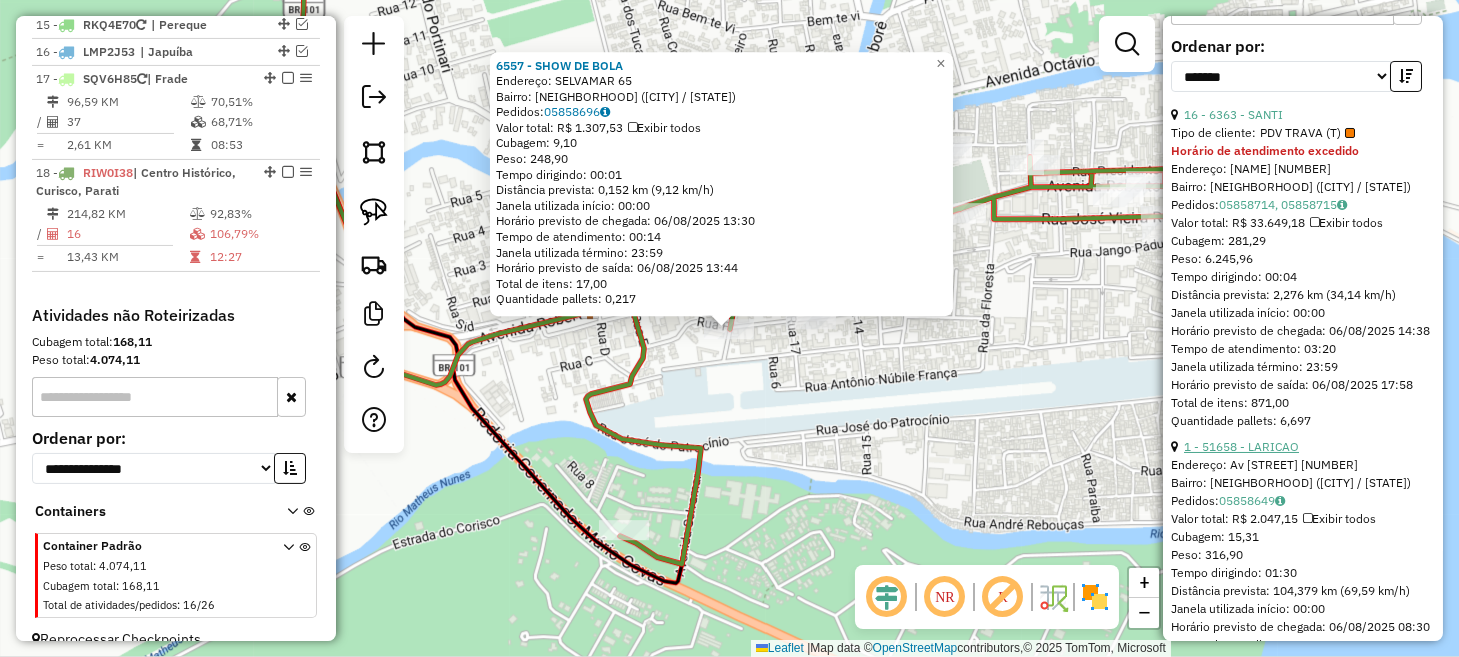 click on "1 - 51658 - LARICAO" at bounding box center [1241, 446] 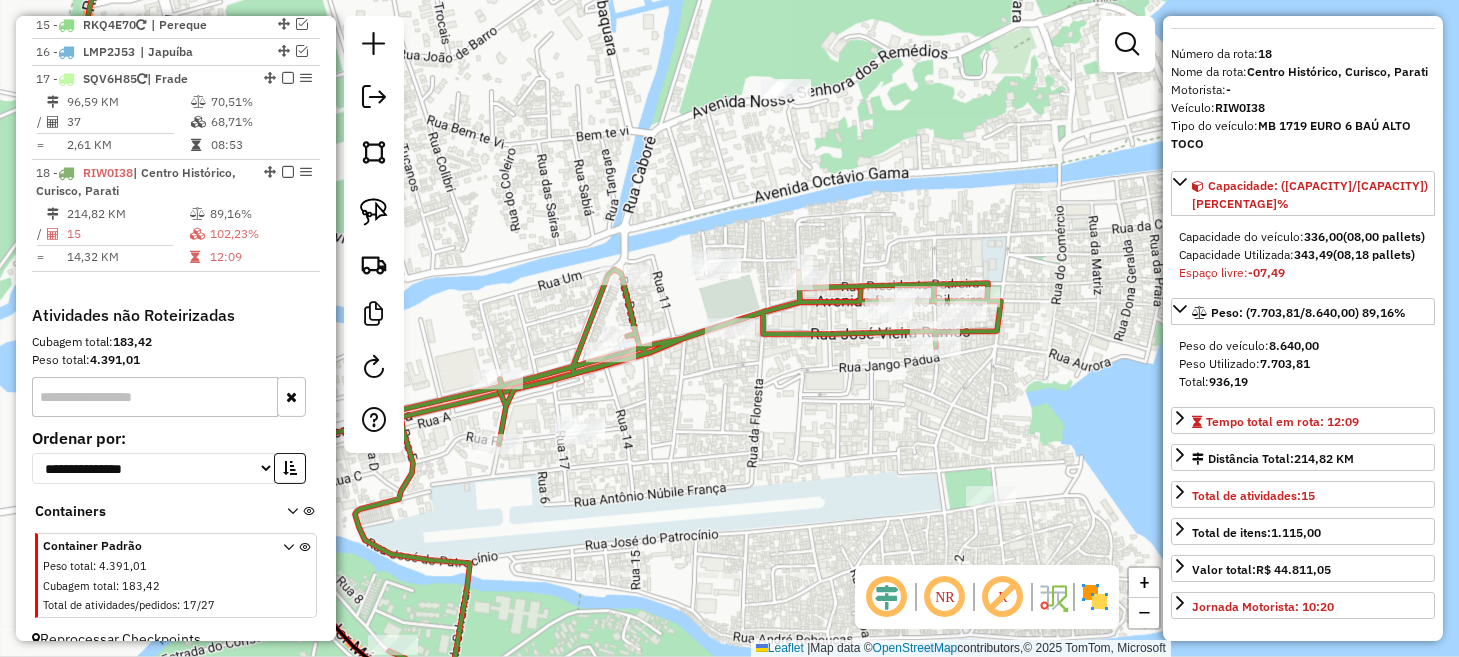 scroll, scrollTop: 35, scrollLeft: 0, axis: vertical 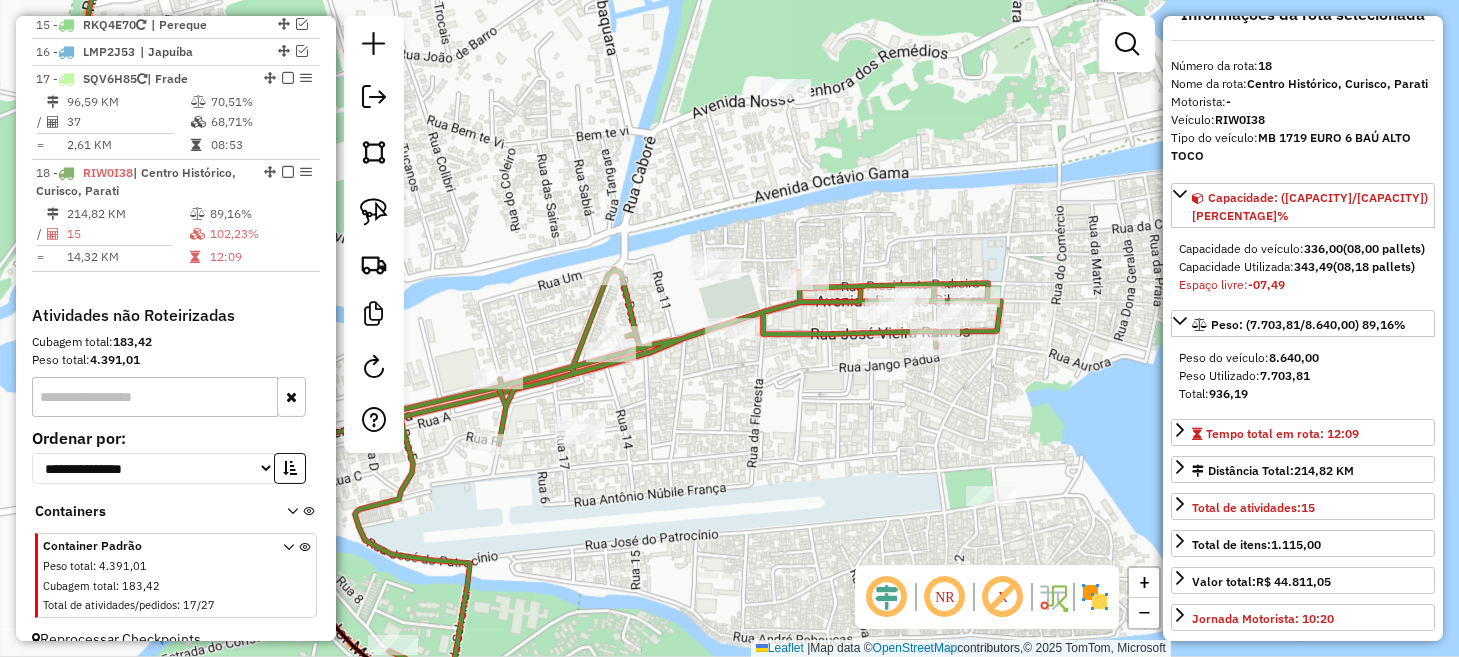 click on "Janela de atendimento Grade de atendimento Capacidade Transportadoras Veículos Cliente Pedidos  Rotas Selecione os dias de semana para filtrar as janelas de atendimento  Seg   Ter   Qua   Qui   Sex   Sáb   Dom  Informe o período da janela de atendimento: De: Até:  Filtrar exatamente a janela do cliente  Considerar janela de atendimento padrão  Selecione os dias de semana para filtrar as grades de atendimento  Seg   Ter   Qua   Qui   Sex   Sáb   Dom   Considerar clientes sem dia de atendimento cadastrado  Clientes fora do dia de atendimento selecionado Filtrar as atividades entre os valores definidos abaixo:  Peso mínimo:   Peso máximo:   Cubagem mínima:   Cubagem máxima:   De:   Até:  Filtrar as atividades entre o tempo de atendimento definido abaixo:  De:   Até:   Considerar capacidade total dos clientes não roteirizados Transportadora: Selecione um ou mais itens Tipo de veículo: Selecione um ou mais itens Veículo: Selecione um ou mais itens Motorista: Selecione um ou mais itens Nome: Rótulo:" 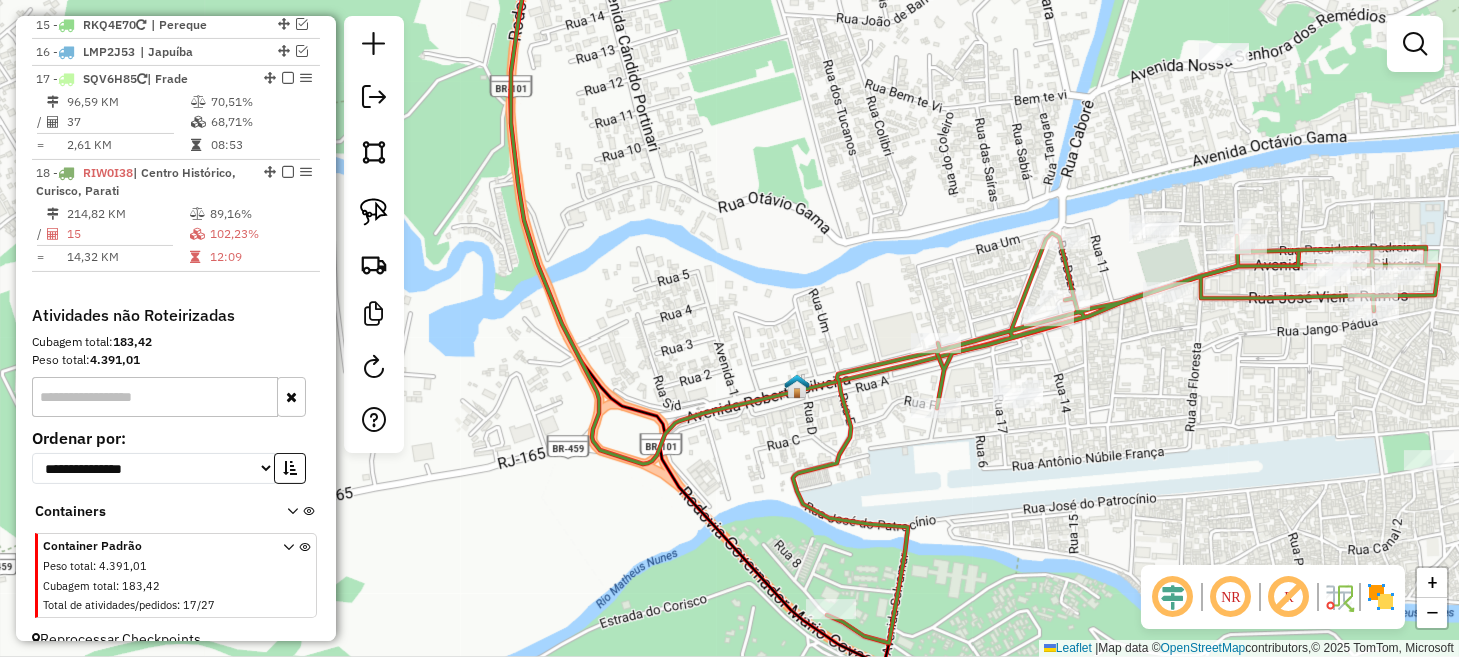 drag, startPoint x: 665, startPoint y: 506, endPoint x: 1103, endPoint y: 470, distance: 439.47696 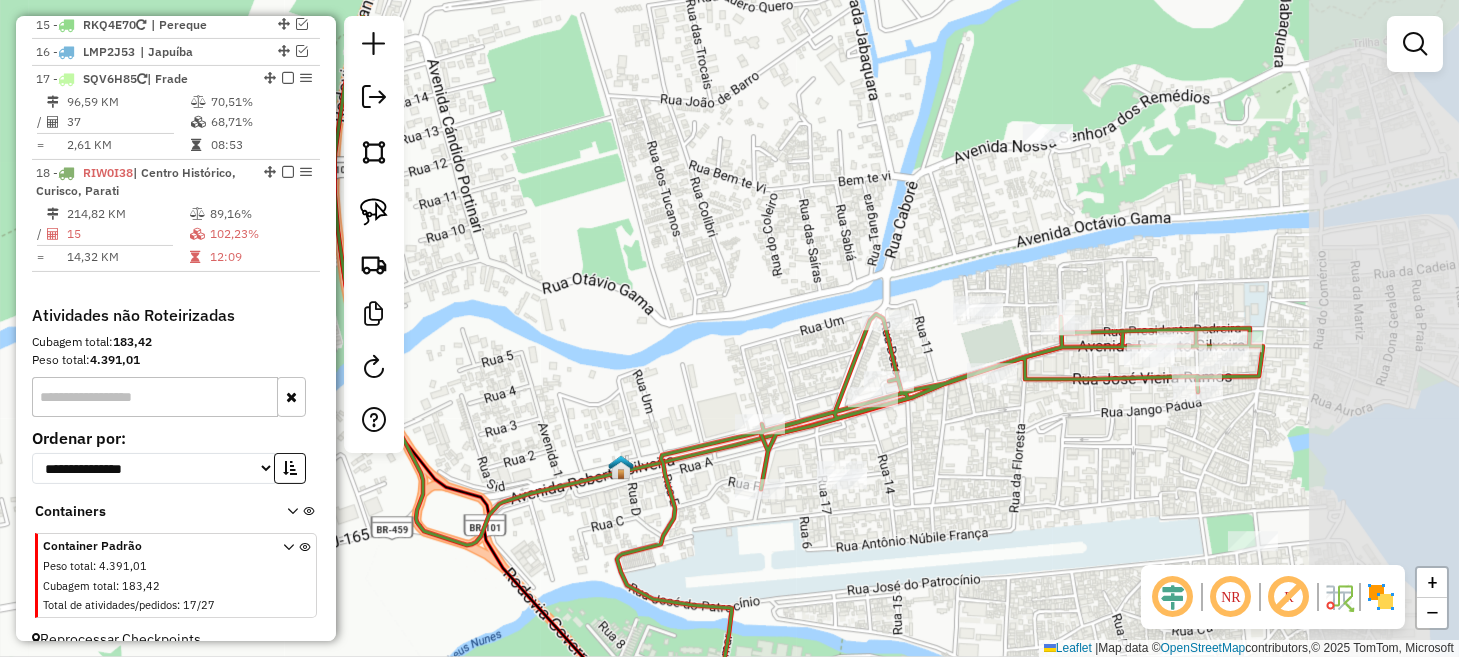 drag, startPoint x: 1262, startPoint y: 399, endPoint x: 993, endPoint y: 444, distance: 272.73798 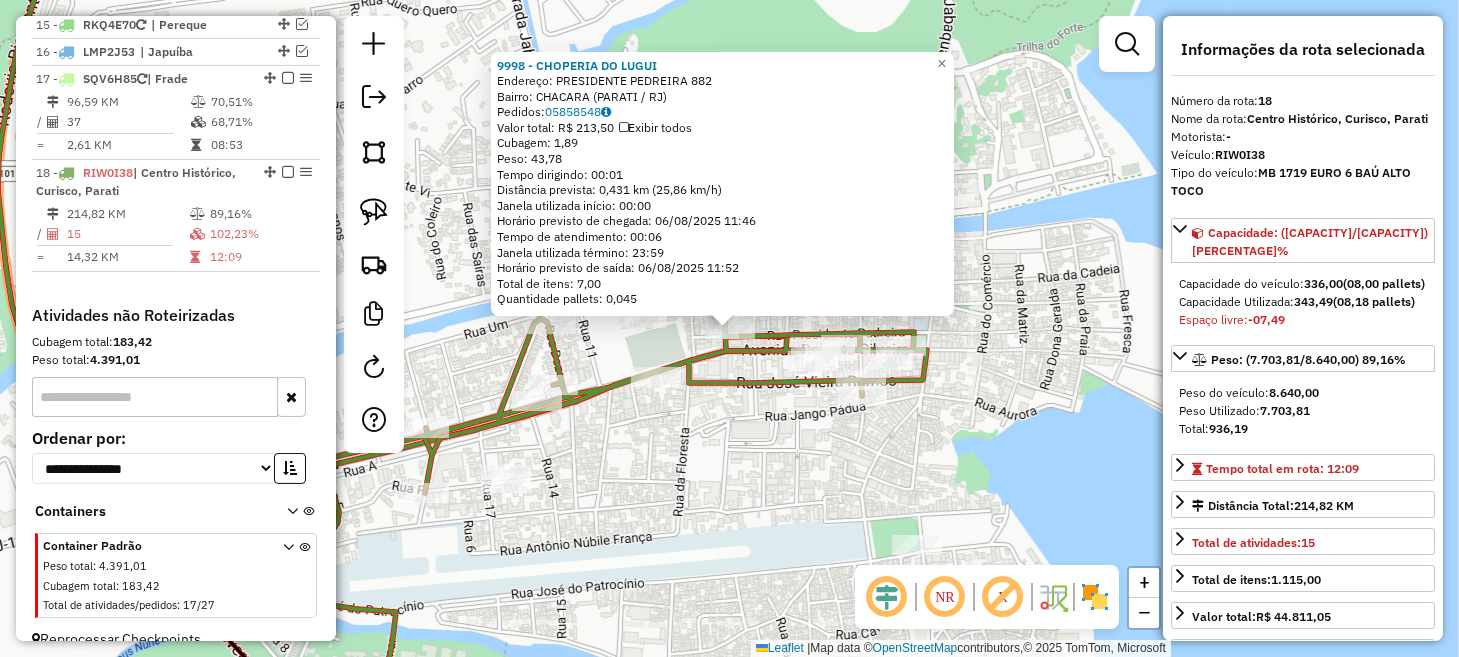 click on "9998 - [NAME]  Endereço:  [NAME] [NUMBER]   Bairro: [NEIGHBORHOOD] ([CITY] / [STATE])   Pedidos:  05858548   Valor total: R$ 213,50   Exibir todos   Cubagem: 1,89  Peso: 43,78  Tempo dirigindo: 00:01   Distância prevista: 0,431 km (25,86 km/h)   Janela utilizada início: 00:00   Horário previsto de chegada: 06/08/2025 11:46   Tempo de atendimento: 00:06   Janela utilizada término: 23:59   Horário previsto de saída: 06/08/2025 11:52   Total de itens: 7,00   Quantidade pallets: 0,045  × Janela de atendimento Grade de atendimento Capacidade Transportadoras Veículos Cliente Pedidos  Rotas Selecione os dias de semana para filtrar as janelas de atendimento  Seg   Ter   Qua   Qui   Sex   Sáb   Dom  Informe o período da janela de atendimento: De: Até:  Filtrar exatamente a janela do cliente  Considerar janela de atendimento padrão  Selecione os dias de semana para filtrar as grades de atendimento  Seg   Ter   Qua   Qui   Sex   Sáb   Dom   Considerar clientes sem dia de atendimento cadastrado  De:" 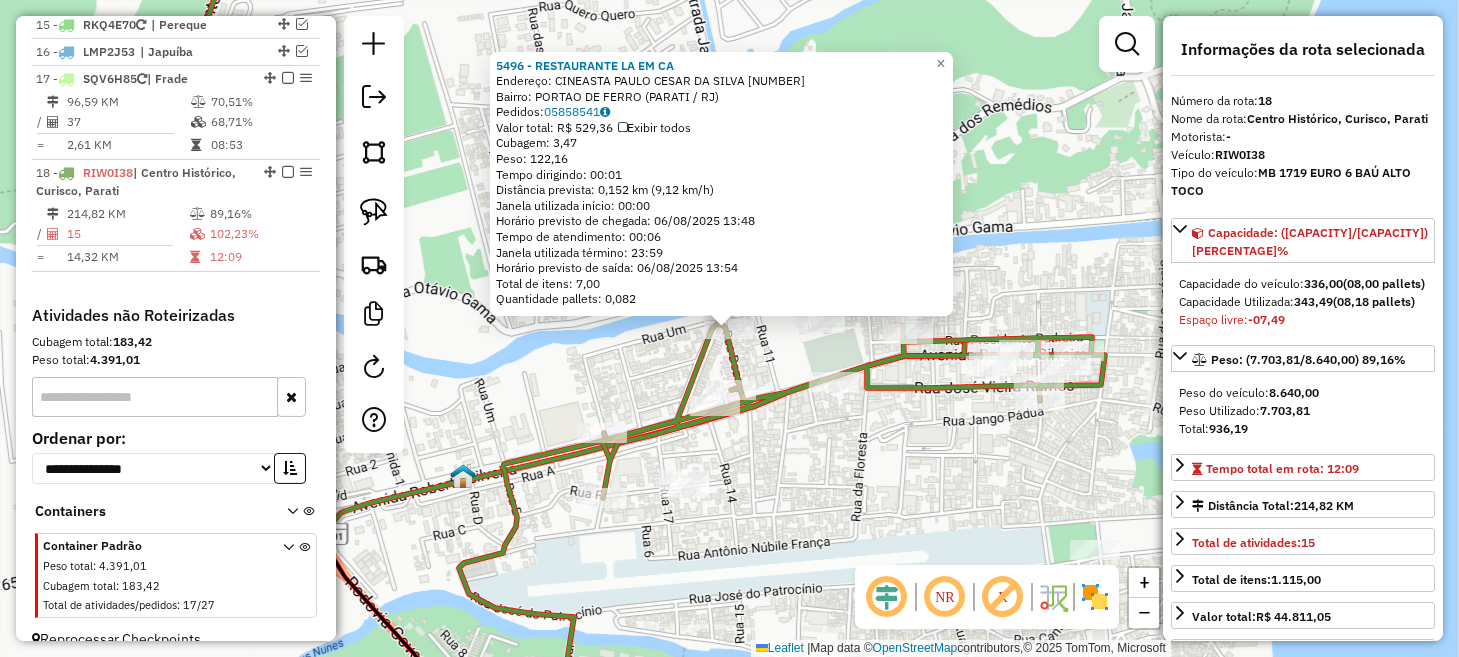 click on "5496 - RESTAURANTE LA EM CA Endereço: CINEASTA PAULO CESAR DA SILVA 140 Bairro: PORTAO DE FERRO ([CITY] / [STATE]) Pedidos: 05858541 Valor total: R$ 529,36 Exibir todos Cubagem: 3,47 Peso: 122,16 Tempo dirigindo: 00:01 Distância prevista: 0,152 km (9,12 km/h) Janela utilizada início: 00:00 Horário previsto de chegada: 06/08/2025 13:48 Tempo de atendimento: 00:06 Janela utilizada término: 23:59 Horário previsto de saída: 06/08/2025 13:54 Total de itens: 7,00 Quantidade pallets: 0,082 × Janela de atendimento Grade de atendimento Capacidade Transportadoras Veículos Cliente Pedidos Rotas Selecione os dias de semana para filtrar as janelas de atendimento Seg Ter Qua Qui Sex Sáb Dom Informe o período da janela de atendimento: De: Até: Filtrar exatamente a janela do cliente Considerar janela de atendimento padrão Selecione os dias de semana para filtrar as grades de atendimento Seg Ter Qua Qui Sex Sáb Dom Peso mínimo: Peso máximo: De: +" 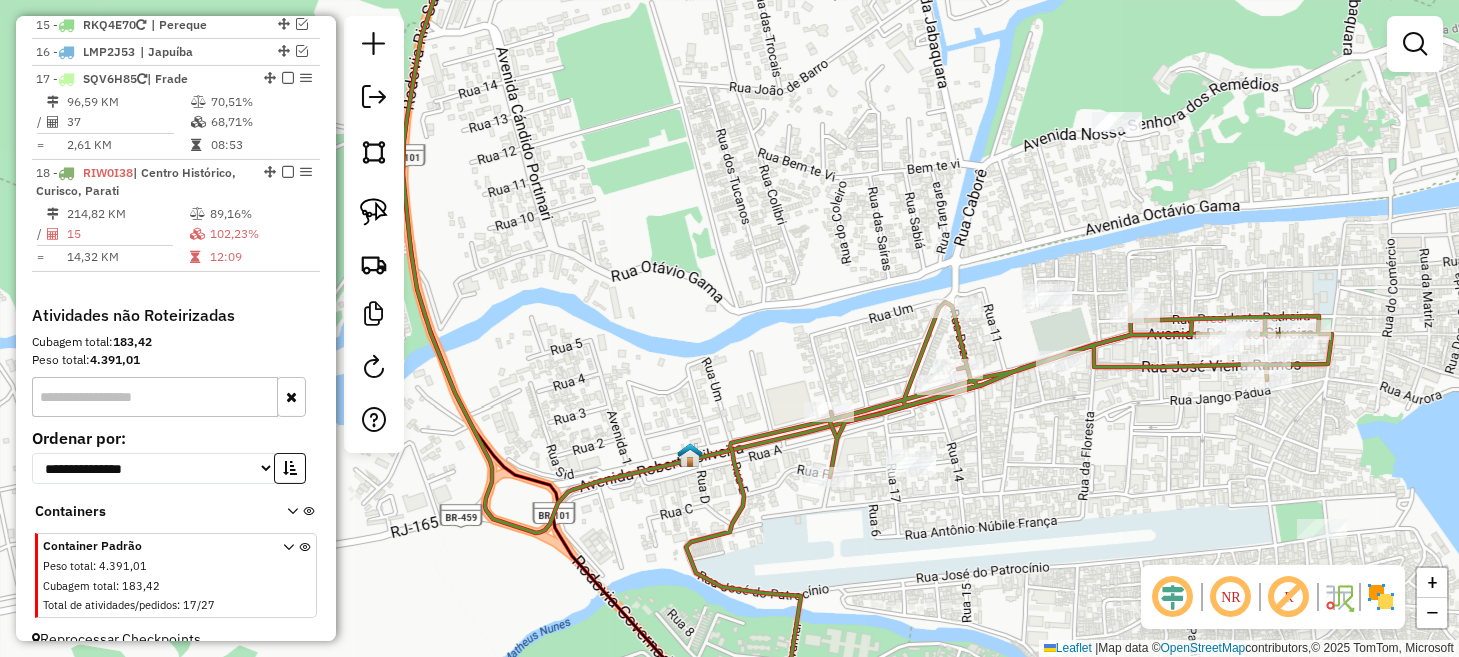 drag, startPoint x: 743, startPoint y: 533, endPoint x: 1021, endPoint y: 509, distance: 279.03406 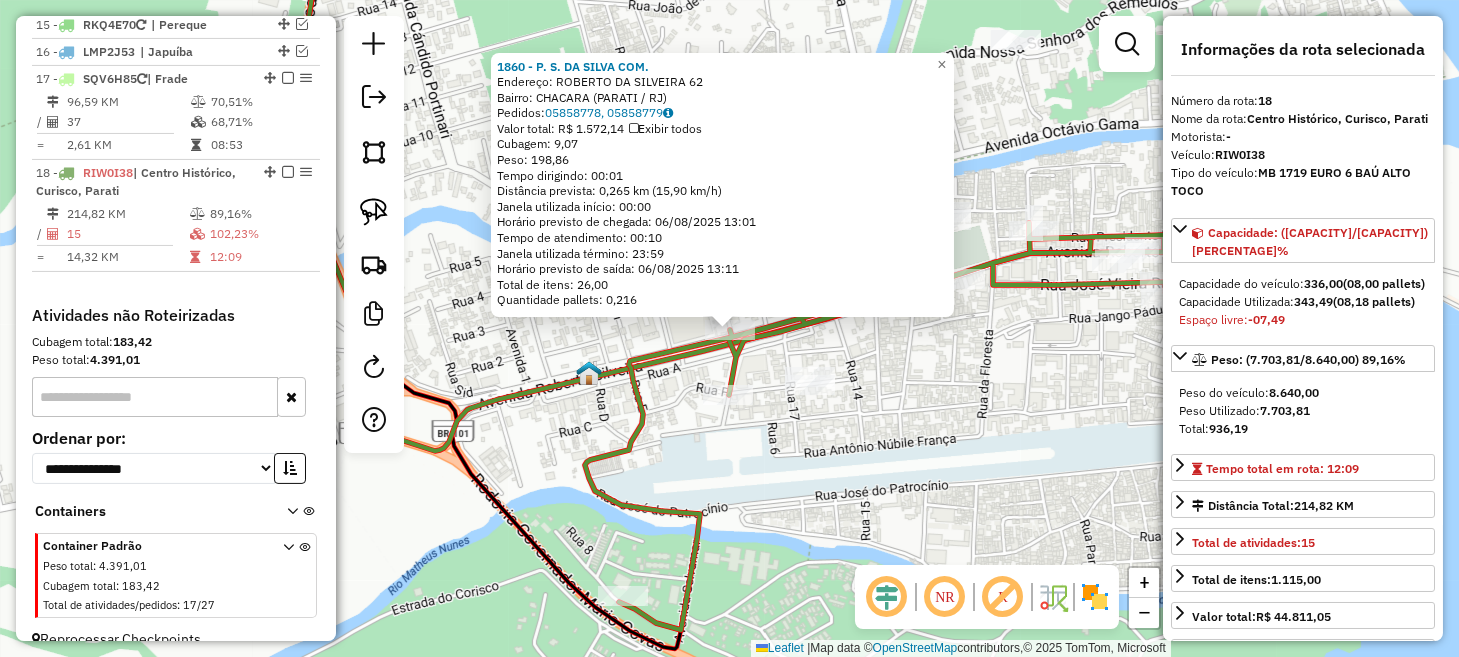 click on "1860 - P. S. DA SILVA COM. Endereço: ROBERTO DA SILVEIRA 62 Bairro: CHACARA ([CITY] / [STATE]) Pedidos: 05858778, 05858779 Valor total: R$ 1.572,14 Exibir todos Cubagem: 9,07 Peso: 198,86 Tempo dirigindo: 00:01 Distância prevista: 0,265 km (15,90 km/h) Janela utilizada início: 00:00 Horário previsto de chegada: 06/08/2025 13:01 Tempo de atendimento: 00:10 Janela utilizada término: 23:59 Horário previsto de saída: 06/08/2025 13:11 Total de itens: 26,00 Quantidade pallets: 0,216 × Janela de atendimento Grade de atendimento Capacidade Transportadoras Veículos Cliente Pedidos Rotas Selecione os dias de semana para filtrar as janelas de atendimento Seg Ter Qua Qui Sex Sáb Dom Informe o período da janela de atendimento: De: Até: Filtrar exatamente a janela do cliente Considerar janela de atendimento padrão Selecione os dias de semana para filtrar as grades de atendimento Seg Ter Qua Qui Sex Sáb Dom Peso mínimo: Peso máximo: De: Até:" 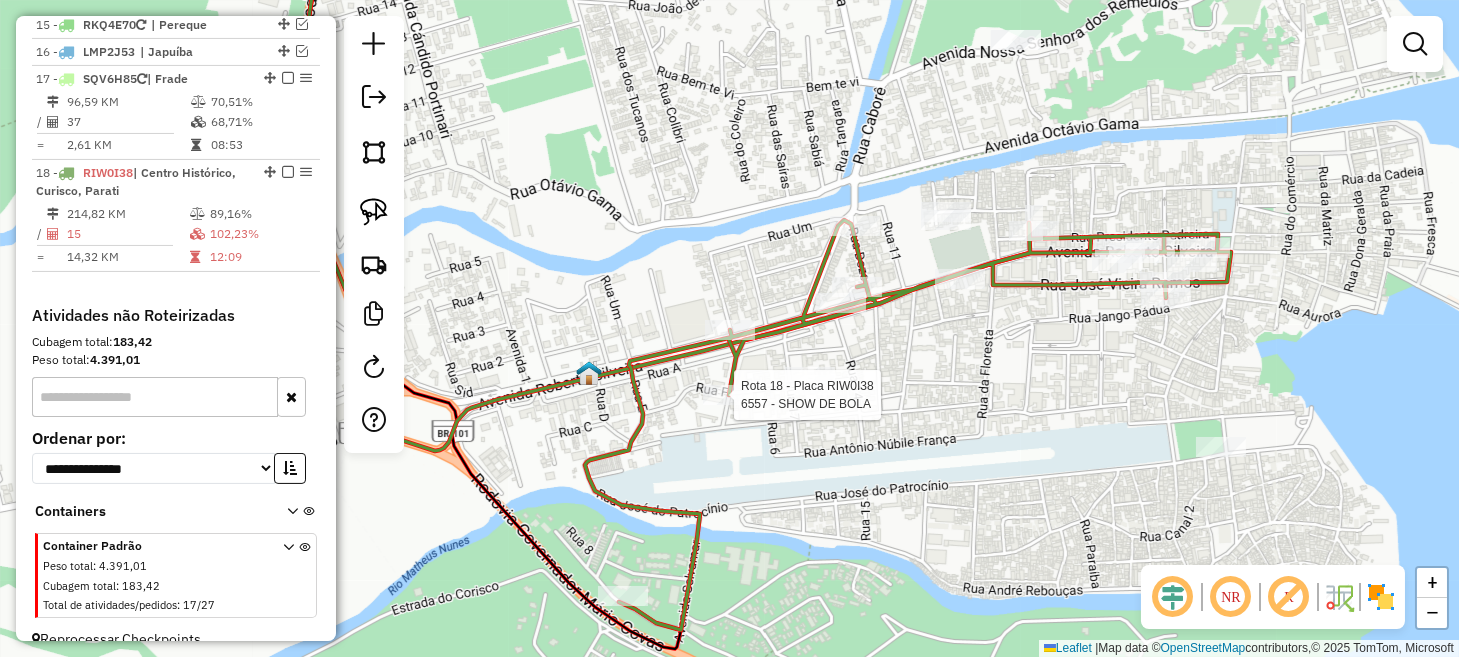 click 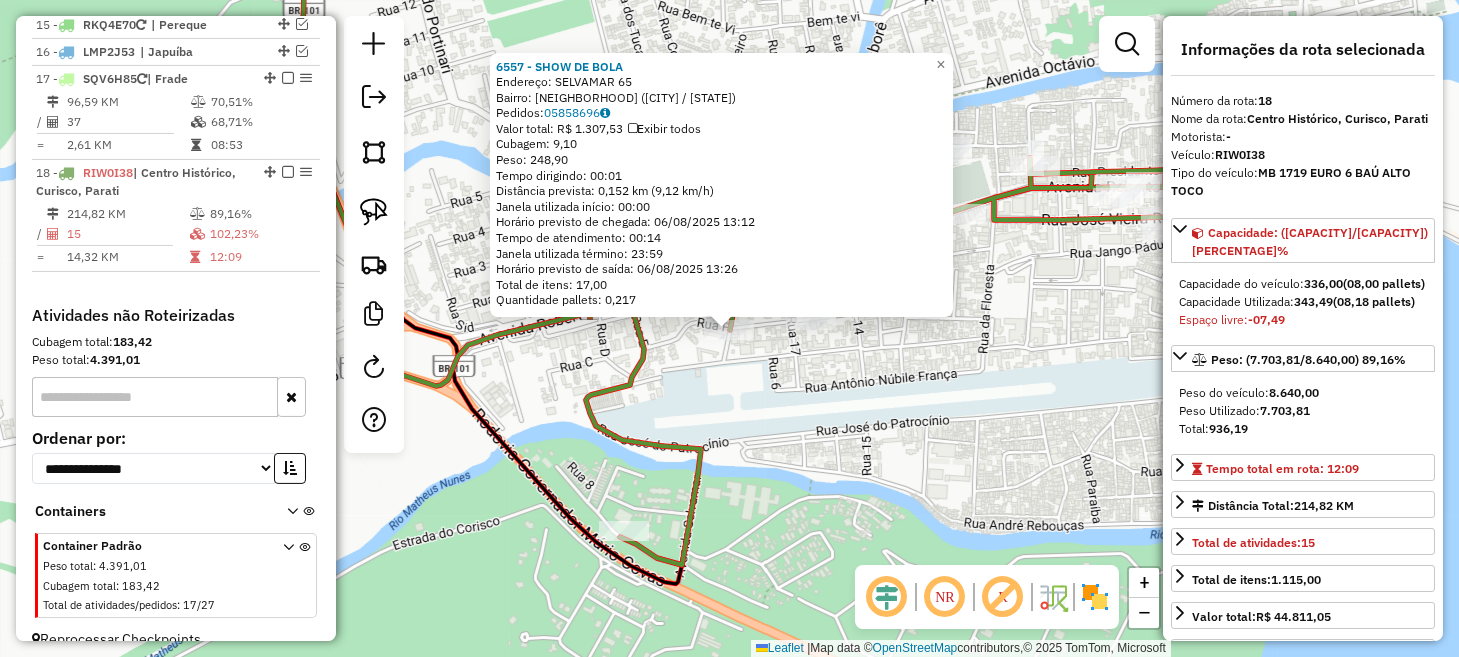 click on "[NUMBER] - SHOW DE BOLA Endereço: SELVAMAR [NUMBER] Bairro: VILA COLONIAL ([CITY] / [STATE]) Pedidos: [ORDER_ID] Valor total: R$ [CURRENCY] Exibir todos Cubagem: [CUBAGE] Peso: [WEIGHT] Tempo dirigindo: [TIME] Distância prevista: [DISTANCE] km ([SPEED] km/h) Janela utilizada início: [TIME] Horário previsto de chegada: [DATE] [TIME] Tempo de atendimento: [TIME] Janela utilizada término: [TIME] Horário previsto de saída: [DATE] [TIME] Total de itens: [NUMBER],00 Quantidade pallets: [PALLETS] × Janela de atendimento Grade de atendimento Capacidade Transportadoras Veículos Cliente Pedidos Rotas Selecione os dias de semana para filtrar as janelas de atendimento Seg Ter Qua Qui Sex Sáb Dom Informe o período da janela de atendimento: De: [TIME] Até: [TIME] Filtrar exatamente a janela do cliente Considerar janela de atendimento padrão Selecione os dias de semana para filtrar as grades de atendimento Seg Ter Qua Qui Sex Sáb Dom Considerar clientes sem dia de atendimento cadastrado De: [TIME] Até: [TIME]" 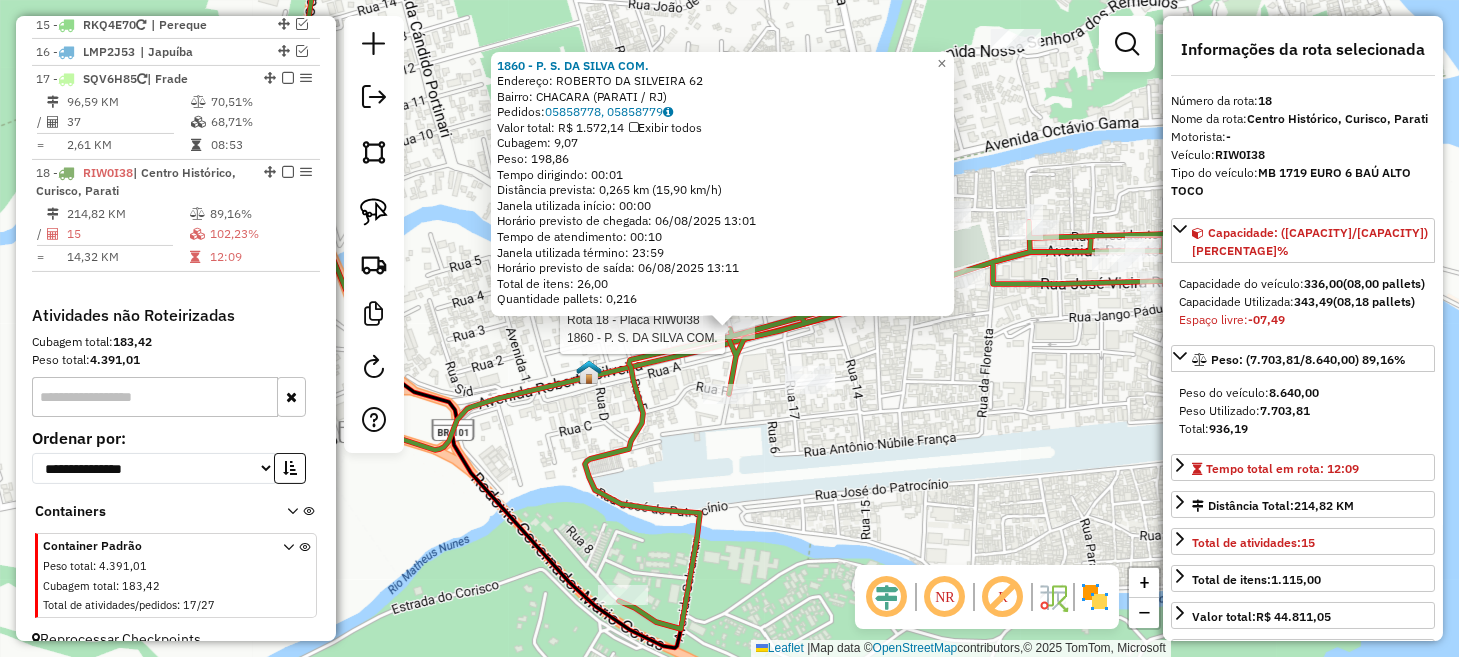 click on "Rota 18 - Placa [PLATE]  [ID] - [NAME] [ID] - [NAME]  Endereço:  [STREET] [NUMBER]   Bairro: [NEIGHBORHOOD] ([CITY] / [STATE])   Pedidos:  [ORDER_ID], [ORDER_ID]   Valor total: R$ [PRICE]   Exibir todos   Cubagem: [CUBAGE]  Peso: [WEIGHT]  Tempo dirigindo: [TIME]   Distância prevista: [DISTANCE] ([SPEED])   Janela utilizada início: [TIME]   Horário previsto de chegada: [DATE] [TIME]   Tempo de atendimento: [TIME]   Janela utilizada término: [TIME]   Horário previsto de saída: [DATE] [TIME]   Total de itens: [ITEMS]   Quantidade pallets: [PALLETS]  × Janela de atendimento Grade de atendimento Capacidade Transportadoras Veículos Cliente Pedidos  Rotas Selecione os dias de semana para filtrar as janelas de atendimento  Seg   Ter   Qua   Qui   Sex   Sáb   Dom  Informe o período da janela de atendimento: De: Até:  Filtrar exatamente a janela do cliente  Considerar janela de atendimento padrão  Selecione os dias de semana para filtrar as grades de atendimento  Seg   Ter   Qua   Qui   Sex   Sáb" 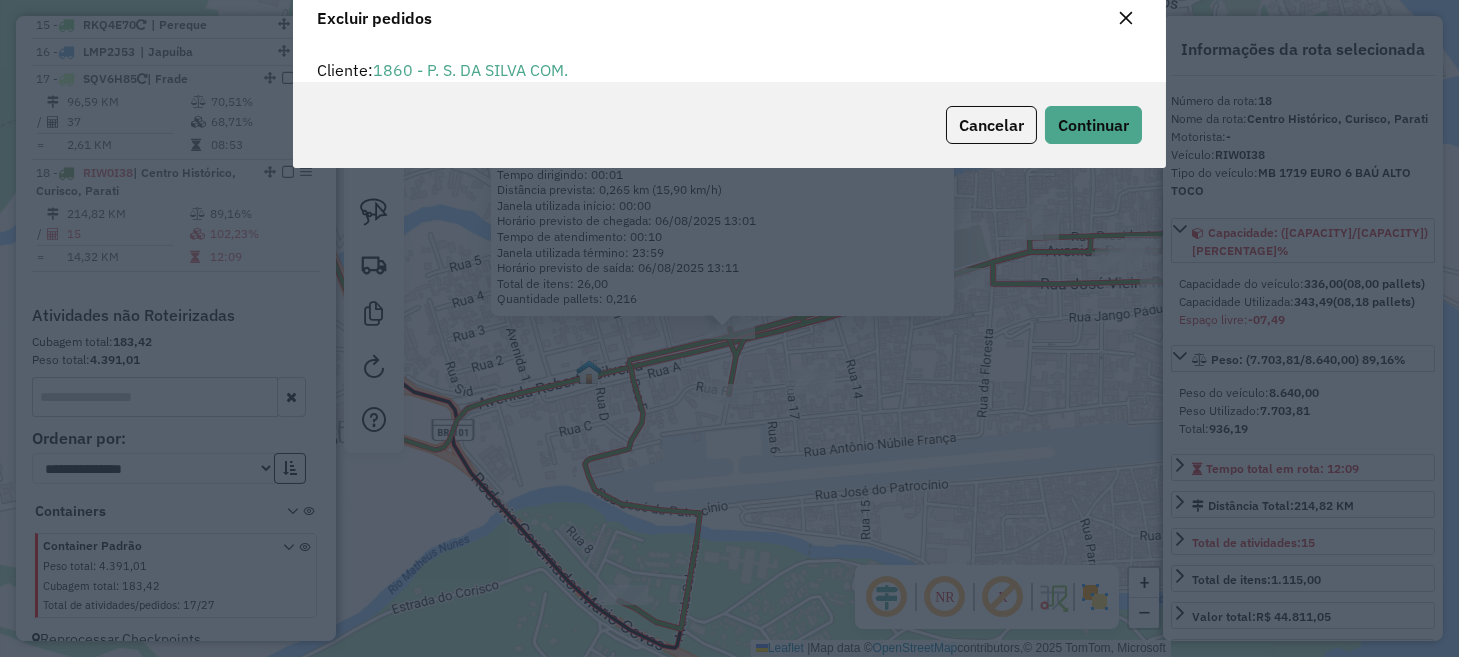 scroll, scrollTop: 10, scrollLeft: 6, axis: both 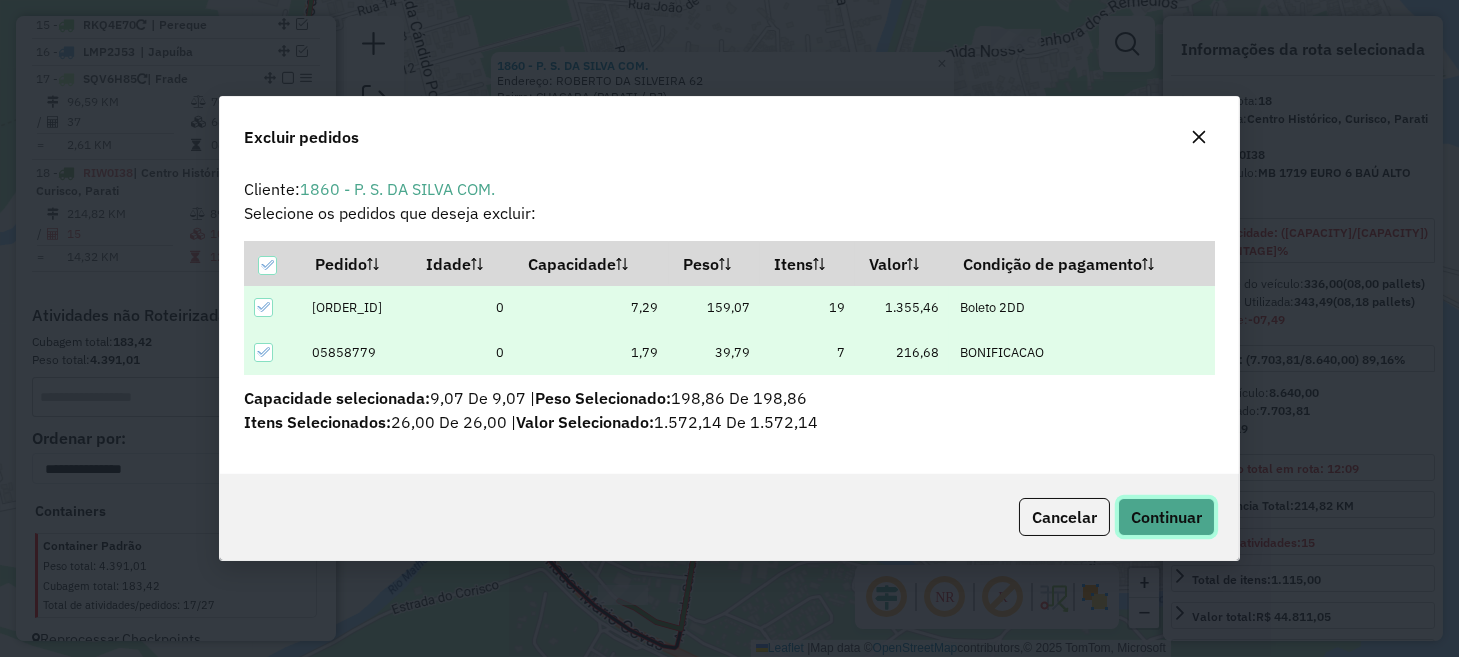 click on "Continuar" 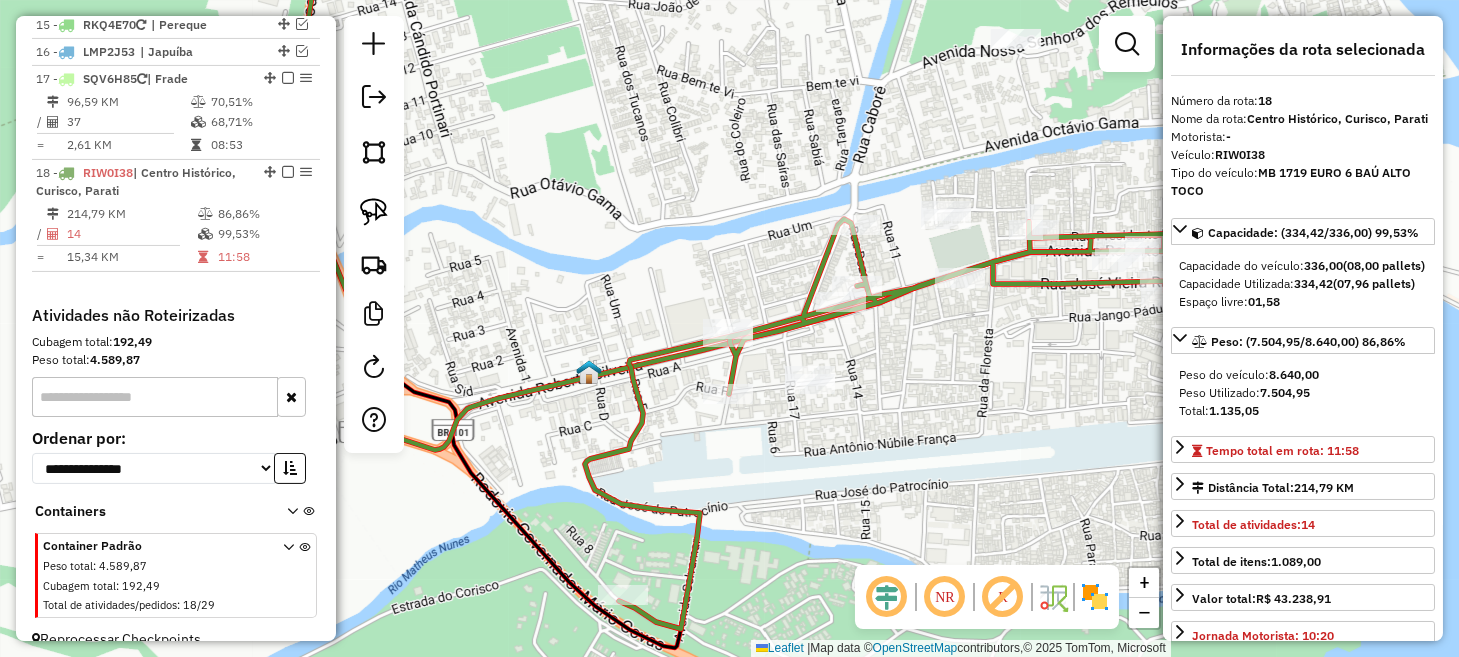 click on "Janela de atendimento Grade de atendimento Capacidade Transportadoras Veículos Cliente Pedidos  Rotas Selecione os dias de semana para filtrar as janelas de atendimento  Seg   Ter   Qua   Qui   Sex   Sáb   Dom  Informe o período da janela de atendimento: De: Até:  Filtrar exatamente a janela do cliente  Considerar janela de atendimento padrão  Selecione os dias de semana para filtrar as grades de atendimento  Seg   Ter   Qua   Qui   Sex   Sáb   Dom   Considerar clientes sem dia de atendimento cadastrado  Clientes fora do dia de atendimento selecionado Filtrar as atividades entre os valores definidos abaixo:  Peso mínimo:   Peso máximo:   Cubagem mínima:   Cubagem máxima:   De:   Até:  Filtrar as atividades entre o tempo de atendimento definido abaixo:  De:   Até:   Considerar capacidade total dos clientes não roteirizados Transportadora: Selecione um ou mais itens Tipo de veículo: Selecione um ou mais itens Veículo: Selecione um ou mais itens Motorista: Selecione um ou mais itens Nome: Rótulo:" 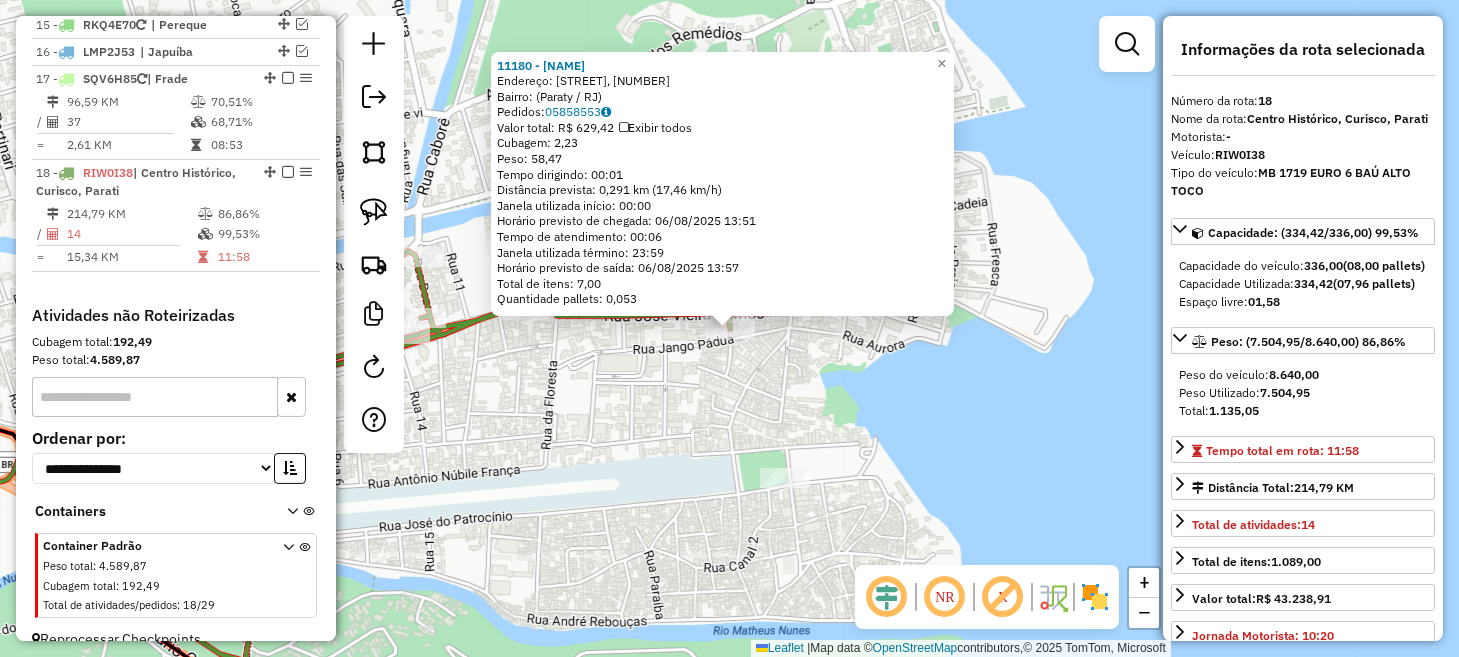 click on "11180 - [NAME]  Endereço: [STREET], 125   Bairro:  ([CITY] / [STATE])   Pedidos:  05858553   Valor total: R$ 629,42   Exibir todos   Cubagem: 2,23  Peso: 58,47  Tempo dirigindo: 00:01   Distância prevista: 0,291 km (17,46 km/h)   Janela utilizada início: 00:00   Horário previsto de chegada: 06/08/2025 13:51   Tempo de atendimento: 00:06   Janela utilizada término: 23:59   Horário previsto de saída: 06/08/2025 13:57   Total de itens: 7,00   Quantidade pallets: 0,053  × Janela de atendimento Grade de atendimento Capacidade Transportadoras Veículos Cliente Pedidos  Rotas Selecione os dias de semana para filtrar as janelas de atendimento  Seg   Ter   Qua   Qui   Sex   Sáb   Dom  Informe o período da janela de atendimento: De: Até:  Filtrar exatamente a janela do cliente  Considerar janela de atendimento padrão  Selecione os dias de semana para filtrar as grades de atendimento  Seg   Ter   Qua   Qui   Sex   Sáb   Dom   Considerar clientes sem dia de atendimento cadastrado  +" 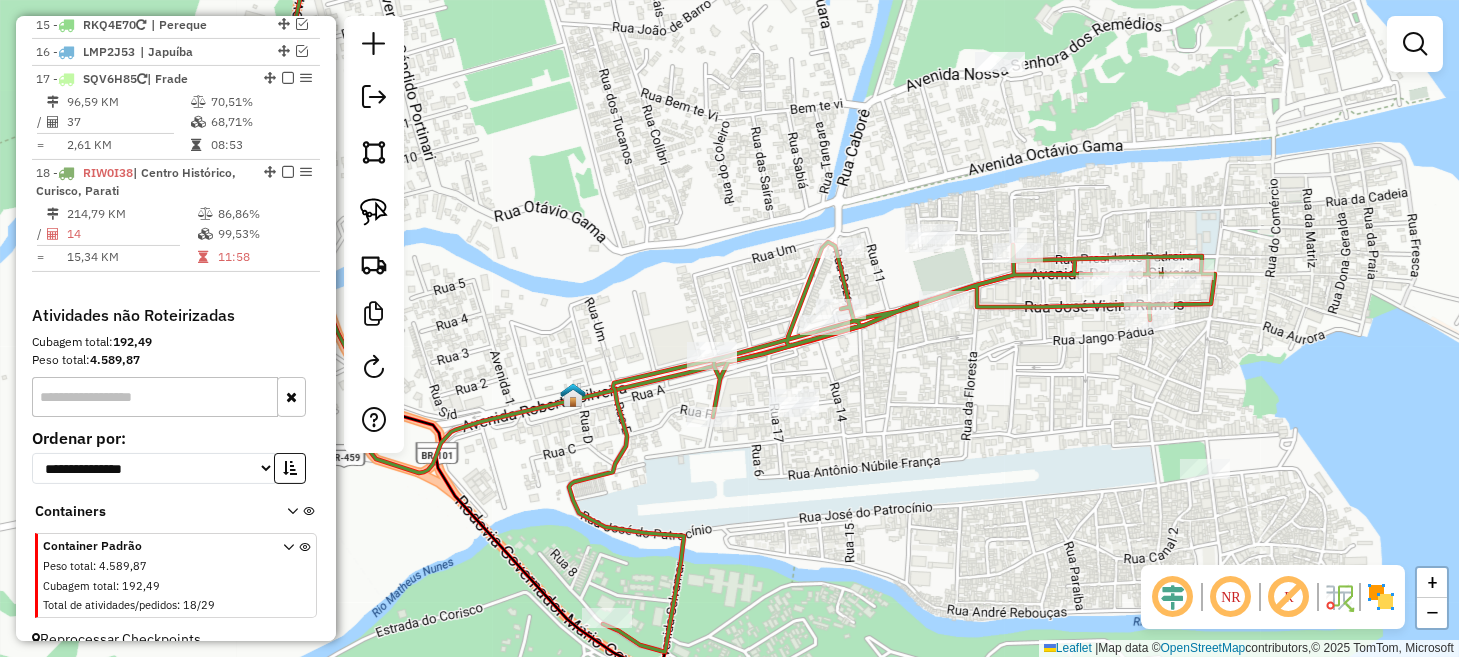drag, startPoint x: 774, startPoint y: 389, endPoint x: 1229, endPoint y: 336, distance: 458.07642 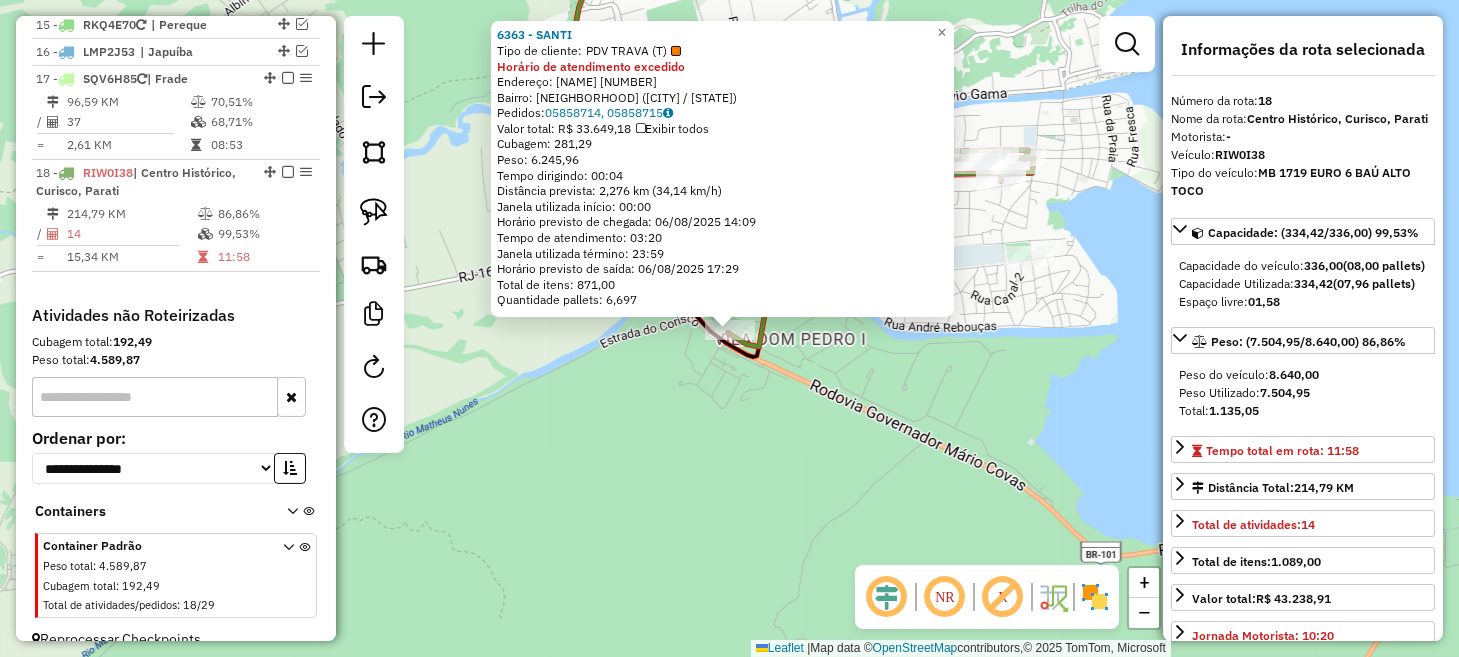 click on "6363 - [NAME]  Tipo de cliente:   PDV TRAVA (T)  Horário de atendimento excedido  Endereço:  [NAME] [NUMBER]   Bairro: [NEIGHBORHOOD] ([CITY] / [STATE])   Pedidos:  05858714, 05858715   Valor total: R$ 33.649,18   Exibir todos   Cubagem: 281,29  Peso: 6.245,96  Tempo dirigindo: 00:04   Distância prevista: 2,276 km (34,14 km/h)   Janela utilizada início: 00:00   Horário previsto de chegada: 06/08/2025 14:09   Tempo de atendimento: 03:20   Janela utilizada término: 23:59   Horário previsto de saída: 06/08/2025 17:29   Total de itens: 871,00   Quantidade pallets: 6,697  × Janela de atendimento Grade de atendimento Capacidade Transportadoras Veículos Cliente Pedidos  Rotas Selecione os dias de semana para filtrar as janelas de atendimento  Seg   Ter   Qua   Qui   Sex   Sáb   Dom  Informe o período da janela de atendimento: De: Até:  Filtrar exatamente a janela do cliente  Considerar janela de atendimento padrão  Selecione os dias de semana para filtrar as grades de atendimento  Seg   Ter   Qua   Qui  De:" 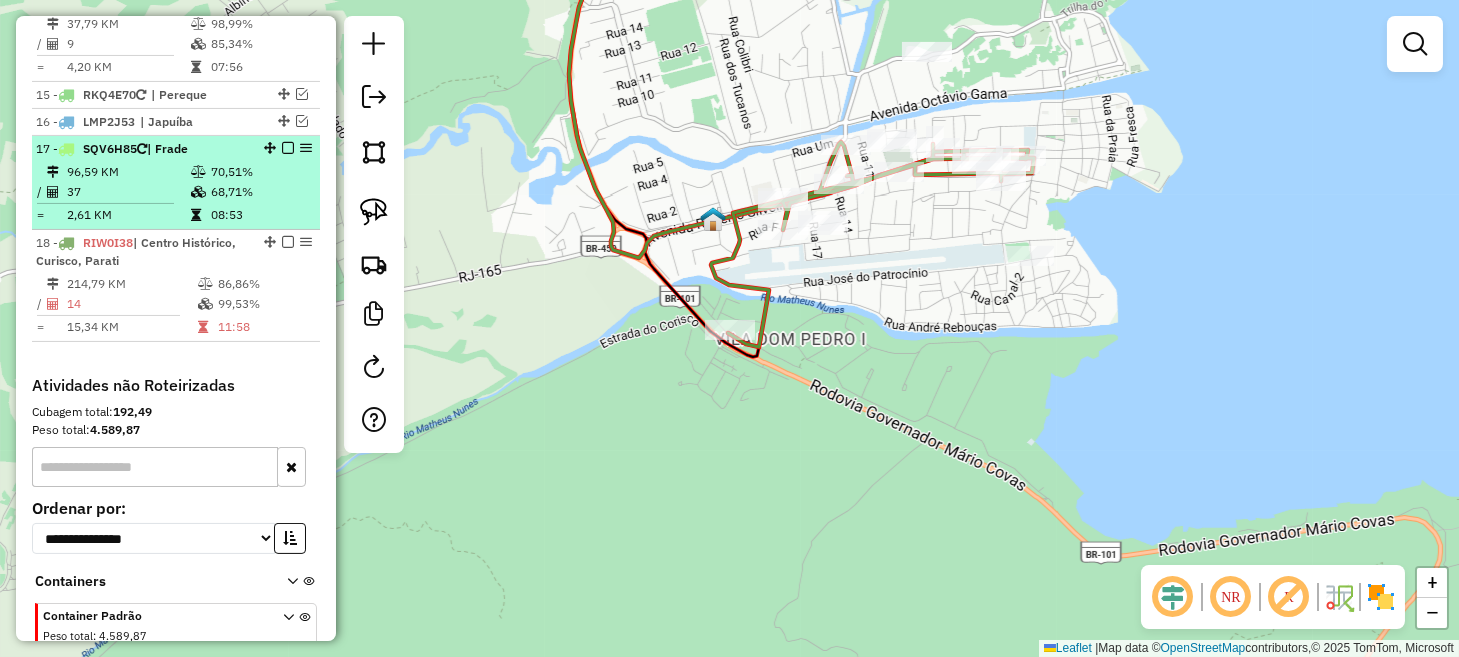 scroll, scrollTop: 1846, scrollLeft: 0, axis: vertical 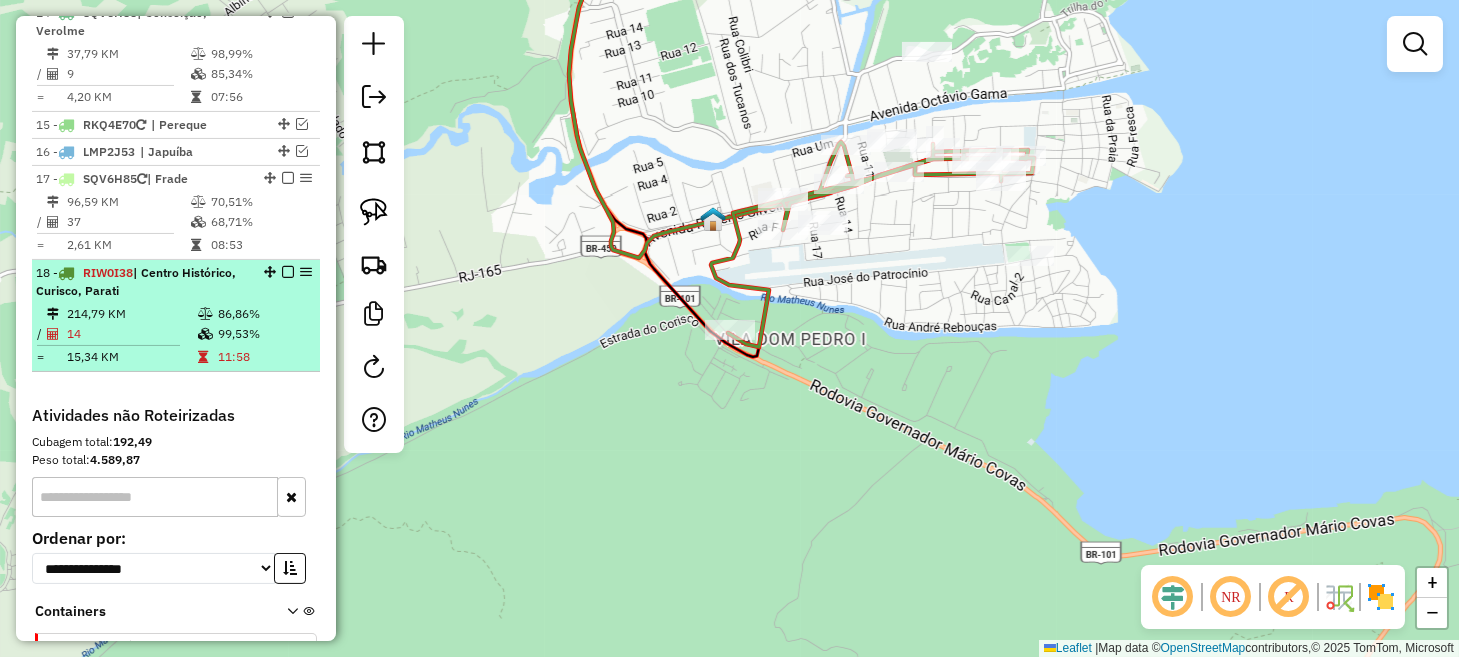 click at bounding box center (288, 272) 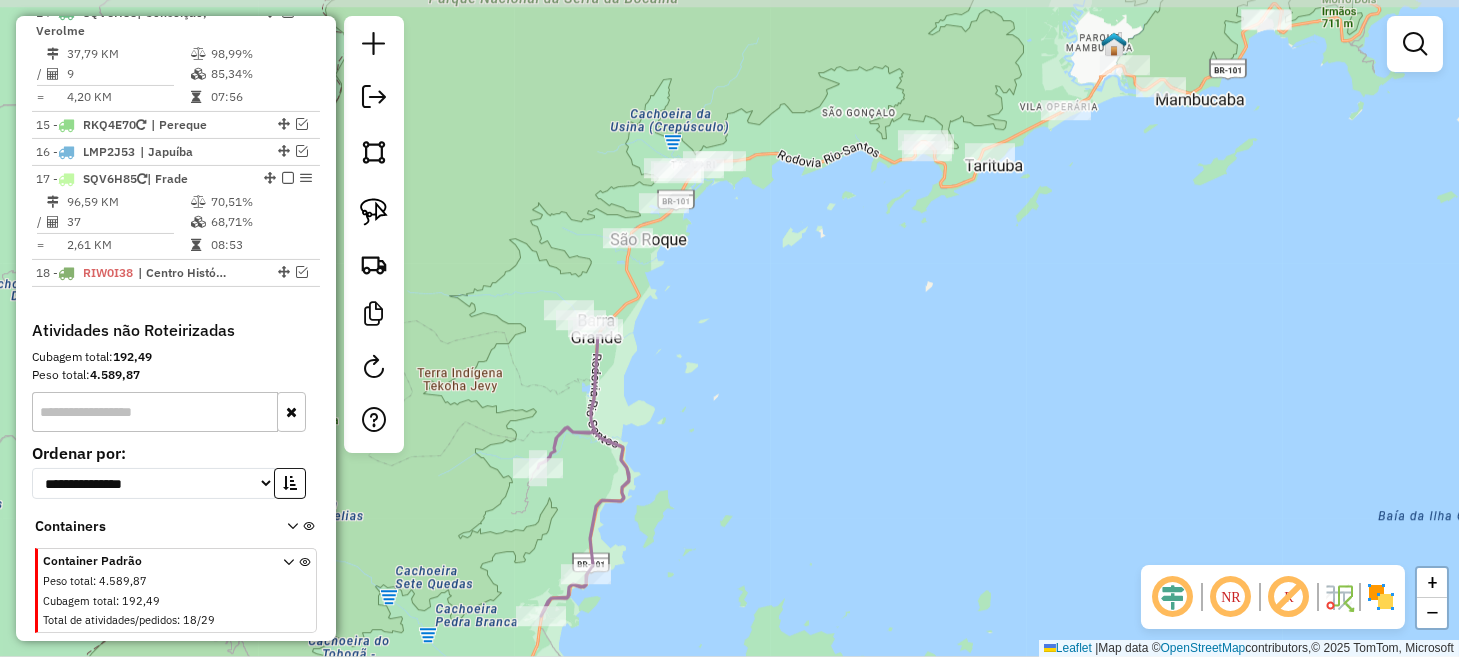 drag, startPoint x: 978, startPoint y: 215, endPoint x: 713, endPoint y: 615, distance: 479.8177 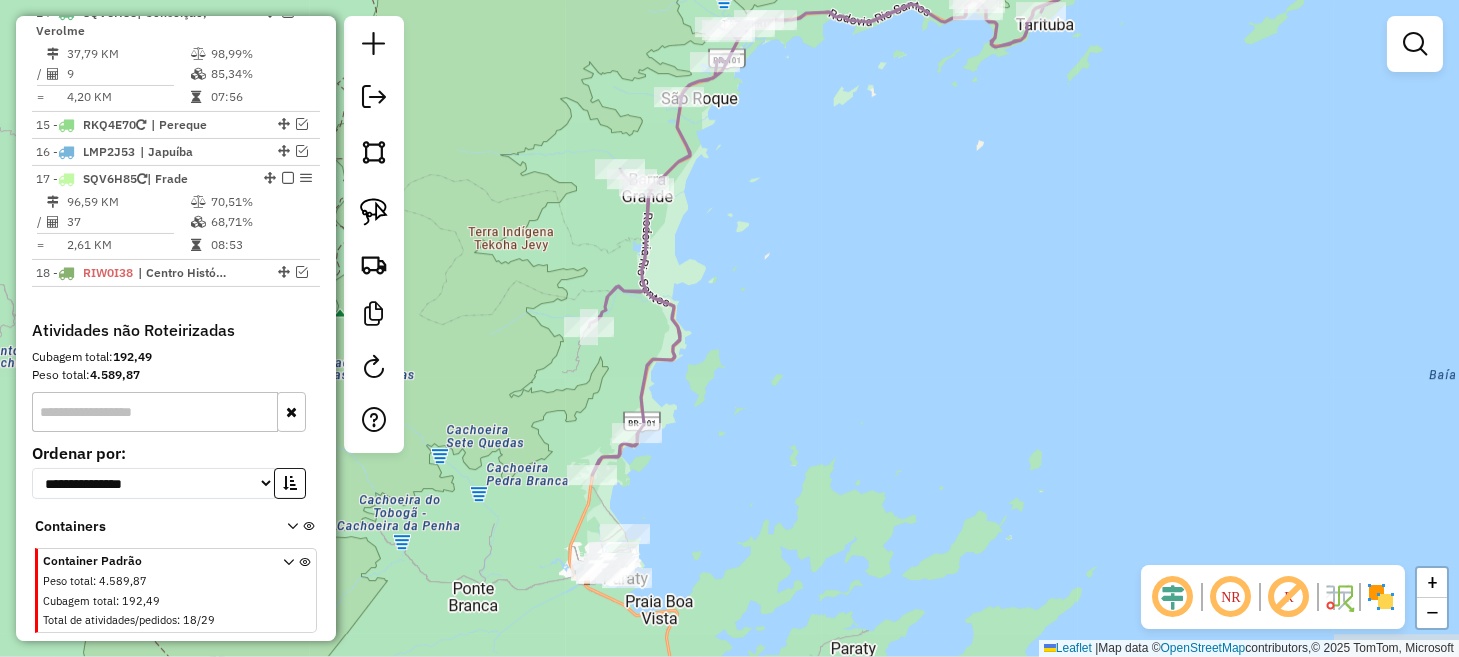 drag, startPoint x: 831, startPoint y: 439, endPoint x: 882, endPoint y: 298, distance: 149.93999 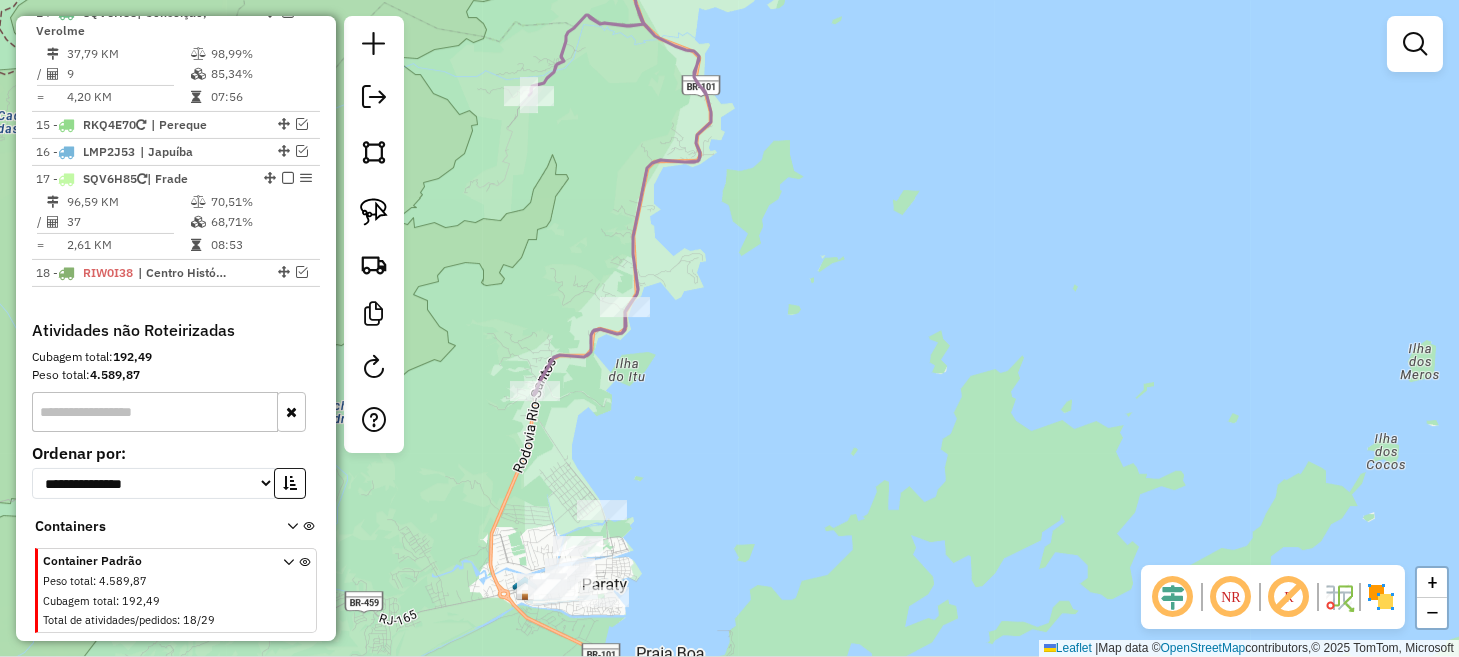 drag, startPoint x: 672, startPoint y: 617, endPoint x: 780, endPoint y: 458, distance: 192.21082 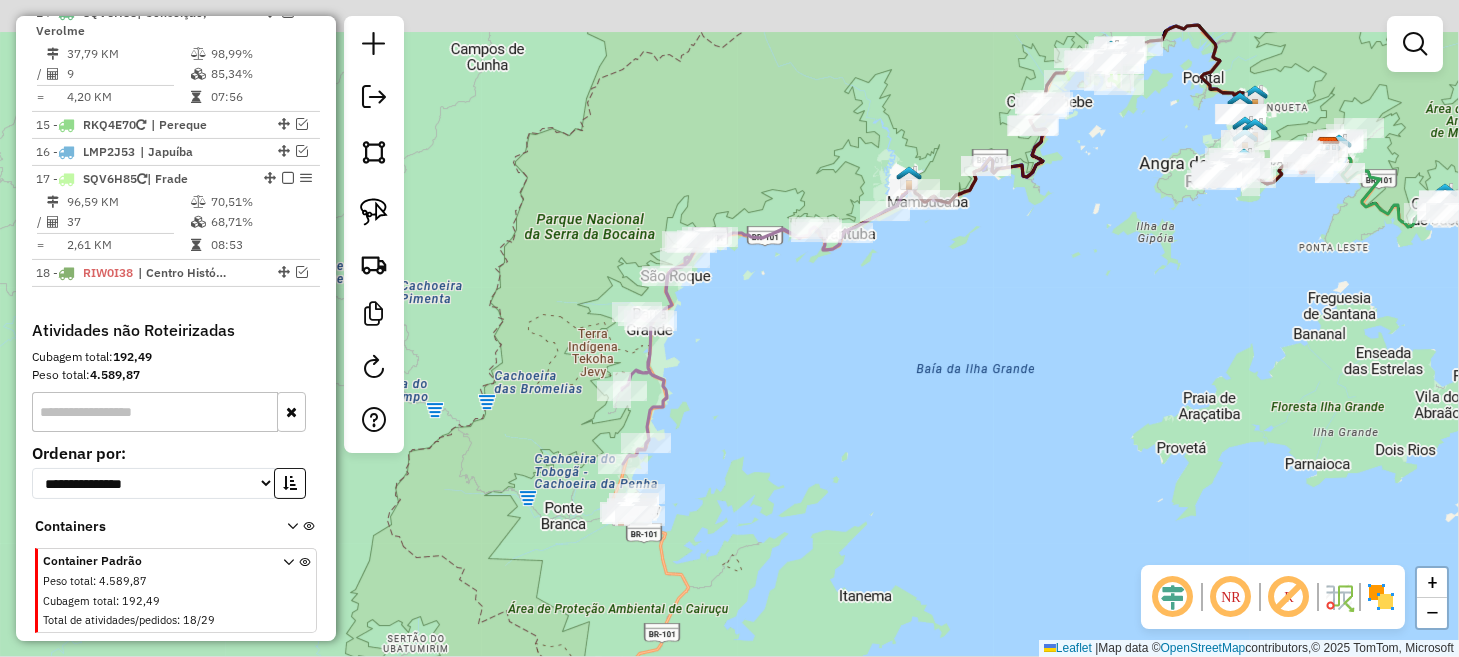 drag, startPoint x: 976, startPoint y: 258, endPoint x: 814, endPoint y: 364, distance: 193.59752 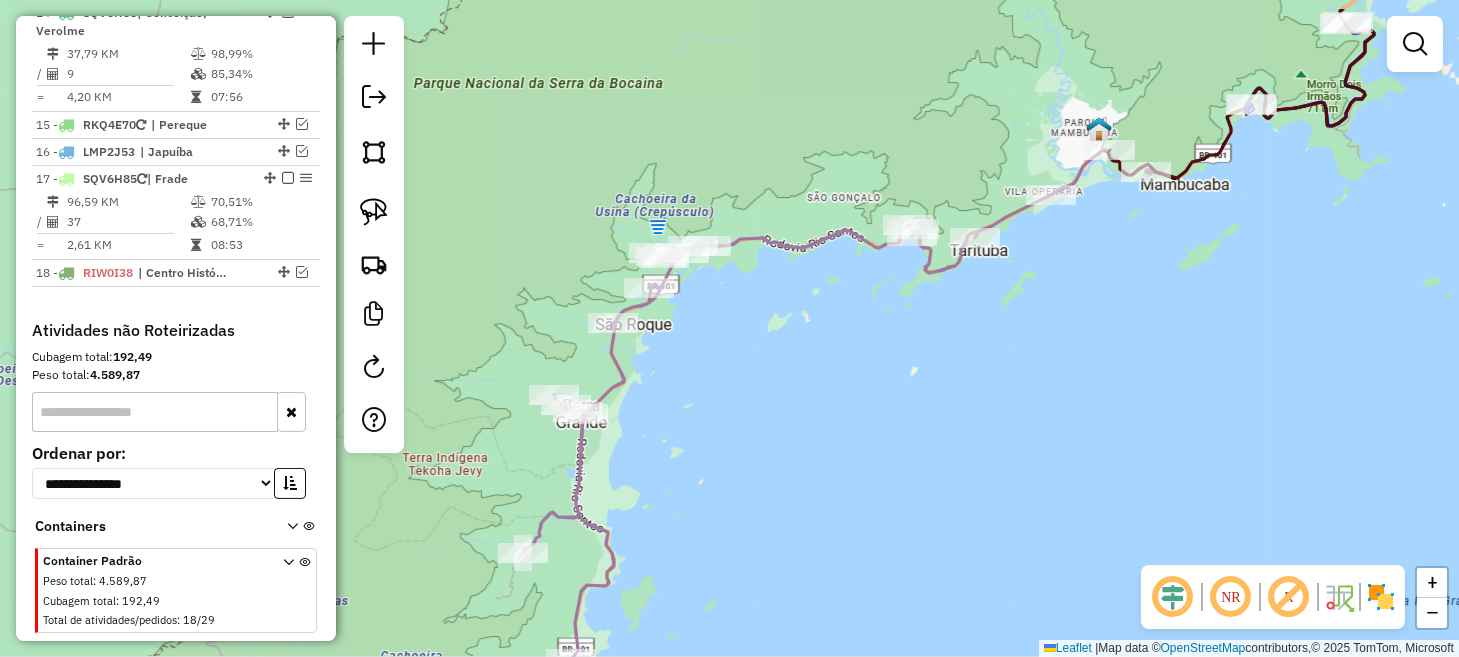 drag, startPoint x: 742, startPoint y: 383, endPoint x: 953, endPoint y: 439, distance: 218.30484 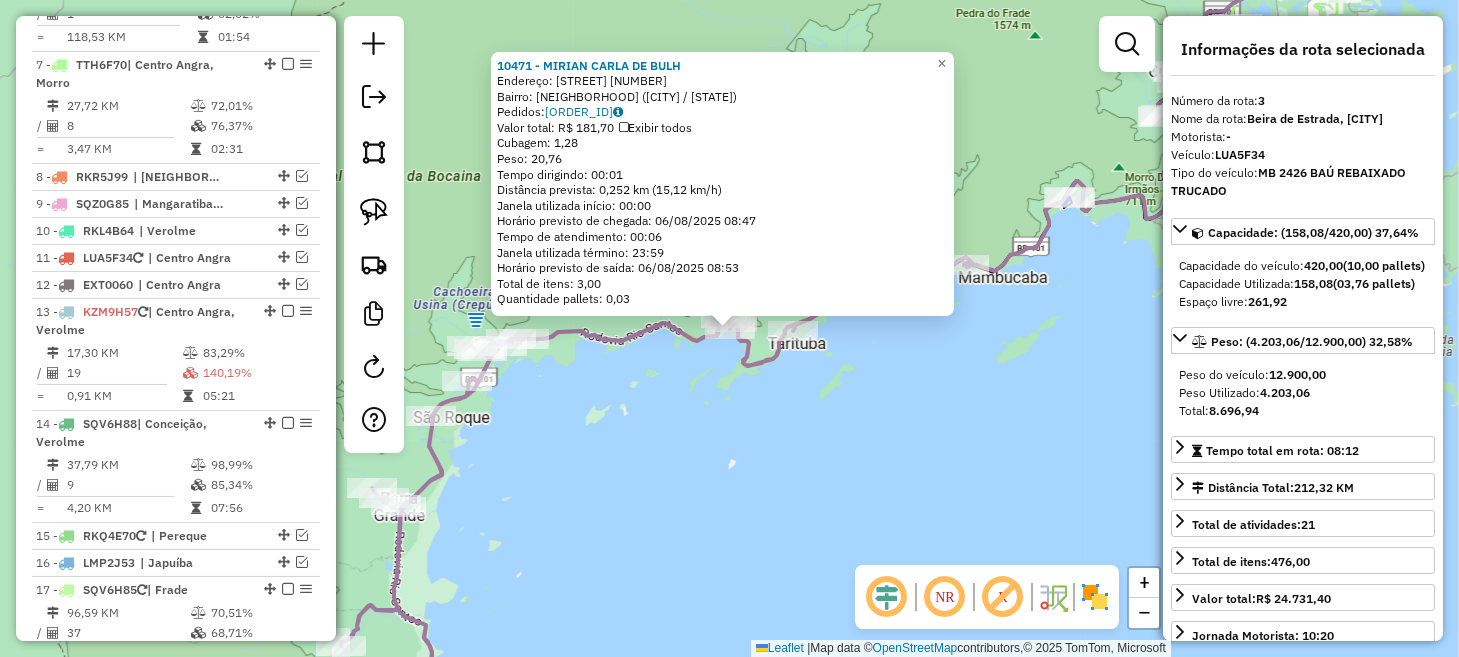 scroll, scrollTop: 1021, scrollLeft: 0, axis: vertical 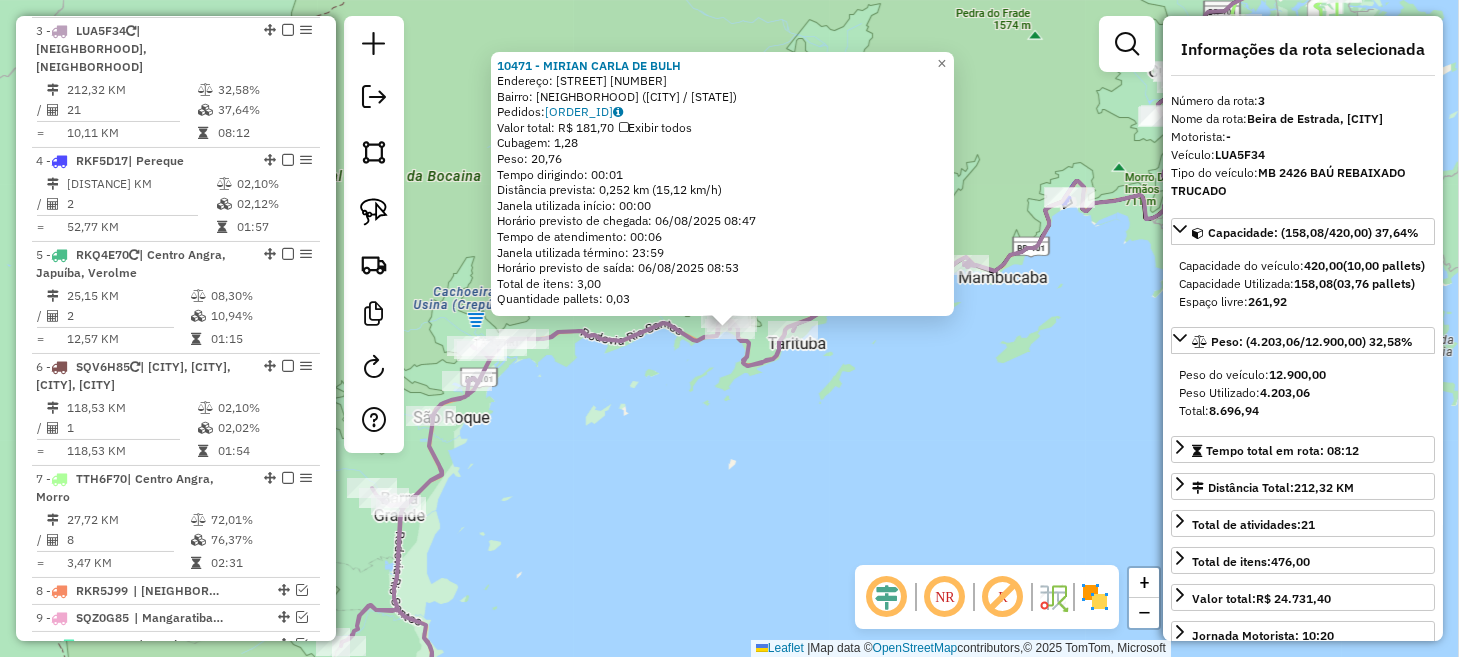 click on "10471 - MIRIAN CARLA DE BULH Endereço: 10AV BULHOES 132 Bairro: TARITUBA ([CITY] / [STATE]) Pedidos: 05858549 Valor total: R$ 181,70 Exibir todos Cubagem: 1,28 Peso: 20,76 Tempo dirigindo: 00:01 Distância prevista: 0,252 km (15,12 km/h) Janela utilizada início: 00:00 Horário previsto de chegada: 06/08/2025 08:47 Tempo de atendimento: 00:06 Janela utilizada término: 23:59 Horário previsto de saída: 06/08/2025 08:53 Total de itens: 3,00 Quantidade pallets: 0,03 × Janela de atendimento Grade de atendimento Capacidade Transportadoras Veículos Cliente Pedidos Rotas Selecione os dias de semana para filtrar as janelas de atendimento Seg Ter Qua Qui Sex Sáb Dom Informe o período da janela de atendimento: De: Até: Filtrar exatamente a janela do cliente Considerar janela de atendimento padrão Selecione os dias de semana para filtrar as grades de atendimento Seg Ter Qua Qui Sex Sáb Dom Considerar clientes sem dia de atendimento cadastrado De: +" 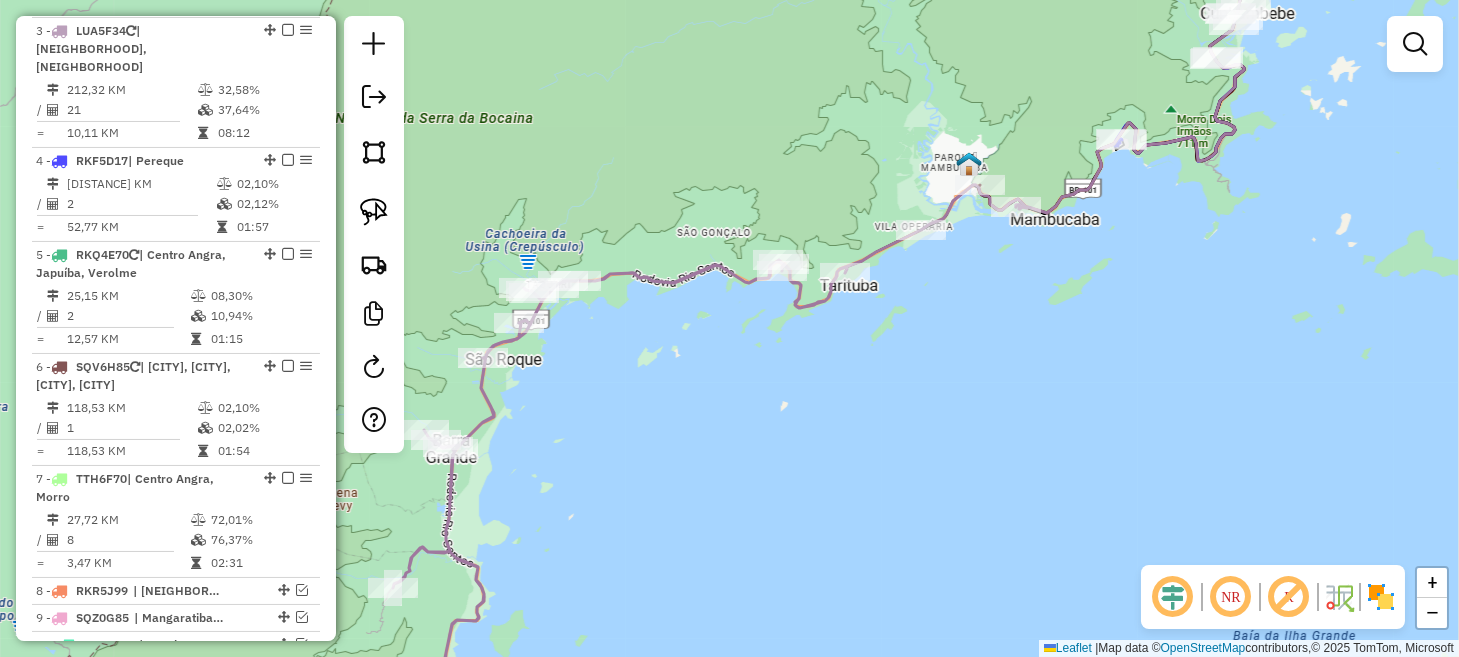 drag, startPoint x: 866, startPoint y: 435, endPoint x: 889, endPoint y: 390, distance: 50.537113 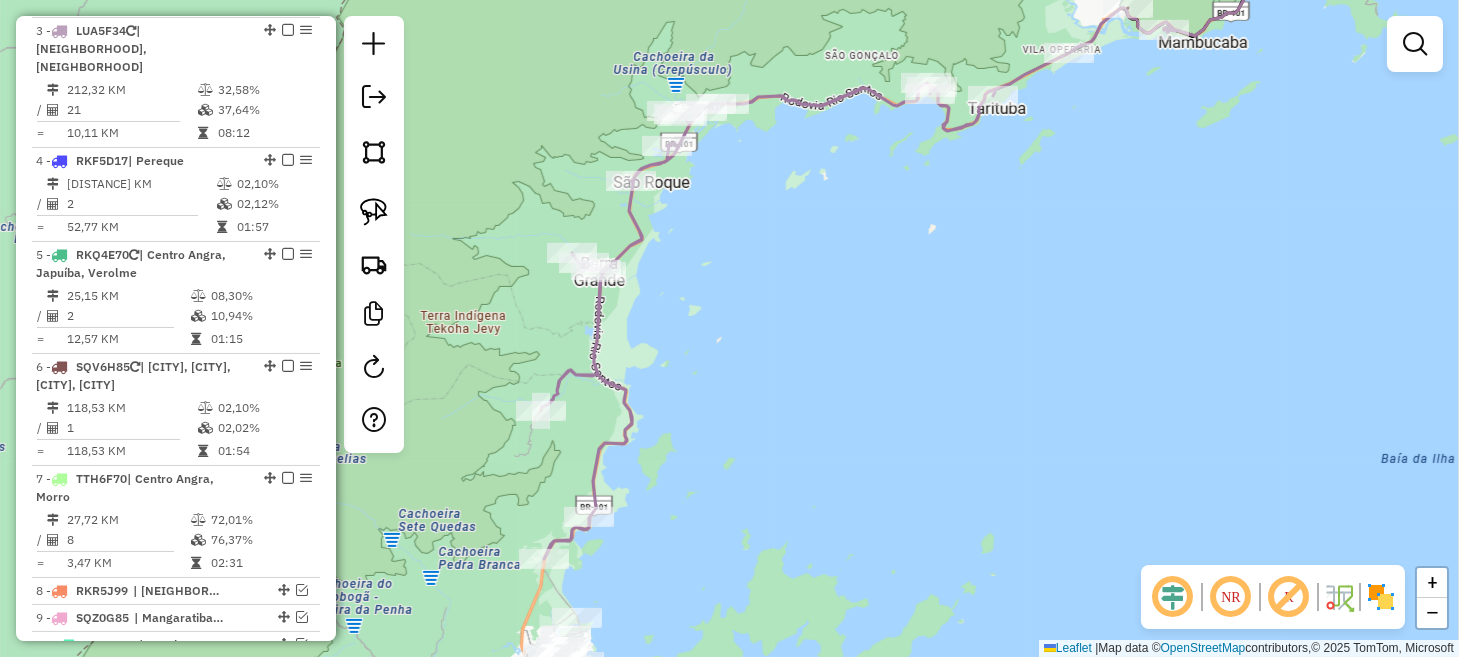 drag, startPoint x: 762, startPoint y: 460, endPoint x: 963, endPoint y: 208, distance: 322.343 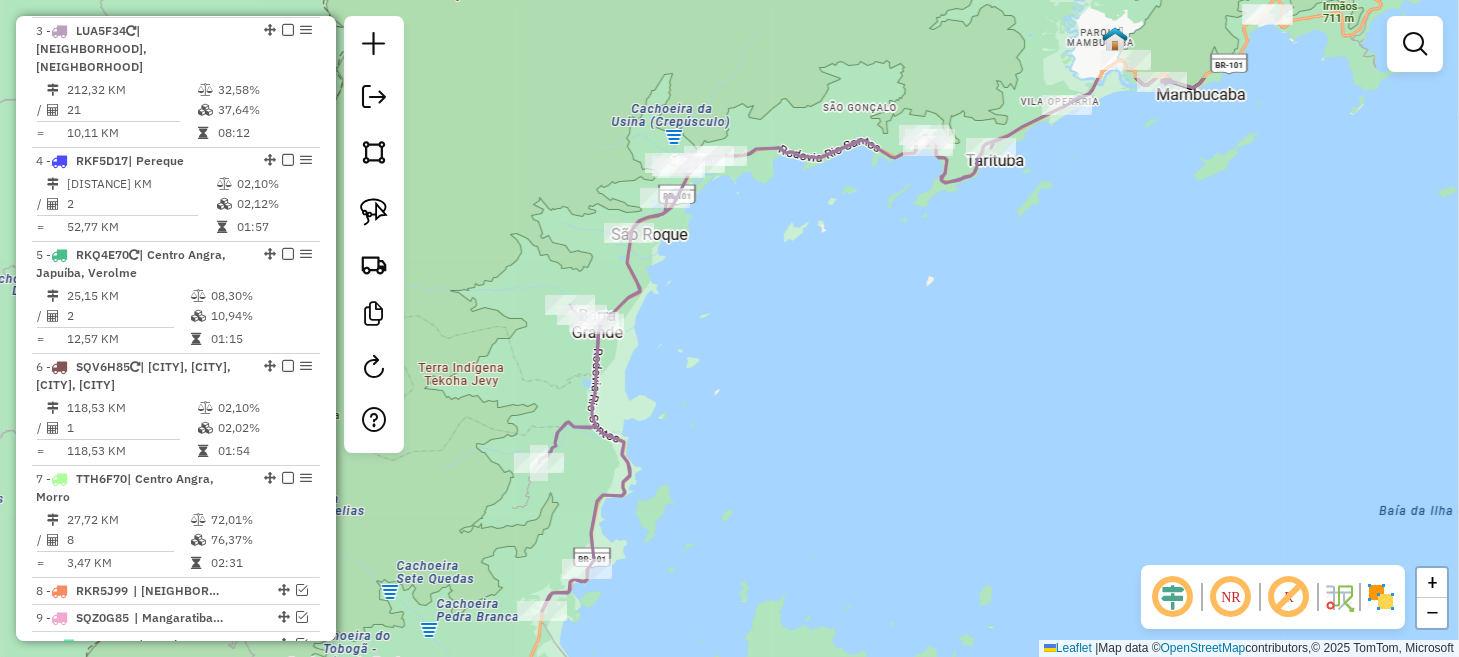 drag, startPoint x: 864, startPoint y: 298, endPoint x: 851, endPoint y: 348, distance: 51.662365 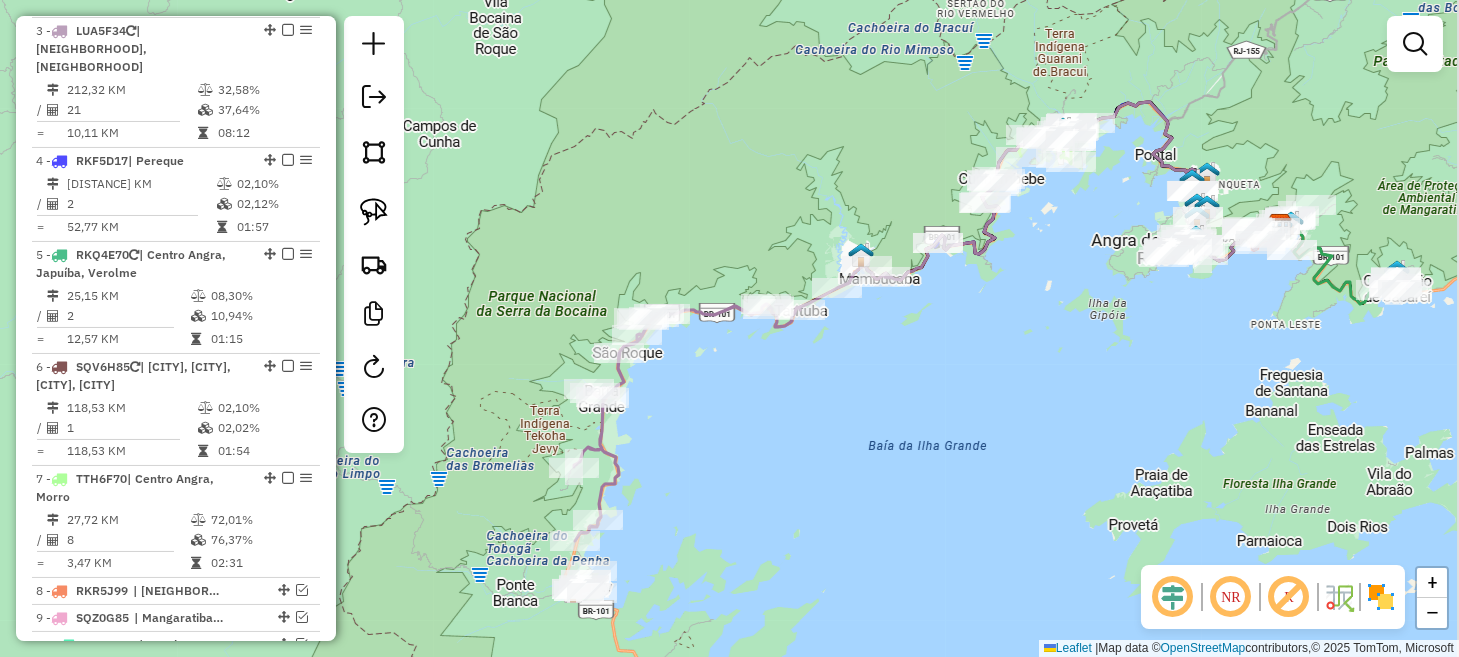 drag, startPoint x: 1174, startPoint y: 316, endPoint x: 949, endPoint y: 349, distance: 227.40712 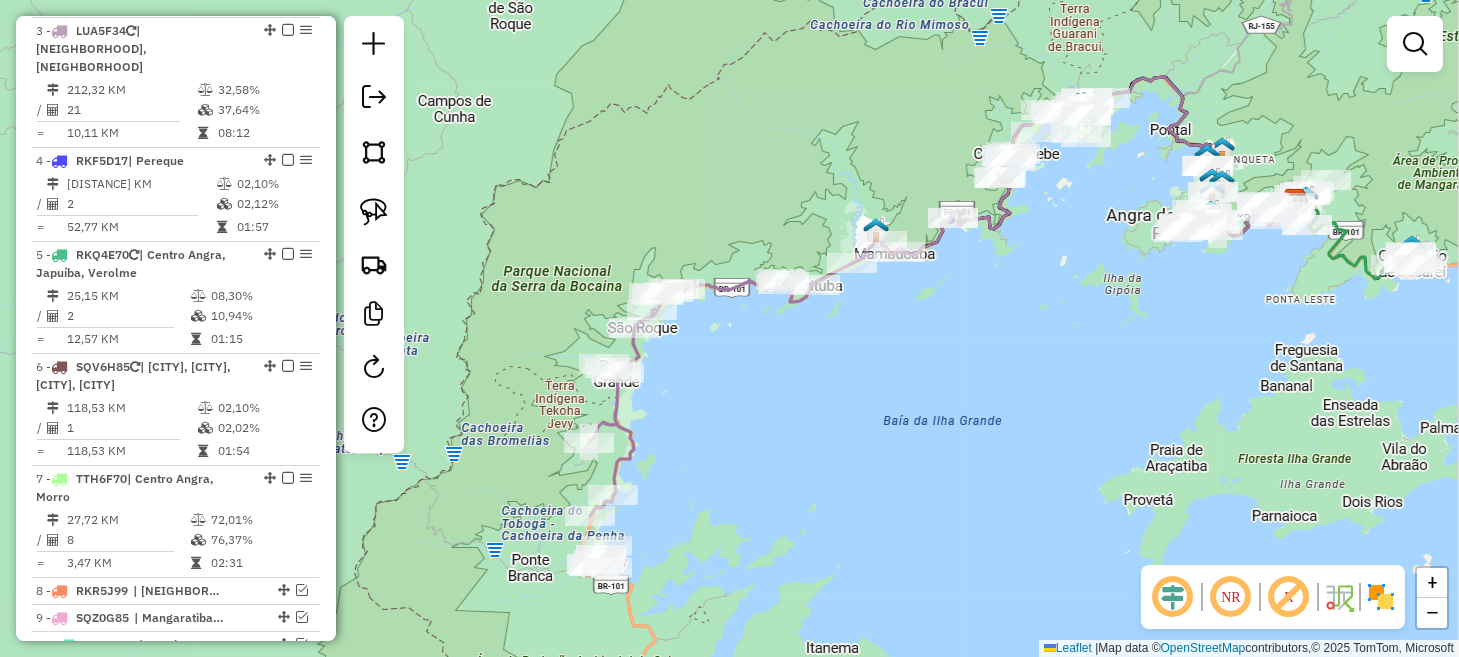 drag, startPoint x: 713, startPoint y: 588, endPoint x: 844, endPoint y: 481, distance: 169.14491 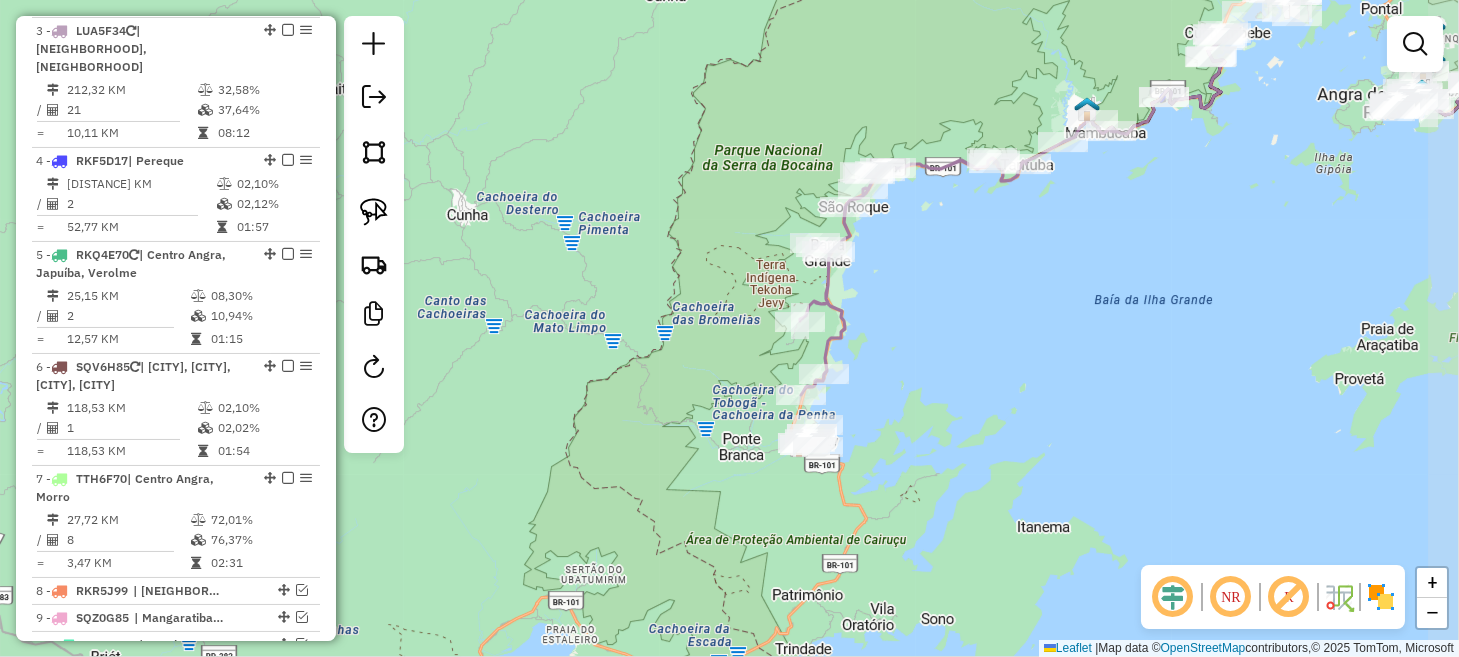 drag, startPoint x: 1024, startPoint y: 304, endPoint x: 934, endPoint y: 399, distance: 130.86252 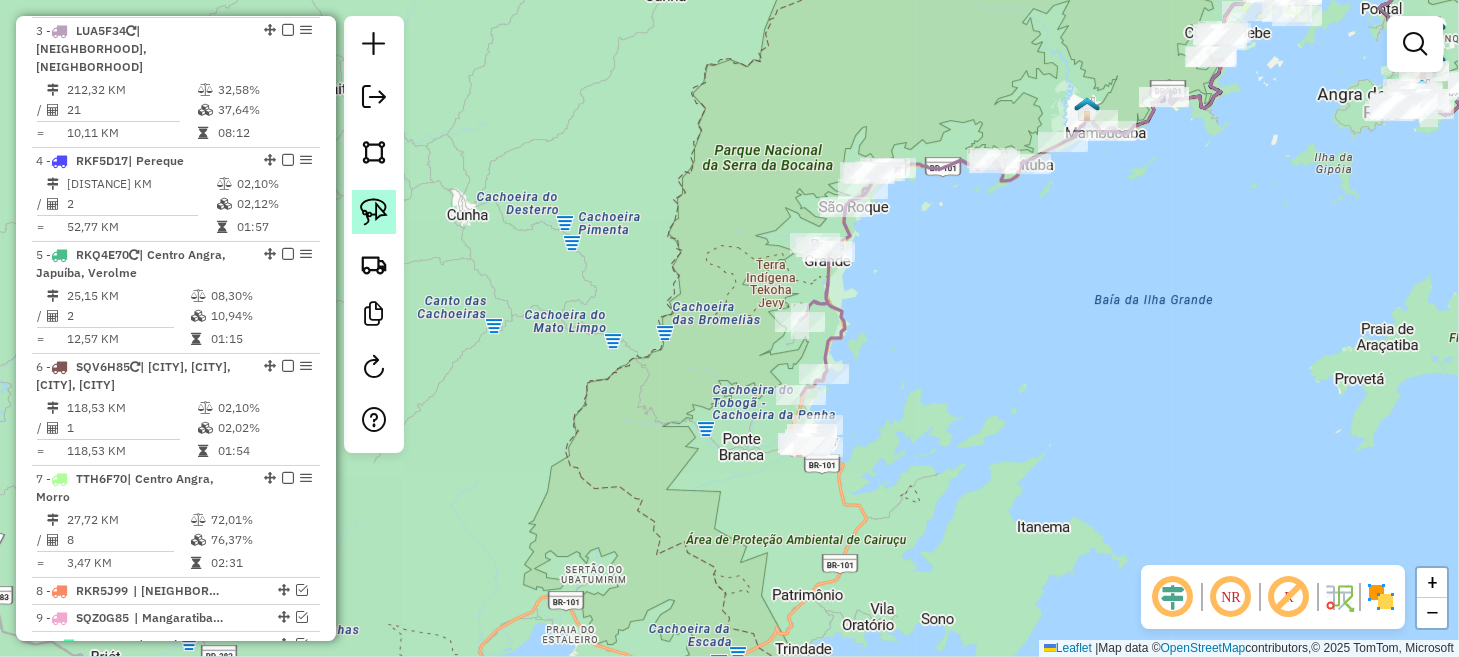 click 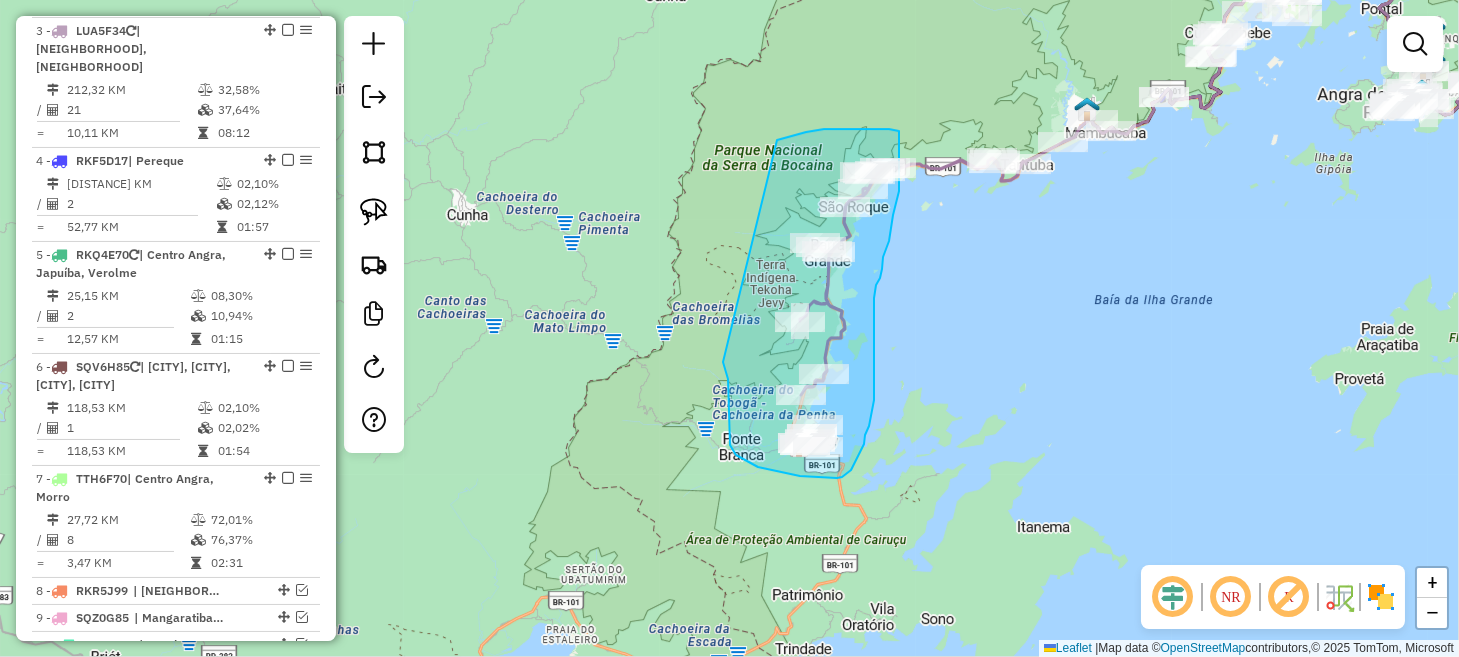 drag, startPoint x: 723, startPoint y: 362, endPoint x: 776, endPoint y: 140, distance: 228.2389 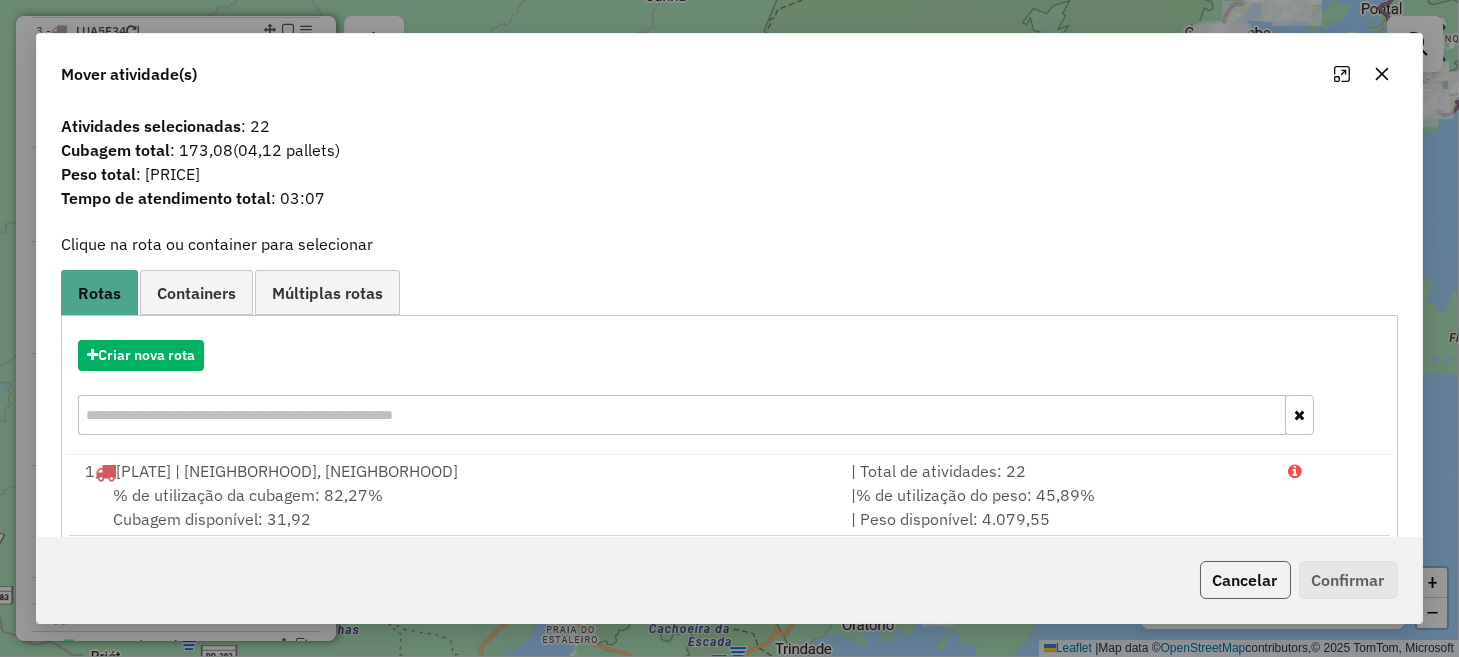 click on "Cancelar" 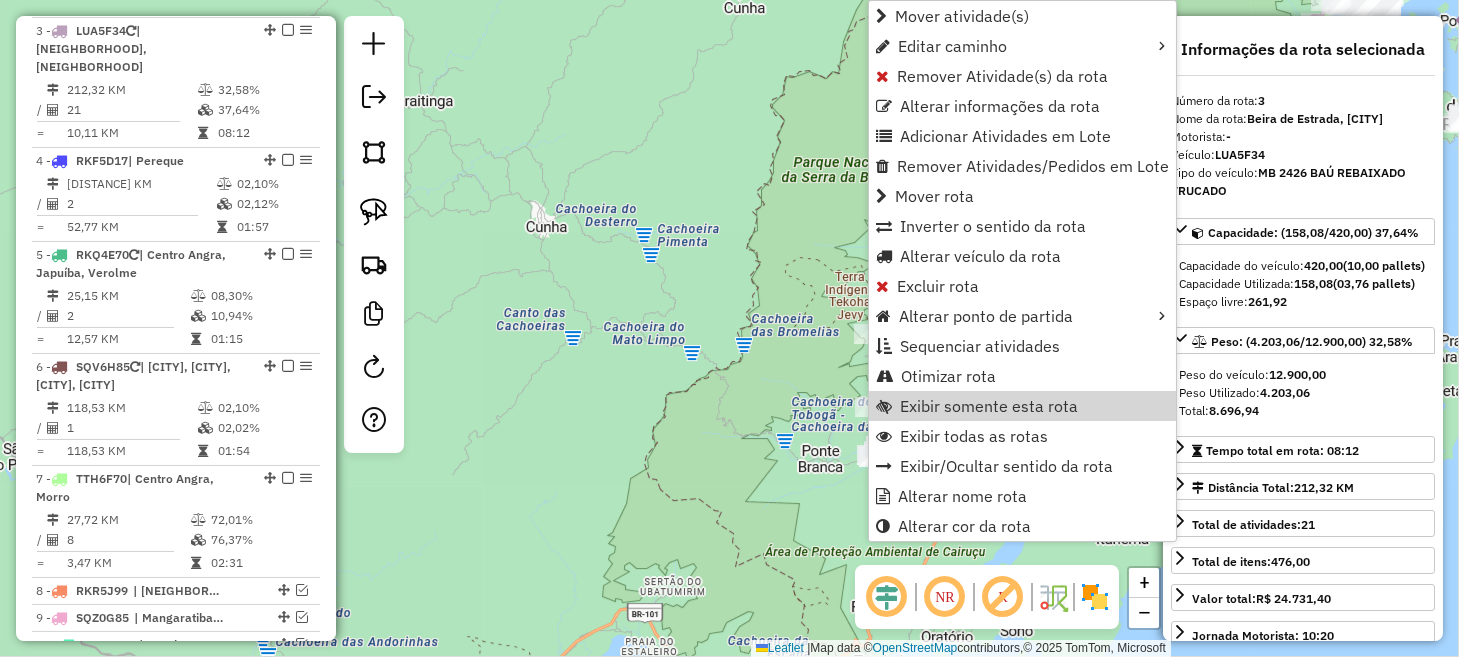 click on "Janela de atendimento Grade de atendimento Capacidade Transportadoras Veículos Cliente Pedidos  Rotas Selecione os dias de semana para filtrar as janelas de atendimento  Seg   Ter   Qua   Qui   Sex   Sáb   Dom  Informe o período da janela de atendimento: De: Até:  Filtrar exatamente a janela do cliente  Considerar janela de atendimento padrão  Selecione os dias de semana para filtrar as grades de atendimento  Seg   Ter   Qua   Qui   Sex   Sáb   Dom   Considerar clientes sem dia de atendimento cadastrado  Clientes fora do dia de atendimento selecionado Filtrar as atividades entre os valores definidos abaixo:  Peso mínimo:   Peso máximo:   Cubagem mínima:   Cubagem máxima:   De:   Até:  Filtrar as atividades entre o tempo de atendimento definido abaixo:  De:   Até:   Considerar capacidade total dos clientes não roteirizados Transportadora: Selecione um ou mais itens Tipo de veículo: Selecione um ou mais itens Veículo: Selecione um ou mais itens Motorista: Selecione um ou mais itens Nome: Rótulo:" 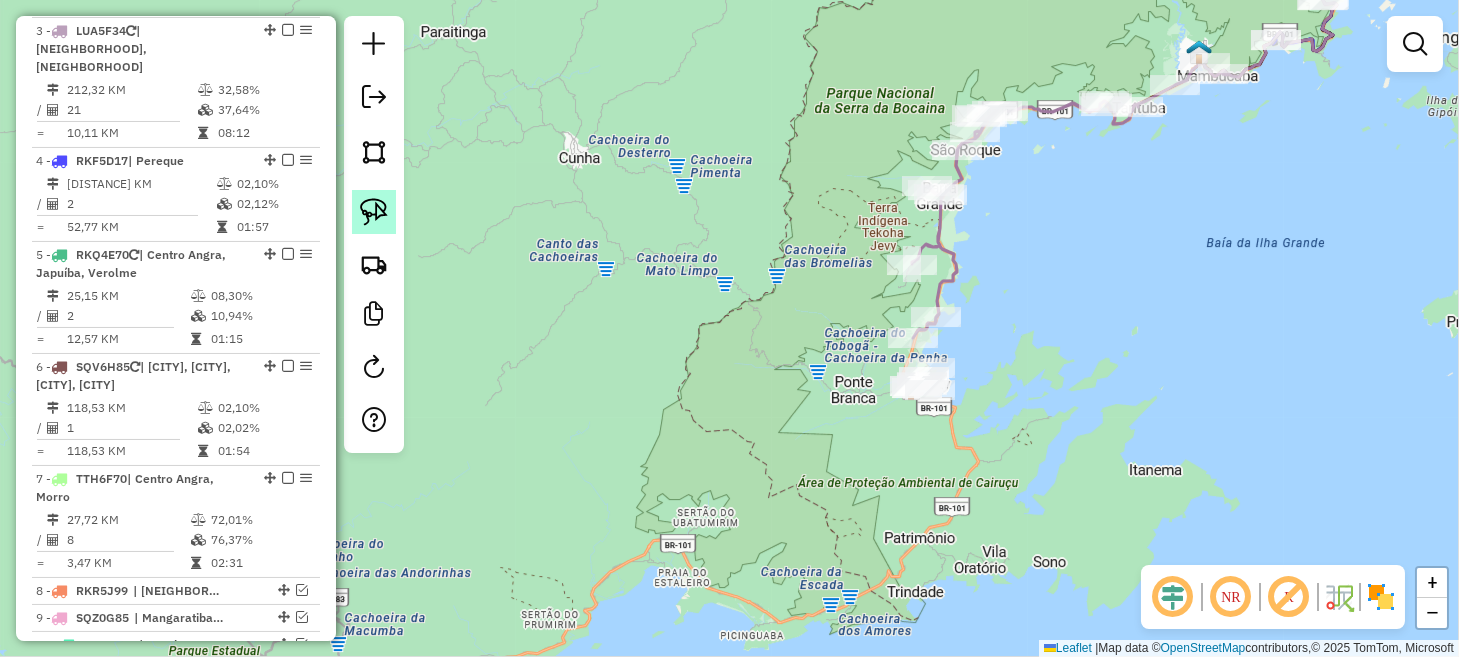 click 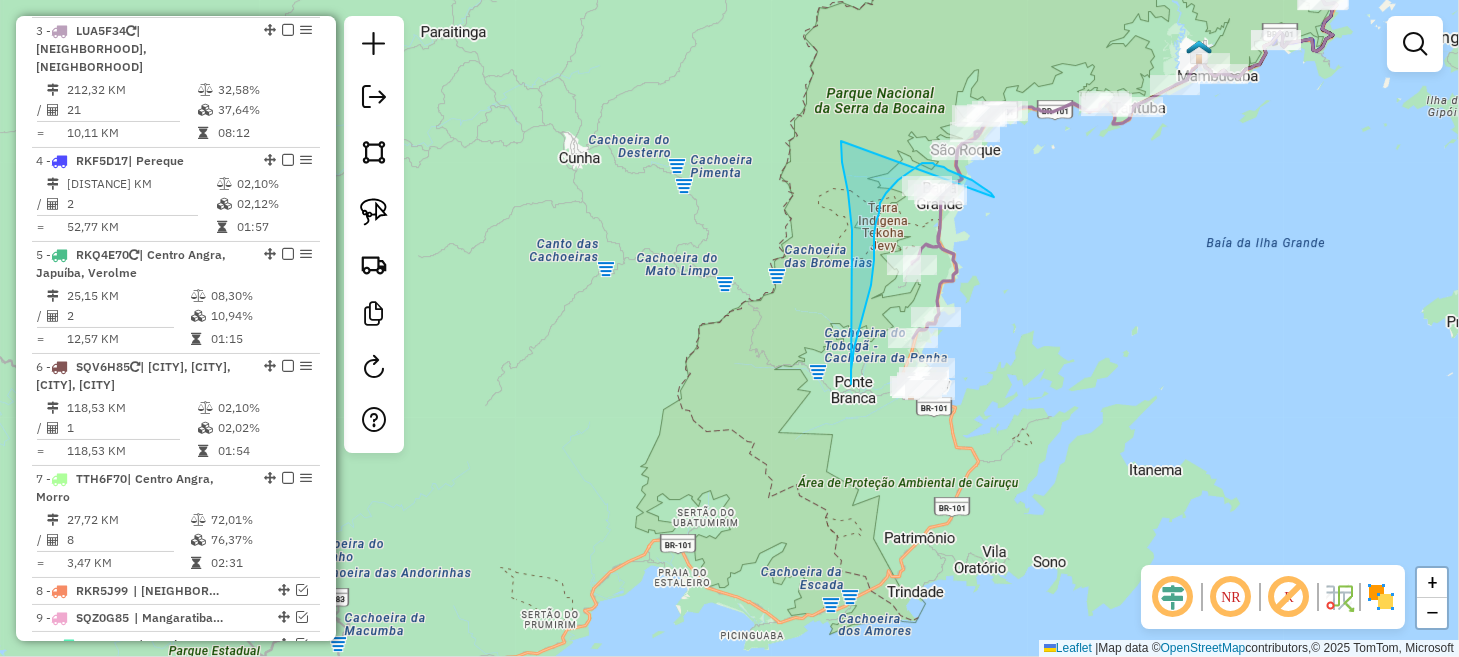 drag, startPoint x: 994, startPoint y: 197, endPoint x: 841, endPoint y: 141, distance: 162.92636 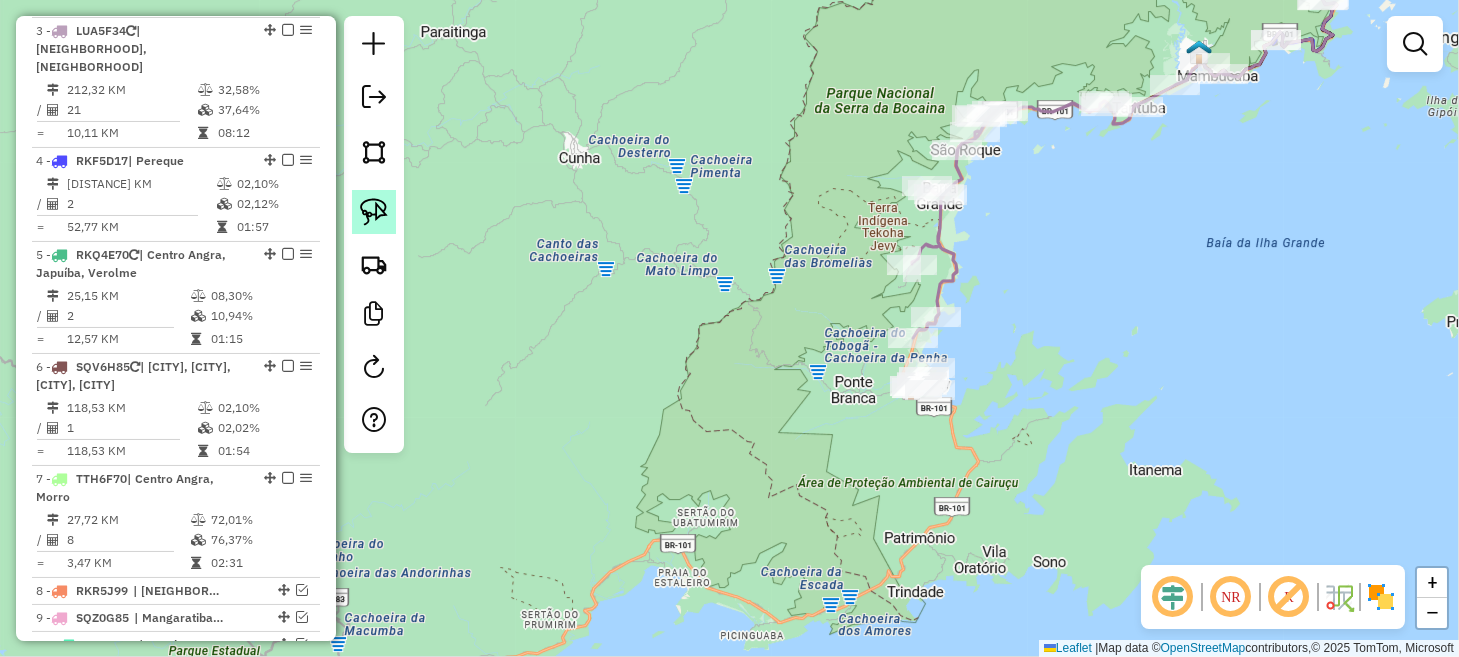 drag, startPoint x: 372, startPoint y: 211, endPoint x: 428, endPoint y: 199, distance: 57.271286 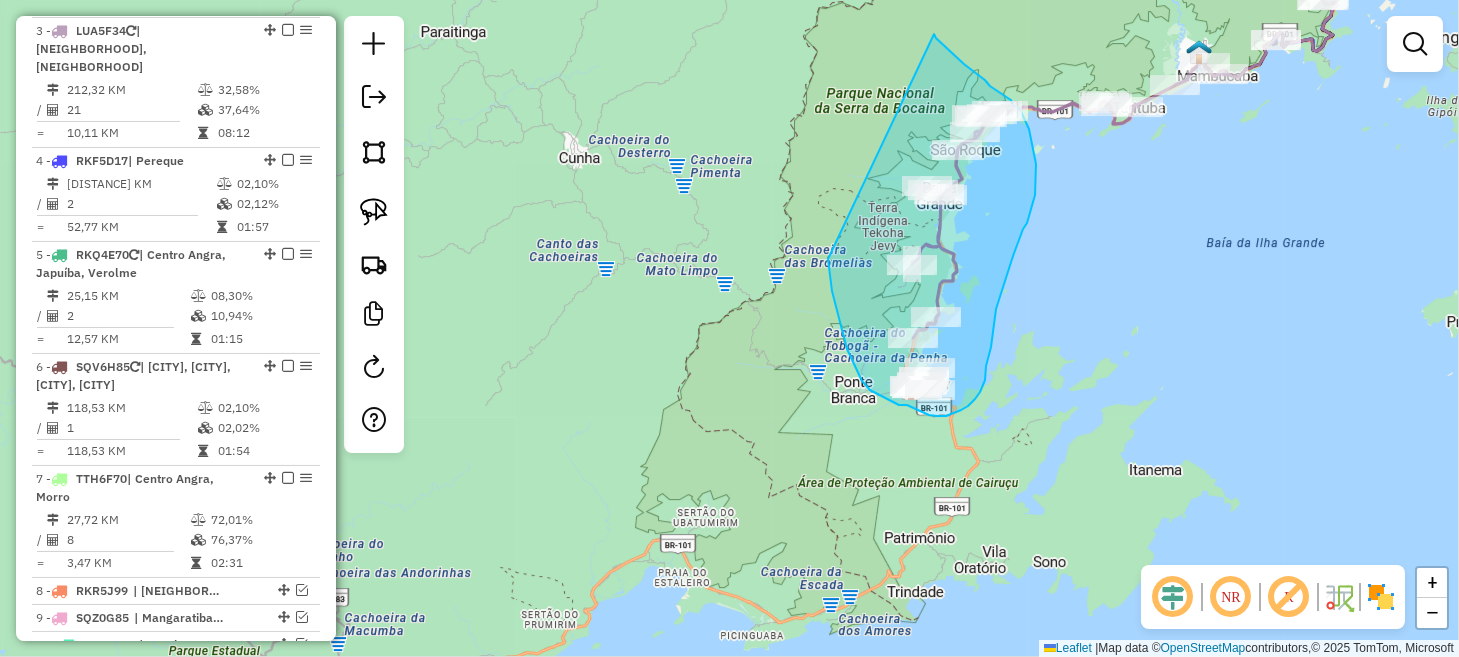 drag, startPoint x: 938, startPoint y: 40, endPoint x: 827, endPoint y: 234, distance: 223.51062 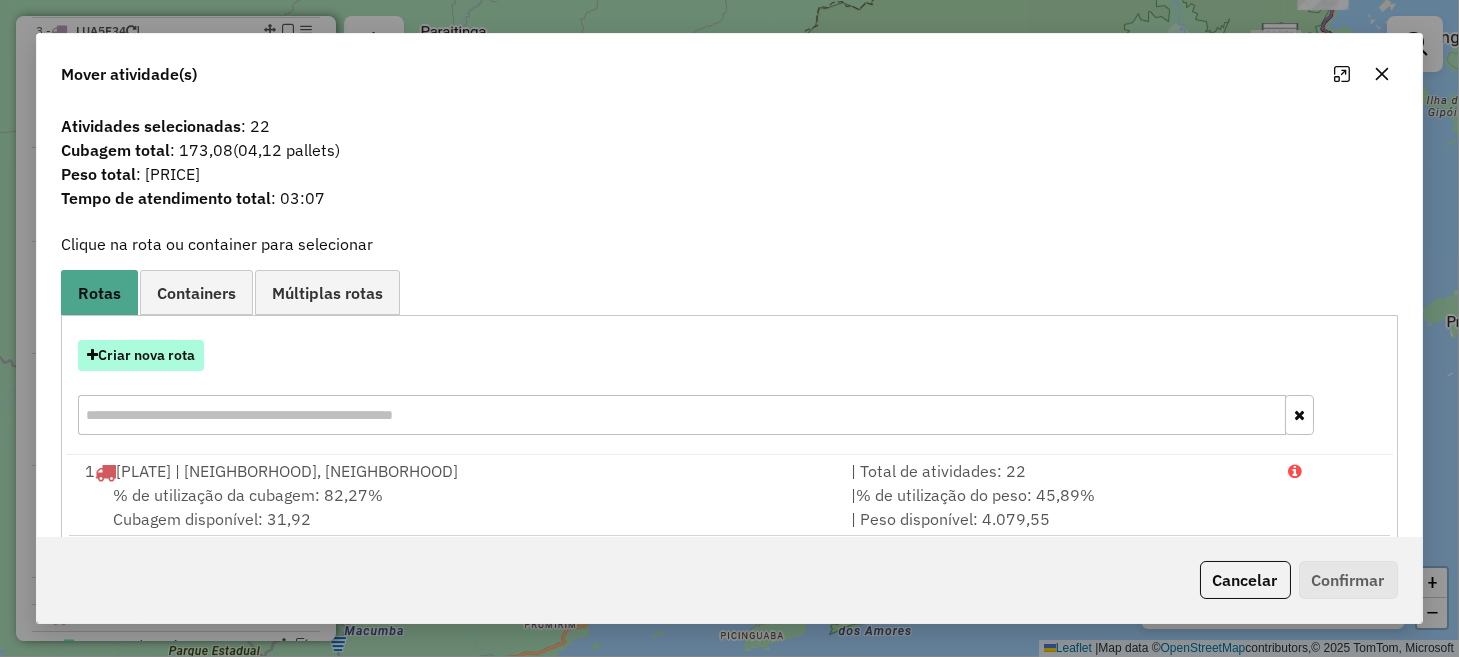 click on "Criar nova rota" at bounding box center [141, 355] 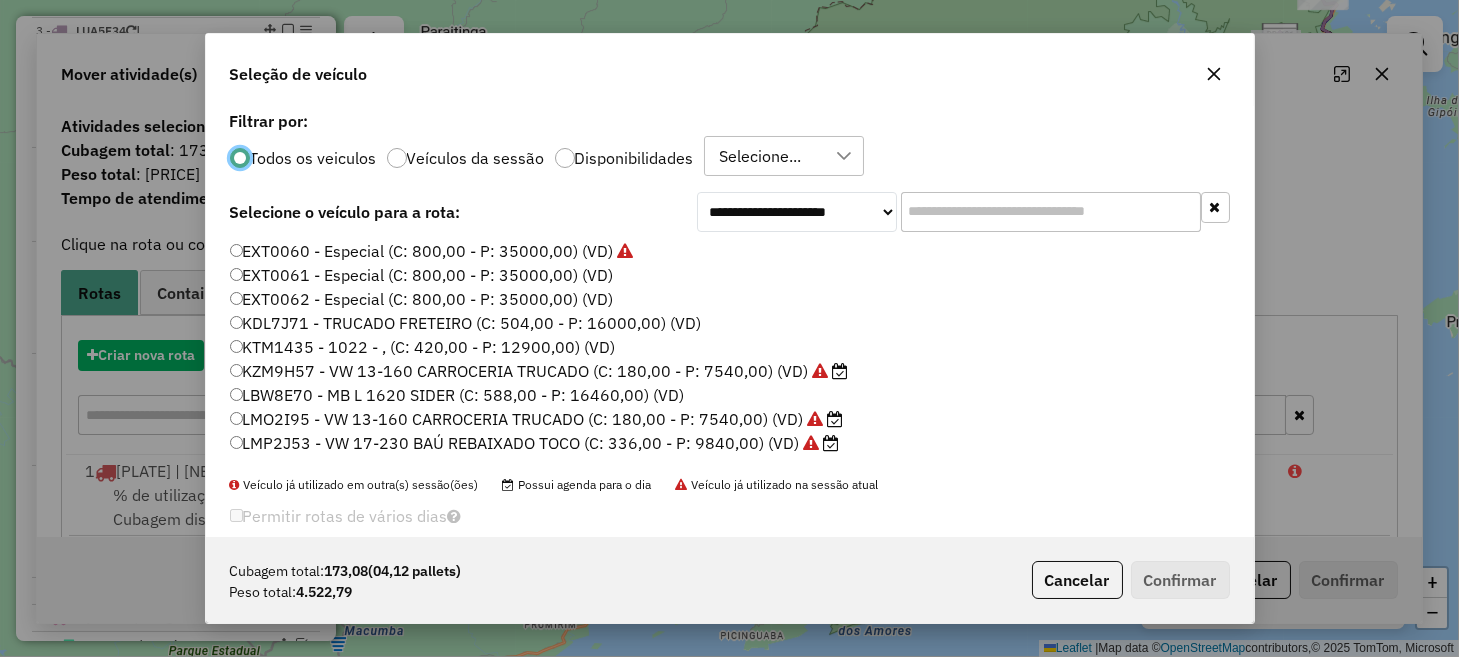 scroll, scrollTop: 10, scrollLeft: 6, axis: both 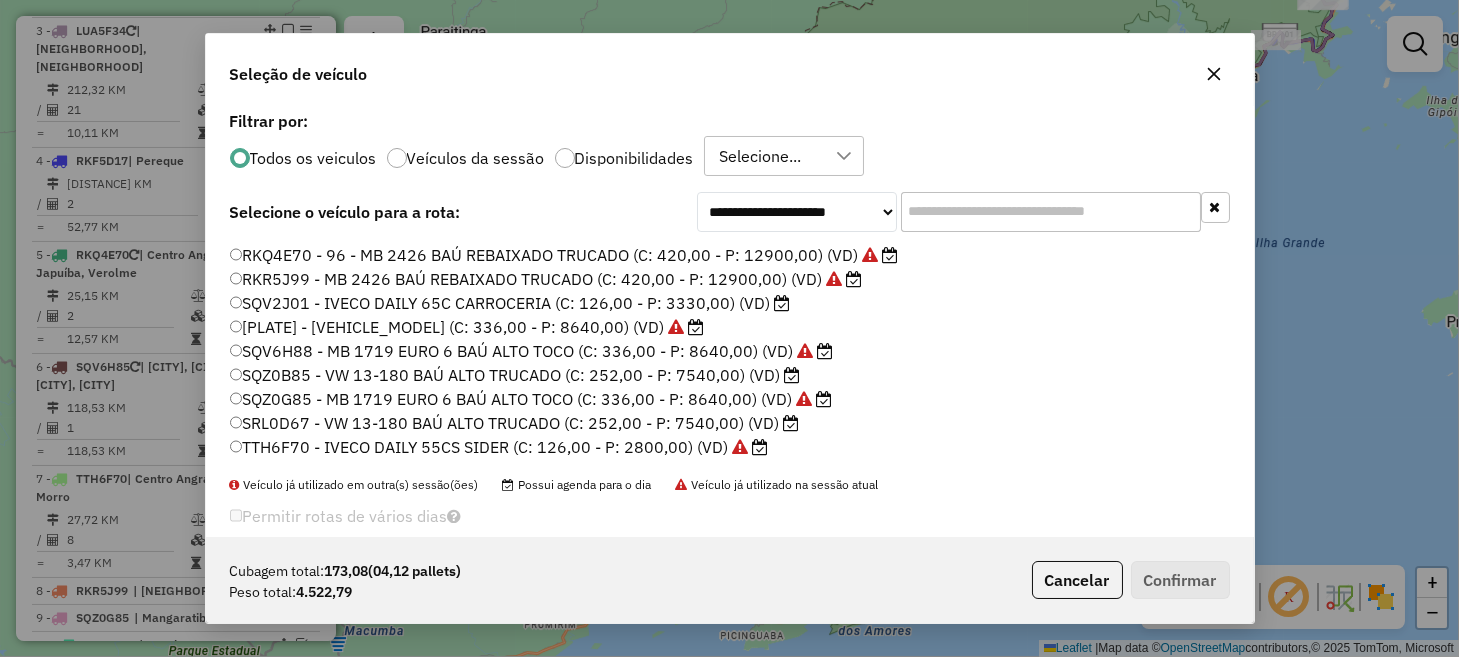 click on "TTH6F70 - IVECO DAILY 55CS SIDER (C: 126,00 - P: 2800,00) (VD)" 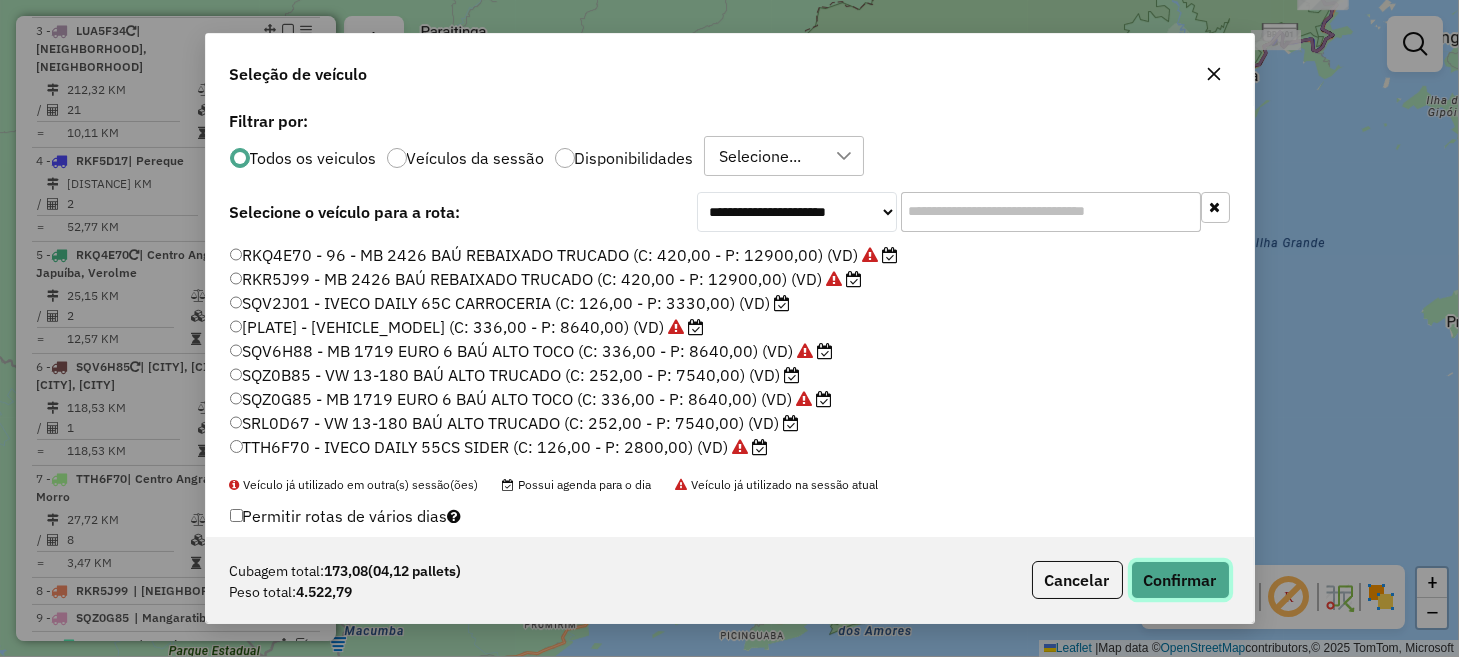 click on "Confirmar" 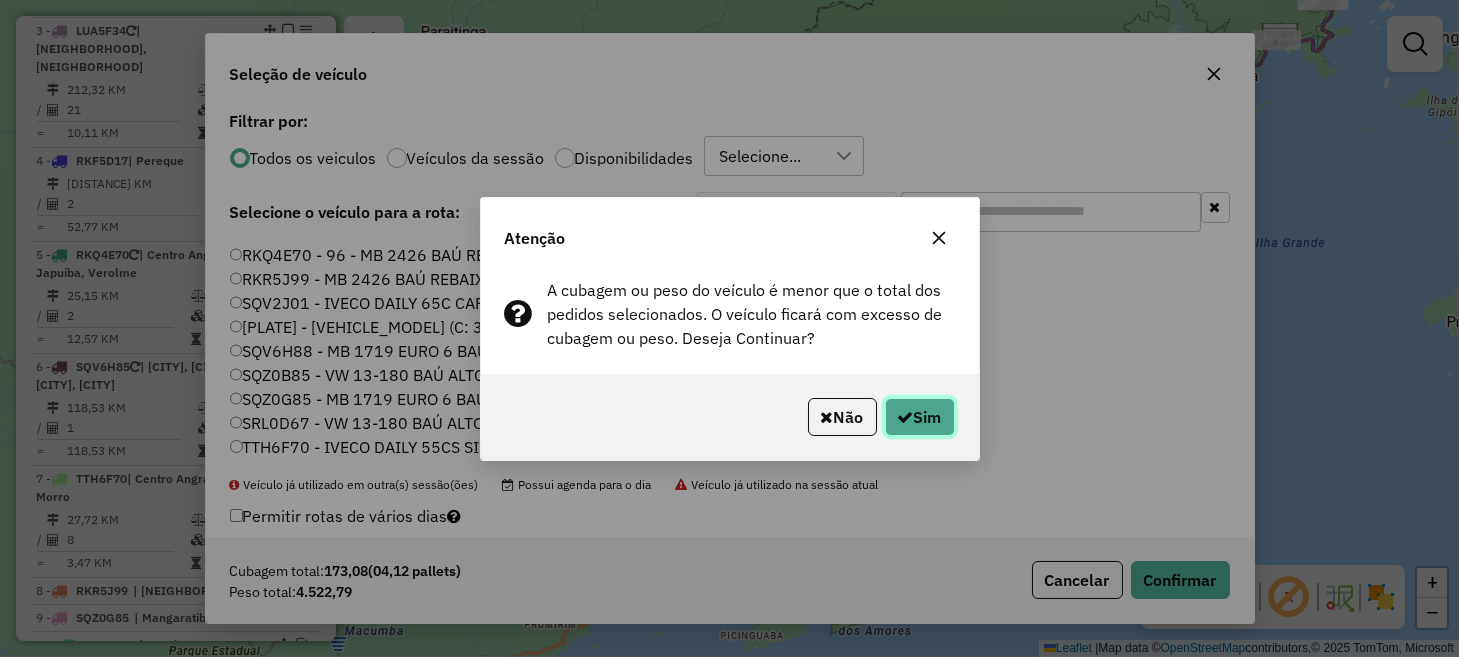 click on "Sim" 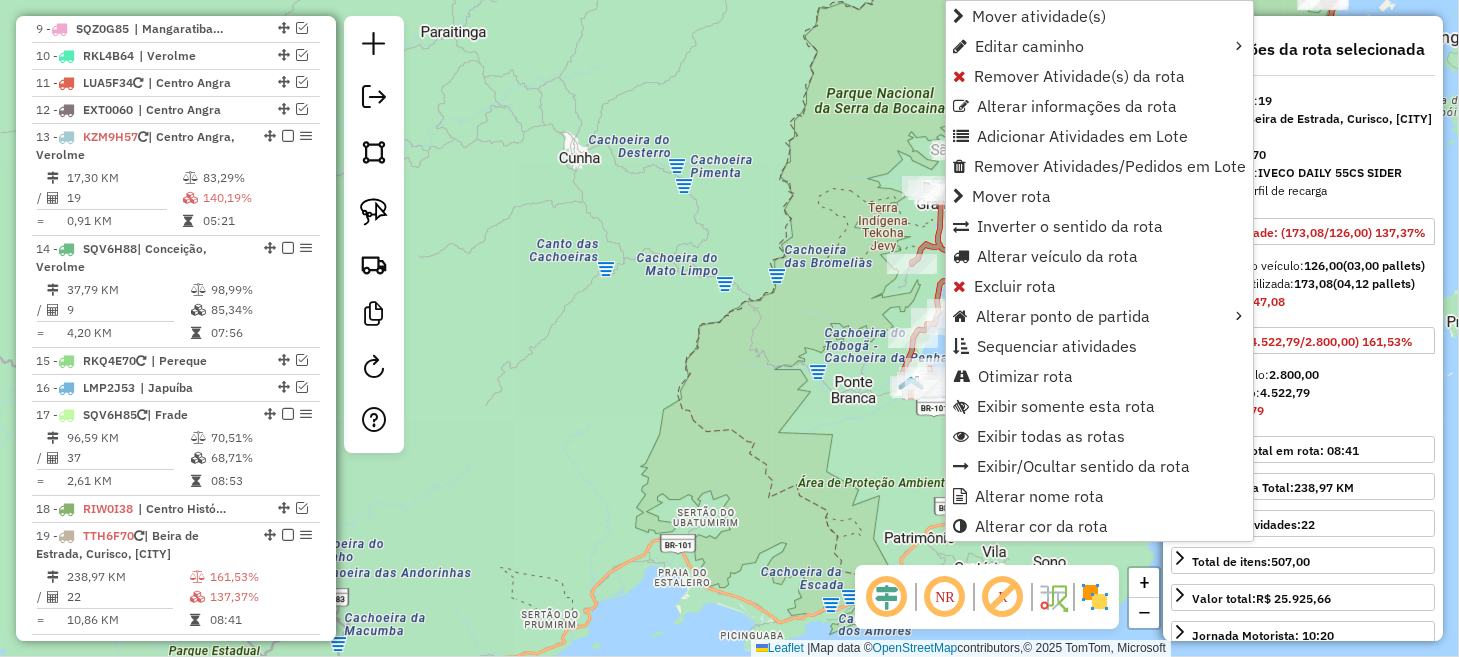 scroll, scrollTop: 1973, scrollLeft: 0, axis: vertical 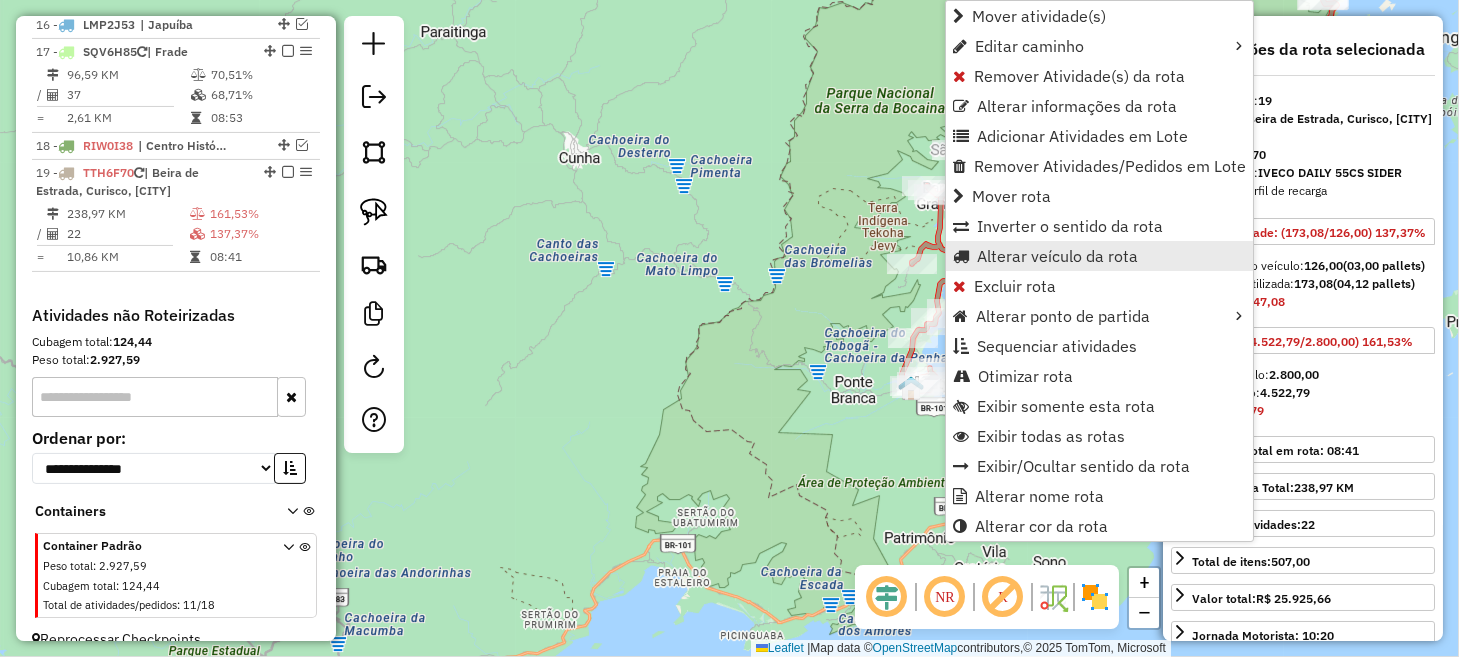 click on "Alterar veículo da rota" at bounding box center [1057, 256] 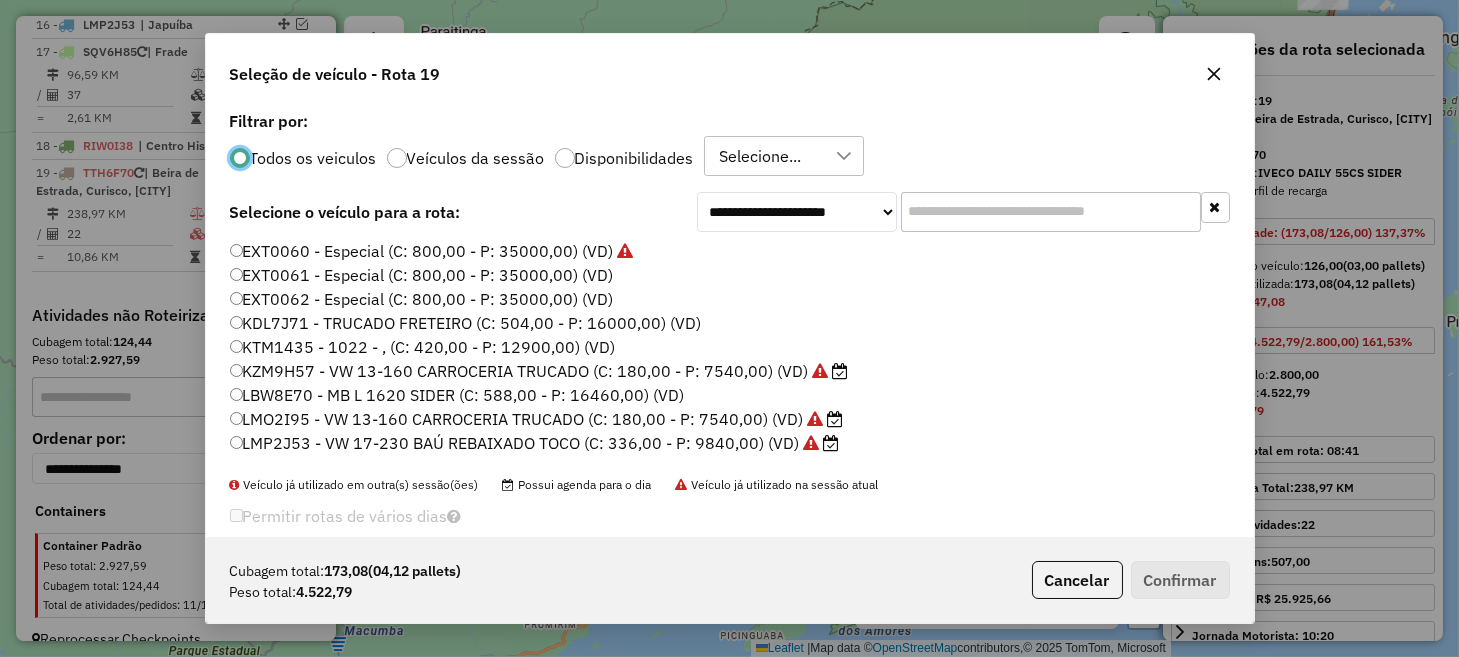 scroll, scrollTop: 10, scrollLeft: 6, axis: both 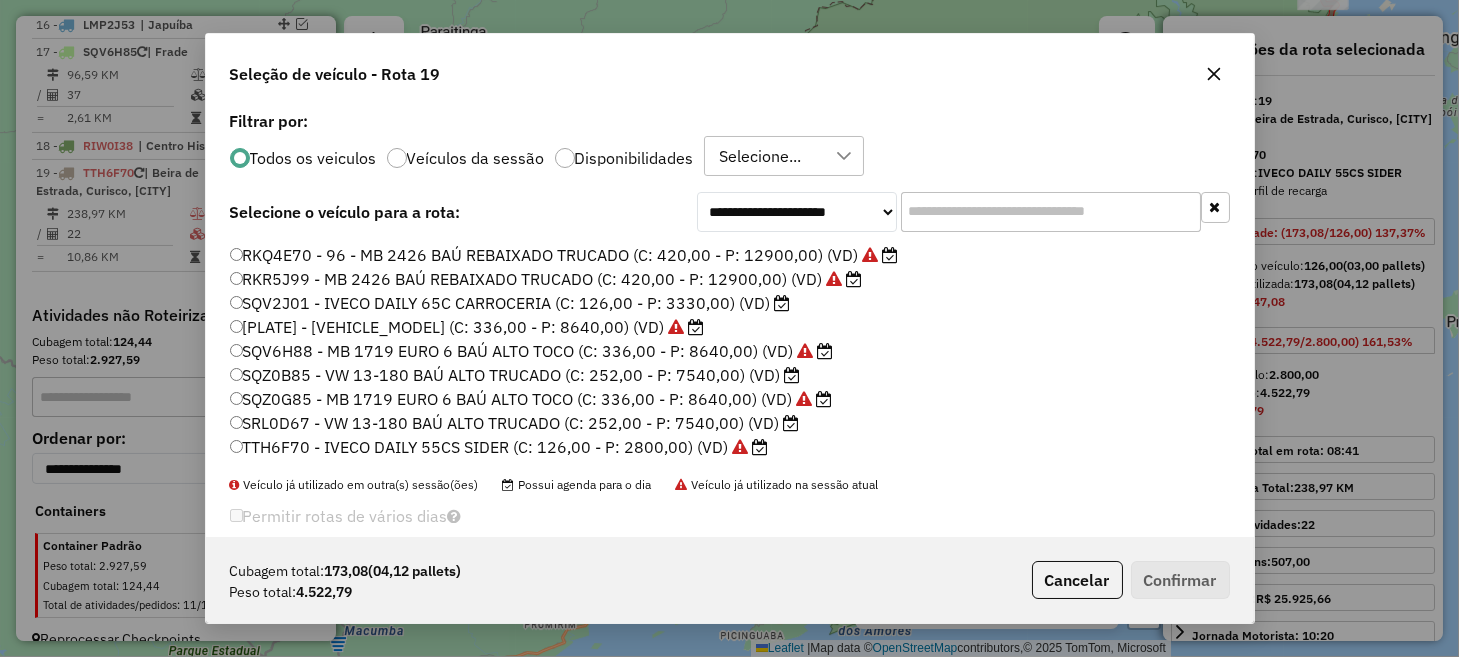 click on "SRL0D67 - VW 13-180 BAÚ ALTO TRUCADO (C: 252,00 - P: 7540,00) (VD)" 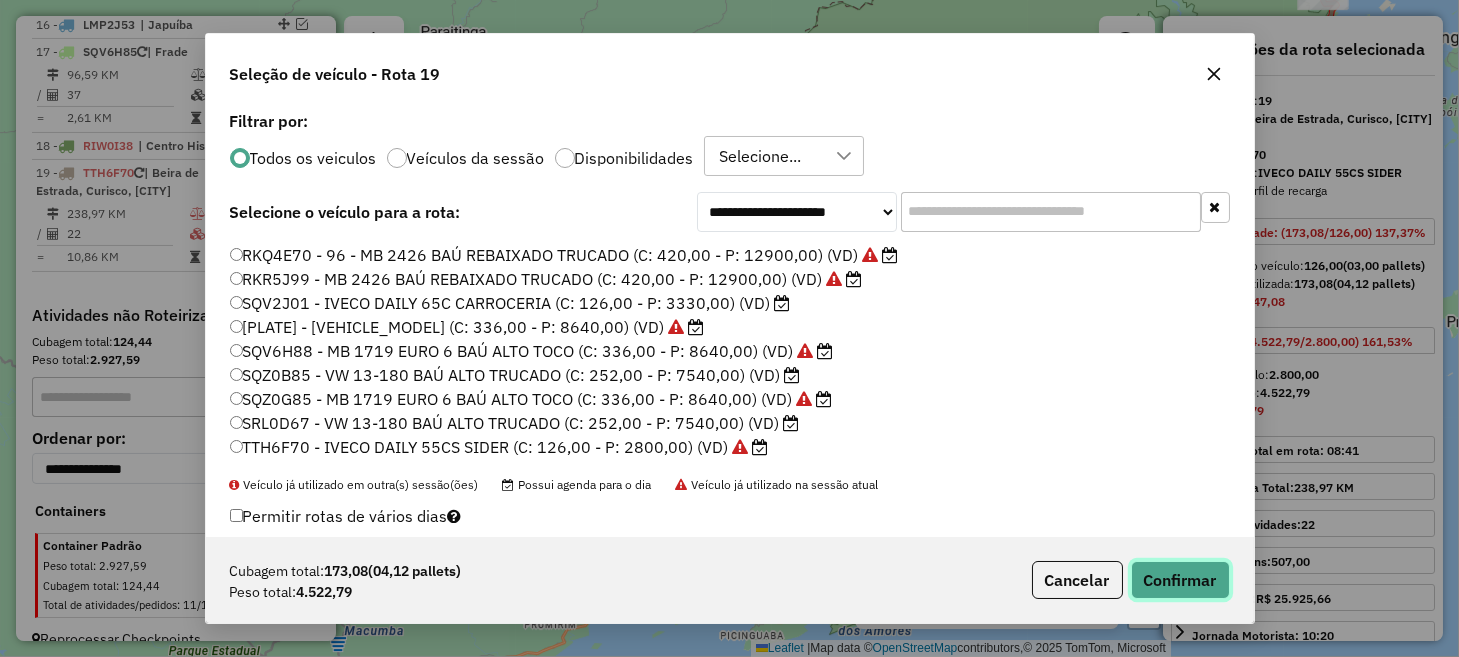 click on "Confirmar" 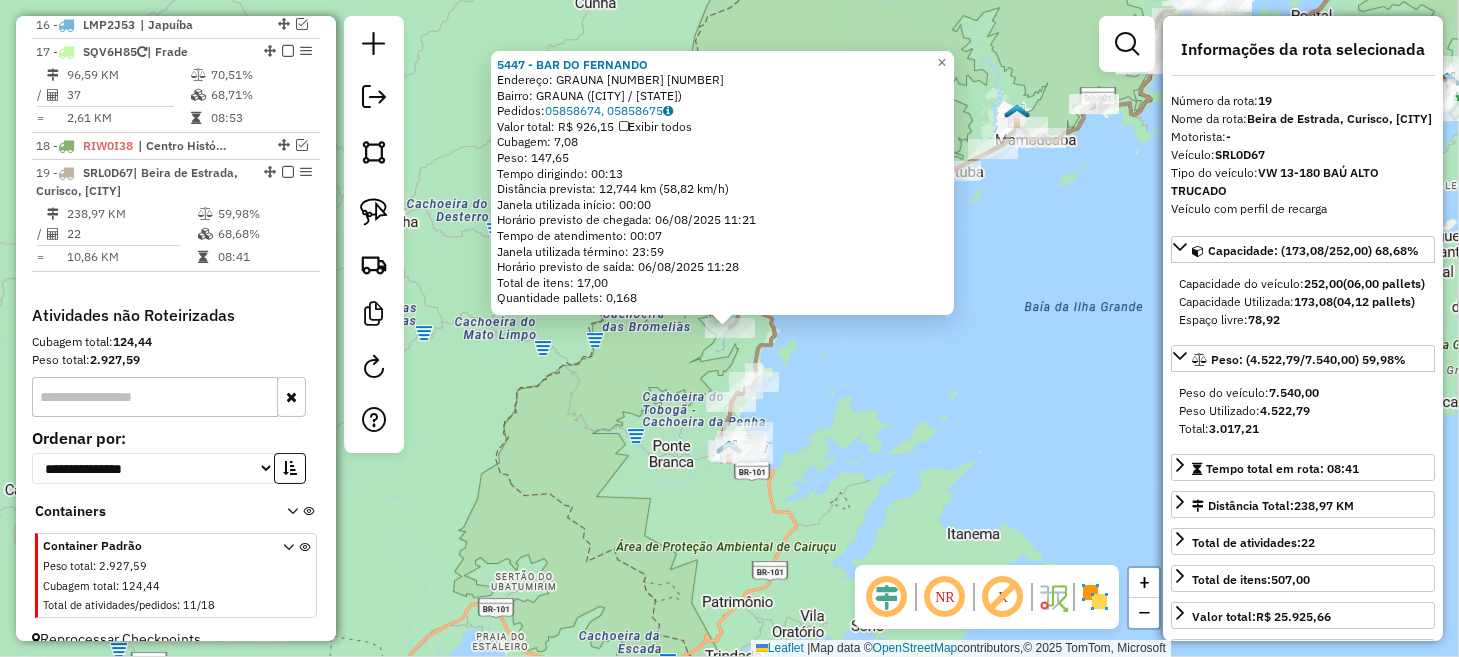 click on "[NUMBER] - [NAME]  Endereço:  [STREET] [NUMBER]   Bairro: [NEIGHBORHOOD] ([CITY] / [STATE])   Pedidos:  [ORDER_ID], [ORDER_ID]   Valor total: R$ 926,15   Exibir todos   Cubagem: 7,08  Peso: 147,65  Tempo dirigindo: 00:13   Distância prevista: 12,744 km (58,82 km/h)   Janela utilizada início: 00:00   Horário previsto de chegada: 06/08/2025 11:21   Tempo de atendimento: 00:07   Janela utilizada término: 23:59   Horário previsto de saída: 06/08/2025 11:28   Total de itens: 17,00   Quantidade pallets: 0,168  × Janela de atendimento Grade de atendimento Capacidade Transportadoras Veículos Cliente Pedidos  Rotas Selecione os dias de semana para filtrar as janelas de atendimento  Seg   Ter   Qua   Qui   Sex   Sáb   Dom  Informe o período da janela de atendimento: De: Até:  Filtrar exatamente a janela do cliente  Considerar janela de atendimento padrão  Selecione os dias de semana para filtrar as grades de atendimento  Seg   Ter   Qua   Qui   Sex   Sáb   Dom   Considerar clientes sem dia de atendimento cadastrado  De:  +" 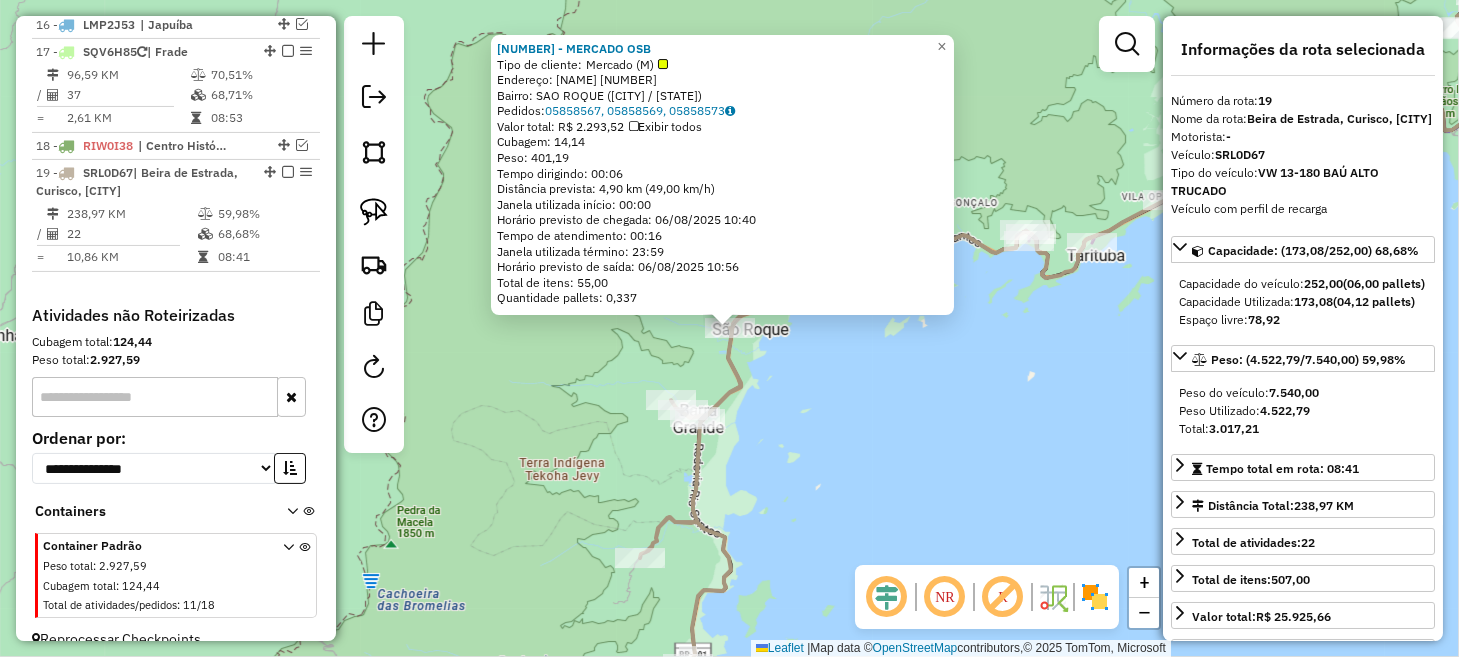 click on "[NUMBER] - MERCADO OSB  Tipo de cliente:   Mercado (M)   Endereço:  [STREET] [NUMBER]   Bairro: [NEIGHBORHOOD] ([CITY] / [STATE])   Pedidos:  [ORDER_ID], [ORDER_ID], [ORDER_ID]   Valor total: R$ 2.293,52   Exibir todos   Cubagem: 14,14  Peso: 401,19  Tempo dirigindo: 00:06   Distância prevista: 4,90 km (49,00 km/h)   Janela utilizada início: 00:00   Horário previsto de chegada: 06/08/2025 10:40   Tempo de atendimento: 00:16   Janela utilizada término: 23:59   Horário previsto de saída: 06/08/2025 10:56   Total de itens: 55,00   Quantidade pallets: 0,337  × Janela de atendimento Grade de atendimento Capacidade Transportadoras Veículos Cliente Pedidos  Rotas Selecione os dias de semana para filtrar as janelas de atendimento  Seg   Ter   Qua   Qui   Sex   Sáb   Dom  Informe o período da janela de atendimento: De: Até:  Filtrar exatamente a janela do cliente  Considerar janela de atendimento padrão  Selecione os dias de semana para filtrar as grades de atendimento  Seg   Ter   Qua   Qui   Sex   Sáb   Dom   Peso mínimo:  +" 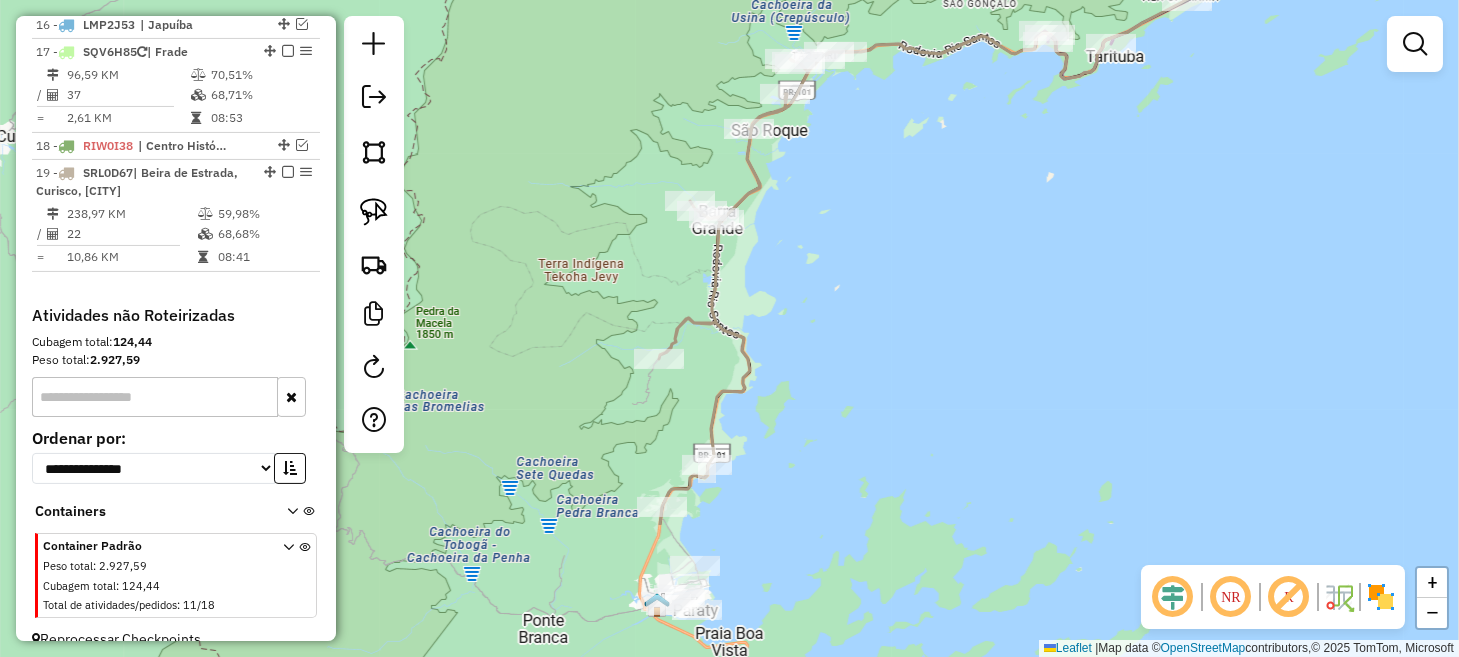 drag, startPoint x: 977, startPoint y: 399, endPoint x: 982, endPoint y: 288, distance: 111.11256 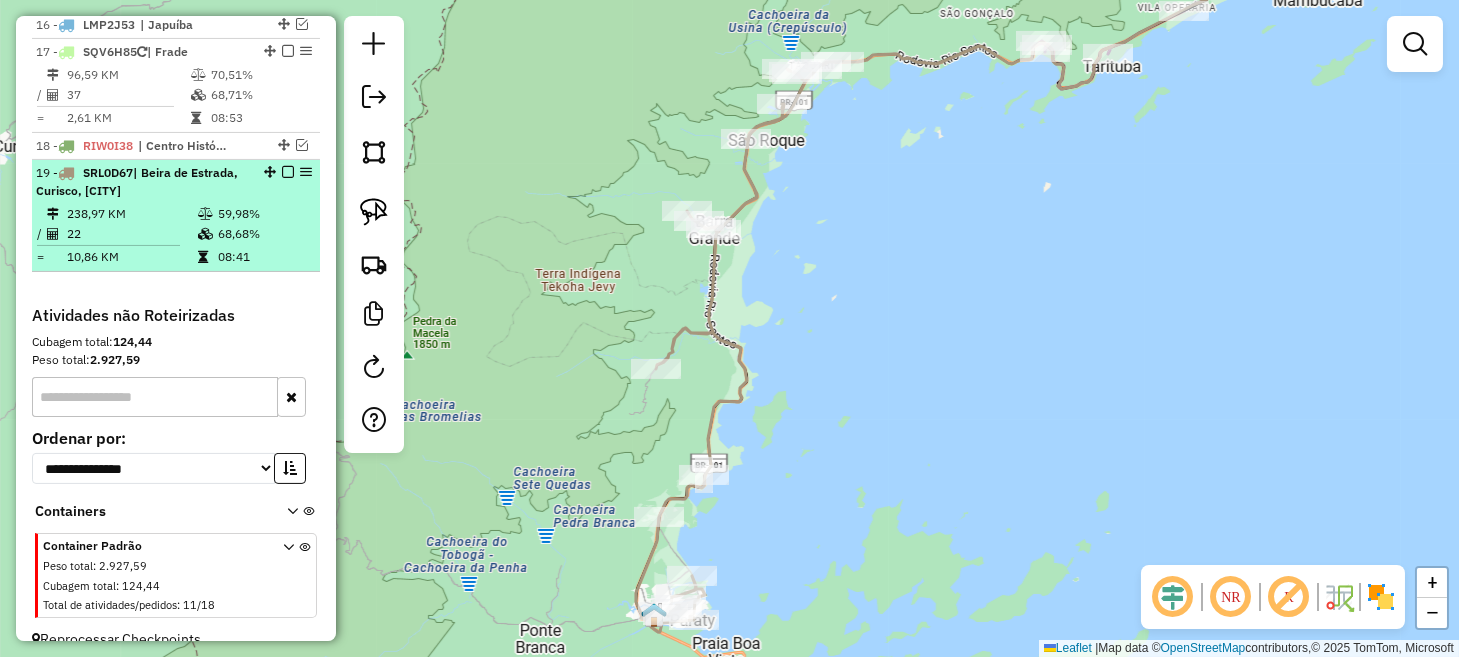 click at bounding box center [288, 172] 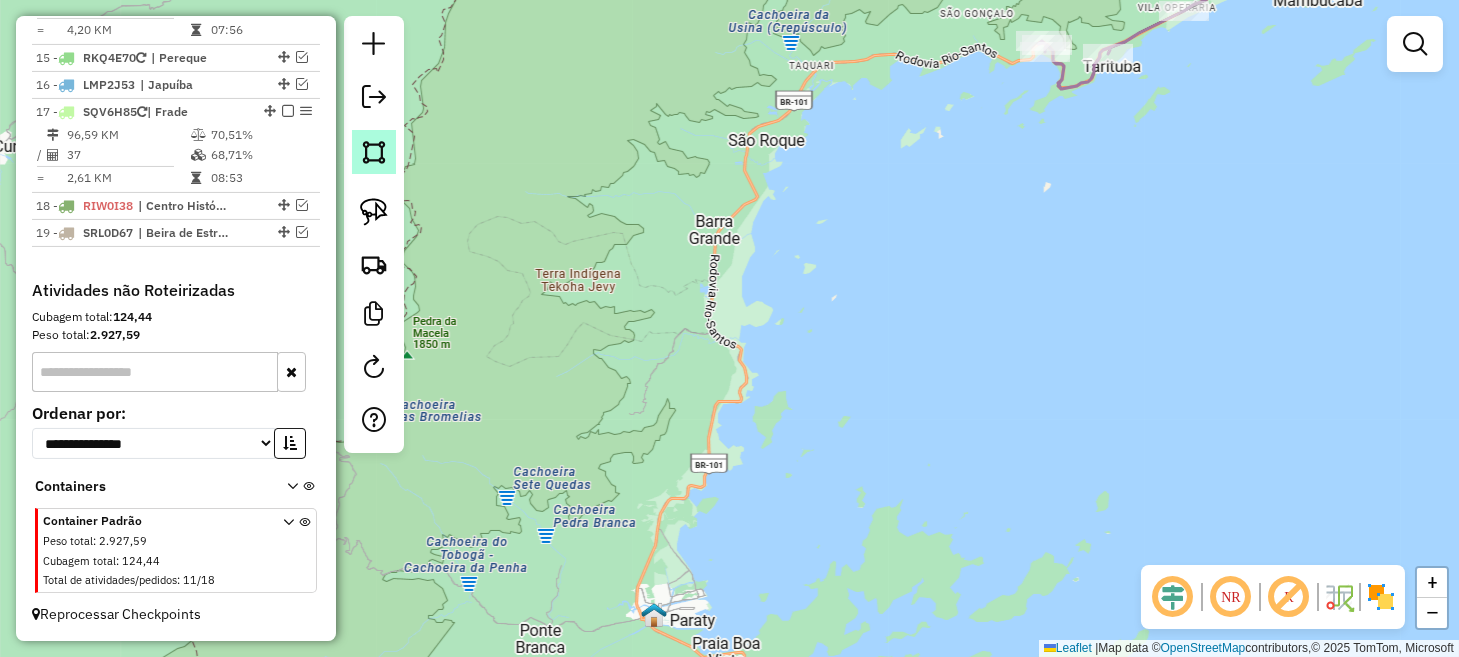 scroll, scrollTop: 1888, scrollLeft: 0, axis: vertical 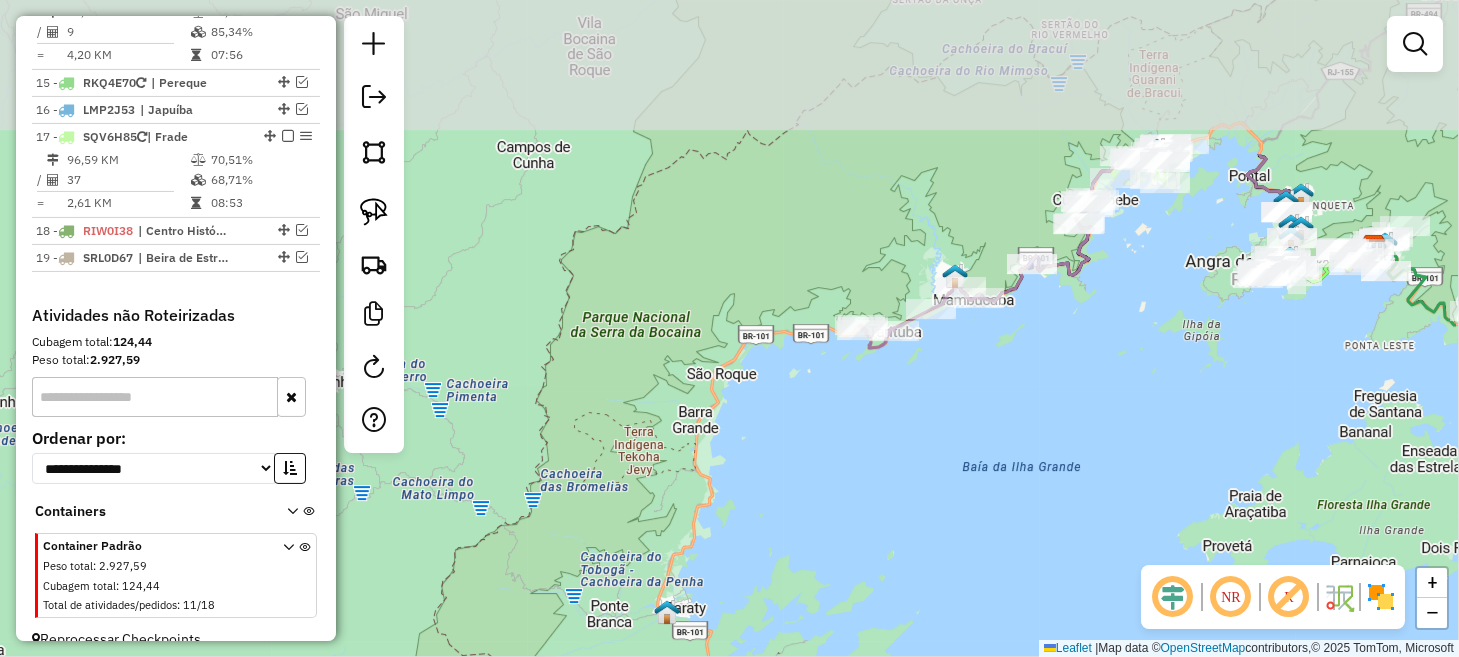 drag, startPoint x: 1078, startPoint y: 180, endPoint x: 880, endPoint y: 492, distance: 369.52402 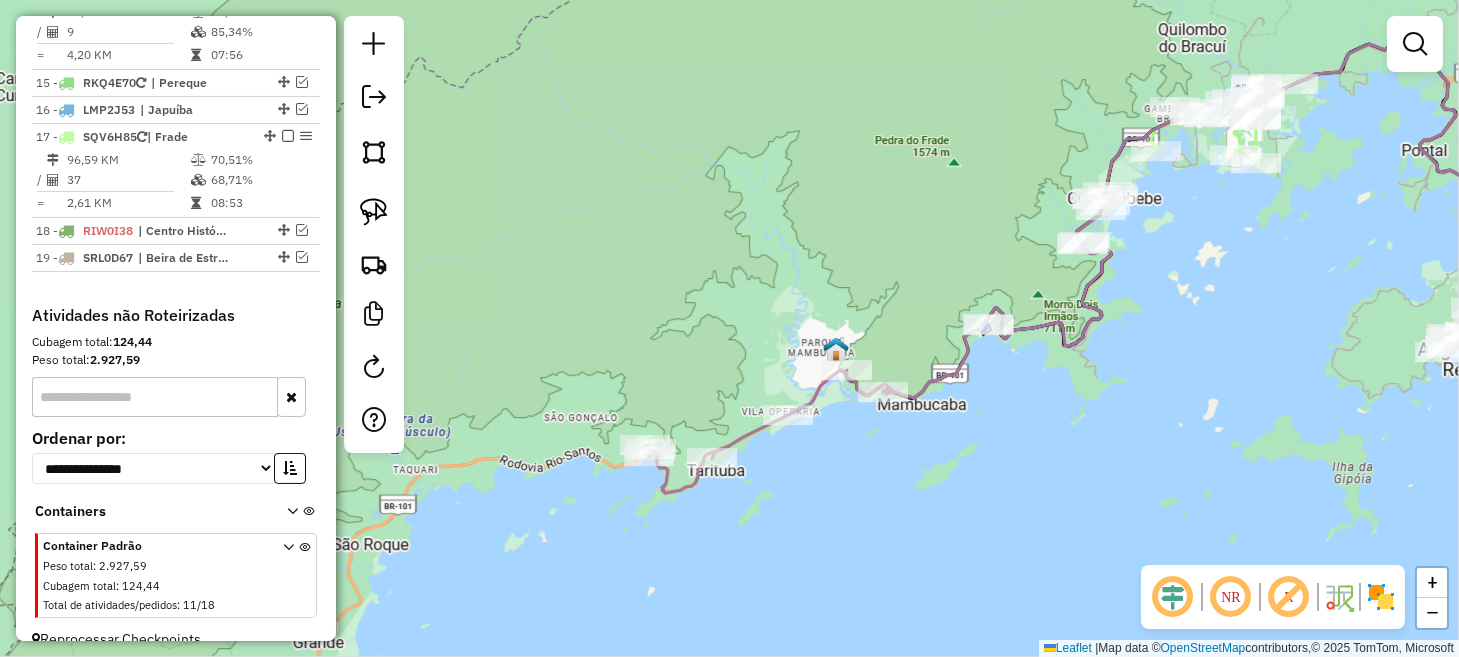 drag, startPoint x: 1090, startPoint y: 410, endPoint x: 1020, endPoint y: 446, distance: 78.714676 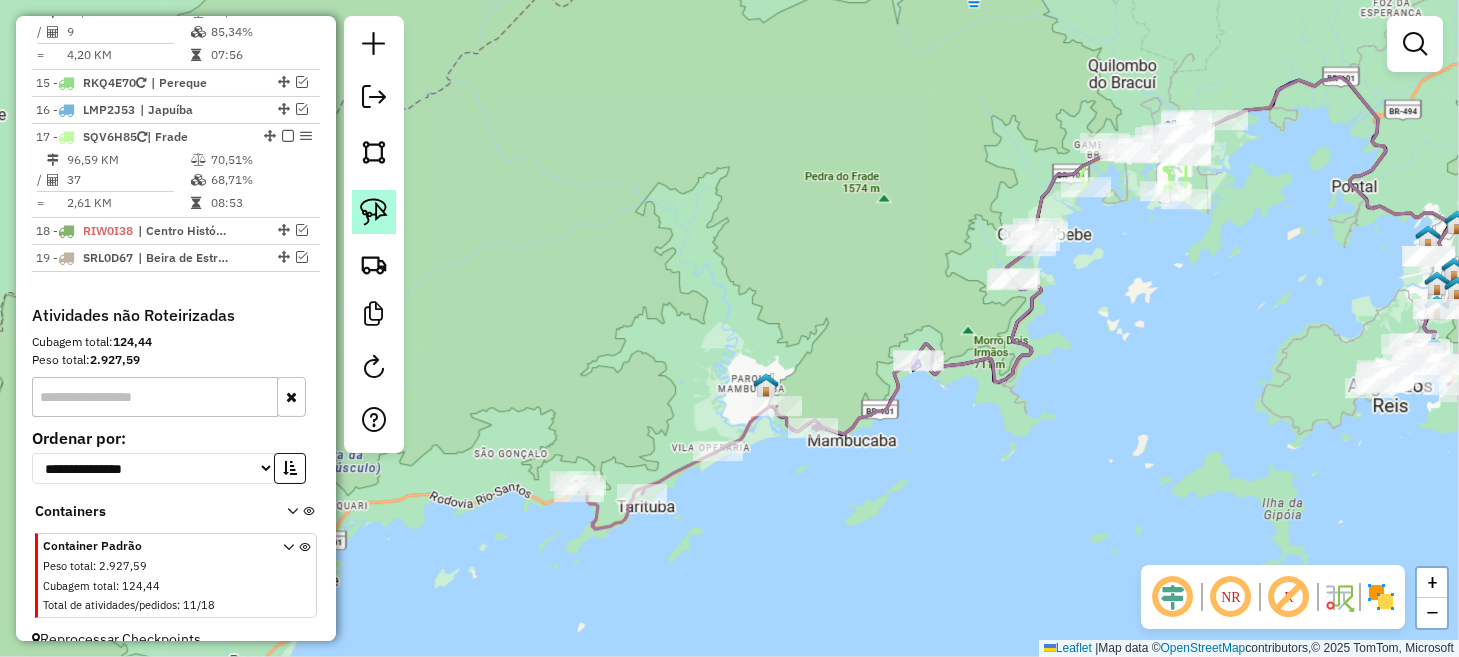 click 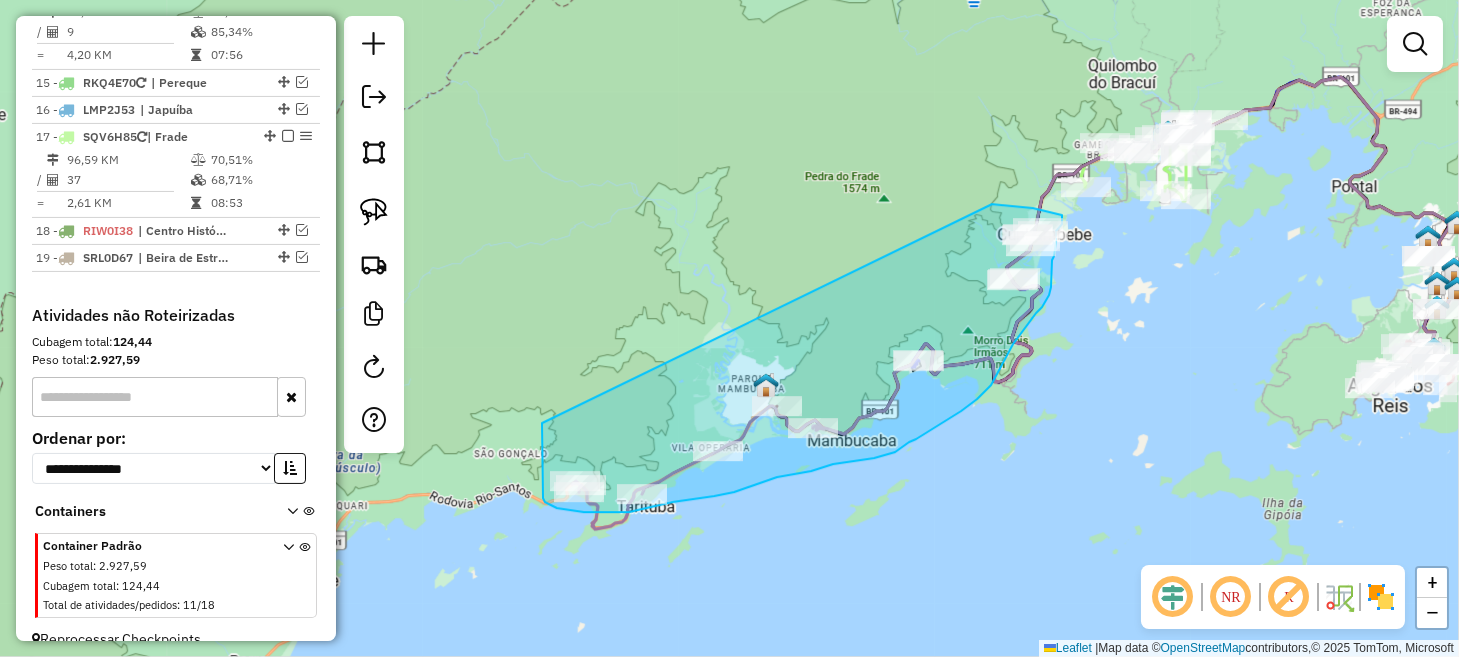 drag, startPoint x: 542, startPoint y: 429, endPoint x: 979, endPoint y: 204, distance: 491.52213 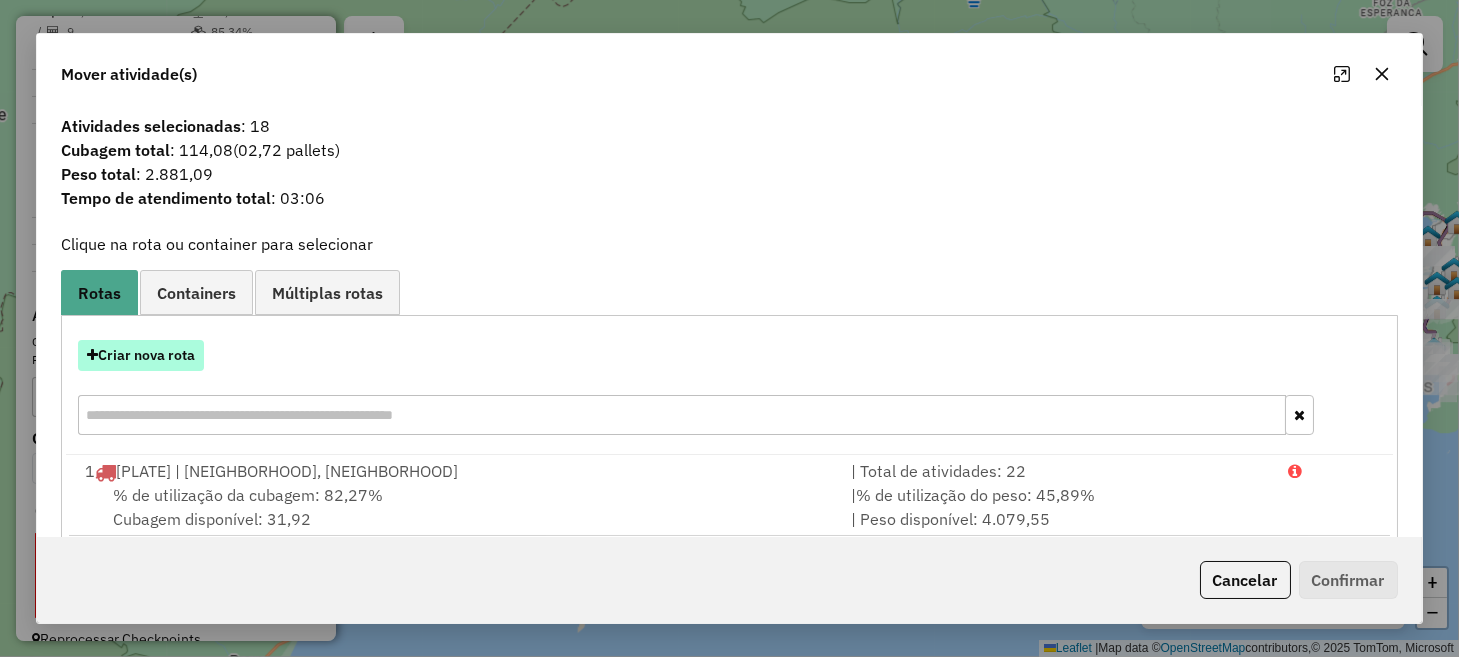 click on "Criar nova rota" at bounding box center [141, 355] 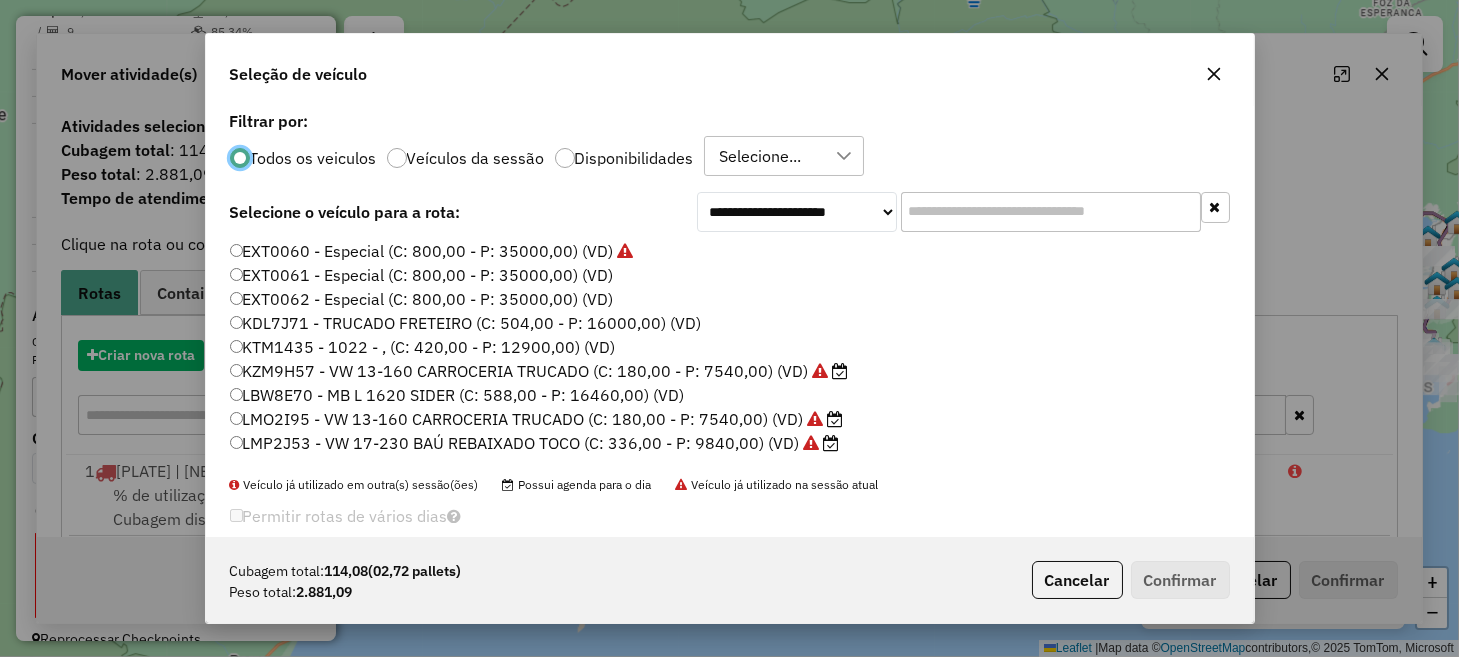 scroll, scrollTop: 10, scrollLeft: 6, axis: both 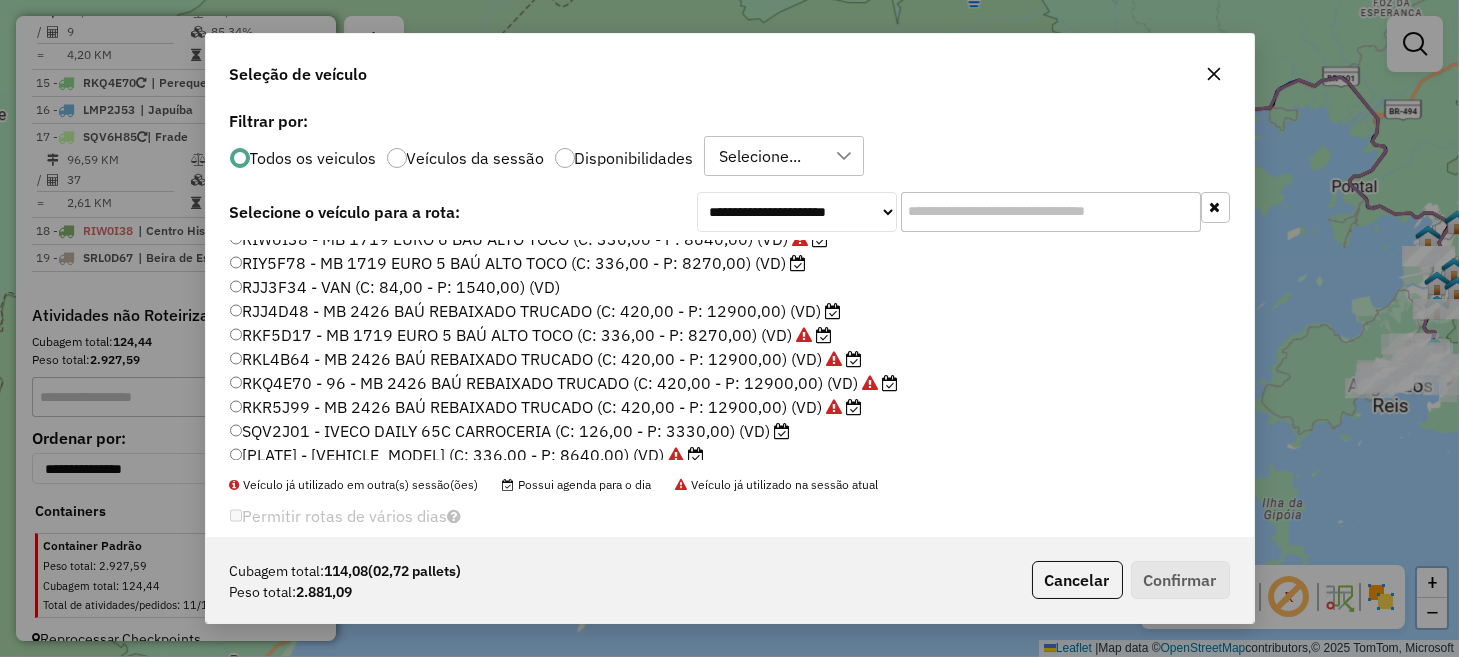 click on "SQV2J01 - IVECO DAILY 65C CARROCERIA  (C: 126,00 - P: 3330,00) (VD)" 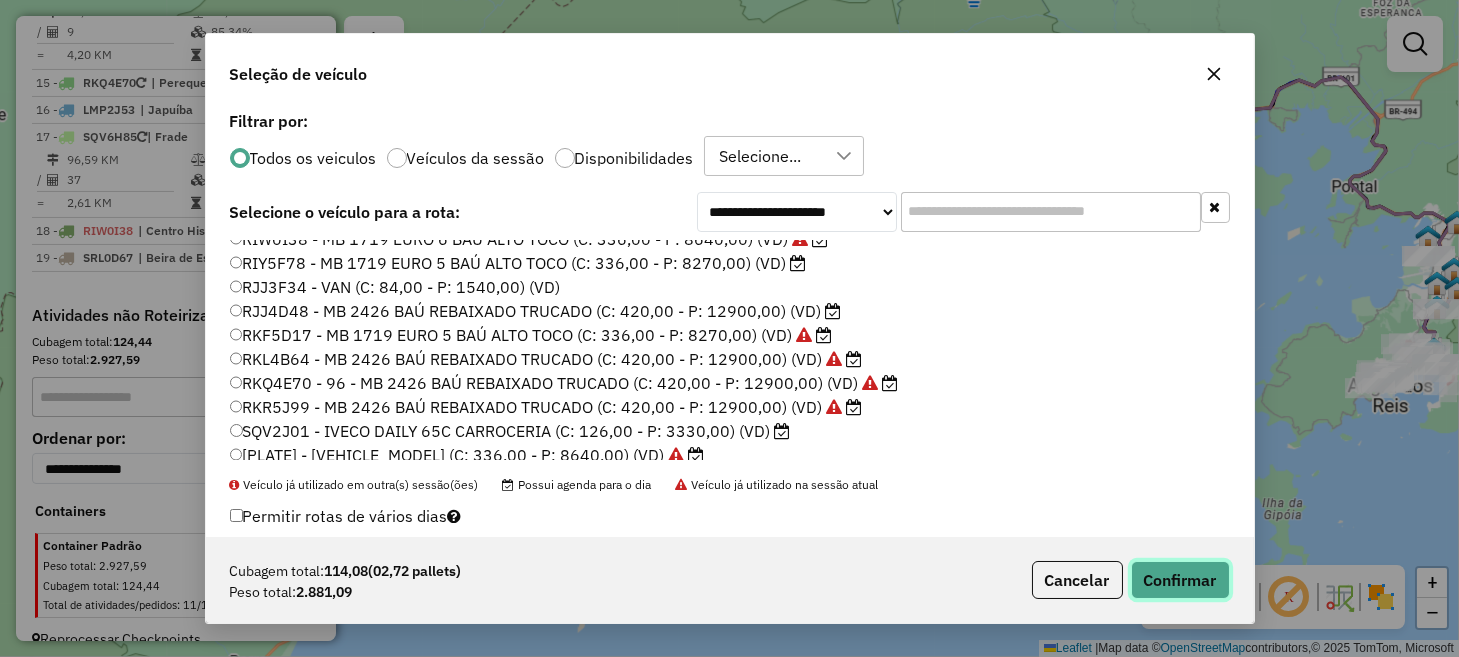 click on "Confirmar" 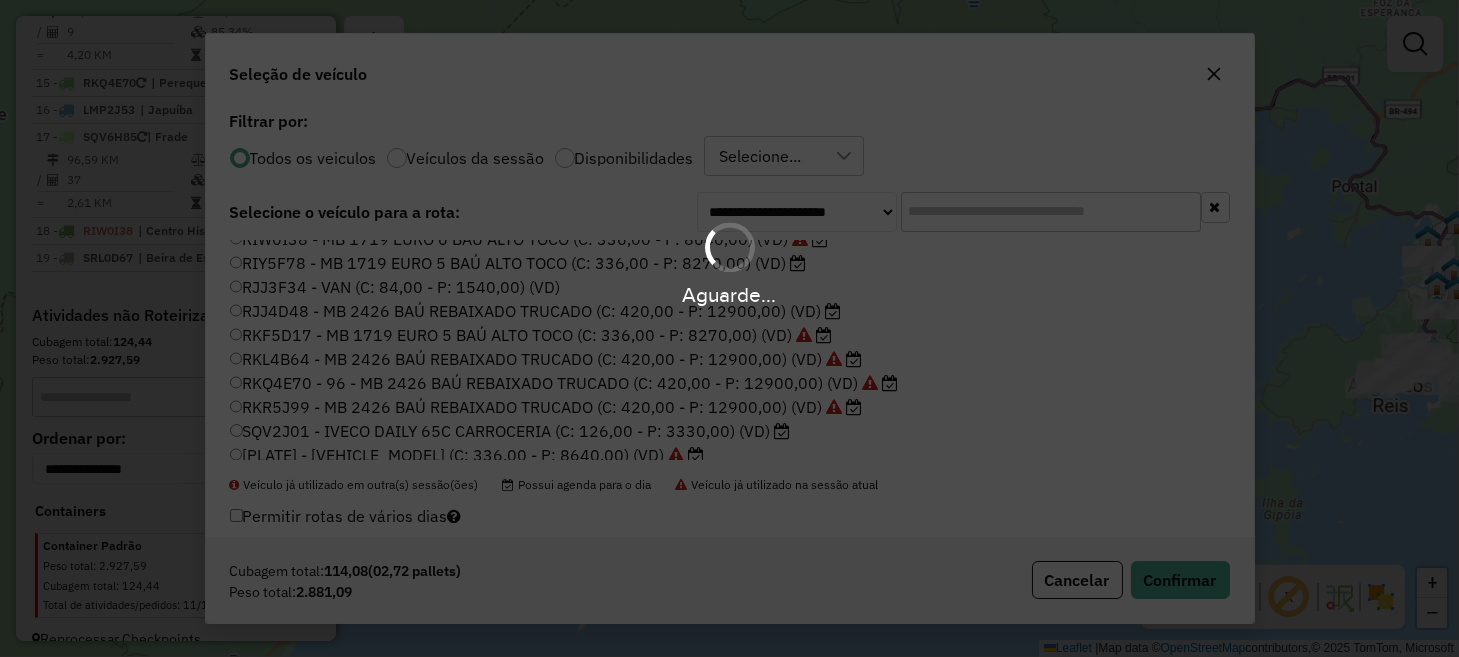 scroll, scrollTop: 1656, scrollLeft: 0, axis: vertical 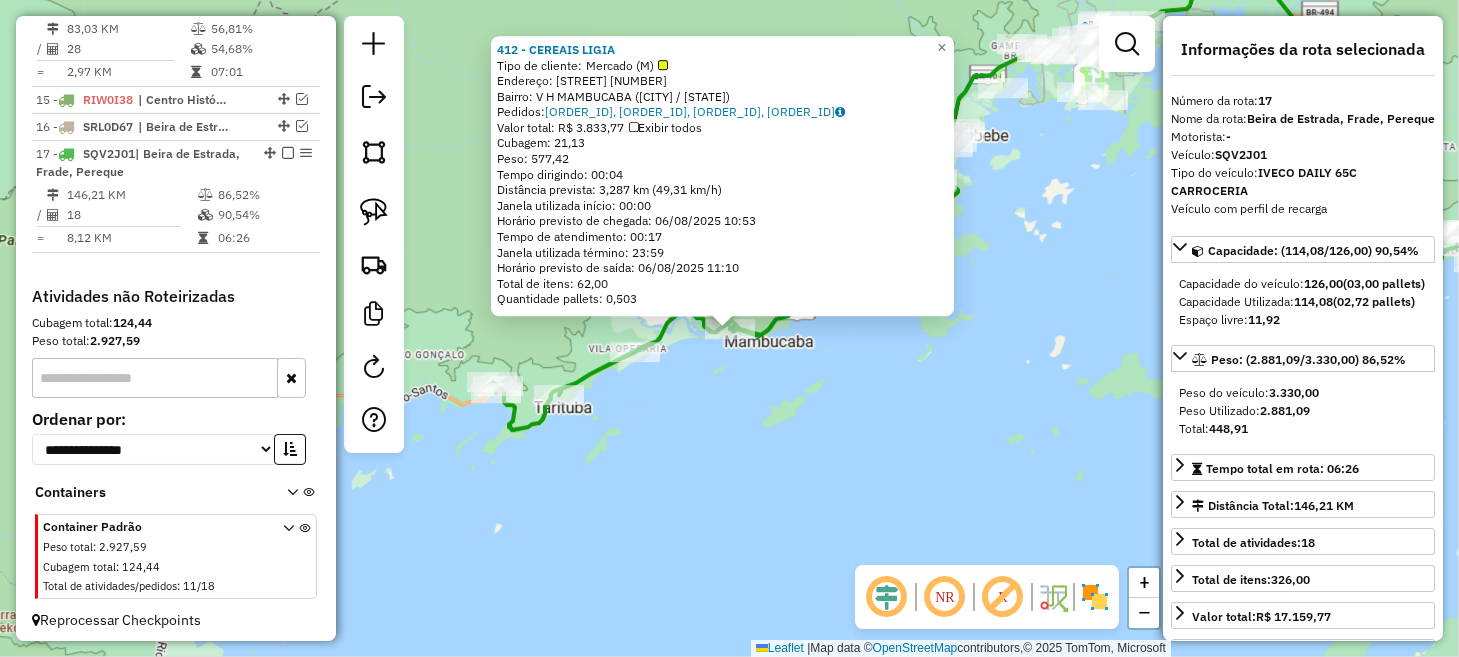 click on "412 - CEREAIS LIGIA Tipo de cliente: Mercado (M) Endereço: FLORES 50 Bairro: V H MAMBUCABA ([CITY] / [STATE]) Pedidos: 05858558, 05858559, 05858561, 05858562 Valor total: R$ 3.833,77 Exibir todos Cubagem: 21,13 Peso: 577,42 Tempo dirigindo: 00:04 Distância prevista: 3,287 km (49,31 km/h) Janela utilizada início: 00:00 Horário previsto de chegada: 06/08/2025 10:53 Tempo de atendimento: 00:17 Janela utilizada término: 23:59 Horário previsto de saída: 06/08/2025 11:10 Total de itens: 62,00 Quantidade pallets: 0,503 × Janela de atendimento Grade de atendimento Capacidade Transportadoras Veículos Cliente Pedidos Rotas Selecione os dias de semana para filtrar as janelas de atendimento Seg Ter Qua Qui Sex Sáb Dom Informe o período da janela de atendimento: De: Até: Filtrar exatamente a janela do cliente Considerar janela de atendimento padrão Selecione os dias de semana para filtrar as grades de atendimento Seg Ter Qua Qui Sex Sáb De:" 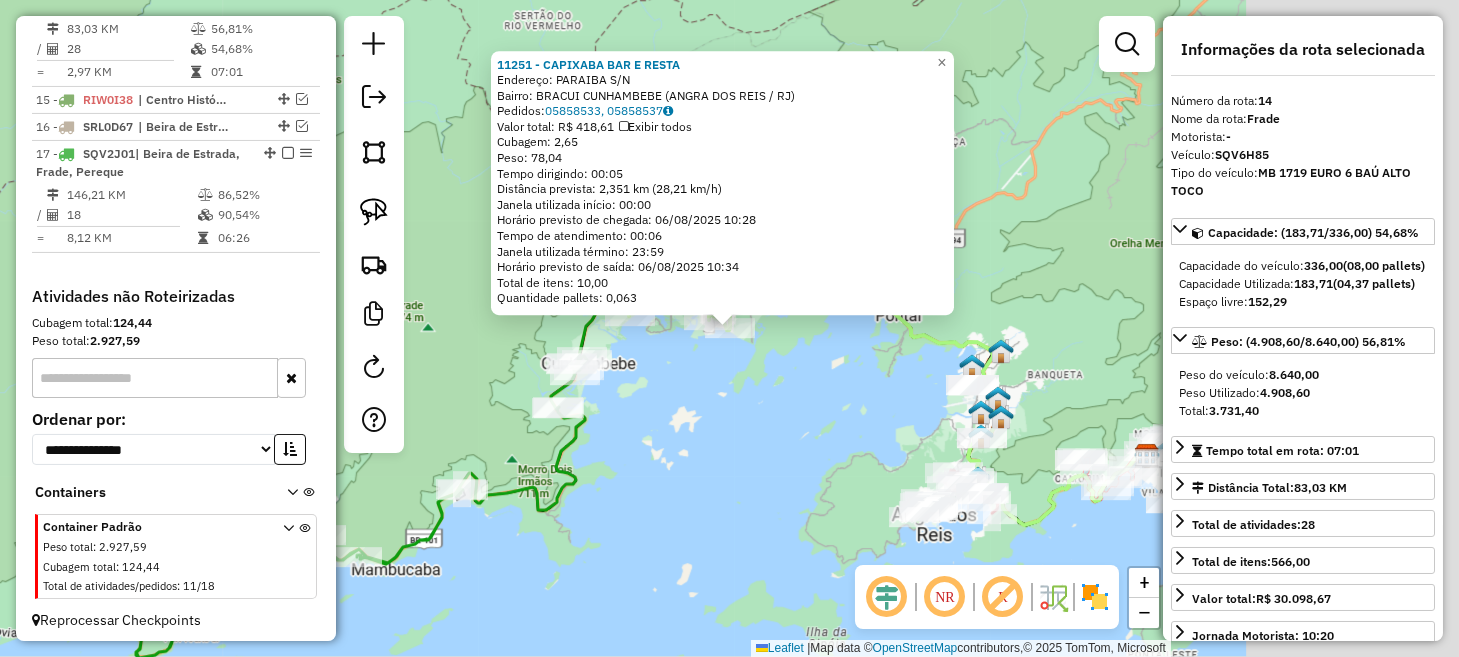 scroll, scrollTop: 1656, scrollLeft: 0, axis: vertical 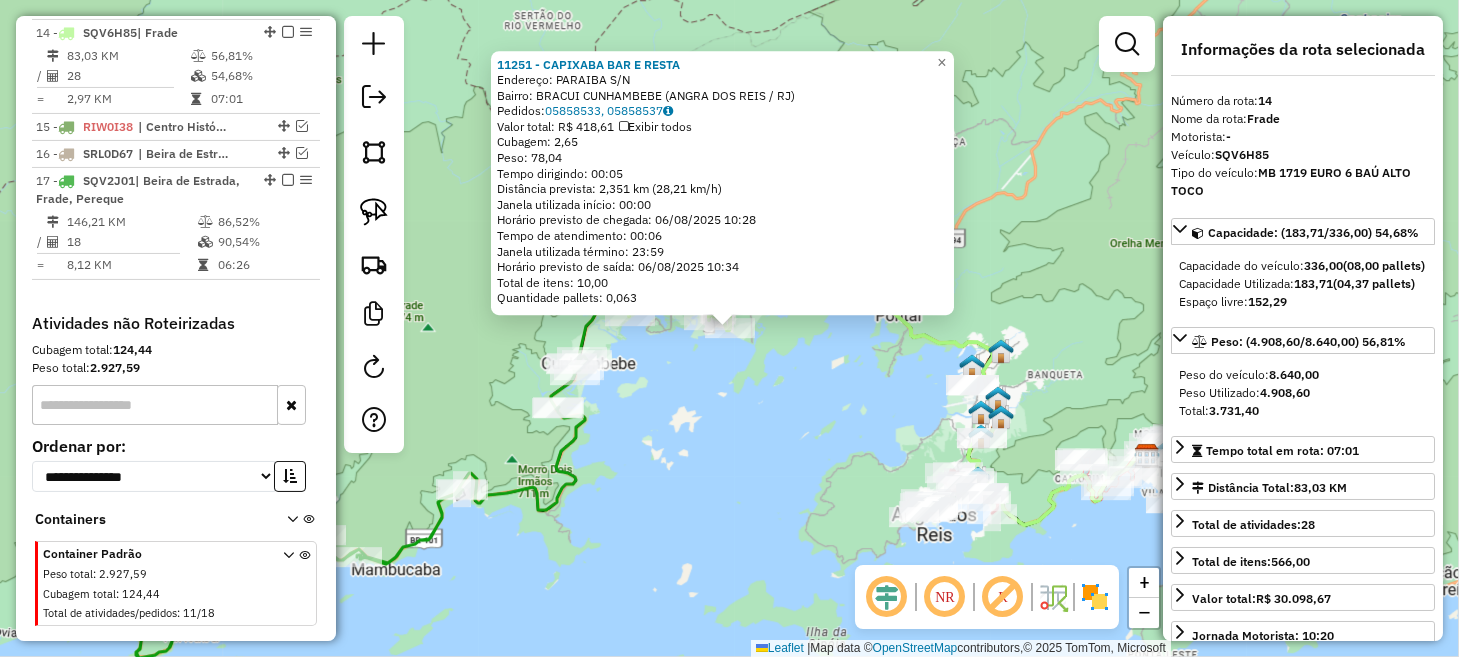 click on "[NUMBER] - [NAME]  Endereço:  [STREET] [NUMBER]   Bairro: [NEIGHBORHOOD] ([CITY] / [STATE])   Pedidos:  [ORDER_ID], [ORDER_ID]   Valor total: R$ [PRICE]   Exibir todos   Cubagem: [CUBAGE]  Peso: [WEIGHT]  Tempo dirigindo: [TIME]   Distância prevista: [DISTANCE] km ([SPEED])   Janela utilizada início: [TIME]   Horário previsto de chegada: [DATE] [TIME]   Tempo de atendimento: [TIME]   Janela utilizada término: [TIME]   Horário previsto de saída: [DATE] [TIME]   Total de itens: [ITEMS]   Quantidade pallets: [PALLETS]  × Janela de atendimento Grade de atendimento Capacidade Transportadoras Veículos Cliente Pedidos  Rotas Selecione os dias de semana para filtrar as janelas de atendimento  Seg   Ter   Qua   Qui   Sex   Sáb   Dom  Informe o período da janela de atendimento: De: Até:  Filtrar exatamente a janela do cliente  Considerar janela de atendimento padrão  Selecione os dias de semana para filtrar as grades de atendimento  Seg   Ter   Qua   Qui   Sex   Sáb   Dom   Peso mínimo:   Peso máximo:   De:" 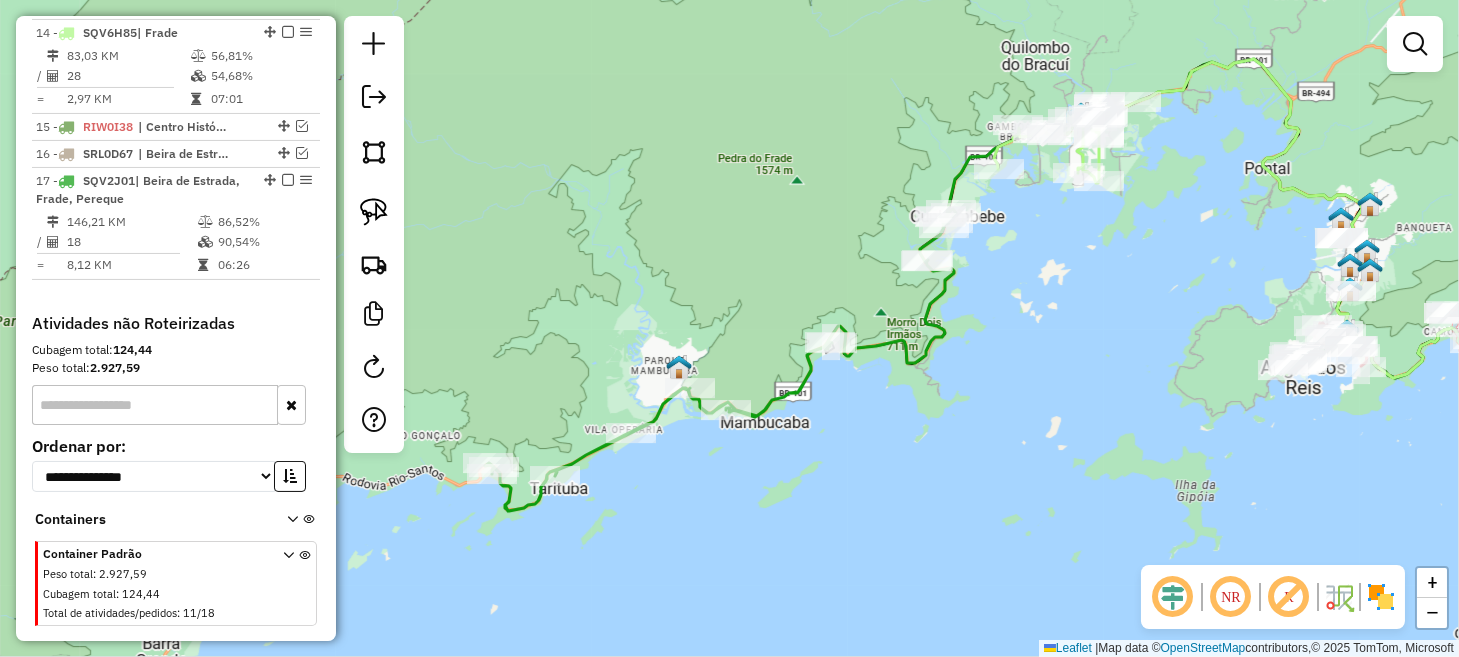 drag, startPoint x: 655, startPoint y: 490, endPoint x: 1021, endPoint y: 343, distance: 394.4173 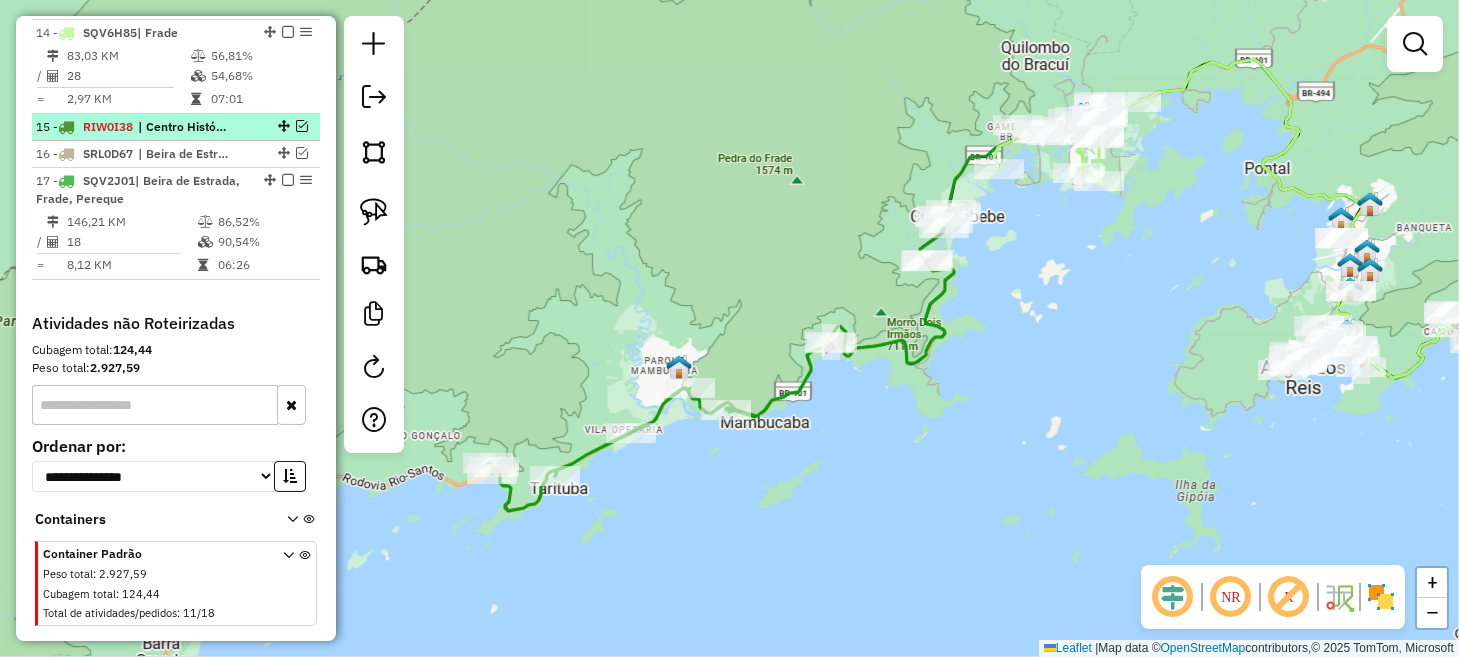 click at bounding box center [302, 126] 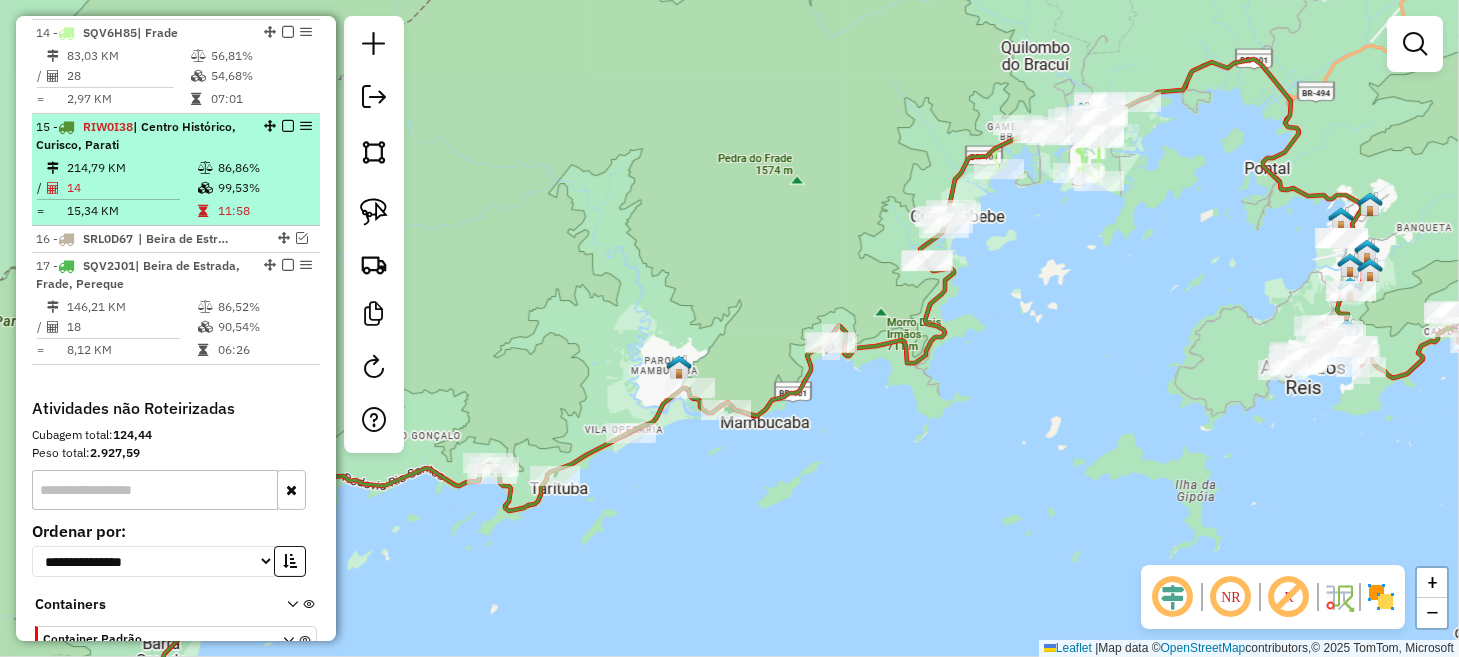 click on "[NUMBER] -       [VEHICLE_PLATE]   | [NEIGHBORHOOD] [CITY], [NEIGHBORHOOD]" at bounding box center (142, 136) 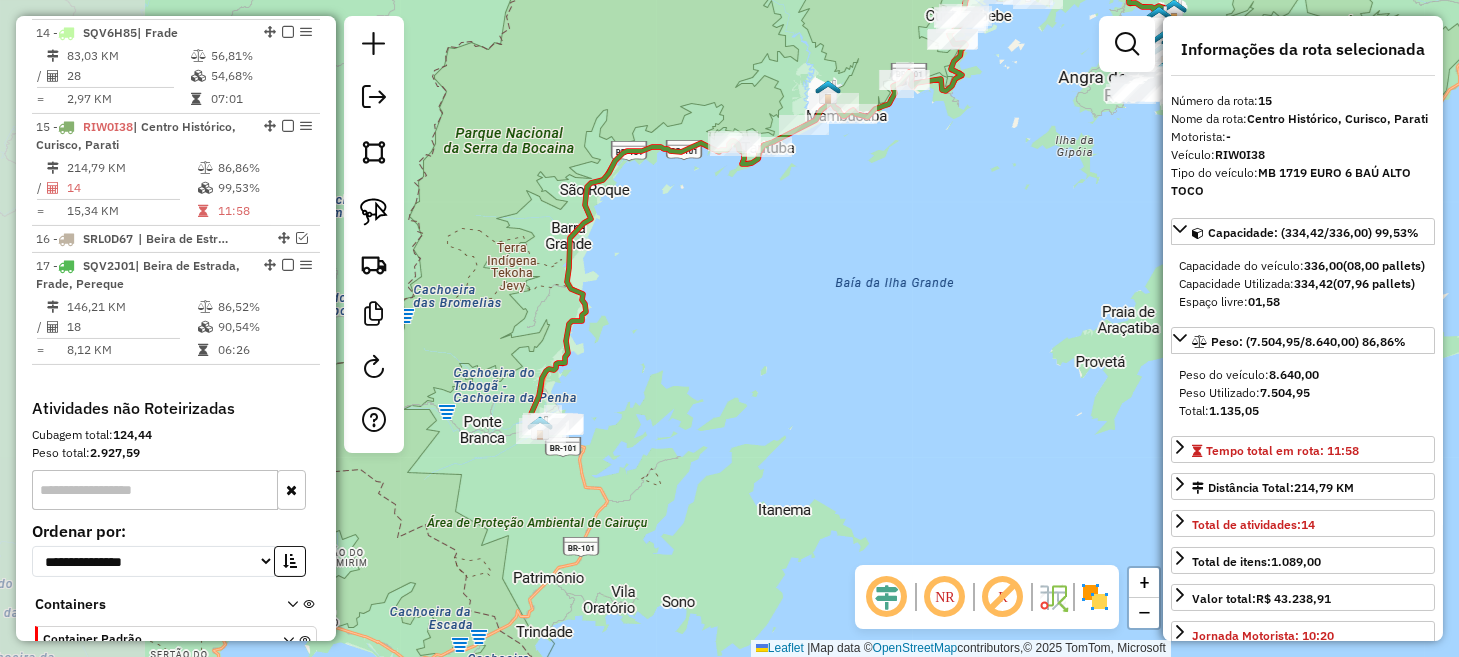 click on "Janela de atendimento Grade de atendimento Capacidade Transportadoras Veículos Cliente Pedidos  Rotas Selecione os dias de semana para filtrar as janelas de atendimento  Seg   Ter   Qua   Qui   Sex   Sáb   Dom  Informe o período da janela de atendimento: De: Até:  Filtrar exatamente a janela do cliente  Considerar janela de atendimento padrão  Selecione os dias de semana para filtrar as grades de atendimento  Seg   Ter   Qua   Qui   Sex   Sáb   Dom   Considerar clientes sem dia de atendimento cadastrado  Clientes fora do dia de atendimento selecionado Filtrar as atividades entre os valores definidos abaixo:  Peso mínimo:   Peso máximo:   Cubagem mínima:   Cubagem máxima:   De:   Até:  Filtrar as atividades entre o tempo de atendimento definido abaixo:  De:   Até:   Considerar capacidade total dos clientes não roteirizados Transportadora: Selecione um ou mais itens Tipo de veículo: Selecione um ou mais itens Veículo: Selecione um ou mais itens Motorista: Selecione um ou mais itens Nome: Rótulo:" 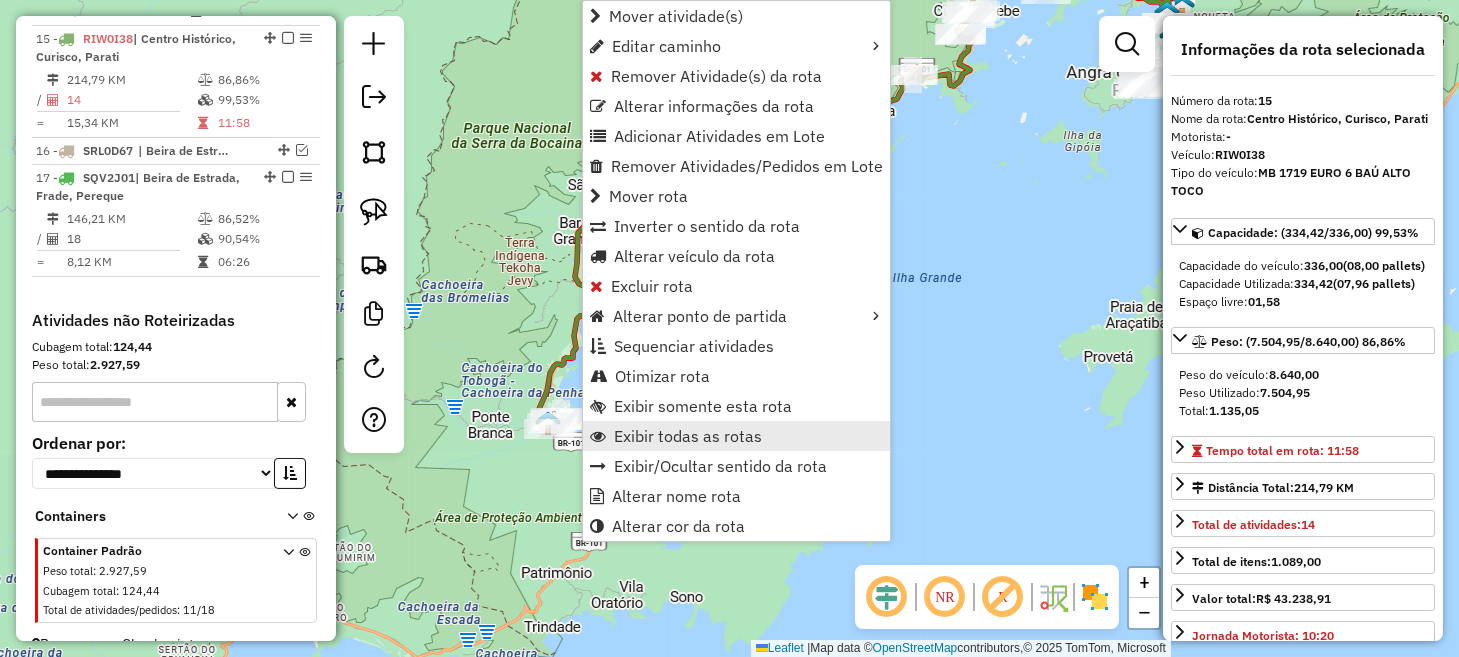 scroll, scrollTop: 1750, scrollLeft: 0, axis: vertical 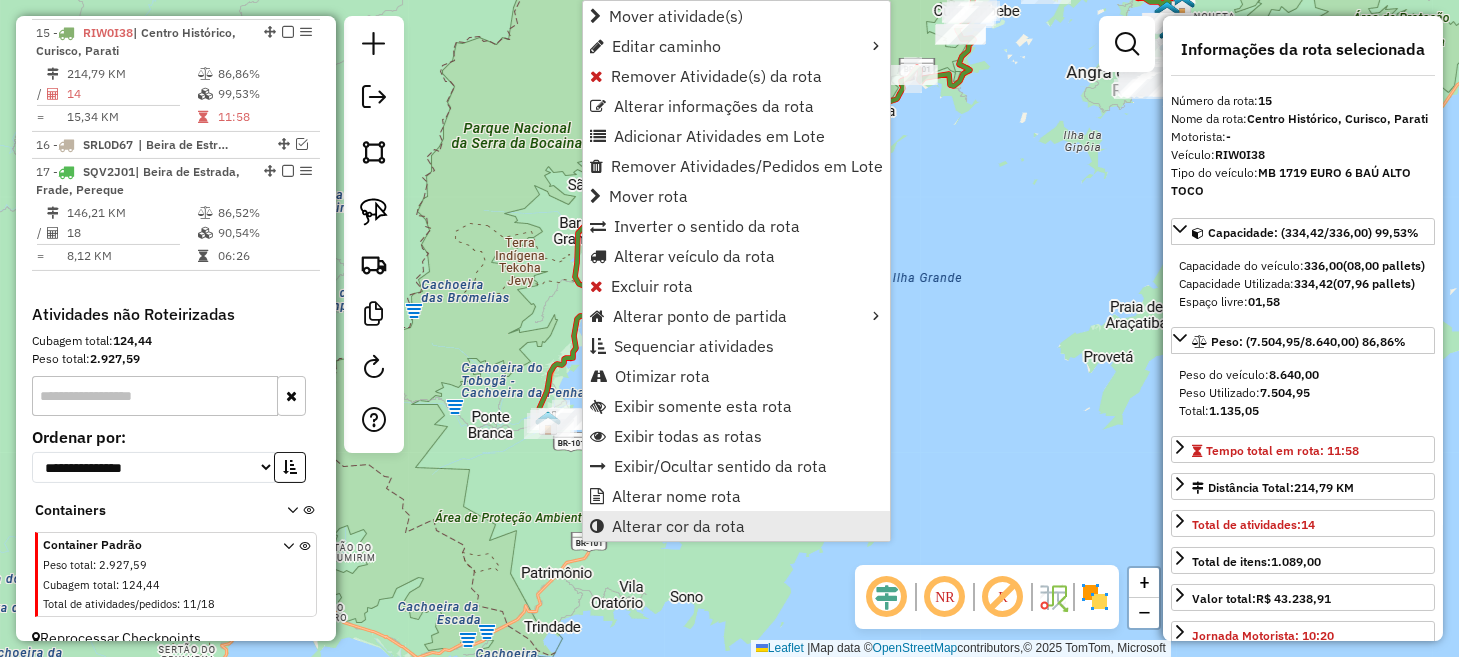 click on "Alterar cor da rota" at bounding box center [678, 526] 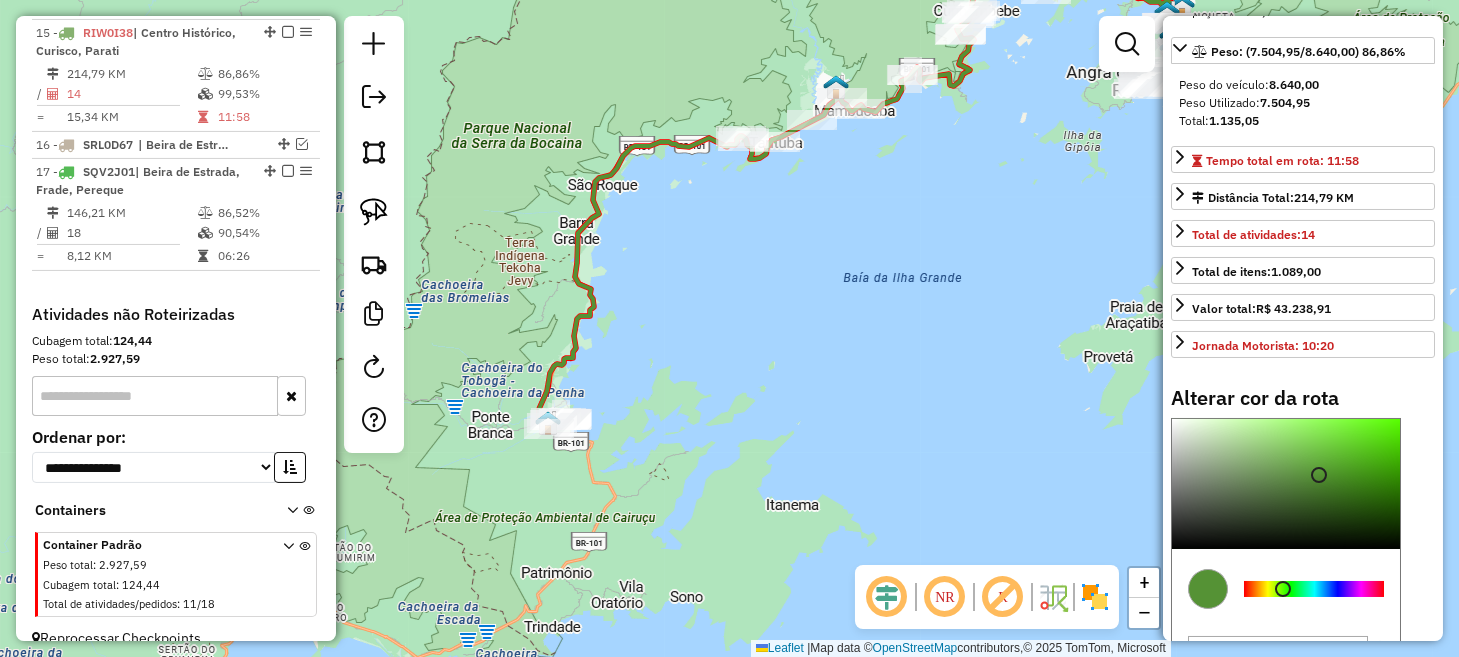 scroll, scrollTop: 300, scrollLeft: 0, axis: vertical 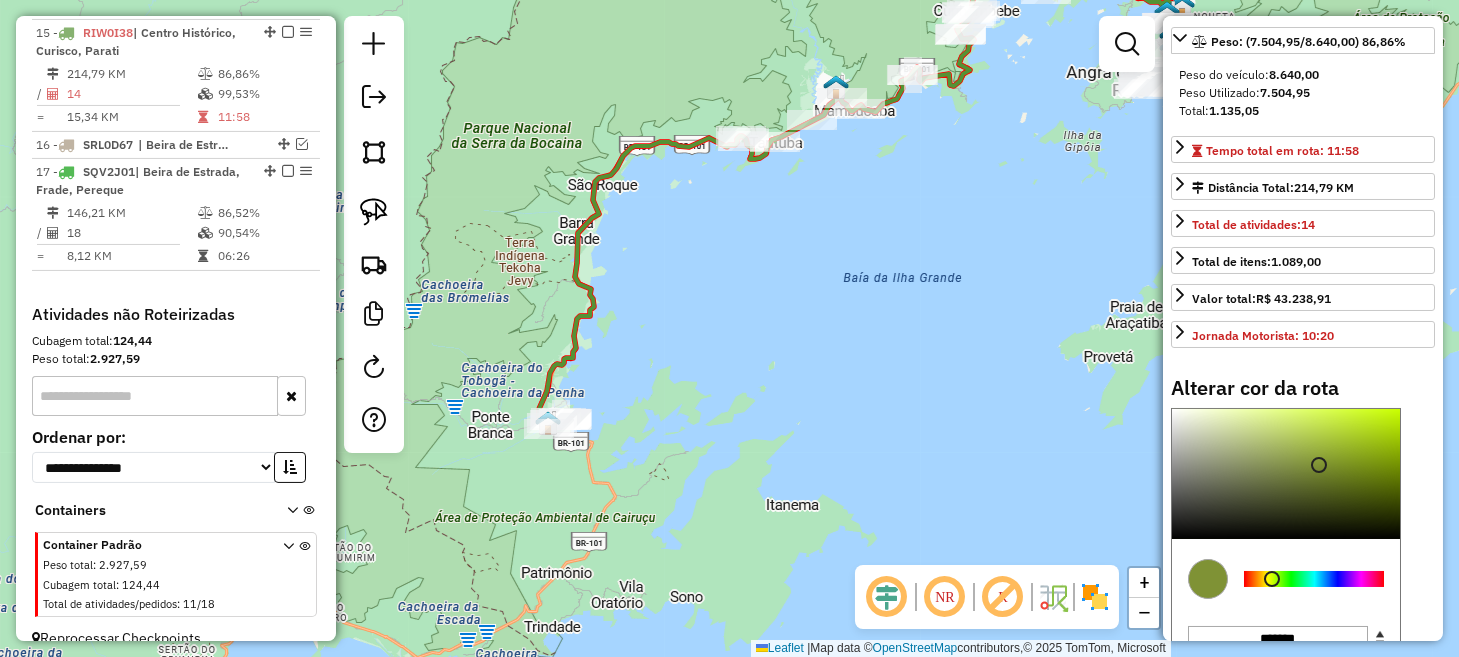 type on "*******" 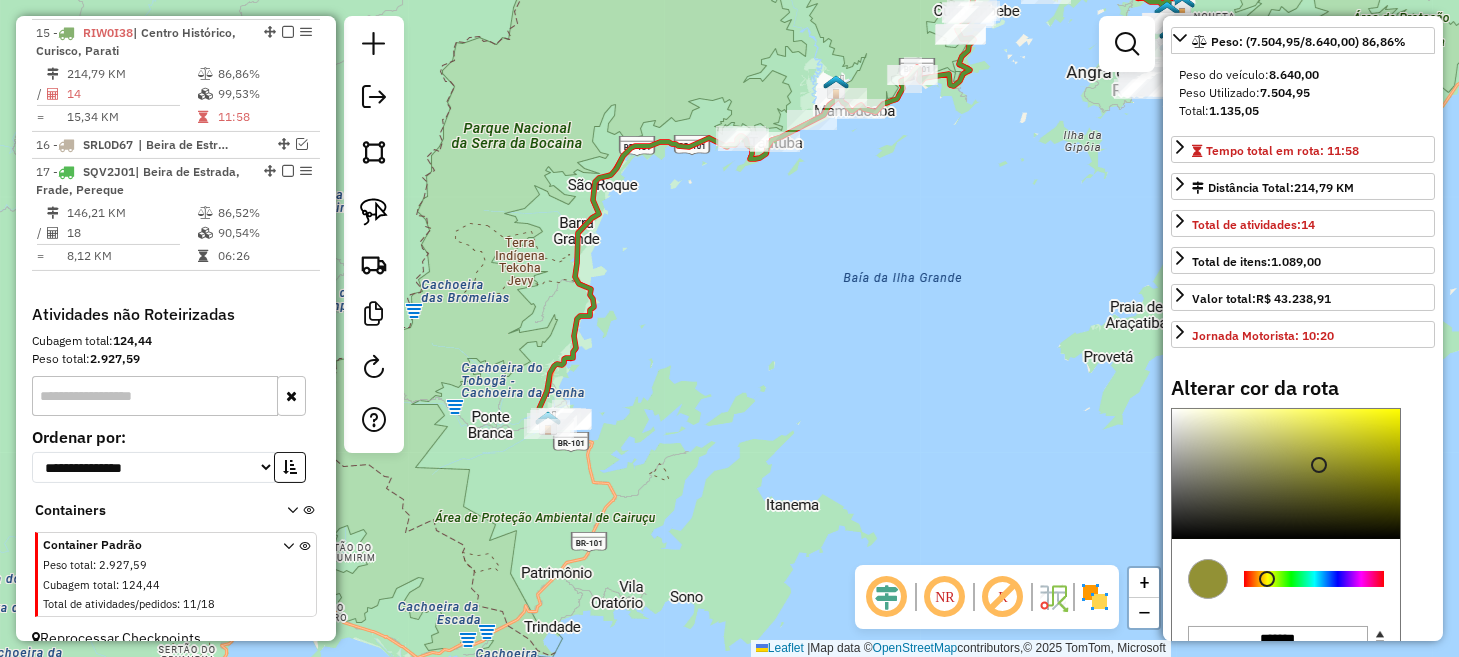 drag, startPoint x: 1286, startPoint y: 611, endPoint x: 1267, endPoint y: 611, distance: 19 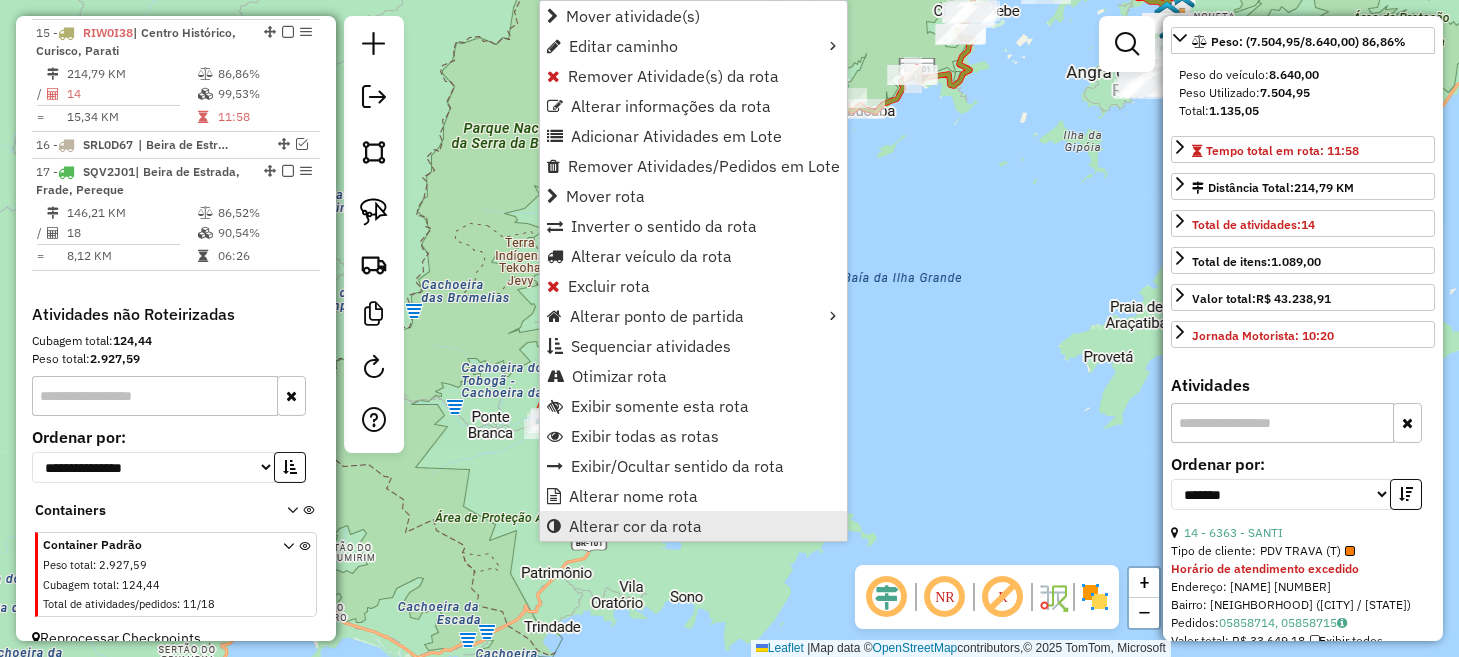 click on "Alterar cor da rota" at bounding box center (635, 526) 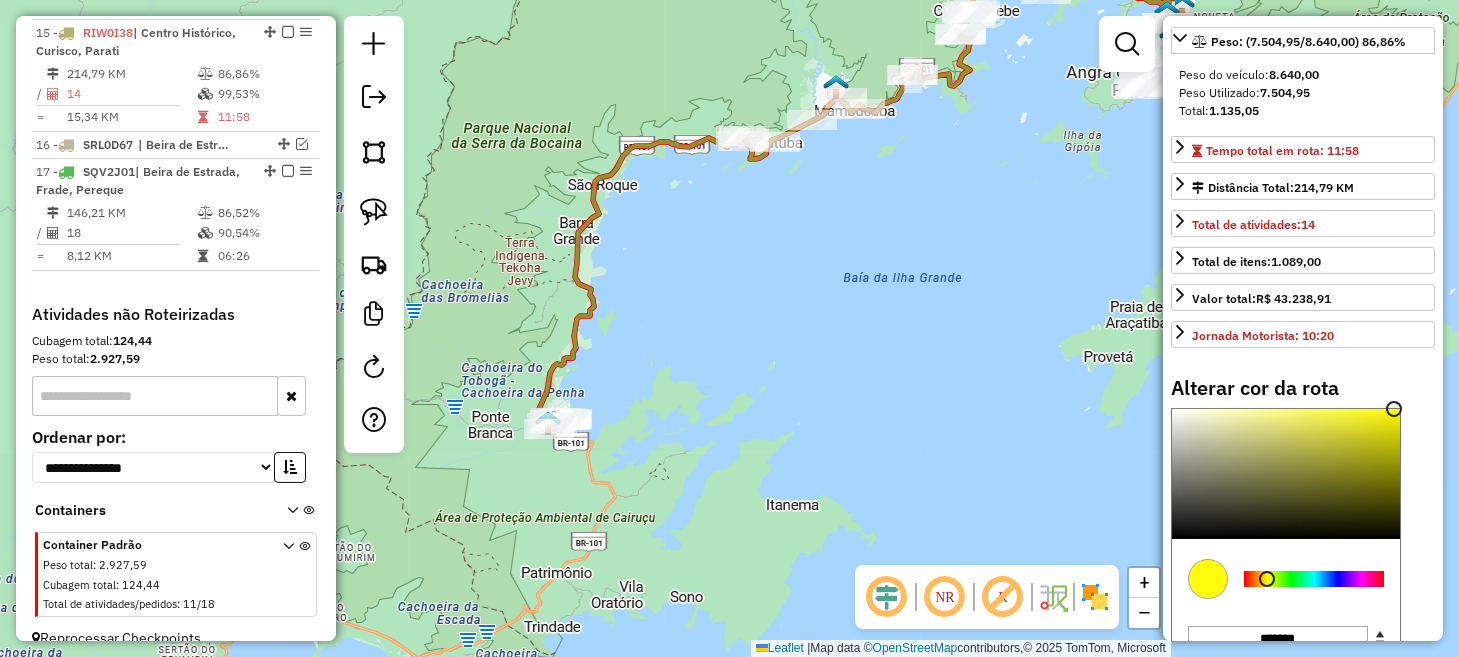 type on "*******" 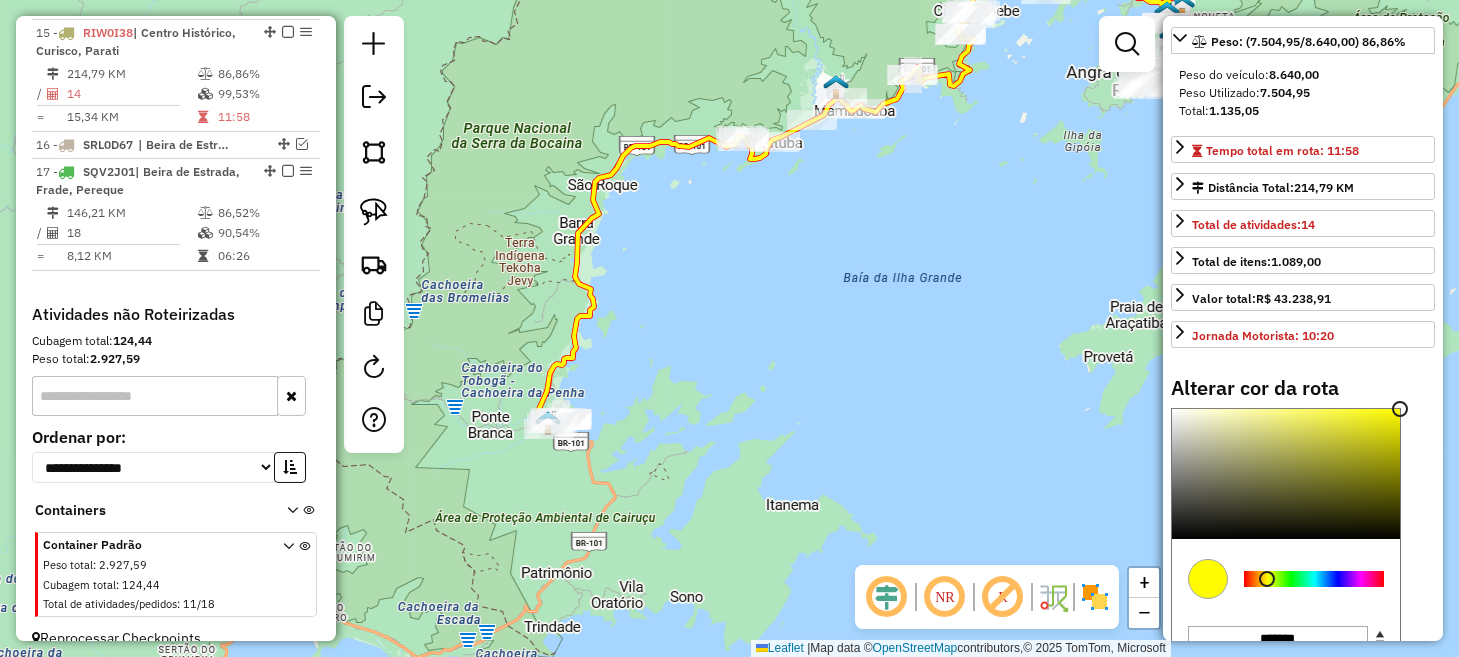click 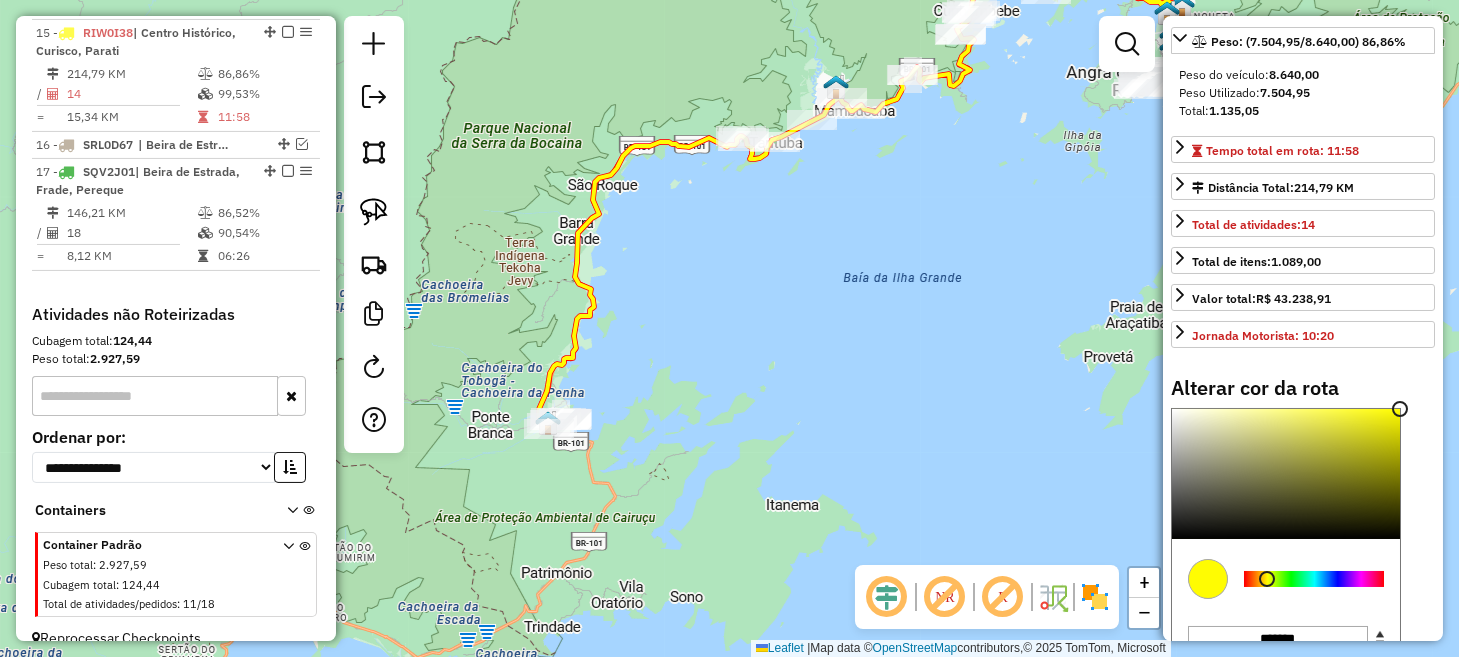 click 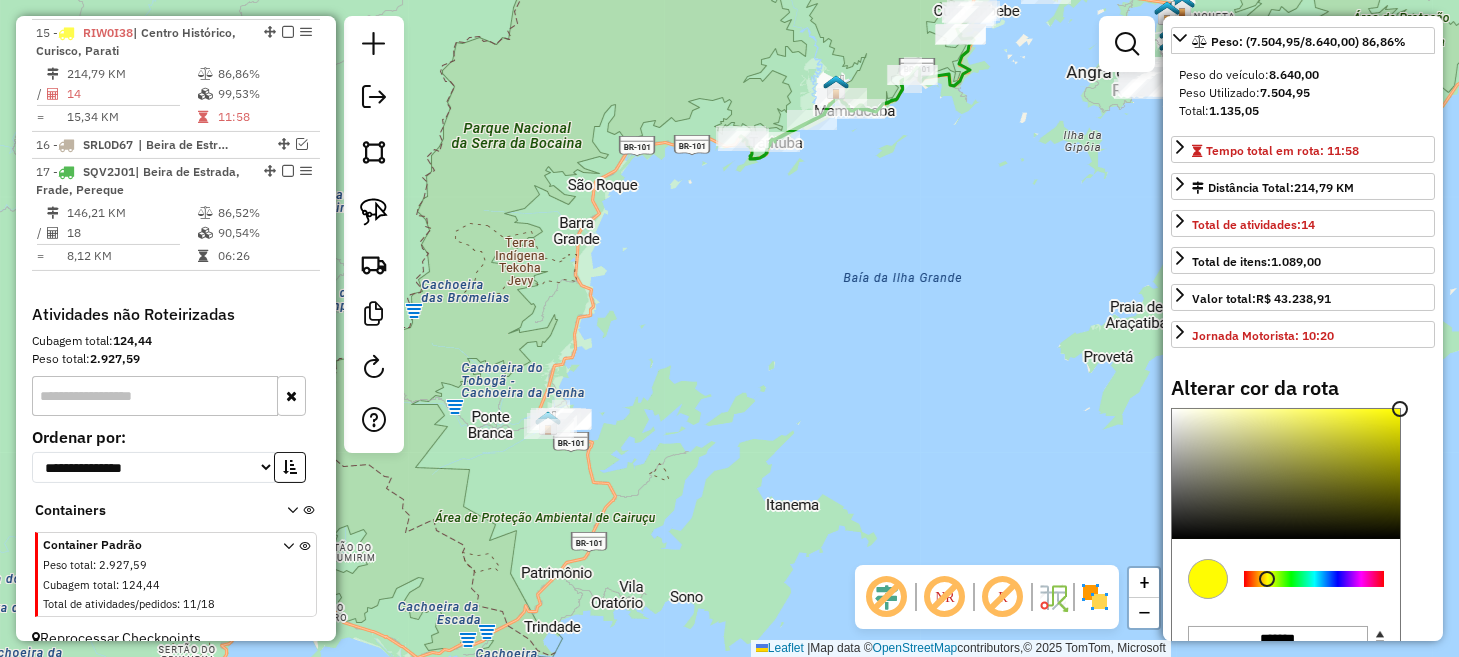 click 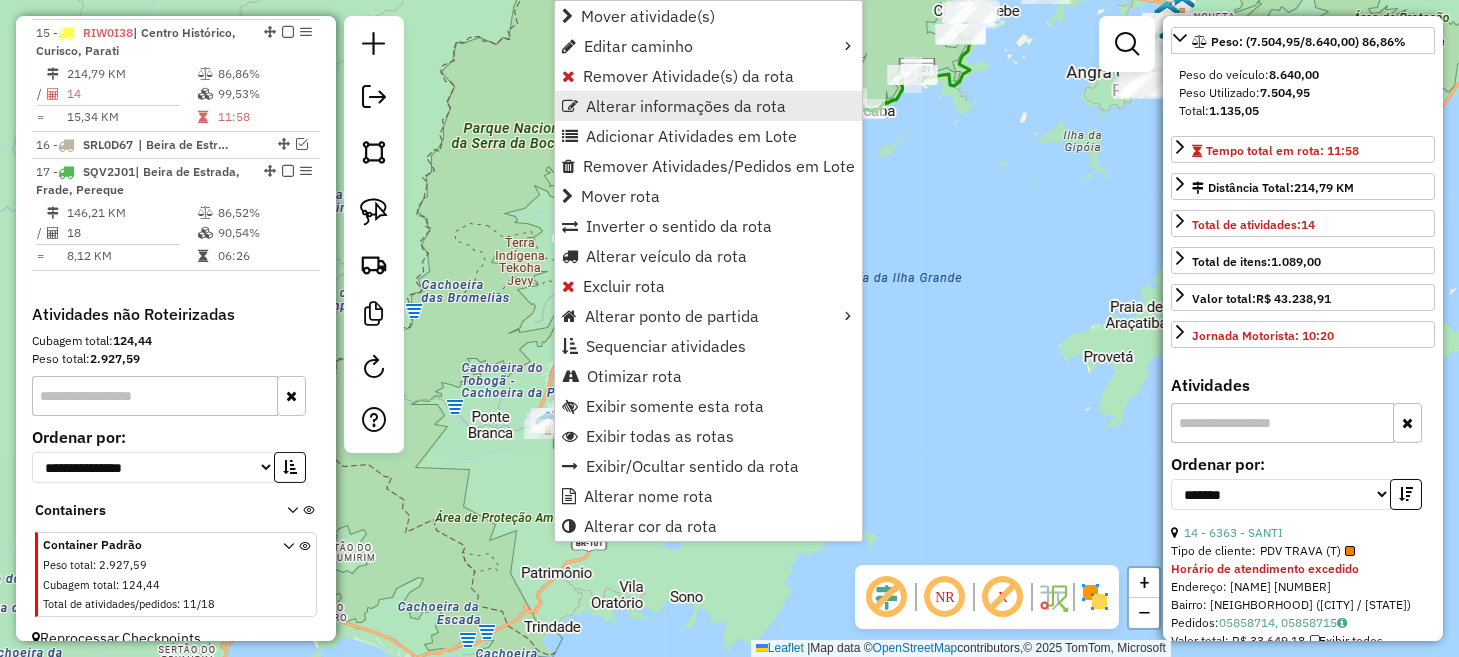 click on "Alterar informações da rota" at bounding box center (686, 106) 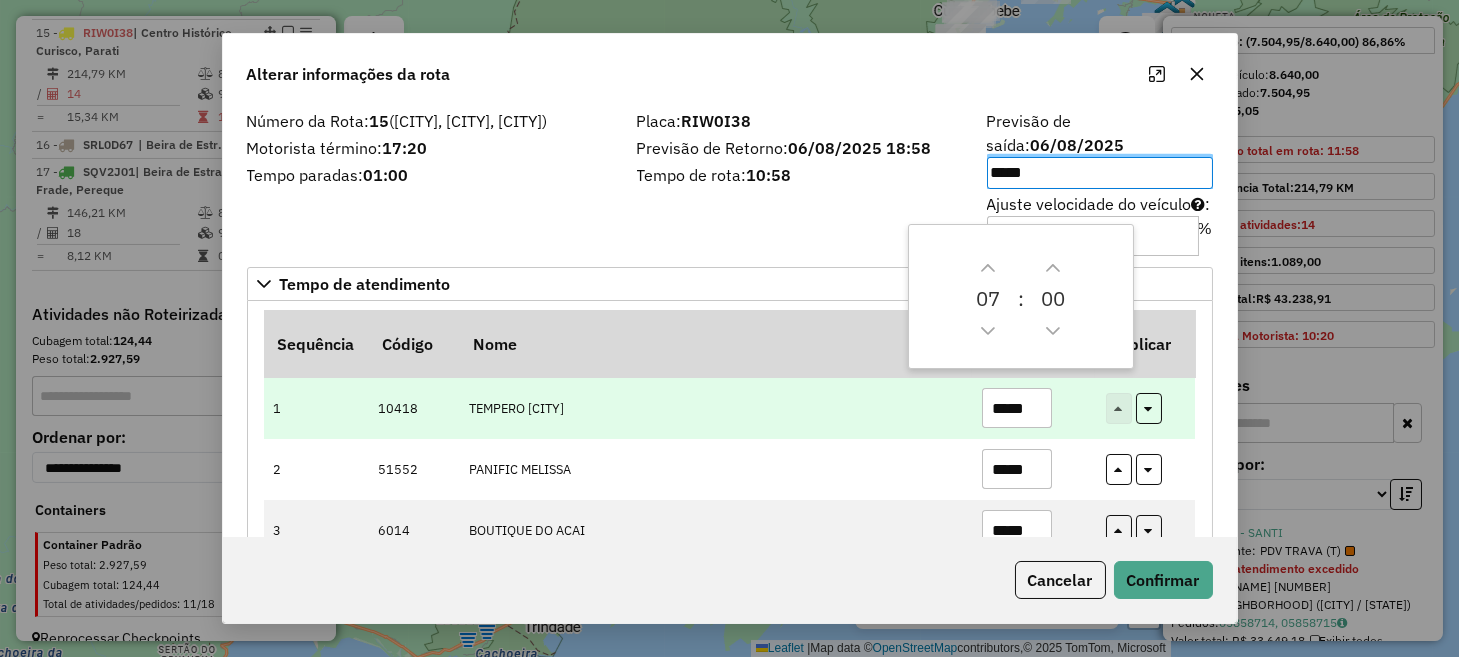 click on "TEMPERO [CITY]" at bounding box center [715, 408] 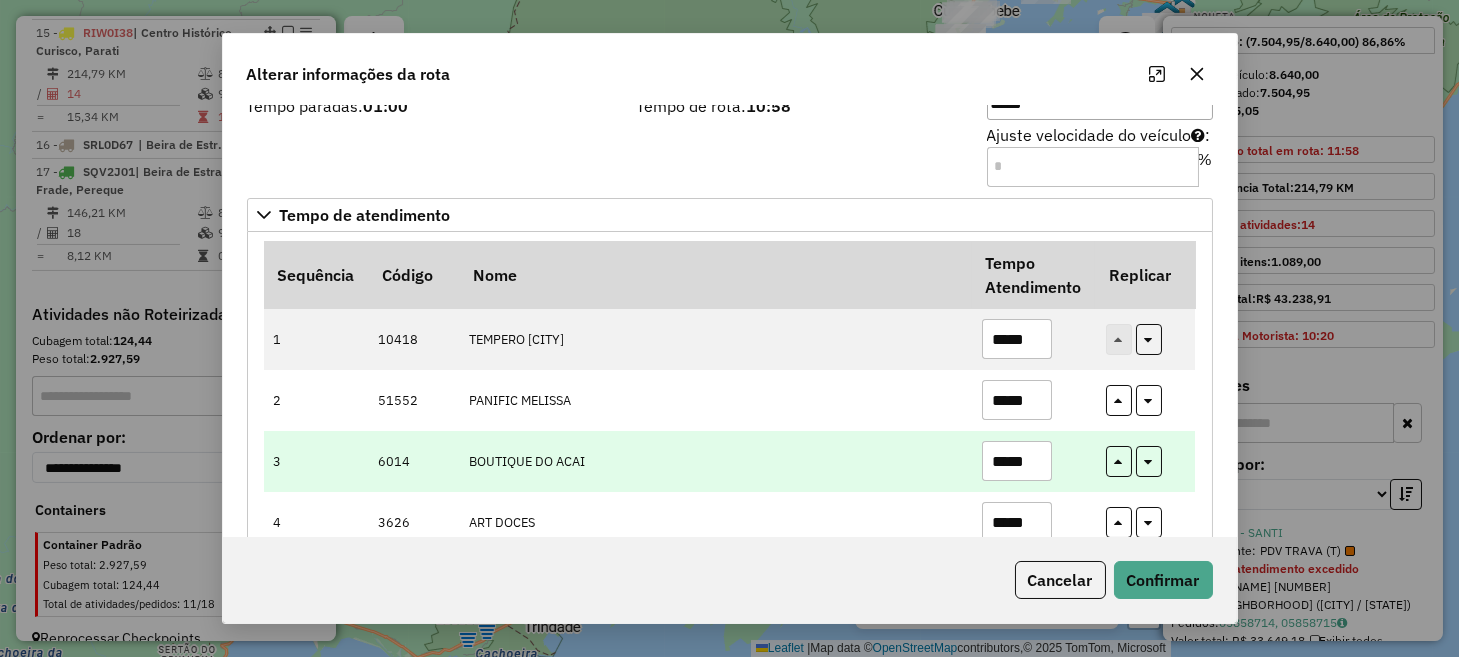 scroll, scrollTop: 200, scrollLeft: 0, axis: vertical 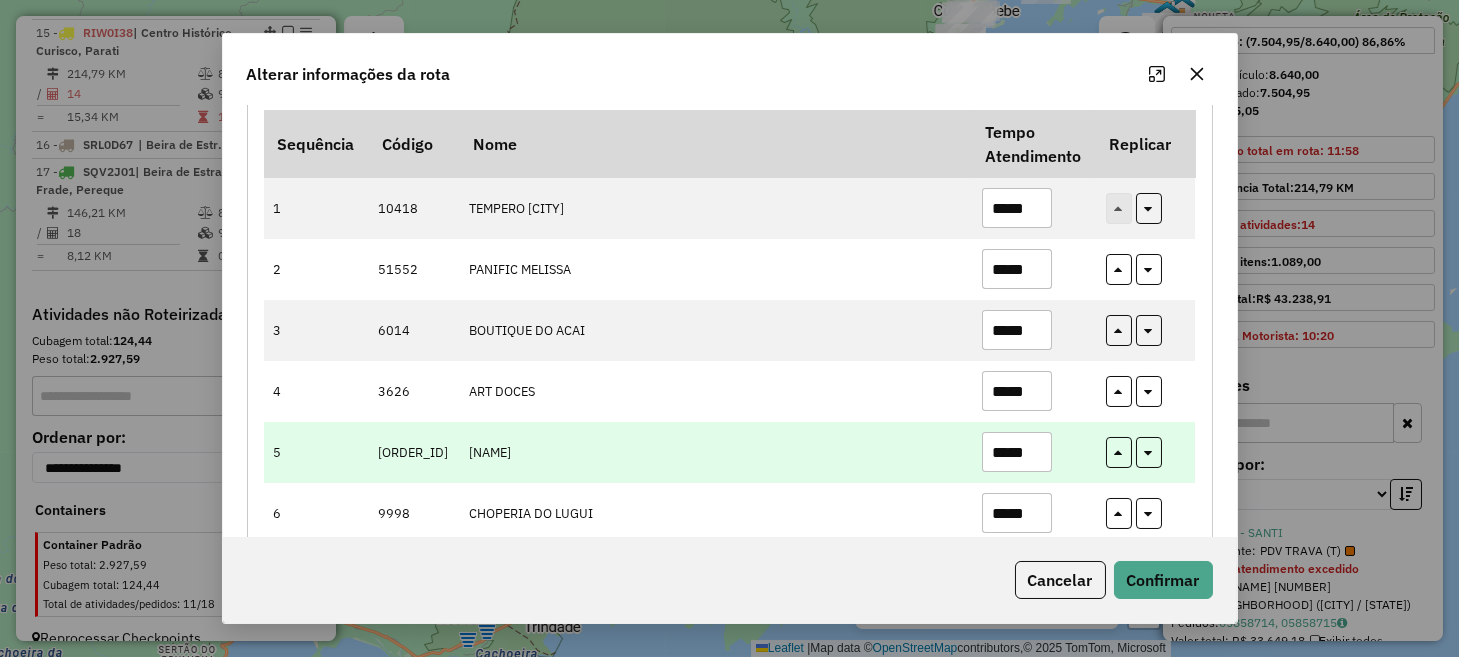 drag, startPoint x: 1034, startPoint y: 429, endPoint x: 994, endPoint y: 443, distance: 42.379242 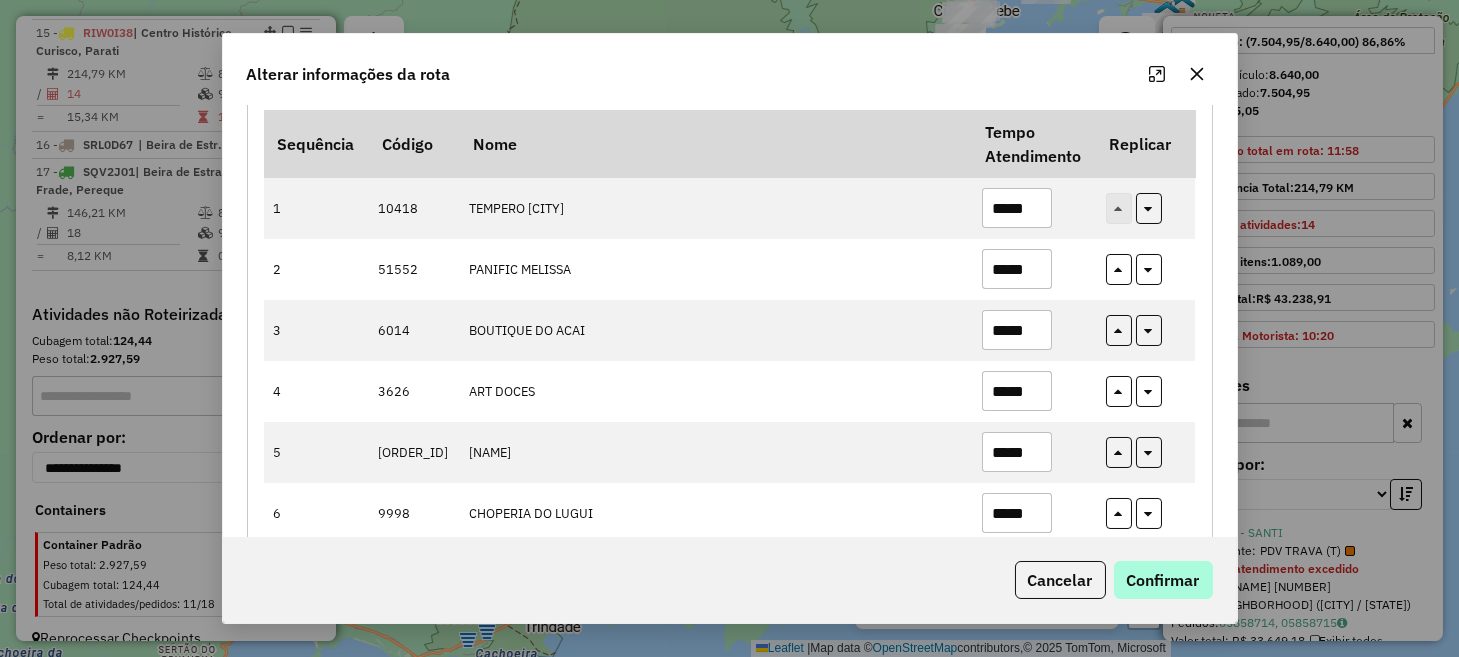 type on "*****" 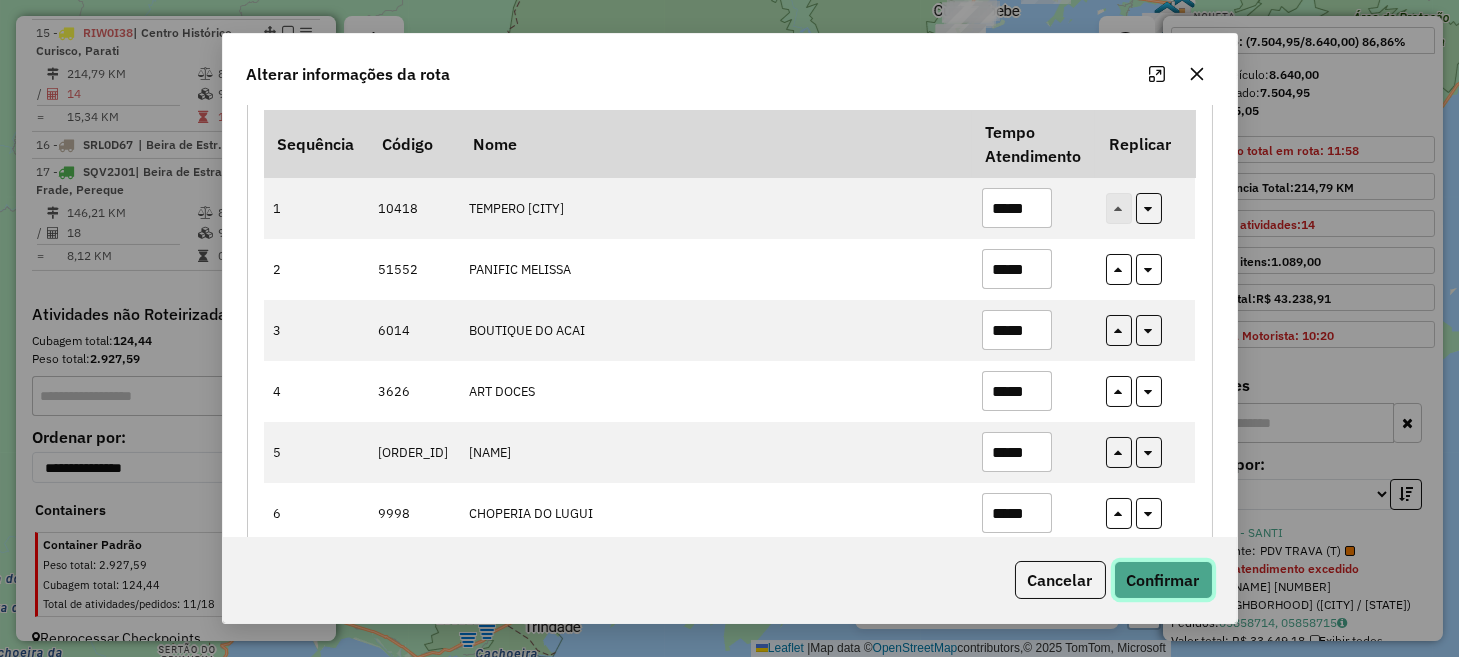 click on "Confirmar" 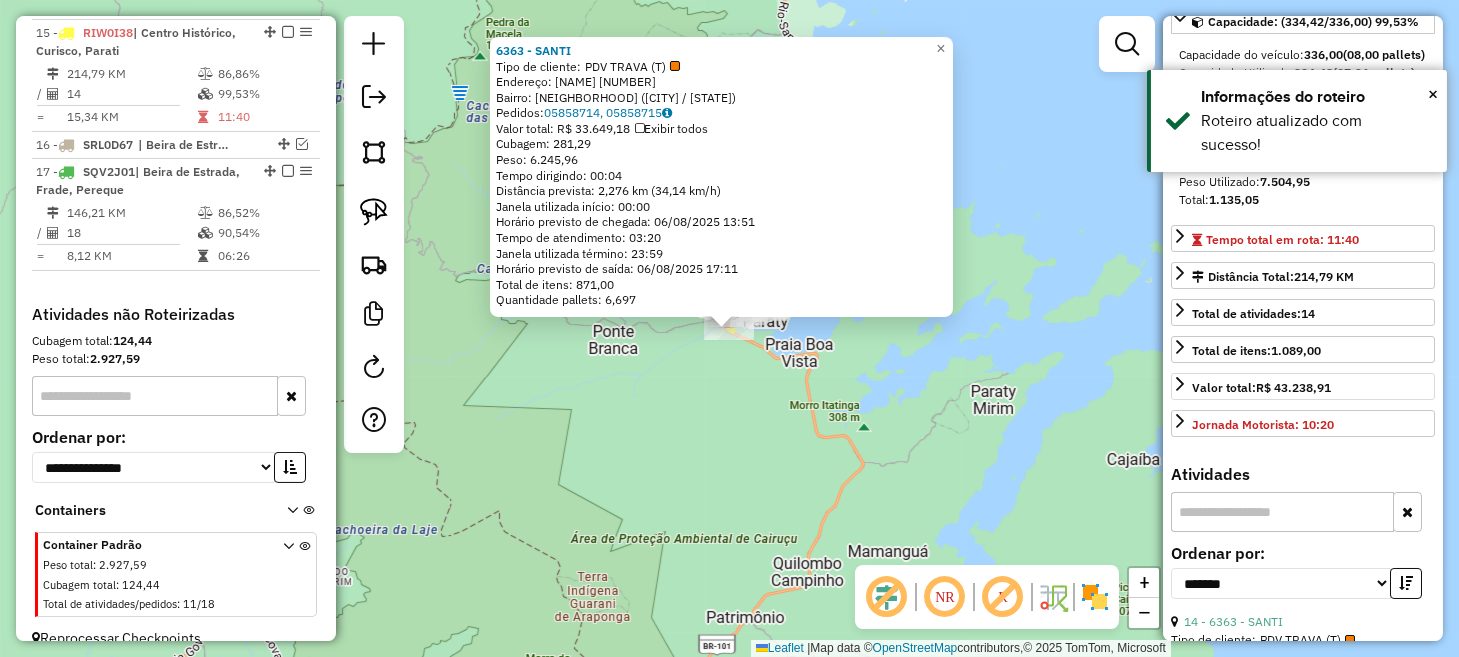 scroll, scrollTop: 99, scrollLeft: 0, axis: vertical 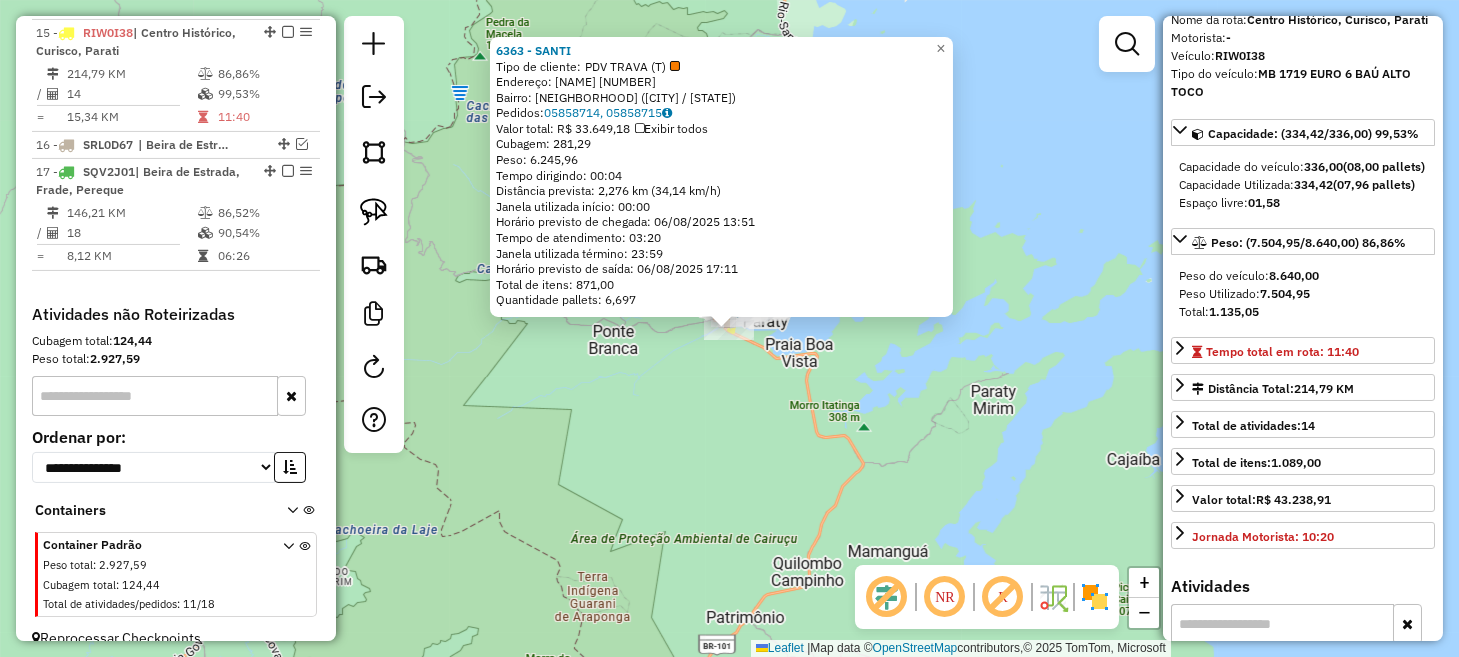 click on "6363 - [NAME]  Tipo de cliente:   PDV TRAVA (T)   Endereço:  IMPERATRIZ [NUMBER]   Bairro: [CITY] ([CITY] / [STATE])   Pedidos:  [ORDER_ID], [ORDER_ID]   Valor total: R$ 33.649,18   Exibir todos   Cubagem: 281,29  Peso: 6.245,96  Tempo dirigindo: 00:04   Distância prevista: 2,276 km (34,14 km/h)   Janela utilizada início: 00:00   Horário previsto de chegada: 06/08/2025 13:51   Tempo de atendimento: 03:20   Janela utilizada término: 23:59   Horário previsto de saída: 06/08/2025 17:11   Total de itens: 871,00   Quantidade pallets: 6,697  × Janela de atendimento Grade de atendimento Capacidade Transportadoras Veículos Cliente Pedidos  Rotas Selecione os dias de semana para filtrar as janelas de atendimento  Seg   Ter   Qua   Qui   Sex   Sáb   Dom  Informe o período da janela de atendimento: De: Até:  Filtrar exatamente a janela do cliente  Considerar janela de atendimento padrão  Selecione os dias de semana para filtrar as grades de atendimento  Seg   Ter   Qua   Qui   Sex   Sáb   Dom   Peso mínimo:  +" 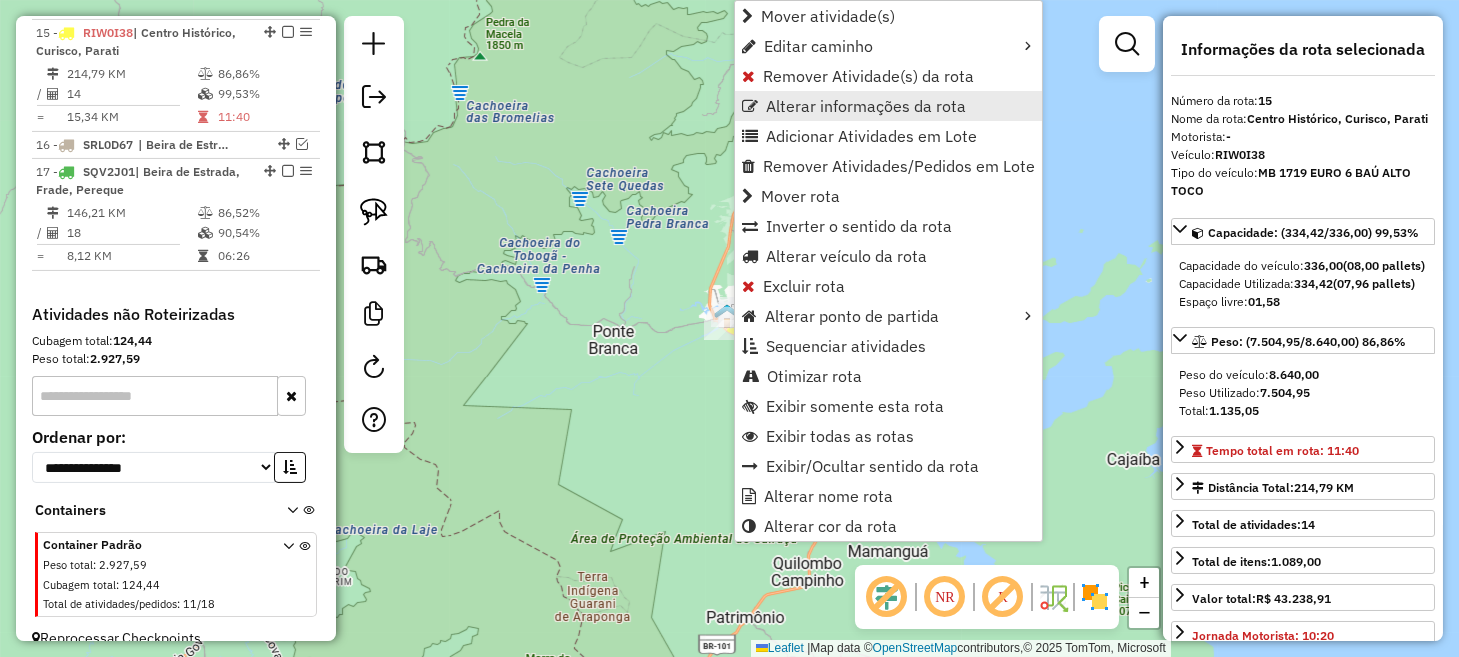click on "Alterar informações da rota" at bounding box center (866, 106) 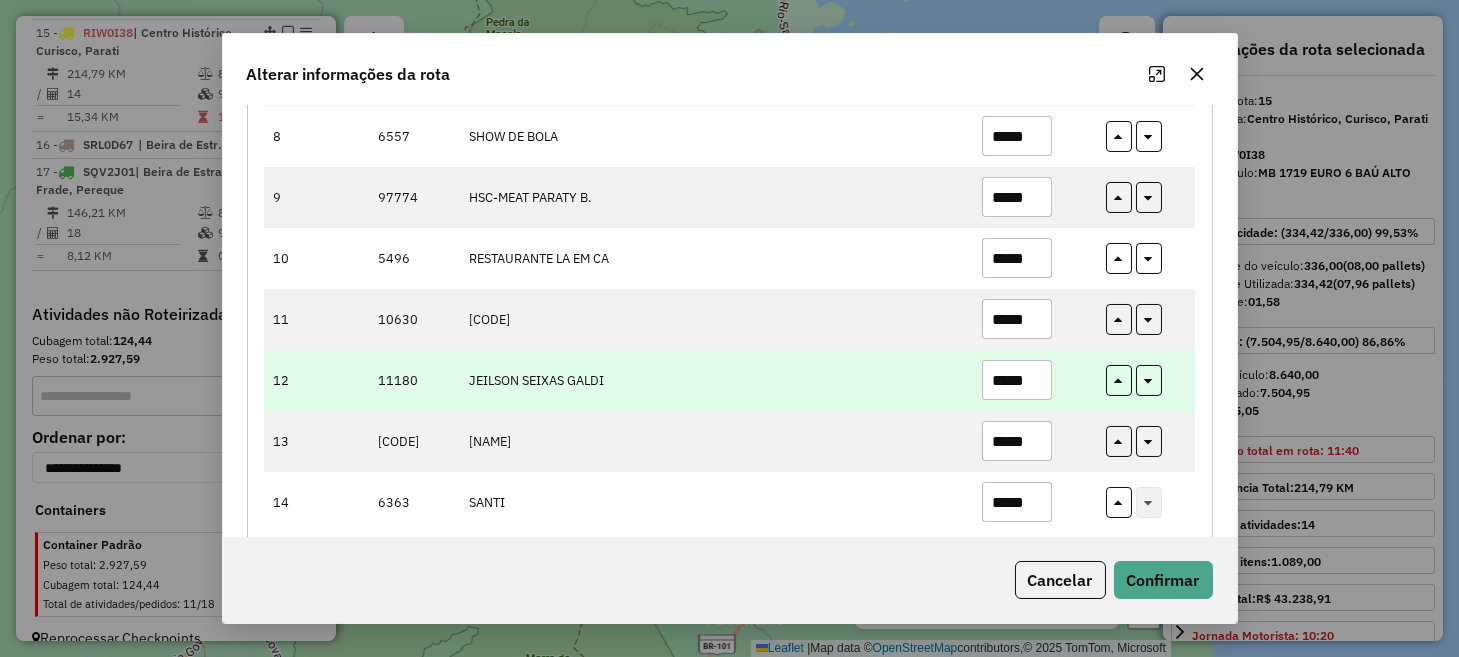 scroll, scrollTop: 721, scrollLeft: 0, axis: vertical 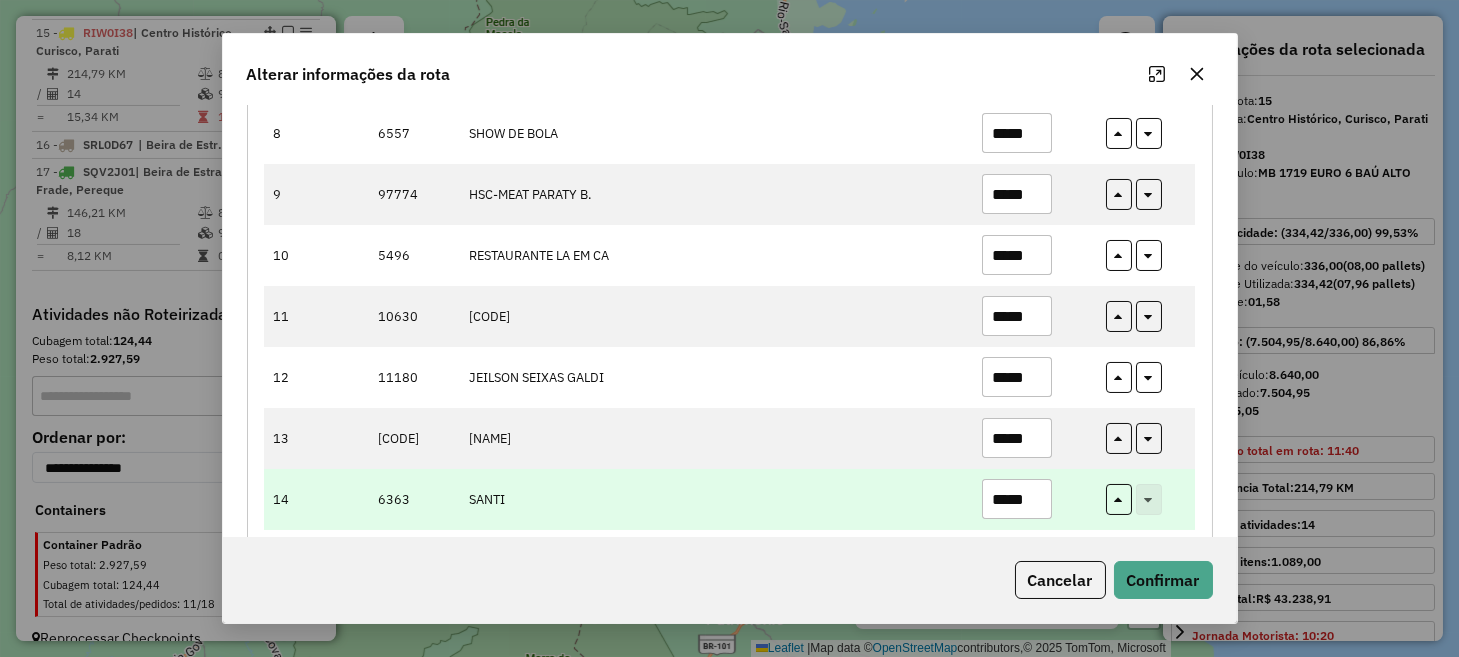 drag, startPoint x: 1033, startPoint y: 477, endPoint x: 995, endPoint y: 486, distance: 39.051247 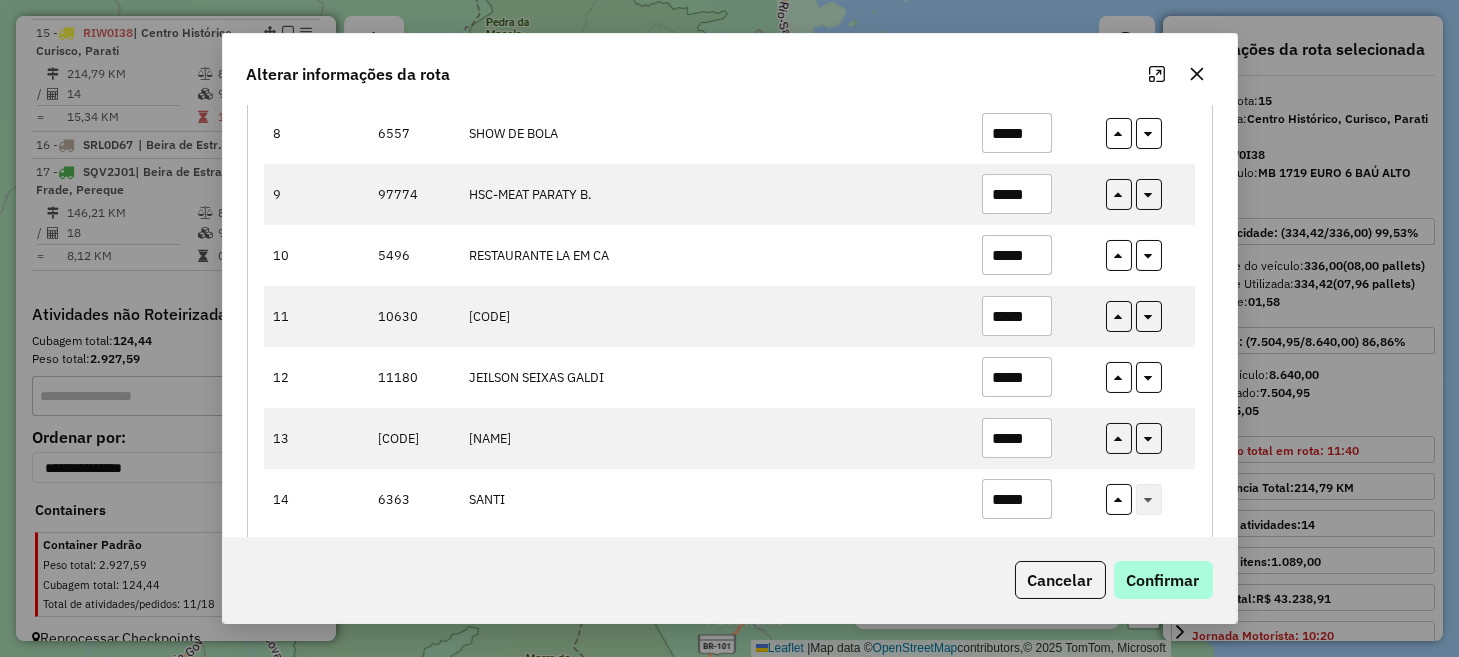 type on "*****" 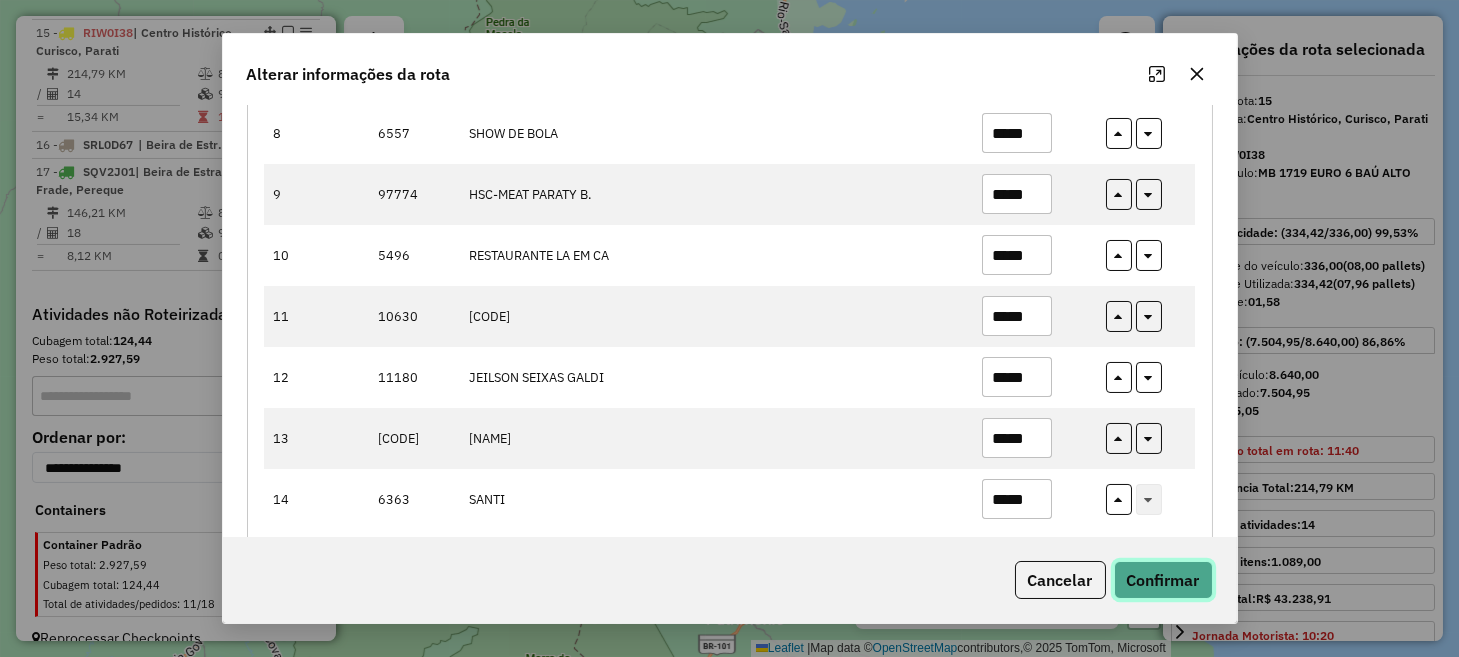 click on "Confirmar" 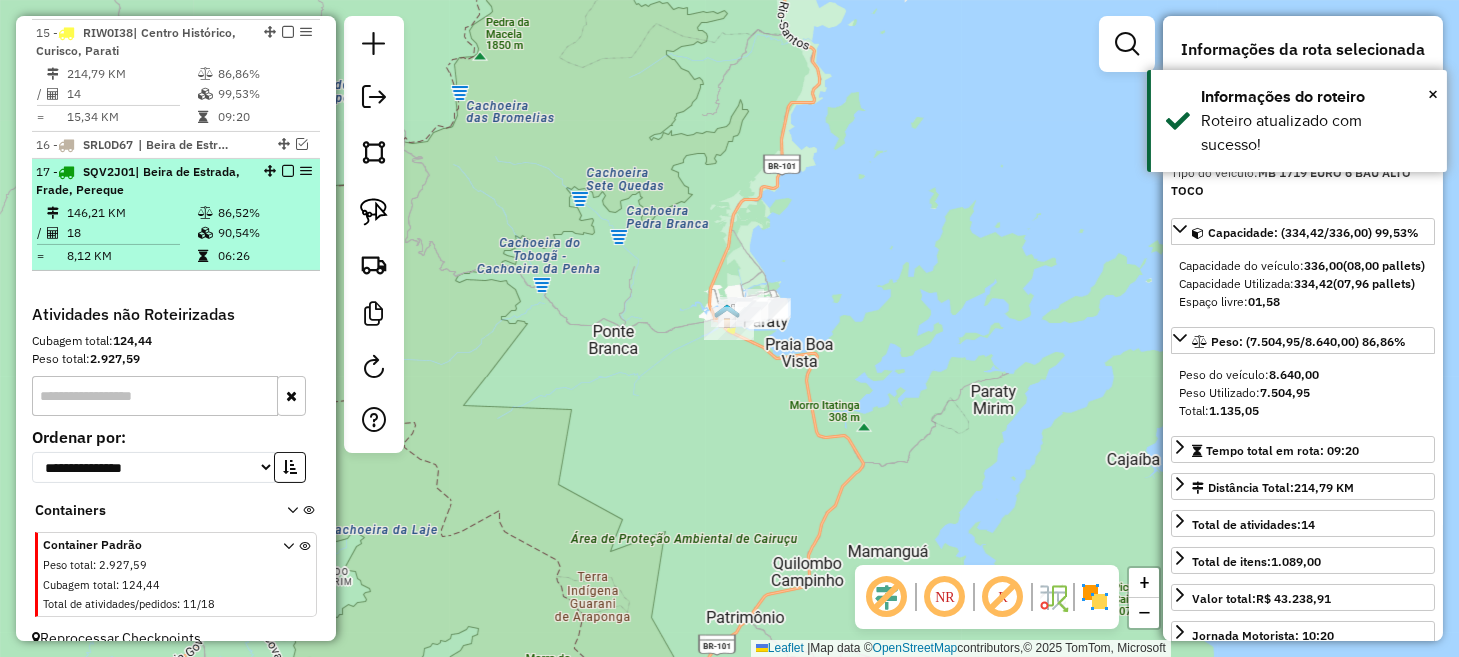 click at bounding box center (288, 171) 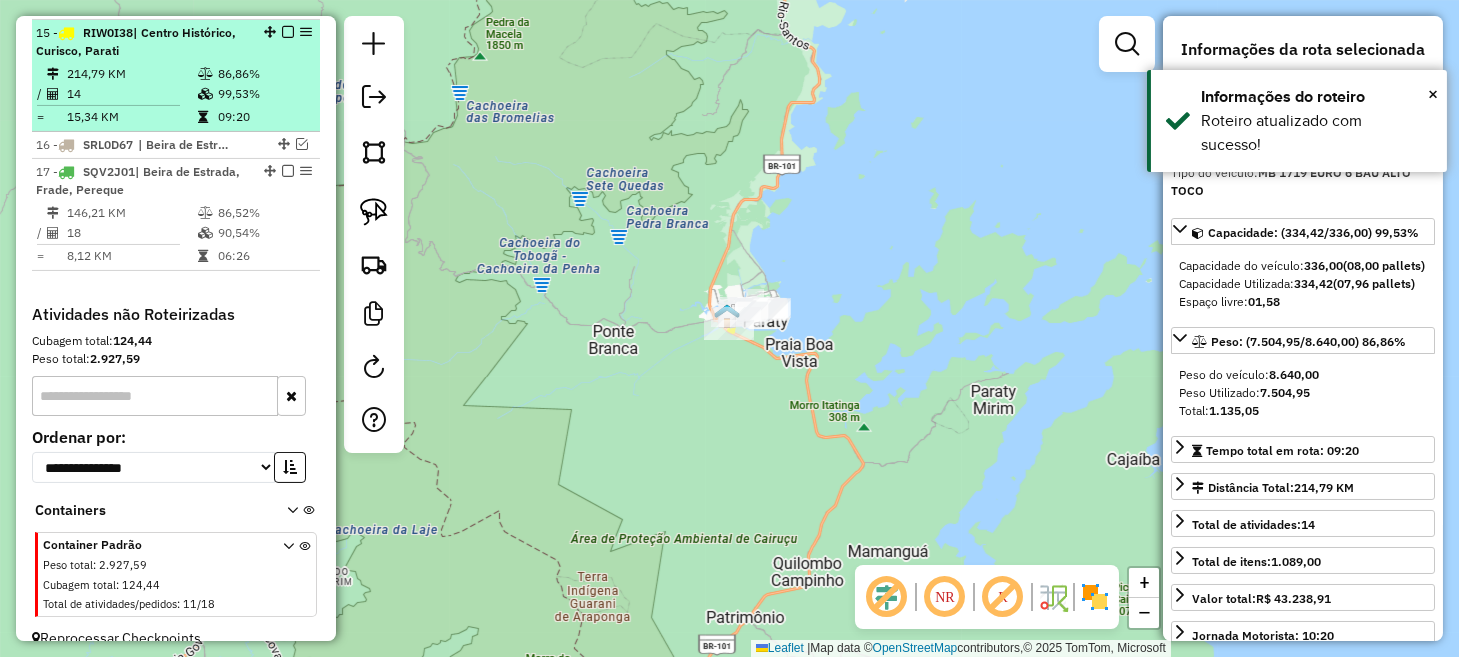 scroll, scrollTop: 1683, scrollLeft: 0, axis: vertical 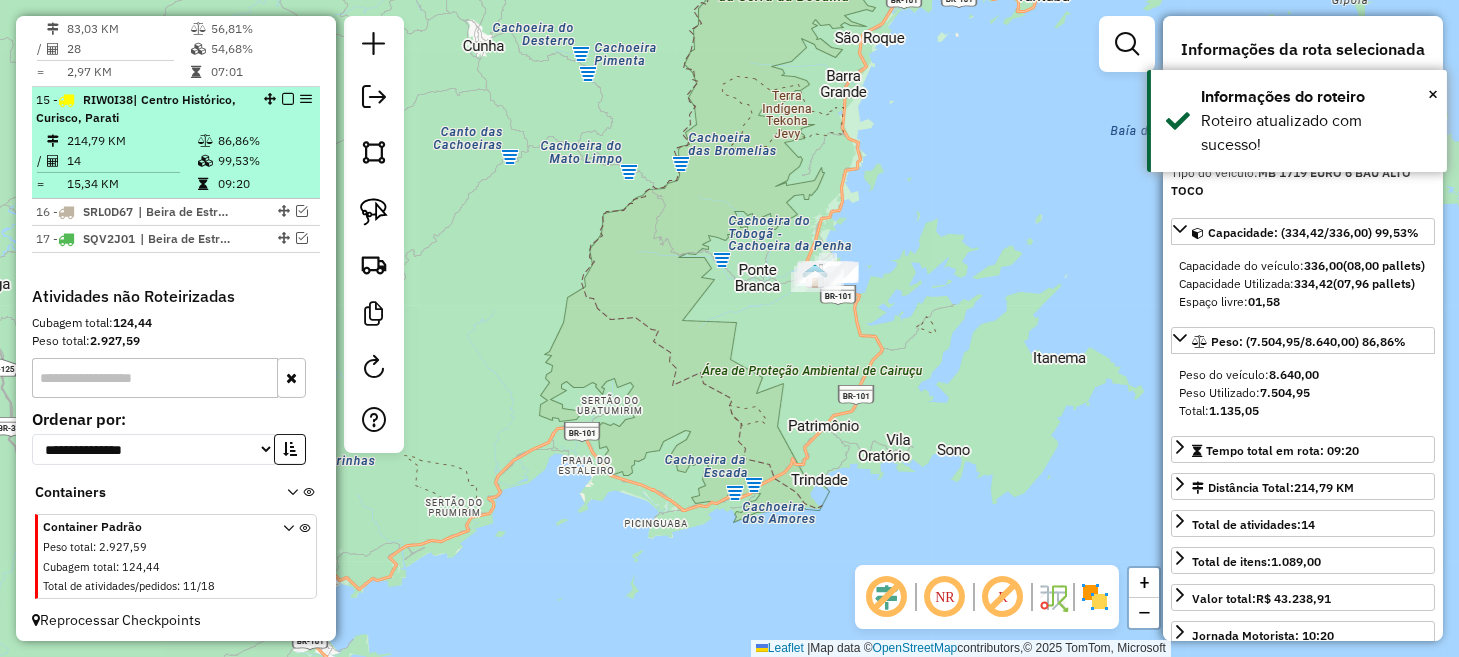 click at bounding box center [288, 99] 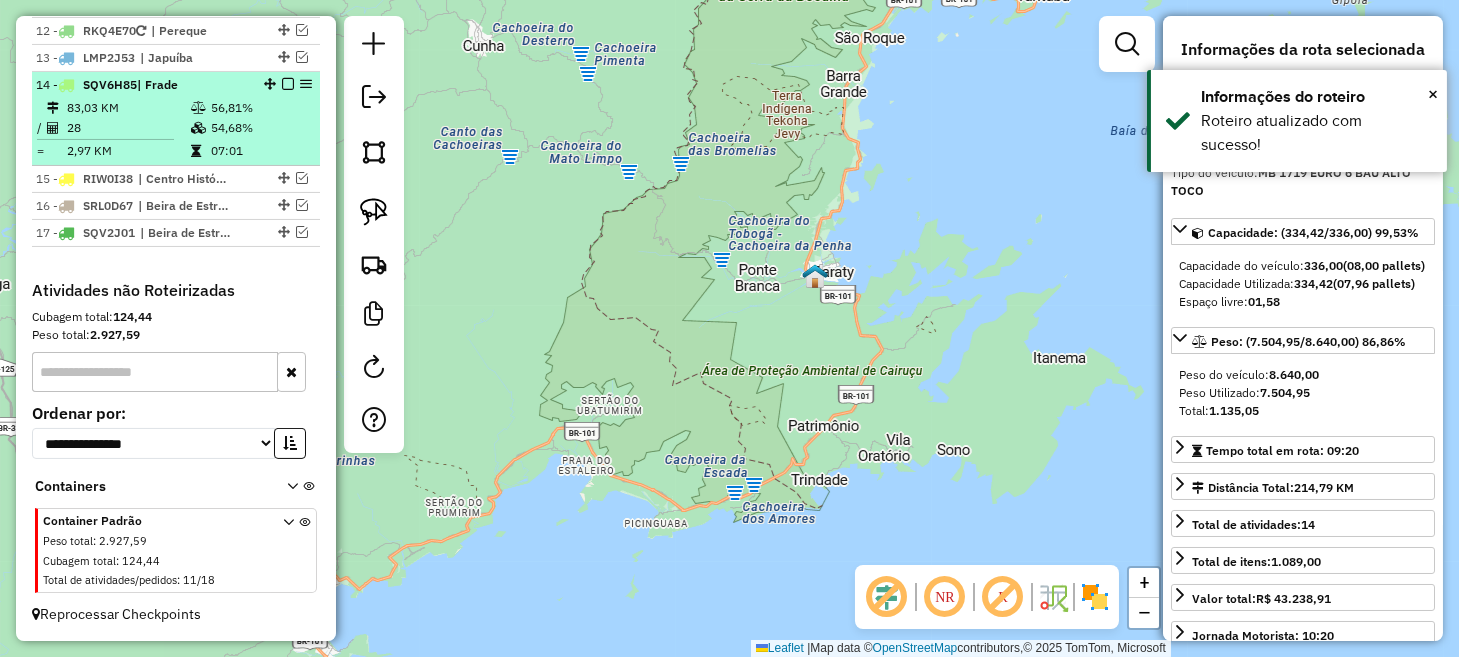 scroll, scrollTop: 1597, scrollLeft: 0, axis: vertical 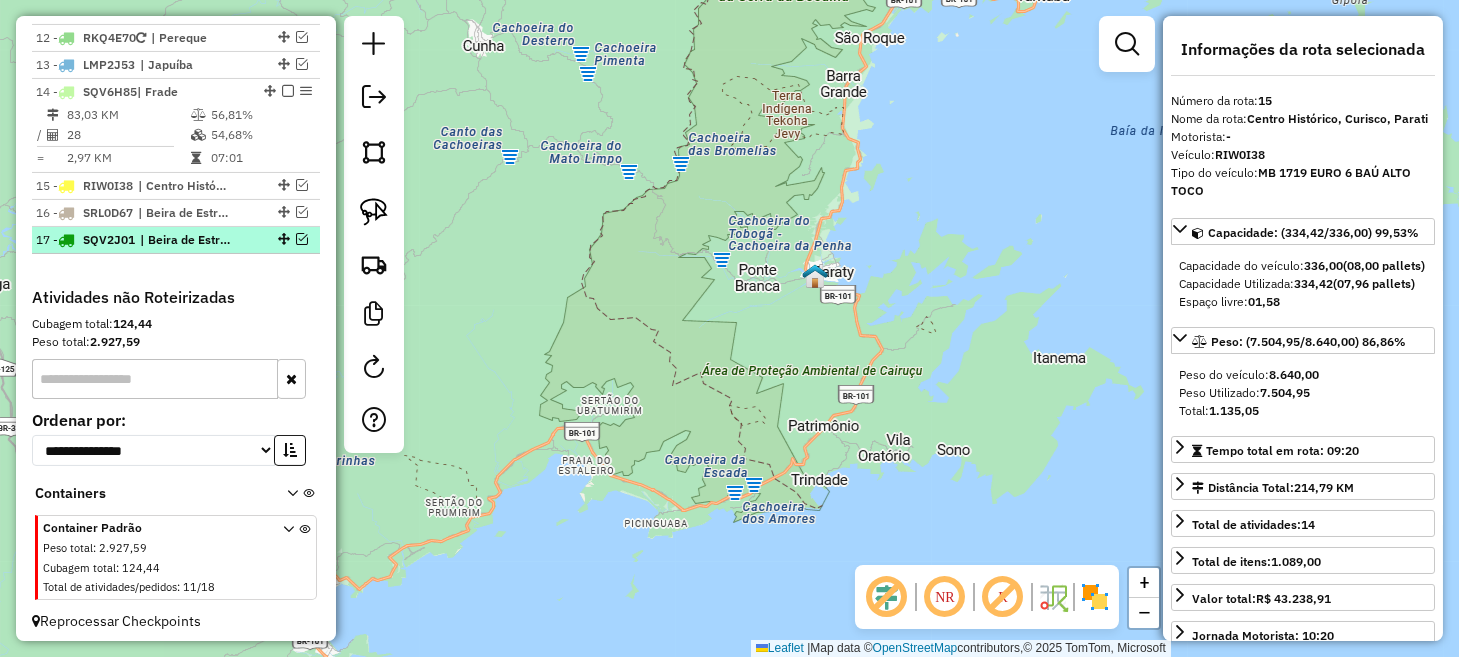 click at bounding box center (302, 239) 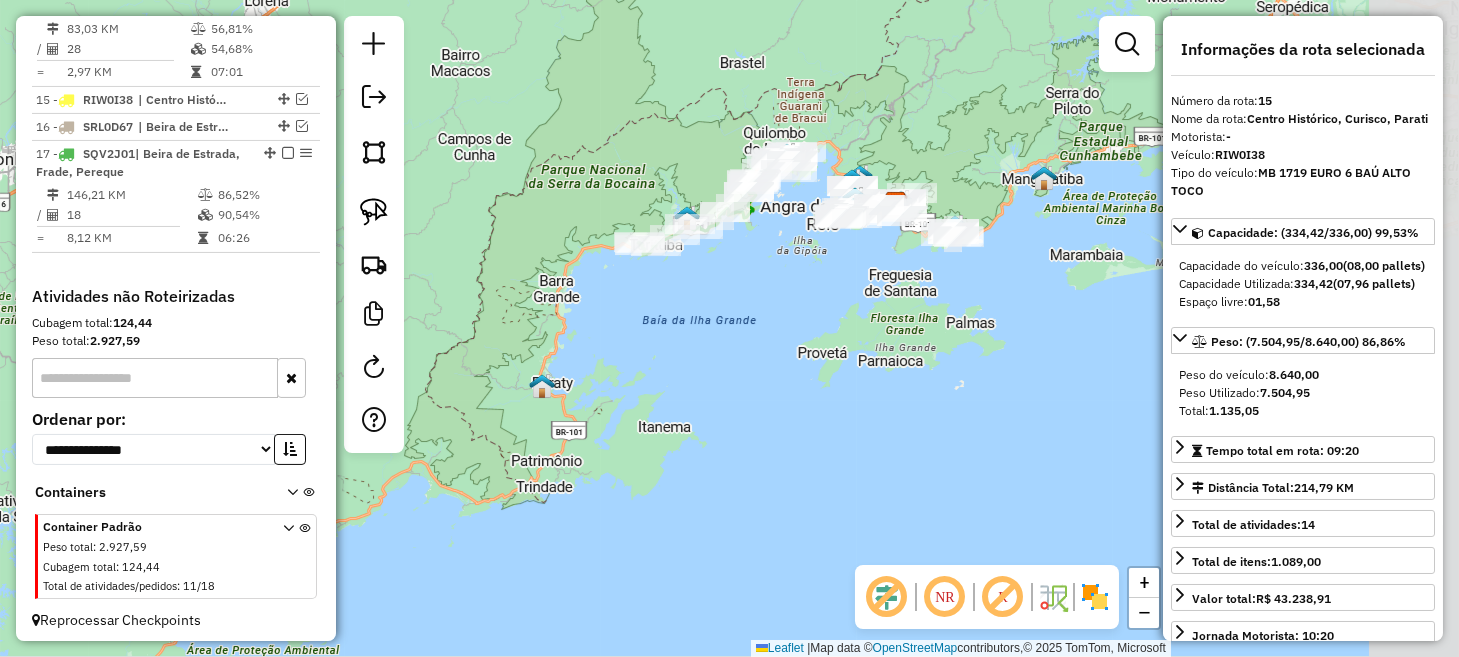 drag, startPoint x: 768, startPoint y: 218, endPoint x: 587, endPoint y: 439, distance: 285.66064 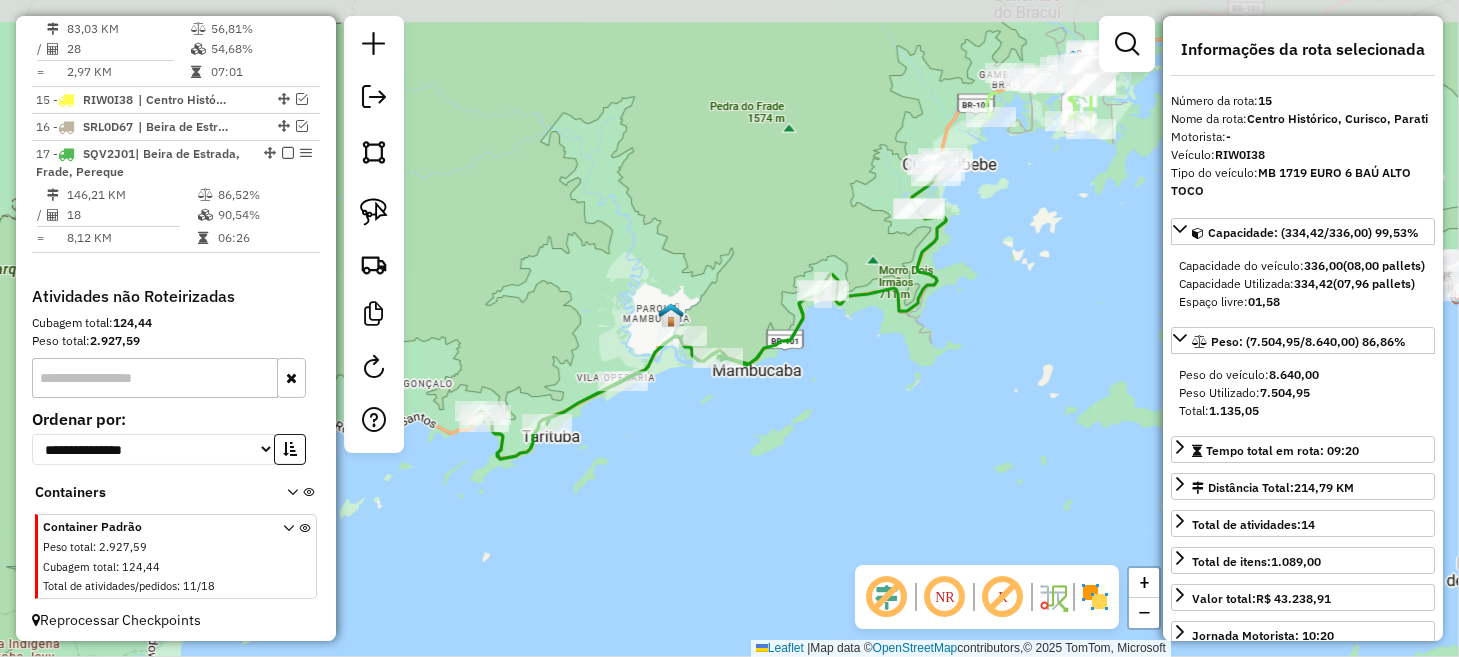 drag, startPoint x: 815, startPoint y: 304, endPoint x: 789, endPoint y: 478, distance: 175.93181 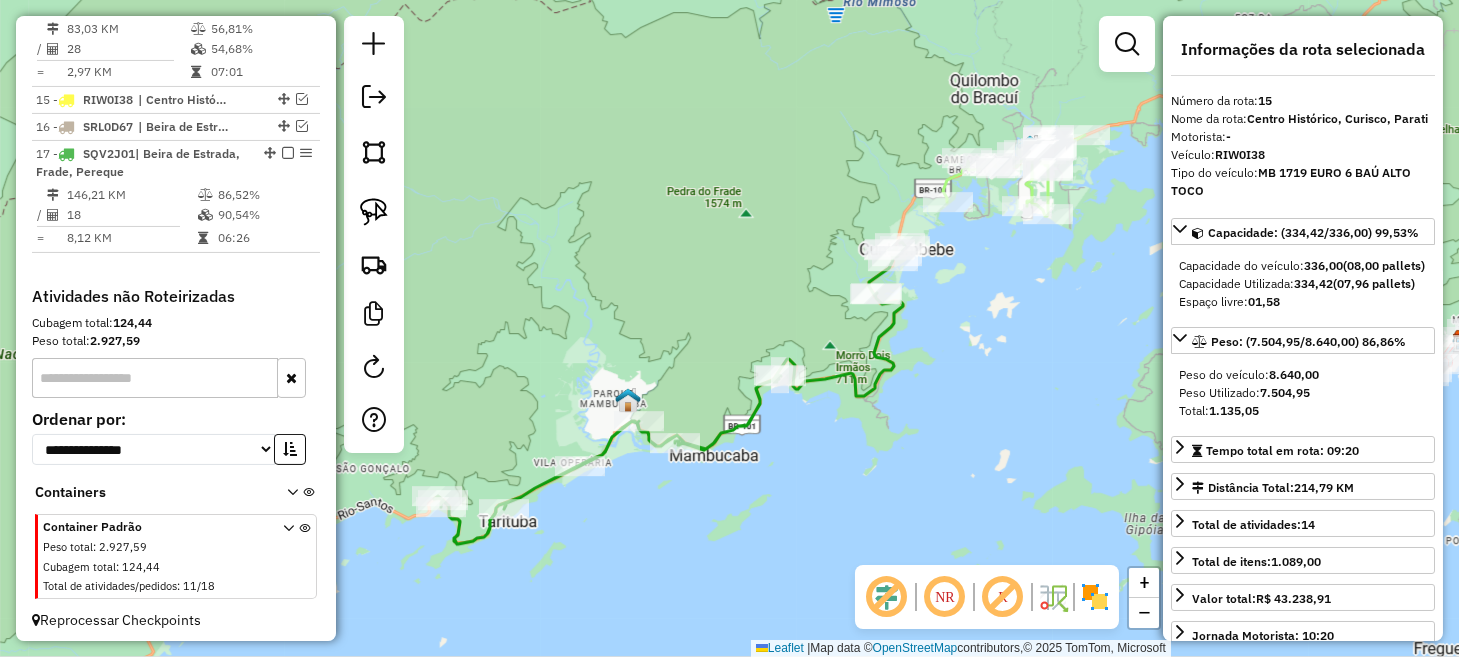 drag, startPoint x: 996, startPoint y: 270, endPoint x: 956, endPoint y: 341, distance: 81.49233 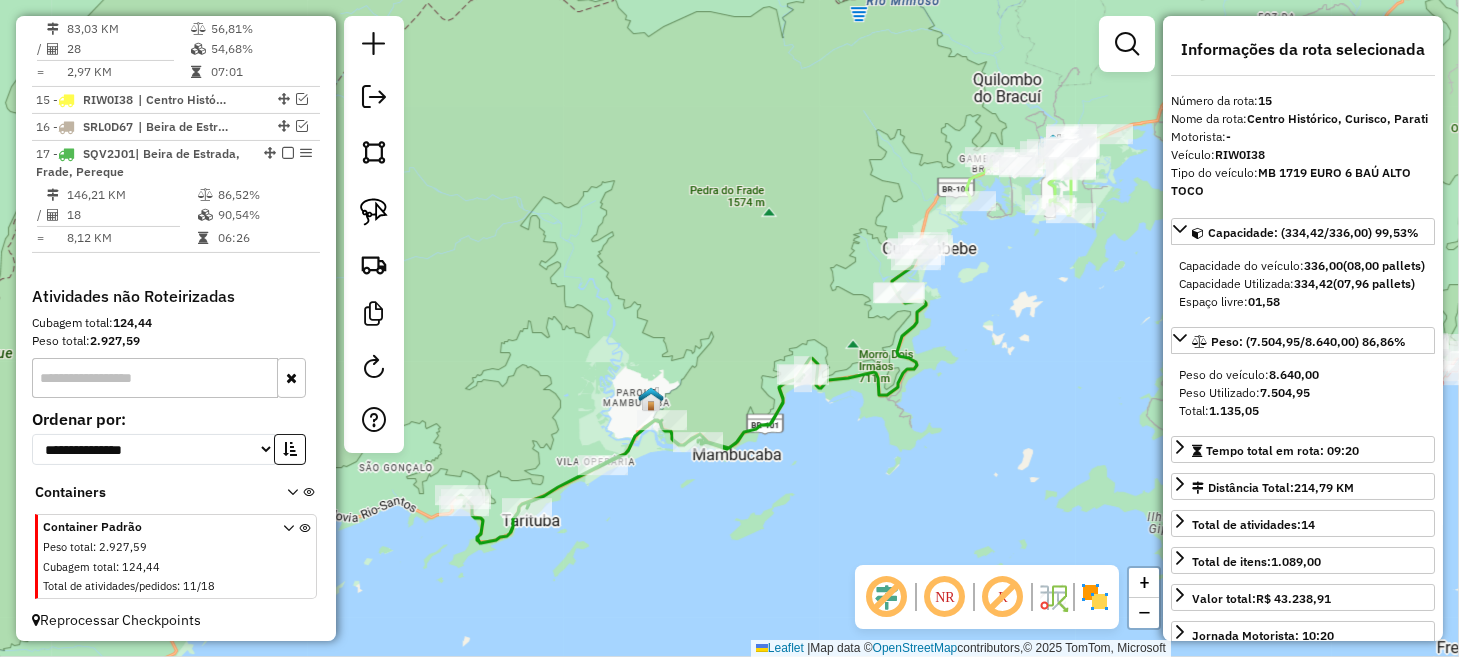 drag, startPoint x: 956, startPoint y: 341, endPoint x: 995, endPoint y: 335, distance: 39.45884 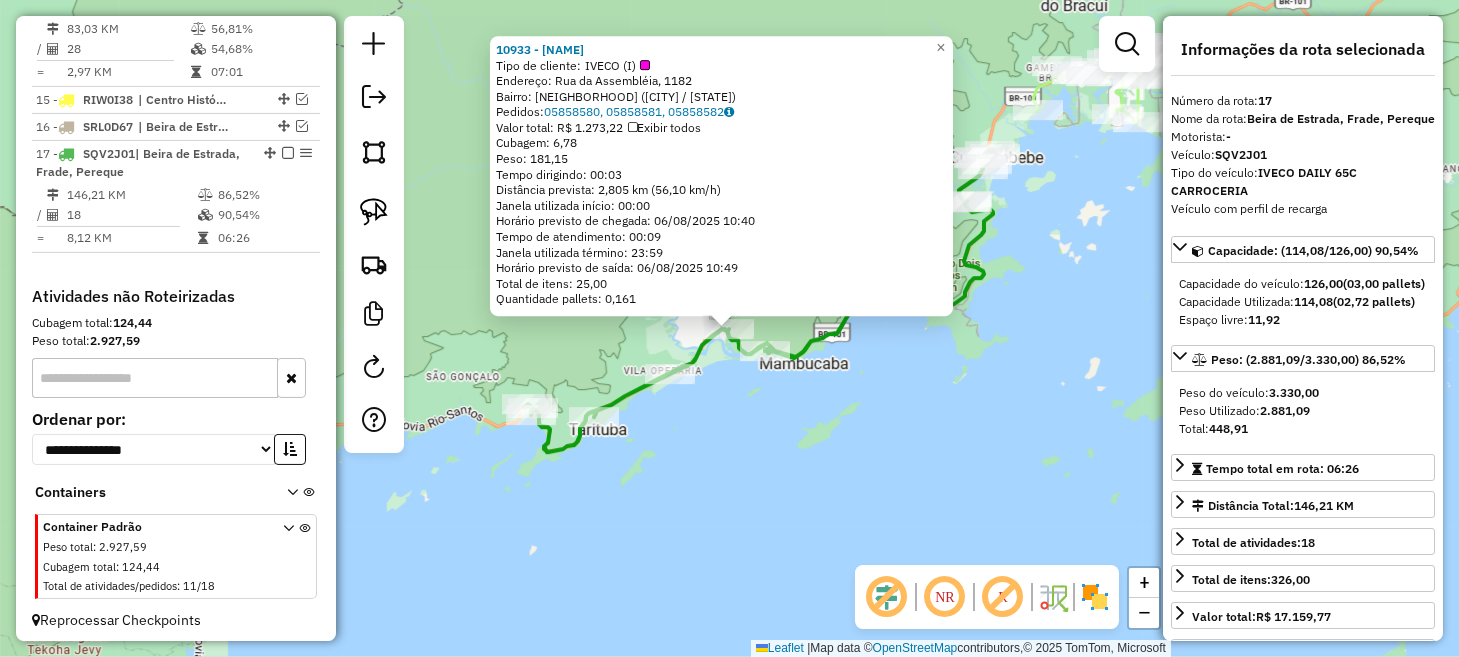 click on "[NUMBER] - [NAME]  Tipo de cliente:   IVECO (I)   Endereço: [STREET], [NUMBER]   Bairro: [NEIGHBORHOOD] ([CITY] / [STATE])   Pedidos:  [ORDER_ID], [ORDER_ID], [ORDER_ID]   Valor total: R$ 1.273,22   Exibir todos   Cubagem: 6,78  Peso: 181,15  Tempo dirigindo: 00:03   Distância prevista: 2,805 km (56,10 km/h)   Janela utilizada início: 00:00   Horário previsto de chegada: 06/08/2025 10:40   Tempo de atendimento: 00:09   Janela utilizada término: 23:59   Horário previsto de saída: 06/08/2025 10:49   Total de itens: 25,00   Quantidade pallets: 0,161  × Janela de atendimento Grade de atendimento Capacidade Transportadoras Veículos Cliente Pedidos  Rotas Selecione os dias de semana para filtrar as janelas de atendimento  Seg   Ter   Qua   Qui   Sex  +" 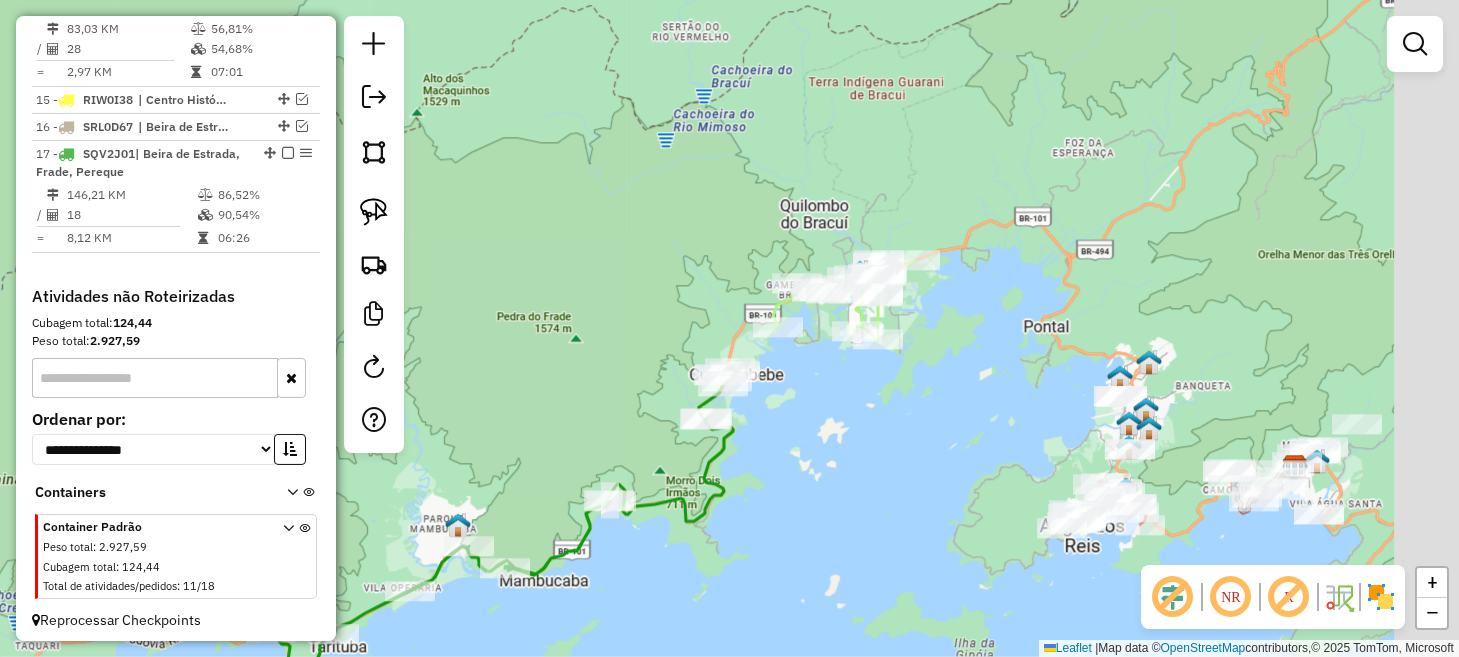 drag, startPoint x: 1011, startPoint y: 334, endPoint x: 604, endPoint y: 575, distance: 473.00107 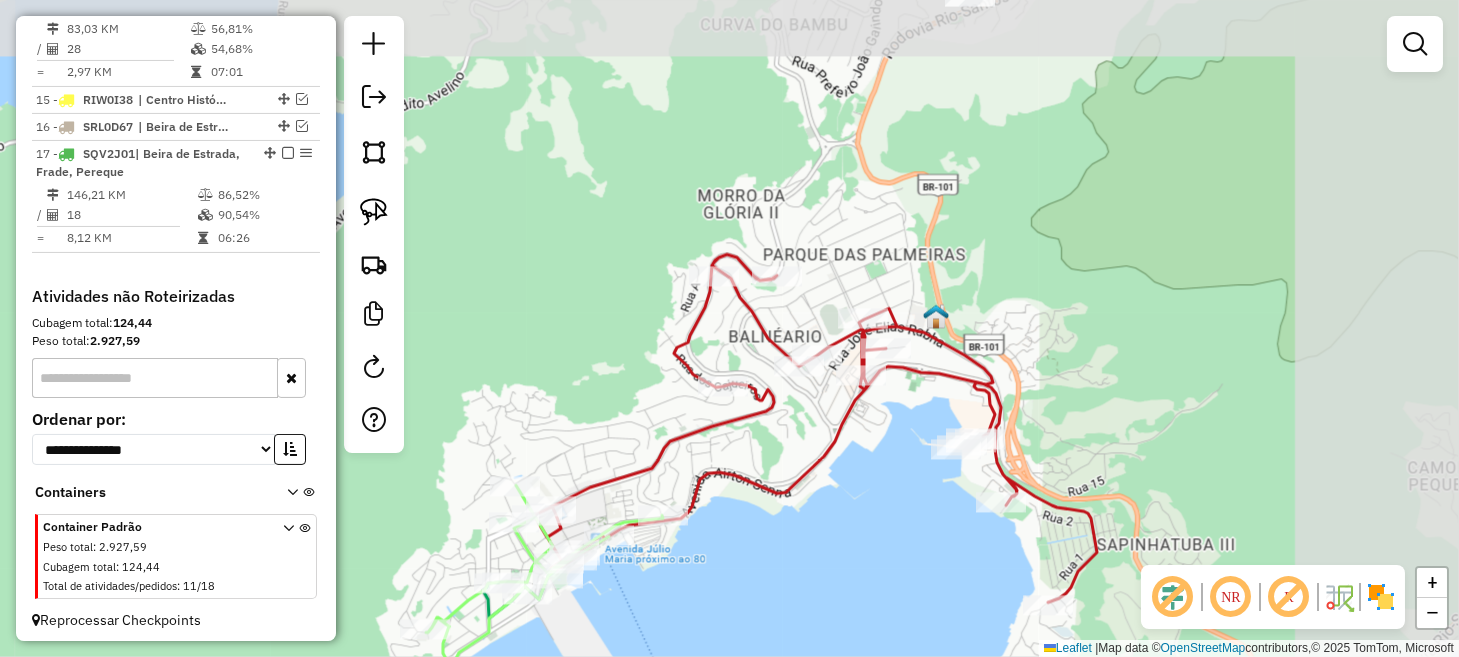 drag, startPoint x: 894, startPoint y: 321, endPoint x: 672, endPoint y: 482, distance: 274.2353 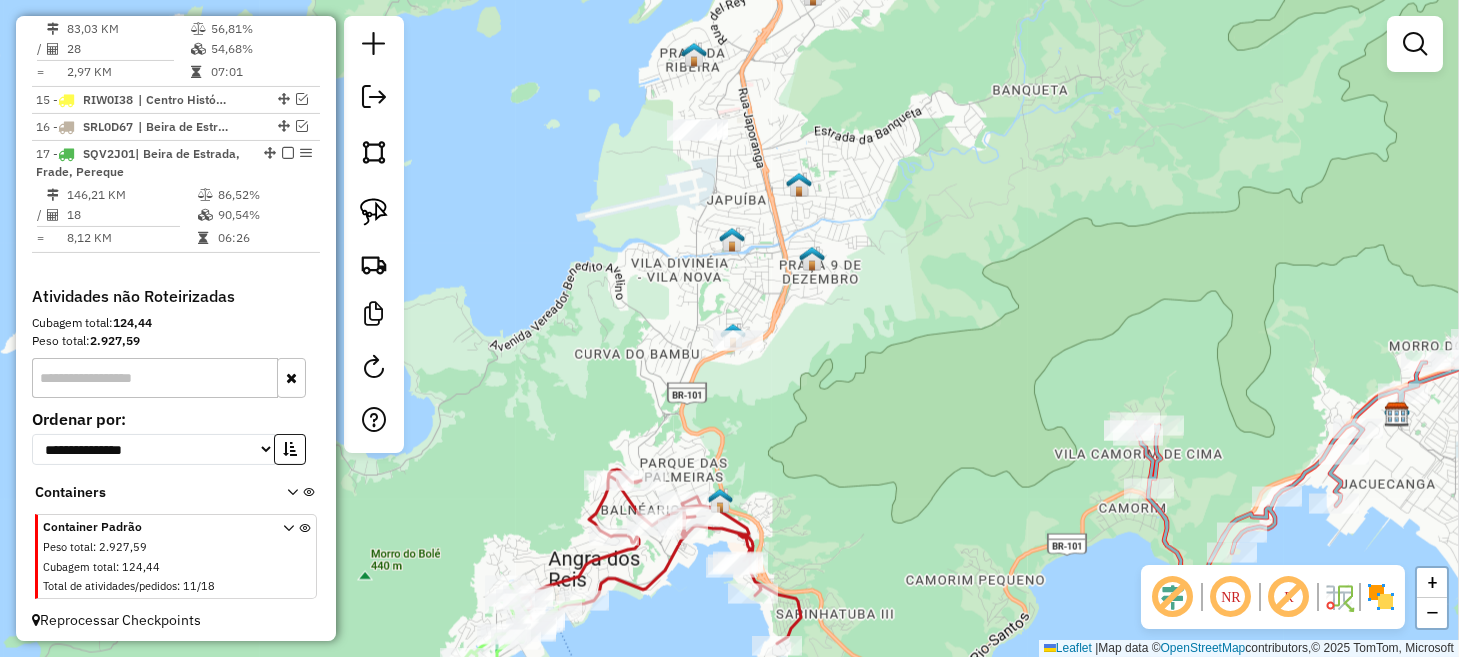 drag, startPoint x: 862, startPoint y: 330, endPoint x: 764, endPoint y: 464, distance: 166.01205 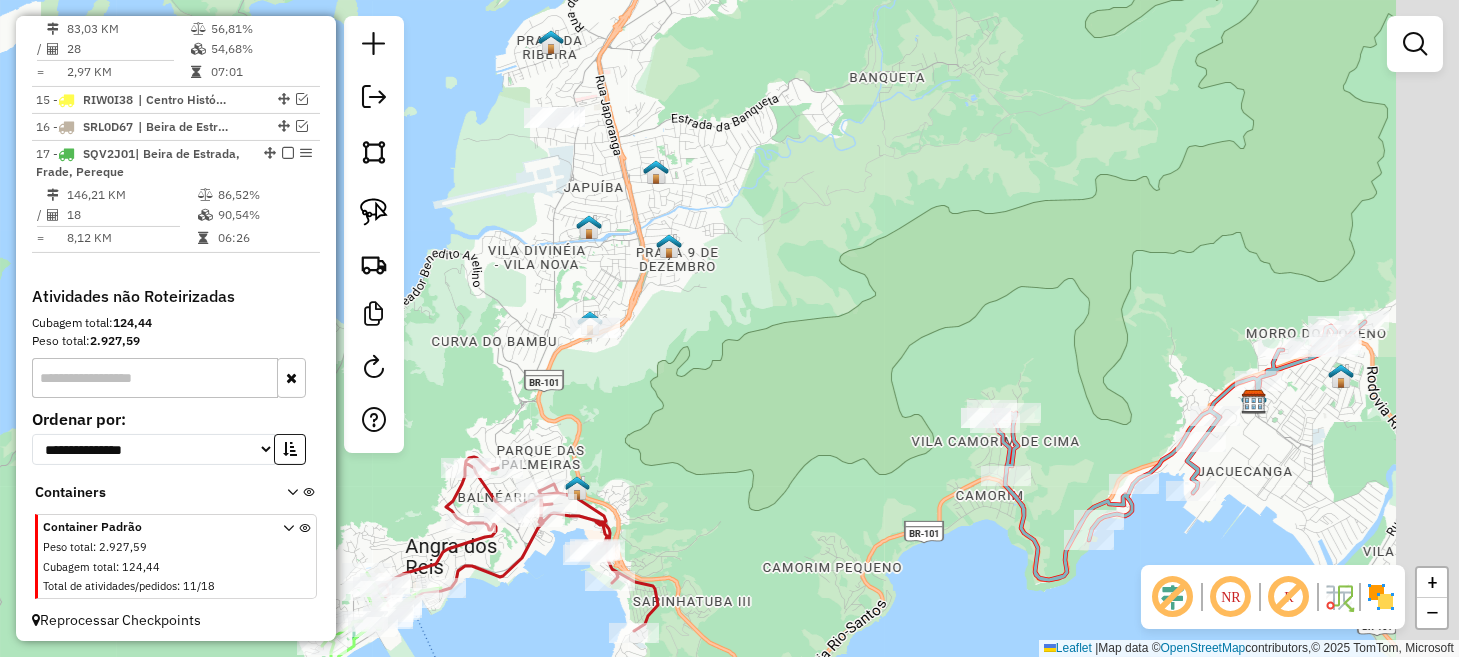 drag, startPoint x: 931, startPoint y: 441, endPoint x: 712, endPoint y: 362, distance: 232.81323 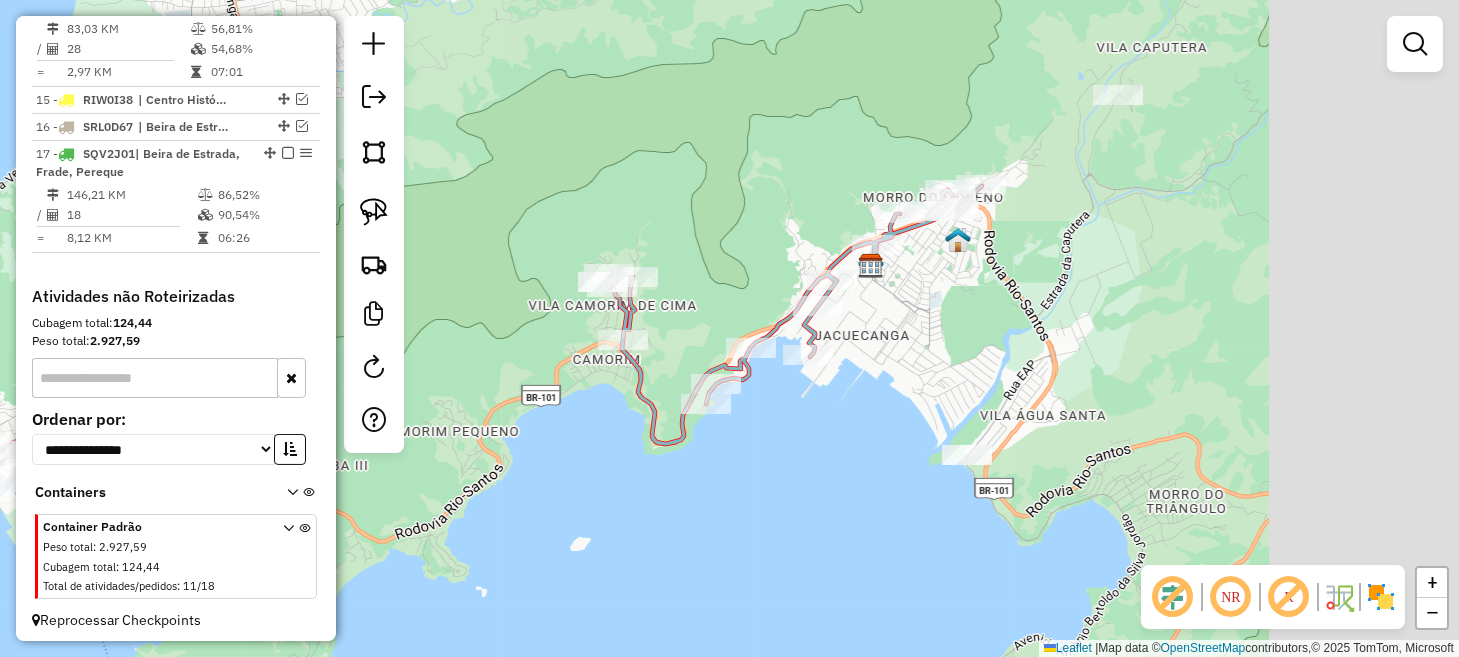 drag, startPoint x: 1017, startPoint y: 321, endPoint x: 646, endPoint y: 247, distance: 378.30807 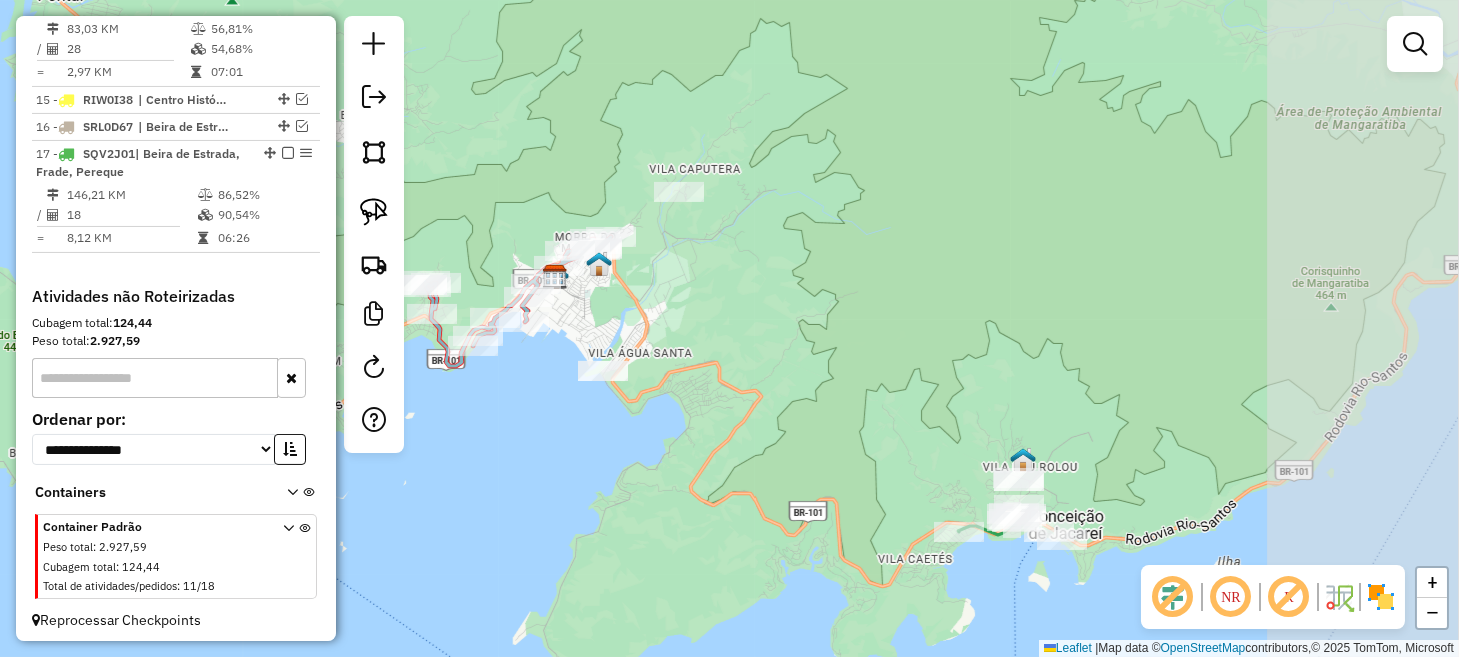 drag, startPoint x: 1090, startPoint y: 375, endPoint x: 728, endPoint y: 347, distance: 363.08127 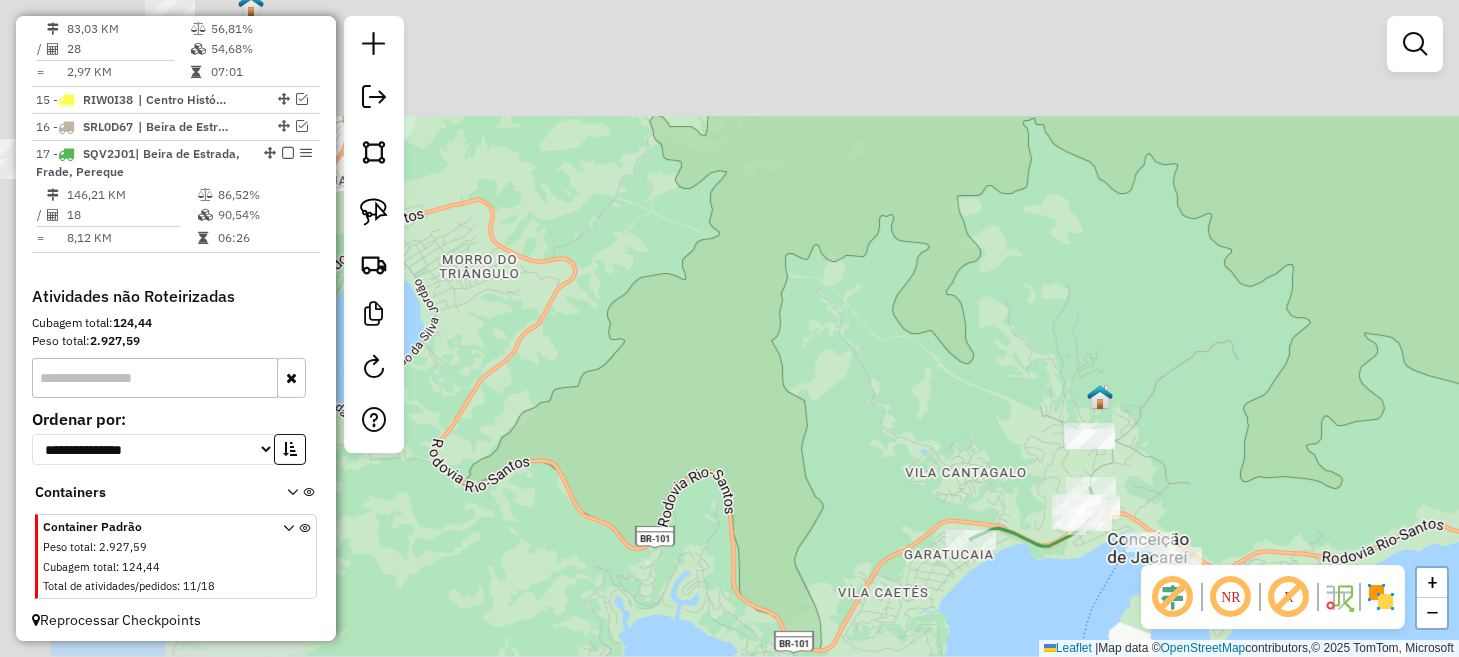 drag, startPoint x: 640, startPoint y: 286, endPoint x: 1053, endPoint y: 463, distance: 449.33063 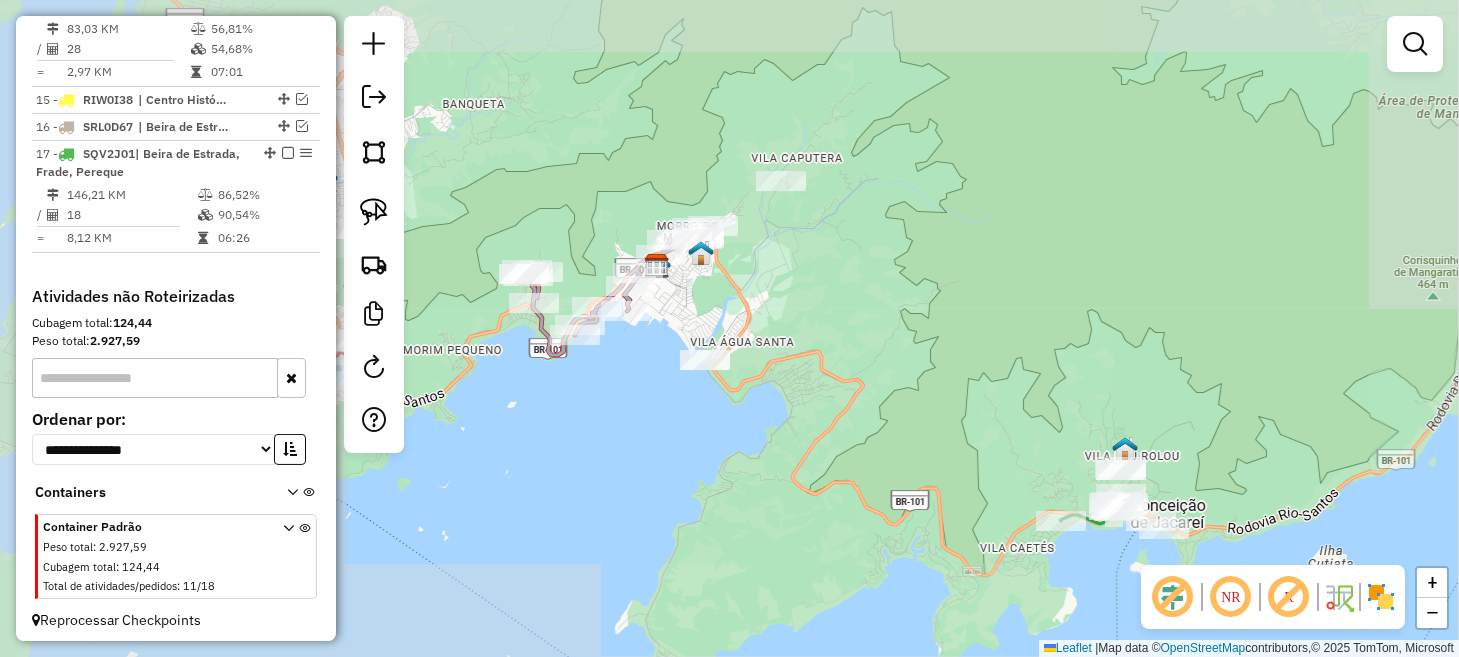 drag, startPoint x: 801, startPoint y: 395, endPoint x: 1231, endPoint y: 558, distance: 459.85757 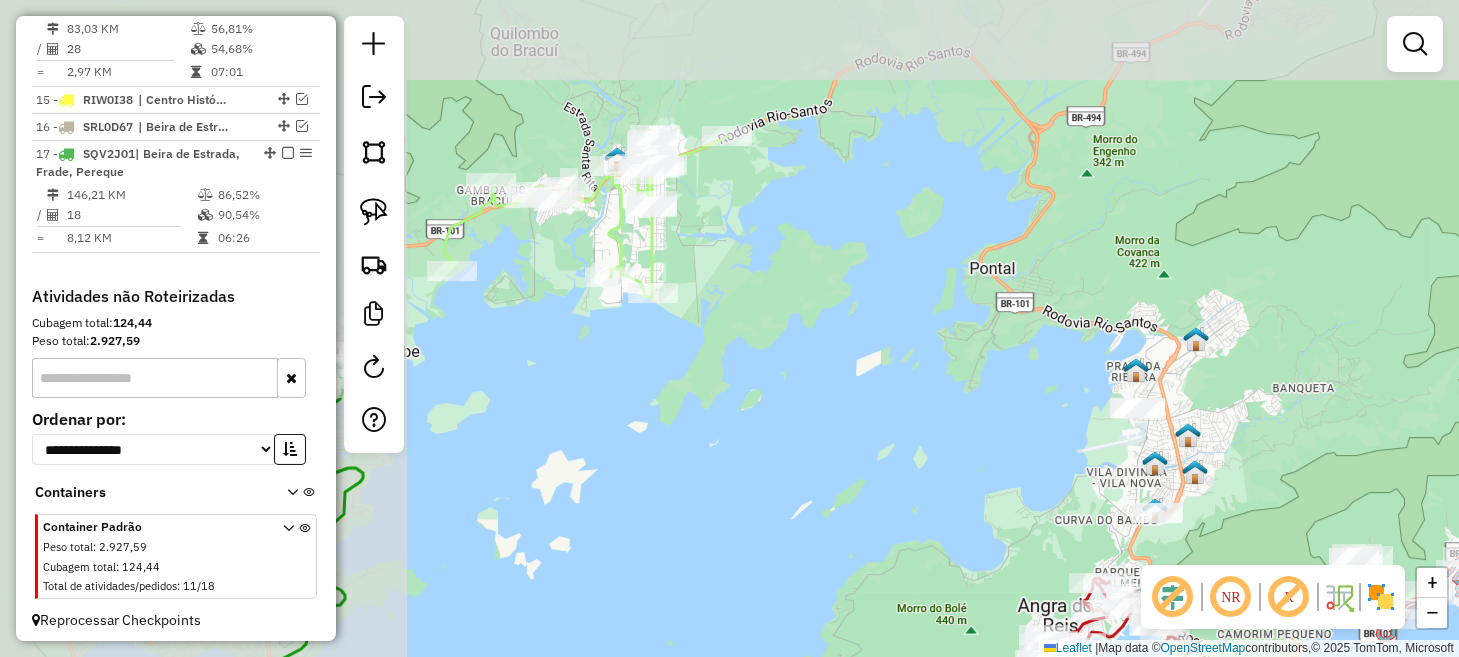 drag, startPoint x: 825, startPoint y: 365, endPoint x: 1350, endPoint y: 510, distance: 544.6559 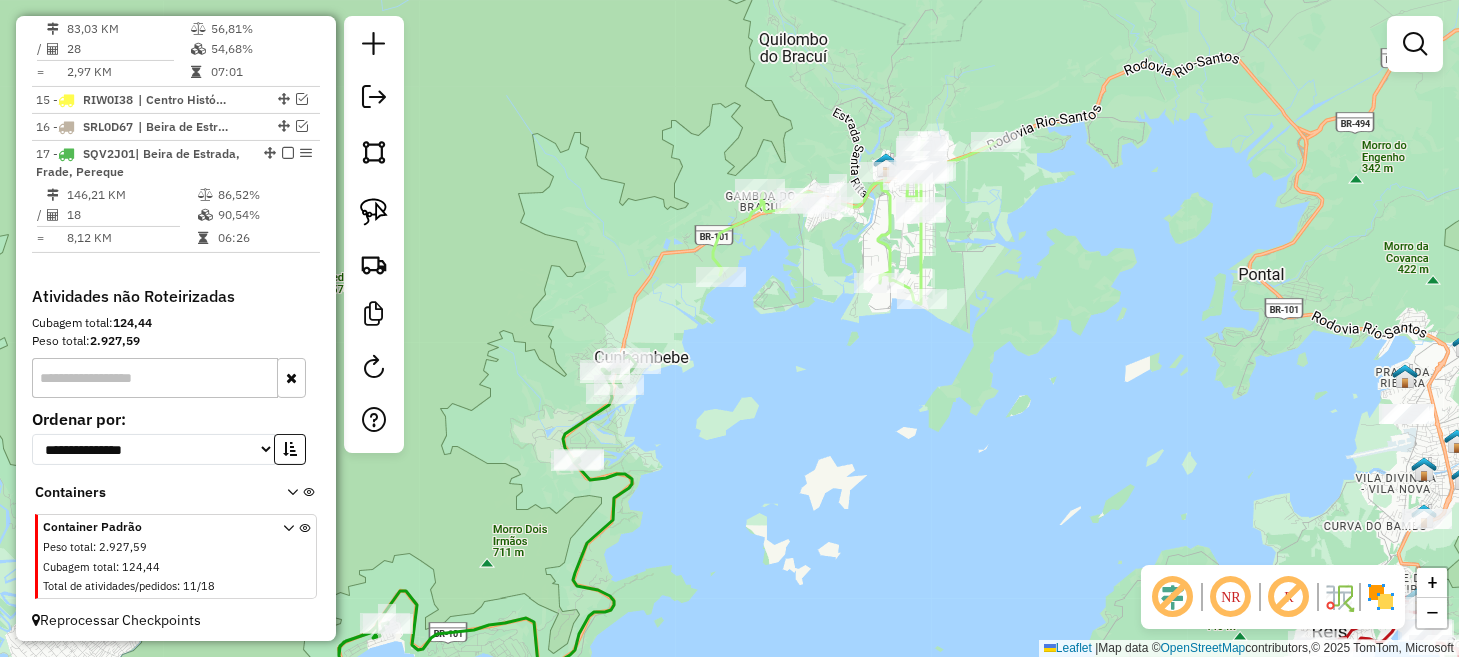 drag, startPoint x: 886, startPoint y: 450, endPoint x: 989, endPoint y: 444, distance: 103.17461 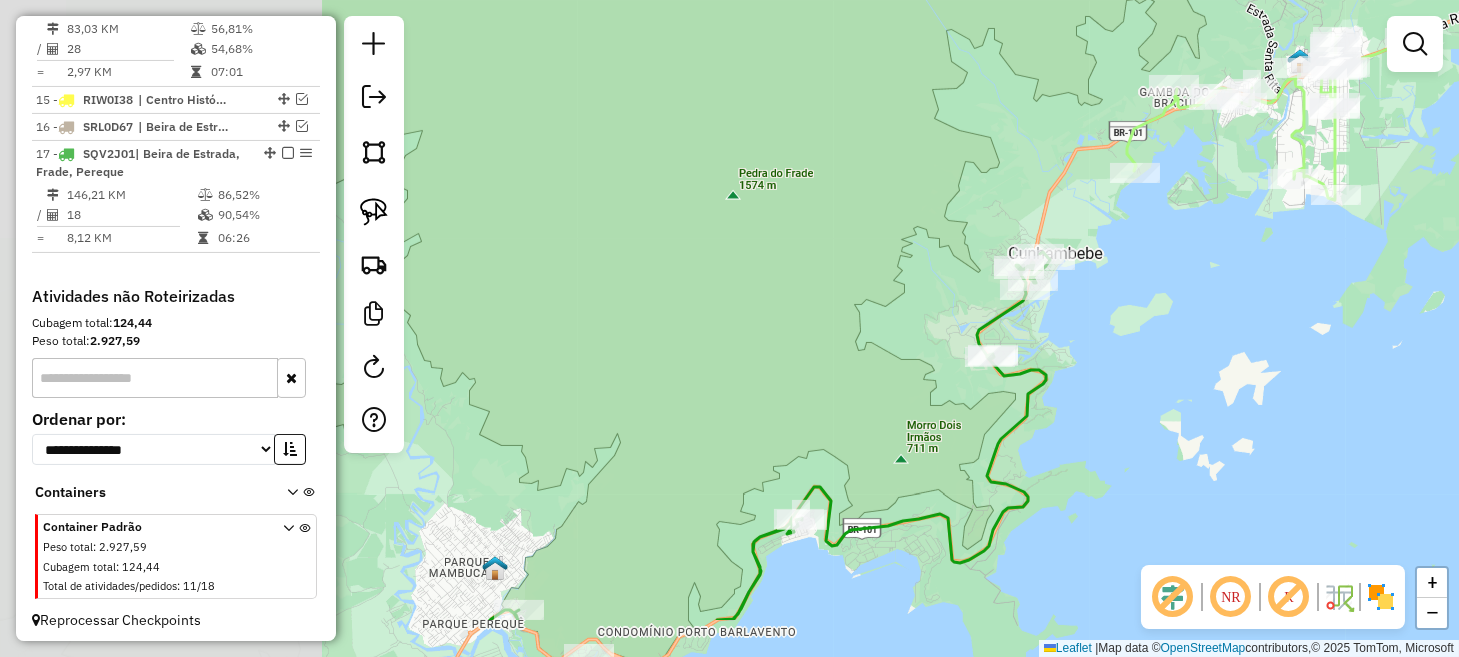 drag, startPoint x: 709, startPoint y: 439, endPoint x: 1168, endPoint y: 304, distance: 478.44122 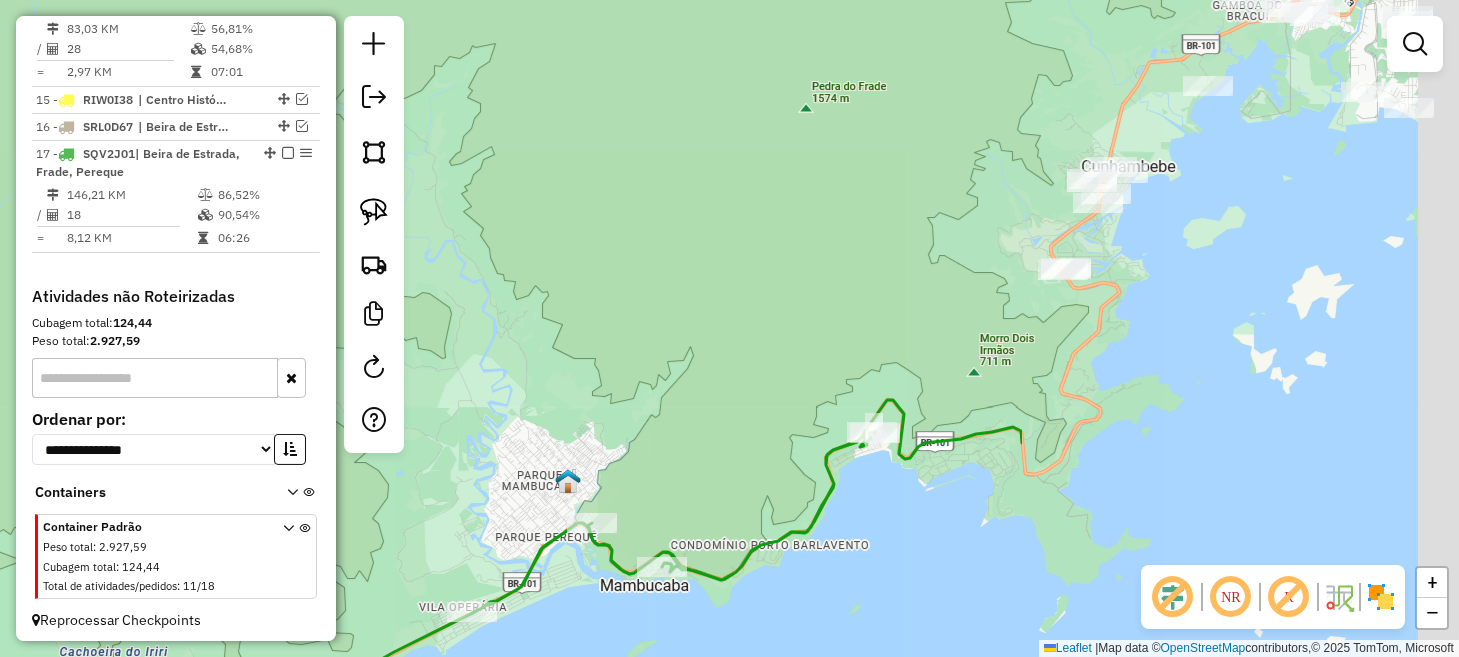 drag, startPoint x: 1181, startPoint y: 422, endPoint x: 572, endPoint y: 650, distance: 650.2807 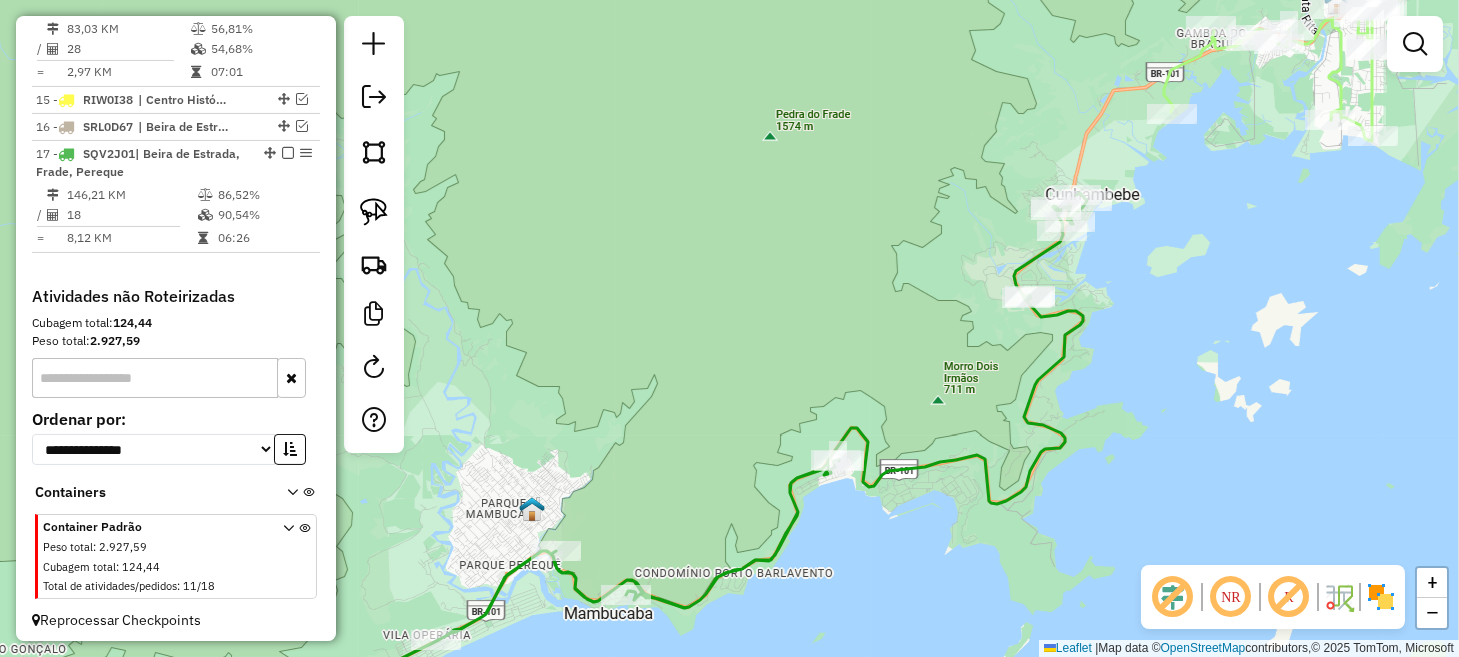 drag, startPoint x: 1167, startPoint y: 352, endPoint x: 973, endPoint y: 456, distance: 220.11815 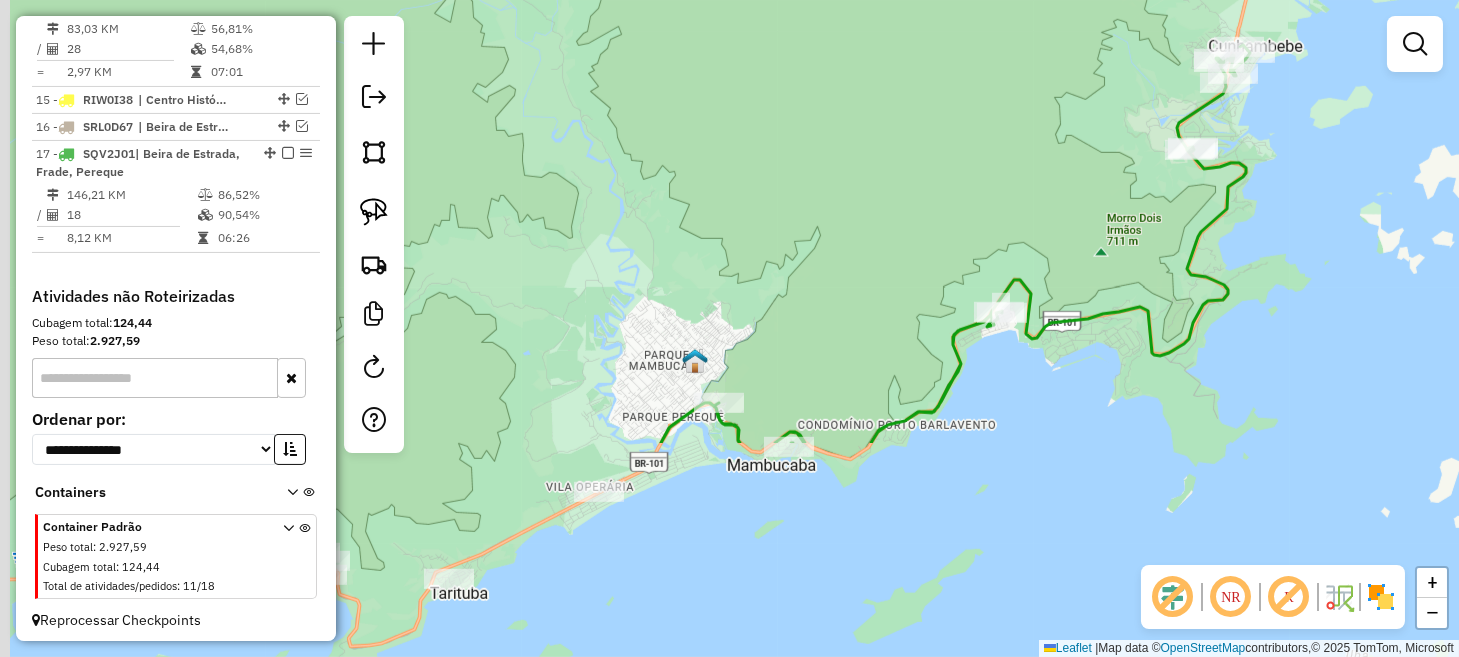 drag, startPoint x: 916, startPoint y: 463, endPoint x: 1299, endPoint y: 192, distance: 469.18015 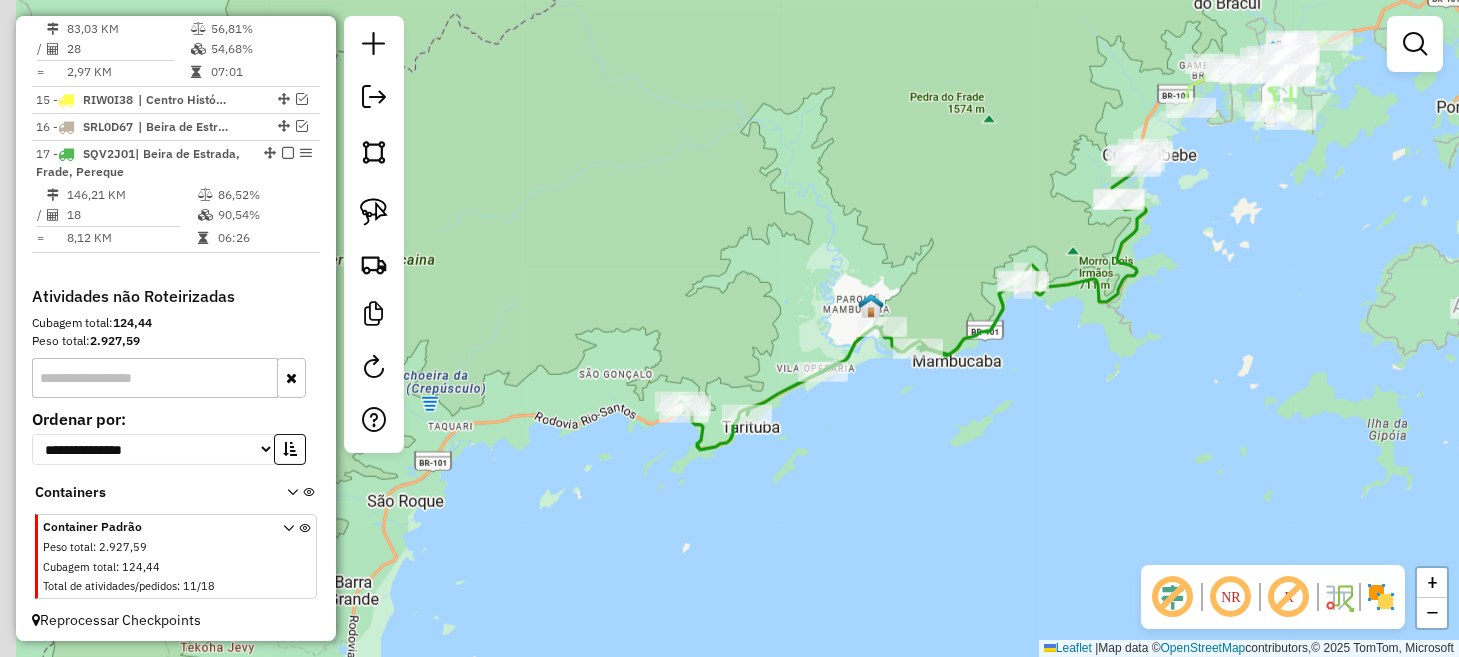 drag, startPoint x: 687, startPoint y: 557, endPoint x: 1053, endPoint y: 426, distance: 388.7377 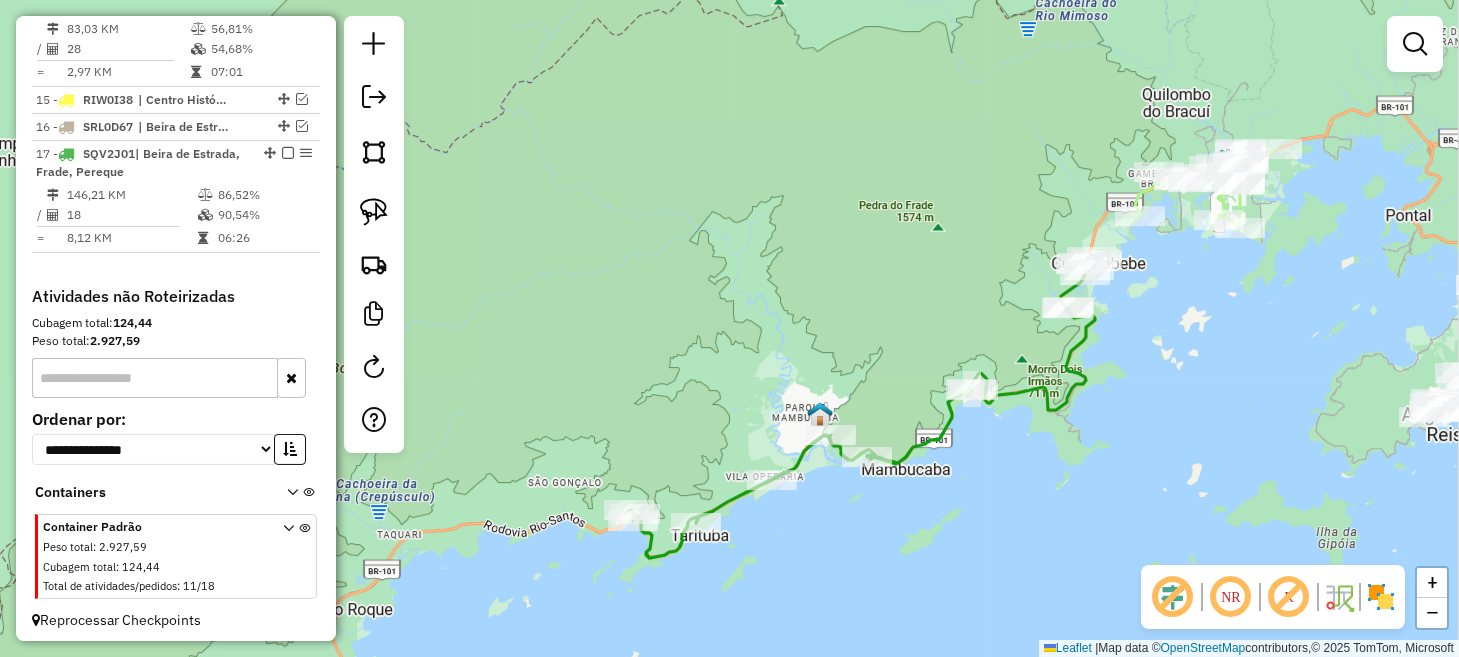 drag, startPoint x: 912, startPoint y: 475, endPoint x: 588, endPoint y: 611, distance: 351.38583 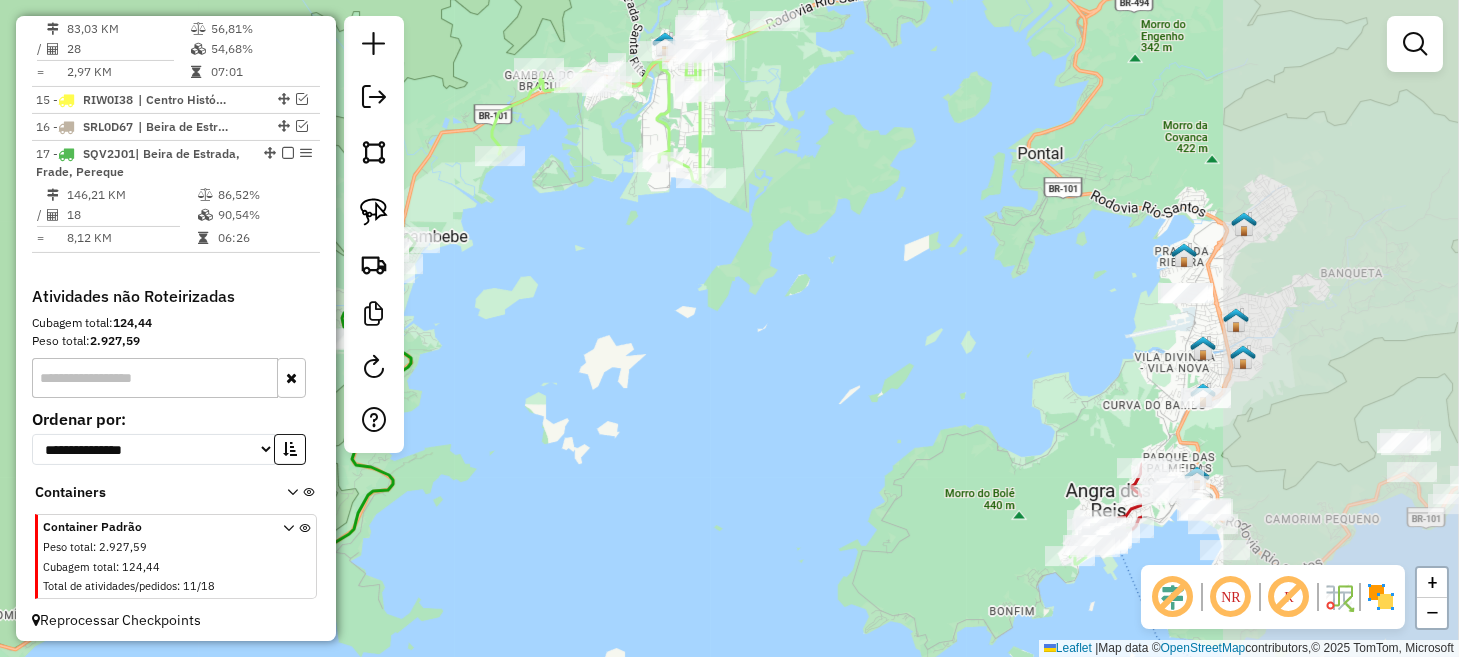 drag, startPoint x: 1120, startPoint y: 442, endPoint x: 570, endPoint y: 357, distance: 556.5294 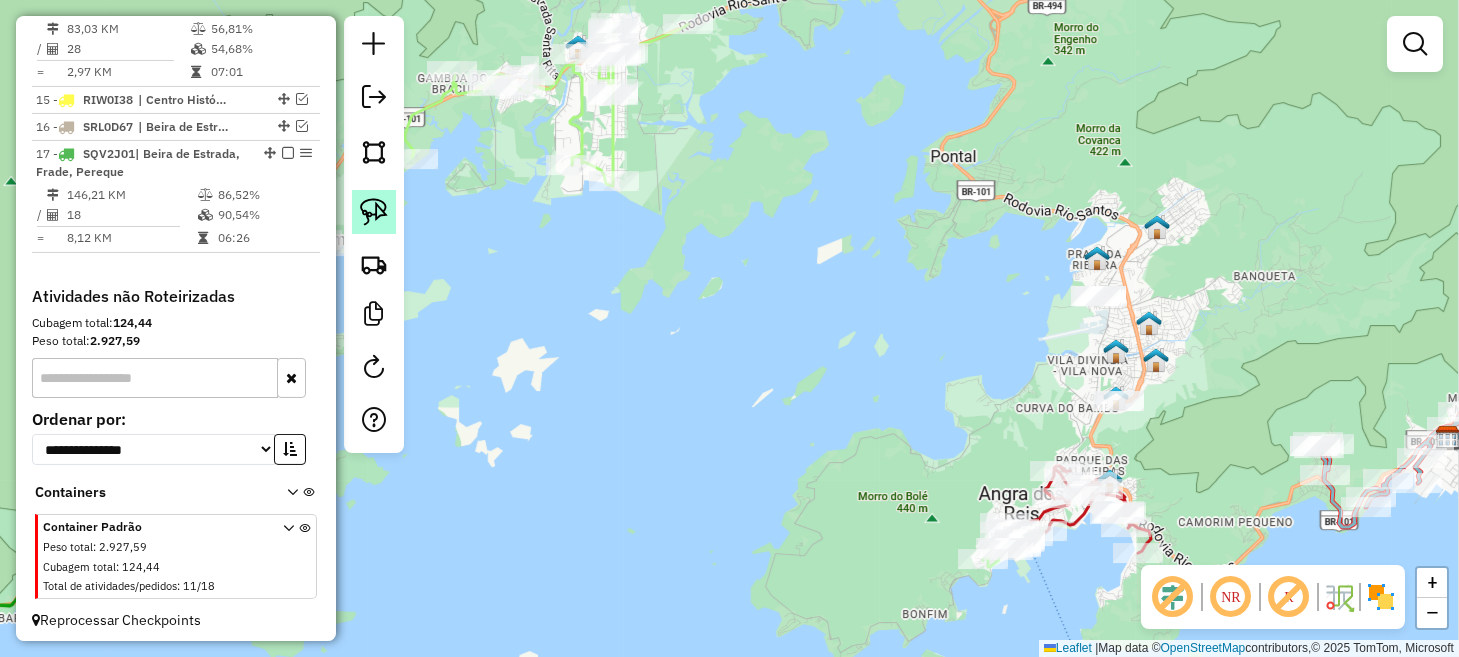click 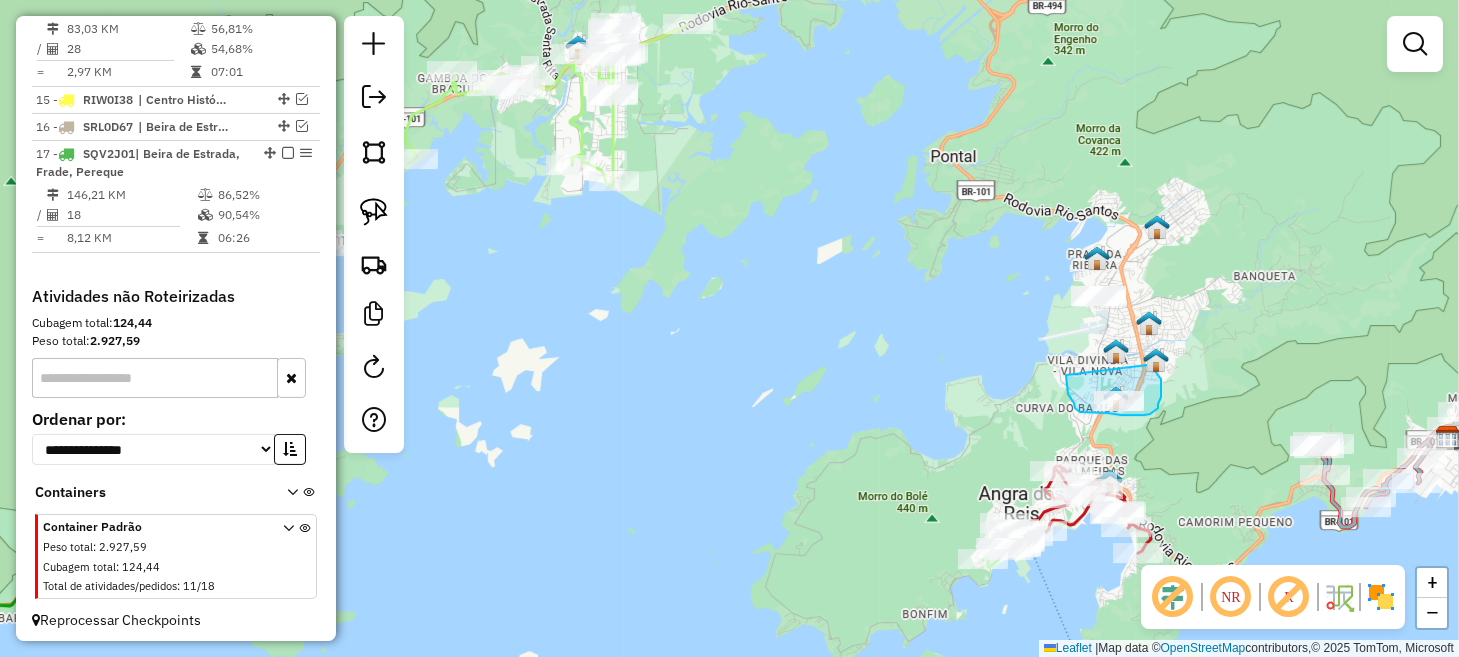 drag, startPoint x: 1066, startPoint y: 375, endPoint x: 1147, endPoint y: 365, distance: 81.61495 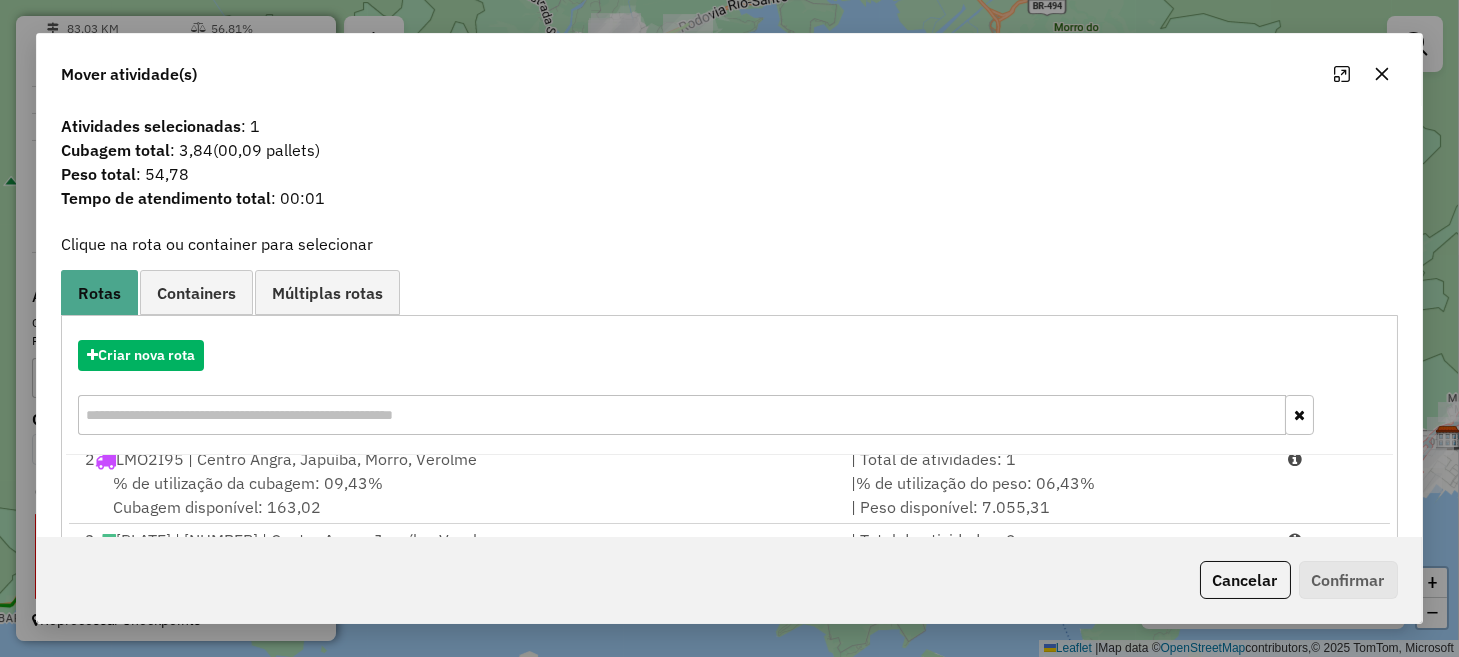 scroll, scrollTop: 246, scrollLeft: 0, axis: vertical 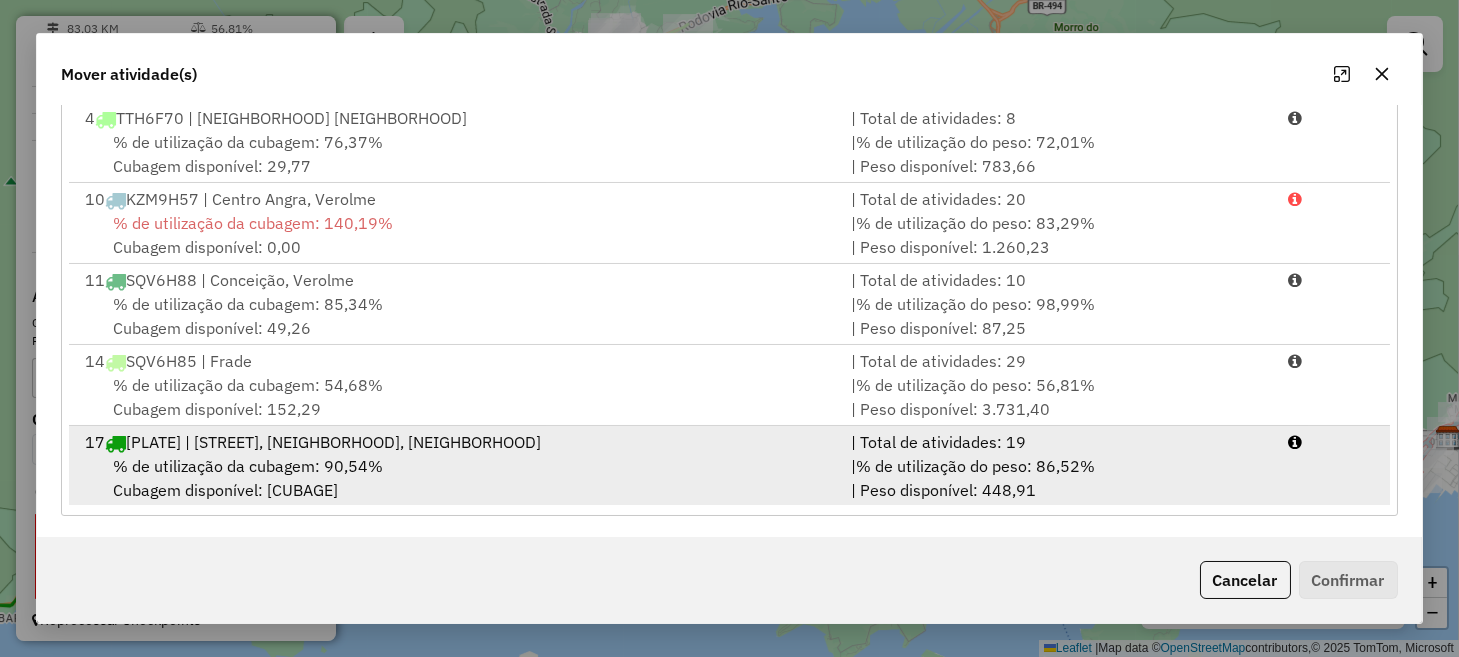 click on "% de utilização da cubagem: 90,54%  Cubagem disponível: 11,92" at bounding box center [455, 478] 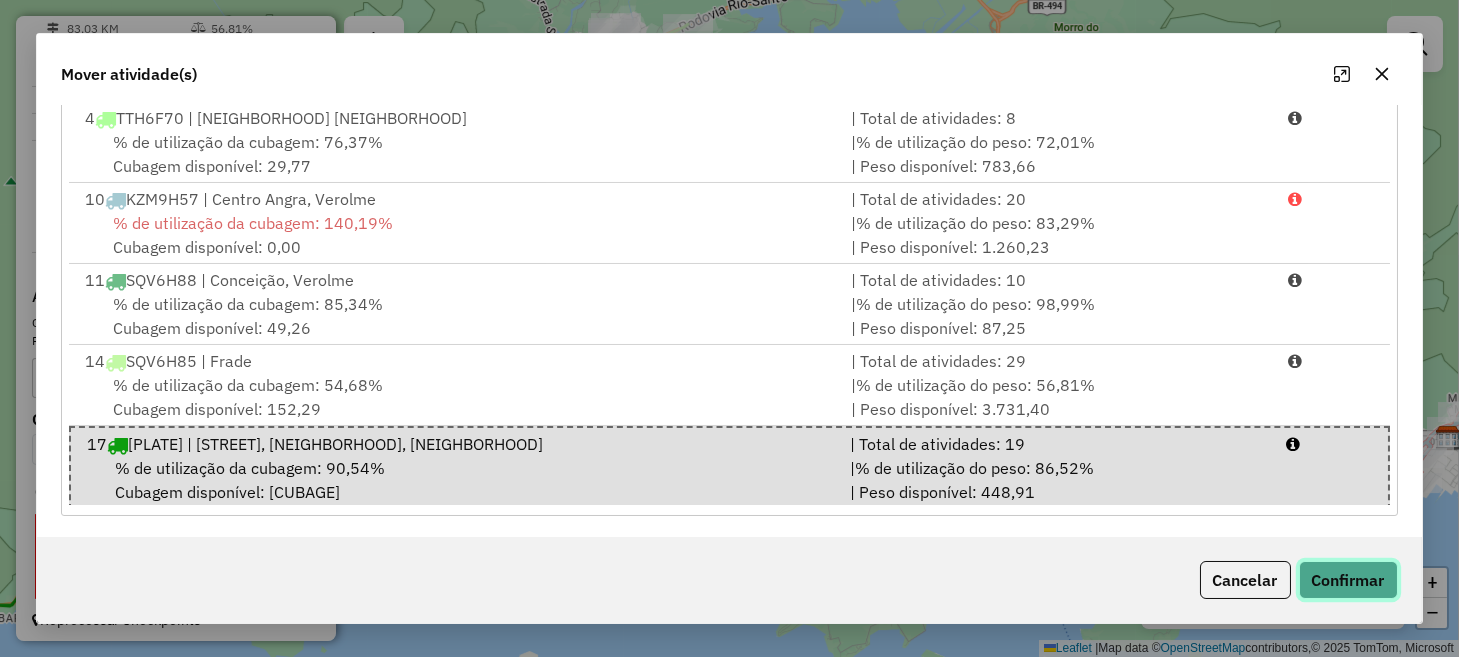 click on "Confirmar" 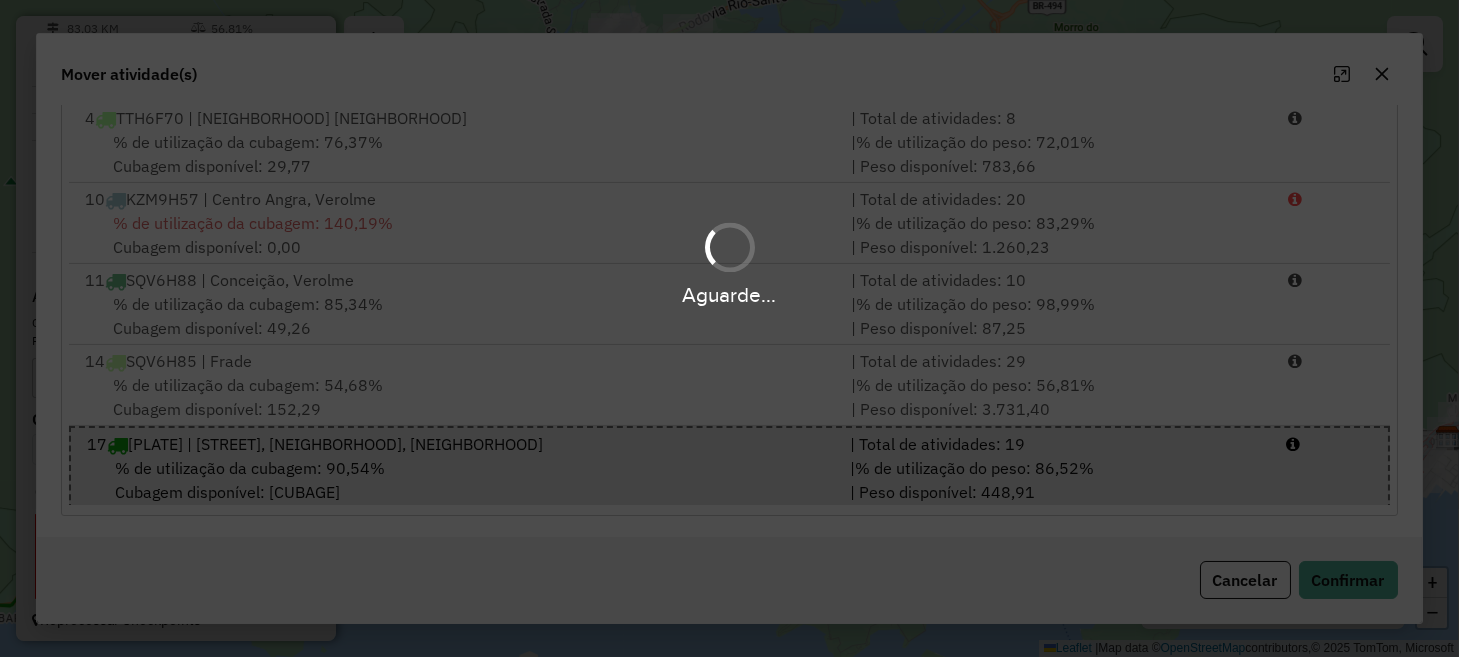 scroll, scrollTop: 0, scrollLeft: 0, axis: both 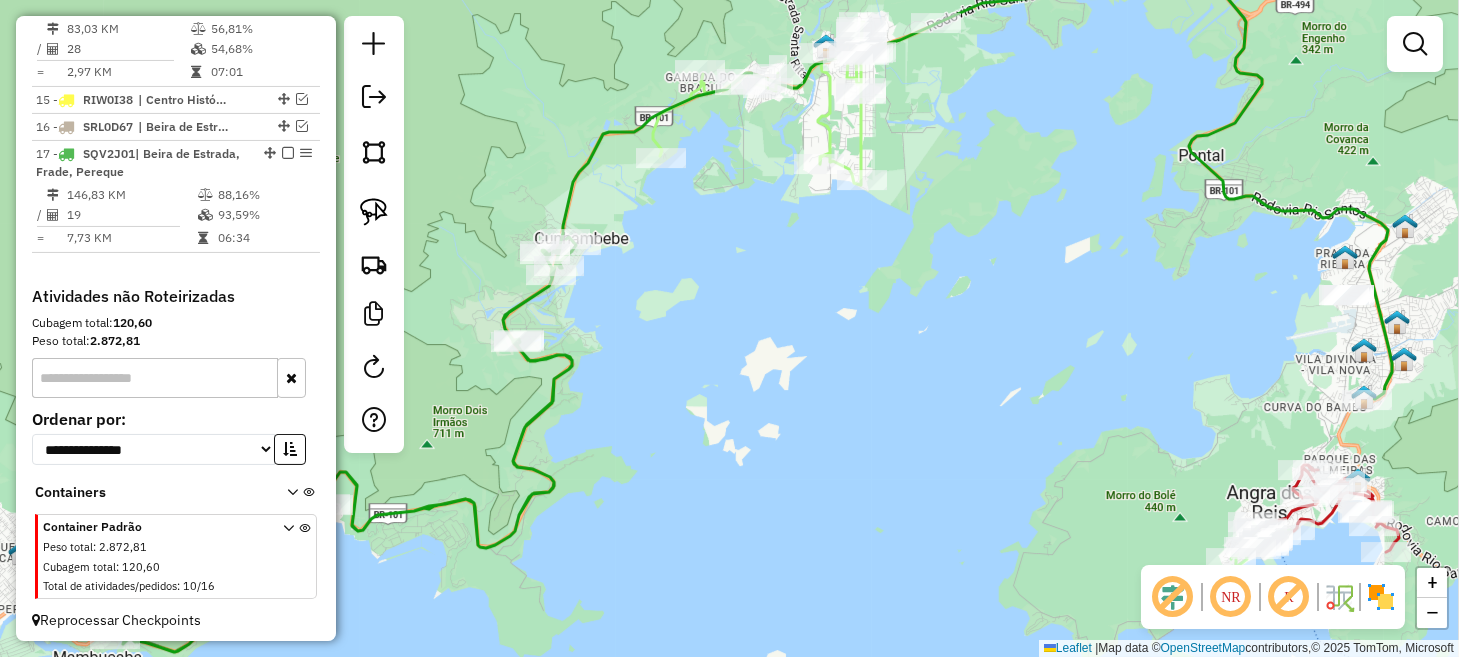 drag, startPoint x: 571, startPoint y: 319, endPoint x: 830, endPoint y: 306, distance: 259.32605 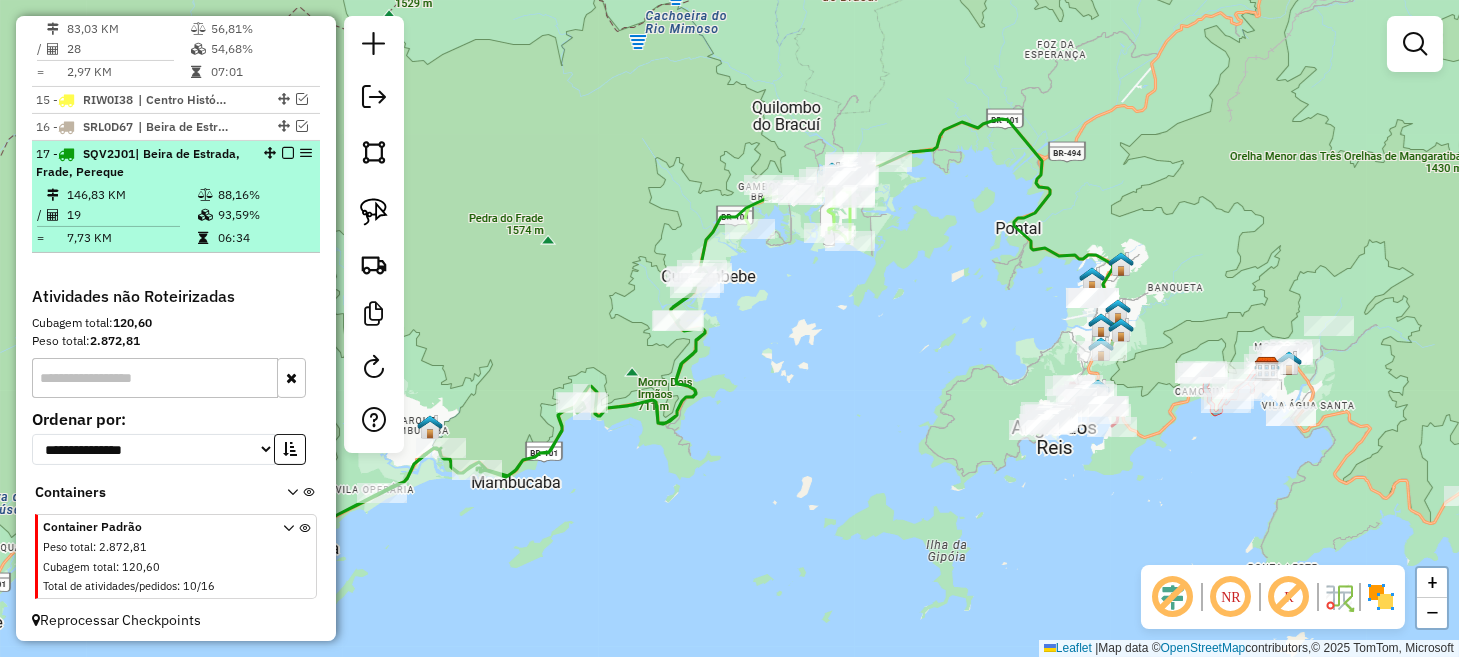 click at bounding box center [288, 153] 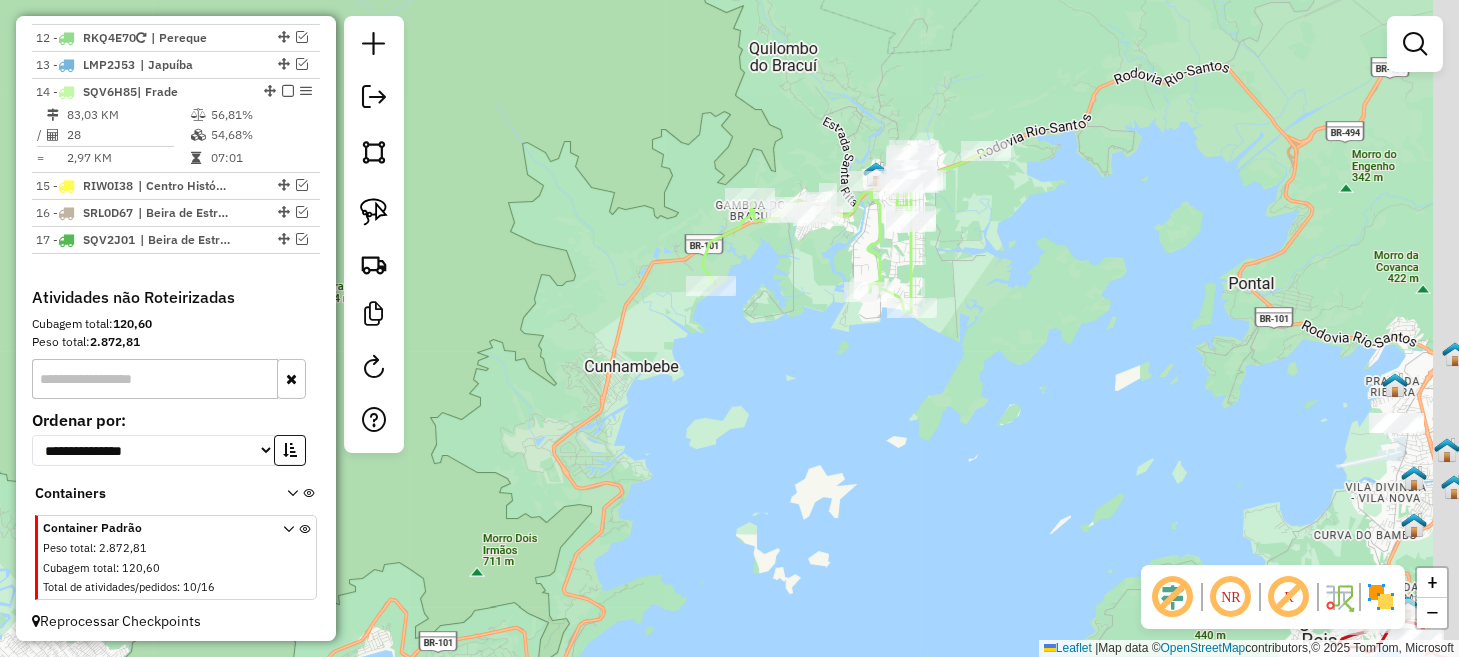 drag, startPoint x: 1070, startPoint y: 218, endPoint x: 981, endPoint y: 355, distance: 163.37074 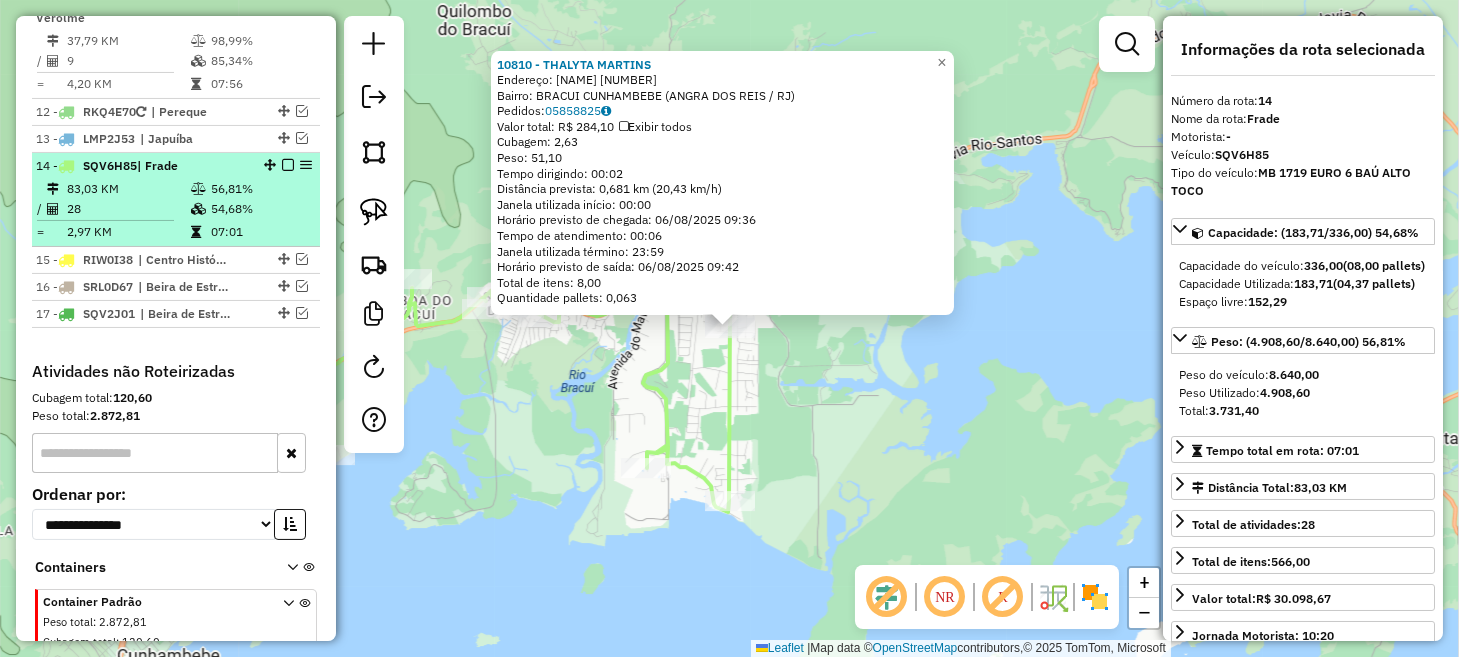 scroll, scrollTop: 1497, scrollLeft: 0, axis: vertical 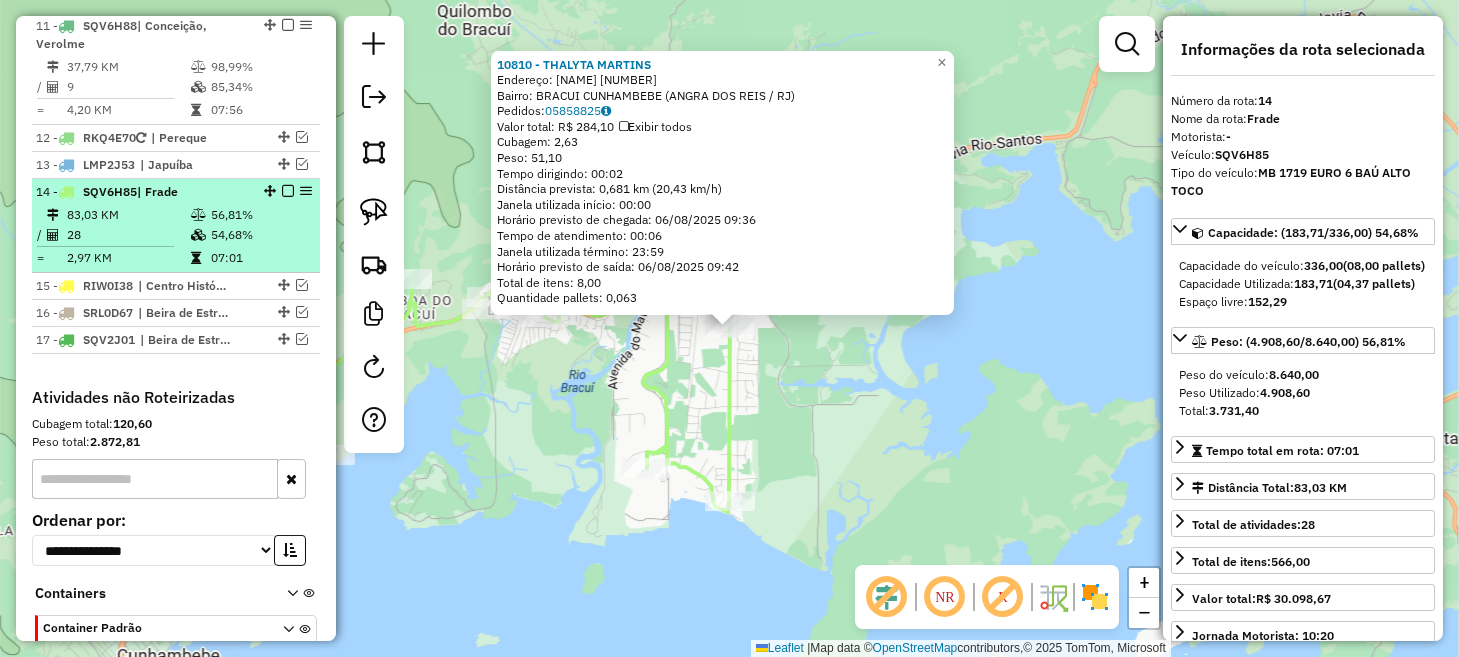 click at bounding box center [288, 191] 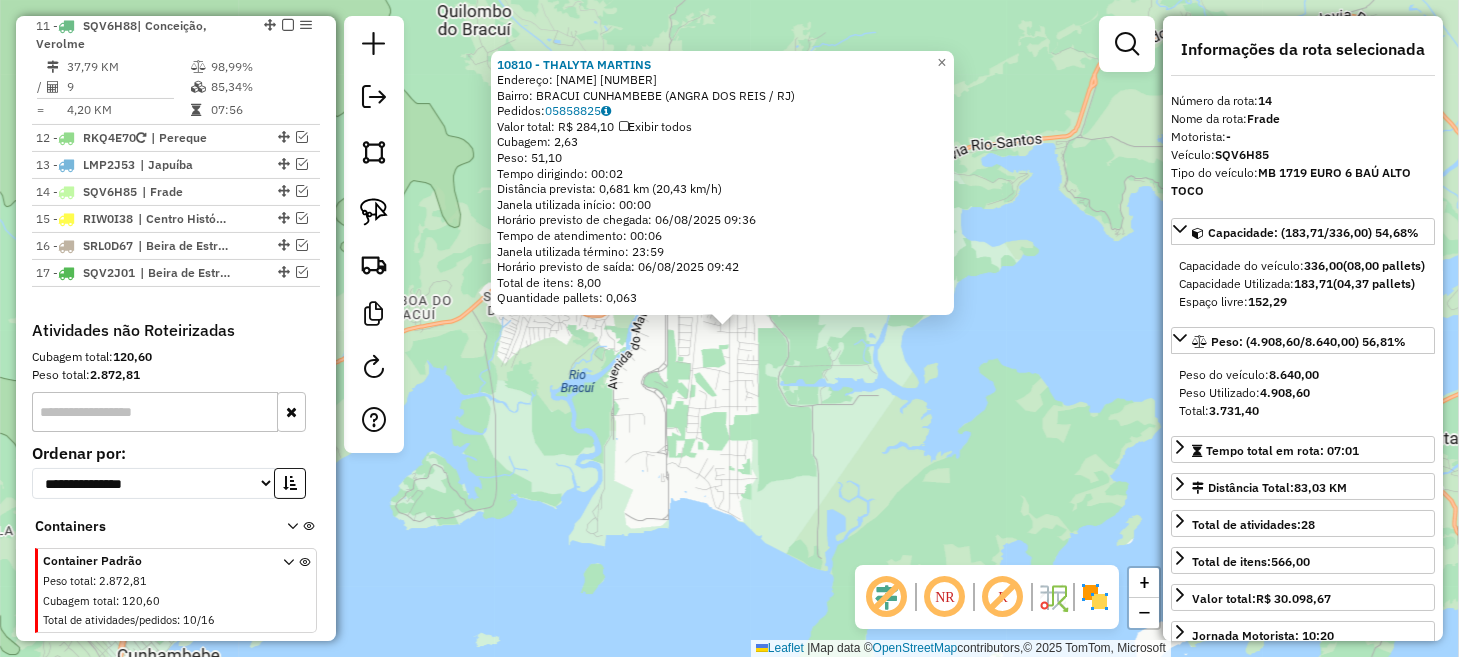 click on "[NUMBER] - [NAME] [LAST_NAME]  Endereço:  [STREET] [NUMBER]   Bairro: [NEIGHBORHOOD]  [NEIGHBORHOOD] ([CITY] / [STATE])   Pedidos:  [ORDER_ID]   Valor total: R$ 284,10   Exibir todos   Cubagem: 2,63  Peso: 51,10  Tempo dirigindo: 00:02   Distância prevista: 0,681 km (20,43 km/h)   Janela utilizada início: 00:00   Horário previsto de chegada: 06/08/2025 09:36   Tempo de atendimento: 00:06   Janela utilizada término: 23:59   Horário previsto de saída: 06/08/2025 09:42   Total de itens: 8,00   Quantidade pallets: 0,063  × Janela de atendimento Grade de atendimento Capacidade Transportadoras Veículos Cliente Pedidos  Rotas Selecione os dias de semana para filtrar as janelas de atendimento  Seg   Ter   Qua   Qui   Sex   Sáb   Dom  Informe o período da janela de atendimento: De: Até:  Filtrar exatamente a janela do cliente  Considerar janela de atendimento padrão  Selecione os dias de semana para filtrar as grades de atendimento  Seg   Ter   Qua   Qui   Sex   Sáb   Dom   Clientes fora do dia de atendimento selecionado" 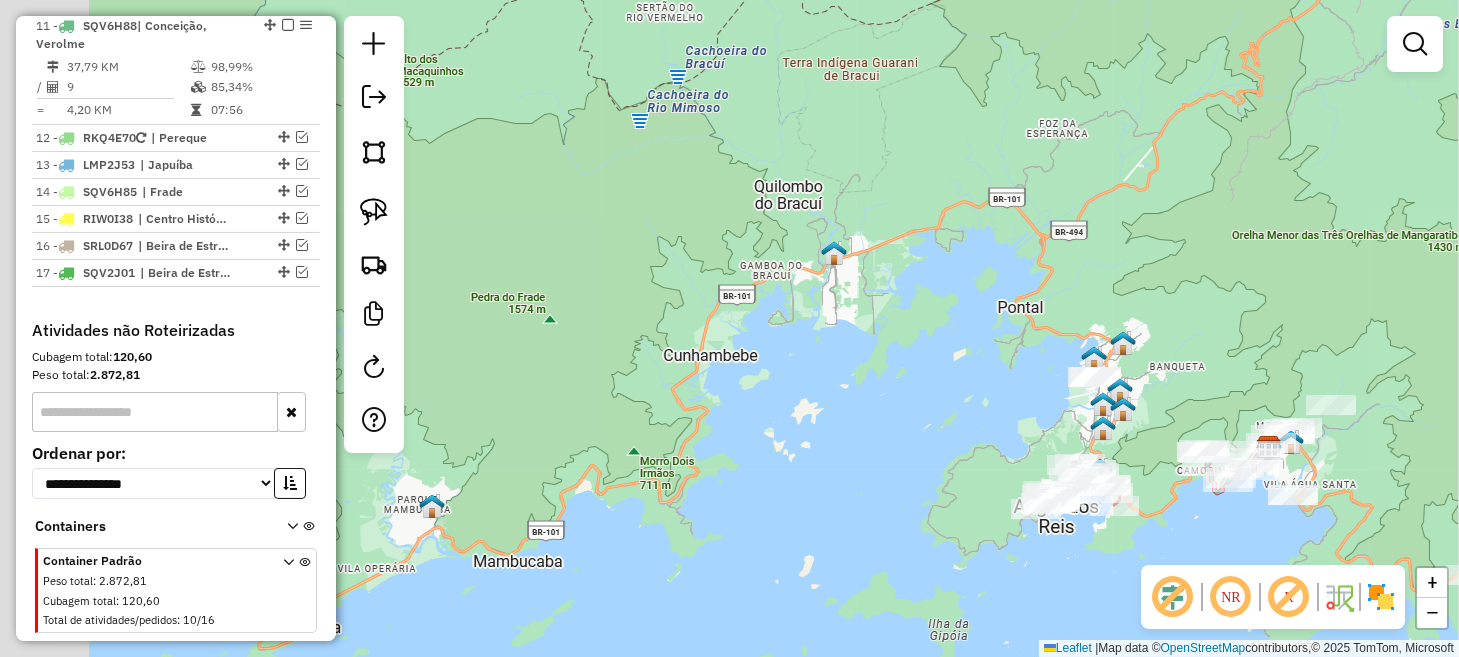drag, startPoint x: 702, startPoint y: 542, endPoint x: 923, endPoint y: 388, distance: 269.36407 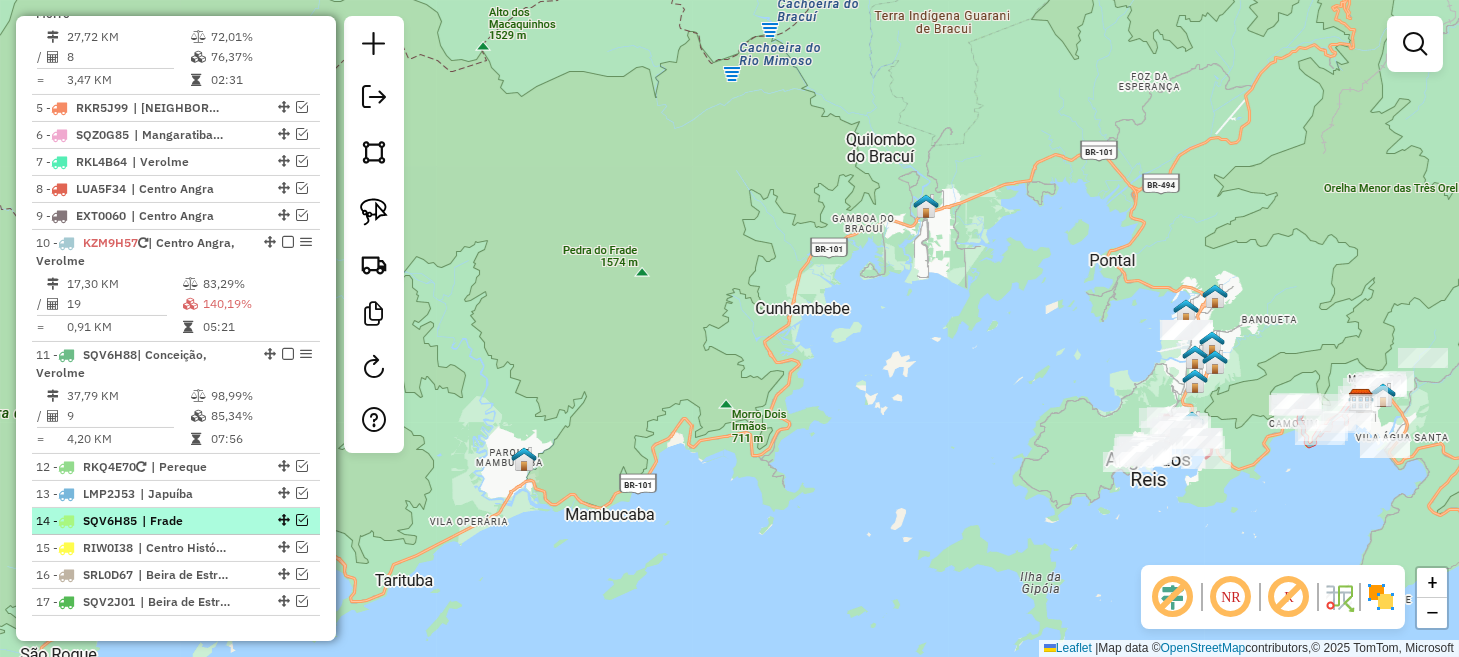 scroll, scrollTop: 1197, scrollLeft: 0, axis: vertical 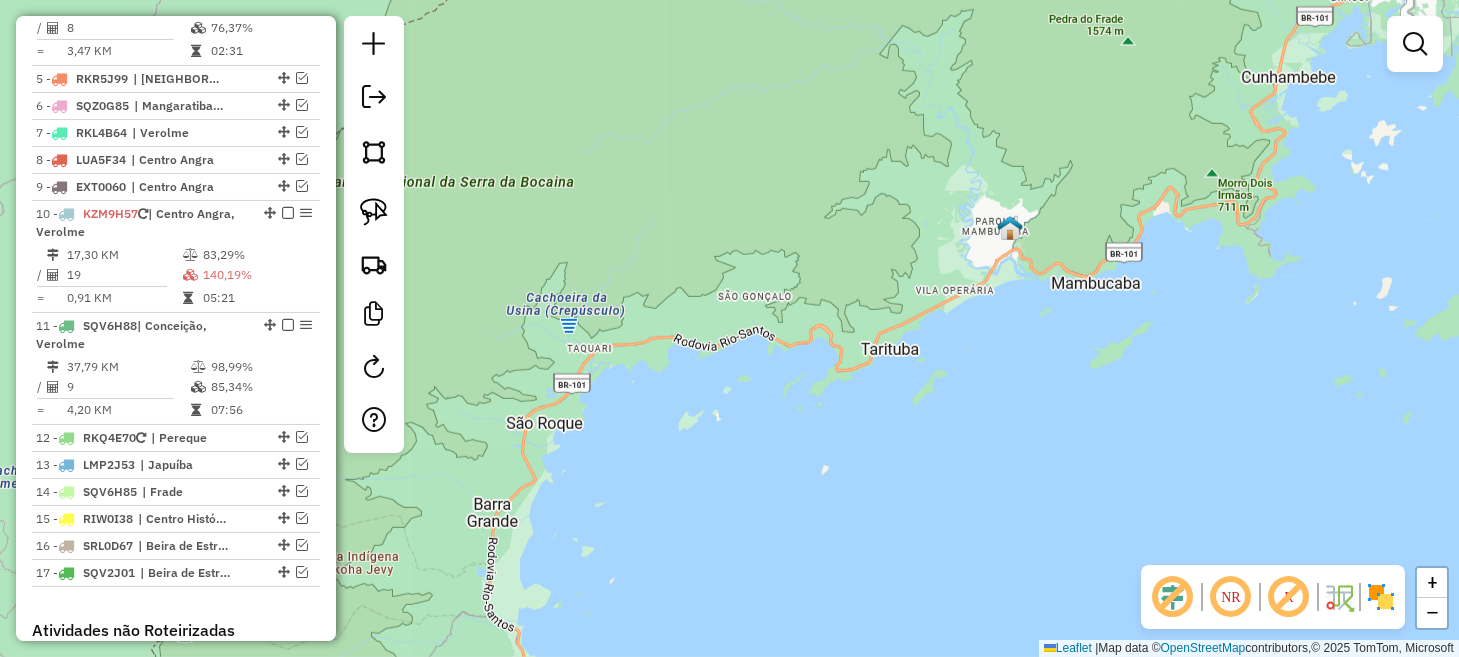 drag, startPoint x: 517, startPoint y: 628, endPoint x: 896, endPoint y: 403, distance: 440.75616 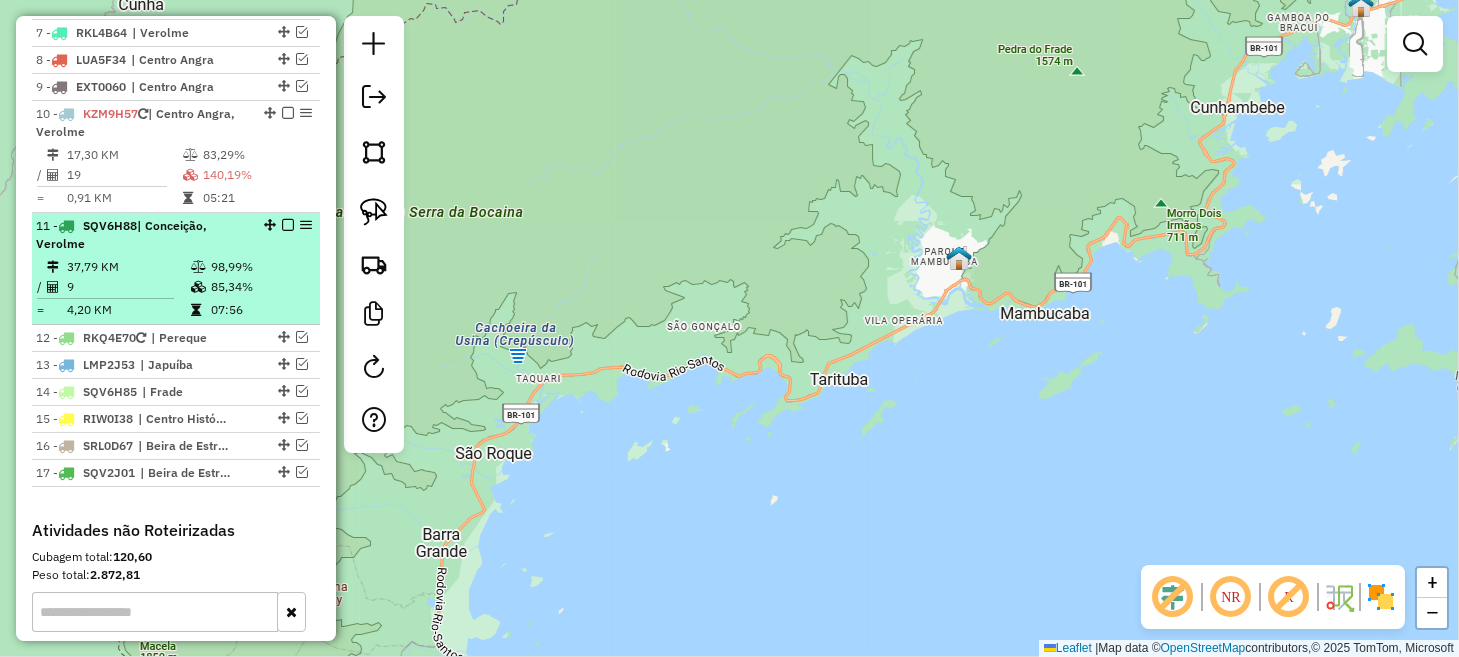 scroll, scrollTop: 1397, scrollLeft: 0, axis: vertical 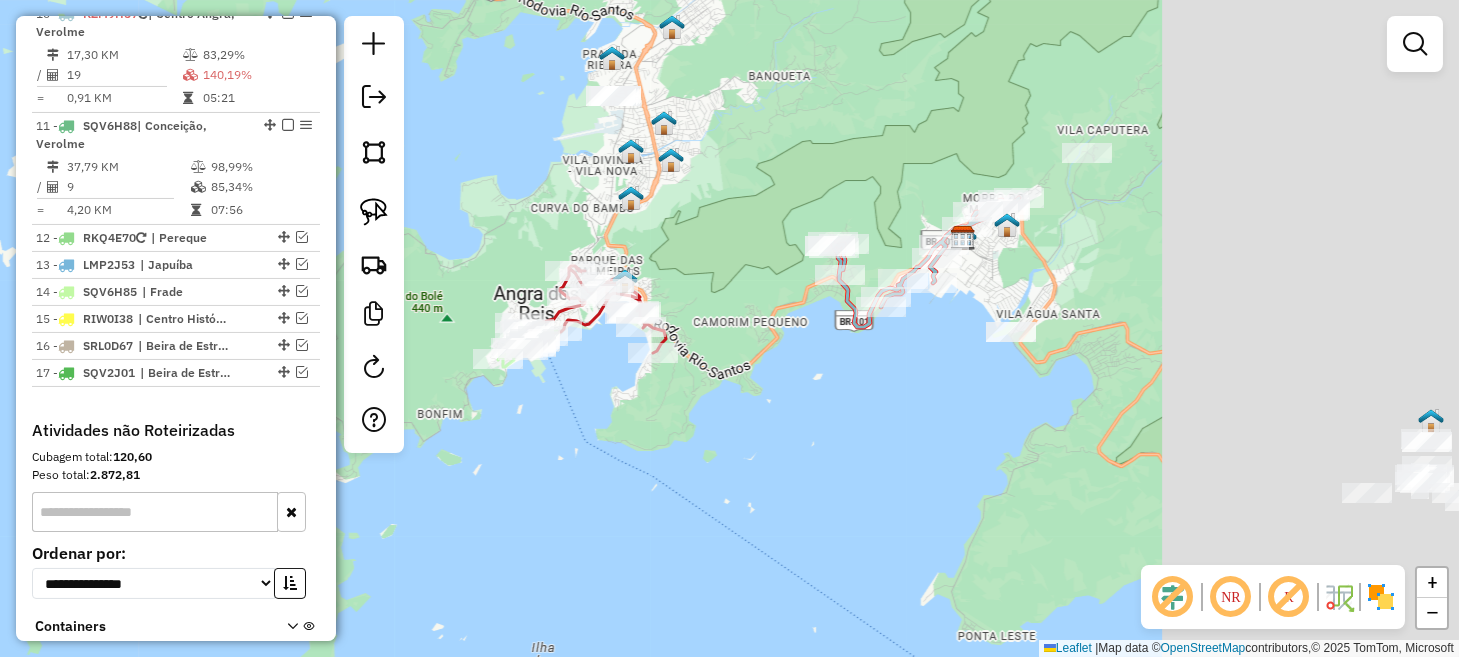 drag, startPoint x: 1075, startPoint y: 203, endPoint x: 611, endPoint y: 194, distance: 464.08728 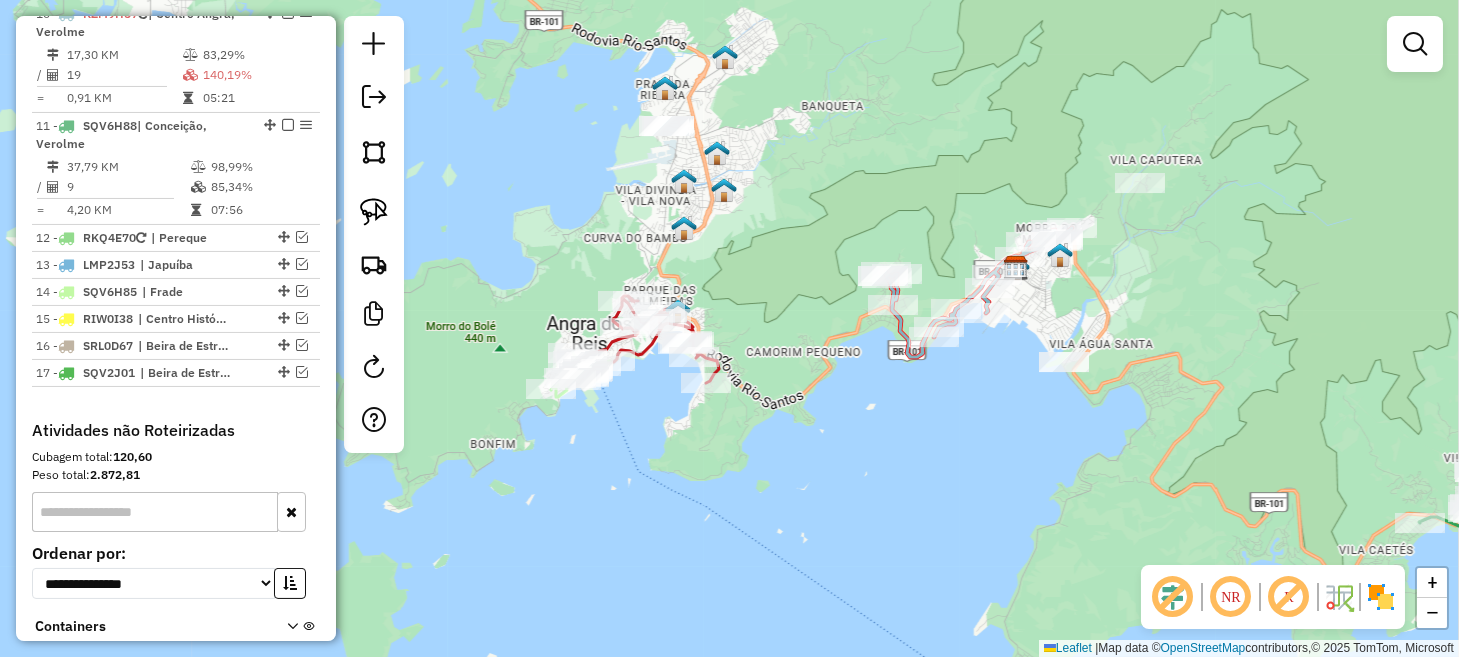 drag, startPoint x: 1161, startPoint y: 287, endPoint x: 1401, endPoint y: 323, distance: 242.68498 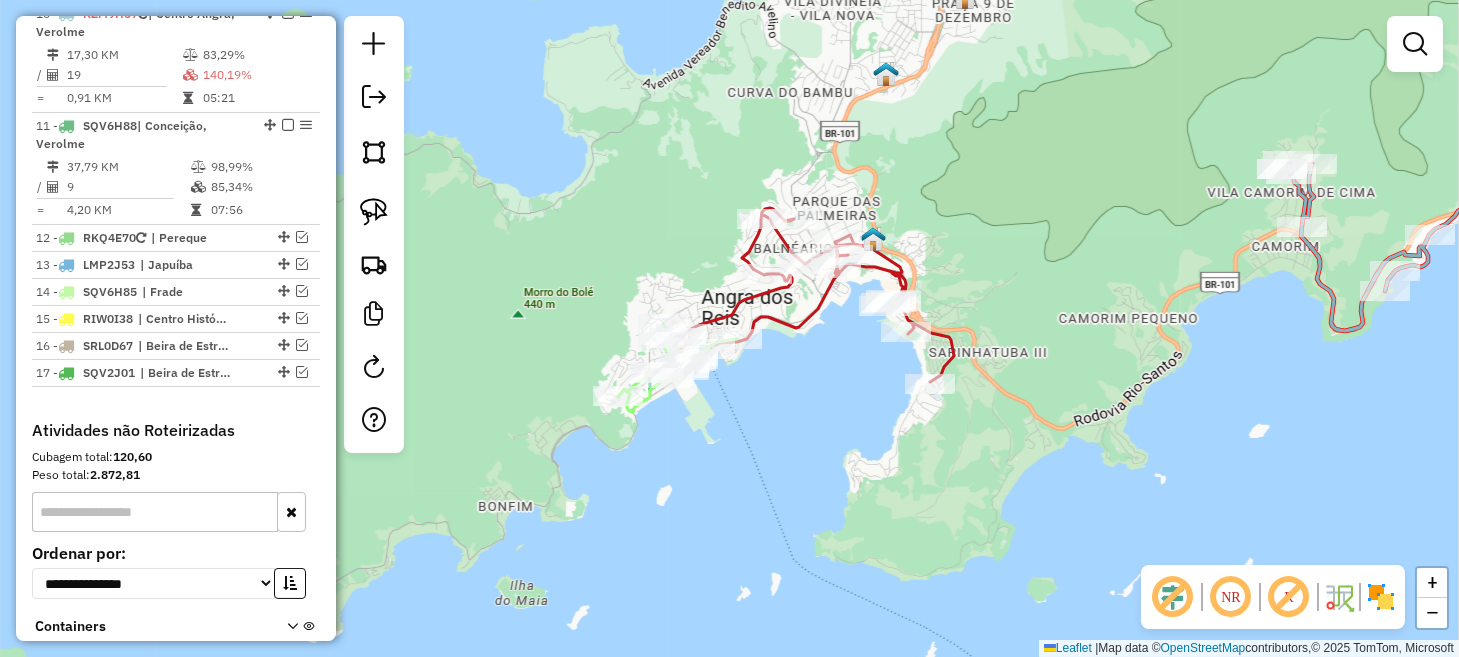 drag, startPoint x: 621, startPoint y: 439, endPoint x: 761, endPoint y: 403, distance: 144.55449 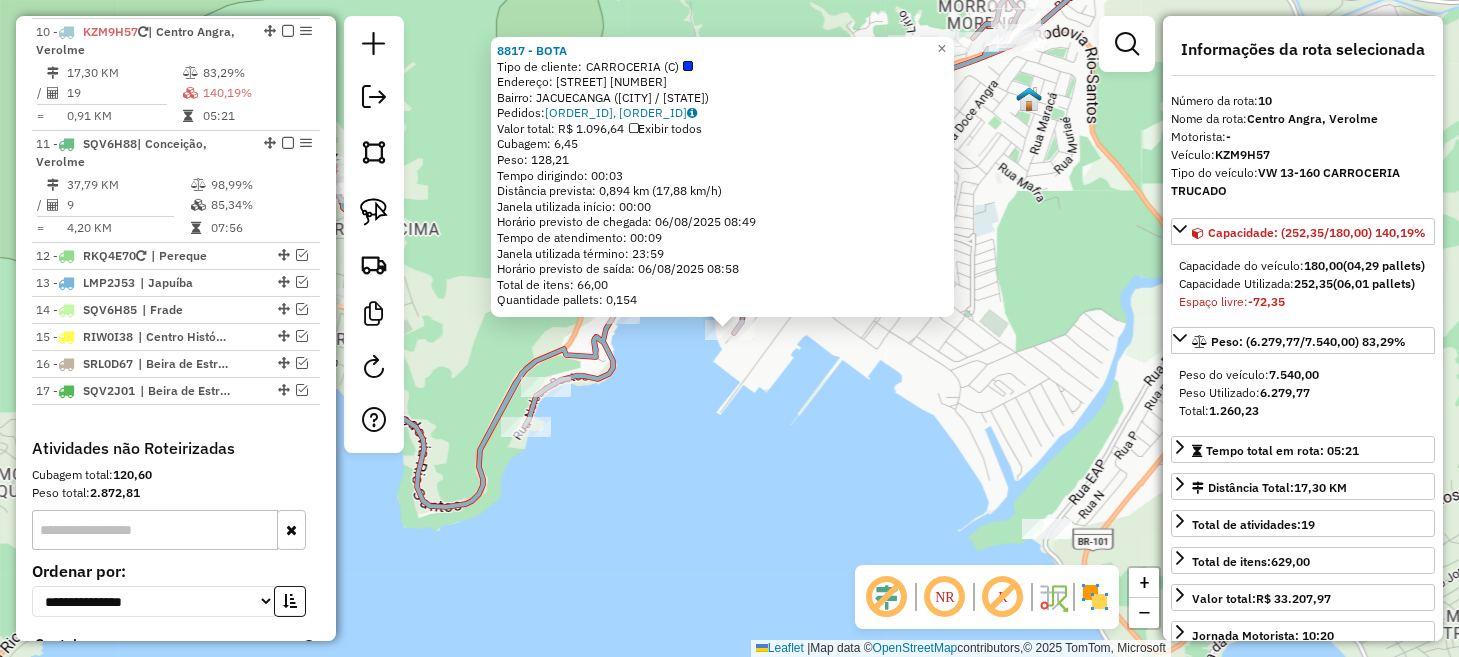 scroll, scrollTop: 1379, scrollLeft: 0, axis: vertical 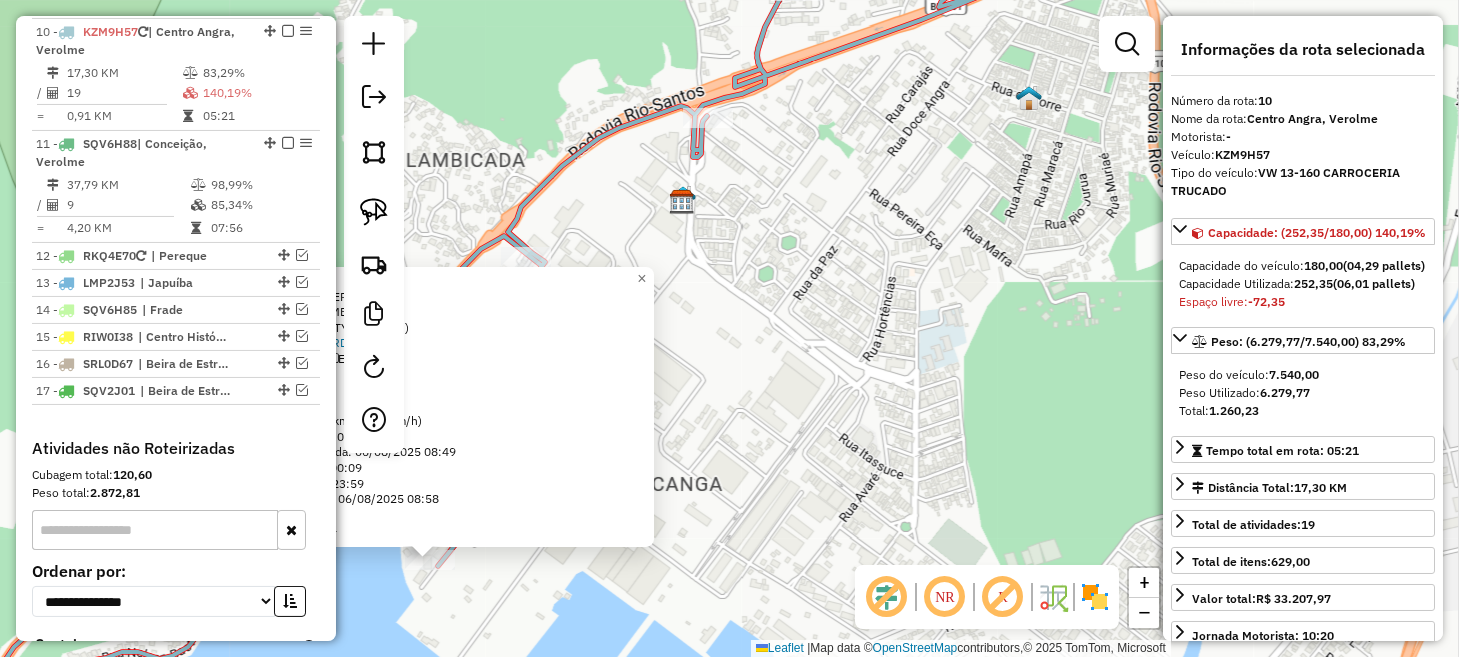drag, startPoint x: 1030, startPoint y: 96, endPoint x: 926, endPoint y: 379, distance: 301.50455 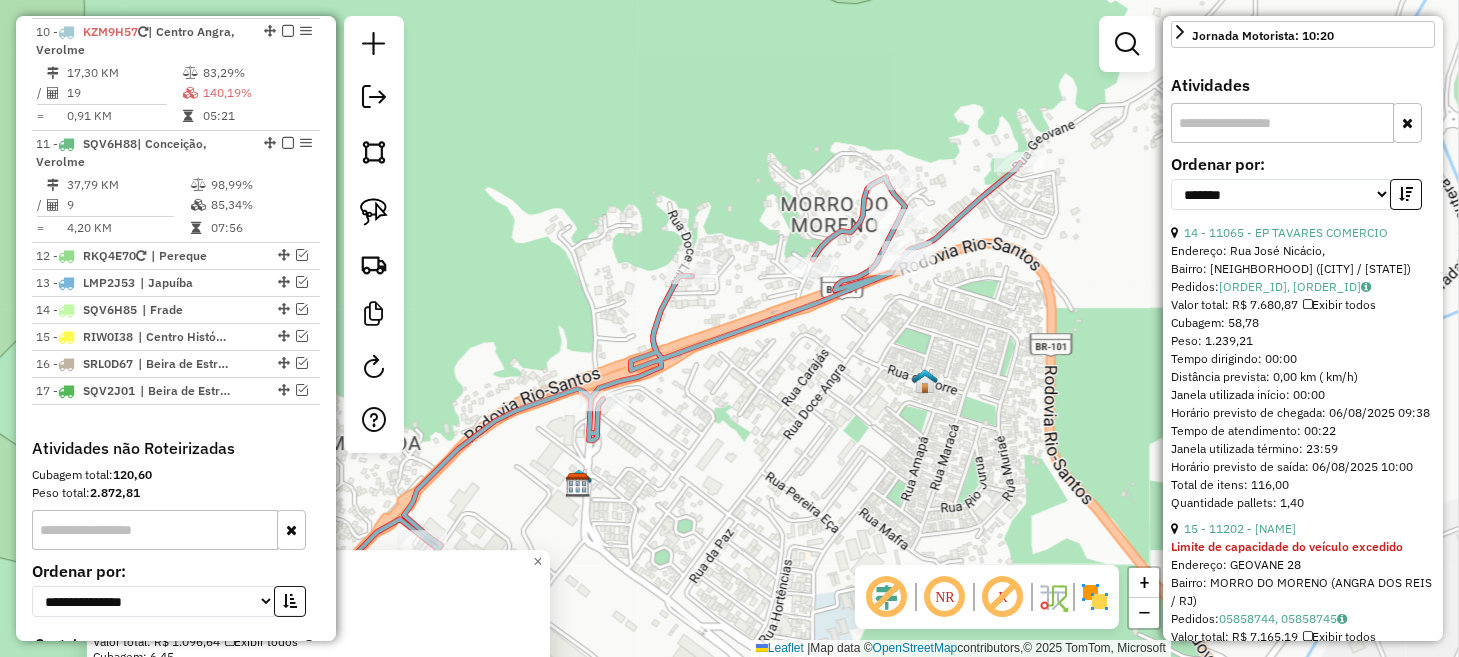 scroll, scrollTop: 700, scrollLeft: 0, axis: vertical 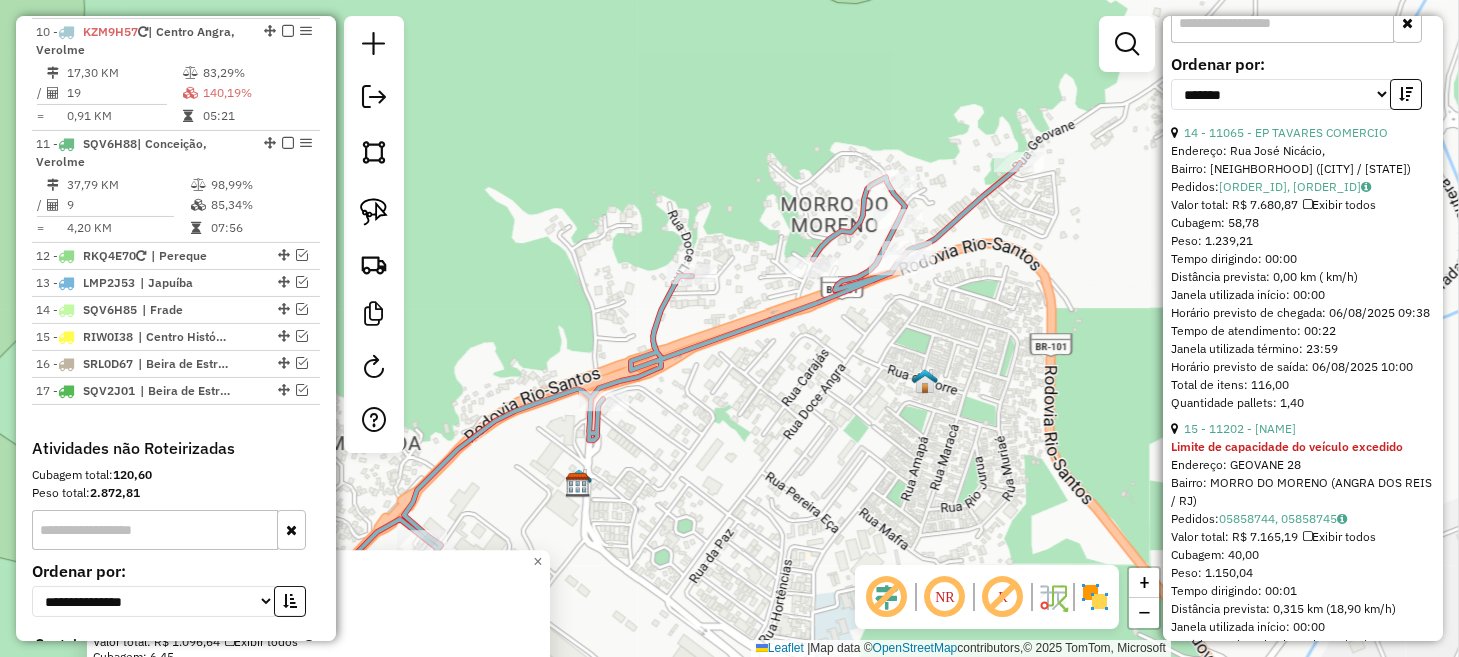 click on "8817 - [NAME]  Tipo de cliente:   CARROCERIA (C)   Endereço:  [NAME] [NUMBER]   Bairro: [NEIGHBORHOOD] ([CITY] / [STATE])   Pedidos:  05858641, 05858647   Valor total: R$ 1.096,64   Exibir todos   Cubagem: 6,45  Peso: 128,21  Tempo dirigindo: 00:03   Distância prevista: 0,894 km (17,88 km/h)   Janela utilizada início: 00:00   Horário previsto de chegada: 06/08/2025 08:49   Tempo de atendimento: 00:09   Janela utilizada término: 23:59   Horário previsto de saída: 06/08/2025 08:58   Total de itens: 66,00   Quantidade pallets: 0,154  × Janela de atendimento Grade de atendimento Capacidade Transportadoras Veículos Cliente Pedidos  Rotas Selecione os dias de semana para filtrar as janelas de atendimento  Seg   Ter   Qua   Qui   Sex   Sáb   Dom  Informe o período da janela de atendimento: De: Até:  Filtrar exatamente a janela do cliente  Considerar janela de atendimento padrão  Selecione os dias de semana para filtrar as grades de atendimento  Seg   Ter   Qua   Qui   Sex   Sáb   Dom   De:  +" 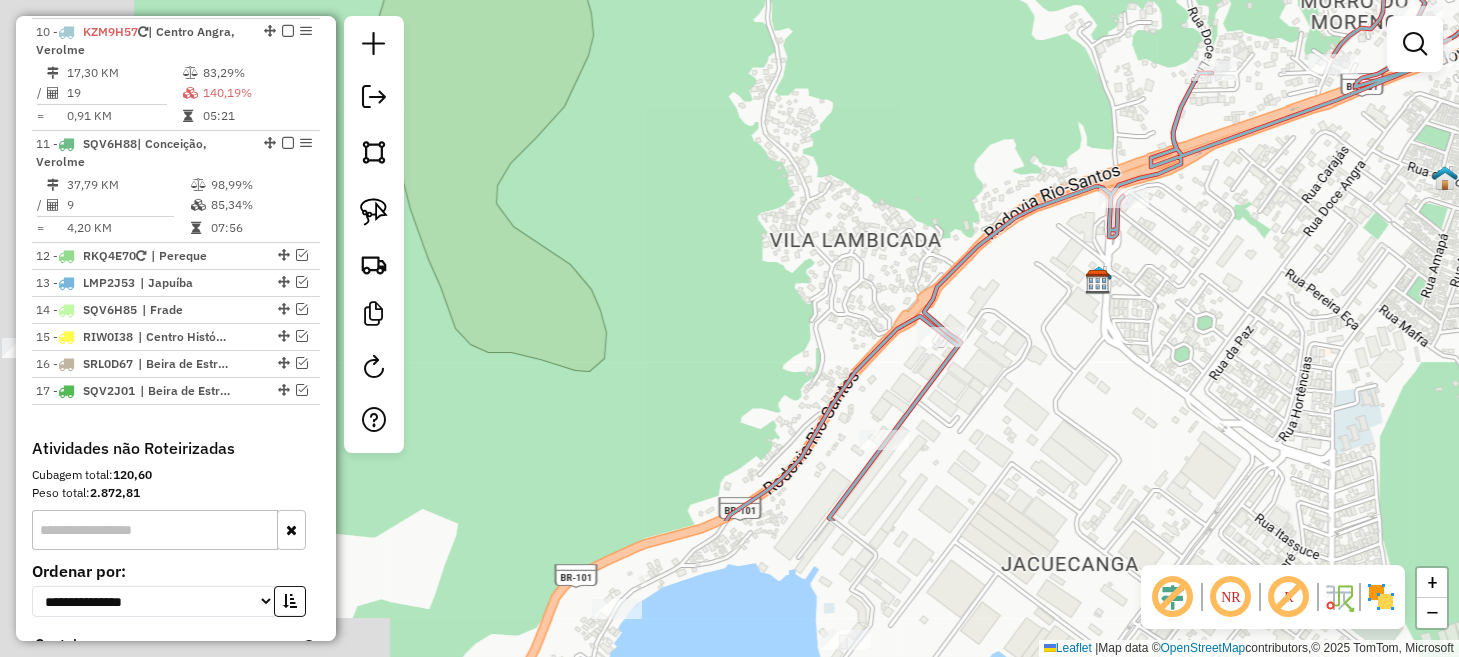 drag, startPoint x: 1002, startPoint y: 337, endPoint x: 1385, endPoint y: 186, distance: 411.69162 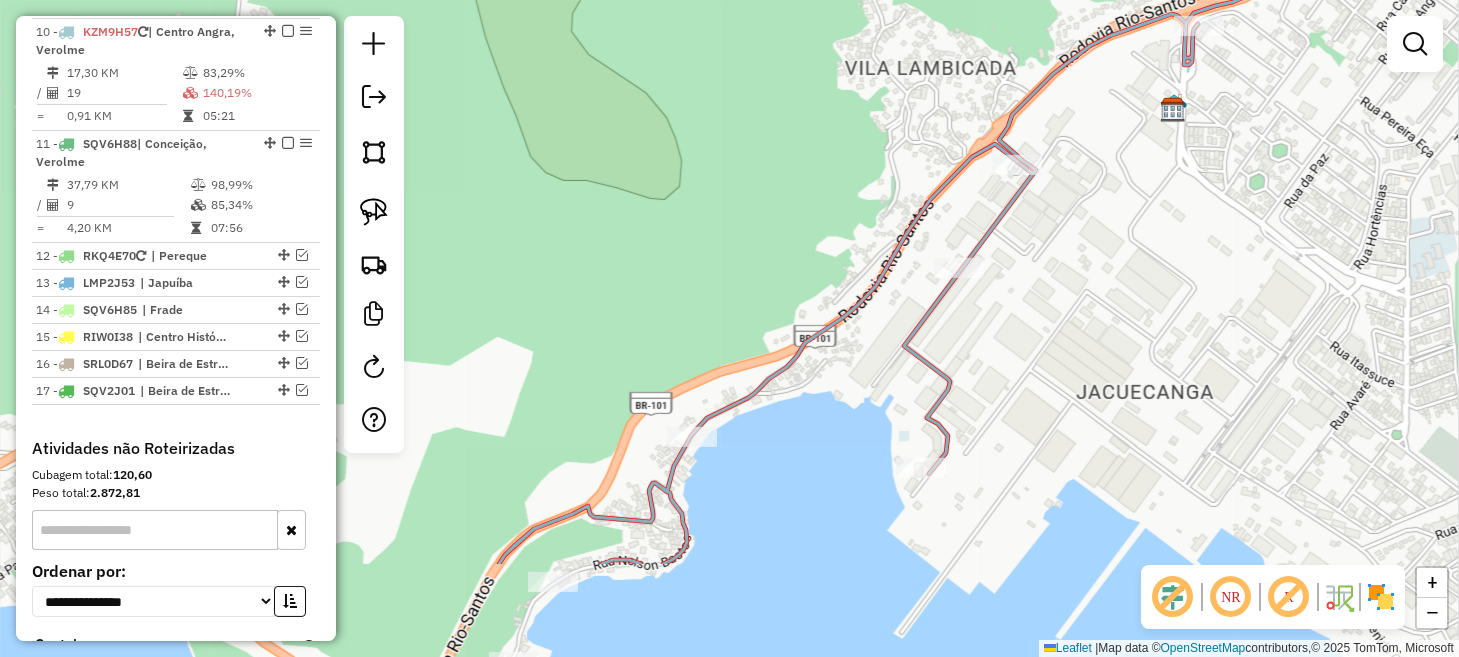 drag, startPoint x: 1018, startPoint y: 514, endPoint x: 1120, endPoint y: 312, distance: 226.29184 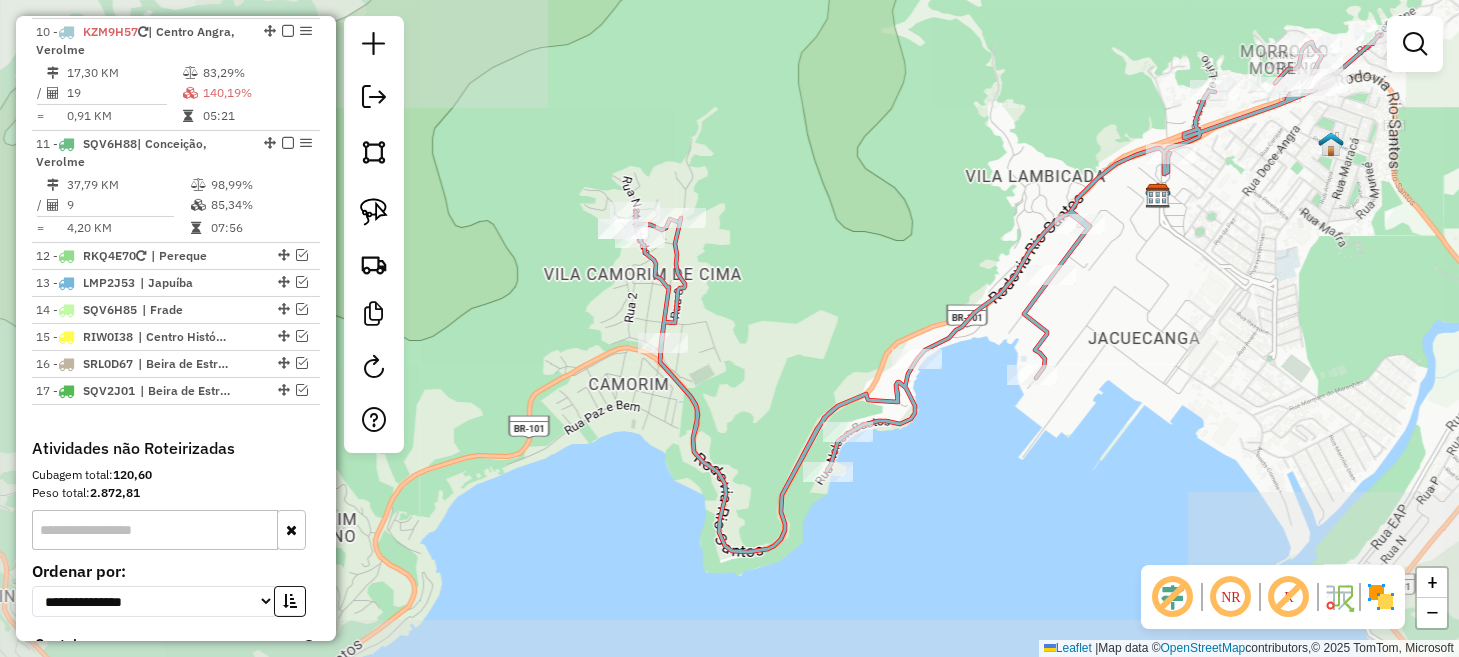 drag, startPoint x: 942, startPoint y: 447, endPoint x: 989, endPoint y: 379, distance: 82.661964 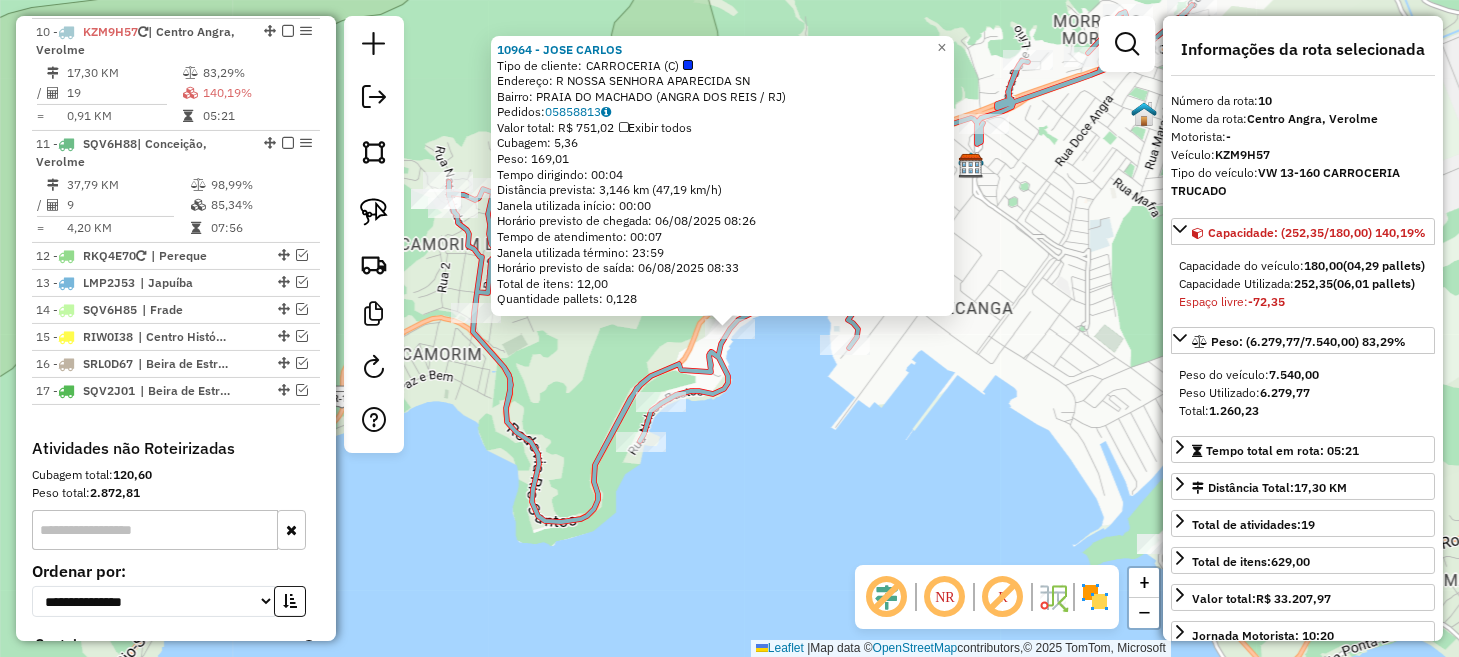click on "10964 - JOSE CARLOS Tipo de cliente: CARROCERIA (C) Endereço: R NOSSA SENHORA APARECIDA SN Bairro: PRAIA DO MACHADO ([CITY] / [STATE]) Pedidos: 05858813 Valor total: R$ 751,02 Exibir todos Cubagem: 5,36 Peso: 169,01 Tempo dirigindo: 00:04 Distância prevista: 3,146 km (47,19 km/h) Janela utilizada início: 00:00 Horário previsto de chegada: 06/08/2025 08:26 Tempo de atendimento: 00:07 Janela utilizada término: 23:59 Horário previsto de saída: 06/08/2025 08:33 Total de itens: 12,00 Quantidade pallets: 0,128 × Janela de atendimento Grade de atendimento Capacidade Transportadoras Veículos Cliente Pedidos Rotas Selecione os dias de semana para filtrar as janelas de atendimento Seg Ter Qua Qui Sex Sáb Dom Informe o período da janela de atendimento: De: Até: Filtrar exatamente a janela do cliente Considerar janela de atendimento padrão Selecione os dias de semana para filtrar as grades de atendimento Seg Ter Qua Qui Sex Sáb Dom De:" 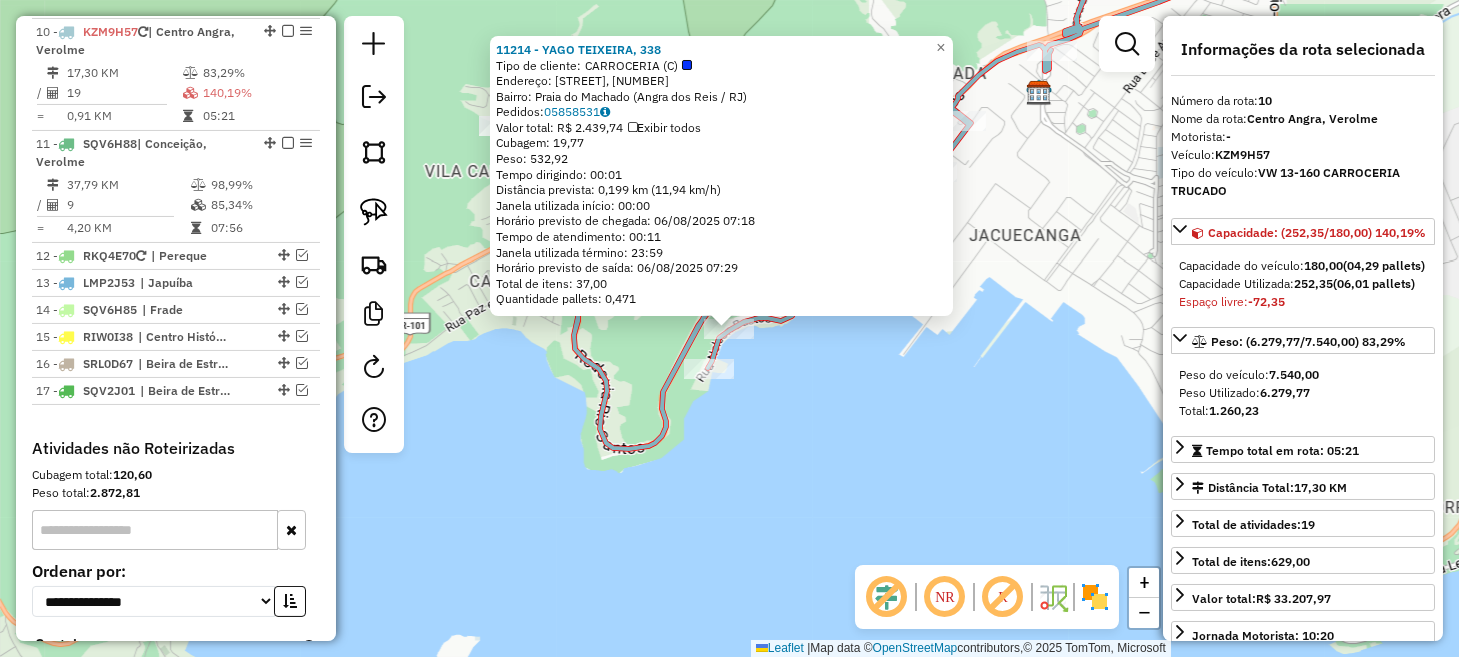 click on "[NUMBER] - [NAME] TEIXEIRA, 338  Tipo de cliente:   CARROCERIA (C)   Endereço: [STREET], 747   Bairro: Praia do Machado ([CITY] / [STATE])   Pedidos:  05858531   Valor total: R$ 2.439,74   Exibir todos   Cubagem: 19,77  Peso: 532,92  Tempo dirigindo: 00:01   Distância prevista: 0,199 km (11,94 km/h)   Janela utilizada início: 00:00   Horário previsto de chegada: 06/08/2025 07:18   Tempo de atendimento: 00:11   Janela utilizada término: 23:59   Horário previsto de saída: 06/08/2025 07:29   Total de itens: 37,00   Quantidade pallets: 0,471  × Janela de atendimento Grade de atendimento Capacidade Transportadoras Veículos Cliente Pedidos  Rotas Selecione os dias de semana para filtrar as janelas de atendimento  Seg   Ter   Qua   Qui   Sex   Sáb   Dom  Informe o período da janela de atendimento: De: Até:  Filtrar exatamente a janela do cliente  Considerar janela de atendimento padrão  Selecione os dias de semana para filtrar as grades de atendimento  Seg   Ter   Qua   Qui   Sex   Sáb   Dom   De:" 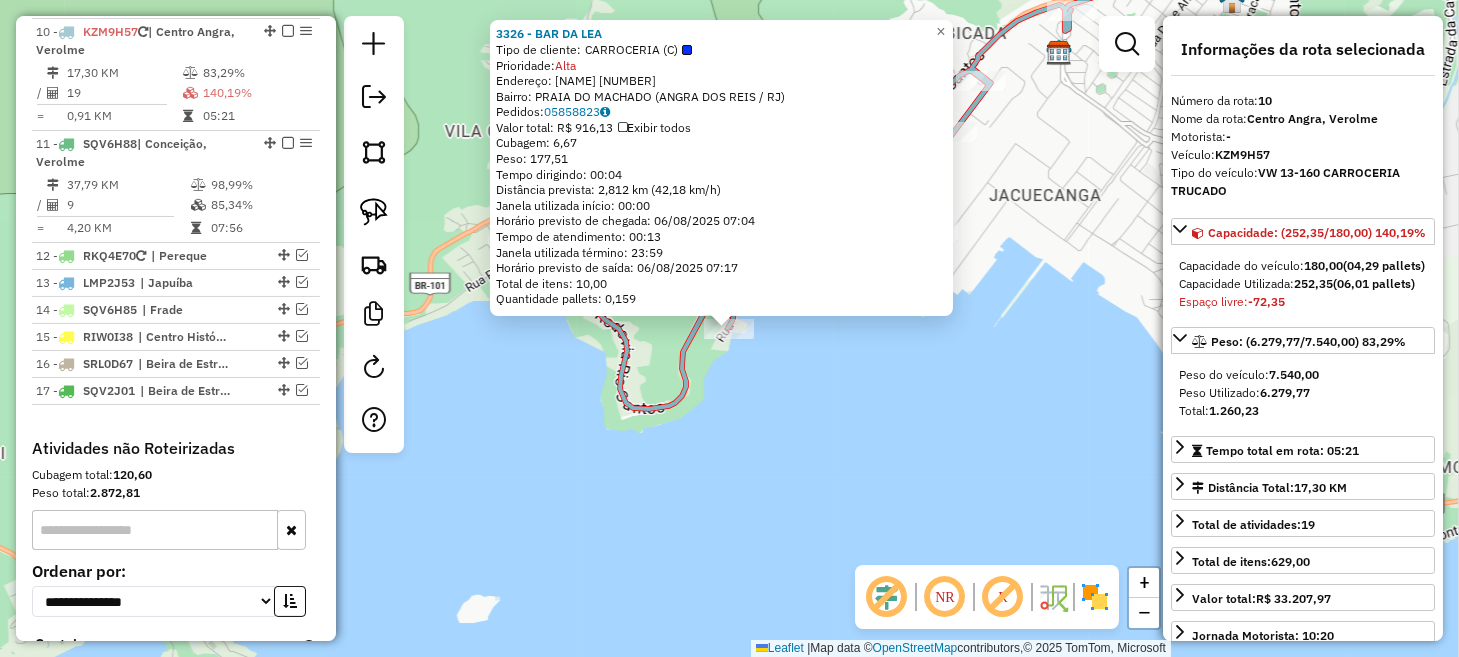 click on "[NUMBER] - [NAME] Tipo de cliente:   CARROCERIA (C)   Prioridade:  Alta  Endereço:  [STREET] [NUMBER]   Bairro: [NEIGHBORHOOD] ([CITY] / [STATE])   Pedidos:  [ORDER_ID]   Valor total: R$ [PRICE]   Exibir todos   Cubagem: [CUBAGE]  Peso: [WEIGHT]  Tempo dirigindo: [TIME]   Distância prevista: [DISTANCE] km ([SPEED])   Janela utilizada início: [TIME]   Horário previsto de chegada: [DATE] [TIME]   Tempo de atendimento: [TIME]   Janela utilizada término: [TIME]   Horário previsto de saída: [DATE] [TIME]   Total de itens: [ITEMS]   Quantidade pallets: [PALLETS]  × Janela de atendimento Grade de atendimento Capacidade Transportadoras Veículos Cliente Pedidos  Rotas Selecione os dias de semana para filtrar as janelas de atendimento  Seg   Ter   Qua   Qui   Sex   Sáb   Dom  Informe o período da janela de atendimento: De: Até:  Filtrar exatamente a janela do cliente  Considerar janela de atendimento padrão  Selecione os dias de semana para filtrar as grades de atendimento  Seg   Ter   Qua   Qui   Sex   Sáb   Dom  De:" 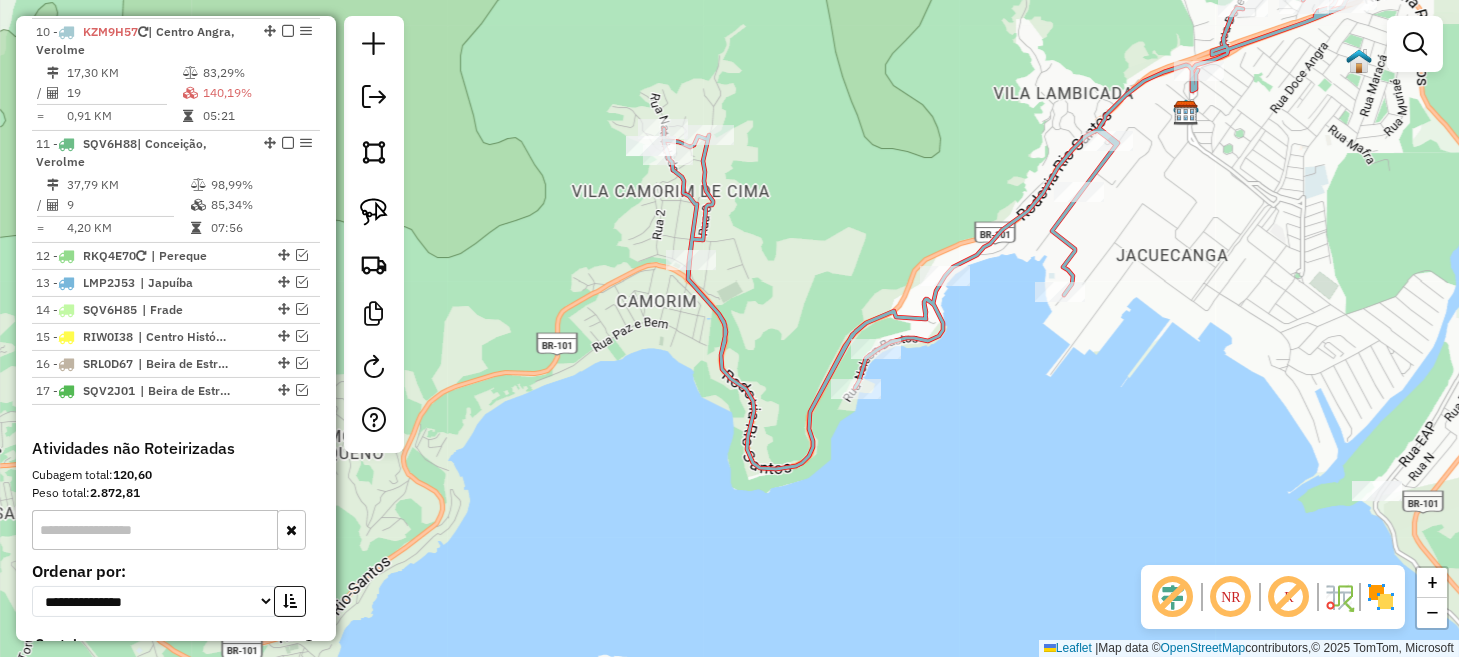 drag, startPoint x: 918, startPoint y: 418, endPoint x: 1156, endPoint y: 560, distance: 277.14255 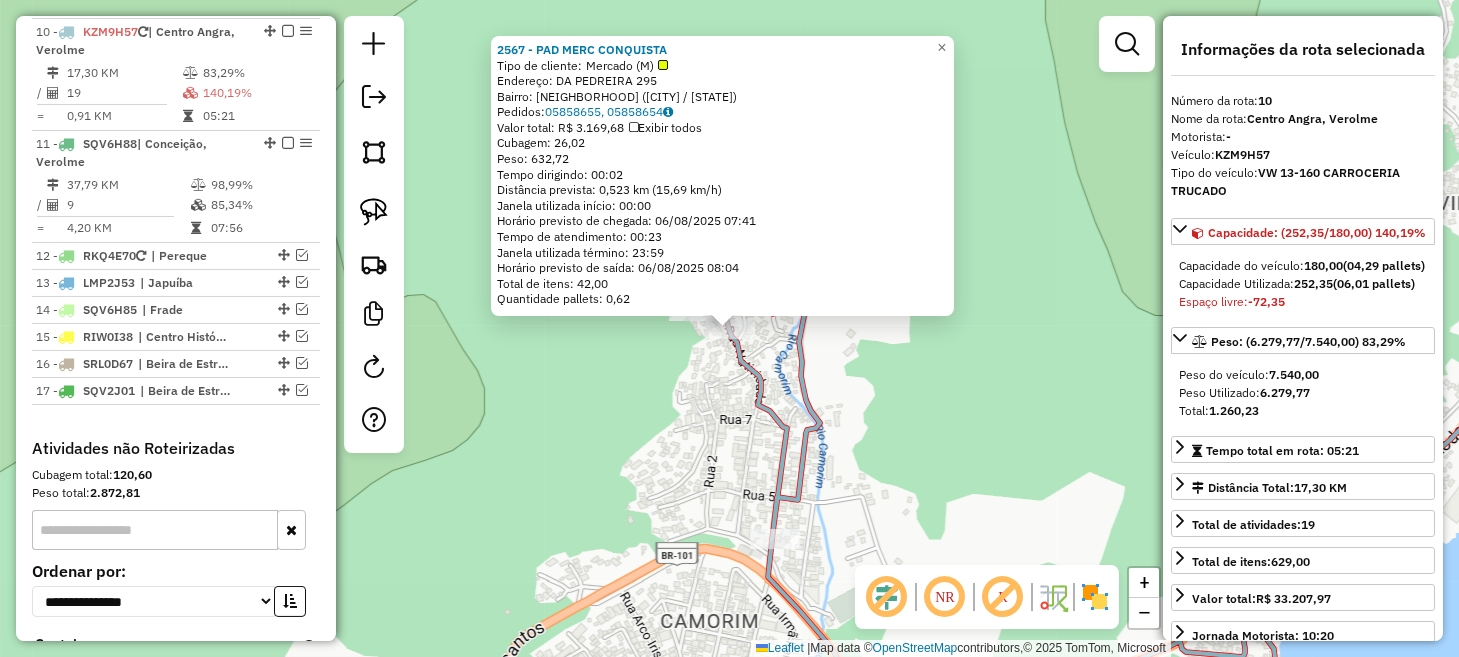 click on "[NUMBER] - [NAME]  Tipo de cliente:   [CLIENT_TYPE] (M)   Endereço:  [STREET] [NUMBER]   Bairro: [NEIGHBORHOOD] ([CITY] / [STATE])   Pedidos:  [ORDER_ID], [ORDER_ID]   Valor total: R$ [PRICE]   Exibir todos   Cubagem: [CUBAGE]  Peso: [WEIGHT]  Tempo dirigindo: [TIME]   Distância prevista: [DISTANCE] km ([SPEED])   Janela utilizada início: [TIME]   Horário previsto de chegada: [DATE] [TIME]   Tempo de atendimento: [TIME]   Janela utilizada término: [TIME]   Horário previsto de saída: [DATE] [TIME]   Total de itens: [ITEMS]   Quantidade pallets: [PALLETS]  × Janela de atendimento Grade de atendimento Capacidade Transportadoras Veículos Cliente Pedidos  Rotas Selecione os dias de semana para filtrar as janelas de atendimento  Seg   Ter   Qua   Qui   Sex   Sáb   Dom  Informe o período da janela de atendimento: De: Até:  Filtrar exatamente a janela do cliente  Considerar janela de atendimento padrão  Selecione os dias de semana para filtrar as grades de atendimento  Seg   Ter   Qua   Qui   Sex   Sáb   Dom   De:   De:" 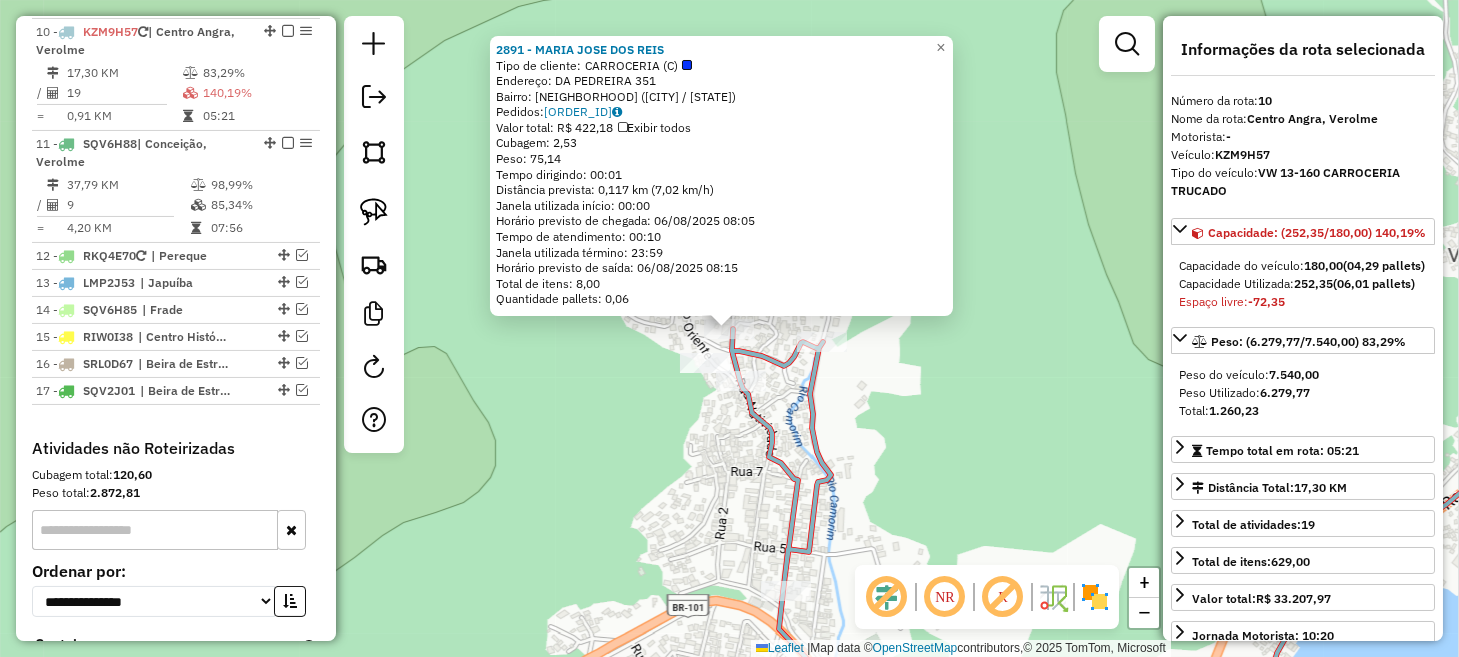 click on "[ID] - [NAME]  Tipo de cliente:   CARROCERIA (C)   Endereço:  [STREET] [NUMBER]   Bairro: [NEIGHBORHOOD] ([CITY] / [STATE])   Pedidos:  [ORDER_ID]   Valor total: R$ [PRICE]   Exibir todos   Cubagem: [CUBAGE]  Peso: [WEIGHT]  Tempo dirigindo: [TIME]   Distância prevista: [DISTANCE] ([SPEED])   Janela utilizada início: [TIME]   Horário previsto de chegada: [DATE] [TIME]   Tempo de atendimento: [TIME]   Janela utilizada término: [TIME]   Horário previsto de saída: [DATE] [TIME]   Total de itens: [ITEMS]   Quantidade pallets: [PALLETS]  × Janela de atendimento Grade de atendimento Capacidade Transportadoras Veículos Cliente Pedidos  Rotas Selecione os dias de semana para filtrar as janelas de atendimento  Seg   Ter   Qua   Qui   Sex   Sáb   Dom  Informe o período da janela de atendimento: De: Até:  Filtrar exatamente a janela do cliente  Considerar janela de atendimento padrão  Selecione os dias de semana para filtrar as grades de atendimento  Seg   Ter   Qua   Qui   Sex   Sáb   Dom   Peso mínimo:   De:  +" 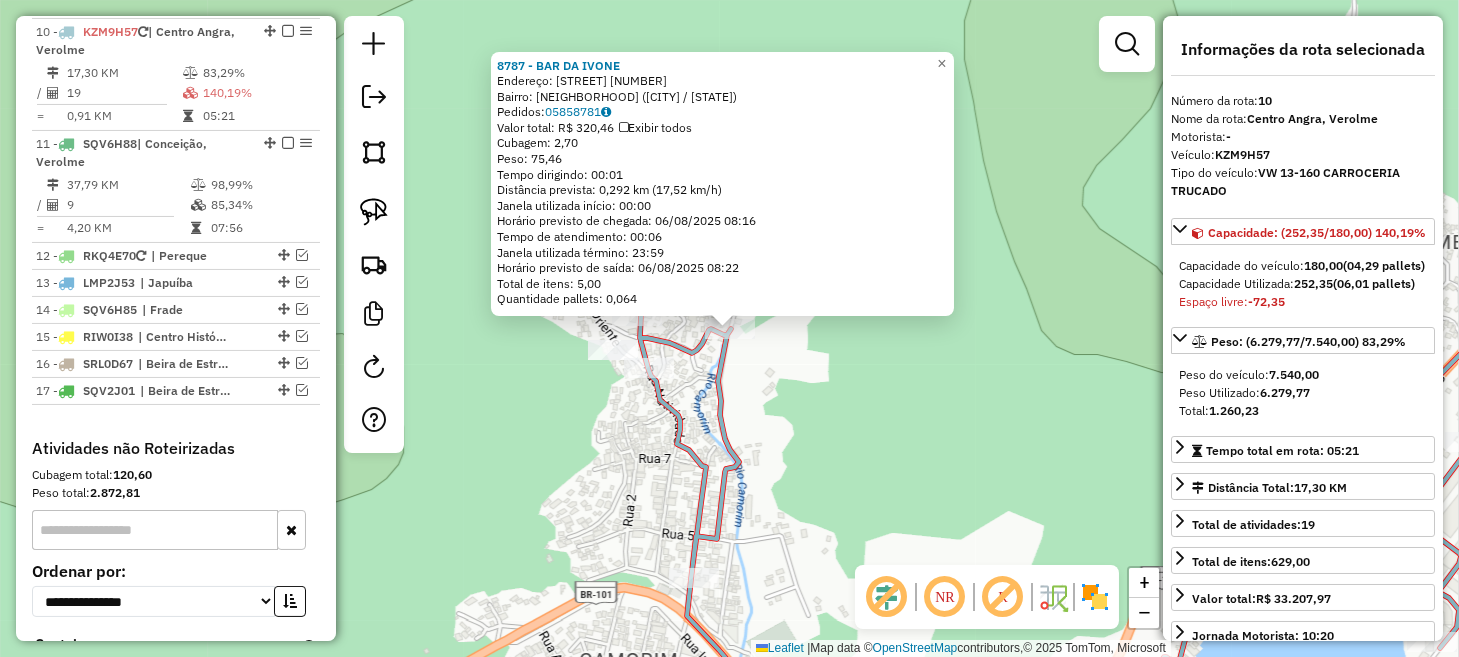click on "[NUMBER] - [NAME]  Endereço:  [STREET] [NUMBER]   Bairro: [NEIGHBORHOOD] ([CITY] / [STATE])   Pedidos:  [ORDER_ID]   Valor total: R$ [PRICE]   Exibir todos   Cubagem: [CUBAGE]  Peso: [WEIGHT]  Tempo dirigindo: [TIME]   Distância prevista: [DISTANCE] km ([SPEED])   Janela utilizada início: [TIME]   Horário previsto de chegada: [DATE] [TIME]   Tempo de atendimento: [TIME]   Janela utilizada término: [TIME]   Horário previsto de saída: [DATE] [TIME]   Total de itens: [ITEMS]   Quantidade pallets: [PALLETS]  × Janela de atendimento Grade de atendimento Capacidade Transportadoras Veículos Cliente Pedidos  Rotas Selecione os dias de semana para filtrar as janelas de atendimento  Seg   Ter   Qua   Qui   Sex   Sáb   Dom  Informe o período da janela de atendimento: De: Até:  Filtrar exatamente a janela do cliente  Considerar janela de atendimento padrão  Selecione os dias de semana para filtrar as grades de atendimento  Seg   Ter   Qua   Qui   Sex   Sáb   Dom   Considerar clientes sem dia de atendimento cadastrado  Peso mínimo:  +" 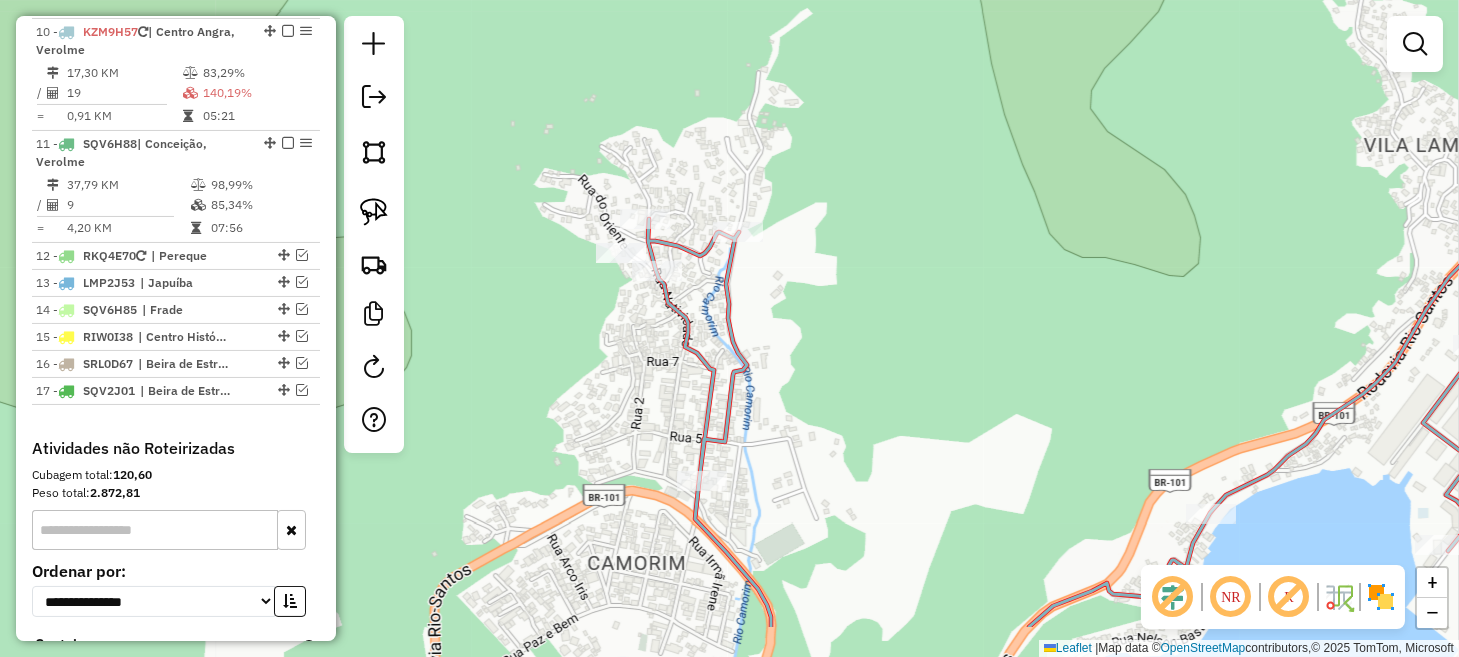 drag, startPoint x: 856, startPoint y: 468, endPoint x: 880, endPoint y: 295, distance: 174.6568 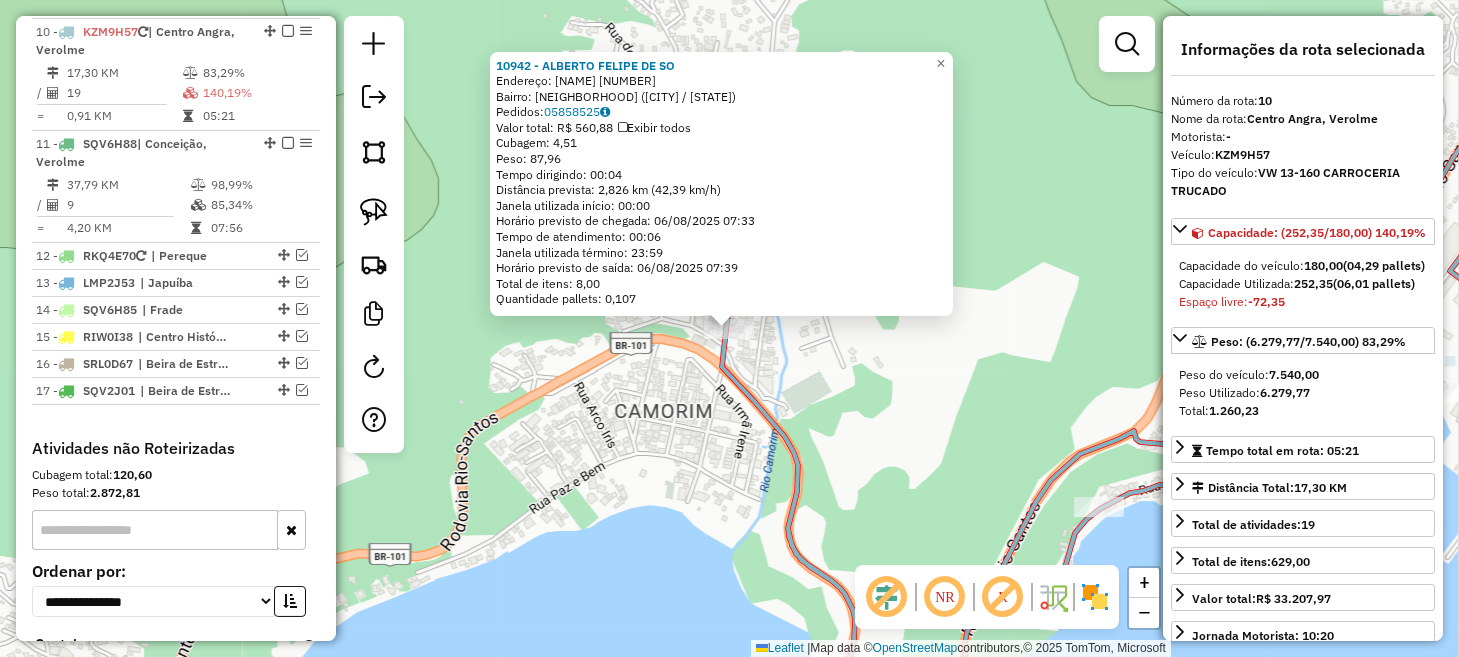 click on "10942 - ALBERTO FELIPE DE SO Endereço: R CORNELIS VEROLME 127 Bairro: CAMORIM ([CITY] / [STATE]) Pedidos: 05858525 Valor total: R$ 560,88 Exibir todos Cubagem: 4,51 Peso: 87,96 Tempo dirigindo: 00:04 Distância prevista: 2,826 km (42,39 km/h) Janela utilizada início: 00:00 Horário previsto de chegada: 06/08/2025 07:33 Tempo de atendimento: 00:06 Janela utilizada término: 23:59 Horário previsto de saída: 06/08/2025 07:39 Total de itens: 8,00 Quantidade pallets: 0,107 × Janela de atendimento Grade de atendimento Capacidade Transportadoras Veículos Cliente Pedidos Rotas Selecione os dias de semana para filtrar as janelas de atendimento Seg Ter Qua Qui Sex Sáb Dom Informe o período da janela de atendimento: De: Até: Filtrar exatamente a janela do cliente Considerar janela de atendimento padrão Selecione os dias de semana para filtrar as grades de atendimento Seg Ter Qua Qui Sex Sáb Dom Clientes fora do dia de atendimento selecionado" 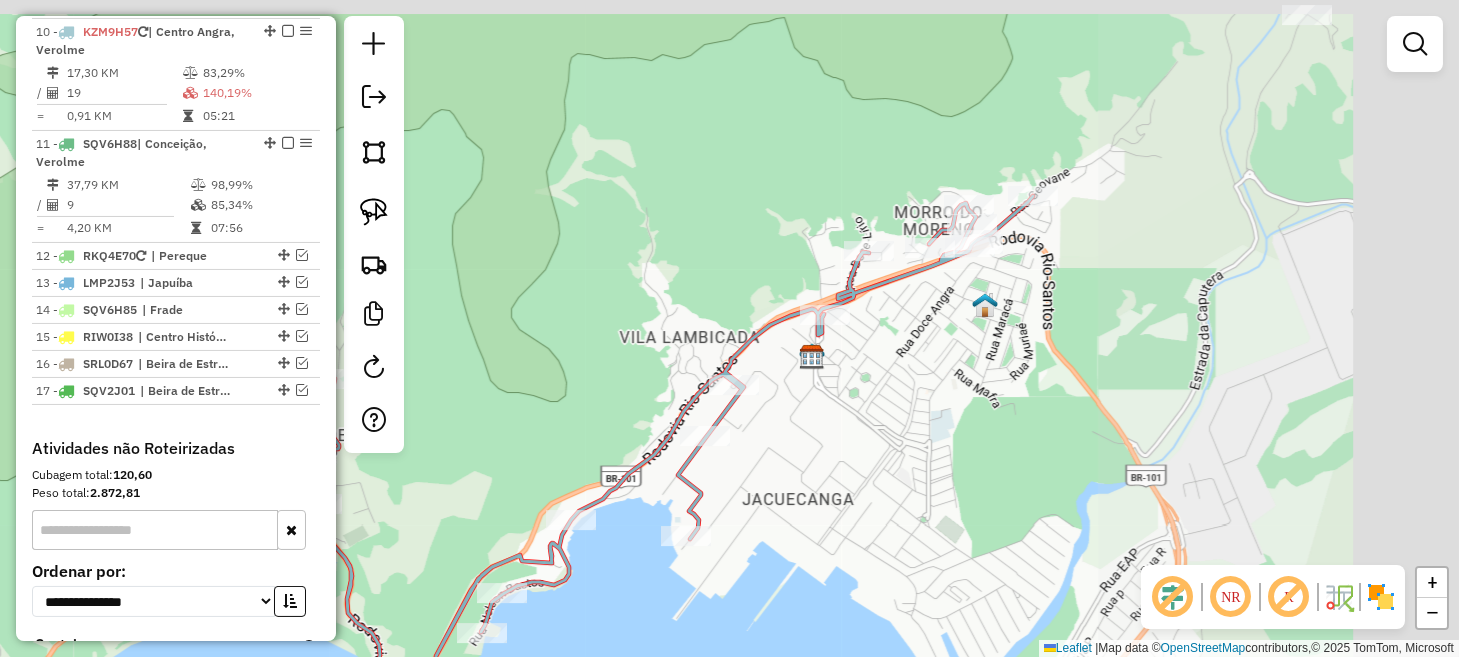 drag, startPoint x: 1058, startPoint y: 283, endPoint x: 672, endPoint y: 375, distance: 396.8123 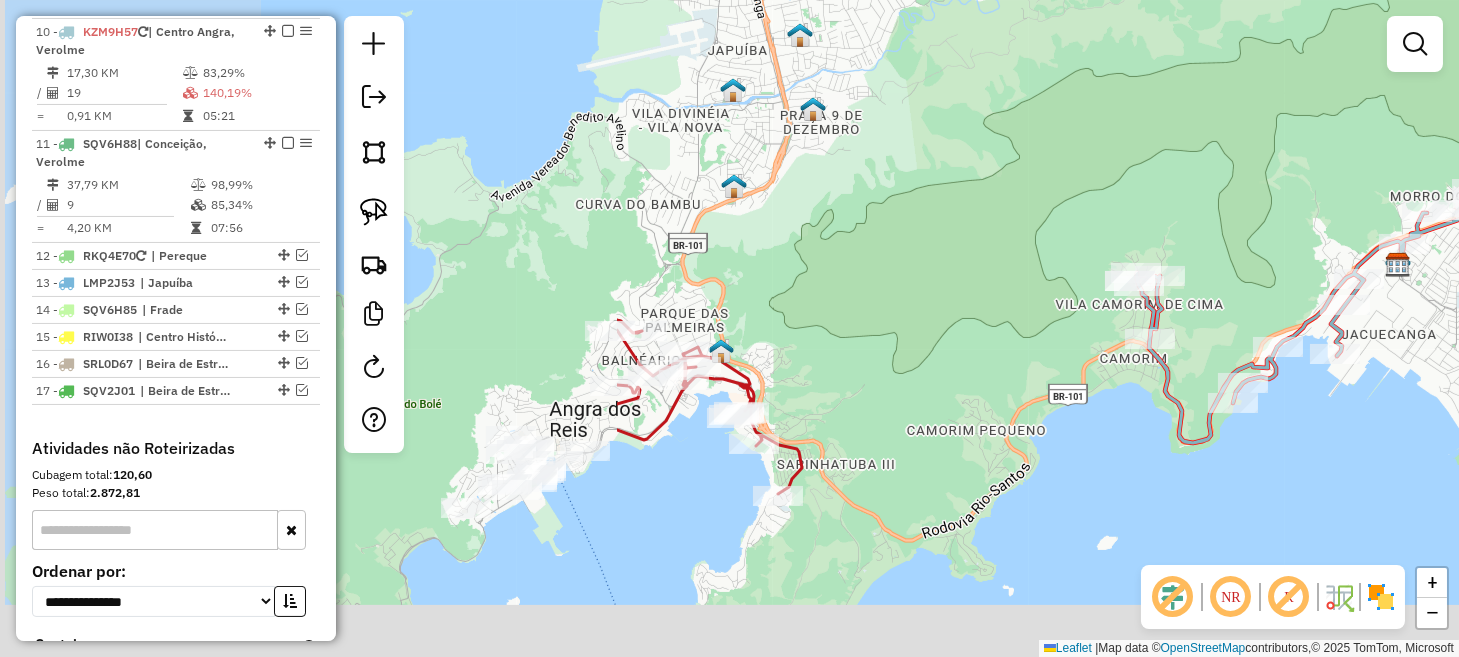 drag, startPoint x: 511, startPoint y: 307, endPoint x: 1446, endPoint y: 188, distance: 942.5423 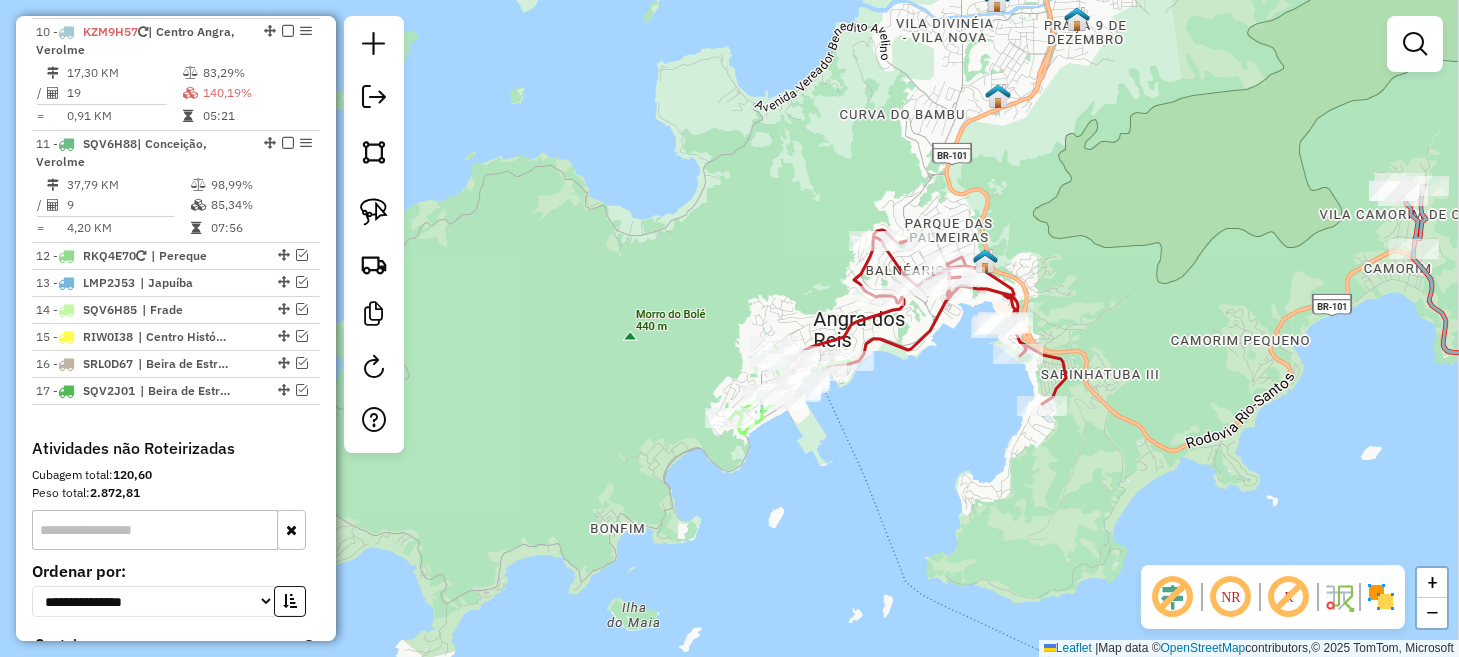 drag, startPoint x: 820, startPoint y: 440, endPoint x: 790, endPoint y: 399, distance: 50.803543 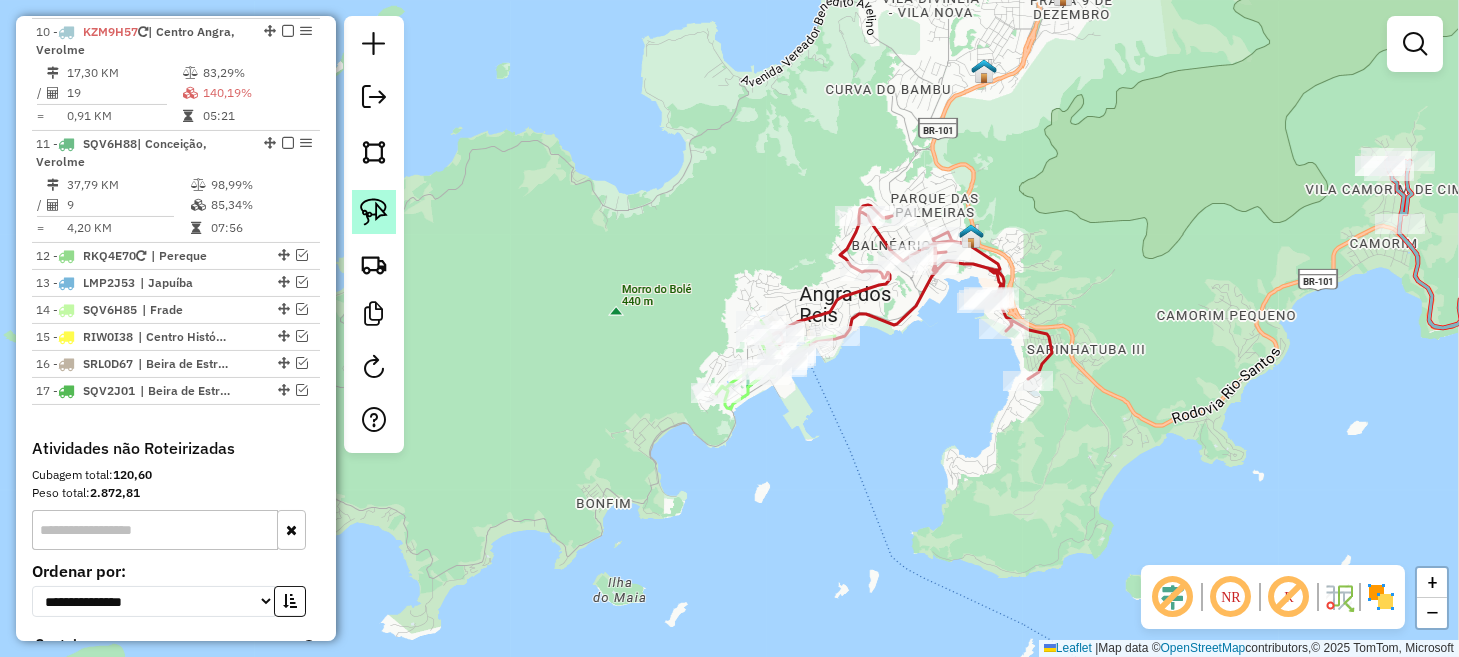 click 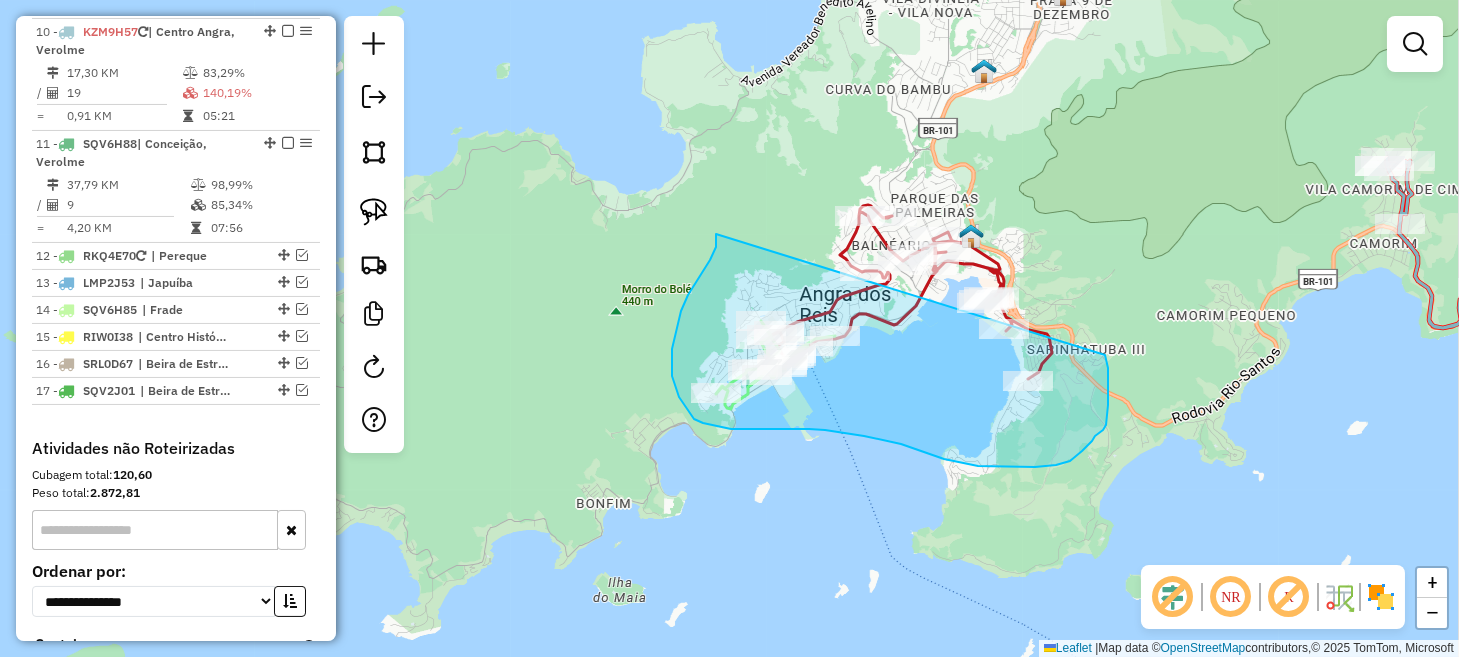 drag, startPoint x: 684, startPoint y: 305, endPoint x: 1061, endPoint y: 229, distance: 384.5842 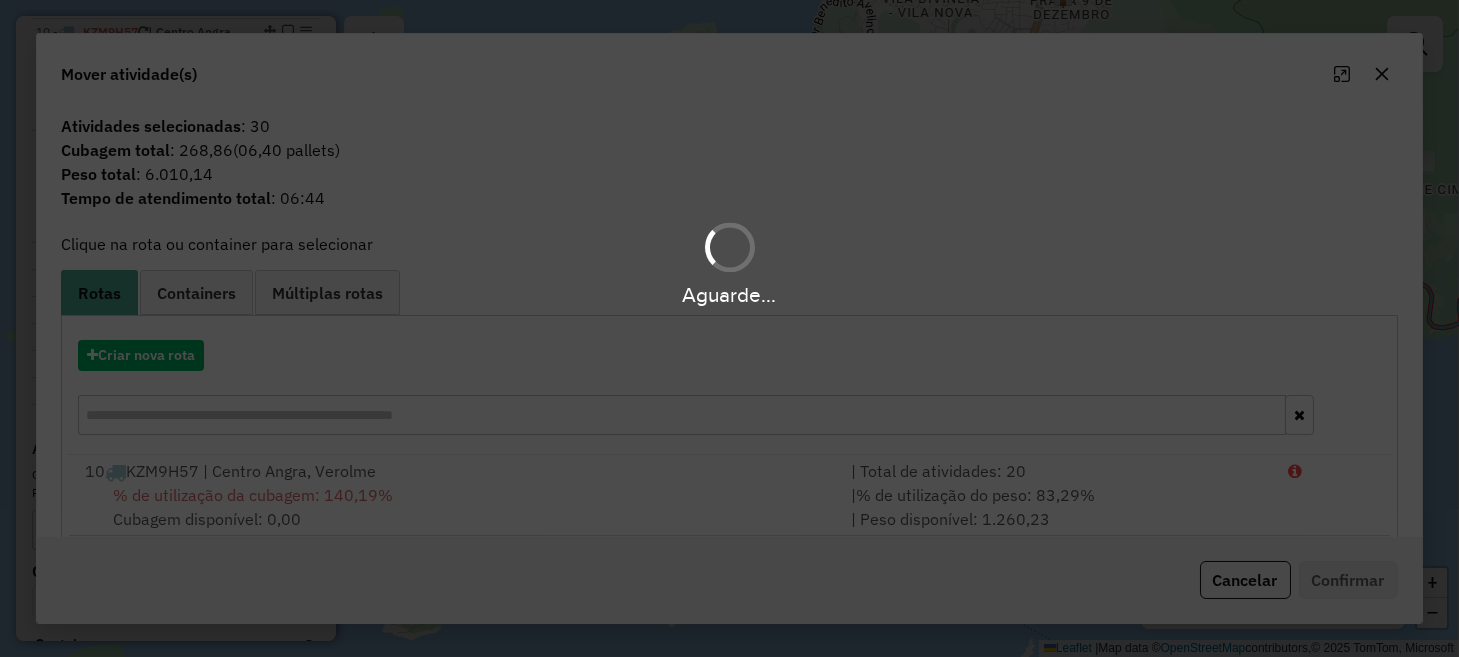 click on "Aguarde...  Pop-up bloqueado!  Seu navegador bloqueou automáticamente a abertura de uma nova janela.   Acesse as configurações e adicione o endereço do sistema a lista de permissão.   Fechar  Informações da Sessão [SESSION_ID] - [DATE]     Criação: [DATE] [TIME]   Depósito:  [WAREHOUSE]  Total de rotas:  [ROUTES]  Distância Total:  [DISTANCE] km  Tempo total:  [TIME]  Valor total:  R$ [PRICE]  - Total roteirizado:  R$ [PRICE]  - Total não roteirizado:  R$ [PRICE]  Total de Atividades Roteirizadas:  [ACTIVITIES]  Total de Pedidos Roteirizados:  [ORDERS]  Peso total roteirizado:  [WEIGHT]  Cubagem total roteirizado:  [CUBAGE]  Total de Atividades não Roteirizadas:  [ACTIVITIES]  Total de Pedidos não Roteirizados:  [ORDERS] Total de caixas por viagem:  [CUBAGE] /   [ROUTES] =  [CUBAGE] Média de Atividades por viagem:  [ACTIVITIES] /   [ROUTES] =  [ACTIVITIES] Ocupação média da frota:  [PERCENTAGE]%   Rotas improdutivas:  [ROUTES]  Rotas vários dias:  [ROUTES]  Clientes Priorizados NR:  [CLIENTS]  Transportadoras  Rotas  Recargas: [RECHARGES]   Ver rotas   Ver veículos   1 -       [VEHICLE_PLATE]  /" at bounding box center [729, 328] 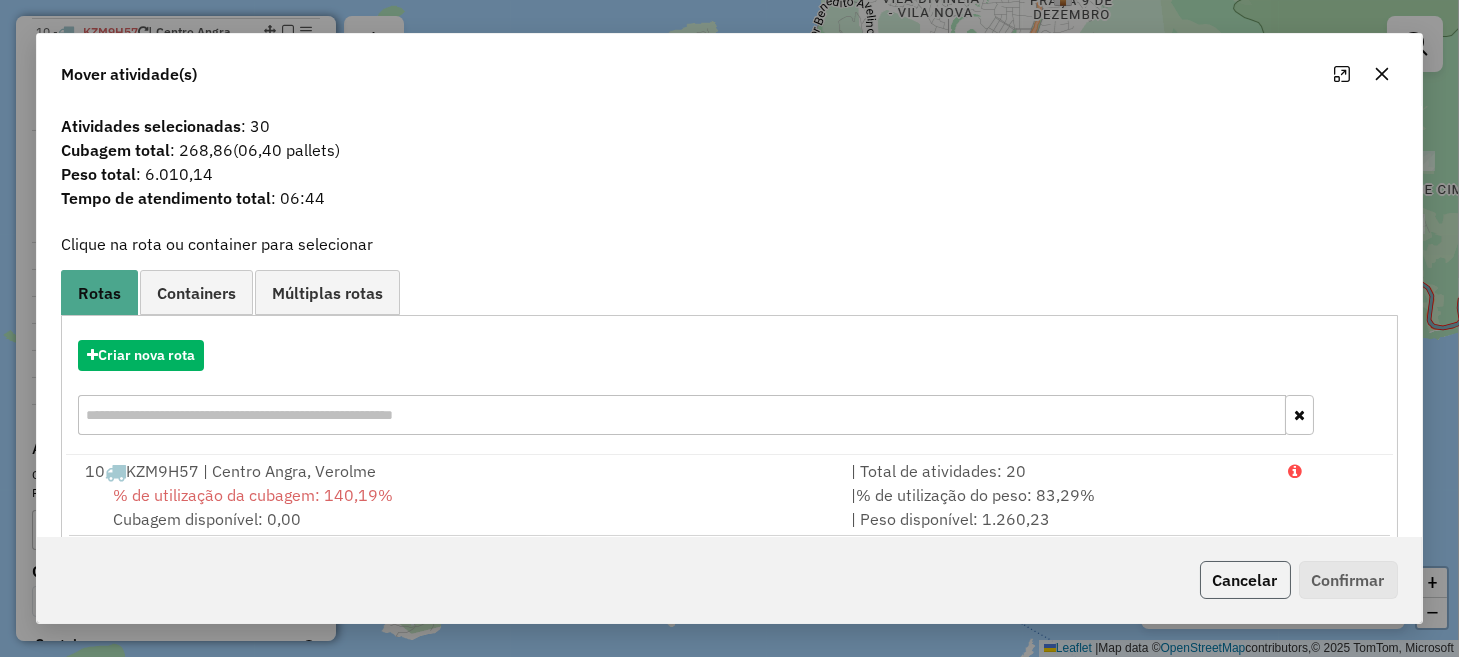 click on "Cancelar" 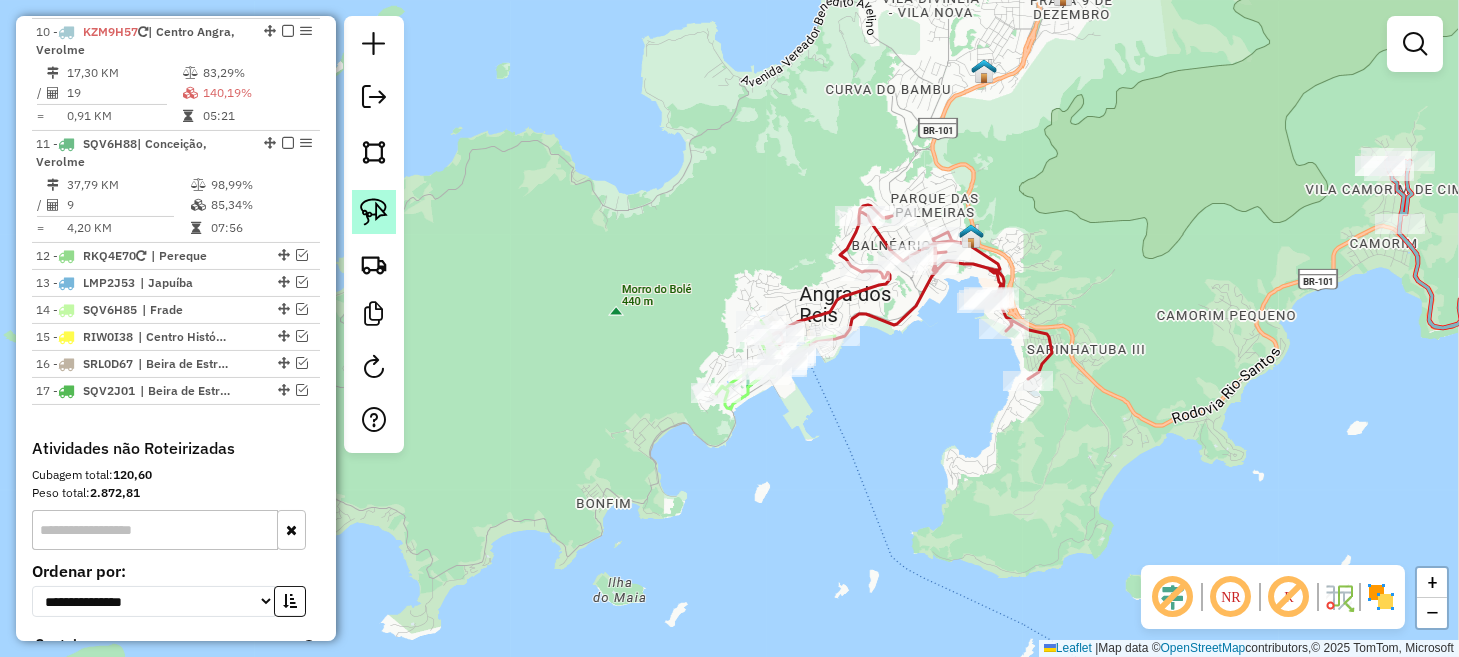 click 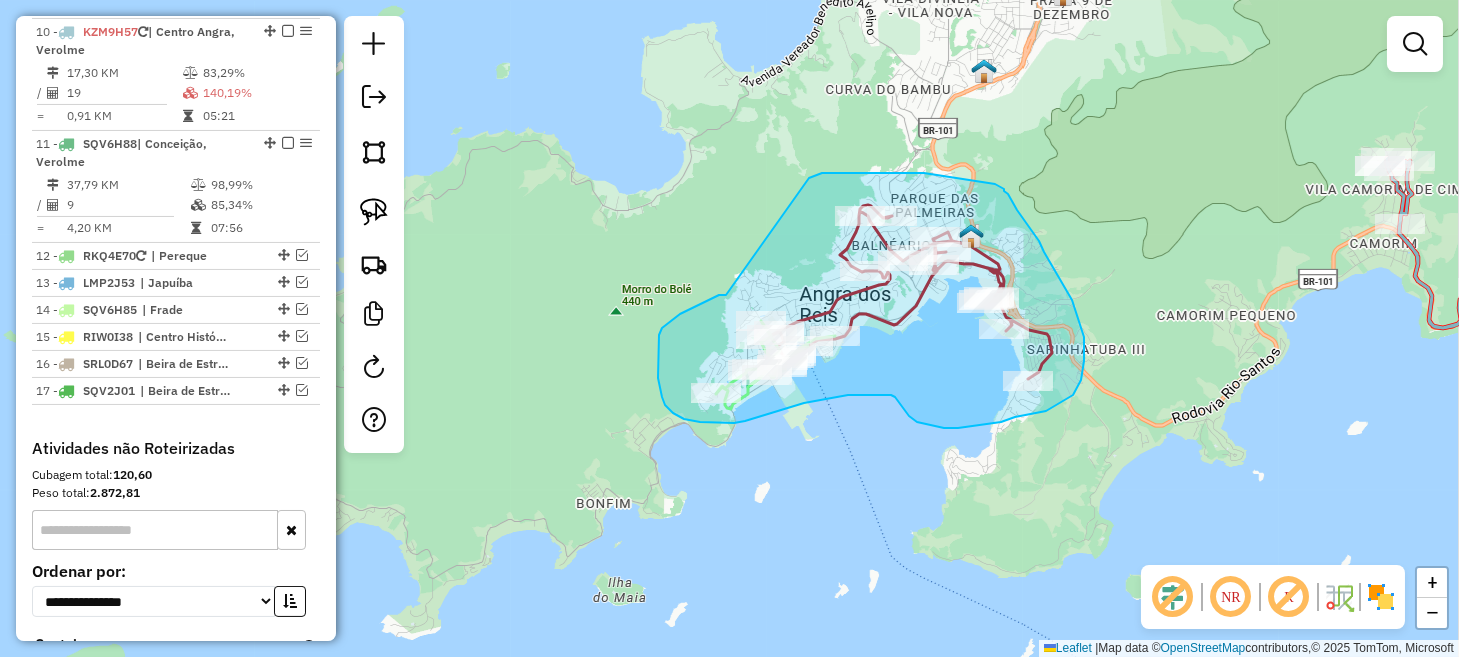 drag, startPoint x: 726, startPoint y: 295, endPoint x: 809, endPoint y: 178, distance: 143.45033 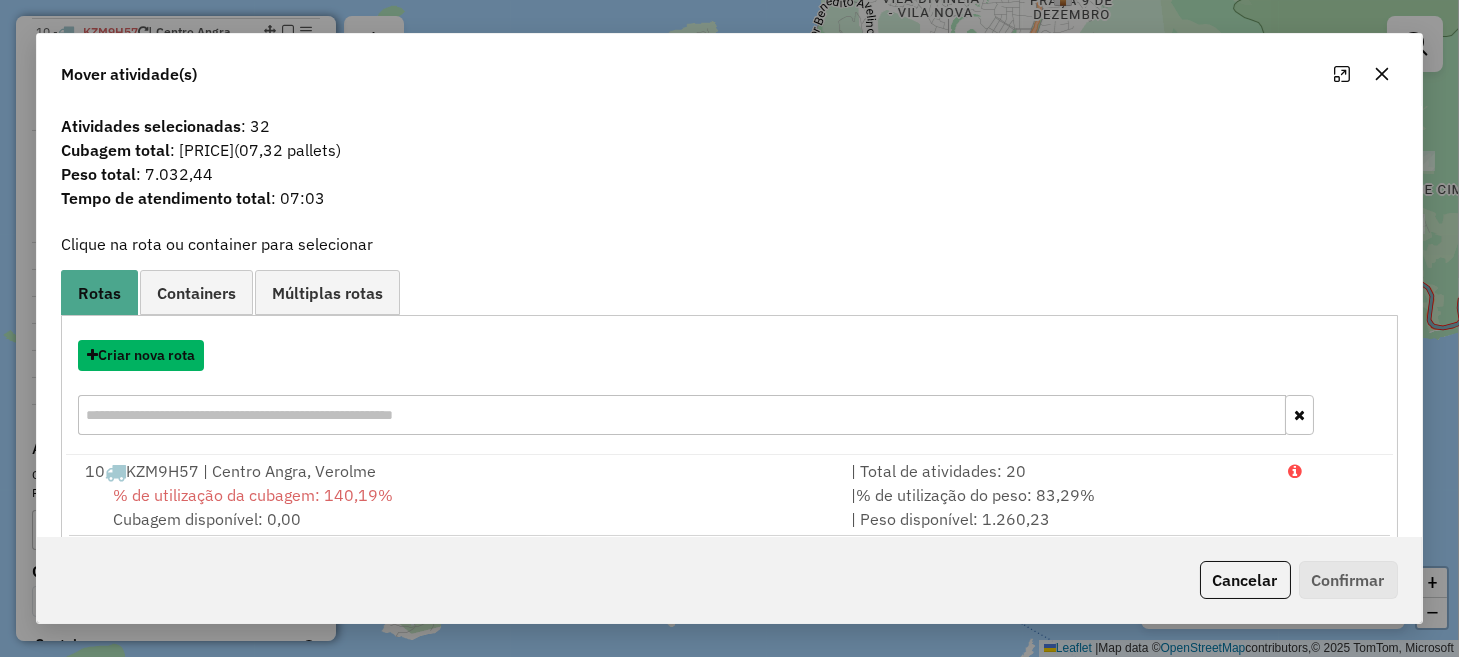 click on "Criar nova rota" at bounding box center (141, 355) 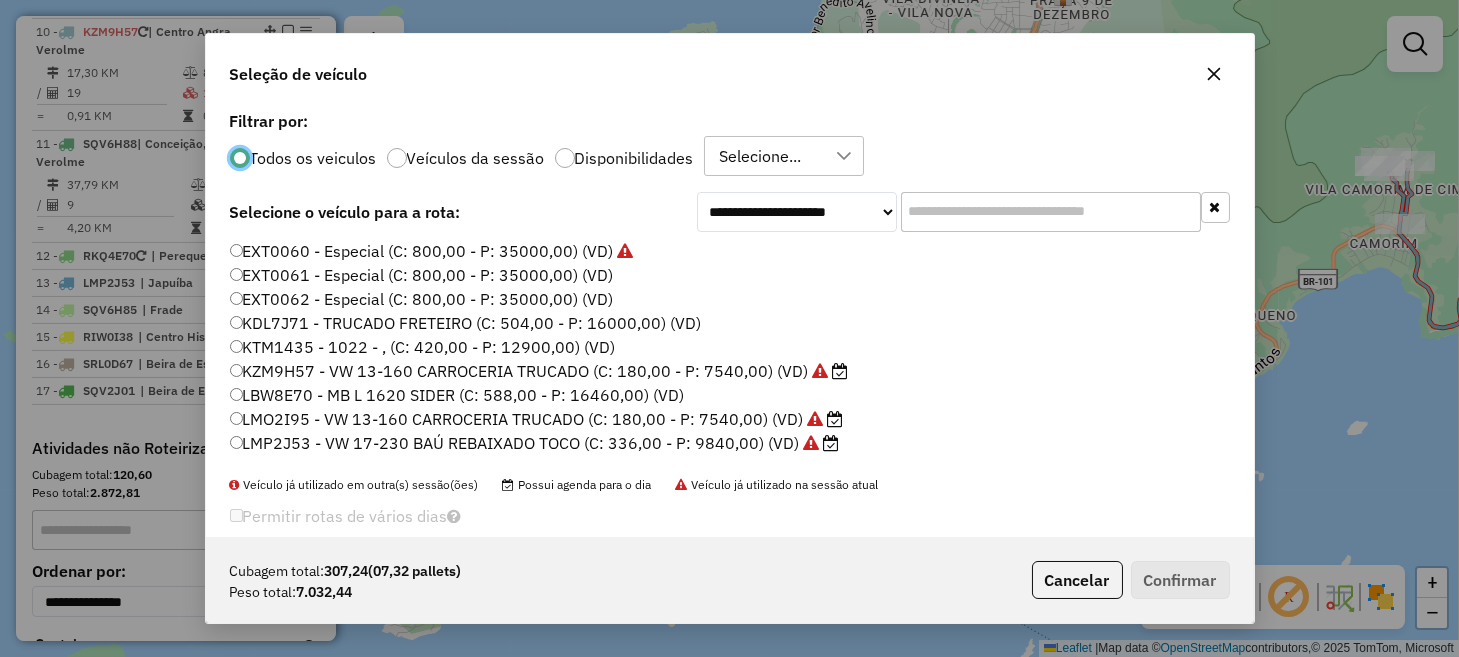 scroll, scrollTop: 10, scrollLeft: 6, axis: both 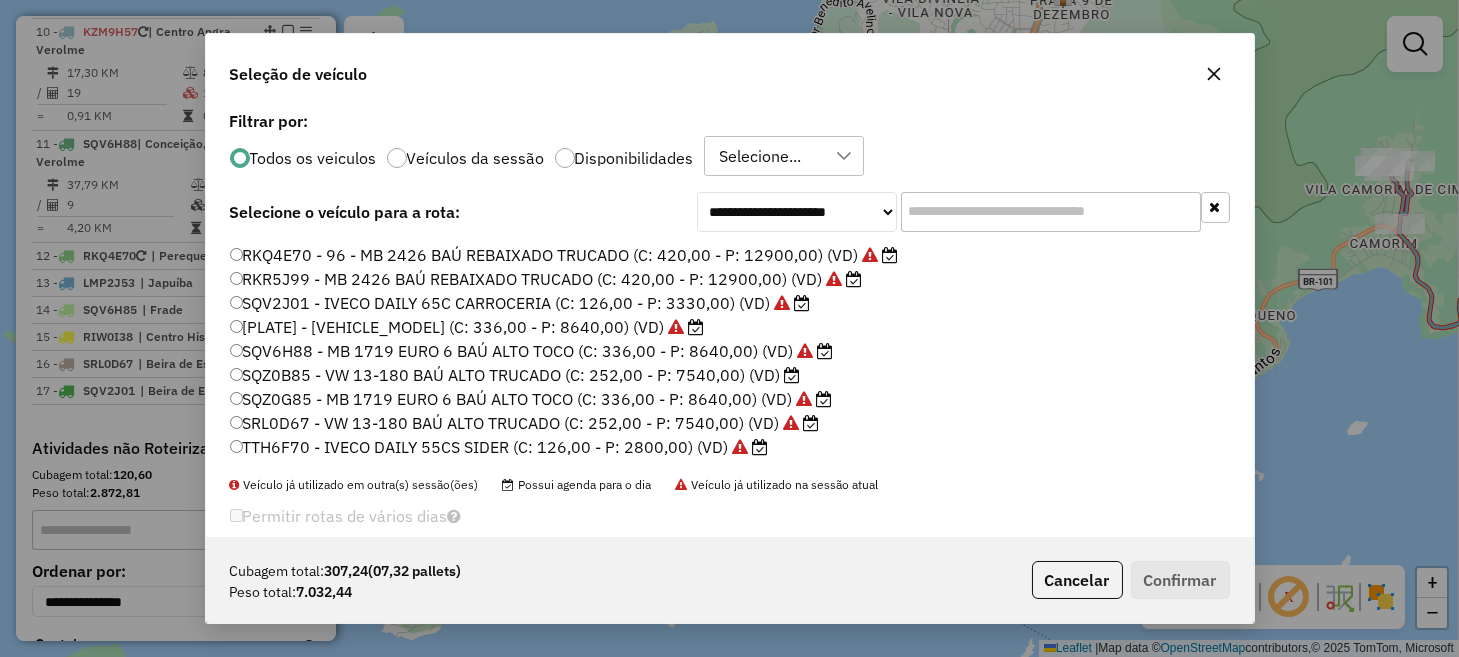 click on "SQZ0B85 - VW 13-180 BAÚ ALTO TRUCADO (C: 252,00 - P: 7540,00) (VD)" 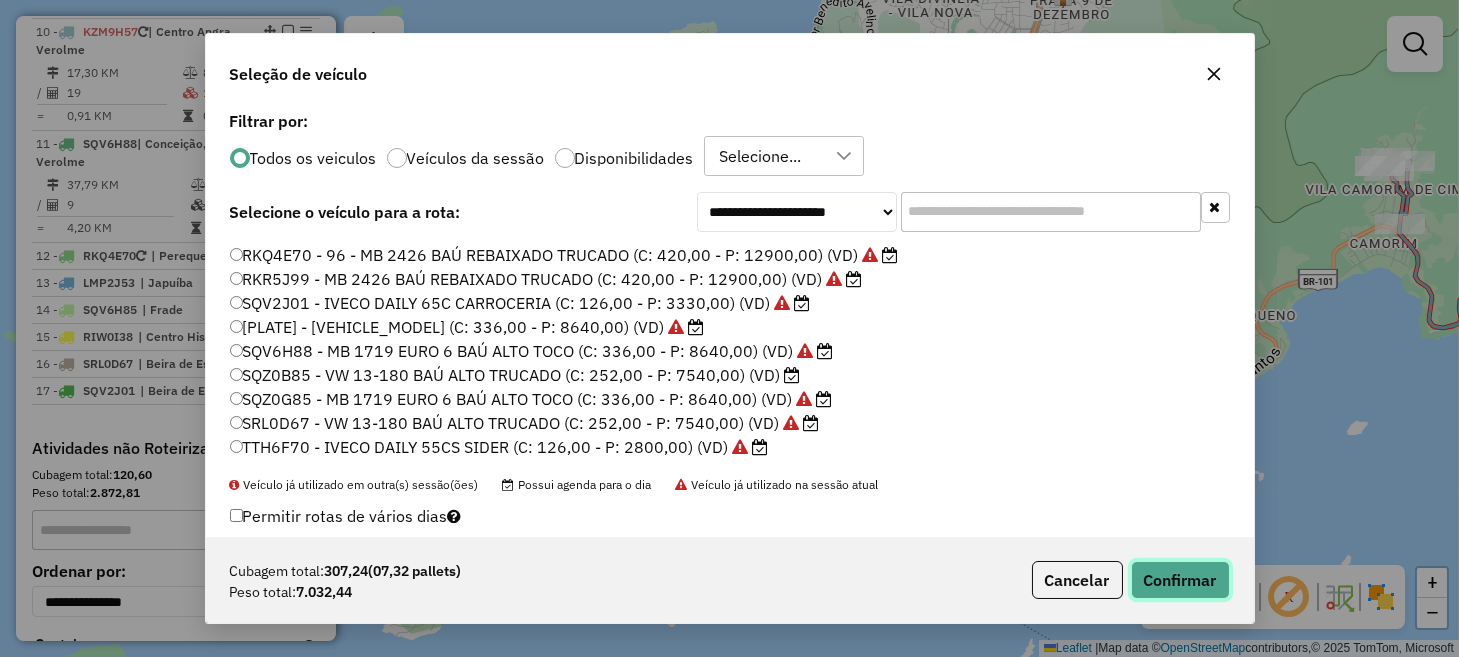 click on "Confirmar" 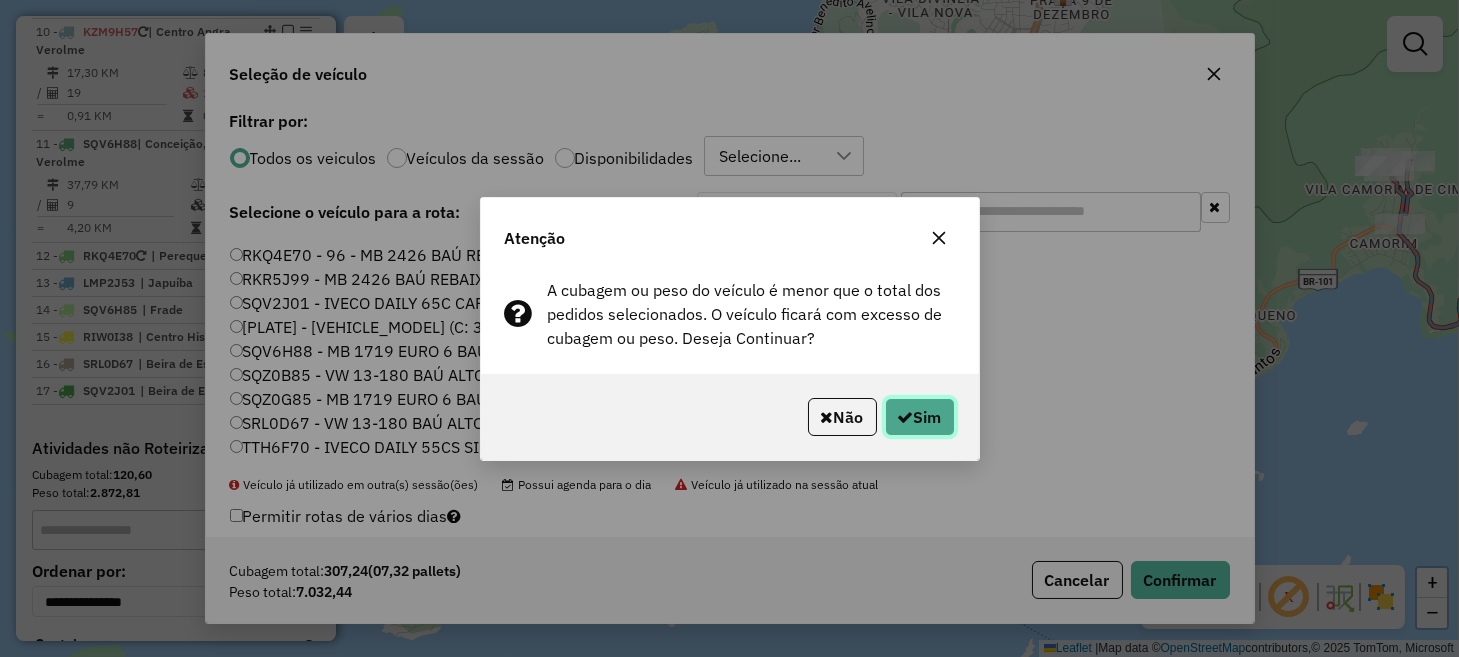 click on "Sim" 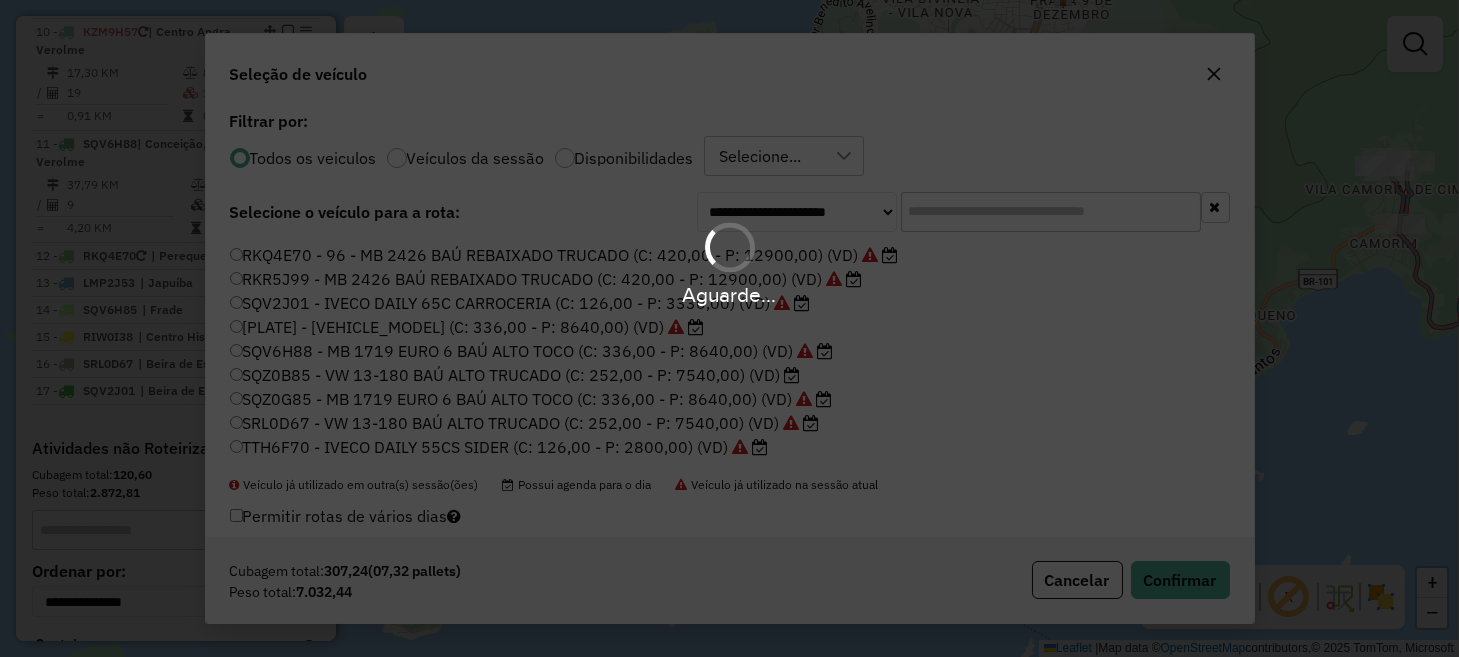 scroll, scrollTop: 932, scrollLeft: 0, axis: vertical 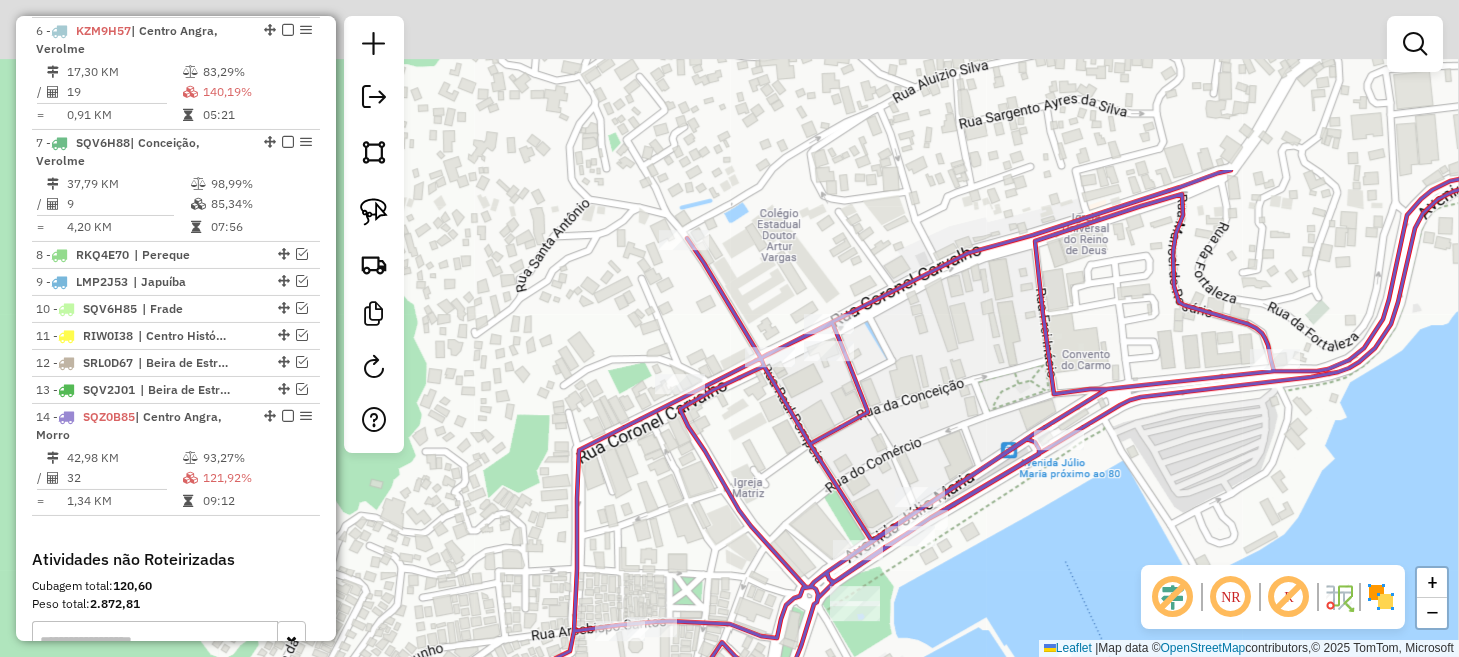 drag, startPoint x: 701, startPoint y: 234, endPoint x: 742, endPoint y: 487, distance: 256.3006 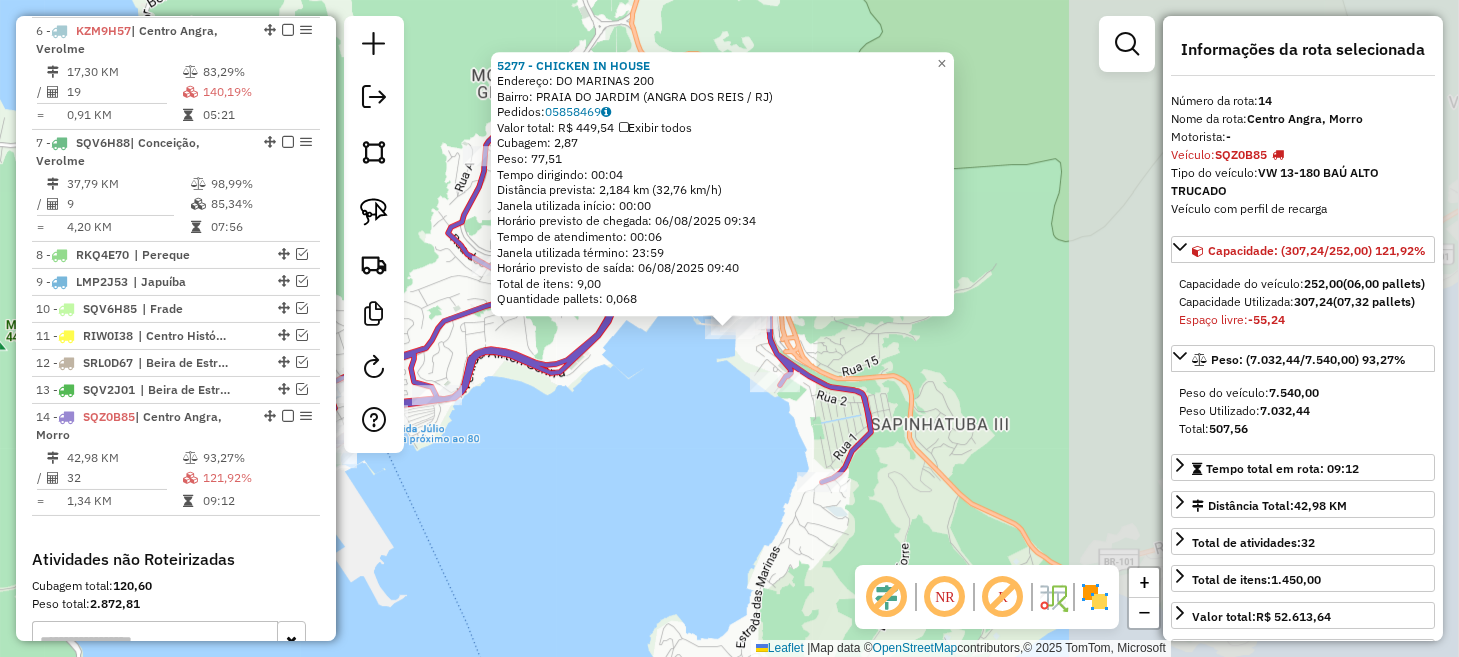 scroll, scrollTop: 1195, scrollLeft: 0, axis: vertical 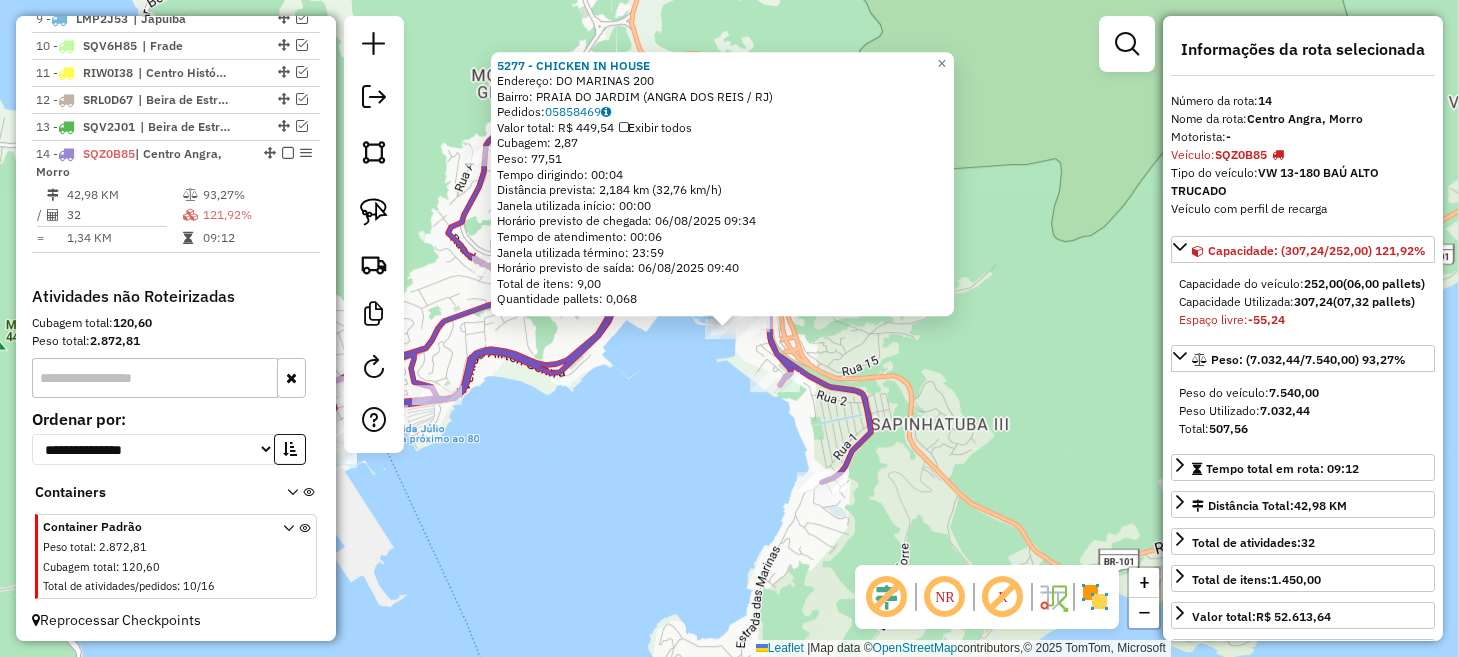 drag, startPoint x: 701, startPoint y: 455, endPoint x: 678, endPoint y: 443, distance: 25.942244 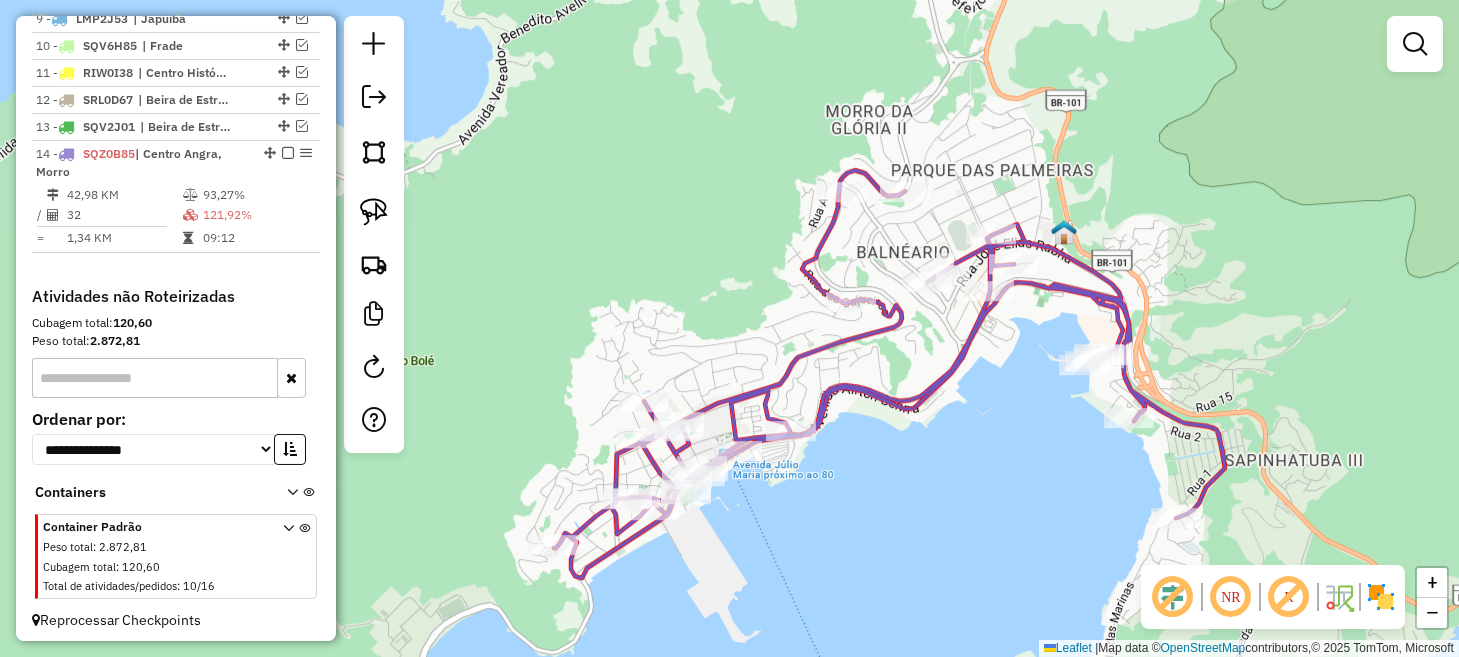 drag, startPoint x: 693, startPoint y: 442, endPoint x: 1093, endPoint y: 475, distance: 401.35895 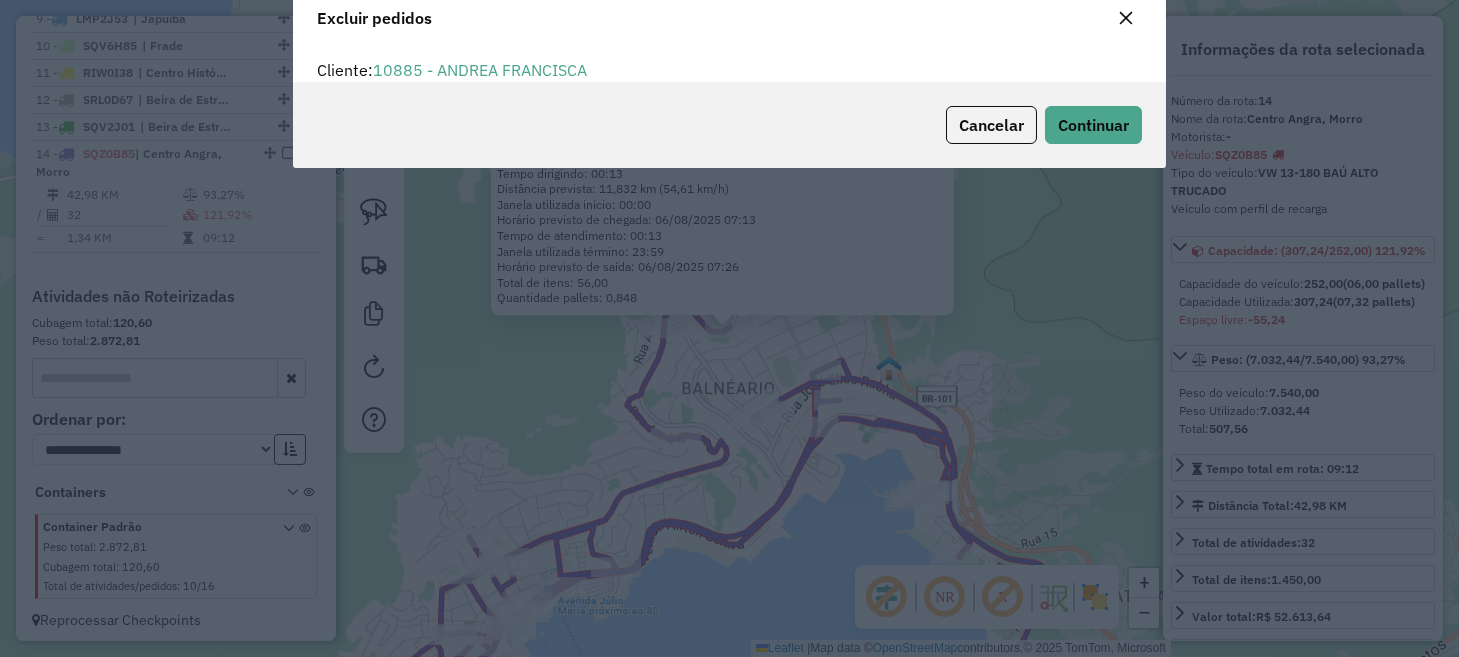 scroll, scrollTop: 81, scrollLeft: 0, axis: vertical 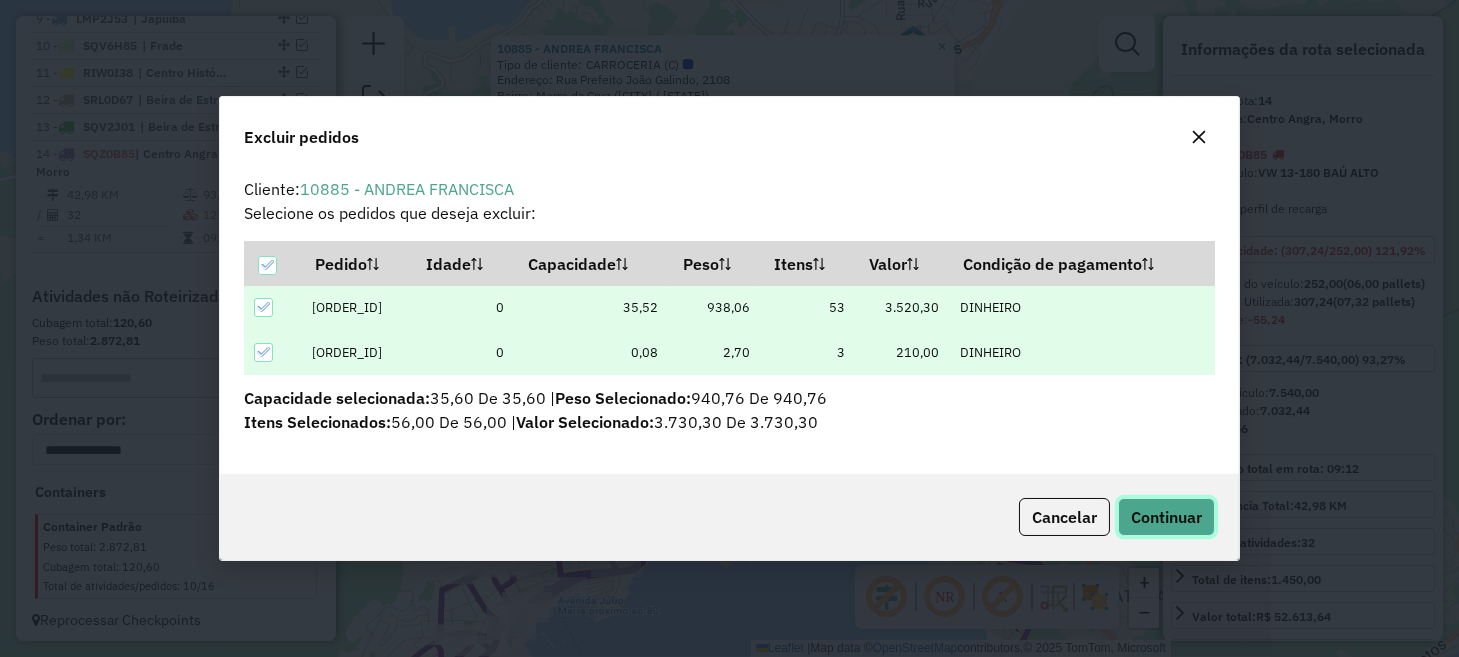 click on "Continuar" 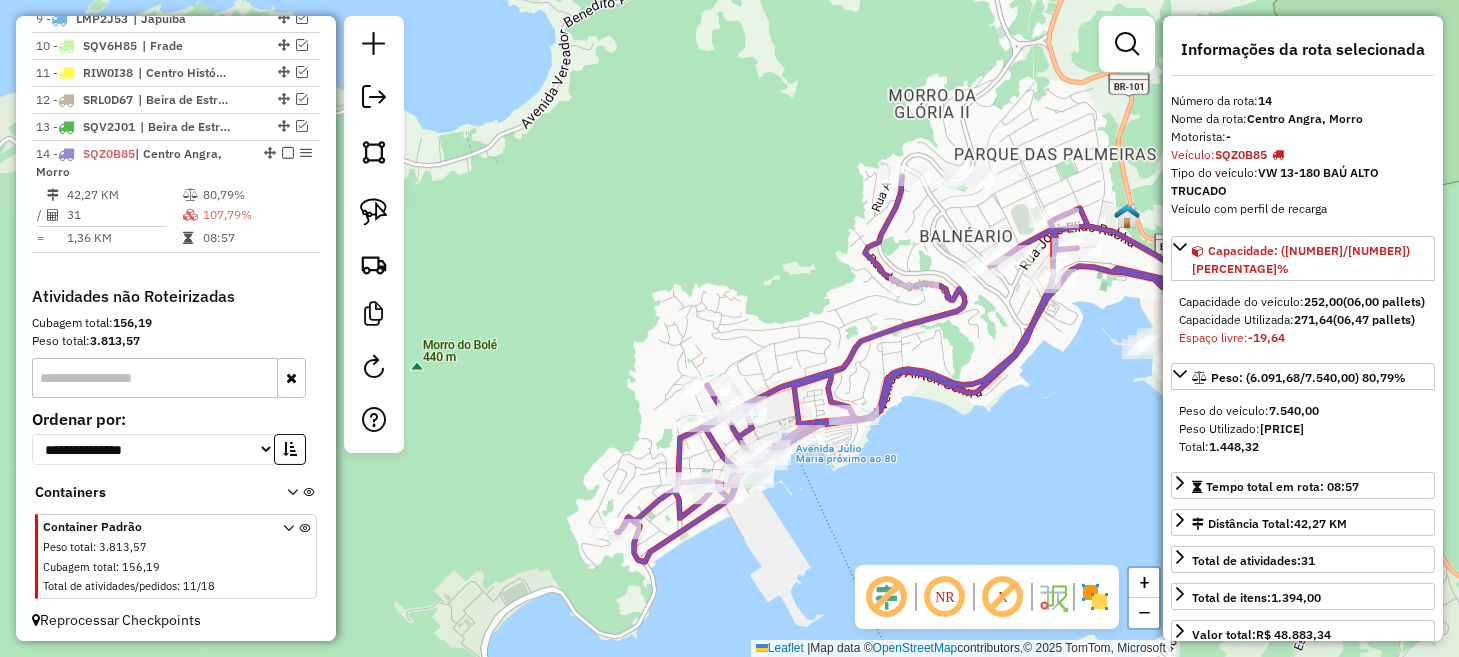 drag, startPoint x: 544, startPoint y: 483, endPoint x: 752, endPoint y: 343, distance: 250.72694 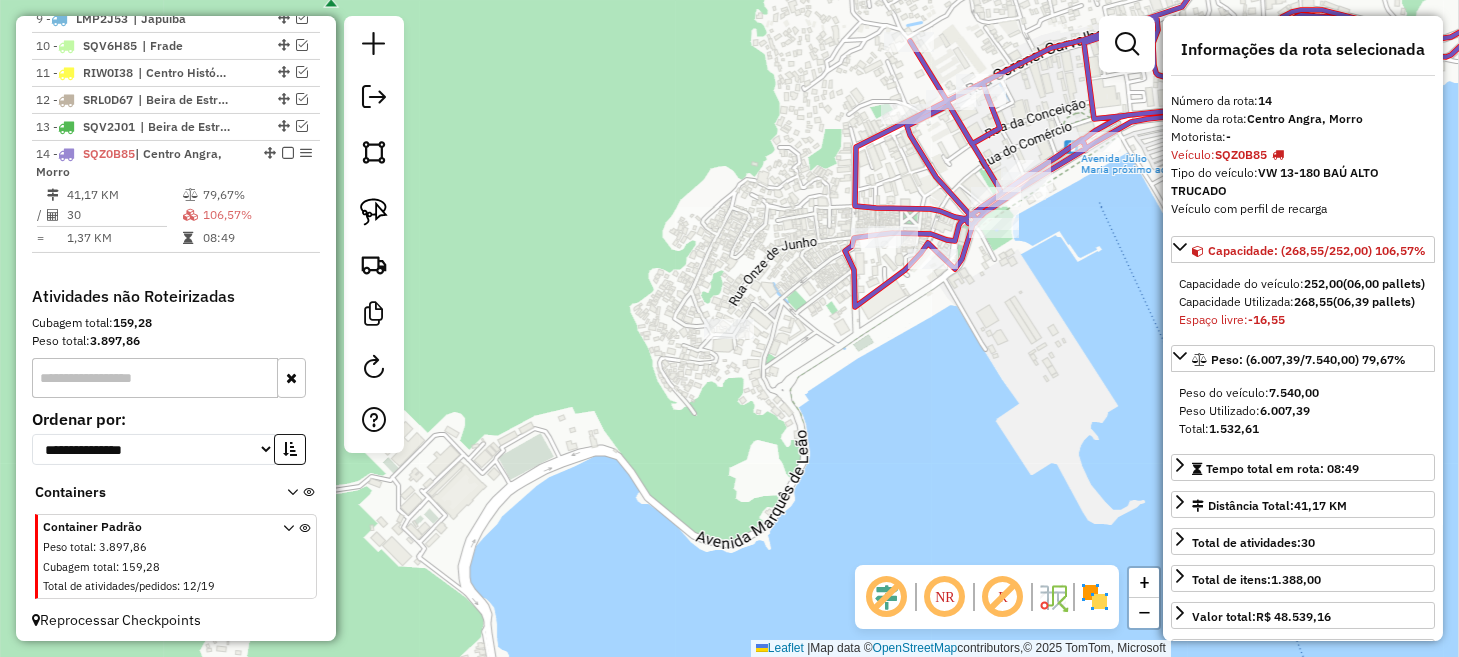 drag, startPoint x: 963, startPoint y: 378, endPoint x: 856, endPoint y: 546, distance: 199.18082 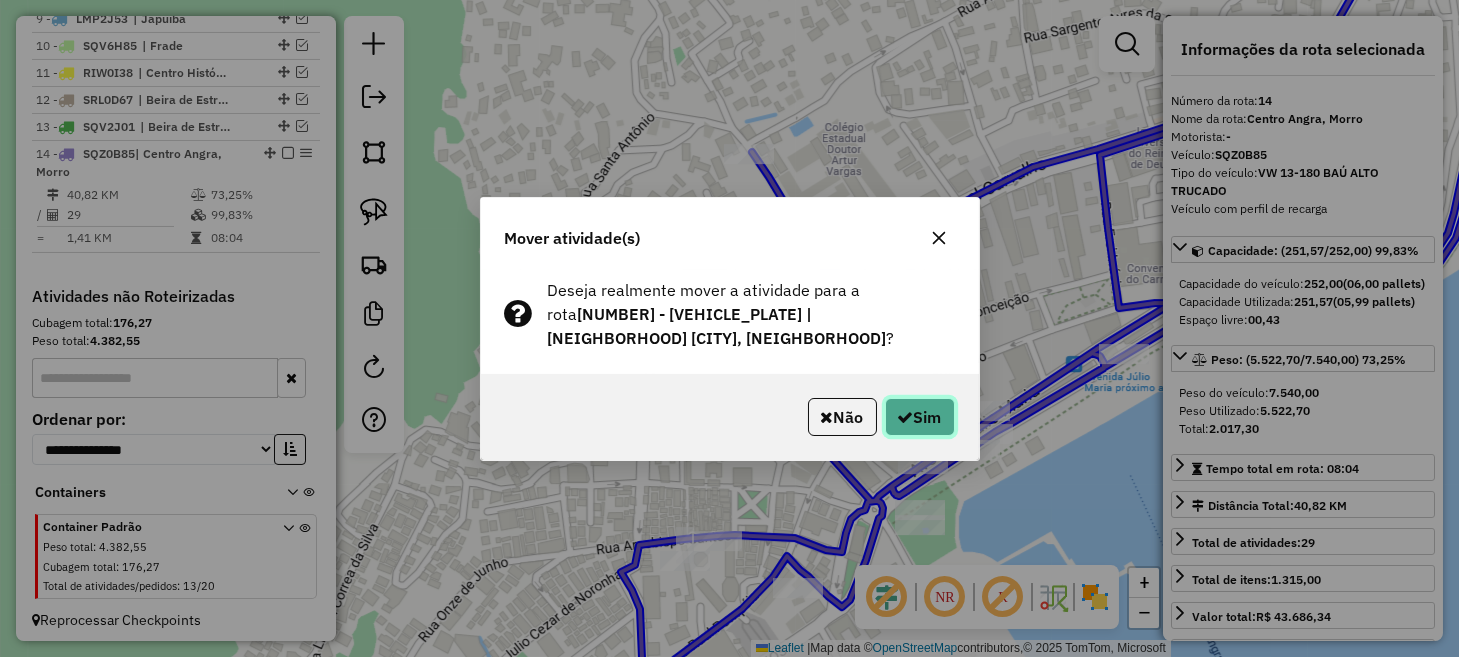 click on "Sim" 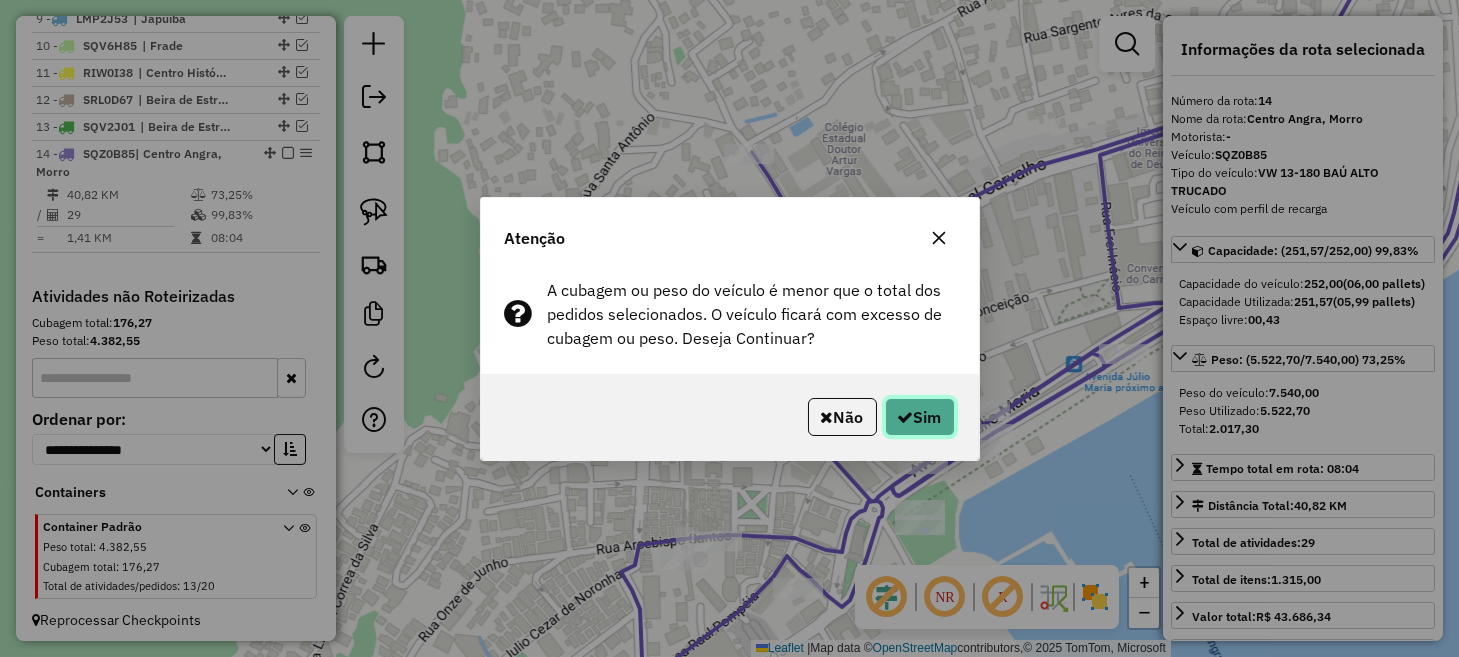 click 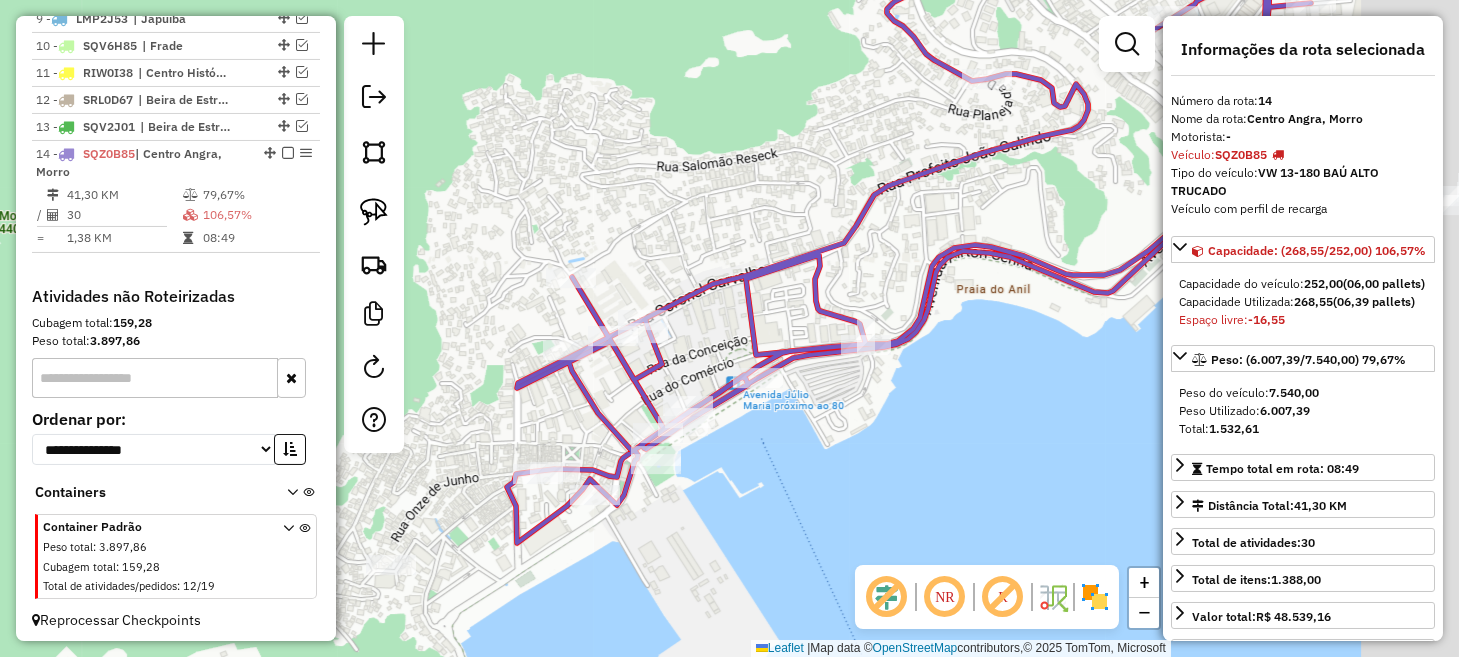 drag, startPoint x: 945, startPoint y: 457, endPoint x: 684, endPoint y: 463, distance: 261.06897 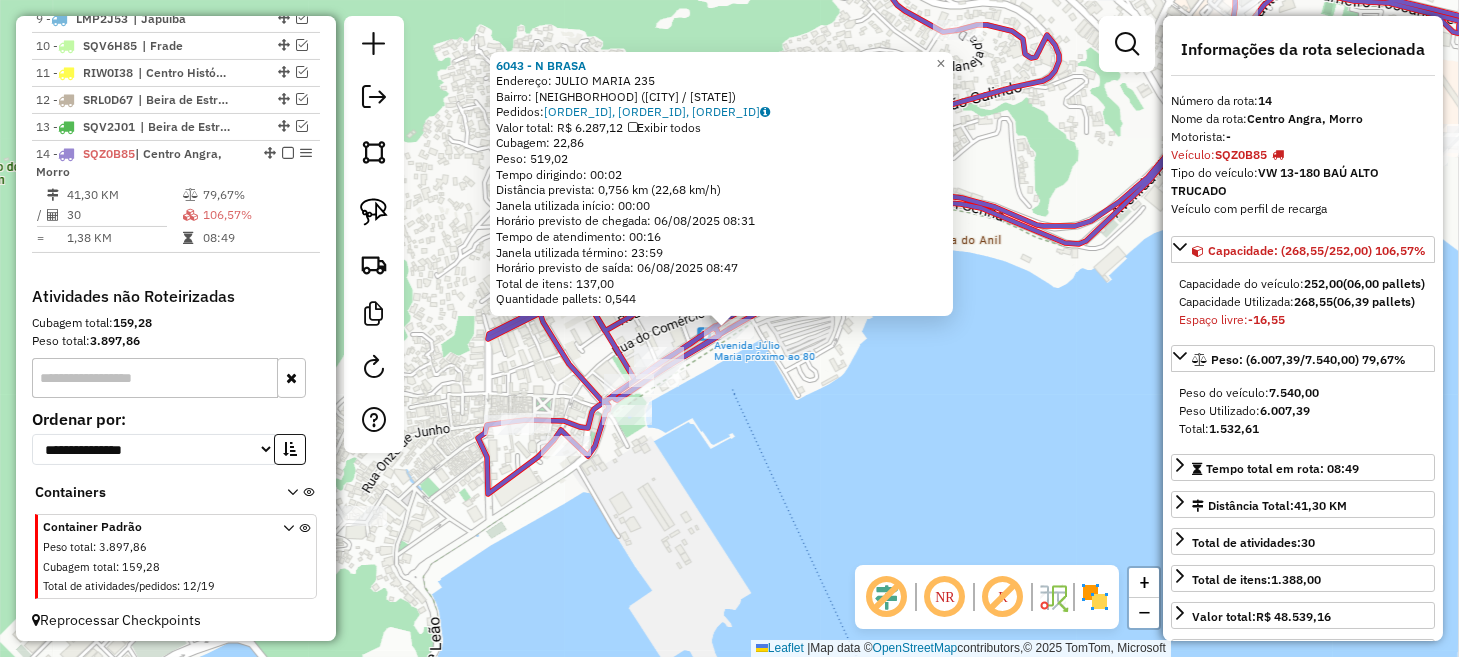 click on "[NUMBER] - N BRASA  Endereço:  [STREET] [NUMBER]   Bairro: [NEIGHBORHOOD] ([CITY] / [STATE])   Pedidos:  [ORDER_ID], [ORDER_ID]   Valor total: R$ 6.287,12   Exibir todos   Cubagem: 22,86  Peso: 519,02  Tempo dirigindo: 00:02   Distância prevista: 0,756 km (22,68 km/h)   Janela utilizada início: 00:00   Horário previsto de chegada: 06/08/2025 08:31   Tempo de atendimento: 00:16   Janela utilizada término: 23:59   Horário previsto de saída: 06/08/2025 08:47   Total de itens: 137,00   Quantidade pallets: 0,544  × Janela de atendimento Grade de atendimento Capacidade Transportadoras Veículos Cliente Pedidos  Rotas Selecione os dias de semana para filtrar as janelas de atendimento  Seg   Ter   Qua   Qui   Sex   Sáb   Dom  Informe o período da janela de atendimento: De: Até:  Filtrar exatamente a janela do cliente  Considerar janela de atendimento padrão  Selecione os dias de semana para filtrar as grades de atendimento  Seg   Ter   Qua   Qui   Sex   Sáb   Dom   Considerar clientes sem dia de atendimento cadastrado" 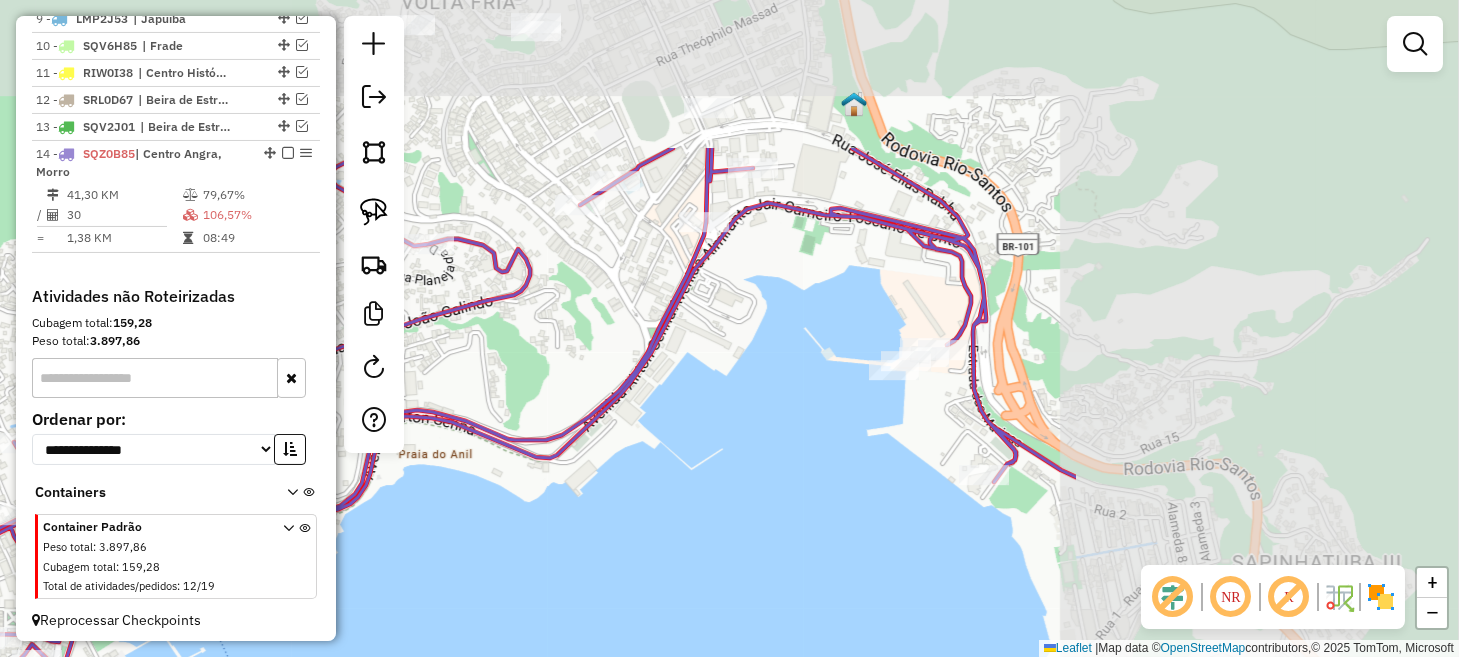 drag, startPoint x: 1235, startPoint y: 269, endPoint x: 700, endPoint y: 499, distance: 582.3444 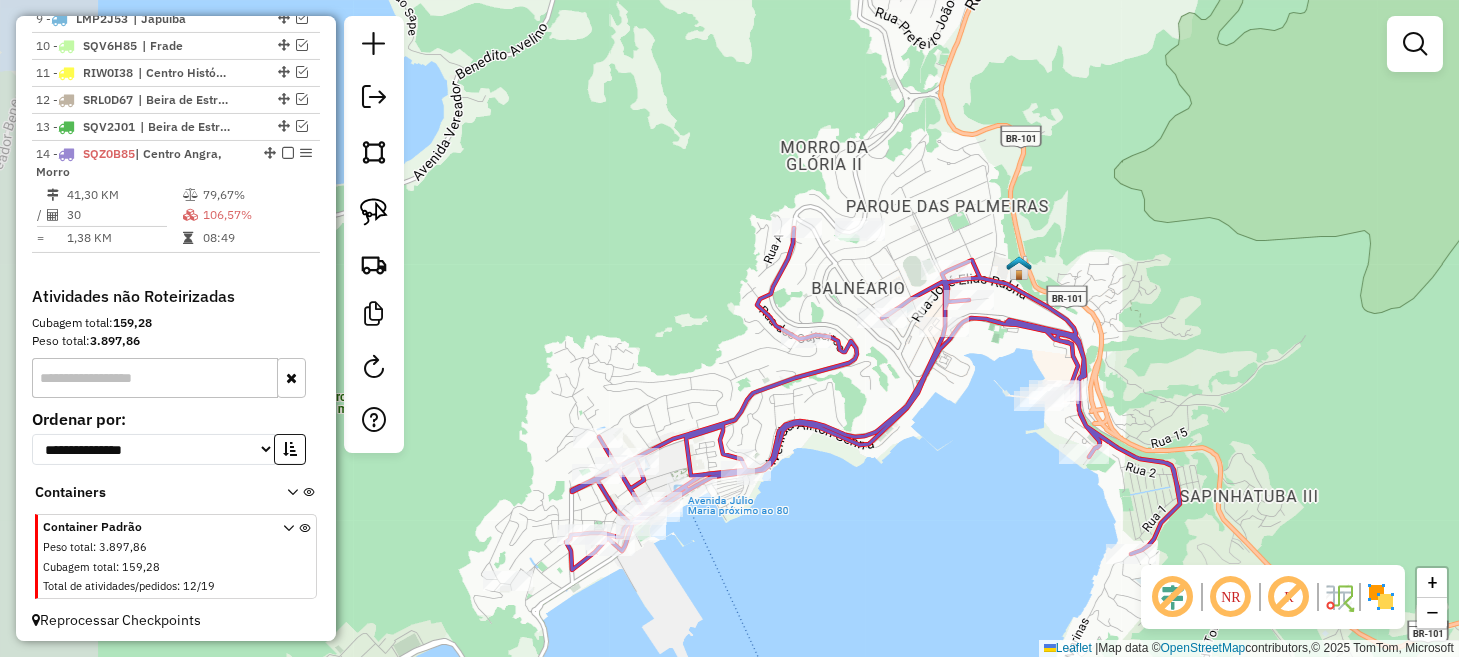 drag, startPoint x: 761, startPoint y: 469, endPoint x: 998, endPoint y: 463, distance: 237.07594 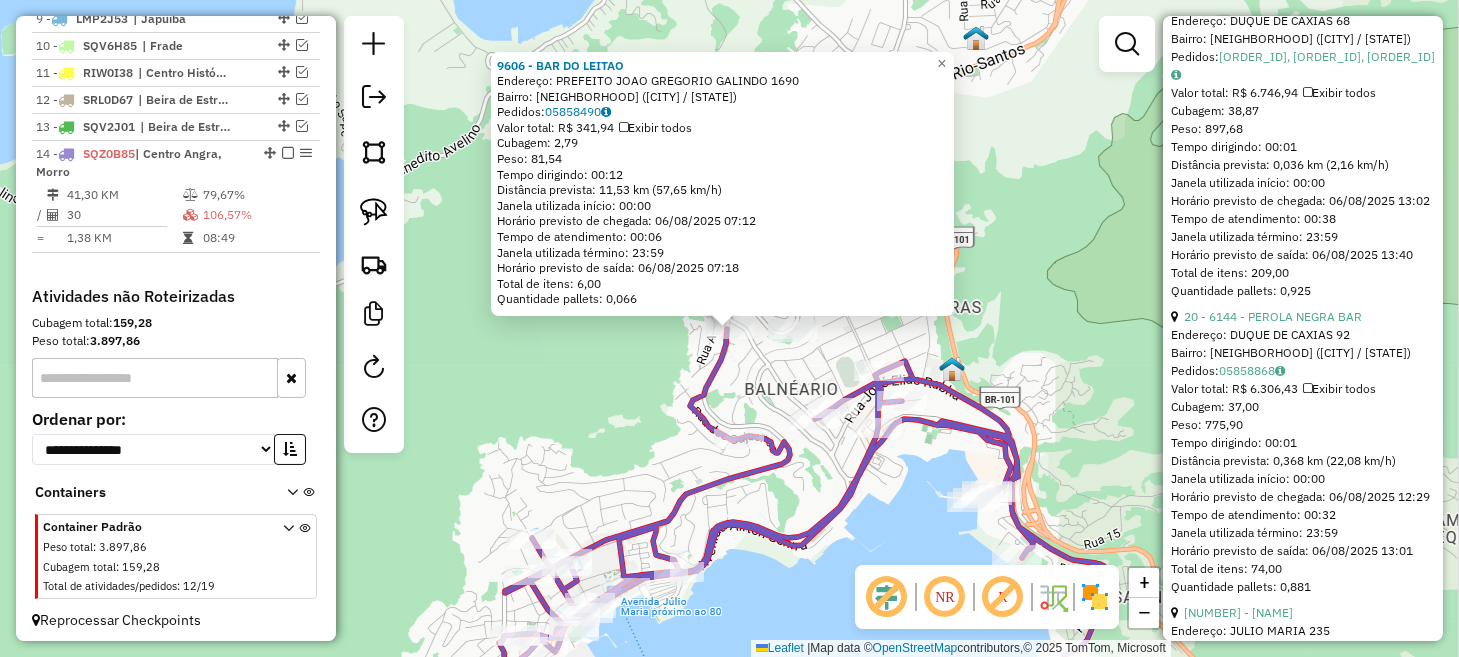 scroll, scrollTop: 899, scrollLeft: 0, axis: vertical 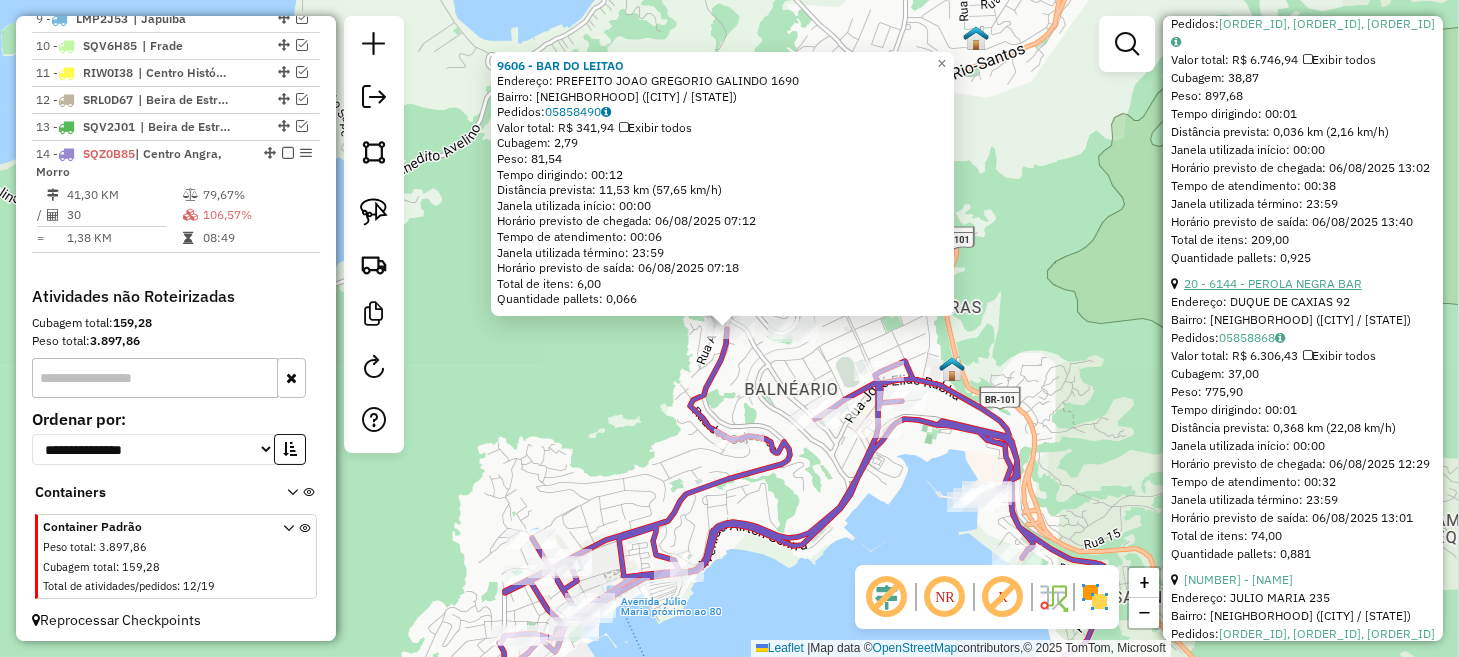 click on "20 - 6144 - PEROLA NEGRA BAR" at bounding box center [1273, 283] 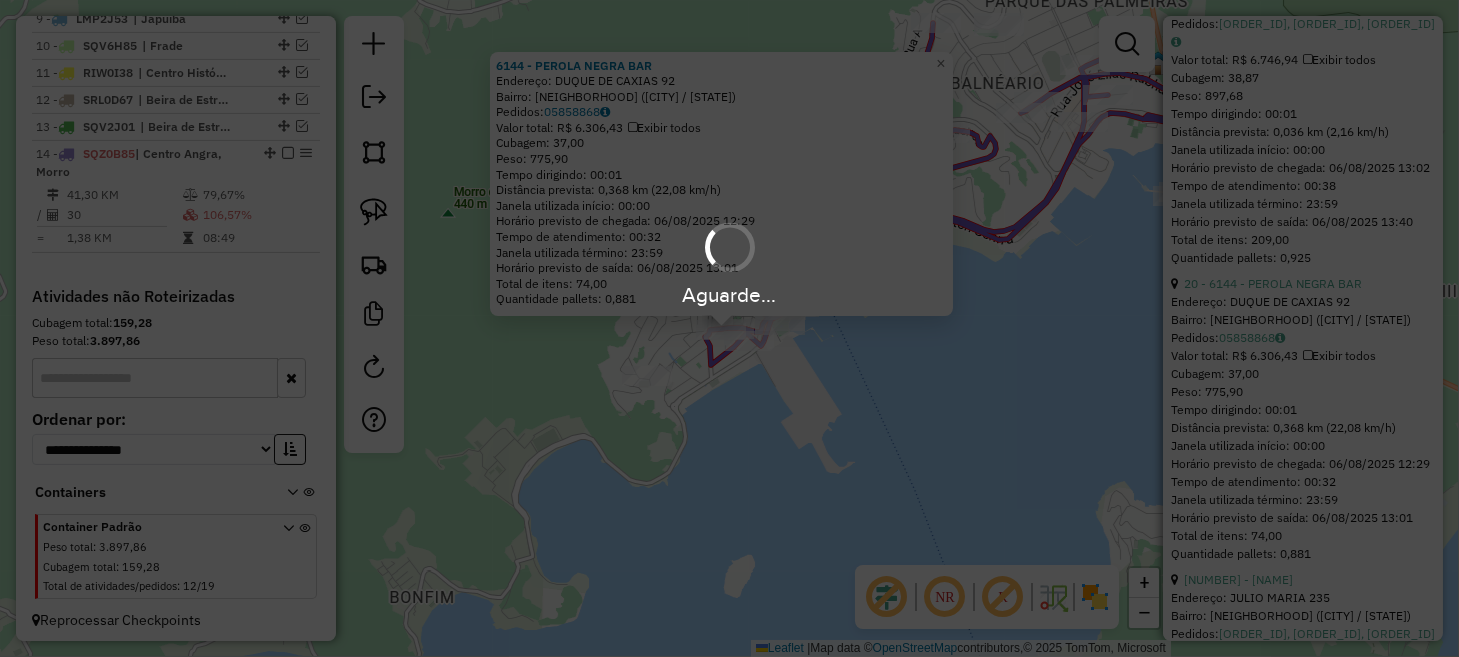 scroll, scrollTop: 549, scrollLeft: 0, axis: vertical 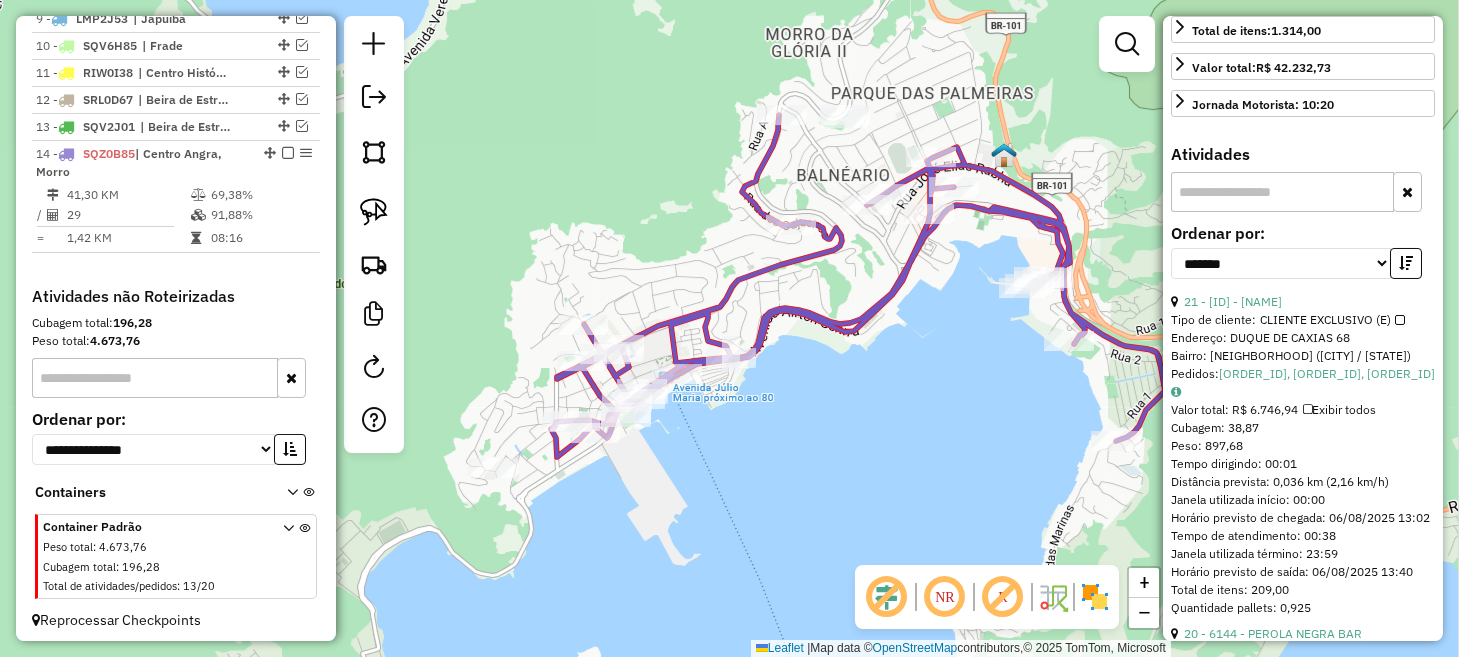 drag, startPoint x: 803, startPoint y: 422, endPoint x: 649, endPoint y: 514, distance: 179.38785 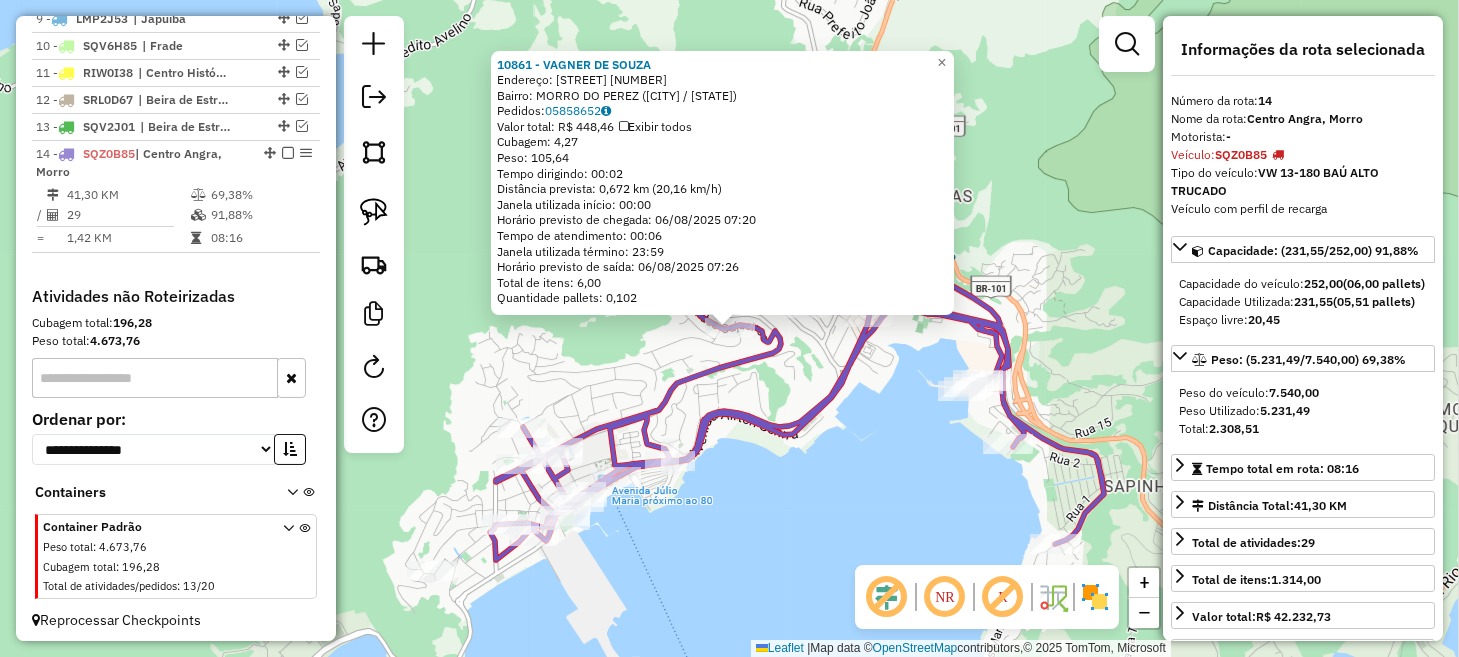 scroll, scrollTop: 0, scrollLeft: 0, axis: both 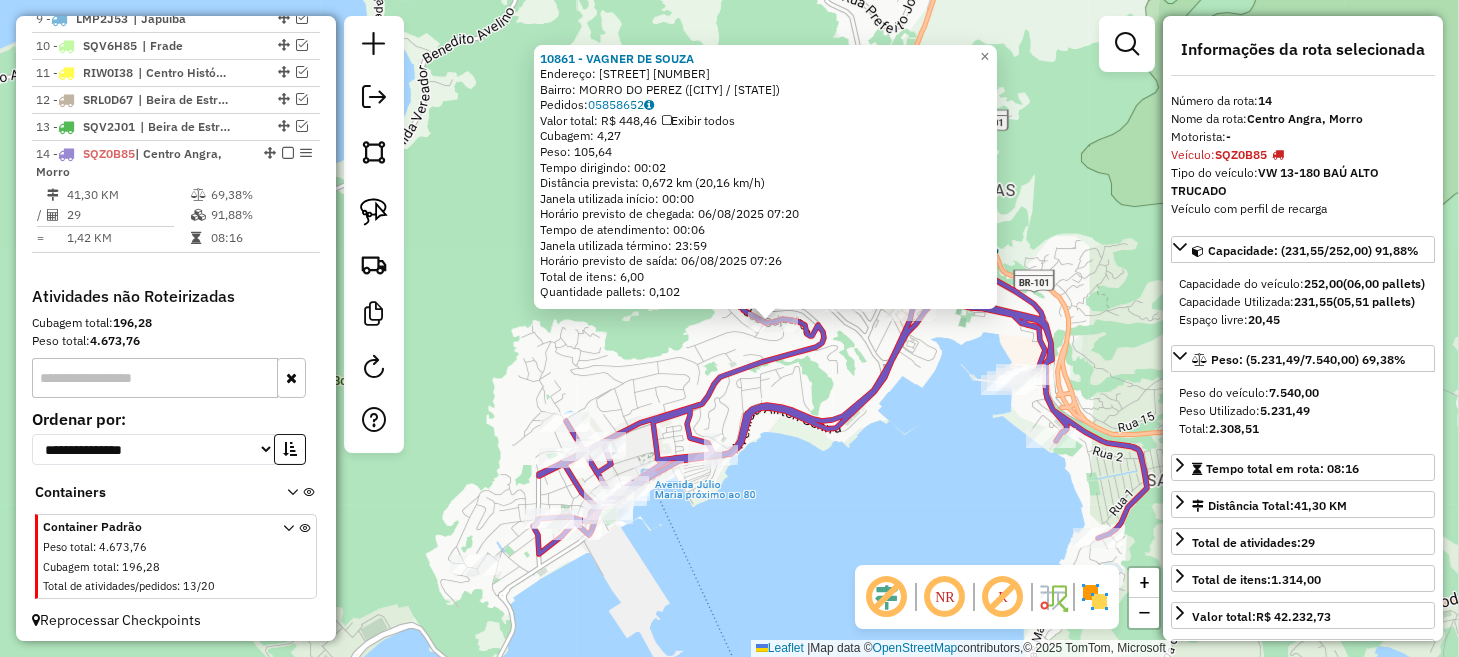 drag, startPoint x: 704, startPoint y: 538, endPoint x: 867, endPoint y: 502, distance: 166.92813 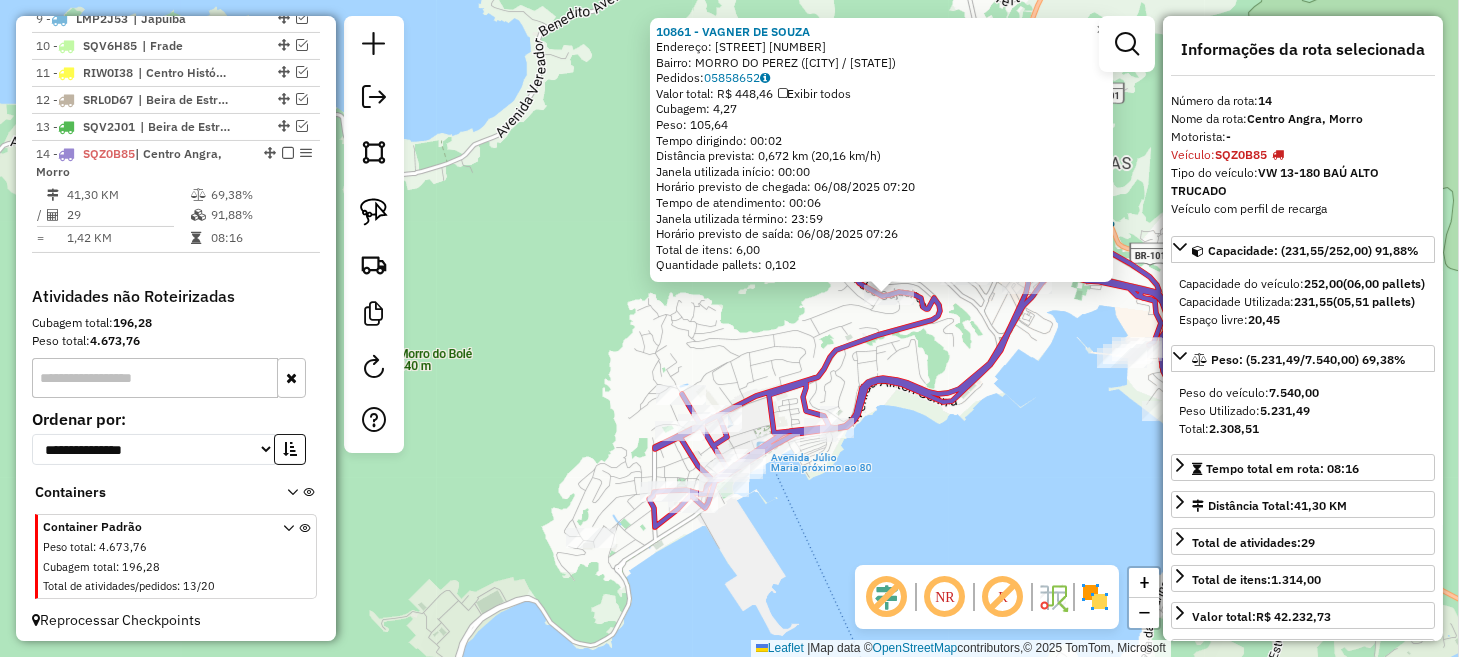 click on "10861 - [NAME]  Endereço:  [STREET] SN   Bairro: MORRO DO PEREZ ([CITY] / [STATE])   Pedidos:  05858652   Valor total: R$ 448,46   Exibir todos   Cubagem: 4,27  Peso: 105,64  Tempo dirigindo: 00:02   Distância prevista: 0,672 km (20,16 km/h)   Janela utilizada início: 00:00   Horário previsto de chegada: 06/08/2025 07:20   Tempo de atendimento: 00:06   Janela utilizada término: 23:59   Horário previsto de saída: 06/08/2025 07:26   Total de itens: 6,00   Quantidade pallets: 0,102  × Janela de atendimento Grade de atendimento Capacidade Transportadoras Veículos Cliente Pedidos  Rotas Selecione os dias de semana para filtrar as janelas de atendimento  Seg   Ter   Qua   Qui   Sex   Sáb   Dom  Informe o período da janela de atendimento: De: Até:  Filtrar exatamente a janela do cliente  Considerar janela de atendimento padrão  Selecione os dias de semana para filtrar as grades de atendimento  Seg   Ter   Qua   Qui   Sex   Sáb   Dom   Peso mínimo:   Peso máximo:   De:   Até:  +" 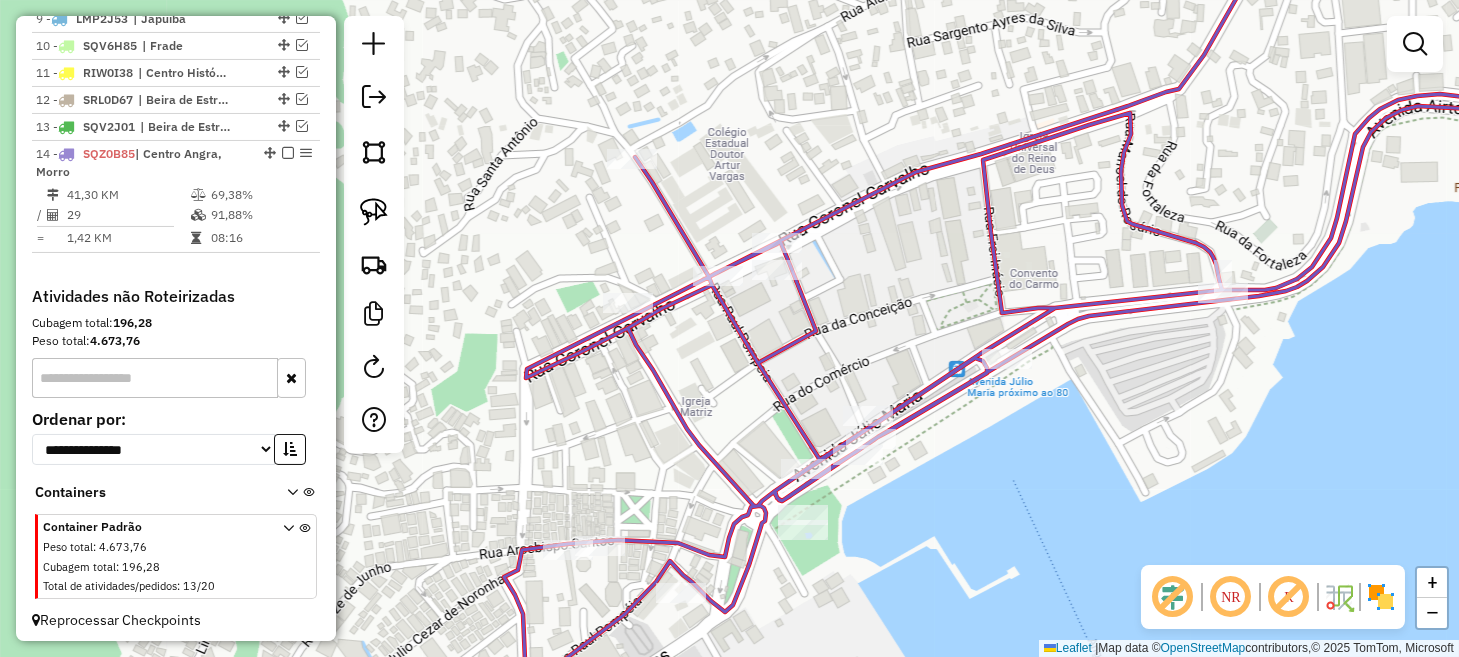 drag, startPoint x: 872, startPoint y: 581, endPoint x: 883, endPoint y: 447, distance: 134.45073 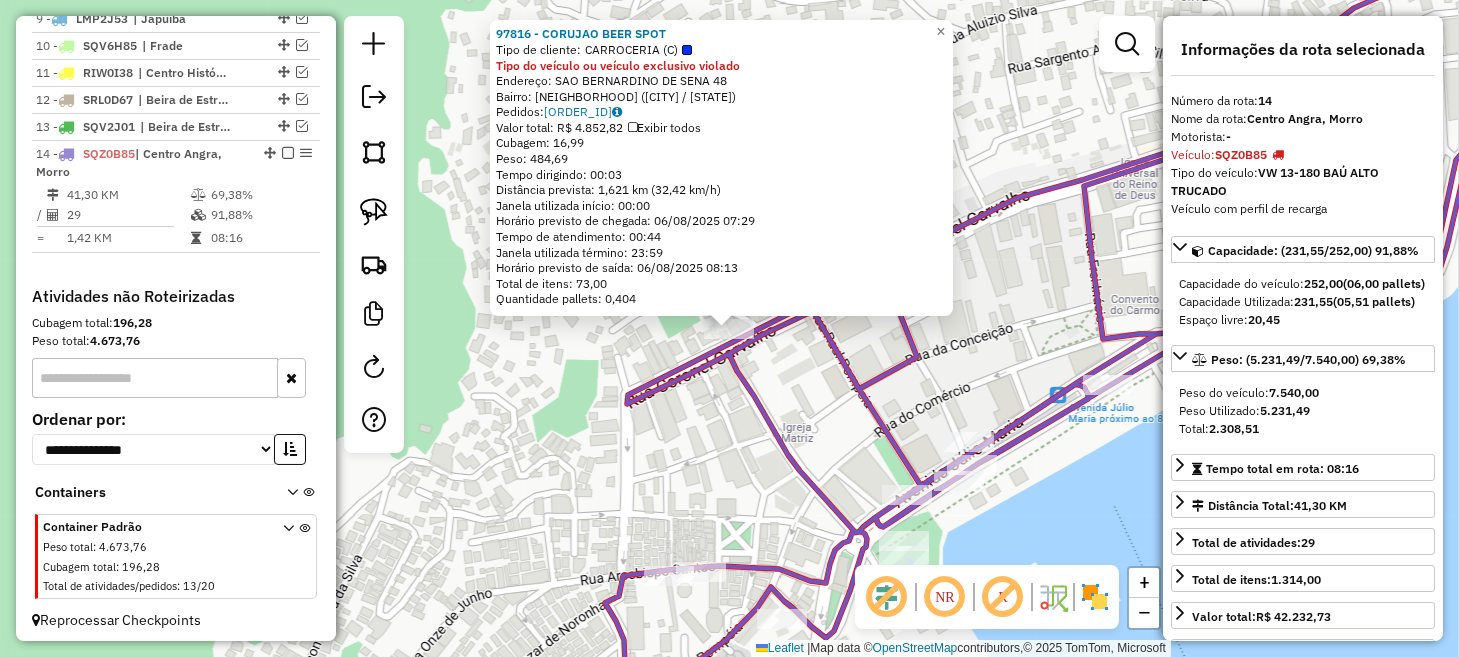 click on "[NUMBER] - CORUJAO BEER SPOT  Tipo de cliente:   CARROCERIA (C)  Tipo do veículo ou veículo exclusivo violado  Endereço:  [STREET] [NUMBER]   Bairro: [CITY] ([CITY] / [STATE])   Pedidos:  [ORDER_ID]   Valor total: R$ 4.852,82   Exibir todos   Cubagem: 16,99  Peso: 484,69  Tempo dirigindo: 00:03   Distância prevista: 1,621 km (32,42 km/h)   Janela utilizada início: 00:00   Horário previsto de chegada: 06/08/2025 07:29   Tempo de atendimento: 00:44   Janela utilizada término: 23:59   Horário previsto de saída: 06/08/2025 08:13   Total de itens: 73,00   Quantidade pallets: 0,404  × Janela de atendimento Grade de atendimento Capacidade Transportadoras Veículos Cliente Pedidos  Rotas Selecione os dias de semana para filtrar as janelas de atendimento  Seg   Ter   Qua   Qui   Sex   Sáb   Dom  Informe o período da janela de atendimento: De: Até:  Filtrar exatamente a janela do cliente  Considerar janela de atendimento padrão  Selecione os dias de semana para filtrar as grades de atendimento  Seg" 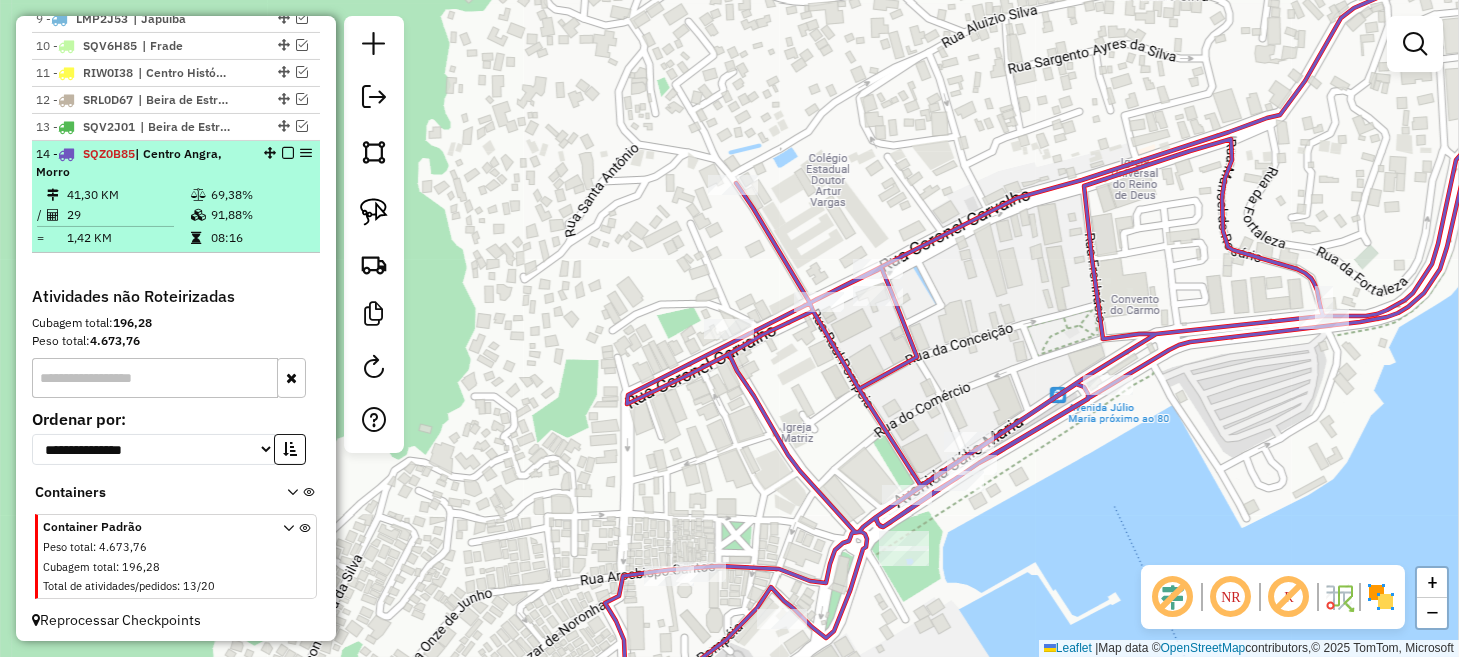 click at bounding box center [288, 153] 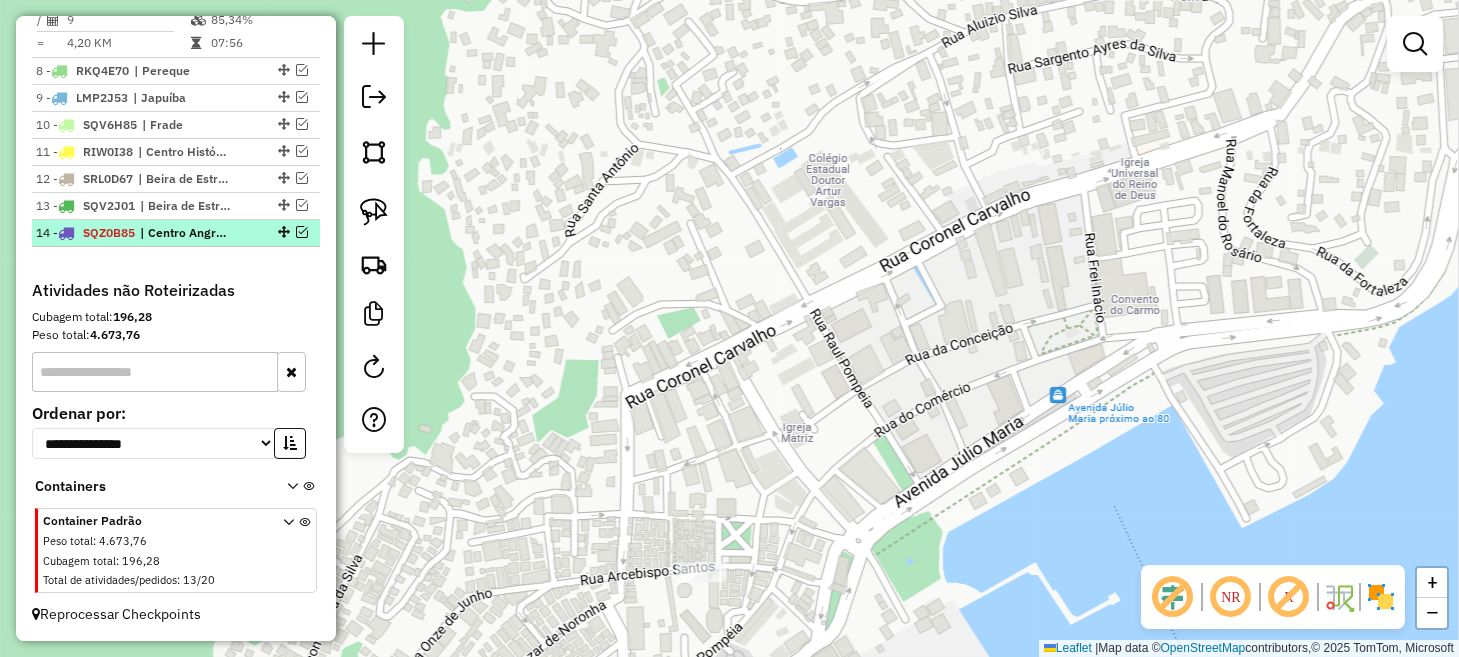 scroll, scrollTop: 1110, scrollLeft: 0, axis: vertical 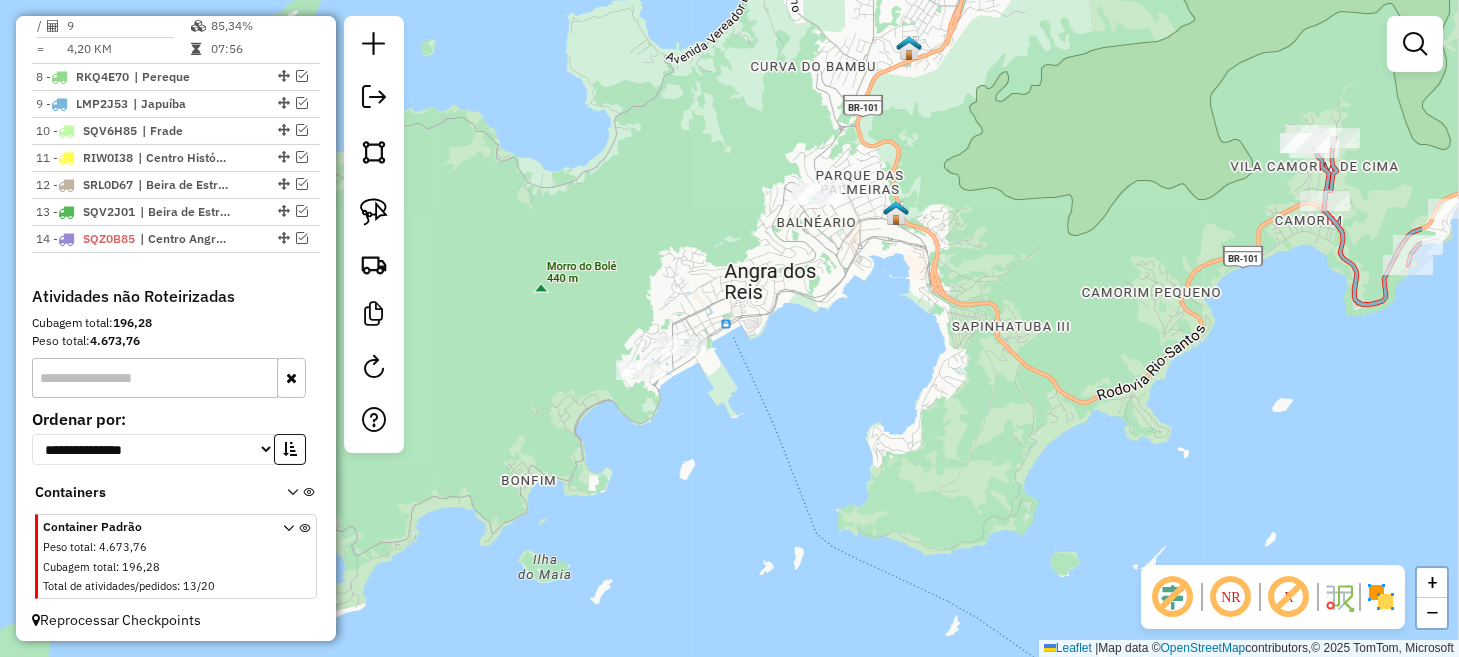 drag, startPoint x: 1037, startPoint y: 361, endPoint x: 852, endPoint y: 369, distance: 185.1729 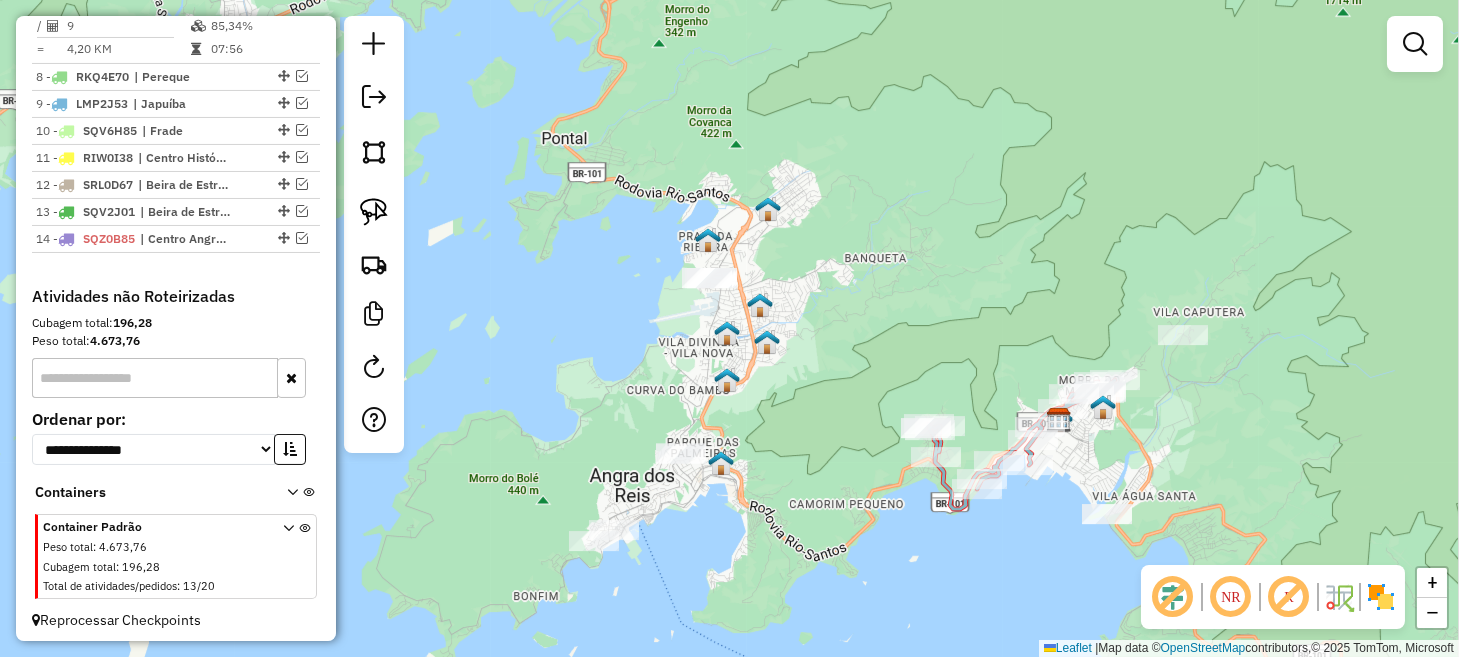 drag, startPoint x: 1035, startPoint y: 380, endPoint x: 892, endPoint y: 549, distance: 221.38202 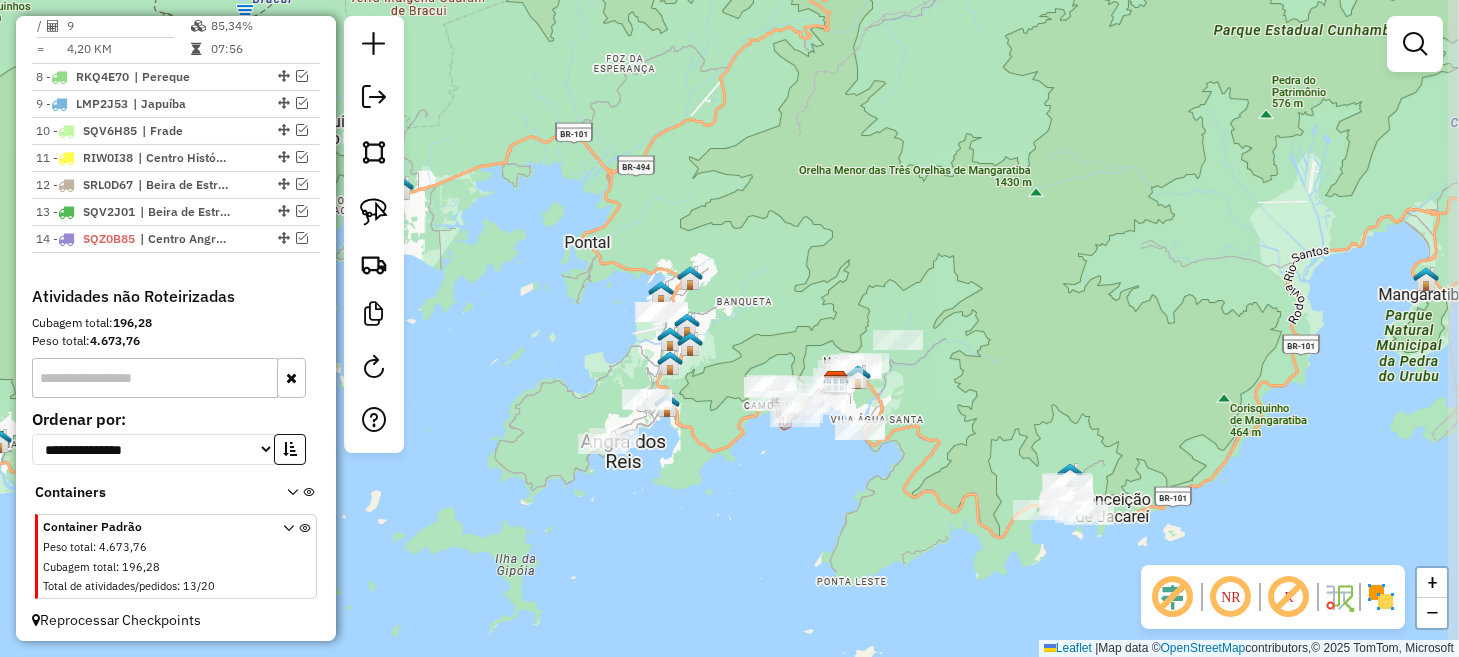 drag, startPoint x: 944, startPoint y: 546, endPoint x: 792, endPoint y: 456, distance: 176.64655 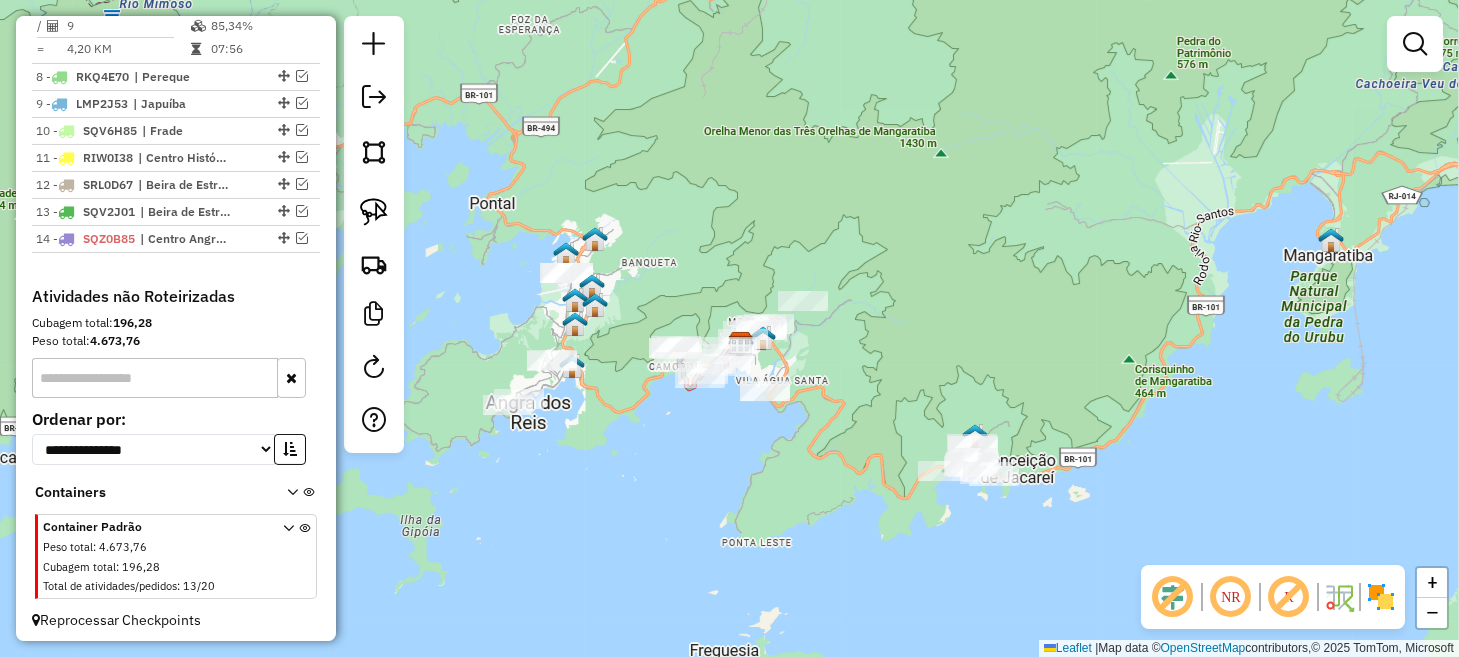 drag, startPoint x: 1196, startPoint y: 301, endPoint x: 1190, endPoint y: 255, distance: 46.389652 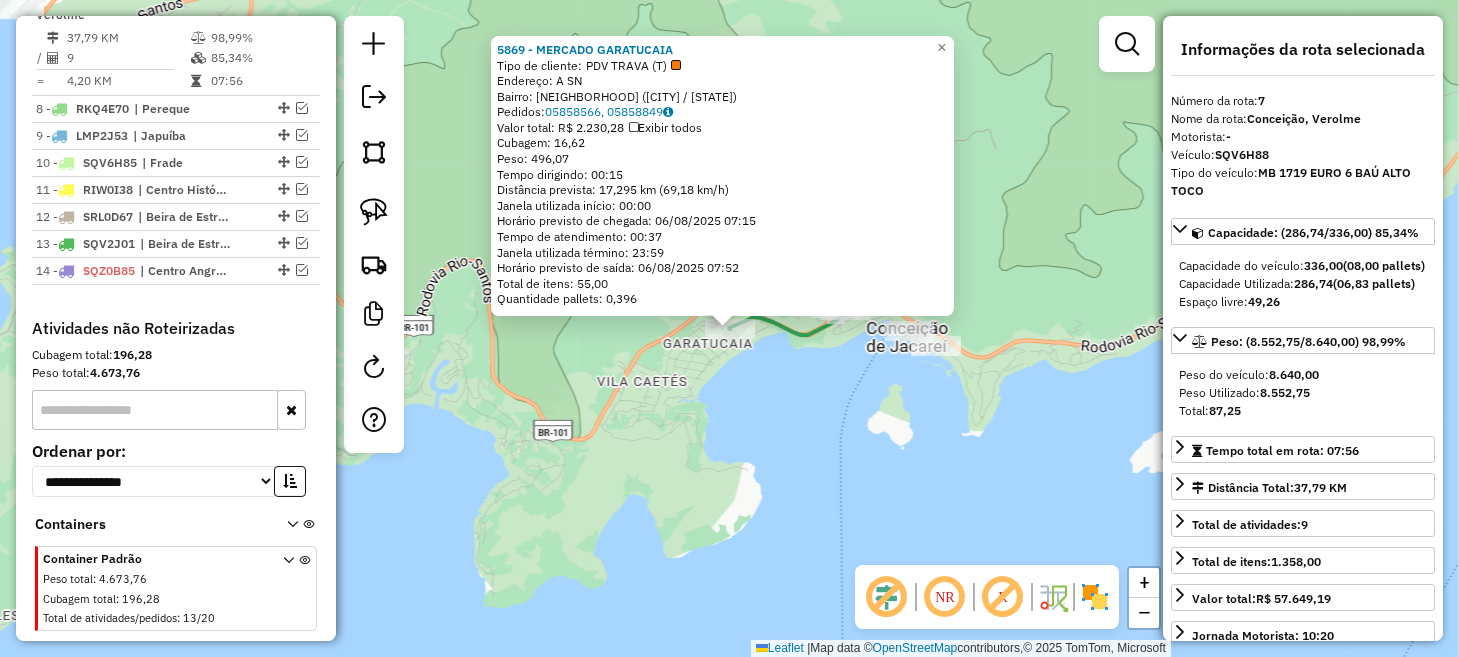 scroll, scrollTop: 1043, scrollLeft: 0, axis: vertical 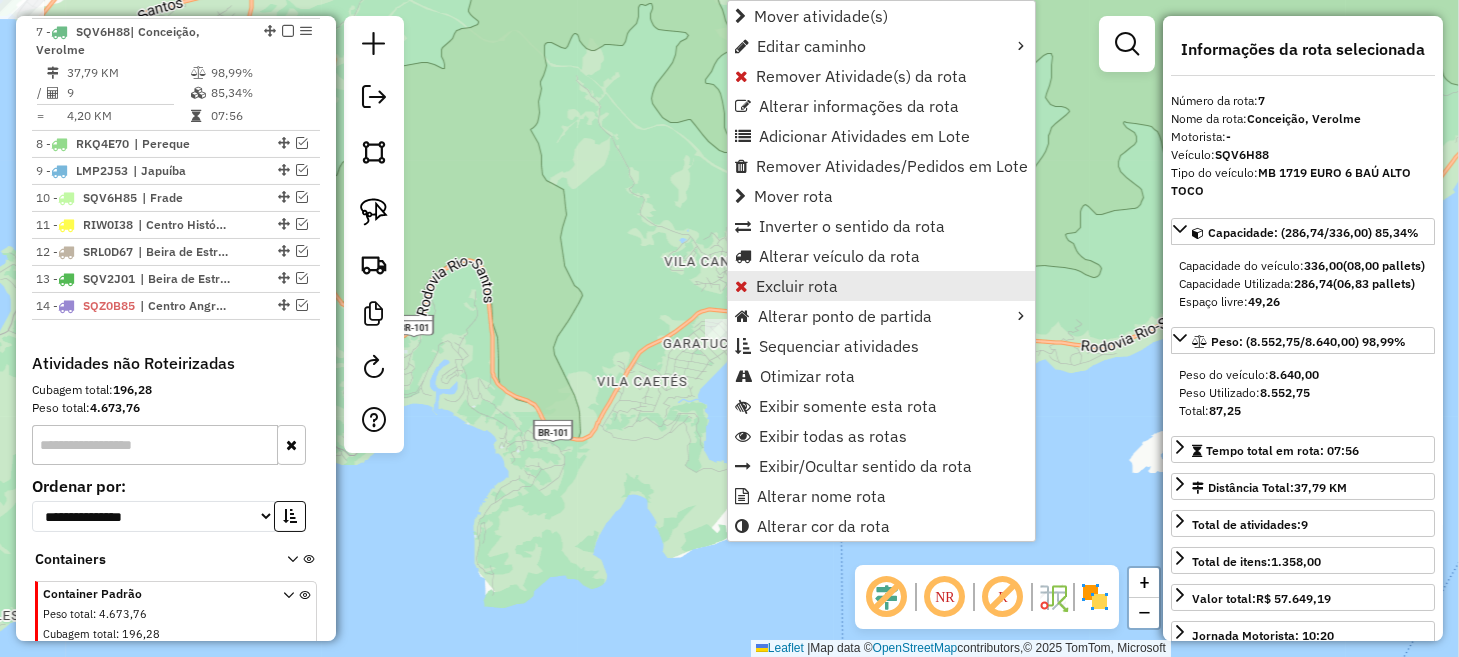click on "Excluir rota" at bounding box center [797, 286] 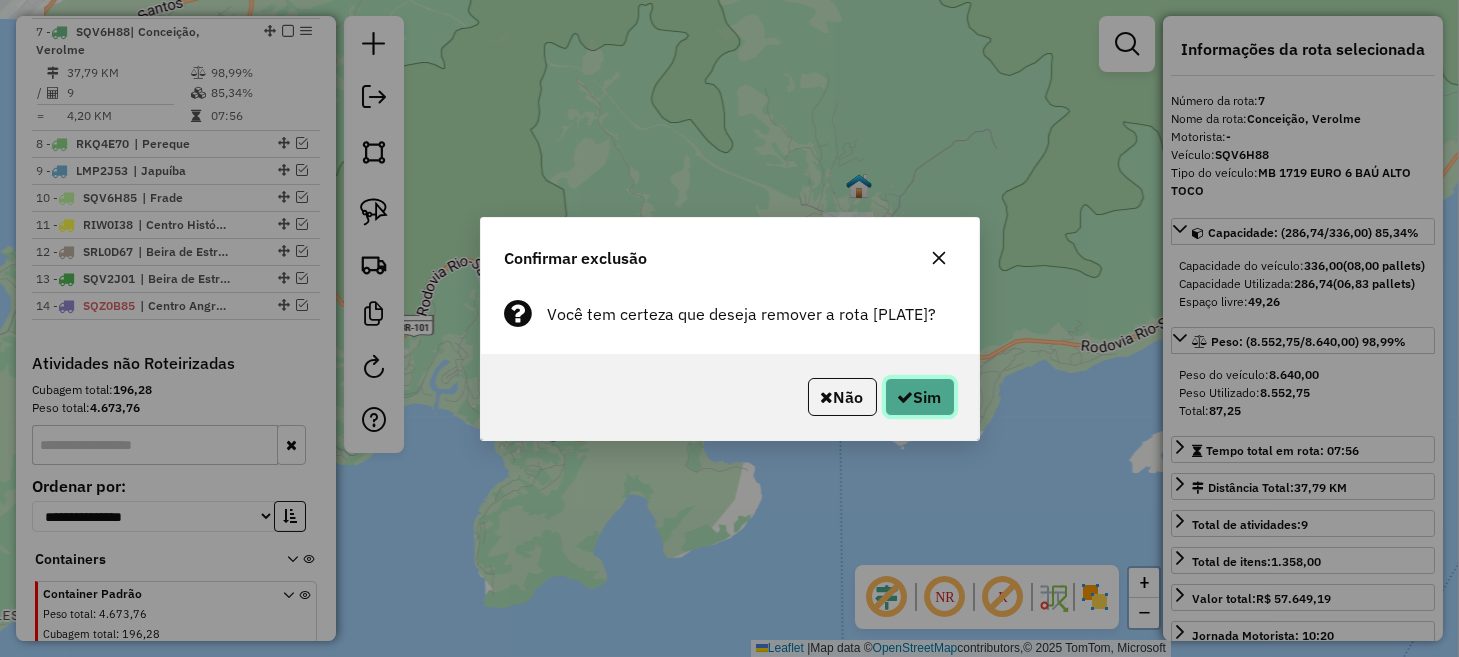 click on "Sim" 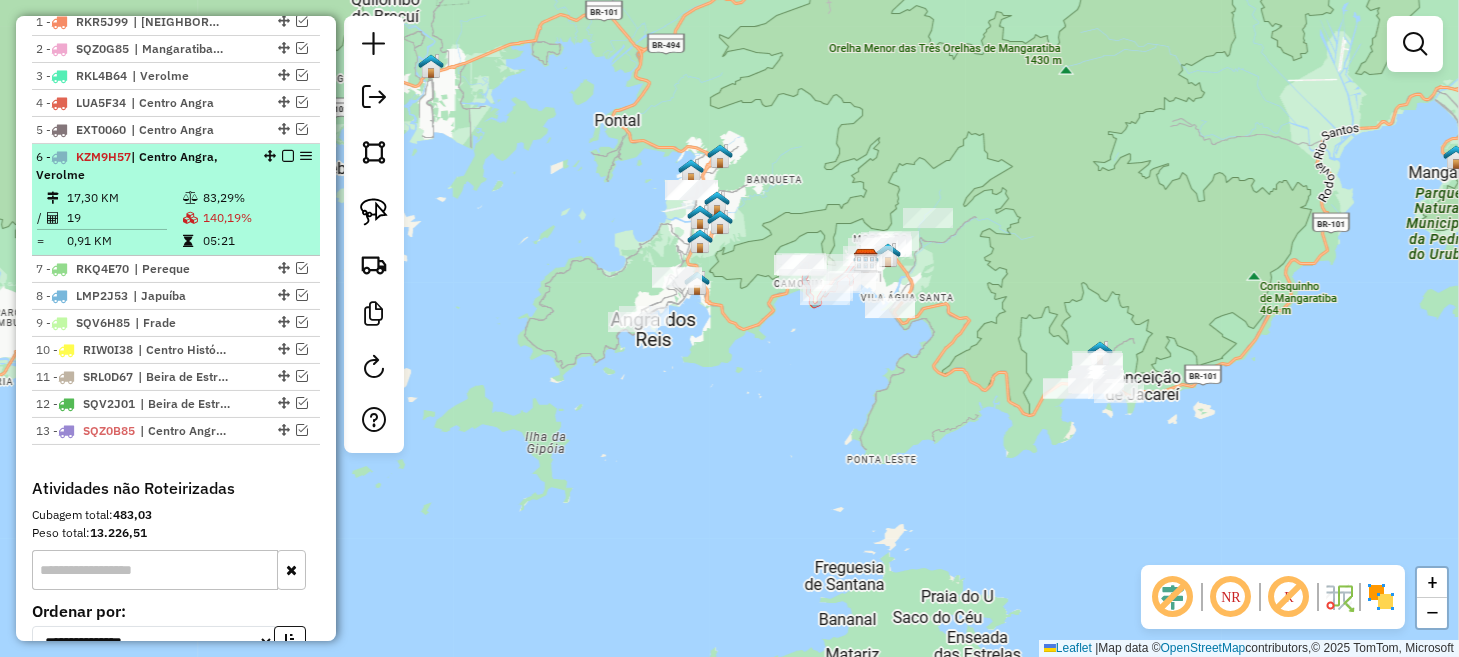 scroll, scrollTop: 799, scrollLeft: 0, axis: vertical 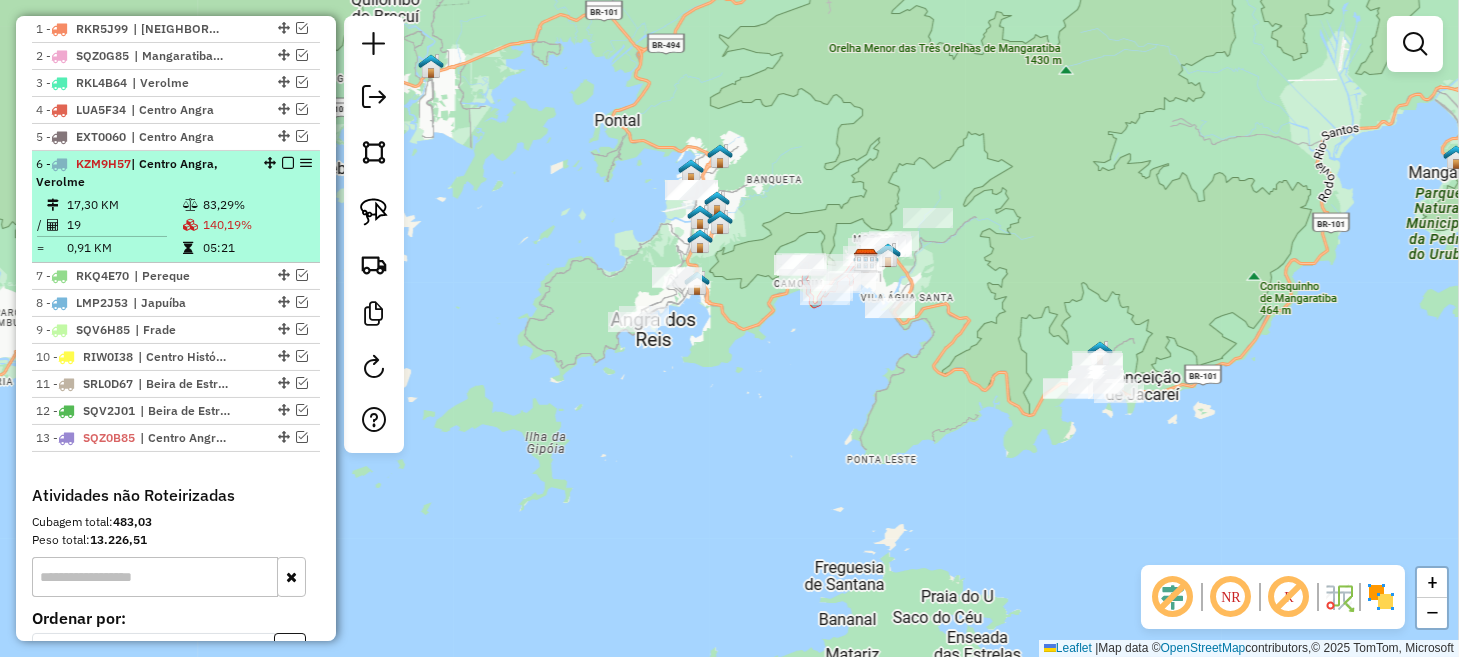 click at bounding box center [288, 163] 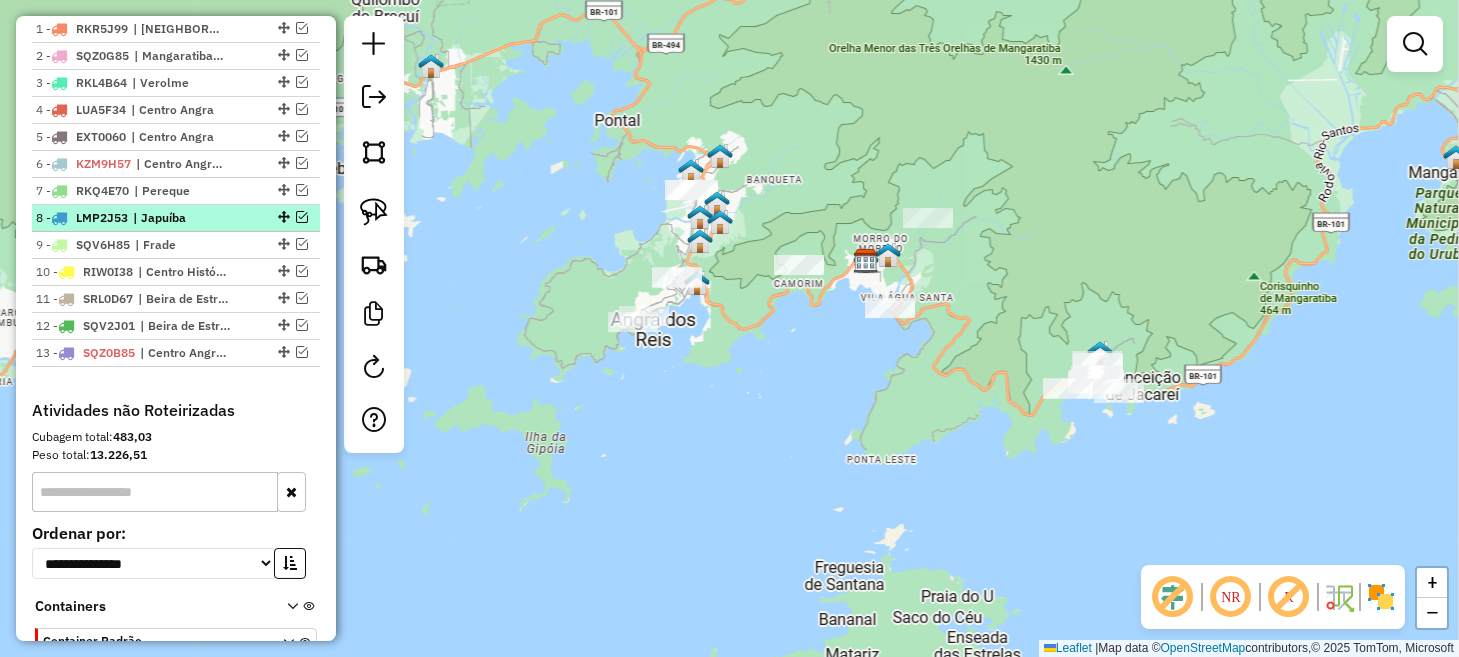 scroll, scrollTop: 699, scrollLeft: 0, axis: vertical 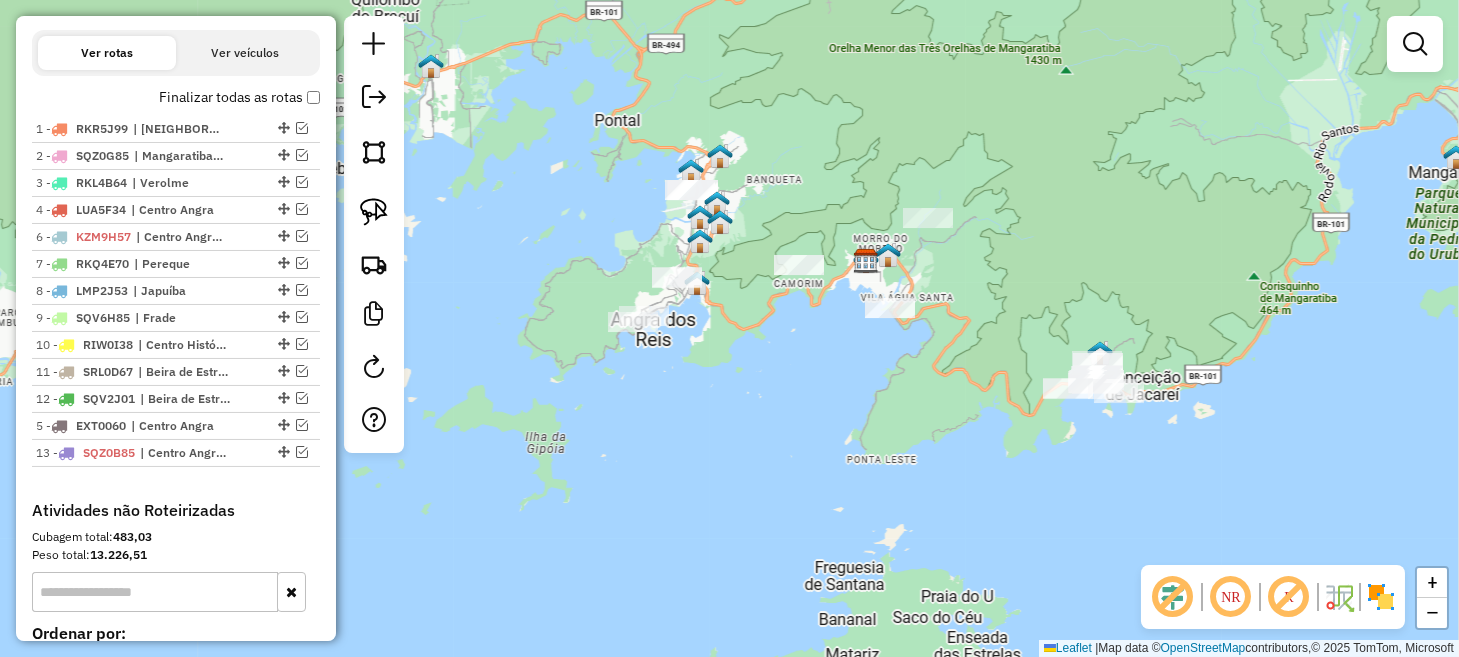 drag, startPoint x: 279, startPoint y: 234, endPoint x: 273, endPoint y: 492, distance: 258.06976 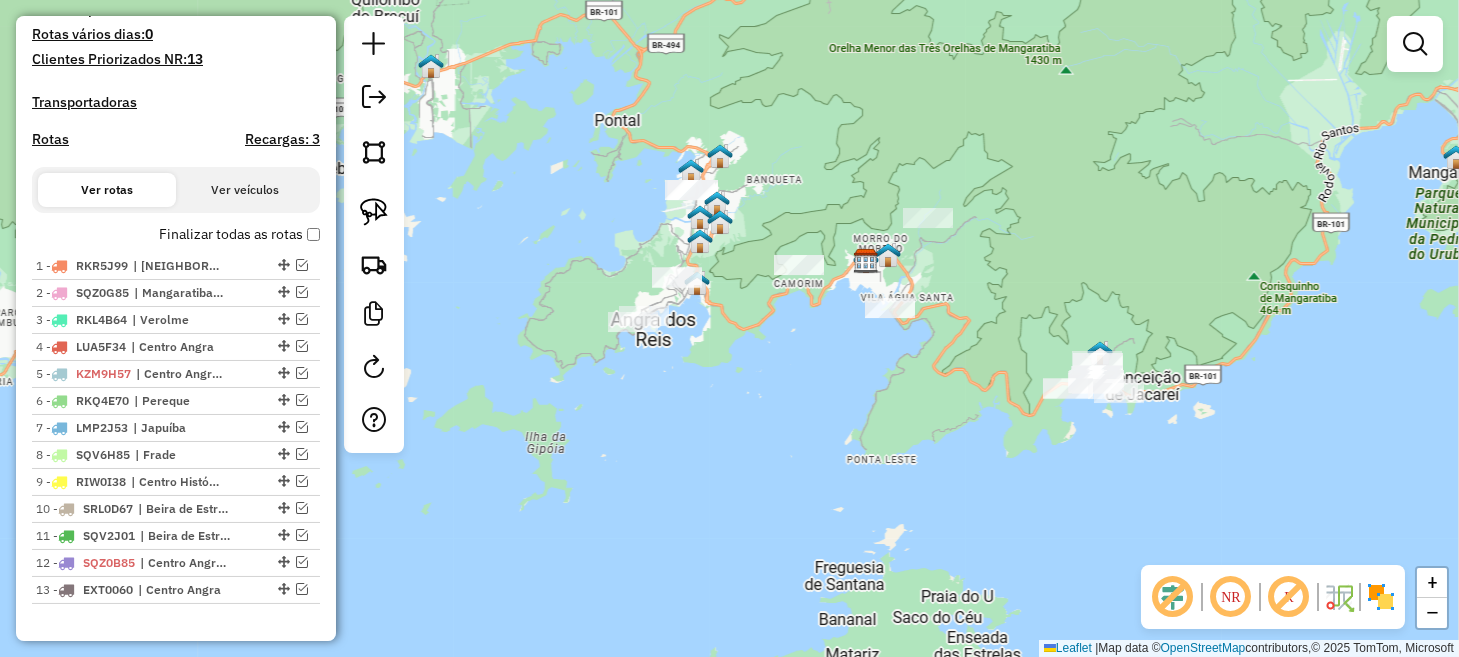 scroll, scrollTop: 499, scrollLeft: 0, axis: vertical 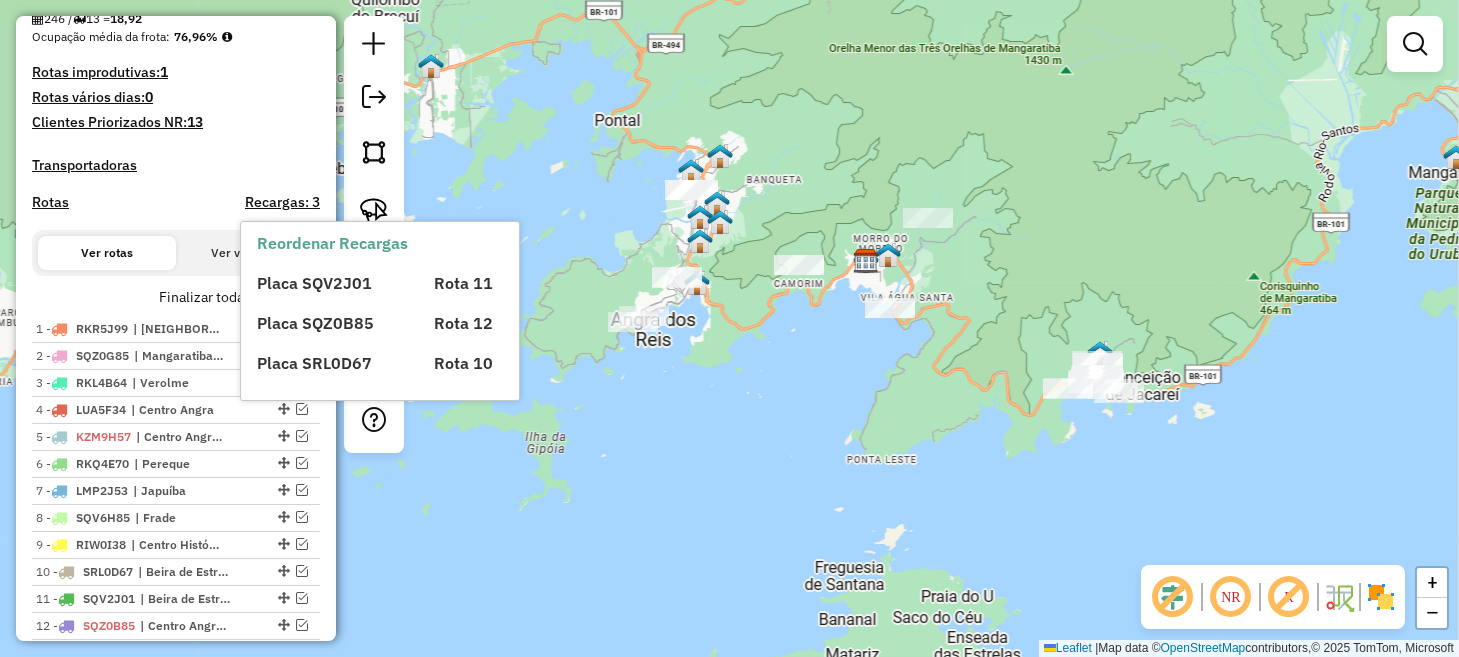 click on "Janela de atendimento Grade de atendimento Capacidade Transportadoras Veículos Cliente Pedidos  Rotas Selecione os dias de semana para filtrar as janelas de atendimento  Seg   Ter   Qua   Qui   Sex   Sáb   Dom  Informe o período da janela de atendimento: De: Até:  Filtrar exatamente a janela do cliente  Considerar janela de atendimento padrão  Selecione os dias de semana para filtrar as grades de atendimento  Seg   Ter   Qua   Qui   Sex   Sáb   Dom   Considerar clientes sem dia de atendimento cadastrado  Clientes fora do dia de atendimento selecionado Filtrar as atividades entre os valores definidos abaixo:  Peso mínimo:   Peso máximo:   Cubagem mínima:   Cubagem máxima:   De:   Até:  Filtrar as atividades entre o tempo de atendimento definido abaixo:  De:   Até:   Considerar capacidade total dos clientes não roteirizados Transportadora: Selecione um ou mais itens Tipo de veículo: Selecione um ou mais itens Veículo: Selecione um ou mais itens Motorista: Selecione um ou mais itens Nome: Rótulo:" 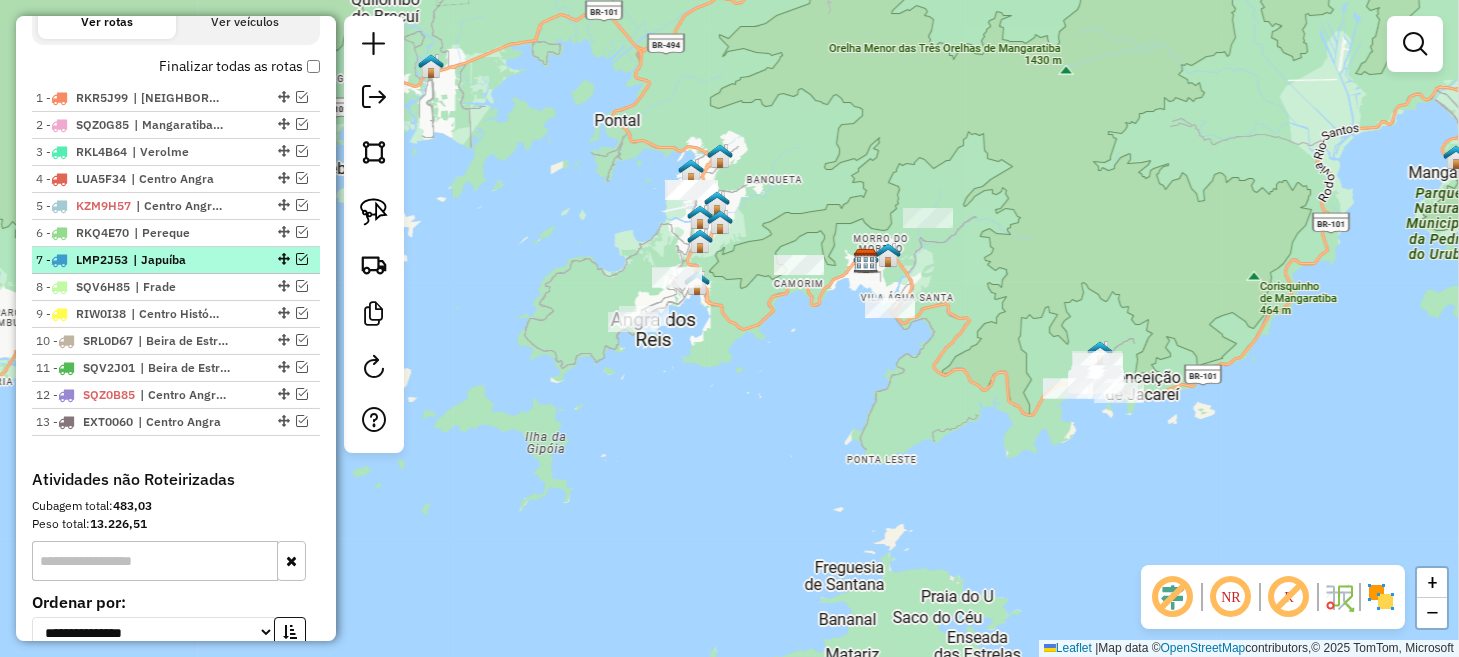 scroll, scrollTop: 699, scrollLeft: 0, axis: vertical 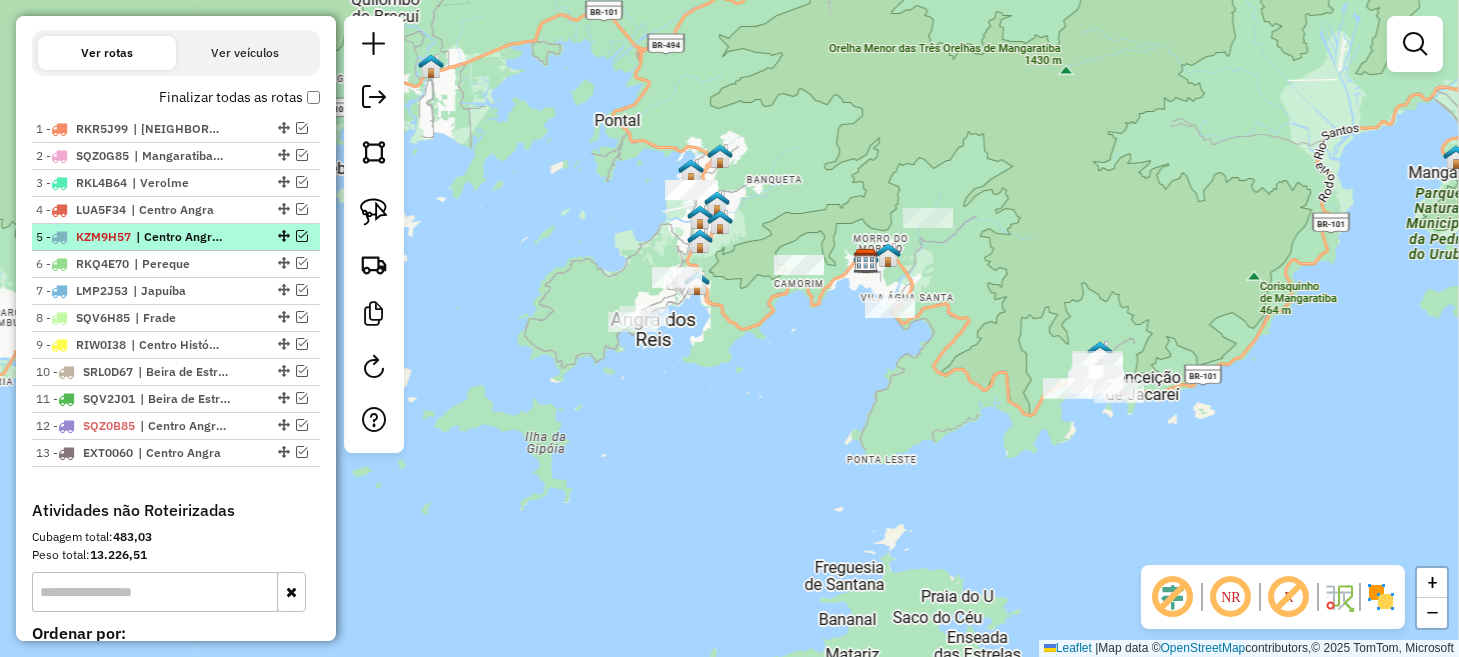 click at bounding box center (302, 236) 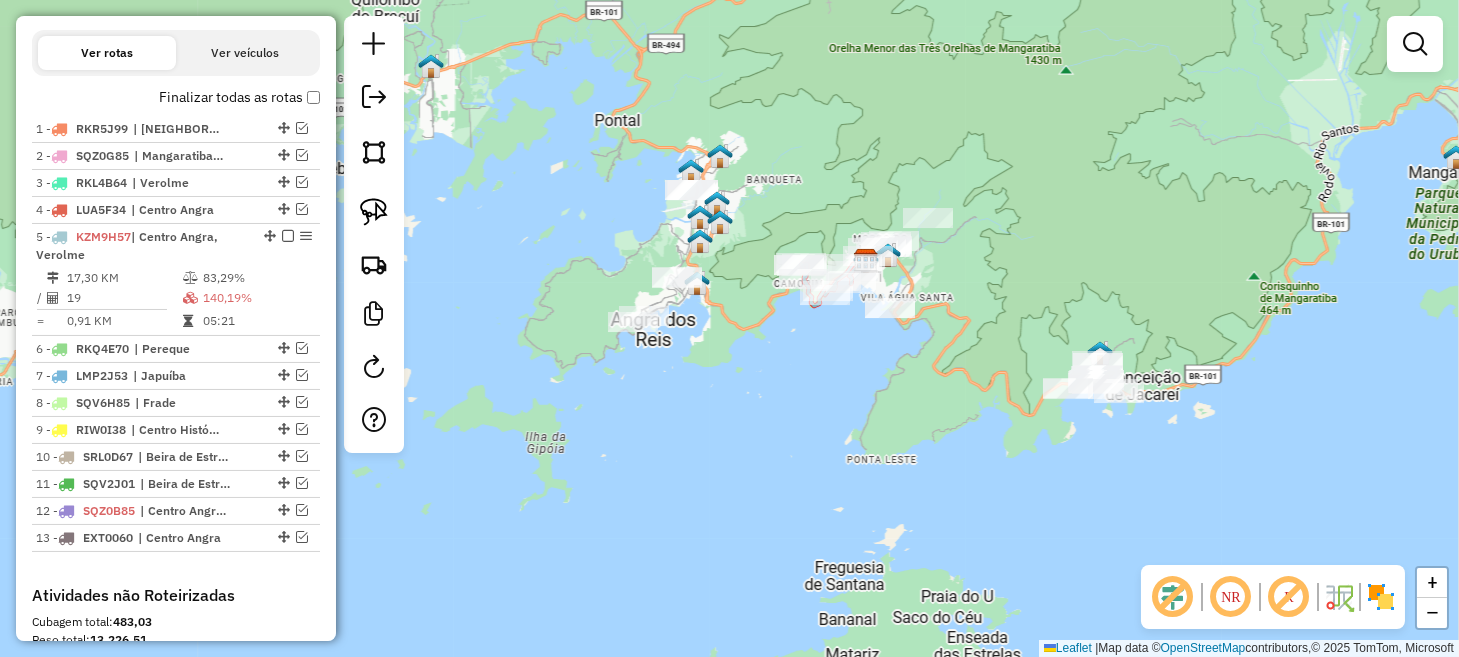 click 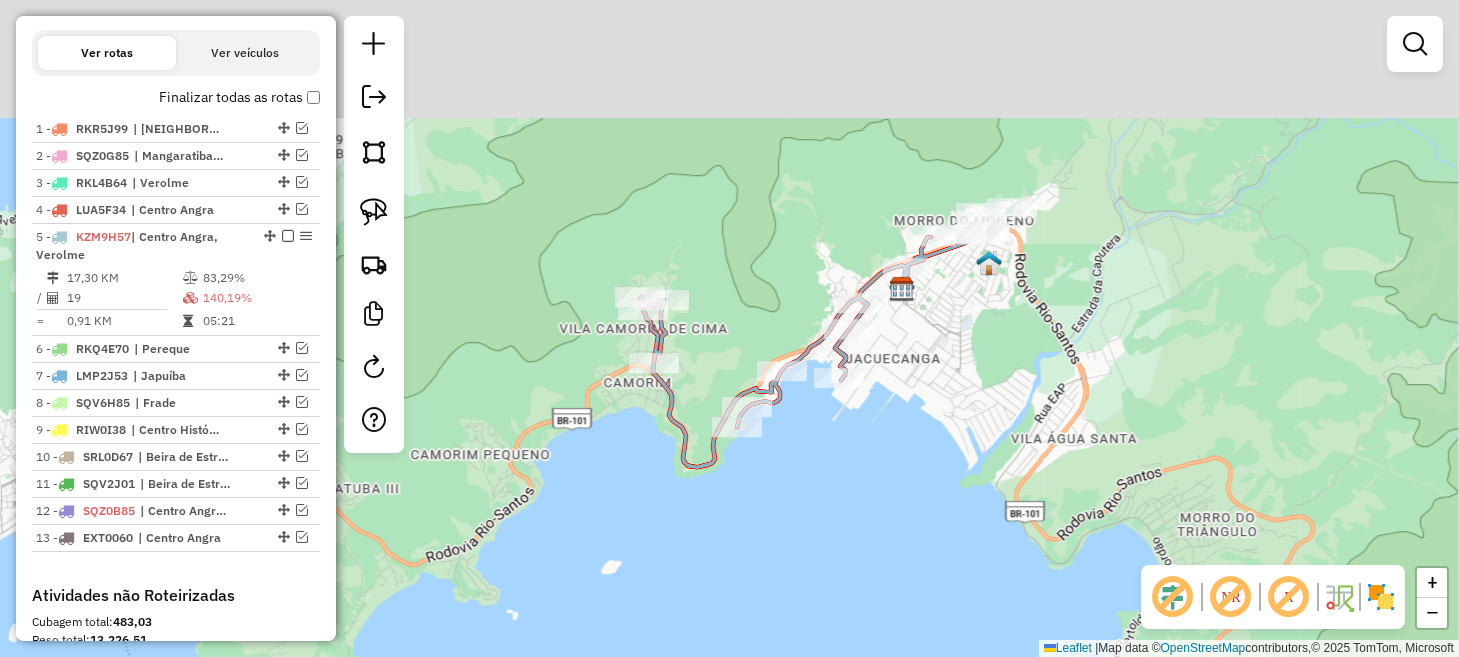 drag, startPoint x: 941, startPoint y: 259, endPoint x: 811, endPoint y: 586, distance: 351.89346 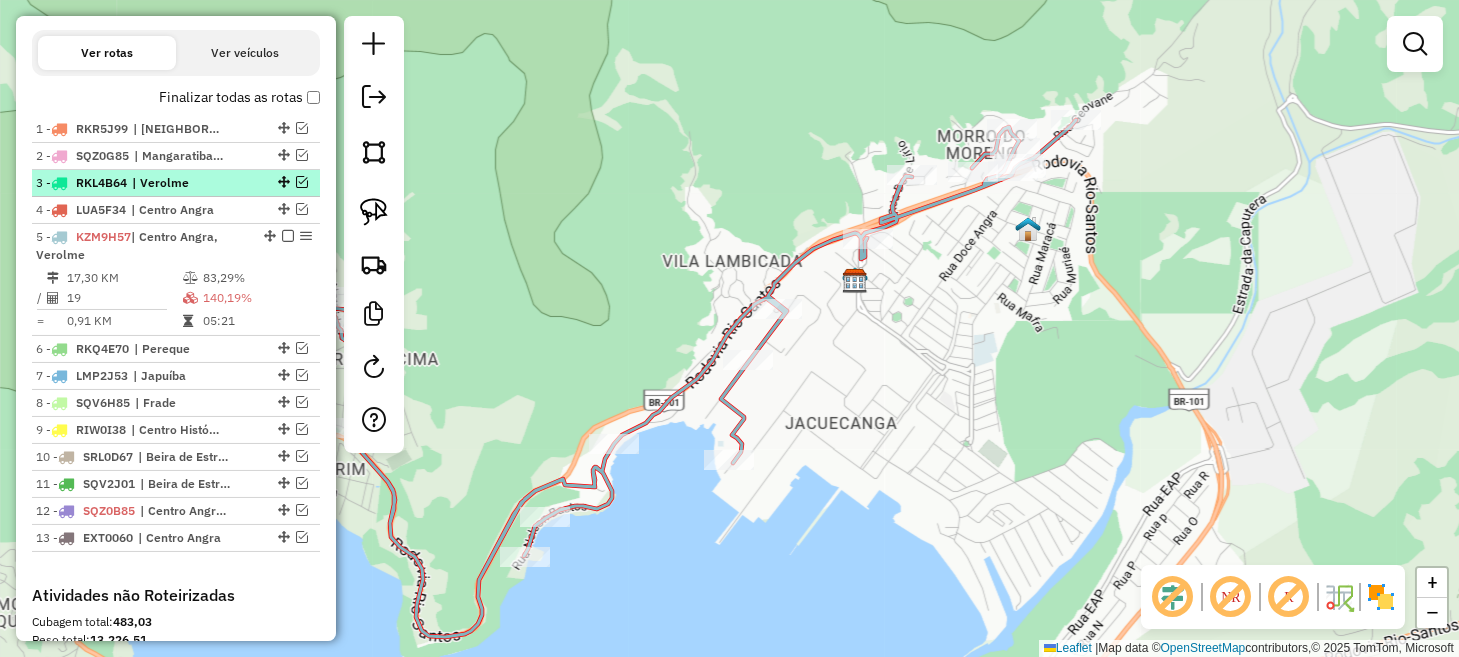 click at bounding box center (302, 182) 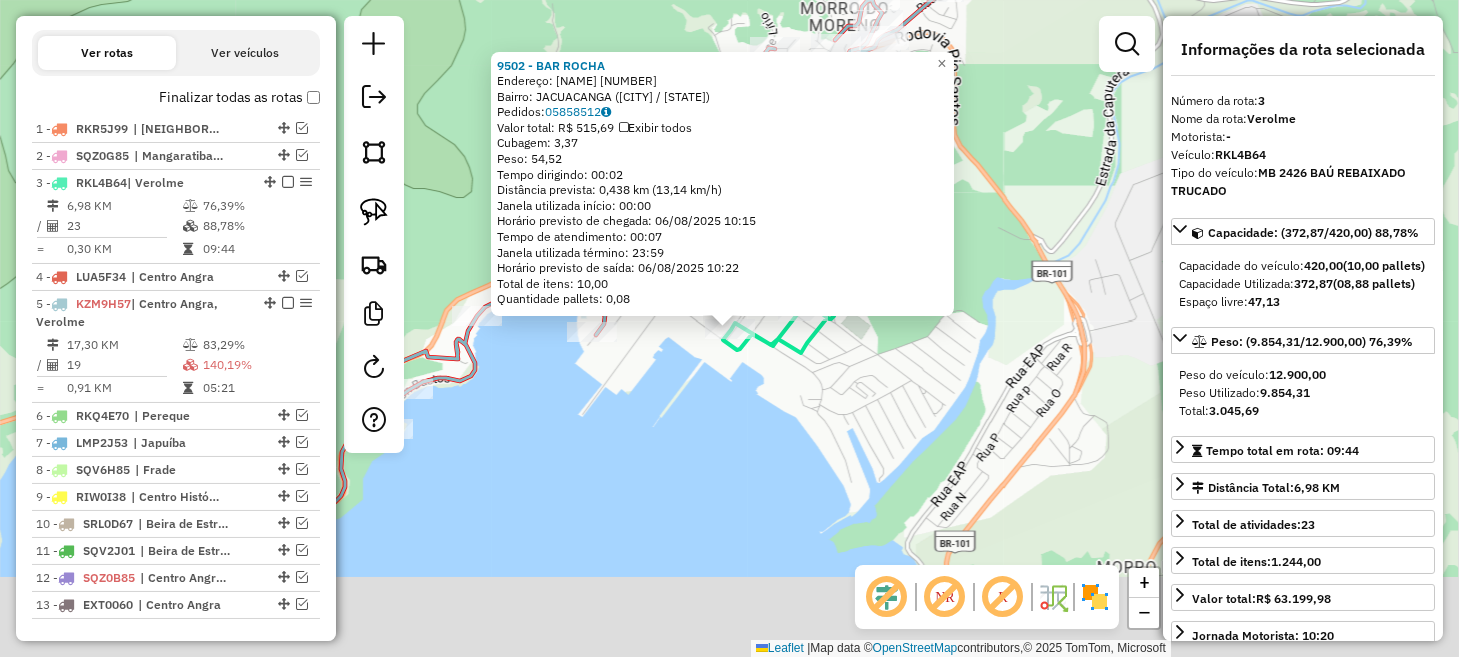 scroll, scrollTop: 851, scrollLeft: 0, axis: vertical 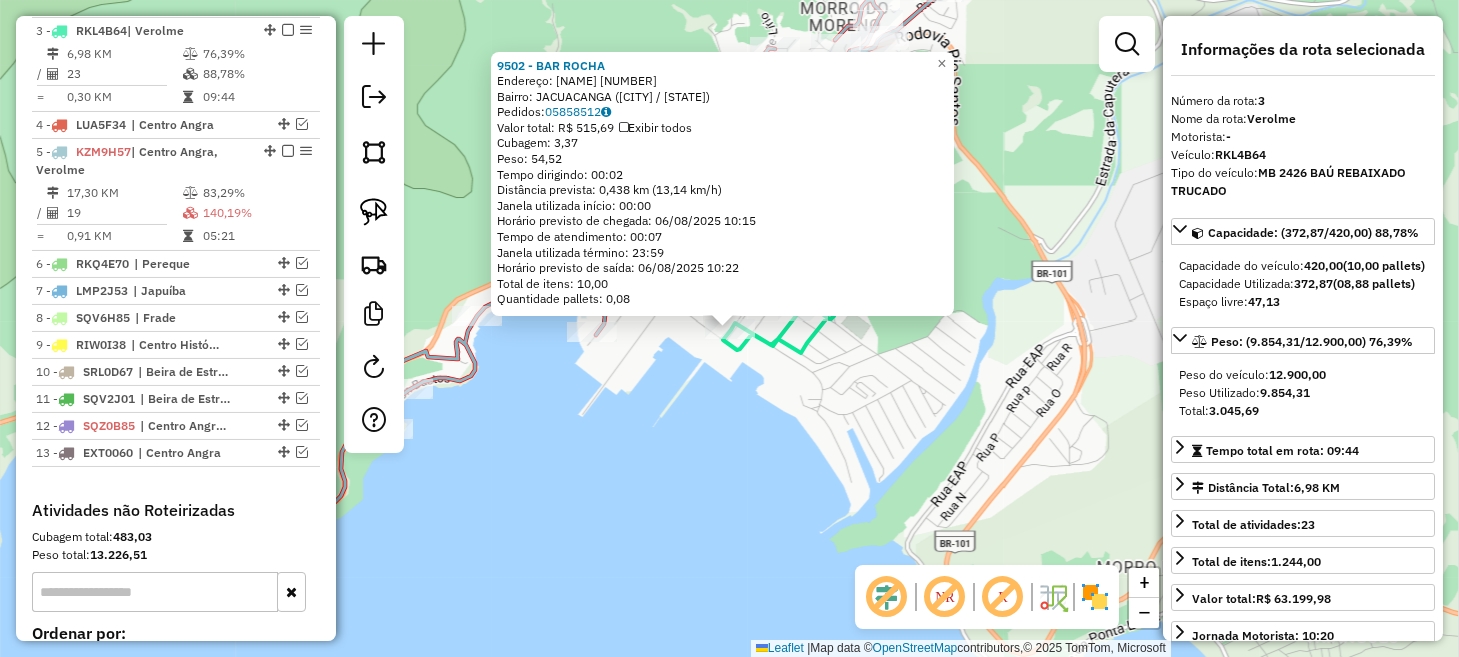 click 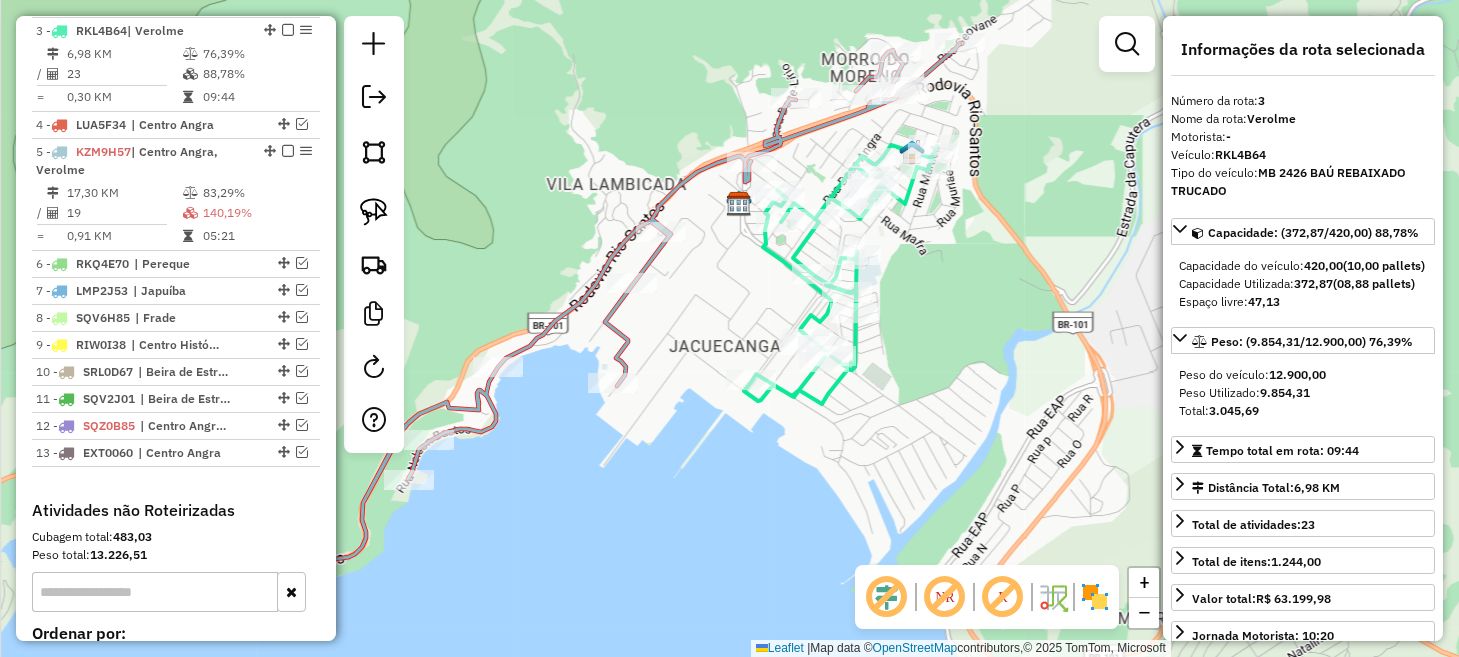 drag, startPoint x: 784, startPoint y: 295, endPoint x: 831, endPoint y: 387, distance: 103.31021 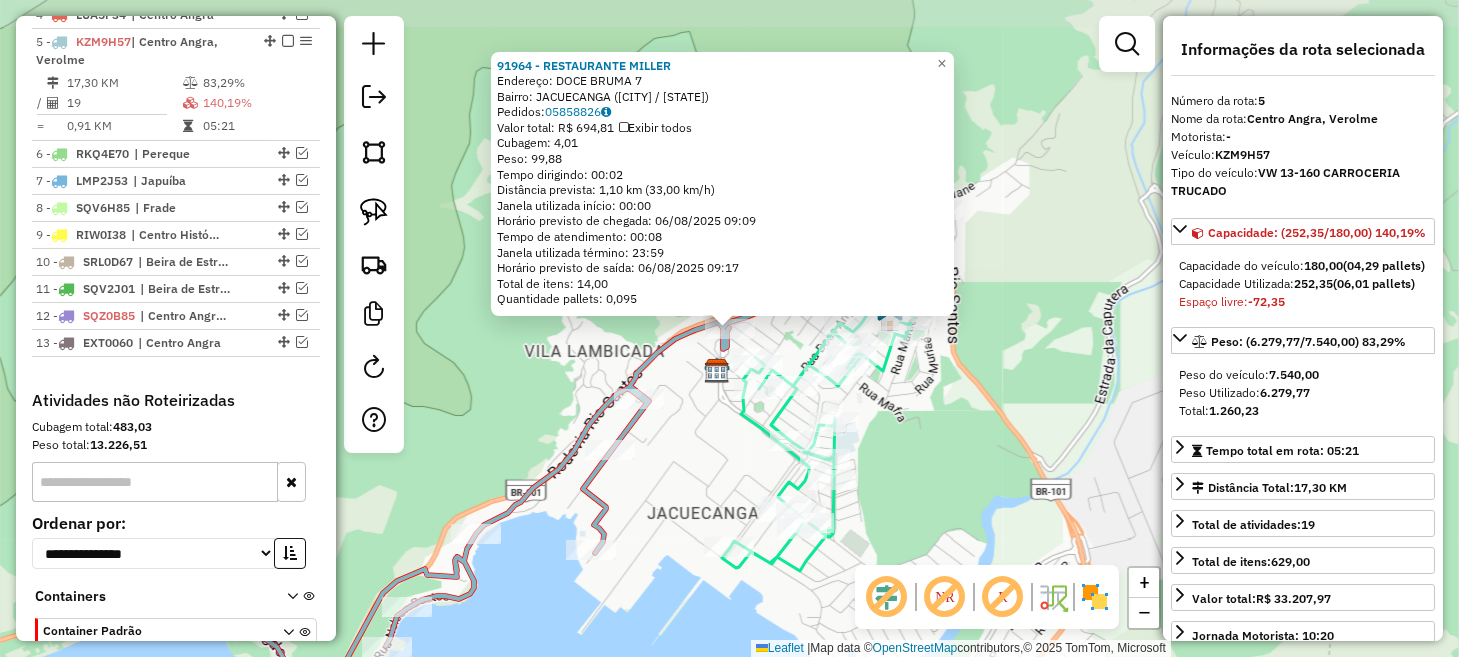 scroll, scrollTop: 972, scrollLeft: 0, axis: vertical 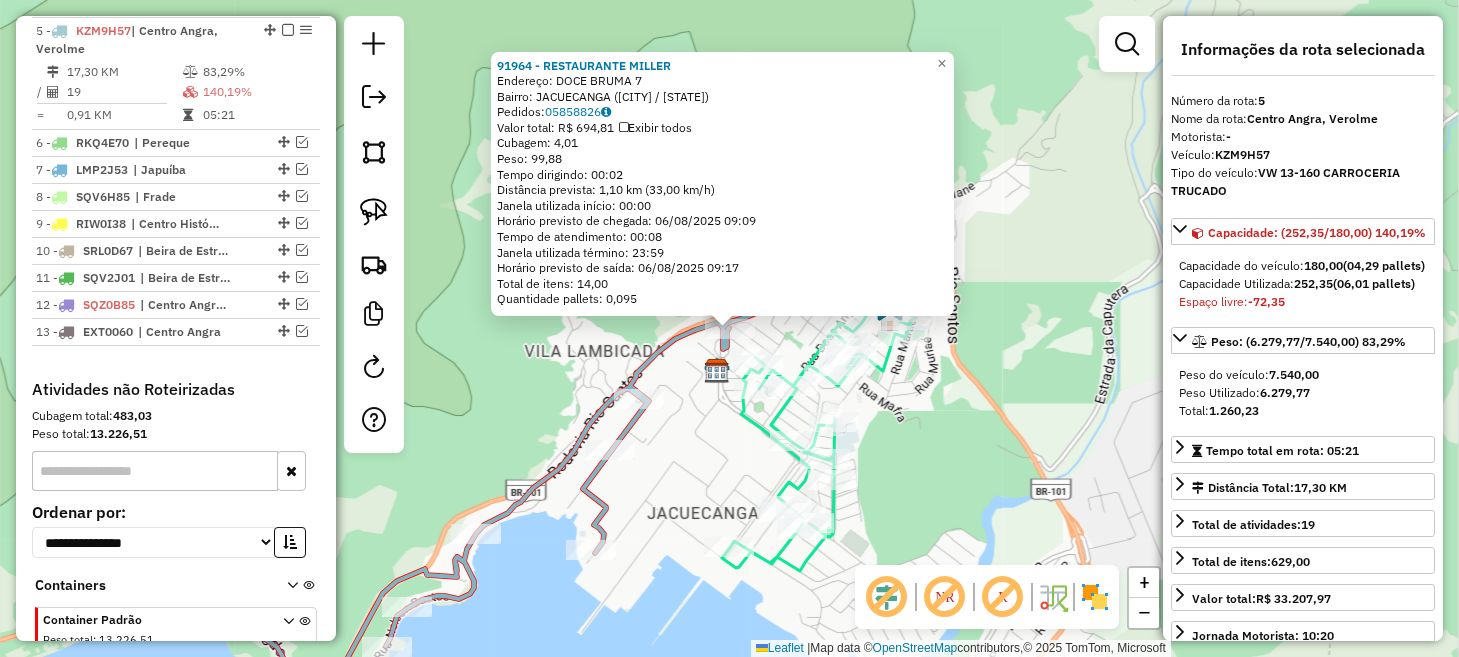 click on "[NUMBER] - RESTAURANTE MILLER Endereço: DOCE BRUMA [NUMBER] Bairro: JACUECANGA ([CITY] / [STATE]) Pedidos: [ORDER_ID] Valor total: R$ [CURRENCY] Exibir todos Cubagem: [CUBAGE] Peso: [WEIGHT] Tempo dirigindo: [TIME] Distância prevista: [DISTANCE] km ([SPEED] km/h) Janela utilizada início: [TIME] Horário previsto de chegada: [DATE] [TIME] Tempo de atendimento: [TIME] Janela utilizada término: [TIME] Horário previsto de saída: [DATE] [TIME] Total de itens: [NUMBER],00 Quantidade pallets: [PALLETS] × Janela de atendimento Grade de atendimento Capacidade Transportadoras Veículos Cliente Pedidos Rotas Selecione os dias de semana para filtrar as janelas de atendimento Seg Ter Qua Qui Sex Sáb Dom Informe o período da janela de atendimento: De: [TIME] Até: [TIME] Filtrar exatamente a janela do cliente Considerar janela de atendimento padrão Selecione os dias de semana para filtrar as grades de atendimento Seg Ter Qua Qui Sex Sáb Dom Considerar clientes sem dia de atendimento cadastrado De: [TIME]" 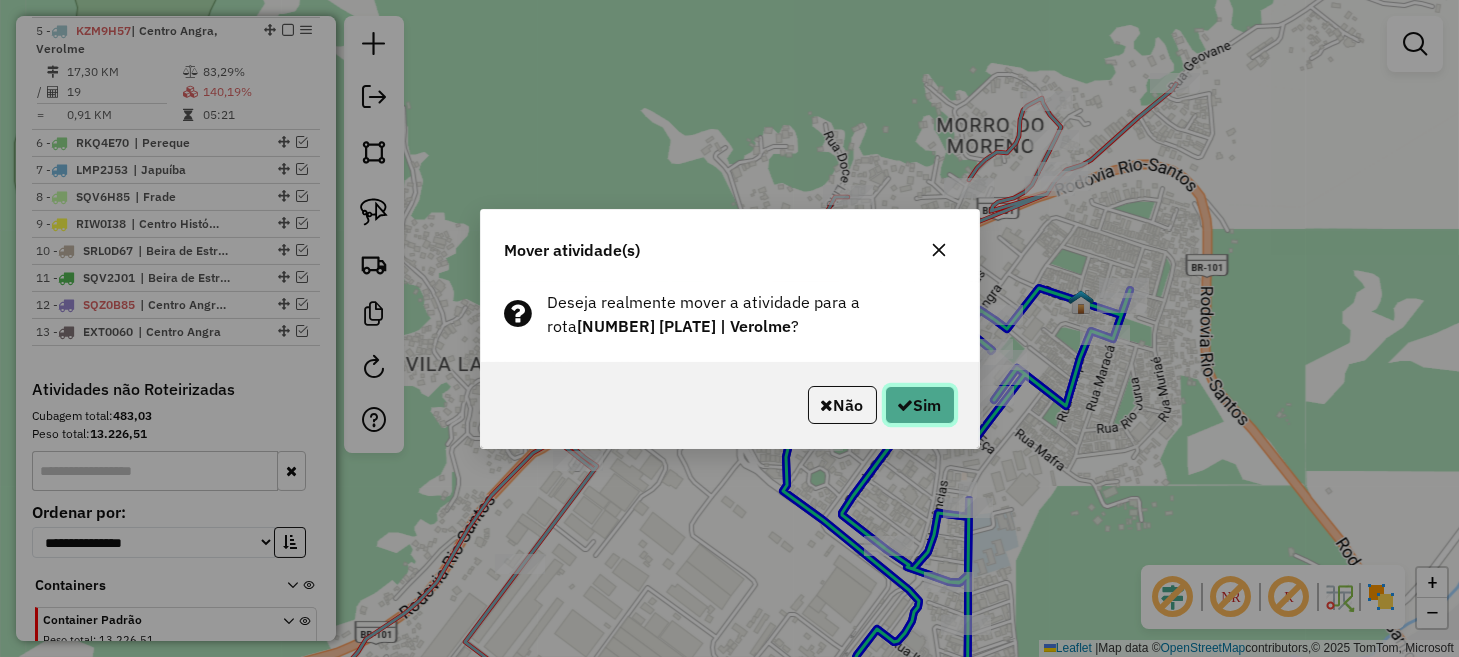 click on "Sim" 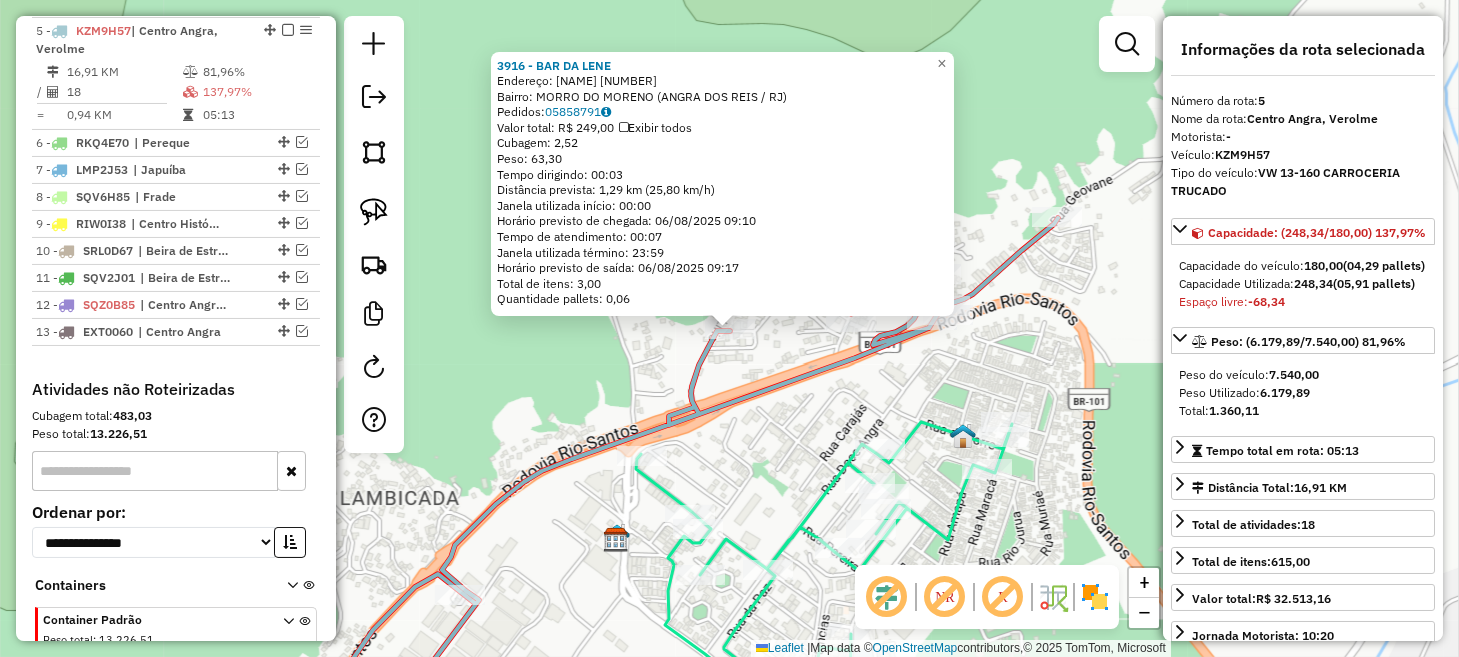 click on "[NUMBER] - [NAME]  Endereço:  [STREET] [NUMBER]   Bairro: [NEIGHBORHOOD] ([CITY] / [STATE])   Pedidos:  [ORDER_ID]   Valor total: R$ 249,00   Exibir todos   Cubagem: 2,52  Peso: 63,30  Tempo dirigindo: 00:03   Distância prevista: 1,29 km (25,80 km/h)   Janela utilizada início: 00:00   Horário previsto de chegada: 06/08/2025 09:10   Tempo de atendimento: 00:07   Janela utilizada término: 23:59   Horário previsto de saída: 06/08/2025 09:17   Total de itens: 3,00   Quantidade pallets: 0,06  × Janela de atendimento Grade de atendimento Capacidade Transportadoras Veículos Cliente Pedidos  Rotas Selecione os dias de semana para filtrar as janelas de atendimento  Seg   Ter   Qua   Qui   Sex   Sáb   Dom  Informe o período da janela de atendimento: De: Até:  Filtrar exatamente a janela do cliente  Considerar janela de atendimento padrão  Selecione os dias de semana para filtrar as grades de atendimento  Seg   Ter   Qua   Qui   Sex   Sáb   Dom   Considerar clientes sem dia de atendimento cadastrado  De:  +" 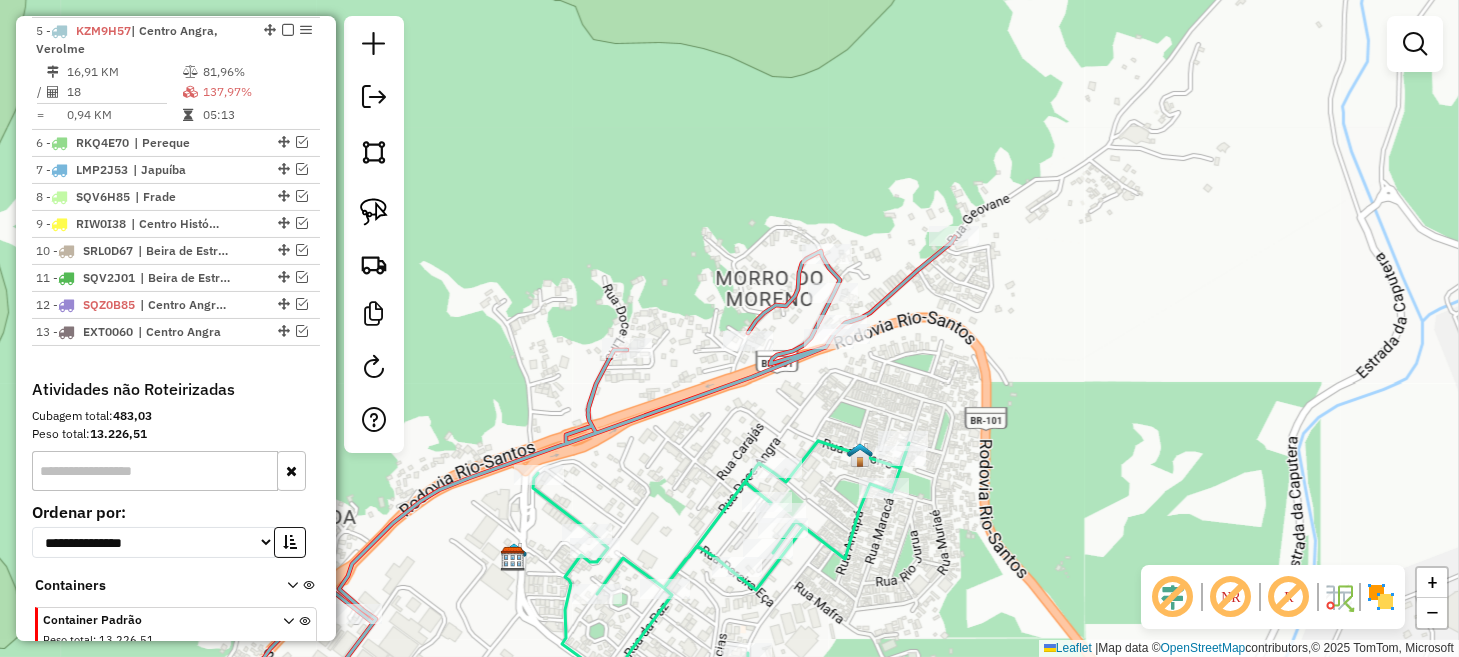 drag, startPoint x: 931, startPoint y: 391, endPoint x: 828, endPoint y: 410, distance: 104.73777 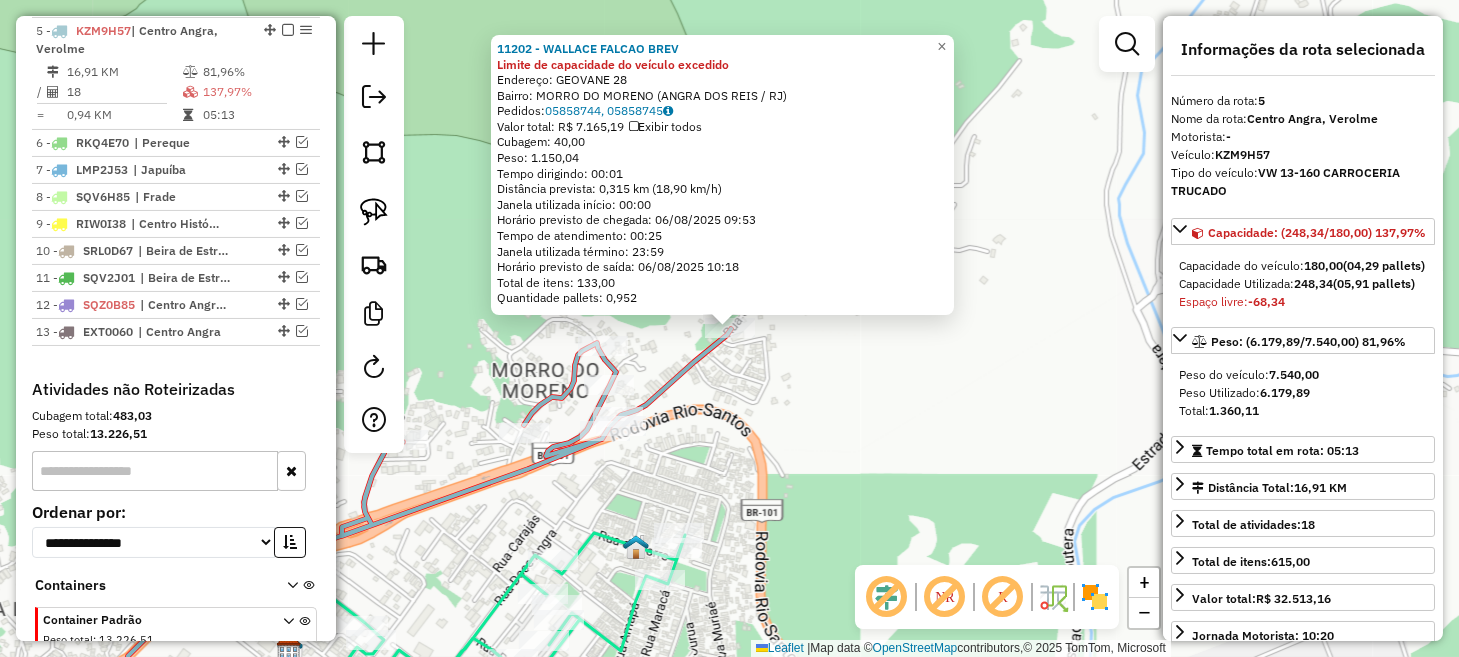 click on "11202 - [NAME]  BREV Limite de capacidade do veículo excedido  Endereço:  GEOVANE [NUMBER]   Bairro: [CITY] ([CITY] / [STATE])   Pedidos:  [ORDER_ID], [ORDER_ID]   Valor total: R$ 7.165,19   Exibir todos   Cubagem: 40,00  Peso: 1.150,04  Tempo dirigindo: 00:01   Distância prevista: 0,315 km (18,90 km/h)   Janela utilizada início: 00:00   Horário previsto de chegada: 06/08/2025 09:53   Tempo de atendimento: 00:25   Janela utilizada término: 23:59   Horário previsto de saída: 06/08/2025 10:18   Total de itens: 133,00   Quantidade pallets: 0,952  × Janela de atendimento Grade de atendimento Capacidade Transportadoras Veículos Cliente Pedidos  Rotas Selecione os dias de semana para filtrar as janelas de atendimento  Seg   Ter   Qua   Qui   Sex   Sáb   Dom  Informe o período da janela de atendimento: De: Até:  Filtrar exatamente a janela do cliente  Considerar janela de atendimento padrão  Selecione os dias de semana para filtrar as grades de atendimento  Seg   Ter   Qua   Qui   Sex   Sáb" 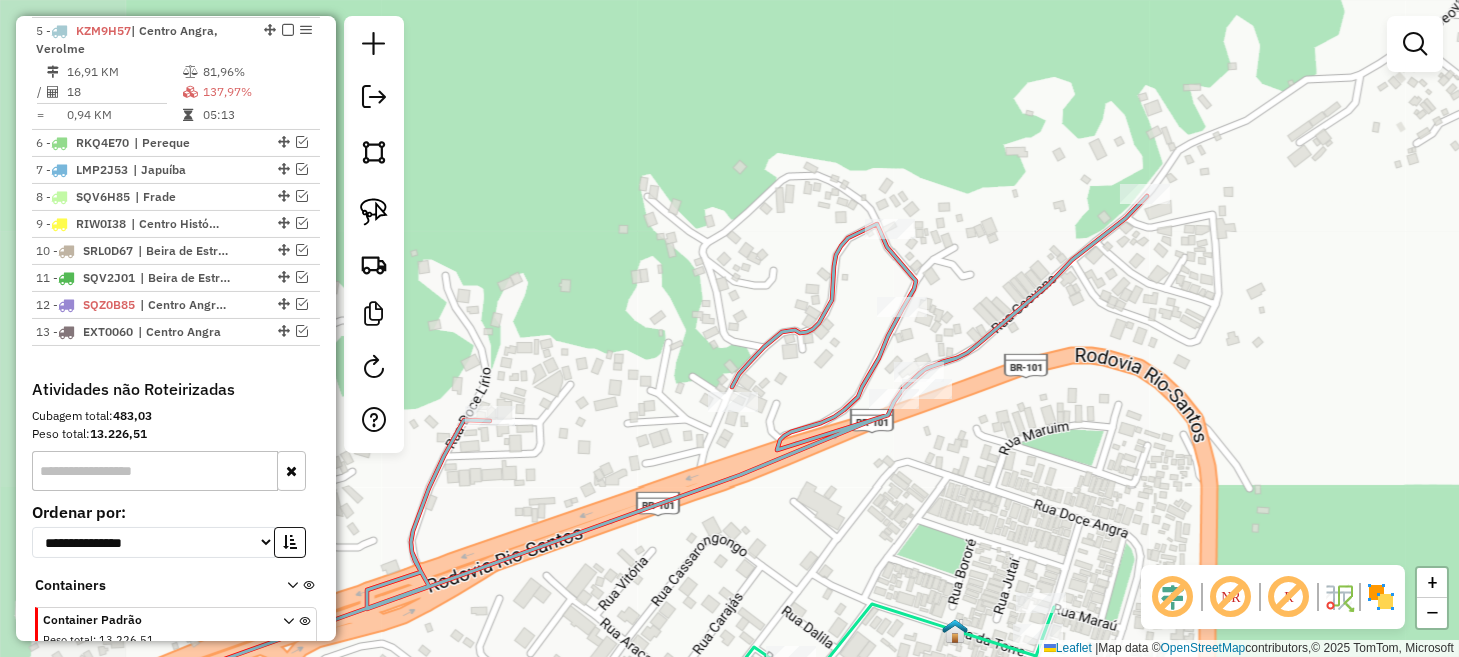 drag, startPoint x: 632, startPoint y: 497, endPoint x: 984, endPoint y: 471, distance: 352.95892 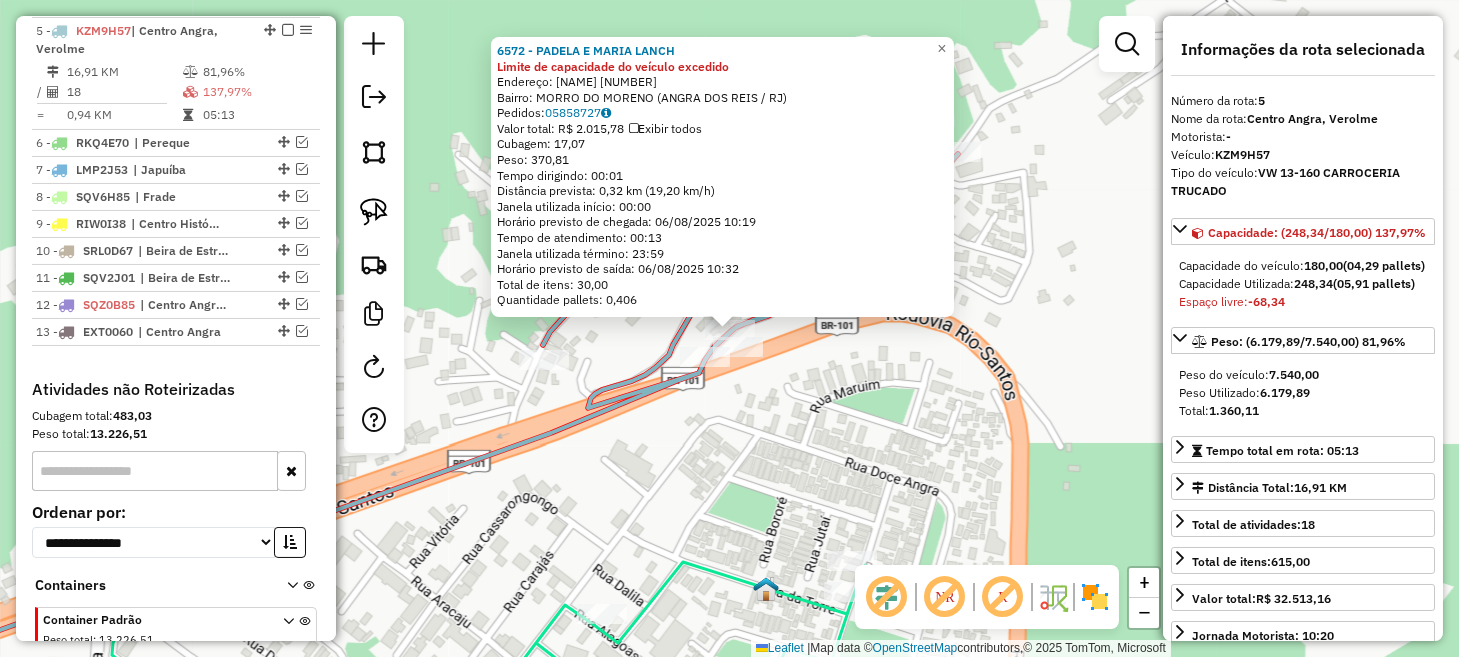 click on "[NUMBER] - [NAME] Limite de capacidade do veículo excedido  Endereço:  [STREET] [NUMBER]   Bairro: [NEIGHBORHOOD] ([CITY] / [STATE])   Pedidos:  [ORDER_ID]   Valor total: R$ [PRICE]   Exibir todos   Cubagem: [CUBAGE]  Peso: [WEIGHT]  Tempo dirigindo: [TIME]   Distância prevista: [DISTANCE] km ([SPEED])   Janela utilizada início: [TIME]   Horário previsto de chegada: [DATE] [TIME]   Tempo de atendimento: [TIME]   Janela utilizada término: [TIME]   Horário previsto de saída: [DATE] [TIME]   Total de itens: [ITEMS]   Quantidade pallets: [PALLETS]  × Janela de atendimento Grade de atendimento Capacidade Transportadoras Veículos Cliente Pedidos  Rotas Selecione os dias de semana para filtrar as janelas de atendimento  Seg   Ter   Qua   Qui   Sex   Sáb   Dom  Informe o período da janela de atendimento: De: Até:  Filtrar exatamente a janela do cliente  Considerar janela de atendimento padrão  Selecione os dias de semana para filtrar as grades de atendimento  Seg   Ter   Qua   Qui   Sex   Sáb   Dom   De:  De:" 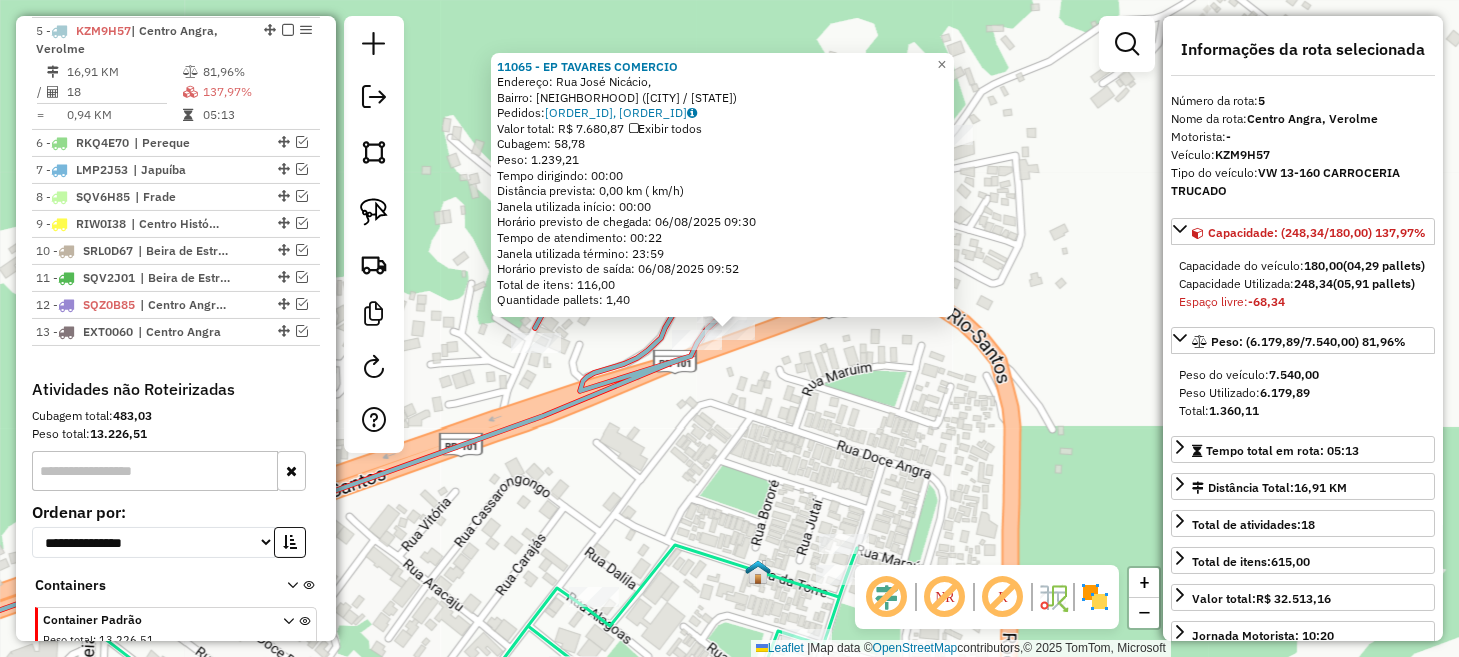 click on "11065 - [NAME]  Endereço: [NAME],    Bairro: [NEIGHBORHOOD] ([CITY] / [STATE])   Pedidos:  05858768, 05858886   Valor total: R$ 7.680,87   Exibir todos   Cubagem: 58,78  Peso: 1.239,21  Tempo dirigindo: 00:00   Distância prevista: 0,00 km ( km/h)   Janela utilizada início: 00:00   Horário previsto de chegada: 06/08/2025 09:30   Tempo de atendimento: 00:22   Janela utilizada término: 23:59   Horário previsto de saída: 06/08/2025 09:52   Total de itens: 116,00   Quantidade pallets: 1,40  × Janela de atendimento Grade de atendimento Capacidade Transportadoras Veículos Cliente Pedidos  Rotas Selecione os dias de semana para filtrar as janelas de atendimento  Seg   Ter   Qua   Qui   Sex   Sáb   Dom  Informe o período da janela de atendimento: De: Até:  Filtrar exatamente a janela do cliente  Considerar janela de atendimento padrão  Selecione os dias de semana para filtrar as grades de atendimento  Seg   Ter   Qua   Qui   Sex   Sáb   Dom   Peso mínimo:   Peso máximo:  +" 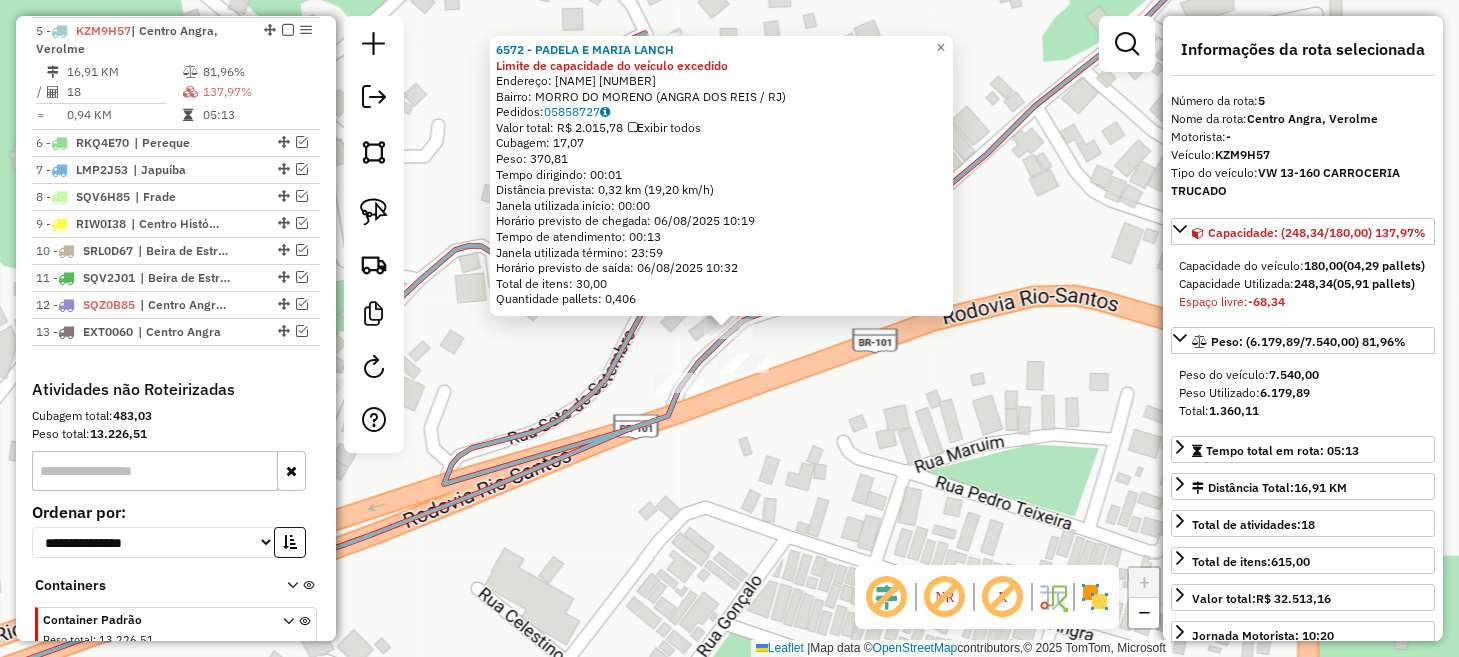 click on "Rota 5 - Placa KZM9H57  11065 - EP TAVARES COMERCIO 6572 - PADELA E MARIA LANCH Limite de capacidade do veículo excedido  Endereço:  GEOVANE 2   Bairro: MORRO DO MORENO ([CITY] / [STATE])   Pedidos:  05858727   Valor total: R$ 2.015,78   Exibir todos   Cubagem: 17,07  Peso: 370,81  Tempo dirigindo: 00:01   Distância prevista: 0,32 km (19,20 km/h)   Janela utilizada início: 00:00   Horário previsto de chegada: 06/08/2025 10:19   Tempo de atendimento: 00:13   Janela utilizada término: 23:59   Horário previsto de saída: 06/08/2025 10:32   Total de itens: 30,00   Quantidade pallets: 0,406  × Janela de atendimento Grade de atendimento Capacidade Transportadoras Veículos Cliente Pedidos  Rotas Selecione os dias de semana para filtrar as janelas de atendimento  Seg   Ter   Qua   Qui   Sex   Sáb   Dom  Informe o período da janela de atendimento: De: Até:  Filtrar exatamente a janela do cliente  Considerar janela de atendimento padrão  Selecione os dias de semana para filtrar as grades de atendimento" 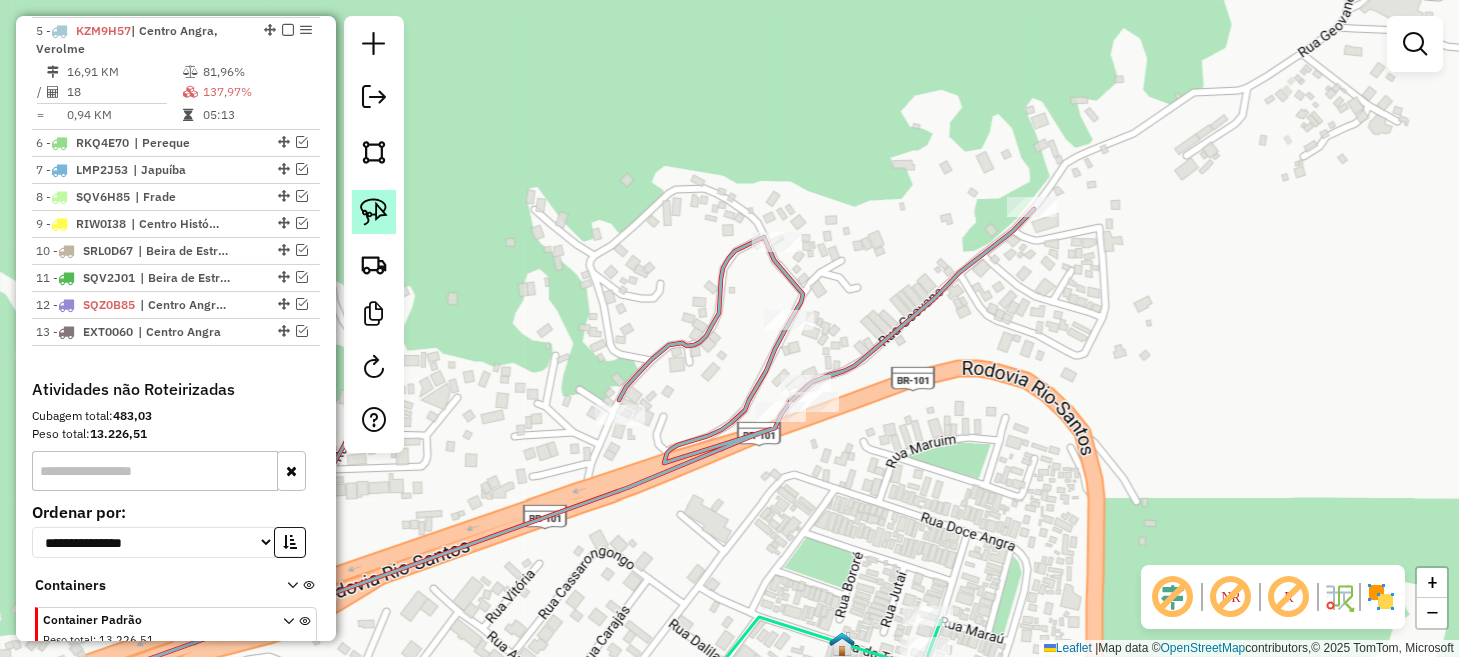 click 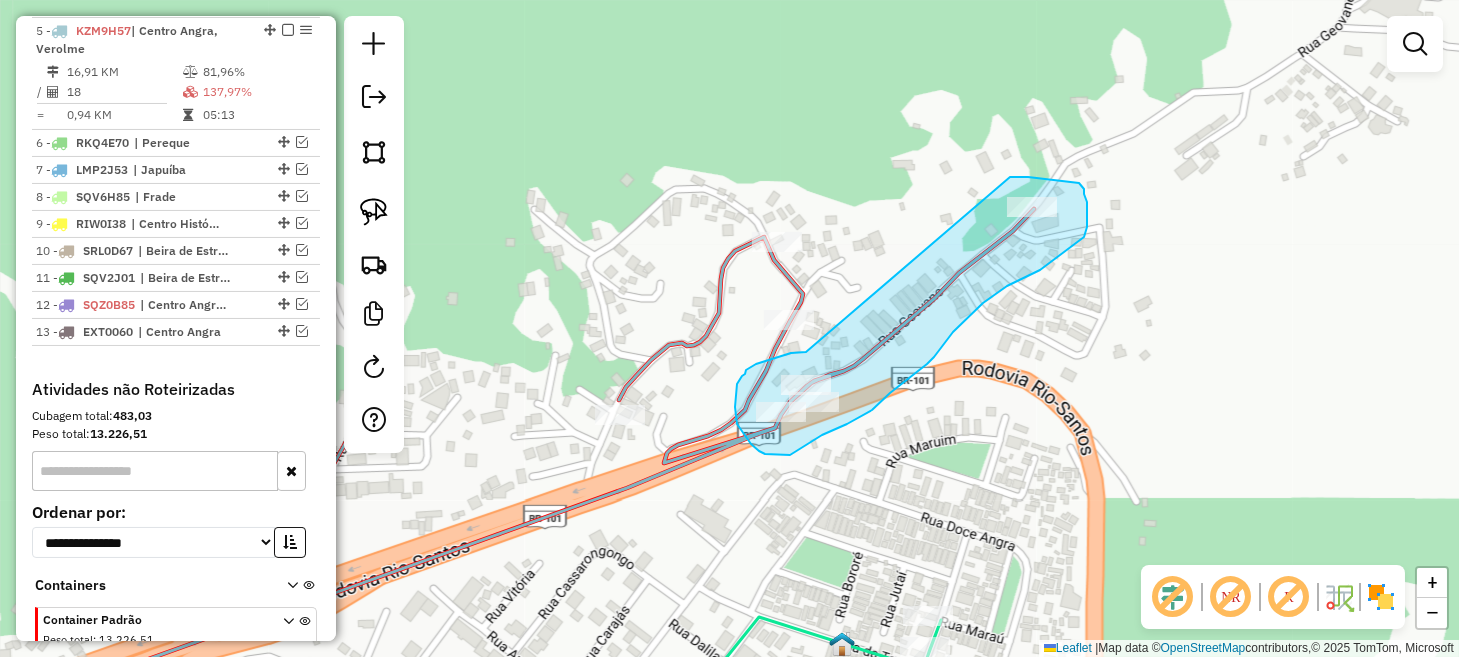 drag, startPoint x: 806, startPoint y: 352, endPoint x: 1010, endPoint y: 177, distance: 268.77686 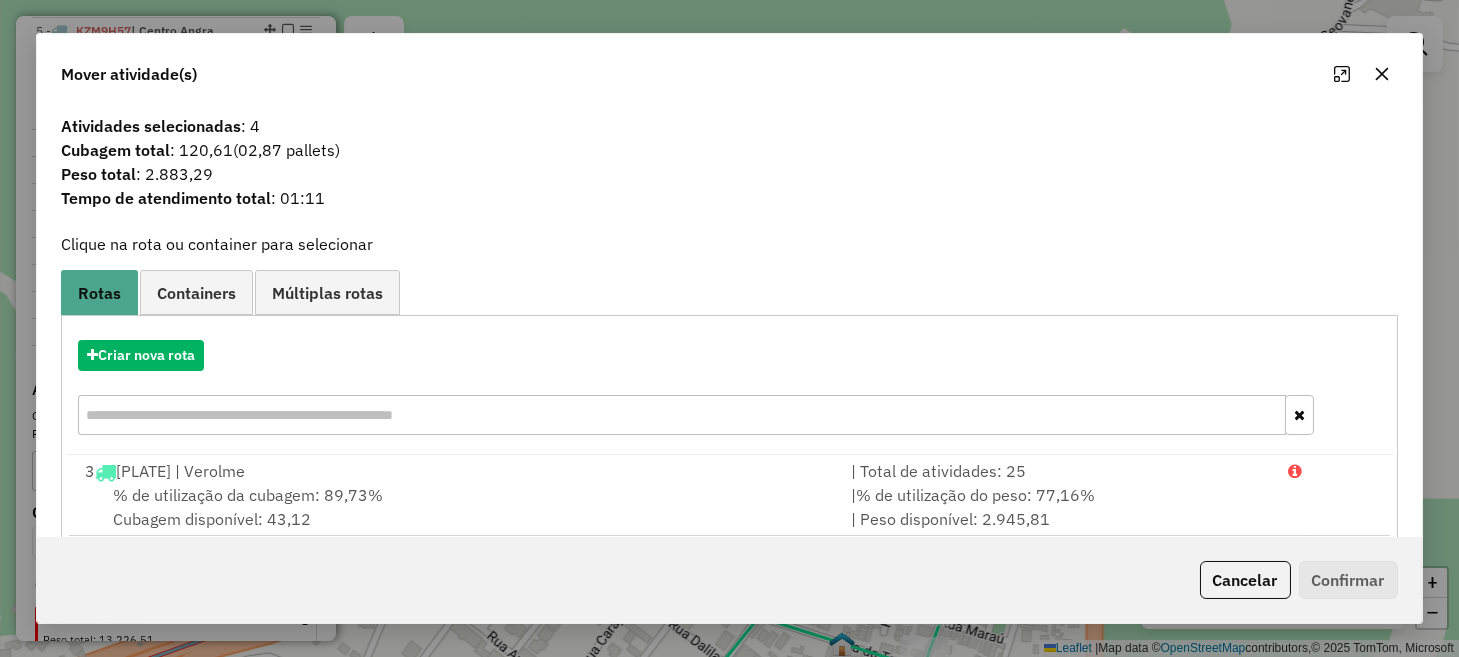 drag, startPoint x: 179, startPoint y: 151, endPoint x: 232, endPoint y: 147, distance: 53.15073 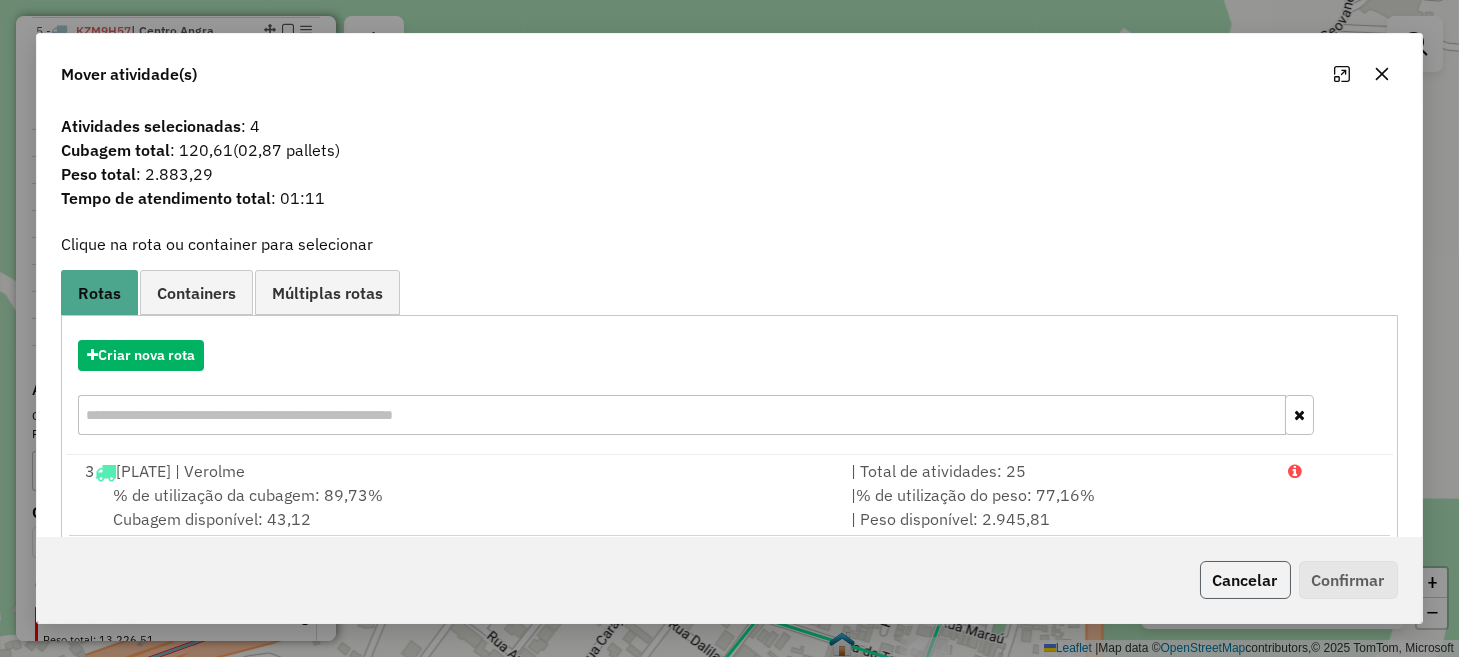 click on "Cancelar" 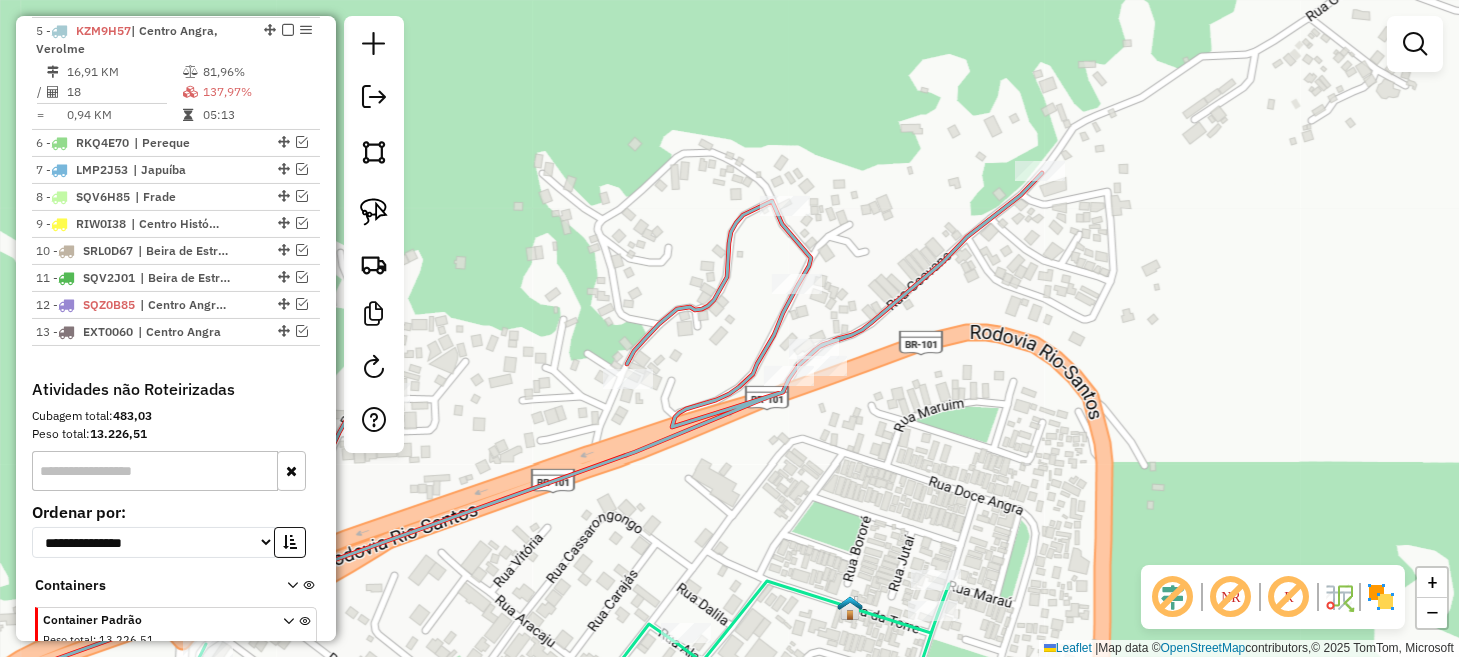 drag, startPoint x: 859, startPoint y: 535, endPoint x: 921, endPoint y: 314, distance: 229.53214 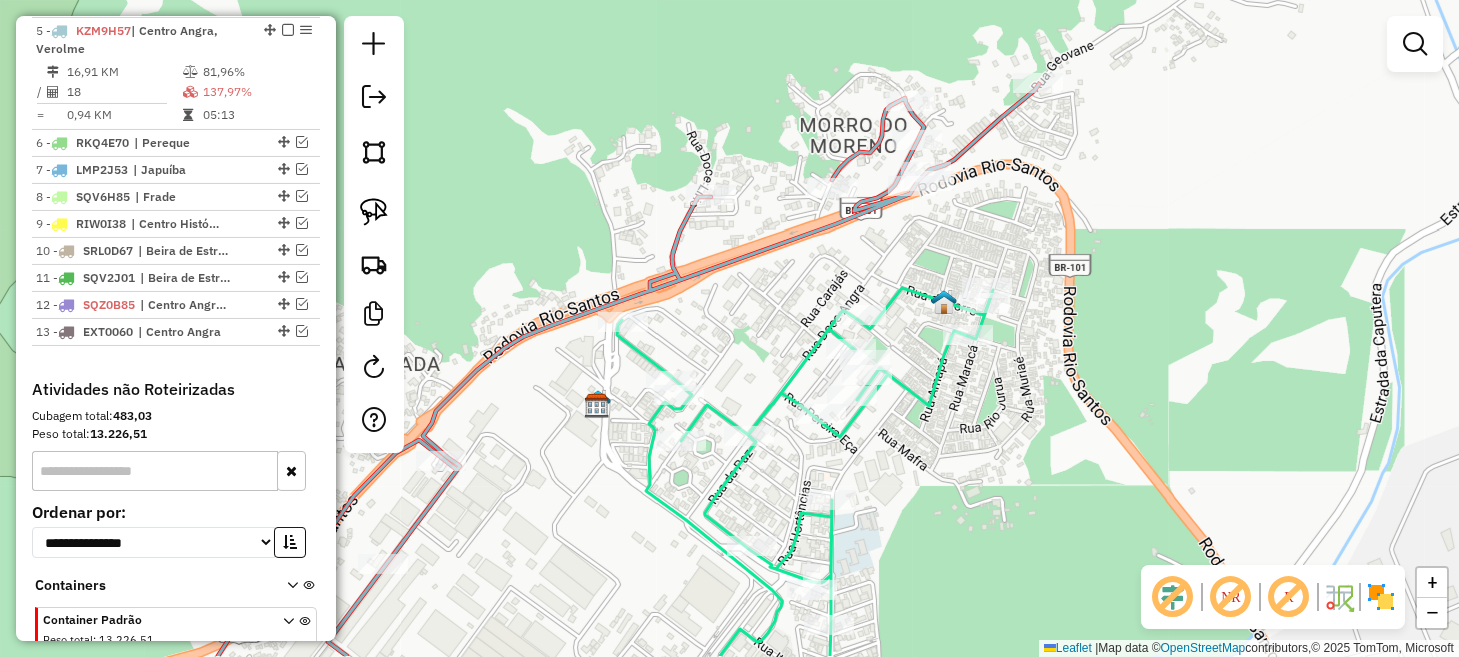 drag, startPoint x: 924, startPoint y: 419, endPoint x: 952, endPoint y: 355, distance: 69.856995 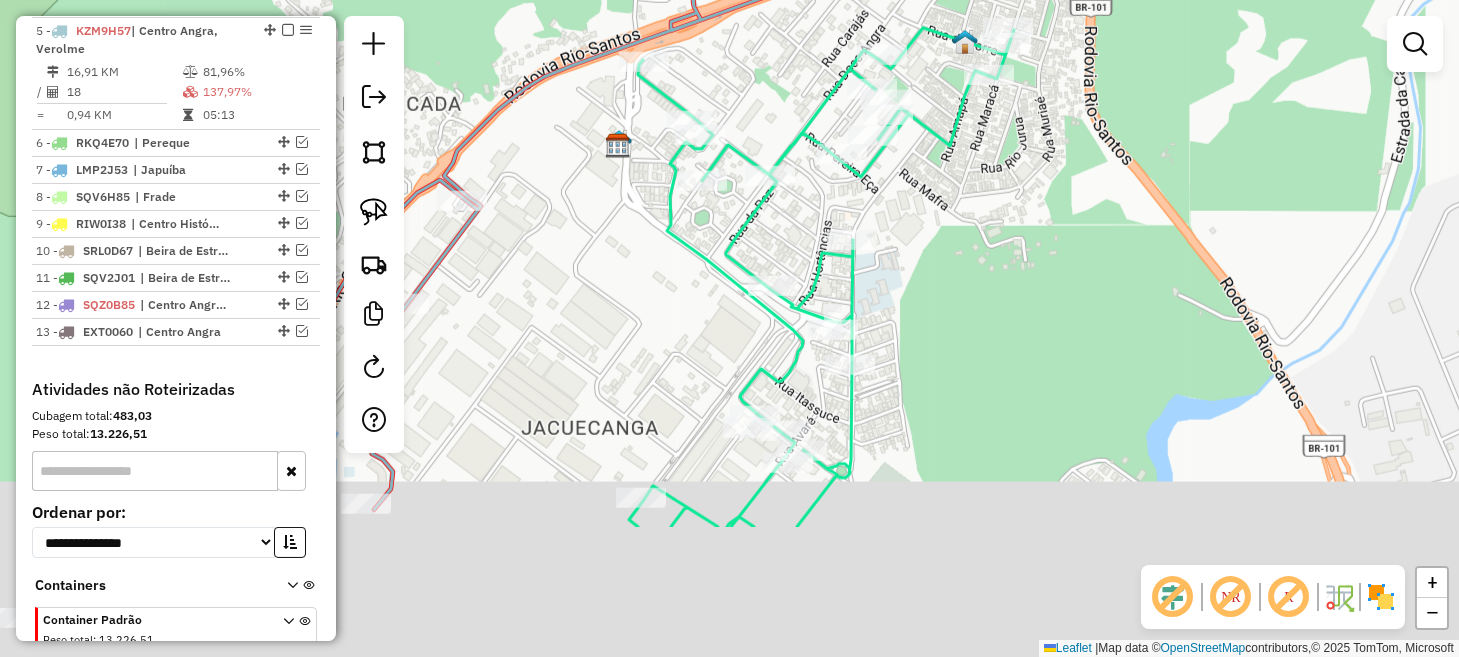 drag, startPoint x: 799, startPoint y: 573, endPoint x: 793, endPoint y: 369, distance: 204.08821 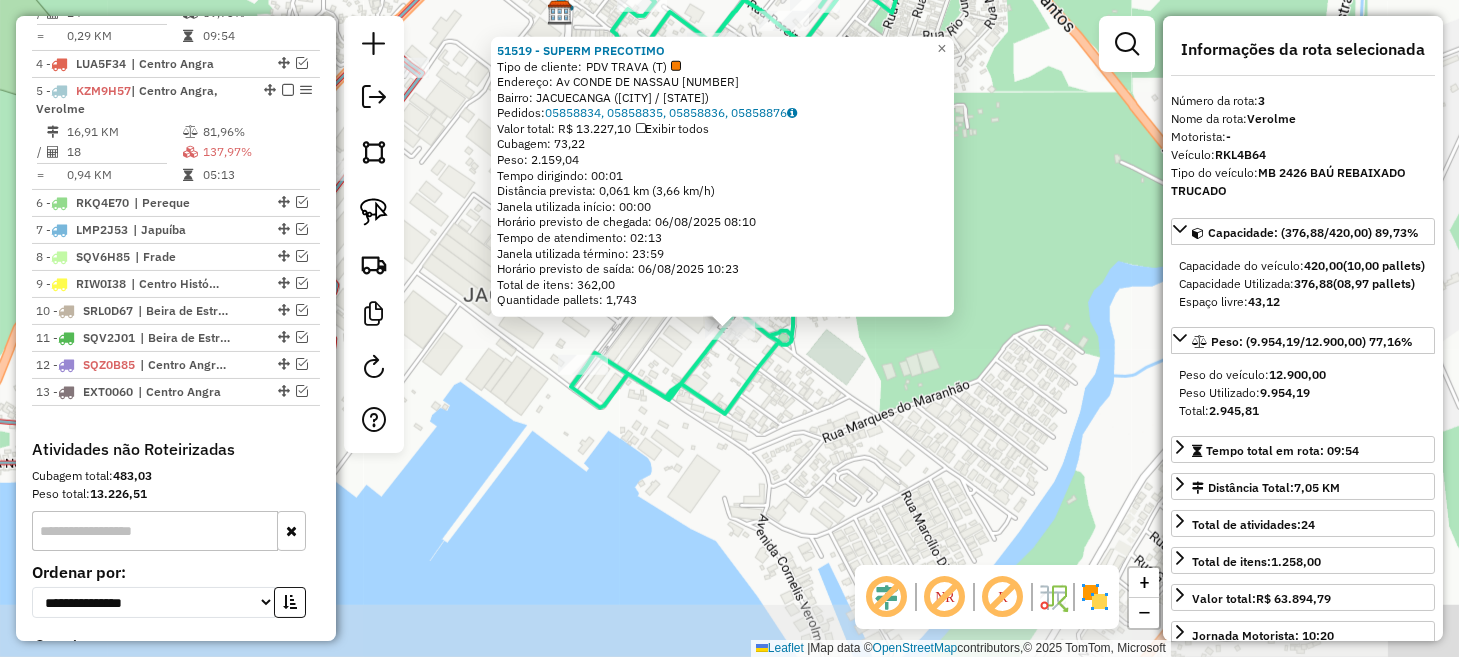 scroll, scrollTop: 851, scrollLeft: 0, axis: vertical 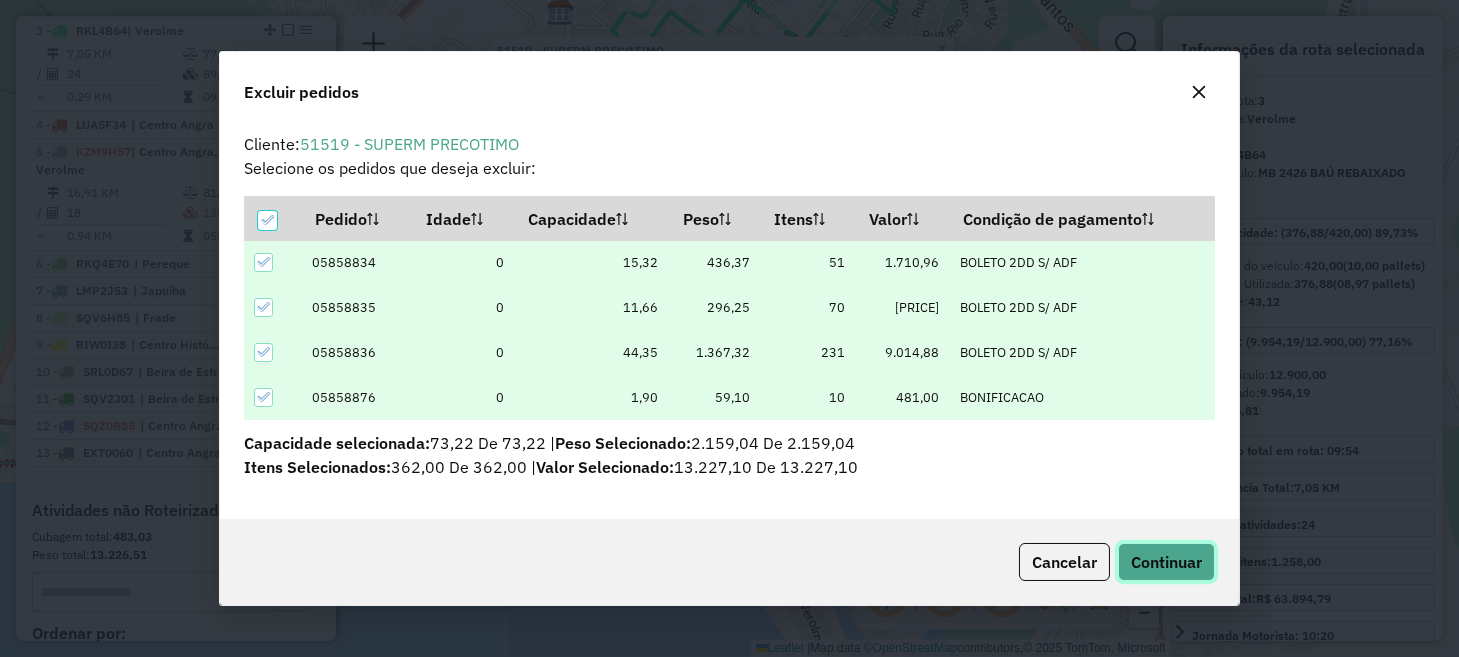 click on "Continuar" 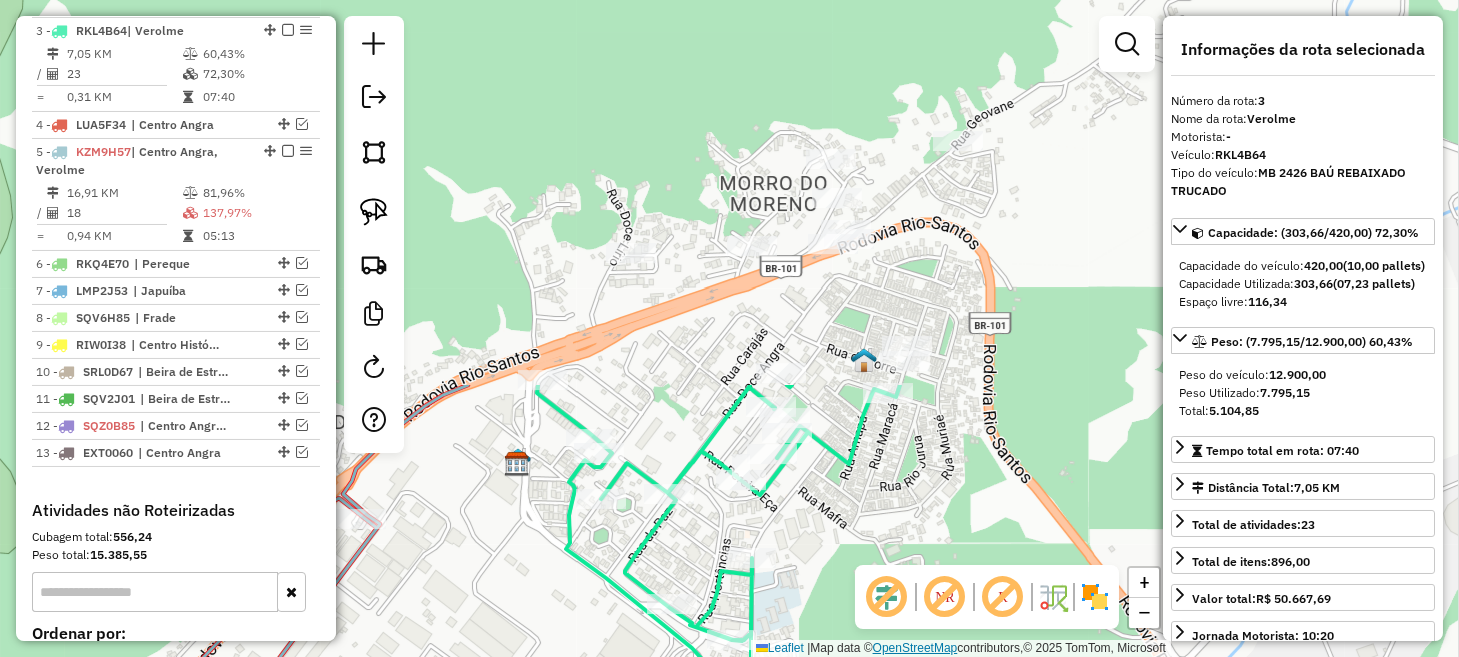 drag, startPoint x: 990, startPoint y: 126, endPoint x: 904, endPoint y: 651, distance: 531.9972 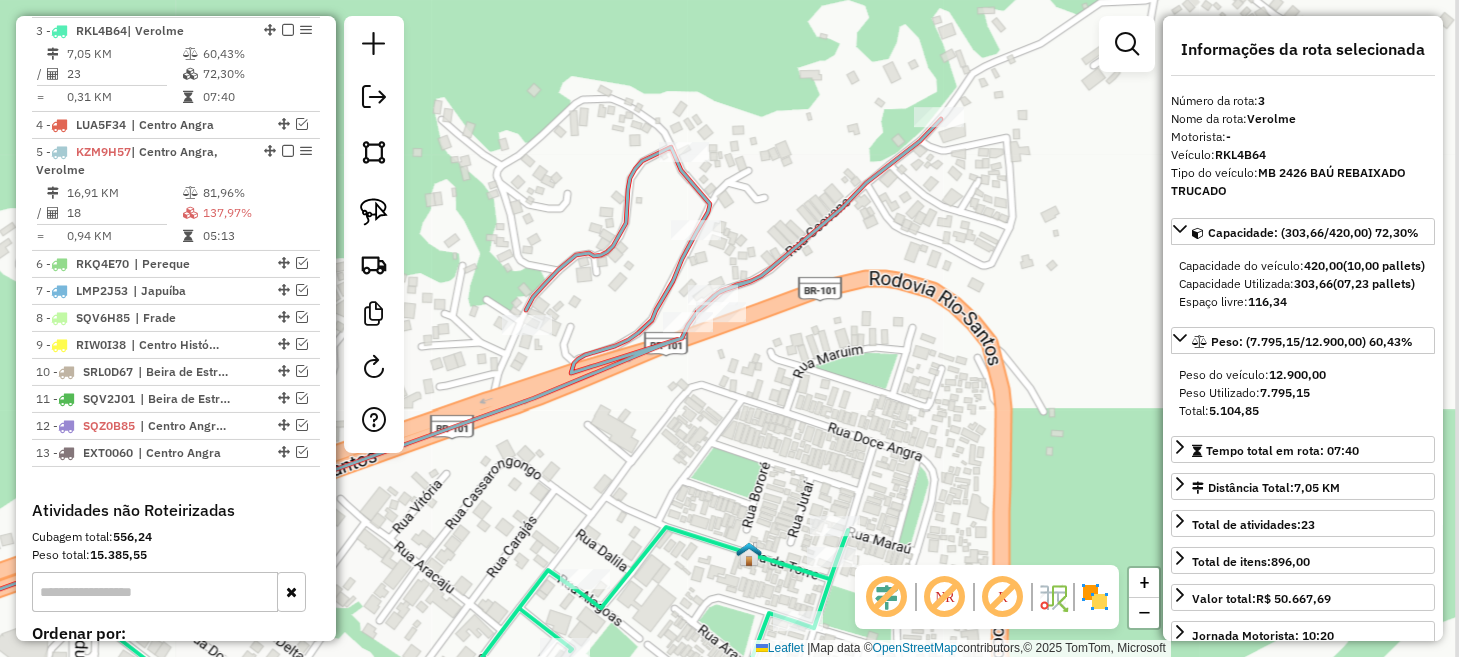 drag, startPoint x: 848, startPoint y: 356, endPoint x: 809, endPoint y: 457, distance: 108.26819 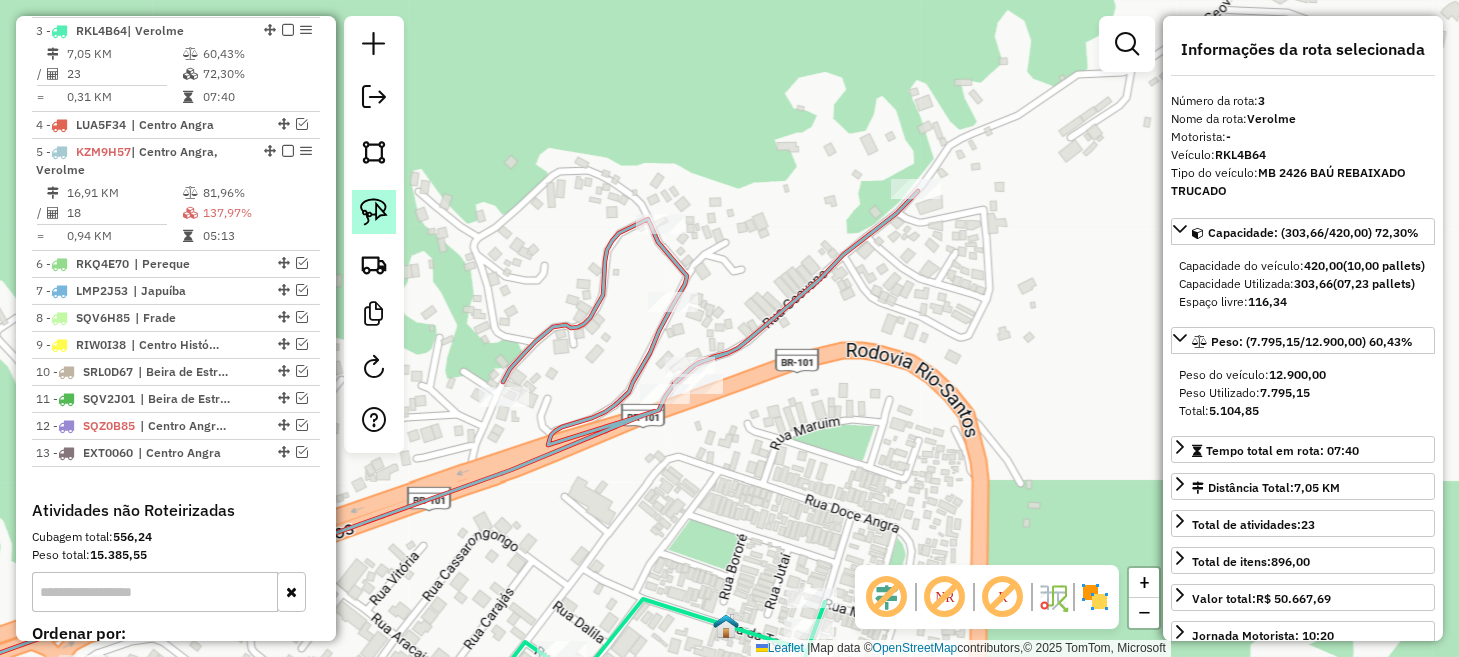click 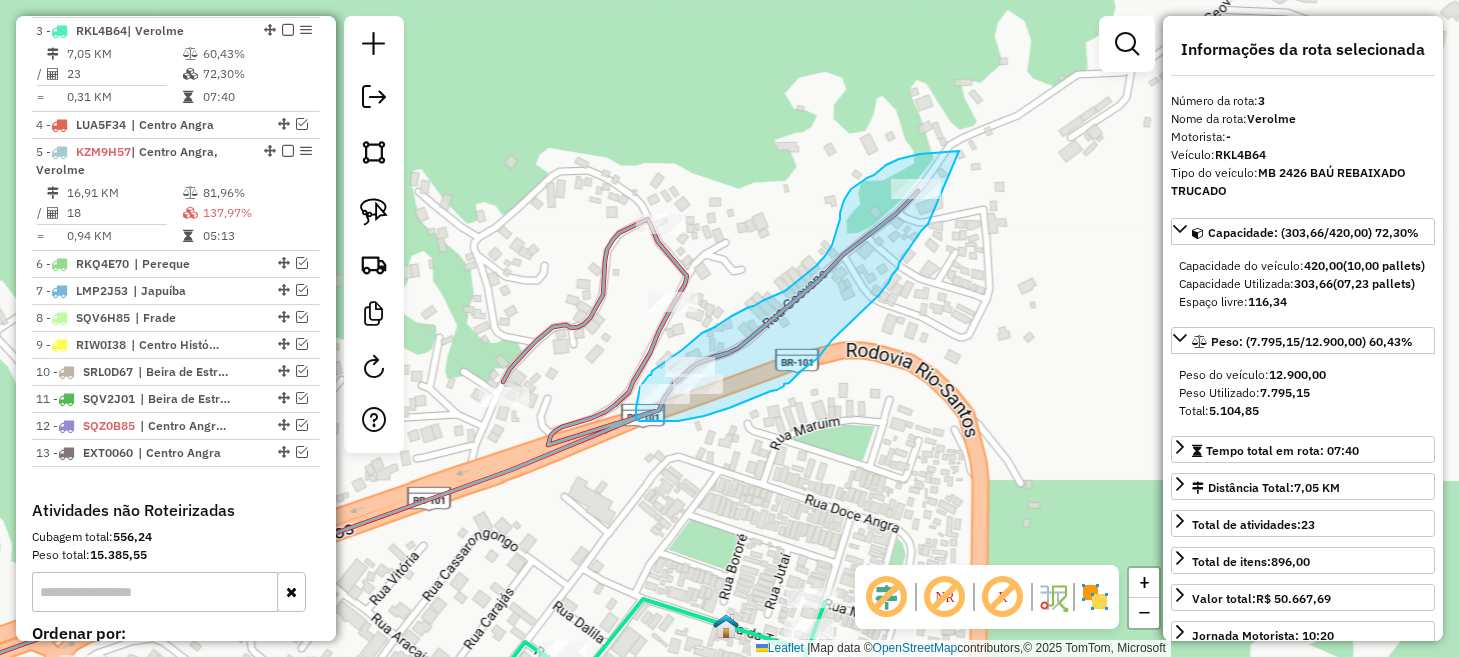 drag, startPoint x: 959, startPoint y: 151, endPoint x: 931, endPoint y: 220, distance: 74.46476 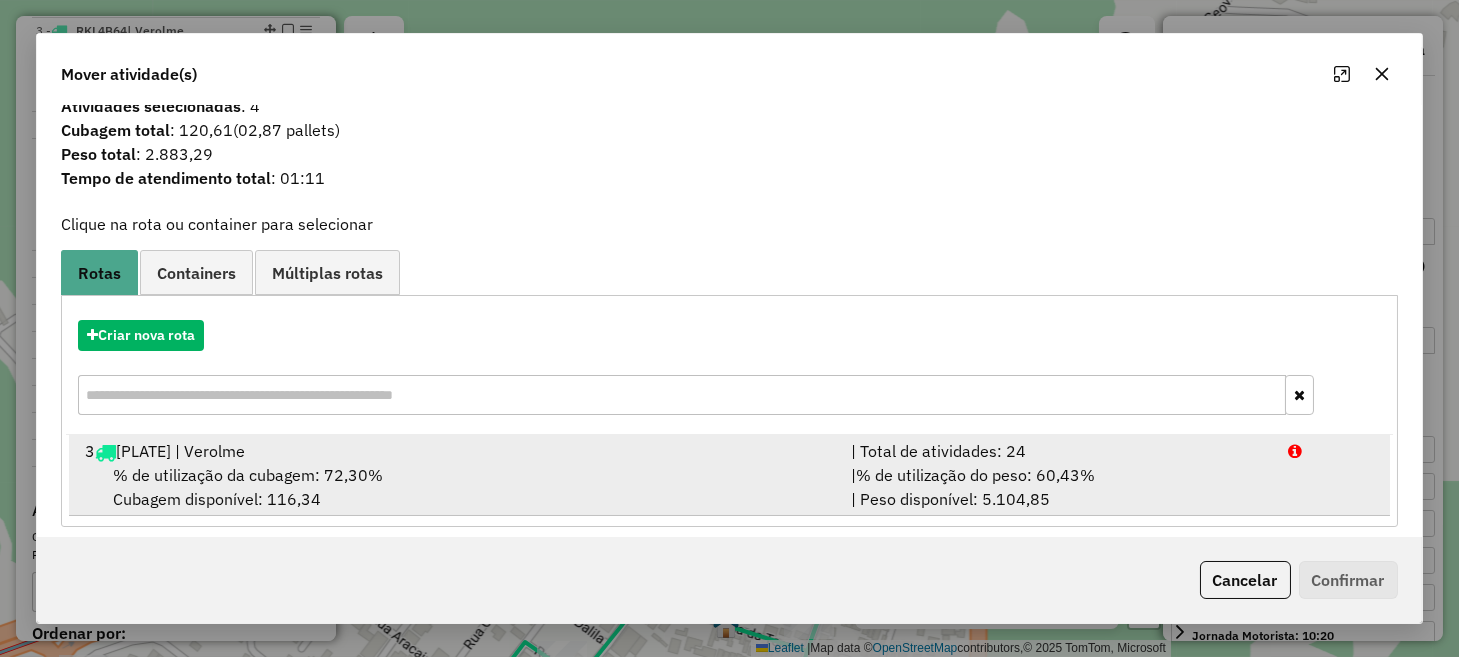 scroll, scrollTop: 31, scrollLeft: 0, axis: vertical 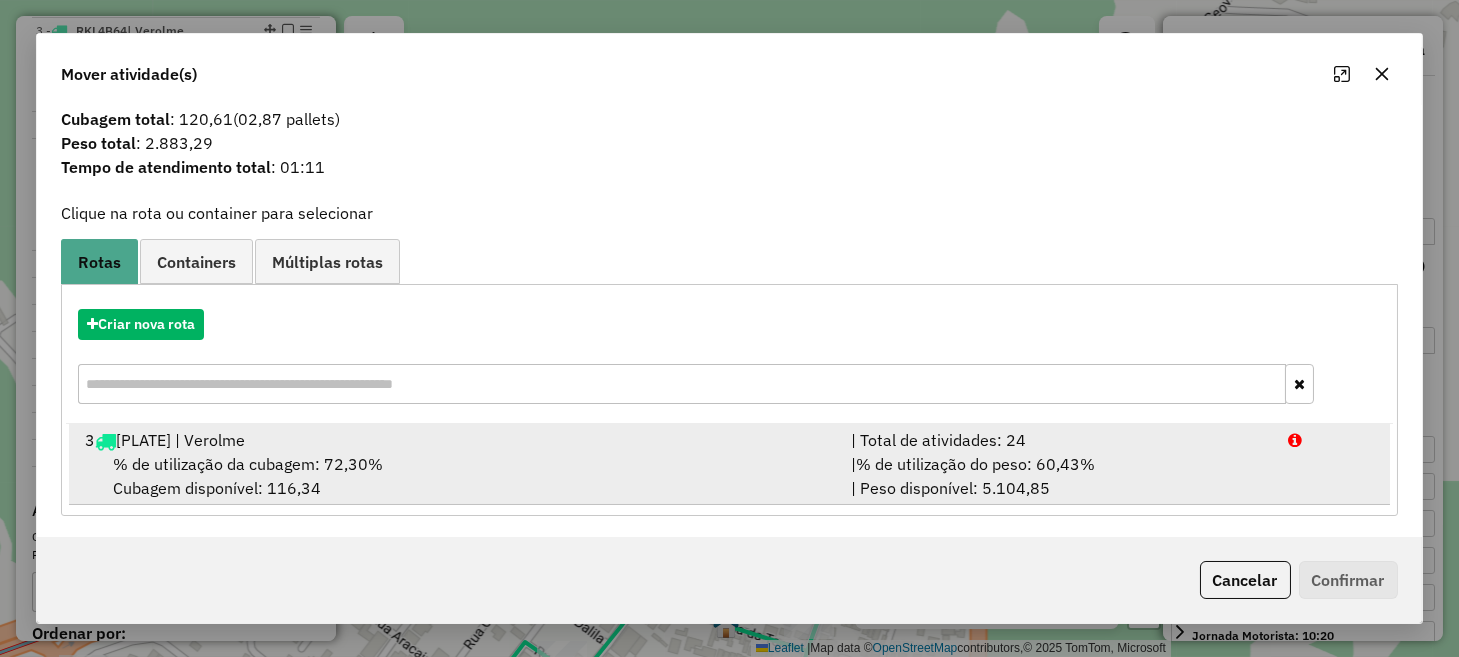 click on "[NUMBER] [PLATE] | Verolme" at bounding box center (455, 440) 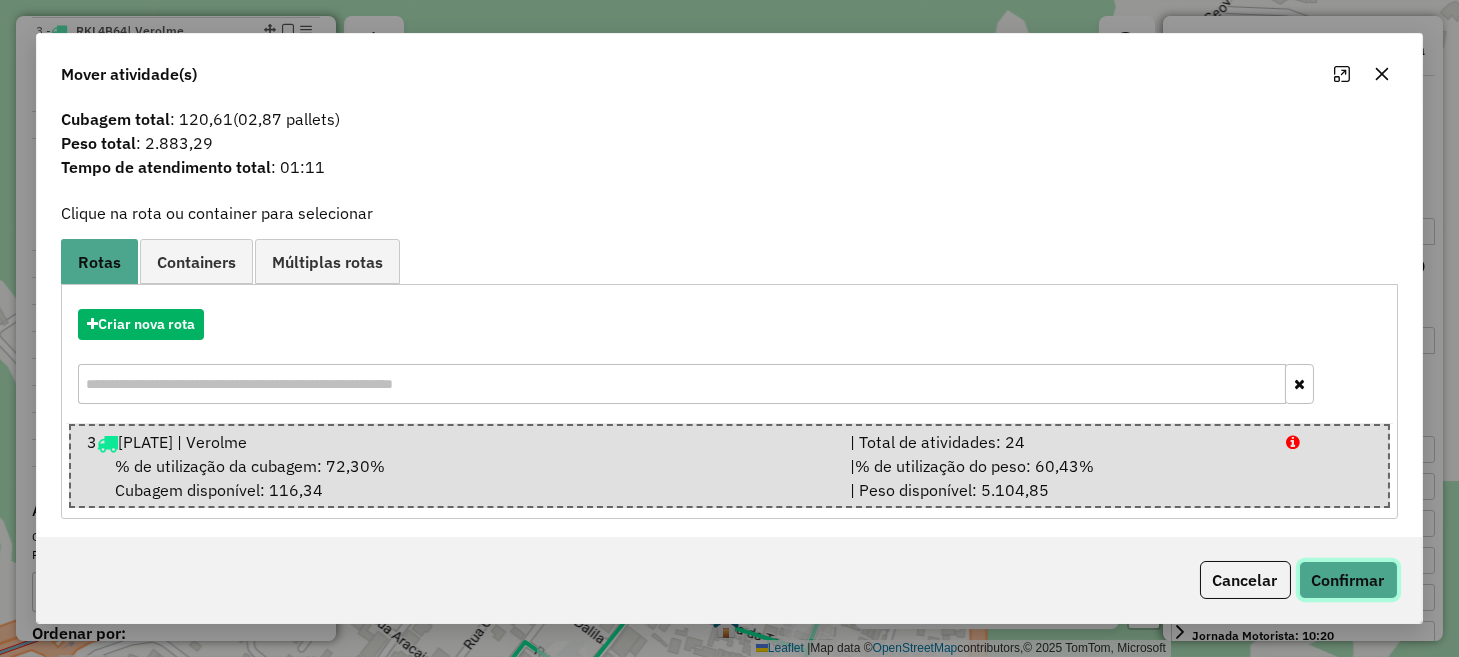 click on "Confirmar" 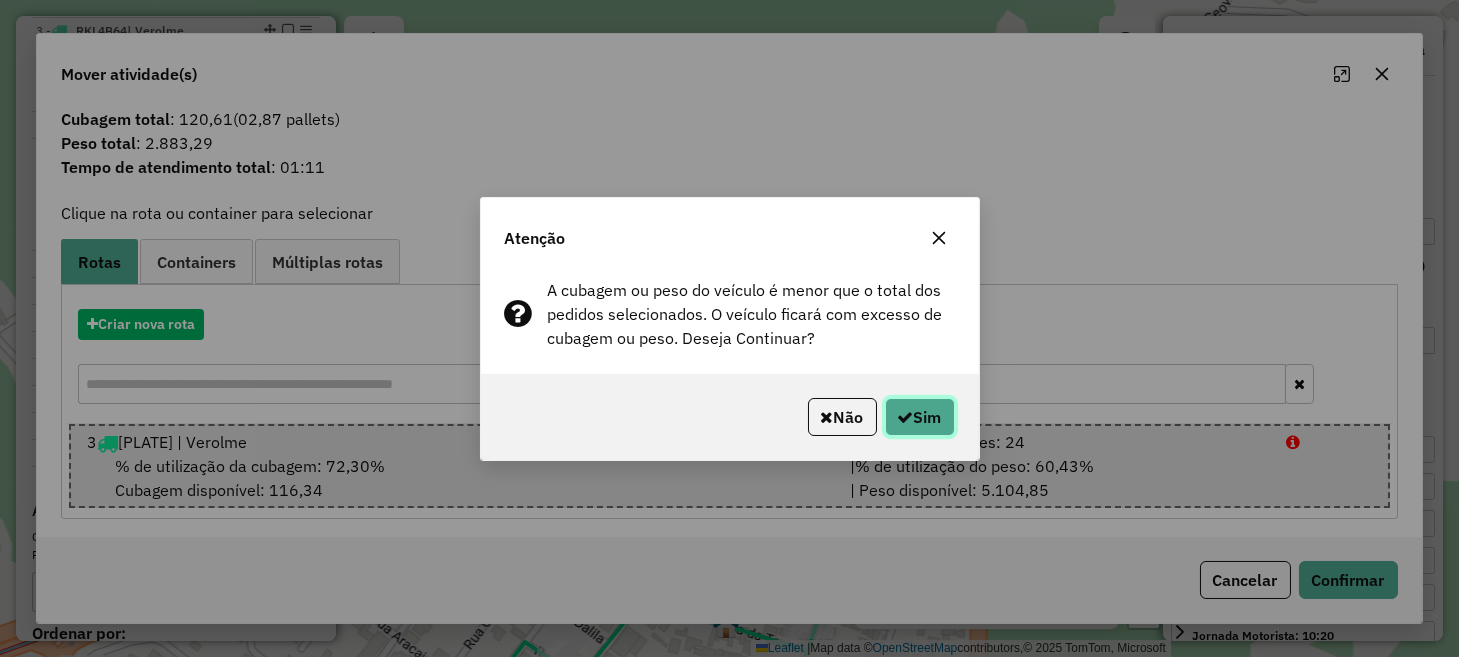 click on "Sim" 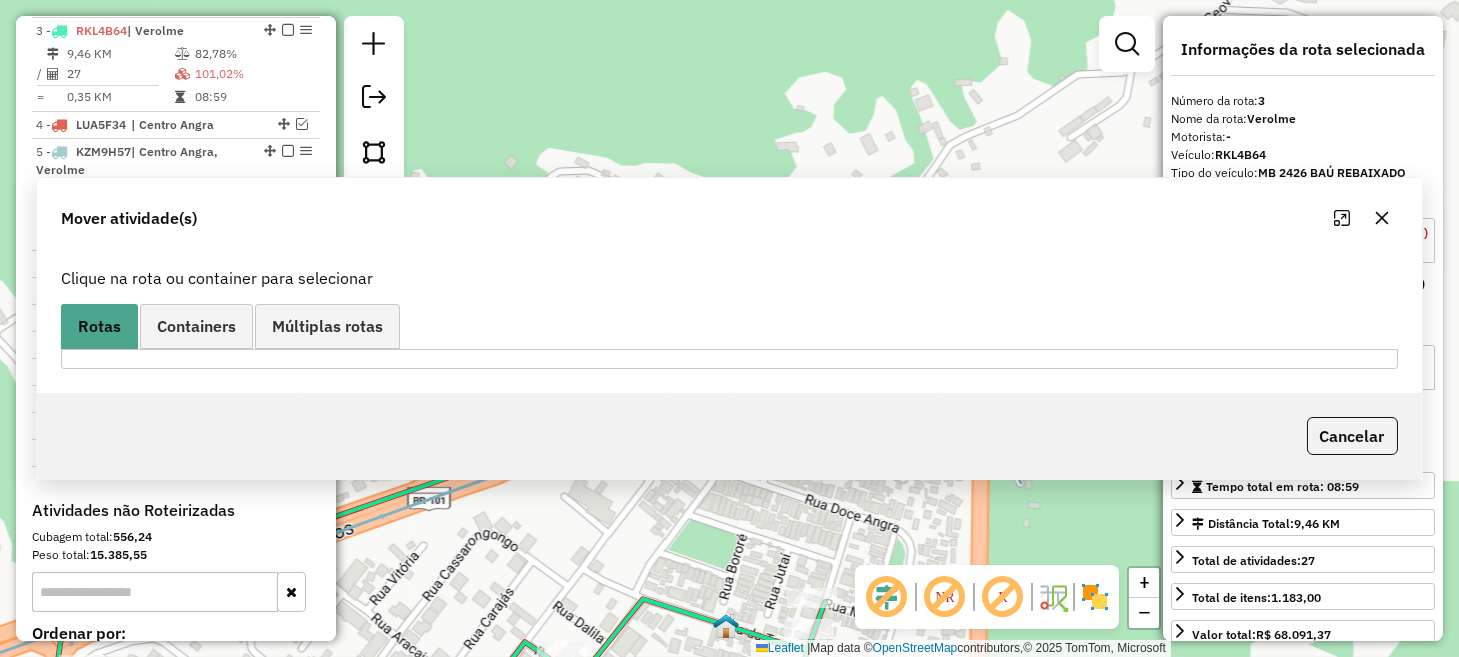 scroll, scrollTop: 0, scrollLeft: 0, axis: both 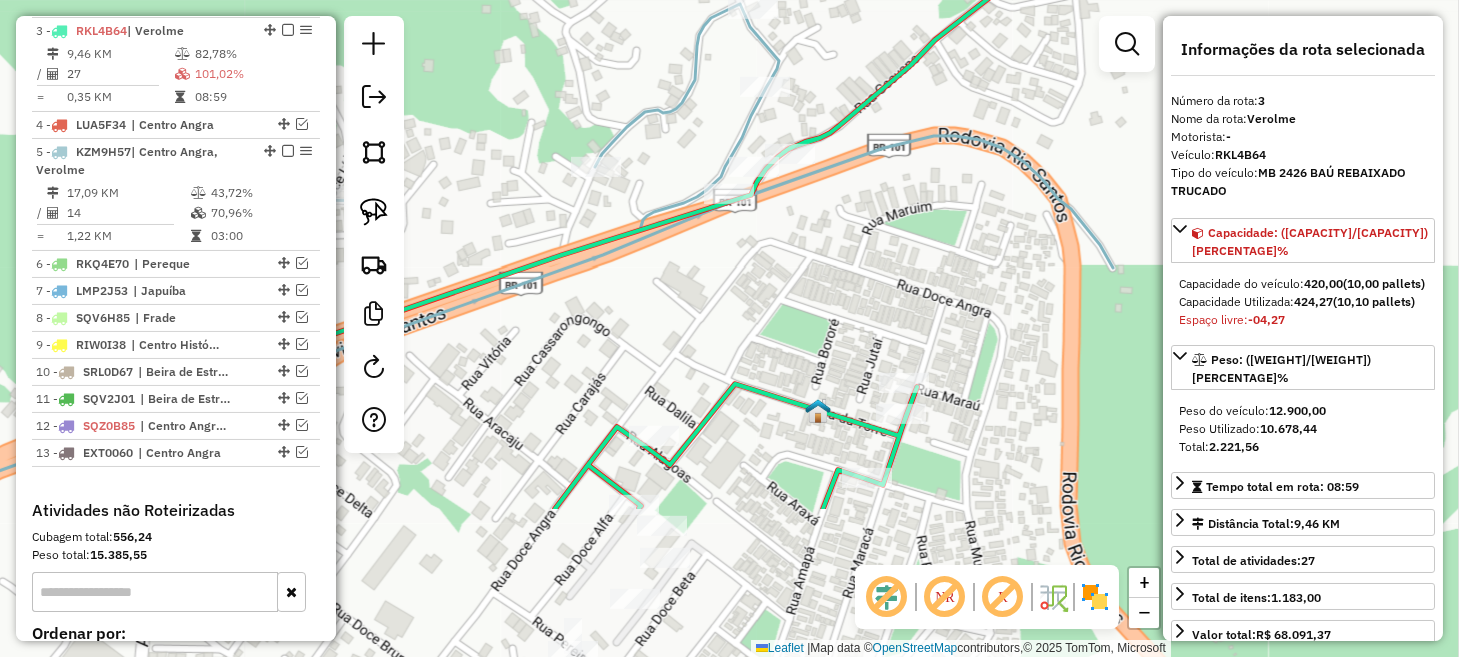 drag, startPoint x: 837, startPoint y: 490, endPoint x: 937, endPoint y: 239, distance: 270.18698 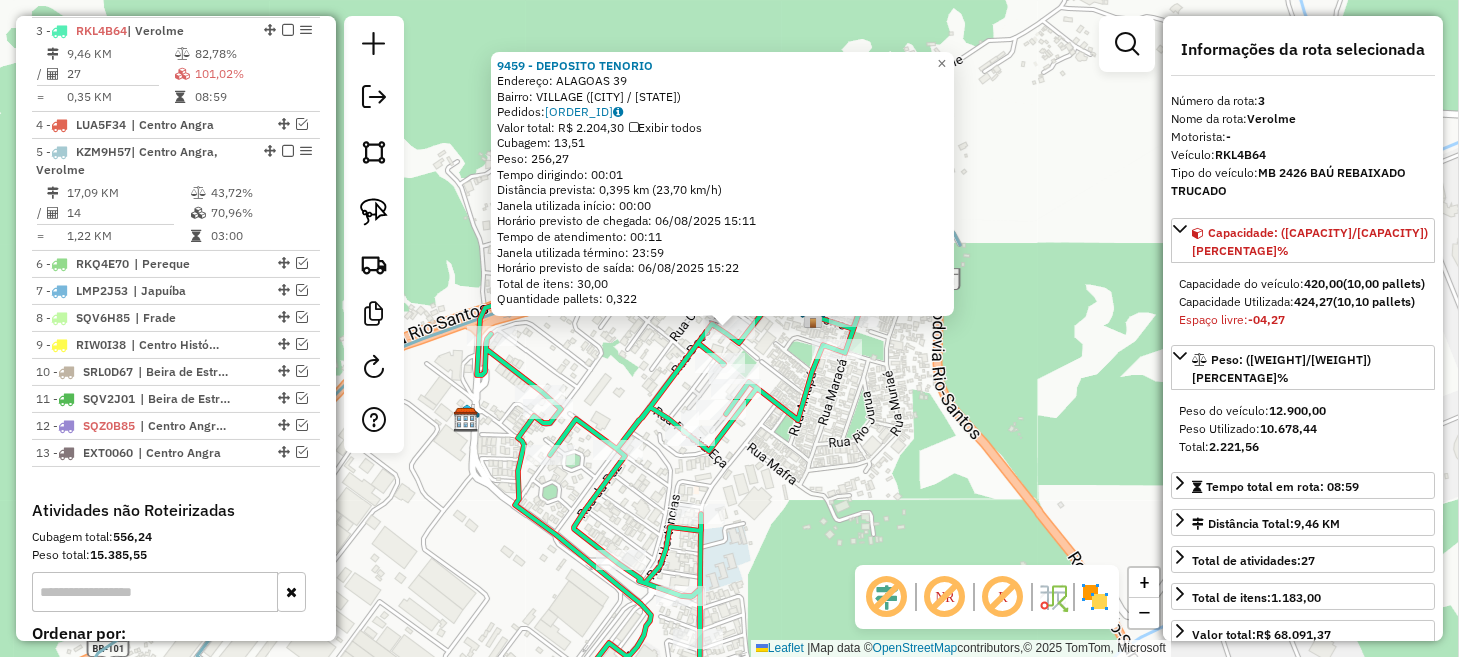 click on "9459 - DEPOSITO TENORIO  Endereço:  ALAGOAS 39   Bairro: VILLAGE ([CITY] / [STATE])   Pedidos:  05858812   Valor total: R$ 2.204,30   Exibir todos   Cubagem: 13,51  Peso: 256,27  Tempo dirigindo: 00:01   Distância prevista: 0,395 km (23,70 km/h)   Janela utilizada início: 00:00   Horário previsto de chegada: 06/08/2025 15:11   Tempo de atendimento: 00:11   Janela utilizada término: 23:59   Horário previsto de saída: 06/08/2025 15:22   Total de itens: 30,00   Quantidade pallets: 0,322  × Janela de atendimento Grade de atendimento Capacidade Transportadoras Veículos Cliente Pedidos  Rotas Selecione os dias de semana para filtrar as janelas de atendimento  Seg   Ter   Qua   Qui   Sex   Sáb   Dom  Informe o período da janela de atendimento: De: Até:  Filtrar exatamente a janela do cliente  Considerar janela de atendimento padrão  Selecione os dias de semana para filtrar as grades de atendimento  Seg   Ter   Qua   Qui   Sex   Sáb   Dom   Considerar clientes sem dia de atendimento cadastrado  De:" 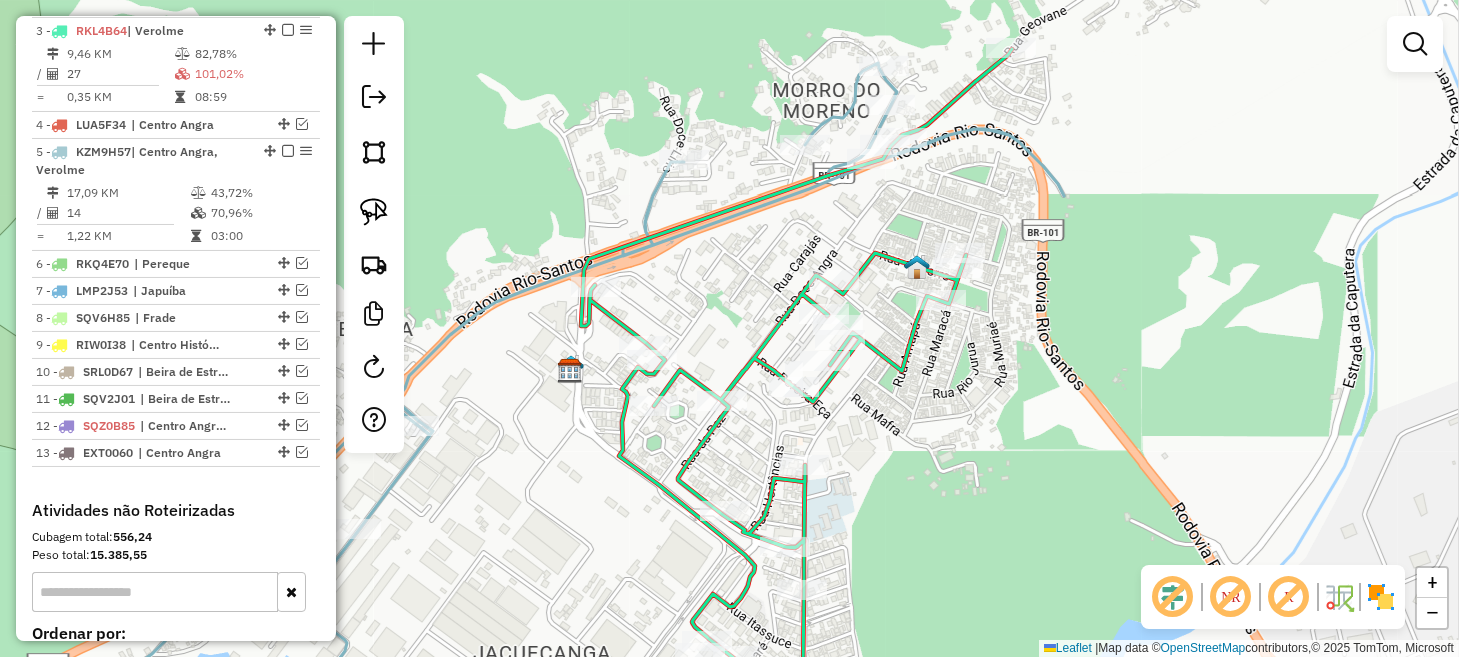 drag, startPoint x: 704, startPoint y: 371, endPoint x: 861, endPoint y: 363, distance: 157.20369 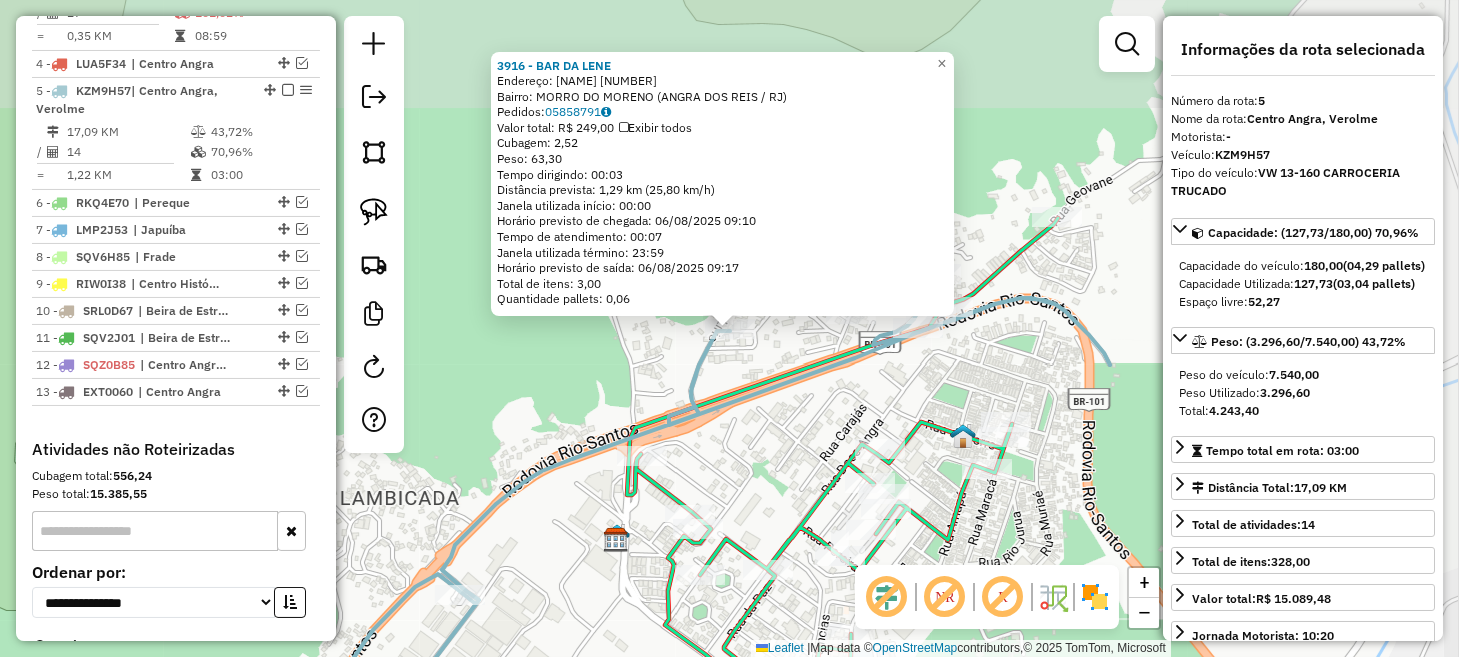 scroll, scrollTop: 972, scrollLeft: 0, axis: vertical 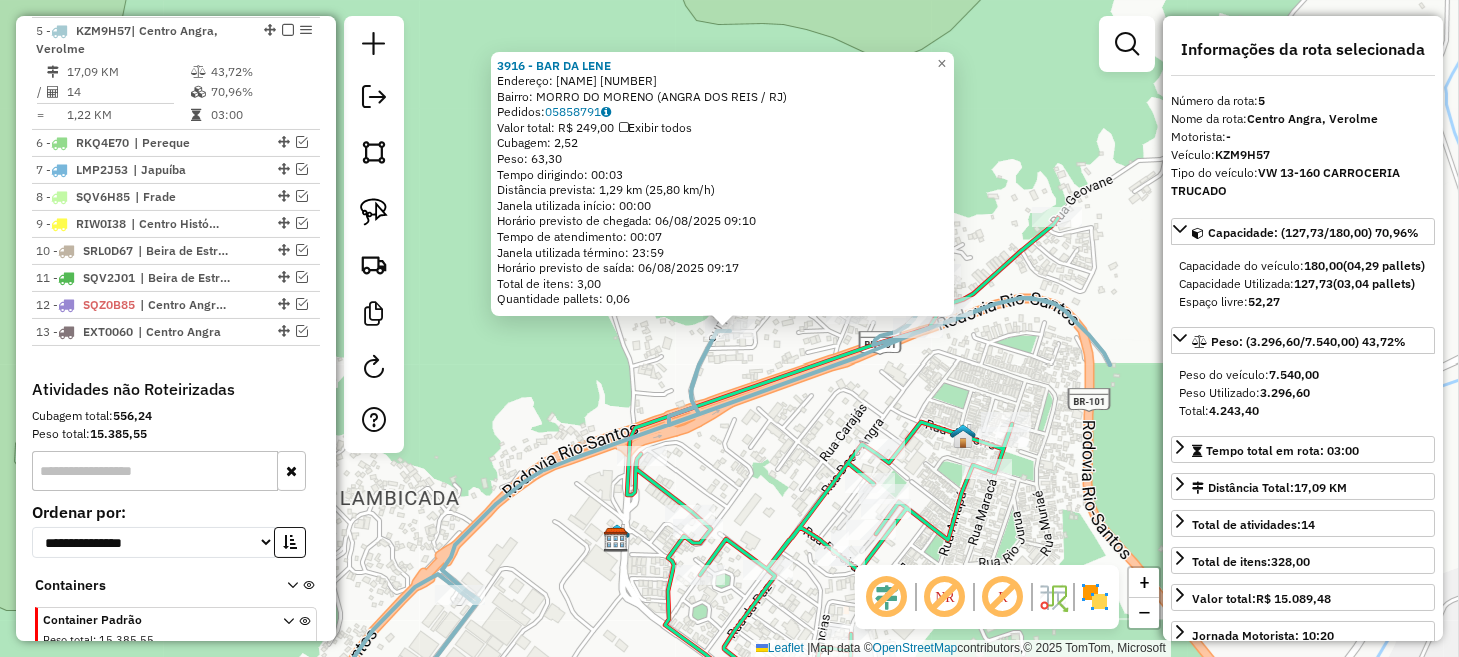 click on "[NUMBER] - [NAME]  Endereço:  [STREET] [NUMBER]   Bairro: [NEIGHBORHOOD] ([CITY] / [STATE])   Pedidos:  [ORDER_ID]   Valor total: R$ 249,00   Exibir todos   Cubagem: 2,52  Peso: 63,30  Tempo dirigindo: 00:03   Distância prevista: 1,29 km (25,80 km/h)   Janela utilizada início: 00:00   Horário previsto de chegada: 06/08/2025 09:10   Tempo de atendimento: 00:07   Janela utilizada término: 23:59   Horário previsto de saída: 06/08/2025 09:17   Total de itens: 3,00   Quantidade pallets: 0,06  × Janela de atendimento Grade de atendimento Capacidade Transportadoras Veículos Cliente Pedidos  Rotas Selecione os dias de semana para filtrar as janelas de atendimento  Seg   Ter   Qua   Qui   Sex   Sáb   Dom  Informe o período da janela de atendimento: De: Até:  Filtrar exatamente a janela do cliente  Considerar janela de atendimento padrão  Selecione os dias de semana para filtrar as grades de atendimento  Seg   Ter   Qua   Qui   Sex   Sáb   Dom   Considerar clientes sem dia de atendimento cadastrado  De:  +" 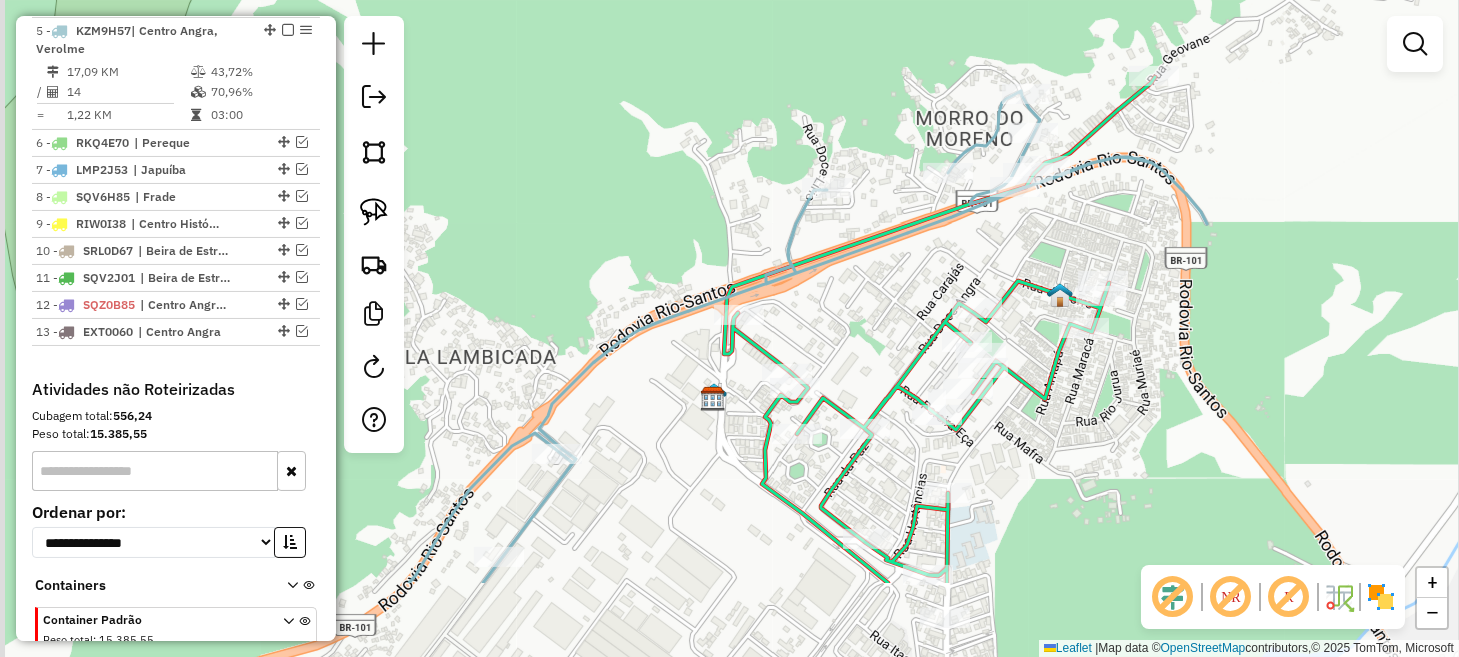 drag, startPoint x: 750, startPoint y: 486, endPoint x: 884, endPoint y: 329, distance: 206.40979 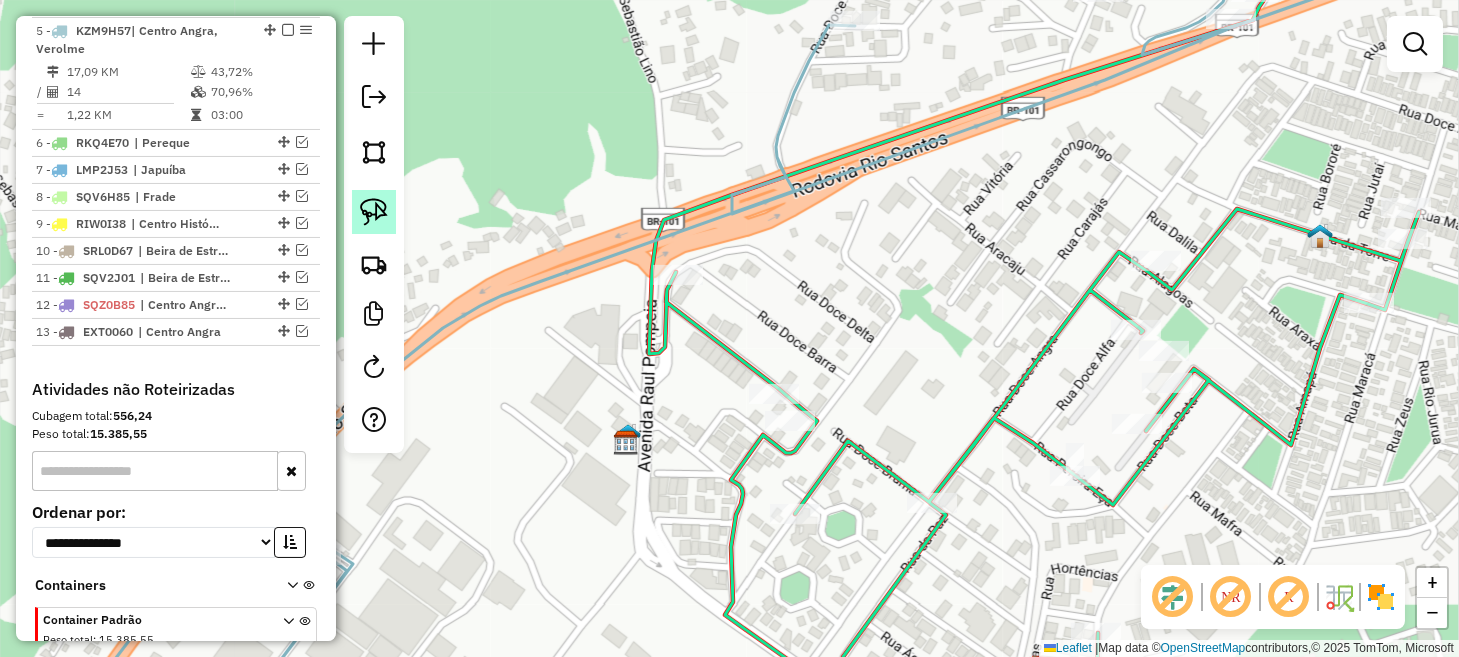 click 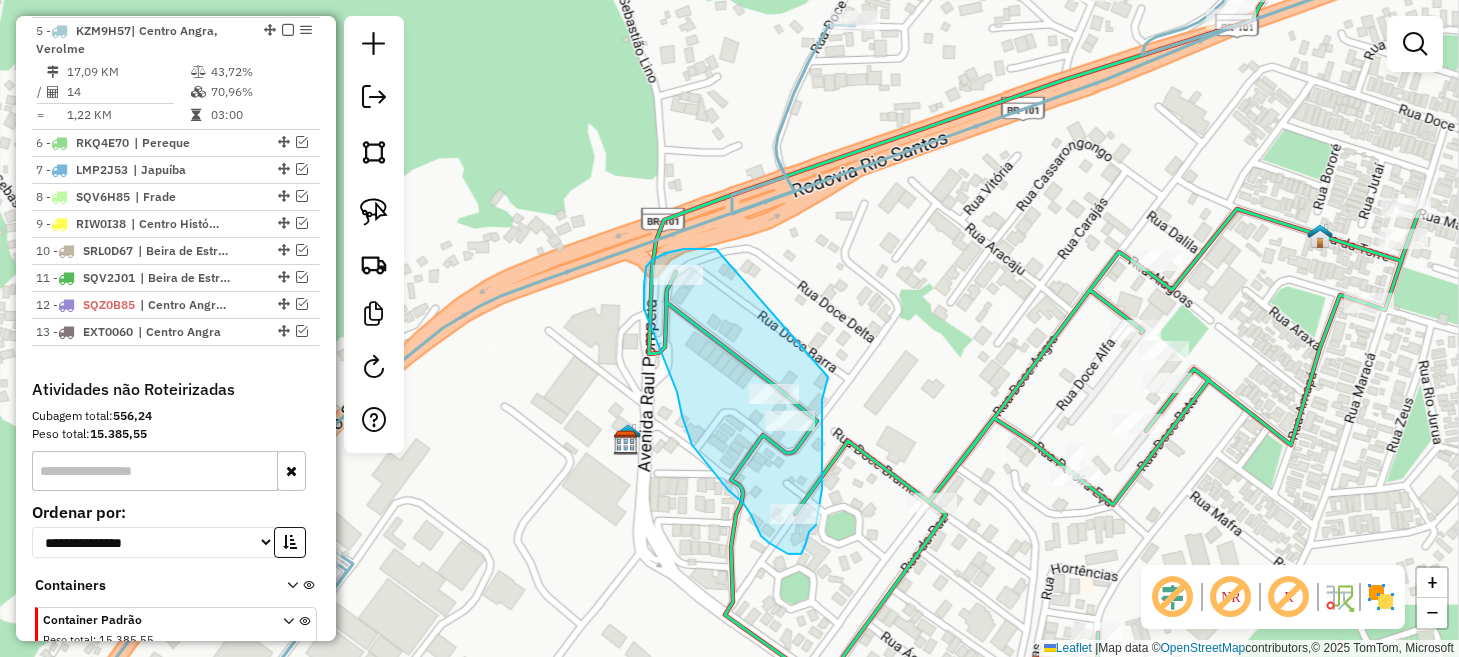 drag, startPoint x: 716, startPoint y: 249, endPoint x: 829, endPoint y: 373, distance: 167.76471 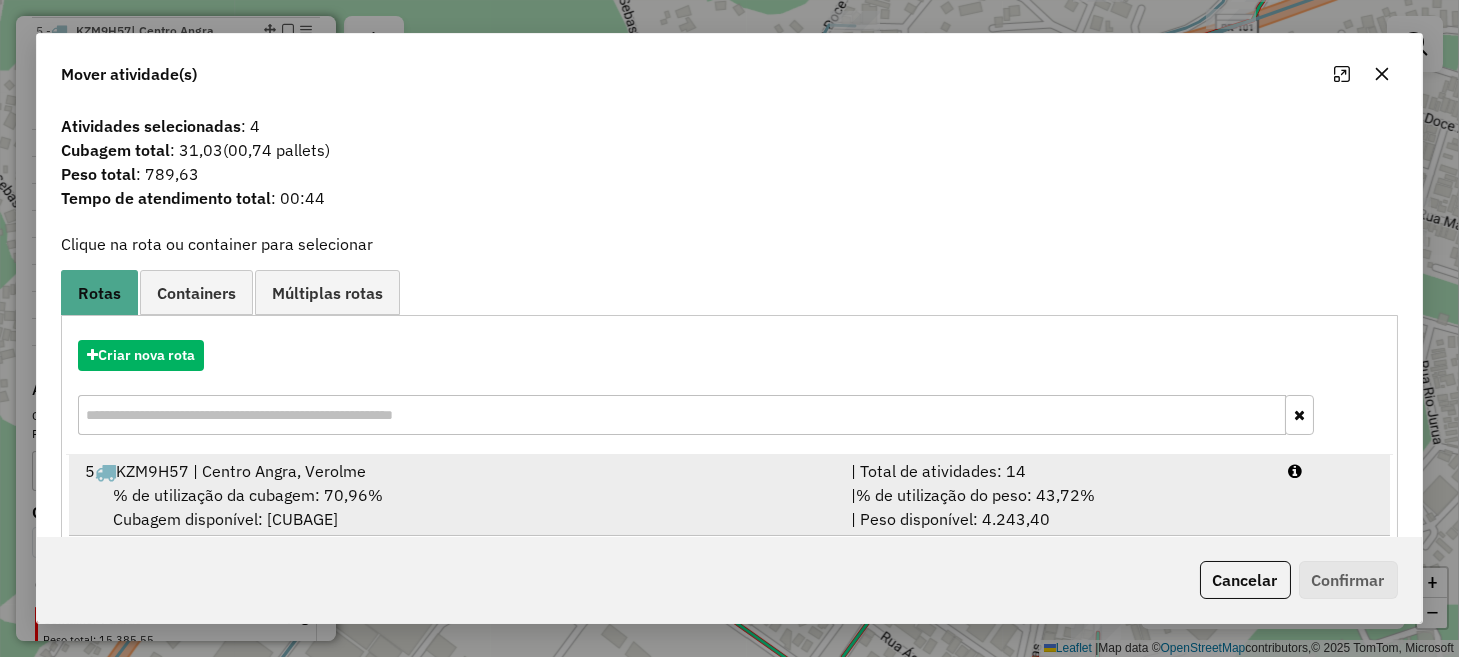scroll, scrollTop: 31, scrollLeft: 0, axis: vertical 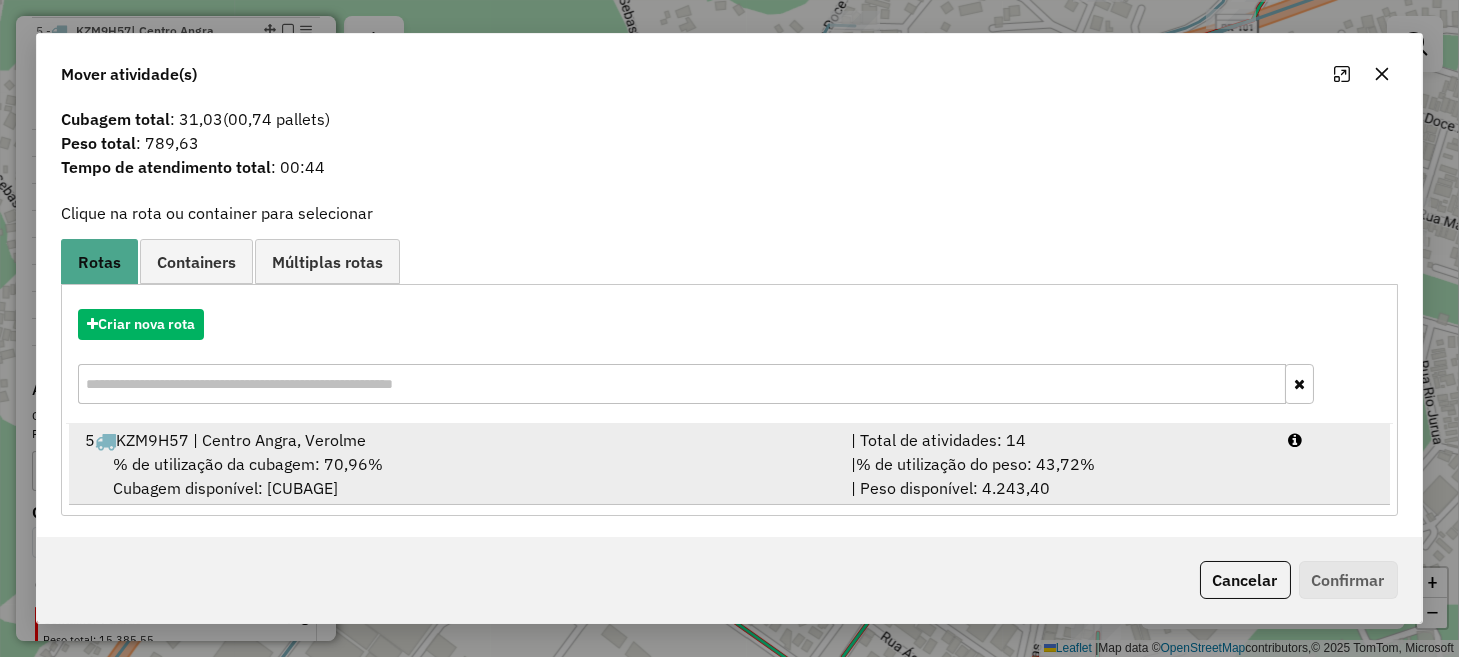 click on "% de utilização da cubagem: 70,96%  Cubagem disponível: 52,27" at bounding box center (455, 476) 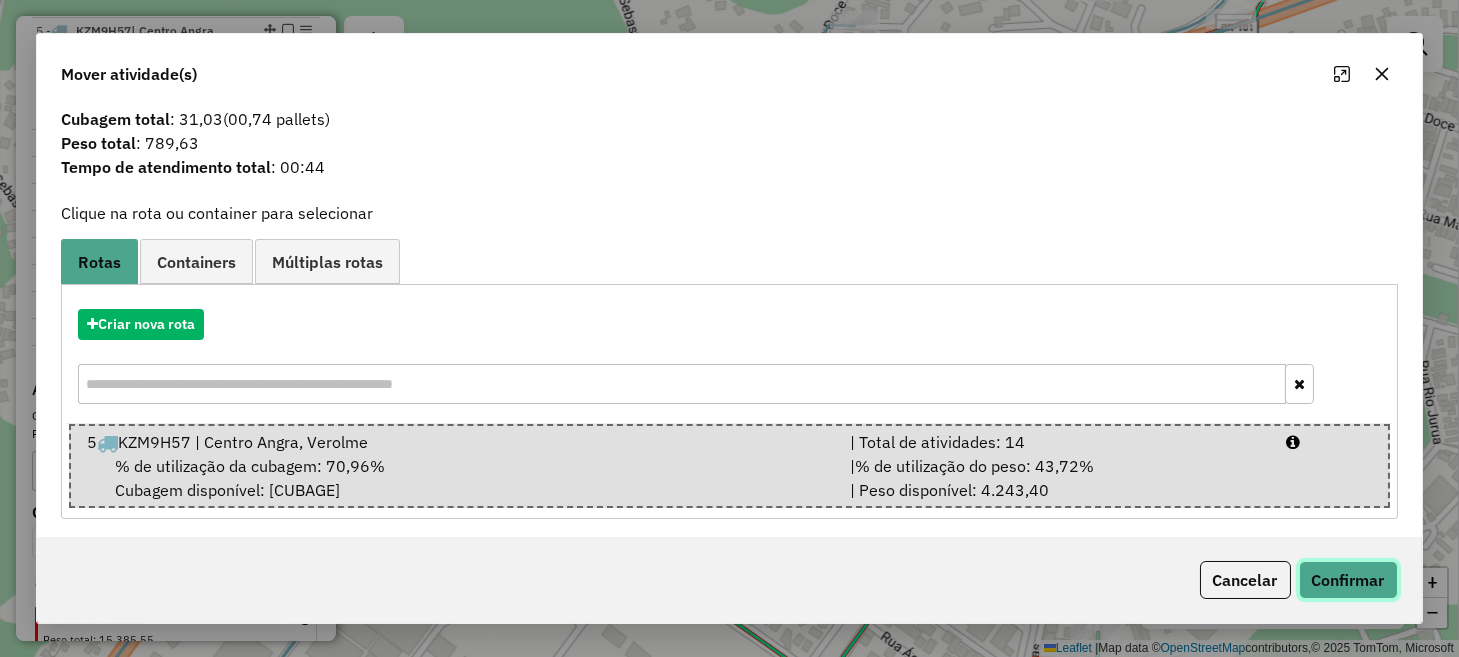 click on "Confirmar" 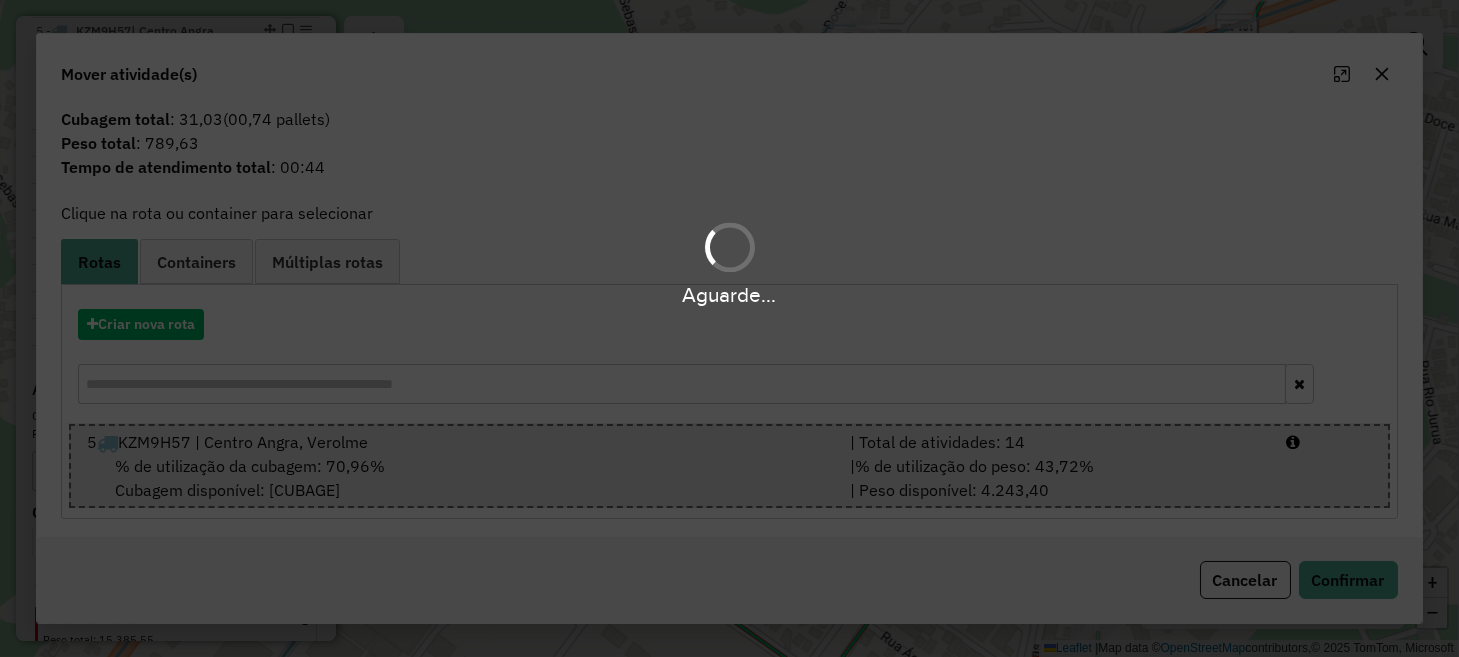 scroll, scrollTop: 860, scrollLeft: 0, axis: vertical 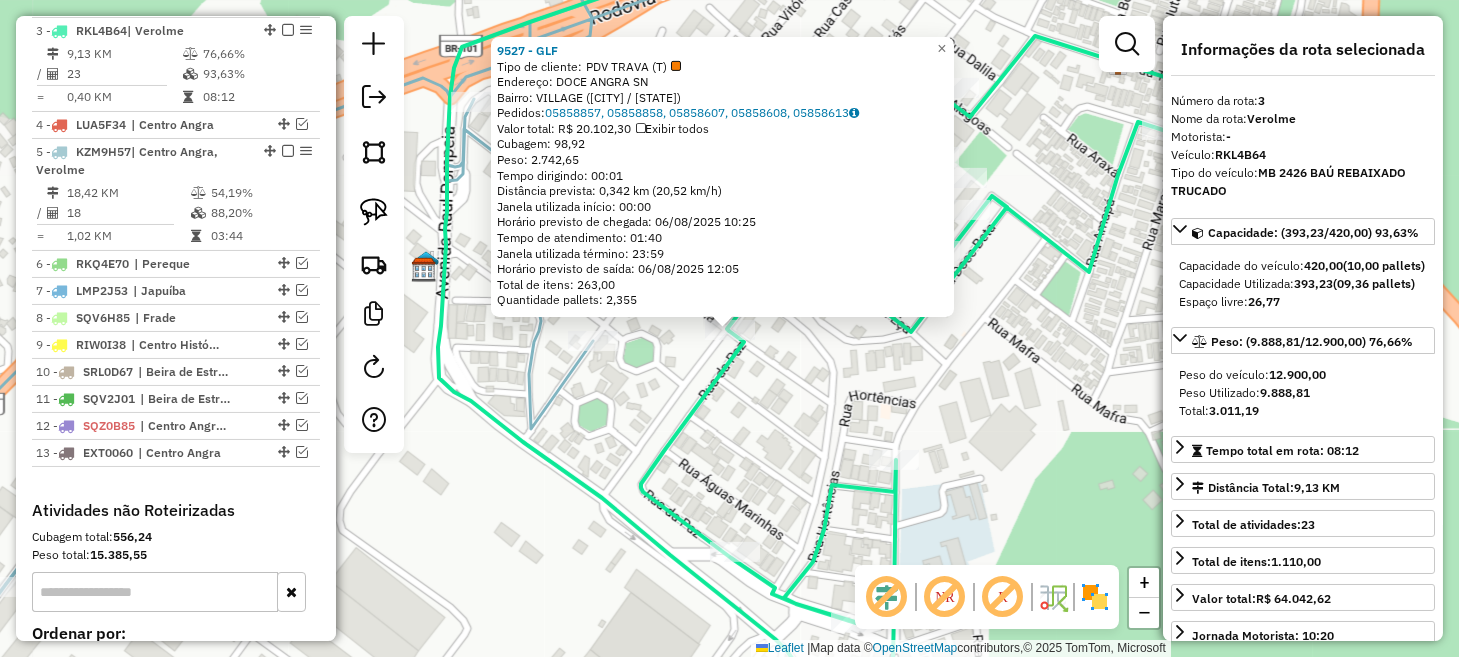 click on "9527 - GLF  Tipo de cliente:   PDV TRAVA (T)   Endereço:  DOCE ANGRA SN   Bairro: VILLAGE ([CITY] / [STATE])   Pedidos:  05858857, 05858858, 05858607, 05858858, 05858613   Valor total: R$ 20.102,30   Exibir todos   Cubagem: 98,92  Peso: 2.742,65  Tempo dirigindo: 00:01   Distância prevista: 0,342 km (20,52 km/h)   Janela utilizada início: 00:00   Horário previsto de chegada: 06/08/2025 10:25   Tempo de atendimento: 01:40   Janela utilizada término: 23:59   Horário previsto de saída: 06/08/2025 12:05   Total de itens: 263,00   Quantidade pallets: 2,355  × Janela de atendimento Grade de atendimento Capacidade Transportadoras Veículos Cliente Pedidos  Rotas Selecione os dias de semana para filtrar as janelas de atendimento  Seg   Ter   Qua   Qui   Sex   Sáb   Dom  Informe o período da janela de atendimento: De: Até:  Filtrar exatamente a janela do cliente  Considerar janela de atendimento padrão  Selecione os dias de semana para filtrar as grades de atendimento  Seg   Ter   Qua   Qui   Sex   Dom" 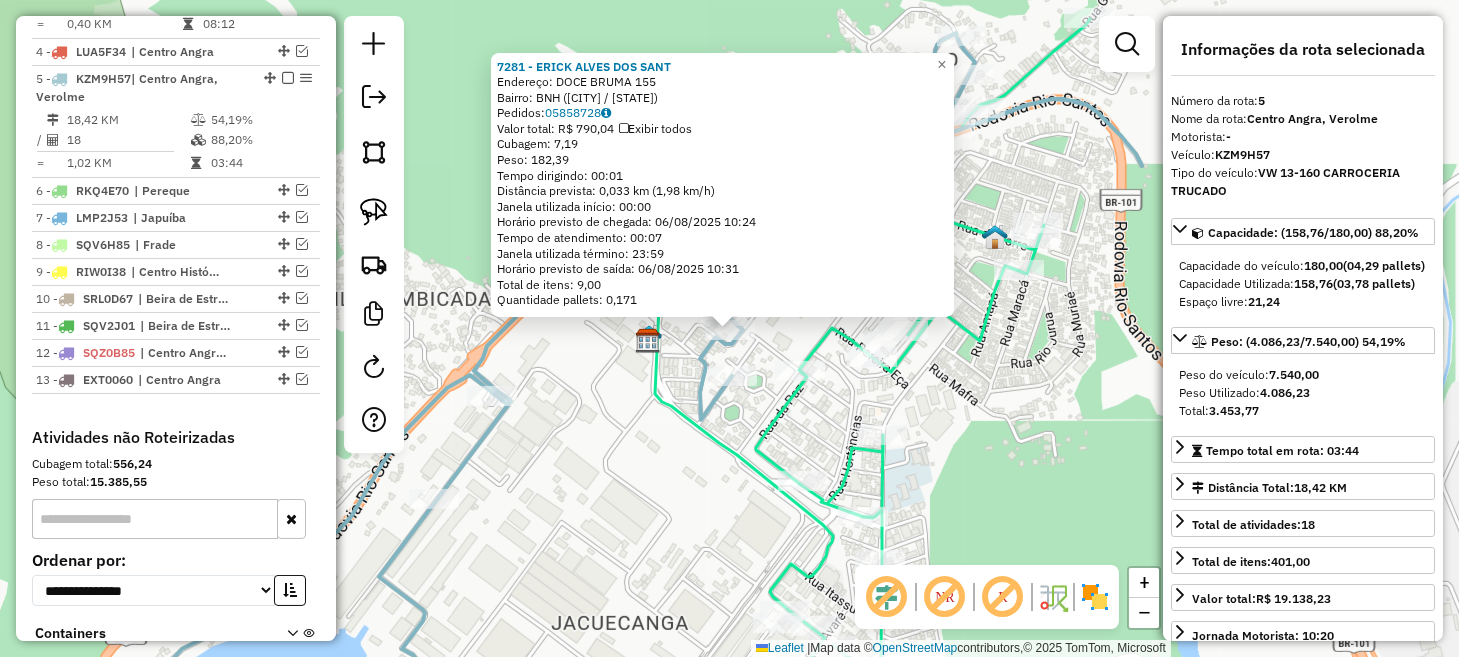 scroll, scrollTop: 972, scrollLeft: 0, axis: vertical 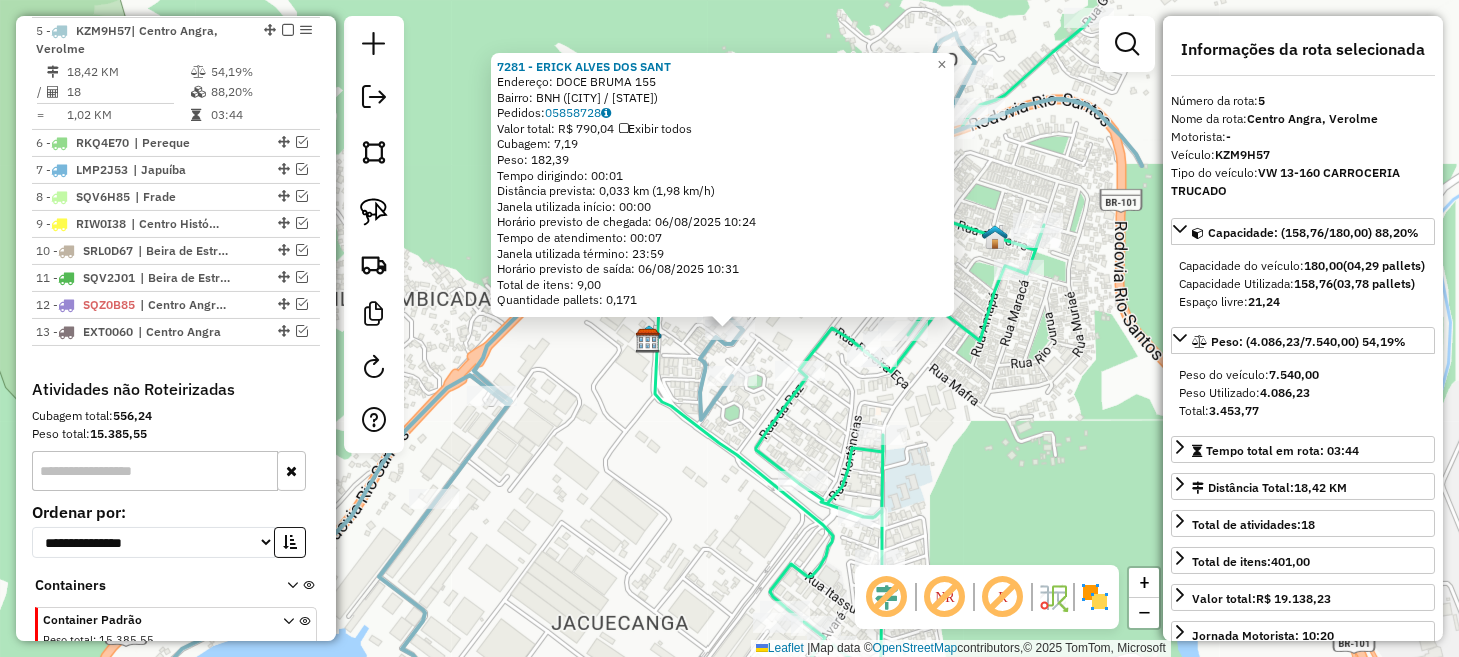 click on "7281 - [NAME]  Endereço:  DOCE BRUMA 155   Bairro: BNH ([CITY] / [STATE])   Pedidos:  05858728   Valor total: R$ 790,04   Exibir todos   Cubagem: 7,19  Peso: 182,39  Tempo dirigindo: 00:01   Distância prevista: 0,033 km (1,98 km/h)   Janela utilizada início: 00:00   Horário previsto de chegada: 06/08/2025 10:24   Tempo de atendimento: 00:07   Janela utilizada término: 23:59   Horário previsto de saída: 06/08/2025 10:31   Total de itens: 9,00   Quantidade pallets: 0,171  × Janela de atendimento Grade de atendimento Capacidade Transportadoras Veículos Cliente Pedidos  Rotas Selecione os dias de semana para filtrar as janelas de atendimento  Seg   Ter   Qua   Qui   Sex   Sáb   Dom  Informe o período da janela de atendimento: De: Até:  Filtrar exatamente a janela do cliente  Considerar janela de atendimento padrão  Selecione os dias de semana para filtrar as grades de atendimento  Seg   Ter   Qua   Qui   Sex   Sáb   Dom   Considerar clientes sem dia de atendimento cadastrado  De:  +" 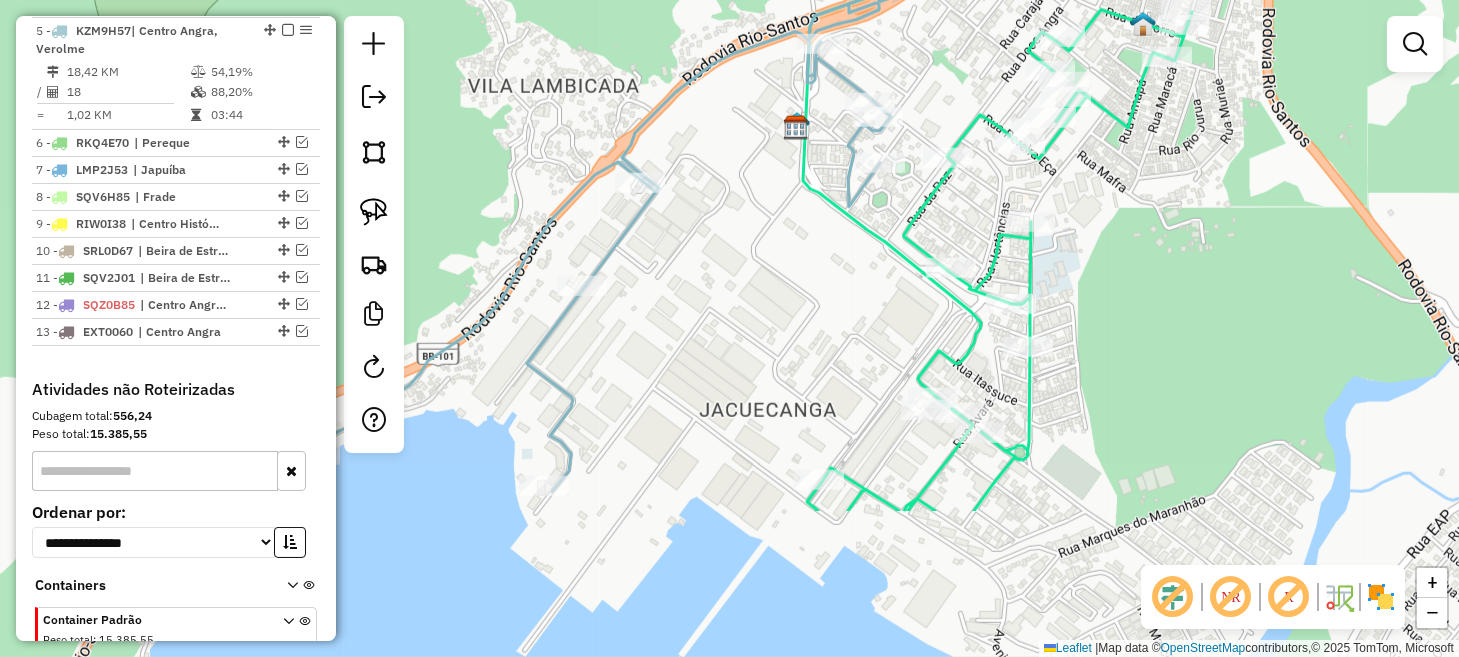 drag, startPoint x: 963, startPoint y: 484, endPoint x: 1112, endPoint y: 269, distance: 261.58365 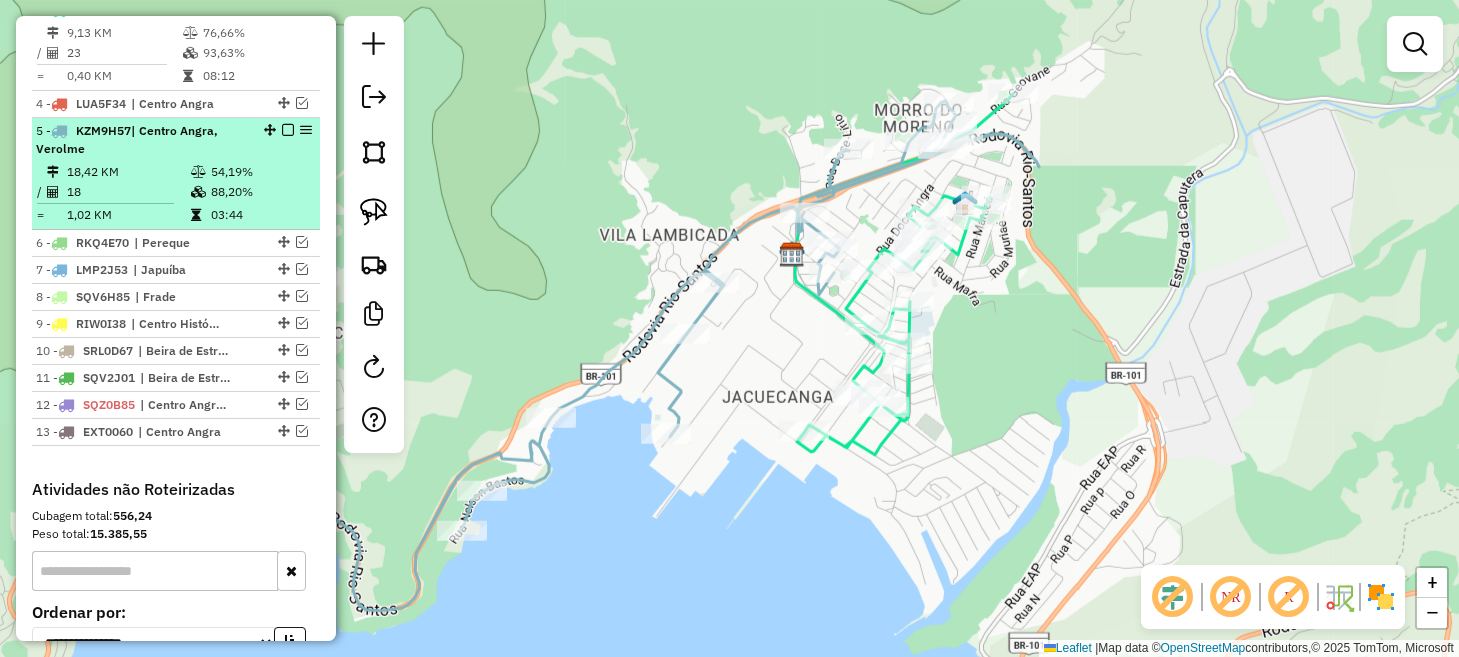 scroll, scrollTop: 772, scrollLeft: 0, axis: vertical 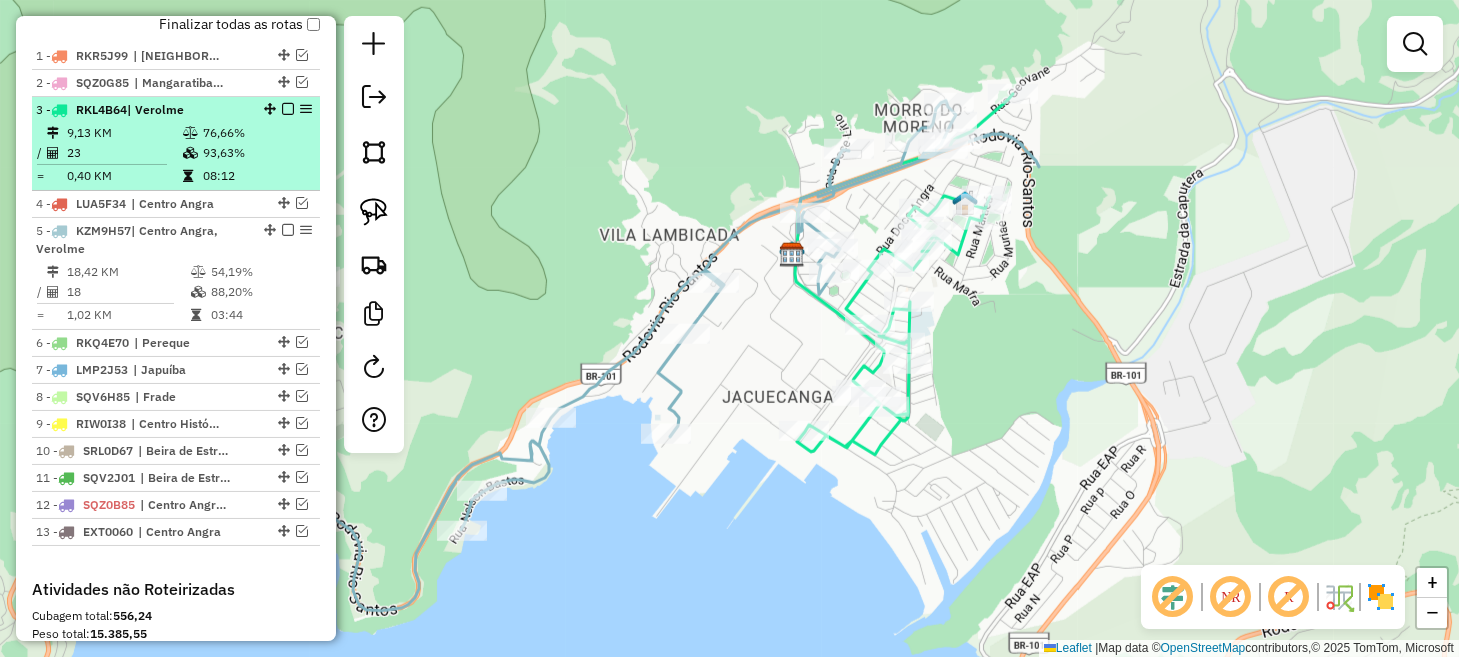 click at bounding box center (288, 109) 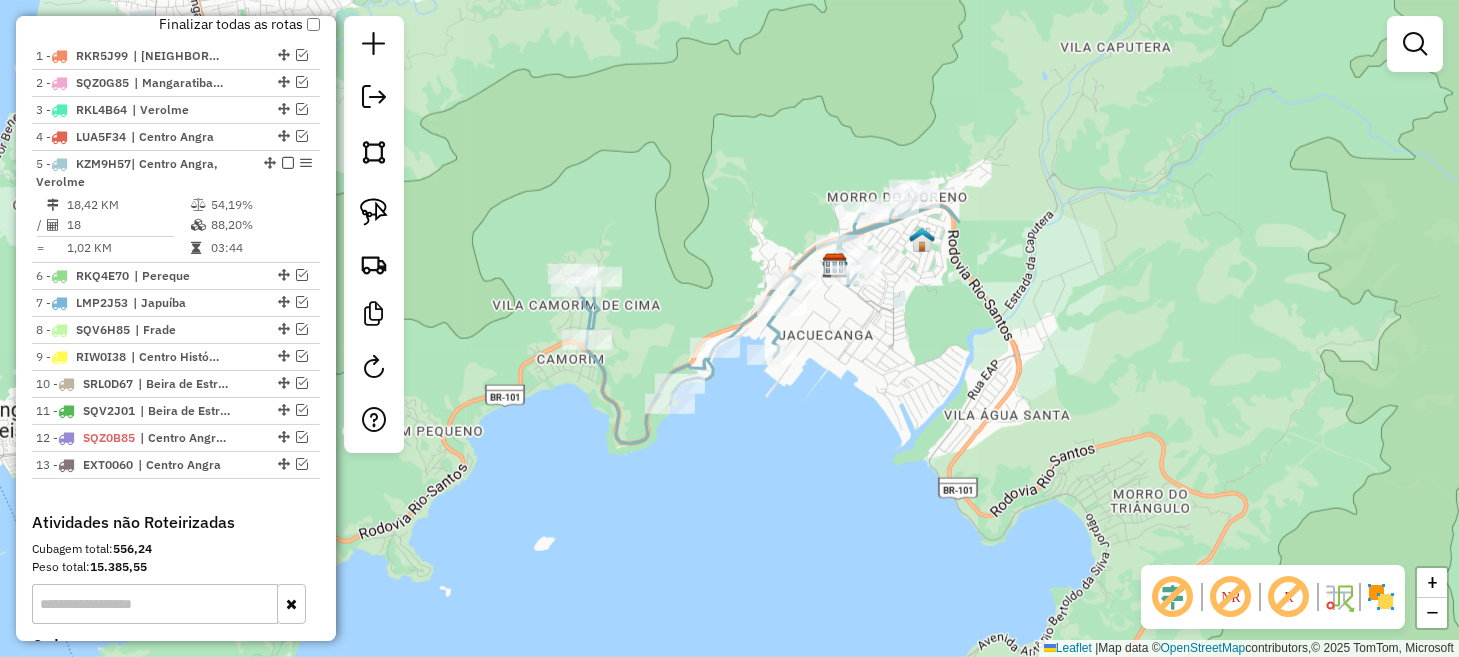 drag, startPoint x: 694, startPoint y: 458, endPoint x: 769, endPoint y: 423, distance: 82.764725 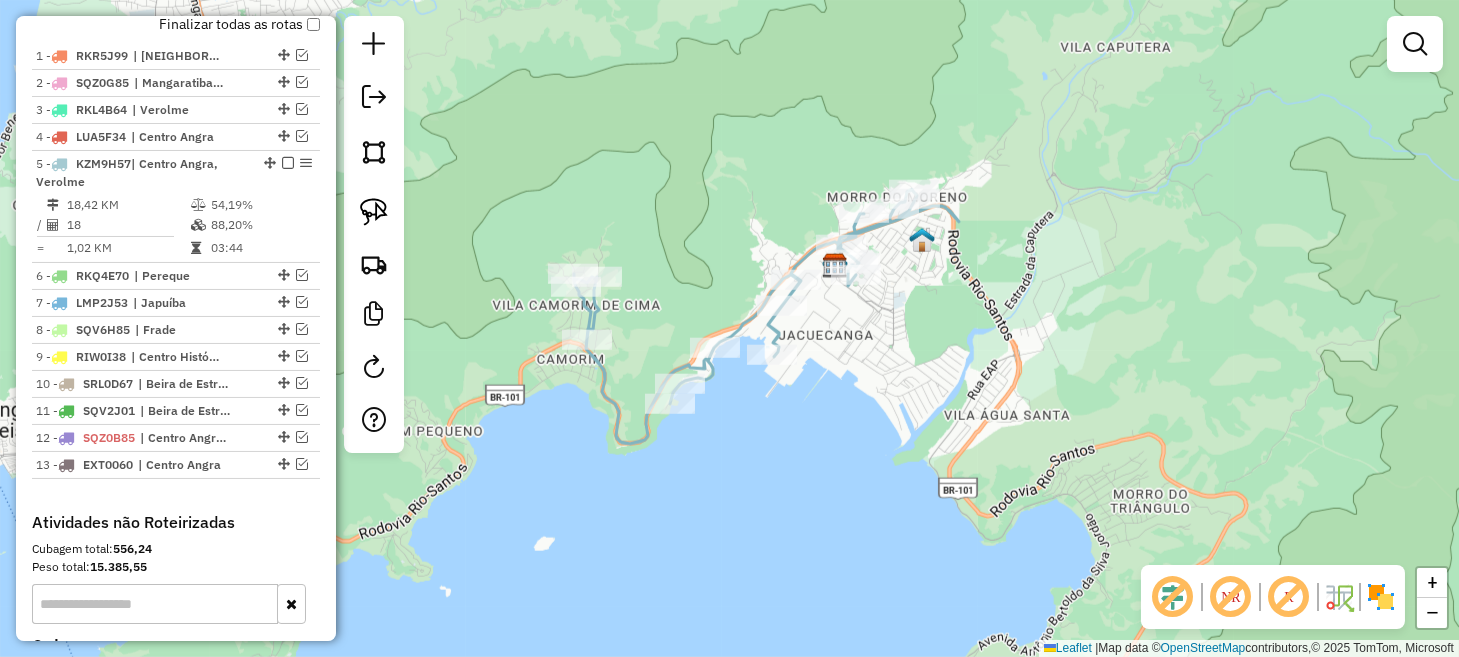 click 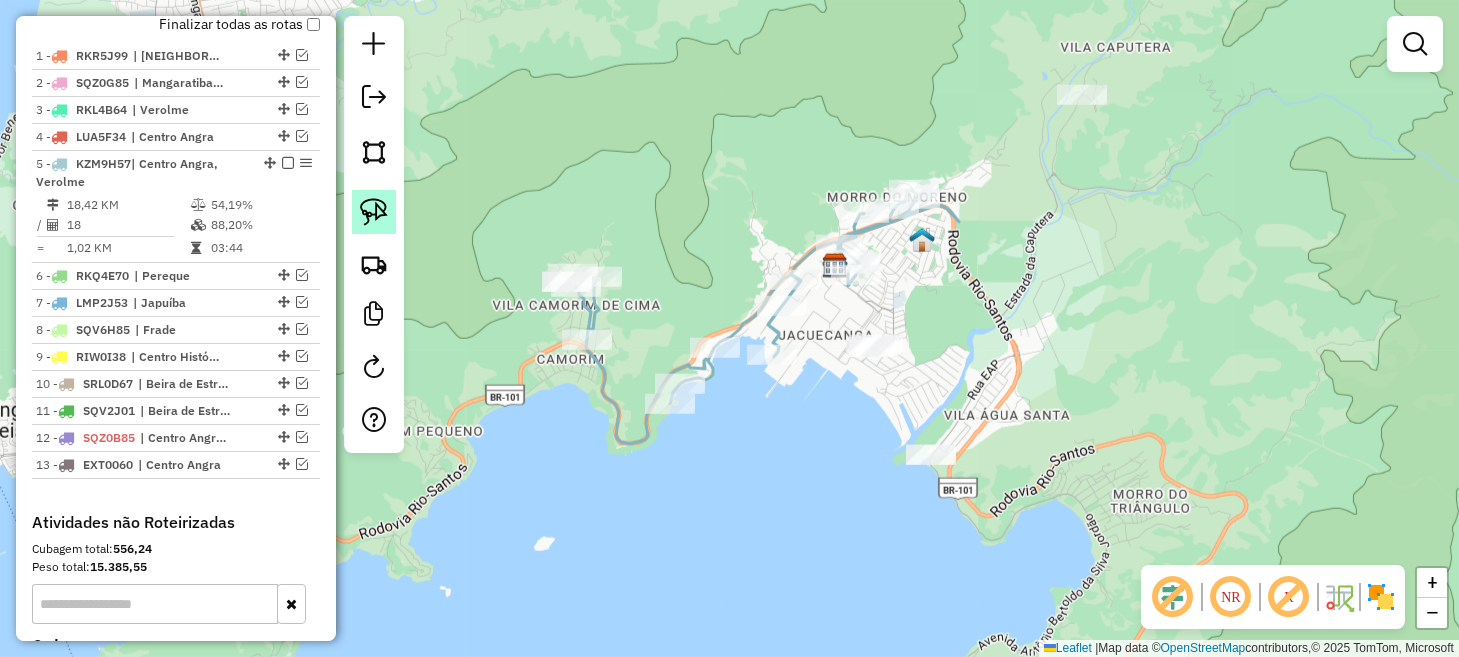 click 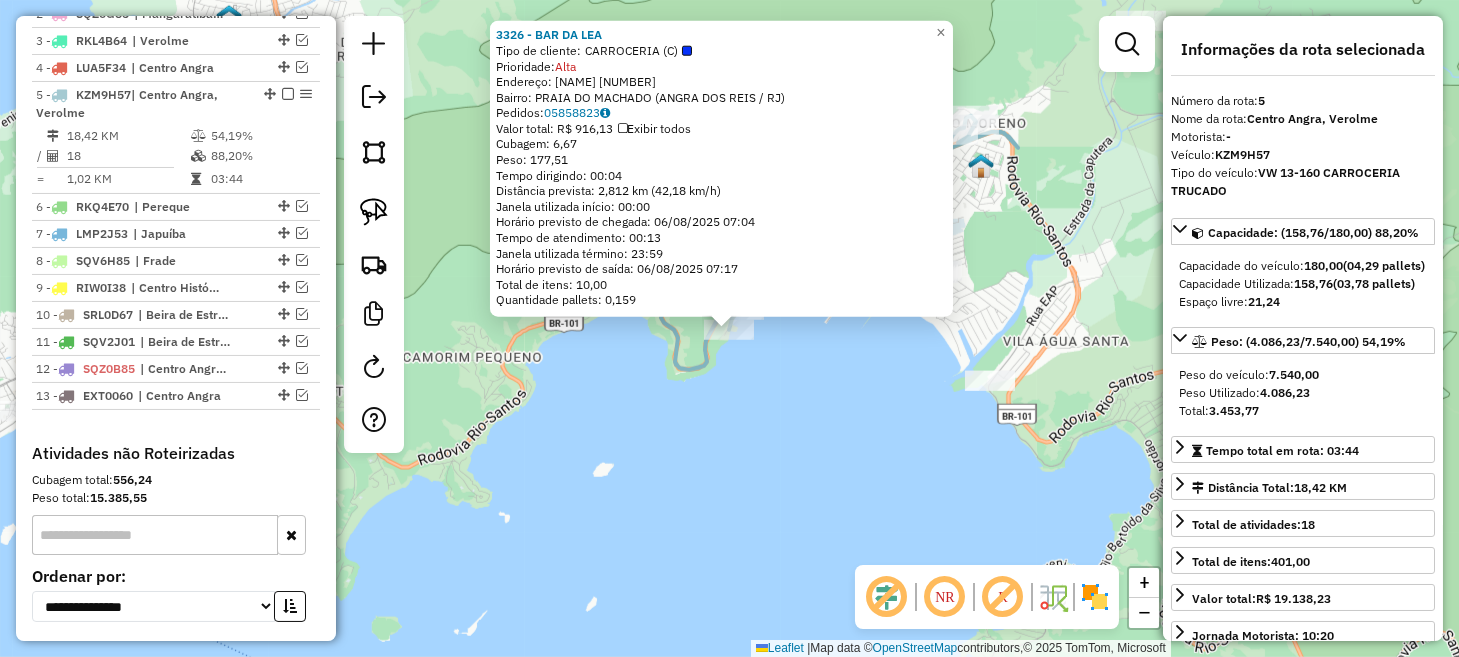 scroll, scrollTop: 905, scrollLeft: 0, axis: vertical 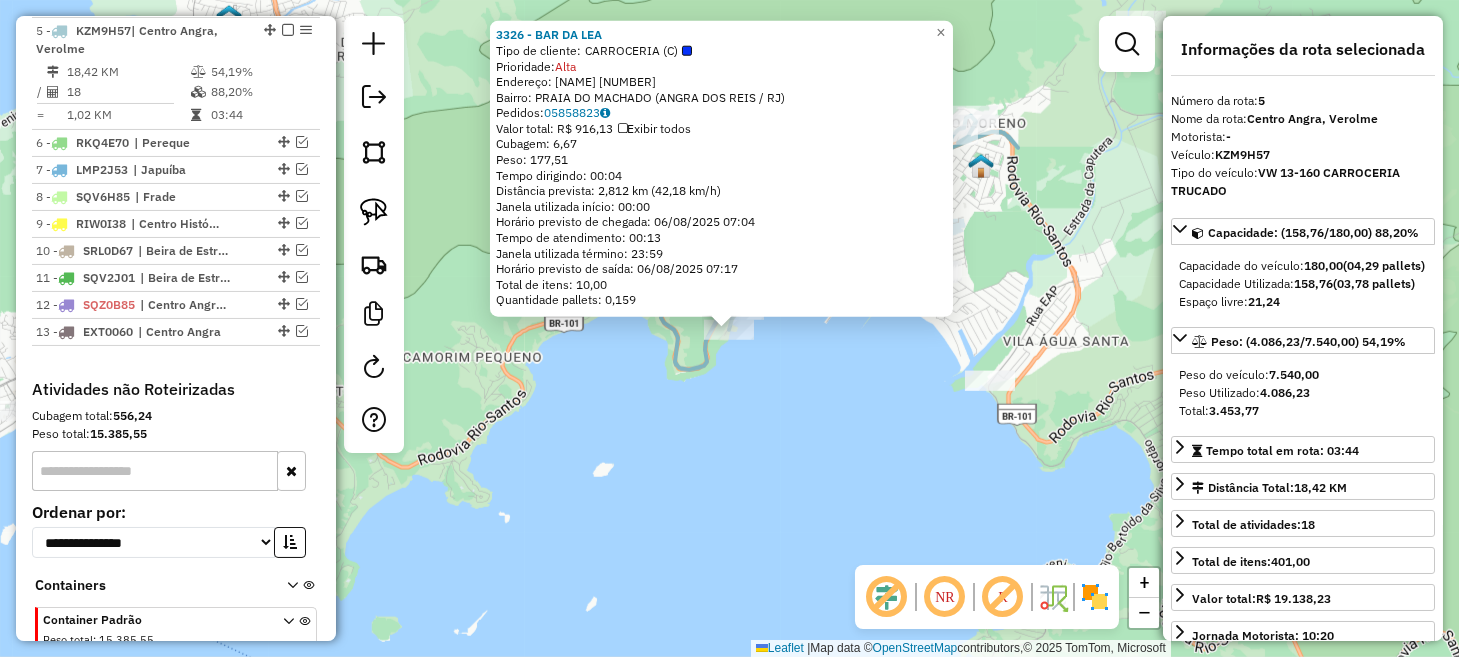 click on "[NUMBER] - [NAME] Tipo de cliente:   CARROCERIA (C)   Prioridade:  Alta  Endereço:  [STREET] [NUMBER]   Bairro: [NEIGHBORHOOD] ([CITY] / [STATE])   Pedidos:  [ORDER_ID]   Valor total: R$ [PRICE]   Exibir todos   Cubagem: [CUBAGE]  Peso: [WEIGHT]  Tempo dirigindo: [TIME]   Distância prevista: [DISTANCE] km ([SPEED])   Janela utilizada início: [TIME]   Horário previsto de chegada: [DATE] [TIME]   Tempo de atendimento: [TIME]   Janela utilizada término: [TIME]   Horário previsto de saída: [DATE] [TIME]   Total de itens: [ITEMS]   Quantidade pallets: [PALLETS]  × Janela de atendimento Grade de atendimento Capacidade Transportadoras Veículos Cliente Pedidos  Rotas Selecione os dias de semana para filtrar as janelas de atendimento  Seg   Ter   Qua   Qui   Sex   Sáb   Dom  Informe o período da janela de atendimento: De: Até:  Filtrar exatamente a janela do cliente  Considerar janela de atendimento padrão  Selecione os dias de semana para filtrar as grades de atendimento  Seg   Ter   Qua   Qui   Sex   Sáb   Dom  De:" 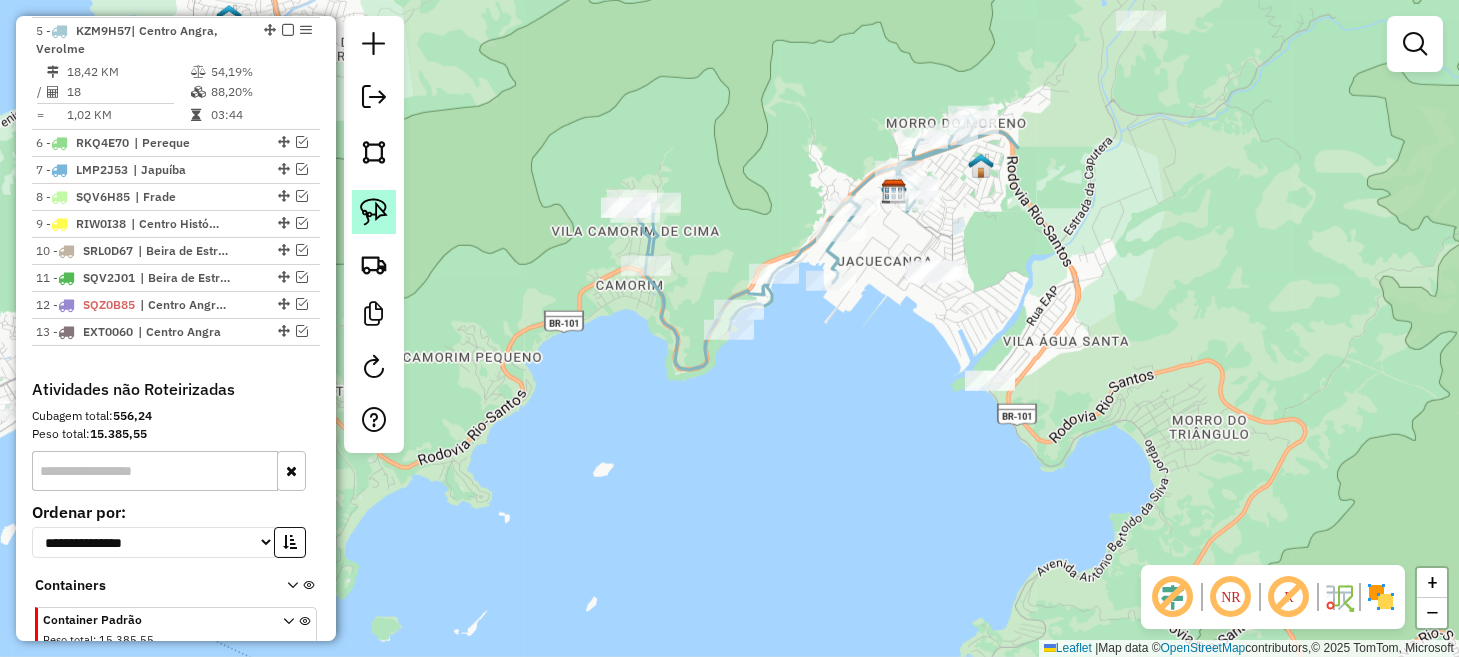 click 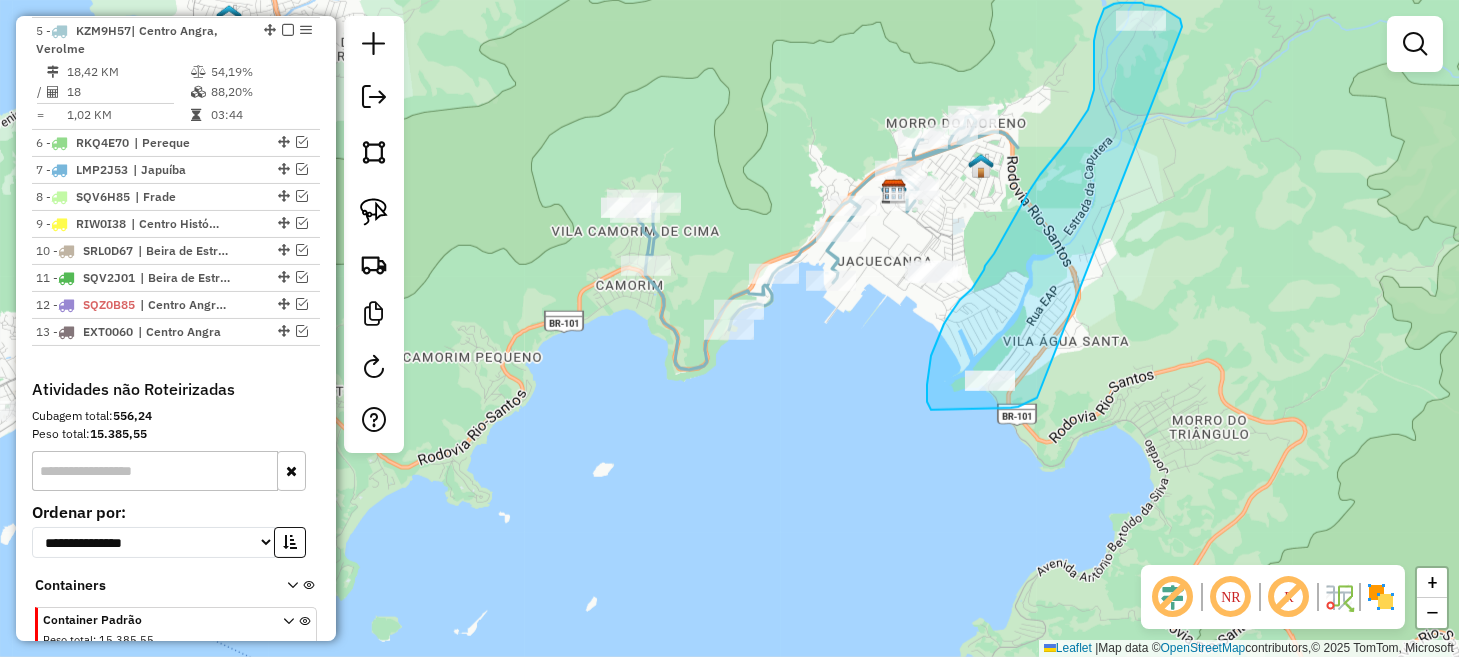 drag, startPoint x: 1181, startPoint y: 23, endPoint x: 1040, endPoint y: 394, distance: 396.8904 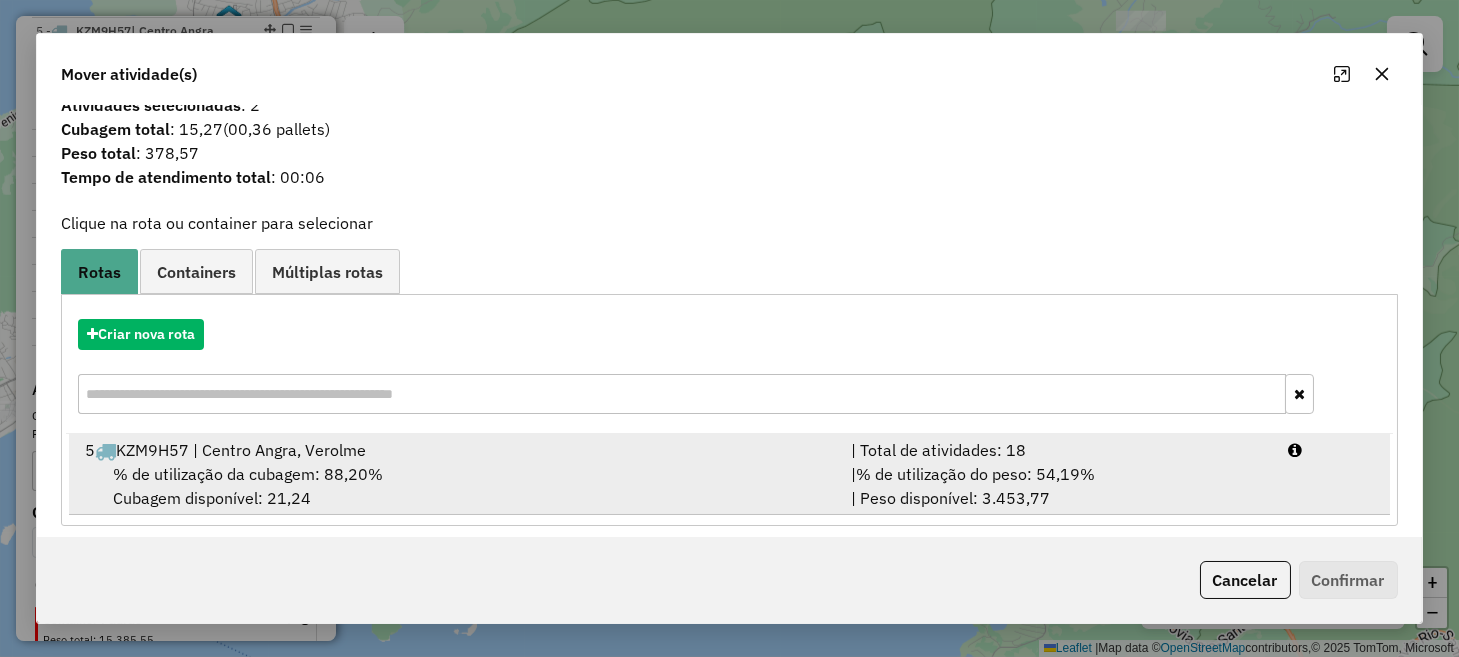 scroll, scrollTop: 31, scrollLeft: 0, axis: vertical 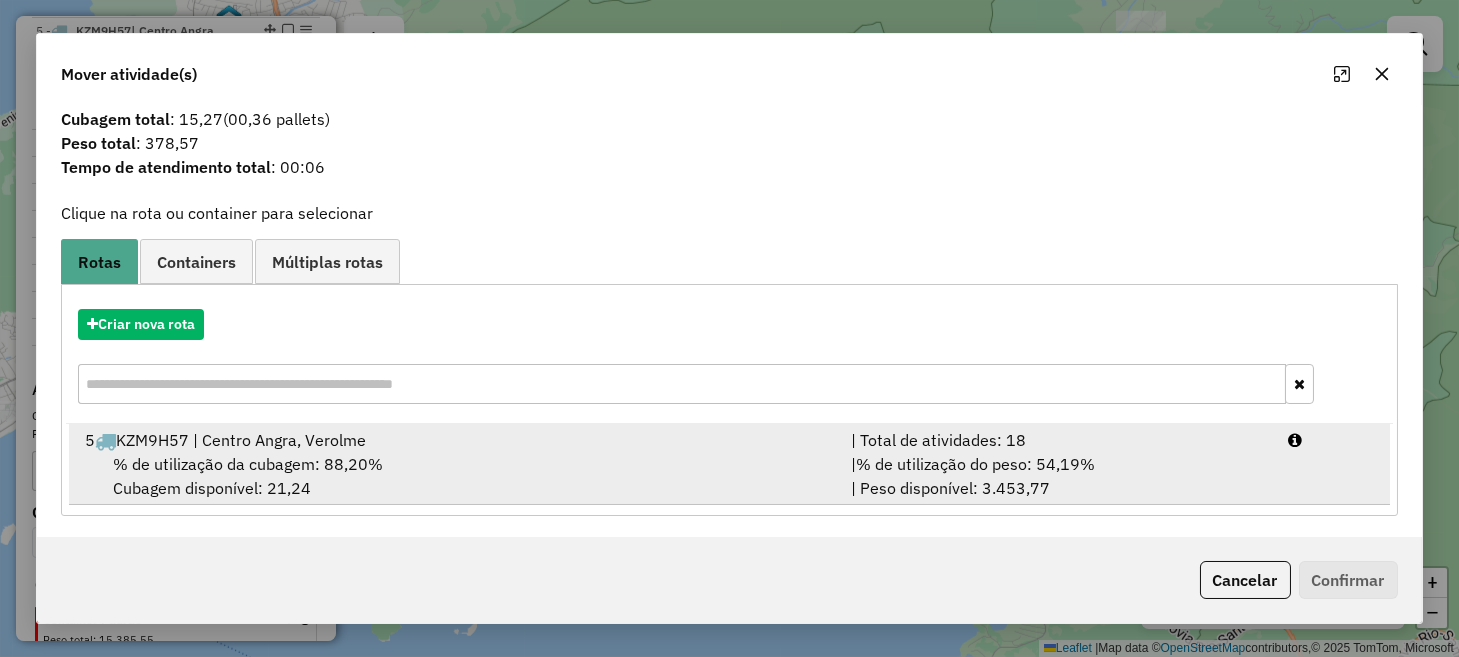 click on "[NUMBER] [PLATE] | Centro Angra, Verolme" at bounding box center [455, 440] 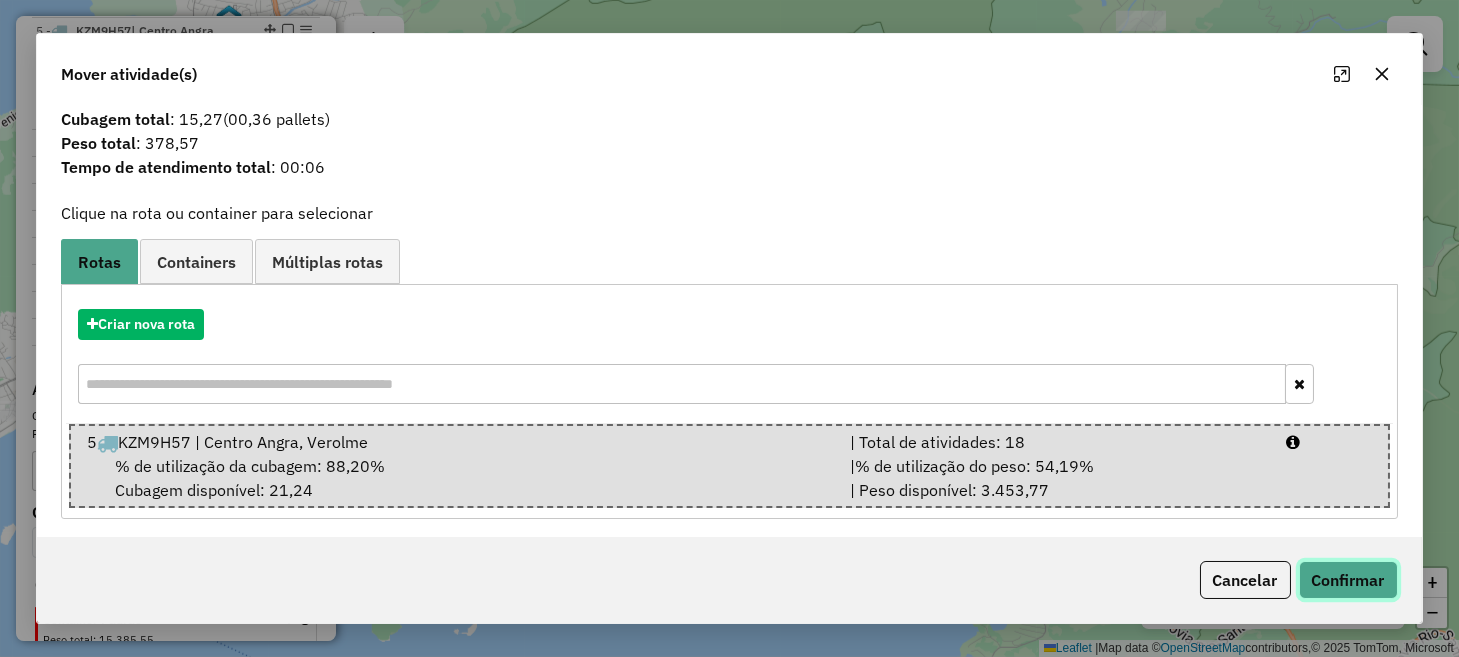 click on "Confirmar" 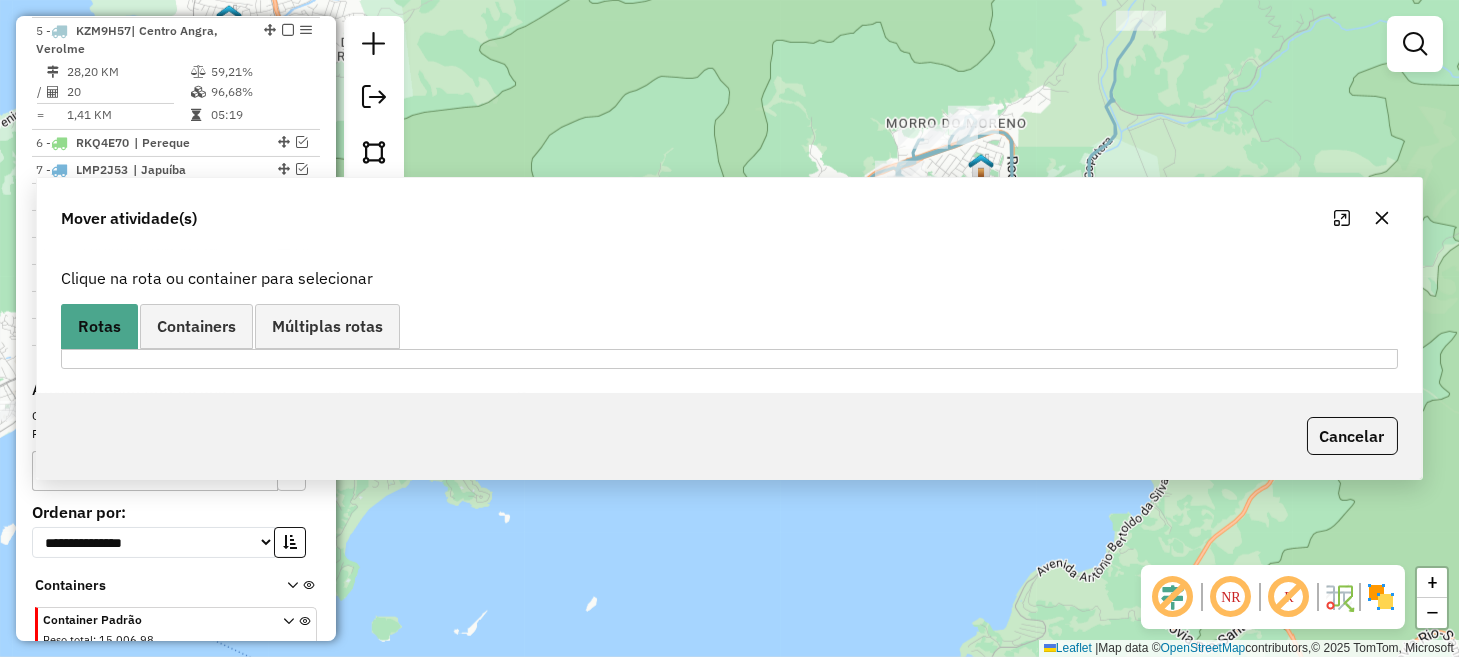 scroll, scrollTop: 0, scrollLeft: 0, axis: both 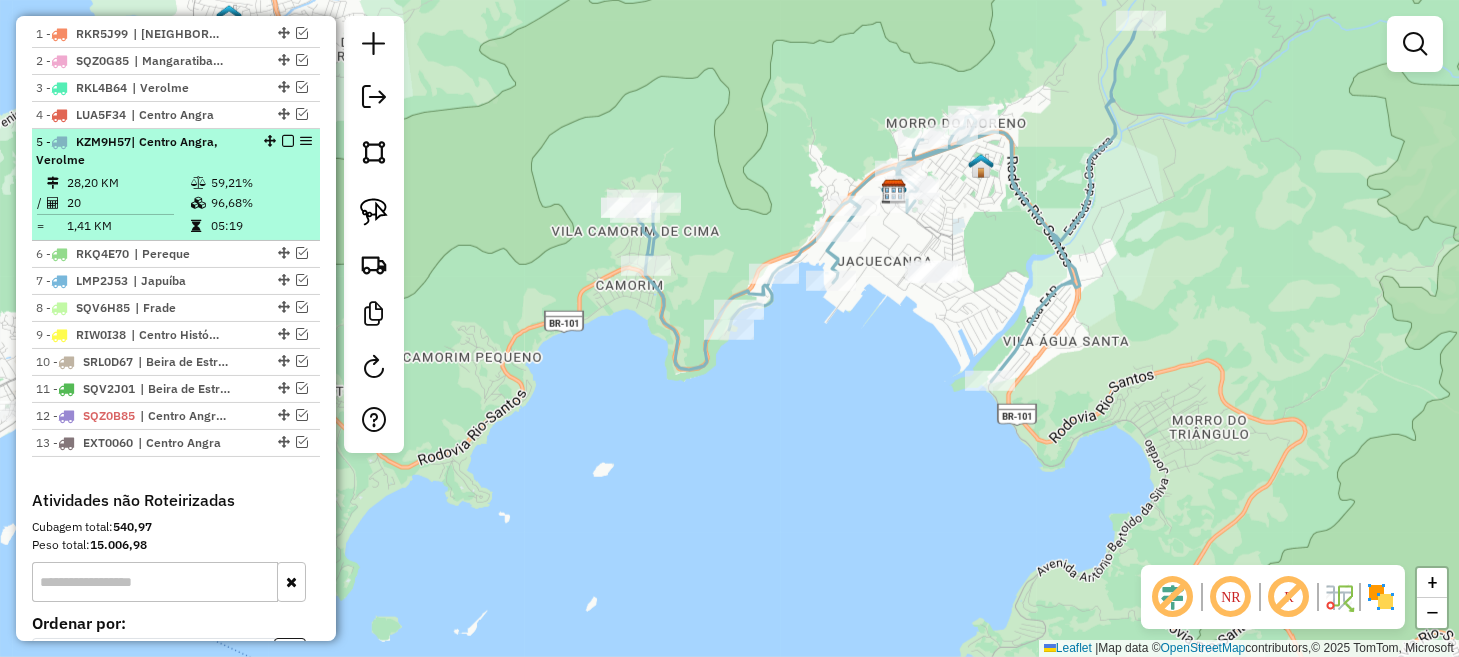 click at bounding box center (288, 141) 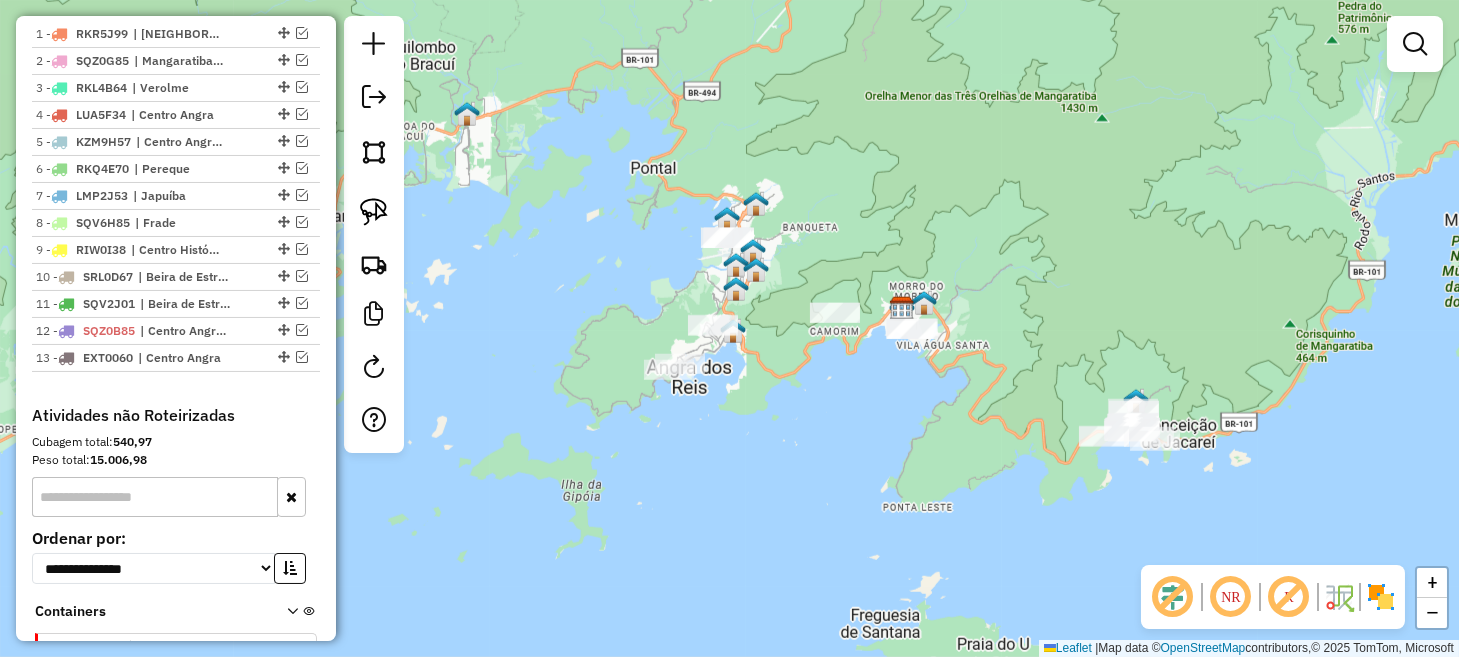 drag, startPoint x: 702, startPoint y: 378, endPoint x: 840, endPoint y: 437, distance: 150.08331 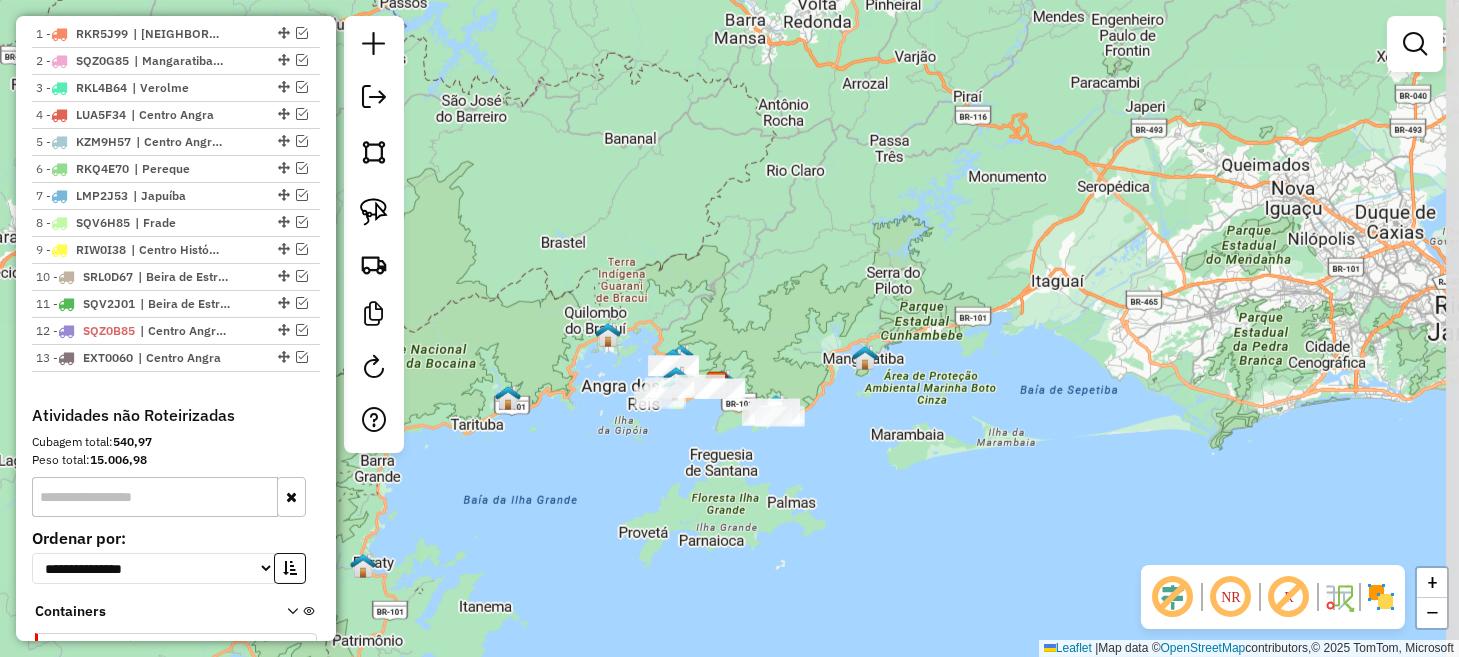 drag, startPoint x: 770, startPoint y: 499, endPoint x: 648, endPoint y: 496, distance: 122.03688 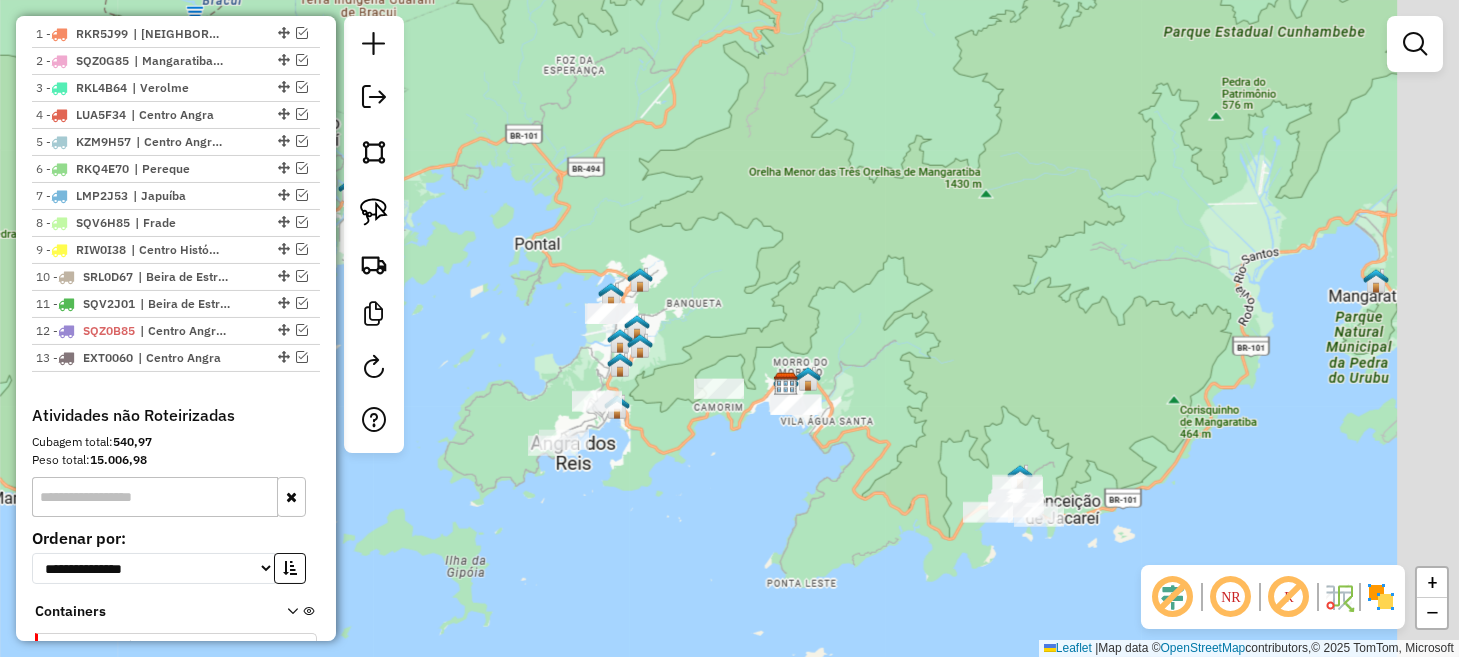drag, startPoint x: 935, startPoint y: 388, endPoint x: 904, endPoint y: 355, distance: 45.276924 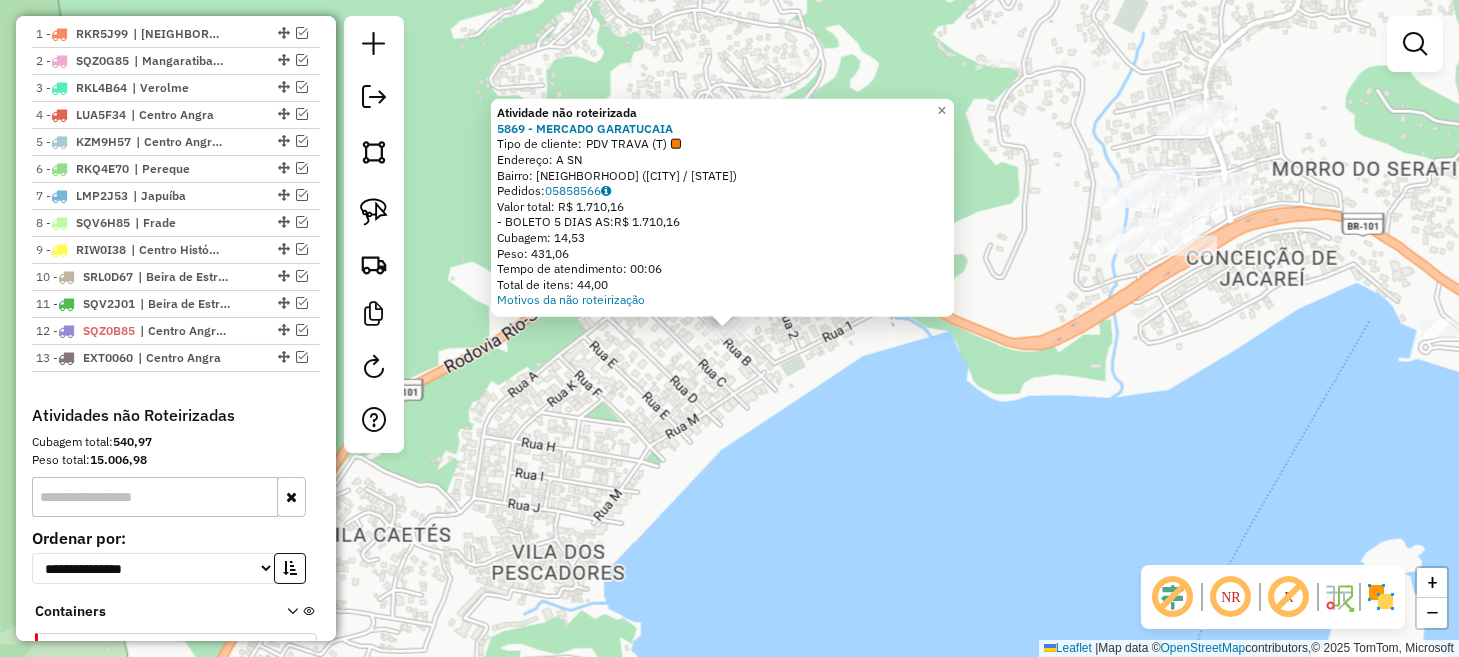 click on "Atividade não roteirizada [ID] - [NAME]  Tipo de cliente:   PDV TRAVA (T)   Endereço:  [STREET] [NUMBER]   Bairro: [NEIGHBORHOOD] ([CITY] / [STATE])   Pedidos:  [ORDER_ID]   Valor total: R$ [PRICE]   - BOLETO 5 DIAS AS:  R$ [PRICE]   Cubagem: [CUBAGE]   Peso: [WEIGHT]   Tempo de atendimento: [TIME]   Total de itens: [ITEMS]  Motivos da não roteirização × Janela de atendimento Grade de atendimento Capacidade Transportadoras Veículos Cliente Pedidos  Rotas Selecione os dias de semana para filtrar as janelas de atendimento  Seg   Ter   Qua   Qui   Sex   Sáb   Dom  Informe o período da janela de atendimento: De: Até:  Filtrar exatamente a janela do cliente  Considerar janela de atendimento padrão  Selecione os dias de semana para filtrar as grades de atendimento  Seg   Ter   Qua   Qui   Sex   Sáb   Dom   Considerar clientes sem dia de atendimento cadastrado  Clientes fora do dia de atendimento selecionado Filtrar as atividades entre os valores definidos abaixo:  Peso mínimo:   Peso máximo:   Cubagem mínima:" 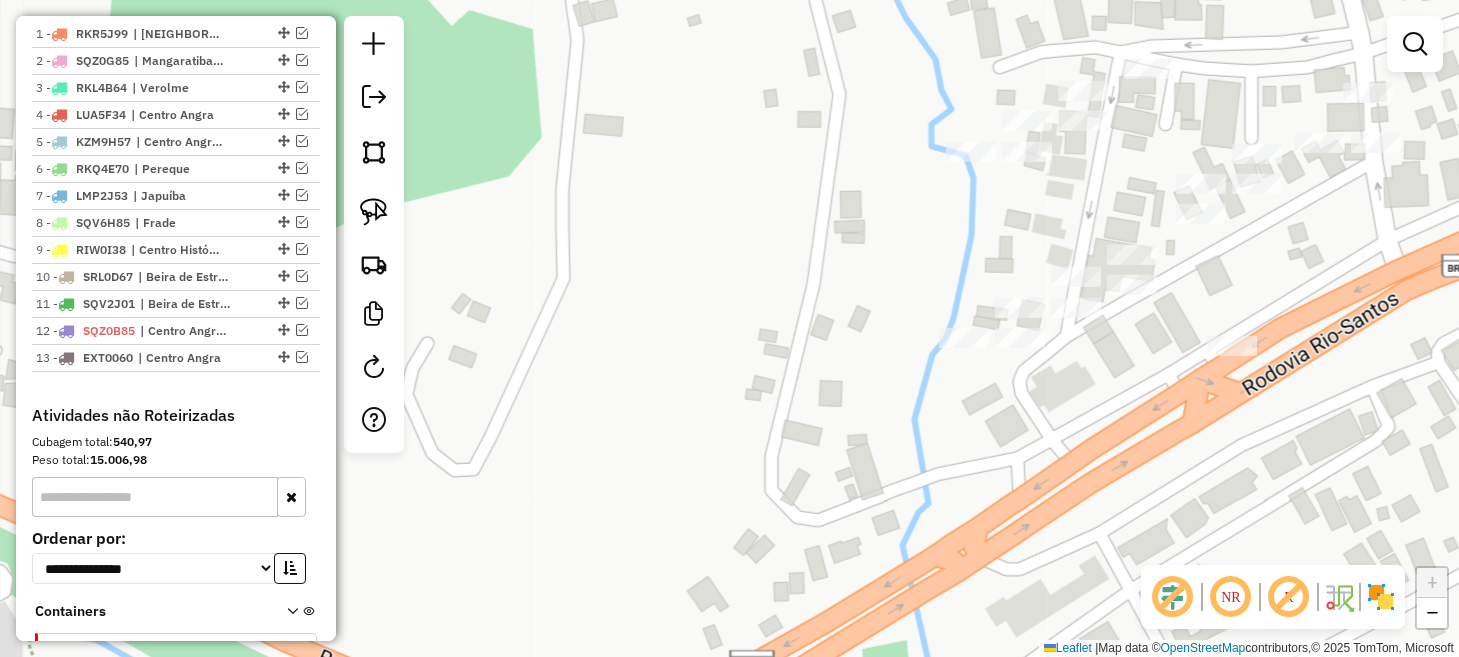 drag, startPoint x: 1145, startPoint y: 320, endPoint x: 1004, endPoint y: 391, distance: 157.86703 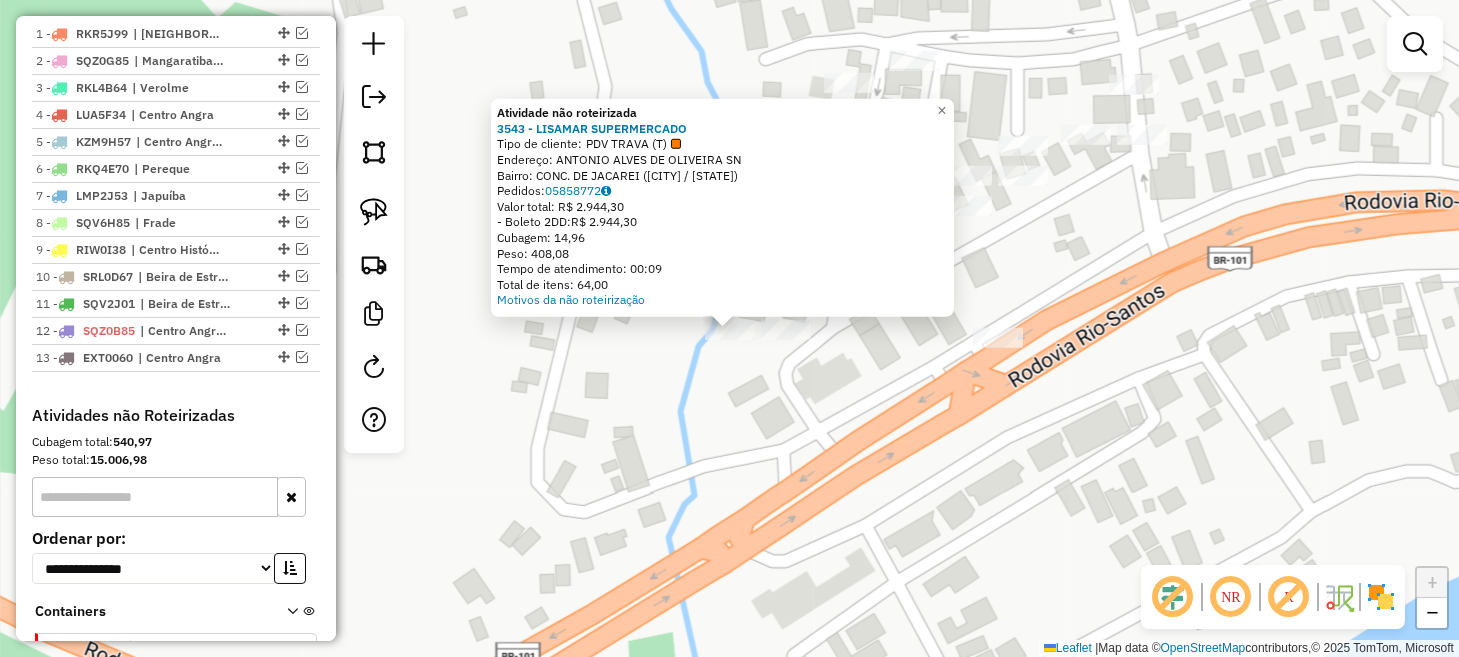 click on "Atividade não roteirizada [ID] - [NAME]  Tipo de cliente:   PDV TRAVA (T)   Endereço:  [STREET] [NUMBER]   Bairro: [NEIGHBORHOOD] ([CITY] / [STATE])   Pedidos:  [ORDER_ID]   Valor total: R$ [PRICE]   -Boleto 2DD:  R$ [PRICE]   Cubagem: [CUBAGE]   Peso: [WEIGHT]   Tempo de atendimento: [TIME]   Total de itens: [ITEMS]  Motivos da não roteirização × Janela de atendimento Grade de atendimento Capacidade Transportadoras Veículos Cliente Pedidos  Rotas Selecione os dias de semana para filtrar as janelas de atendimento  Seg   Ter   Qua   Qui   Sex   Sáb   Dom  Informe o período da janela de atendimento: De: Até:  Filtrar exatamente a janela do cliente  Considerar janela de atendimento padrão  Selecione os dias de semana para filtrar as grades de atendimento  Seg   Ter   Qua   Qui   Sex   Sáb   Dom   Considerar clientes sem dia de atendimento cadastrado  Clientes fora do dia de atendimento selecionado Filtrar as atividades entre os valores definidos abaixo:  Peso mínimo:   De:   De:" 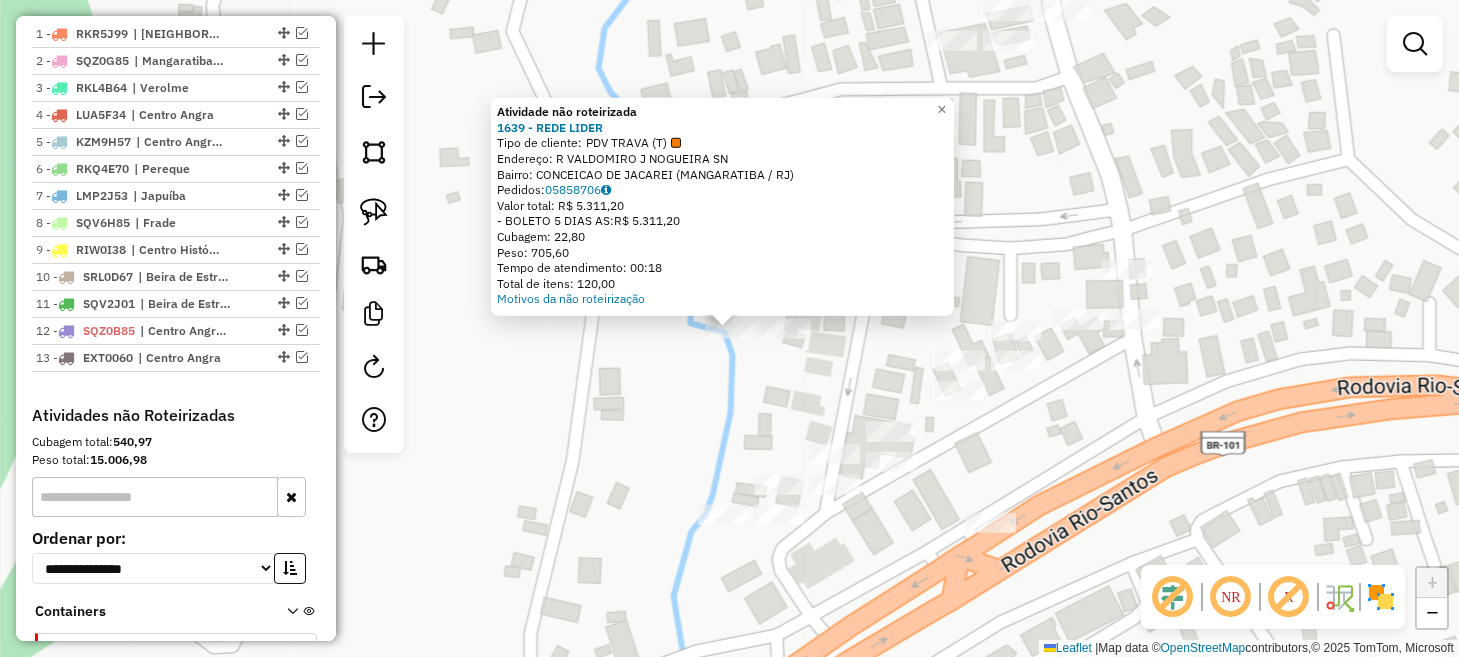 click on "Atividade não roteirizada [ORDER_ID] - [NAME]  Tipo de cliente:   [CLIENT_TYPE] ([CODE])   Endereço:  [STREET] [NUMBER]   Bairro: [NEIGHBORHOOD] ([CITY] / [STATE])   Pedidos:  [ORDER_ID]   Valor total: R$ [PRICE]   - BOLETO 5 DIAS AS:  R$ [PRICE]   Cubagem: [CUBAGE]   Peso: [WEIGHT]   Tempo de atendimento: [TIME]   Total de itens: [ITEMS]  Motivos da não roteirização × Janela de atendimento Grade de atendimento Capacidade Transportadoras Veículos Cliente Pedidos  Rotas Selecione os dias de semana para filtrar as janelas de atendimento  Seg   Ter   Qua   Qui   Sex   Sáb   Dom  Informe o período da janela de atendimento: De: Até:  Filtrar exatamente a janela do cliente  Considerar janela de atendimento padrão  Selecione os dias de semana para filtrar as grades de atendimento  Seg   Ter   Qua   Qui   Sex   Sáb   Dom   Considerar clientes sem dia de atendimento cadastrado  Clientes fora do dia de atendimento selecionado Filtrar as atividades entre os valores definidos abaixo:  Peso mínimo:   De:   De:" 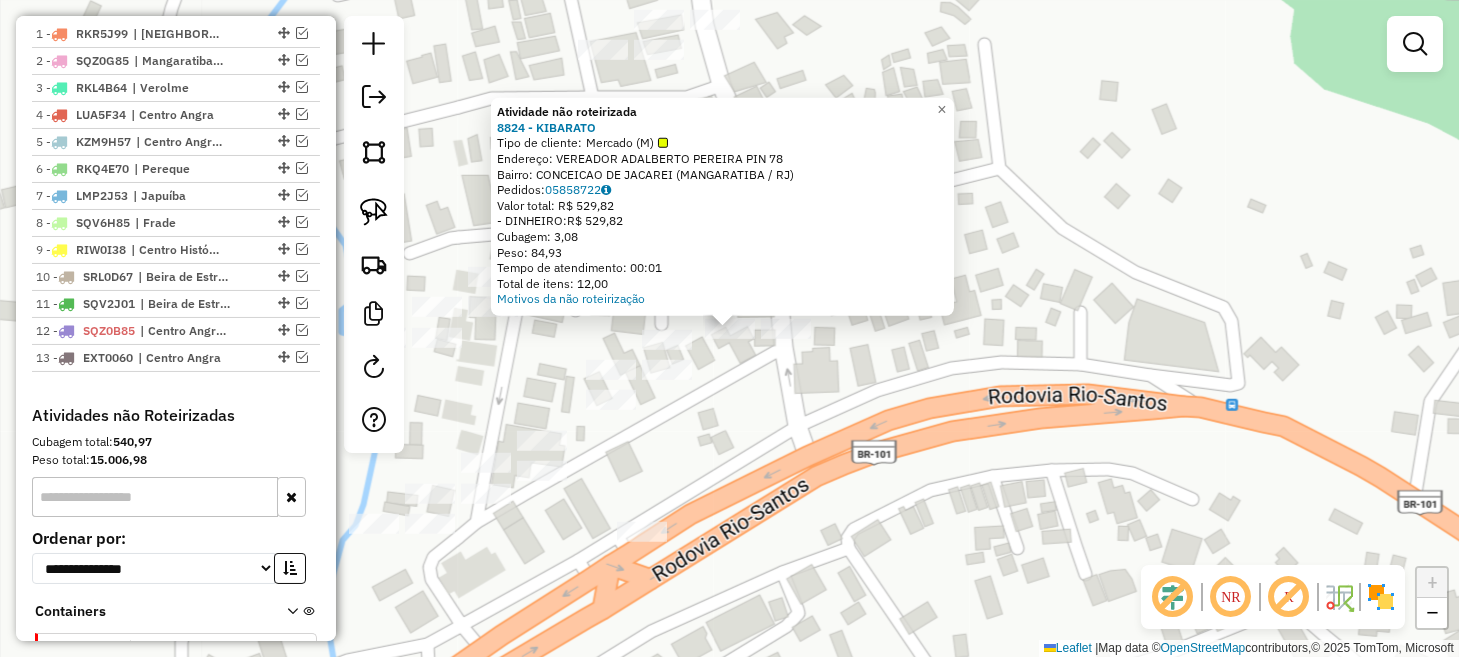 click on "Atividade não roteirizada [NUMBER] - [NAME]  Tipo de cliente:   Mercado (M)   Endereço:  [STREET] [NUMBER]   Bairro: [NEIGHBORHOOD] ([CITY] / [STATE])   Pedidos:  [ORDER_ID]   Valor total: R$ 529,82   - DINHEIRO:  R$ 529,82   Cubagem: 3,08   Peso: 84,93   Tempo de atendimento: 00:01   Total de itens: 12,00  Motivos da não roteirização × Janela de atendimento Grade de atendimento Capacidade Transportadoras Veículos Cliente Pedidos  Rotas Selecione os dias de semana para filtrar as janelas de atendimento  Seg   Ter   Qua   Qui   Sex   Sáb   Dom  Informe o período da janela de atendimento: De: Até:  Filtrar exatamente a janela do cliente  Considerar janela de atendimento padrão  Selecione os dias de semana para filtrar as grades de atendimento  Seg   Ter   Qua   Qui   Sex   Sáb   Dom   Considerar clientes sem dia de atendimento cadastrado  Clientes fora do dia de atendimento selecionado Filtrar as atividades entre os valores definidos abaixo:  Peso mínimo:   Peso máximo:   De:  +" 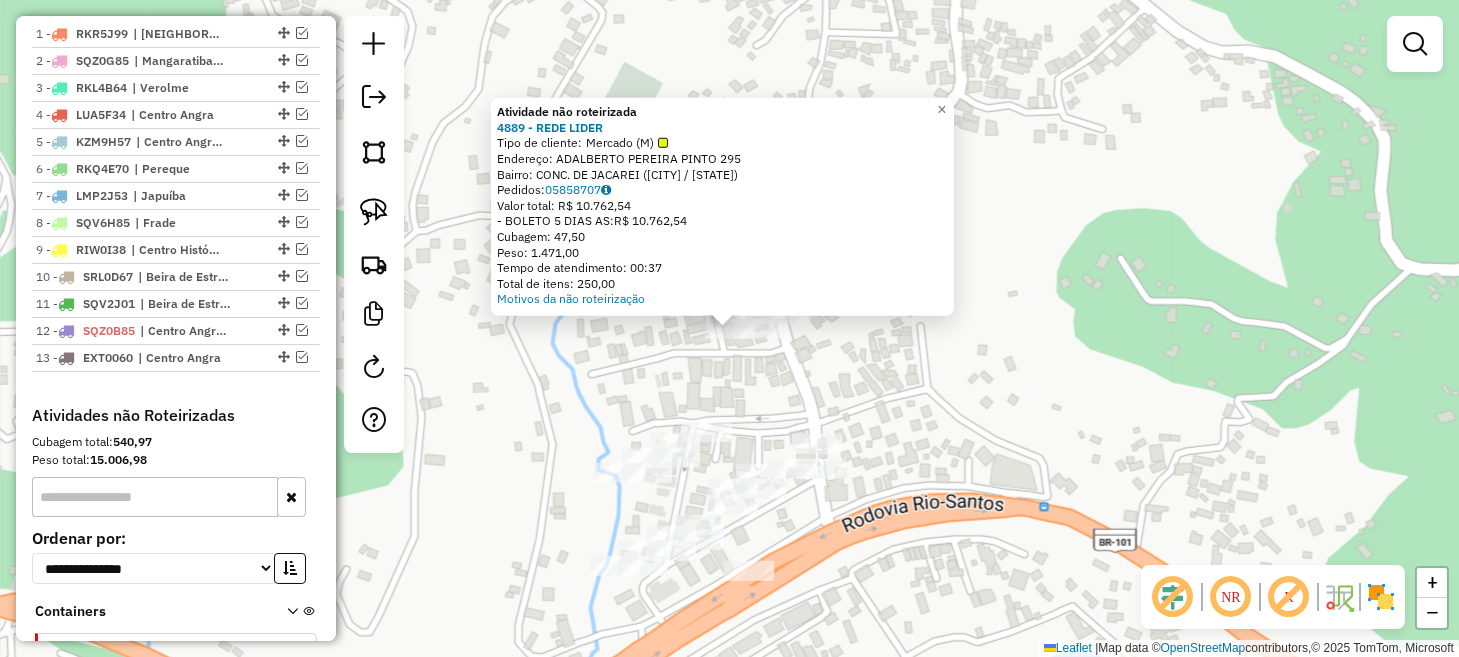 click on "Atividade não roteirizada 4889 - [BRAND]  Tipo de cliente:   Mercado (M)   Endereço:  [NAME] [NUMBER]   Bairro: [NEIGHBORHOOD] ([CITY] / [STATE])   Pedidos:  05858707   Valor total: R$ 10.762,54   - BOLETO 5 DIAS AS:  R$ 10.762,54   Cubagem: 47,50   Peso: 1.471,00   Tempo de atendimento: 00:37   Total de itens: 250,00  Motivos da não roteirização × Janela de atendimento Grade de atendimento Capacidade Transportadoras Veículos Cliente Pedidos  Rotas Selecione os dias de semana para filtrar as janelas de atendimento  Seg   Ter   Qua   Qui   Sex   Sáb   Dom  Informe o período da janela de atendimento: De: Até:  Filtrar exatamente a janela do cliente  Considerar janela de atendimento padrão  Selecione os dias de semana para filtrar as grades de atendimento  Seg   Ter   Qua   Qui   Sex   Sáb   Dom   Considerar clientes sem dia de atendimento cadastrado  Clientes fora do dia de atendimento selecionado Filtrar as atividades entre os valores definidos abaixo:  Peso mínimo:   De:   Até:" 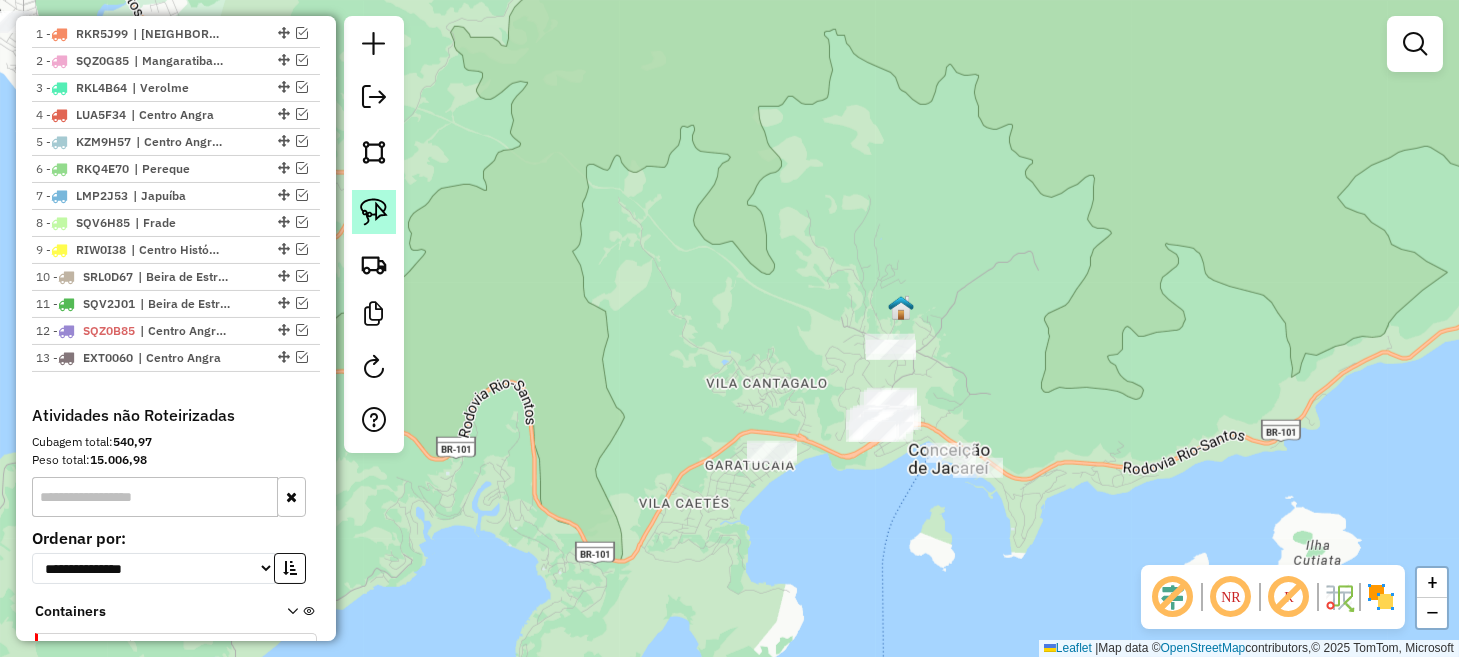 click 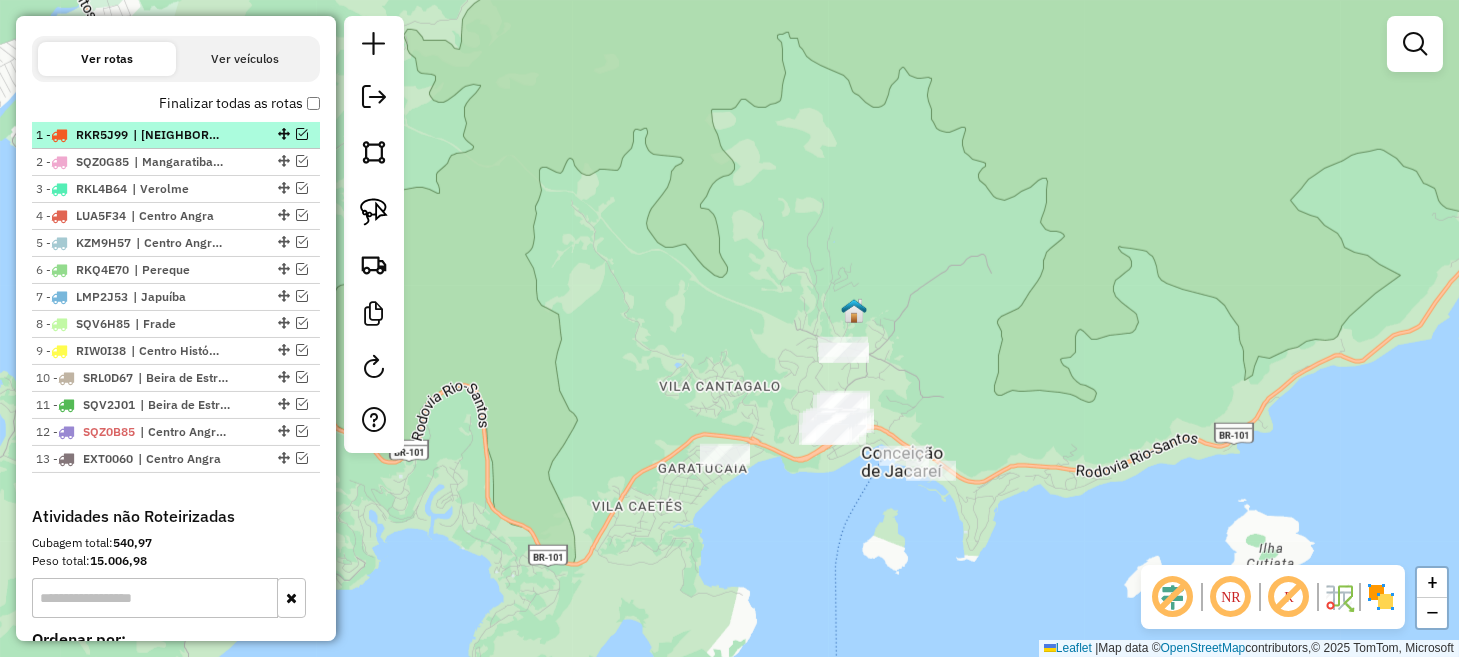 scroll, scrollTop: 595, scrollLeft: 0, axis: vertical 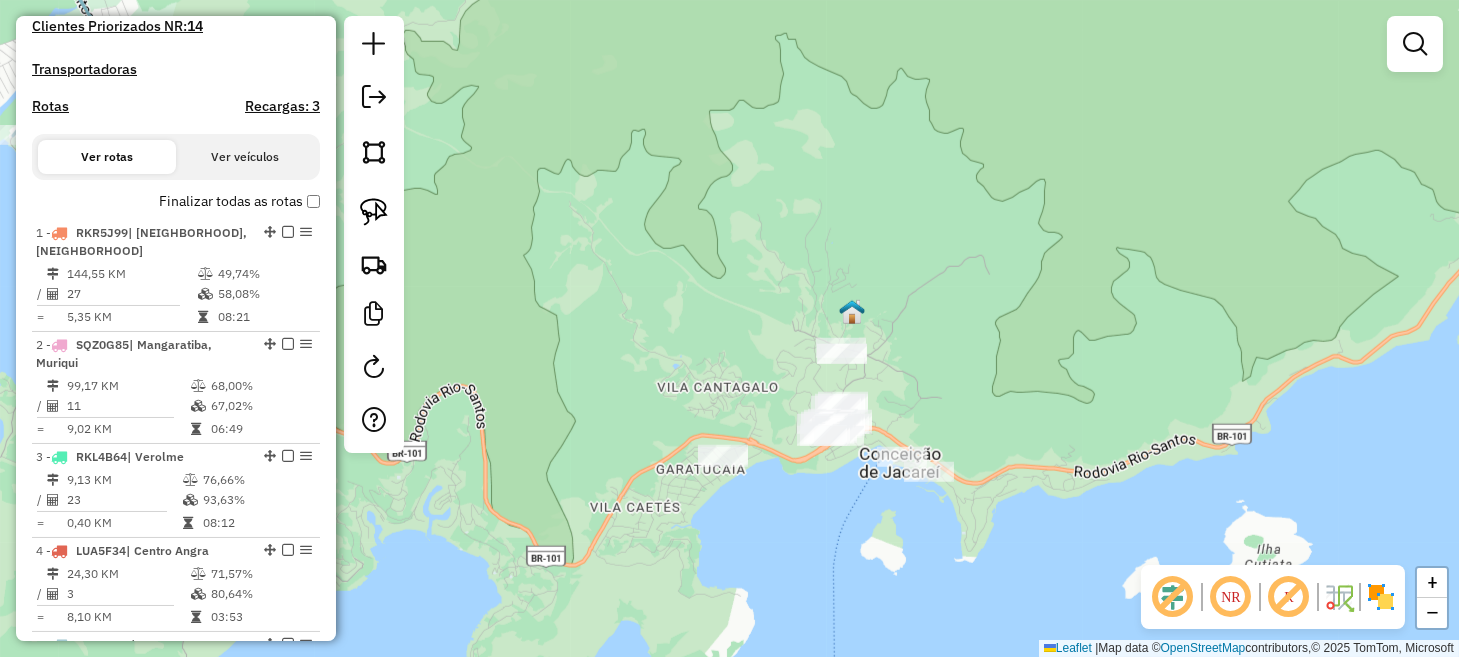 drag, startPoint x: 1128, startPoint y: 228, endPoint x: 616, endPoint y: 396, distance: 538.85803 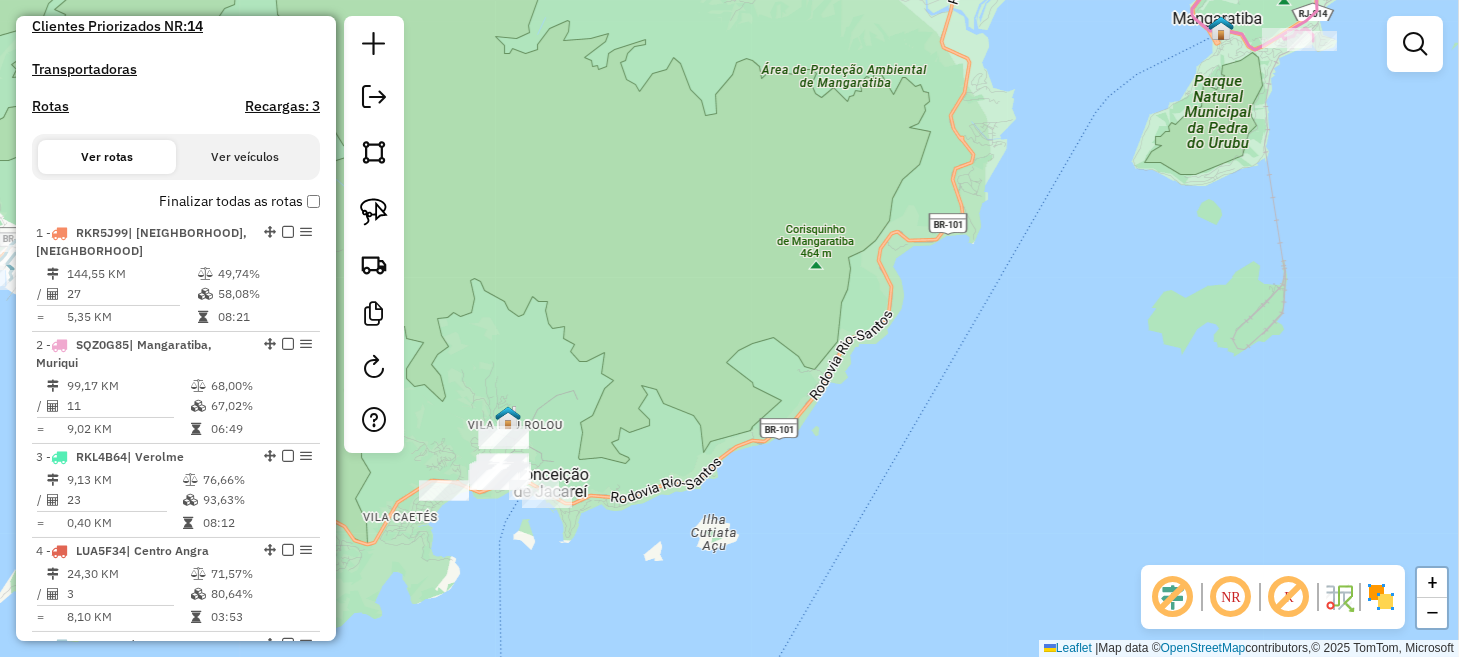 drag, startPoint x: 1023, startPoint y: 341, endPoint x: 595, endPoint y: 647, distance: 526.13684 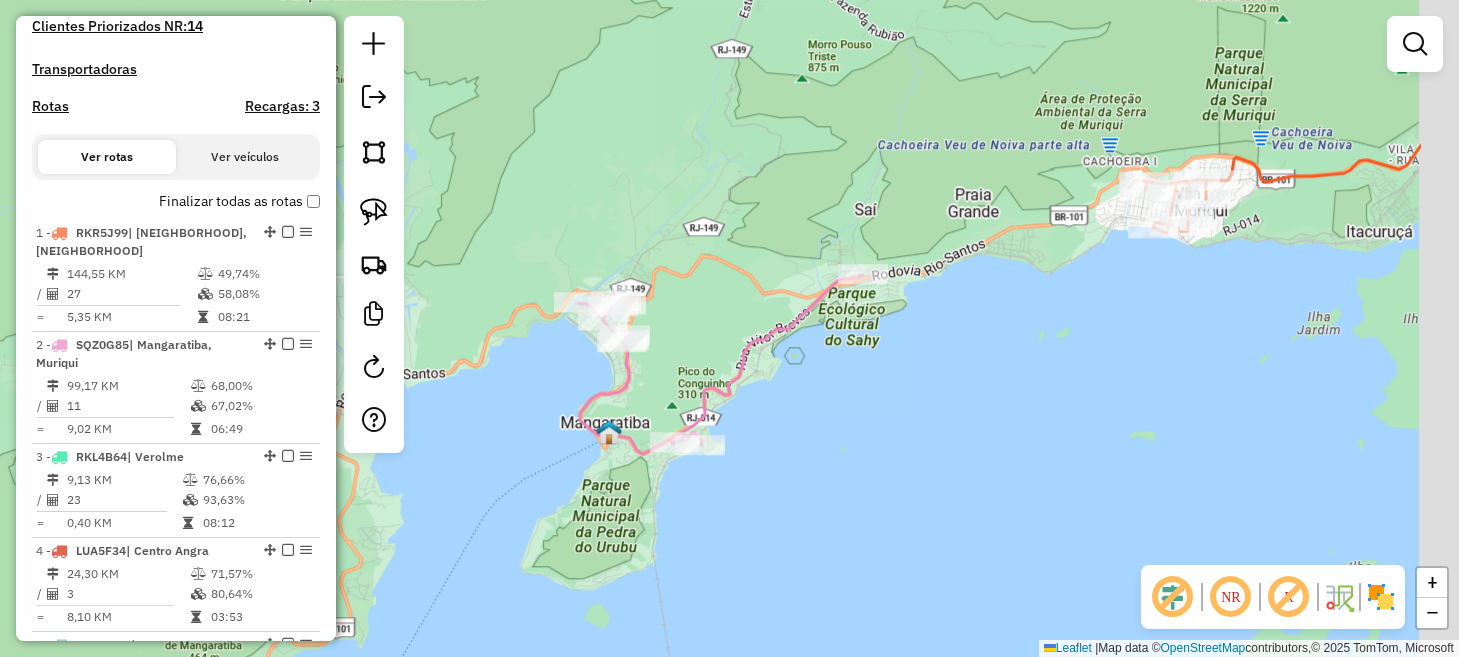 drag, startPoint x: 980, startPoint y: 476, endPoint x: 675, endPoint y: 664, distance: 358.2862 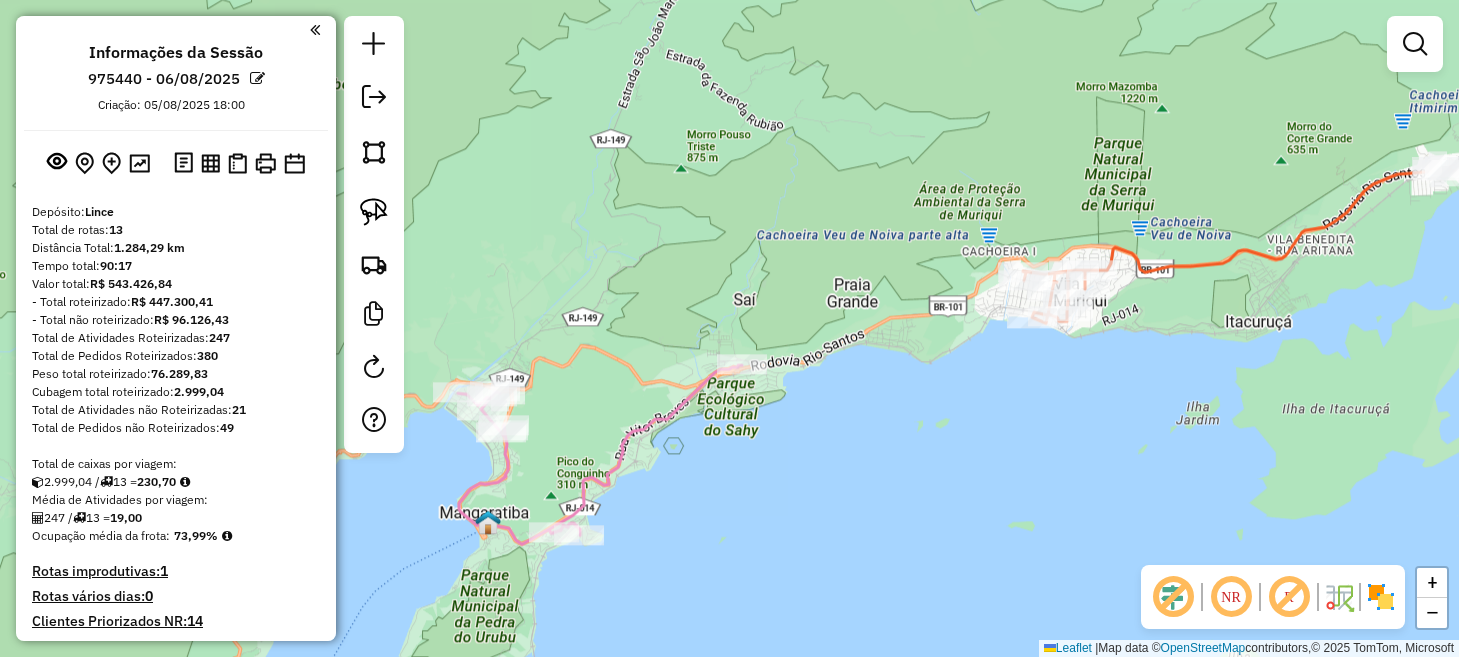 scroll, scrollTop: 0, scrollLeft: 0, axis: both 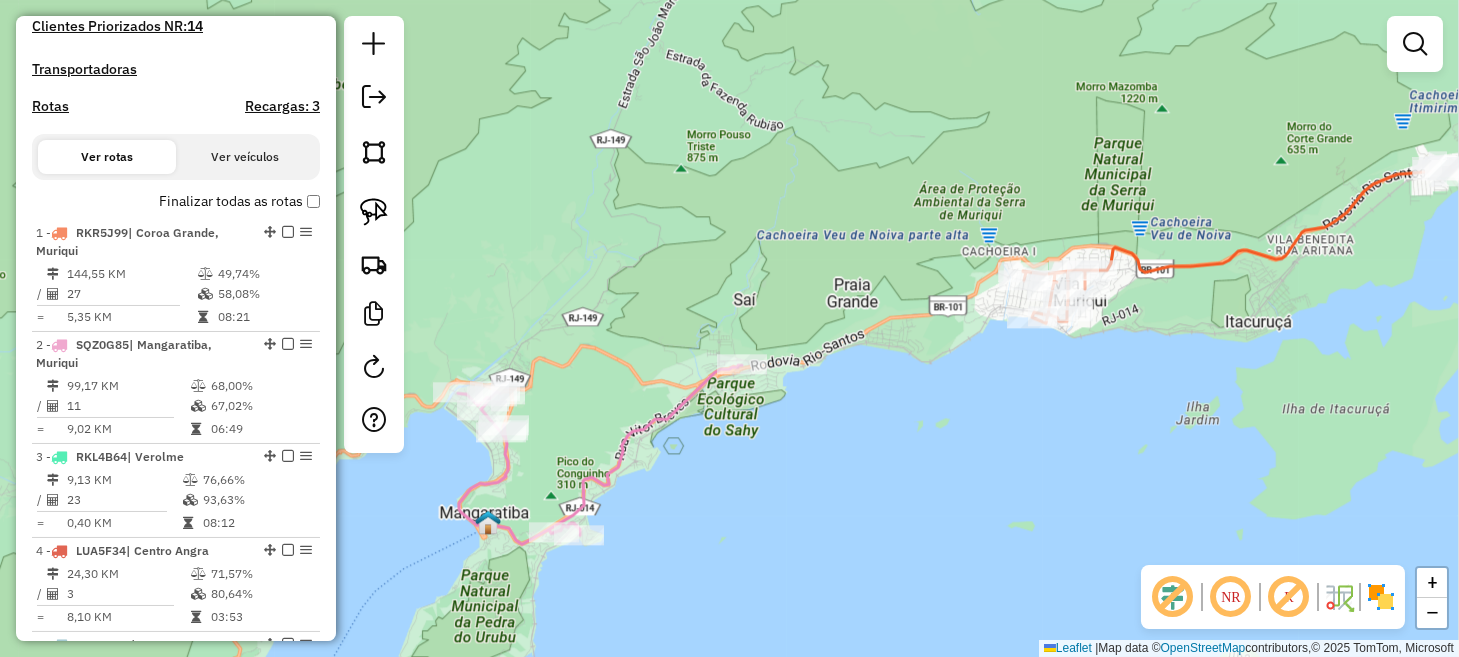 drag, startPoint x: 824, startPoint y: 493, endPoint x: 916, endPoint y: 472, distance: 94.36631 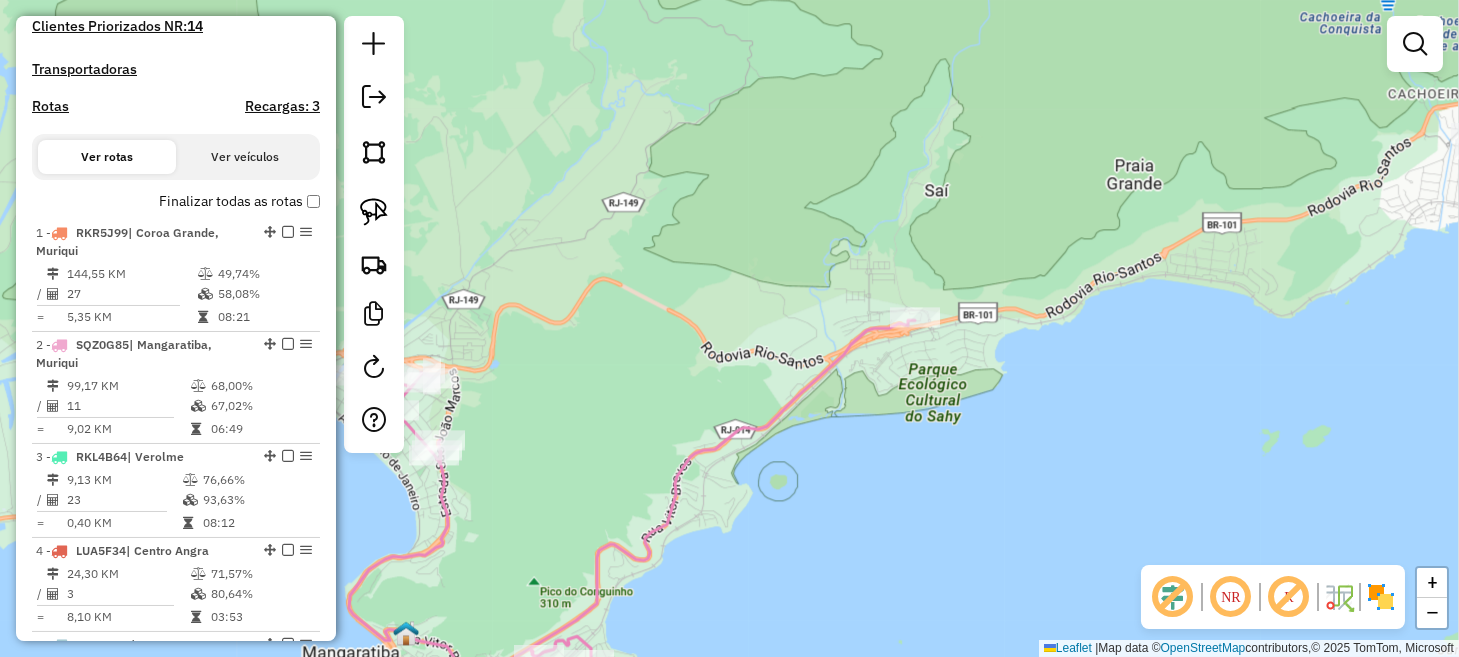 drag, startPoint x: 1123, startPoint y: 390, endPoint x: 990, endPoint y: 460, distance: 150.29637 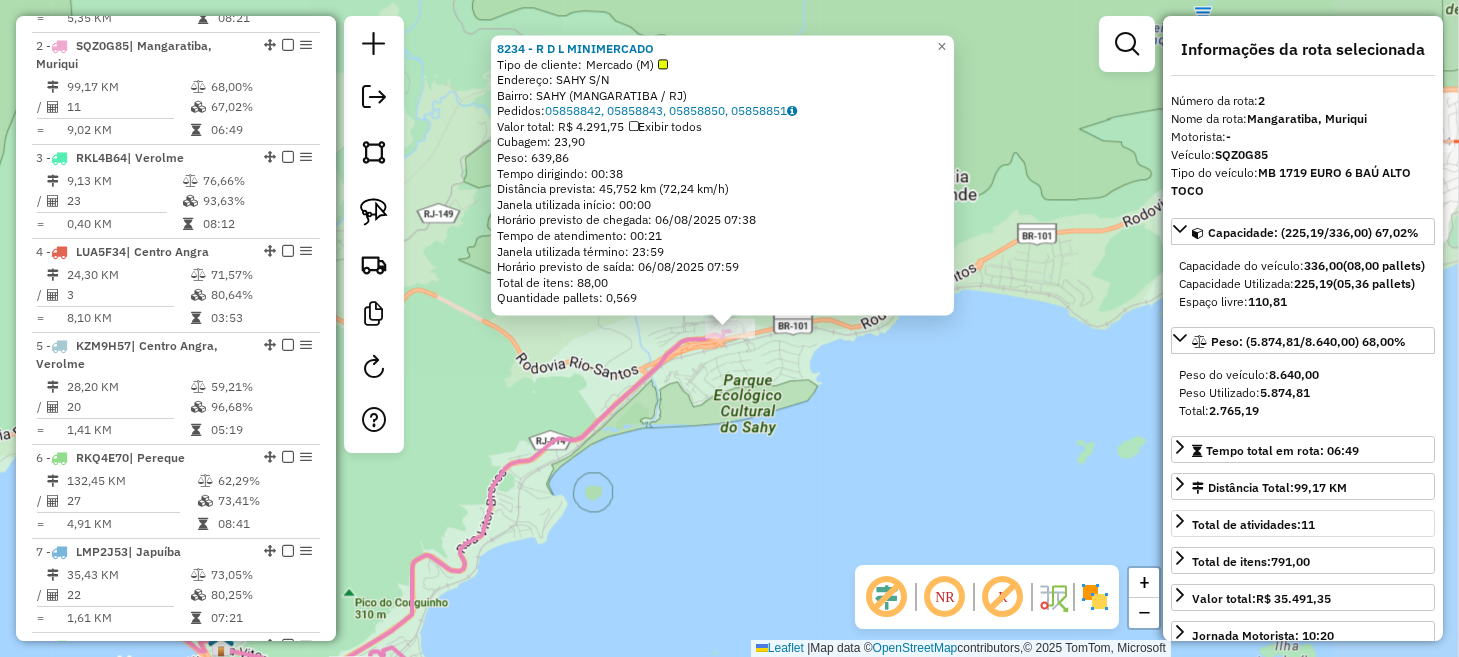 scroll, scrollTop: 909, scrollLeft: 0, axis: vertical 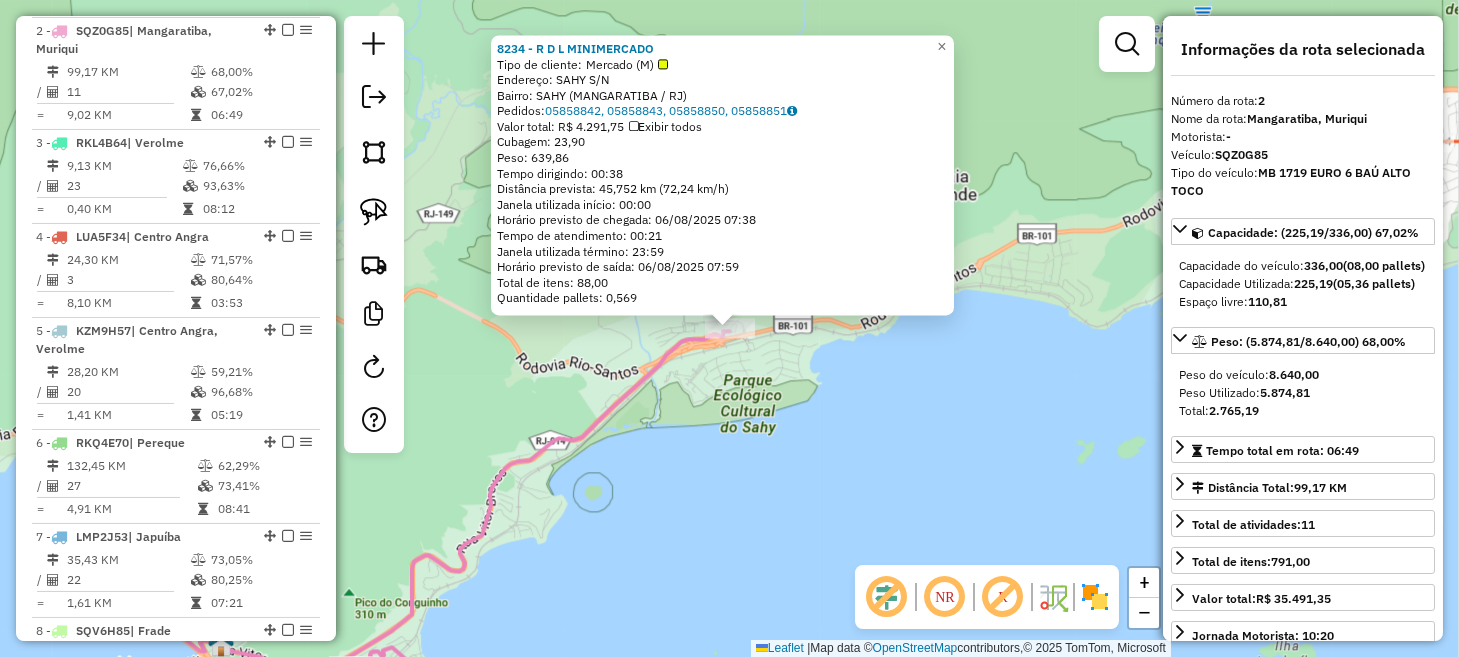 click on "8234 - R D L MINIMERCADO  Tipo de cliente:   Mercado (M)   Endereço:  SAHY S/N   Bairro: SAHY (MANGARATIBA / RJ)   Pedidos:  05858842, 05858843, 05858850, 05858851   Valor total: R$ 4.291,75   Exibir todos   Cubagem: 23,90  Peso: 639,86  Tempo dirigindo: 00:38   Distância prevista: 45,752 km (72,24 km/h)   Janela utilizada início: 00:00   Horário previsto de chegada: 06/08/2025 07:38   Tempo de atendimento: 00:21   Janela utilizada término: 23:59   Horário previsto de saída: 06/08/2025 07:59   Total de itens: 88,00   Quantidade pallets: 0,569  × Janela de atendimento Grade de atendimento Capacidade Transportadoras Veículos Cliente Pedidos  Rotas Selecione os dias de semana para filtrar as janelas de atendimento  Seg   Ter   Qua   Qui   Sex   Sáb   Dom  Informe o período da janela de atendimento: De: Até:  Filtrar exatamente a janela do cliente  Considerar janela de atendimento padrão  Selecione os dias de semana para filtrar as grades de atendimento  Seg   Ter   Qua   Qui   Sex   Sáb   Dom  De:" 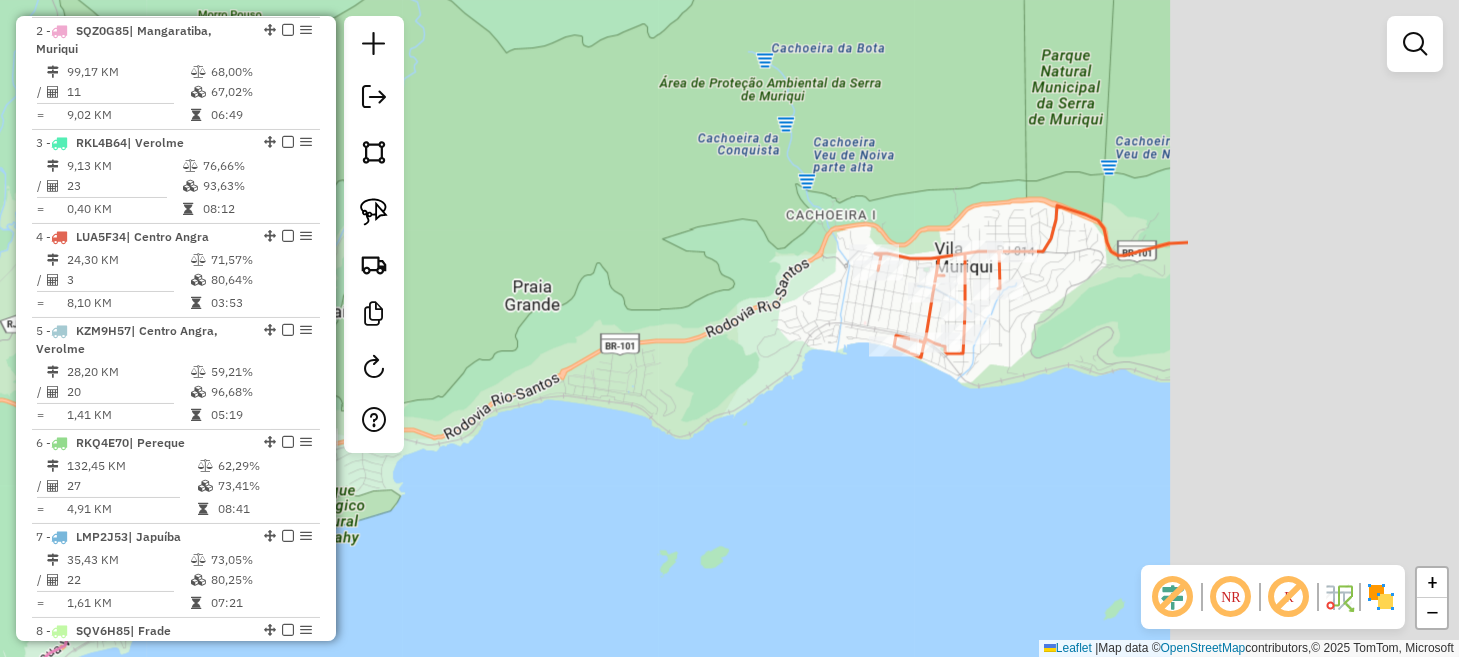 drag, startPoint x: 1034, startPoint y: 381, endPoint x: 429, endPoint y: 547, distance: 627.36035 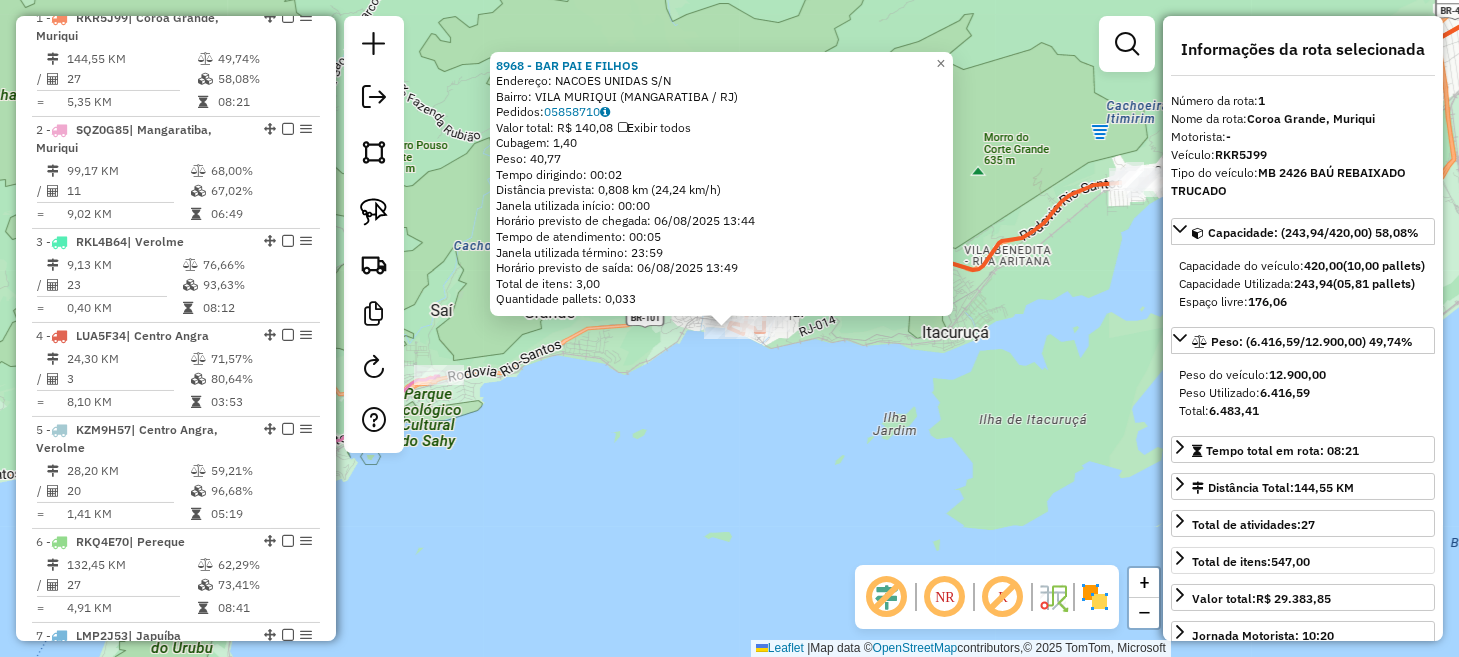 scroll, scrollTop: 799, scrollLeft: 0, axis: vertical 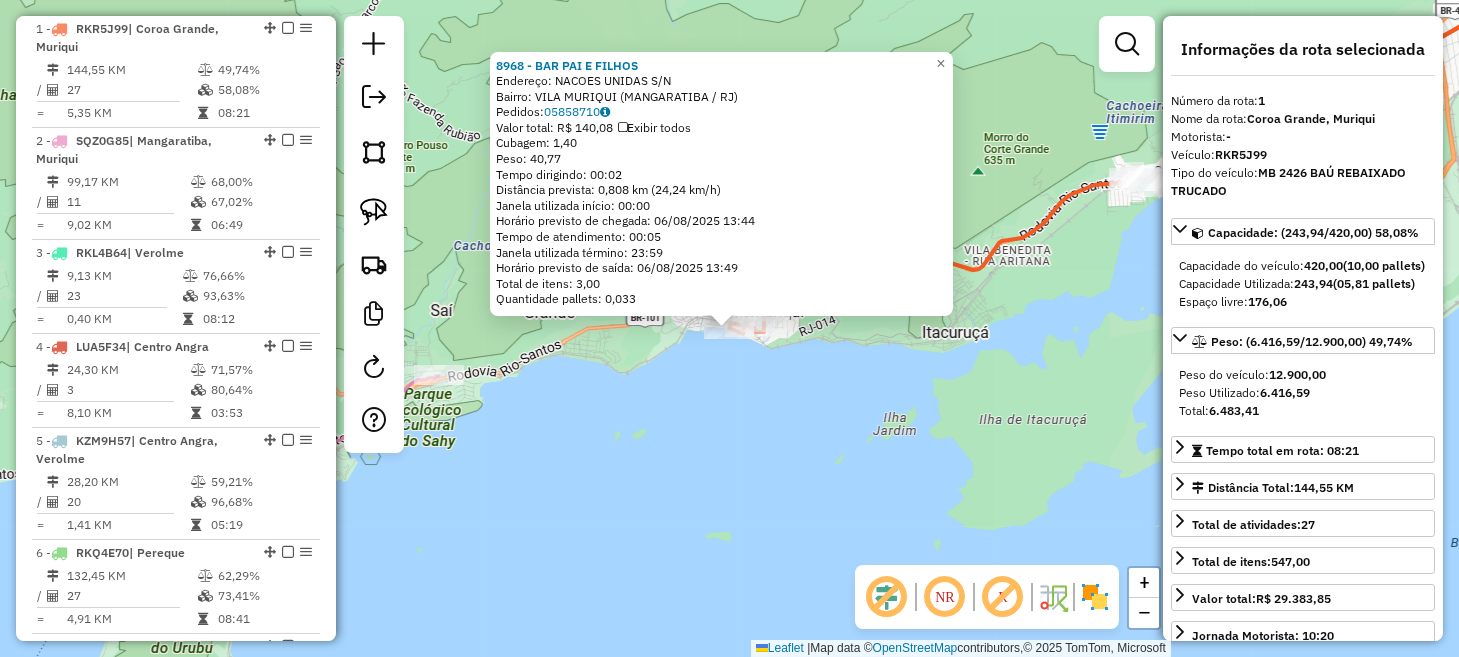 click on "8968 - BAR PAI E FILHOS  Endereço:  NACOES UNIDAS S/N   Bairro: VILA MURIQUI (MANGARATIBA / RJ)   Pedidos:  05858710   Valor total: R$ 140,08   Exibir todos   Cubagem: 1,40  Peso: 40,77  Tempo dirigindo: 00:02   Distância prevista: 0,808 km (24,24 km/h)   Janela utilizada início: 00:00   Horário previsto de chegada: 06/08/2025 13:44   Tempo de atendimento: 00:05   Janela utilizada término: 23:59   Horário previsto de saída: 06/08/2025 13:49   Total de itens: 3,00   Quantidade pallets: 0,033  × Janela de atendimento Grade de atendimento Capacidade Transportadoras Veículos Cliente Pedidos  Rotas Selecione os dias de semana para filtrar as janelas de atendimento  Seg   Ter   Qua   Qui   Sex   Sáb   Dom  Informe o período da janela de atendimento: De: Até:  Filtrar exatamente a janela do cliente  Considerar janela de atendimento padrão  Selecione os dias de semana para filtrar as grades de atendimento  Seg   Ter   Qua   Qui   Sex   Sáb   Dom   Considerar clientes sem dia de atendimento cadastrado +" 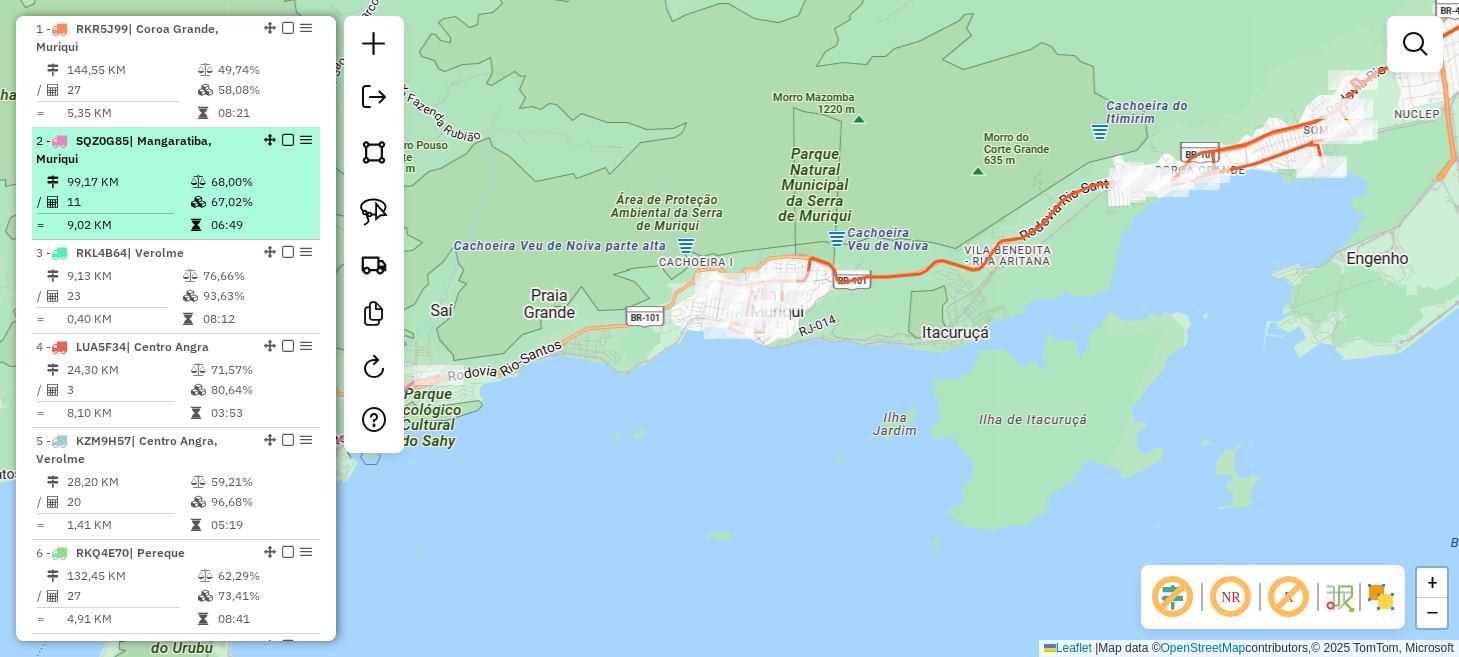 scroll, scrollTop: 698, scrollLeft: 0, axis: vertical 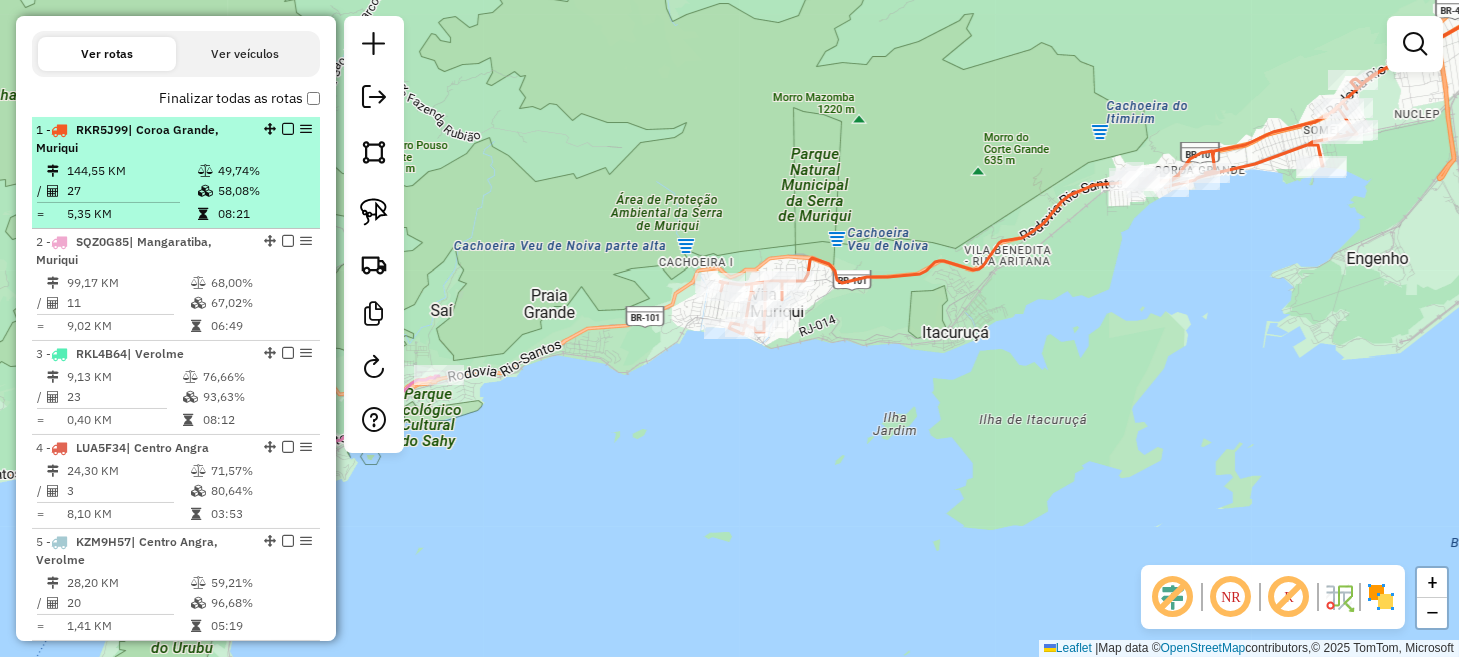 click at bounding box center (288, 129) 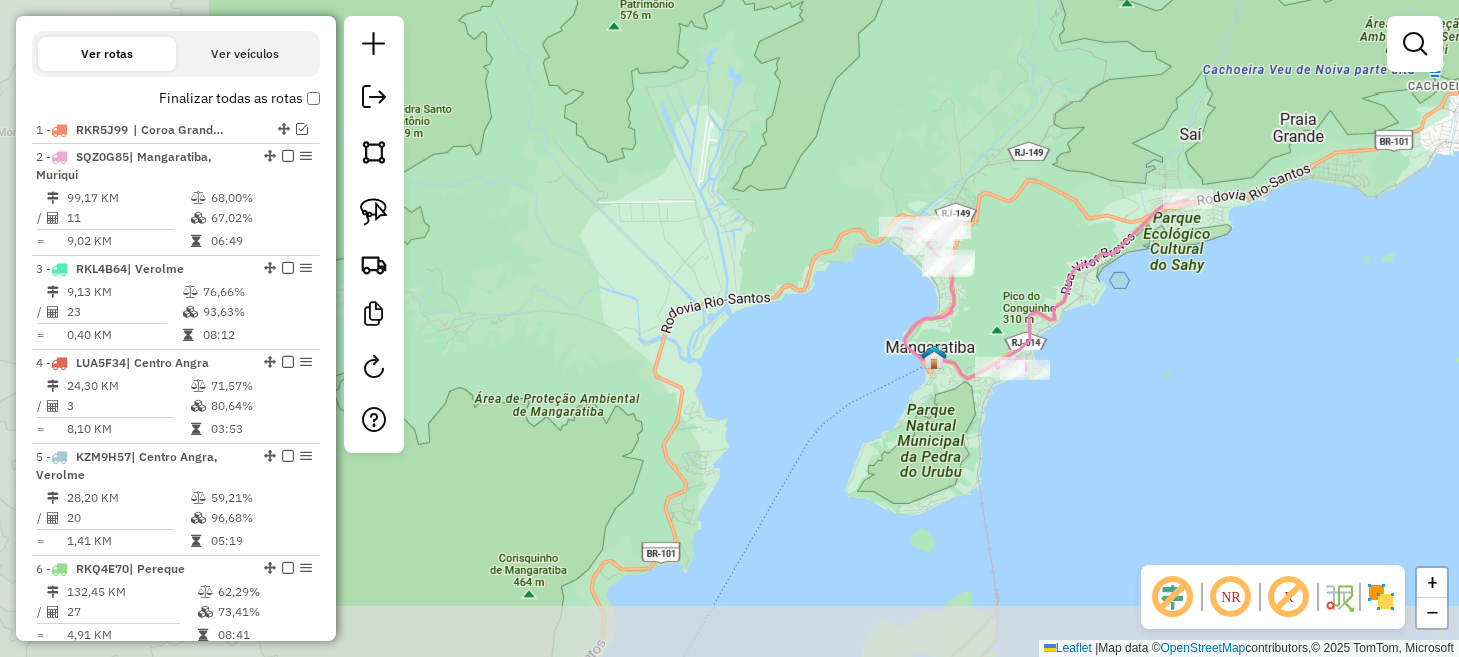 drag, startPoint x: 630, startPoint y: 407, endPoint x: 1369, endPoint y: 240, distance: 757.63446 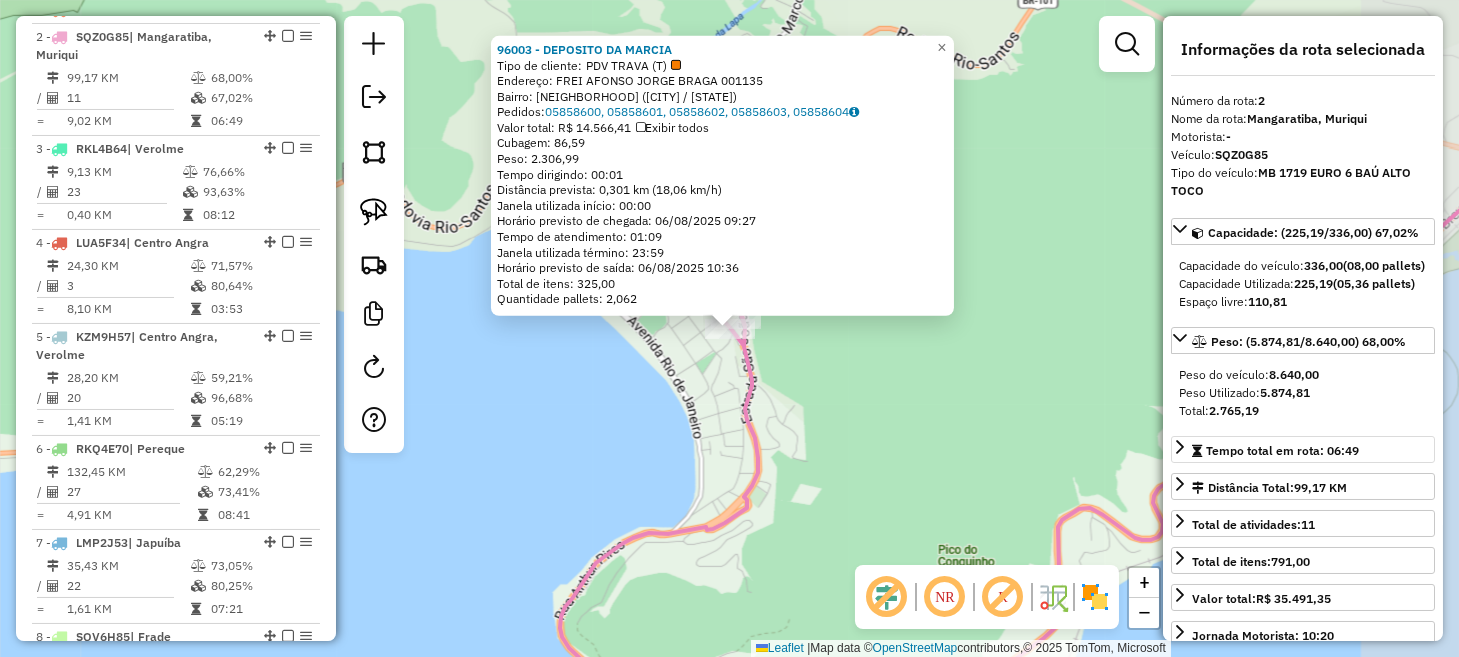 scroll, scrollTop: 825, scrollLeft: 0, axis: vertical 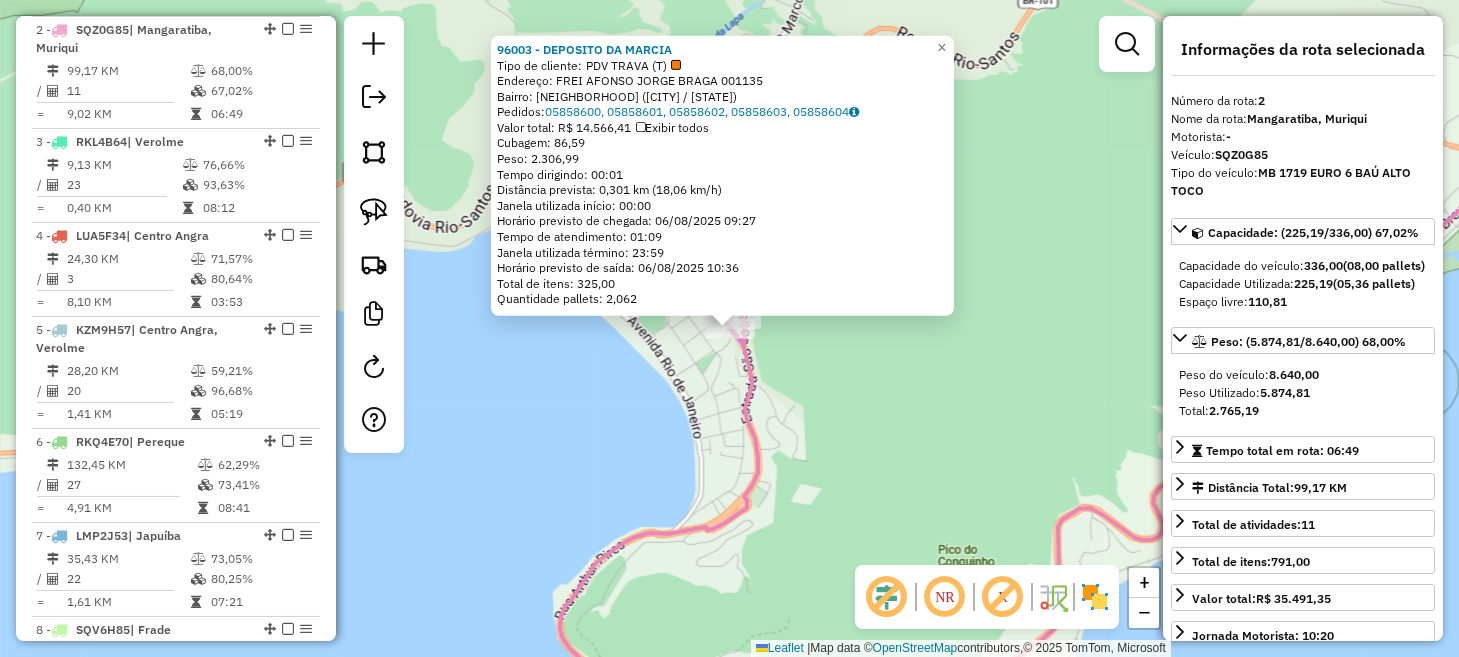 click on "96003 - DEPOSITO DA MARCIA  Tipo de cliente:   PDV TRAVA (T)   Endereço:  FREI AFONSO JORGE BRAGA 001135   Bairro: PRAIA DO SACO (MANGARATIBA / RJ)   Pedidos:  05858600, 05858601, 05858602, 05858603, 05858604   Valor total: R$ 14.566,41   Exibir todos   Cubagem: 86,59  Peso: 2.306,99  Tempo dirigindo: 00:01   Distância prevista: 0,301 km (18,06 km/h)   Janela utilizada início: 00:00   Horário previsto de chegada: 06/08/2025 09:27   Tempo de atendimento: 01:09   Janela utilizada término: 23:59   Horário previsto de saída: 06/08/2025 10:36   Total de itens: 325,00   Quantidade pallets: 2,062  × Janela de atendimento Grade de atendimento Capacidade Transportadoras Veículos Cliente Pedidos  Rotas Selecione os dias de semana para filtrar as janelas de atendimento  Seg   Ter   Qua   Qui   Sex   Sáb   Dom  Informe o período da janela de atendimento: De: Até:  Filtrar exatamente a janela do cliente  Considerar janela de atendimento padrão  Selecione os dias de semana para filtrar as grades de atendimento" 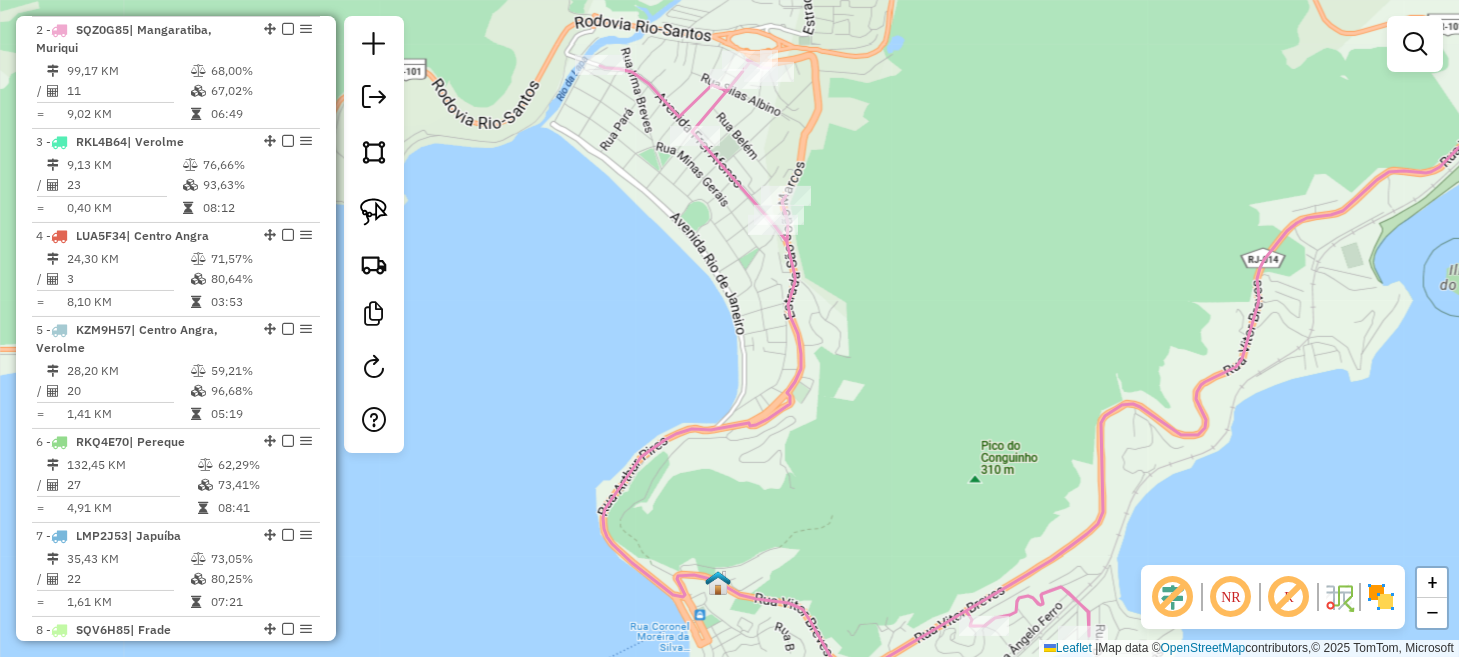 drag, startPoint x: 764, startPoint y: 128, endPoint x: 737, endPoint y: 304, distance: 178.05898 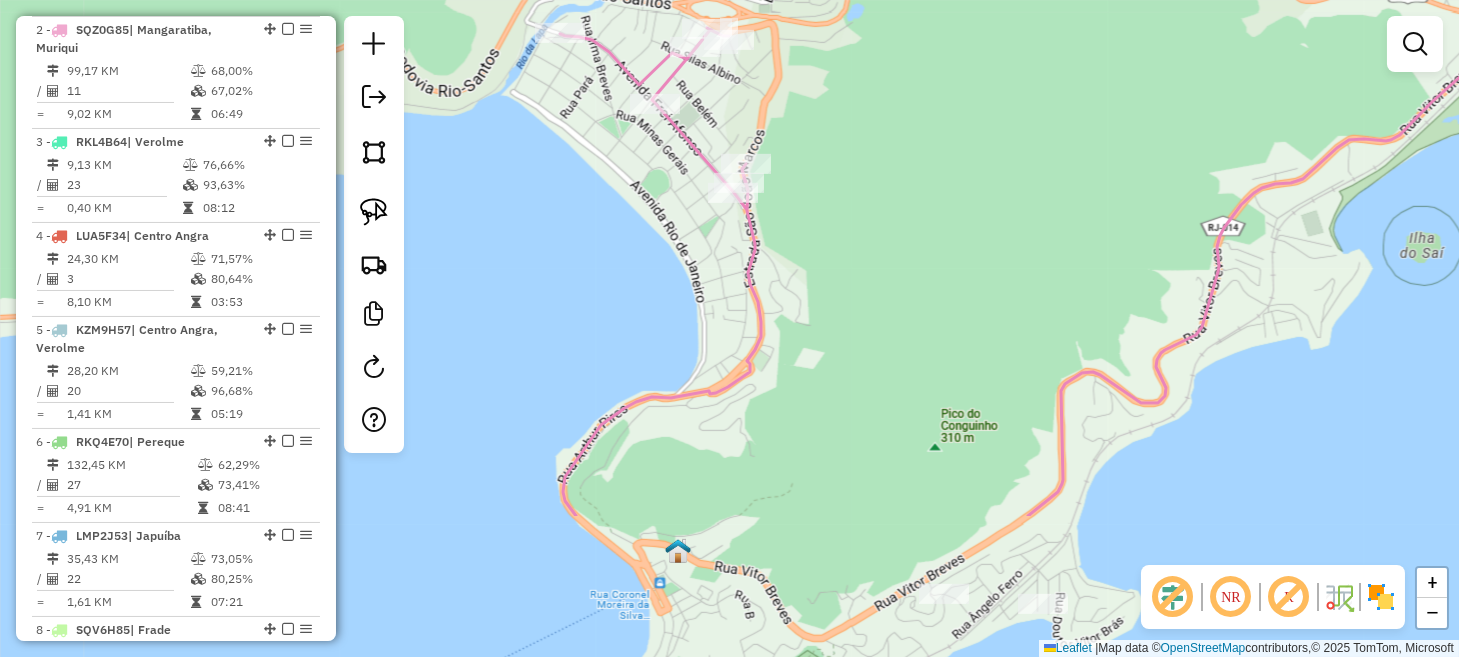 drag, startPoint x: 931, startPoint y: 462, endPoint x: 918, endPoint y: 215, distance: 247.34187 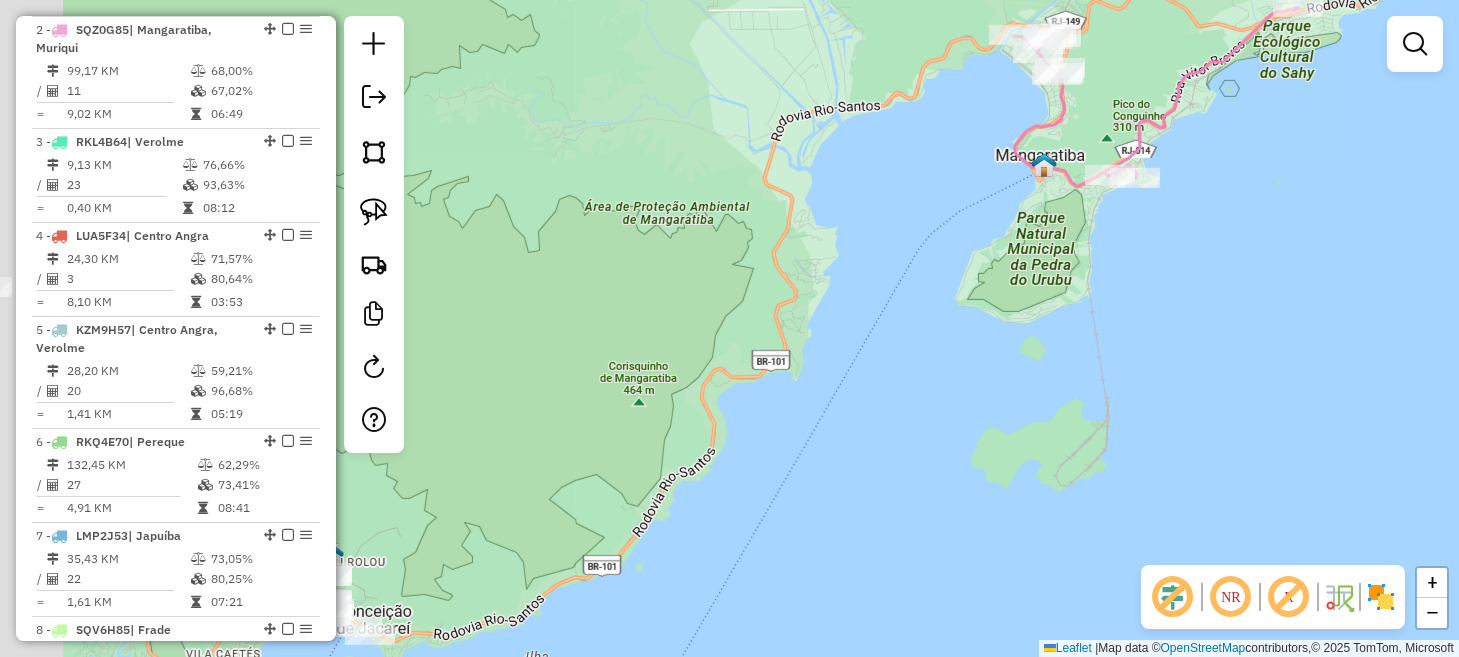 drag, startPoint x: 713, startPoint y: 531, endPoint x: 1104, endPoint y: 207, distance: 507.79623 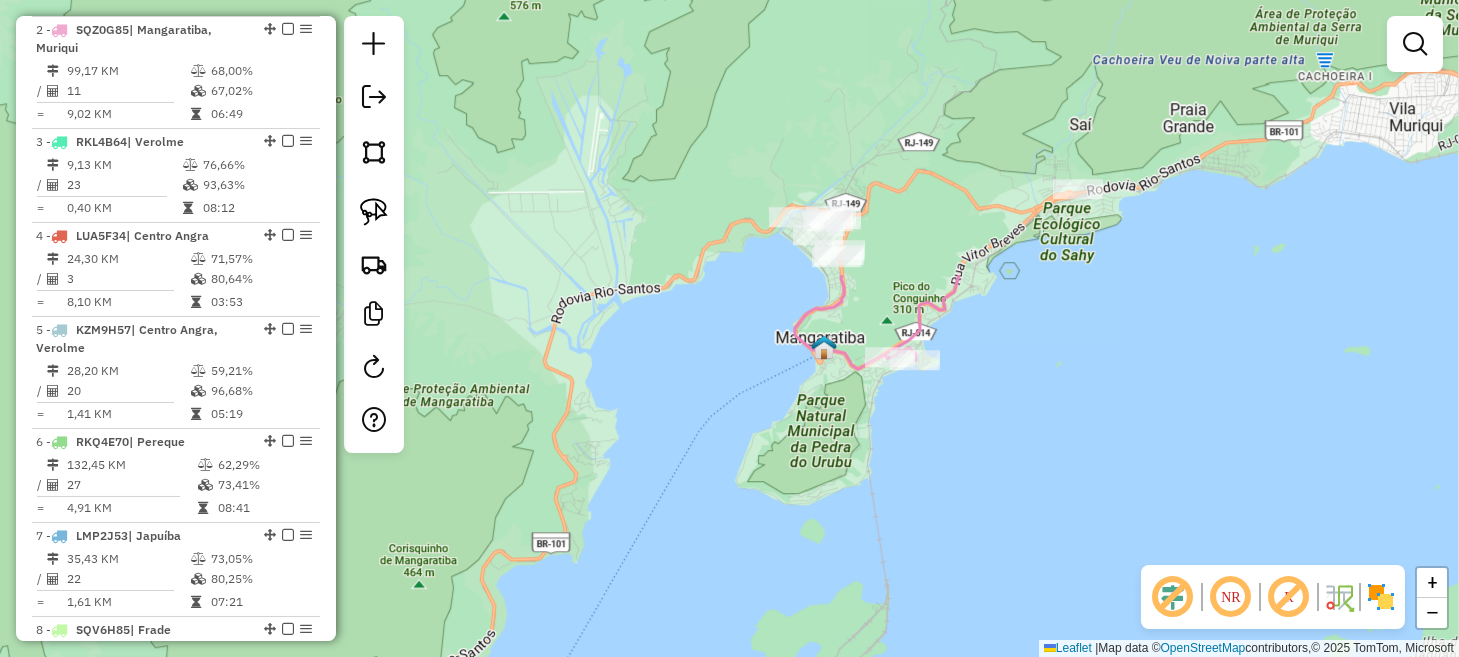 drag, startPoint x: 1033, startPoint y: 336, endPoint x: 546, endPoint y: 701, distance: 608.60004 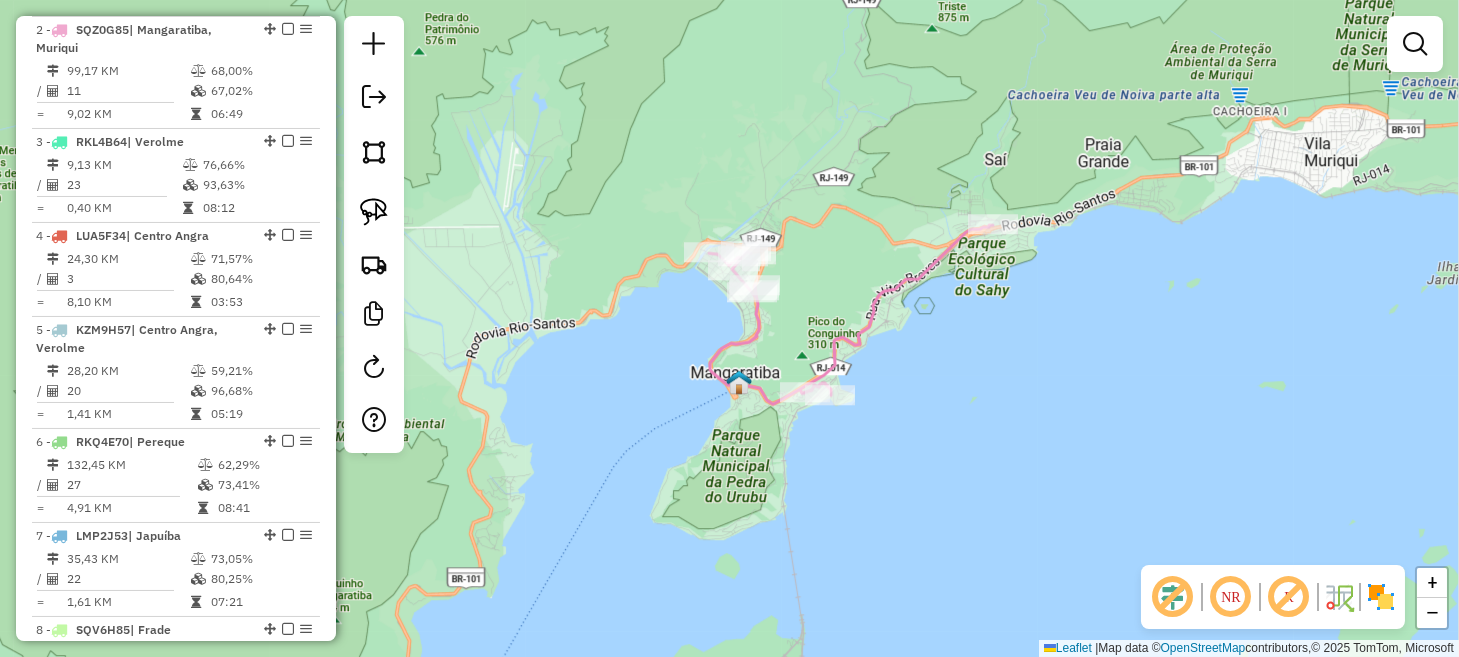 drag, startPoint x: 1043, startPoint y: 487, endPoint x: 616, endPoint y: 698, distance: 476.28772 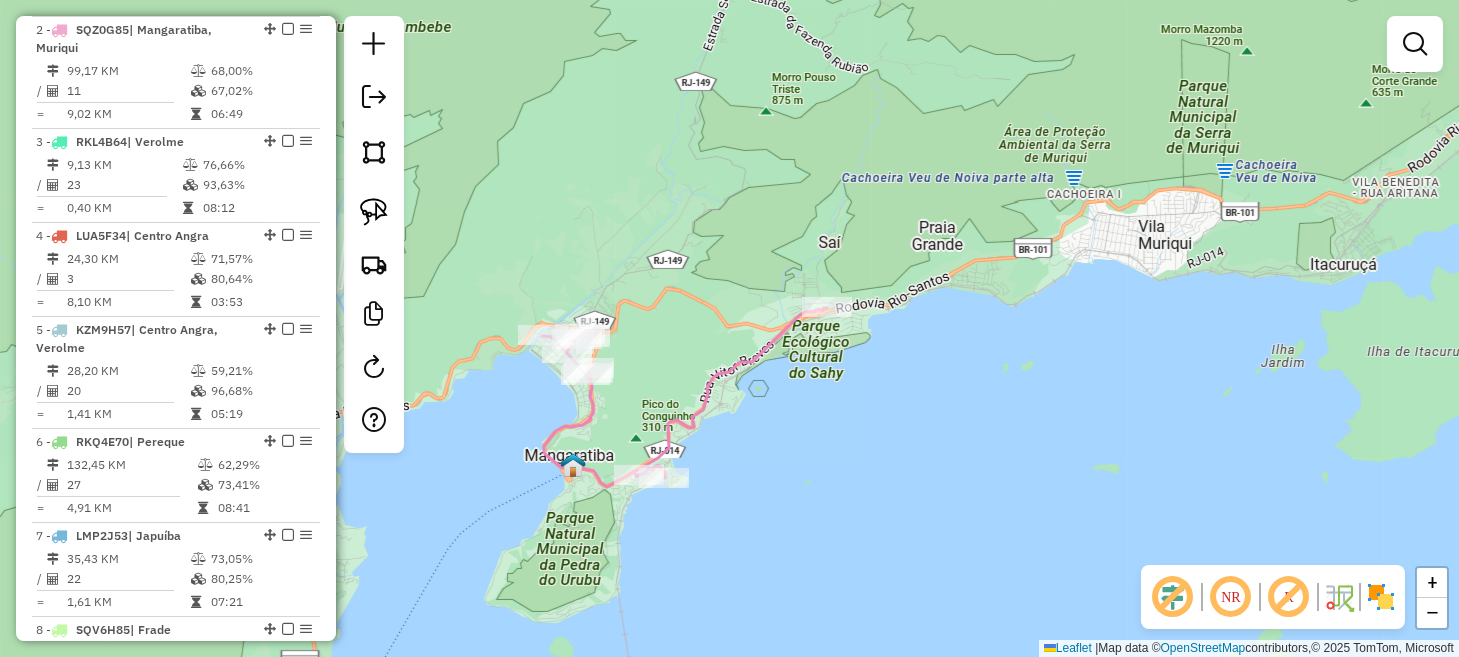 drag, startPoint x: 562, startPoint y: 586, endPoint x: 1086, endPoint y: 355, distance: 572.65784 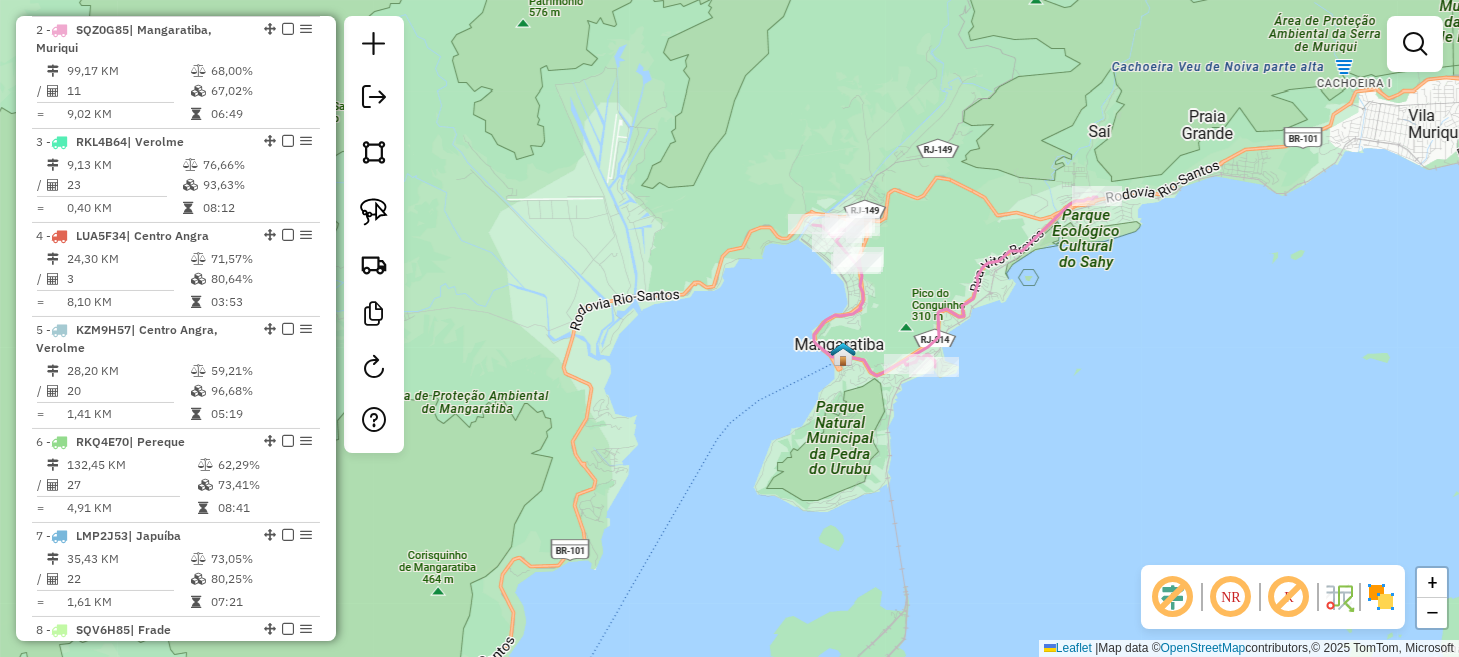drag, startPoint x: 706, startPoint y: 567, endPoint x: 1081, endPoint y: 263, distance: 482.7432 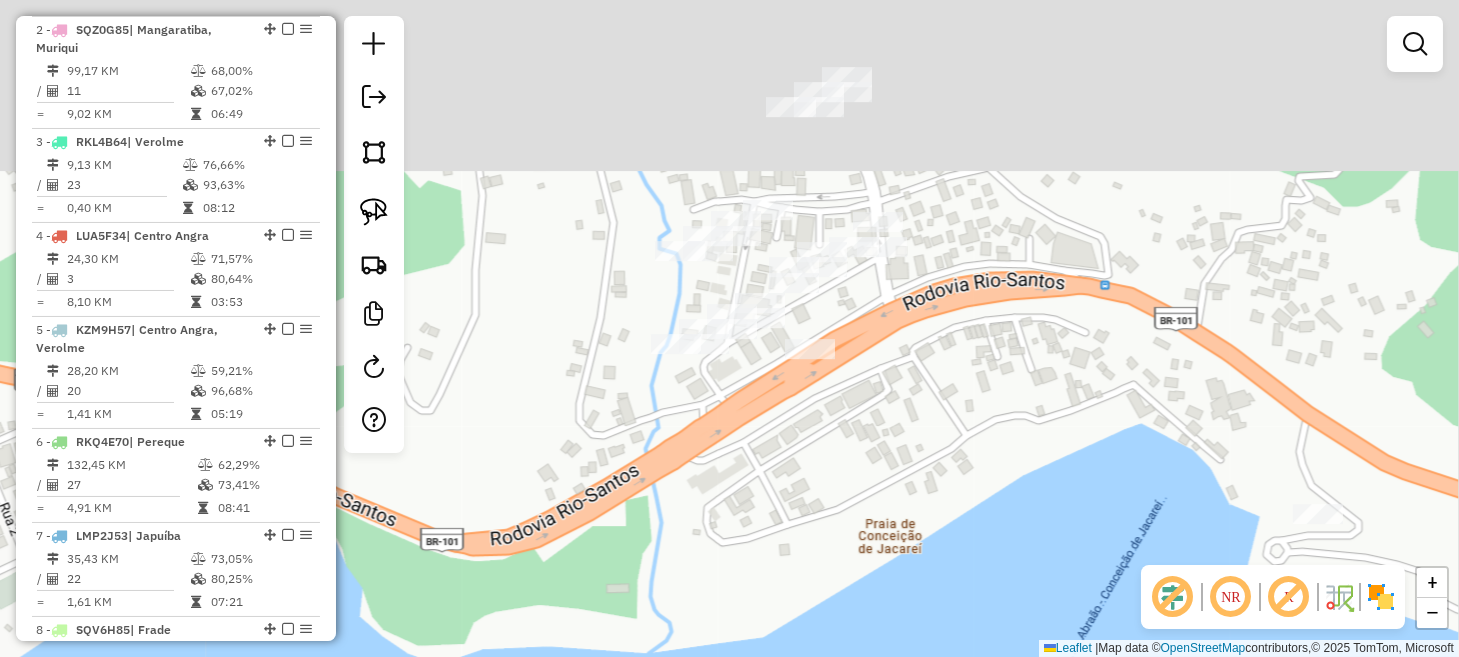 drag, startPoint x: 769, startPoint y: 275, endPoint x: 732, endPoint y: 488, distance: 216.18973 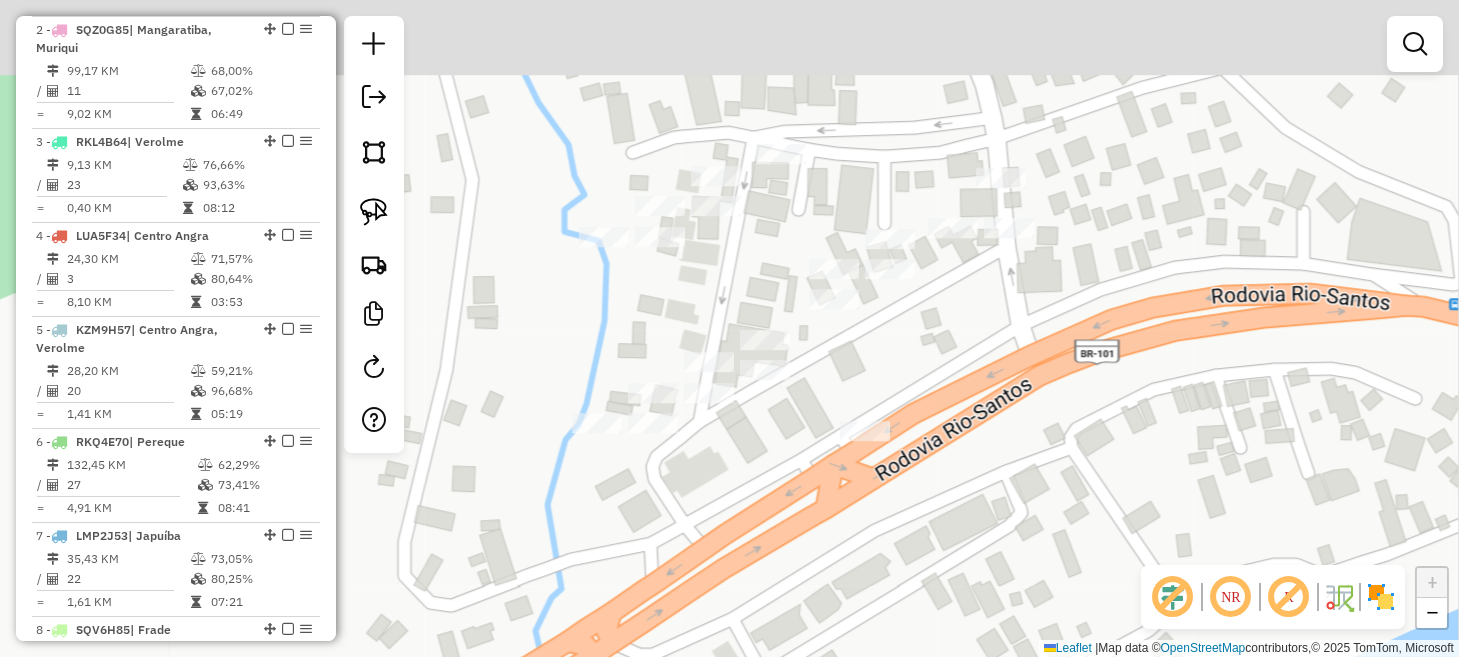 drag, startPoint x: 751, startPoint y: 393, endPoint x: 752, endPoint y: 555, distance: 162.00308 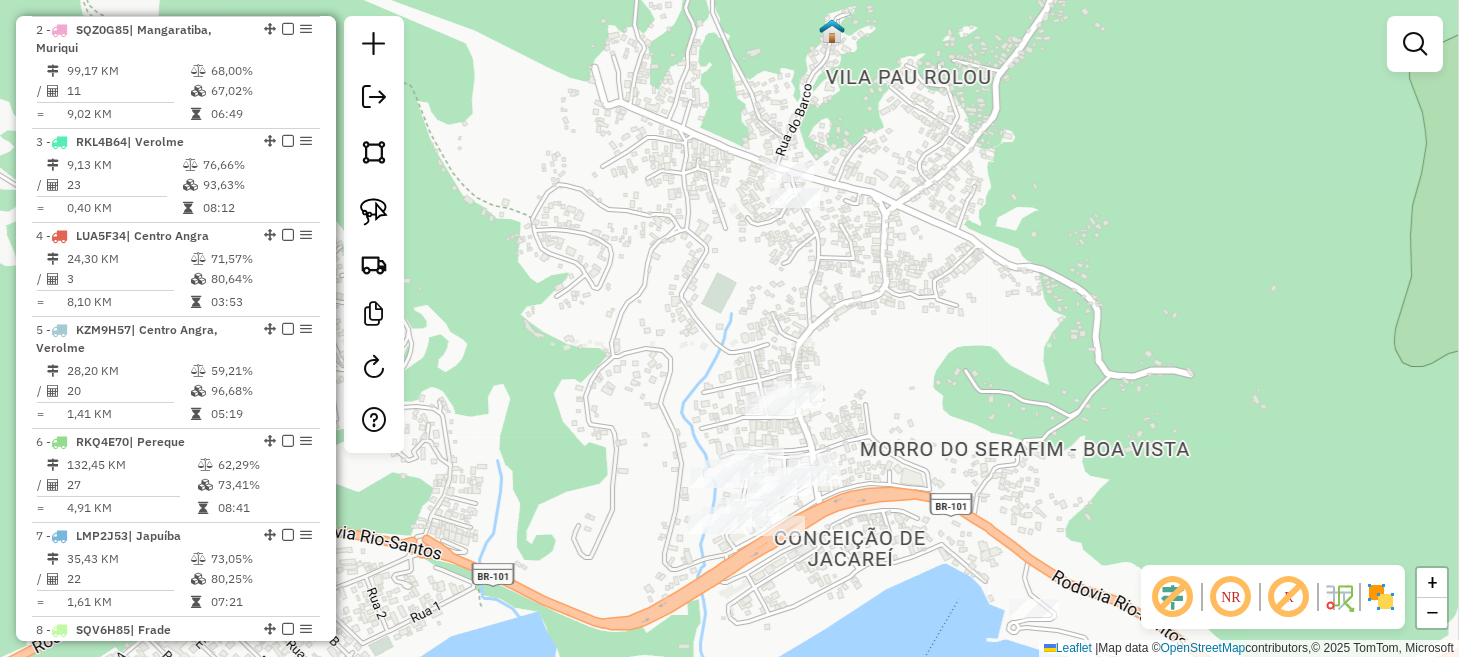 drag, startPoint x: 853, startPoint y: 568, endPoint x: 902, endPoint y: 517, distance: 70.724815 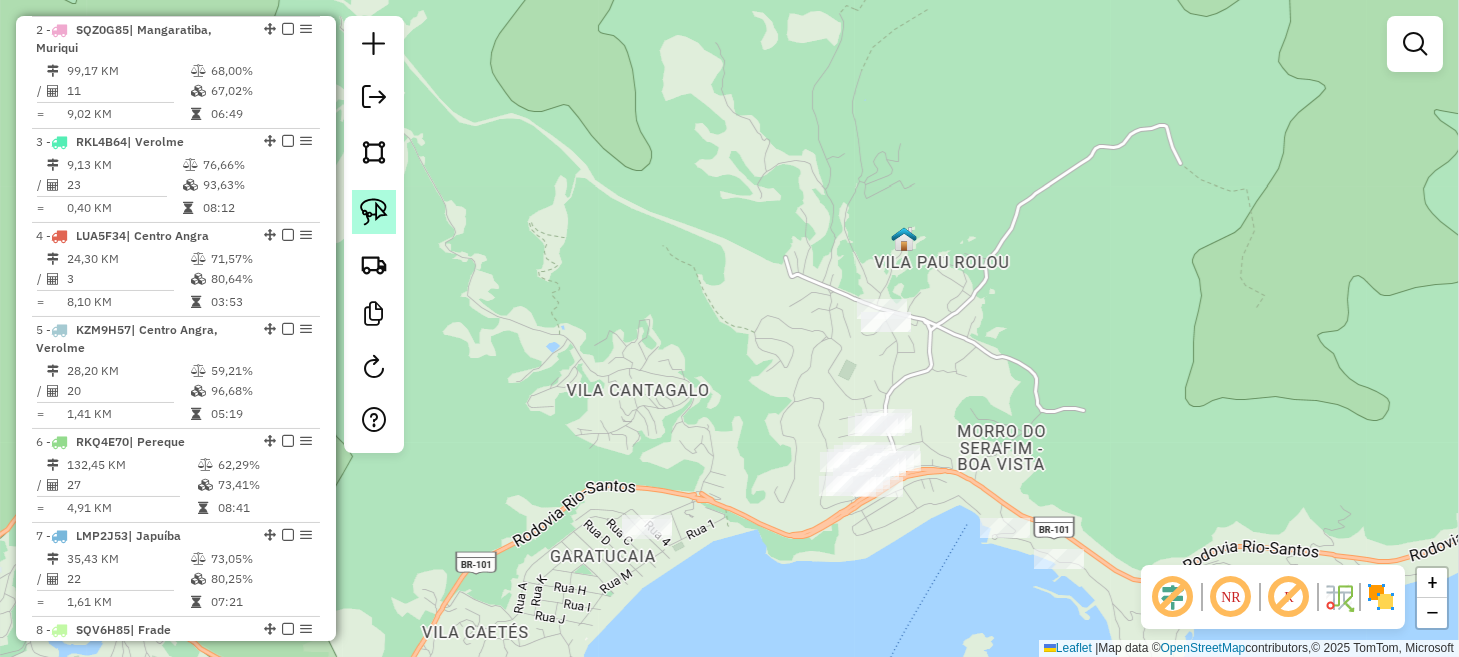 click 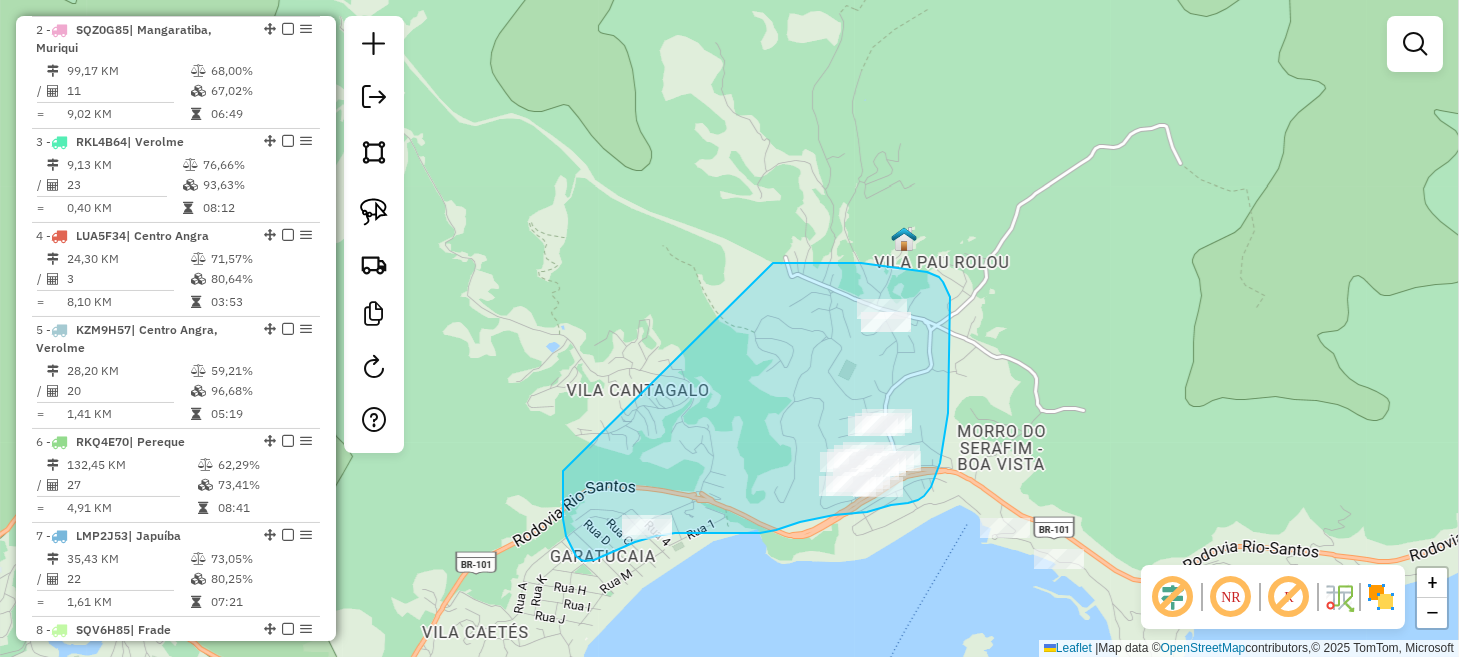 drag, startPoint x: 576, startPoint y: 556, endPoint x: 771, endPoint y: 263, distance: 351.9574 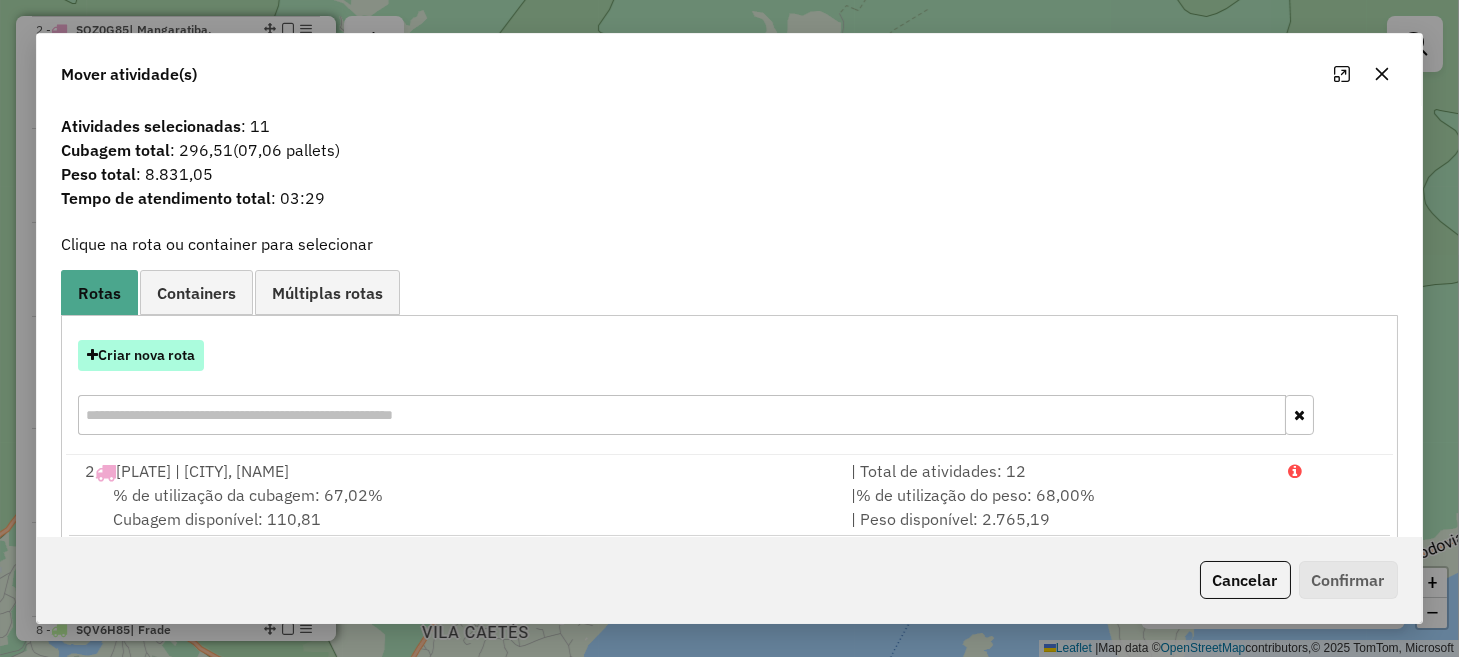click on "Criar nova rota" at bounding box center [141, 355] 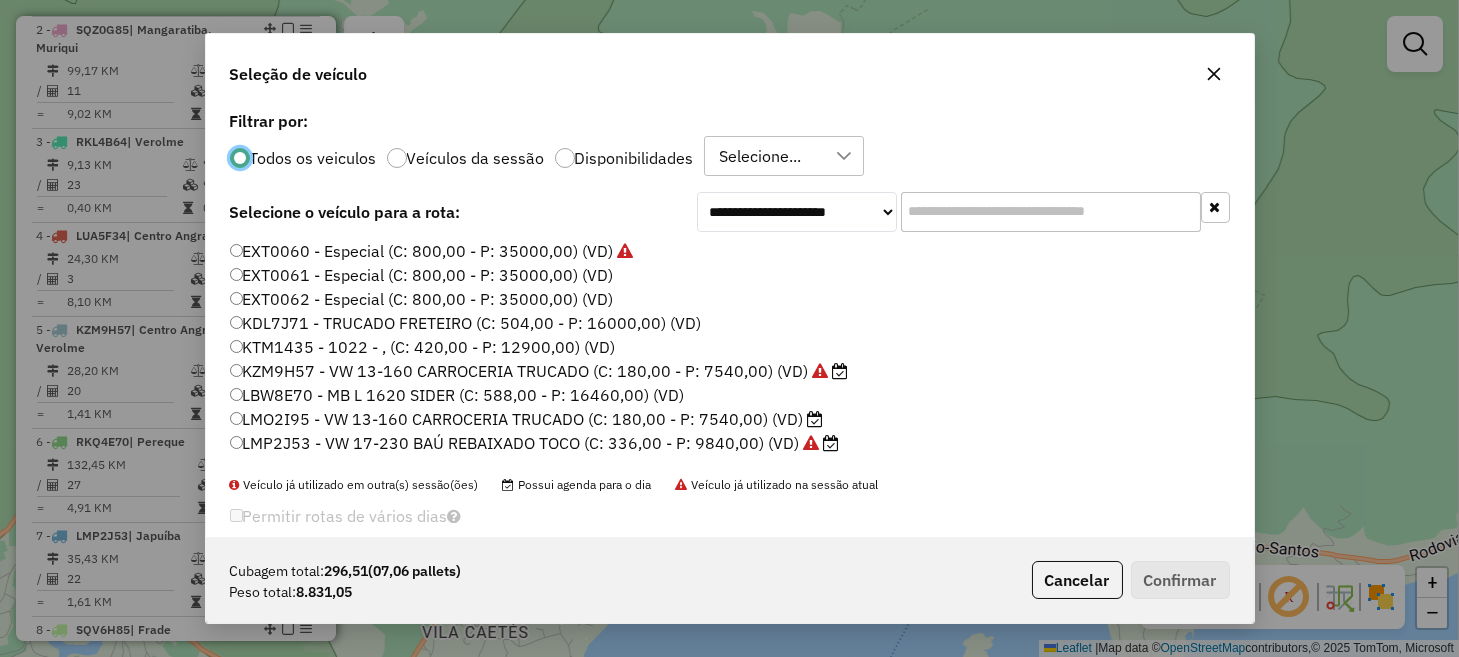 scroll, scrollTop: 10, scrollLeft: 6, axis: both 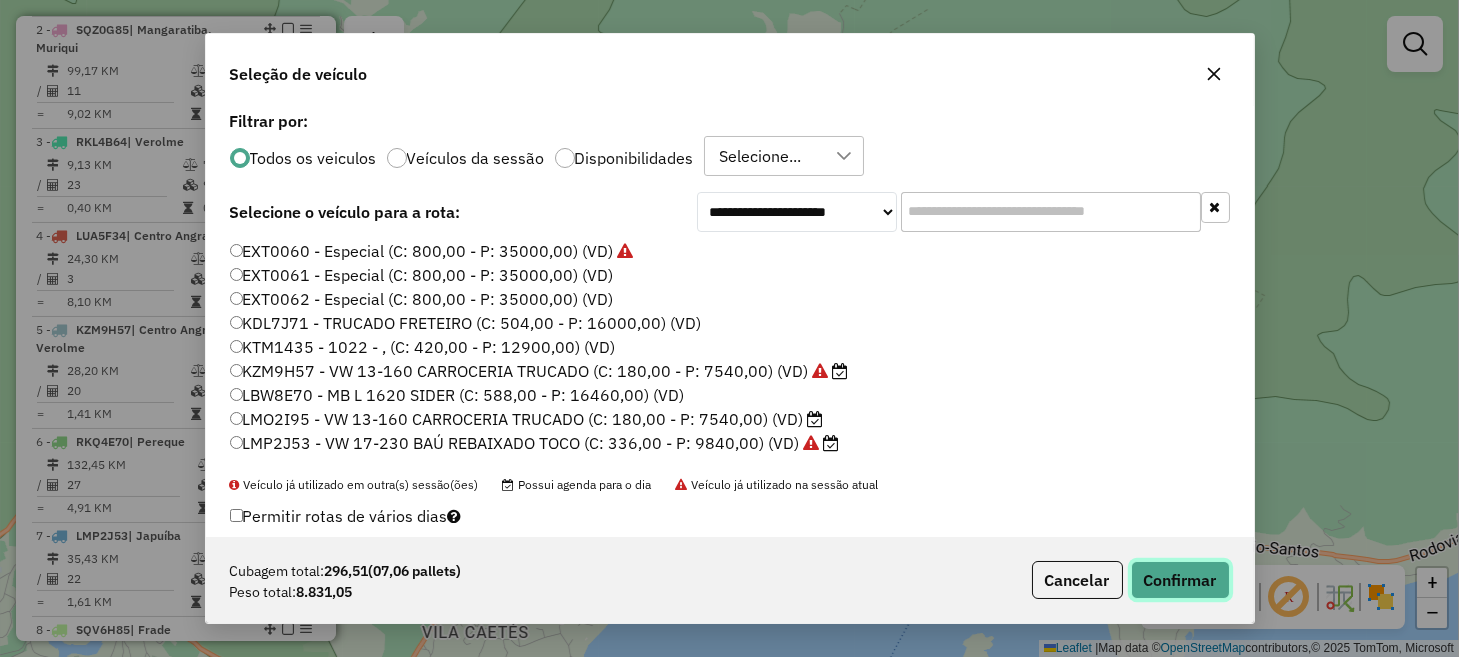 click on "Confirmar" 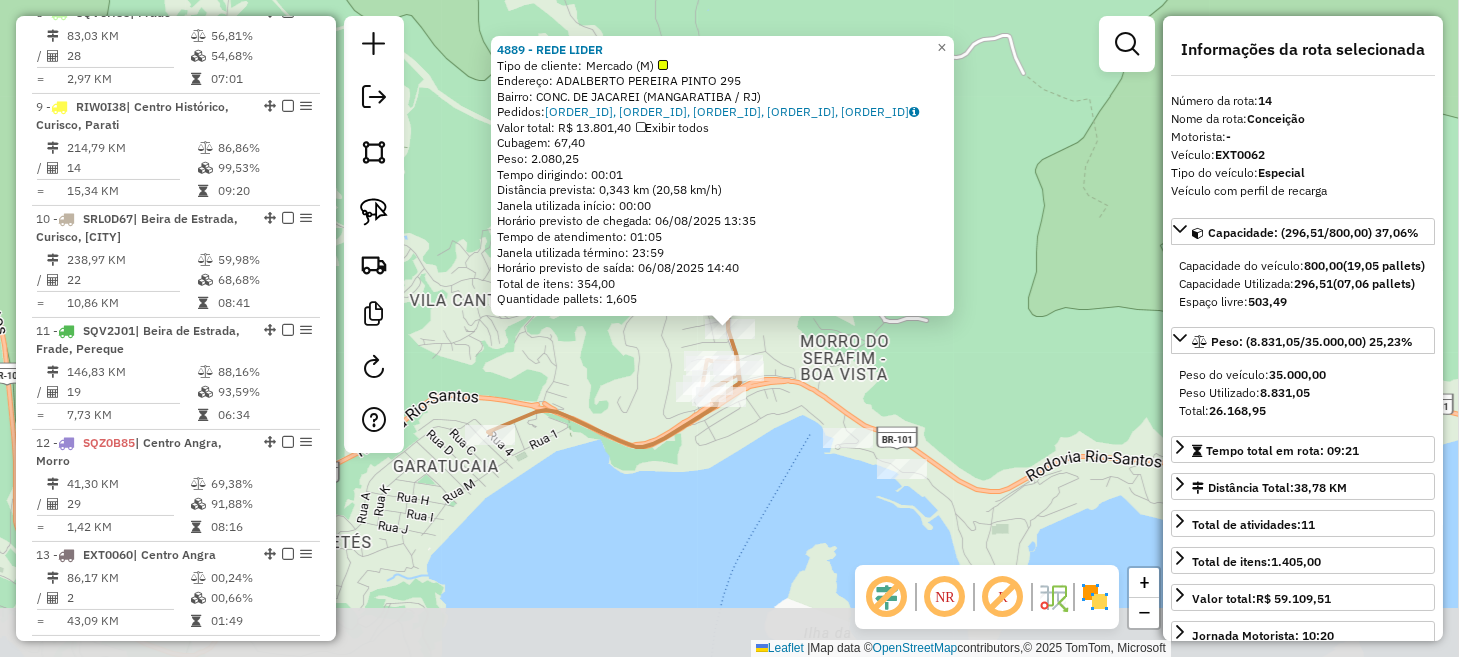 scroll, scrollTop: 1919, scrollLeft: 0, axis: vertical 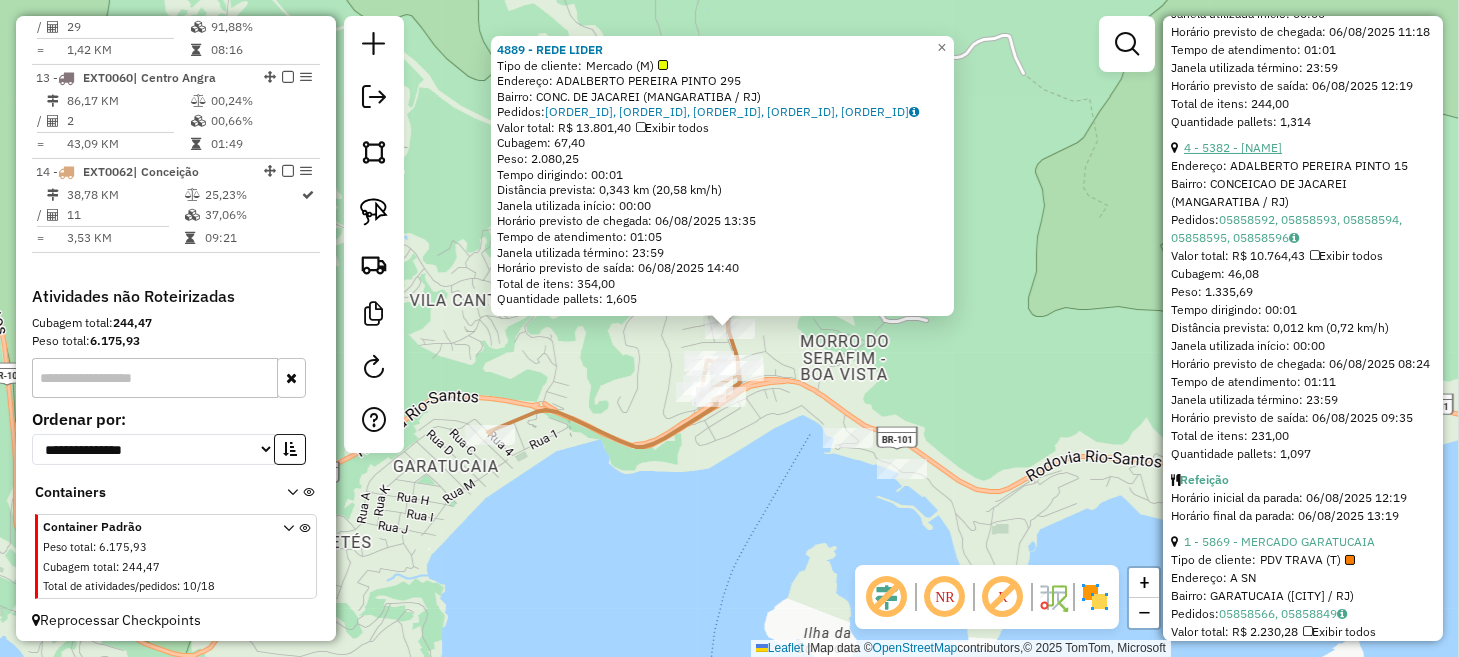 click on "4 - 5382 - MARJAN CESTAS CV" at bounding box center (1233, 147) 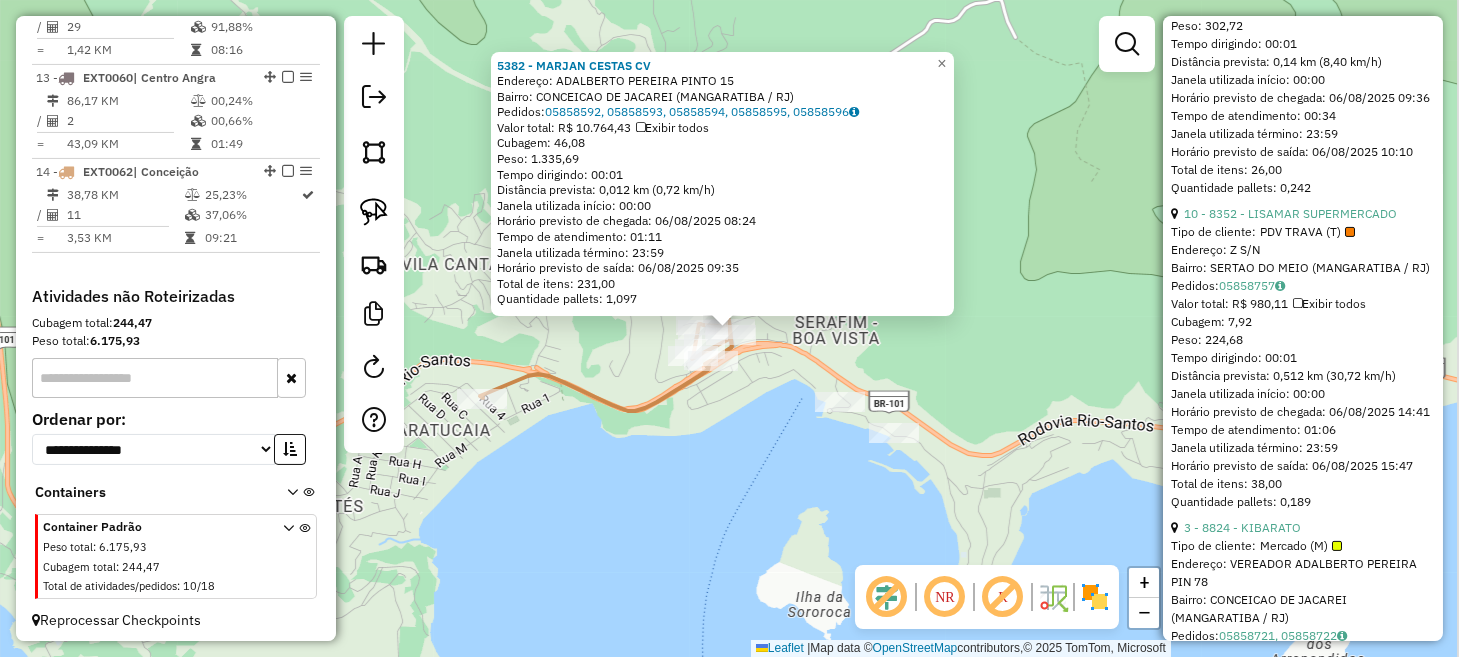 scroll, scrollTop: 2600, scrollLeft: 0, axis: vertical 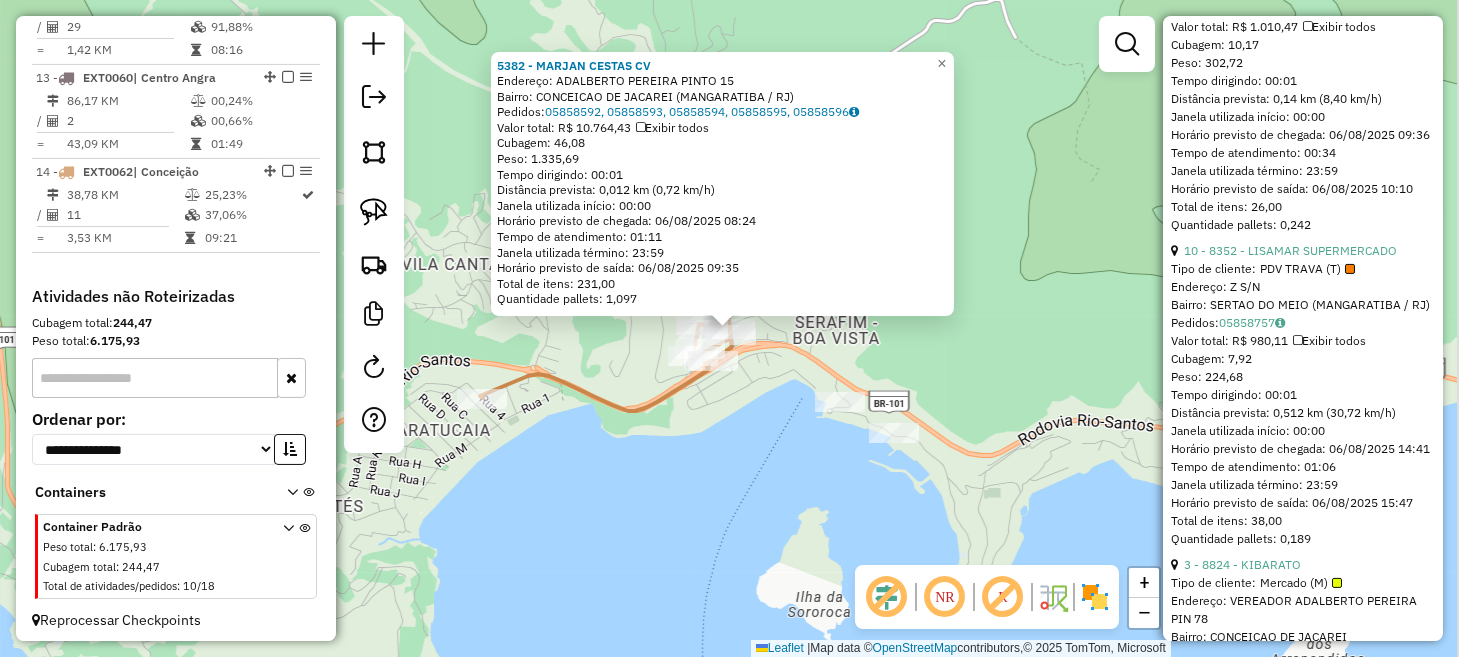 click on "5382 - MARJAN CESTAS CV  Endereço:  ADALBERTO PEREIRA PINTO 15   Bairro: CONCEICAO DE JACAREI (MANGARATIBA / RJ)   Pedidos:  05858592, 05858593, 05858594, 05858595, 05858596   Valor total: R$ 10.764,43   Exibir todos   Cubagem: 46,08  Peso: 1.335,69  Tempo dirigindo: 00:01   Distância prevista: 0,012 km (0,72 km/h)   Janela utilizada início: 00:00   Horário previsto de chegada: 06/08/2025 08:24   Tempo de atendimento: 01:11   Janela utilizada término: 23:59   Horário previsto de saída: 06/08/2025 09:35   Total de itens: 231,00   Quantidade pallets: 1,097  × Janela de atendimento Grade de atendimento Capacidade Transportadoras Veículos Cliente Pedidos  Rotas Selecione os dias de semana para filtrar as janelas de atendimento  Seg   Ter   Qua   Qui   Sex   Sáb   Dom  Informe o período da janela de atendimento: De: Até:  Filtrar exatamente a janela do cliente  Considerar janela de atendimento padrão  Selecione os dias de semana para filtrar as grades de atendimento  Seg   Ter   Qua   Qui   Sex   Dom" 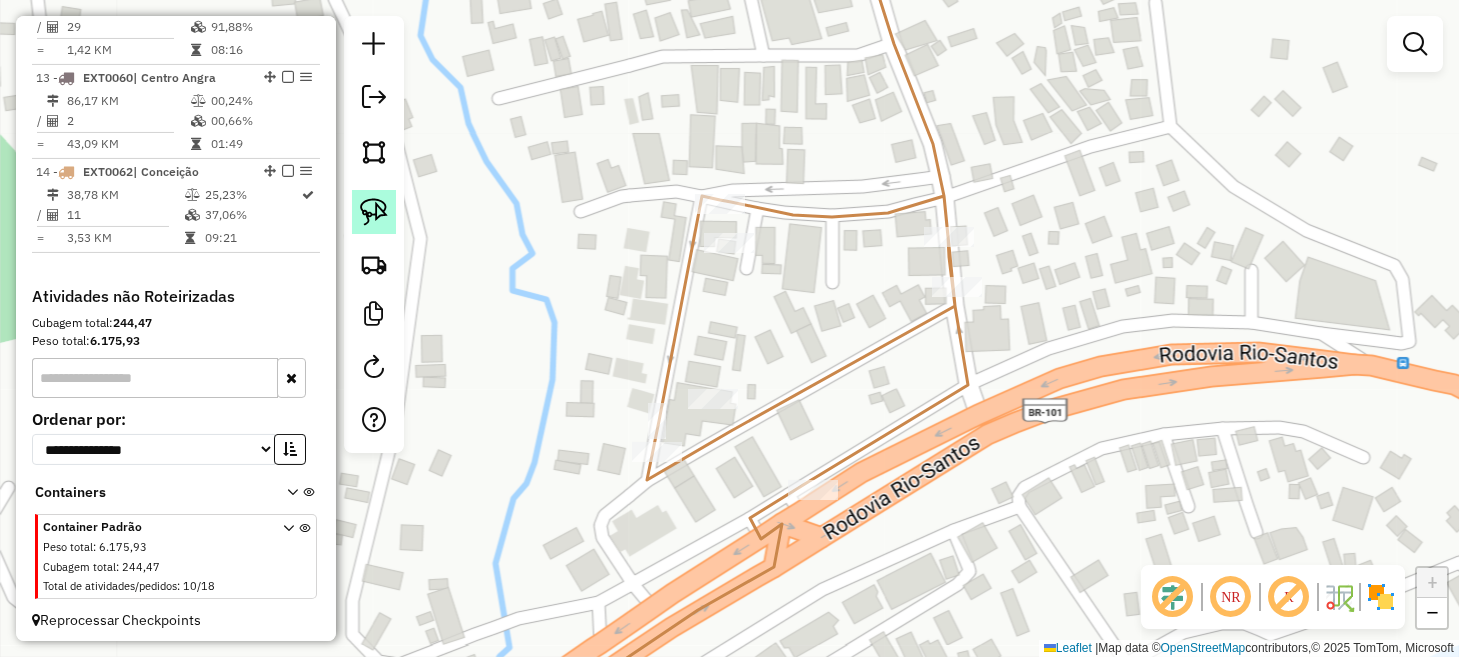 click 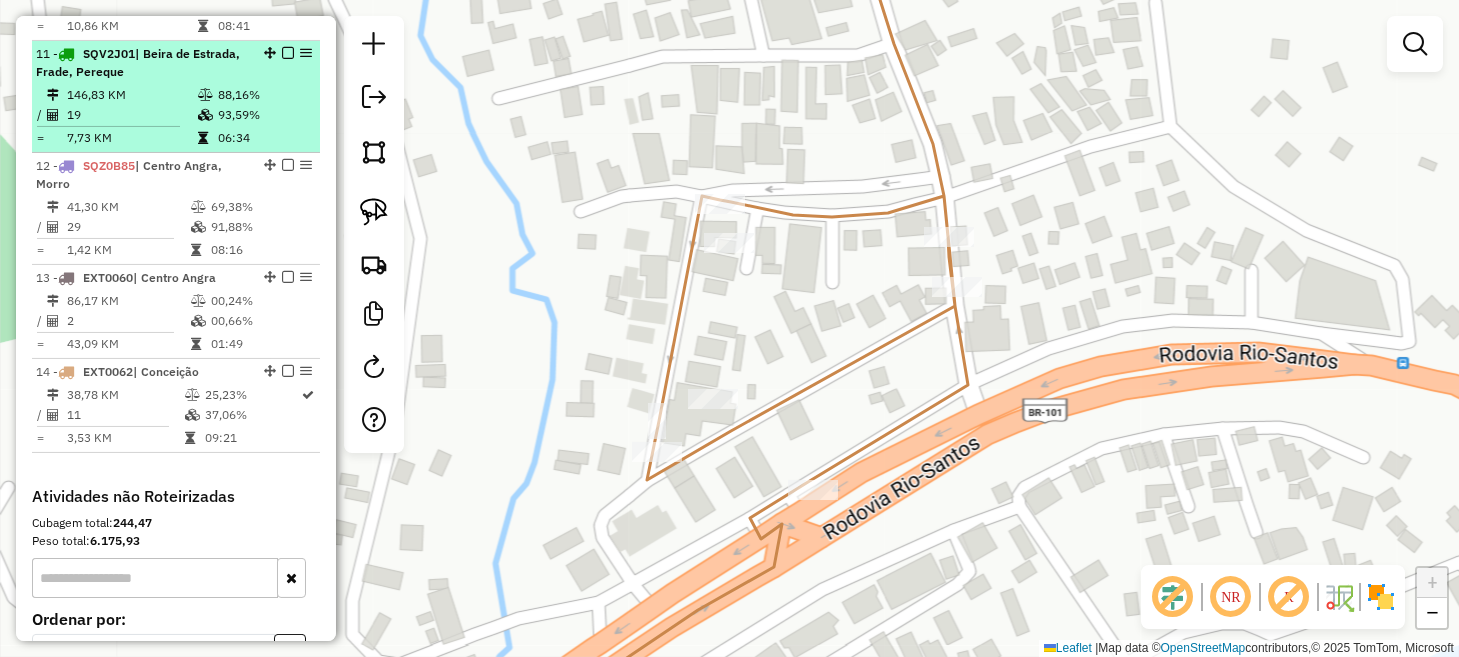 scroll, scrollTop: 1619, scrollLeft: 0, axis: vertical 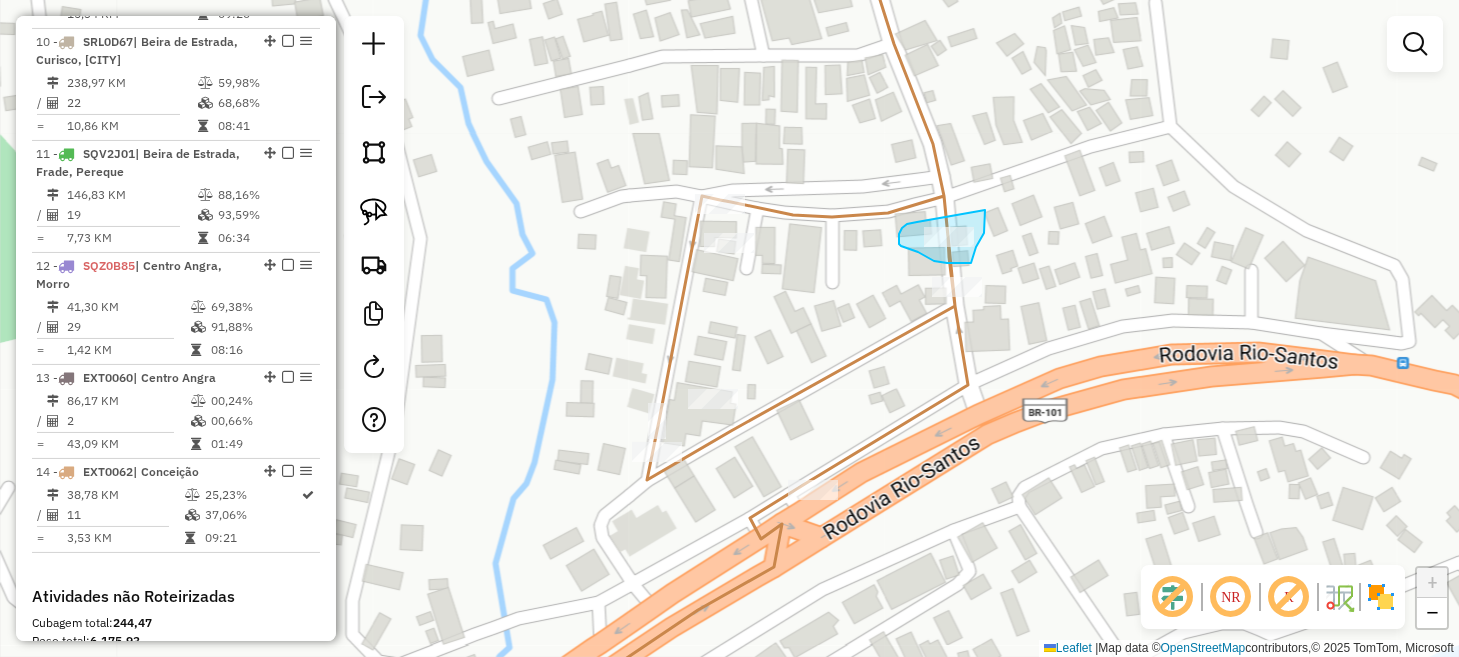 drag, startPoint x: 917, startPoint y: 222, endPoint x: 985, endPoint y: 210, distance: 69.050705 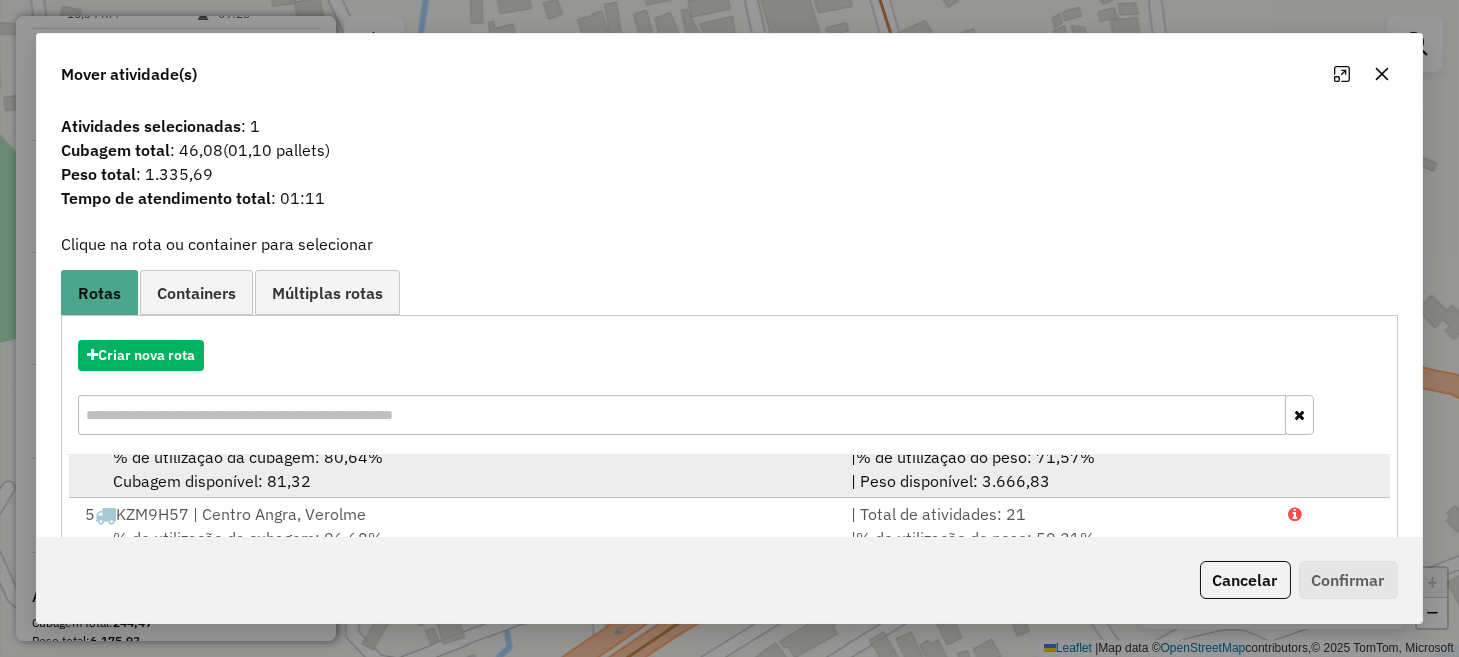scroll, scrollTop: 0, scrollLeft: 0, axis: both 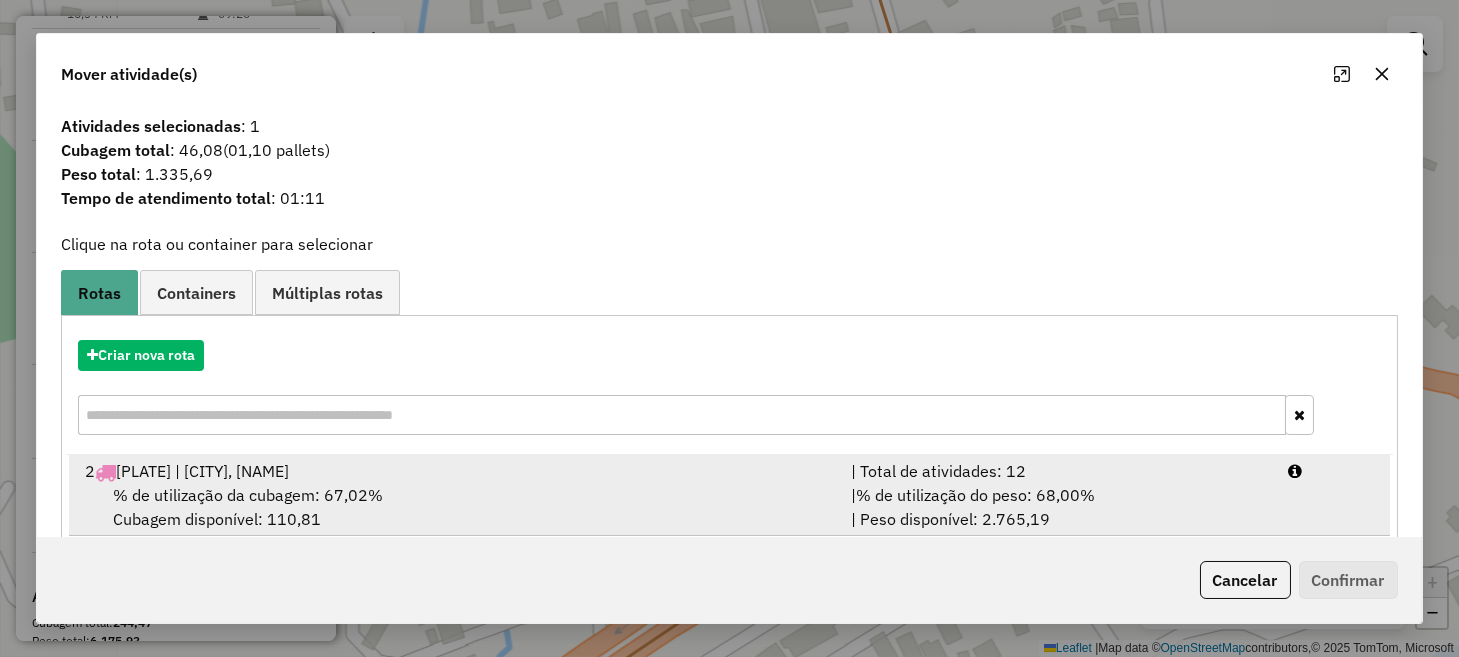 click on "|  % de utilização do peso: 68,00%  | Peso disponível: 2.765,19" at bounding box center [1057, 507] 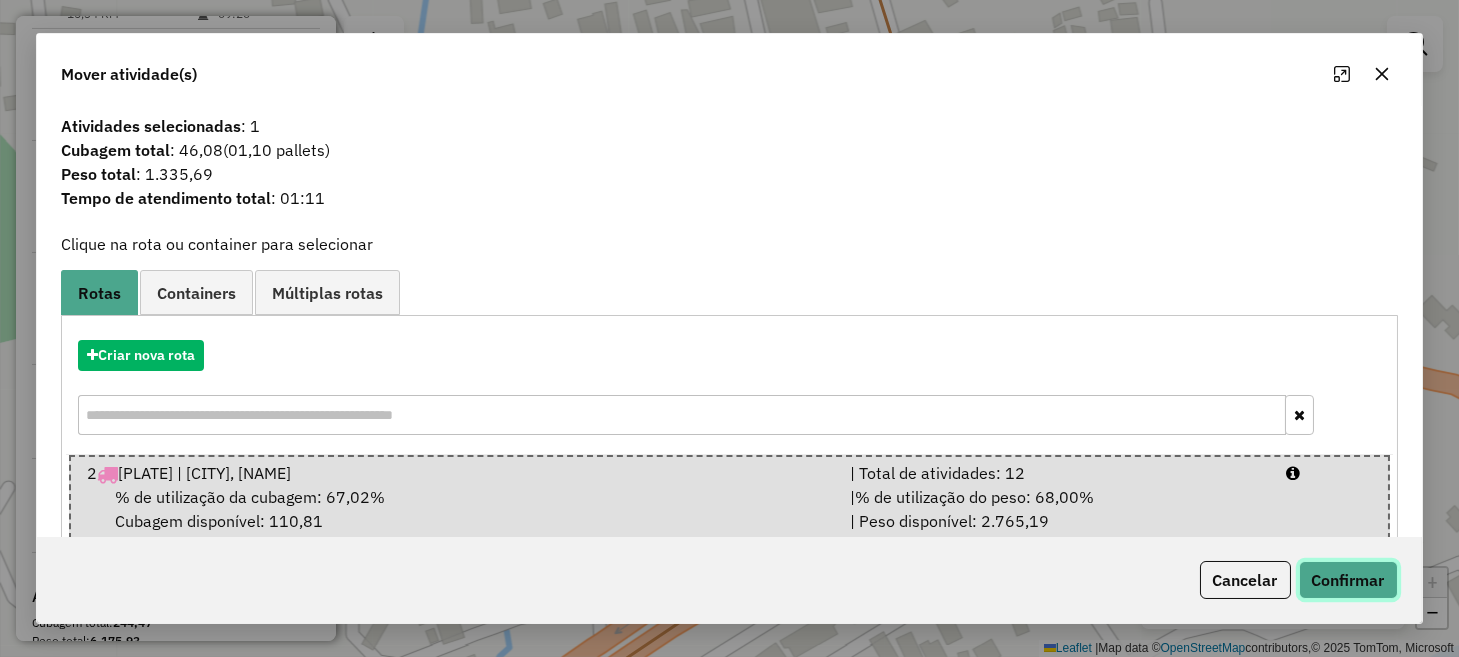 click on "Confirmar" 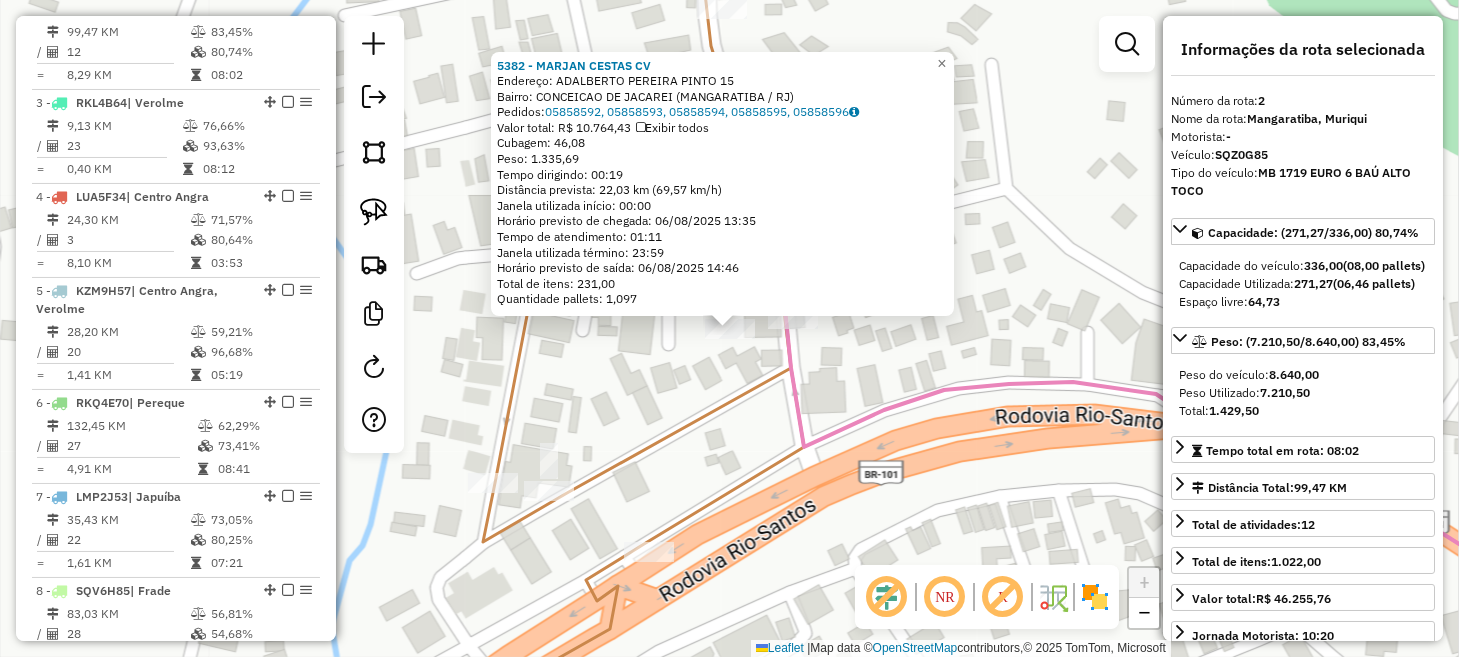 scroll, scrollTop: 825, scrollLeft: 0, axis: vertical 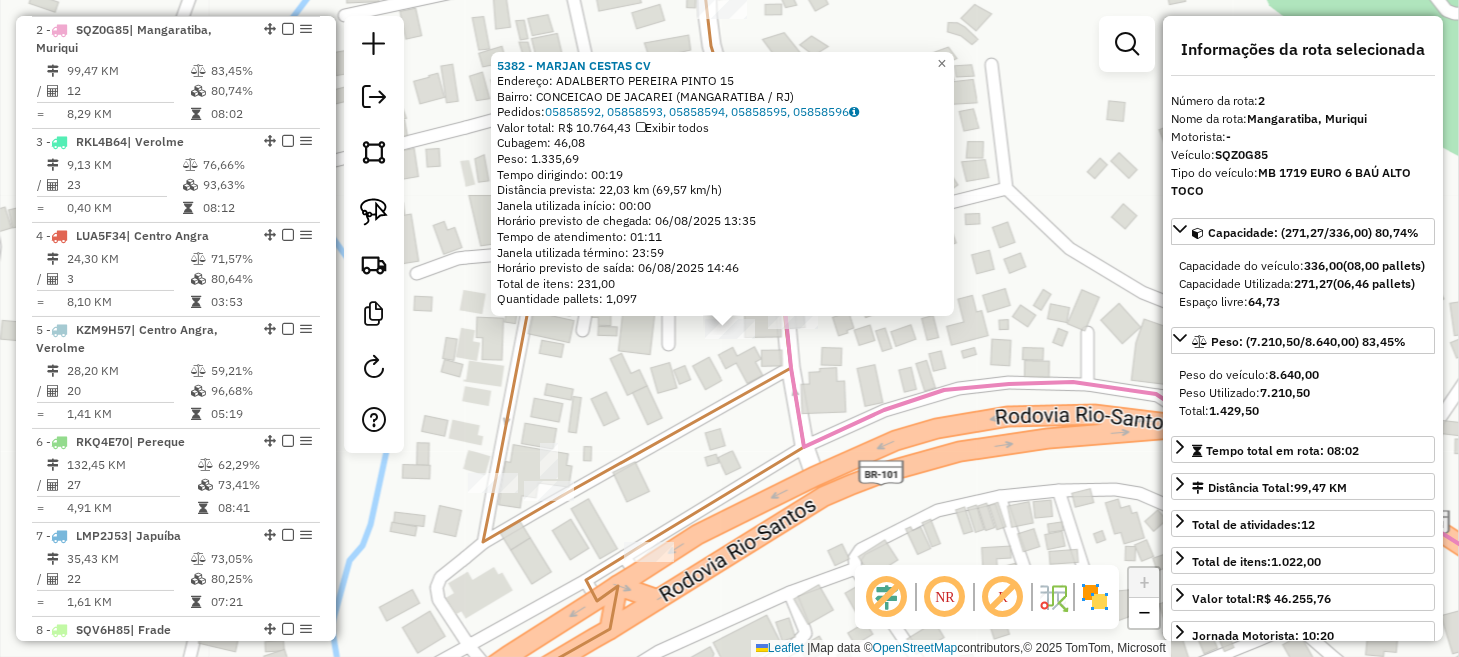 click on "5382 - MARJAN CESTAS CV  Endereço:  ADALBERTO PEREIRA PINTO 15   Bairro: CONCEICAO DE JACAREI (MANGARATIBA / RJ)   Pedidos:  05858592, 05858593, 05858594, 05858595, 05858596   Valor total: R$ 10.764,43   Exibir todos   Cubagem: 46,08  Peso: 1.335,69  Tempo dirigindo: 00:19   Distância prevista: 22,03 km (69,57 km/h)   Janela utilizada início: 00:00   Horário previsto de chegada: 06/08/2025 13:35   Tempo de atendimento: 01:11   Janela utilizada término: 23:59   Horário previsto de saída: 06/08/2025 14:46   Total de itens: 231,00   Quantidade pallets: 1,097  × Janela de atendimento Grade de atendimento Capacidade Transportadoras Veículos Cliente Pedidos  Rotas Selecione os dias de semana para filtrar as janelas de atendimento  Seg   Ter   Qua   Qui   Sex   Sáb   Dom  Informe o período da janela de atendimento: De: Até:  Filtrar exatamente a janela do cliente  Considerar janela de atendimento padrão  Selecione os dias de semana para filtrar as grades de atendimento  Seg   Ter   Qua   Qui   Sex  De:" 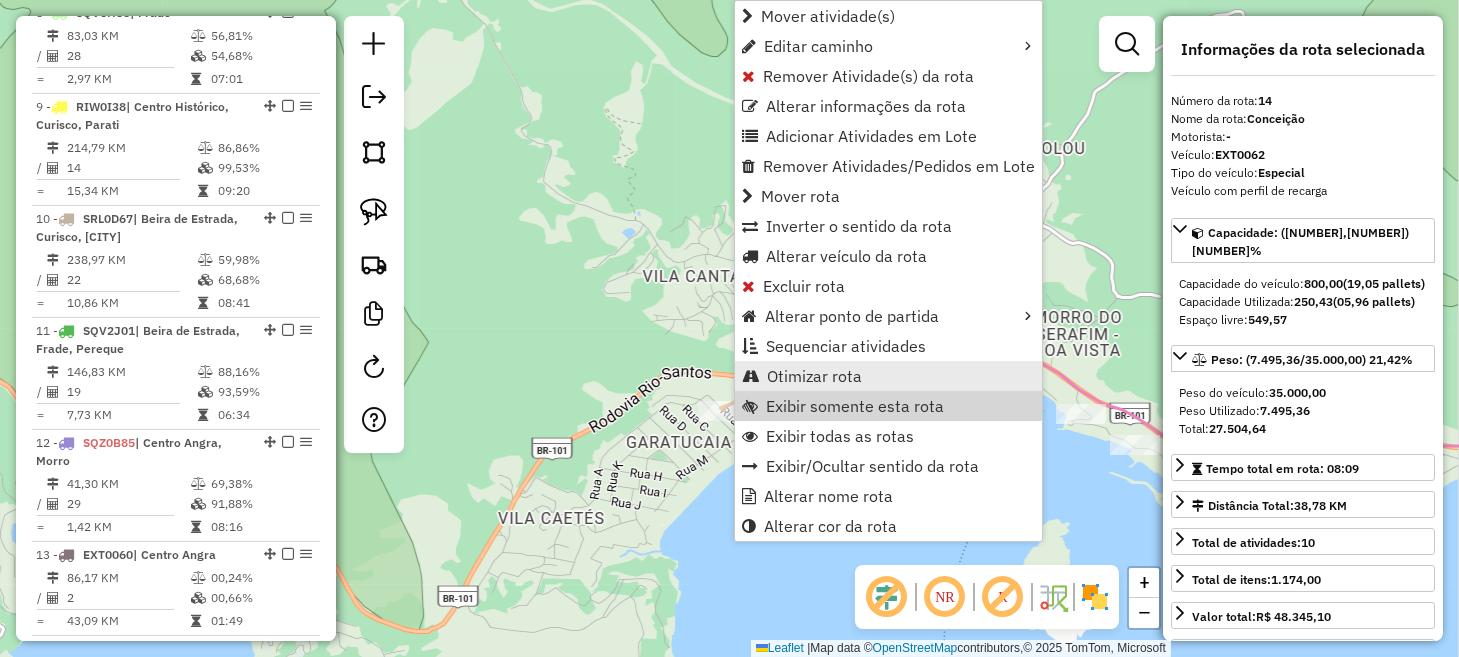 scroll, scrollTop: 1919, scrollLeft: 0, axis: vertical 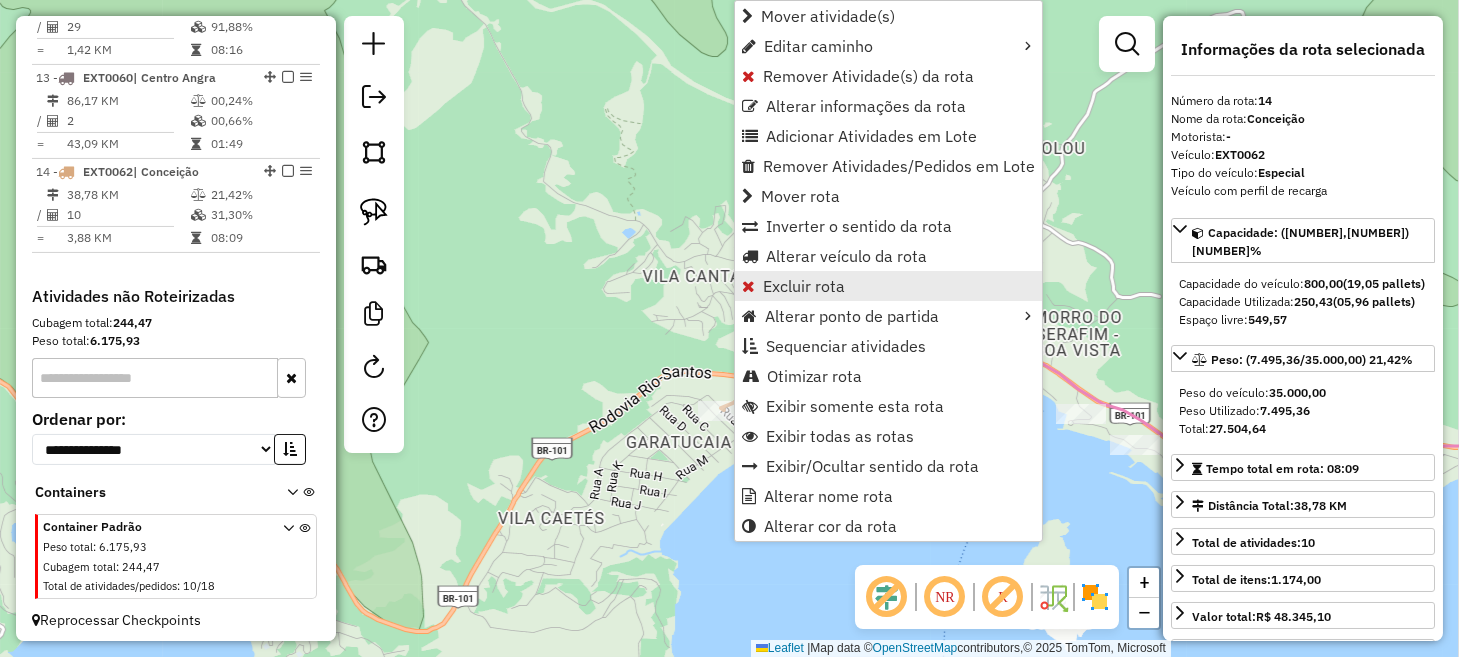 click on "Excluir rota" at bounding box center [804, 286] 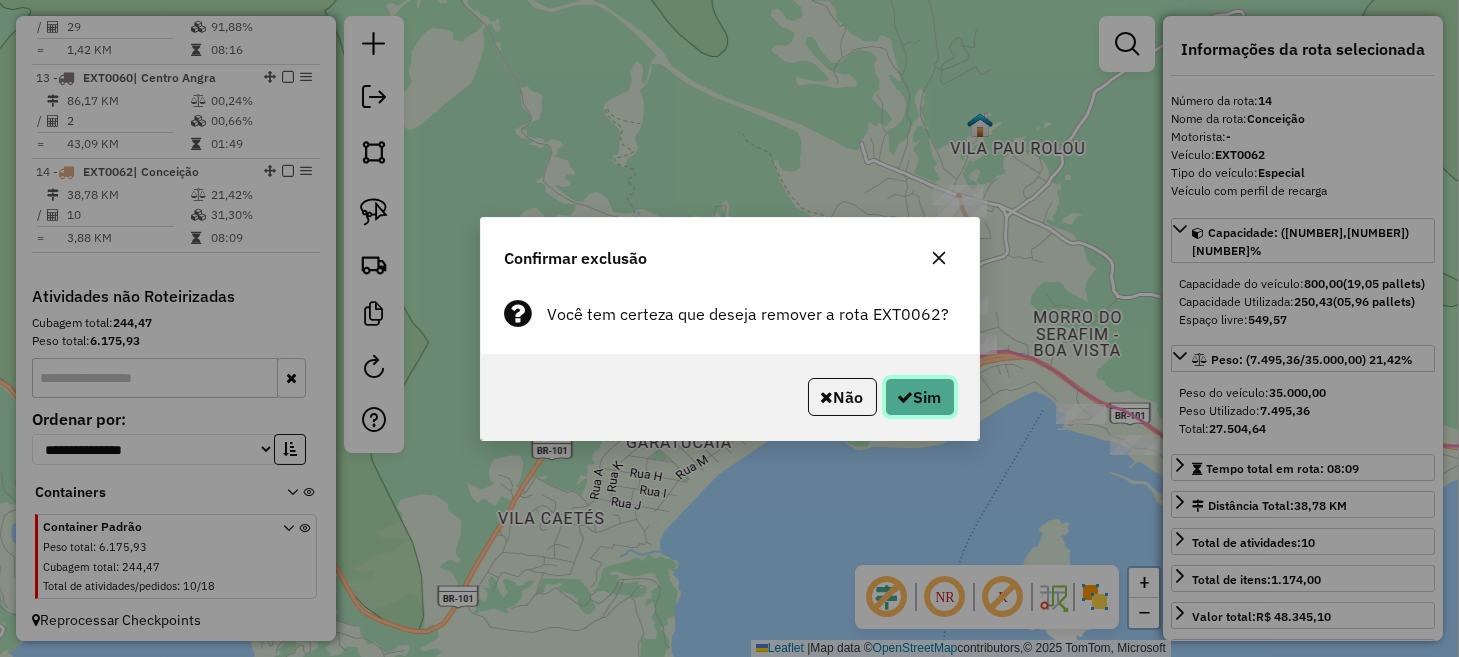 click on "Sim" 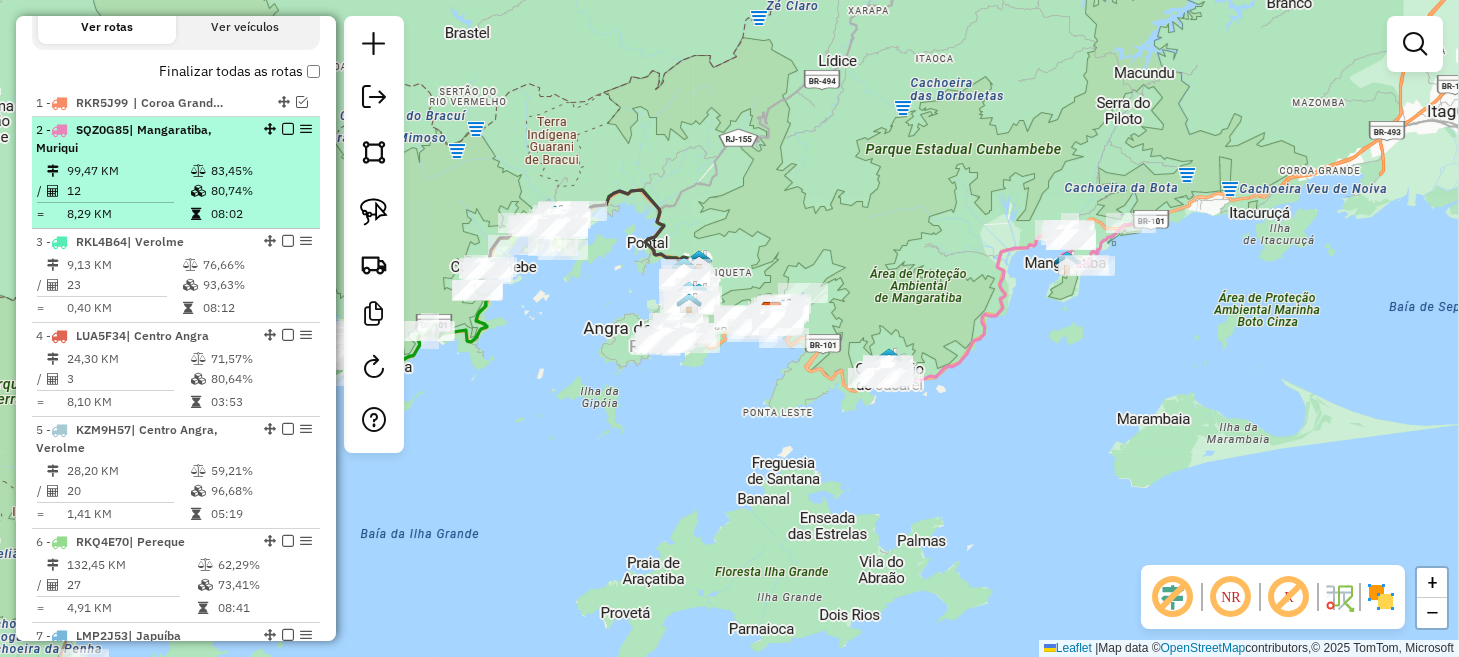 scroll, scrollTop: 625, scrollLeft: 0, axis: vertical 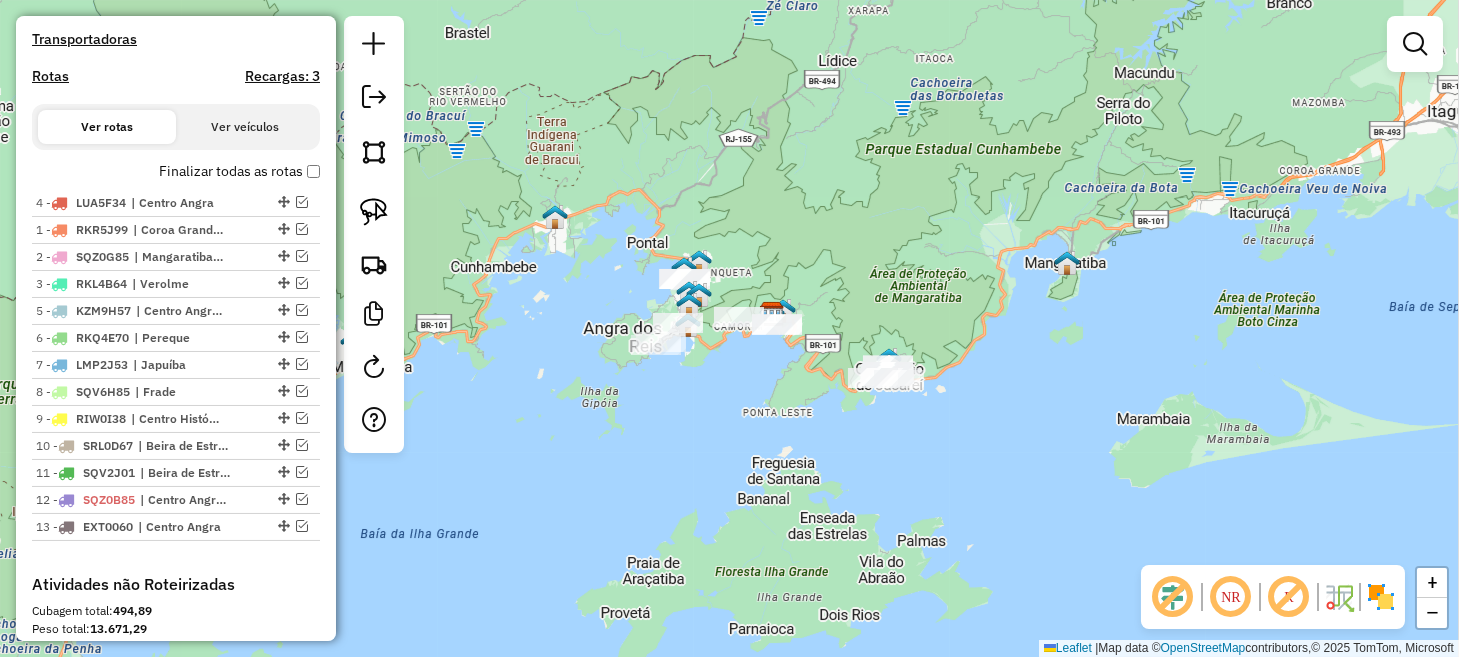 drag, startPoint x: 277, startPoint y: 281, endPoint x: 268, endPoint y: 195, distance: 86.46965 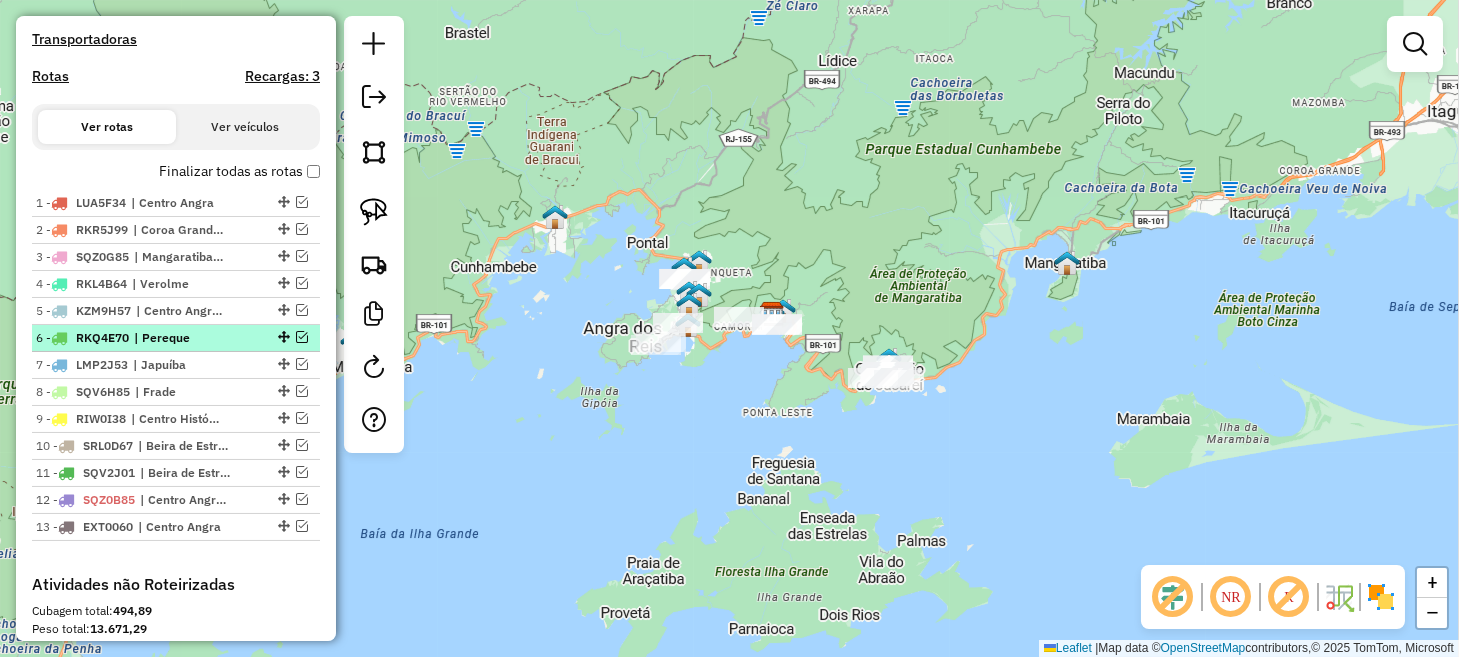 scroll, scrollTop: 524, scrollLeft: 0, axis: vertical 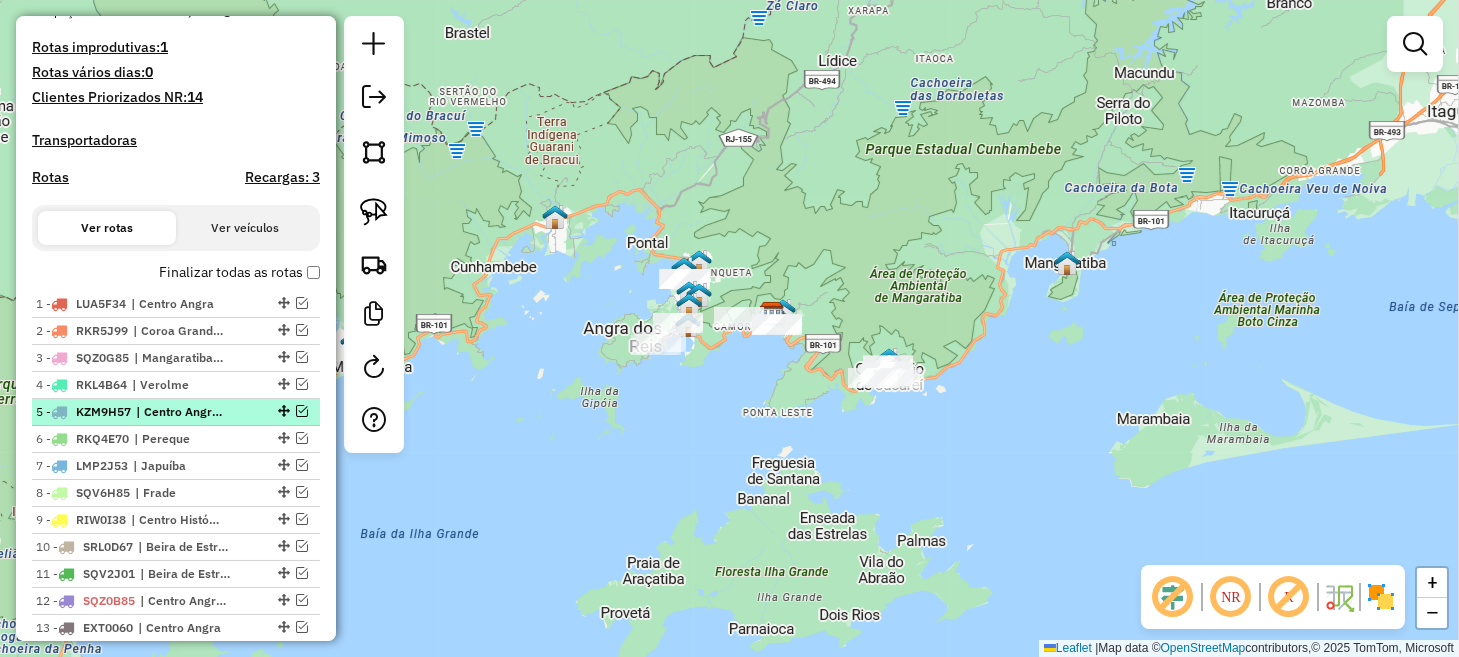 click at bounding box center (302, 411) 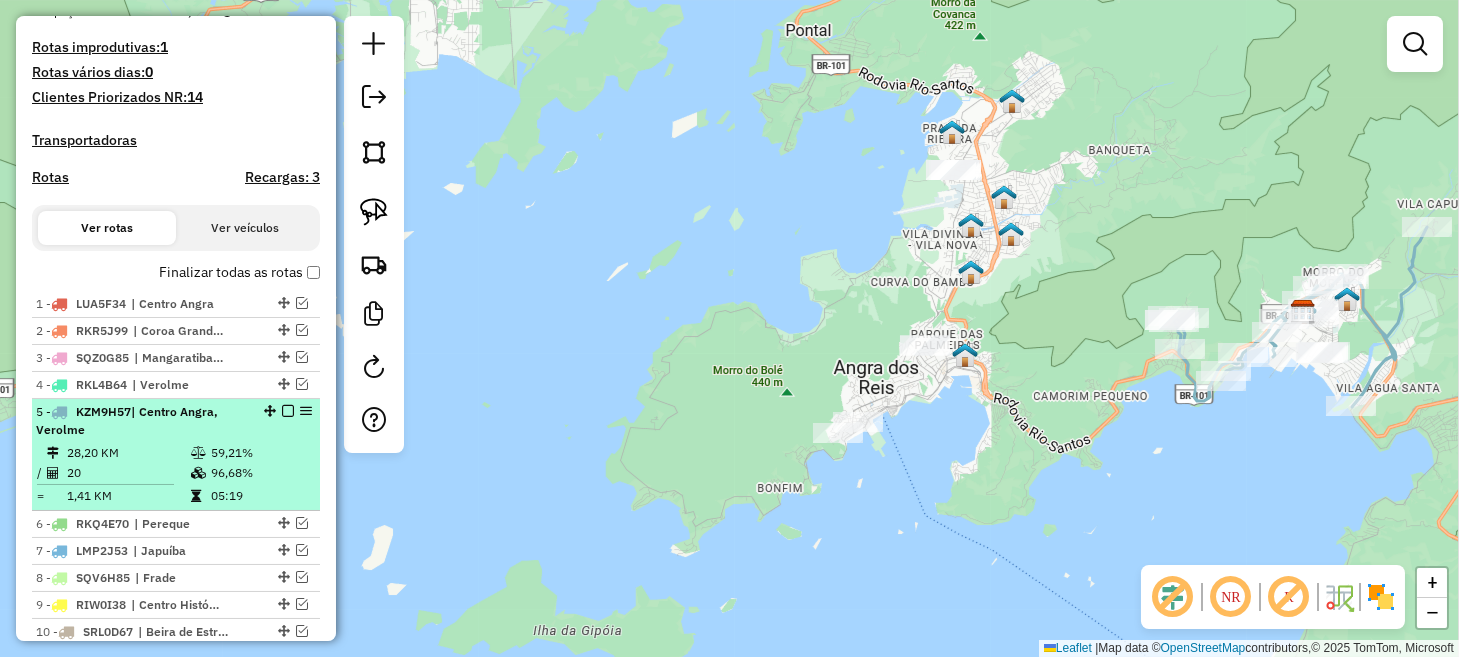 click at bounding box center [288, 411] 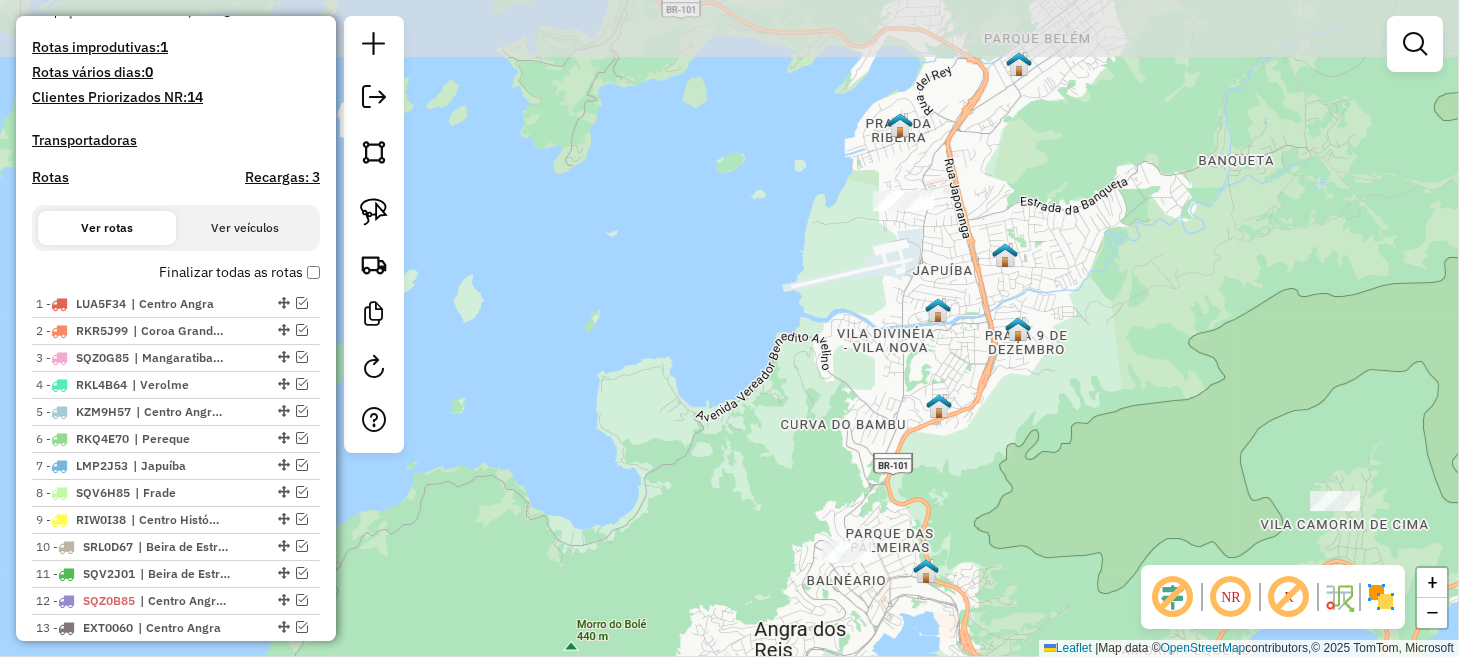 drag, startPoint x: 950, startPoint y: 242, endPoint x: 836, endPoint y: 347, distance: 154.98709 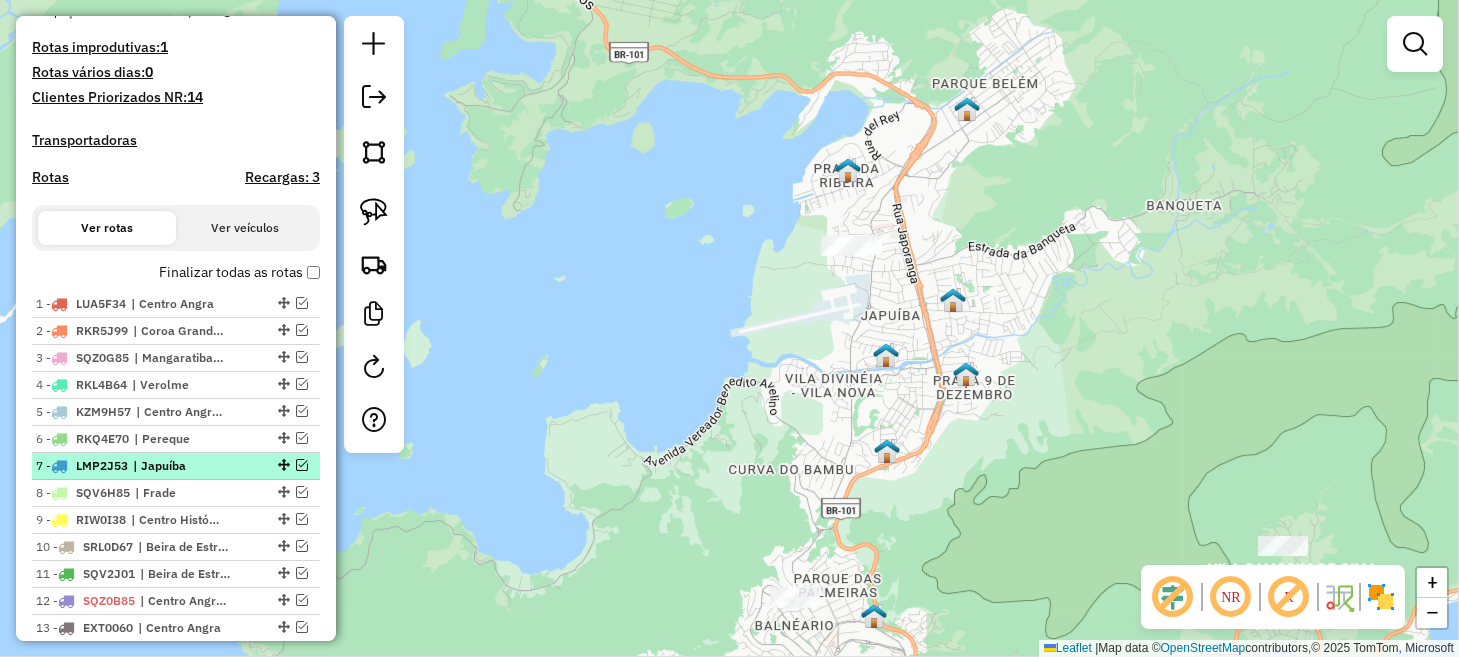 click at bounding box center [302, 465] 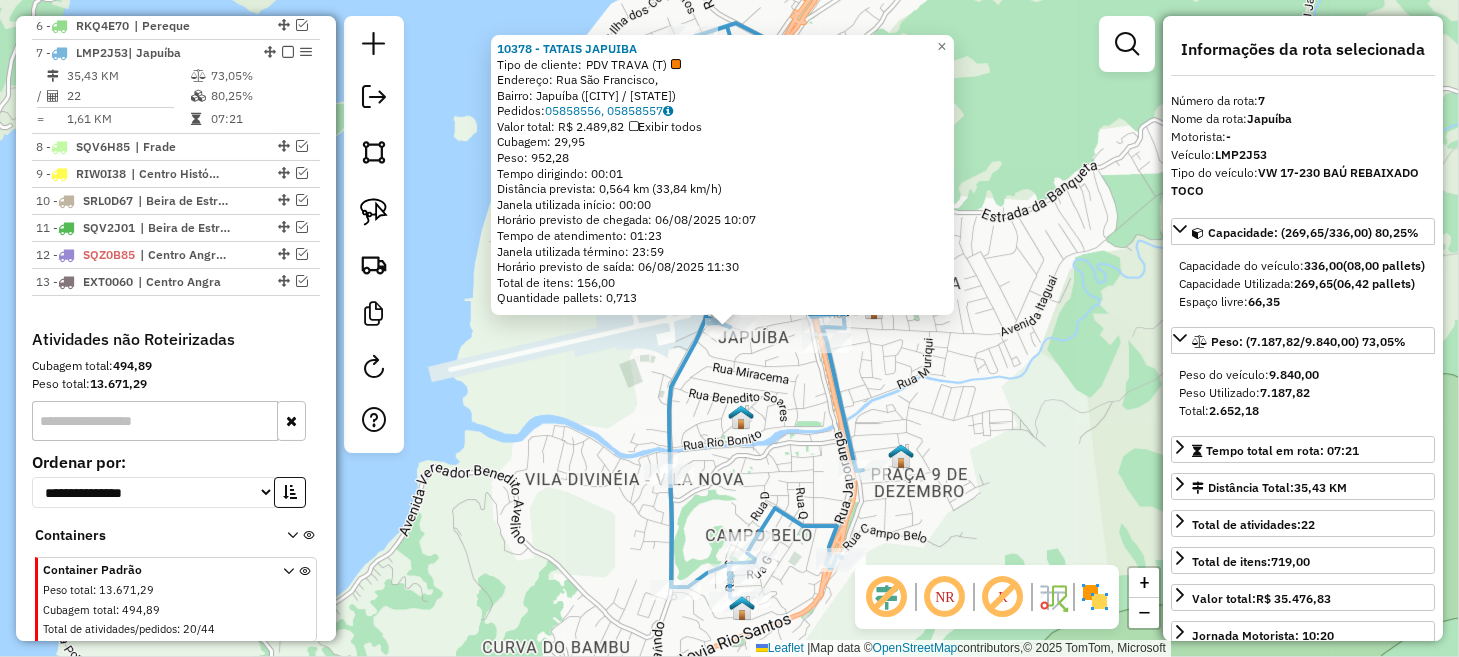 scroll, scrollTop: 959, scrollLeft: 0, axis: vertical 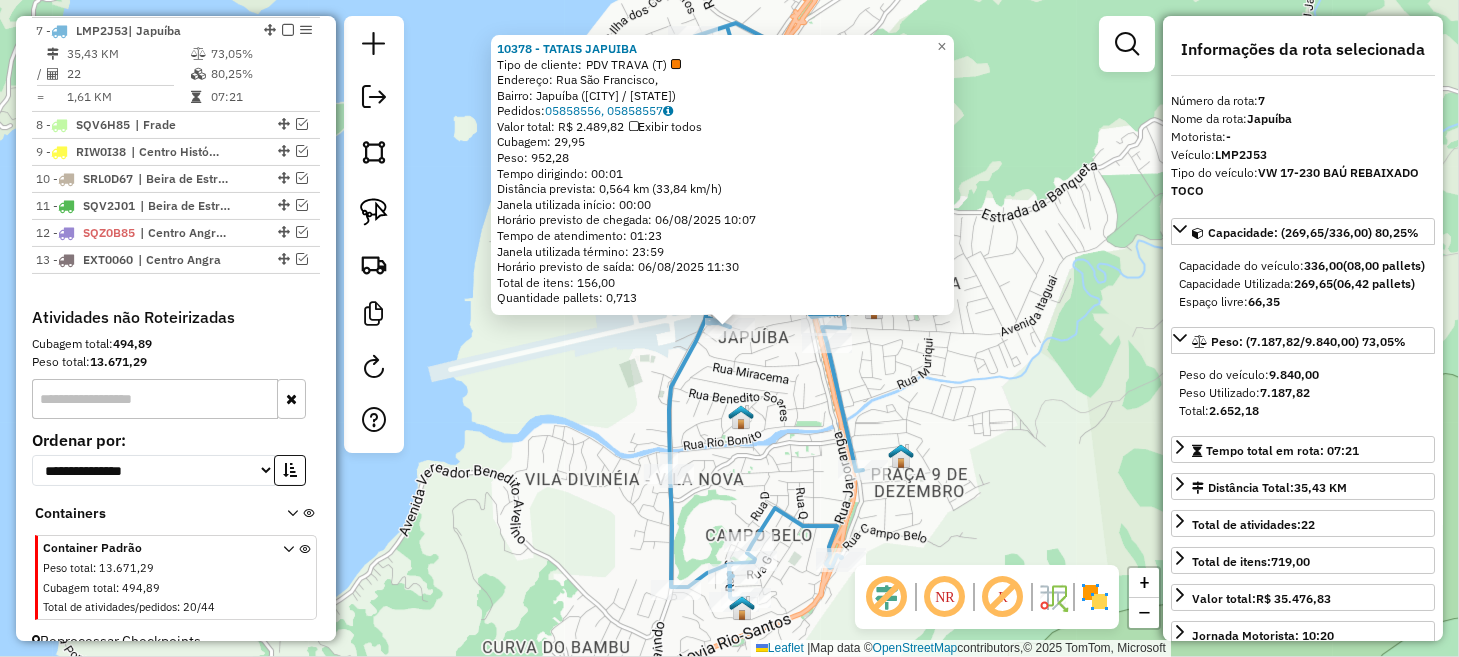 click on "10378 - TATAIS JAPUIBA  Tipo de cliente:   PDV TRAVA (T)   Endereço: Rua São Francisco,    Bairro: Japuíba (Angra dos Reis / RJ)   Pedidos:  05858556, 05858557   Valor total: R$ 2.489,82   Exibir todos   Cubagem: 29,95  Peso: 952,28  Tempo dirigindo: 00:01   Distância prevista: 0,564 km (33,84 km/h)   Janela utilizada início: 00:00   Horário previsto de chegada: 06/08/2025 10:07   Tempo de atendimento: 01:23   Janela utilizada término: 23:59   Horário previsto de saída: 06/08/2025 11:30   Total de itens: 156,00   Quantidade pallets: 0,713  × Janela de atendimento Grade de atendimento Capacidade Transportadoras Veículos Cliente Pedidos  Rotas Selecione os dias de semana para filtrar as janelas de atendimento  Seg   Ter   Qua   Qui   Sex   Sáb   Dom  Informe o período da janela de atendimento: De: Até:  Filtrar exatamente a janela do cliente  Considerar janela de atendimento padrão  Selecione os dias de semana para filtrar as grades de atendimento  Seg   Ter   Qua   Qui   Sex   Sáb   Dom   De:" 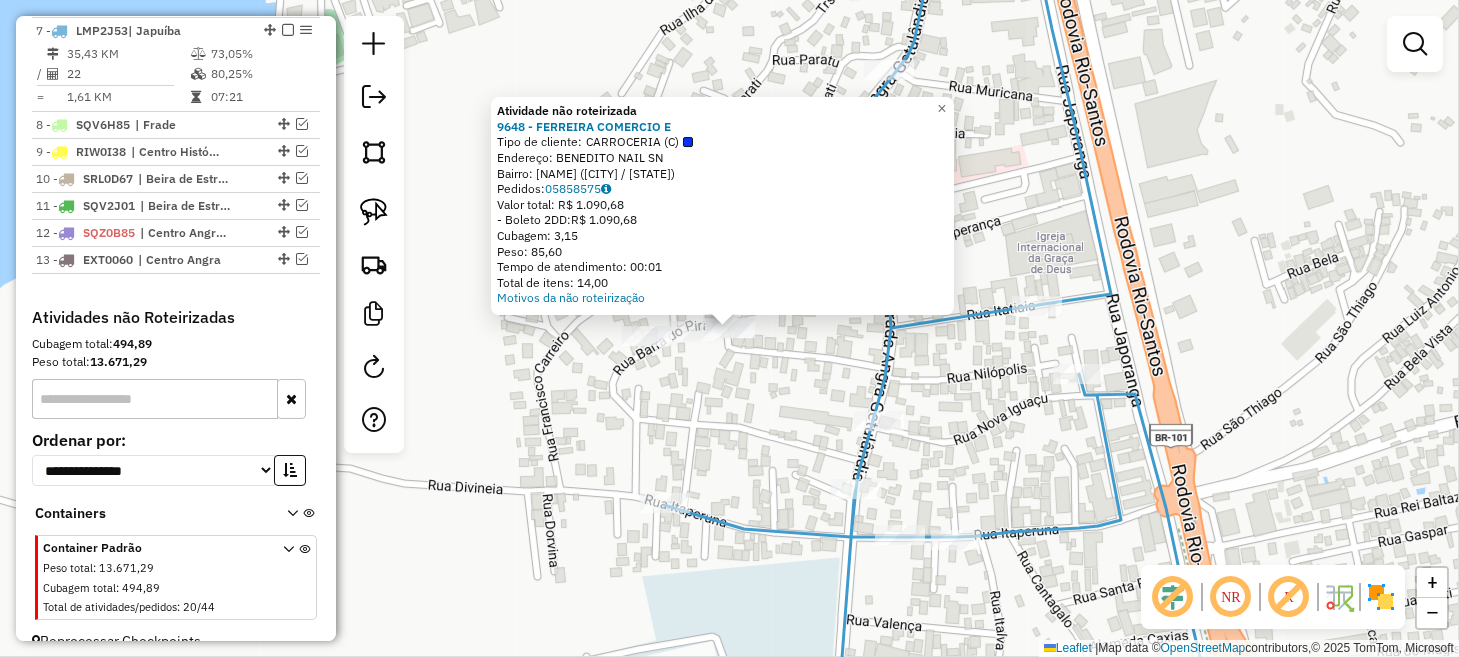 click on "Atividade não roteirizada 9648 - FERREIRA COMERCIO E  Tipo de cliente:   CARROCERIA (C)   Endereço:  BENEDITO NAIL SN   Bairro: JAPUIBA (ANGRA DOS REIS / RJ)   Pedidos:  05858575   Valor total: R$ 1.090,68   - Boleto 2DD:  R$ 1.090,68   Cubagem: 3,15   Peso: 85,60   Tempo de atendimento: 00:01   Total de itens: 14,00  Motivos da não roteirização × Janela de atendimento Grade de atendimento Capacidade Transportadoras Veículos Cliente Pedidos  Rotas Selecione os dias de semana para filtrar as janelas de atendimento  Seg   Ter   Qua   Qui   Sex   Sáb   Dom  Informe o período da janela de atendimento: De: Até:  Filtrar exatamente a janela do cliente  Considerar janela de atendimento padrão  Selecione os dias de semana para filtrar as grades de atendimento  Seg   Ter   Qua   Qui   Sex   Sáb   Dom   Considerar clientes sem dia de atendimento cadastrado  Clientes fora do dia de atendimento selecionado Filtrar as atividades entre os valores definidos abaixo:  Peso mínimo:   Peso máximo:   De:   Até:  +" 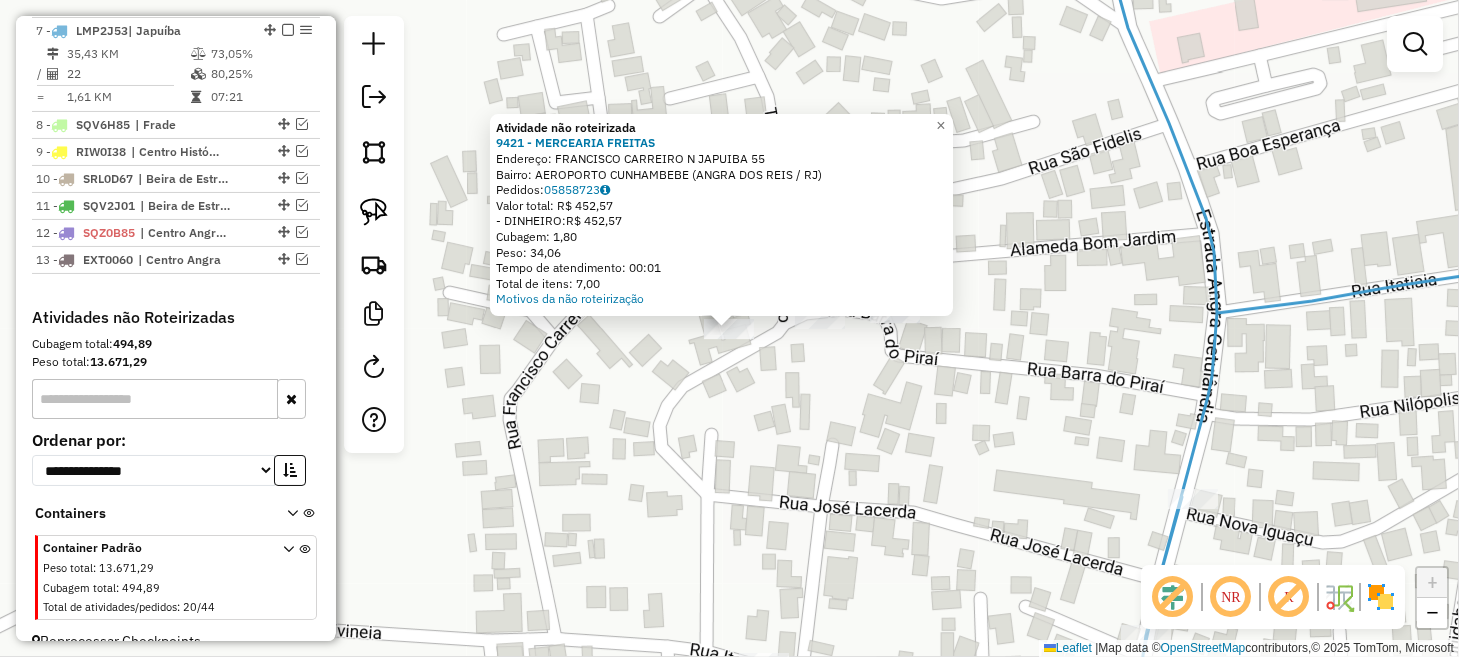 click on "Atividade não roteirizada 9421 - MERCEARIA FREITAS  Endereço:  FRANCISCO CARREIRO  N JAPUIBA 55   Bairro: AEROPORTO  CUNHAMBEBE (ANGRA DOS REIS / RJ)   Pedidos:  05858723   Valor total: R$ 452,57   - DINHEIRO:  R$ 452,57   Cubagem: 1,80   Peso: 34,06   Tempo de atendimento: 00:01   Total de itens: 7,00  Motivos da não roteirização × Janela de atendimento Grade de atendimento Capacidade Transportadoras Veículos Cliente Pedidos  Rotas Selecione os dias de semana para filtrar as janelas de atendimento  Seg   Ter   Qua   Qui   Sex   Sáb   Dom  Informe o período da janela de atendimento: De: Até:  Filtrar exatamente a janela do cliente  Considerar janela de atendimento padrão  Selecione os dias de semana para filtrar as grades de atendimento  Seg   Ter   Qua   Qui   Sex   Sáb   Dom   Considerar clientes sem dia de atendimento cadastrado  Clientes fora do dia de atendimento selecionado Filtrar as atividades entre os valores definidos abaixo:  Peso mínimo:   Peso máximo:   Cubagem mínima:   De:   De:" 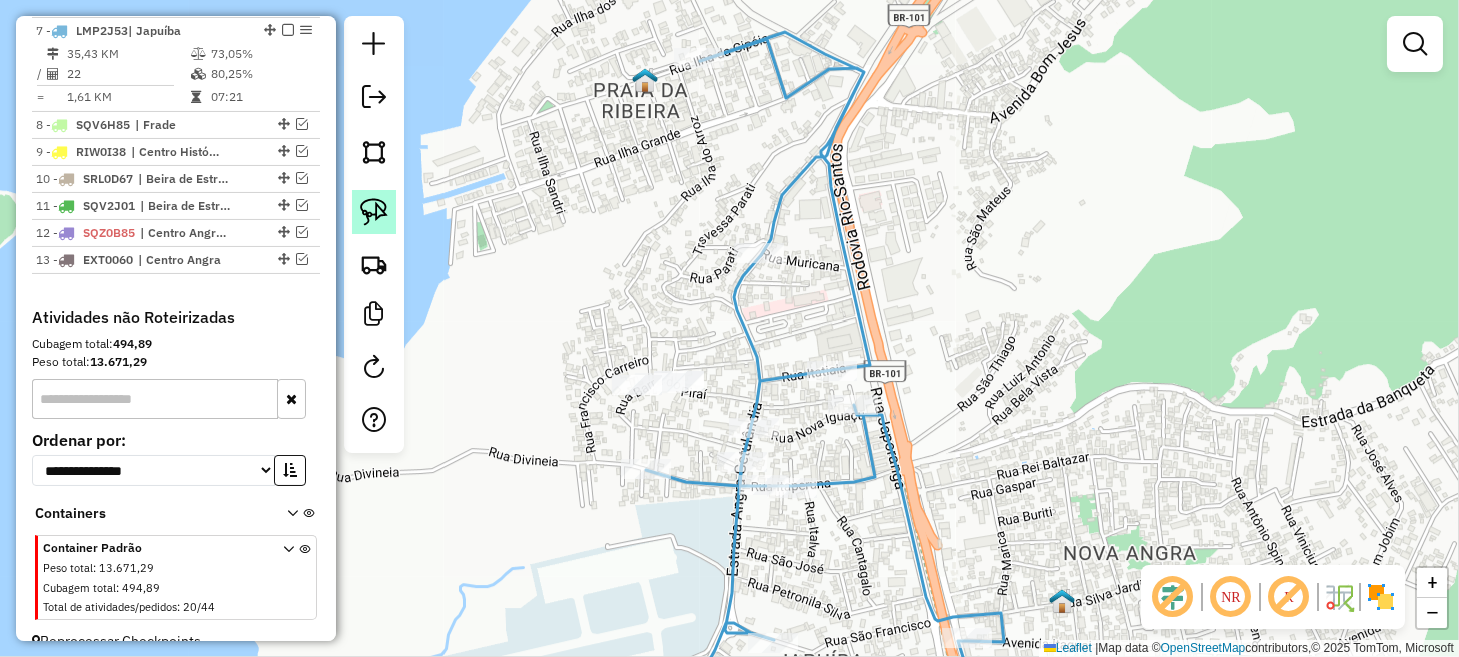 click 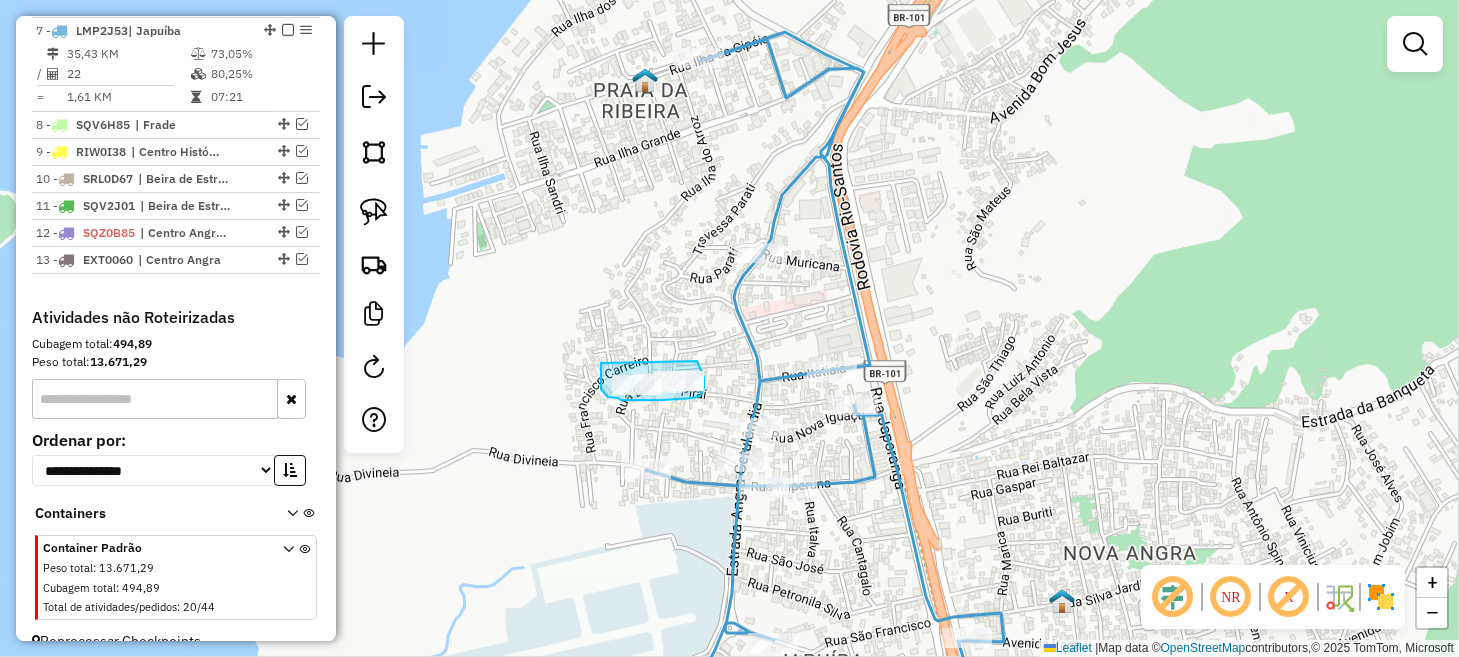 drag, startPoint x: 601, startPoint y: 363, endPoint x: 697, endPoint y: 361, distance: 96.02083 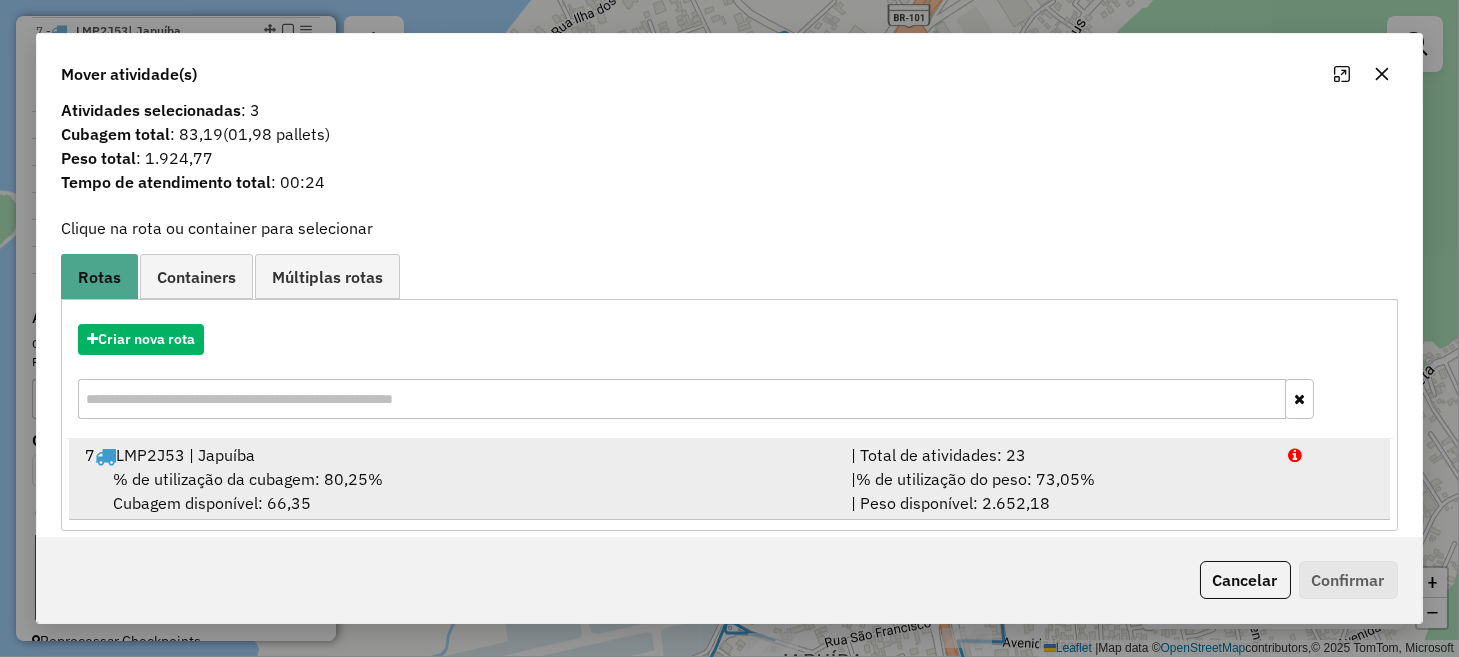 scroll, scrollTop: 31, scrollLeft: 0, axis: vertical 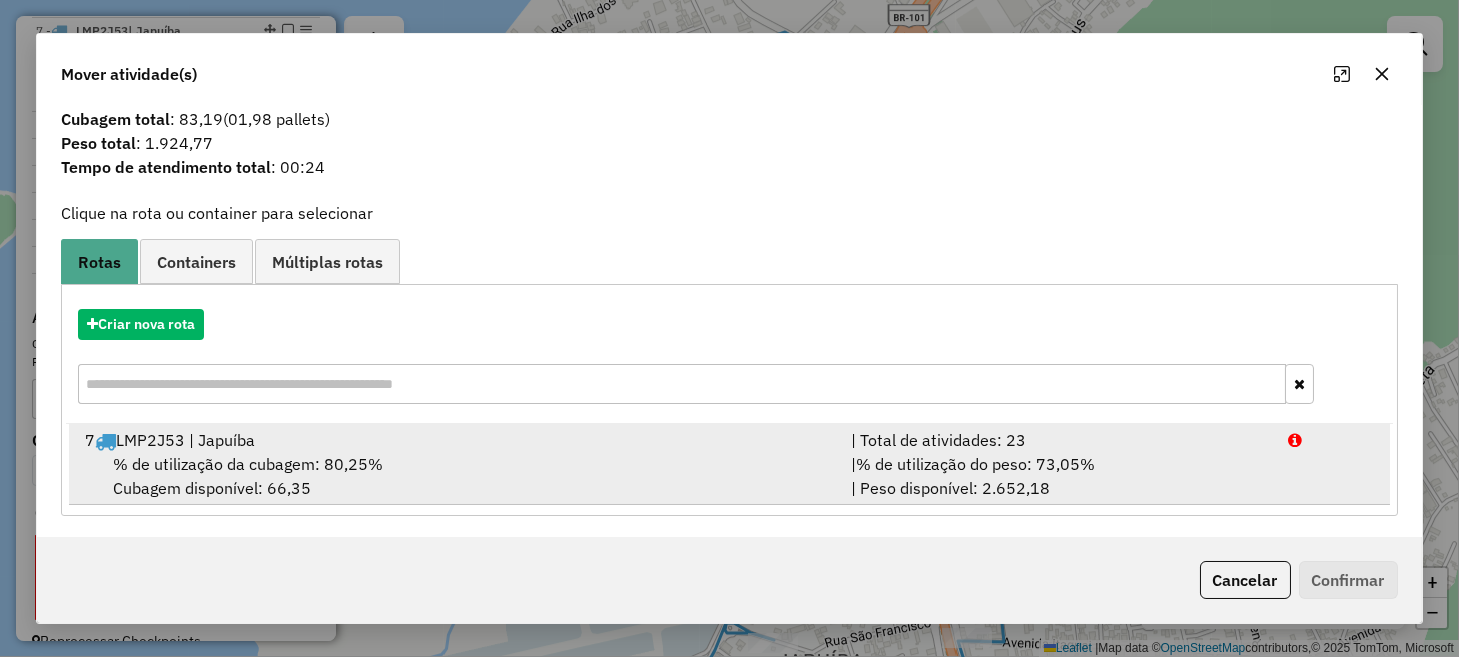 drag, startPoint x: 570, startPoint y: 466, endPoint x: 584, endPoint y: 461, distance: 14.866069 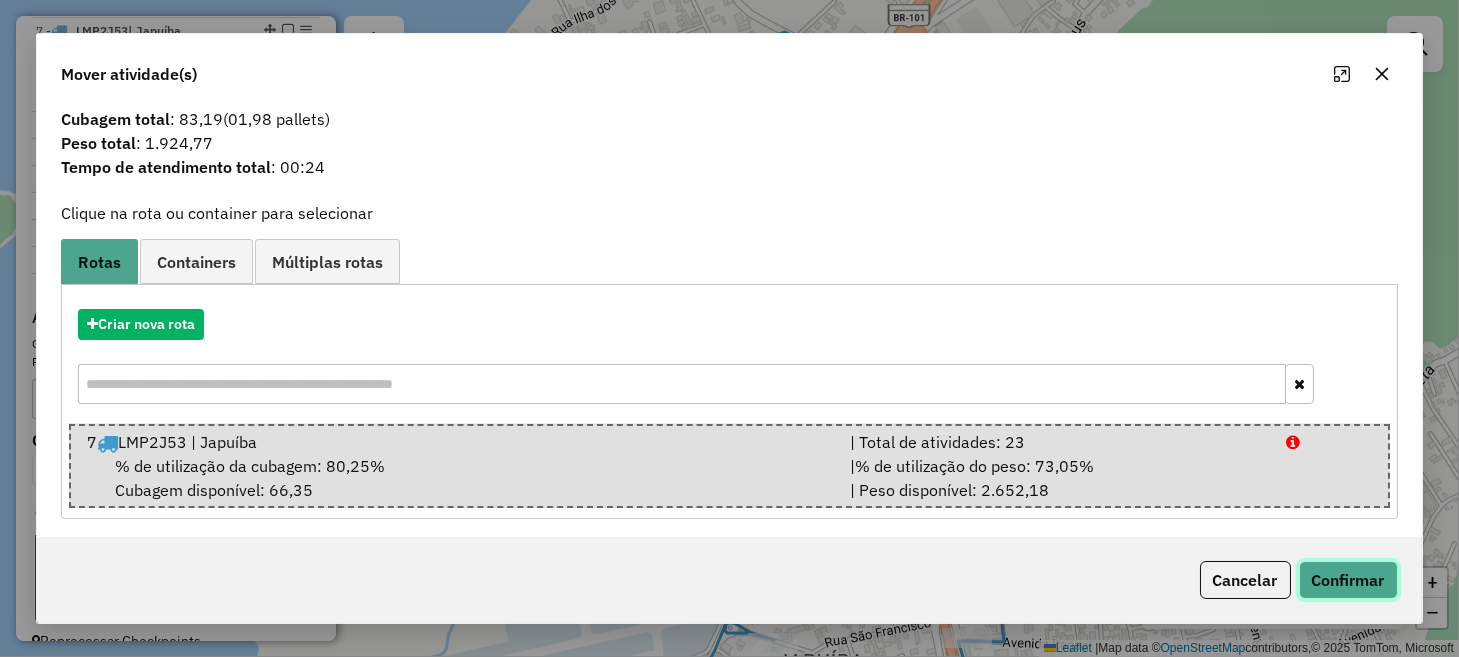 click on "Confirmar" 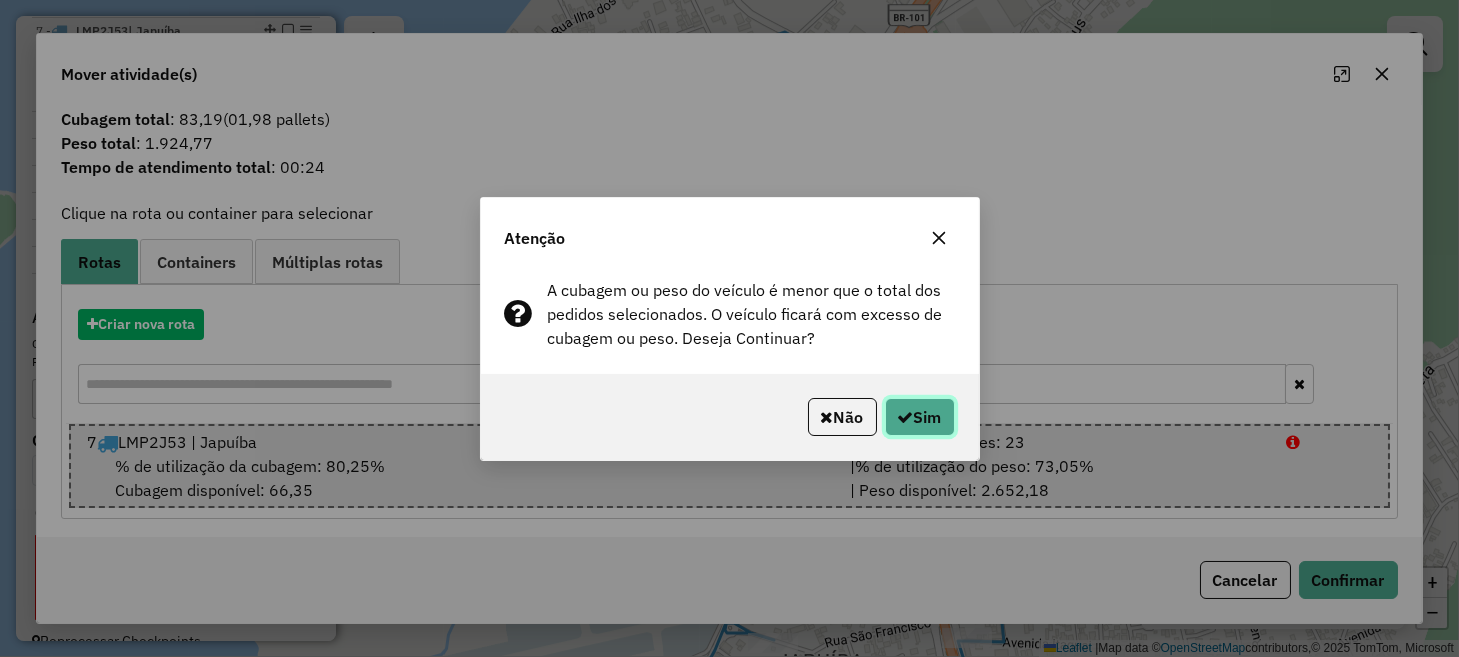 click on "Sim" 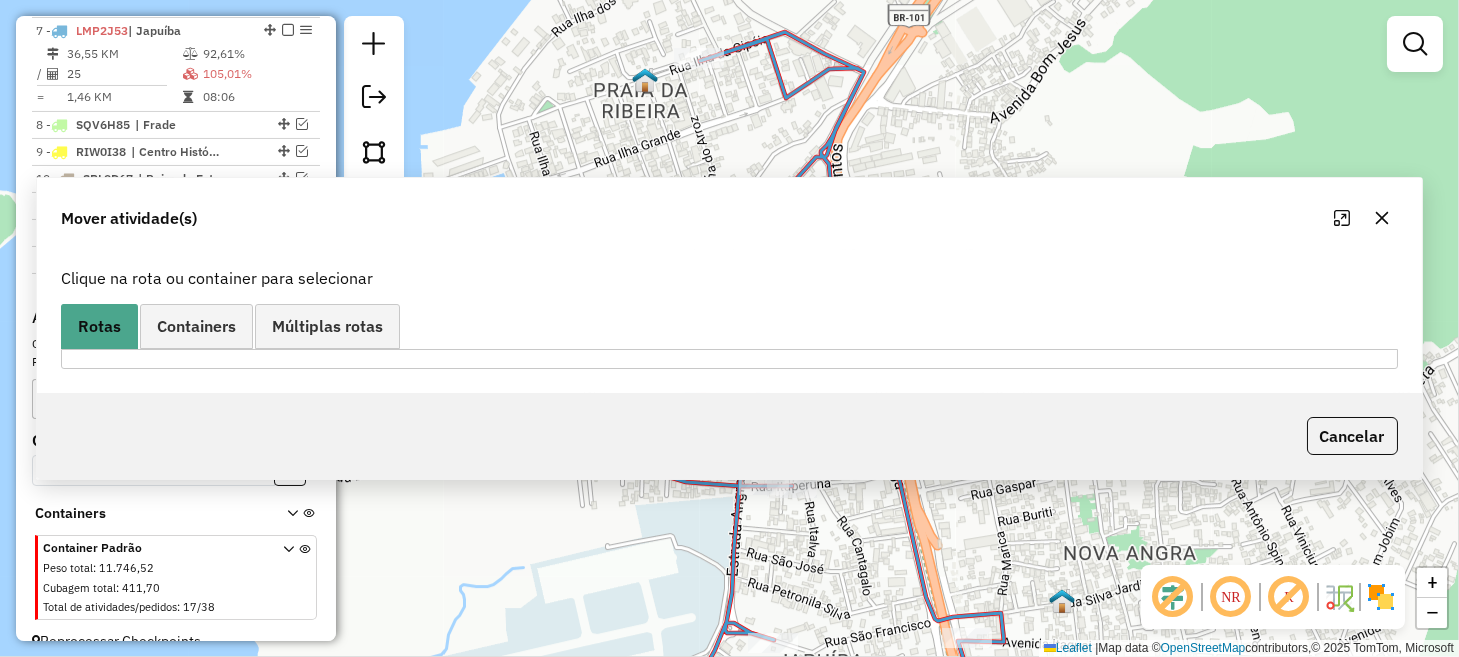 scroll, scrollTop: 0, scrollLeft: 0, axis: both 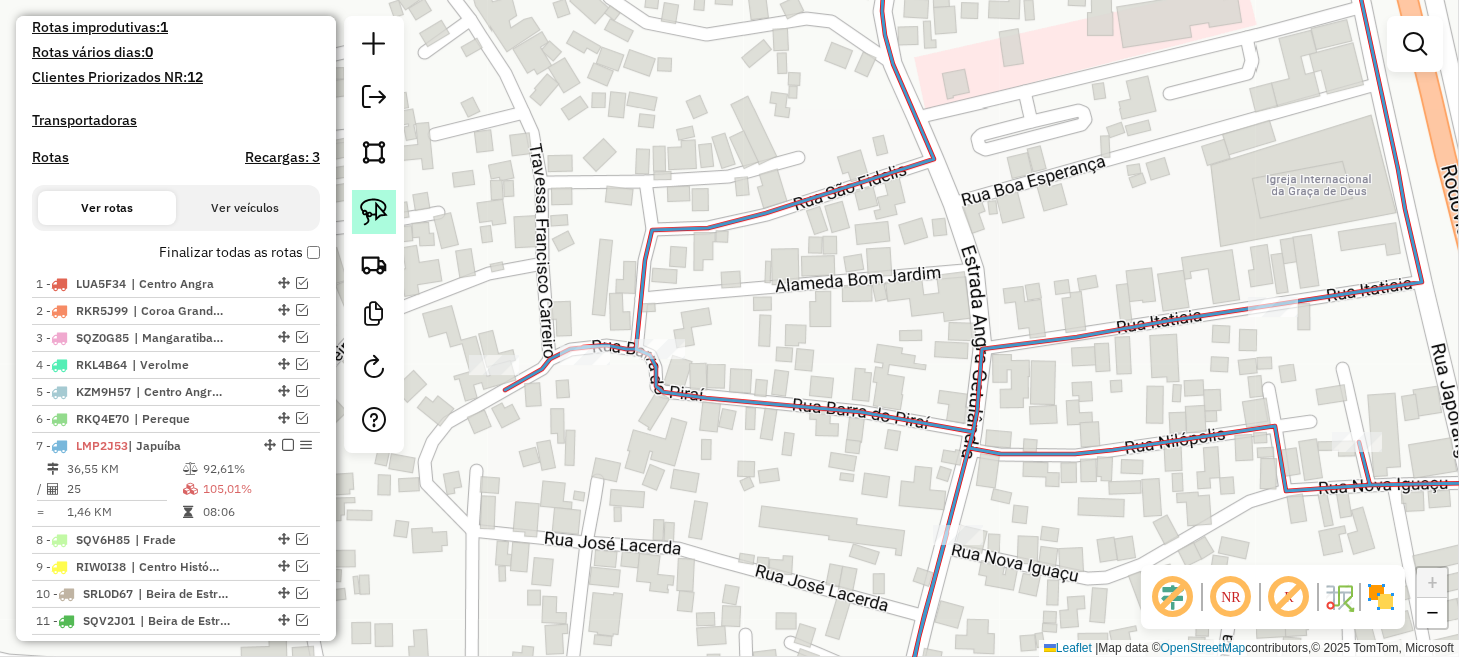click 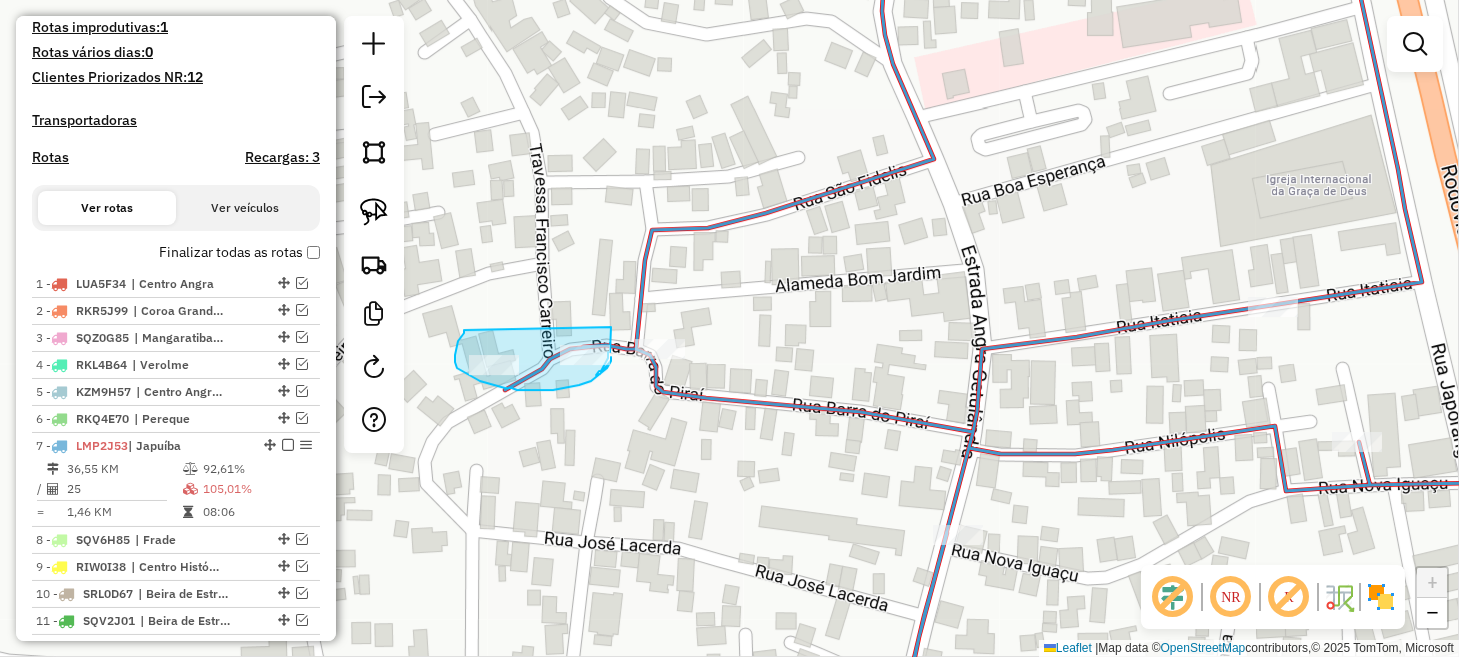 drag, startPoint x: 462, startPoint y: 335, endPoint x: 611, endPoint y: 327, distance: 149.21461 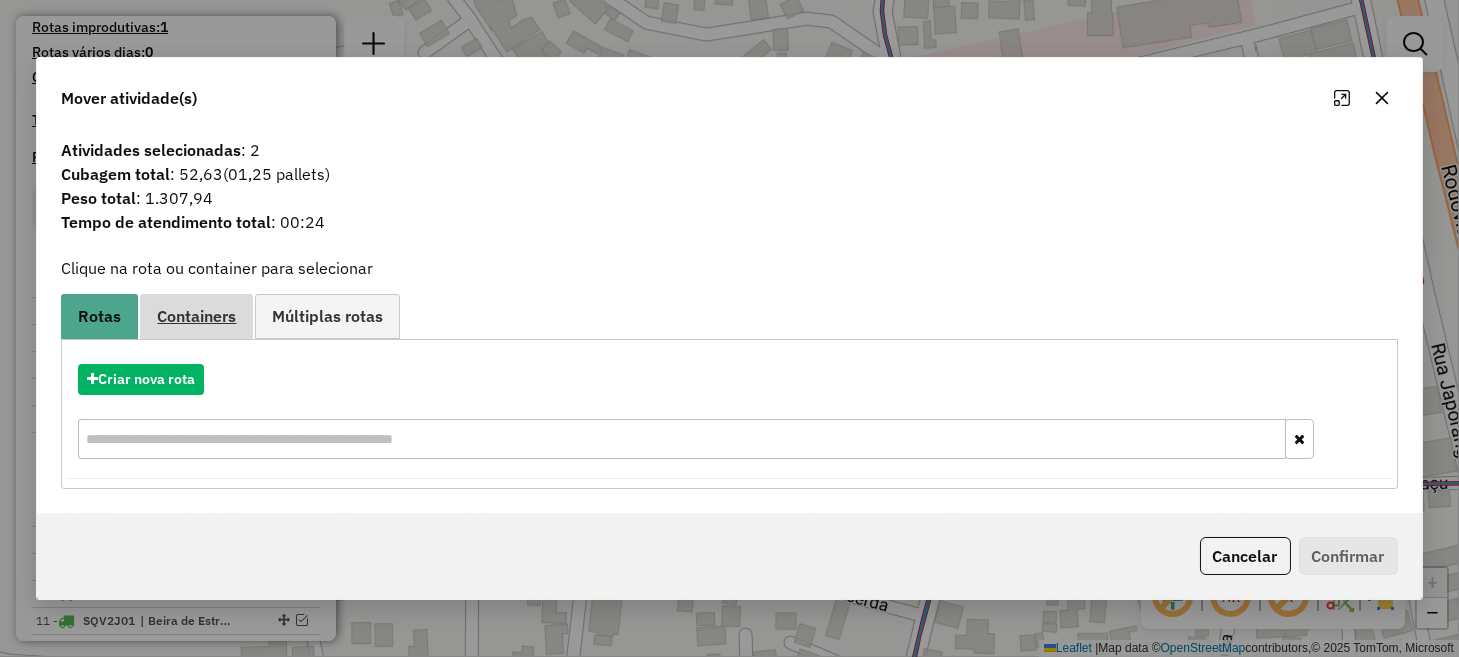 click on "Containers" at bounding box center (196, 316) 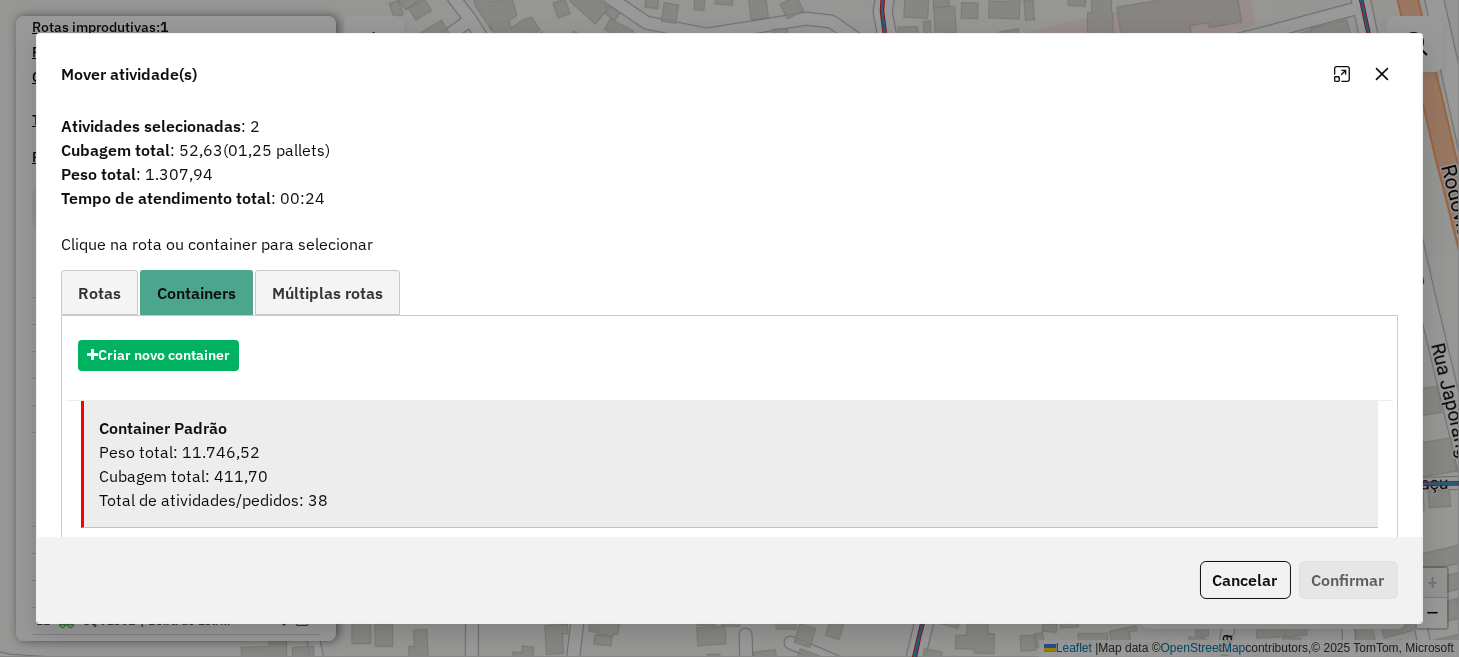 click on "Container Padrão" at bounding box center (730, 428) 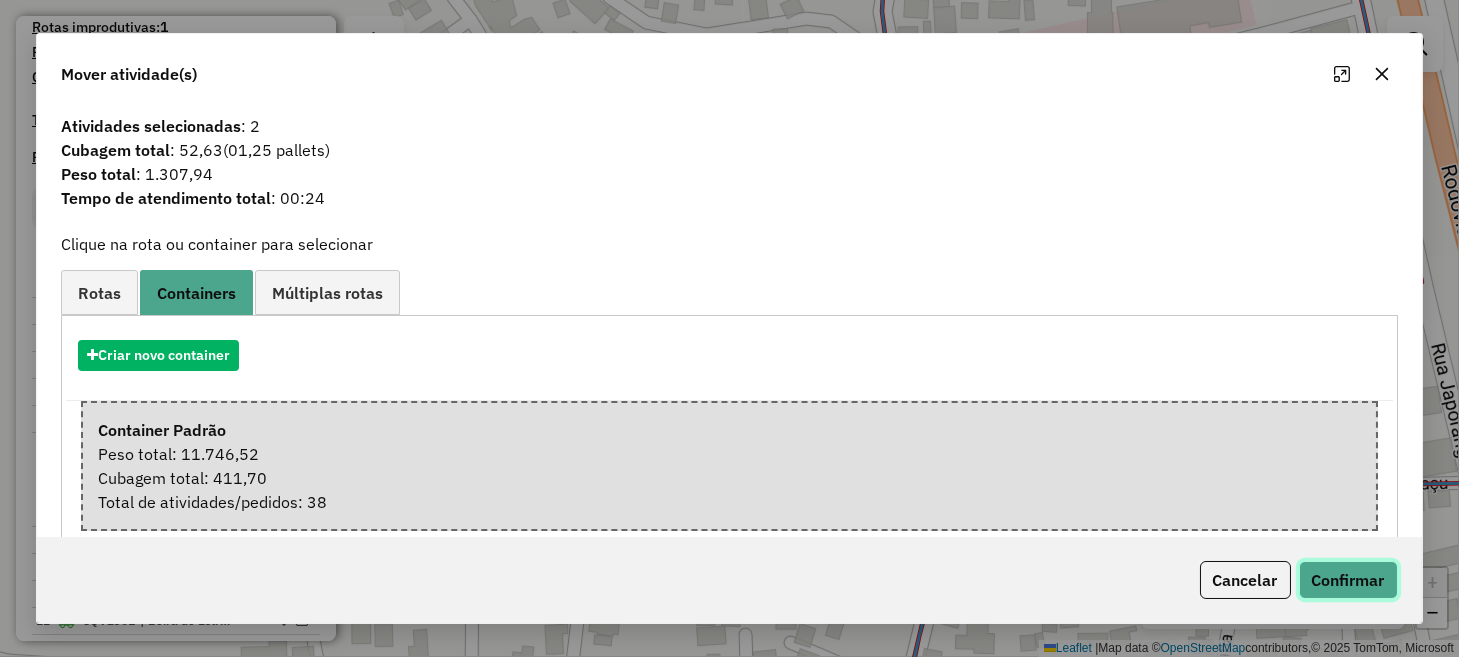 click on "Confirmar" 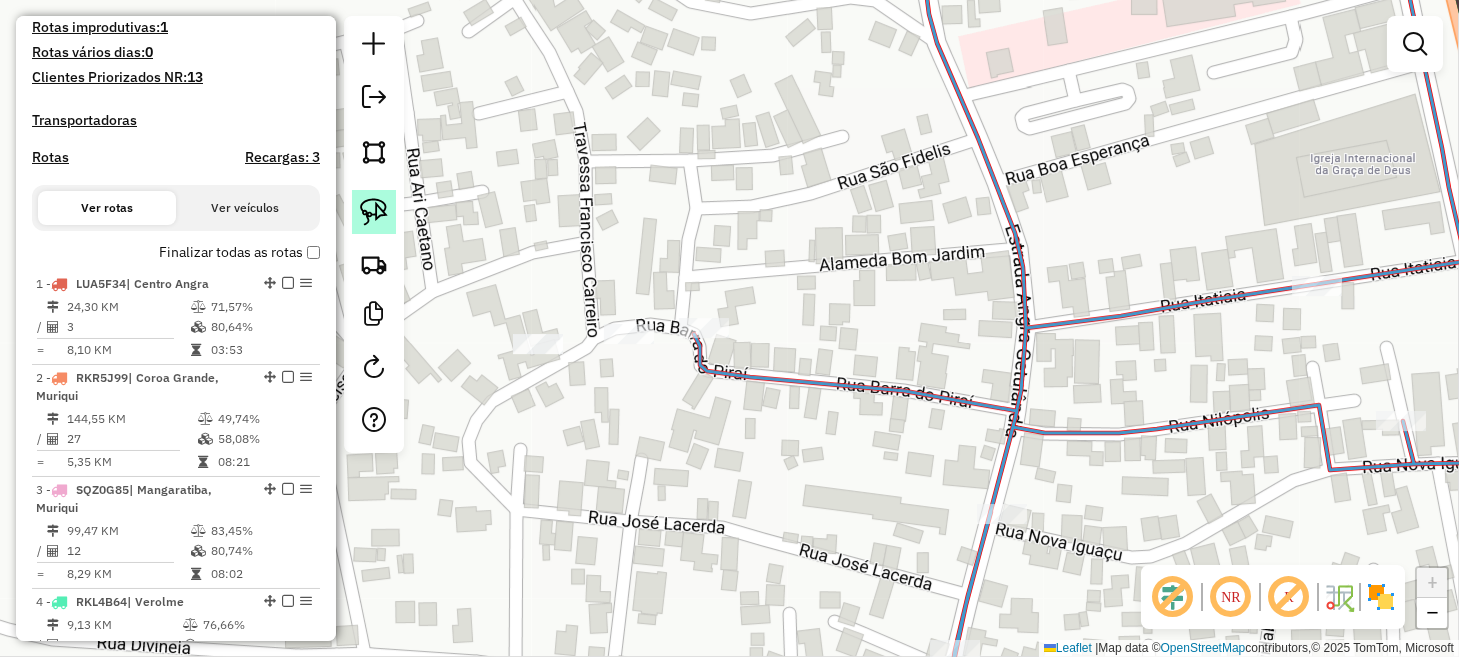 click 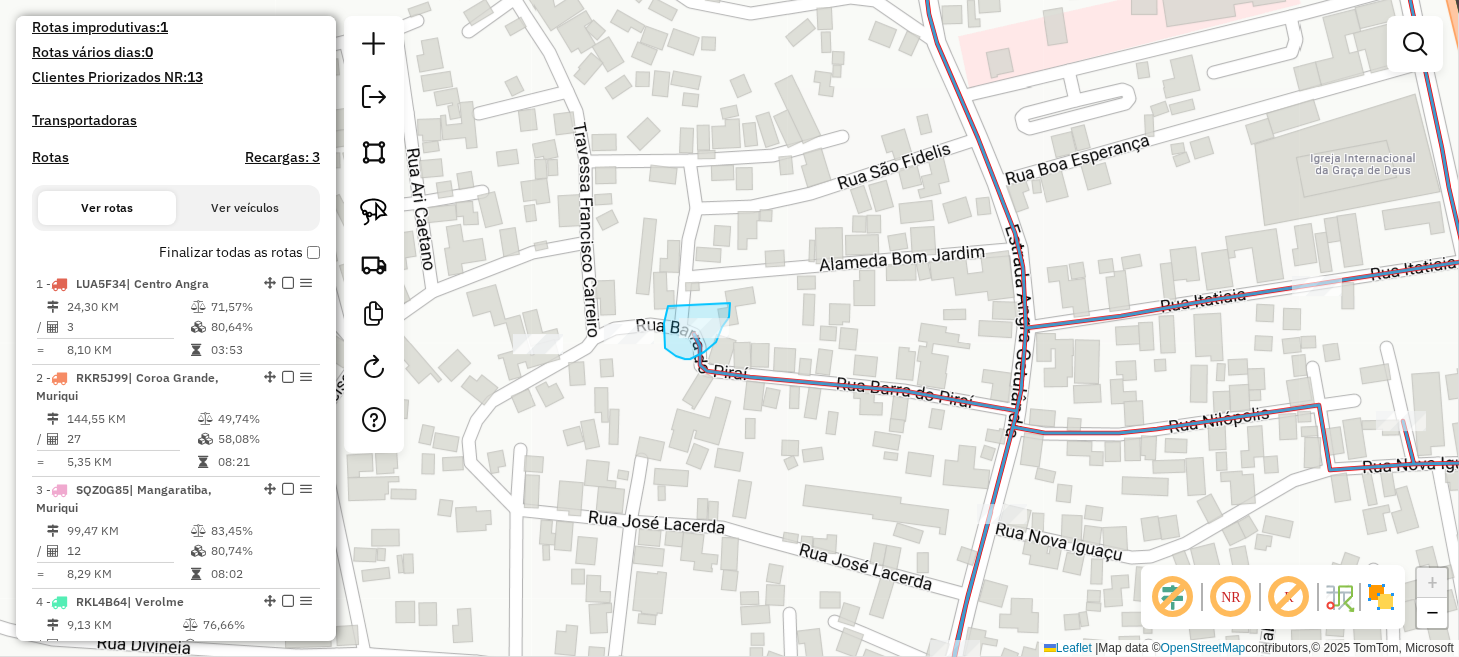 drag, startPoint x: 668, startPoint y: 307, endPoint x: 730, endPoint y: 300, distance: 62.39391 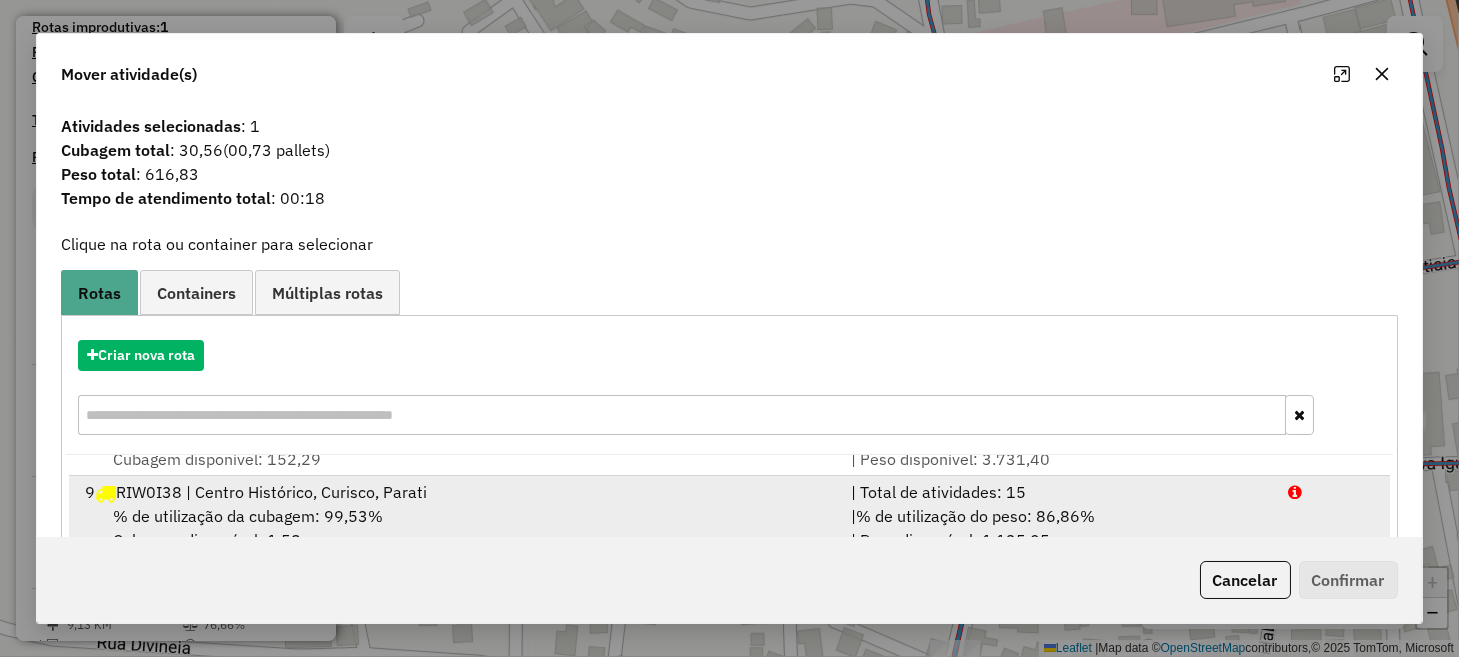 scroll, scrollTop: 569, scrollLeft: 0, axis: vertical 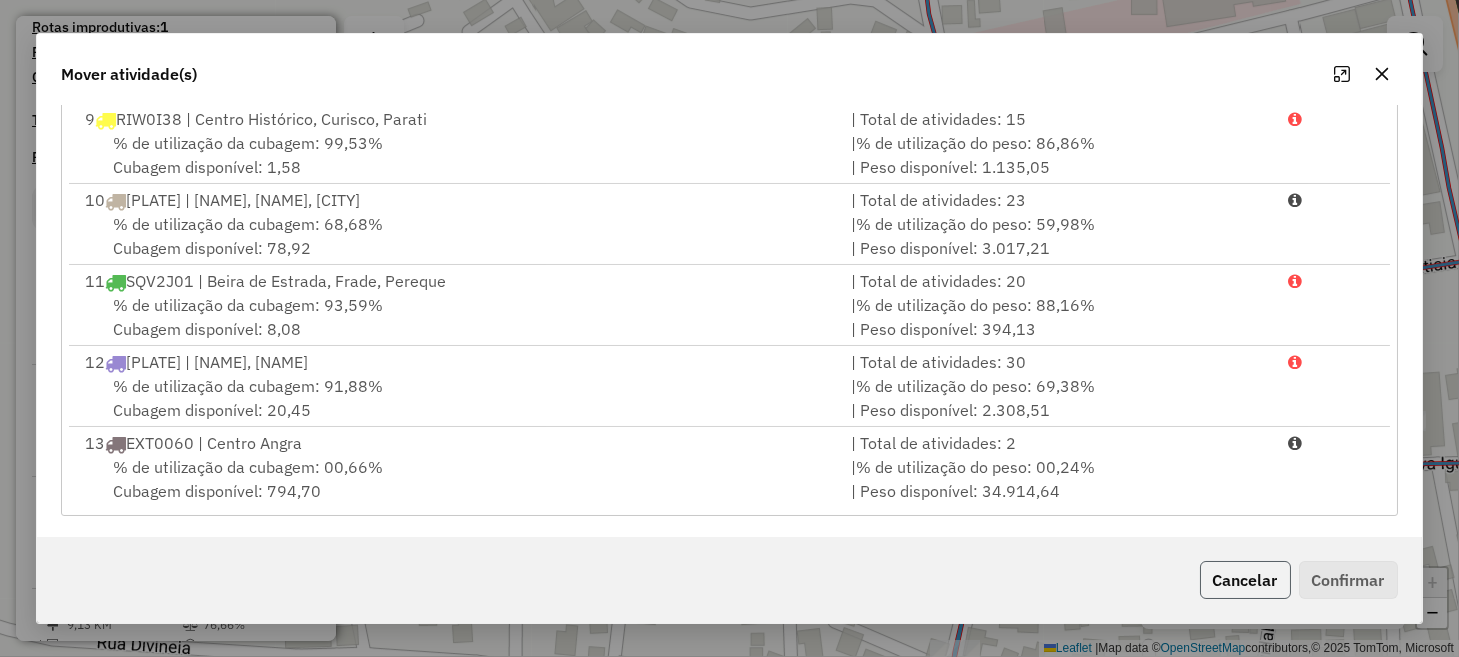 click on "Cancelar" 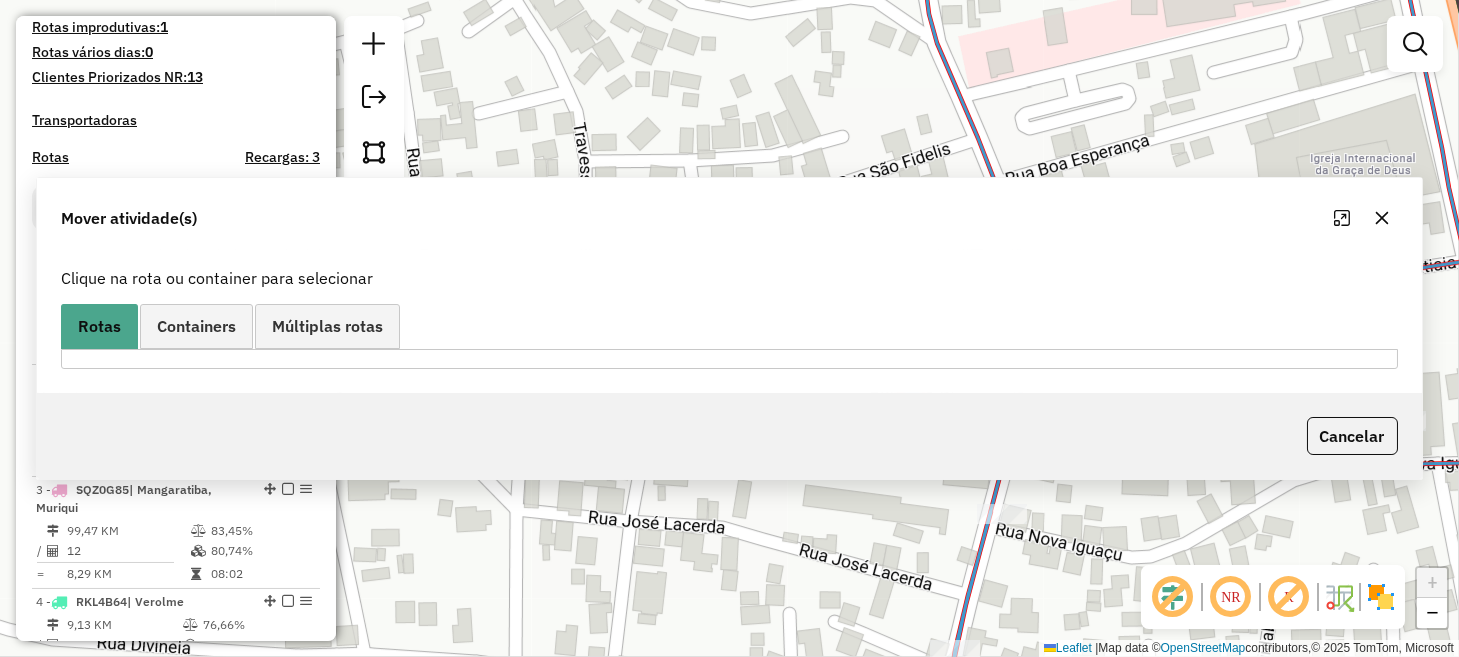 scroll, scrollTop: 0, scrollLeft: 0, axis: both 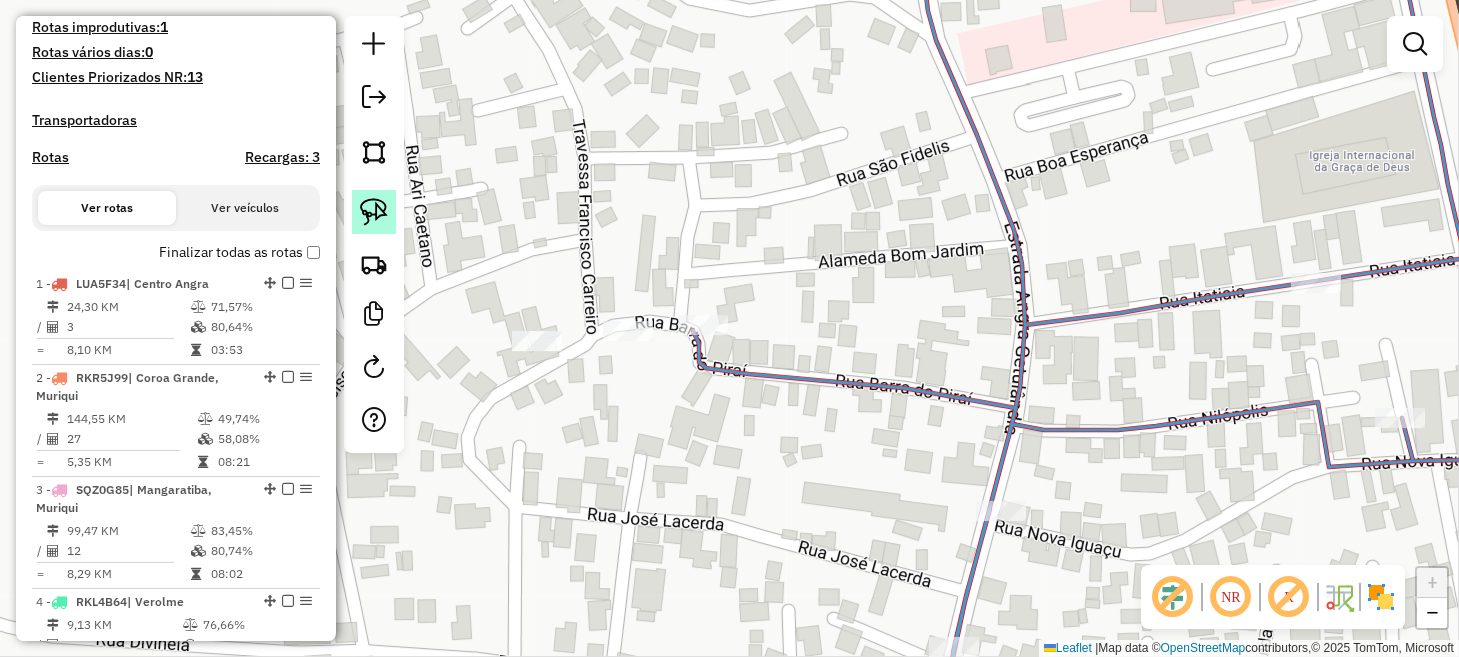 click 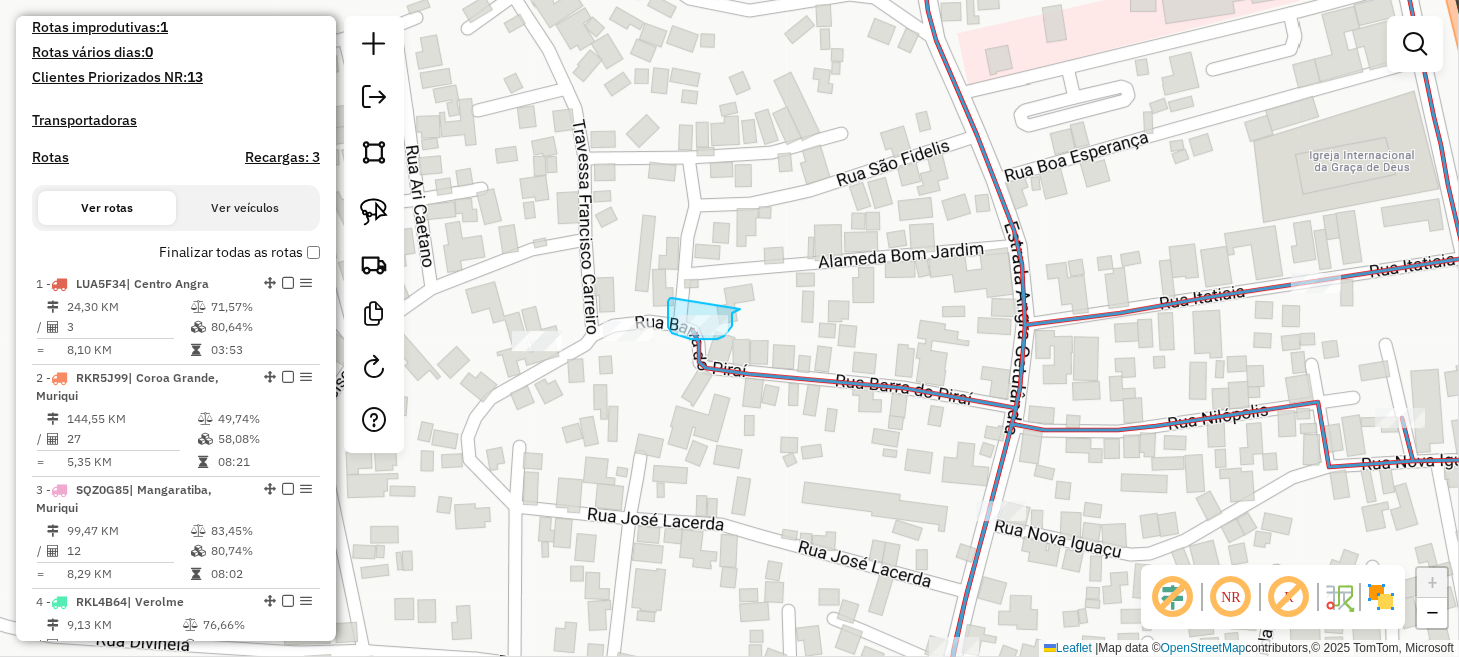 drag, startPoint x: 672, startPoint y: 298, endPoint x: 740, endPoint y: 309, distance: 68.88396 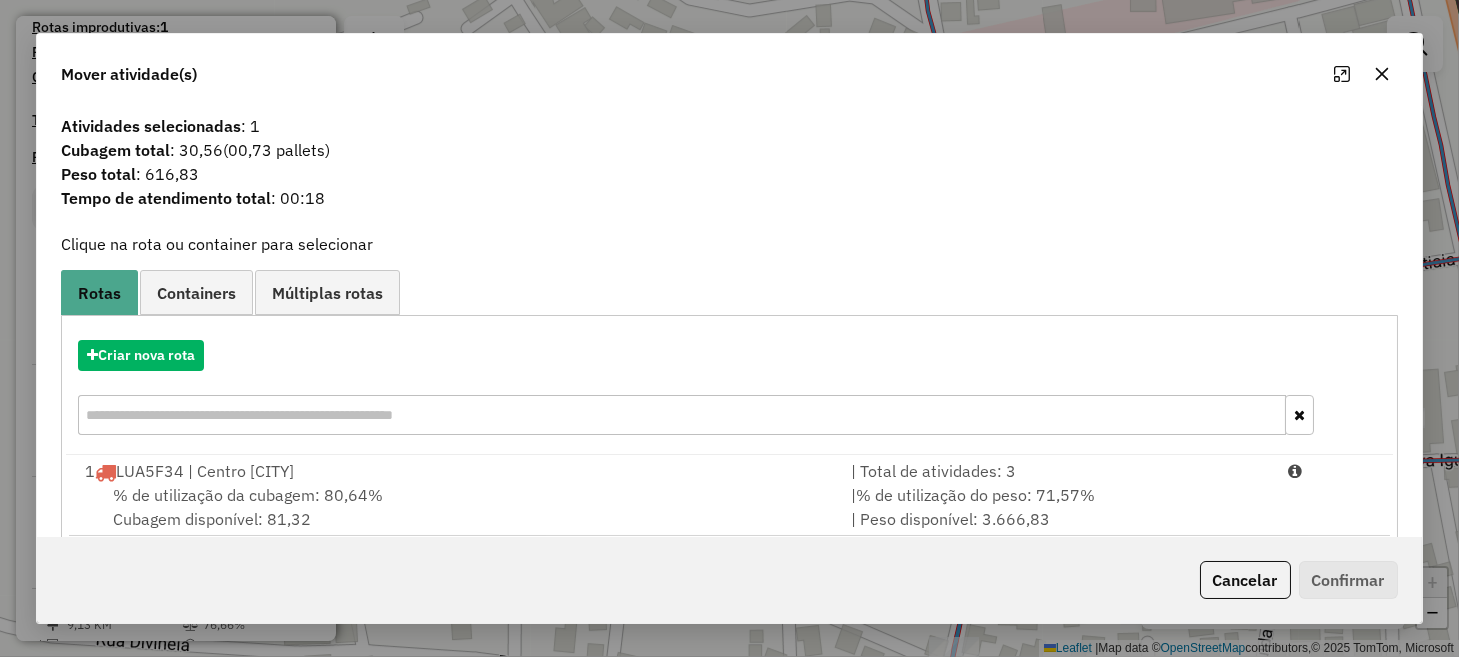 click on "Cancelar   Confirmar" 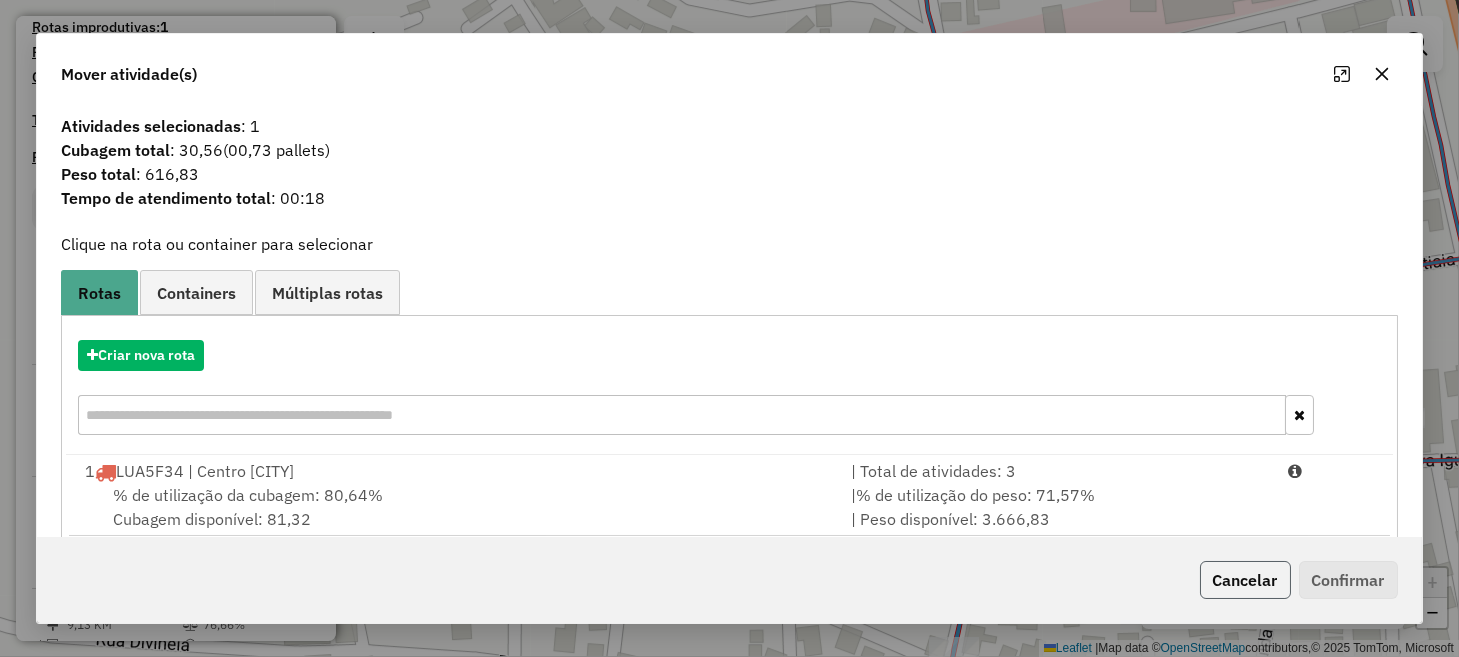 click on "Cancelar" 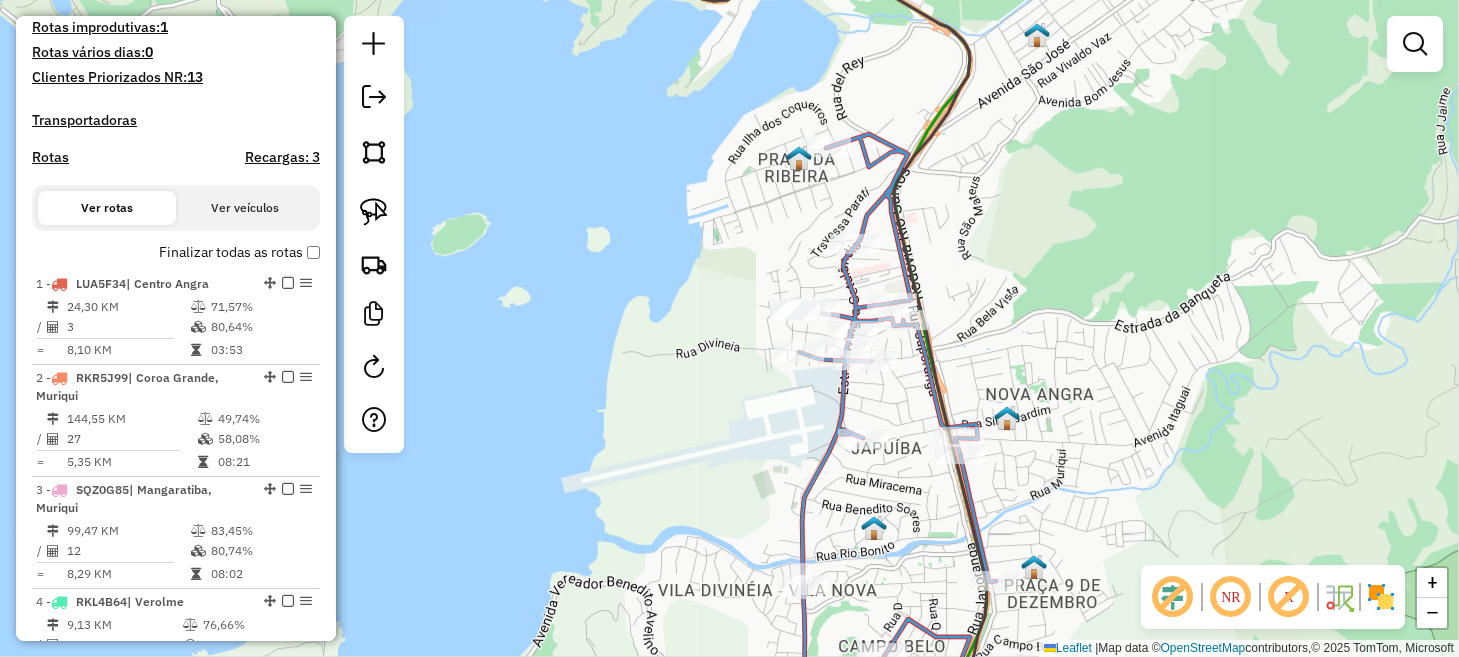 drag, startPoint x: 638, startPoint y: 298, endPoint x: 963, endPoint y: 459, distance: 362.69272 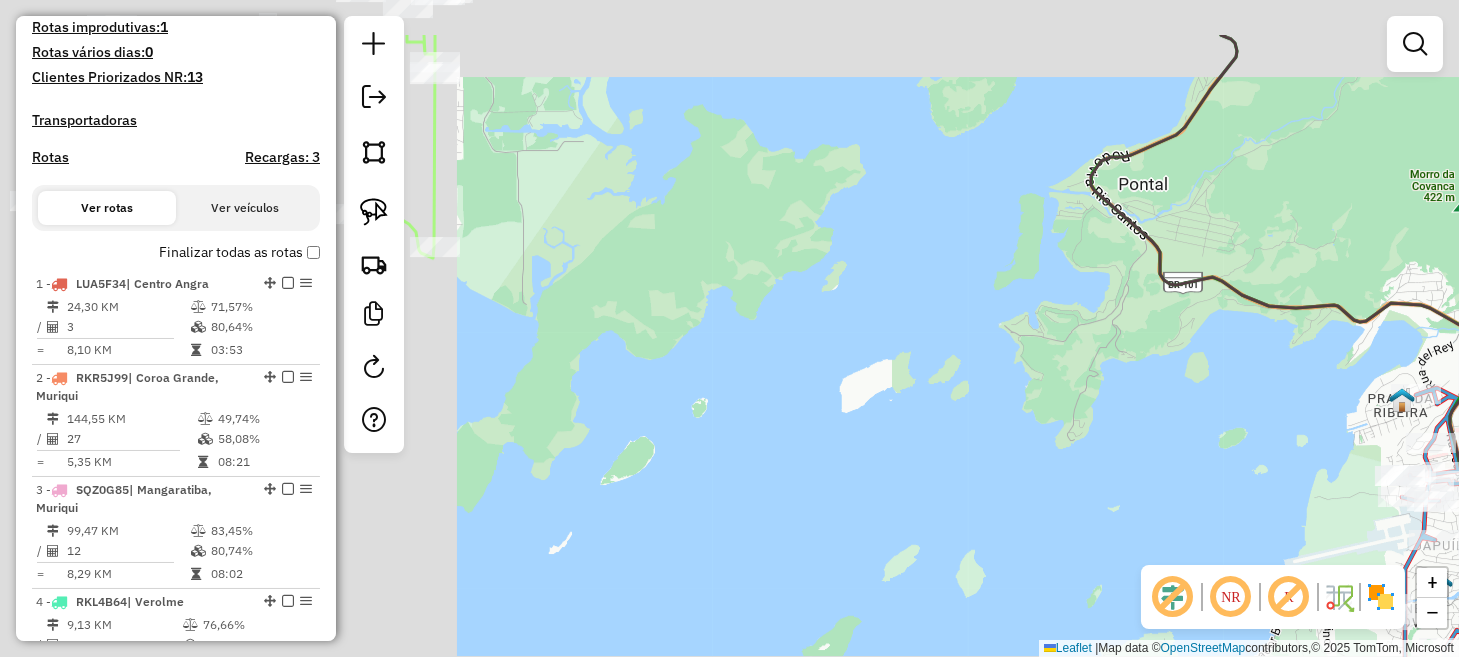 drag, startPoint x: 716, startPoint y: 292, endPoint x: 1453, endPoint y: 481, distance: 760.8482 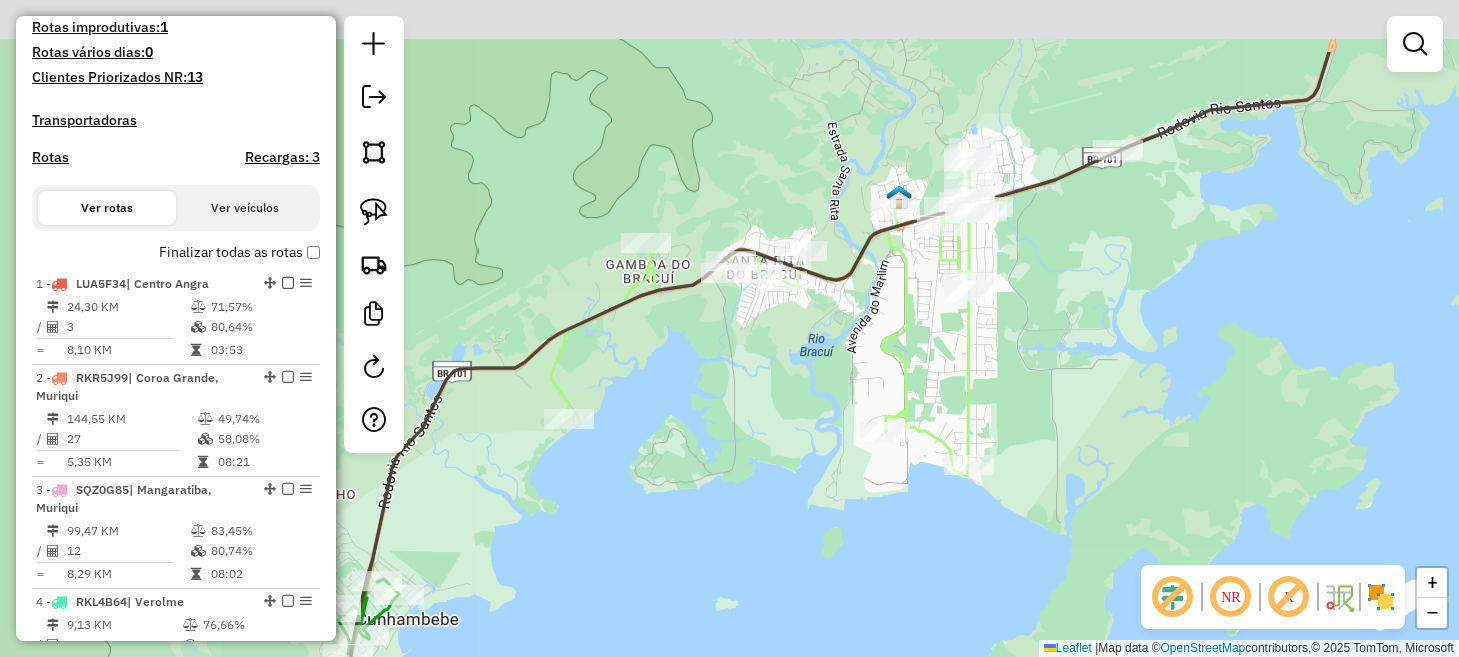 drag, startPoint x: 858, startPoint y: 263, endPoint x: 1102, endPoint y: 381, distance: 271.03506 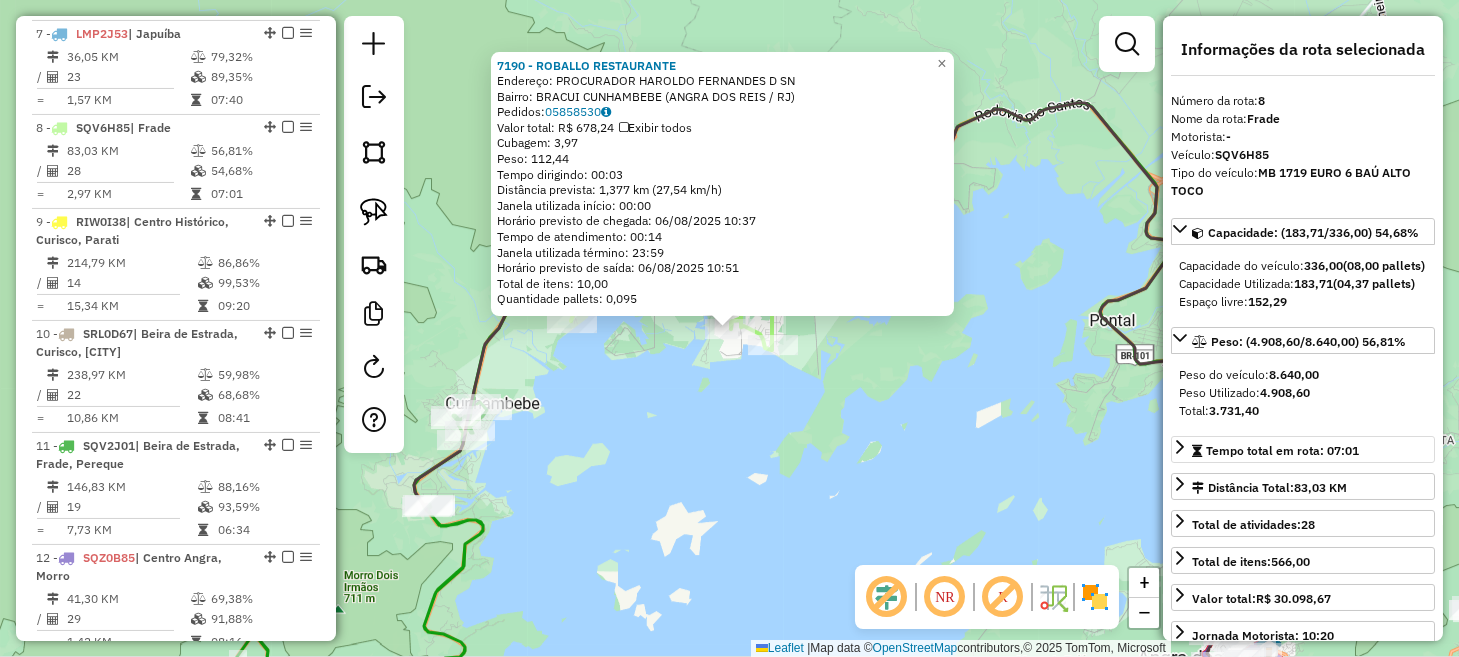 scroll, scrollTop: 1509, scrollLeft: 0, axis: vertical 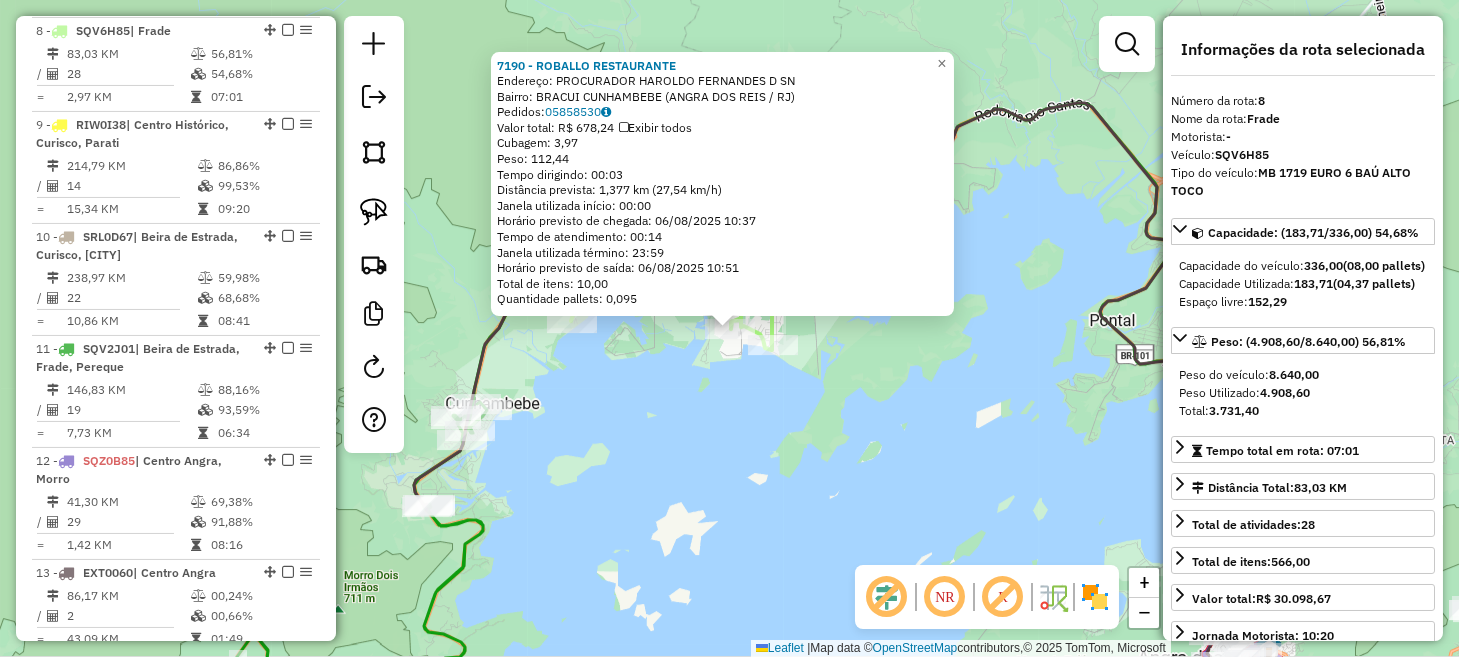 click on "[NUMBER] - ROBALLO RESTAURANTE Endereço: PROCURADOR HAROLDO FERNANDES D SN Bairro: BRACUI CUNHAMBEBE ([CITY] / [STATE]) Pedidos: [ORDER_ID] Valor total: R$ [CURRENCY] Exibir todos Cubagem: [CUBAGE] Peso: [WEIGHT] Tempo dirigindo: [TIME] Distância prevista: [DISTANCE] km ([SPEED] km/h) Janela utilizada início: [TIME] Horário previsto de chegada: [DATE] [TIME] Tempo de atendimento: [TIME] Janela utilizada término: [TIME] Horário previsto de saída: [DATE] [TIME] Total de itens: [NUMBER],00 Quantidade pallets: [PALLETS] × Janela de atendimento Grade de atendimento Capacidade Transportadoras Veículos Cliente Pedidos Rotas Selecione os dias de semana para filtrar as janelas de atendimento Seg Ter Qua Qui Sex Sáb Dom Informe o período da janela de atendimento: De: [TIME] Até: [TIME] Filtrar exatamente a janela do cliente Considerar janela de atendimento padrão Selecione os dias de semana para filtrar as grades de atendimento Seg Ter Qua Qui Sex Sáb Dom Peso mínimo: [WEIGHT] De: [WEIGHT] De: [WEIGHT]" 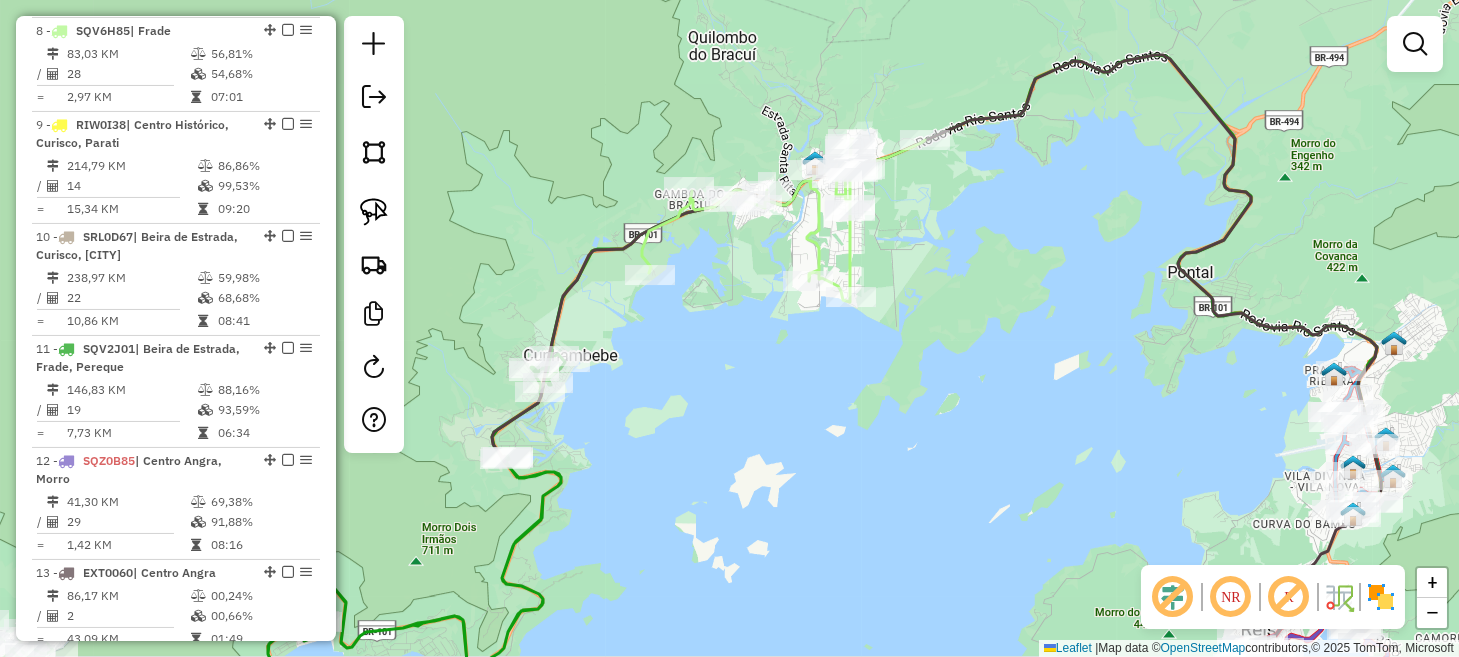 drag, startPoint x: 794, startPoint y: 441, endPoint x: 1029, endPoint y: 315, distance: 266.6477 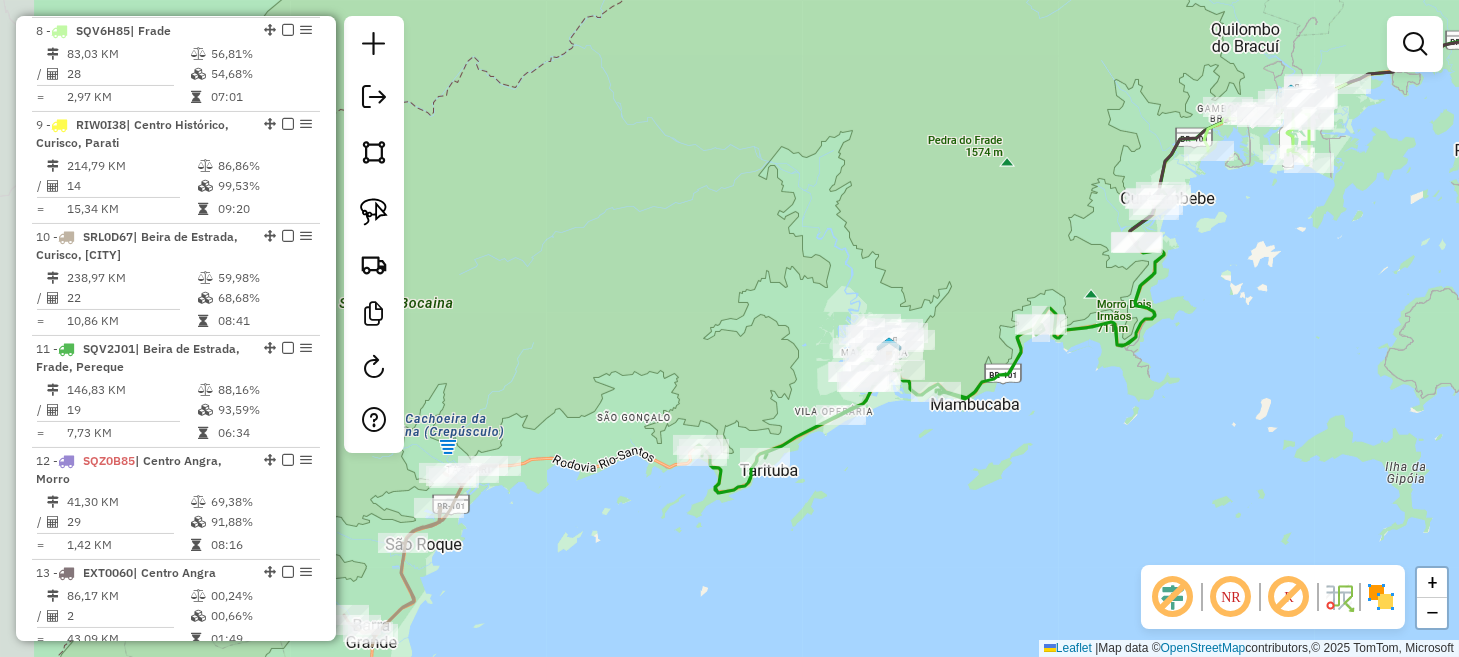 drag, startPoint x: 870, startPoint y: 446, endPoint x: 1116, endPoint y: 369, distance: 257.7693 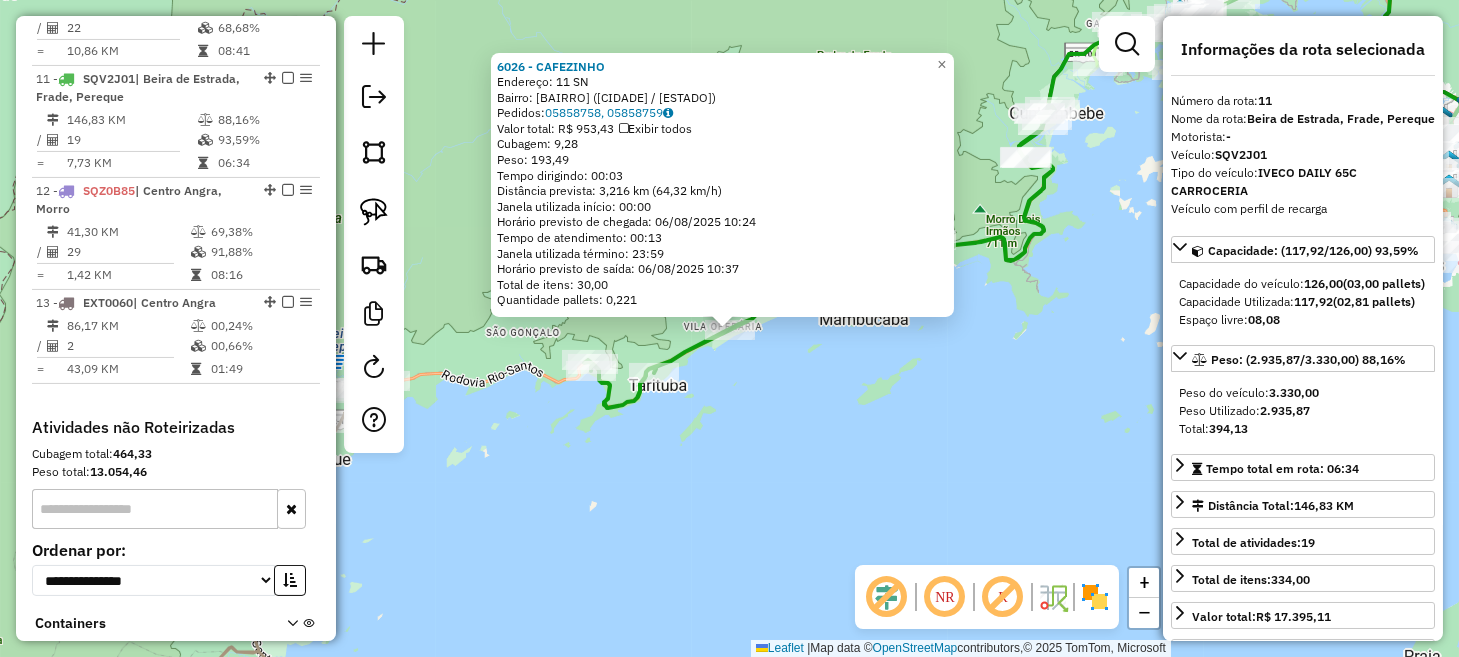 scroll, scrollTop: 1826, scrollLeft: 0, axis: vertical 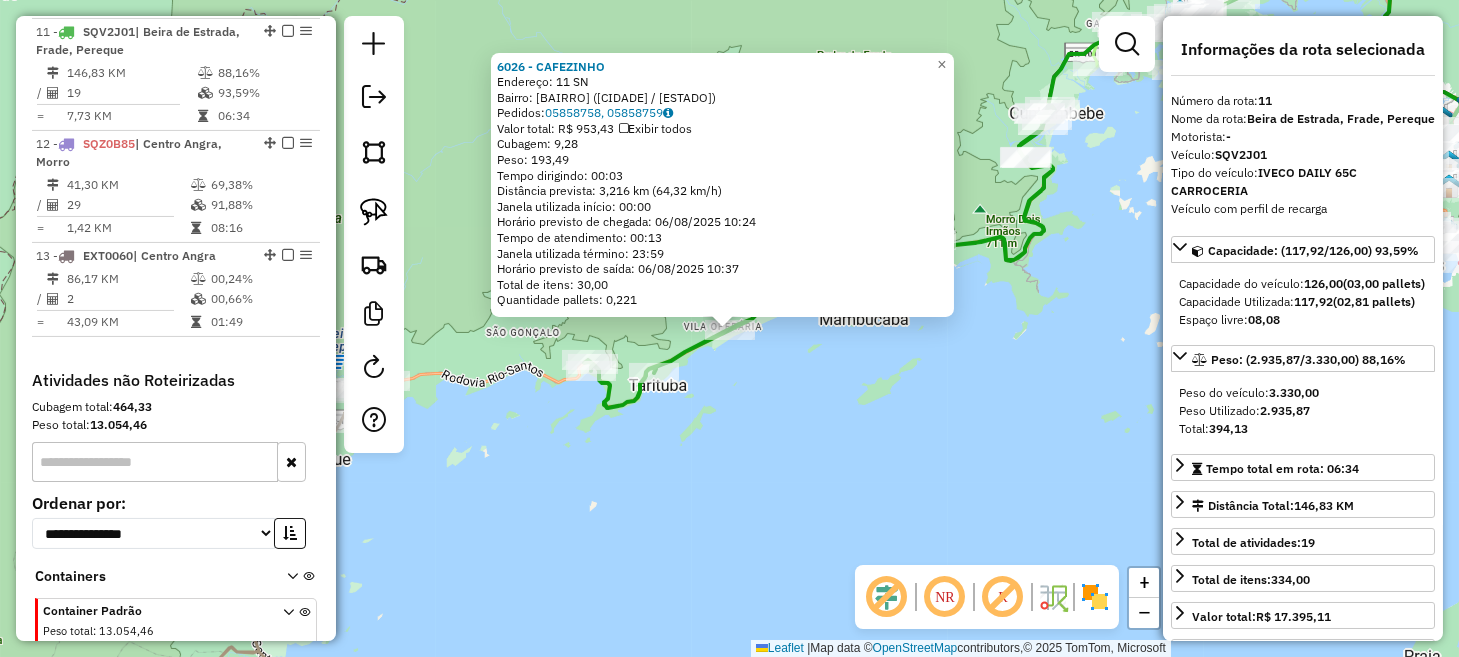 click on "6026 - CAFEZINHO  Endereço:  11 SN   Bairro: VILA OPERARIA DE MAMBUCABA (PARATY / RJ)   Pedidos:  05858758, 05858759   Valor total: R$ 953,43   Exibir todos   Cubagem: 9,28  Peso: 193,49  Tempo dirigindo: 00:03   Distância prevista: 3,216 km (64,32 km/h)   Janela utilizada início: 00:00   Horário previsto de chegada: 06/08/2025 10:24   Tempo de atendimento: 00:13   Janela utilizada término: 23:59   Horário previsto de saída: 06/08/2025 10:37   Total de itens: 30,00   Quantidade pallets: 0,221  × Janela de atendimento Grade de atendimento Capacidade Transportadoras Veículos Cliente Pedidos  Rotas Selecione os dias de semana para filtrar as janelas de atendimento  Seg   Ter   Qua   Qui   Sex   Sáb   Dom  Informe o período da janela de atendimento: De: Até:  Filtrar exatamente a janela do cliente  Considerar janela de atendimento padrão  Selecione os dias de semana para filtrar as grades de atendimento  Seg   Ter   Qua   Qui   Sex   Sáb   Dom   Considerar clientes sem dia de atendimento cadastrado" 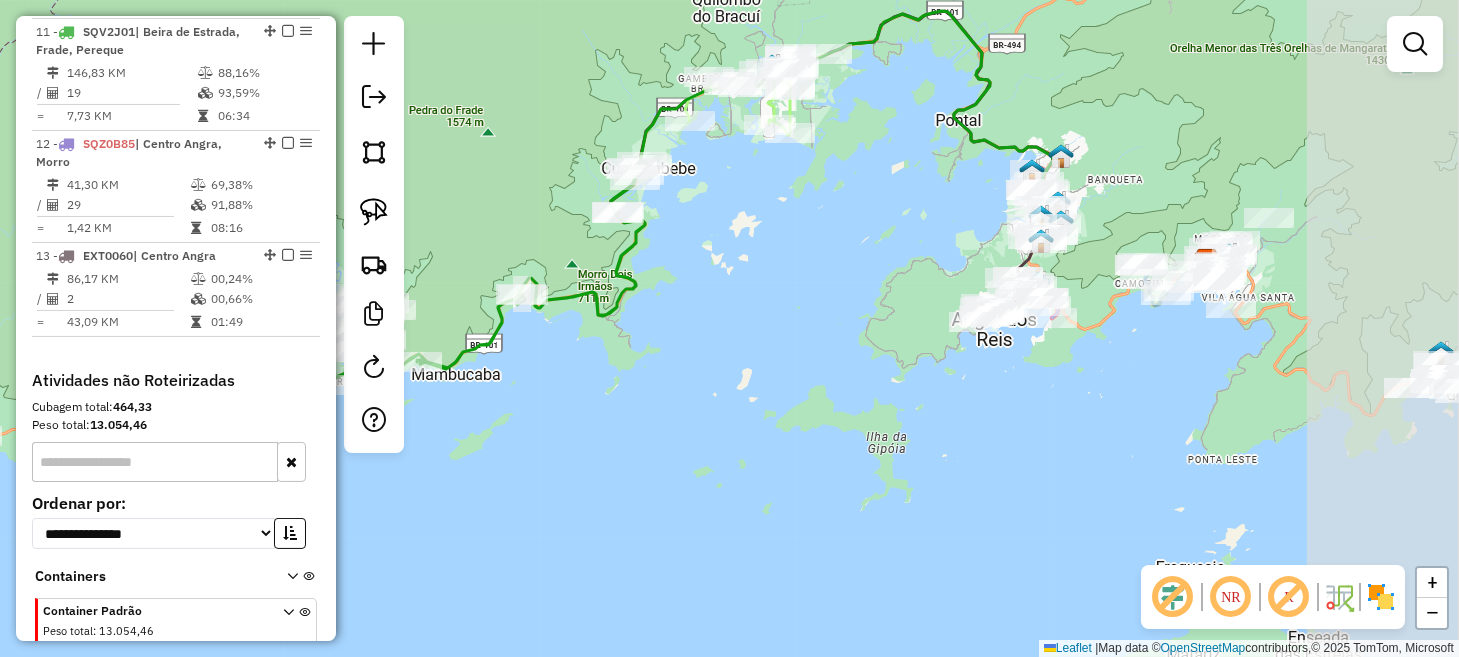 drag, startPoint x: 1000, startPoint y: 399, endPoint x: 899, endPoint y: 439, distance: 108.63241 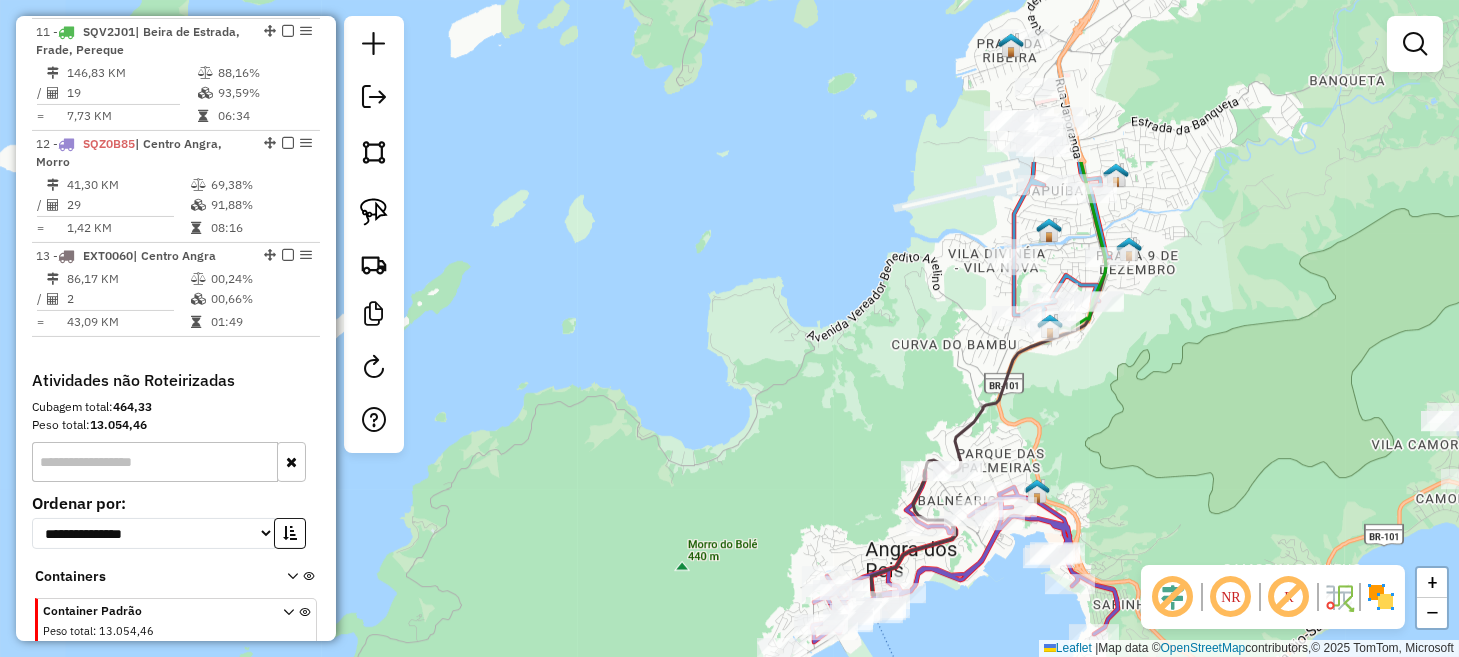 drag, startPoint x: 796, startPoint y: 210, endPoint x: 1154, endPoint y: 438, distance: 424.43845 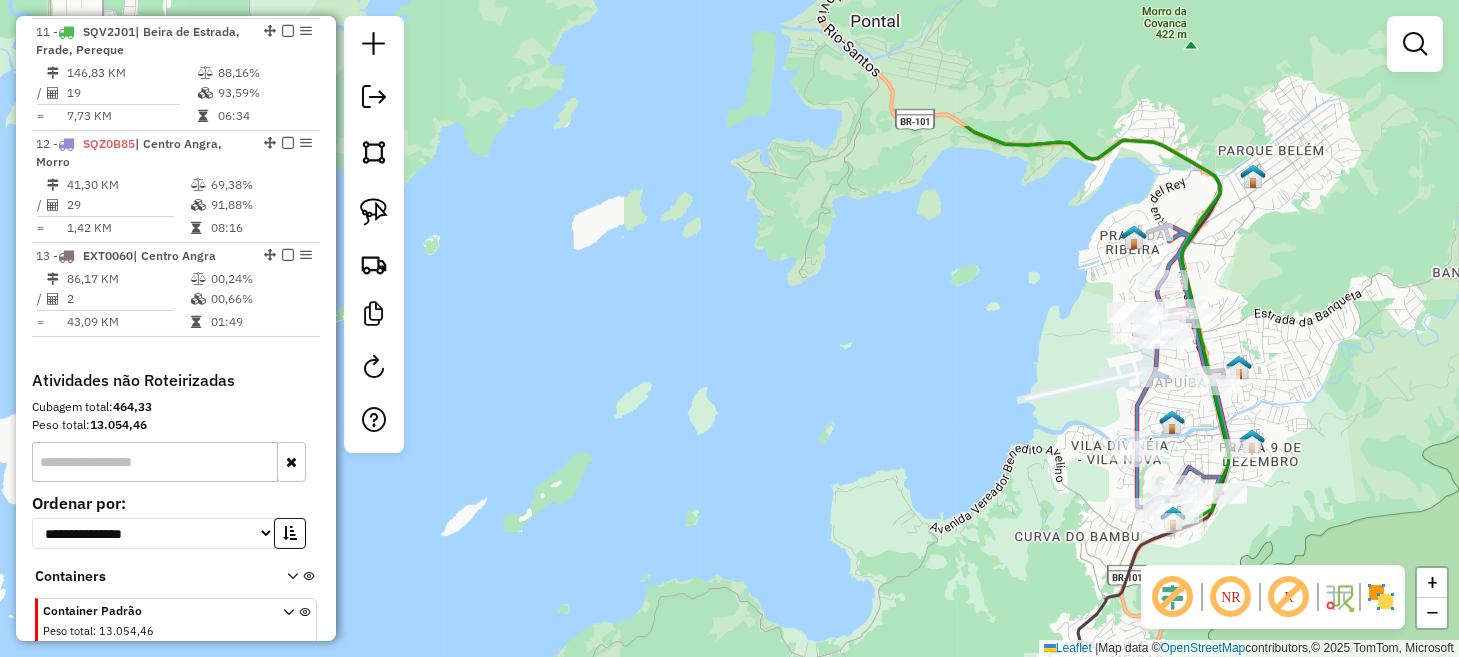 drag, startPoint x: 854, startPoint y: 205, endPoint x: 976, endPoint y: 397, distance: 227.48187 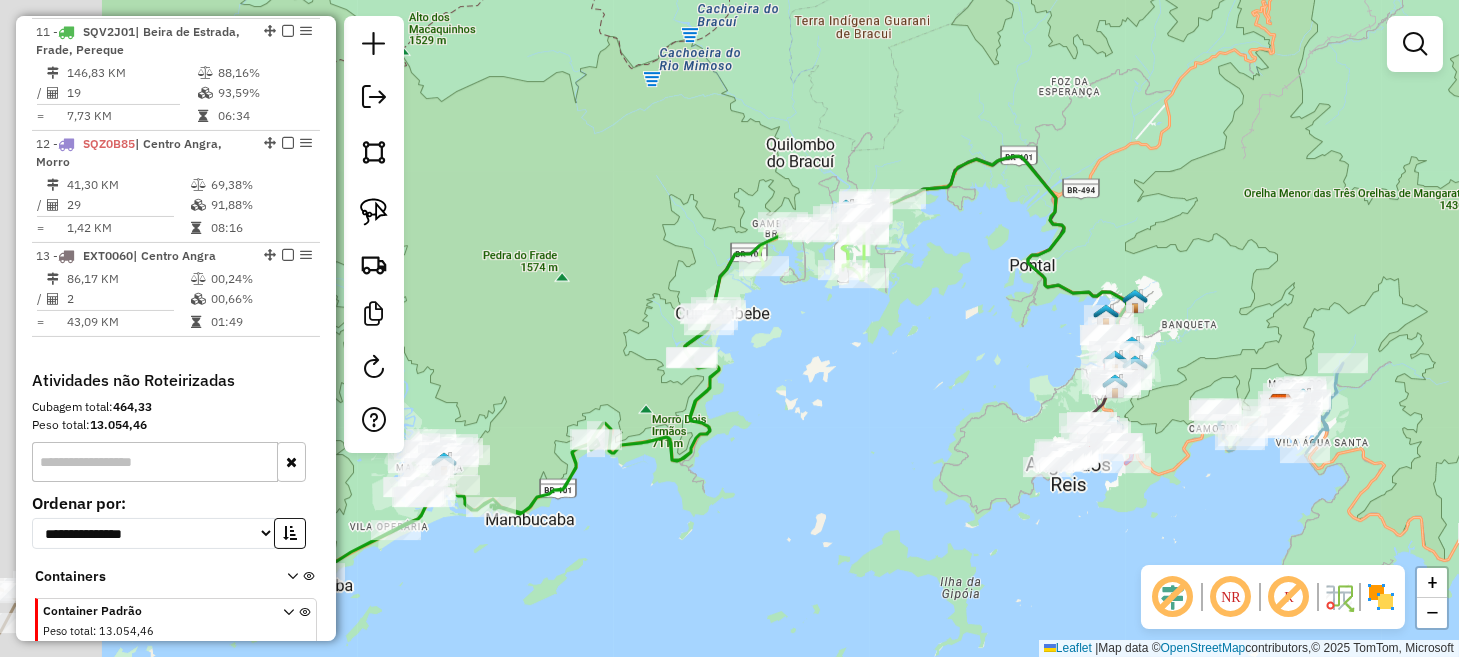 drag, startPoint x: 804, startPoint y: 382, endPoint x: 1118, endPoint y: 352, distance: 315.42987 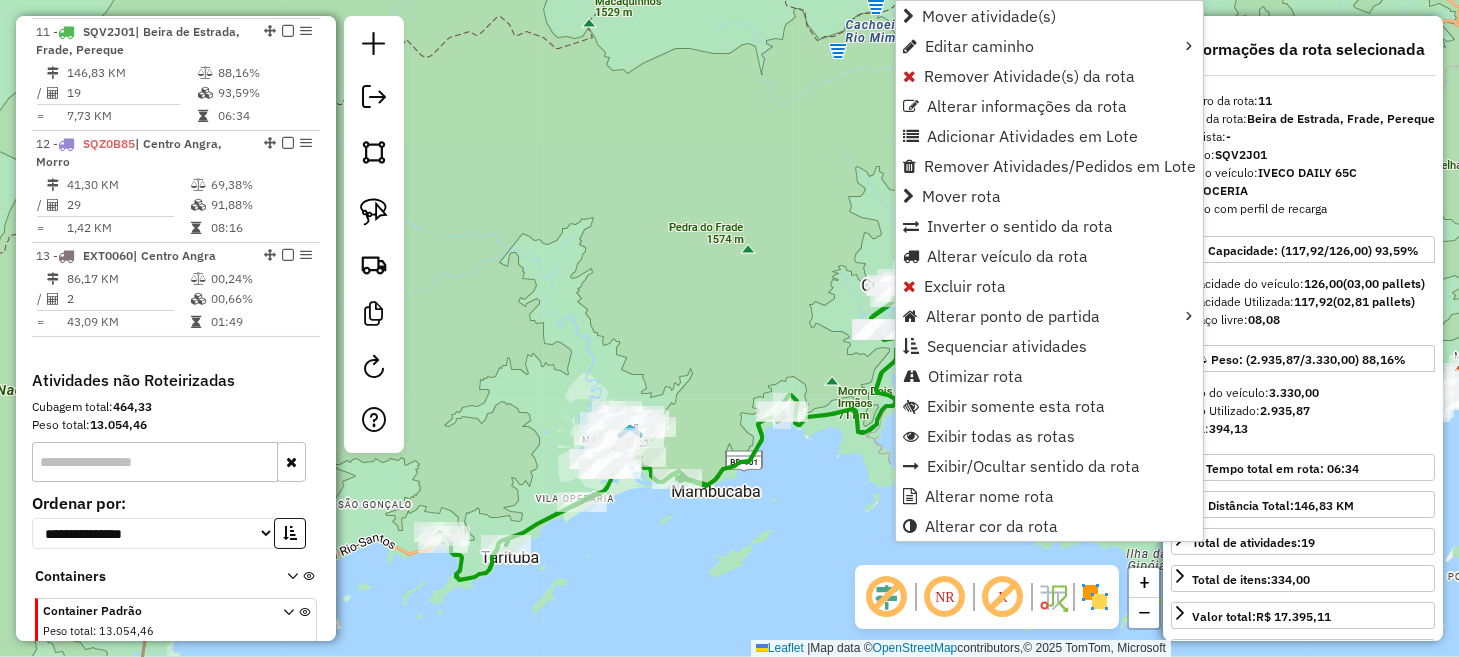 click on "Janela de atendimento Grade de atendimento Capacidade Transportadoras Veículos Cliente Pedidos  Rotas Selecione os dias de semana para filtrar as janelas de atendimento  Seg   Ter   Qua   Qui   Sex   Sáb   Dom  Informe o período da janela de atendimento: De: Até:  Filtrar exatamente a janela do cliente  Considerar janela de atendimento padrão  Selecione os dias de semana para filtrar as grades de atendimento  Seg   Ter   Qua   Qui   Sex   Sáb   Dom   Considerar clientes sem dia de atendimento cadastrado  Clientes fora do dia de atendimento selecionado Filtrar as atividades entre os valores definidos abaixo:  Peso mínimo:   Peso máximo:   Cubagem mínima:   Cubagem máxima:   De:   Até:  Filtrar as atividades entre o tempo de atendimento definido abaixo:  De:   Até:   Considerar capacidade total dos clientes não roteirizados Transportadora: Selecione um ou mais itens Tipo de veículo: Selecione um ou mais itens Veículo: Selecione um ou mais itens Motorista: Selecione um ou mais itens Nome: Rótulo:" 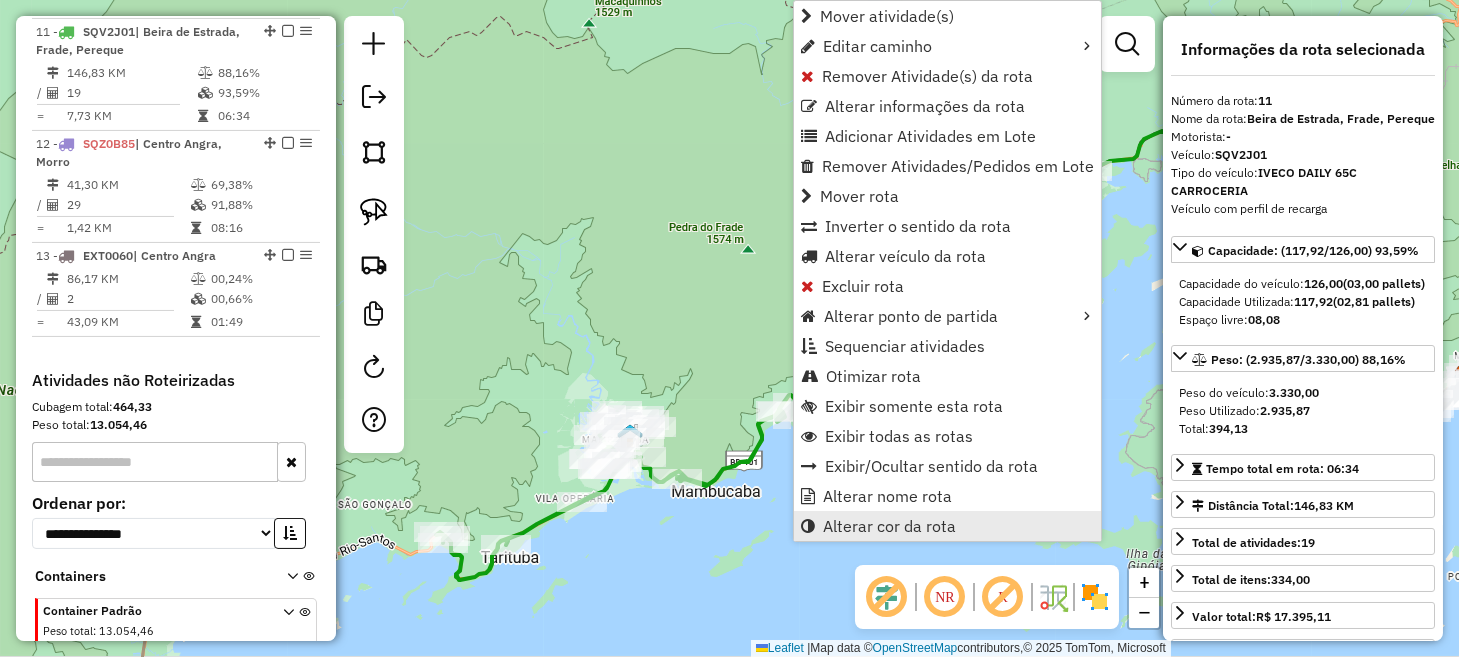 click on "Alterar cor da rota" at bounding box center [889, 526] 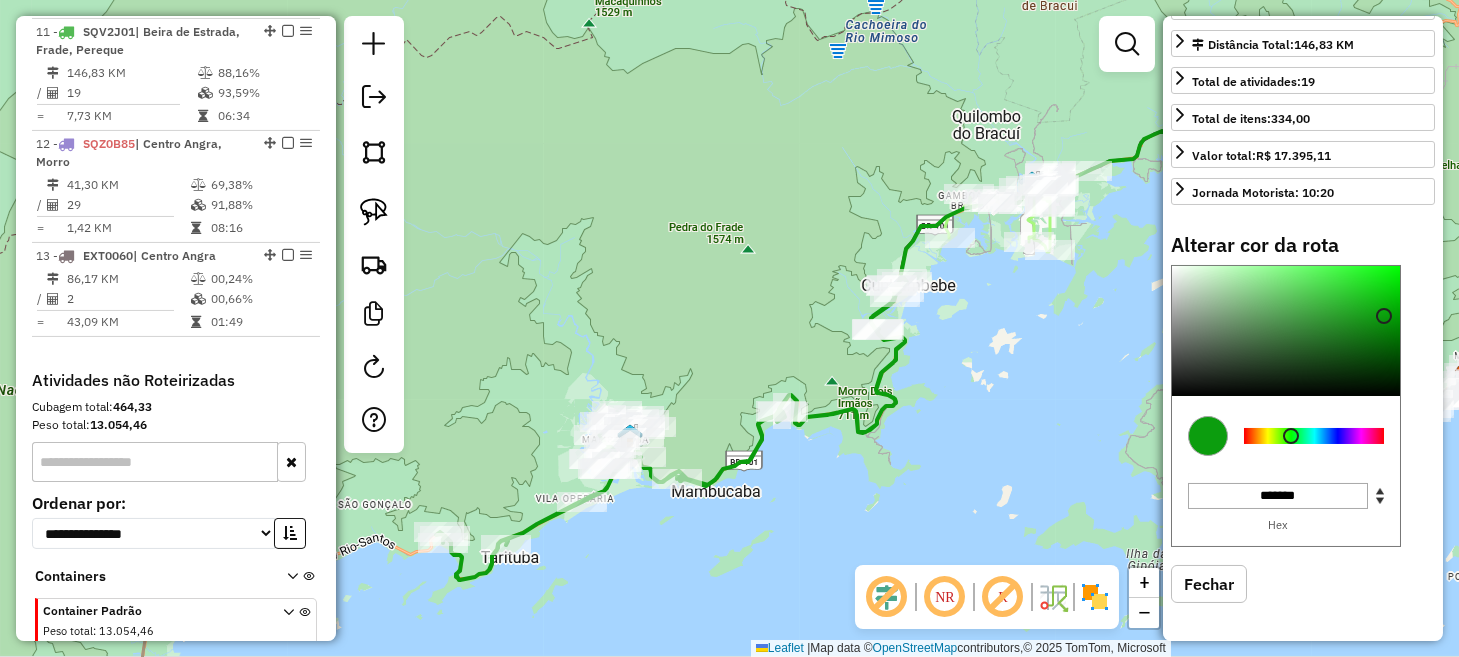 scroll, scrollTop: 511, scrollLeft: 0, axis: vertical 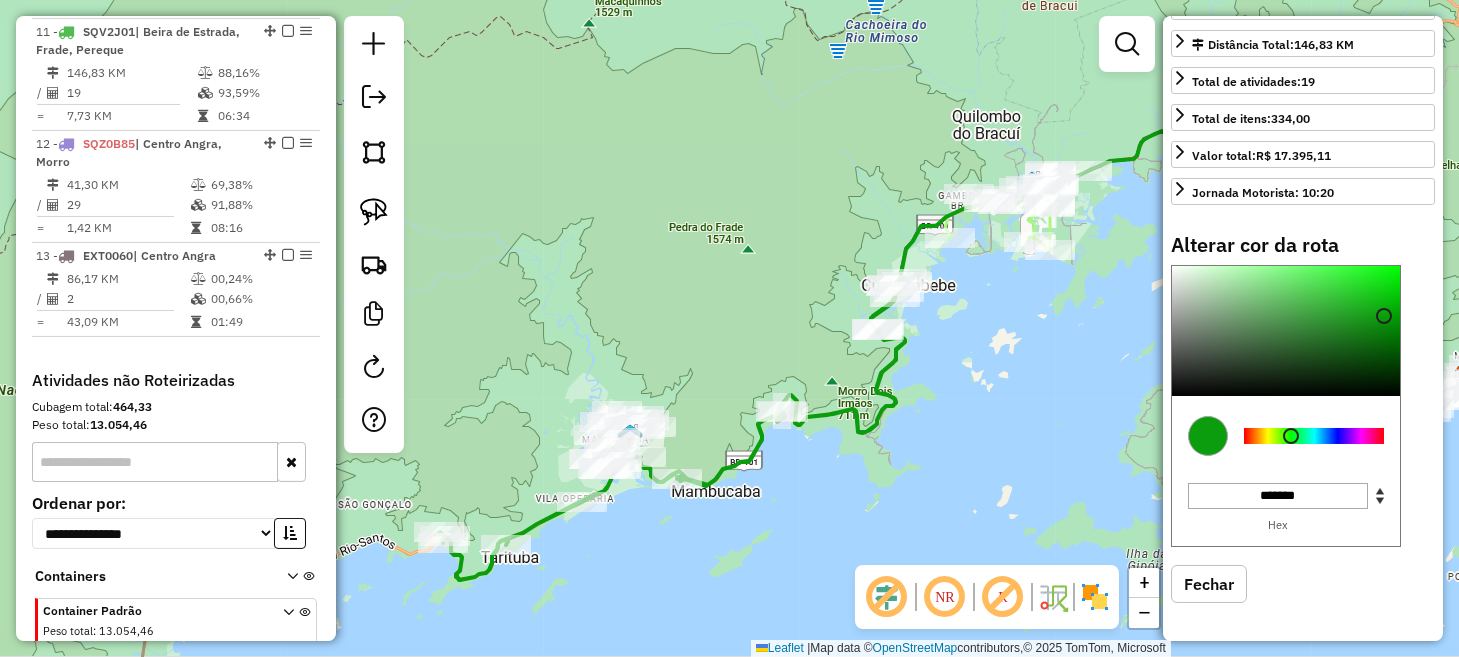 type on "*******" 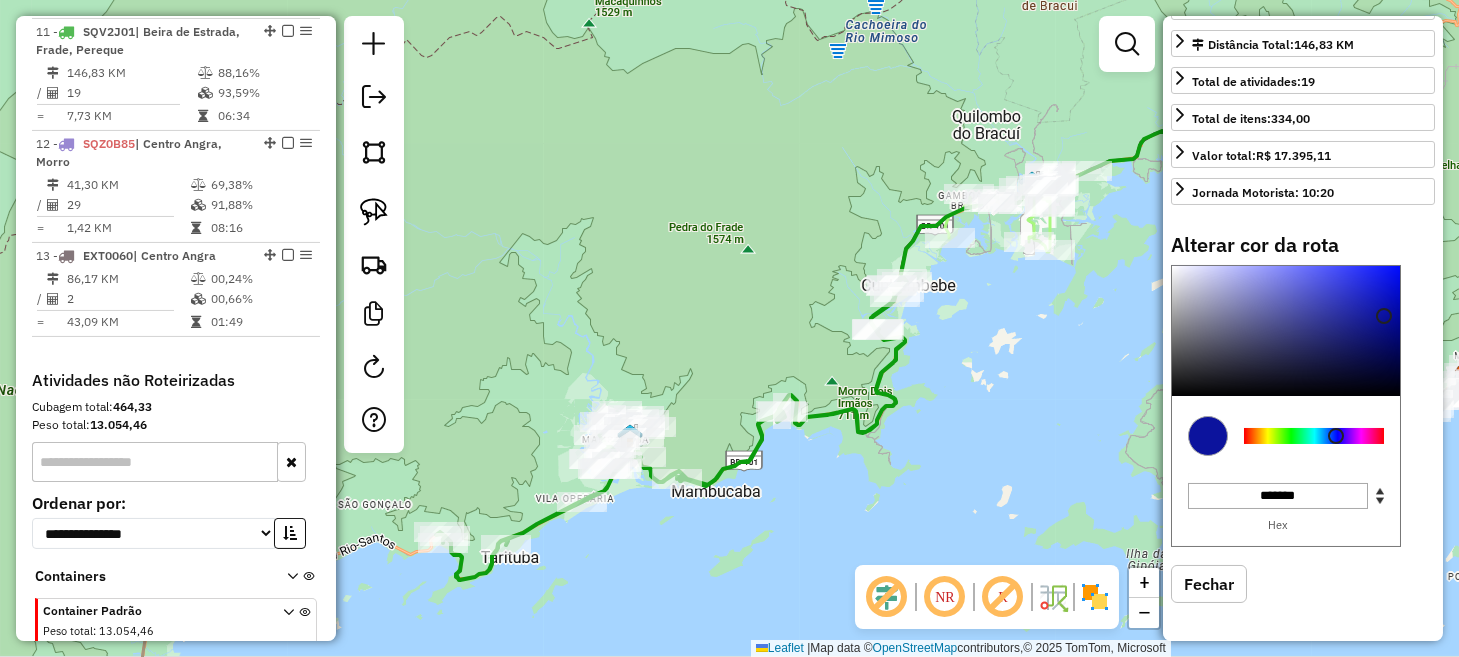 click at bounding box center [1314, 436] 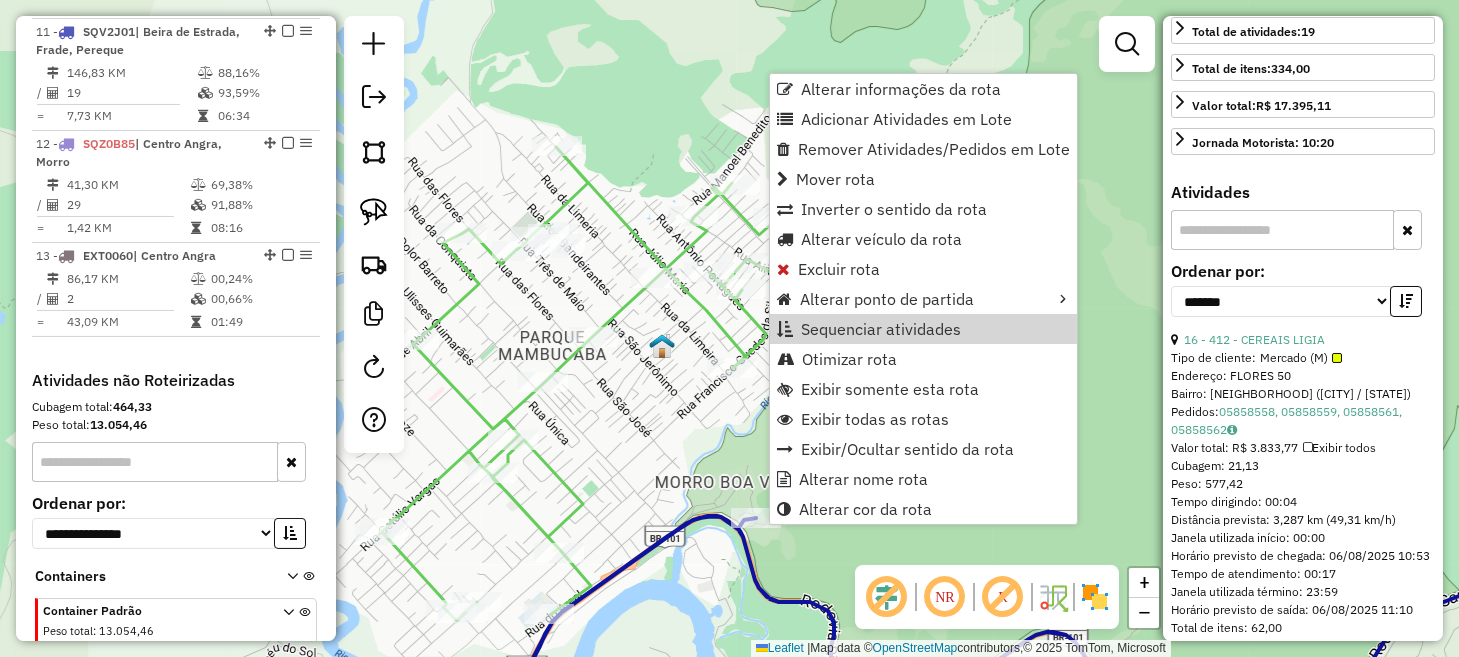 click on "Janela de atendimento Grade de atendimento Capacidade Transportadoras Veículos Cliente Pedidos  Rotas Selecione os dias de semana para filtrar as janelas de atendimento  Seg   Ter   Qua   Qui   Sex   Sáb   Dom  Informe o período da janela de atendimento: De: Até:  Filtrar exatamente a janela do cliente  Considerar janela de atendimento padrão  Selecione os dias de semana para filtrar as grades de atendimento  Seg   Ter   Qua   Qui   Sex   Sáb   Dom   Considerar clientes sem dia de atendimento cadastrado  Clientes fora do dia de atendimento selecionado Filtrar as atividades entre os valores definidos abaixo:  Peso mínimo:   Peso máximo:   Cubagem mínima:   Cubagem máxima:   De:   Até:  Filtrar as atividades entre o tempo de atendimento definido abaixo:  De:   Até:   Considerar capacidade total dos clientes não roteirizados Transportadora: Selecione um ou mais itens Tipo de veículo: Selecione um ou mais itens Veículo: Selecione um ou mais itens Motorista: Selecione um ou mais itens Nome: Rótulo:" 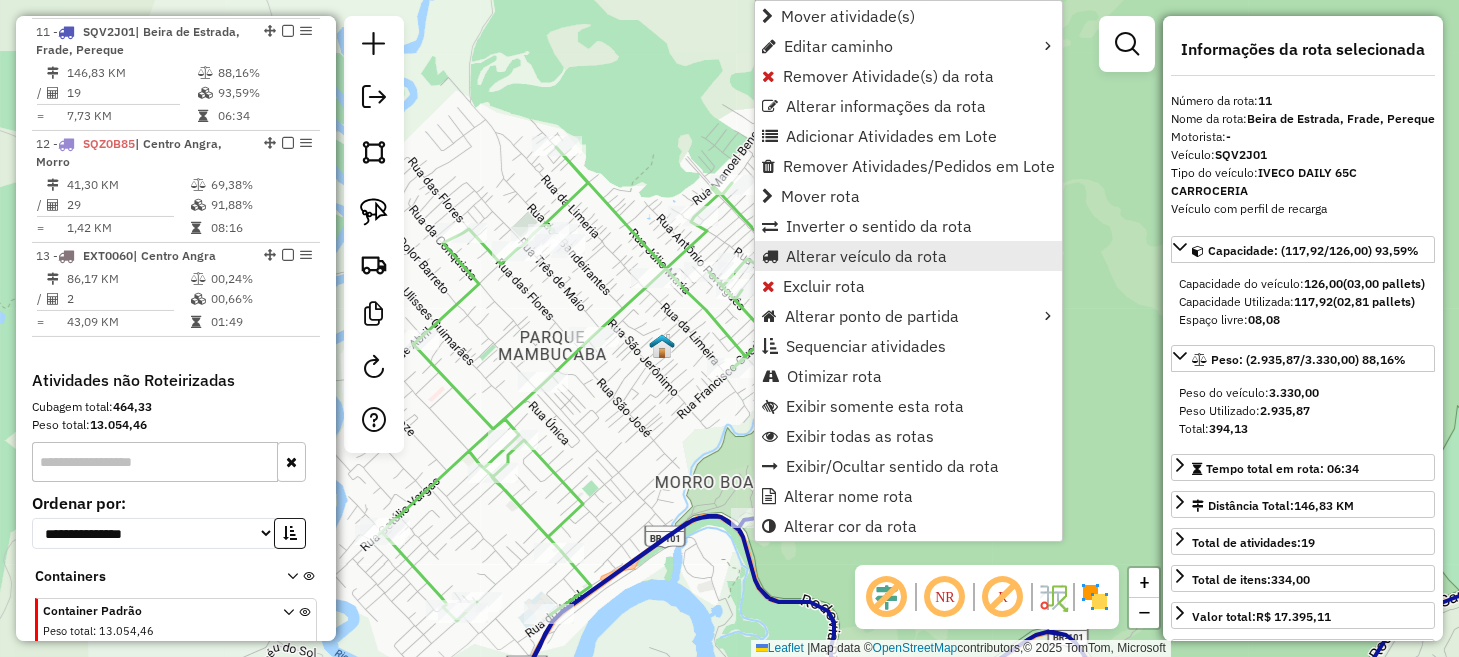 click on "Alterar veículo da rota" at bounding box center [866, 256] 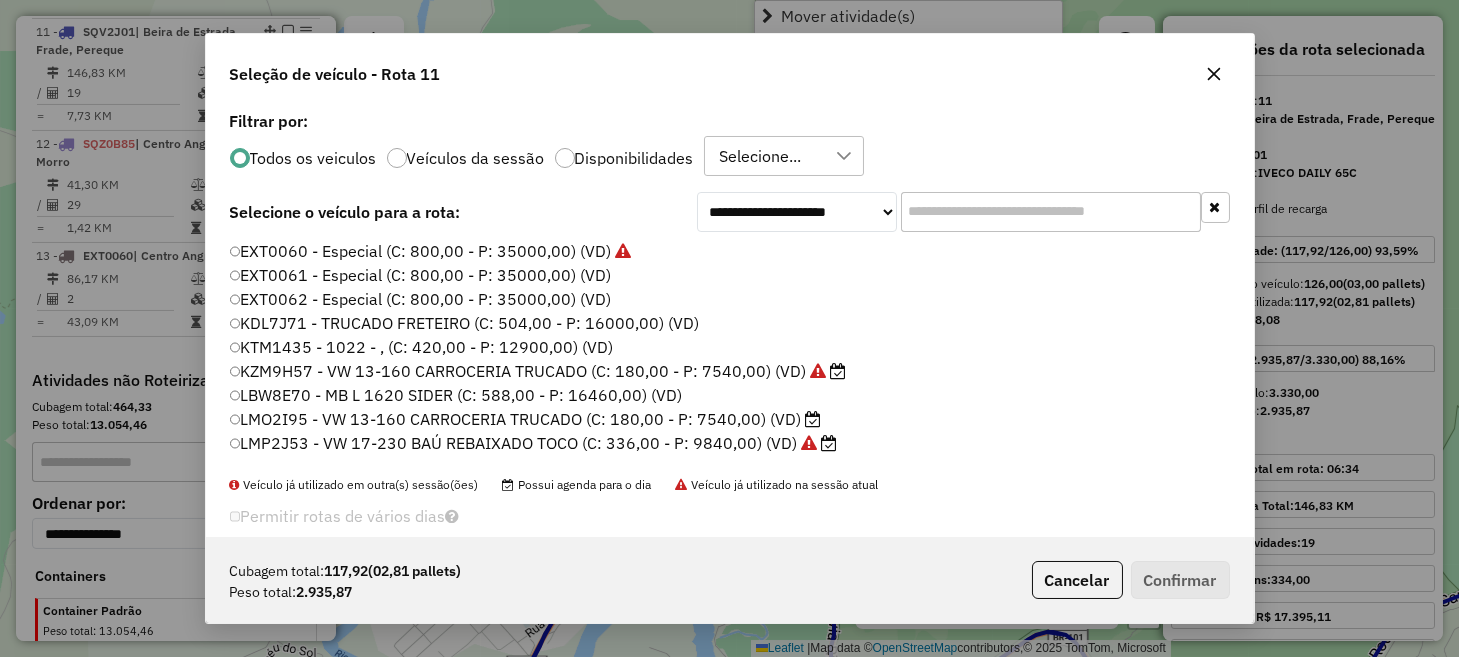 scroll, scrollTop: 10, scrollLeft: 6, axis: both 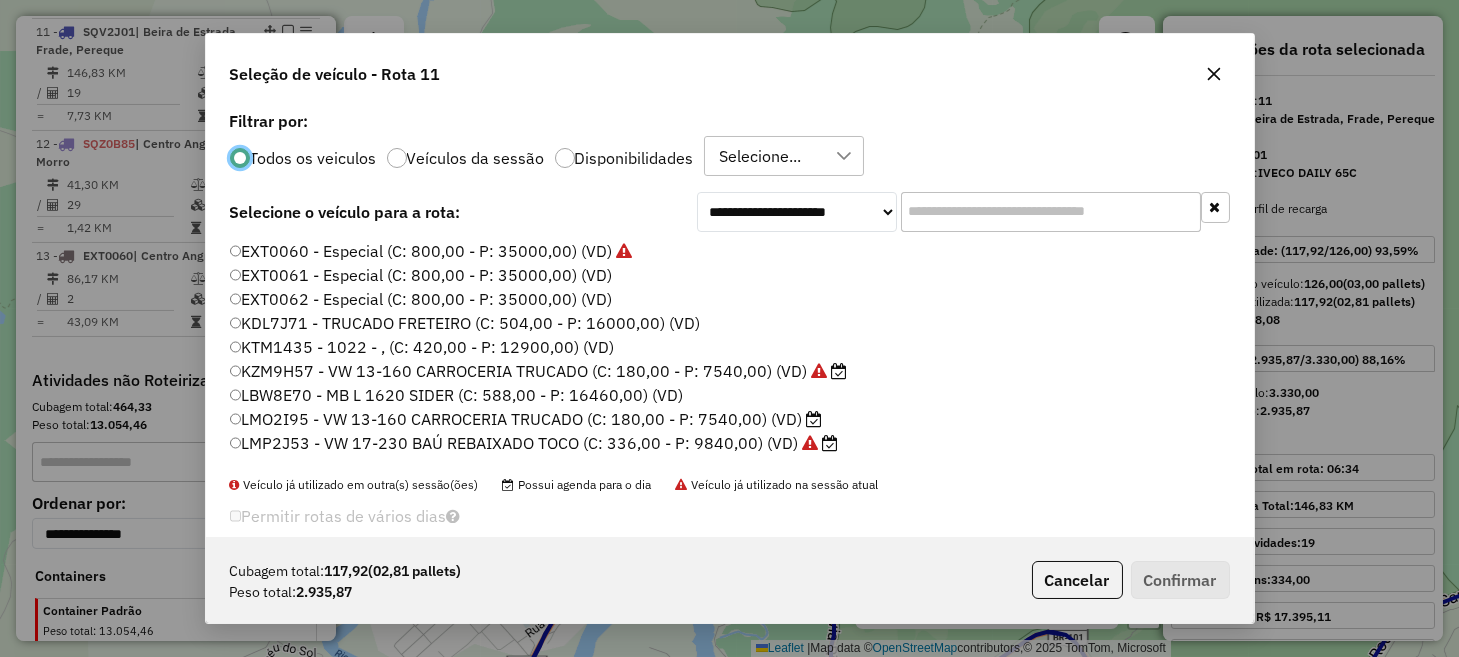 drag, startPoint x: 278, startPoint y: 371, endPoint x: 323, endPoint y: 362, distance: 45.891174 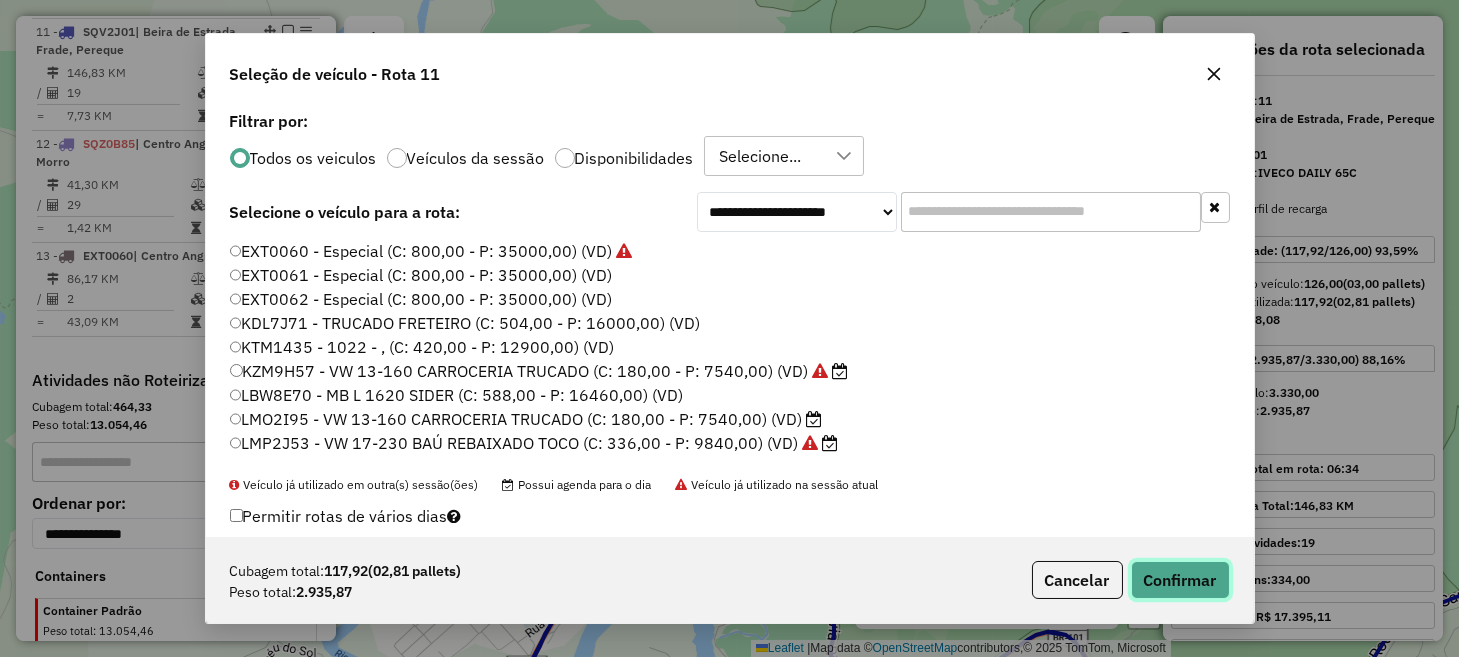 click on "Confirmar" 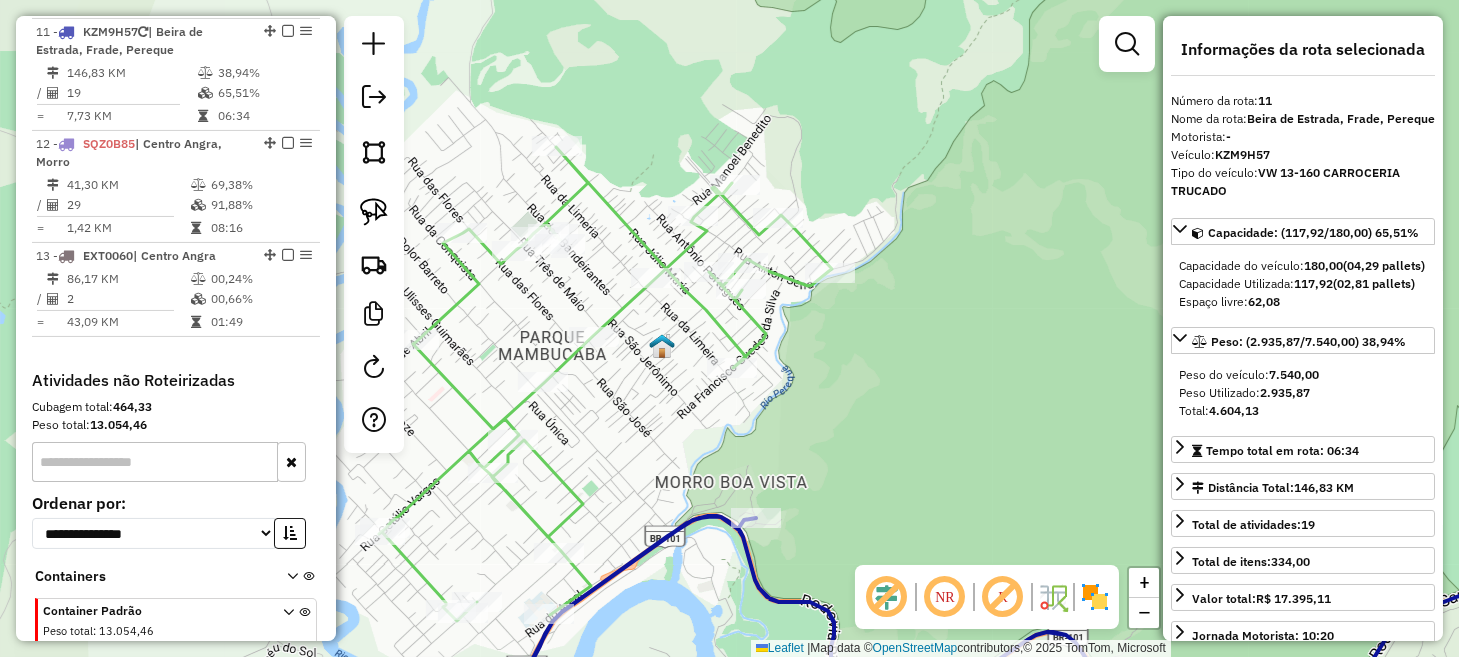 click on "Janela de atendimento Grade de atendimento Capacidade Transportadoras Veículos Cliente Pedidos  Rotas Selecione os dias de semana para filtrar as janelas de atendimento  Seg   Ter   Qua   Qui   Sex   Sáb   Dom  Informe o período da janela de atendimento: De: Até:  Filtrar exatamente a janela do cliente  Considerar janela de atendimento padrão  Selecione os dias de semana para filtrar as grades de atendimento  Seg   Ter   Qua   Qui   Sex   Sáb   Dom   Considerar clientes sem dia de atendimento cadastrado  Clientes fora do dia de atendimento selecionado Filtrar as atividades entre os valores definidos abaixo:  Peso mínimo:   Peso máximo:   Cubagem mínima:   Cubagem máxima:   De:   Até:  Filtrar as atividades entre o tempo de atendimento definido abaixo:  De:   Até:   Considerar capacidade total dos clientes não roteirizados Transportadora: Selecione um ou mais itens Tipo de veículo: Selecione um ou mais itens Veículo: Selecione um ou mais itens Motorista: Selecione um ou mais itens Nome: Rótulo:" 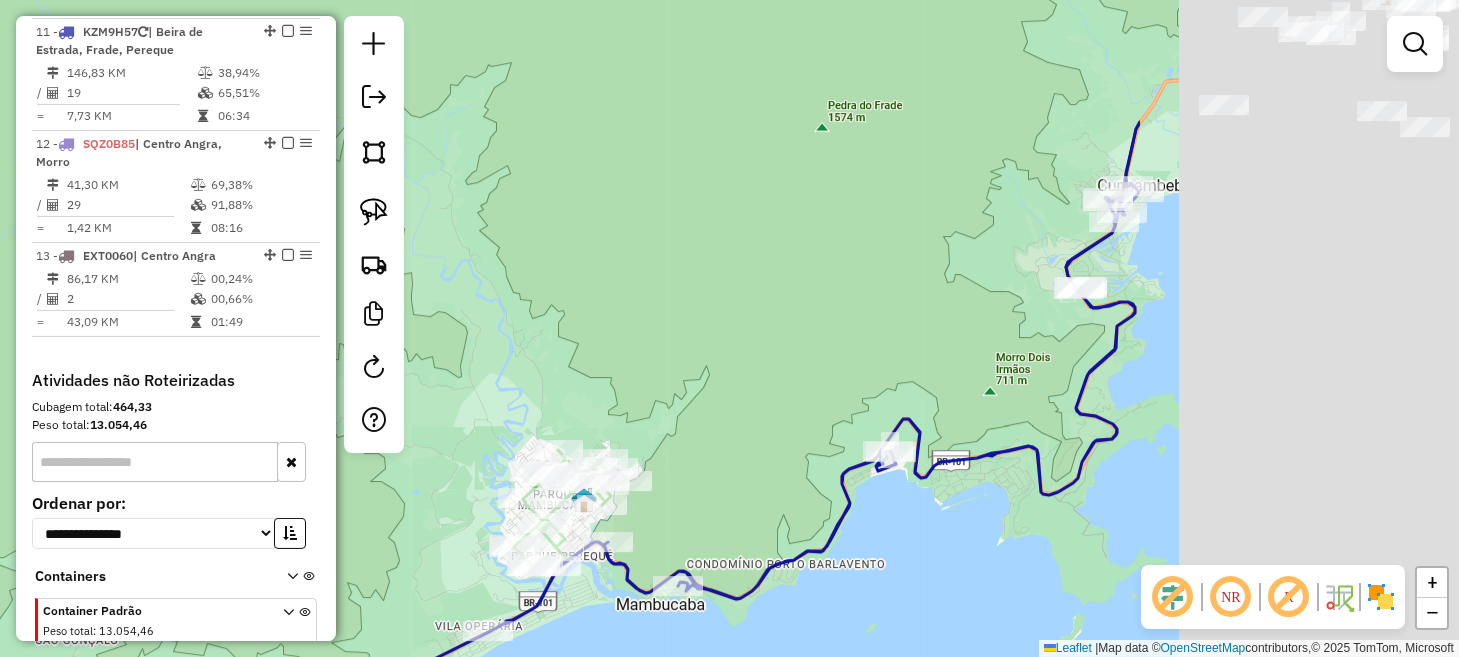 drag, startPoint x: 1273, startPoint y: 281, endPoint x: 801, endPoint y: 455, distance: 503.0507 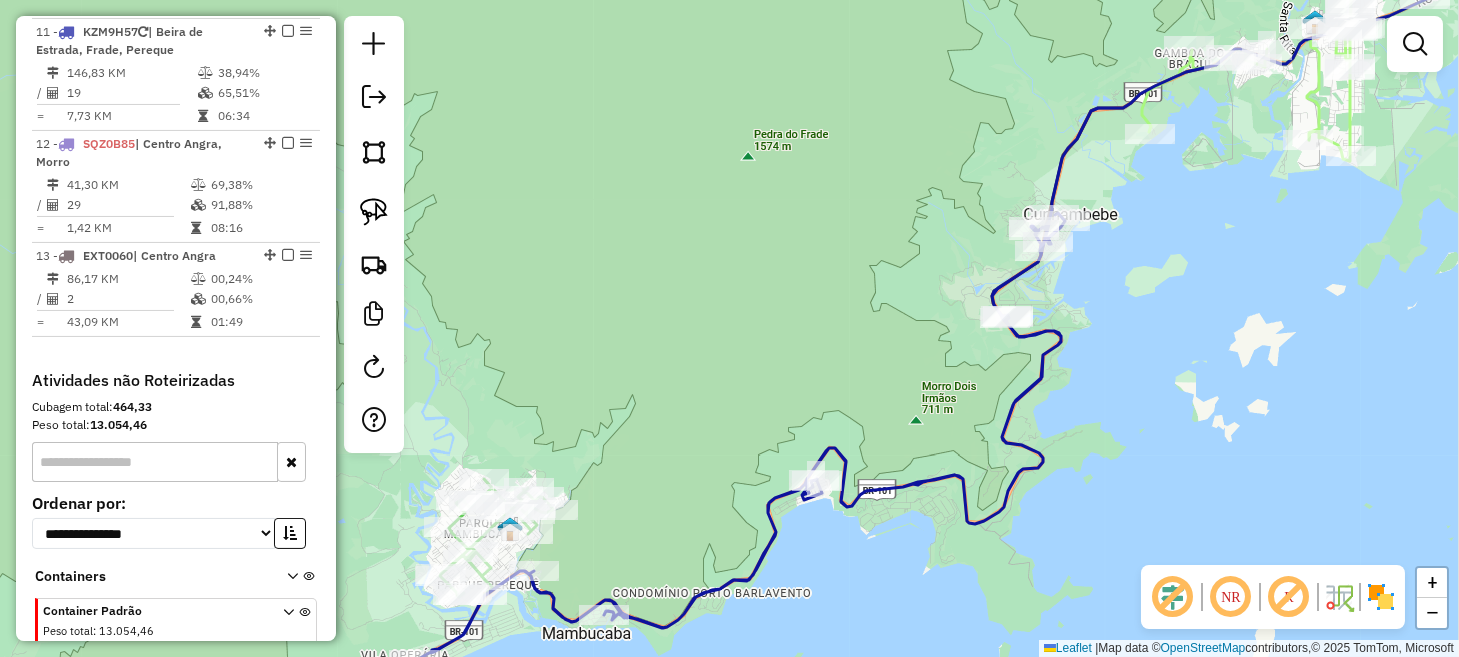 drag, startPoint x: 1116, startPoint y: 365, endPoint x: 687, endPoint y: 531, distance: 459.99673 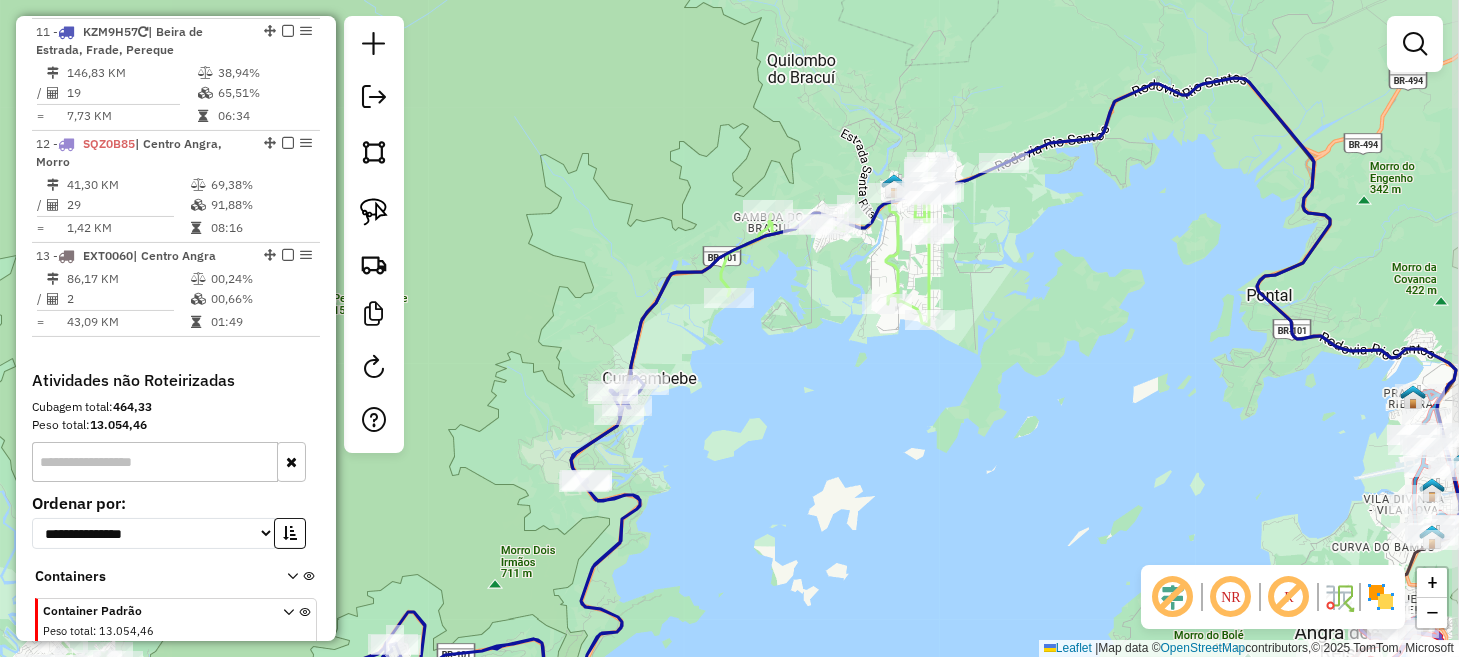 drag, startPoint x: 1136, startPoint y: 435, endPoint x: 724, endPoint y: 441, distance: 412.0437 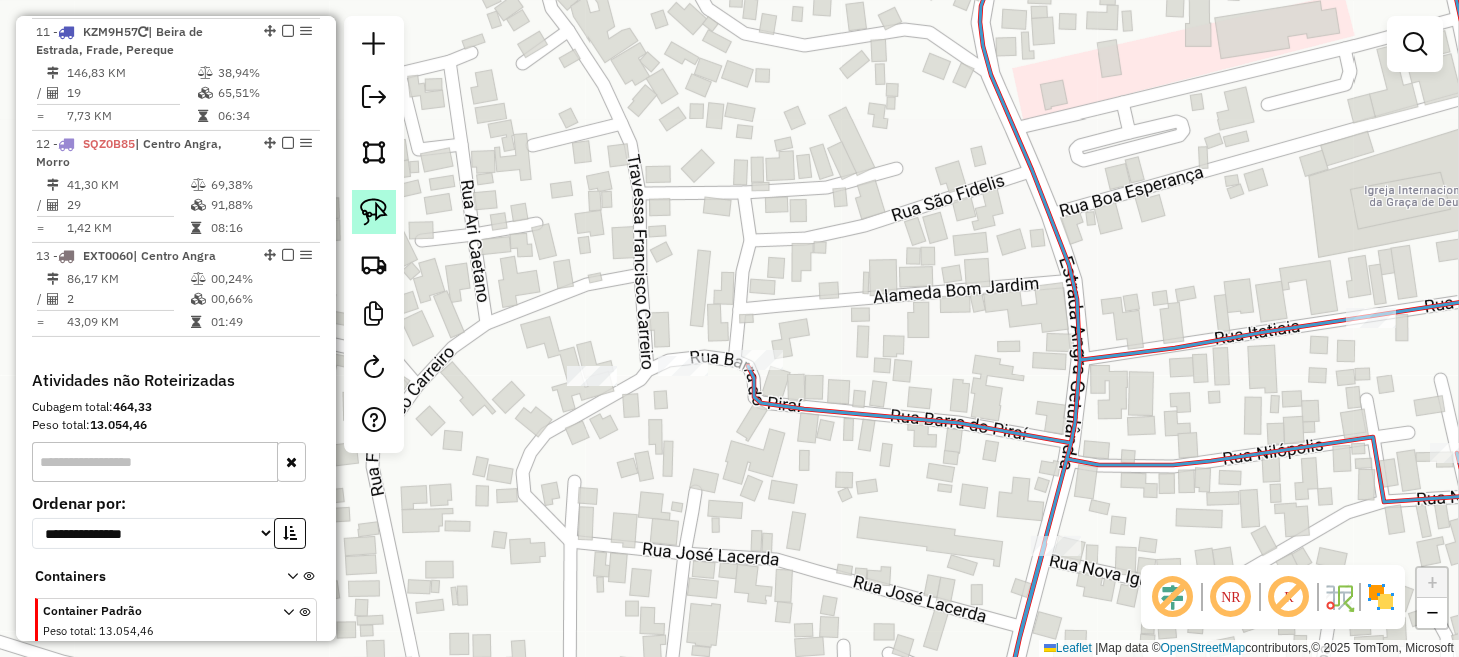 click 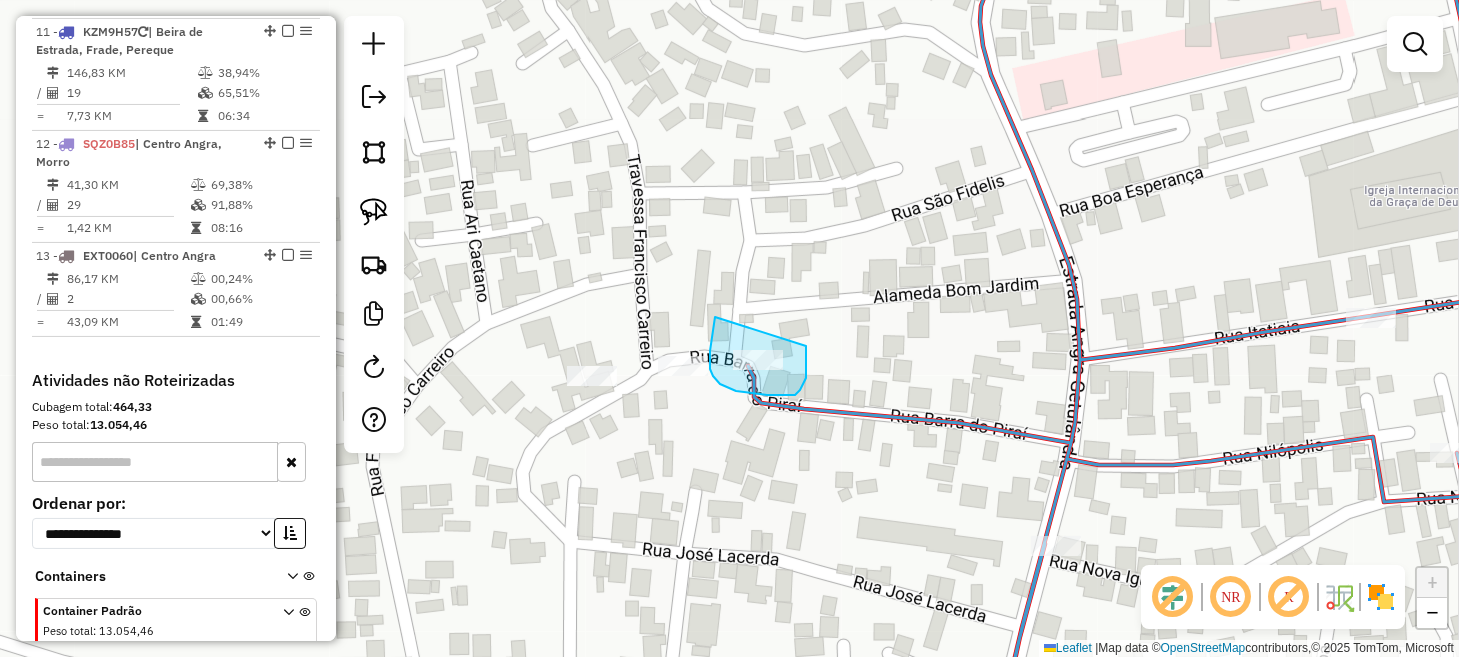 drag, startPoint x: 715, startPoint y: 317, endPoint x: 787, endPoint y: 327, distance: 72.691124 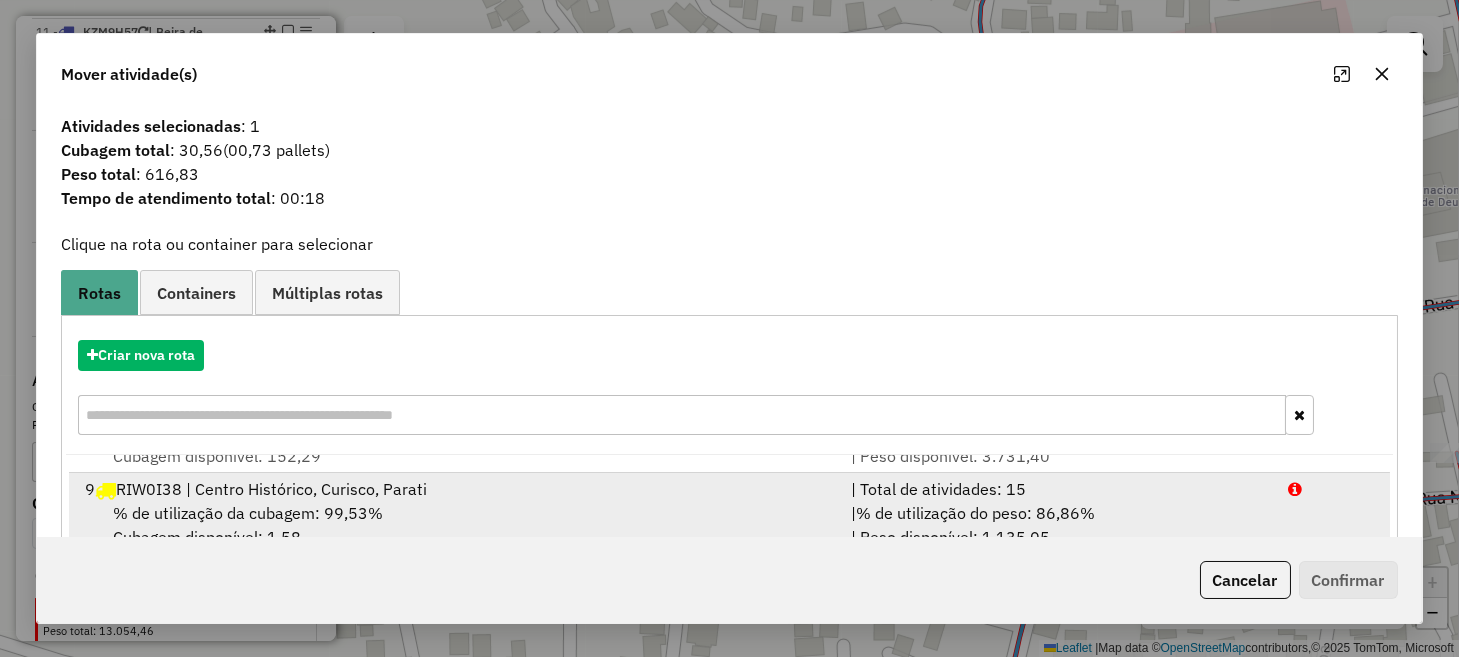 scroll, scrollTop: 569, scrollLeft: 0, axis: vertical 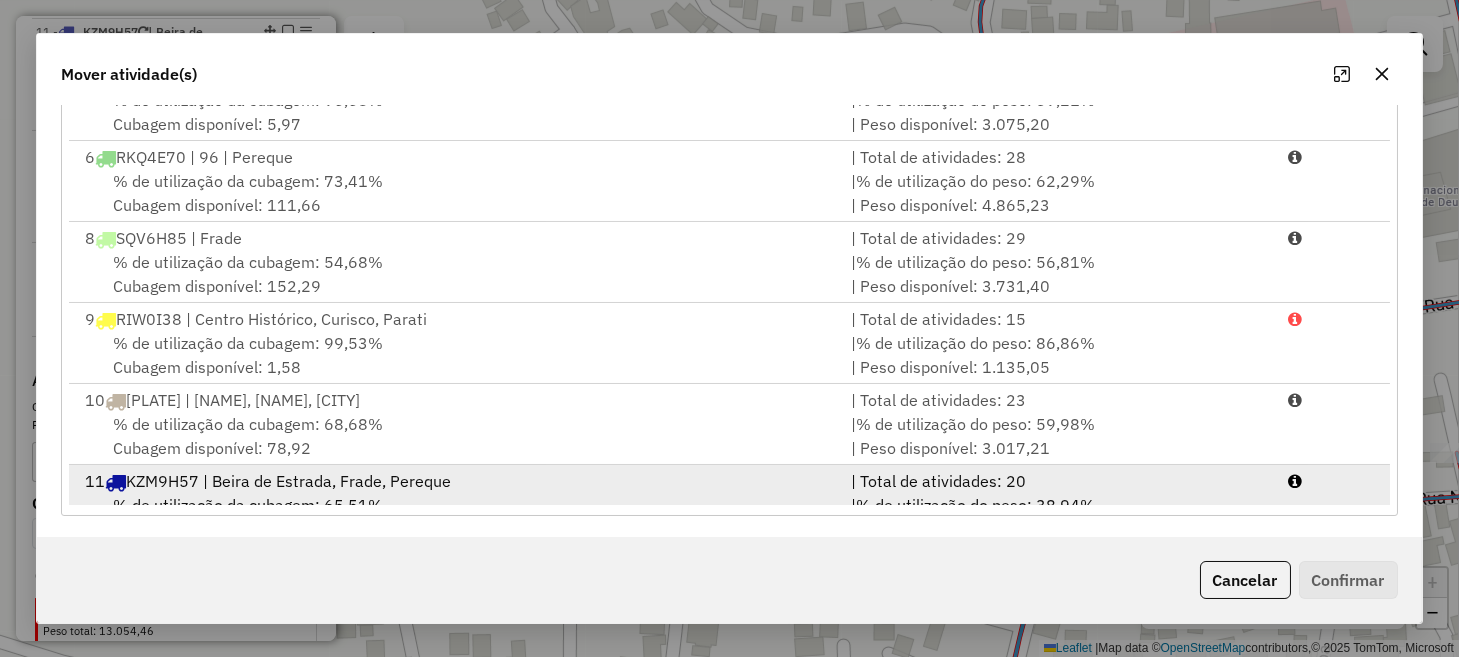 click on "| Total de atividades: 20" at bounding box center (1057, 481) 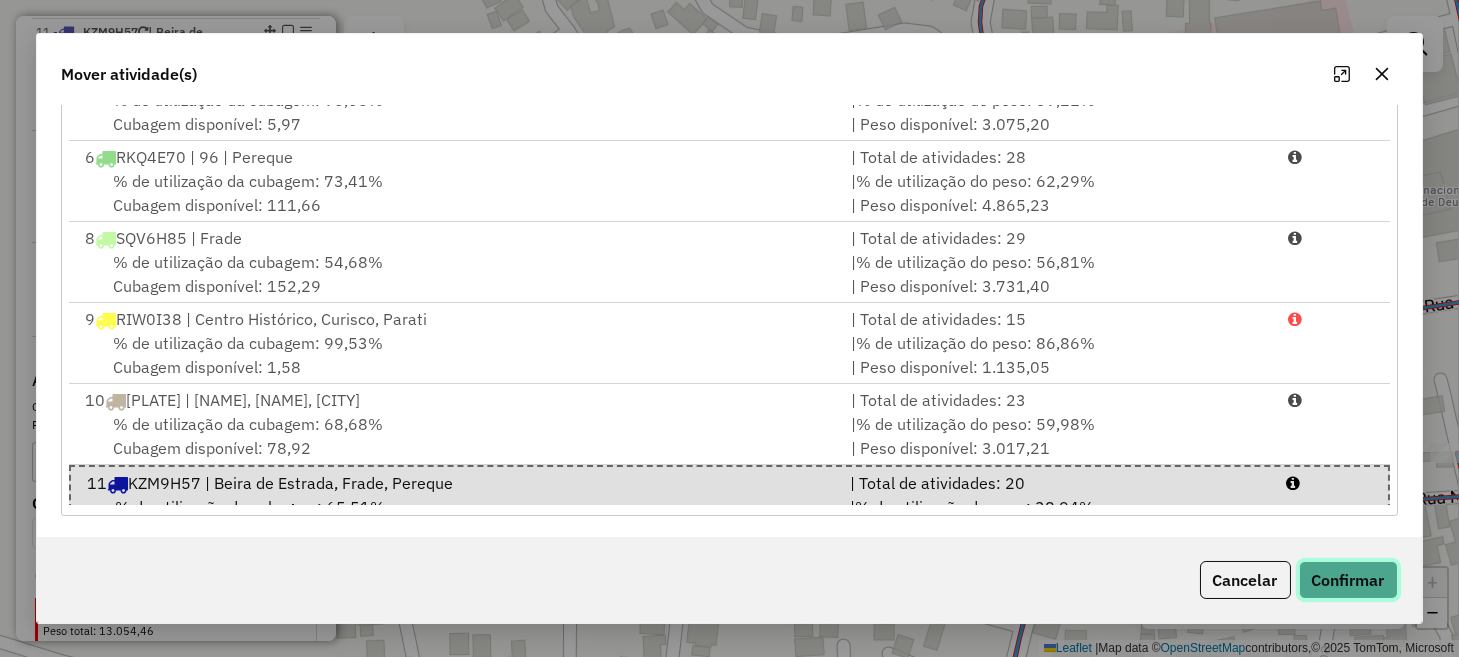 click on "Confirmar" 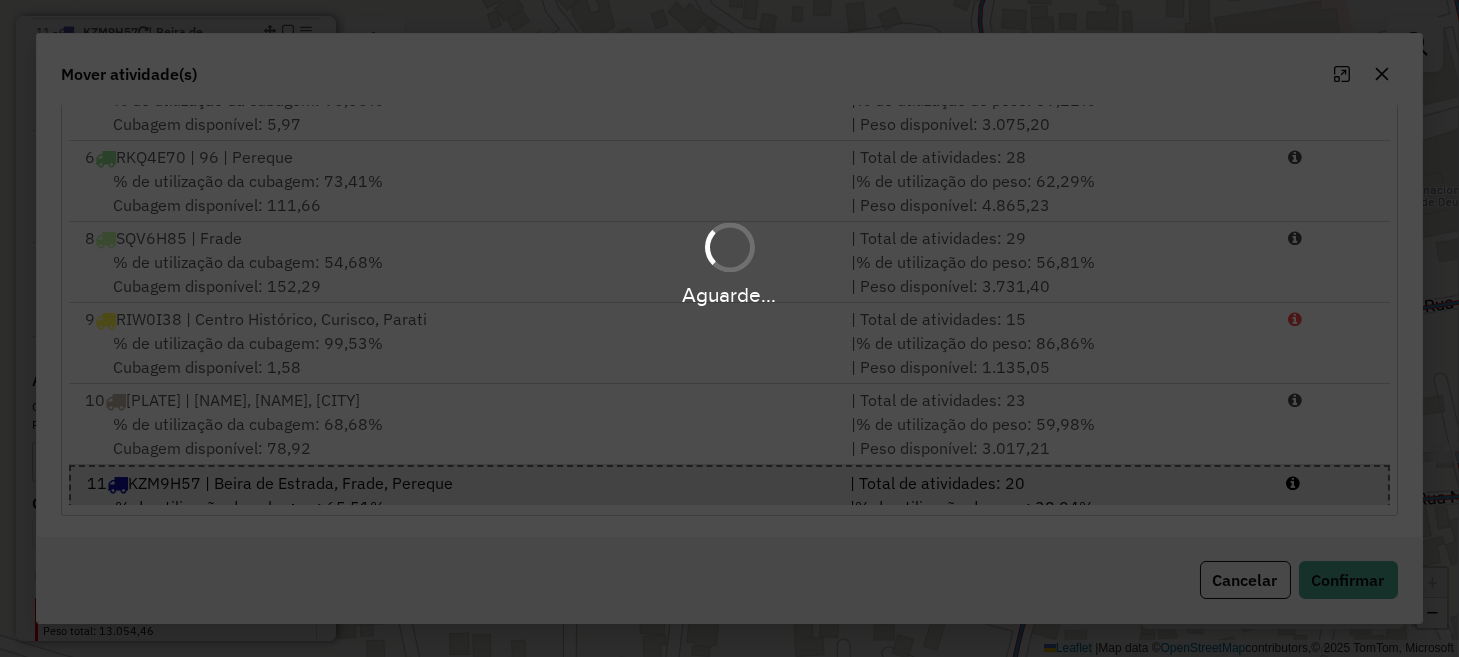 scroll, scrollTop: 0, scrollLeft: 0, axis: both 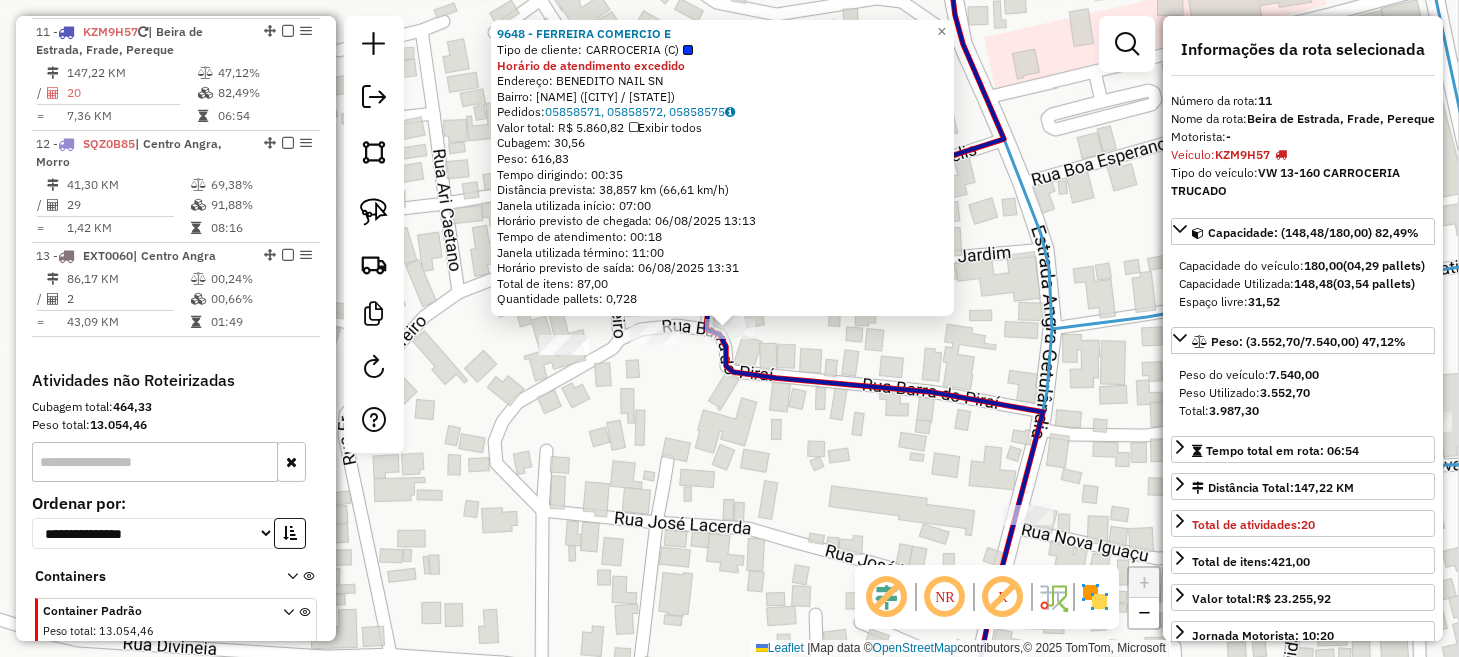 click on "9648 - FERREIRA COMERCIO E  Tipo de cliente:   CARROCERIA (C)  Horário de atendimento excedido  Endereço:  BENEDITO NAIL SN   Bairro: JAPUIBA (ANGRA DOS REIS / RJ)   Pedidos:  05858571, 05858572, 05858575   Valor total: R$ 5.860,82   Exibir todos   Cubagem: 30,56  Peso: 616,83  Tempo dirigindo: 00:35   Distância prevista: 38,857 km (66,61 km/h)   Janela utilizada início: 07:00   Horário previsto de chegada: 06/08/2025 13:13   Tempo de atendimento: 00:18   Janela utilizada término: 11:00   Horário previsto de saída: 06/08/2025 13:31   Total de itens: 87,00   Quantidade pallets: 0,728  × Janela de atendimento Grade de atendimento Capacidade Transportadoras Veículos Cliente Pedidos  Rotas Selecione os dias de semana para filtrar as janelas de atendimento  Seg   Ter   Qua   Qui   Sex   Sáb   Dom  Informe o período da janela de atendimento: De: Até:  Filtrar exatamente a janela do cliente  Considerar janela de atendimento padrão  Selecione os dias de semana para filtrar as grades de atendimento  Seg" 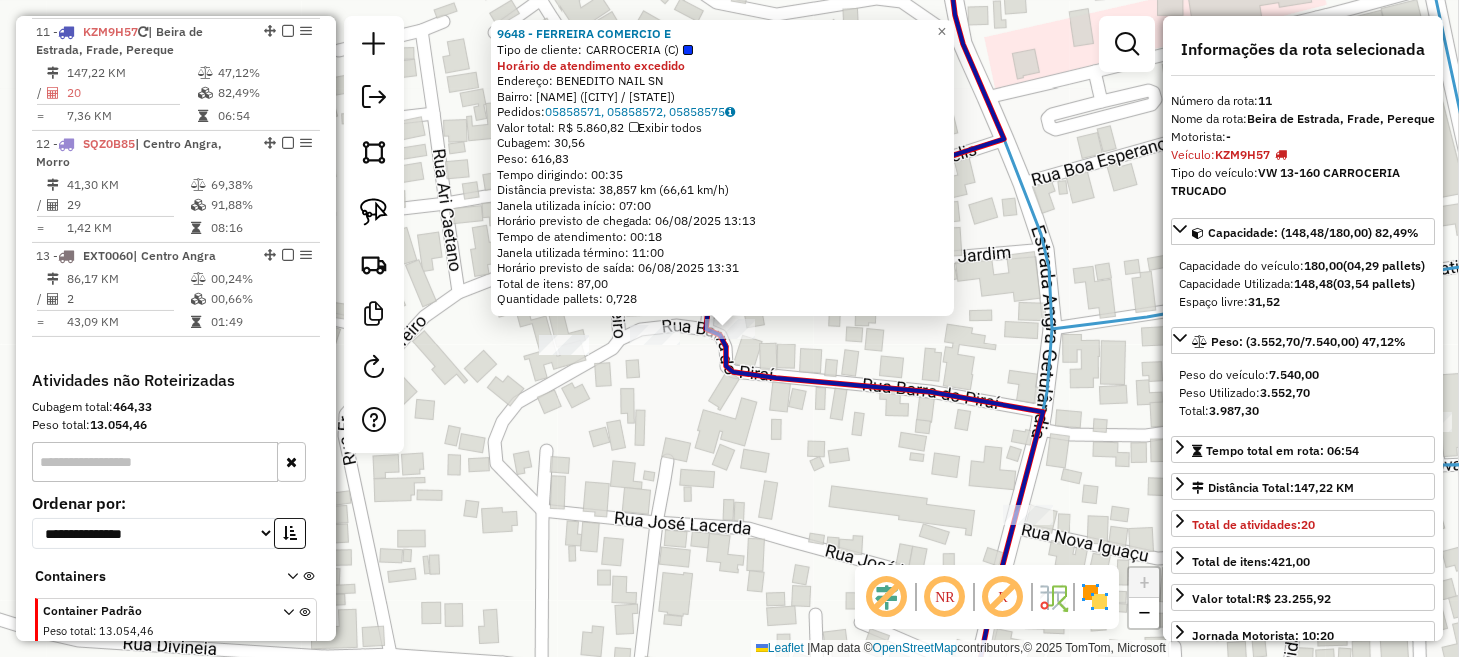 click on "9648 - FERREIRA COMERCIO E  Tipo de cliente:   CARROCERIA (C)  Horário de atendimento excedido  Endereço:  BENEDITO NAIL SN   Bairro: JAPUIBA (ANGRA DOS REIS / RJ)   Pedidos:  05858571, 05858572, 05858575   Valor total: R$ 5.860,82   Exibir todos   Cubagem: 30,56  Peso: 616,83  Tempo dirigindo: 00:35   Distância prevista: 38,857 km (66,61 km/h)   Janela utilizada início: 07:00   Horário previsto de chegada: 06/08/2025 13:13   Tempo de atendimento: 00:18   Janela utilizada término: 11:00   Horário previsto de saída: 06/08/2025 13:31   Total de itens: 87,00   Quantidade pallets: 0,728  × Janela de atendimento Grade de atendimento Capacidade Transportadoras Veículos Cliente Pedidos  Rotas Selecione os dias de semana para filtrar as janelas de atendimento  Seg   Ter   Qua   Qui   Sex   Sáb   Dom  Informe o período da janela de atendimento: De: Até:  Filtrar exatamente a janela do cliente  Considerar janela de atendimento padrão  Selecione os dias de semana para filtrar as grades de atendimento  Seg" 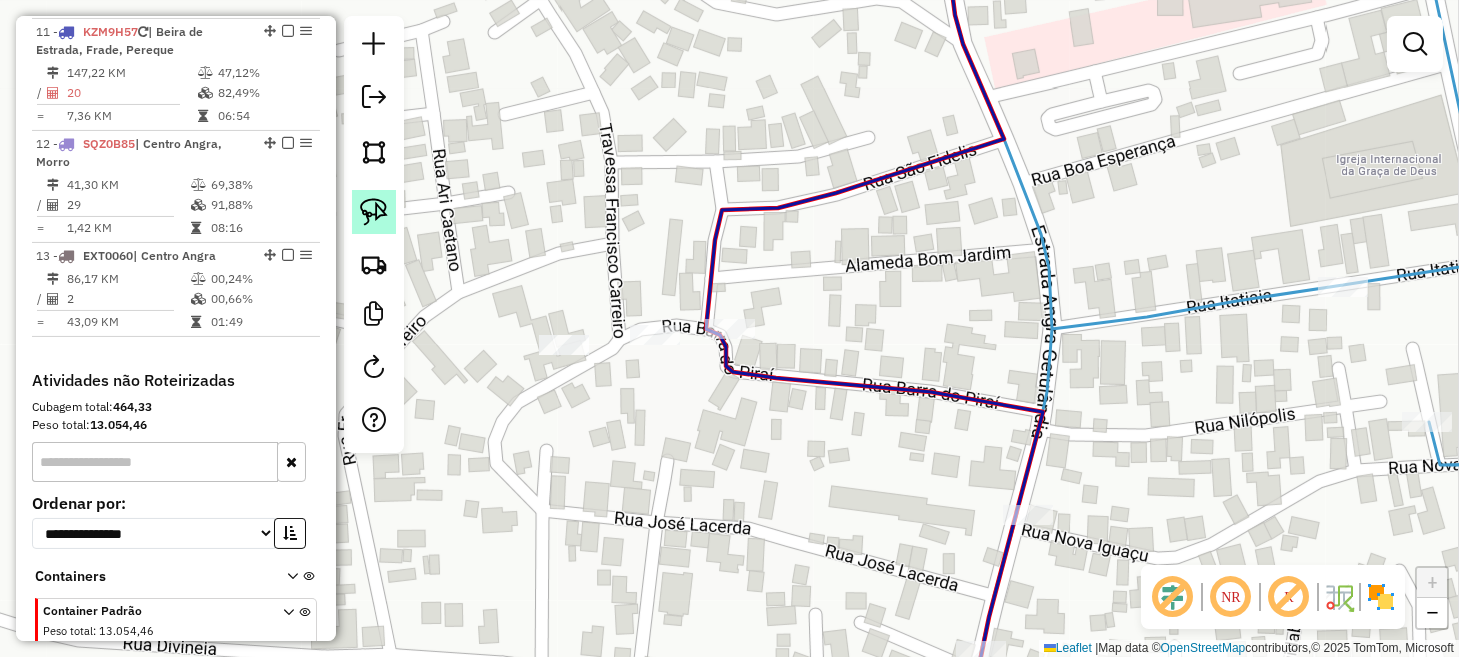 click 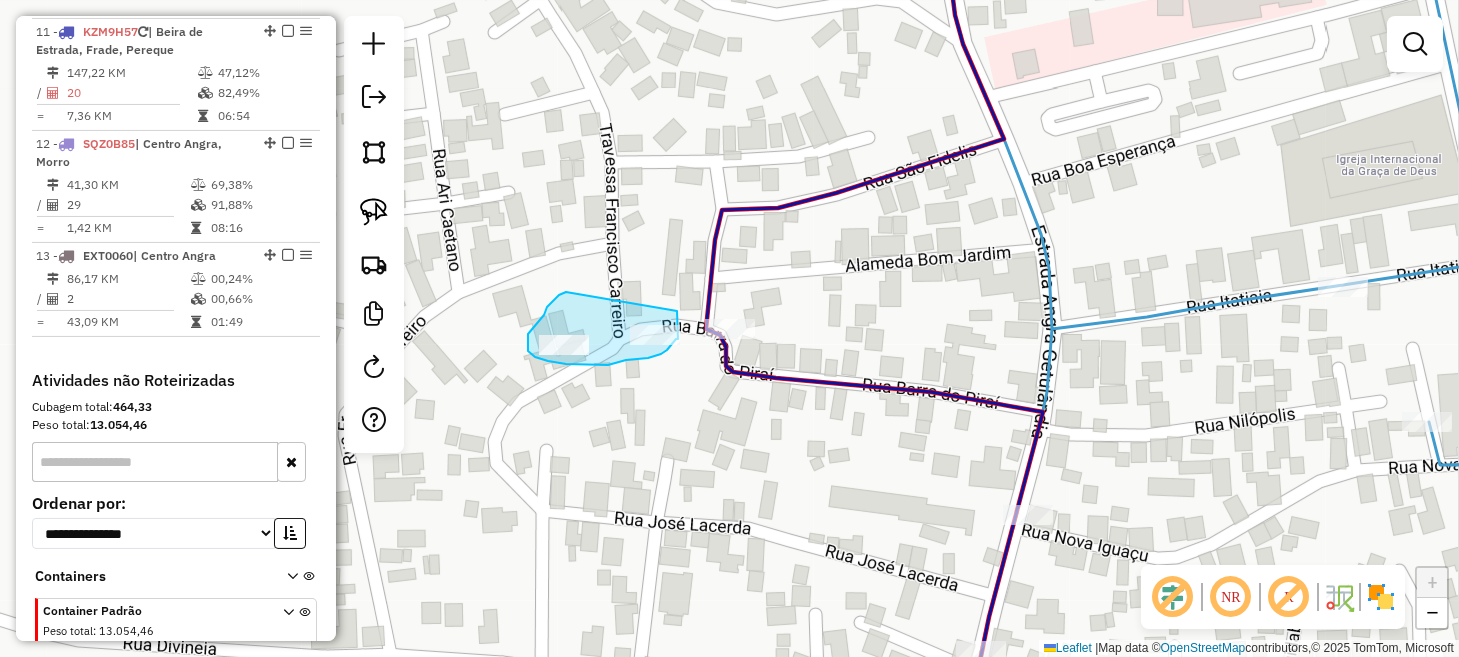drag, startPoint x: 544, startPoint y: 315, endPoint x: 677, endPoint y: 311, distance: 133.06013 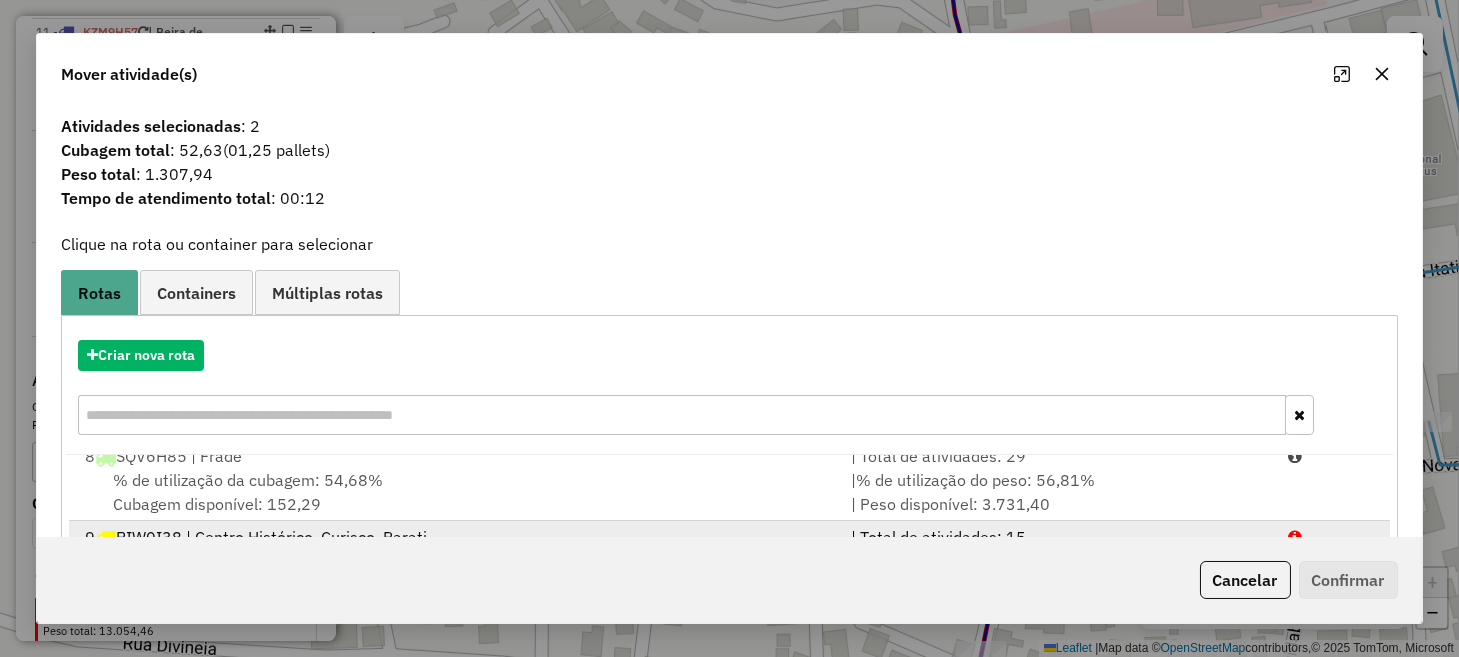 scroll, scrollTop: 649, scrollLeft: 0, axis: vertical 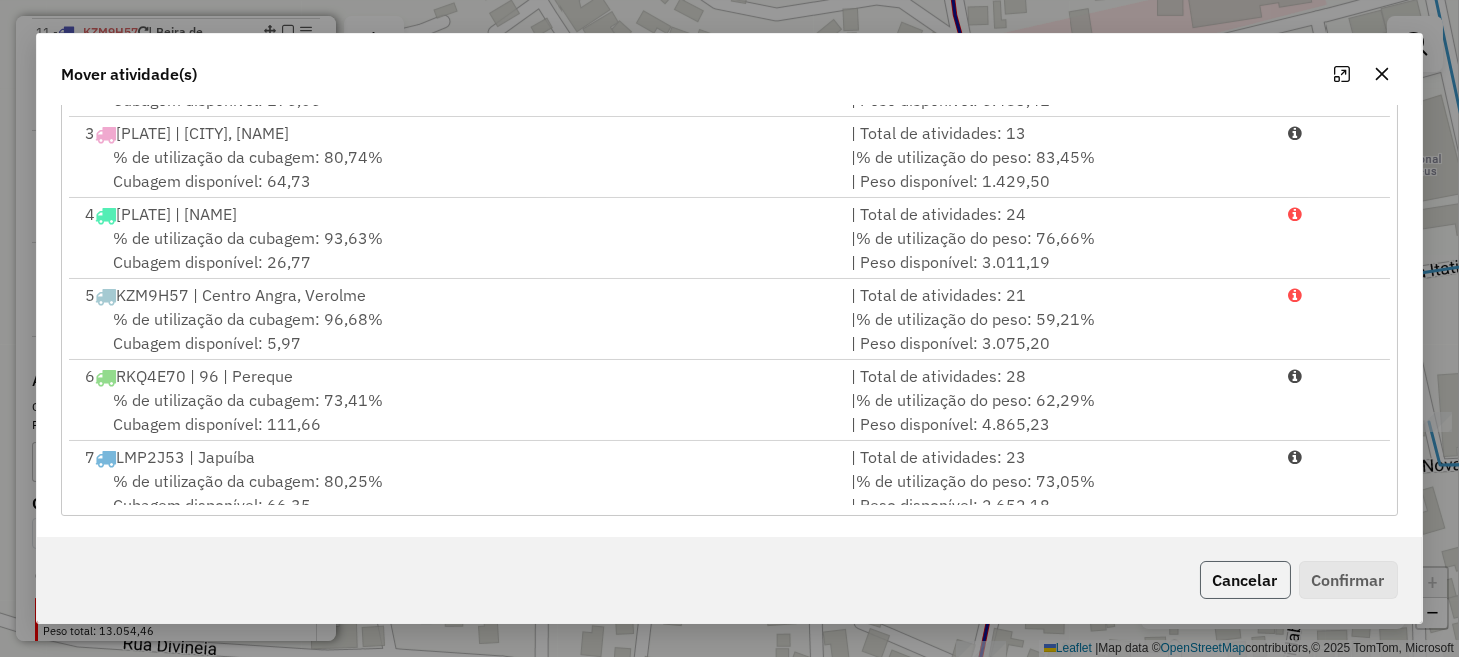 click on "Cancelar" 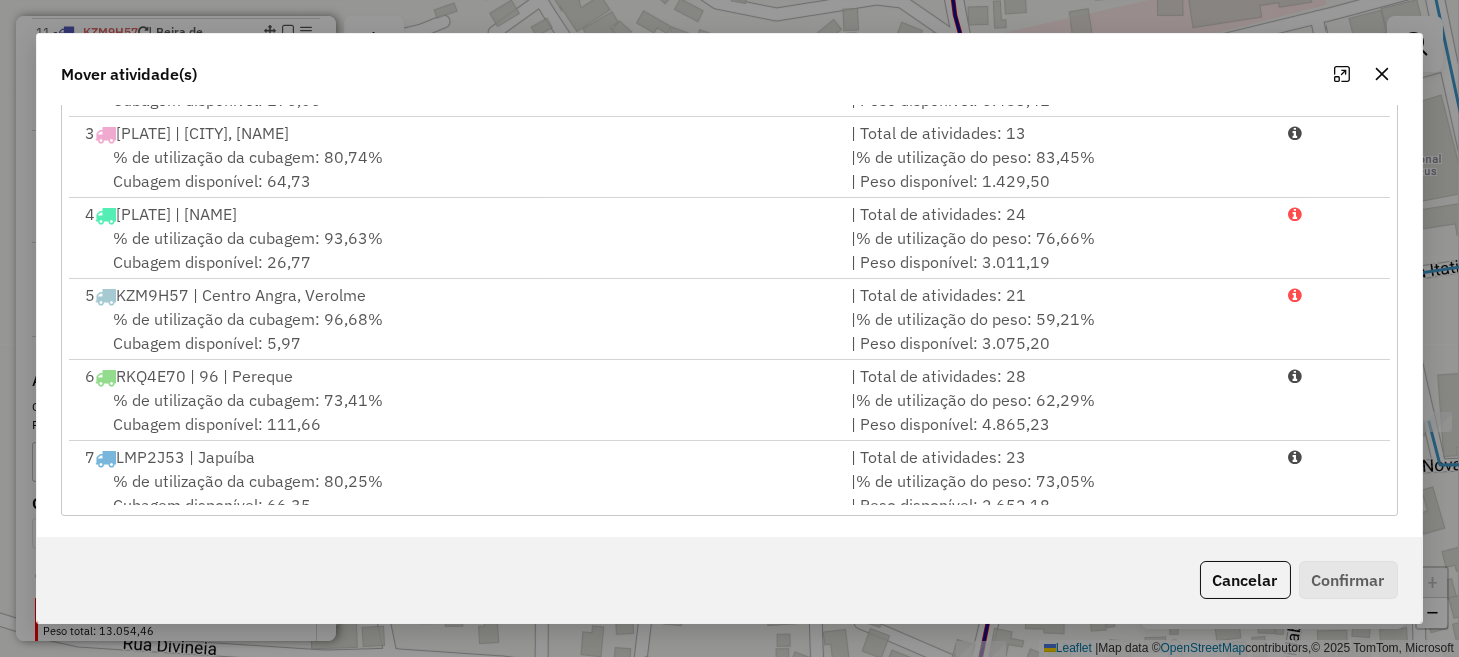 scroll, scrollTop: 0, scrollLeft: 0, axis: both 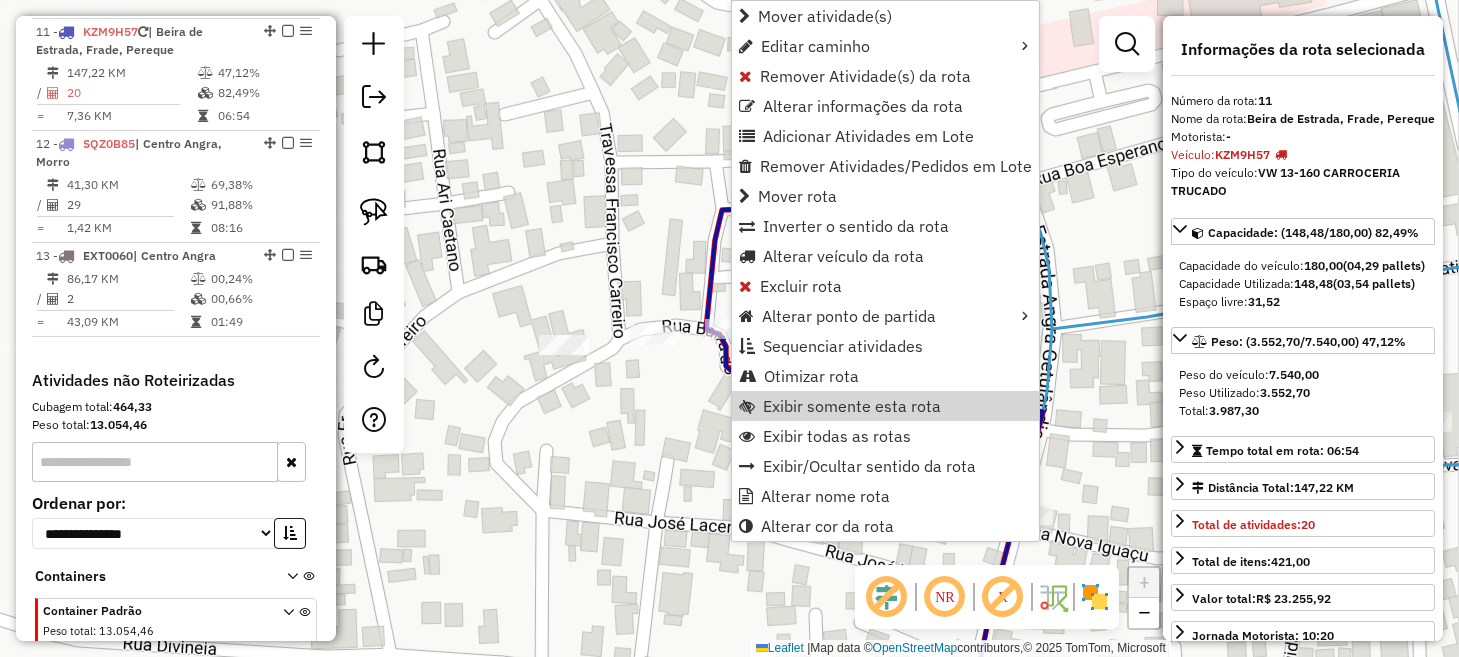 click on "Janela de atendimento Grade de atendimento Capacidade Transportadoras Veículos Cliente Pedidos  Rotas Selecione os dias de semana para filtrar as janelas de atendimento  Seg   Ter   Qua   Qui   Sex   Sáb   Dom  Informe o período da janela de atendimento: De: Até:  Filtrar exatamente a janela do cliente  Considerar janela de atendimento padrão  Selecione os dias de semana para filtrar as grades de atendimento  Seg   Ter   Qua   Qui   Sex   Sáb   Dom   Considerar clientes sem dia de atendimento cadastrado  Clientes fora do dia de atendimento selecionado Filtrar as atividades entre os valores definidos abaixo:  Peso mínimo:   Peso máximo:   Cubagem mínima:   Cubagem máxima:   De:   Até:  Filtrar as atividades entre o tempo de atendimento definido abaixo:  De:   Até:   Considerar capacidade total dos clientes não roteirizados Transportadora: Selecione um ou mais itens Tipo de veículo: Selecione um ou mais itens Veículo: Selecione um ou mais itens Motorista: Selecione um ou mais itens Nome: Rótulo:" 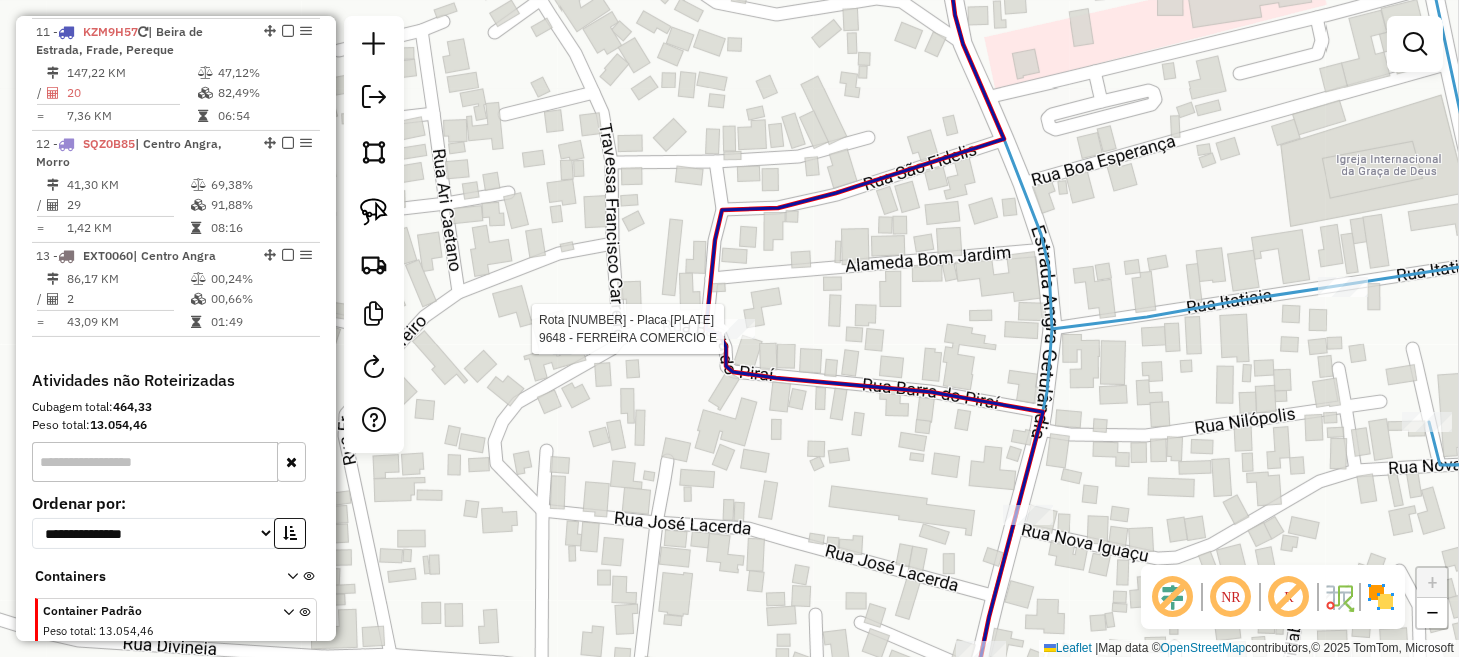 click 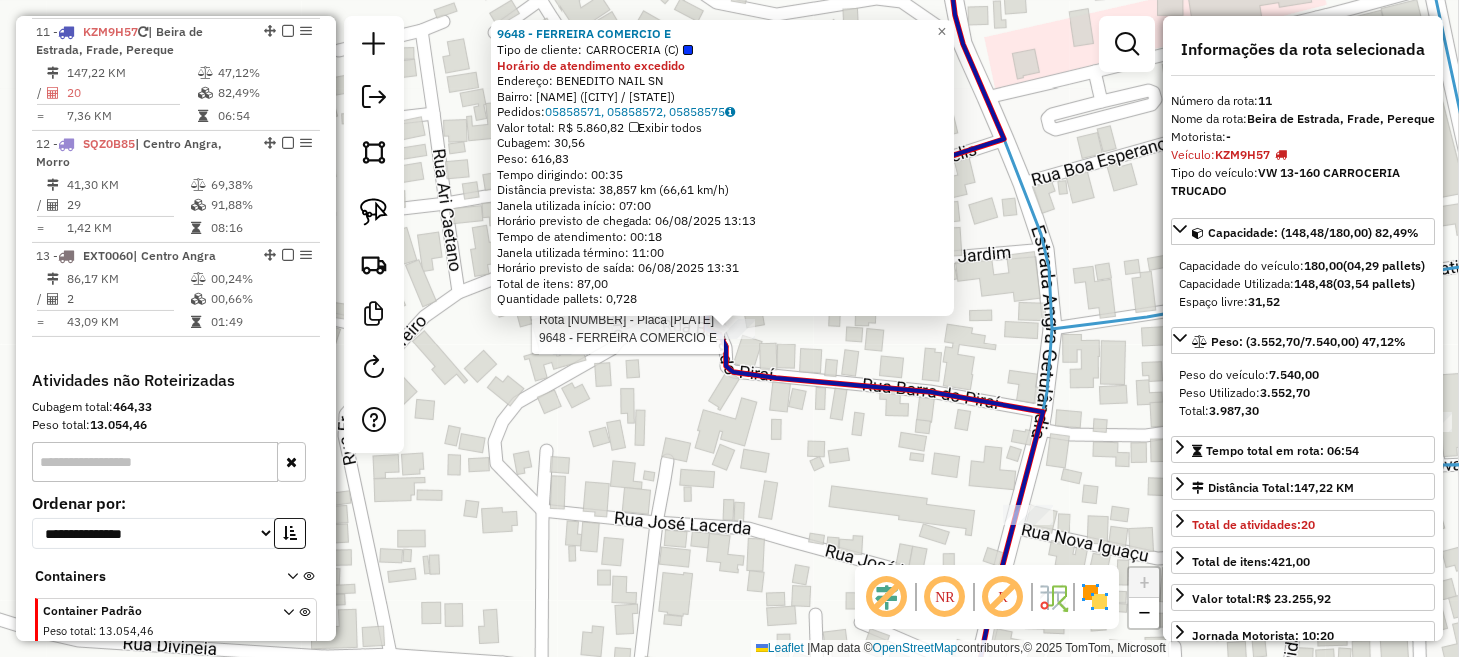 click 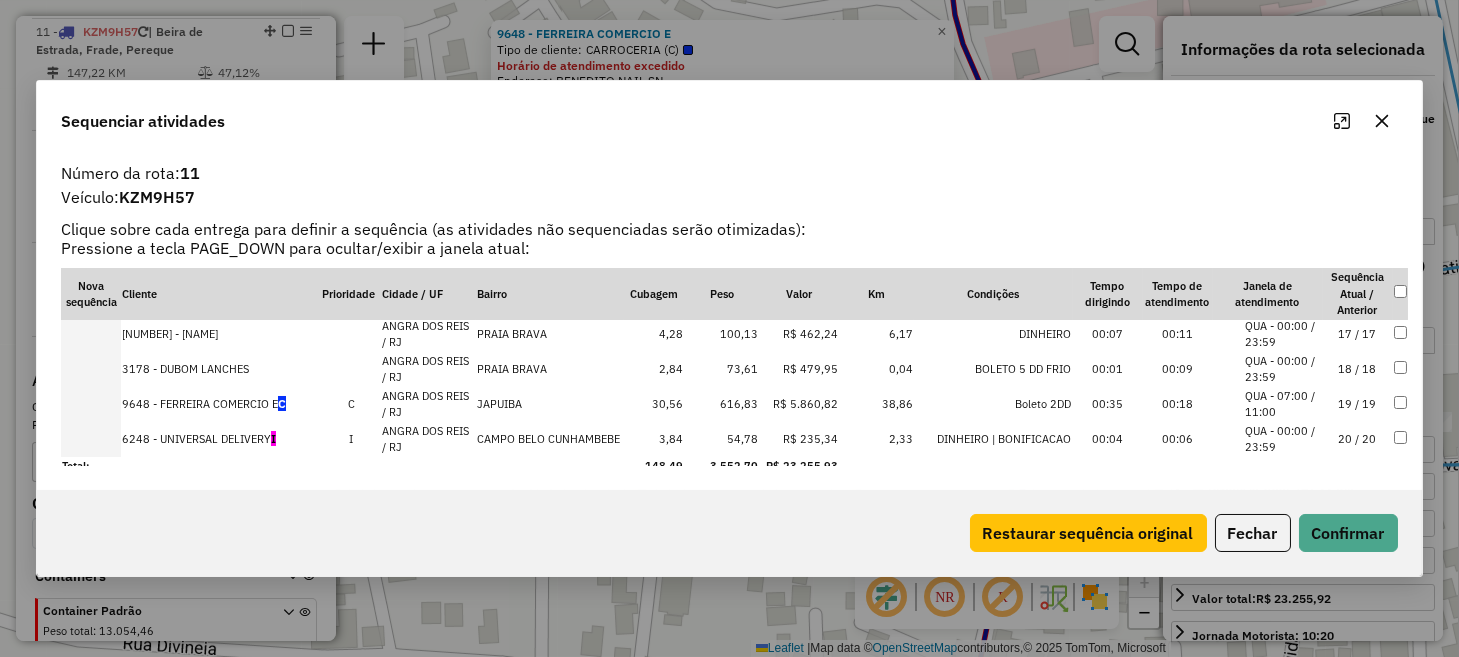 scroll, scrollTop: 572, scrollLeft: 0, axis: vertical 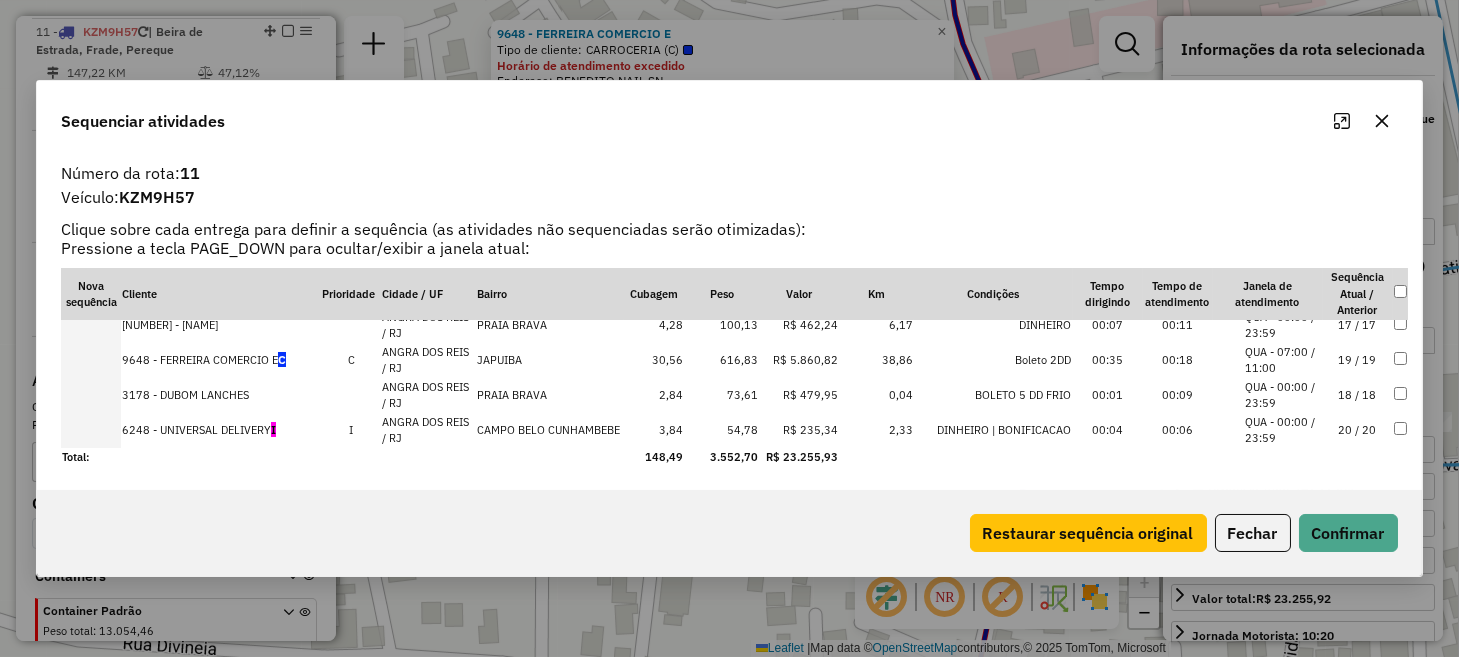 drag, startPoint x: 253, startPoint y: 396, endPoint x: 257, endPoint y: 336, distance: 60.133186 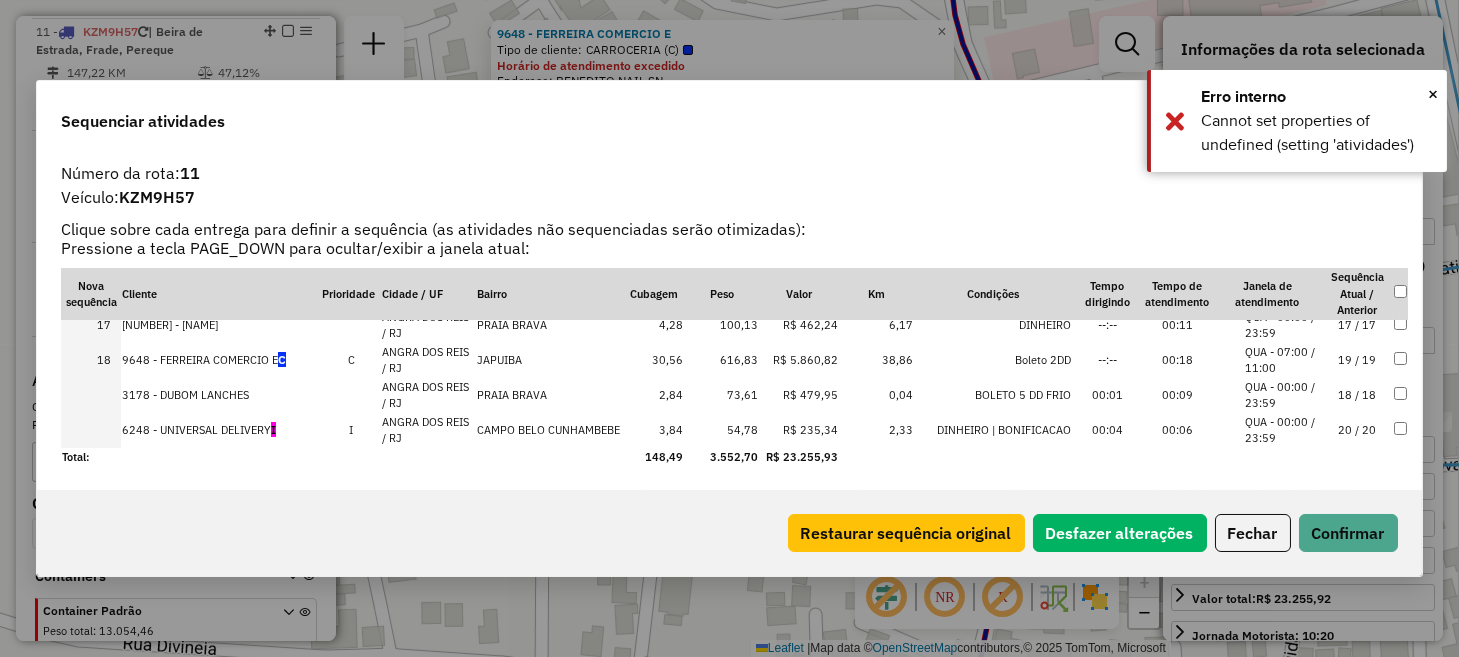 scroll, scrollTop: 473, scrollLeft: 0, axis: vertical 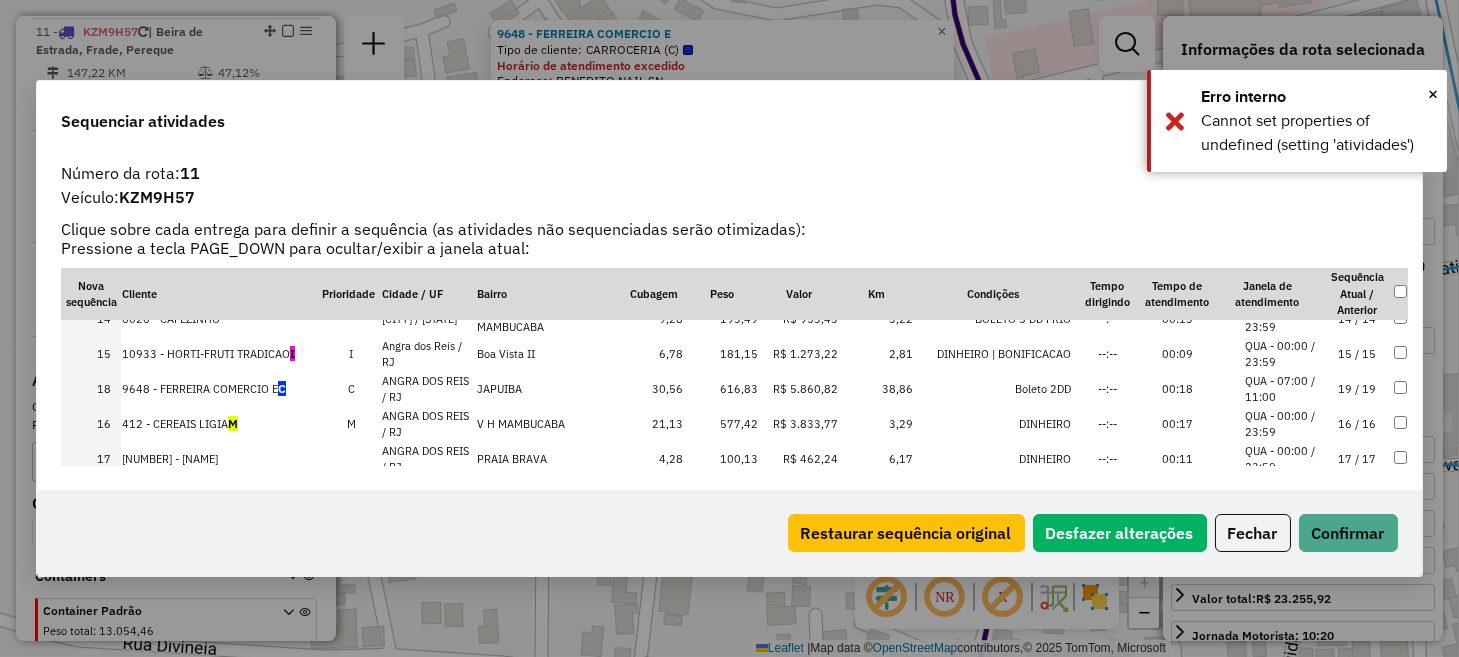 drag, startPoint x: 258, startPoint y: 451, endPoint x: 252, endPoint y: 354, distance: 97.18539 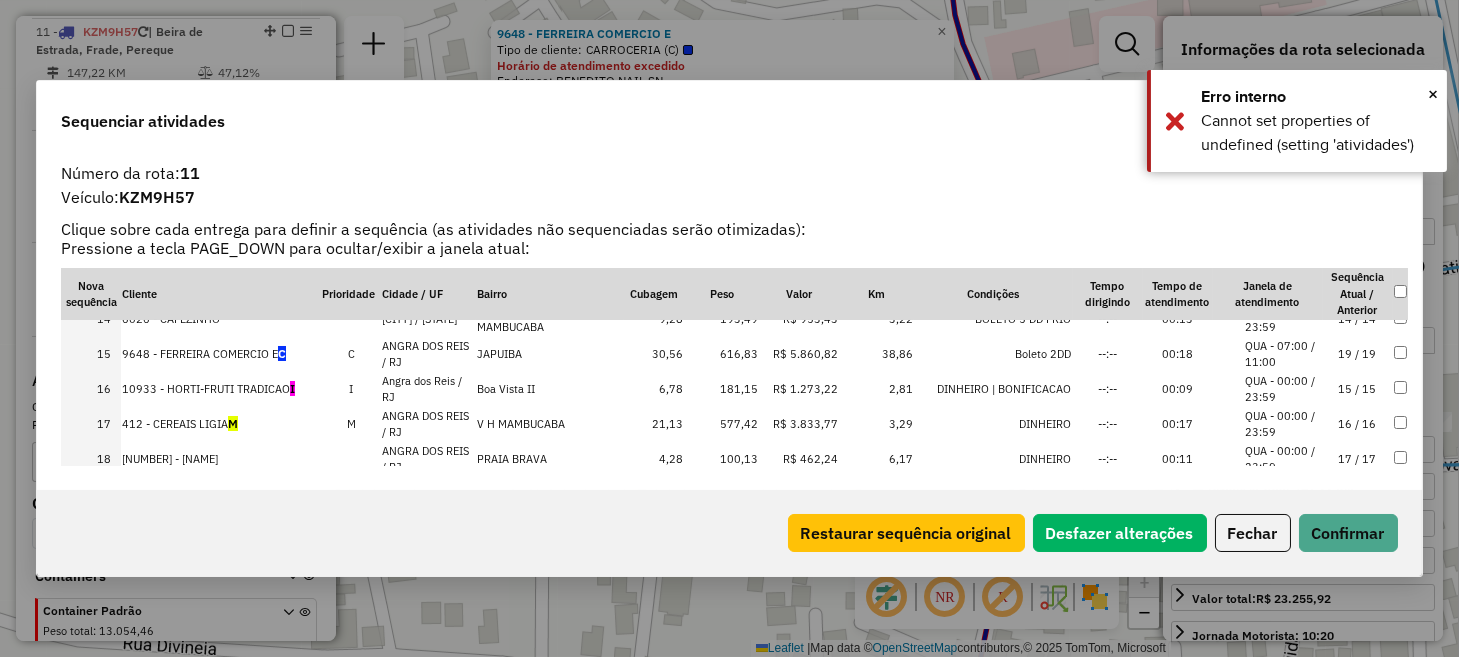 scroll, scrollTop: 373, scrollLeft: 0, axis: vertical 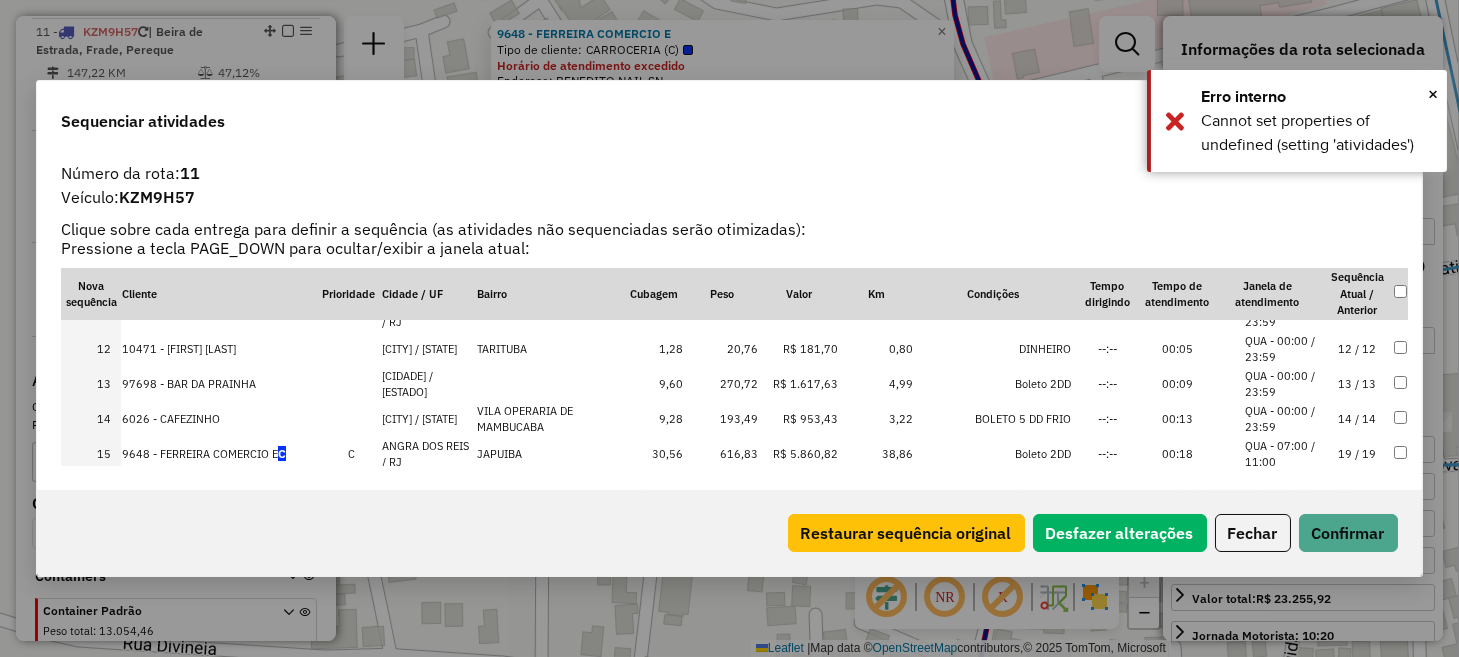 drag, startPoint x: 266, startPoint y: 455, endPoint x: 266, endPoint y: 387, distance: 68 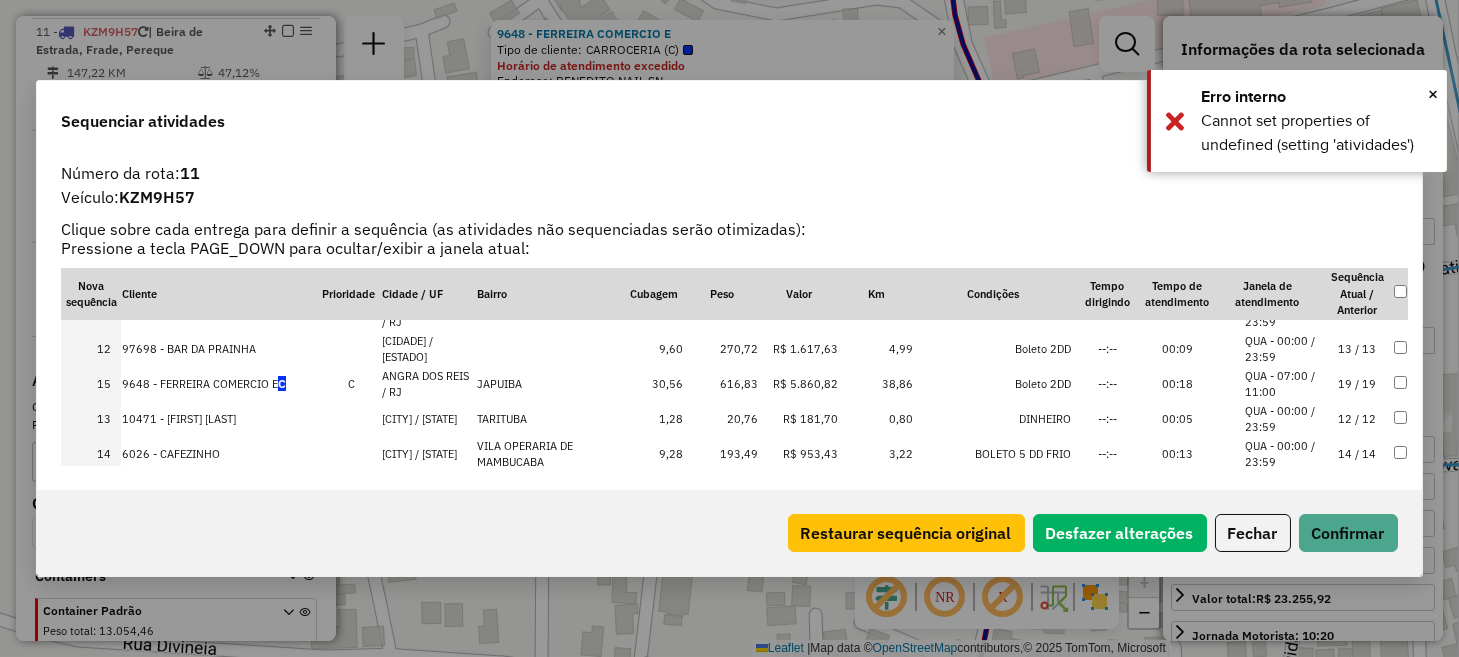 drag, startPoint x: 266, startPoint y: 450, endPoint x: 268, endPoint y: 348, distance: 102.01961 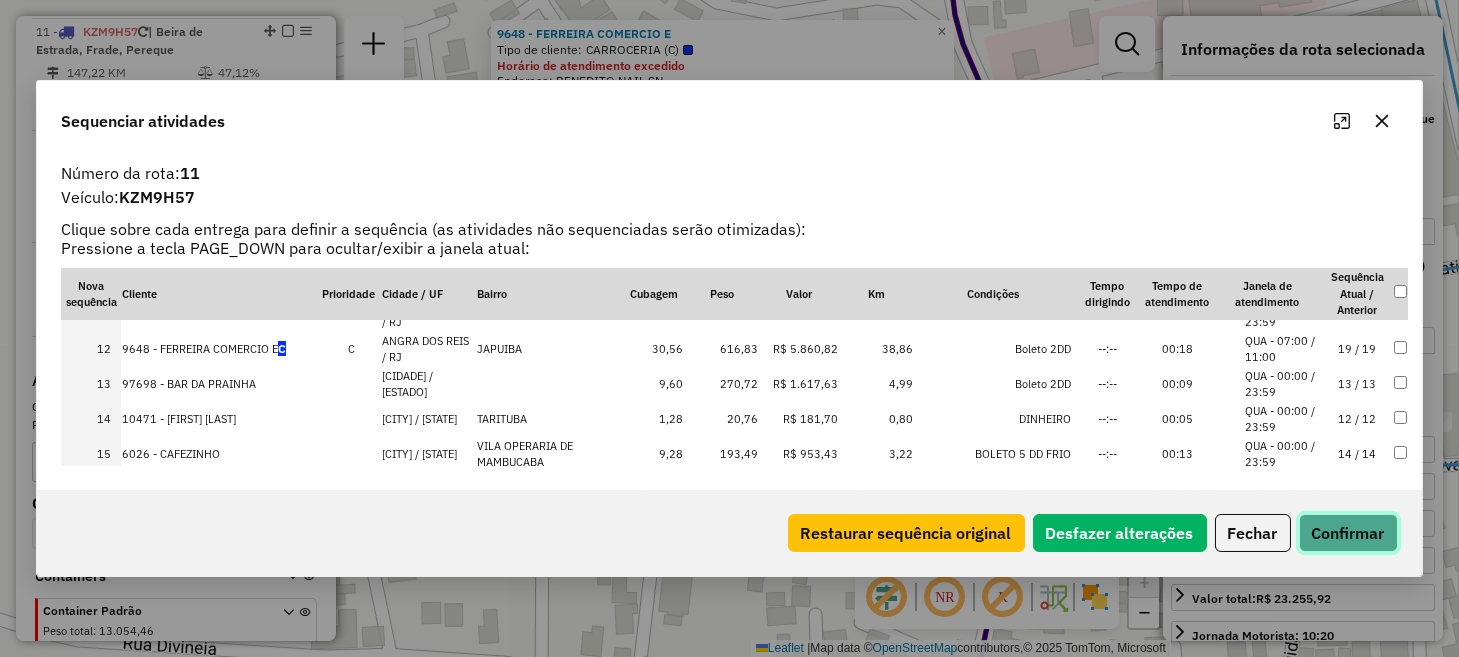 click on "Confirmar" 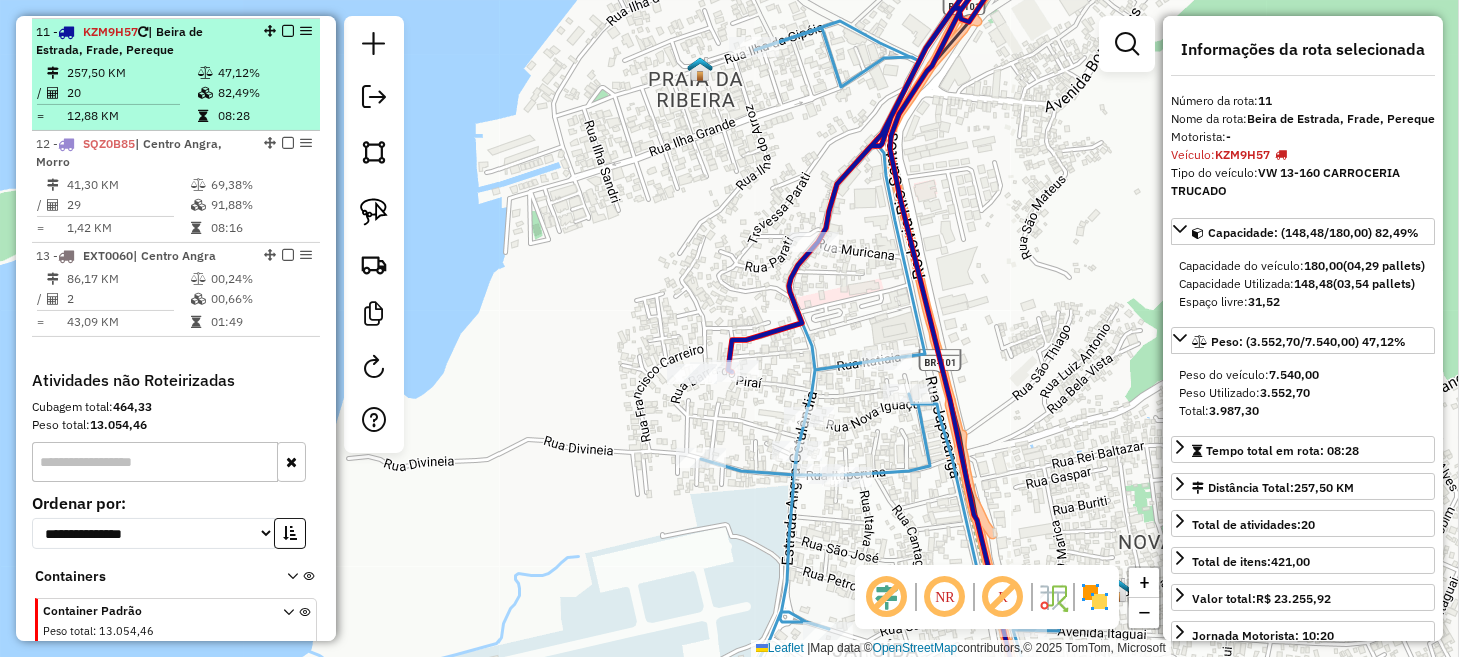 click at bounding box center (288, 31) 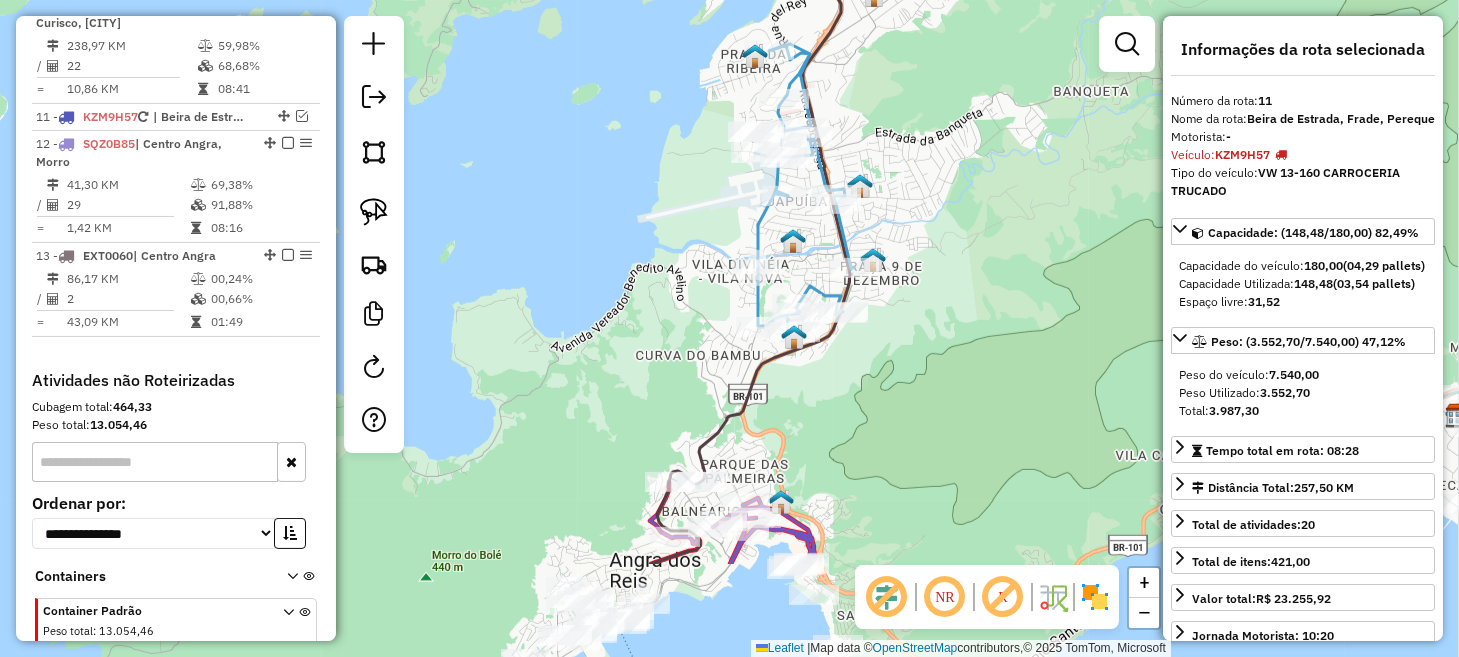 drag, startPoint x: 914, startPoint y: 357, endPoint x: 933, endPoint y: 183, distance: 175.03429 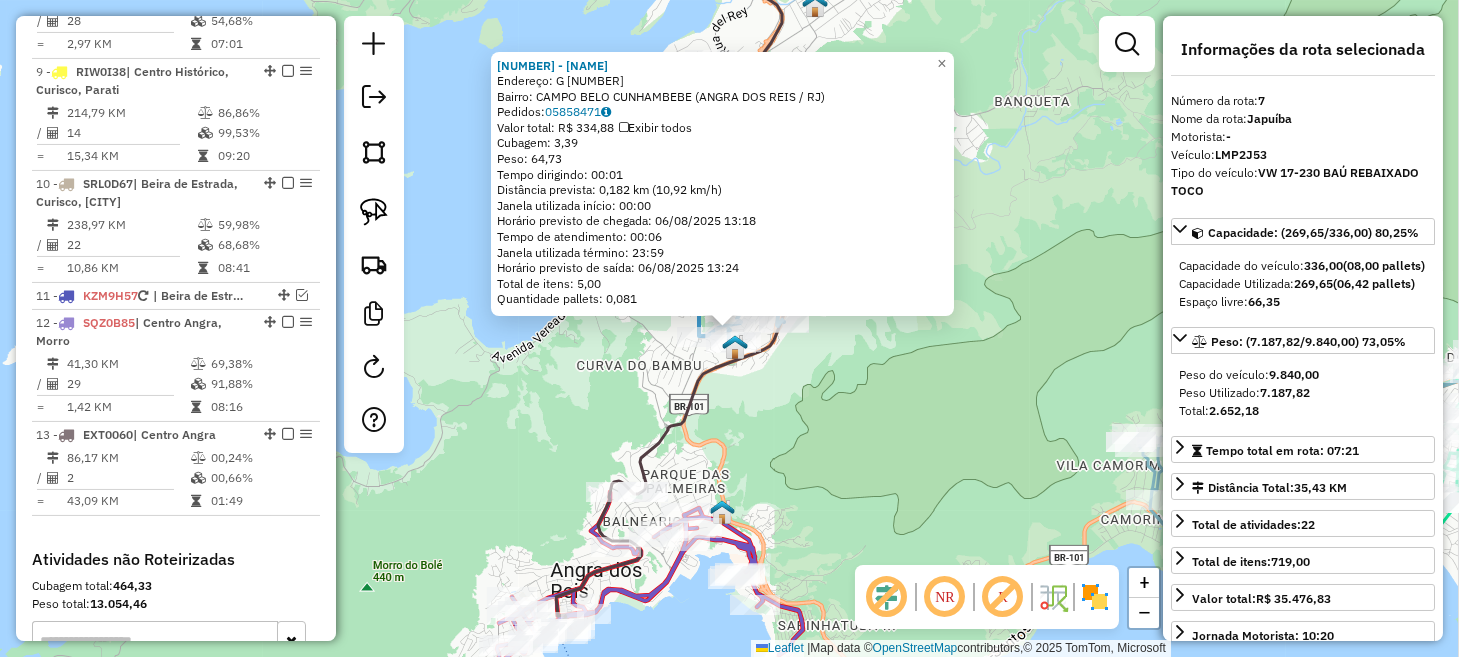 scroll, scrollTop: 1414, scrollLeft: 0, axis: vertical 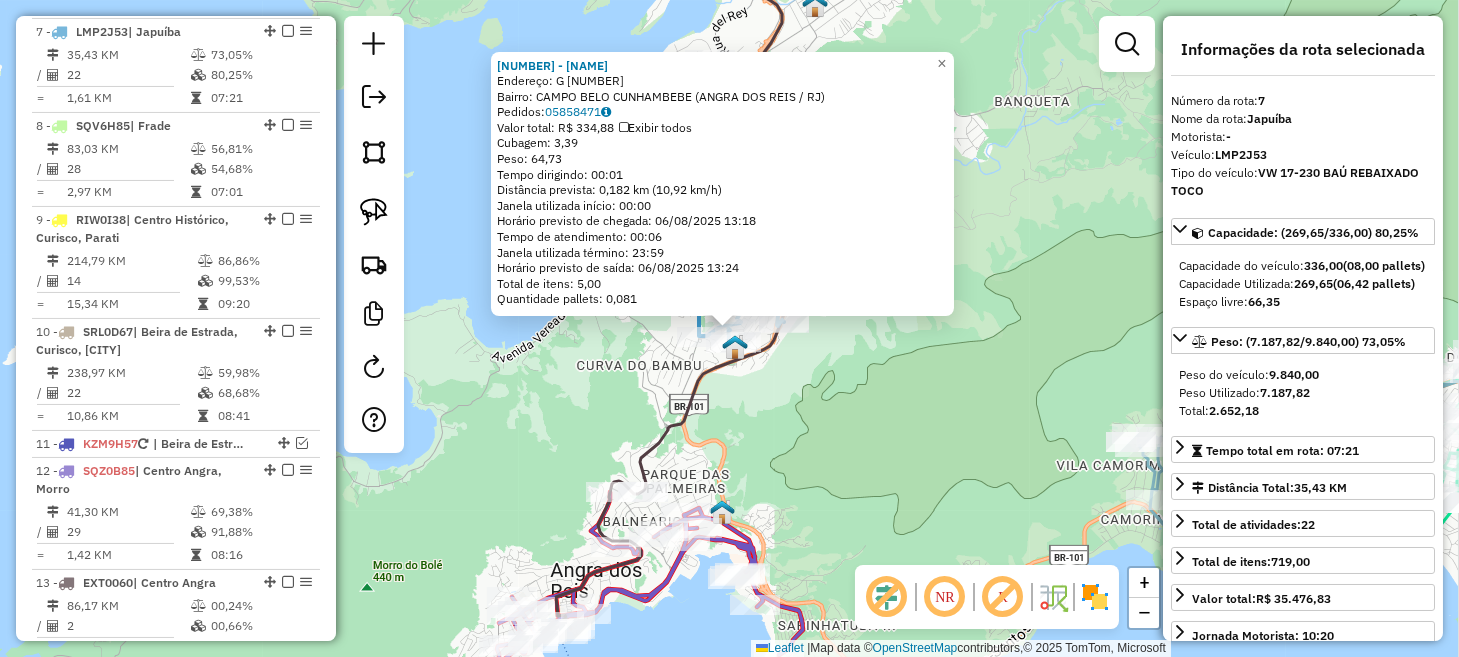 click on "6100 - PAD E MERC DO TIAO  Endereço:  G 314   Bairro: CAMPO BELO  CUNHAMBEBE (ANGRA DOS REIS / RJ)   Pedidos:  05858471   Valor total: R$ 334,88   Exibir todos   Cubagem: 3,39  Peso: 64,73  Tempo dirigindo: 00:01   Distância prevista: 0,182 km (10,92 km/h)   Janela utilizada início: 00:00   Horário previsto de chegada: 06/08/2025 13:18   Tempo de atendimento: 00:06   Janela utilizada término: 23:59   Horário previsto de saída: 06/08/2025 13:24   Total de itens: 5,00   Quantidade pallets: 0,081  × Janela de atendimento Grade de atendimento Capacidade Transportadoras Veículos Cliente Pedidos  Rotas Selecione os dias de semana para filtrar as janelas de atendimento  Seg   Ter   Qua   Qui   Sex   Sáb   Dom  Informe o período da janela de atendimento: De: Até:  Filtrar exatamente a janela do cliente  Considerar janela de atendimento padrão  Selecione os dias de semana para filtrar as grades de atendimento  Seg   Ter   Qua   Qui   Sex   Sáb   Dom   Considerar clientes sem dia de atendimento cadastrado" 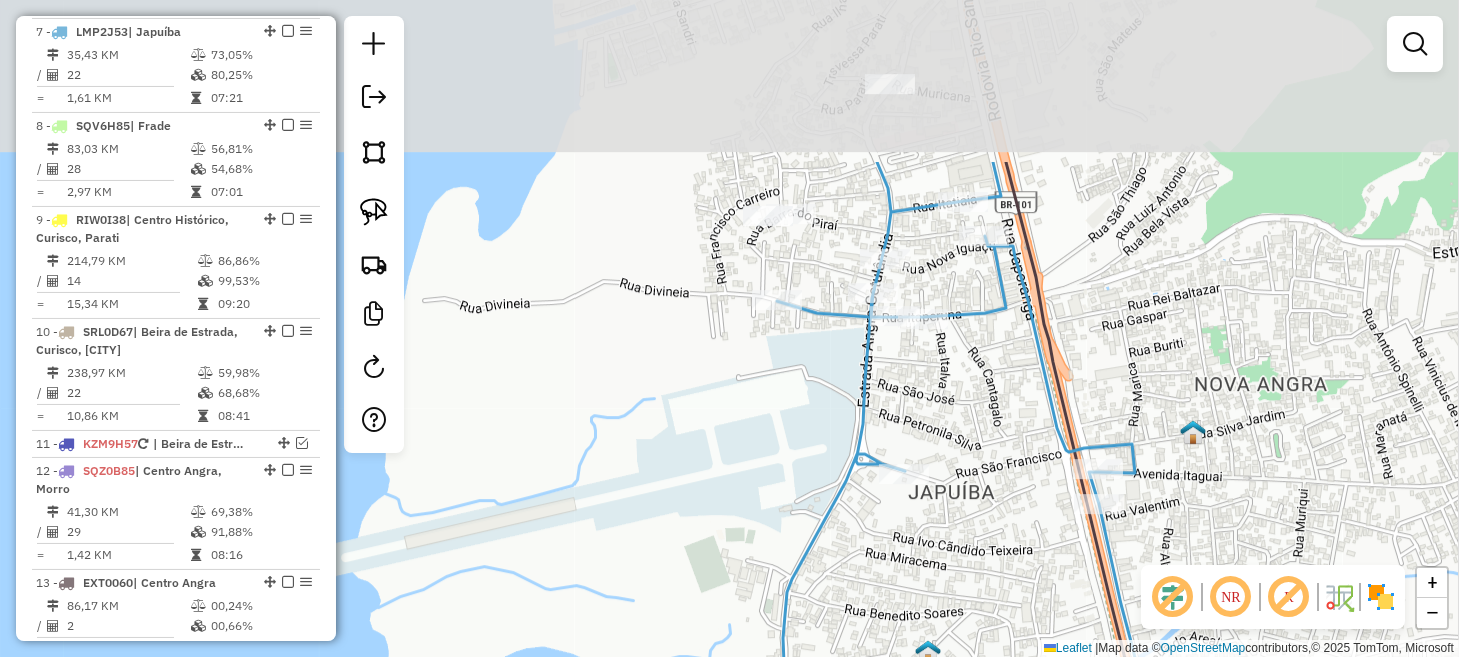 drag, startPoint x: 631, startPoint y: 112, endPoint x: 633, endPoint y: 353, distance: 241.0083 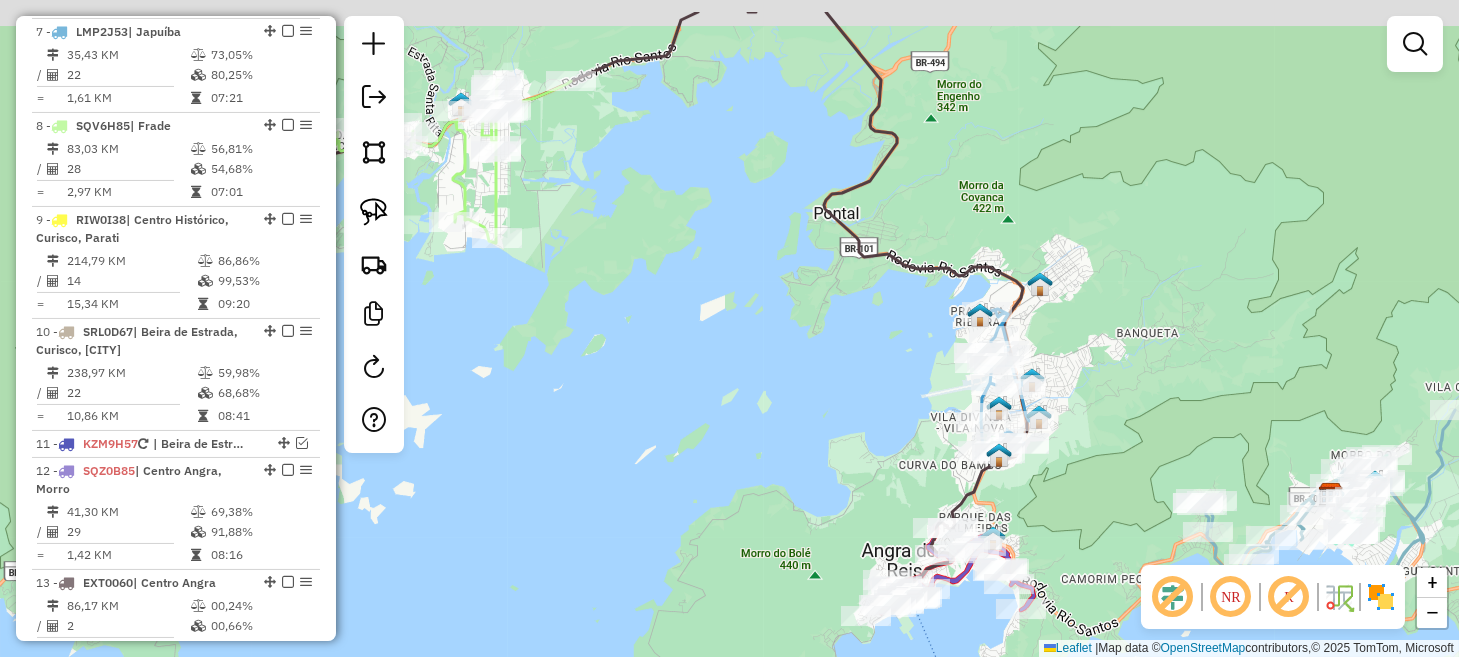 drag, startPoint x: 640, startPoint y: 309, endPoint x: 1104, endPoint y: 408, distance: 474.44388 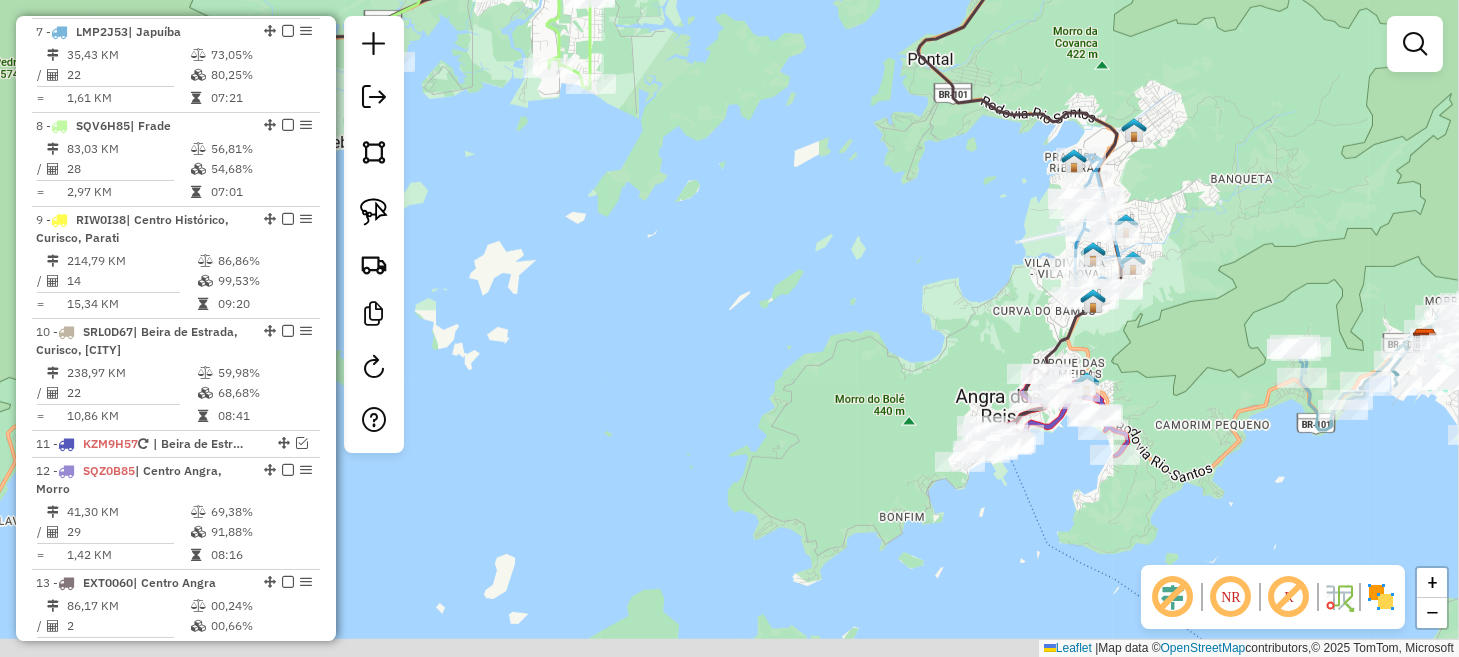 drag, startPoint x: 1025, startPoint y: 384, endPoint x: 854, endPoint y: 173, distance: 271.5916 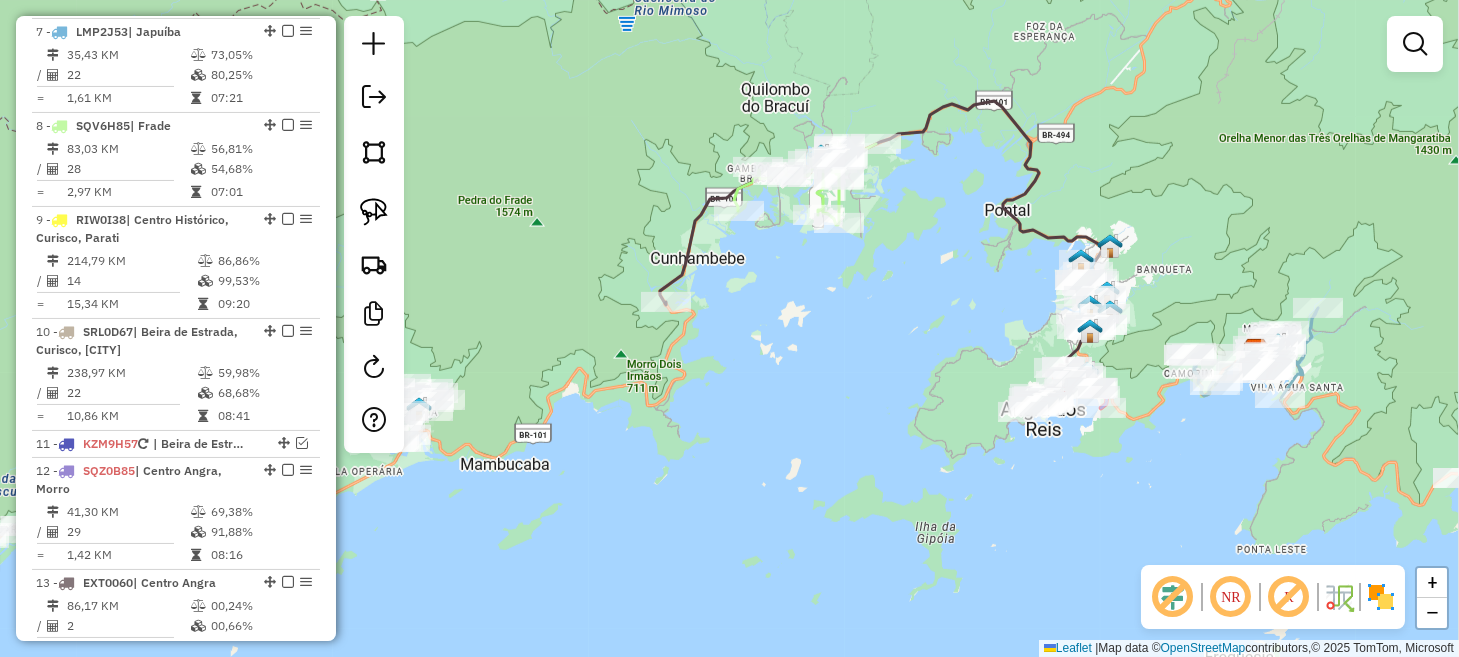 drag, startPoint x: 753, startPoint y: 234, endPoint x: 835, endPoint y: 339, distance: 133.22537 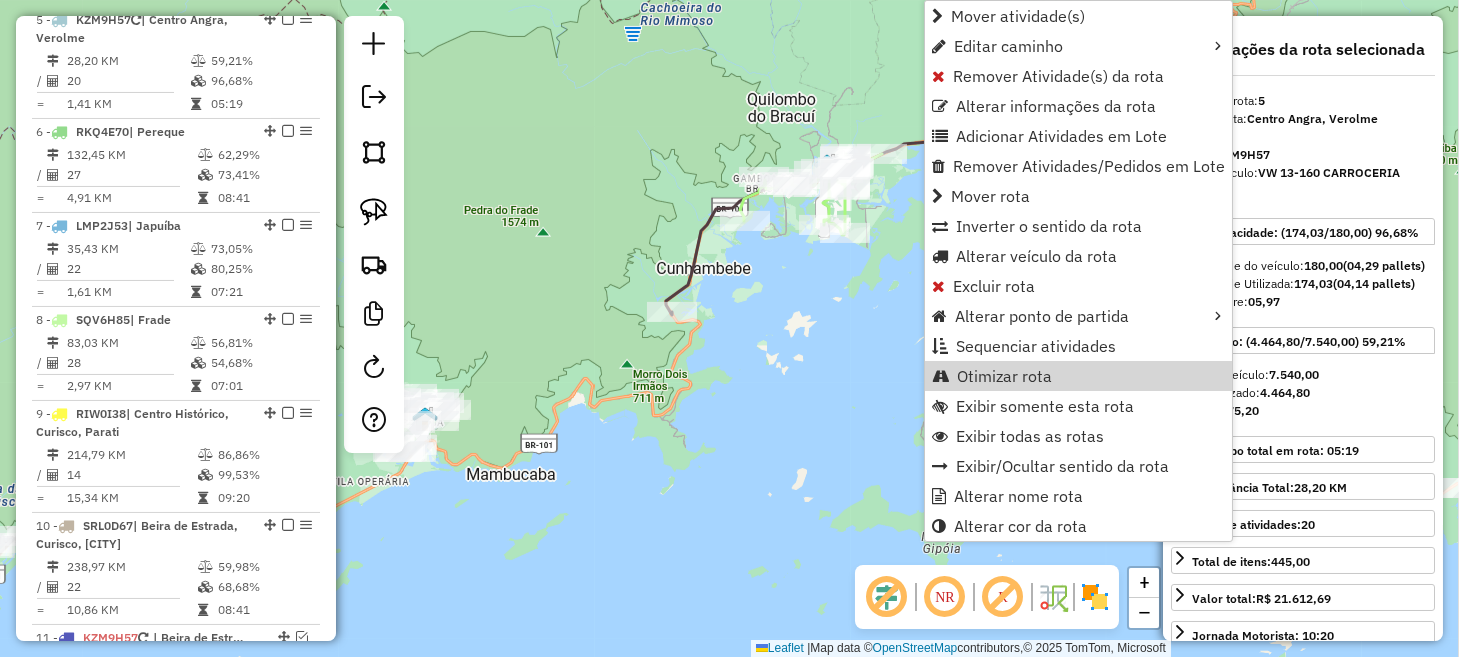 scroll, scrollTop: 1209, scrollLeft: 0, axis: vertical 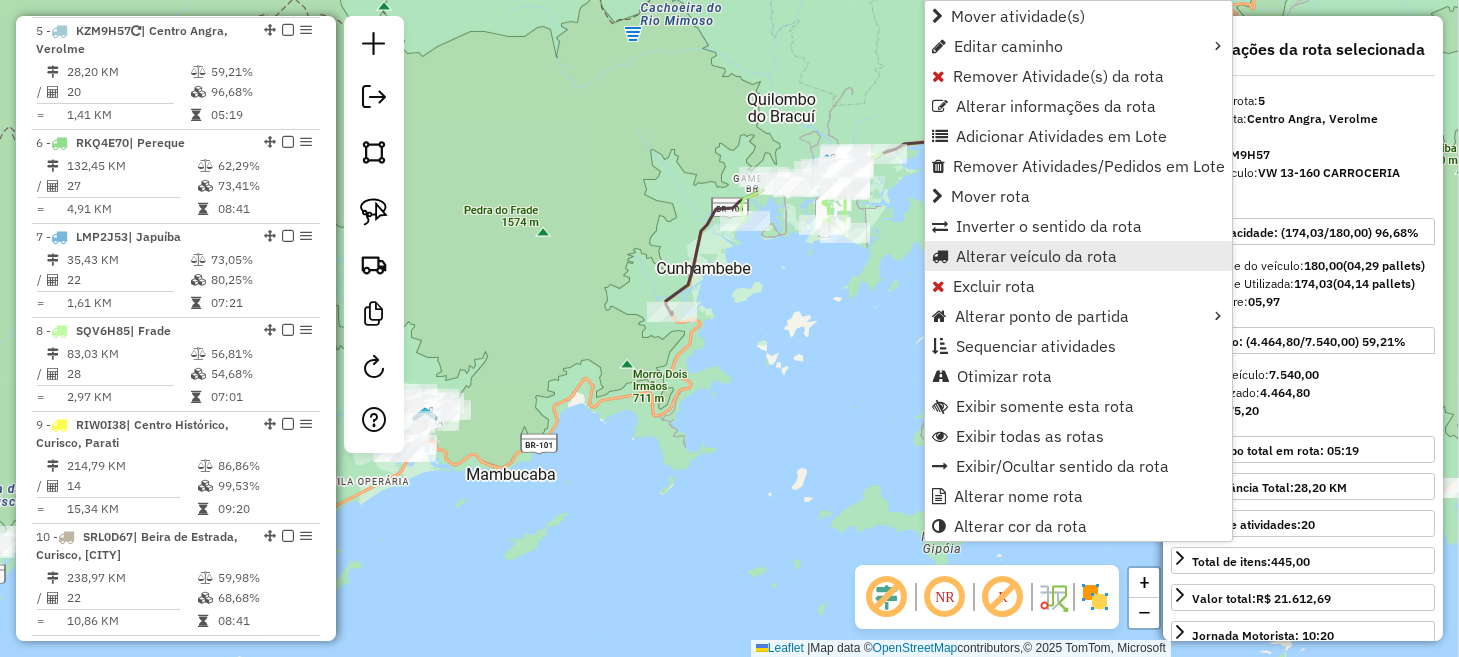 click on "Alterar veículo da rota" at bounding box center [1036, 256] 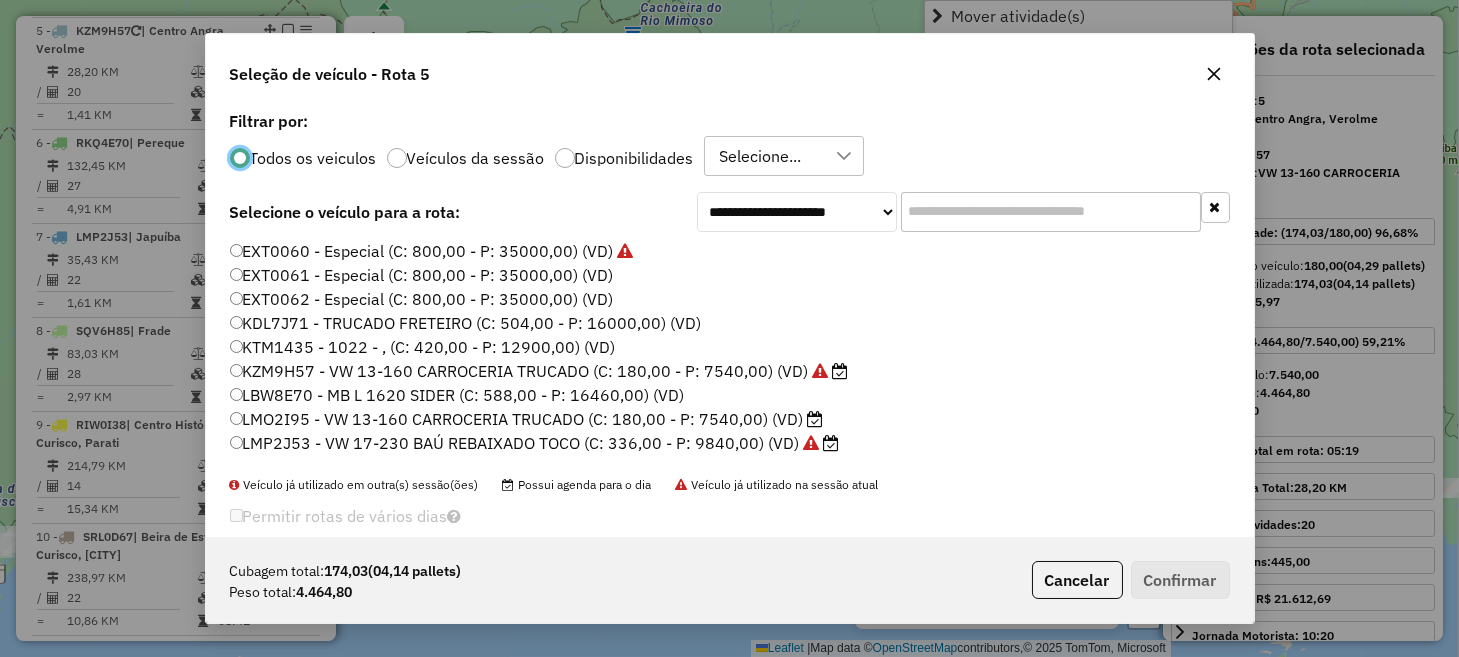 scroll, scrollTop: 10, scrollLeft: 6, axis: both 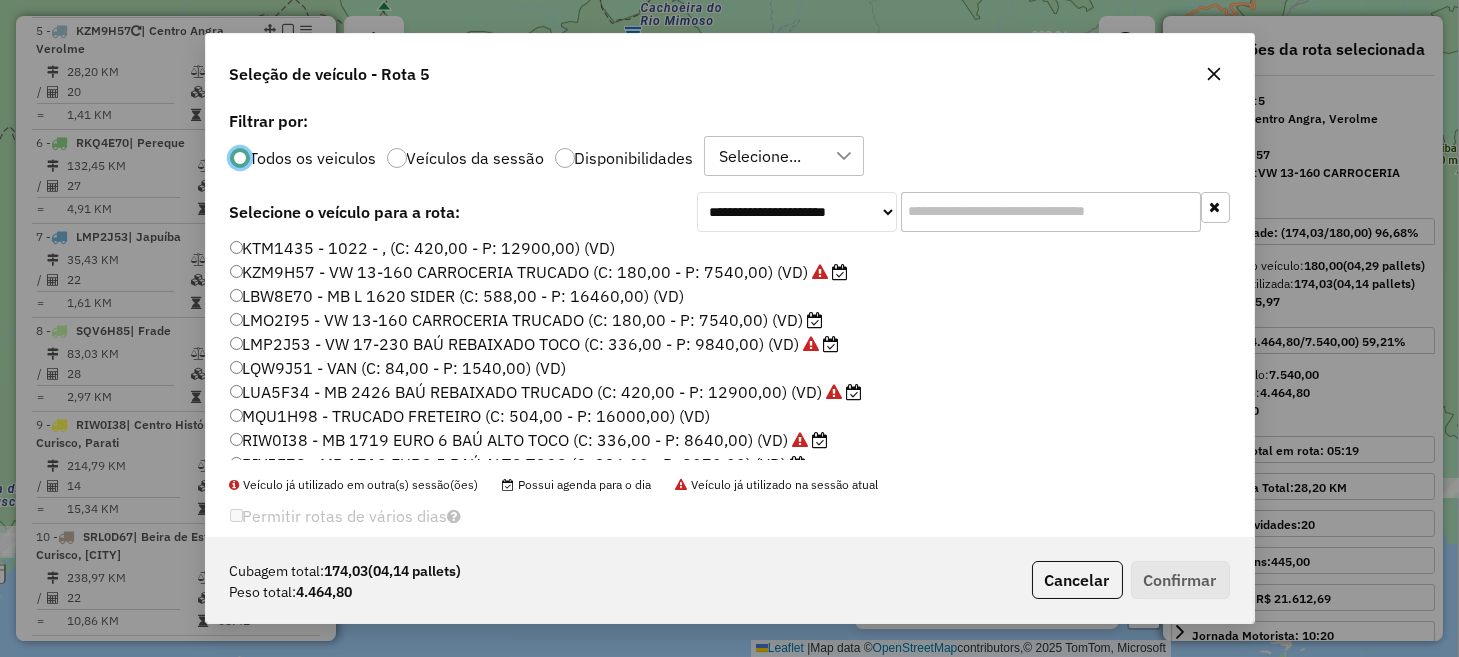 click on "LMO2I95 -  VW 13-160 CARROCERIA TRUCADO (C: 180,00 - P: 7540,00) (VD)" 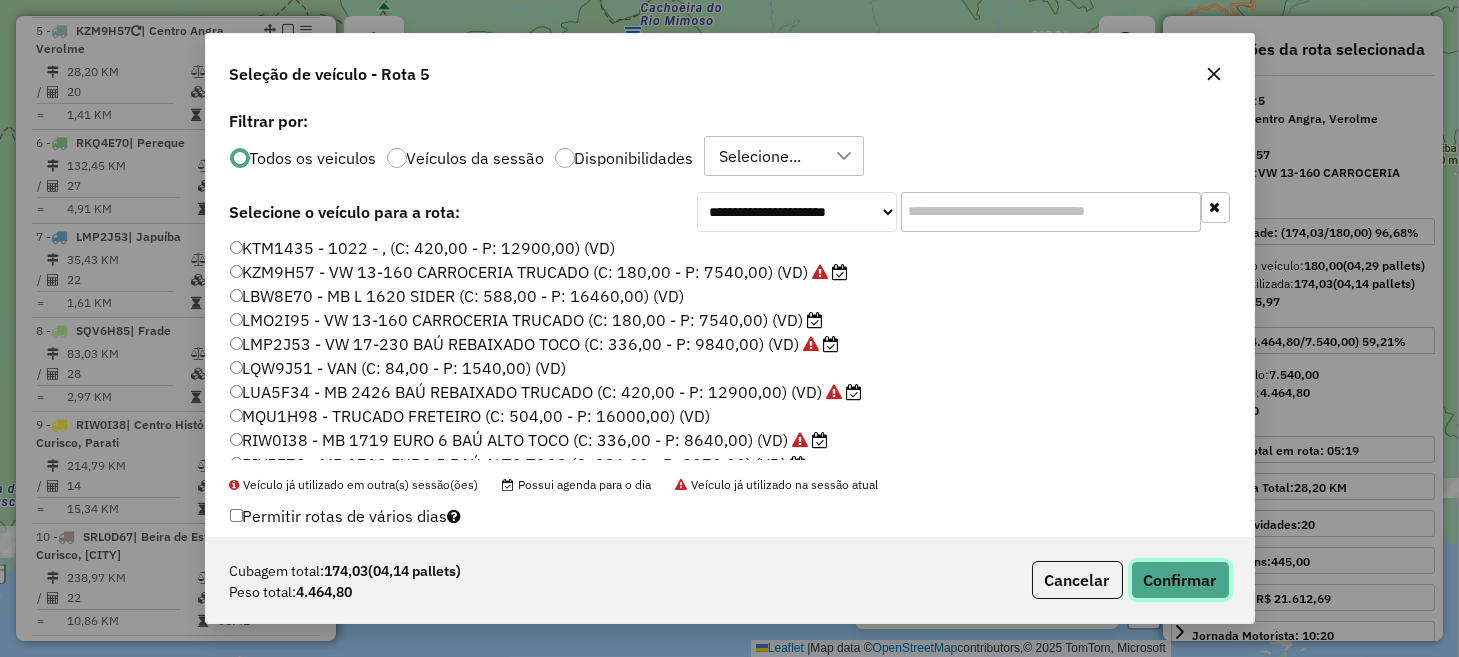 click on "Confirmar" 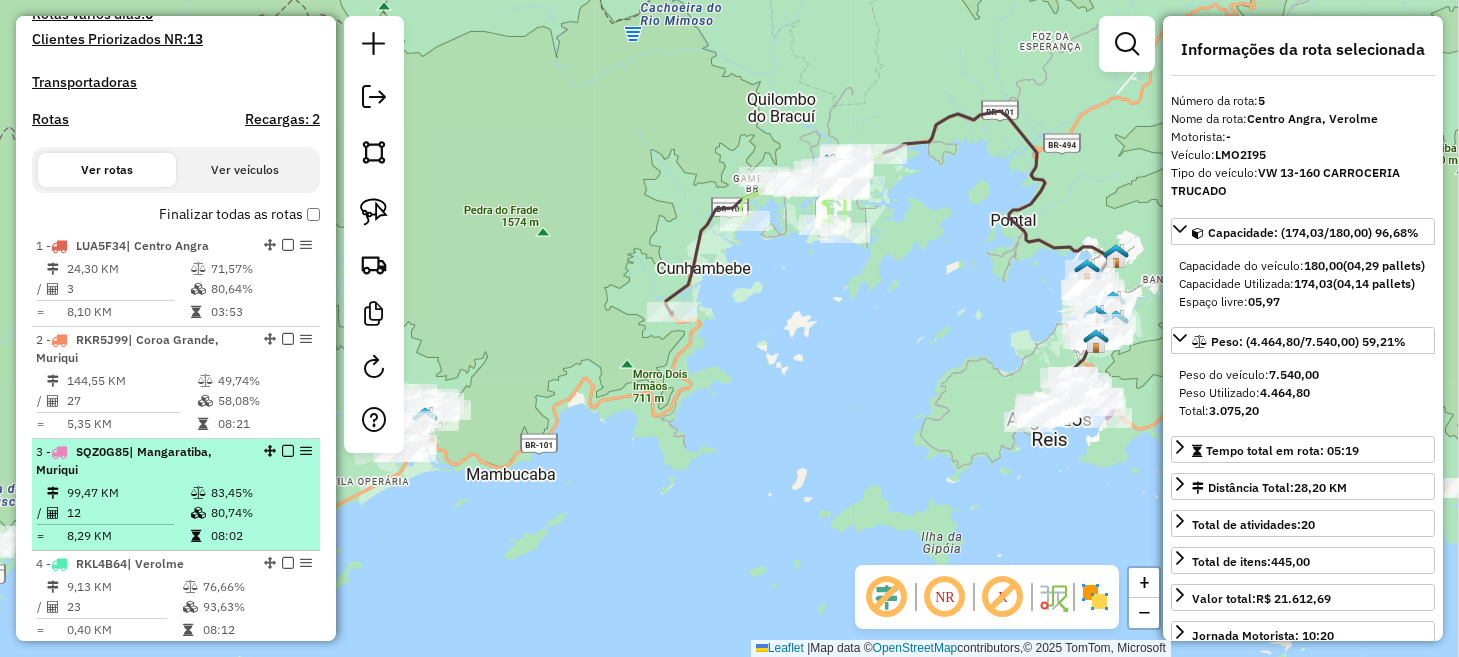 scroll, scrollTop: 510, scrollLeft: 0, axis: vertical 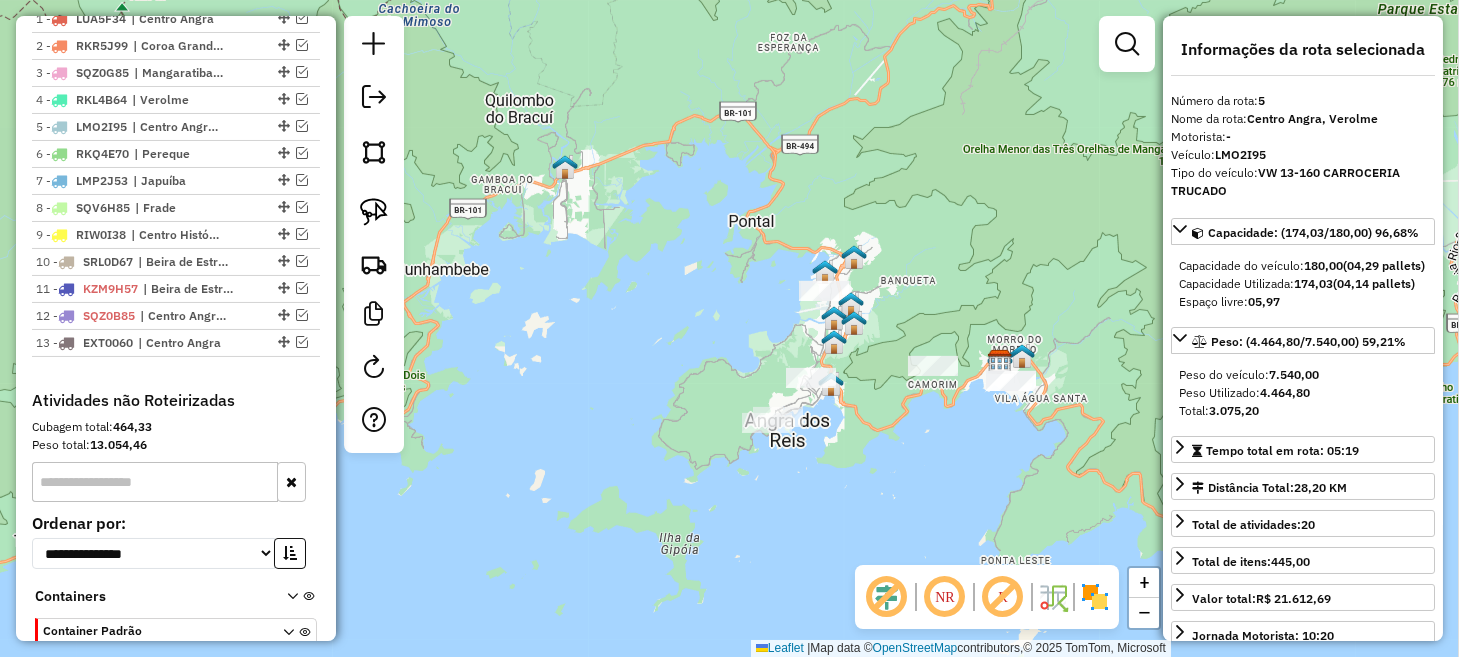 drag, startPoint x: 822, startPoint y: 334, endPoint x: 543, endPoint y: 333, distance: 279.0018 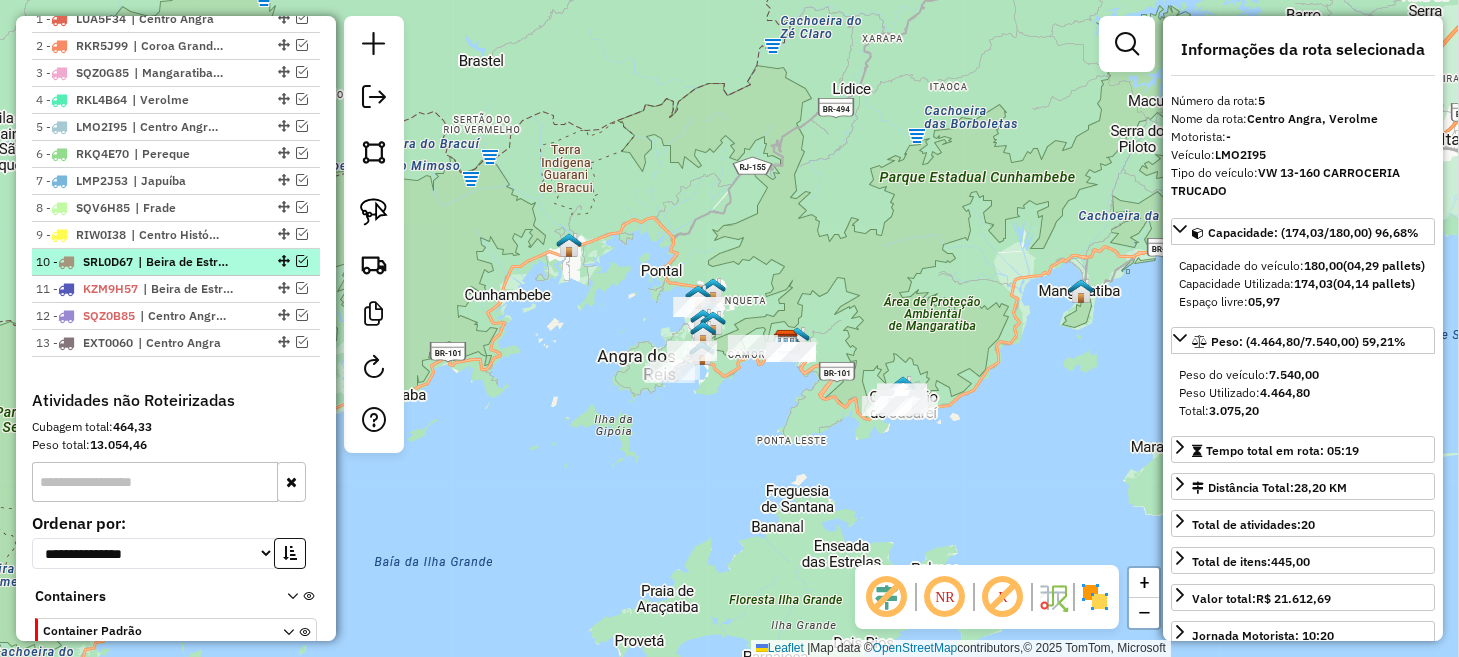 scroll, scrollTop: 710, scrollLeft: 0, axis: vertical 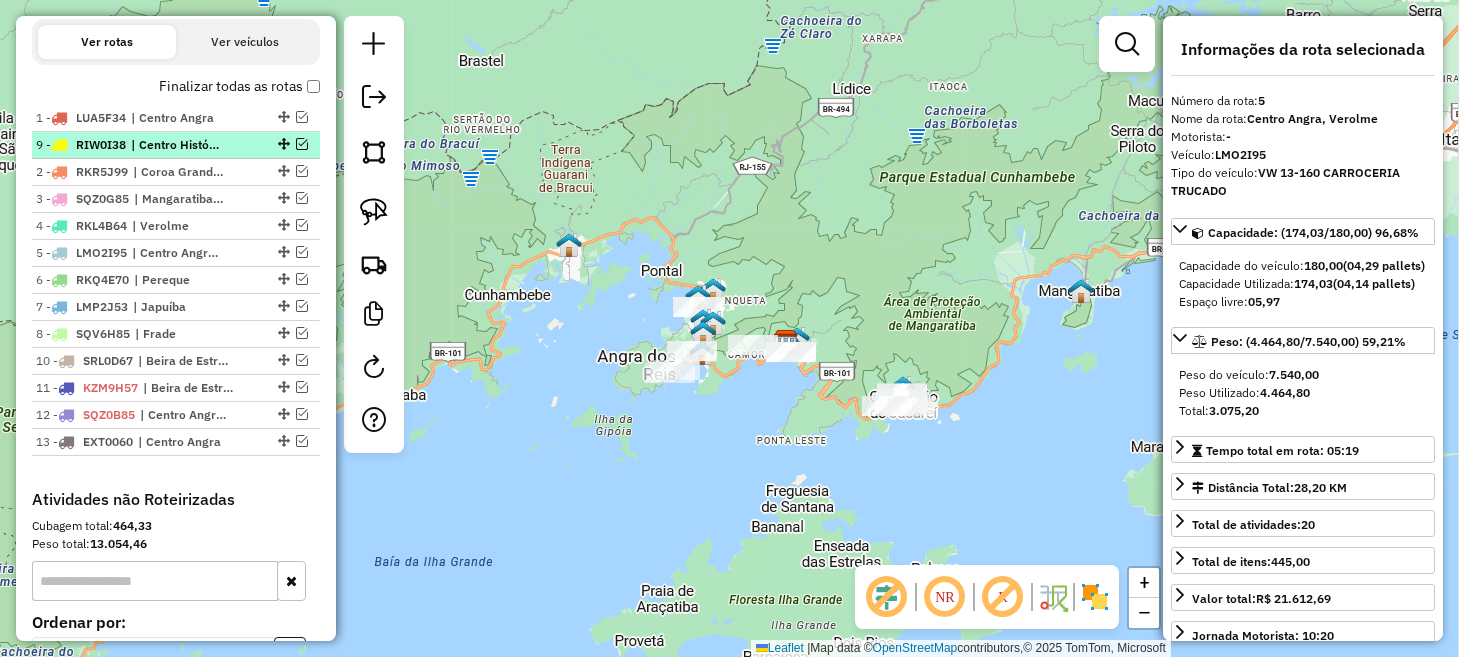 drag, startPoint x: 272, startPoint y: 329, endPoint x: 272, endPoint y: 141, distance: 188 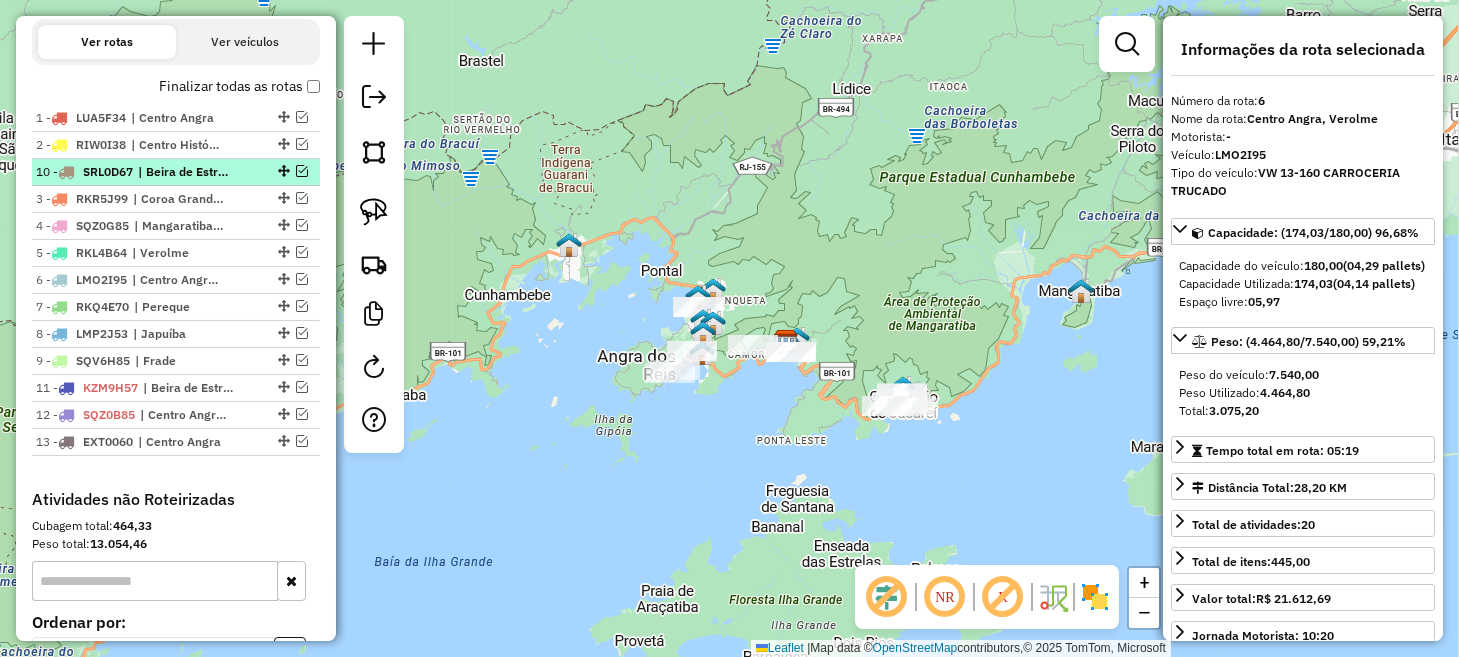 drag, startPoint x: 275, startPoint y: 358, endPoint x: 259, endPoint y: 167, distance: 191.66899 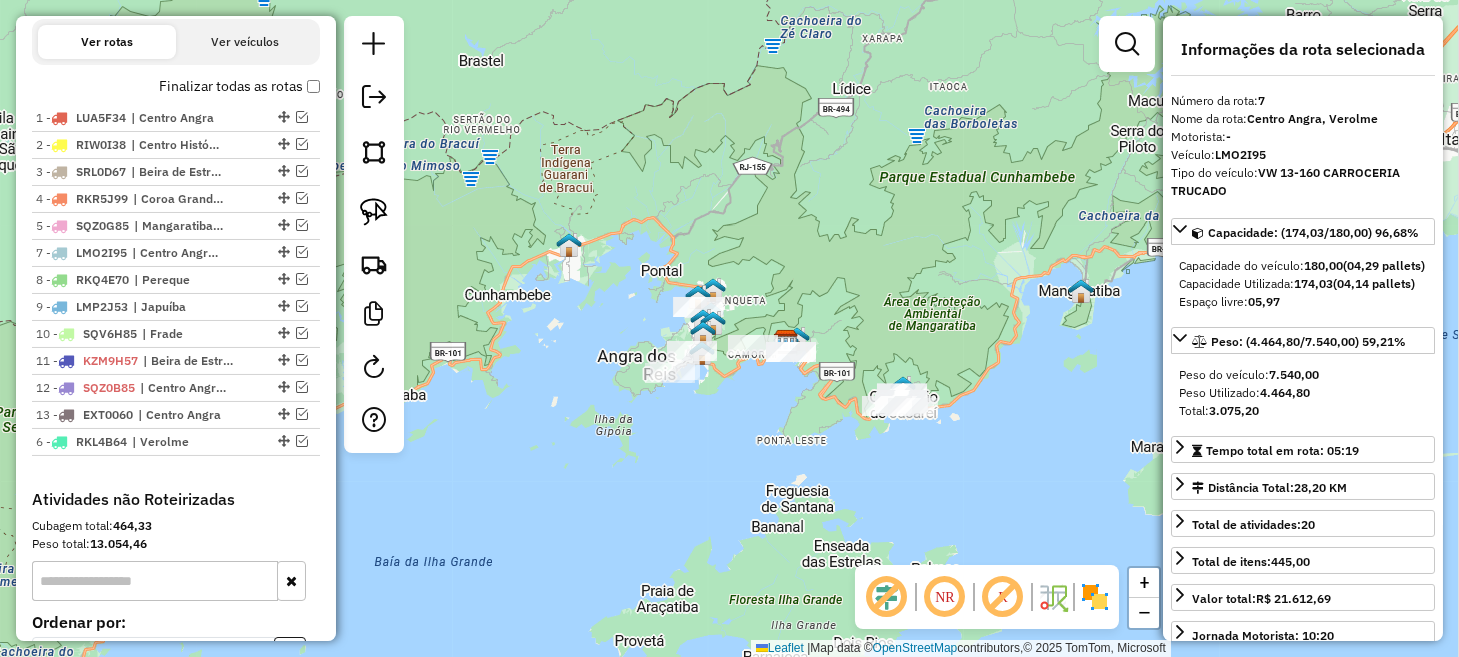 drag, startPoint x: 279, startPoint y: 251, endPoint x: 285, endPoint y: 459, distance: 208.08652 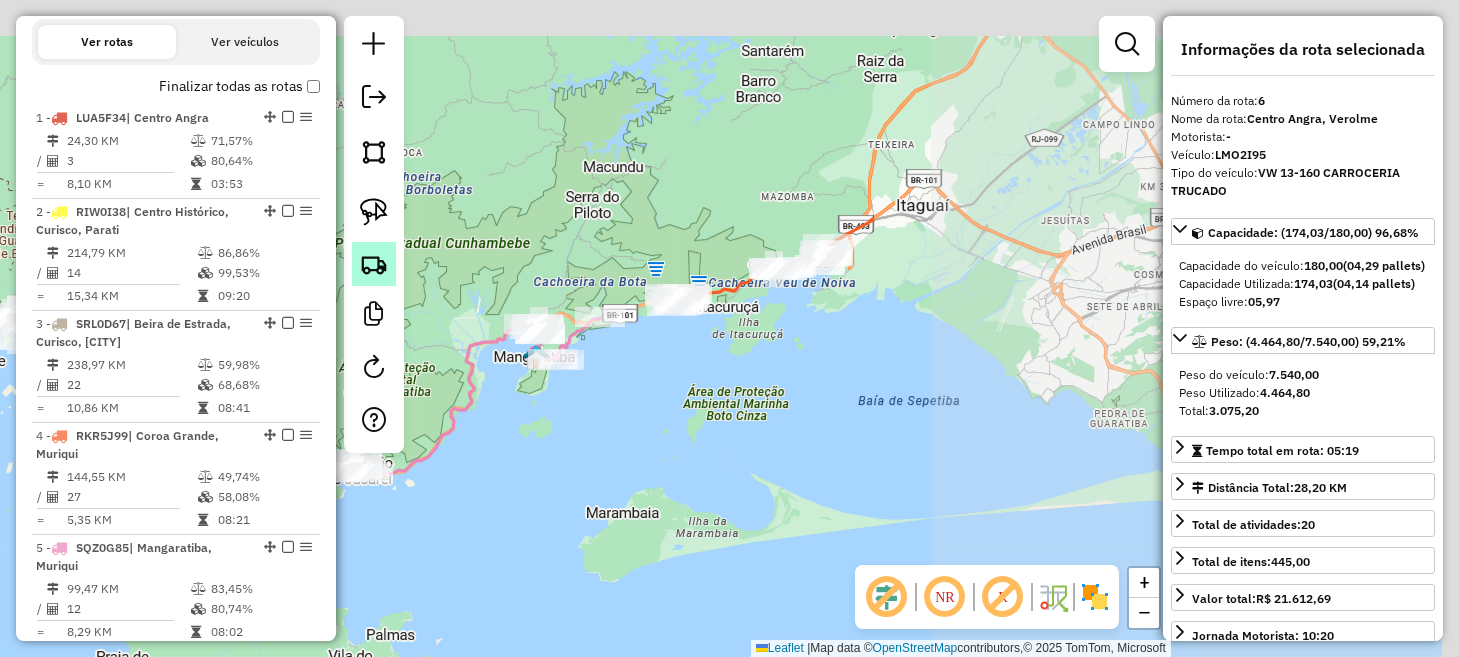drag, startPoint x: 808, startPoint y: 184, endPoint x: 389, endPoint y: 245, distance: 423.41705 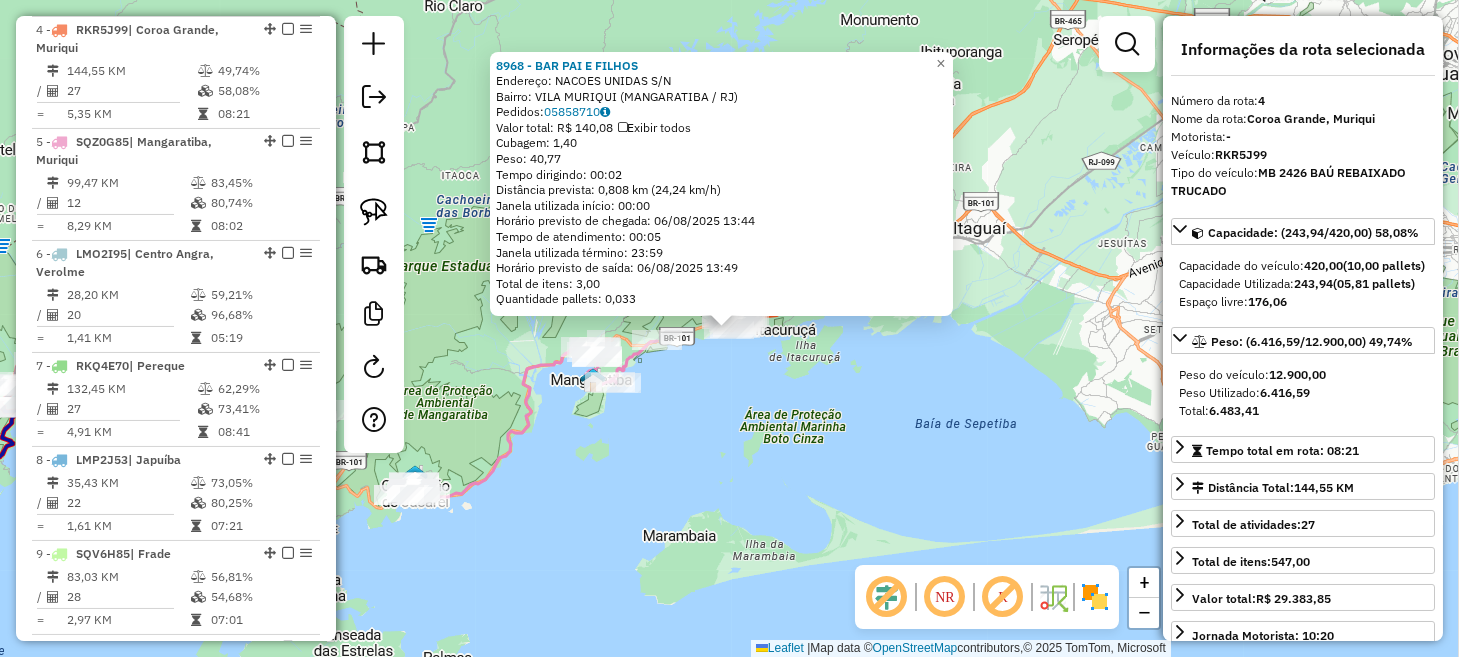scroll, scrollTop: 1116, scrollLeft: 0, axis: vertical 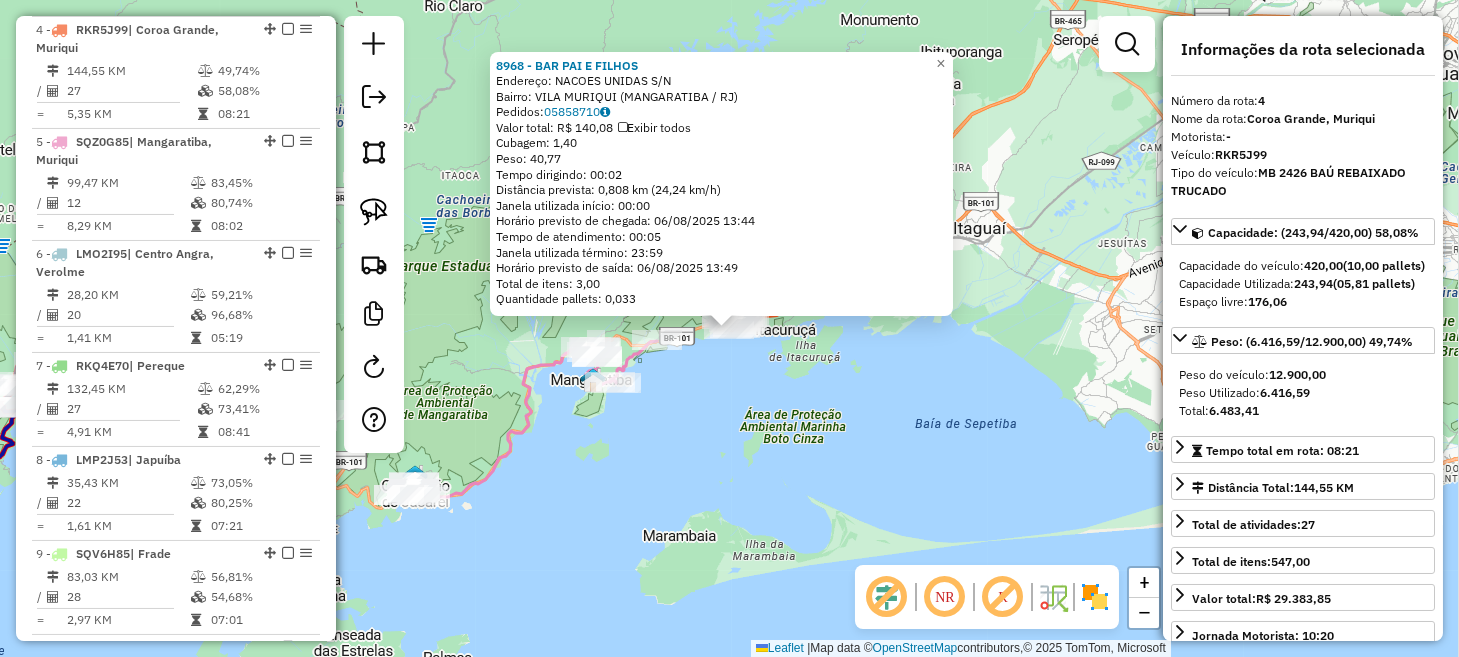 click on "8968 - BAR PAI E FILHOS  Endereço:  NACOES UNIDAS S/N   Bairro: VILA MURIQUI (MANGARATIBA / RJ)   Pedidos:  05858710   Valor total: R$ 140,08   Exibir todos   Cubagem: 1,40  Peso: 40,77  Tempo dirigindo: 00:02   Distância prevista: 0,808 km (24,24 km/h)   Janela utilizada início: 00:00   Horário previsto de chegada: 06/08/2025 13:44   Tempo de atendimento: 00:05   Janela utilizada término: 23:59   Horário previsto de saída: 06/08/2025 13:49   Total de itens: 3,00   Quantidade pallets: 0,033  × Janela de atendimento Grade de atendimento Capacidade Transportadoras Veículos Cliente Pedidos  Rotas Selecione os dias de semana para filtrar as janelas de atendimento  Seg   Ter   Qua   Qui   Sex   Sáb   Dom  Informe o período da janela de atendimento: De: Até:  Filtrar exatamente a janela do cliente  Considerar janela de atendimento padrão  Selecione os dias de semana para filtrar as grades de atendimento  Seg   Ter   Qua   Qui   Sex   Sáb   Dom   Considerar clientes sem dia de atendimento cadastrado +" 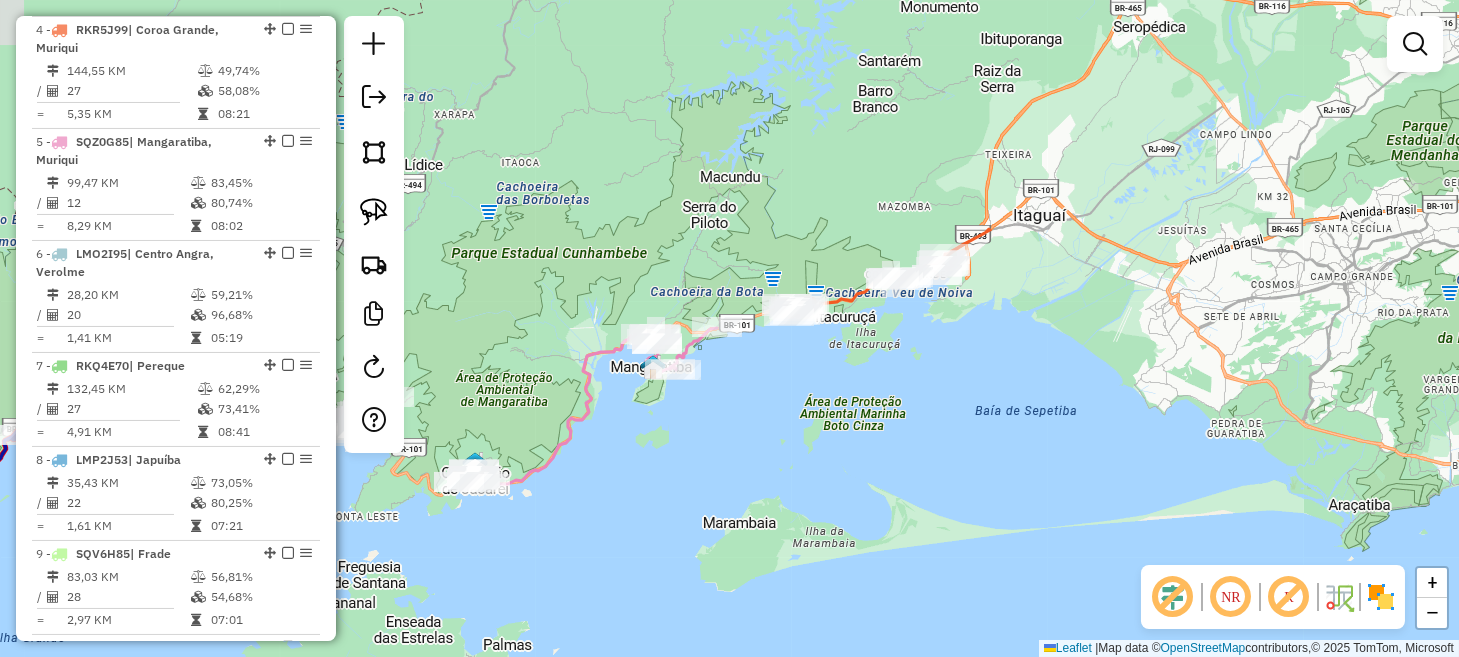 drag, startPoint x: 756, startPoint y: 398, endPoint x: 820, endPoint y: 384, distance: 65.51336 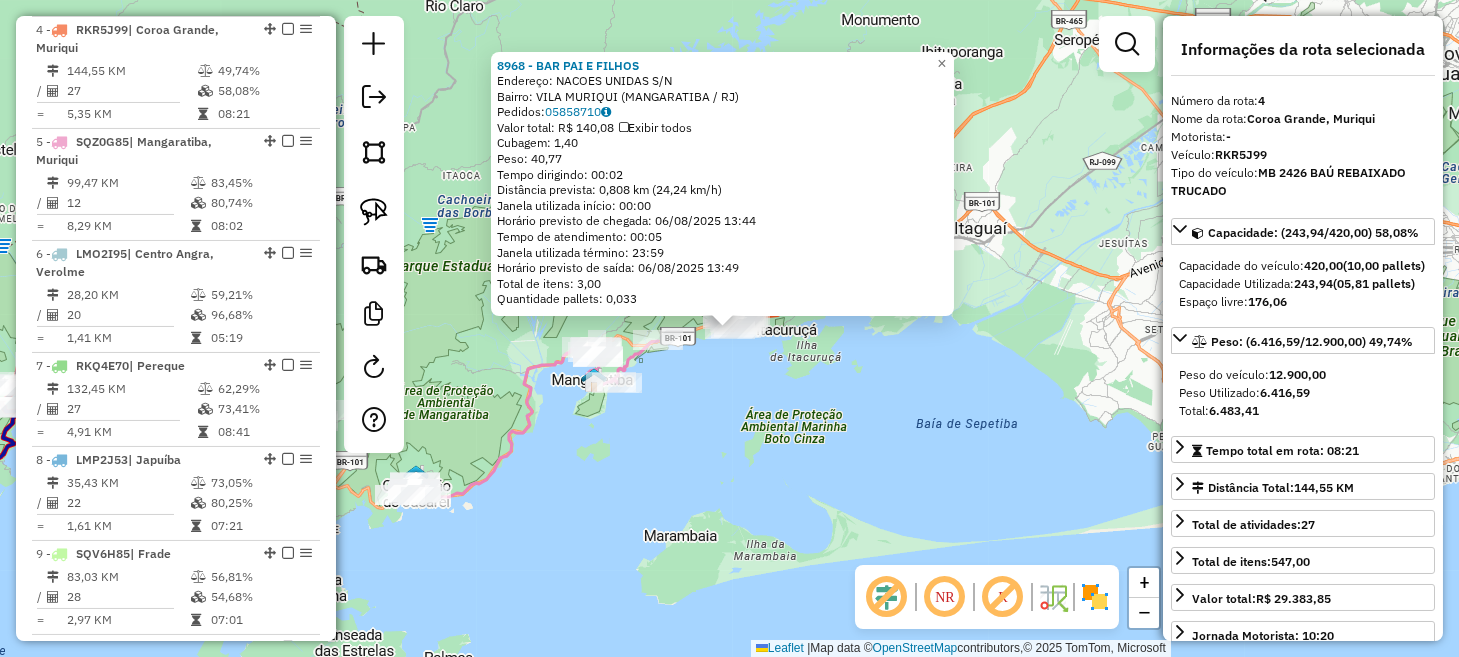 click on "8968 - BAR PAI E FILHOS  Endereço:  NACOES UNIDAS S/N   Bairro: VILA MURIQUI (MANGARATIBA / RJ)   Pedidos:  05858710   Valor total: R$ 140,08   Exibir todos   Cubagem: 1,40  Peso: 40,77  Tempo dirigindo: 00:02   Distância prevista: 0,808 km (24,24 km/h)   Janela utilizada início: 00:00   Horário previsto de chegada: 06/08/2025 13:44   Tempo de atendimento: 00:05   Janela utilizada término: 23:59   Horário previsto de saída: 06/08/2025 13:49   Total de itens: 3,00   Quantidade pallets: 0,033  × Janela de atendimento Grade de atendimento Capacidade Transportadoras Veículos Cliente Pedidos  Rotas Selecione os dias de semana para filtrar as janelas de atendimento  Seg   Ter   Qua   Qui   Sex   Sáb   Dom  Informe o período da janela de atendimento: De: Até:  Filtrar exatamente a janela do cliente  Considerar janela de atendimento padrão  Selecione os dias de semana para filtrar as grades de atendimento  Seg   Ter   Qua   Qui   Sex   Sáb   Dom   Considerar clientes sem dia de atendimento cadastrado +" 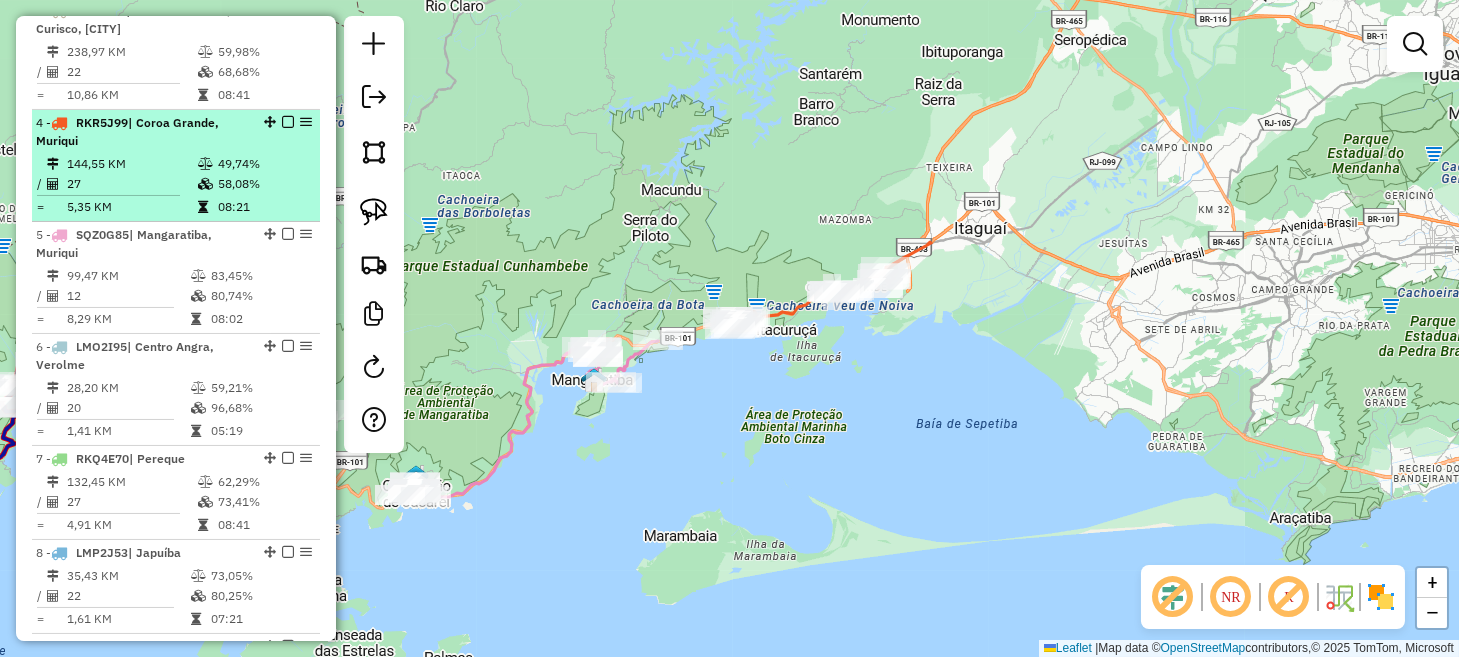 scroll, scrollTop: 916, scrollLeft: 0, axis: vertical 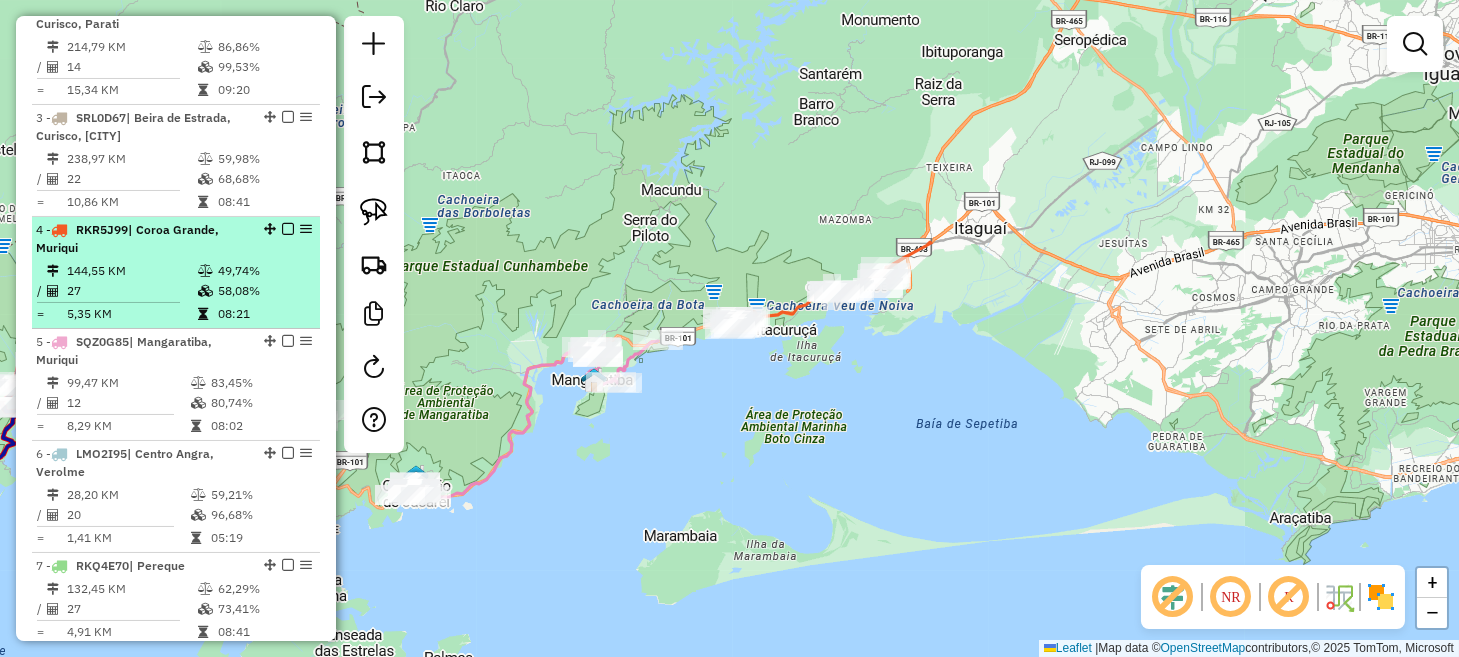 click at bounding box center (288, 229) 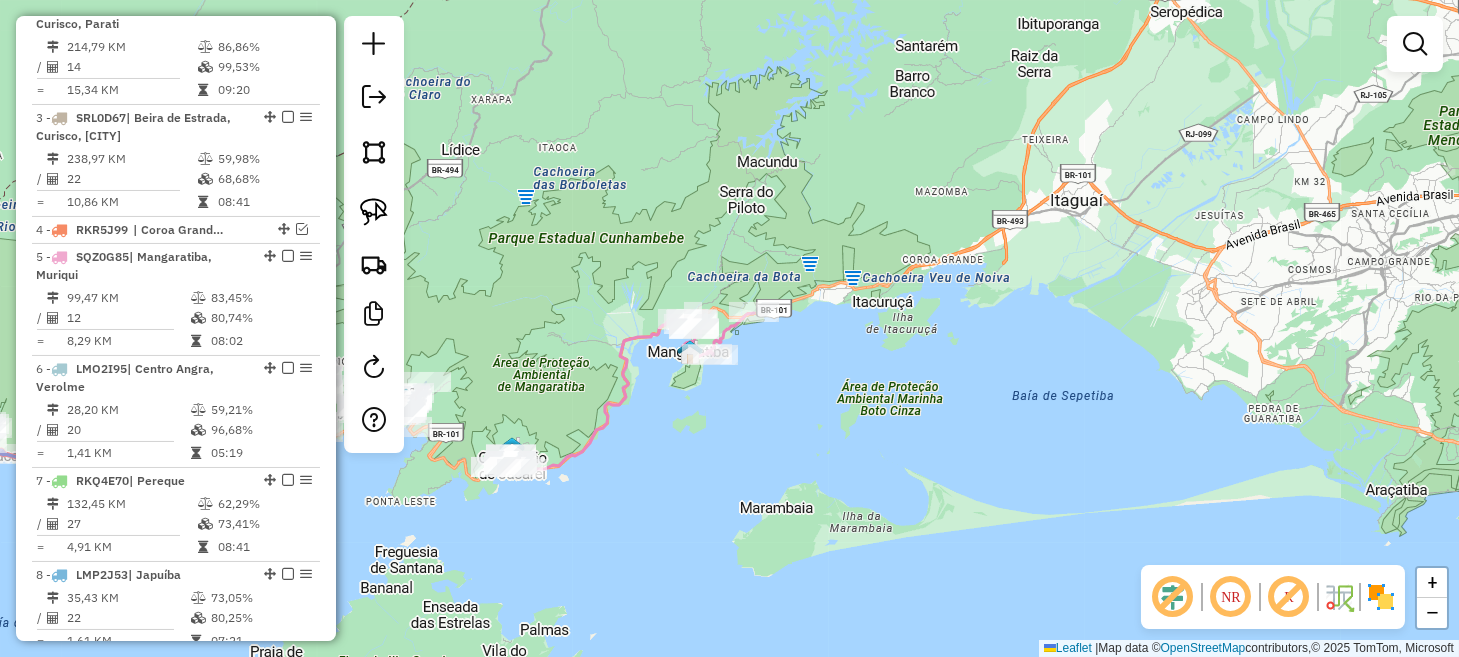drag, startPoint x: 724, startPoint y: 442, endPoint x: 831, endPoint y: 401, distance: 114.58621 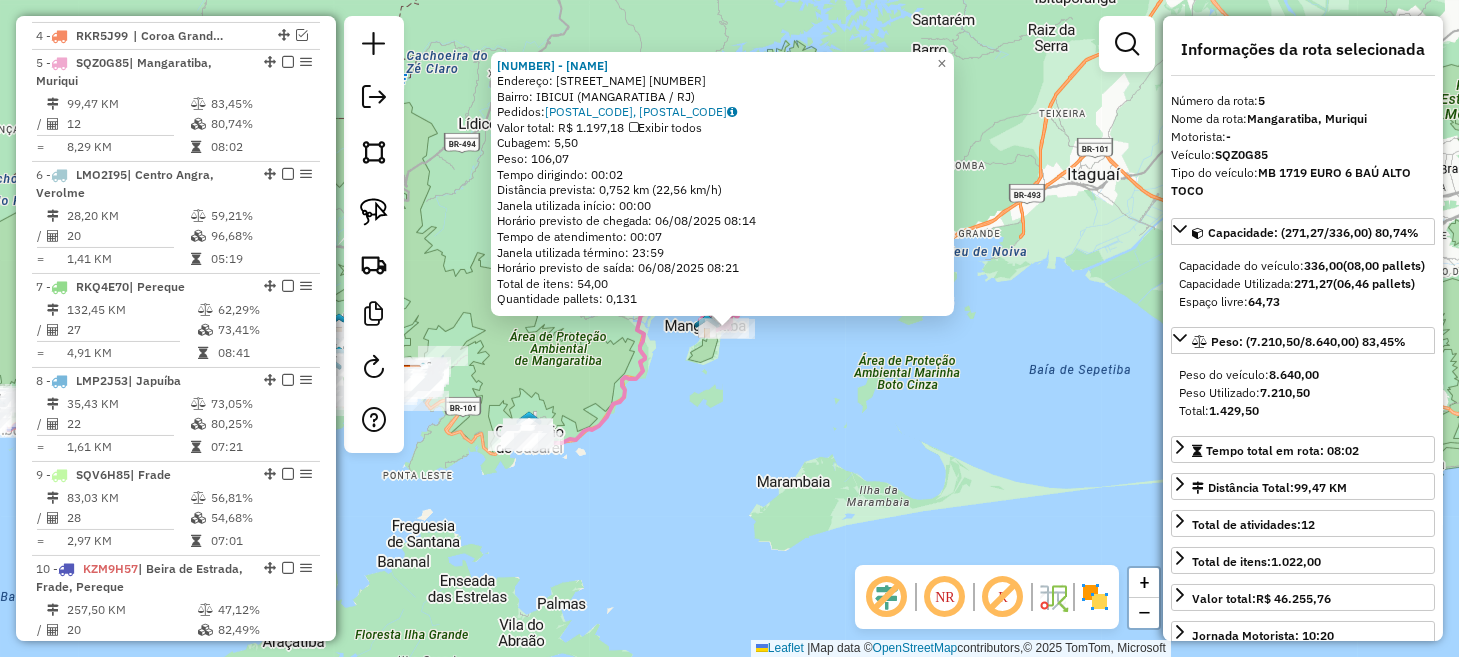 scroll, scrollTop: 1142, scrollLeft: 0, axis: vertical 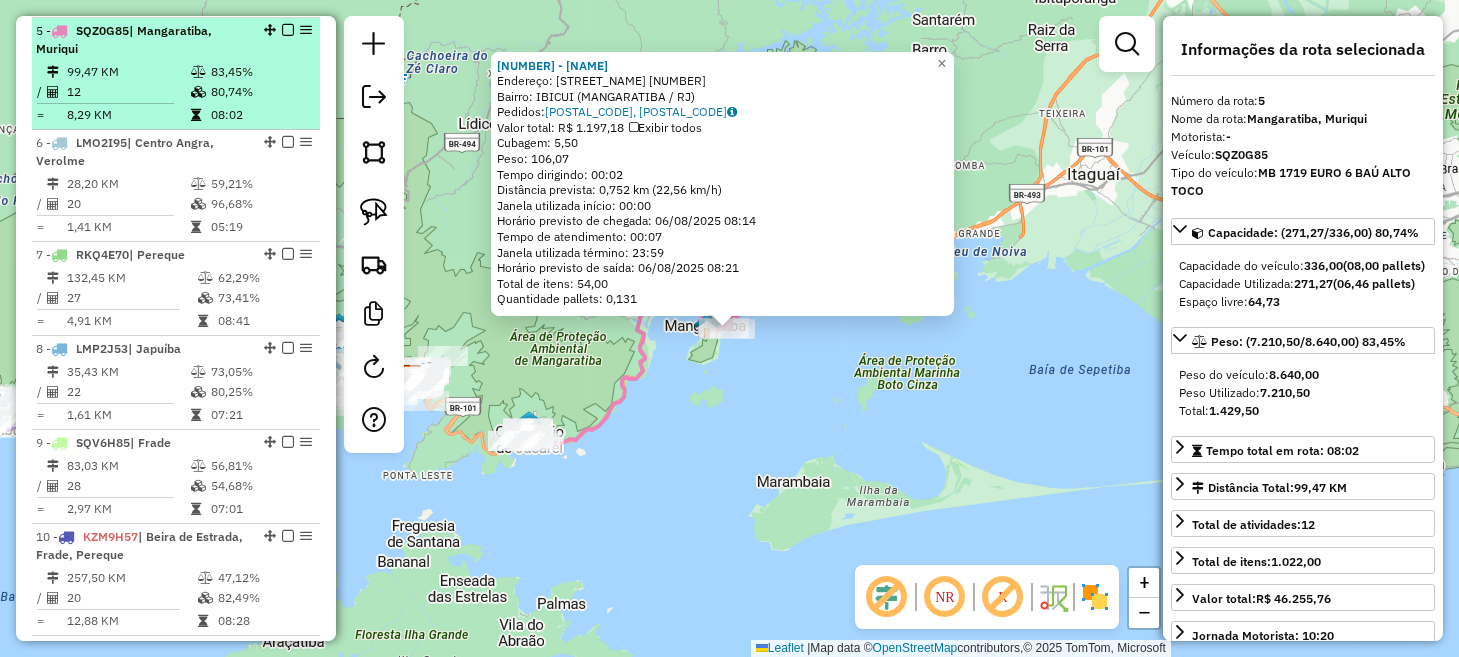 click at bounding box center [288, 30] 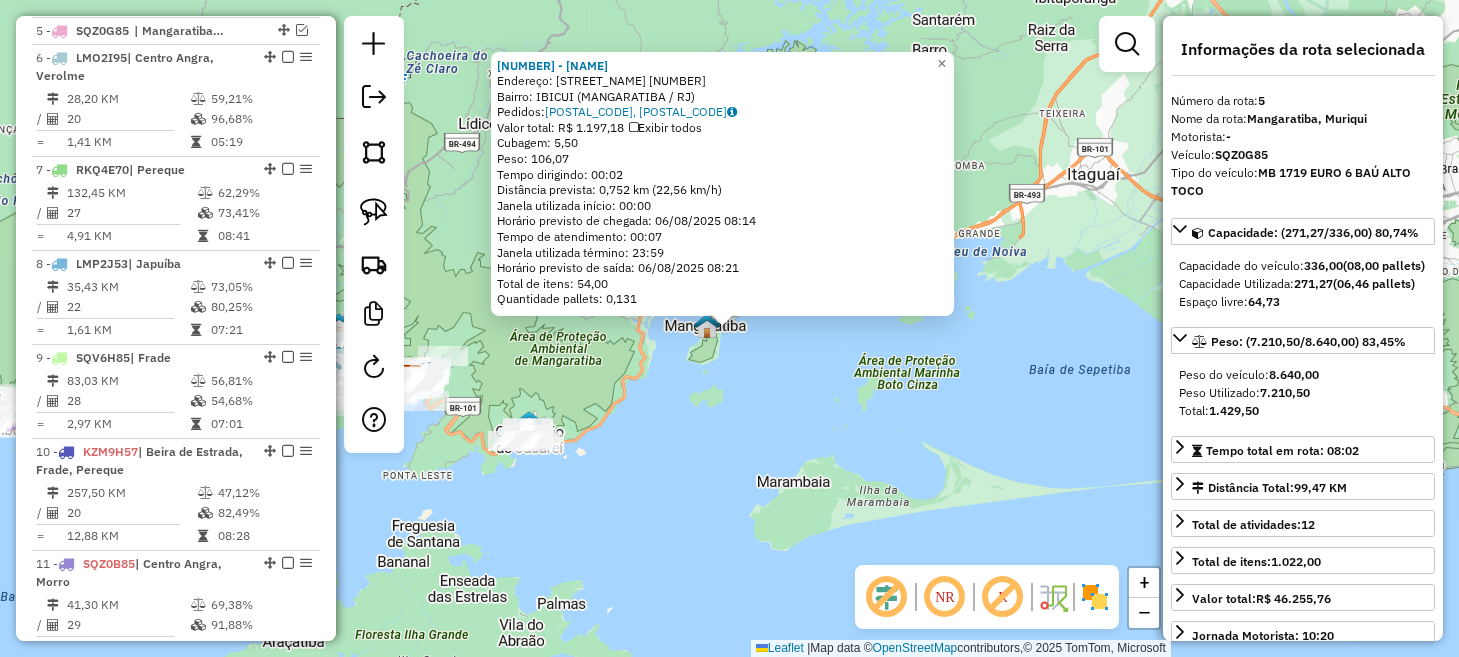 drag, startPoint x: 466, startPoint y: 396, endPoint x: 641, endPoint y: 379, distance: 175.82378 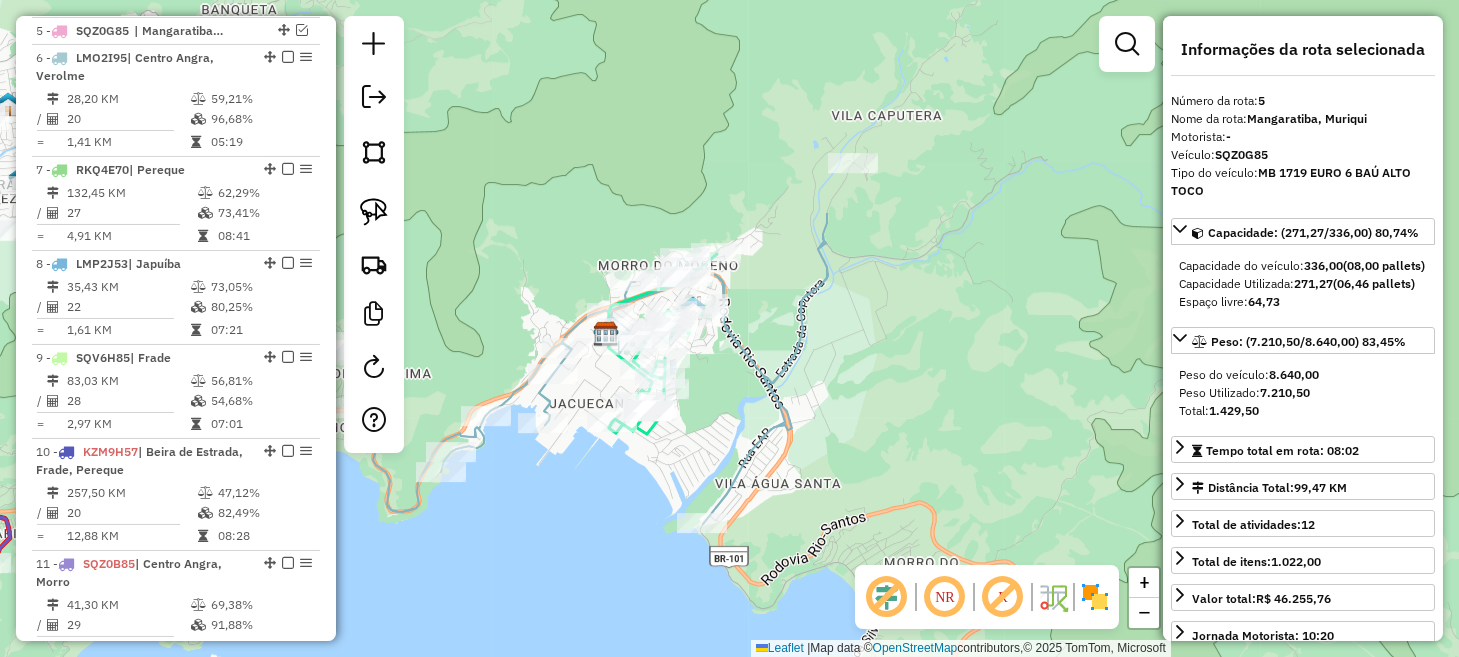 drag, startPoint x: 639, startPoint y: 285, endPoint x: 615, endPoint y: 554, distance: 270.0685 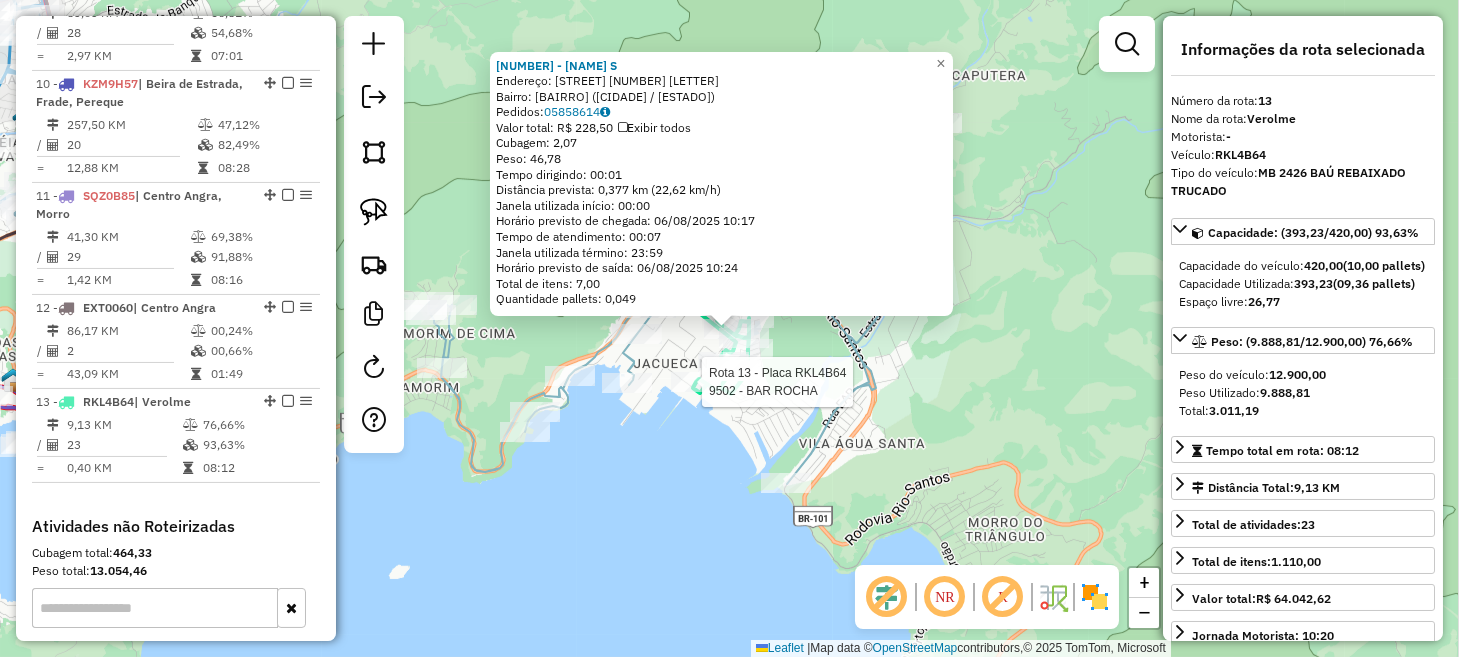 scroll, scrollTop: 1740, scrollLeft: 0, axis: vertical 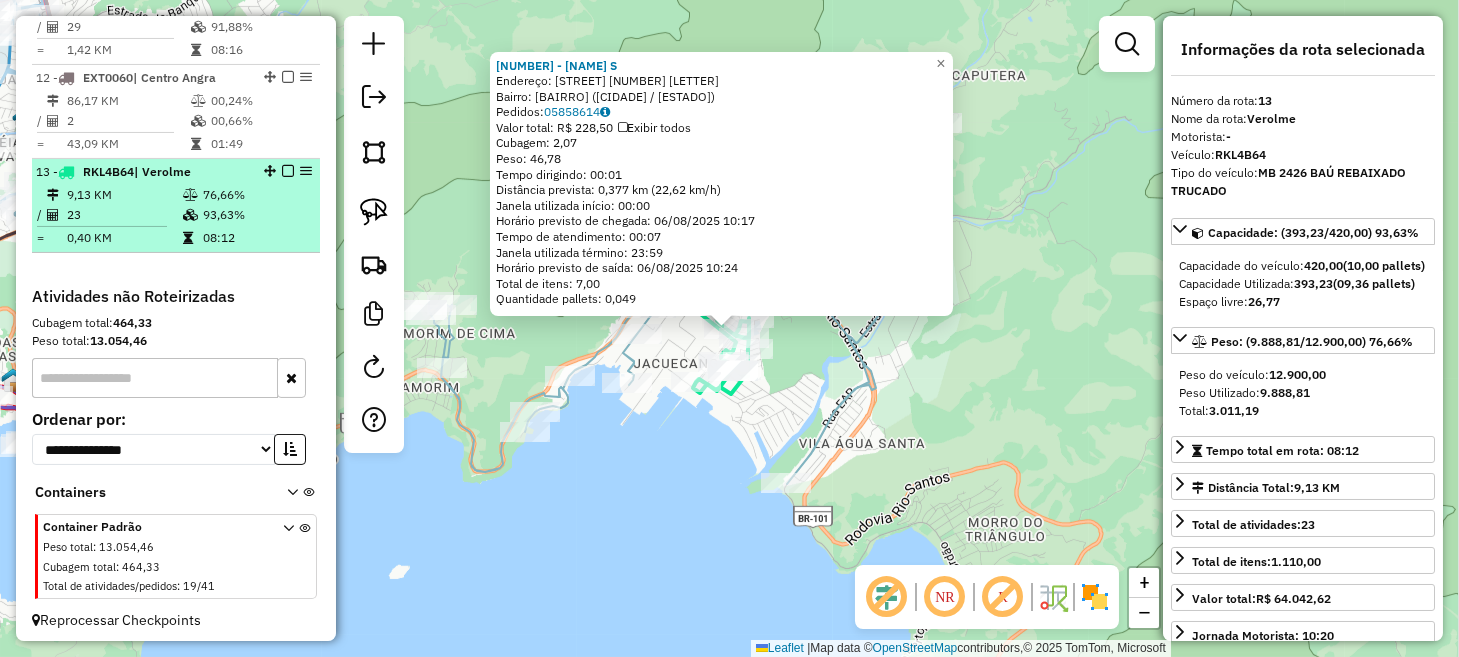 click at bounding box center (288, 171) 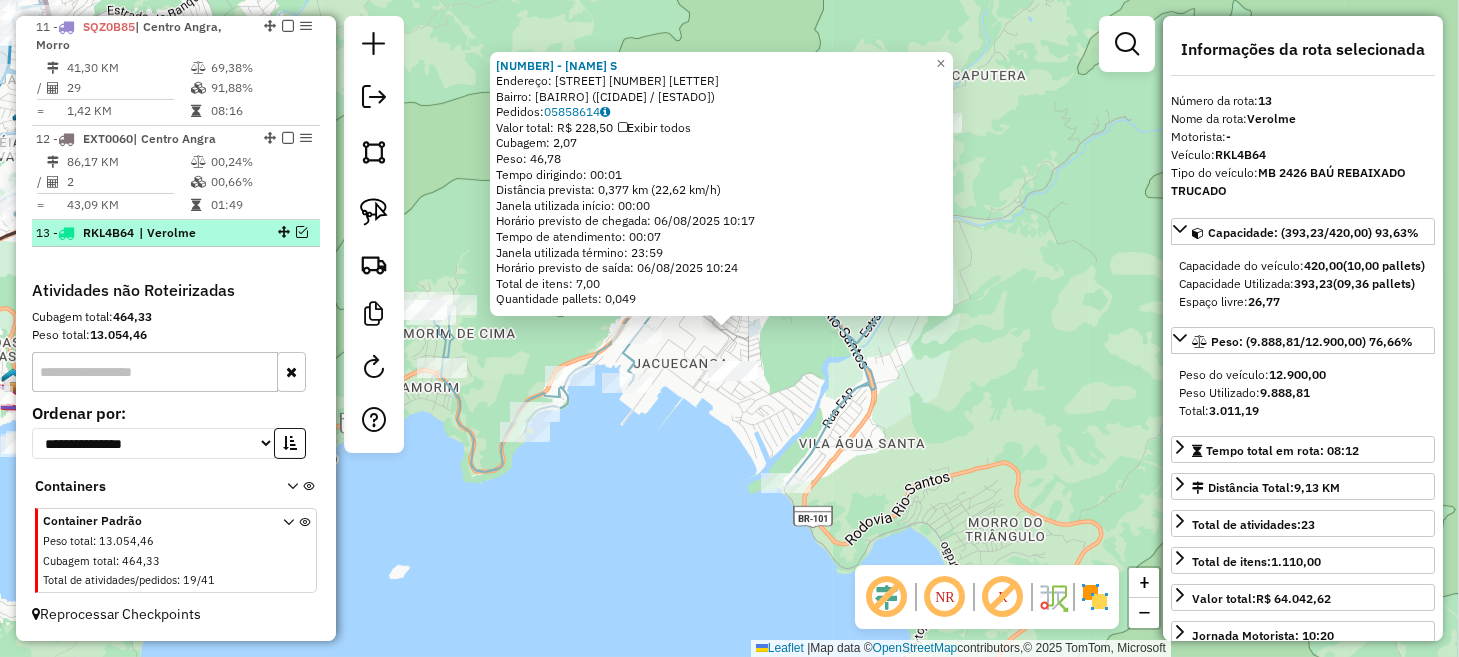 scroll, scrollTop: 1673, scrollLeft: 0, axis: vertical 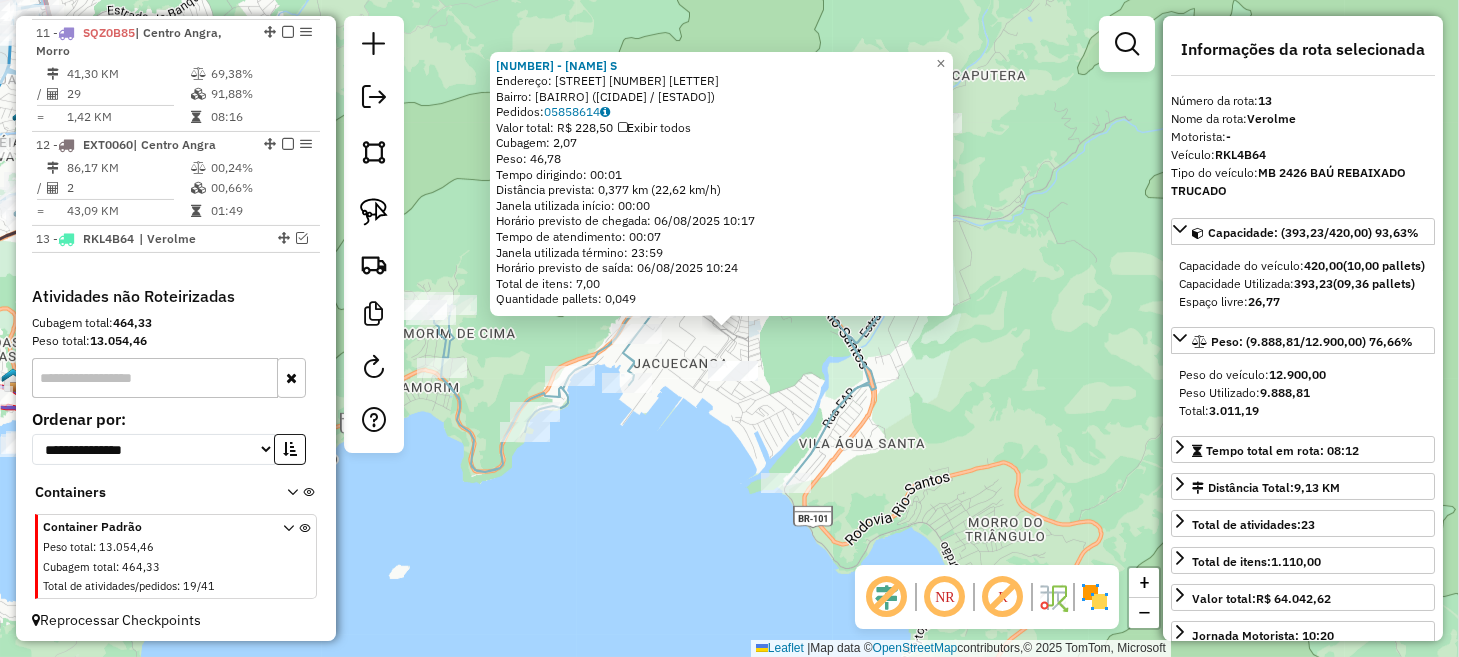 click on "Rota 6 - Placa LMO2I95  10942 - ALBERTO FELIPE DE SO Rota 6 - Placa LMO2I95  11214 - YAGO TEIXEIRA, 338 Rota 6 - Placa LMO2I95  3326 - BAR DA LEA 9995 - DON KENT S  Endereço:  RUA PROJETADA II B 62   Bairro: VEROLME (ANGRA DOS REIS / RJ)   Pedidos:  05858614   Valor total: R$ 228,50   Exibir todos   Cubagem: 2,07  Peso: 46,78  Tempo dirigindo: 00:01   Distância prevista: 0,377 km (22,62 km/h)   Janela utilizada início: 00:00   Horário previsto de chegada: 06/08/2025 10:17   Tempo de atendimento: 00:07   Janela utilizada término: 23:59   Horário previsto de saída: 06/08/2025 10:24   Total de itens: 7,00   Quantidade pallets: 0,049  × Janela de atendimento Grade de atendimento Capacidade Transportadoras Veículos Cliente Pedidos  Rotas Selecione os dias de semana para filtrar as janelas de atendimento  Seg   Ter   Qua   Qui   Sex   Sáb   Dom  Informe o período da janela de atendimento: De: Até:  Filtrar exatamente a janela do cliente  Considerar janela de atendimento padrão   Seg   Ter   Qua   Qui" 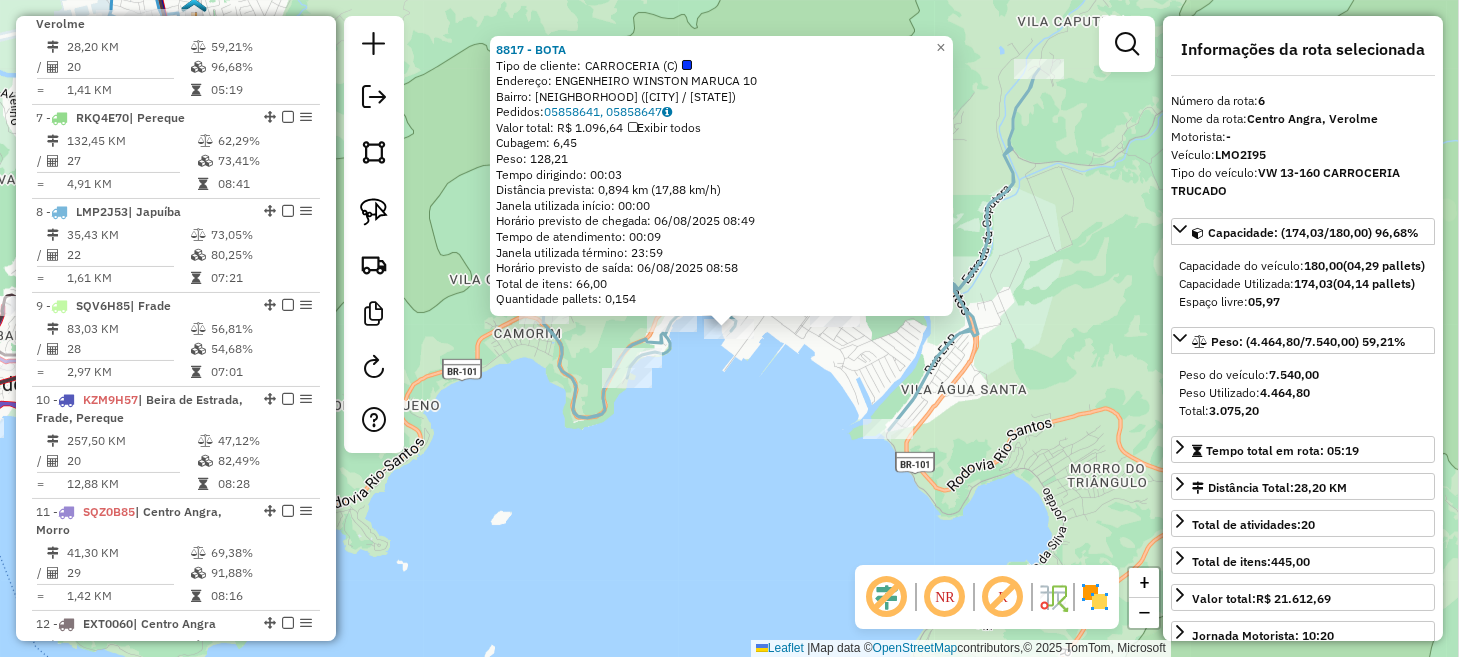 scroll, scrollTop: 1168, scrollLeft: 0, axis: vertical 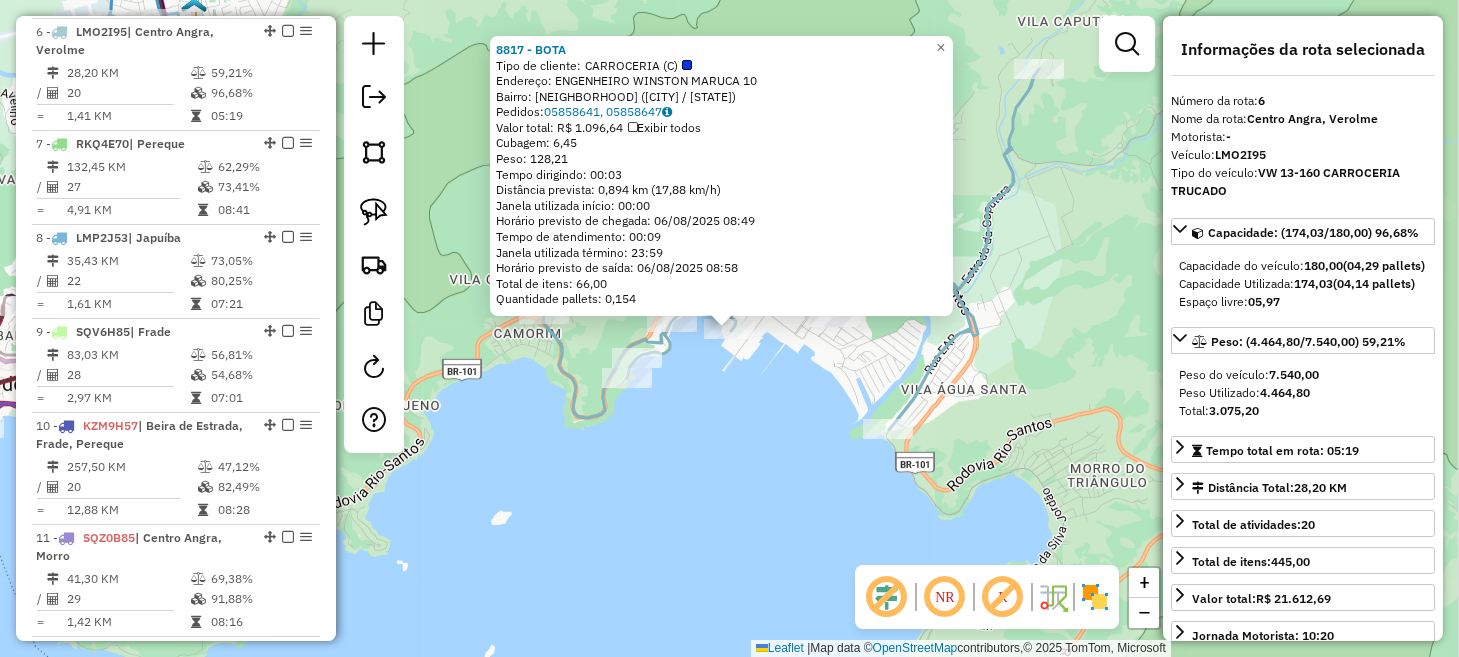 click on "8817 - [NAME]  Tipo de cliente:   CARROCERIA (C)   Endereço:  [NAME] [NUMBER]   Bairro: [NEIGHBORHOOD] ([CITY] / [STATE])   Pedidos:  05858641, 05858647   Valor total: R$ 1.096,64   Exibir todos   Cubagem: 6,45  Peso: 128,21  Tempo dirigindo: 00:03   Distância prevista: 0,894 km (17,88 km/h)   Janela utilizada início: 00:00   Horário previsto de chegada: 06/08/2025 08:49   Tempo de atendimento: 00:09   Janela utilizada término: 23:59   Horário previsto de saída: 06/08/2025 08:58   Total de itens: 66,00   Quantidade pallets: 0,154  × Janela de atendimento Grade de atendimento Capacidade Transportadoras Veículos Cliente Pedidos  Rotas Selecione os dias de semana para filtrar as janelas de atendimento  Seg   Ter   Qua   Qui   Sex   Sáb   Dom  Informe o período da janela de atendimento: De: Até:  Filtrar exatamente a janela do cliente  Considerar janela de atendimento padrão  Selecione os dias de semana para filtrar as grades de atendimento  Seg   Ter   Qua   Qui   Sex   Sáb   Dom   De:  +" 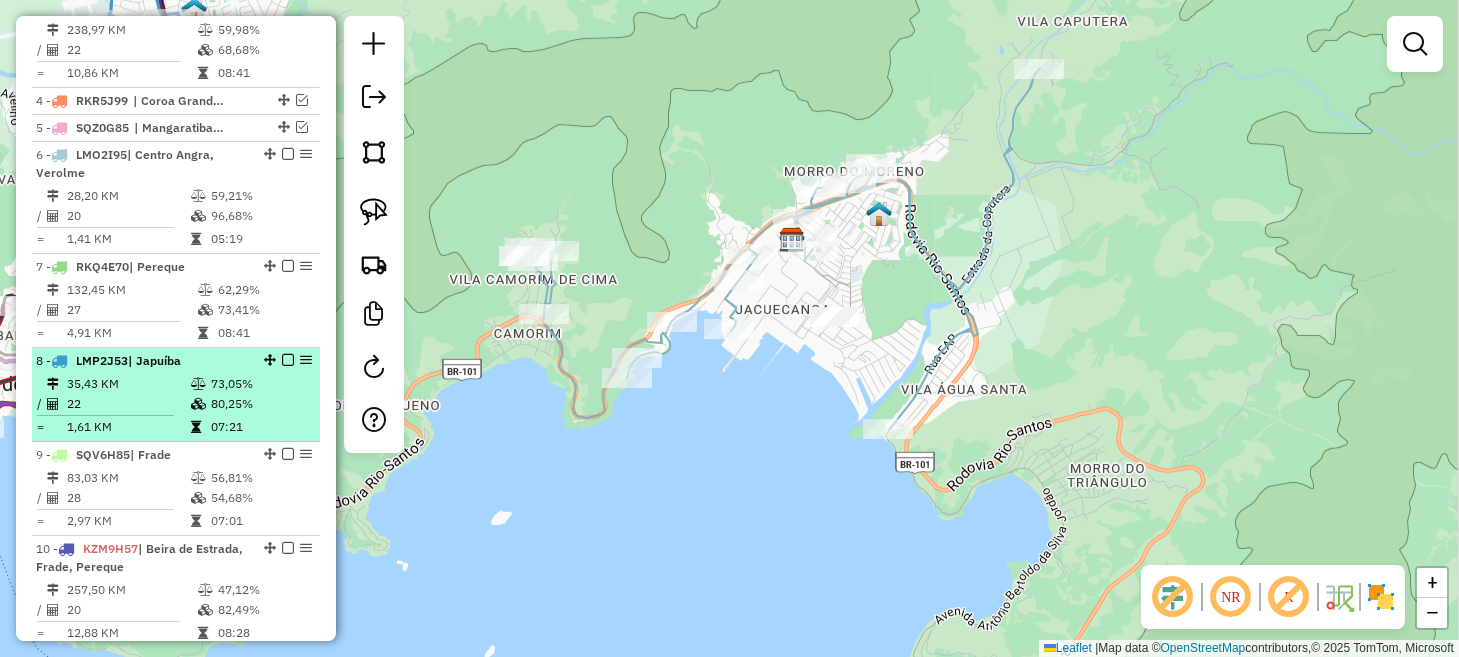 scroll, scrollTop: 968, scrollLeft: 0, axis: vertical 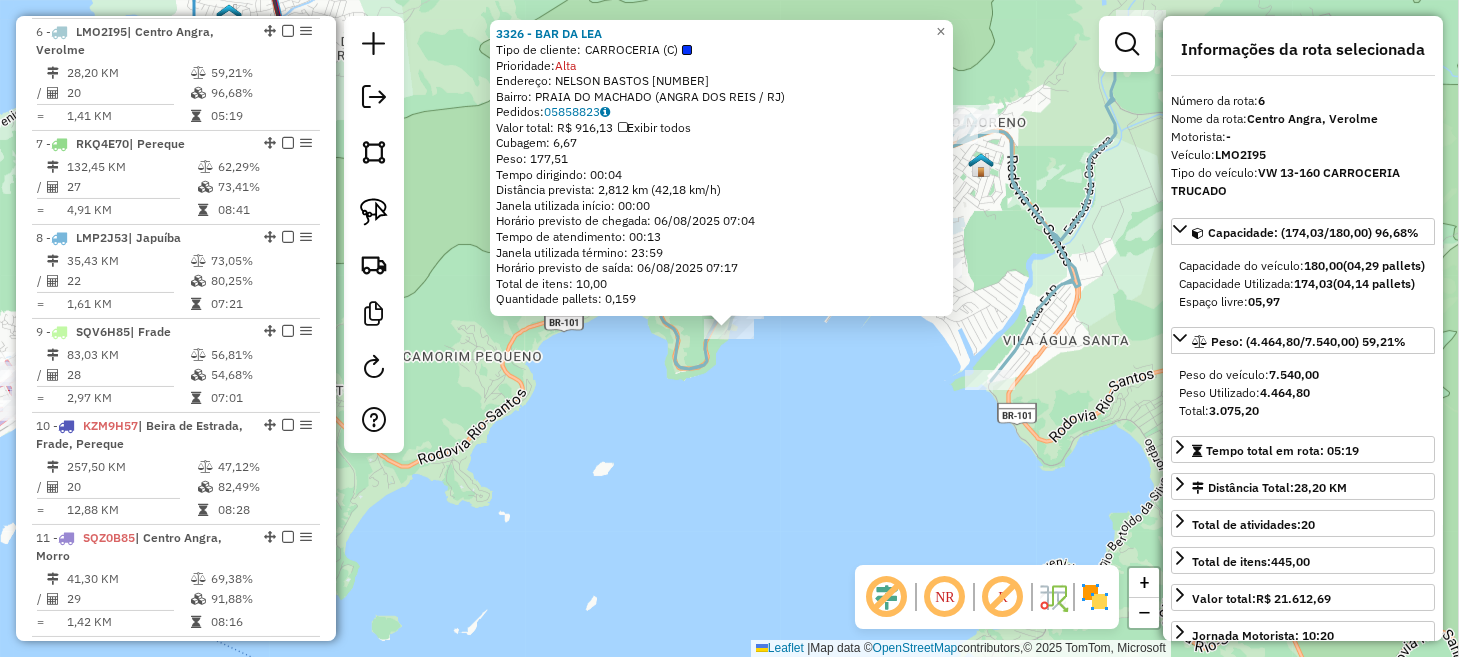 drag, startPoint x: 649, startPoint y: 432, endPoint x: 726, endPoint y: 419, distance: 78.08969 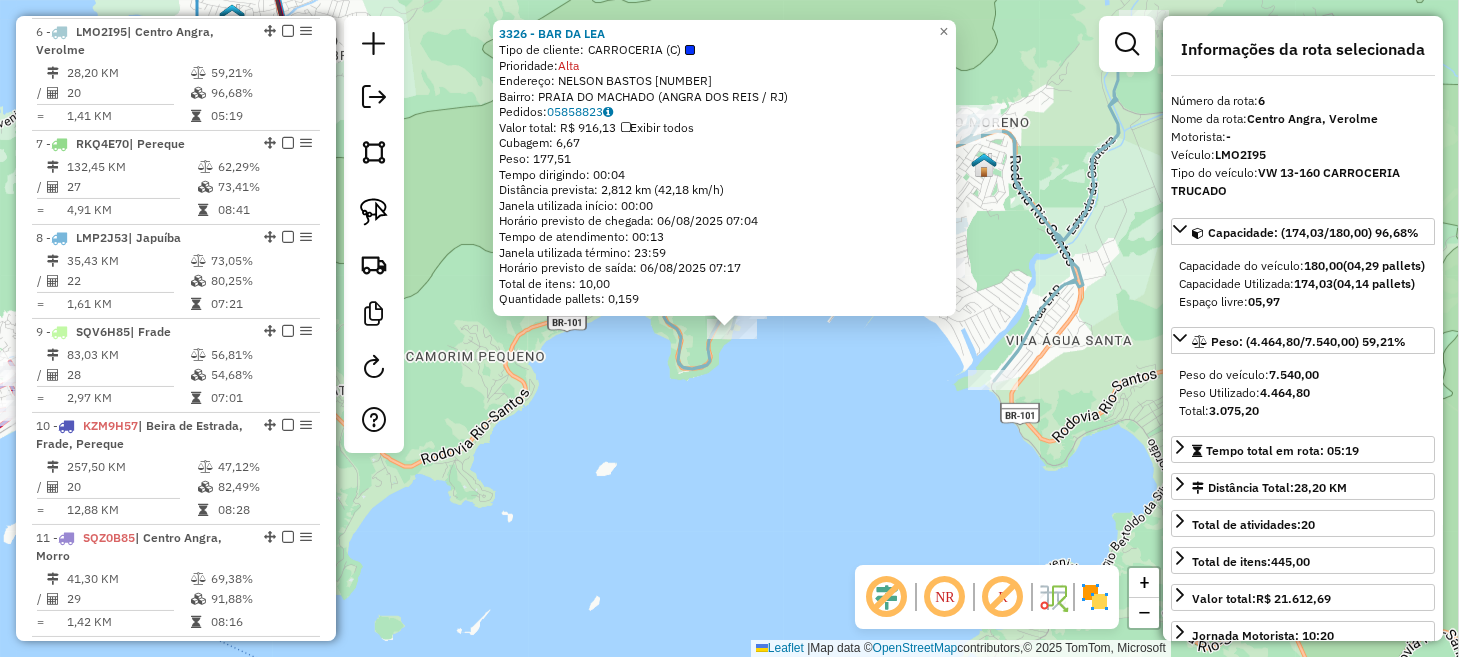 click on "[NUMBER] - [NAME] Tipo de cliente:   CARROCERIA (C)   Prioridade:  Alta  Endereço:  [STREET] [NUMBER]   Bairro: [NEIGHBORHOOD] ([CITY] / [STATE])   Pedidos:  [ORDER_ID]   Valor total: R$ [PRICE]   Exibir todos   Cubagem: [CUBAGE]  Peso: [WEIGHT]  Tempo dirigindo: [TIME]   Distância prevista: [DISTANCE] km ([SPEED])   Janela utilizada início: [TIME]   Horário previsto de chegada: [DATE] [TIME]   Tempo de atendimento: [TIME]   Janela utilizada término: [TIME]   Horário previsto de saída: [DATE] [TIME]   Total de itens: [ITEMS]   Quantidade pallets: [PALLETS]  × Janela de atendimento Grade de atendimento Capacidade Transportadoras Veículos Cliente Pedidos  Rotas Selecione os dias de semana para filtrar as janelas de atendimento  Seg   Ter   Qua   Qui   Sex   Sáb   Dom  Informe o período da janela de atendimento: De: Até:  Filtrar exatamente a janela do cliente  Considerar janela de atendimento padrão  Selecione os dias de semana para filtrar as grades de atendimento  Seg   Ter   Qua   Qui   Sex   Sáb   Dom  De:" 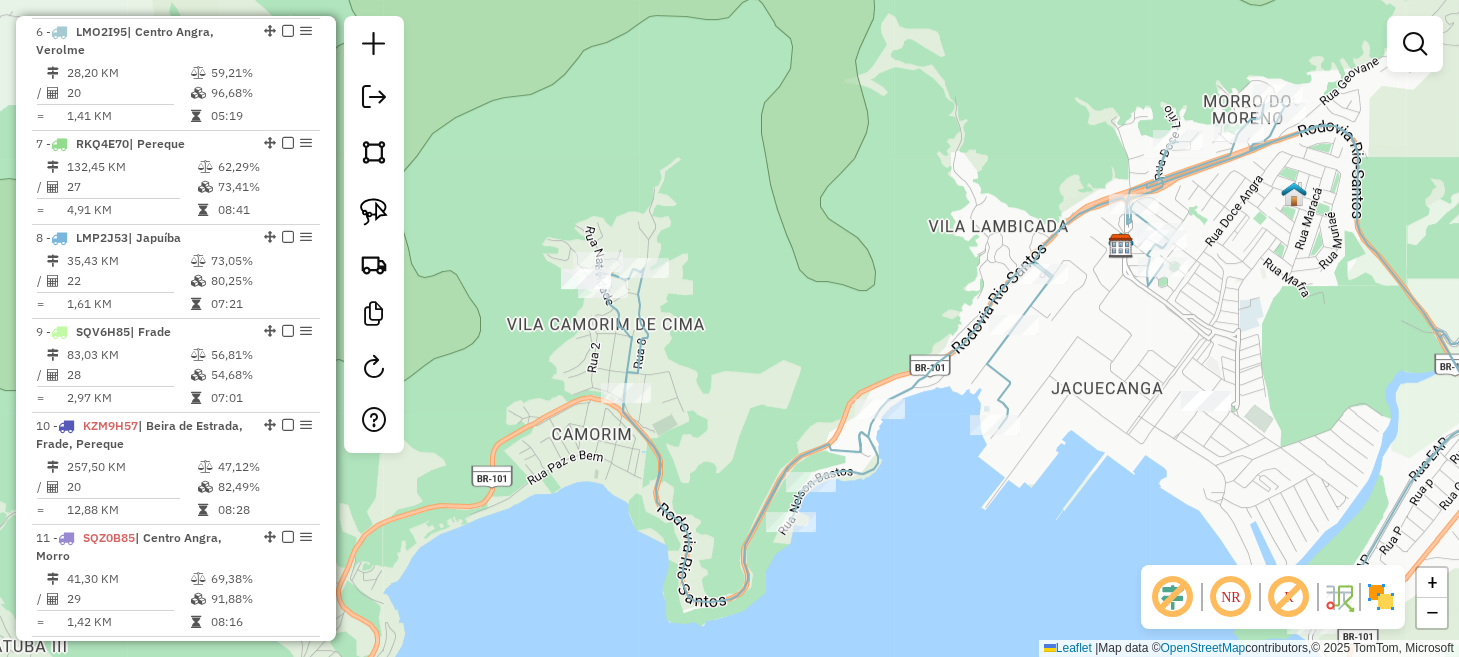 drag, startPoint x: 868, startPoint y: 356, endPoint x: 985, endPoint y: 492, distance: 179.40178 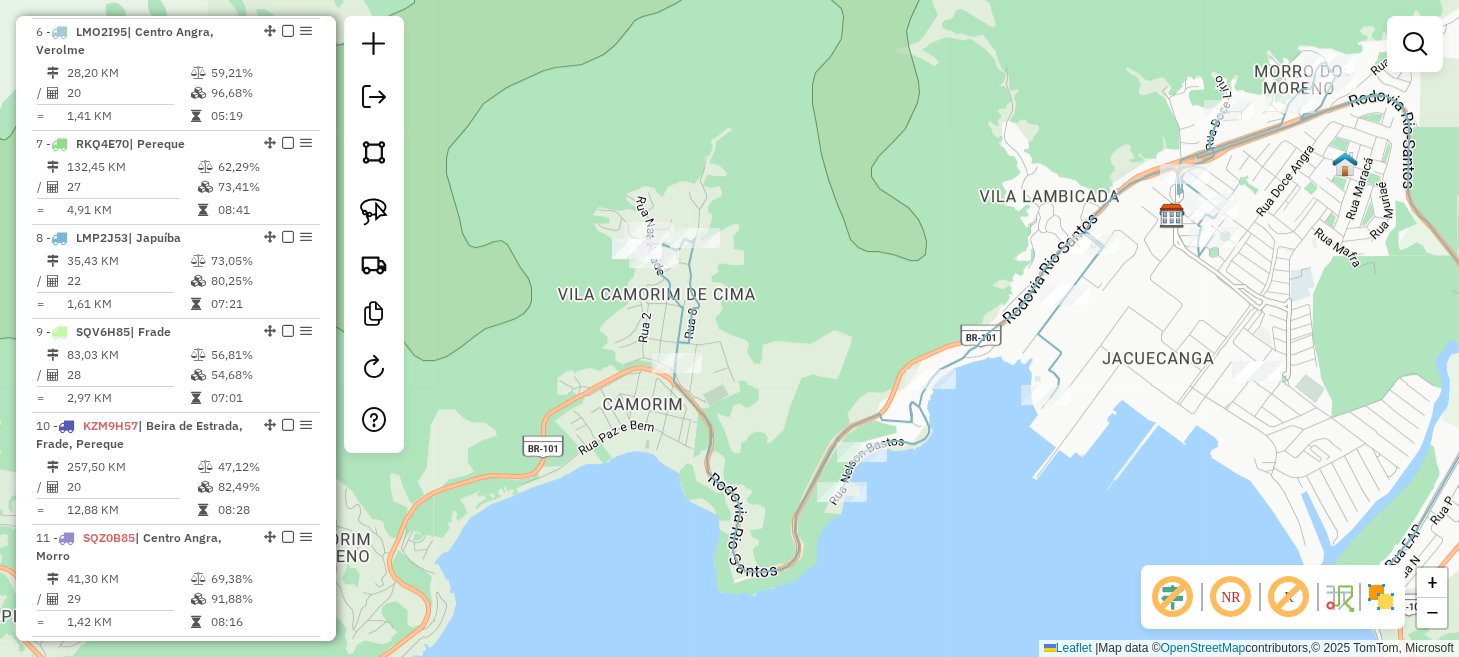 drag, startPoint x: 985, startPoint y: 492, endPoint x: 1007, endPoint y: 464, distance: 35.608986 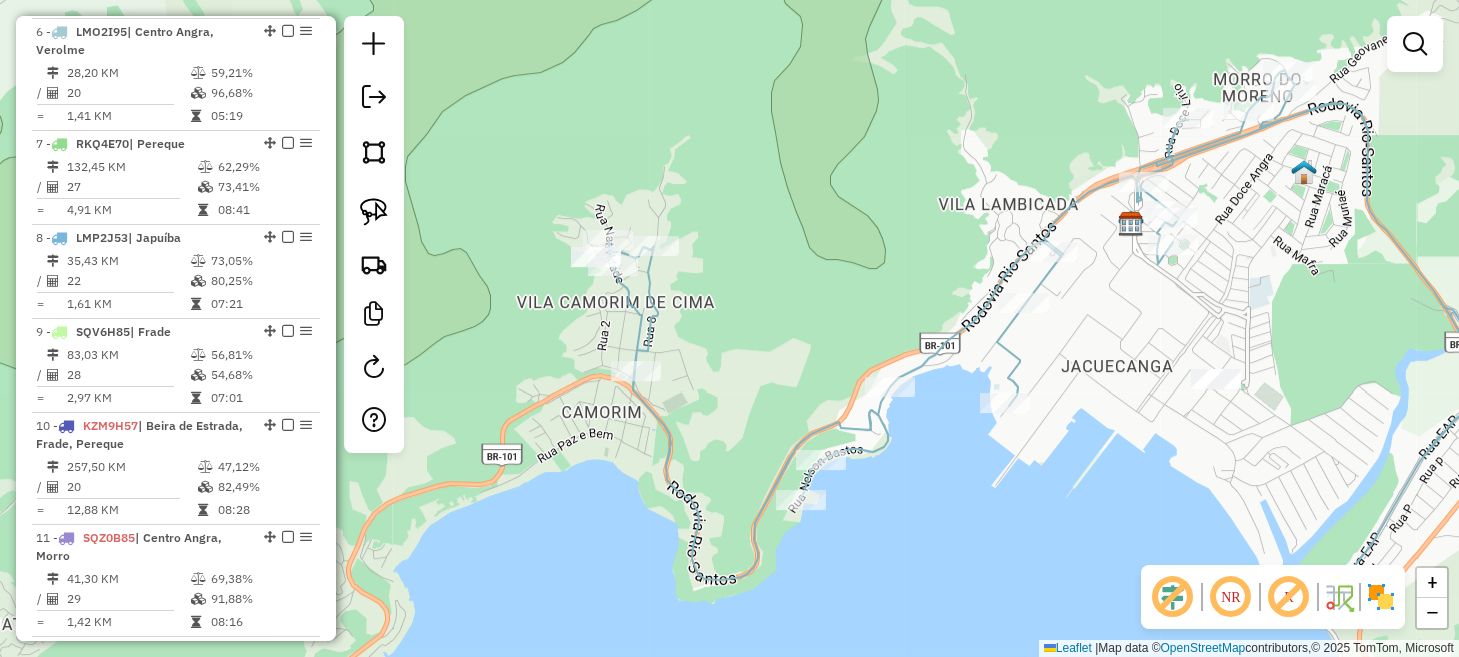 drag, startPoint x: 947, startPoint y: 233, endPoint x: 710, endPoint y: 259, distance: 238.42189 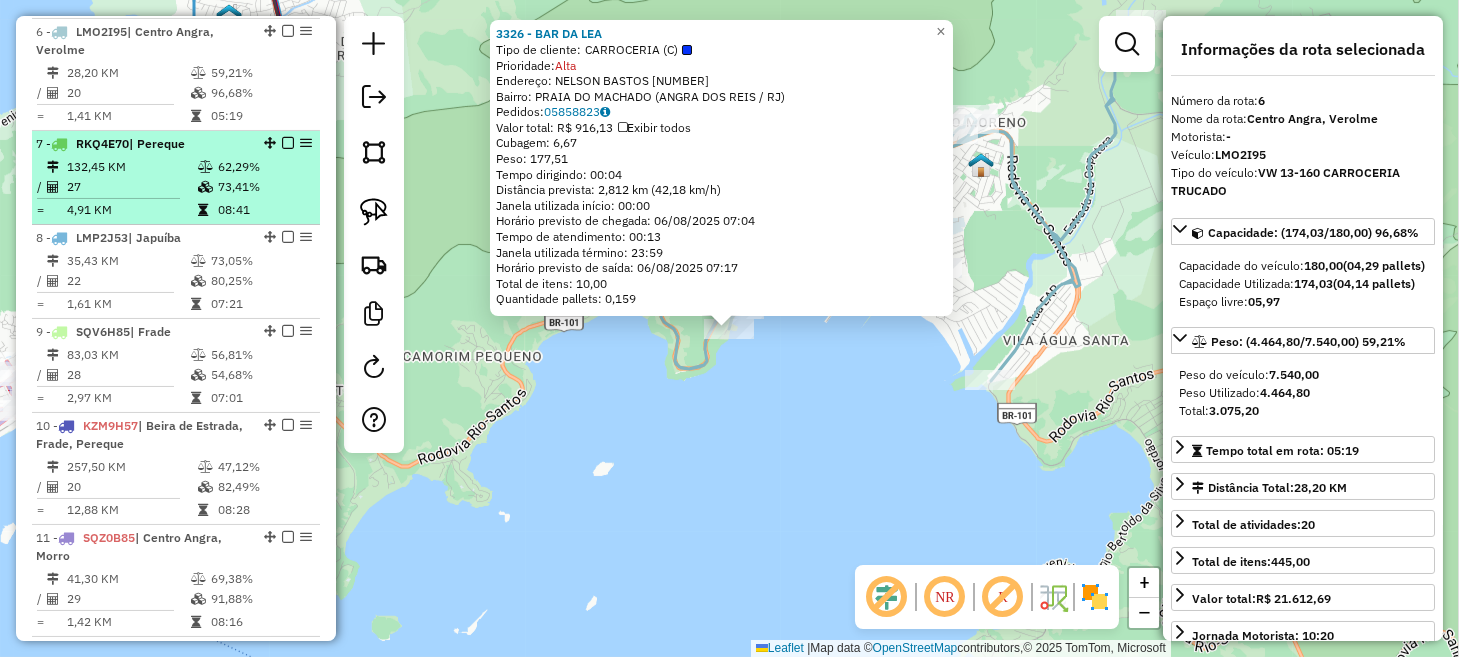 scroll, scrollTop: 1068, scrollLeft: 0, axis: vertical 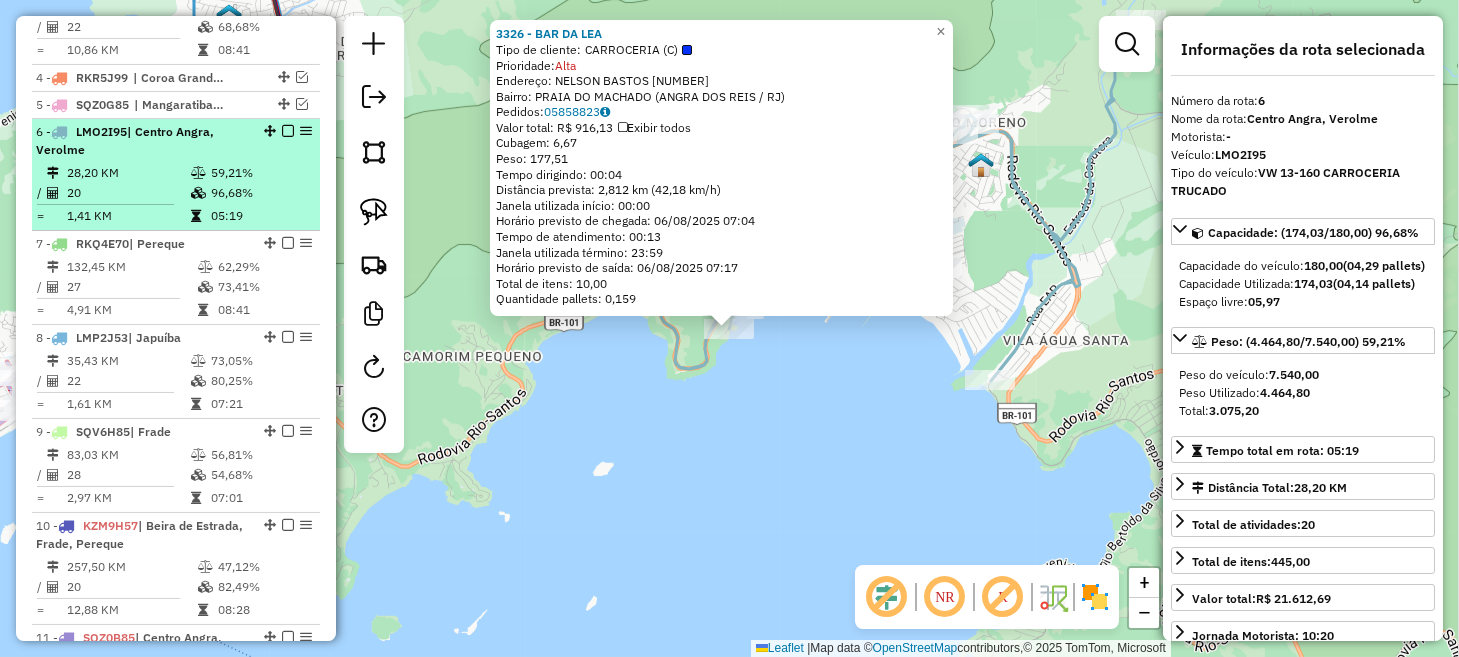 click at bounding box center [288, 131] 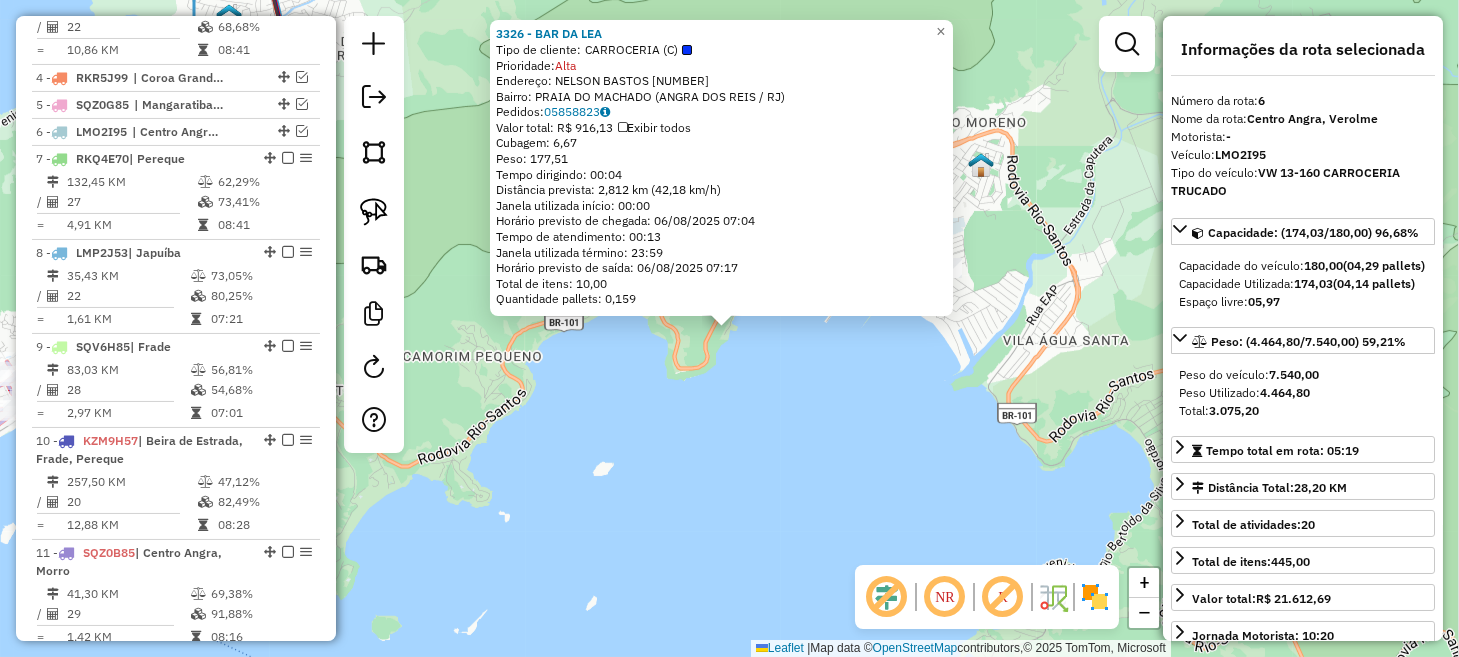 click on "[NUMBER] - [NAME] Tipo de cliente:   CARROCERIA (C)   Prioridade:  Alta  Endereço:  [STREET] [NUMBER]   Bairro: [NEIGHBORHOOD] ([CITY] / [STATE])   Pedidos:  [ORDER_ID]   Valor total: R$ [PRICE]   Exibir todos   Cubagem: [CUBAGE]  Peso: [WEIGHT]  Tempo dirigindo: [TIME]   Distância prevista: [DISTANCE] km ([SPEED])   Janela utilizada início: [TIME]   Horário previsto de chegada: [DATE] [TIME]   Tempo de atendimento: [TIME]   Janela utilizada término: [TIME]   Horário previsto de saída: [DATE] [TIME]   Total de itens: [ITEMS]   Quantidade pallets: [PALLETS]  × Janela de atendimento Grade de atendimento Capacidade Transportadoras Veículos Cliente Pedidos  Rotas Selecione os dias de semana para filtrar as janelas de atendimento  Seg   Ter   Qua   Qui   Sex   Sáb   Dom  Informe o período da janela de atendimento: De: Até:  Filtrar exatamente a janela do cliente  Considerar janela de atendimento padrão  Selecione os dias de semana para filtrar as grades de atendimento  Seg   Ter   Qua   Qui   Sex   Sáb   Dom  De:" 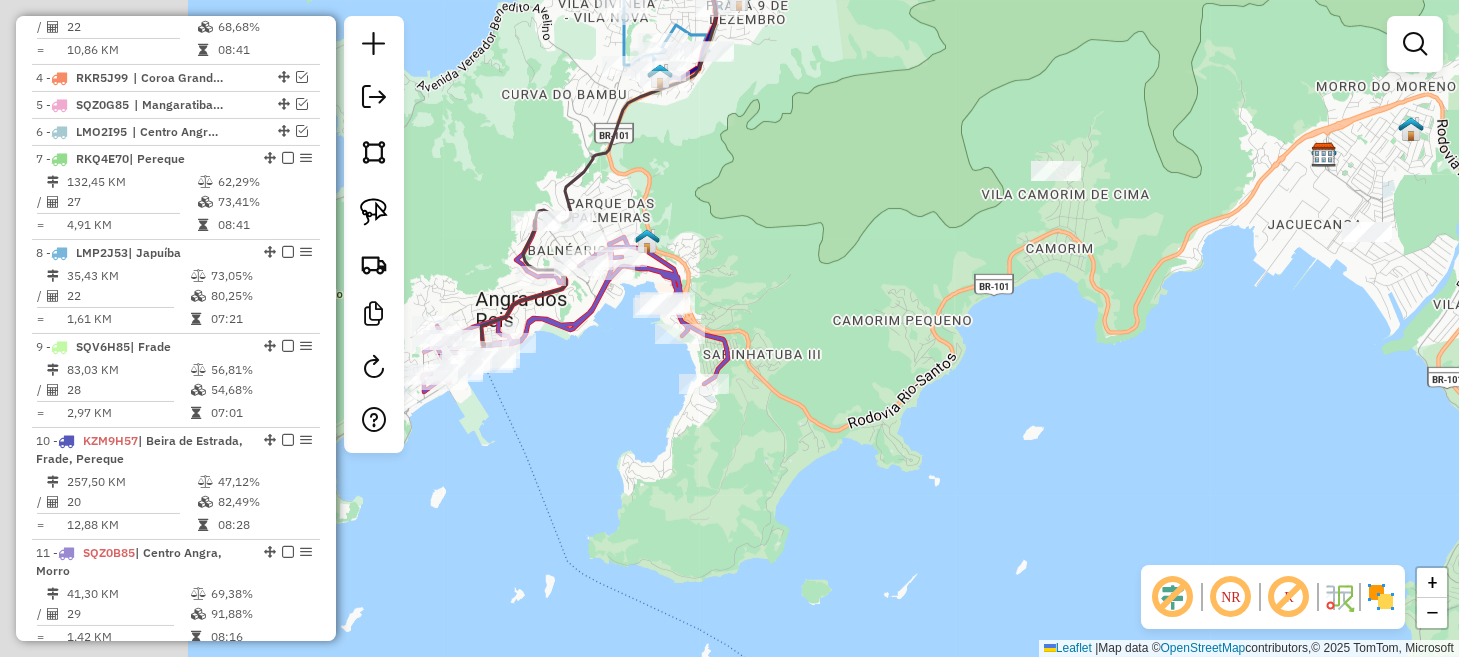 drag, startPoint x: 559, startPoint y: 525, endPoint x: 1176, endPoint y: 477, distance: 618.86426 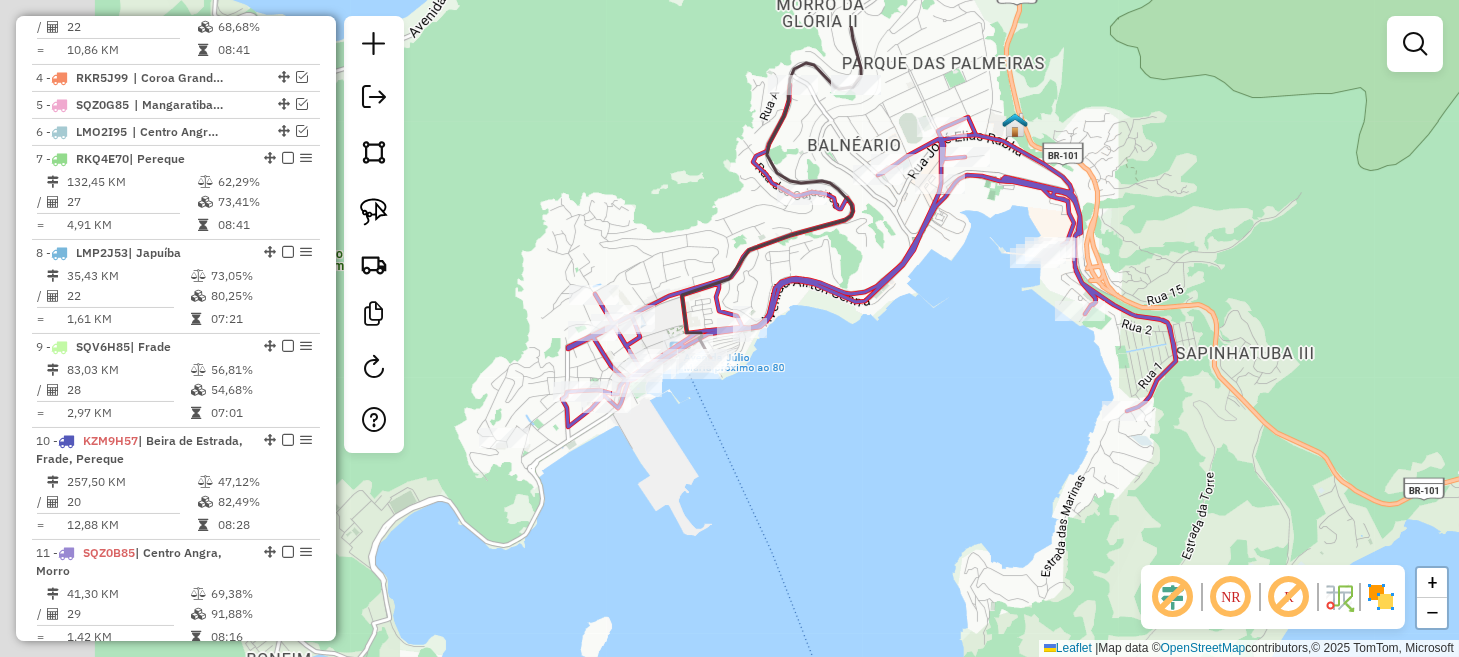 drag, startPoint x: 812, startPoint y: 395, endPoint x: 978, endPoint y: 477, distance: 185.14859 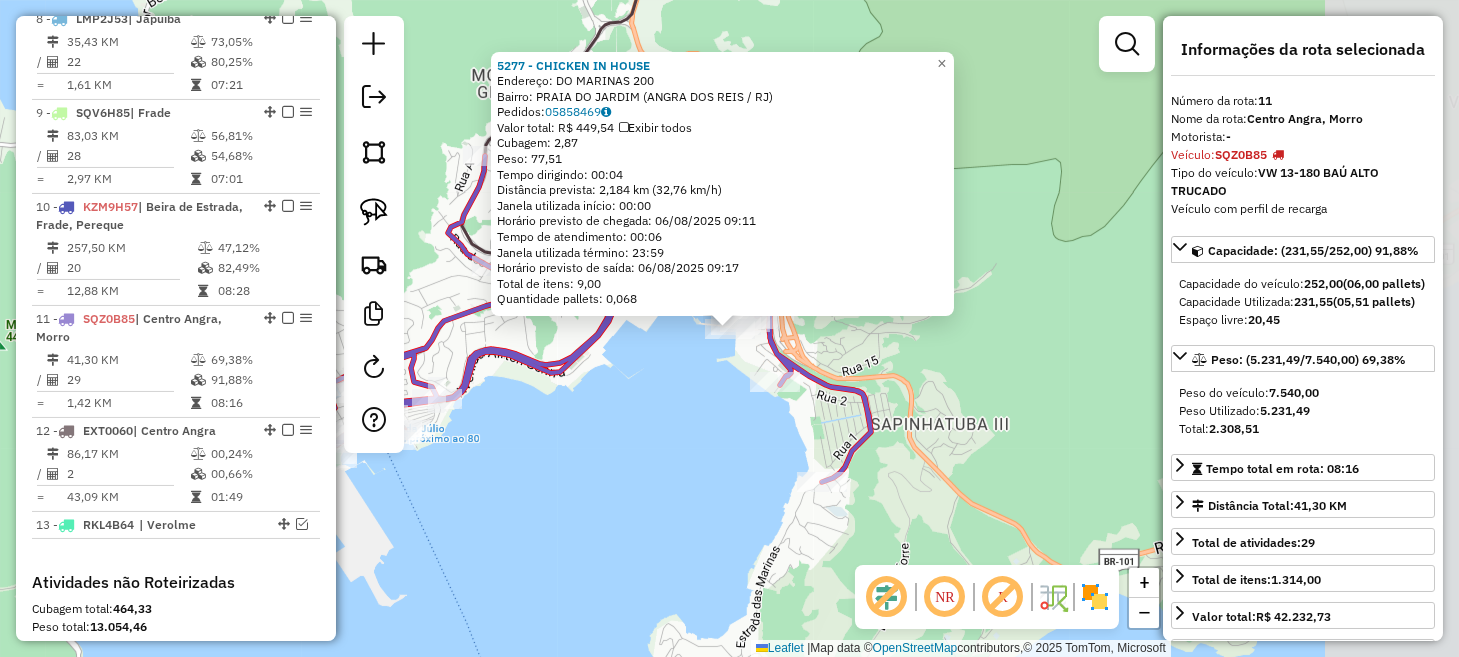 scroll, scrollTop: 1588, scrollLeft: 0, axis: vertical 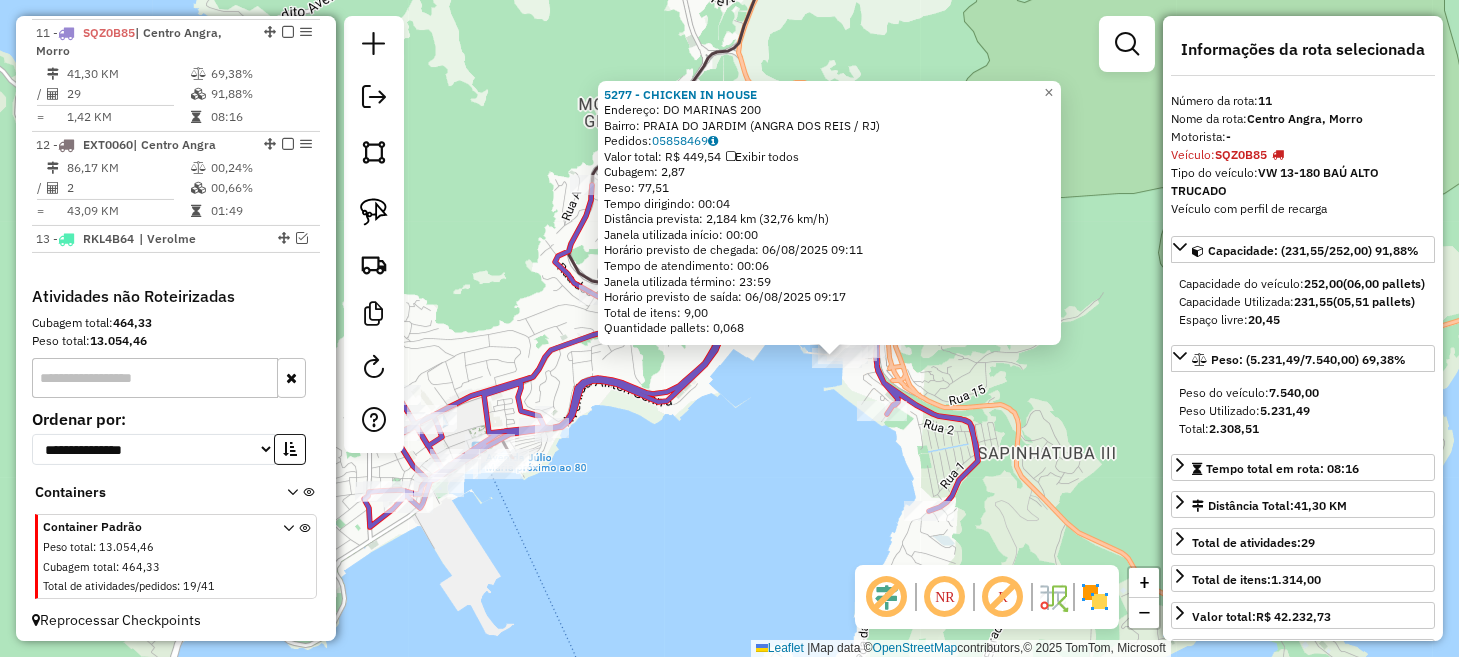 drag, startPoint x: 646, startPoint y: 445, endPoint x: 780, endPoint y: 480, distance: 138.49548 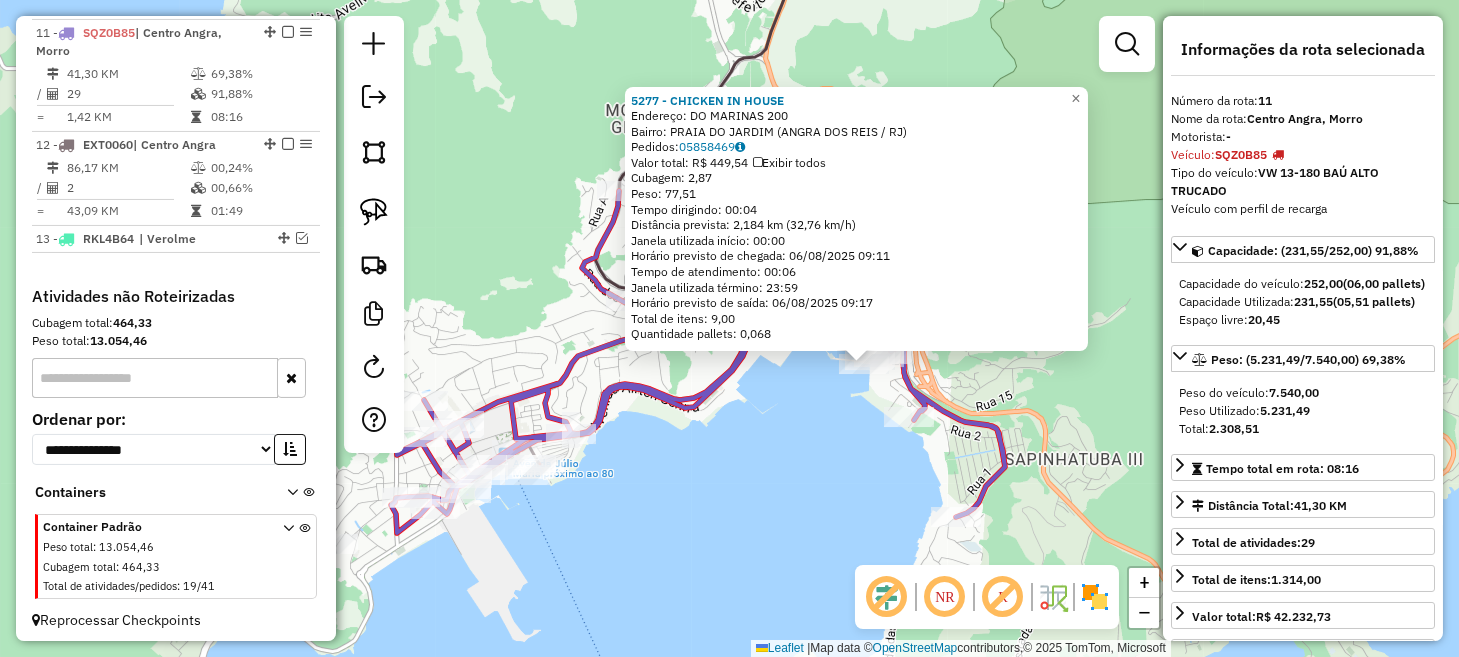 click on "5277 - CHICKEN IN HOUSE  Endereço:  DO MARINAS 200   Bairro: PRAIA DO JARDIM (ANGRA DOS REIS / RJ)   Pedidos:  05858469   Valor total: R$ 449,54   Exibir todos   Cubagem: 2,87  Peso: 77,51  Tempo dirigindo: 00:04   Distância prevista: 2,184 km (32,76 km/h)   Janela utilizada início: 00:00   Horário previsto de chegada: 06/08/2025 09:11   Tempo de atendimento: 00:06   Janela utilizada término: 23:59   Horário previsto de saída: 06/08/2025 09:17   Total de itens: 9,00   Quantidade pallets: 0,068  × Janela de atendimento Grade de atendimento Capacidade Transportadoras Veículos Cliente Pedidos  Rotas Selecione os dias de semana para filtrar as janelas de atendimento  Seg   Ter   Qua   Qui   Sex   Sáb   Dom  Informe o período da janela de atendimento: De: Até:  Filtrar exatamente a janela do cliente  Considerar janela de atendimento padrão  Selecione os dias de semana para filtrar as grades de atendimento  Seg   Ter   Qua   Qui   Sex   Sáb   Dom   Considerar clientes sem dia de atendimento cadastrado" 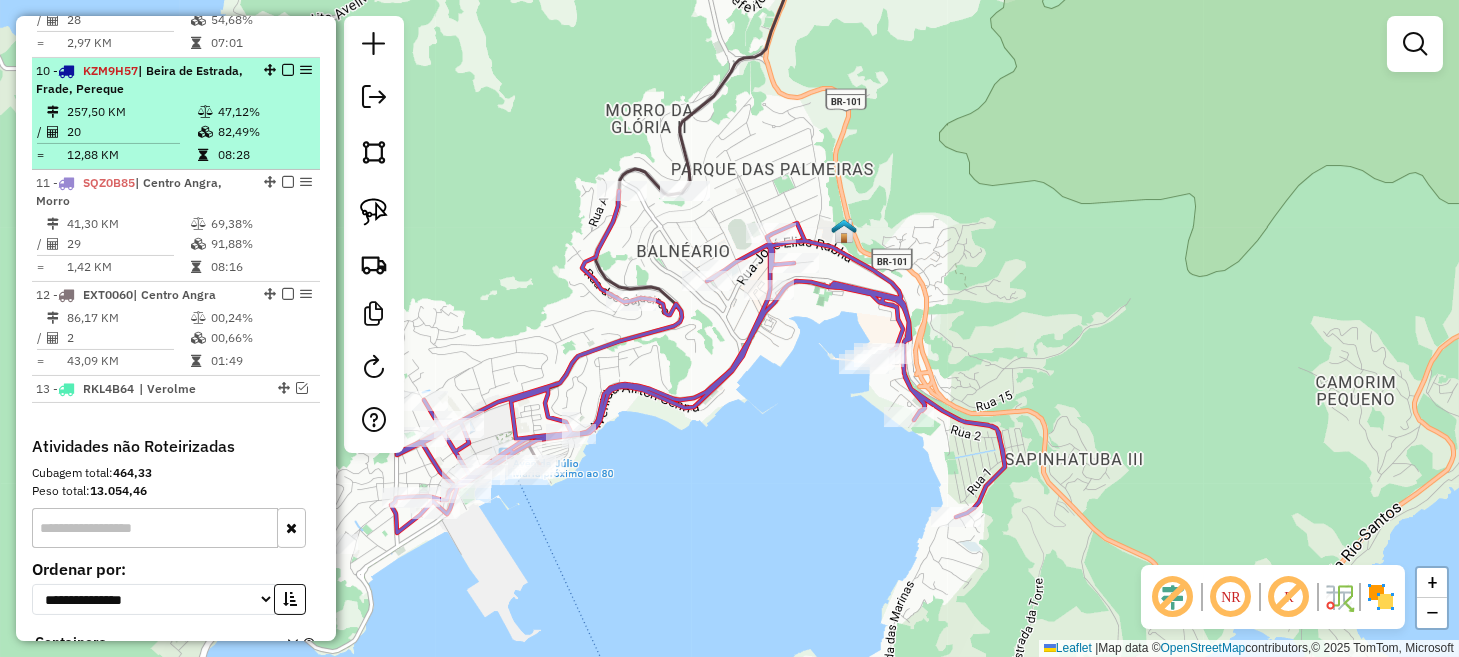 scroll, scrollTop: 1388, scrollLeft: 0, axis: vertical 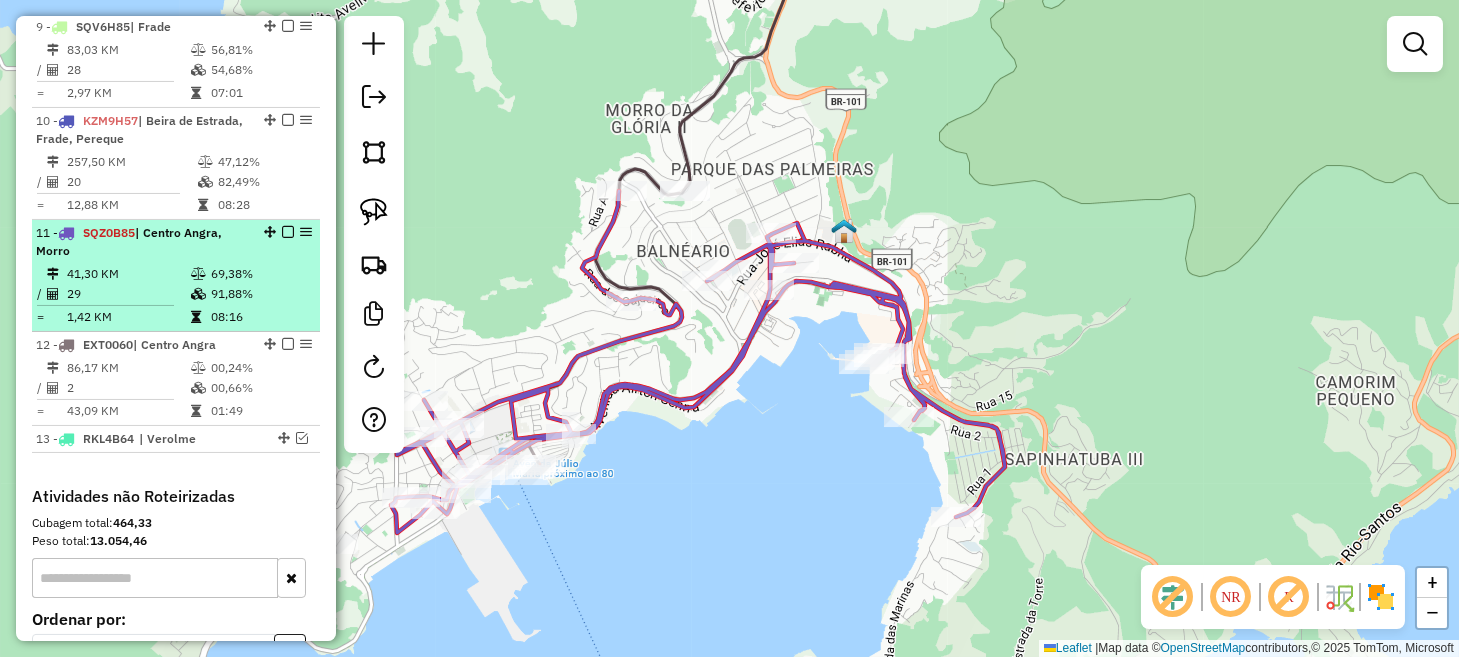 click at bounding box center (288, 232) 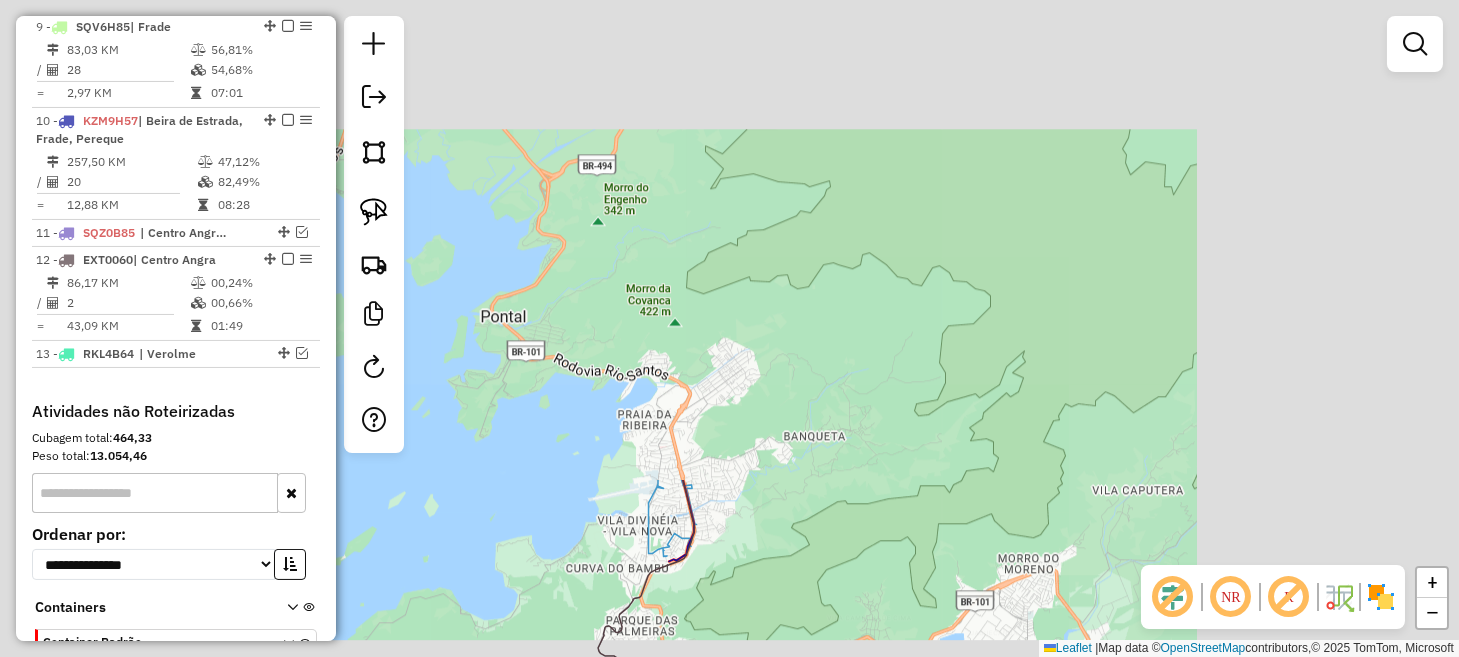 drag, startPoint x: 809, startPoint y: 215, endPoint x: 672, endPoint y: 655, distance: 460.8351 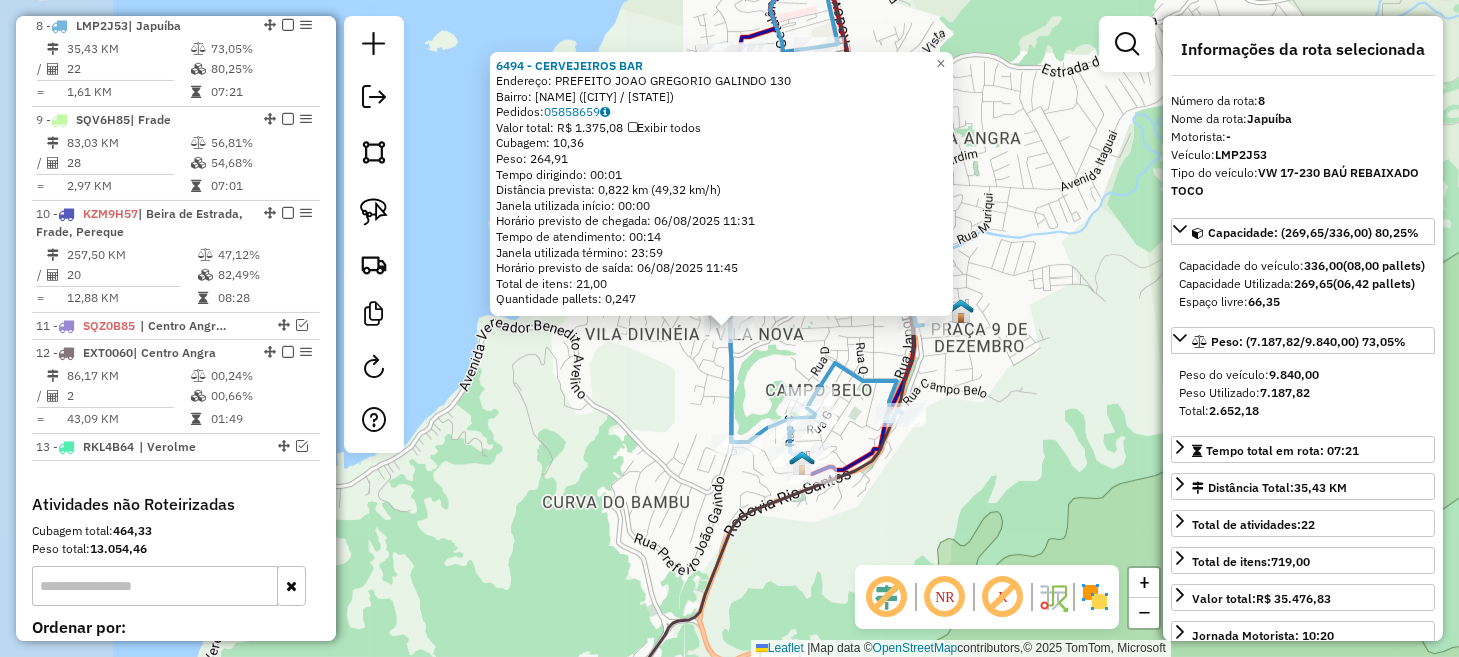 scroll, scrollTop: 1289, scrollLeft: 0, axis: vertical 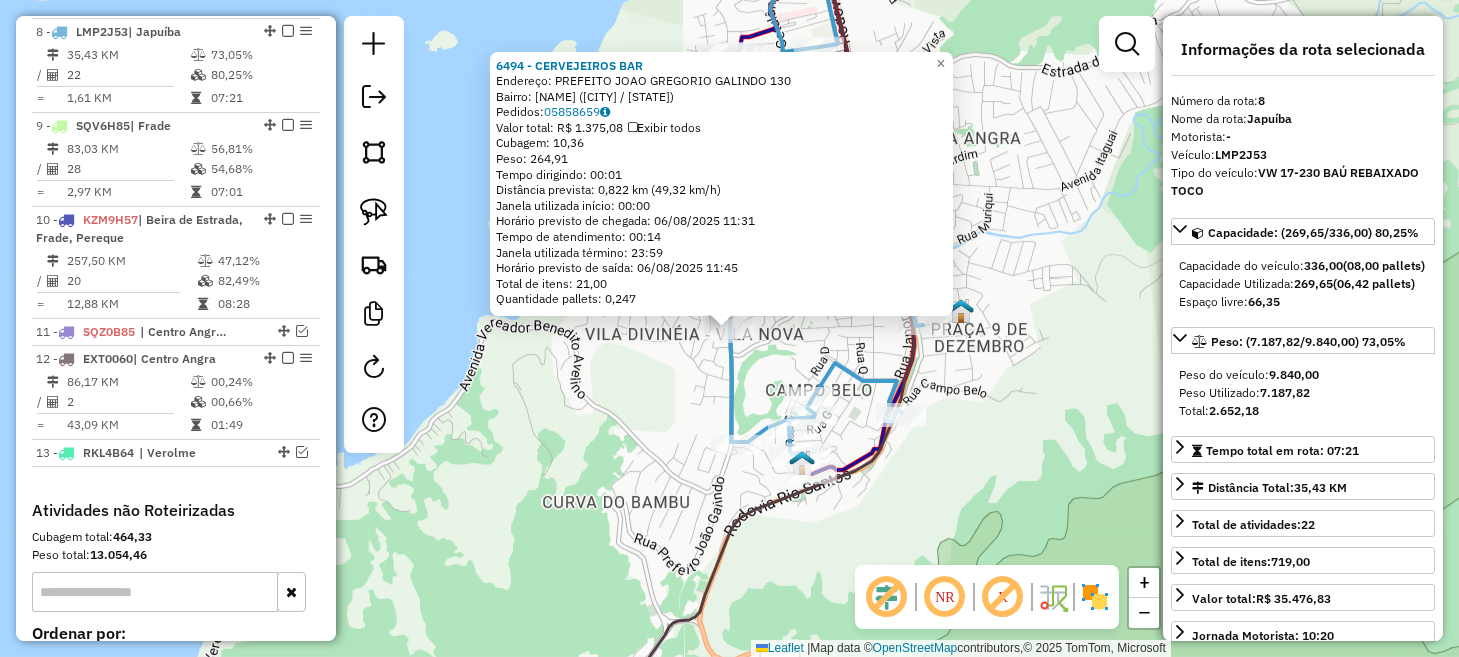 click on "6494 - CERVEJEIROS BAR  Endereço:  PREFEITO JOAO GREGORIO GALINDO 130   Bairro: JAPUIBA  CUNHAMBEBE (ANGRA DOS REIS / RJ)   Pedidos:  05858659   Valor total: R$ 1.375,08   Exibir todos   Cubagem: 10,36  Peso: 264,91  Tempo dirigindo: 00:01   Distância prevista: 0,822 km (49,32 km/h)   Janela utilizada início: 00:00   Horário previsto de chegada: 06/08/2025 11:31   Tempo de atendimento: 00:14   Janela utilizada término: 23:59   Horário previsto de saída: 06/08/2025 11:45   Total de itens: 21,00   Quantidade pallets: 0,247  × Janela de atendimento Grade de atendimento Capacidade Transportadoras Veículos Cliente Pedidos  Rotas Selecione os dias de semana para filtrar as janelas de atendimento  Seg   Ter   Qua   Qui   Sex   Sáb   Dom  Informe o período da janela de atendimento: De: Até:  Filtrar exatamente a janela do cliente  Considerar janela de atendimento padrão  Selecione os dias de semana para filtrar as grades de atendimento  Seg   Ter   Qua   Qui   Sex   Sáb   Dom   Peso mínimo:   De:  De:" 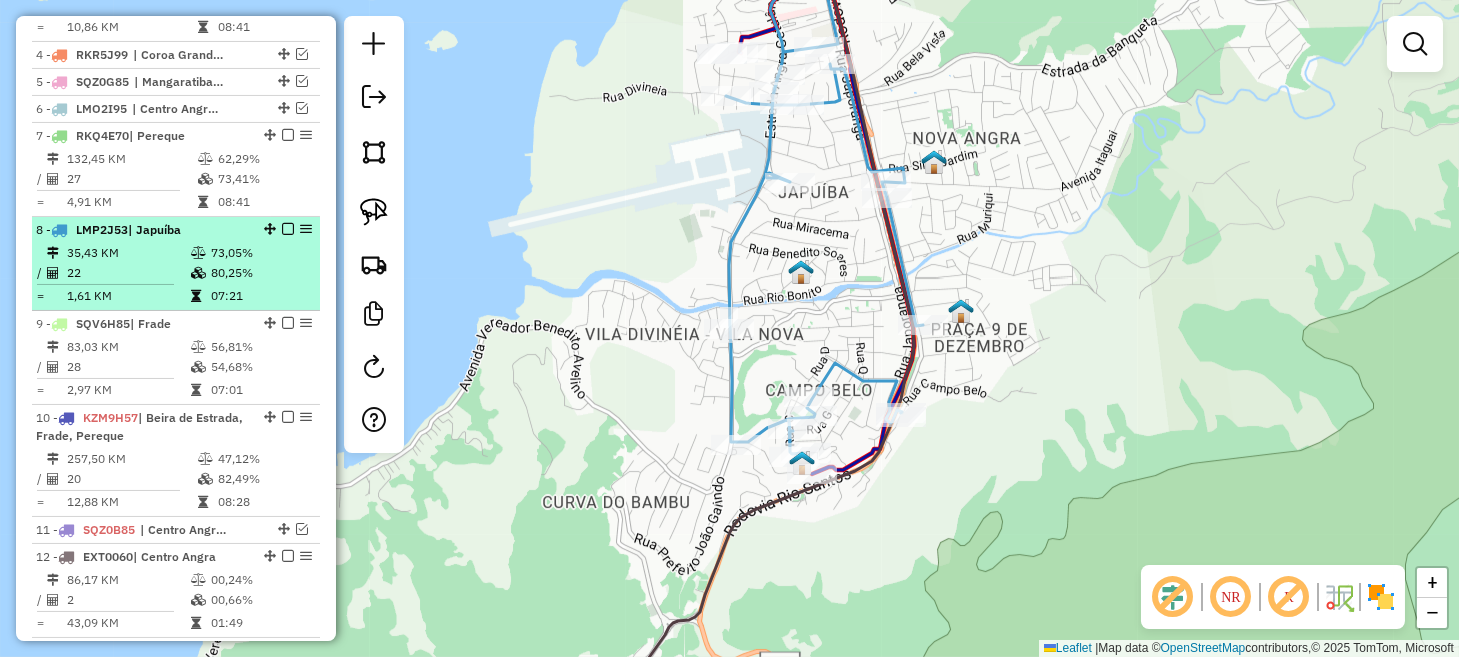 scroll, scrollTop: 1090, scrollLeft: 0, axis: vertical 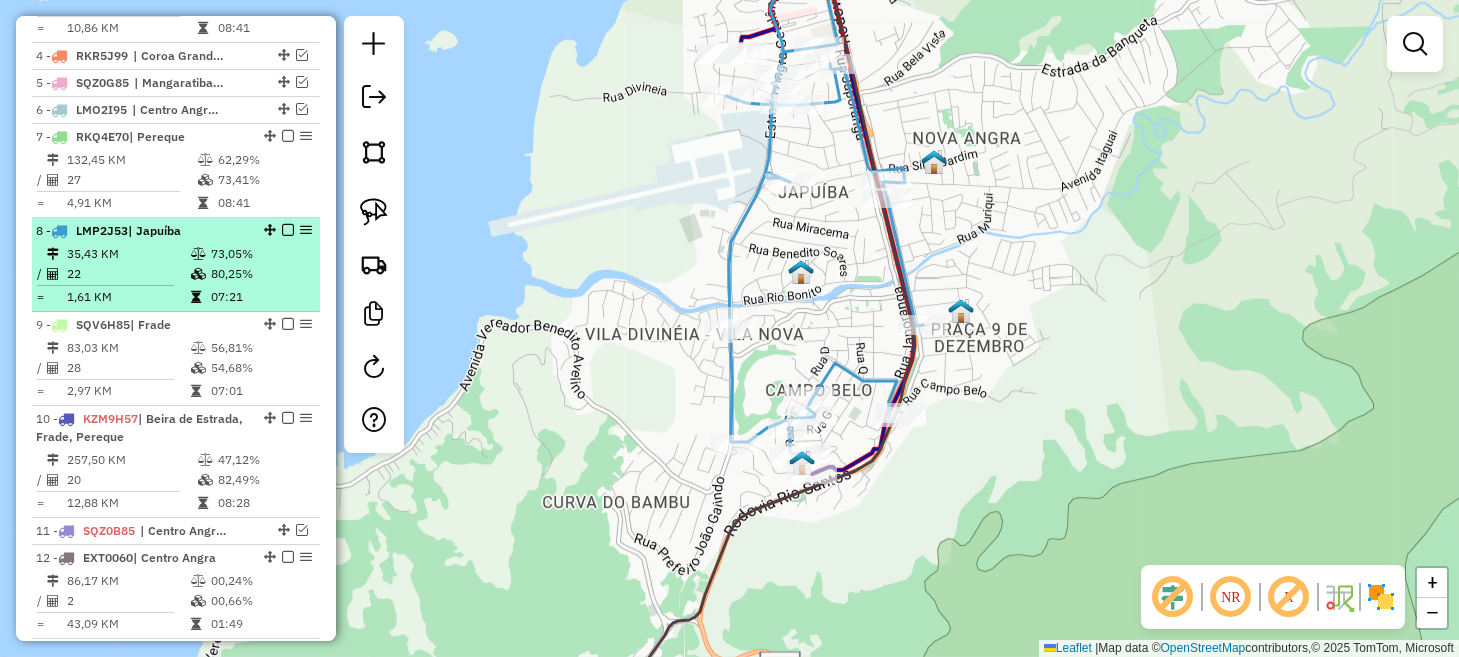 click at bounding box center [288, 230] 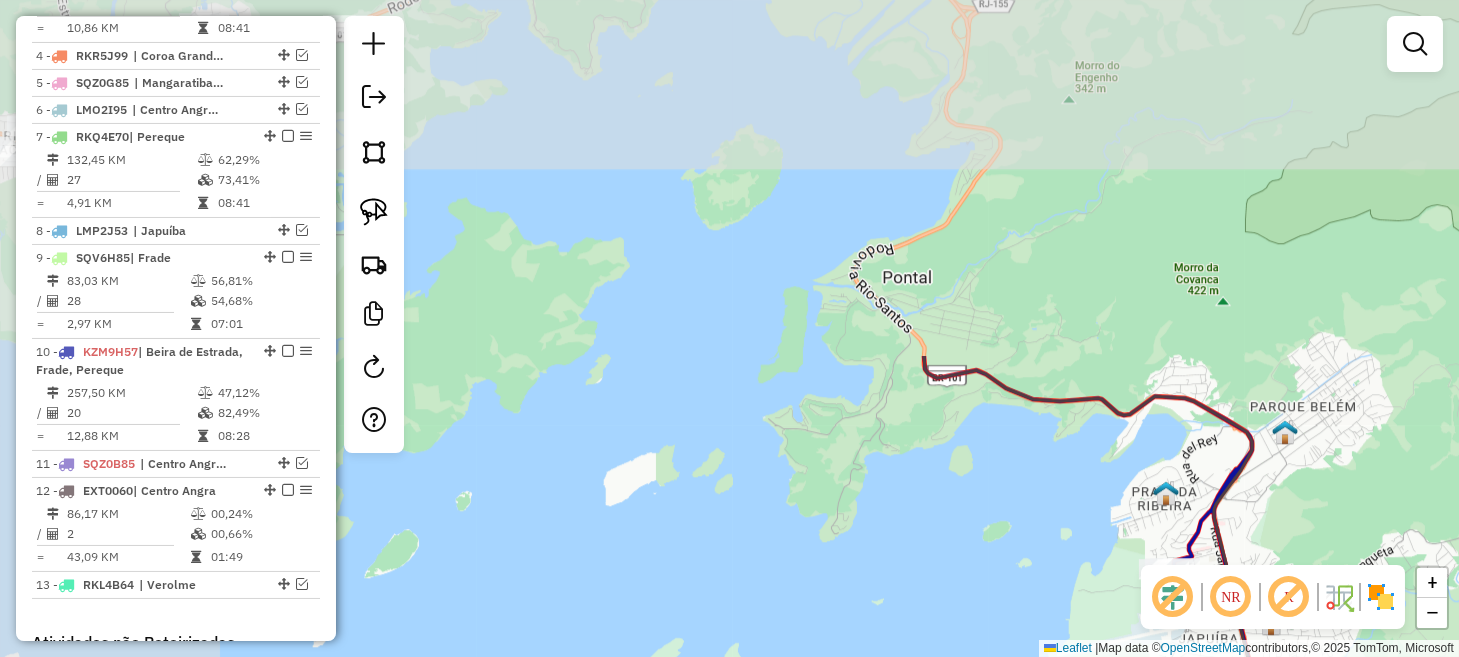 drag, startPoint x: 594, startPoint y: 227, endPoint x: 1356, endPoint y: 692, distance: 892.6752 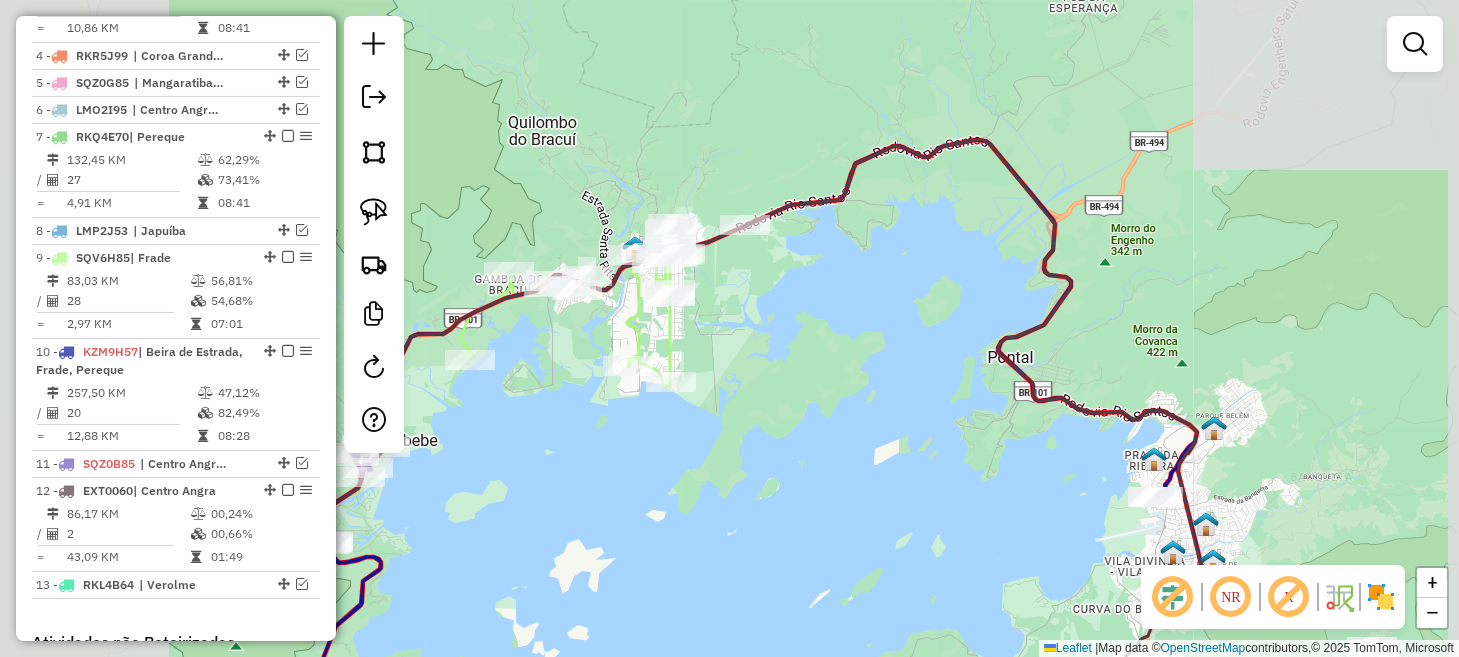 drag, startPoint x: 797, startPoint y: 375, endPoint x: 960, endPoint y: 391, distance: 163.78339 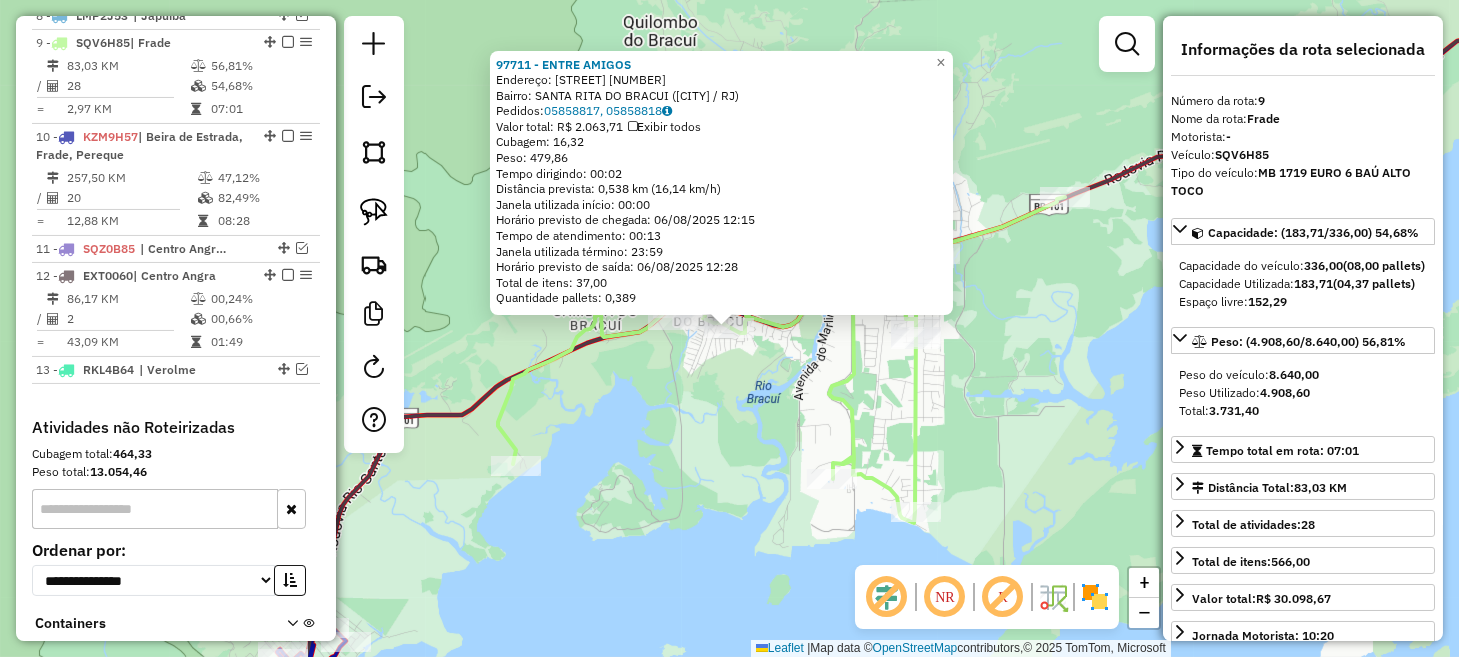 scroll, scrollTop: 1317, scrollLeft: 0, axis: vertical 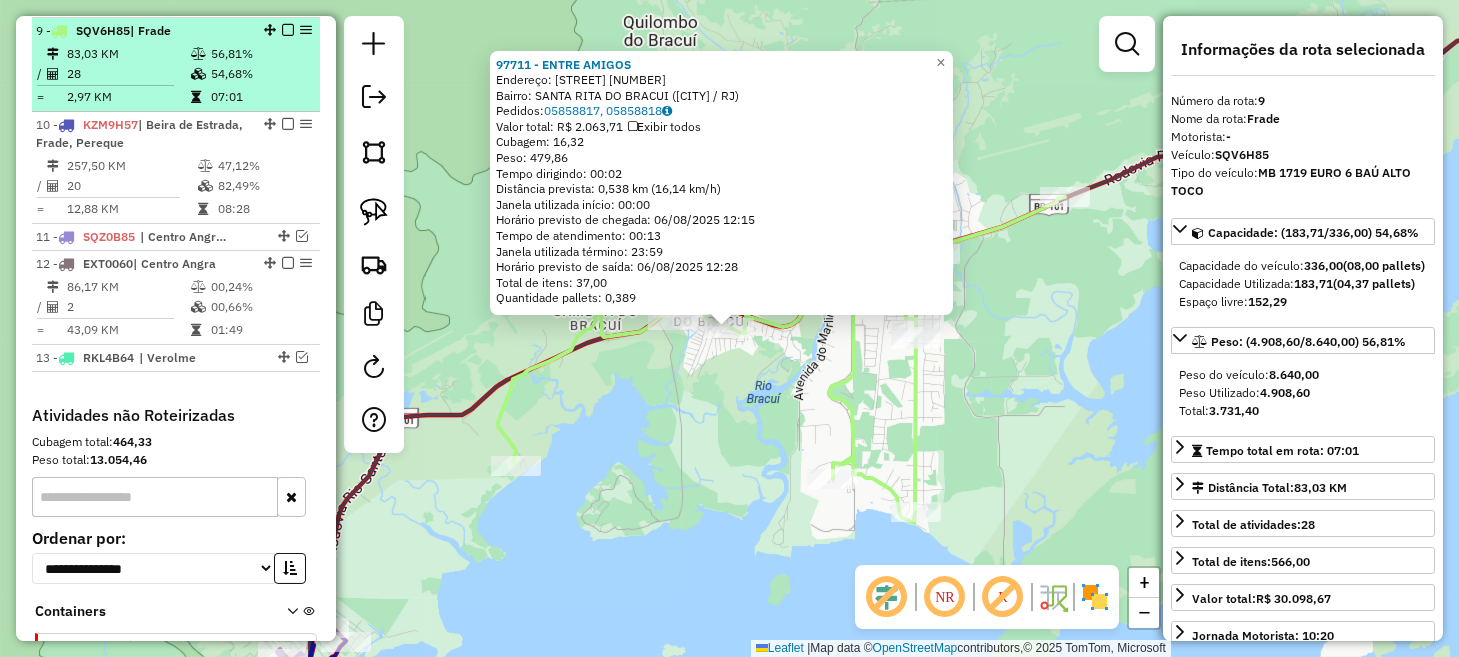 click at bounding box center (288, 30) 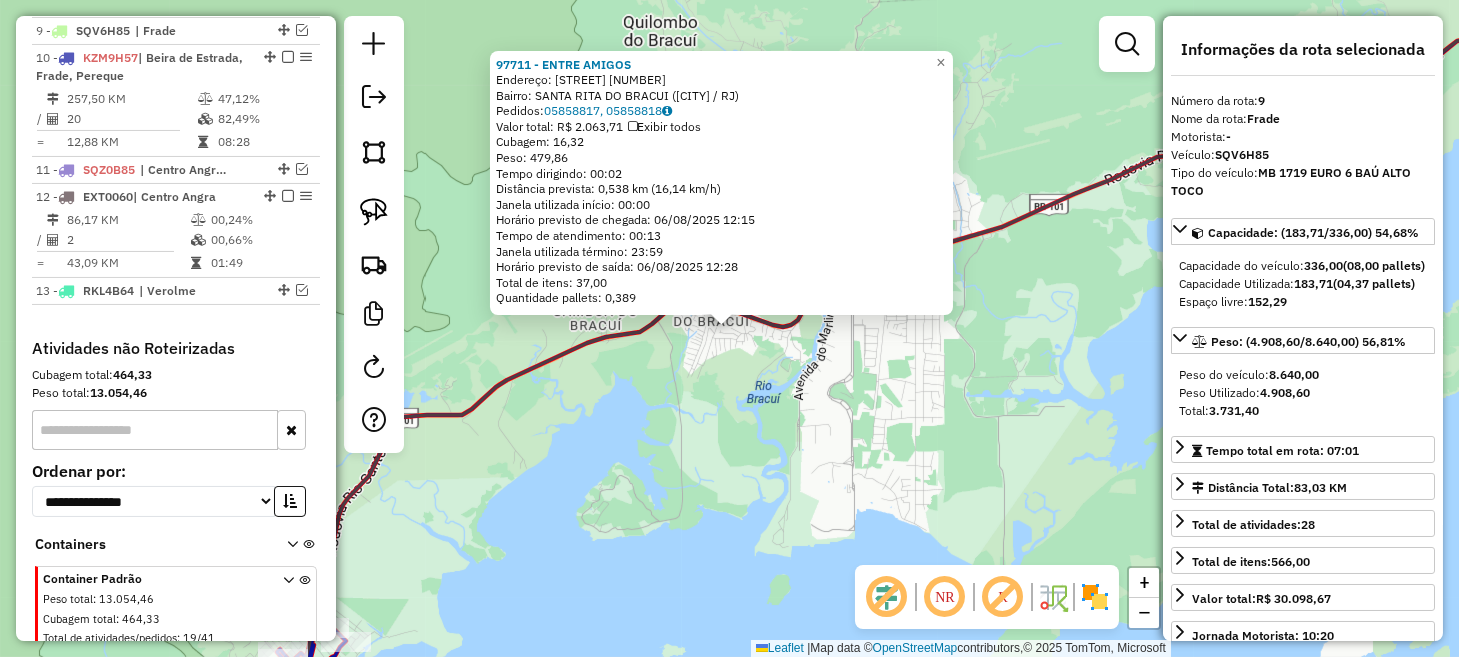click on "97711 - ENTRE AMIGOS  Endereço:  SAO JORGE 374   Bairro: SANTA RITA DO BRACUI (ANGRA DOS REIS / RJ)   Pedidos:  05858817, 05858818   Valor total: R$ 2.063,71   Exibir todos   Cubagem: 16,32  Peso: 479,86  Tempo dirigindo: 00:02   Distância prevista: 0,538 km (16,14 km/h)   Janela utilizada início: 00:00   Horário previsto de chegada: 06/08/2025 12:15   Tempo de atendimento: 00:13   Janela utilizada término: 23:59   Horário previsto de saída: 06/08/2025 12:28   Total de itens: 37,00   Quantidade pallets: 0,389  × Janela de atendimento Grade de atendimento Capacidade Transportadoras Veículos Cliente Pedidos  Rotas Selecione os dias de semana para filtrar as janelas de atendimento  Seg   Ter   Qua   Qui   Sex   Sáb   Dom  Informe o período da janela de atendimento: De: Até:  Filtrar exatamente a janela do cliente  Considerar janela de atendimento padrão  Selecione os dias de semana para filtrar as grades de atendimento  Seg   Ter   Qua   Qui   Sex   Sáb   Dom   Peso mínimo:   Peso máximo:   De:" 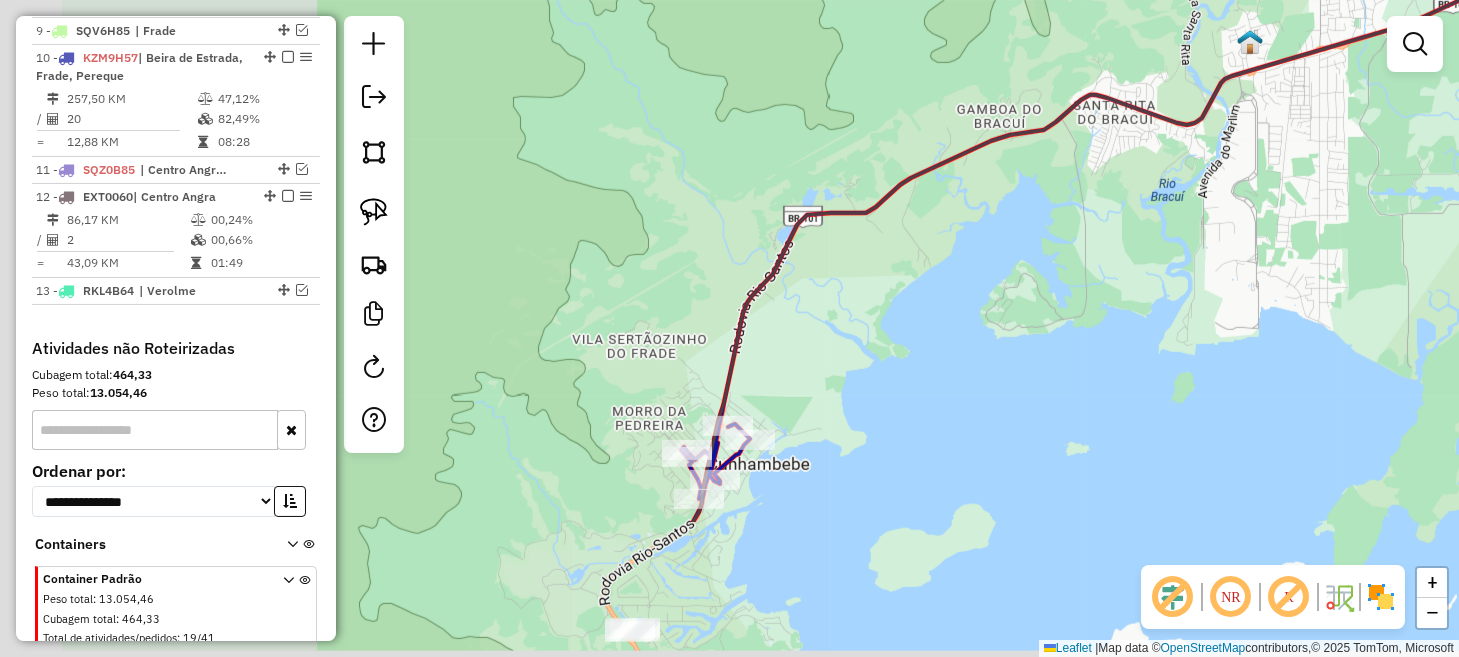 drag, startPoint x: 550, startPoint y: 539, endPoint x: 1131, endPoint y: 170, distance: 688.27466 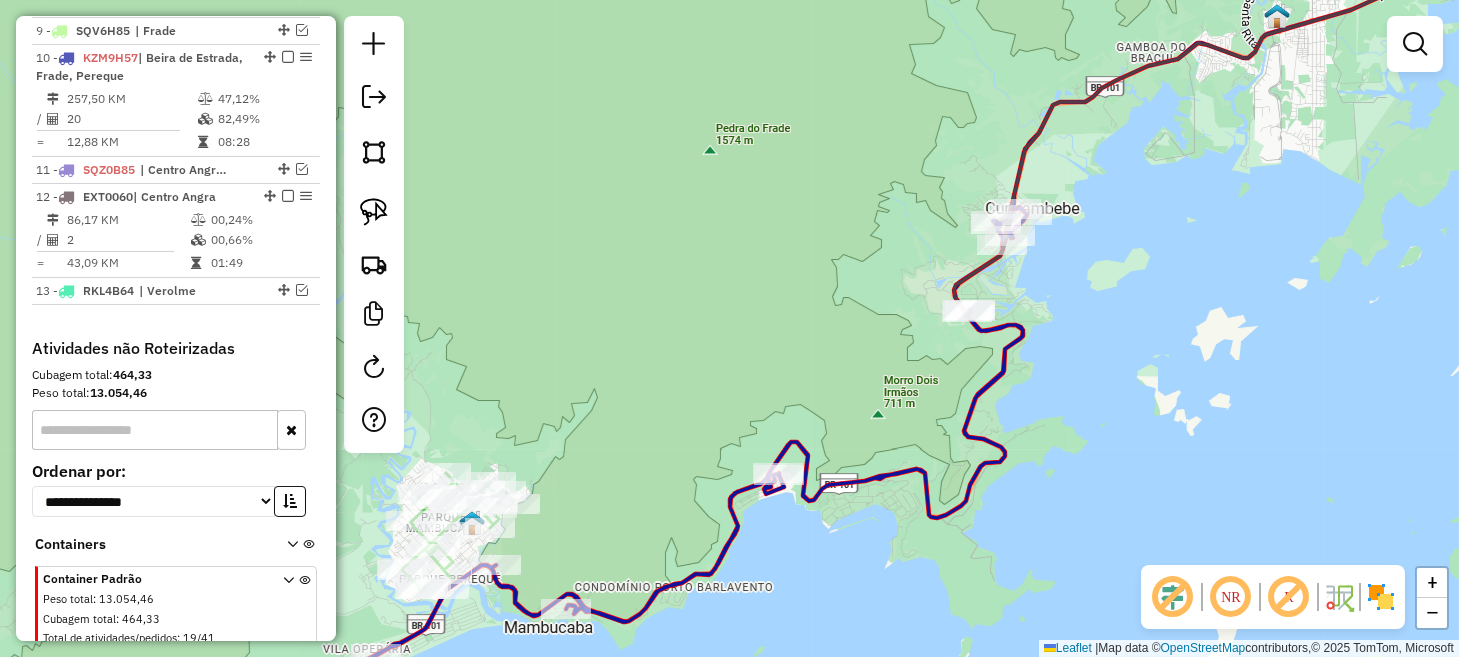 drag, startPoint x: 1035, startPoint y: 443, endPoint x: 1146, endPoint y: 307, distance: 175.54771 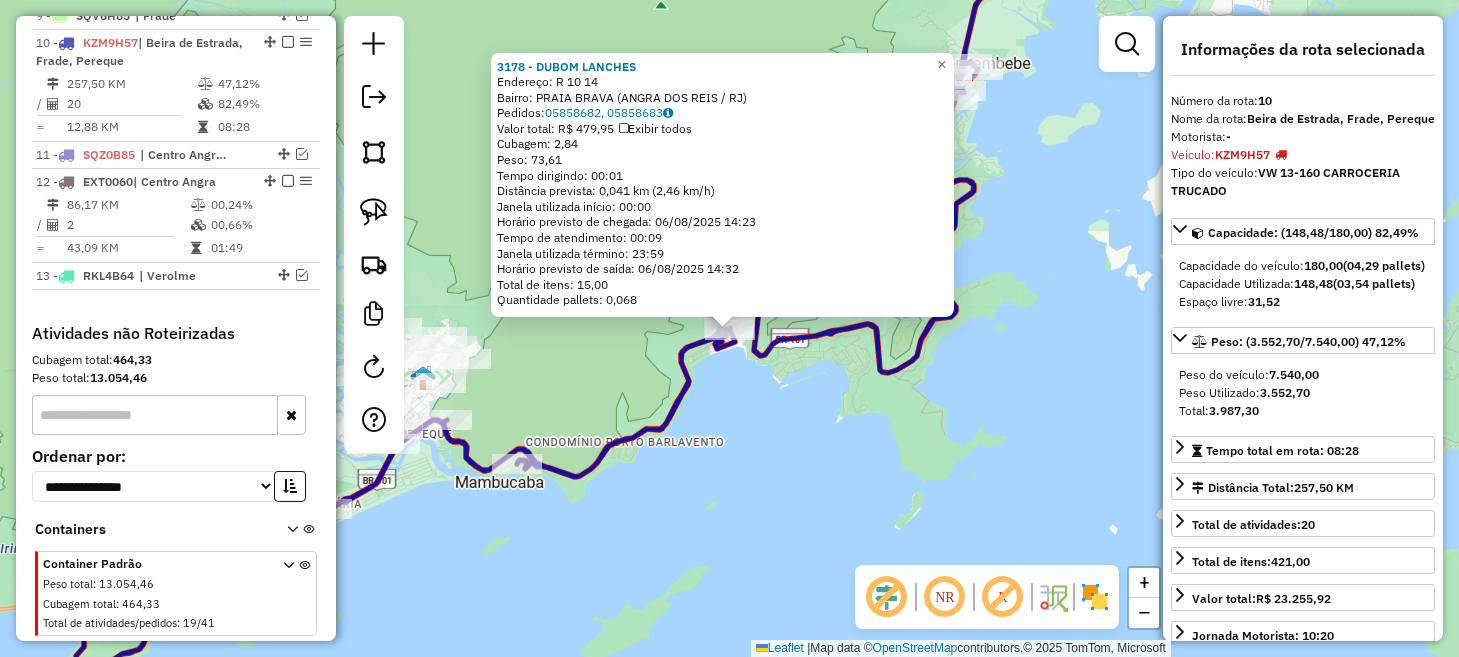 scroll, scrollTop: 1343, scrollLeft: 0, axis: vertical 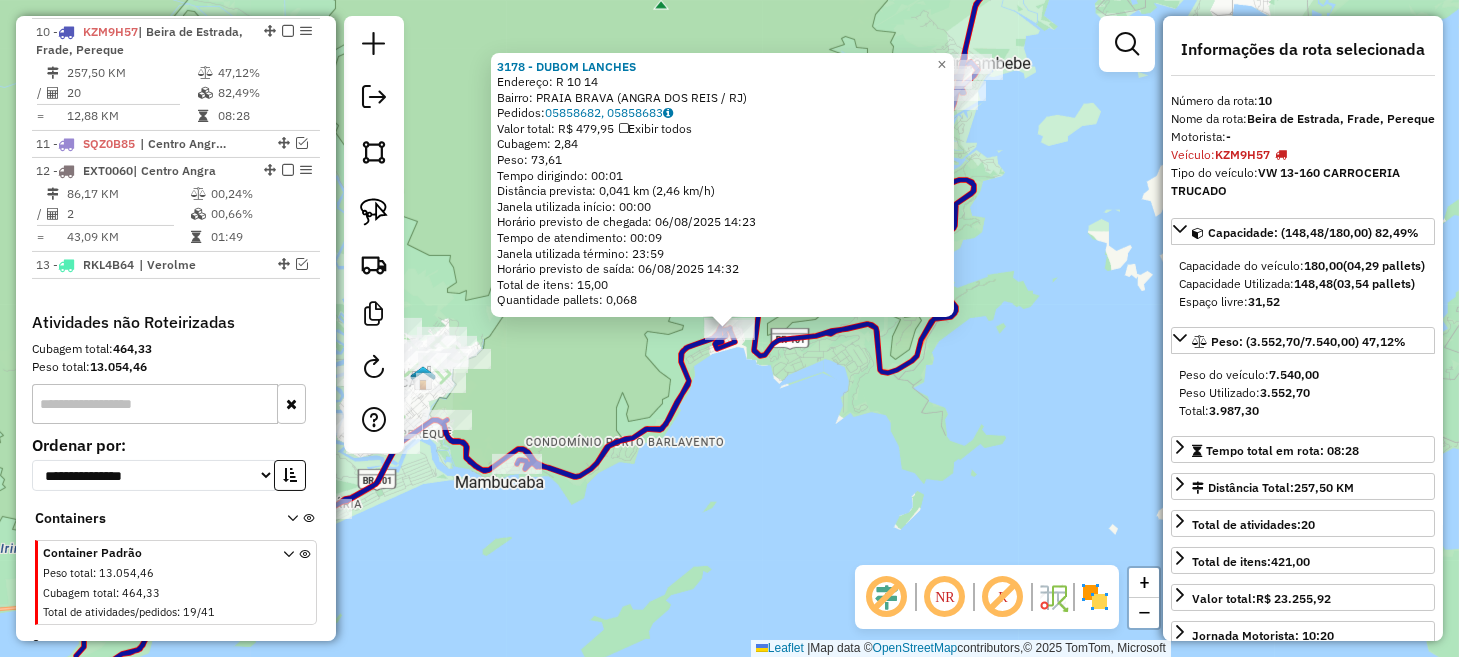 click on "3178 - DUBOM LANCHES  Endereço: R   10                            14   Bairro: PRAIA BRAVA (ANGRA DOS REIS / RJ)   Pedidos:  05858682, 05858683   Valor total: R$ 479,95   Exibir todos   Cubagem: 2,84  Peso: 73,61  Tempo dirigindo: 00:01   Distância prevista: 0,041 km (2,46 km/h)   Janela utilizada início: 00:00   Horário previsto de chegada: 06/08/2025 14:23   Tempo de atendimento: 00:09   Janela utilizada término: 23:59   Horário previsto de saída: 06/08/2025 14:32   Total de itens: 15,00   Quantidade pallets: 0,068  × Janela de atendimento Grade de atendimento Capacidade Transportadoras Veículos Cliente Pedidos  Rotas Selecione os dias de semana para filtrar as janelas de atendimento  Seg   Ter   Qua   Qui   Sex   Sáb   Dom  Informe o período da janela de atendimento: De: Até:  Filtrar exatamente a janela do cliente  Considerar janela de atendimento padrão  Selecione os dias de semana para filtrar as grades de atendimento  Seg   Ter   Qua   Qui   Sex   Sáb   Dom   Peso mínimo:   De:   Até:" 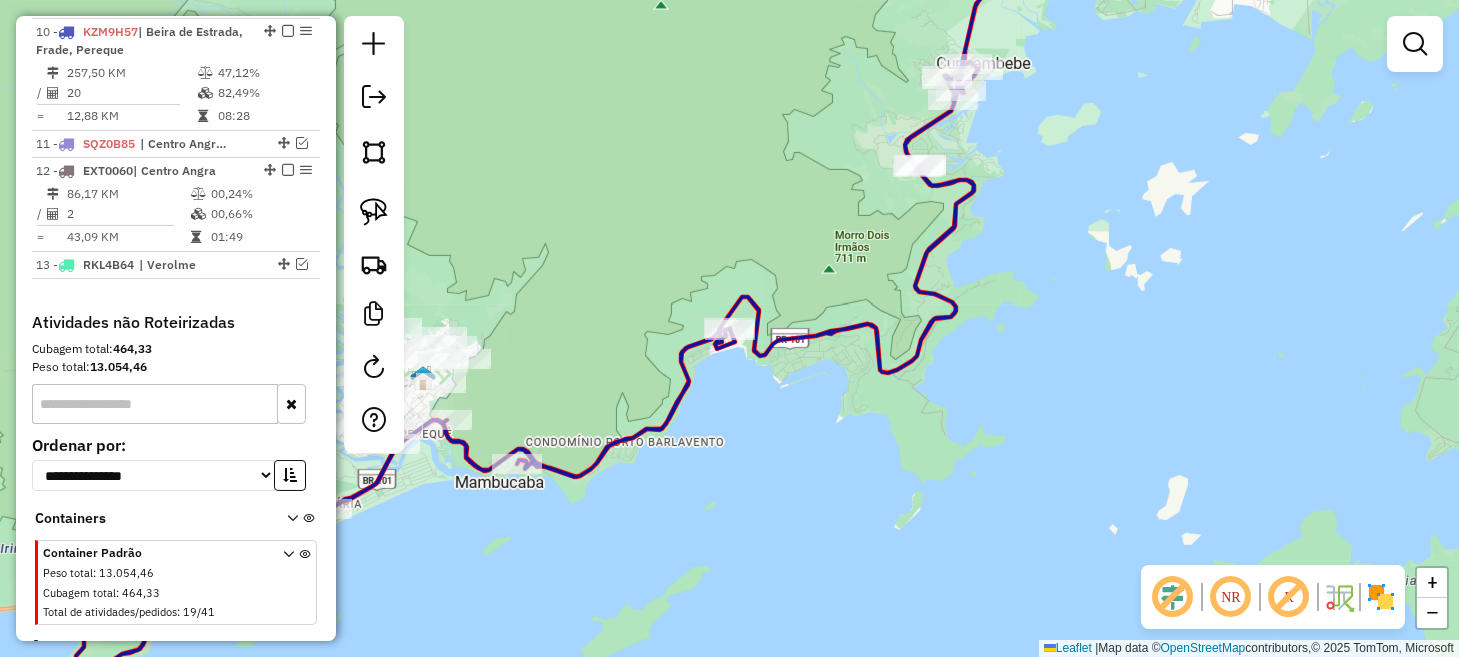 drag, startPoint x: 784, startPoint y: 506, endPoint x: 1111, endPoint y: 375, distance: 352.2641 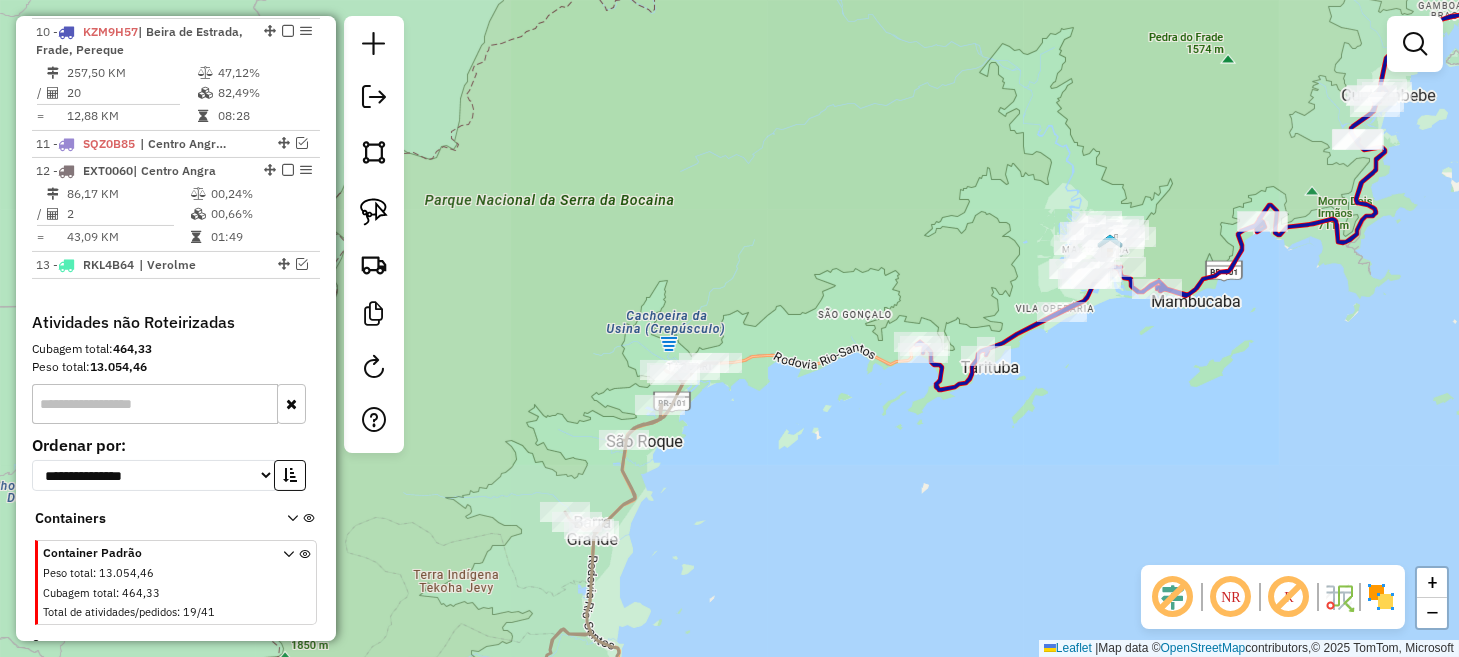 drag, startPoint x: 870, startPoint y: 466, endPoint x: 1099, endPoint y: 394, distance: 240.05208 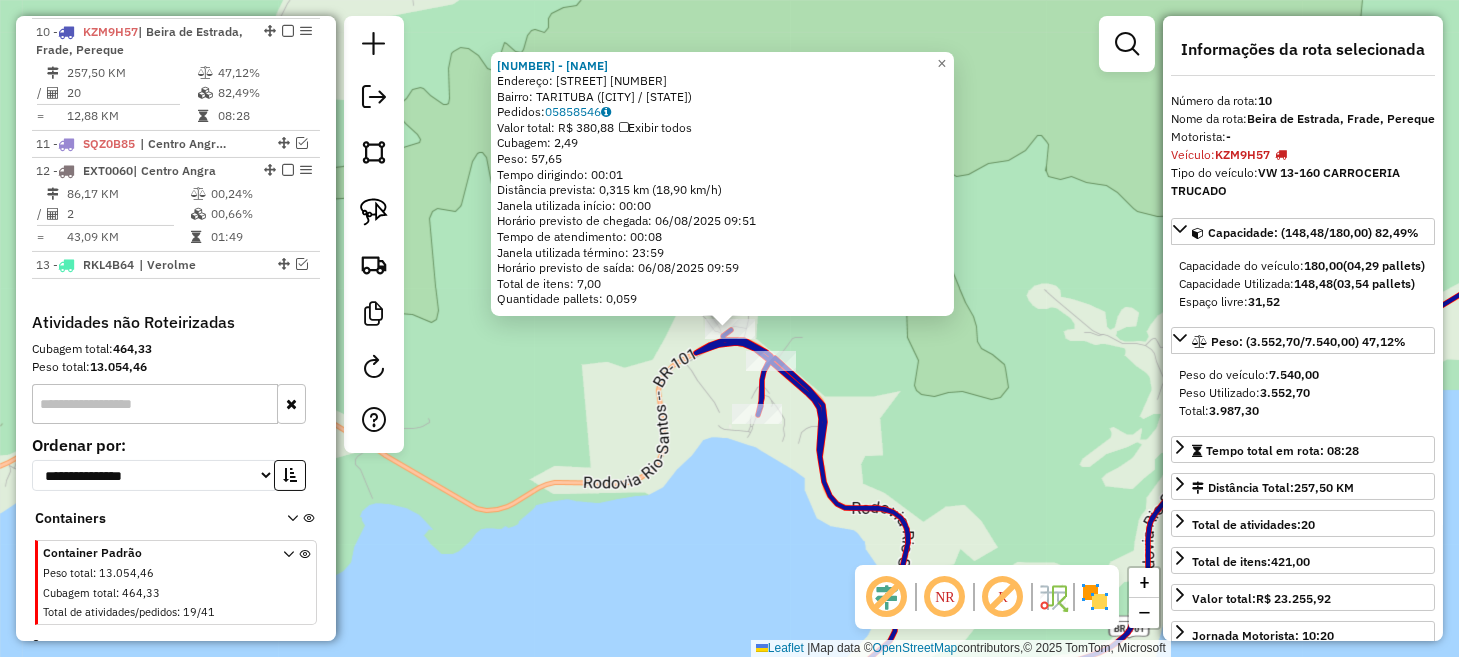 click on "Rota 10 - Placa KZM9H57  10471 - MIRIAN CARLA DE BULH 7217 - BAR E RESTAURANTE TI  Endereço:  RODOVIA RIO-SANTOS 132   Bairro: TARITUBA (ANGRA DOS REIS / RJ)   Pedidos:  05858546   Valor total: R$ 380,88   Exibir todos   Cubagem: 2,49  Peso: 57,65  Tempo dirigindo: 00:01   Distância prevista: 0,315 km (18,90 km/h)   Janela utilizada início: 00:00   Horário previsto de chegada: 06/08/2025 09:51   Tempo de atendimento: 00:08   Janela utilizada término: 23:59   Horário previsto de saída: 06/08/2025 09:59   Total de itens: 7,00   Quantidade pallets: 0,059  × Janela de atendimento Grade de atendimento Capacidade Transportadoras Veículos Cliente Pedidos  Rotas Selecione os dias de semana para filtrar as janelas de atendimento  Seg   Ter   Qua   Qui   Sex   Sáb   Dom  Informe o período da janela de atendimento: De: Até:  Filtrar exatamente a janela do cliente  Considerar janela de atendimento padrão  Selecione os dias de semana para filtrar as grades de atendimento  Seg   Ter   Qua   Qui   Sex   Sáb  +" 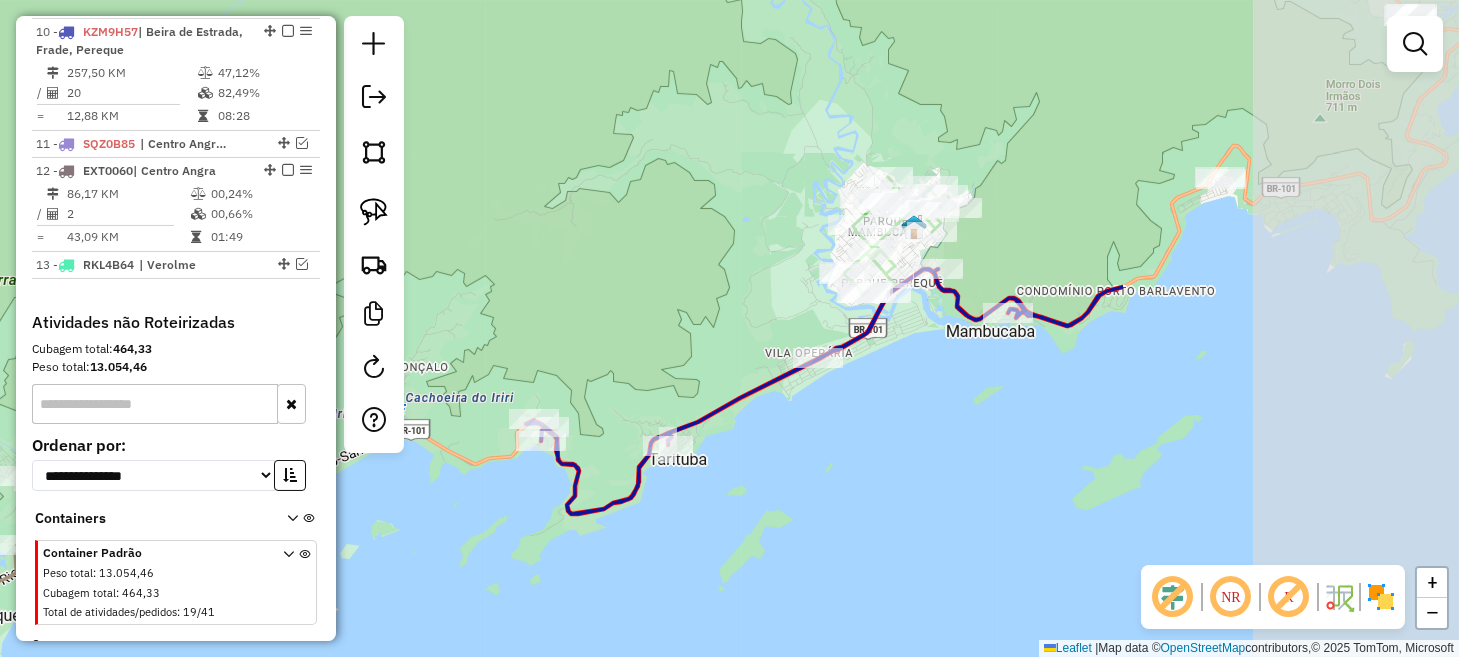 drag, startPoint x: 1286, startPoint y: 408, endPoint x: 808, endPoint y: 440, distance: 479.06995 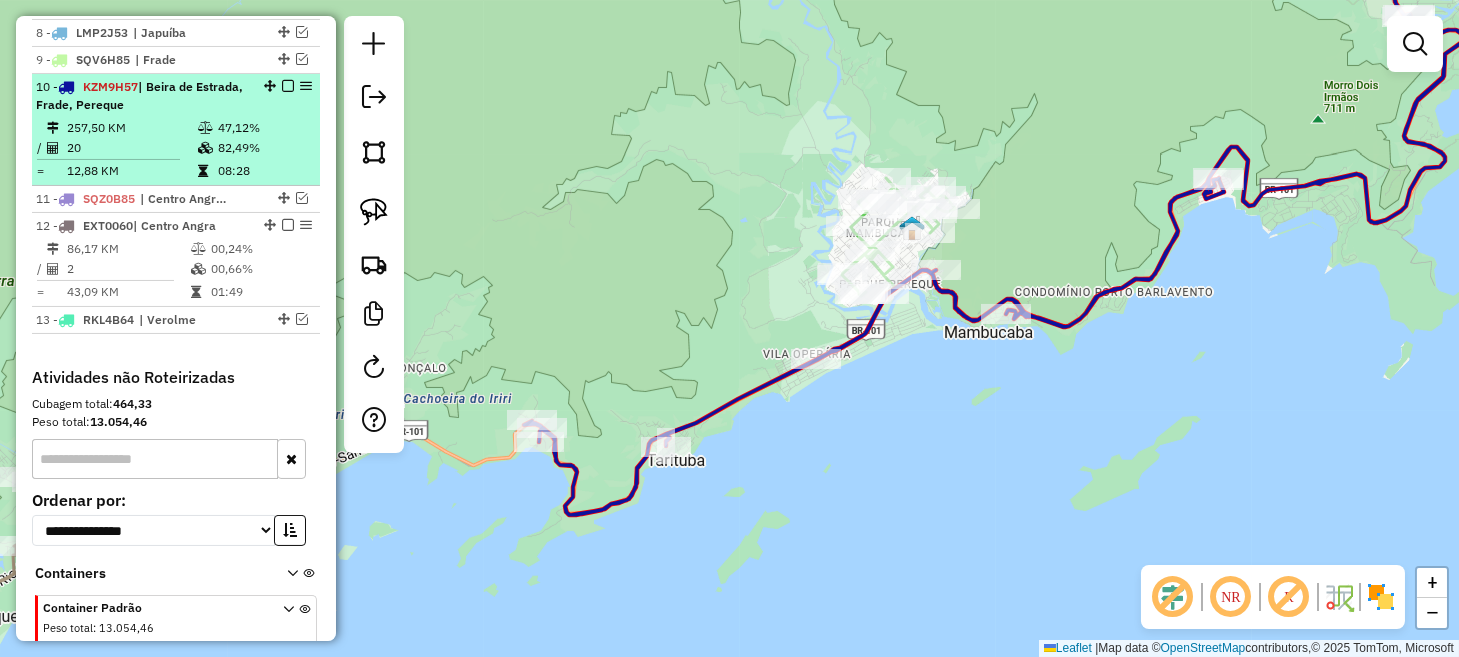scroll, scrollTop: 1243, scrollLeft: 0, axis: vertical 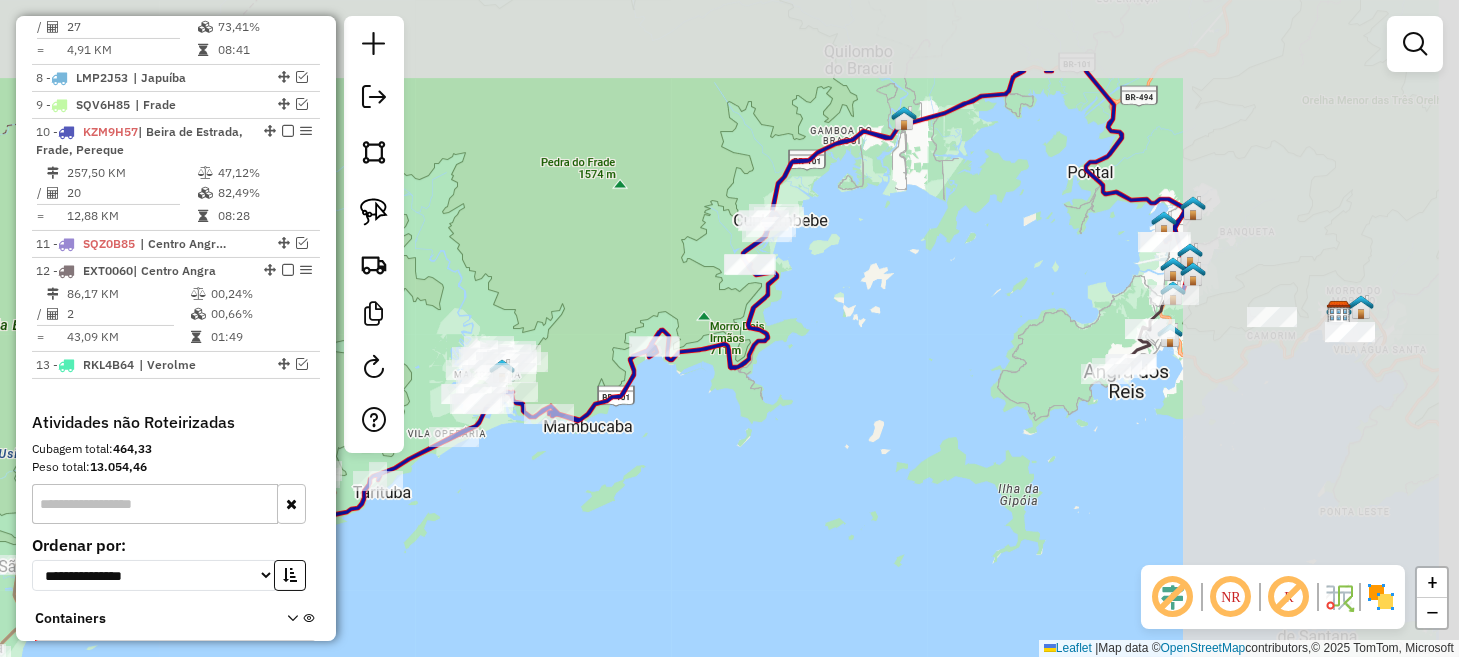 drag, startPoint x: 1216, startPoint y: 330, endPoint x: 826, endPoint y: 455, distance: 409.54242 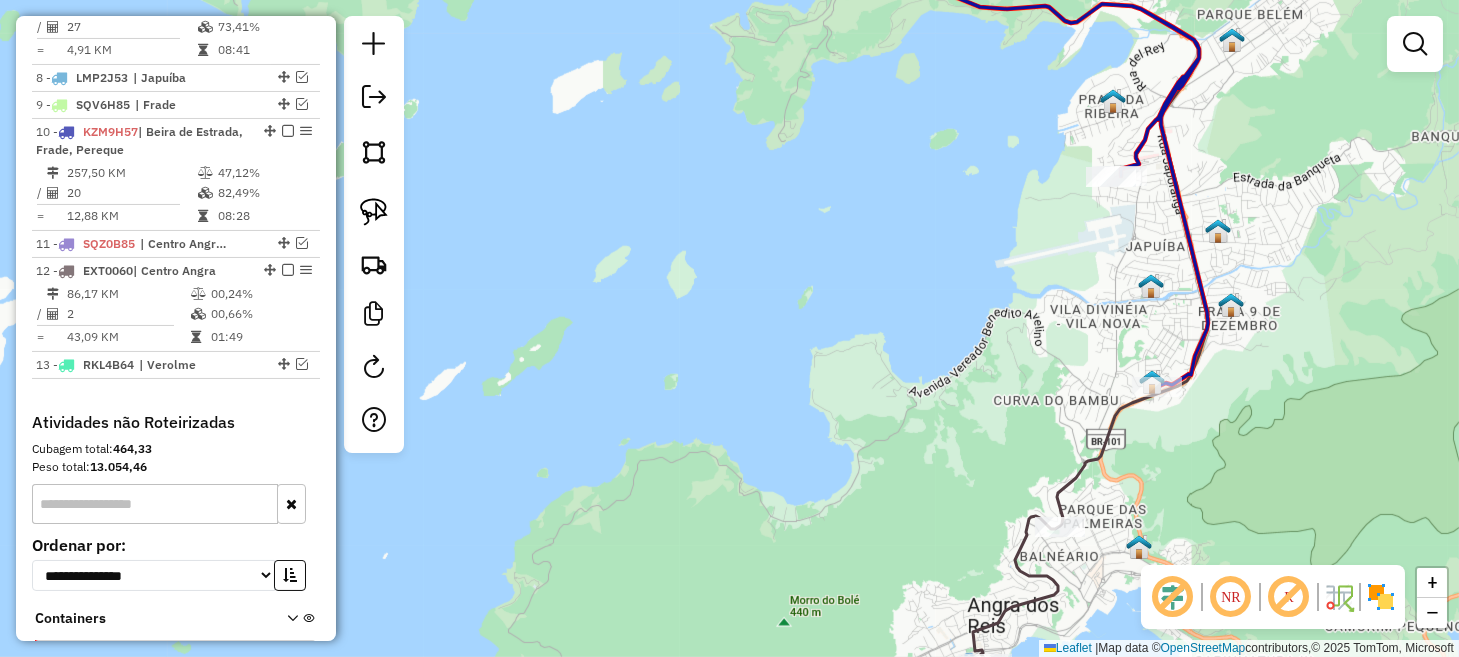 click 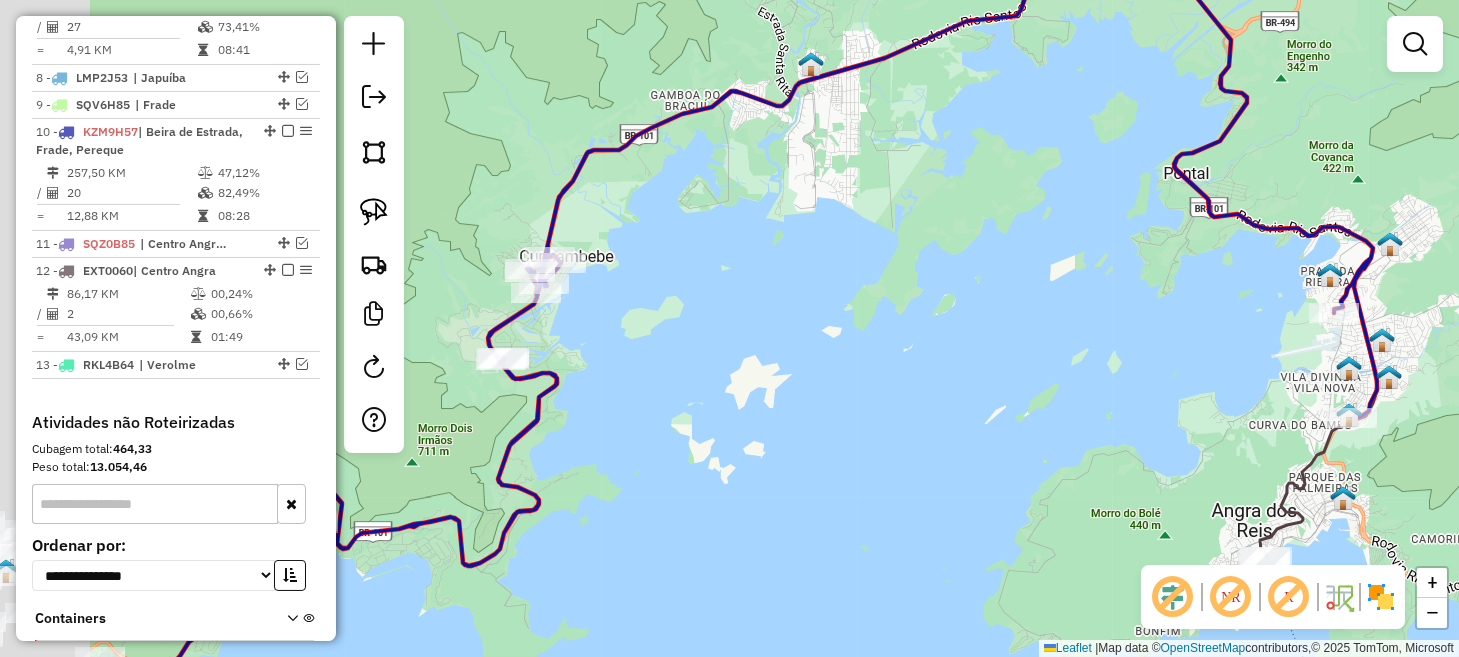 drag, startPoint x: 1041, startPoint y: 414, endPoint x: 1220, endPoint y: 427, distance: 179.47145 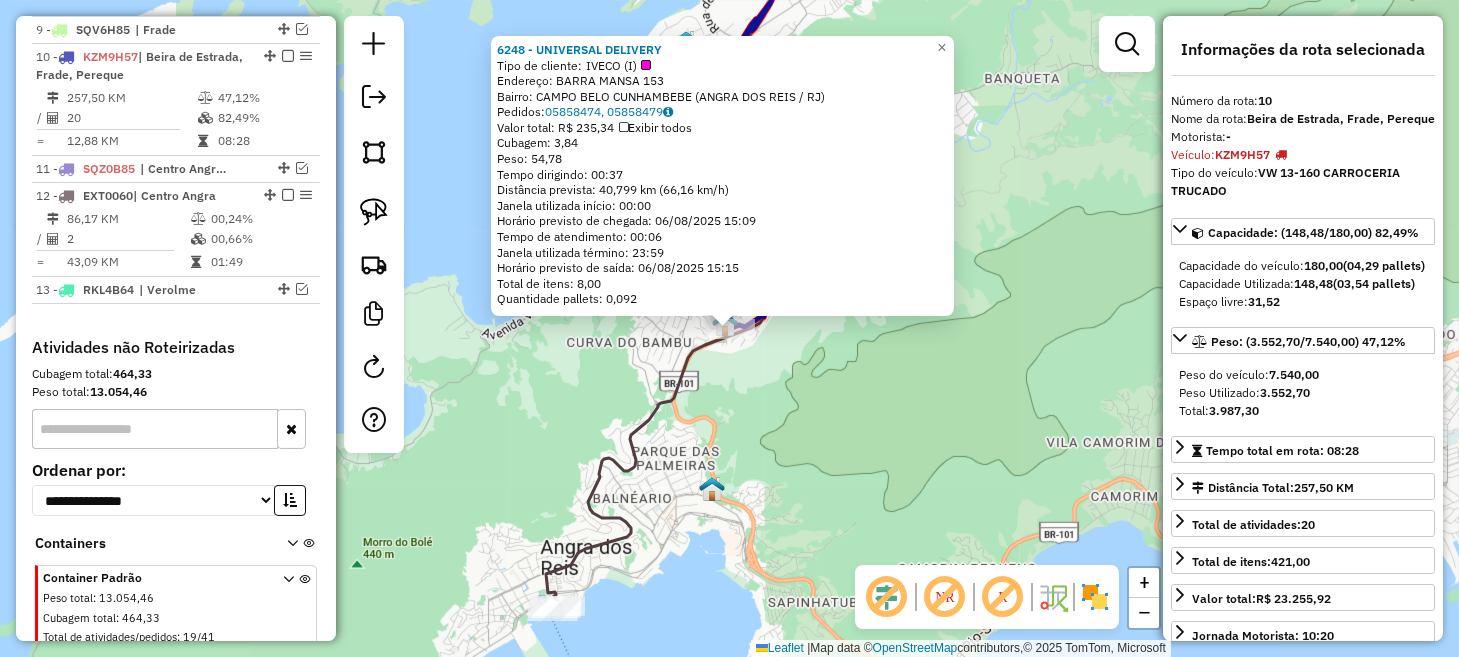 scroll, scrollTop: 1343, scrollLeft: 0, axis: vertical 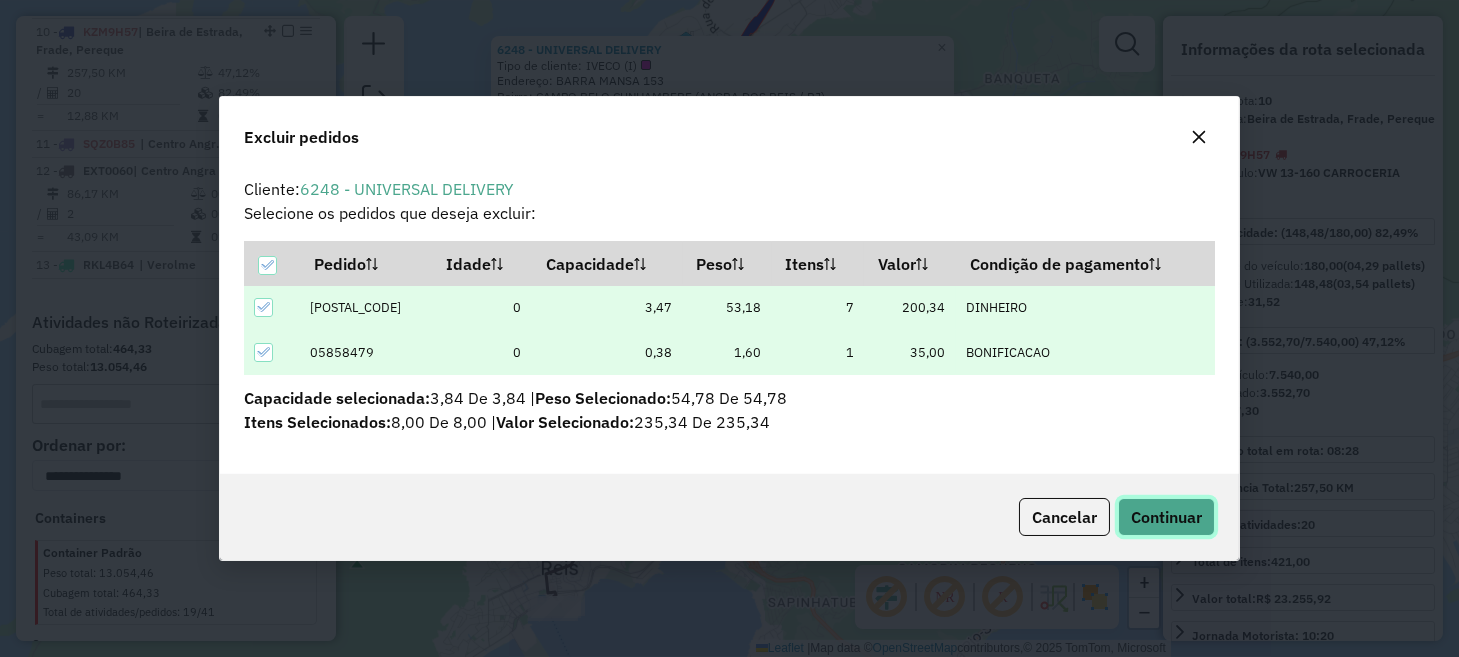 click on "Continuar" 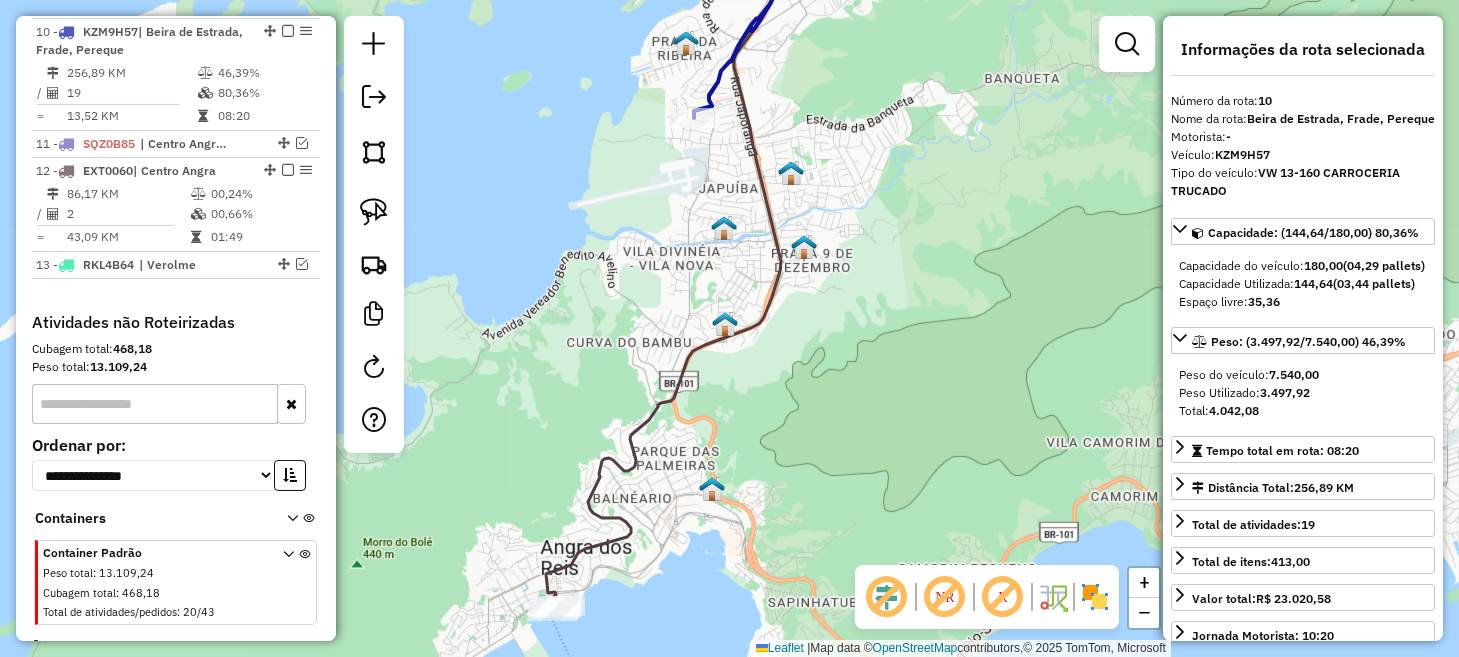 click 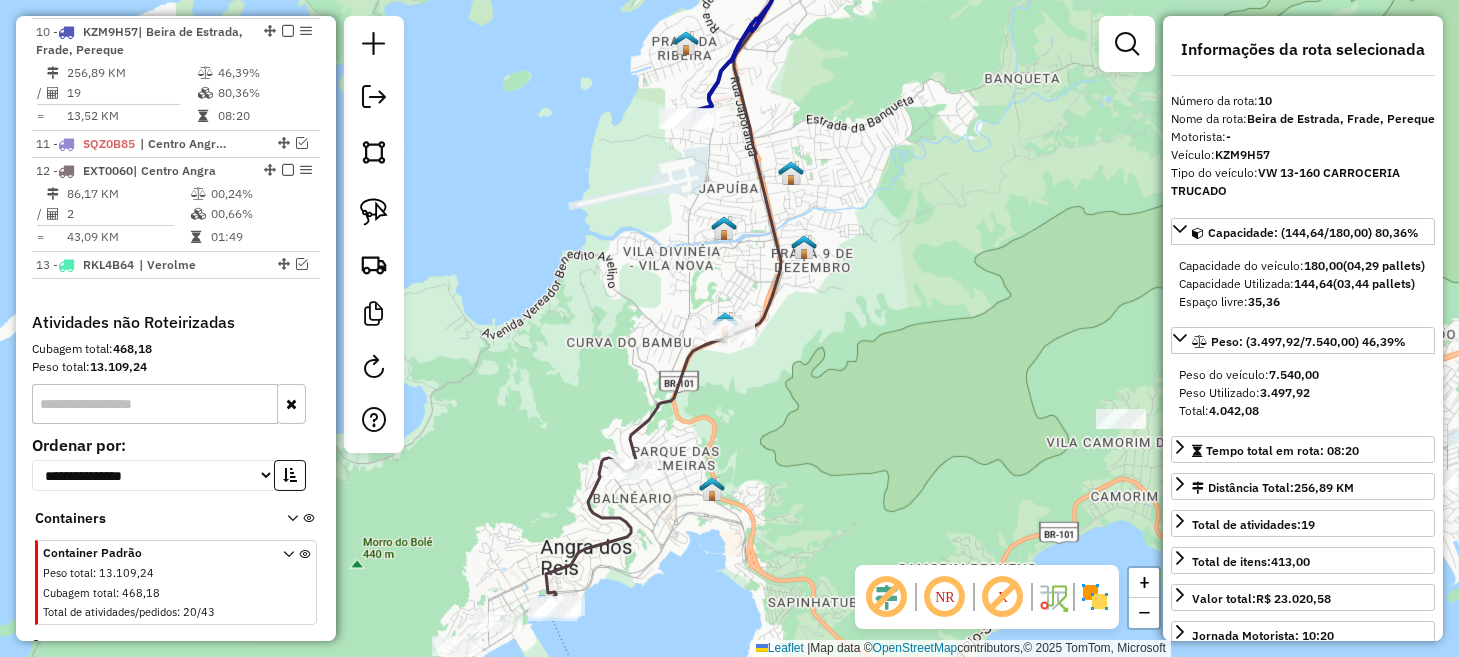 click 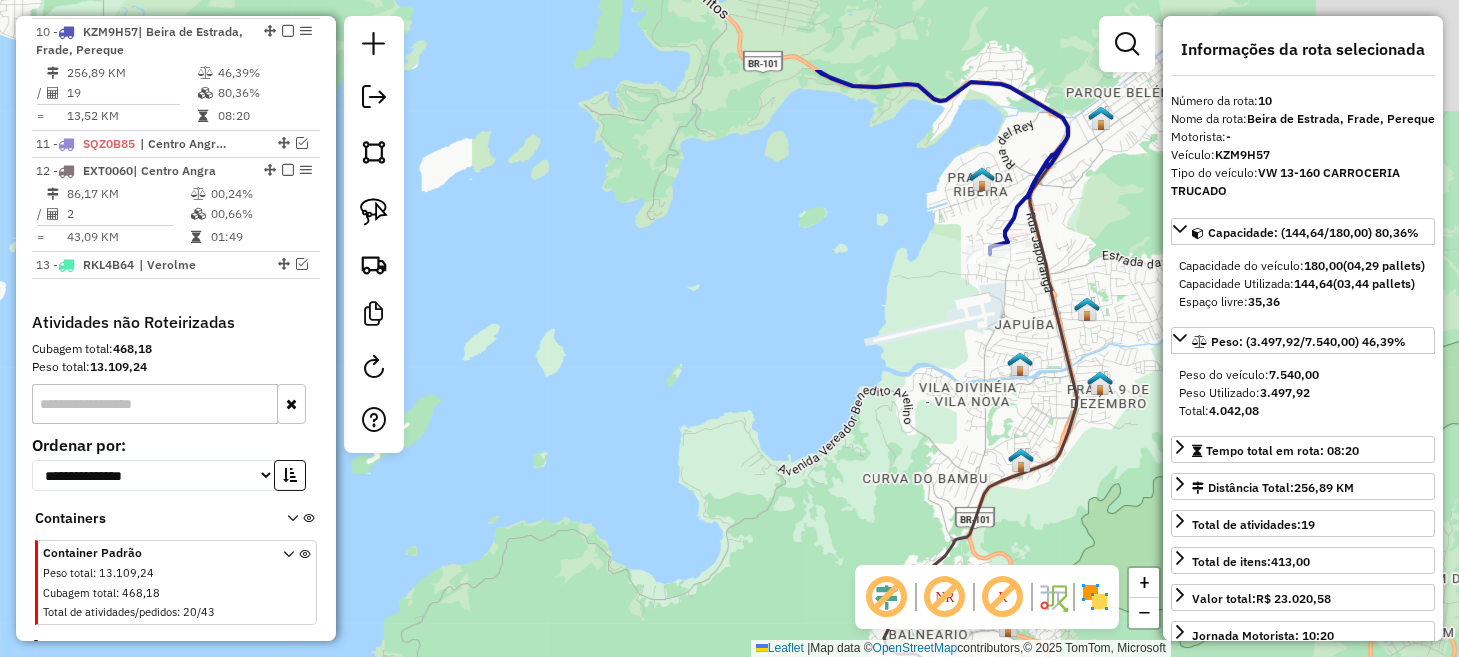 drag, startPoint x: 680, startPoint y: 209, endPoint x: 1014, endPoint y: 345, distance: 360.62723 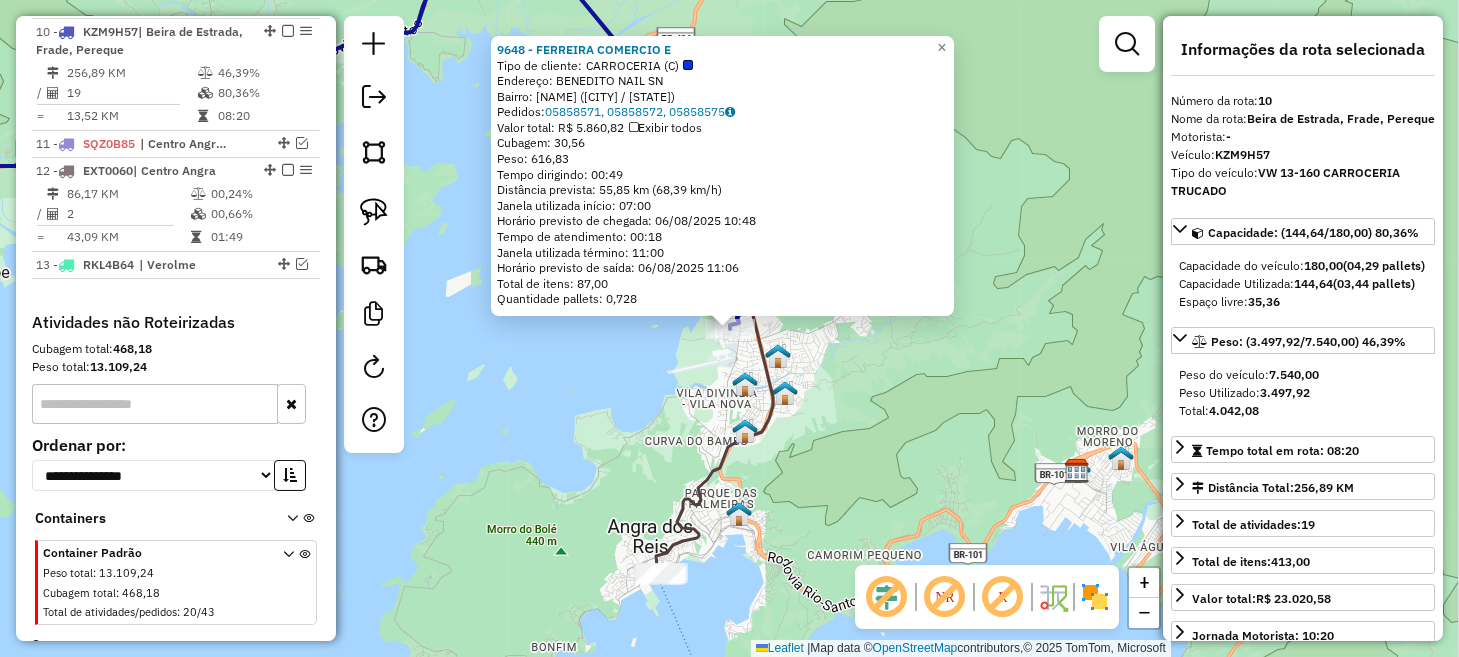 drag, startPoint x: 676, startPoint y: 416, endPoint x: 687, endPoint y: 411, distance: 12.083046 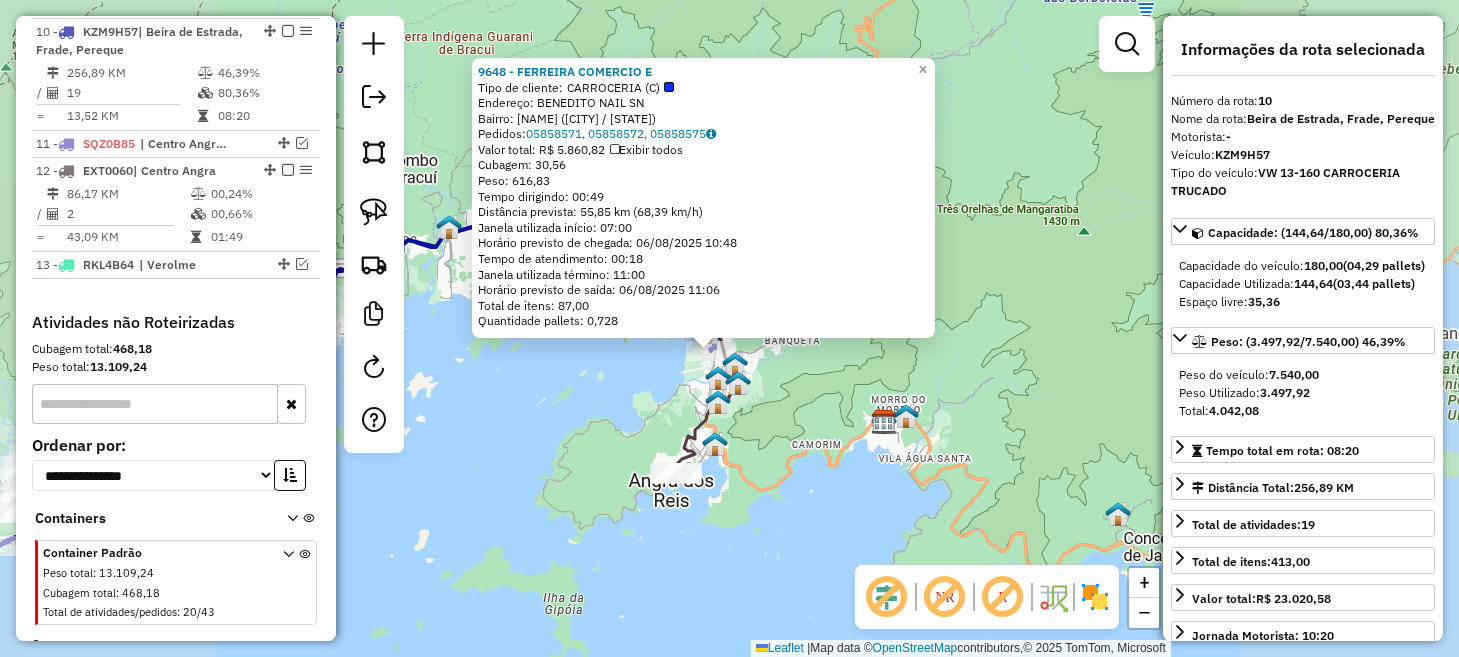 click on "9648 - FERREIRA COMERCIO E  Tipo de cliente:   CARROCERIA (C)   Endereço:  BENEDITO NAIL SN   Bairro: JAPUIBA (ANGRA DOS REIS / RJ)   Pedidos:  05858571, 05858572, 05858575   Valor total: R$ 5.860,82   Exibir todos   Cubagem: 30,56  Peso: 616,83  Tempo dirigindo: 00:49   Distância prevista: 55,85 km (68,39 km/h)   Janela utilizada início: 07:00   Horário previsto de chegada: 06/08/2025 10:48   Tempo de atendimento: 00:18   Janela utilizada término: 11:00   Horário previsto de saída: 06/08/2025 11:06   Total de itens: 87,00   Quantidade pallets: 0,728  × Janela de atendimento Grade de atendimento Capacidade Transportadoras Veículos Cliente Pedidos  Rotas Selecione os dias de semana para filtrar as janelas de atendimento  Seg   Ter   Qua   Qui   Sex   Sáb   Dom  Informe o período da janela de atendimento: De: Até:  Filtrar exatamente a janela do cliente  Considerar janela de atendimento padrão  Selecione os dias de semana para filtrar as grades de atendimento  Seg   Ter   Qua   Qui   Sex   Sáb  +" 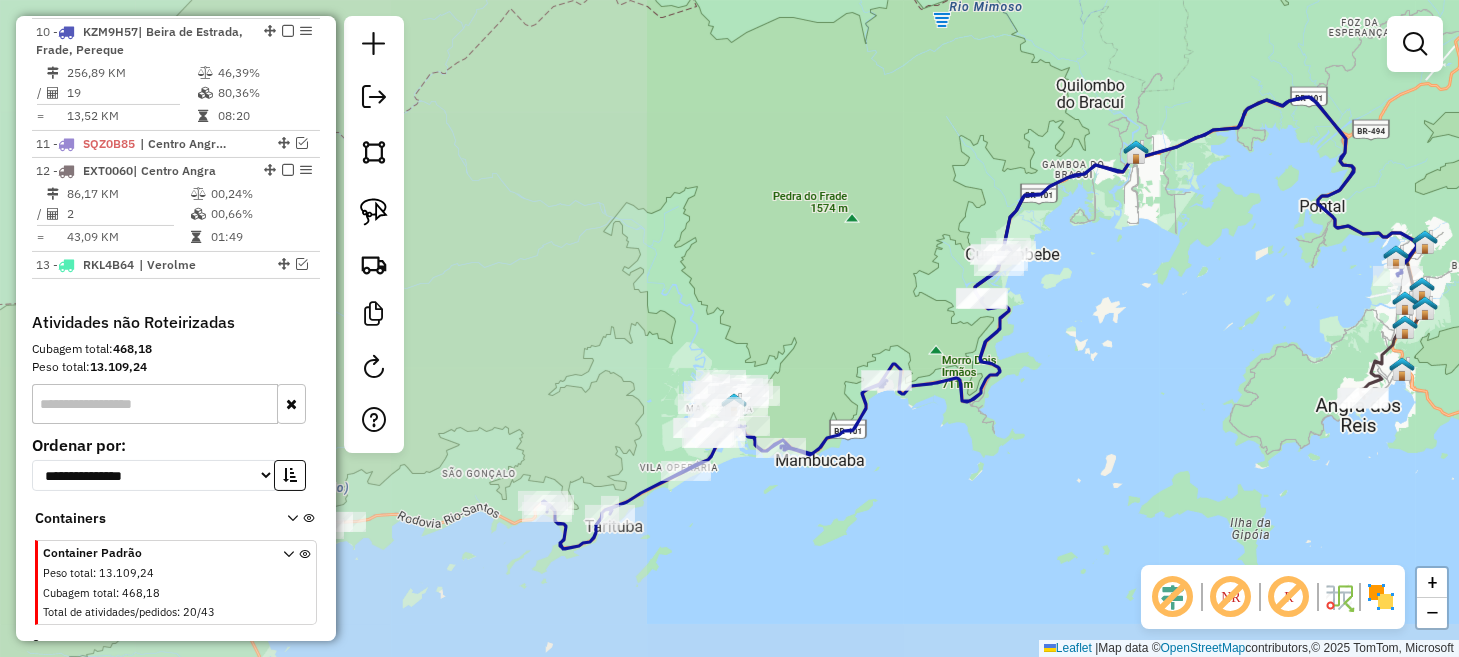drag, startPoint x: 605, startPoint y: 386, endPoint x: 1307, endPoint y: 297, distance: 707.61926 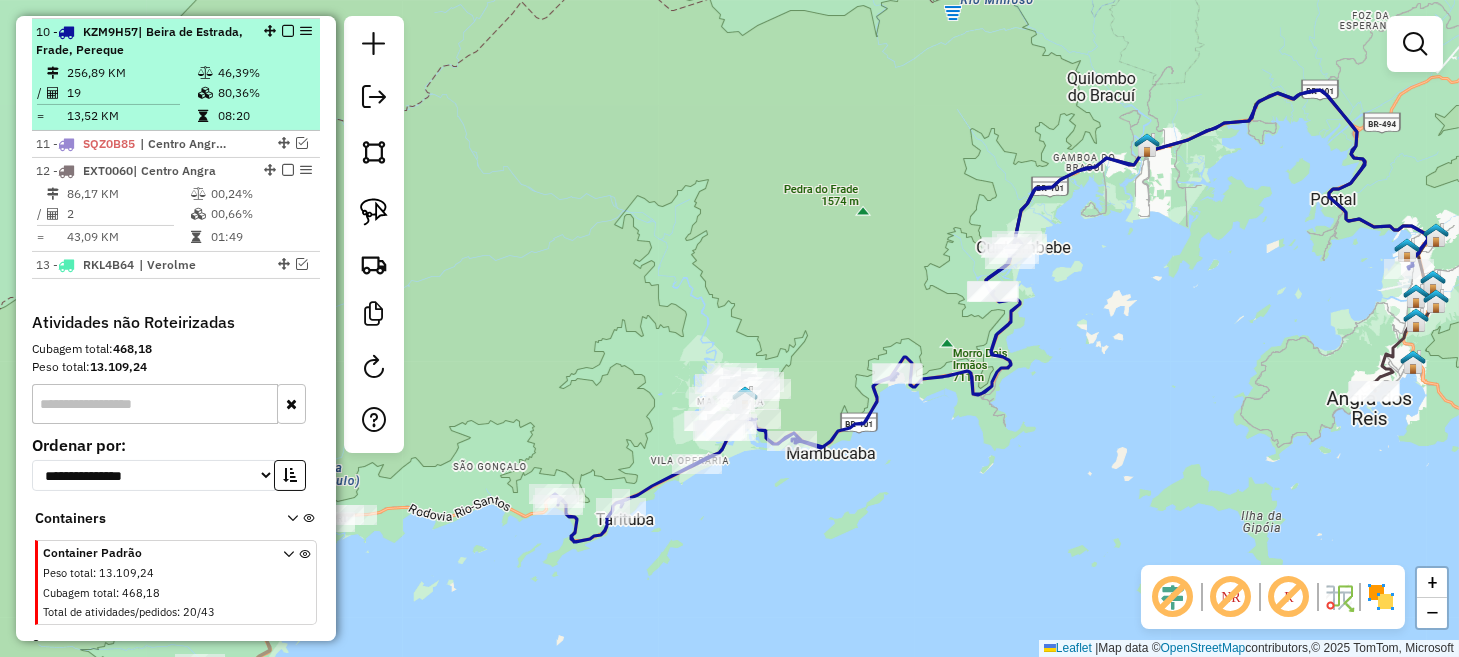 click at bounding box center (288, 31) 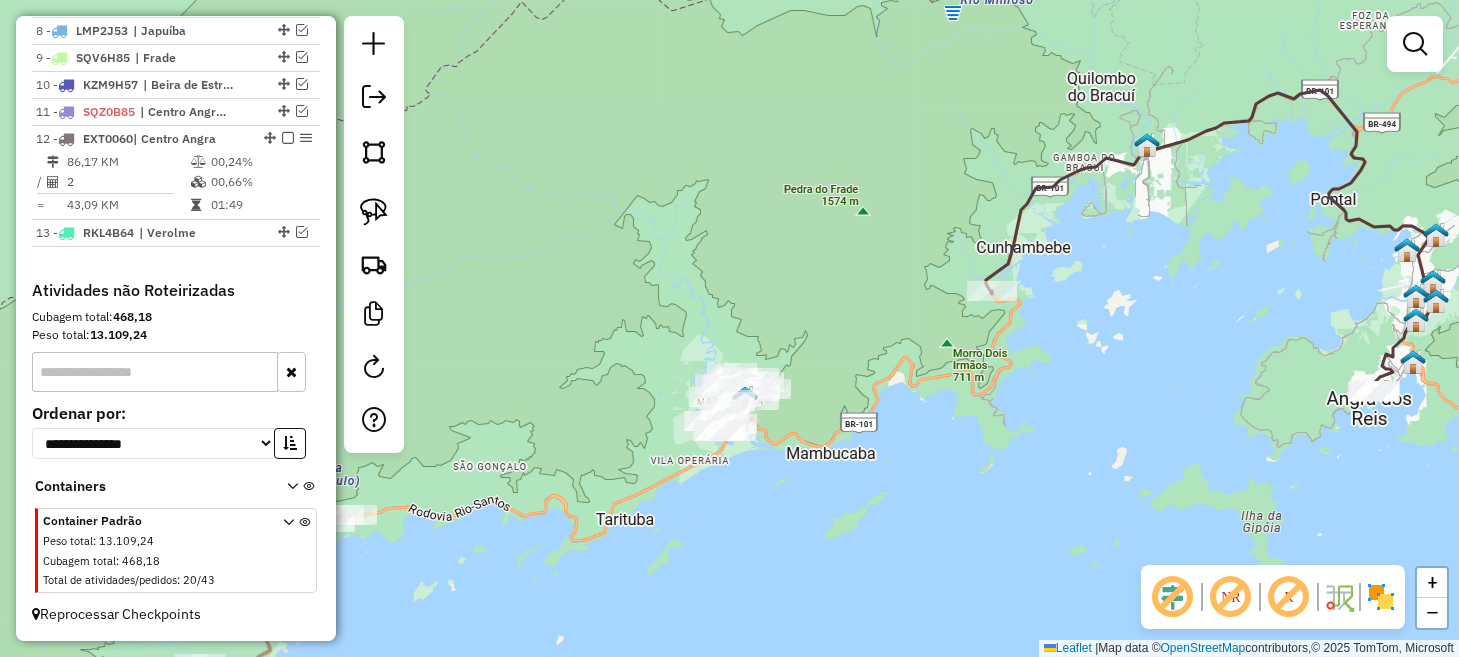 scroll, scrollTop: 1284, scrollLeft: 0, axis: vertical 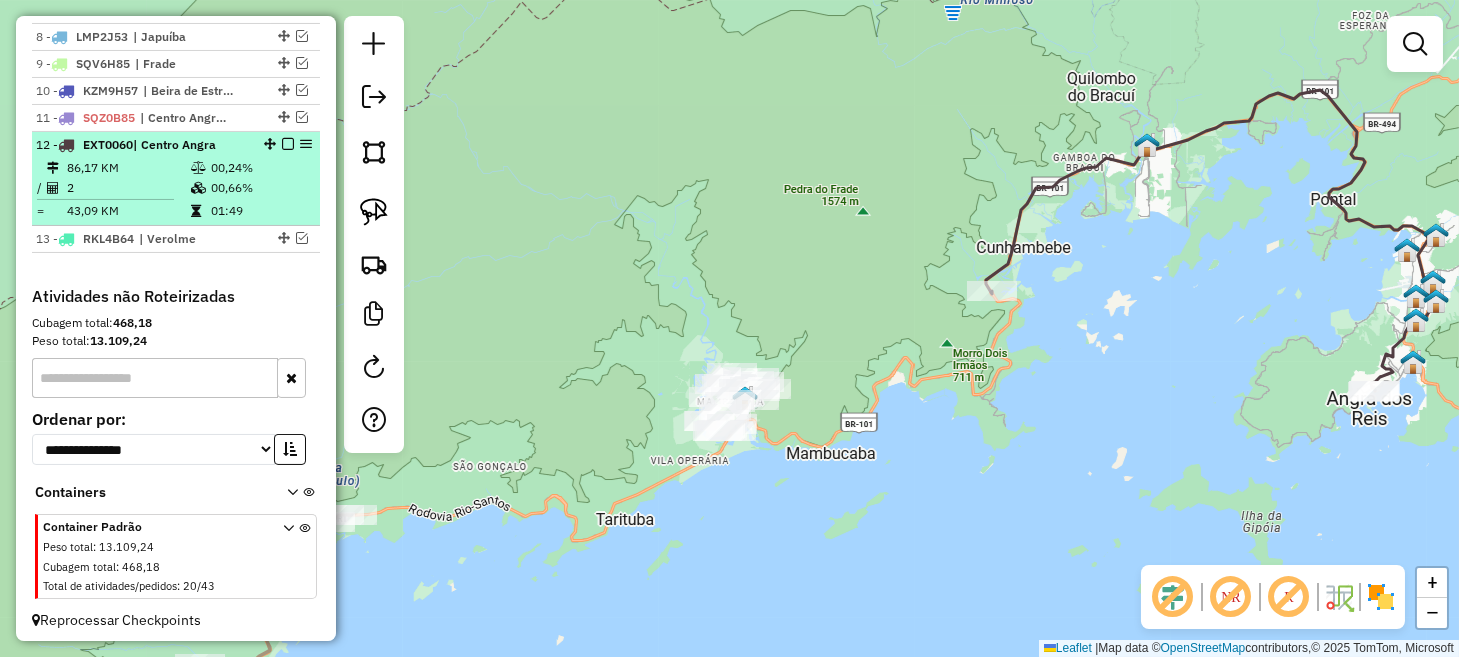 click at bounding box center [288, 144] 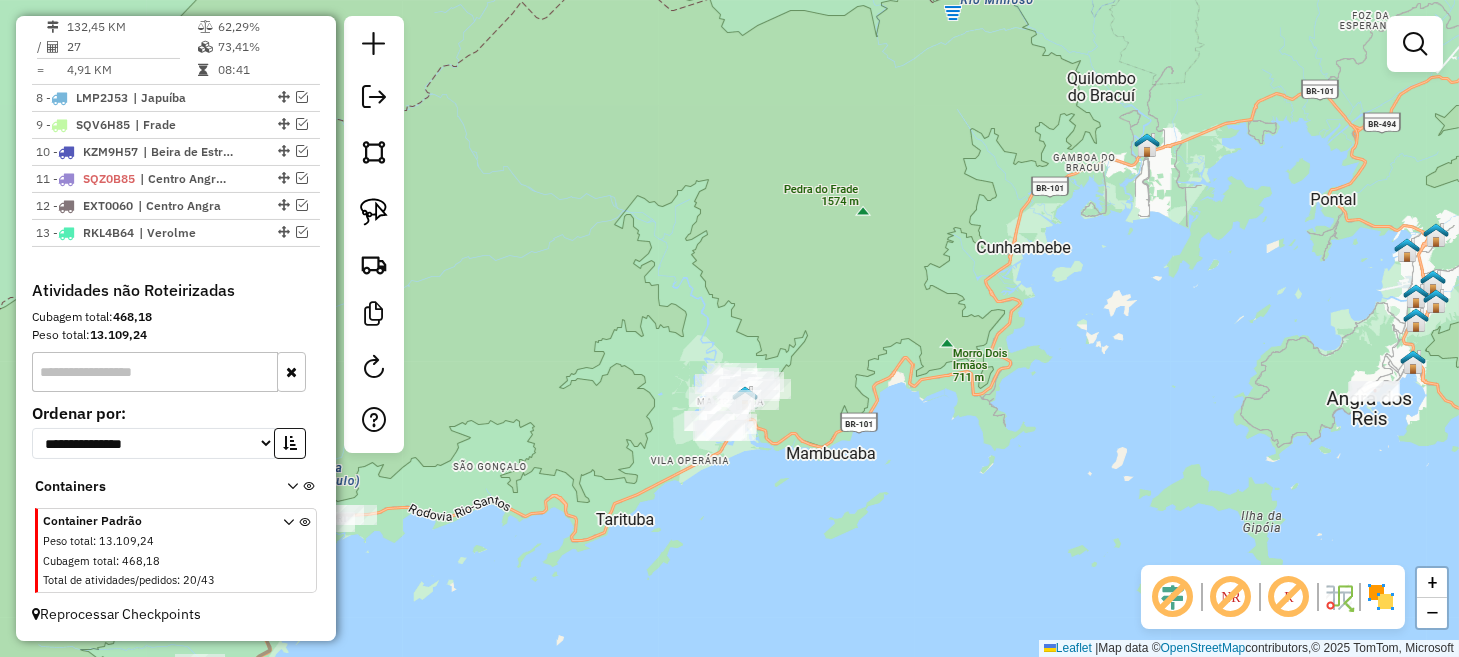 scroll, scrollTop: 1217, scrollLeft: 0, axis: vertical 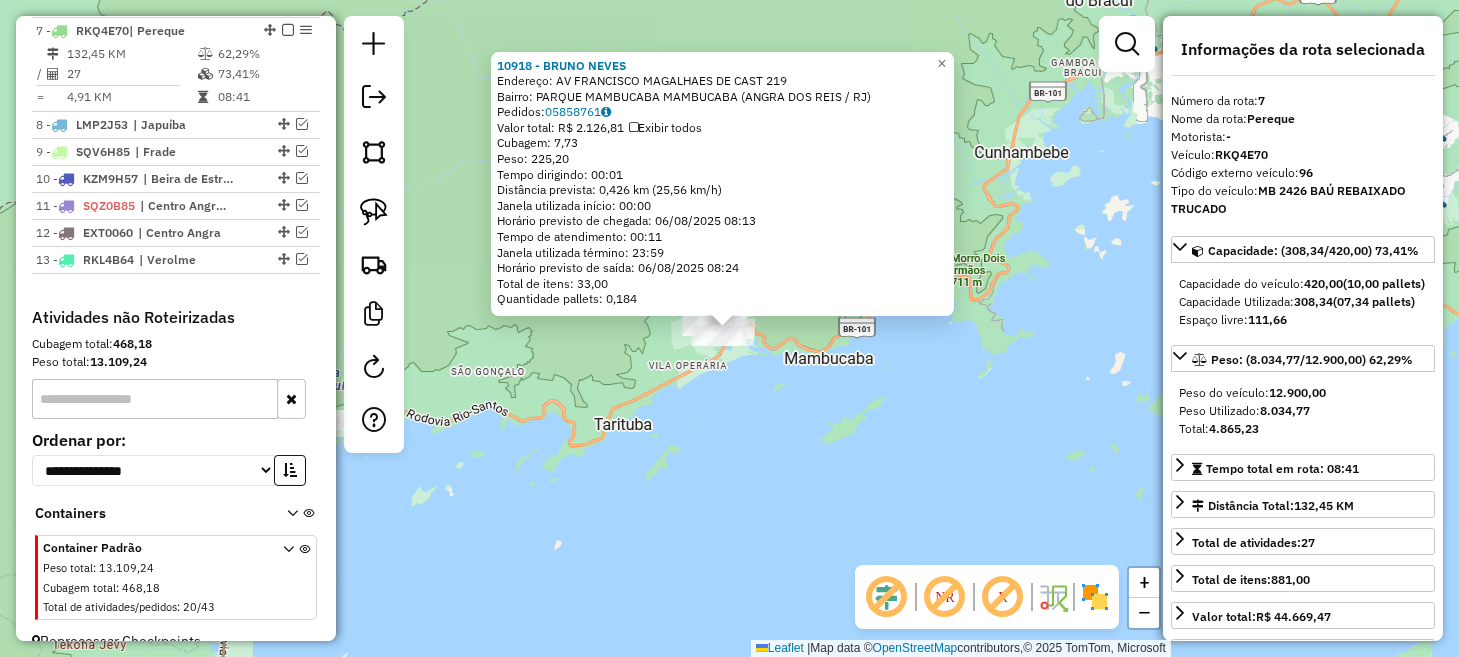 click on "10918 - BRUNO  NEVES  Endereço:  AV FRANCISCO MAGALHAES DE CAST 219   Bairro: PARQUE MAMBUCABA  MAMBUCABA (ANGRA DOS REIS / RJ)   Pedidos:  05858761   Valor total: R$ 2.126,81   Exibir todos   Cubagem: 7,73  Peso: 225,20  Tempo dirigindo: 00:01   Distância prevista: 0,426 km (25,56 km/h)   Janela utilizada início: 00:00   Horário previsto de chegada: 06/08/2025 08:13   Tempo de atendimento: 00:11   Janela utilizada término: 23:59   Horário previsto de saída: 06/08/2025 08:24   Total de itens: 33,00   Quantidade pallets: 0,184  × Janela de atendimento Grade de atendimento Capacidade Transportadoras Veículos Cliente Pedidos  Rotas Selecione os dias de semana para filtrar as janelas de atendimento  Seg   Ter   Qua   Qui   Sex   Sáb   Dom  Informe o período da janela de atendimento: De: Até:  Filtrar exatamente a janela do cliente  Considerar janela de atendimento padrão  Selecione os dias de semana para filtrar as grades de atendimento  Seg   Ter   Qua   Qui   Sex   Sáb   Dom   Peso mínimo:   De:" 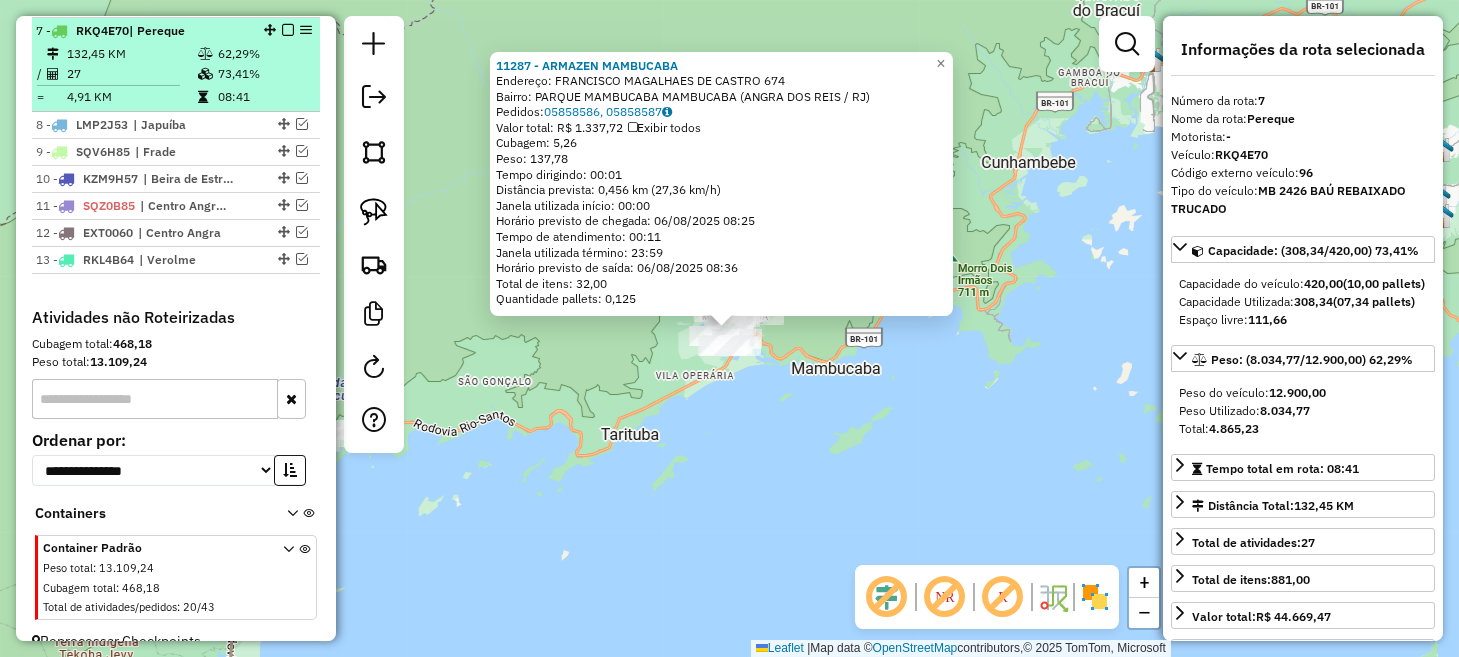 click at bounding box center [288, 30] 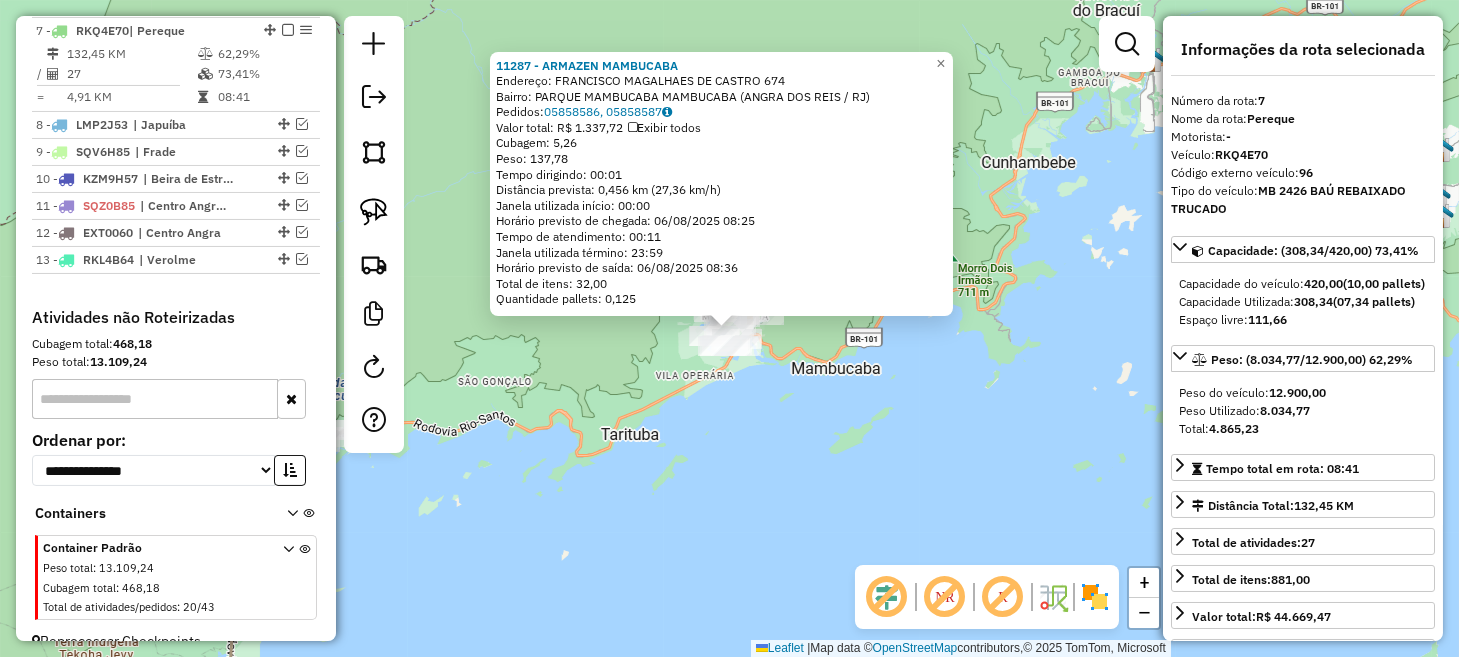 scroll, scrollTop: 1150, scrollLeft: 0, axis: vertical 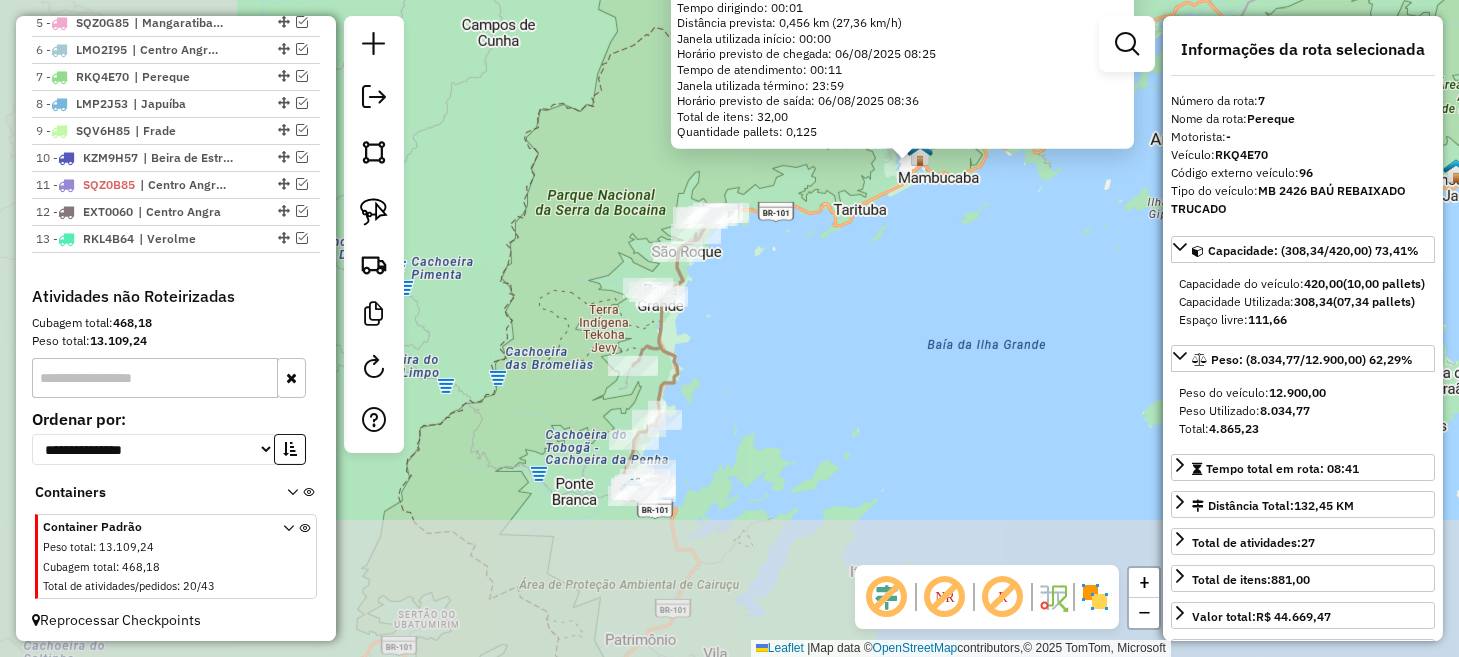 drag, startPoint x: 512, startPoint y: 482, endPoint x: 913, endPoint y: 221, distance: 478.45795 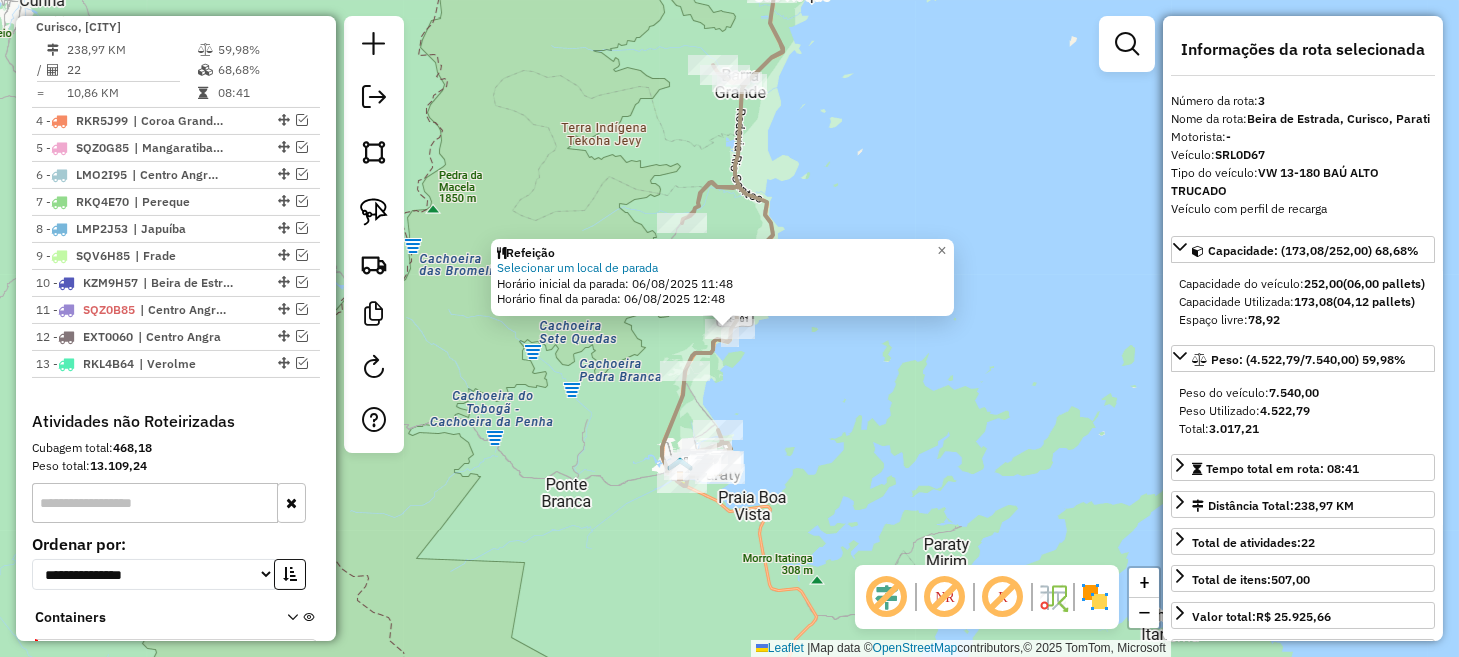 scroll, scrollTop: 1004, scrollLeft: 0, axis: vertical 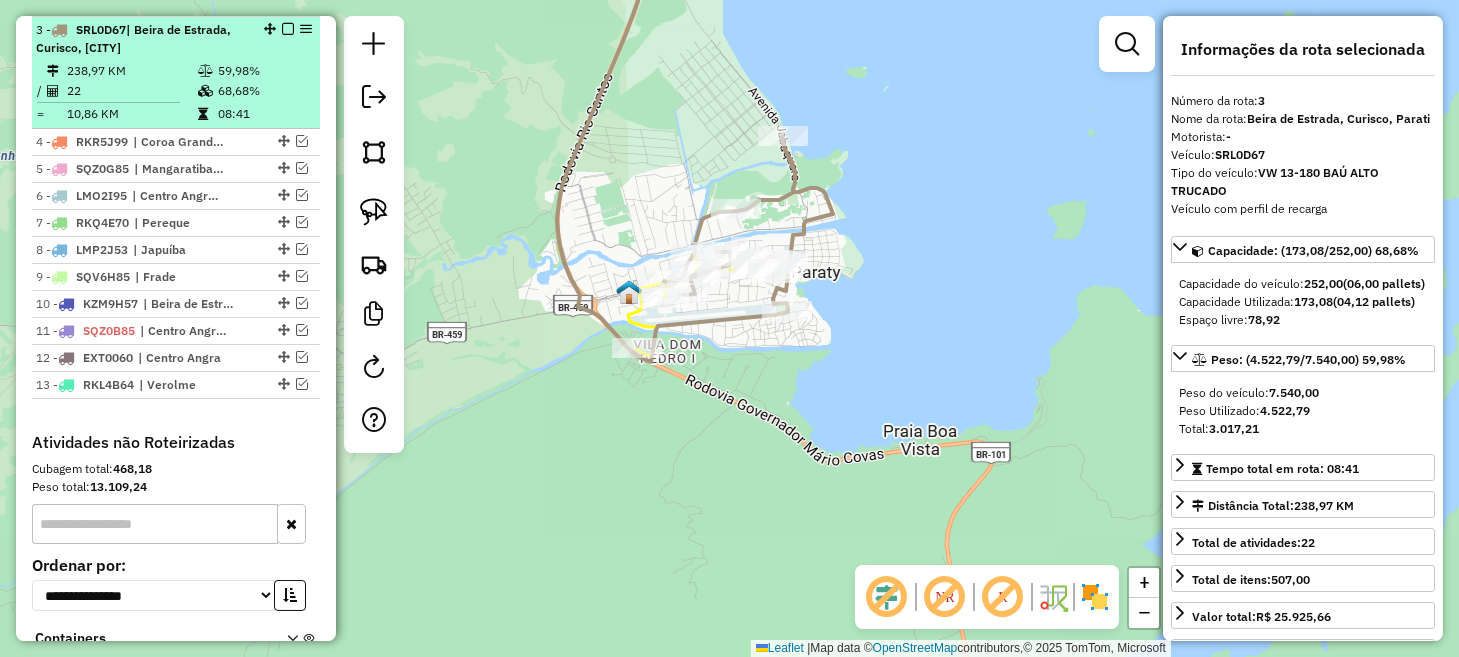 click at bounding box center [288, 29] 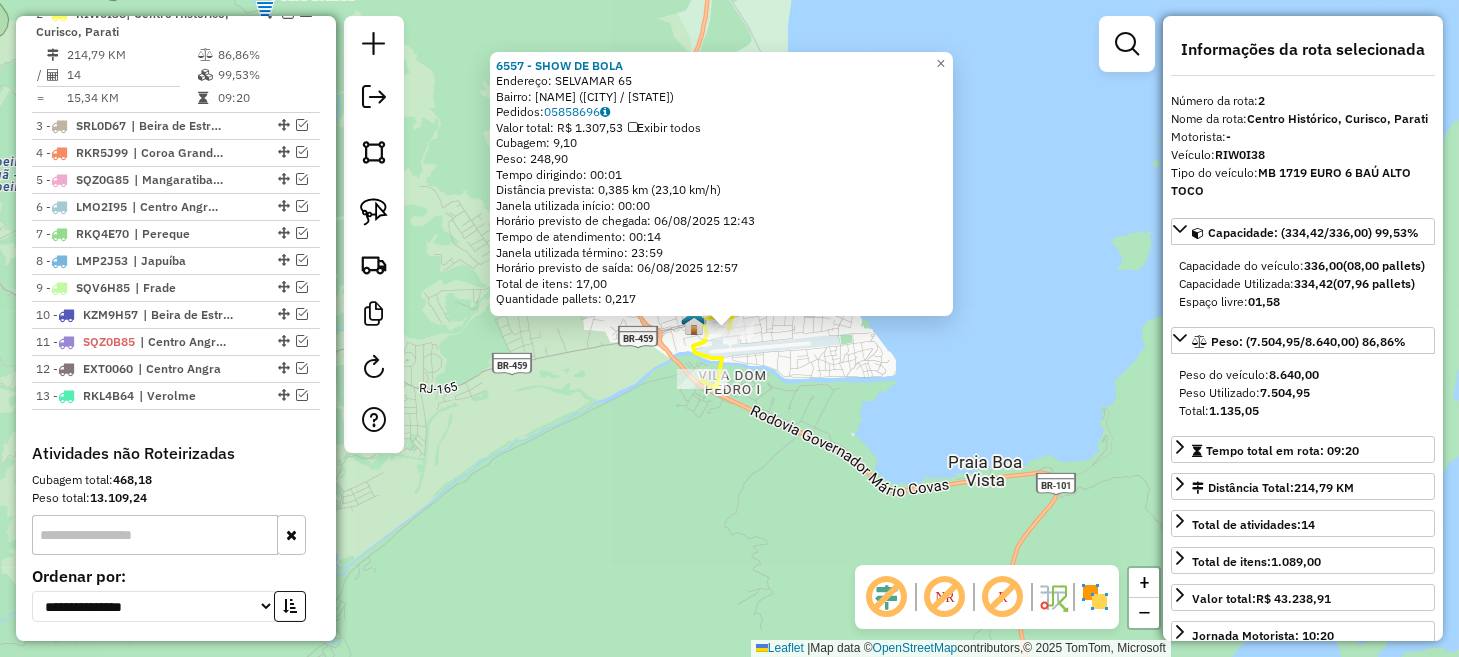 scroll, scrollTop: 892, scrollLeft: 0, axis: vertical 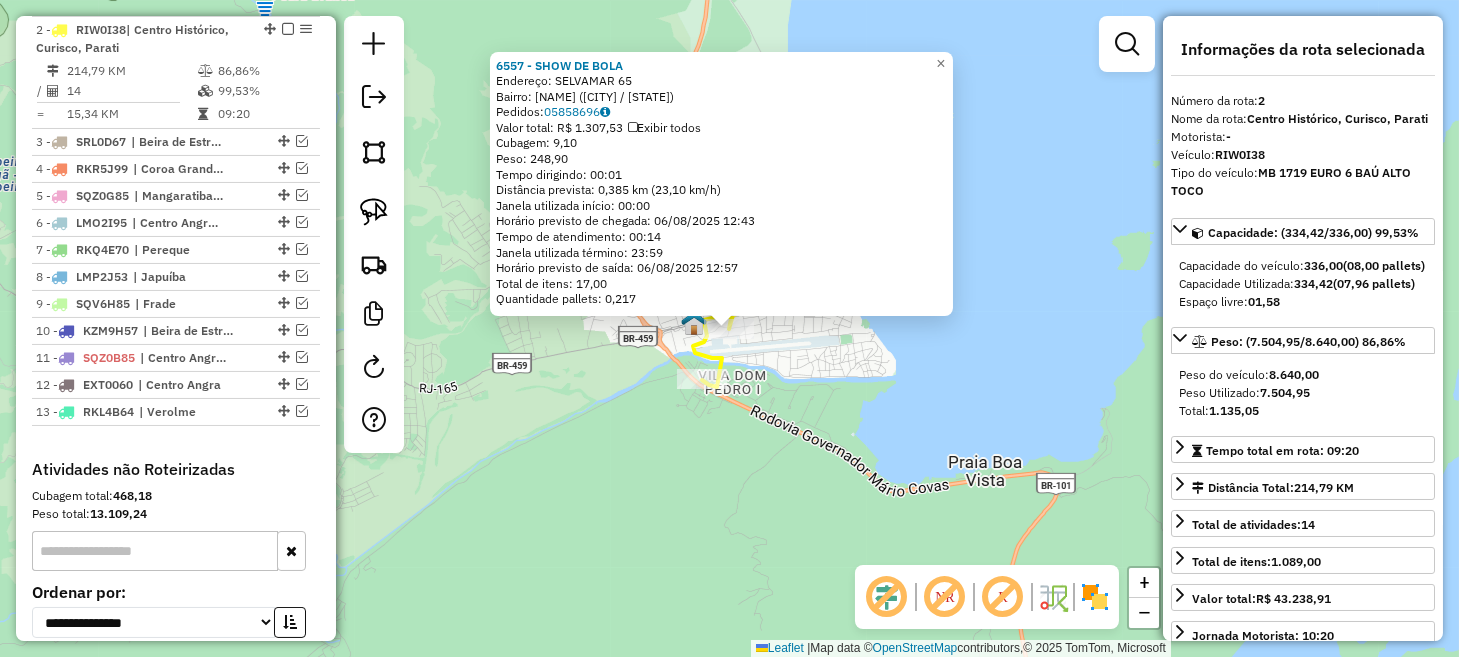 click on "6557 - SHOW DE BOLA  Endereço:  SELVAMAR 65   Bairro: VILA COLONIAL (PARATI / RJ)   Pedidos:  05858696   Valor total: R$ 1.307,53   Exibir todos   Cubagem: 9,10  Peso: 248,90  Tempo dirigindo: 00:01   Distância prevista: 0,385 km (23,10 km/h)   Janela utilizada início: 00:00   Horário previsto de chegada: 06/08/2025 12:43   Tempo de atendimento: 00:14   Janela utilizada término: 23:59   Horário previsto de saída: 06/08/2025 12:57   Total de itens: 17,00   Quantidade pallets: 0,217  × Janela de atendimento Grade de atendimento Capacidade Transportadoras Veículos Cliente Pedidos  Rotas Selecione os dias de semana para filtrar as janelas de atendimento  Seg   Ter   Qua   Qui   Sex   Sáb   Dom  Informe o período da janela de atendimento: De: Até:  Filtrar exatamente a janela do cliente  Considerar janela de atendimento padrão  Selecione os dias de semana para filtrar as grades de atendimento  Seg   Ter   Qua   Qui   Sex   Sáb   Dom   Considerar clientes sem dia de atendimento cadastrado  De:   De:" 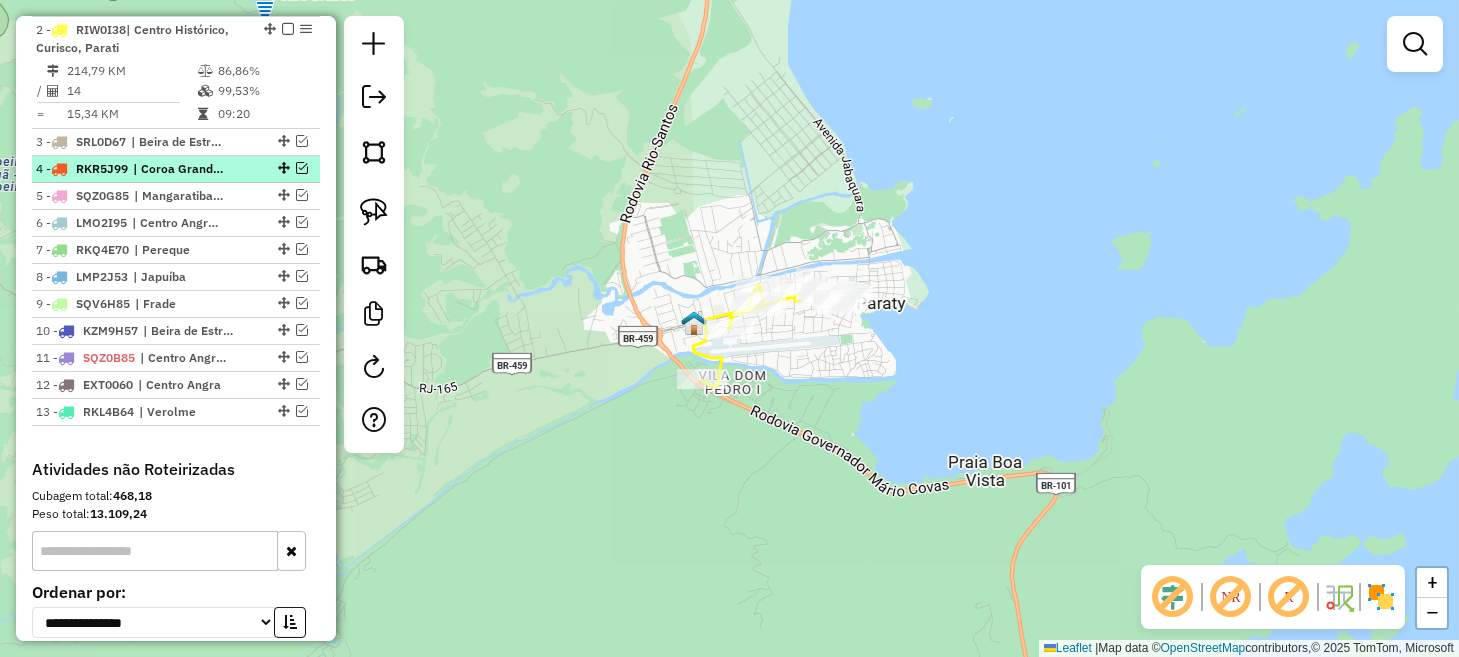scroll, scrollTop: 791, scrollLeft: 0, axis: vertical 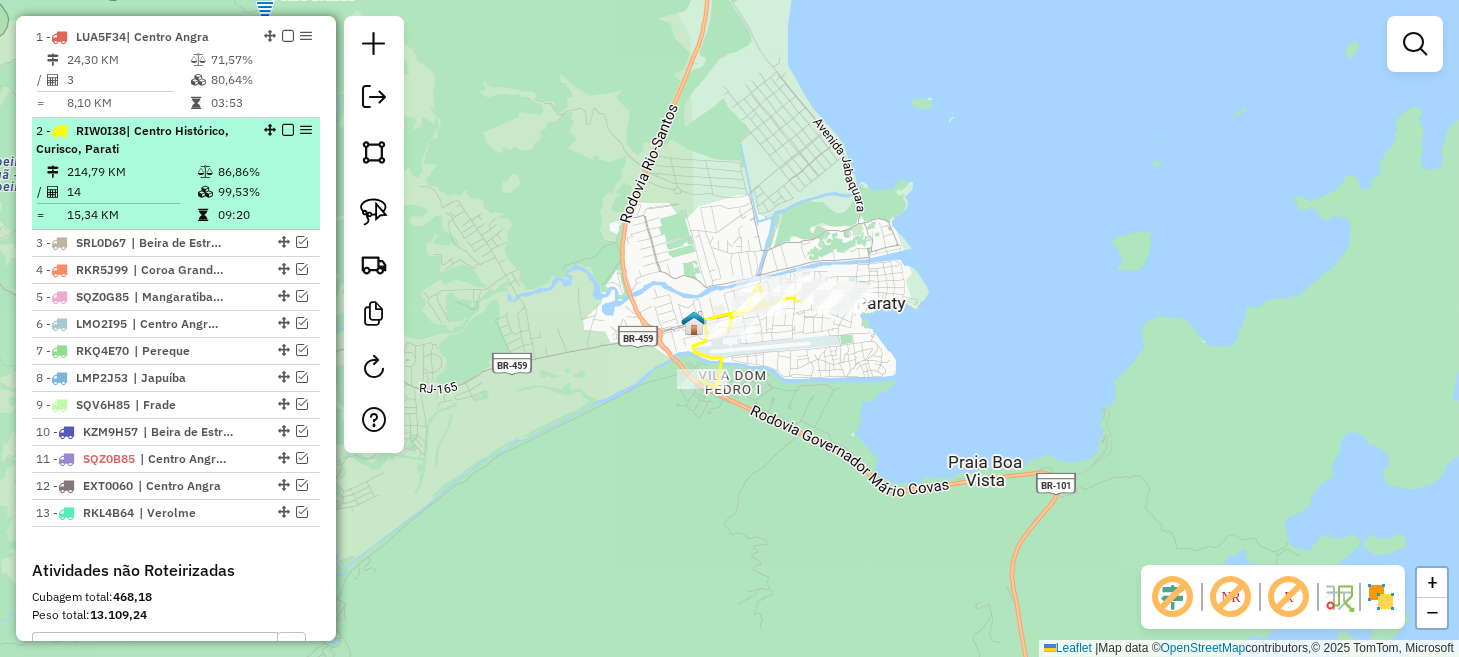 click at bounding box center [288, 130] 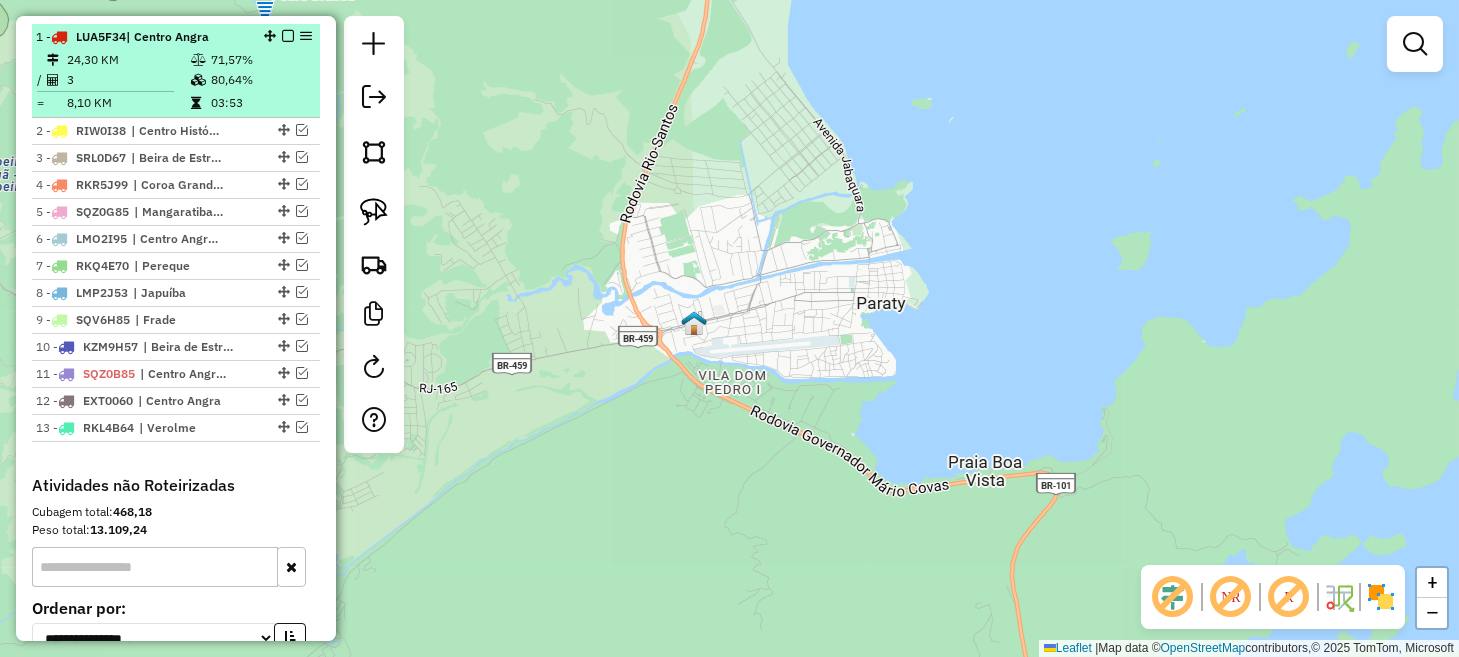 click at bounding box center (288, 36) 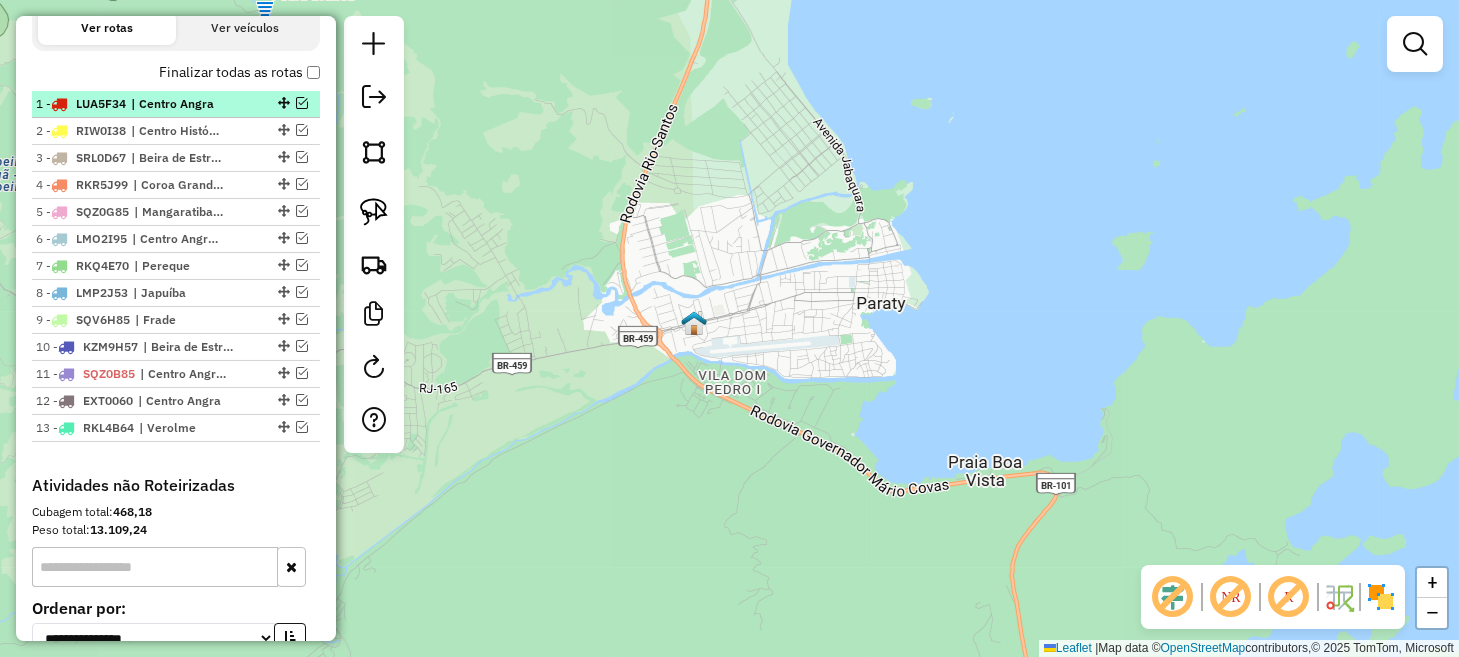 scroll, scrollTop: 691, scrollLeft: 0, axis: vertical 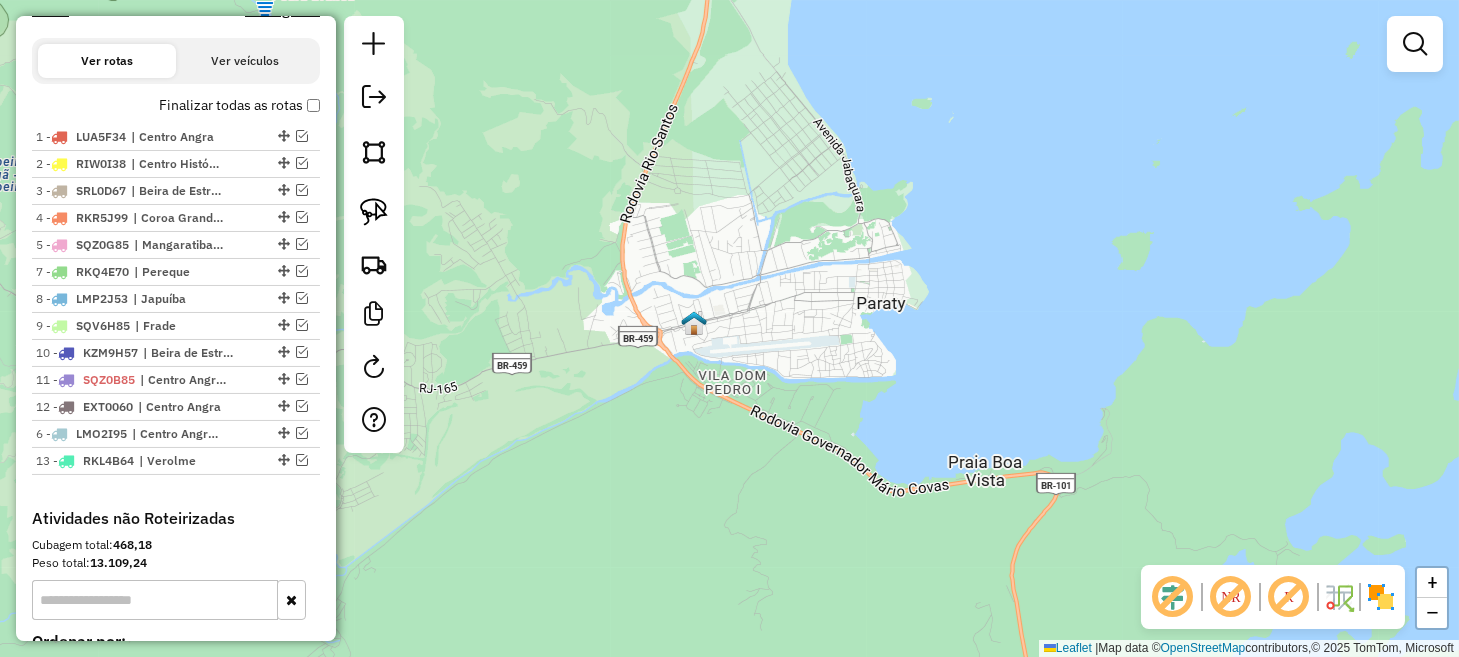 drag, startPoint x: 274, startPoint y: 267, endPoint x: 267, endPoint y: 435, distance: 168.14577 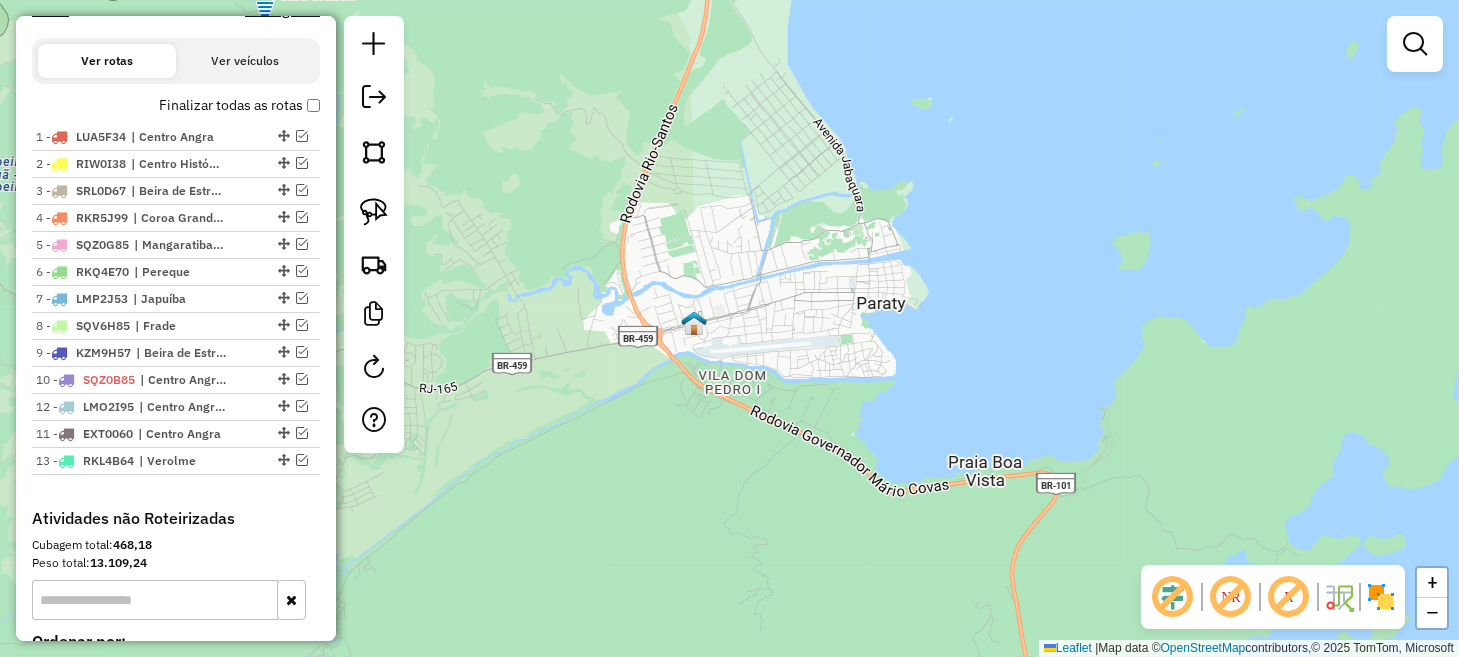 drag, startPoint x: 275, startPoint y: 406, endPoint x: 278, endPoint y: 477, distance: 71.063354 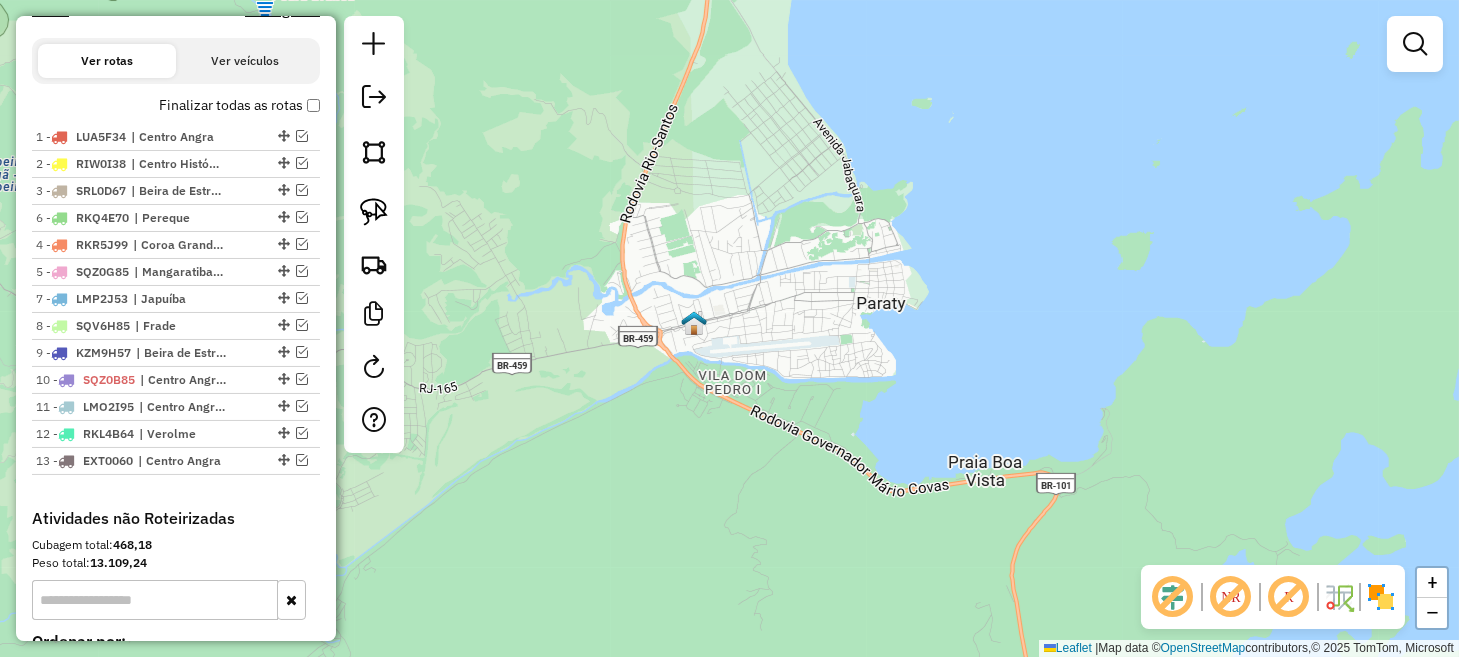 drag, startPoint x: 274, startPoint y: 269, endPoint x: 274, endPoint y: 213, distance: 56 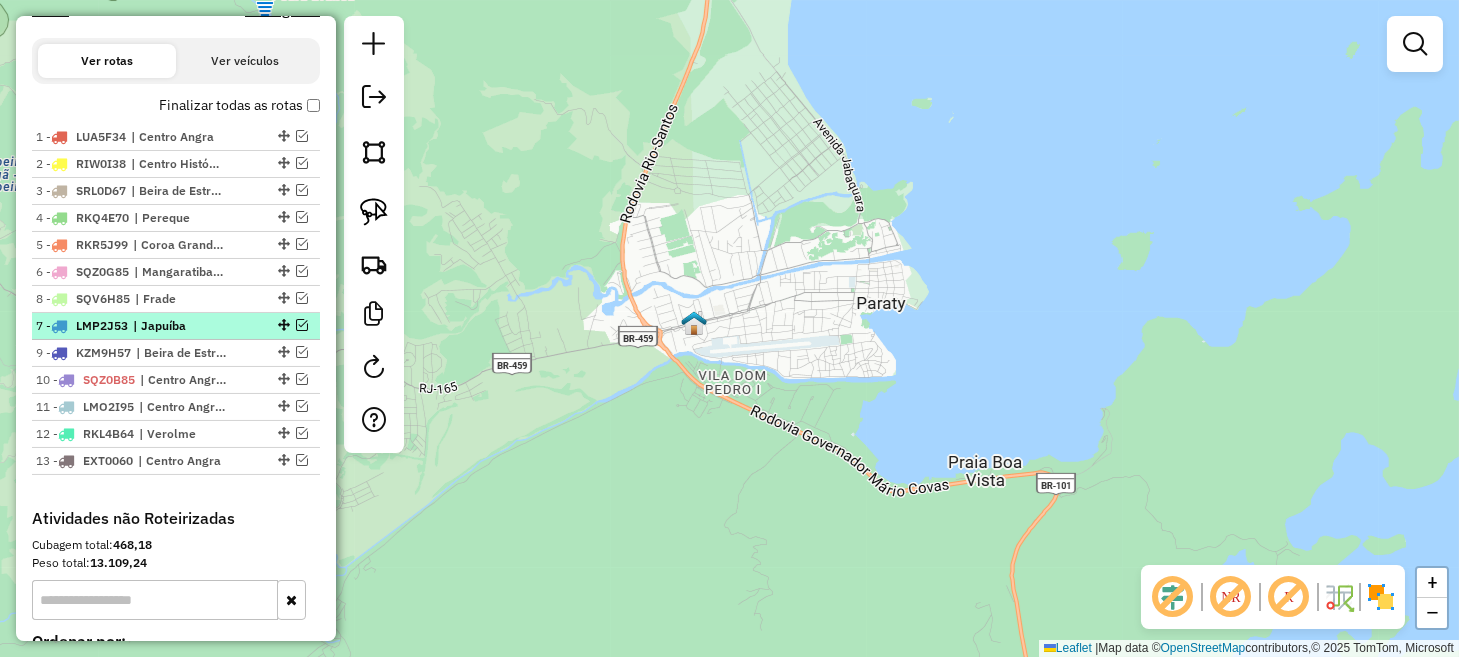 drag, startPoint x: 278, startPoint y: 321, endPoint x: 276, endPoint y: 296, distance: 25.079872 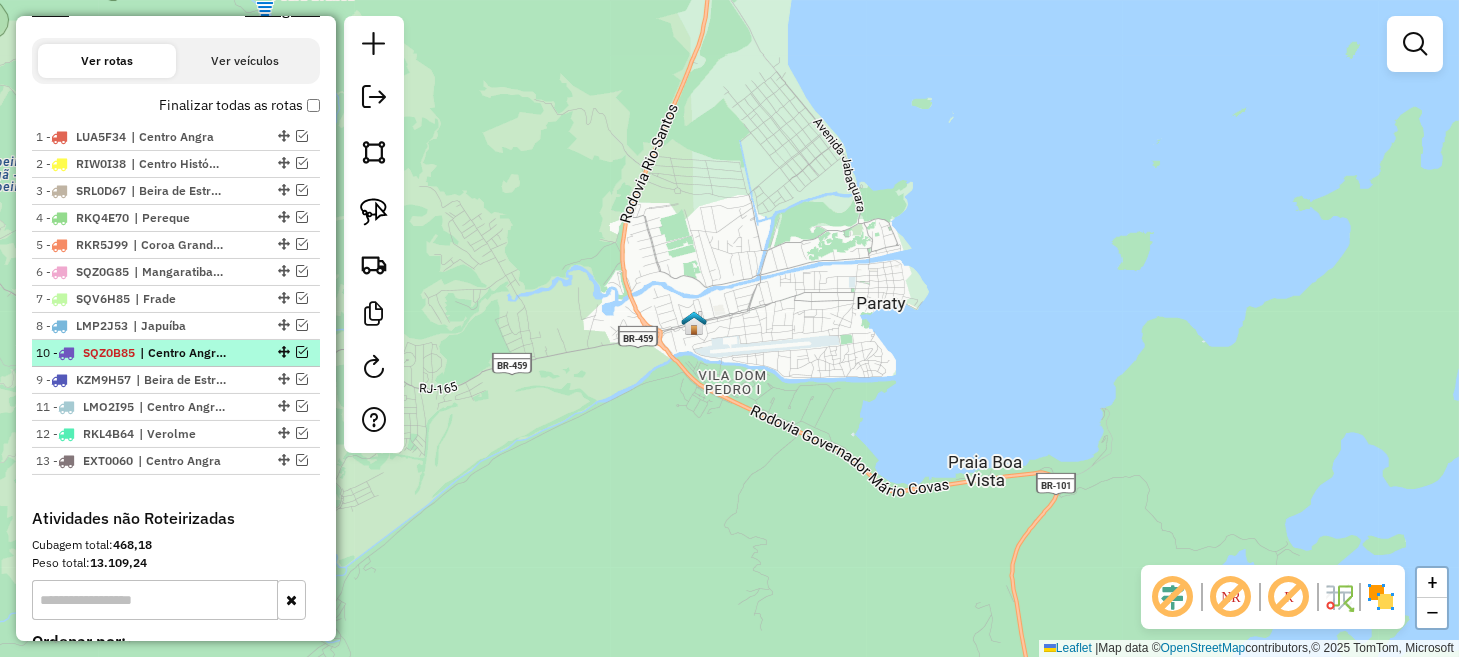 drag, startPoint x: 276, startPoint y: 375, endPoint x: 276, endPoint y: 346, distance: 29 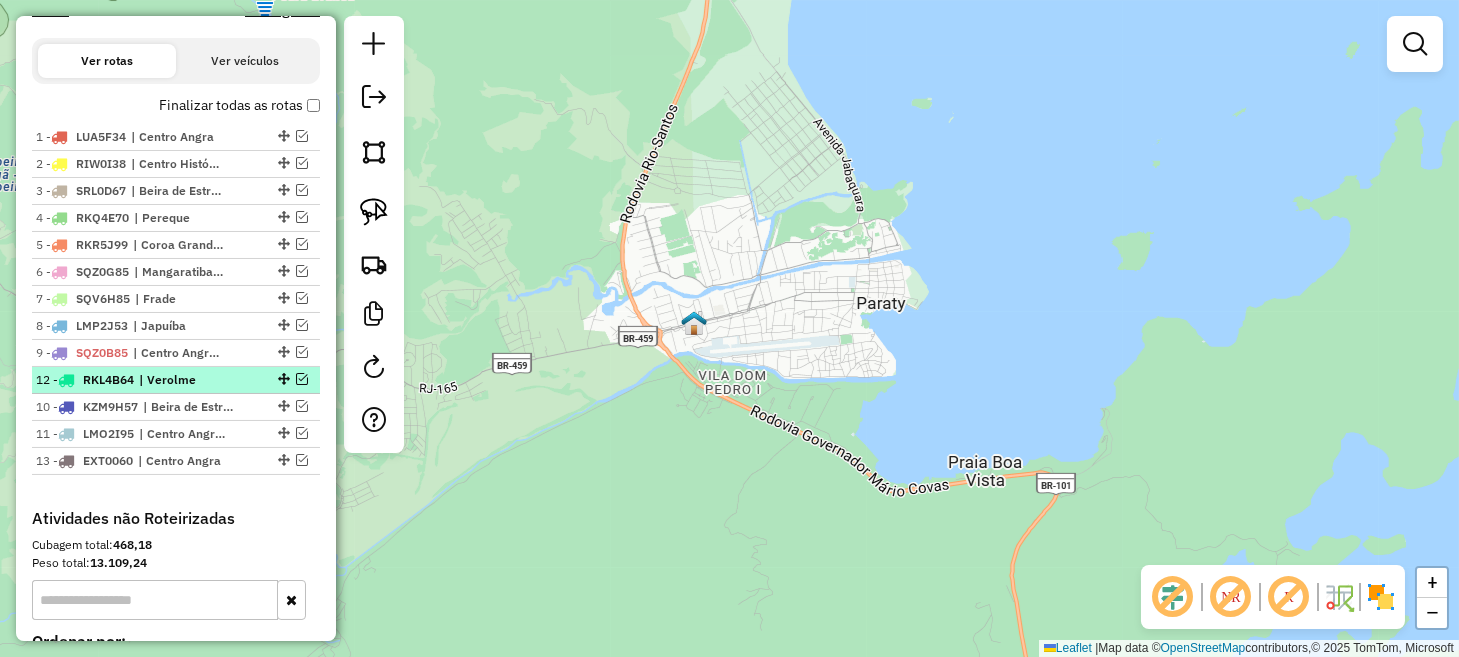 drag, startPoint x: 275, startPoint y: 427, endPoint x: 274, endPoint y: 371, distance: 56.008926 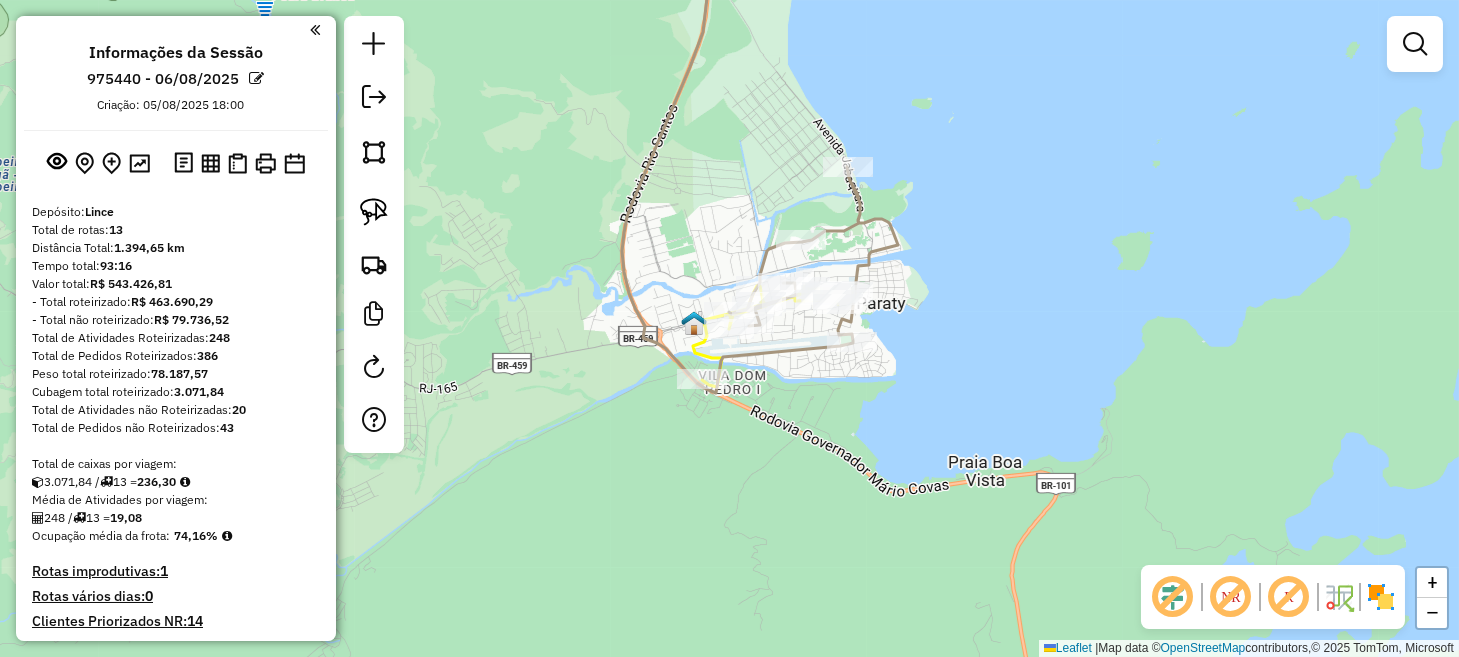 scroll, scrollTop: 0, scrollLeft: 0, axis: both 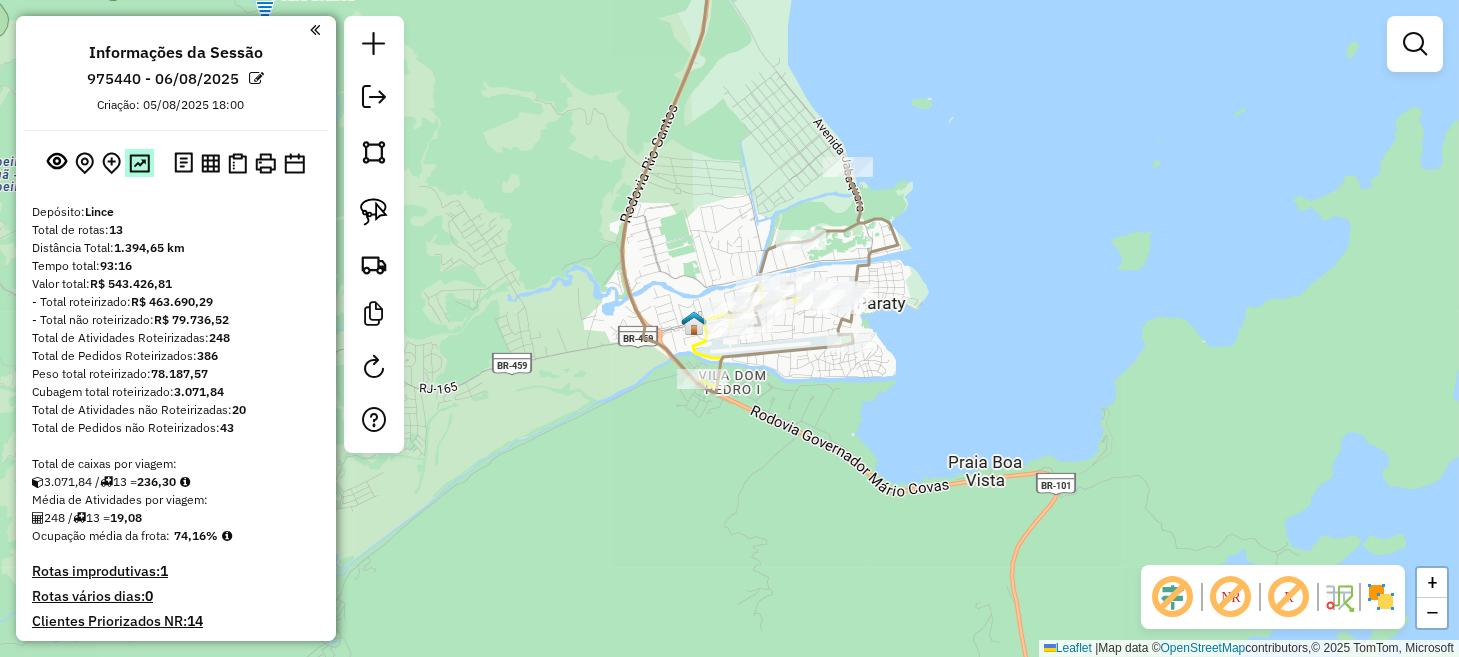 click at bounding box center (139, 163) 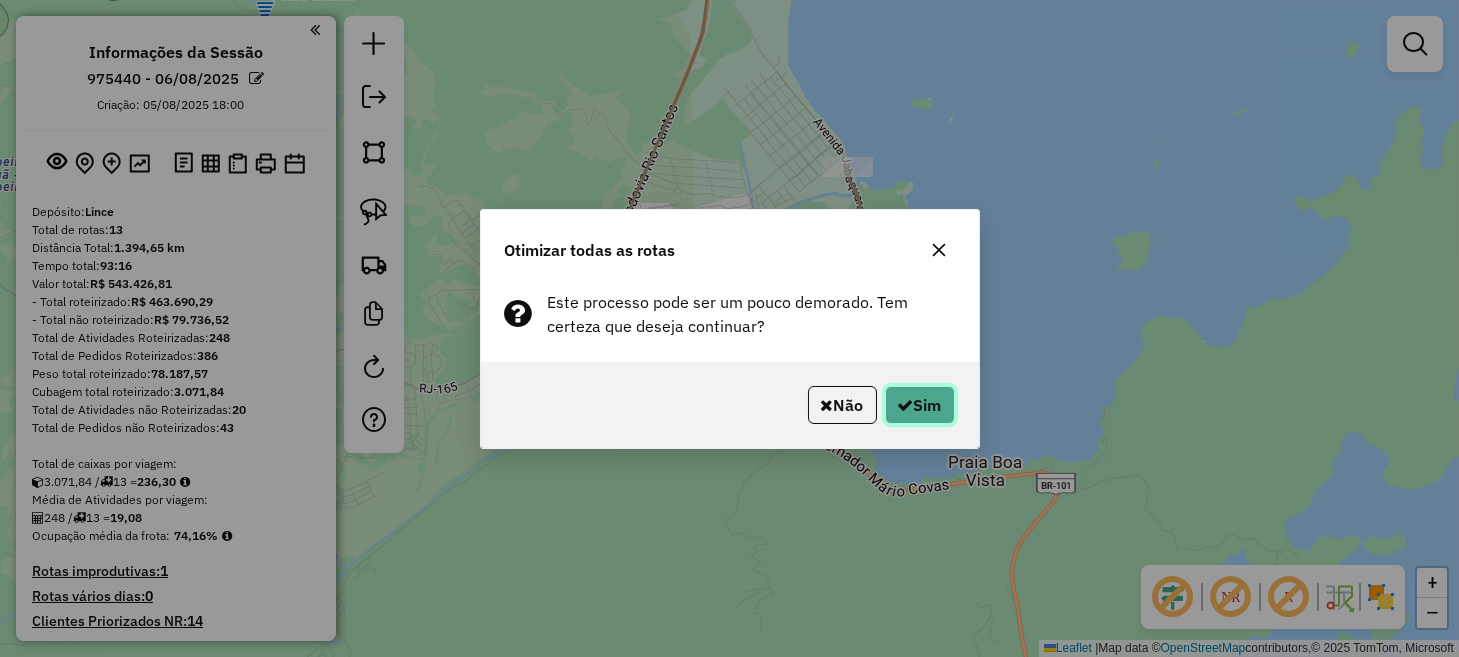 click on "Sim" 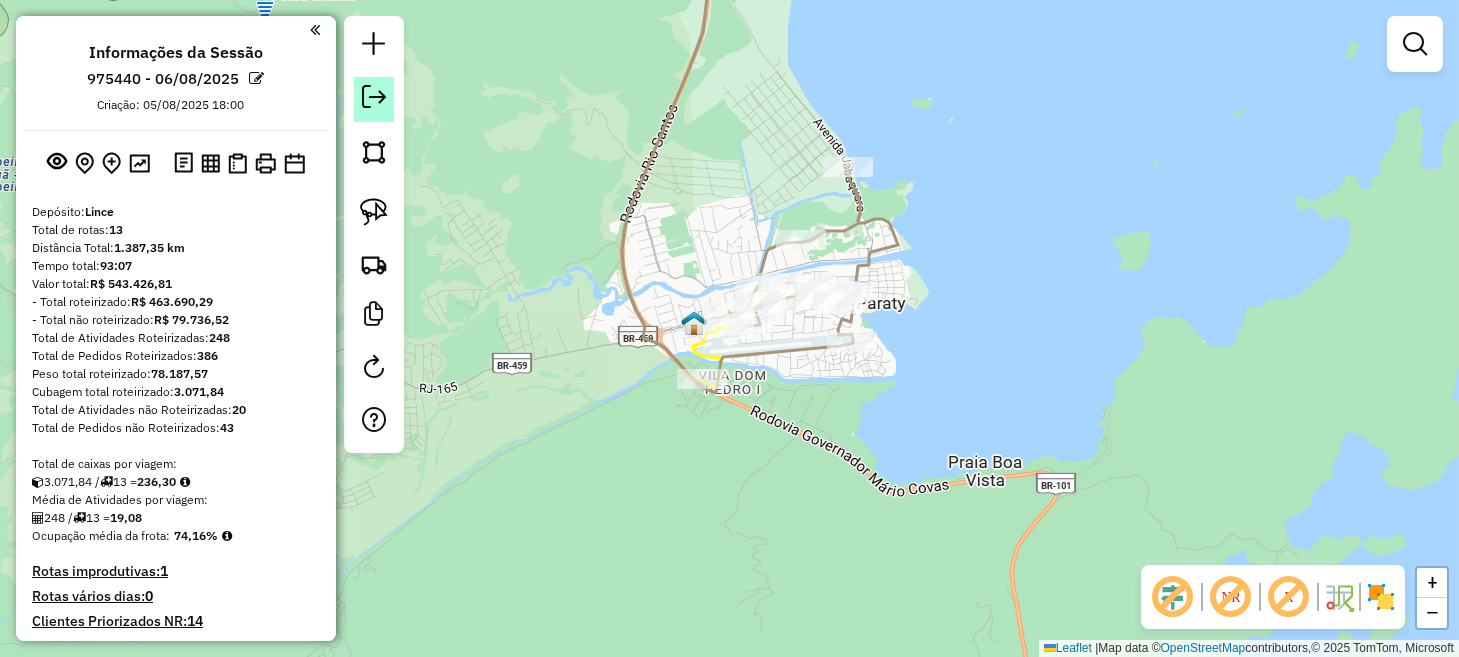 click 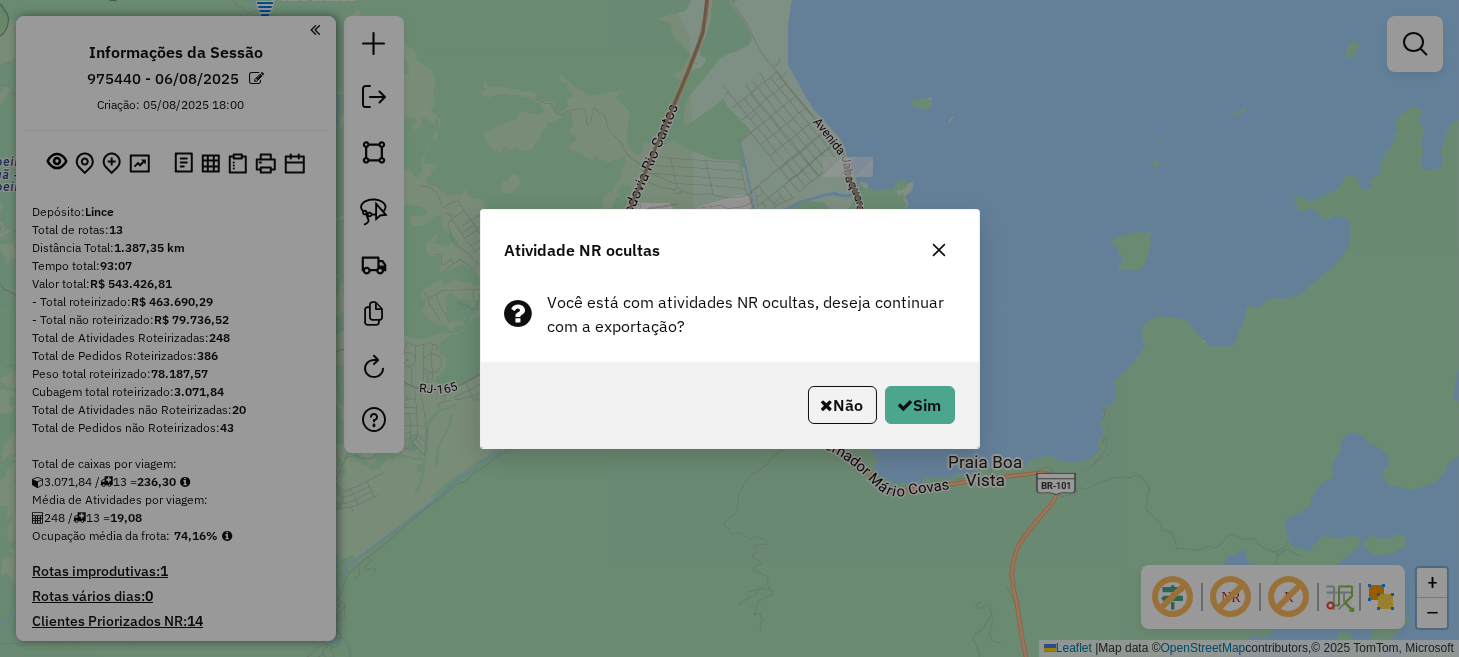 click 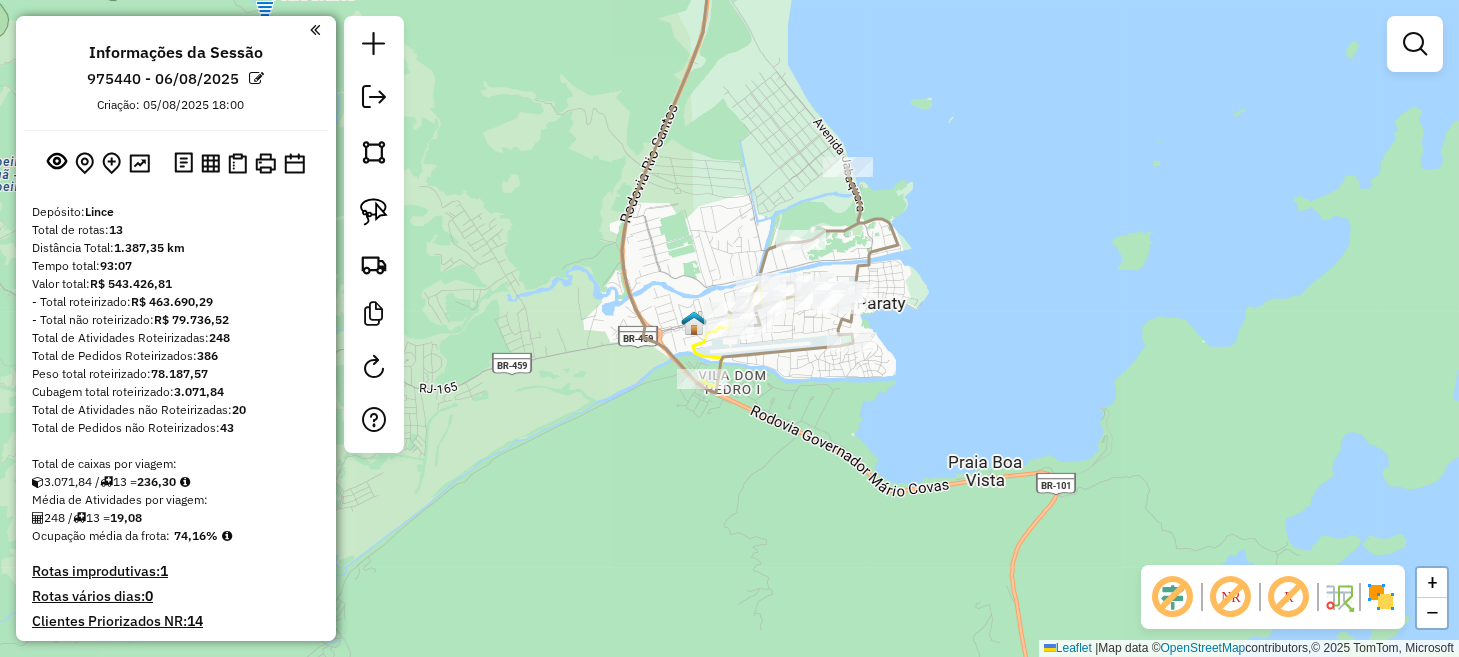 click 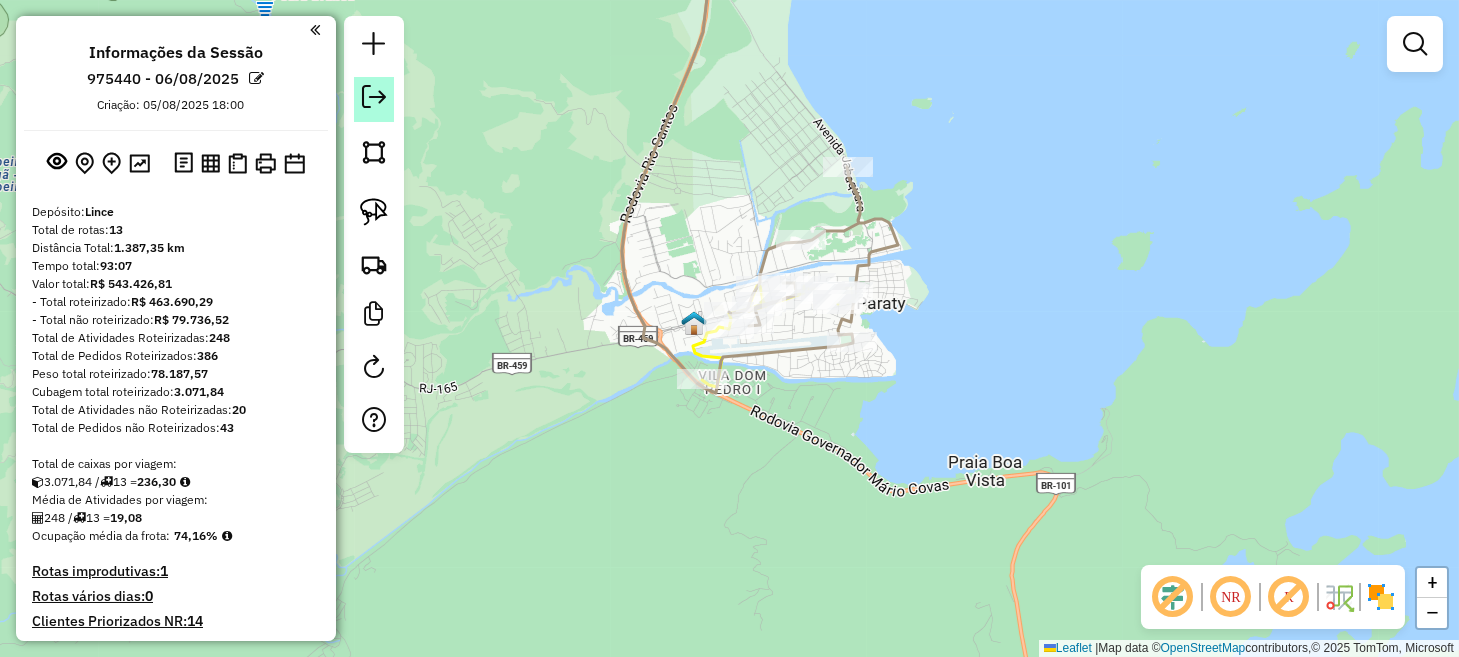 click 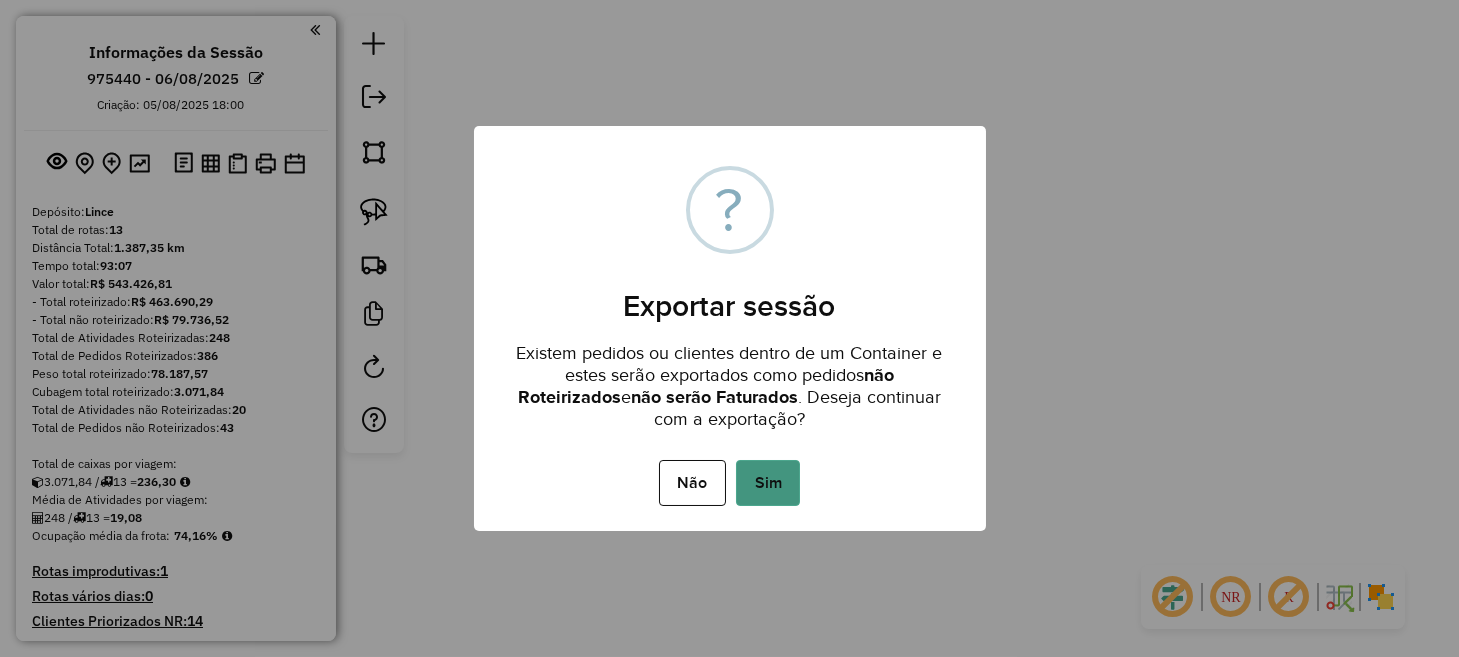click on "Sim" at bounding box center (768, 483) 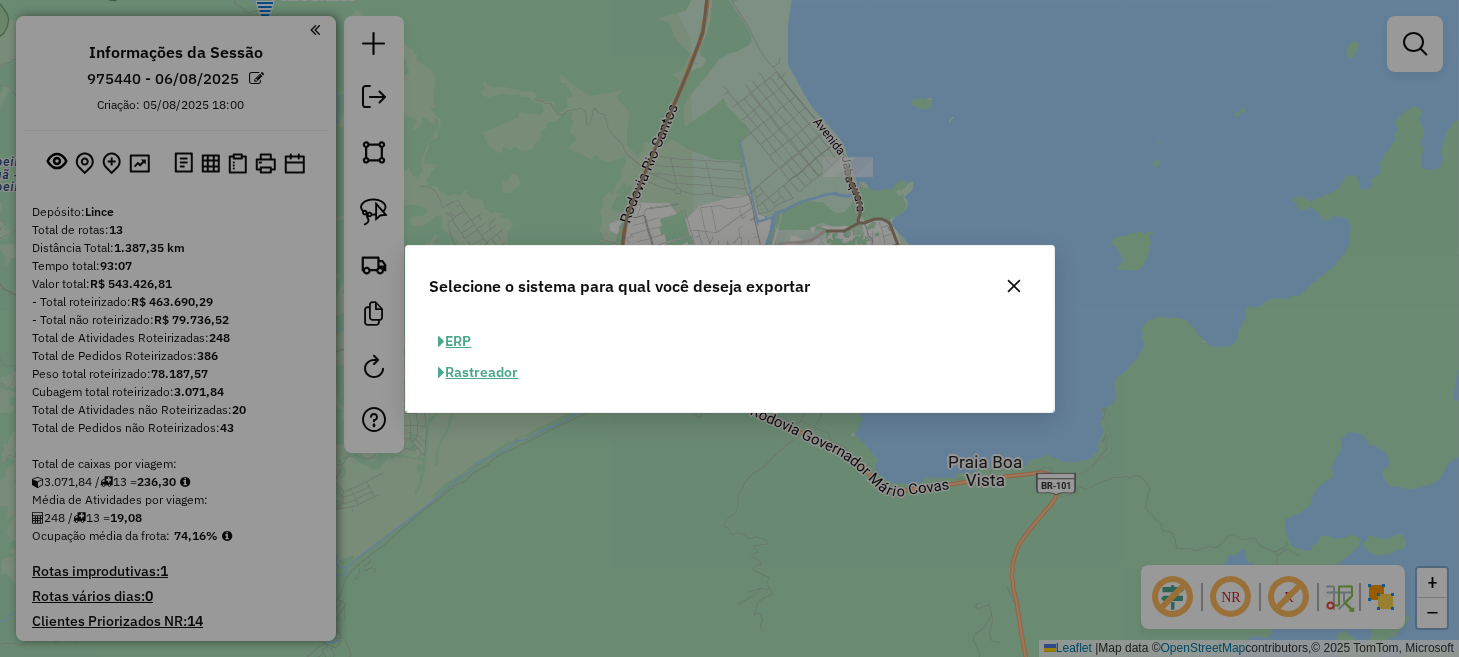 click on "ERP" 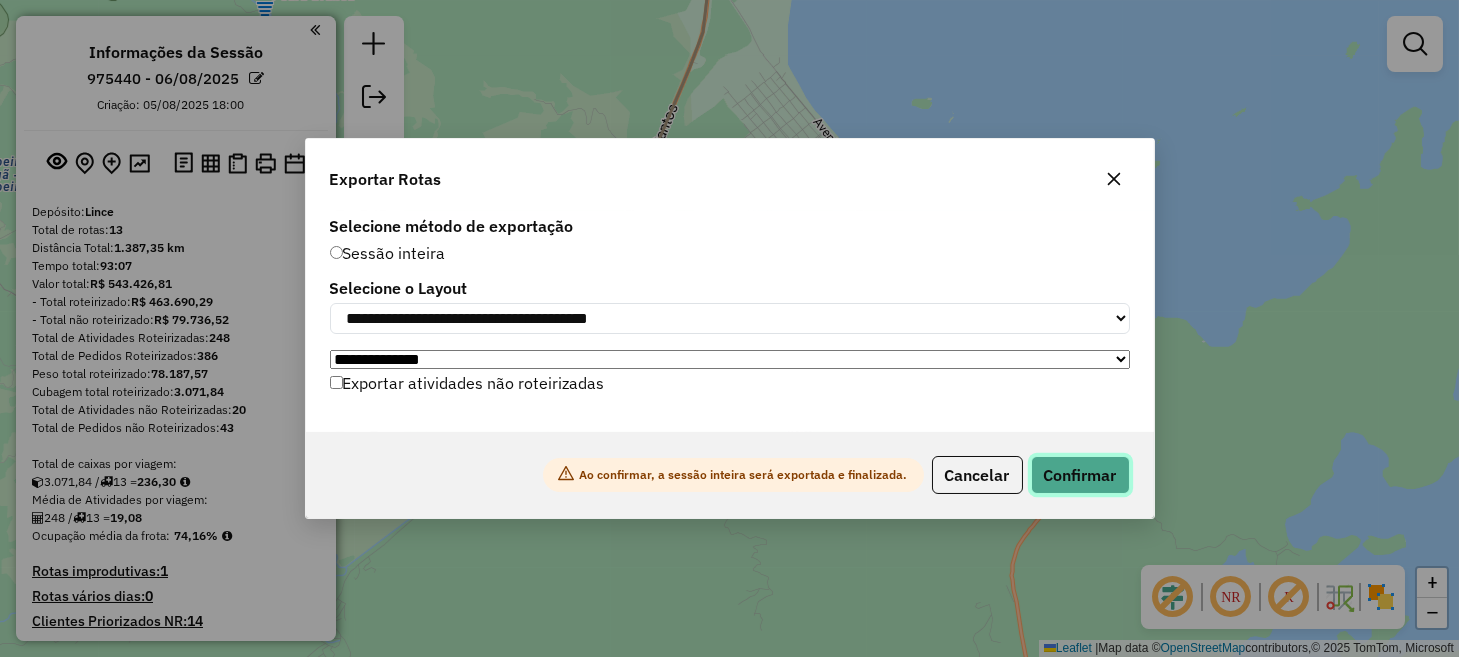 click on "Confirmar" 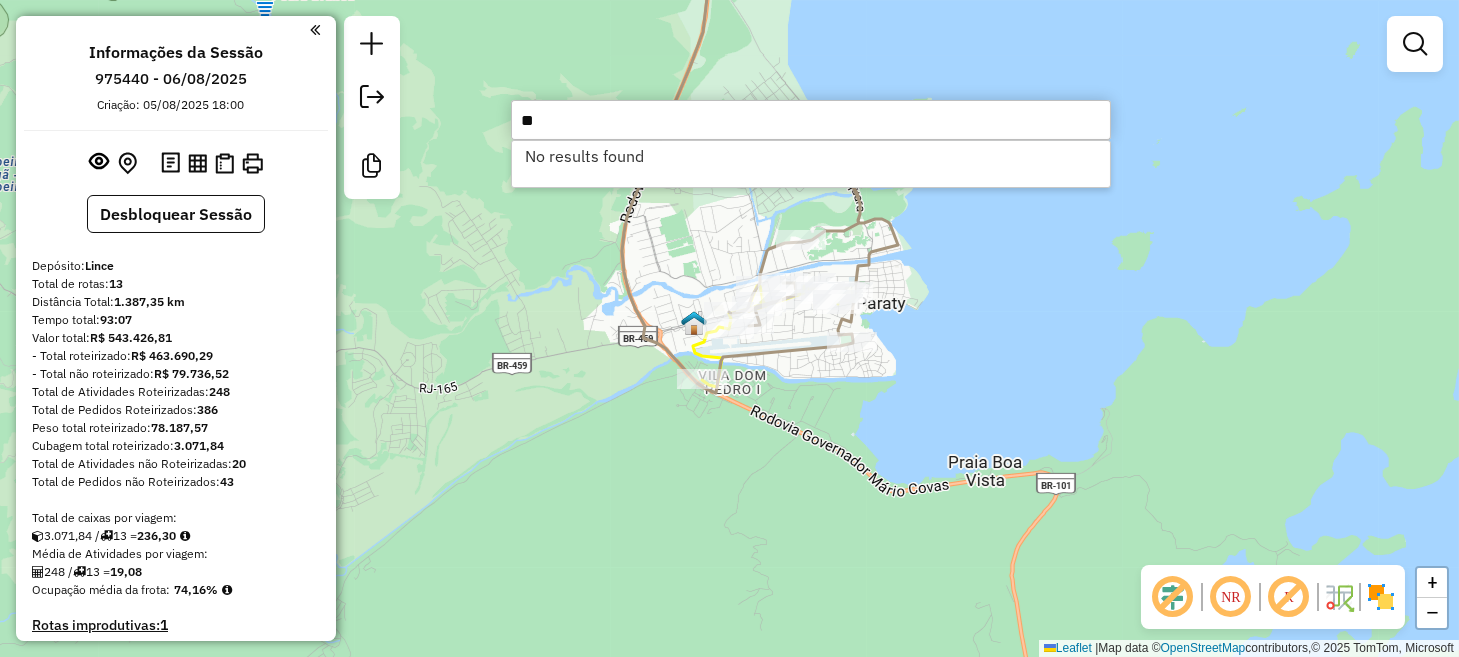 type on "*" 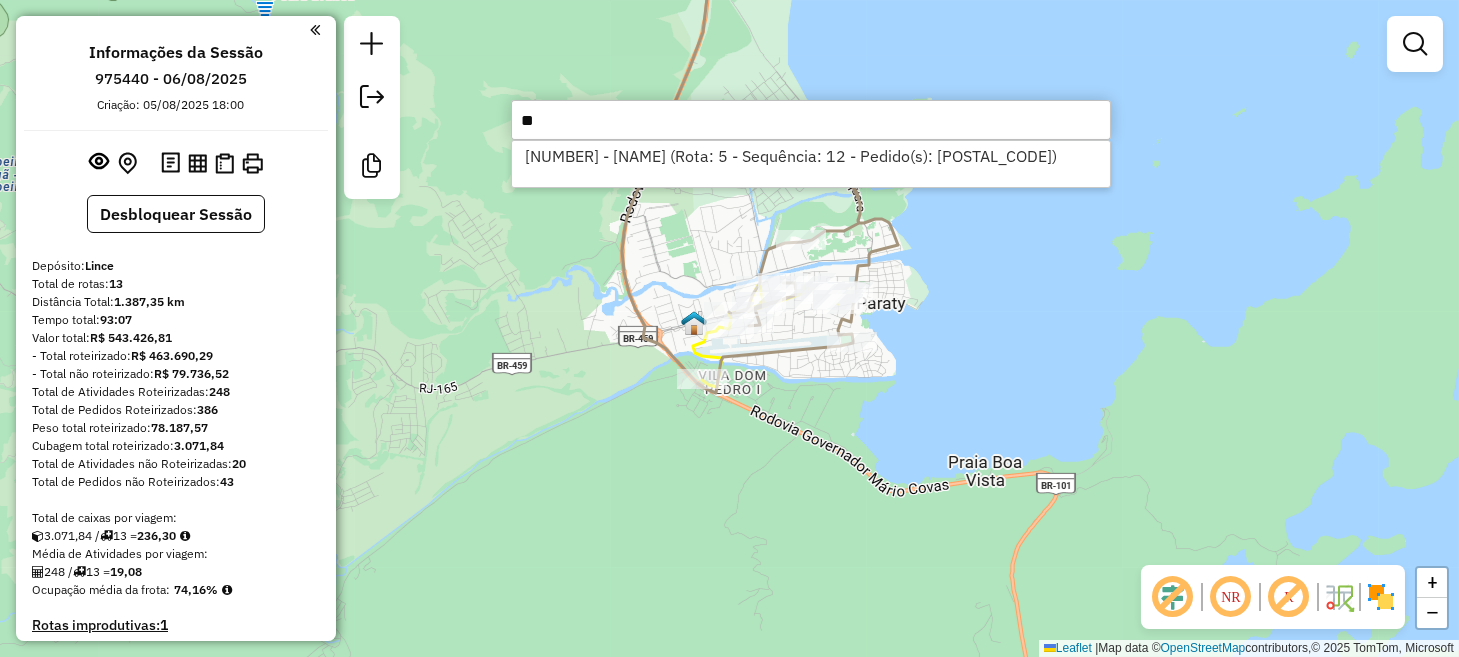 type on "*" 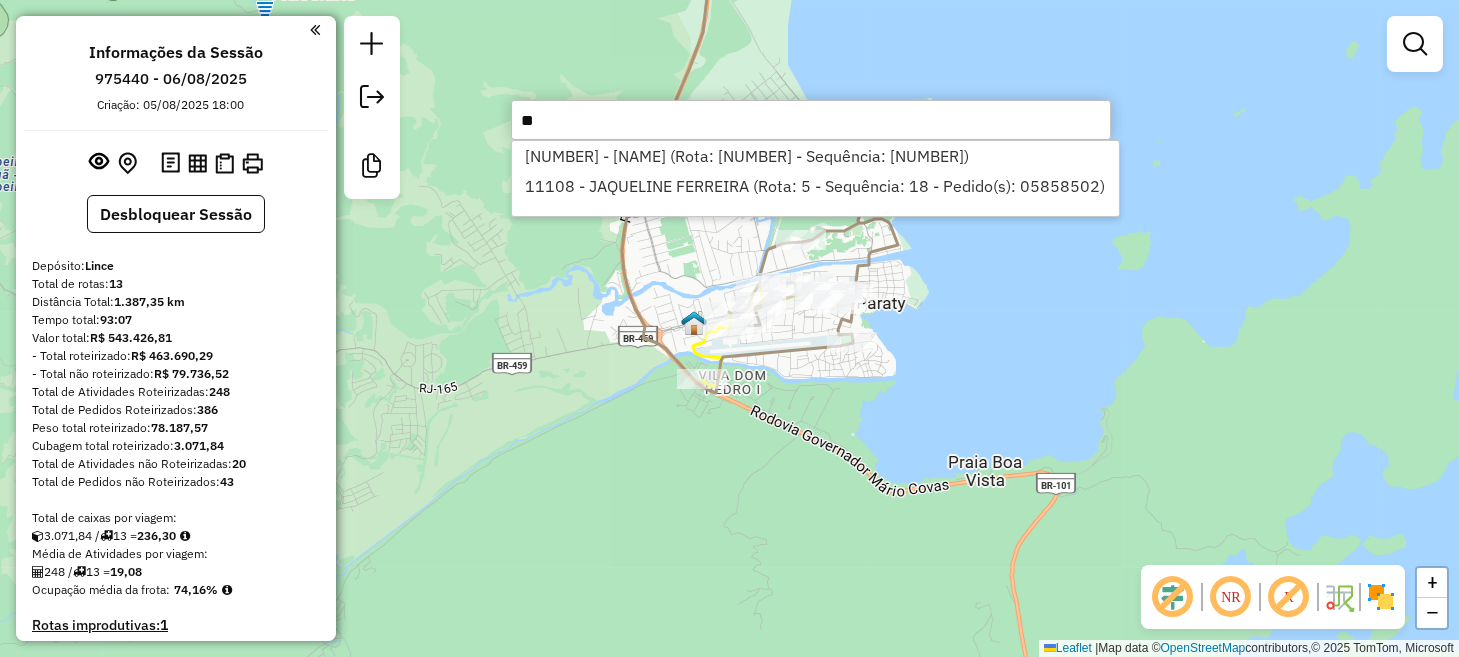type on "*" 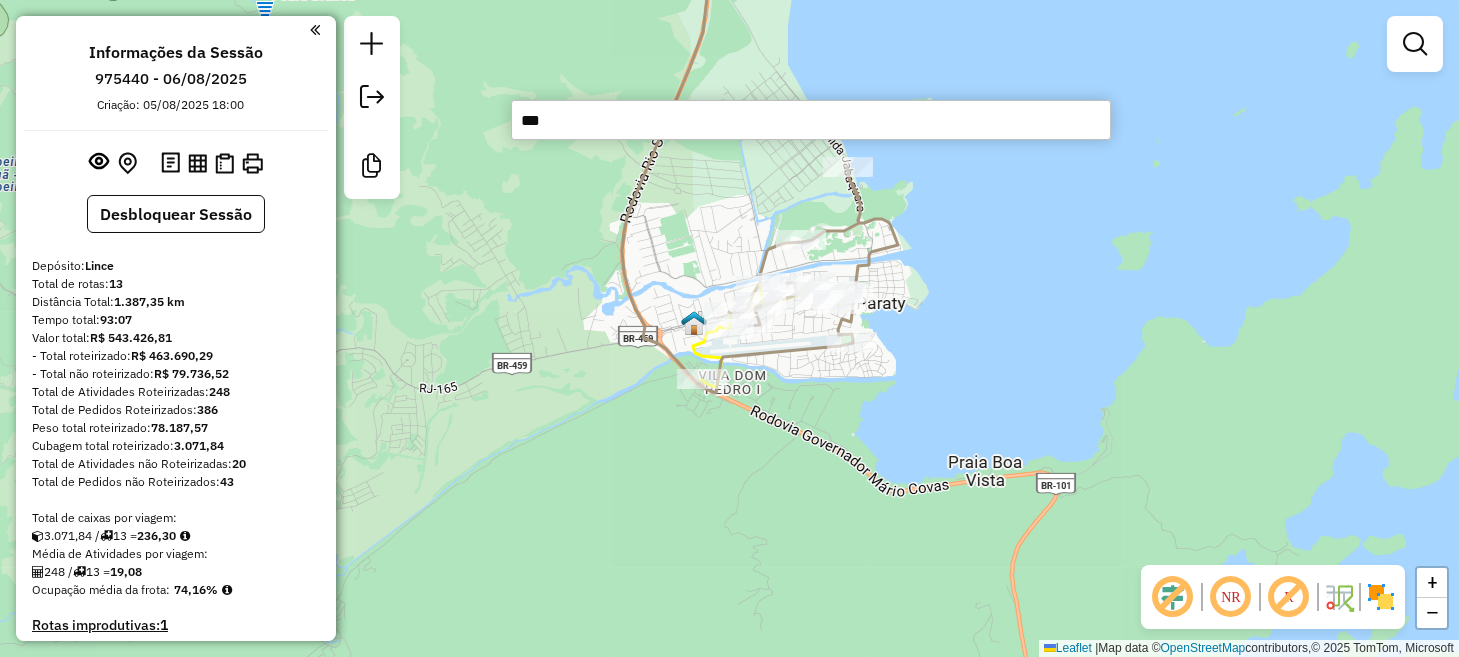 type on "****" 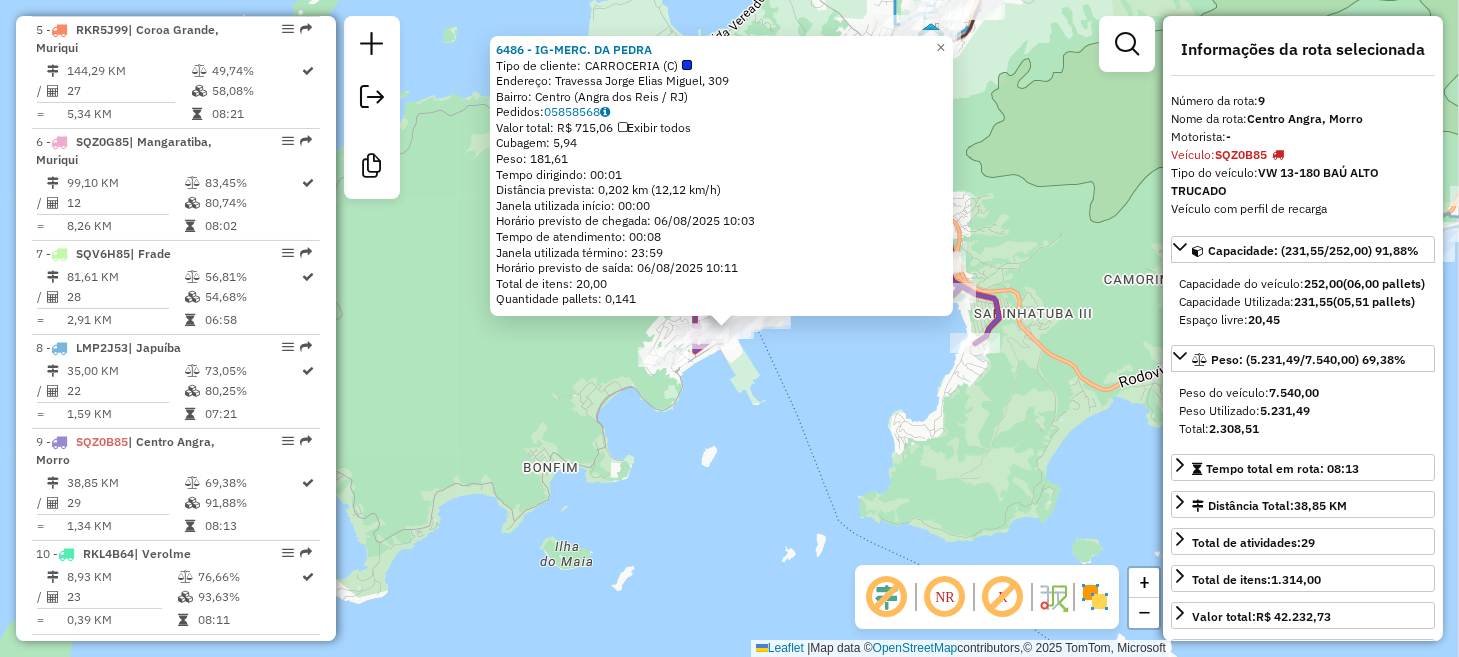 scroll, scrollTop: 1634, scrollLeft: 0, axis: vertical 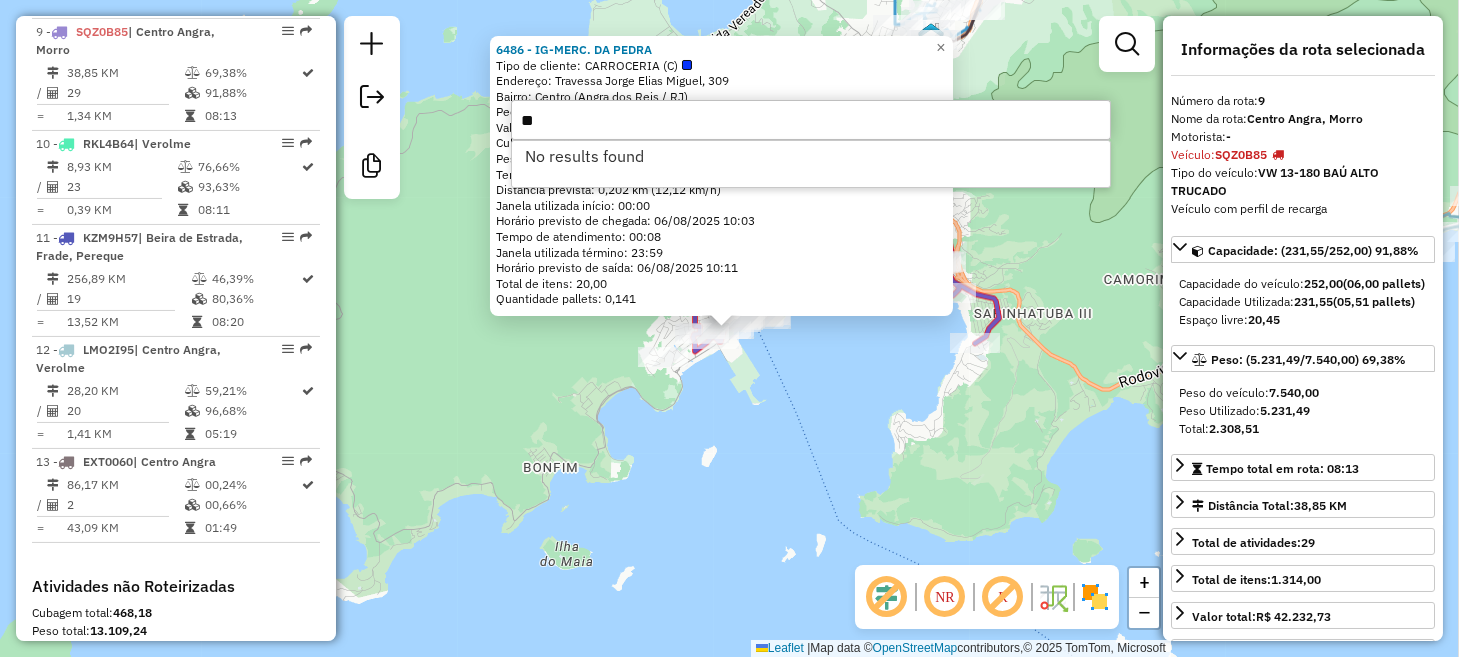 type on "*" 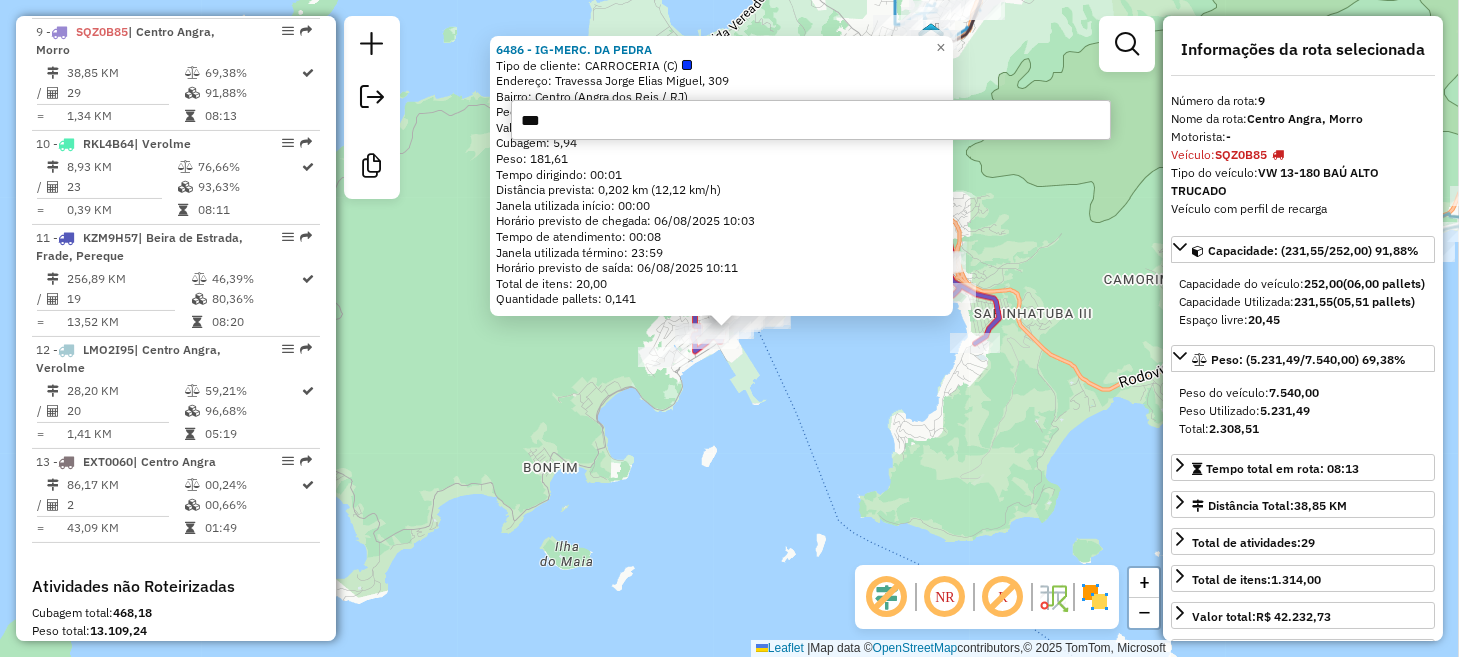 type on "****" 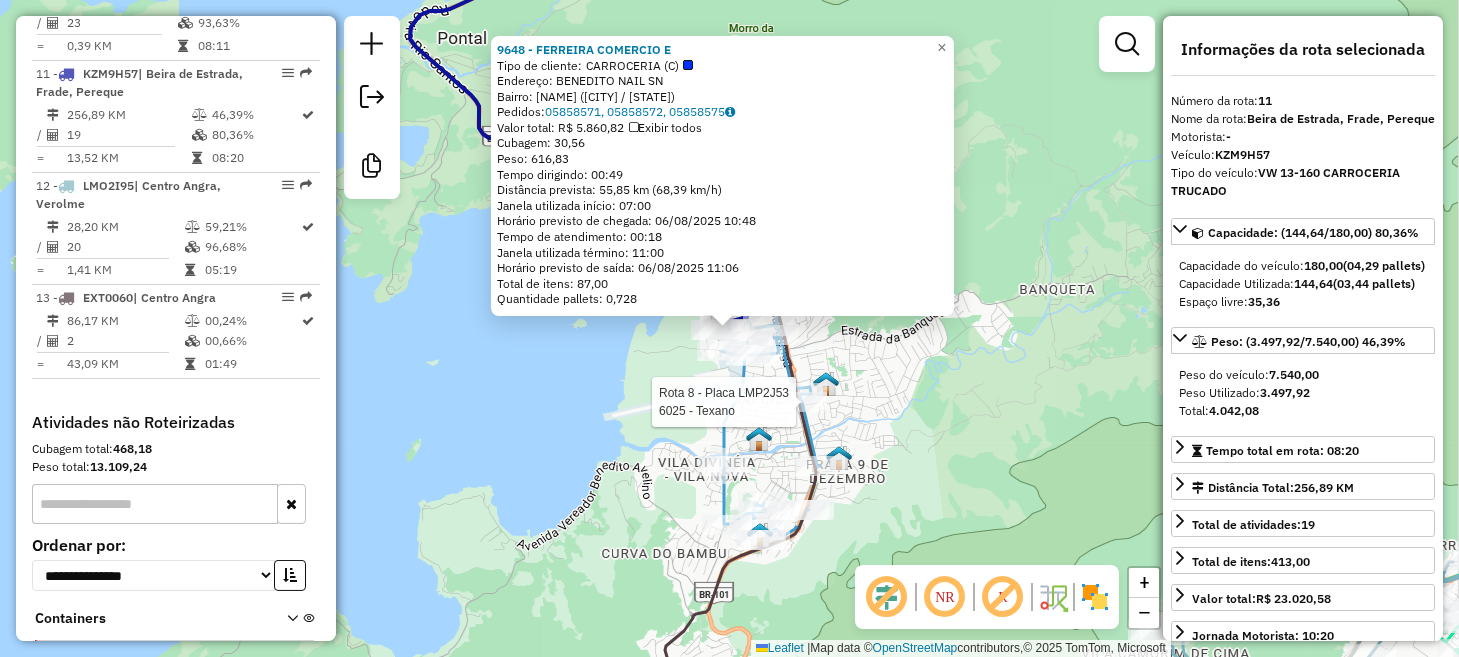 scroll, scrollTop: 1840, scrollLeft: 0, axis: vertical 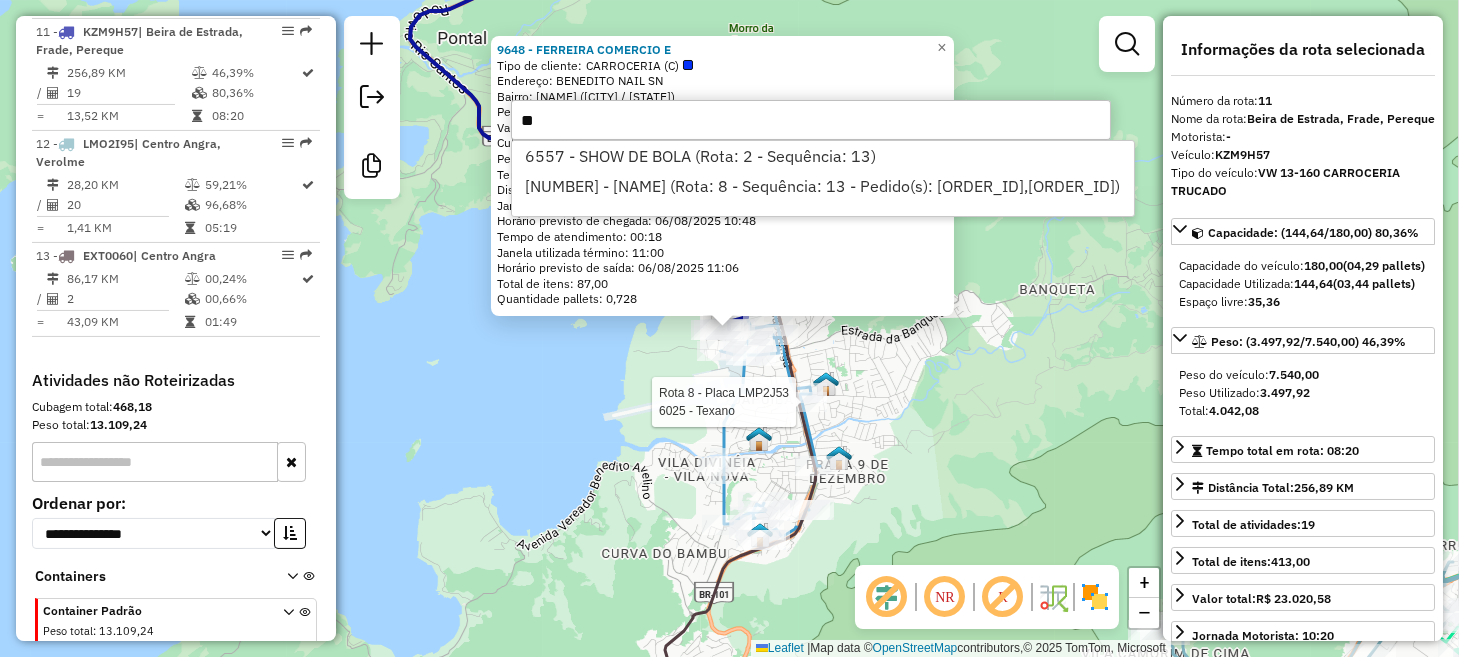 type on "*" 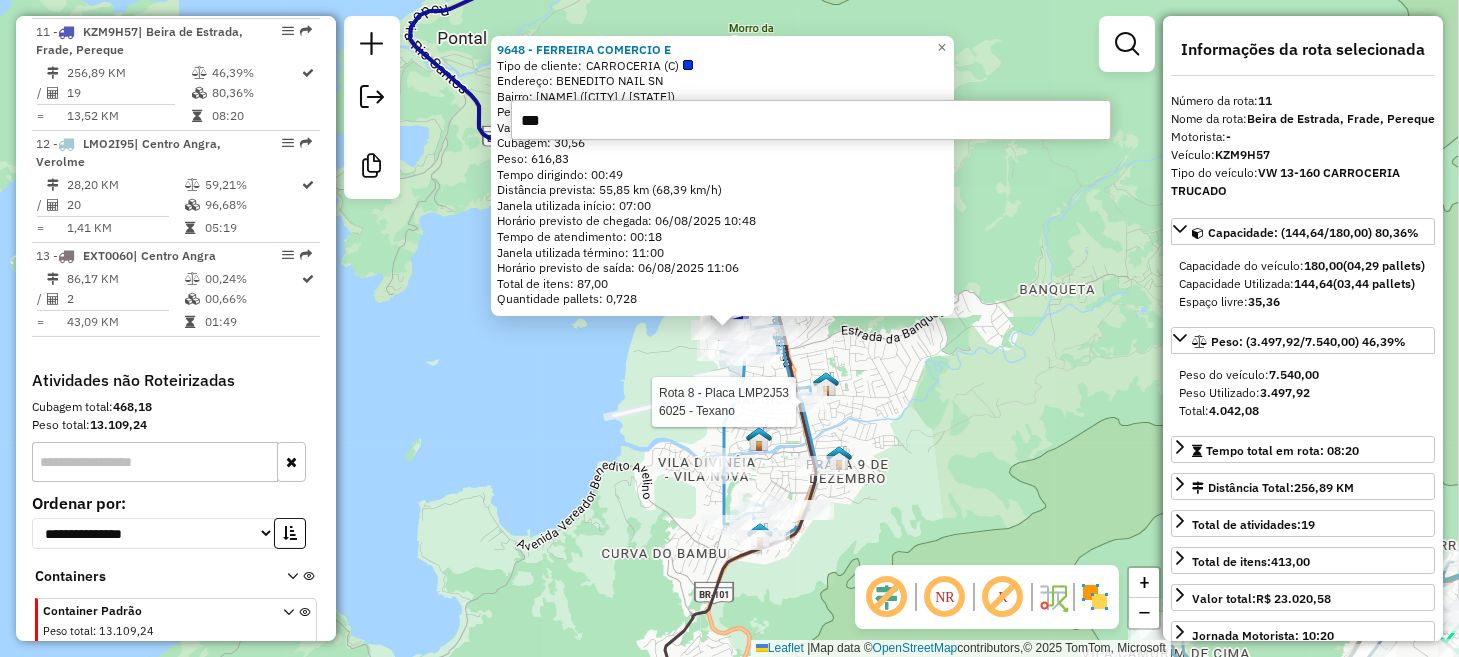 type on "****" 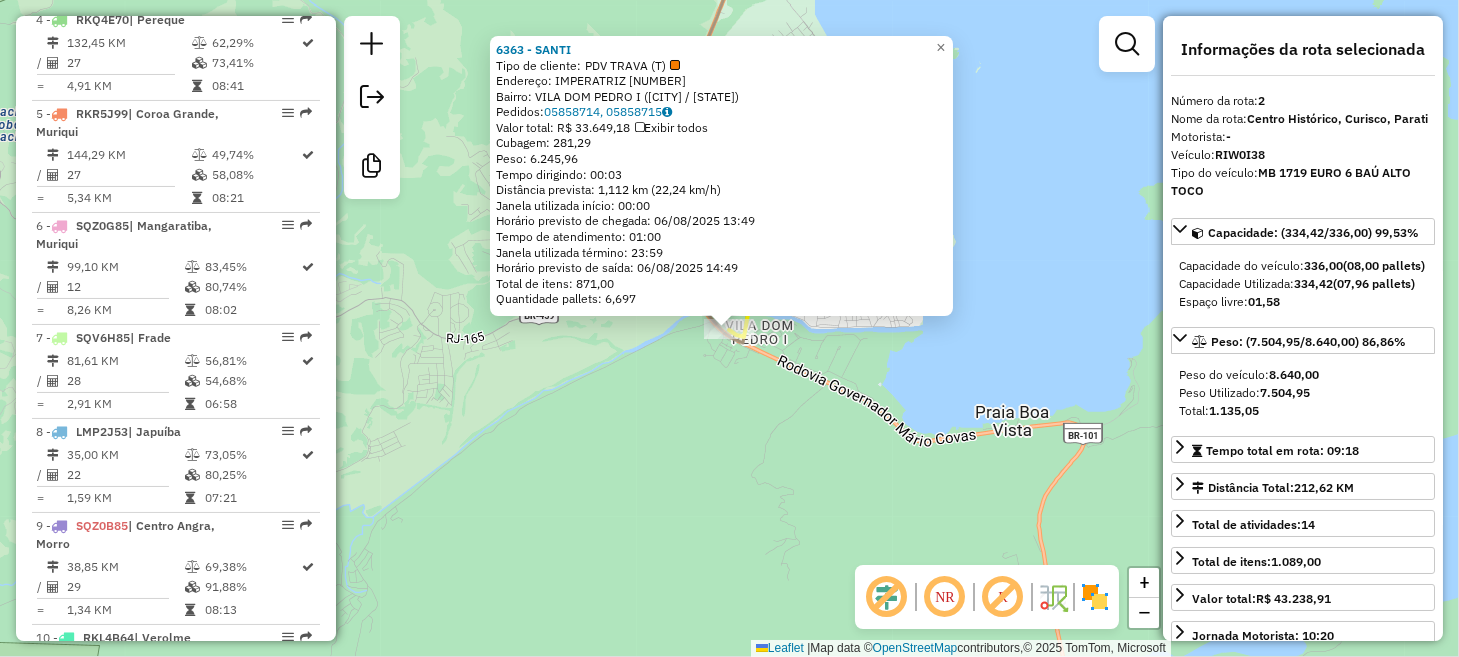 scroll, scrollTop: 905, scrollLeft: 0, axis: vertical 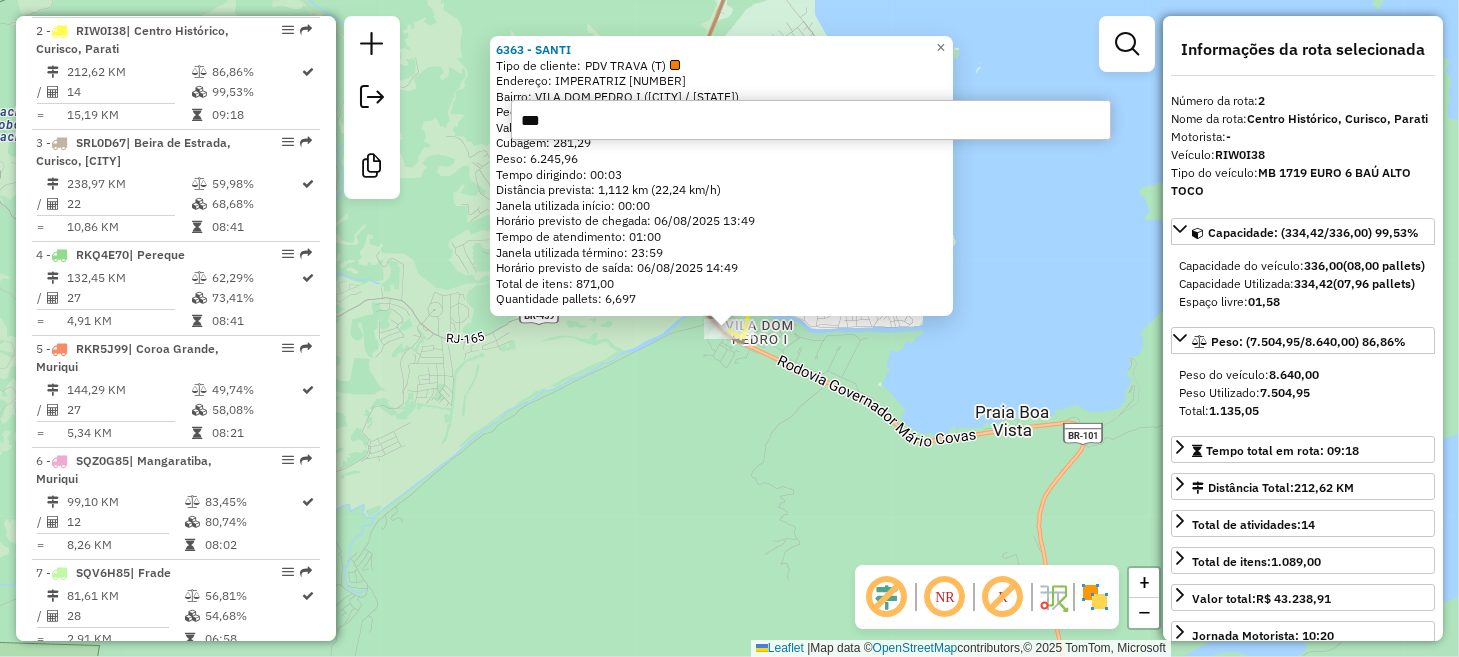 type on "****" 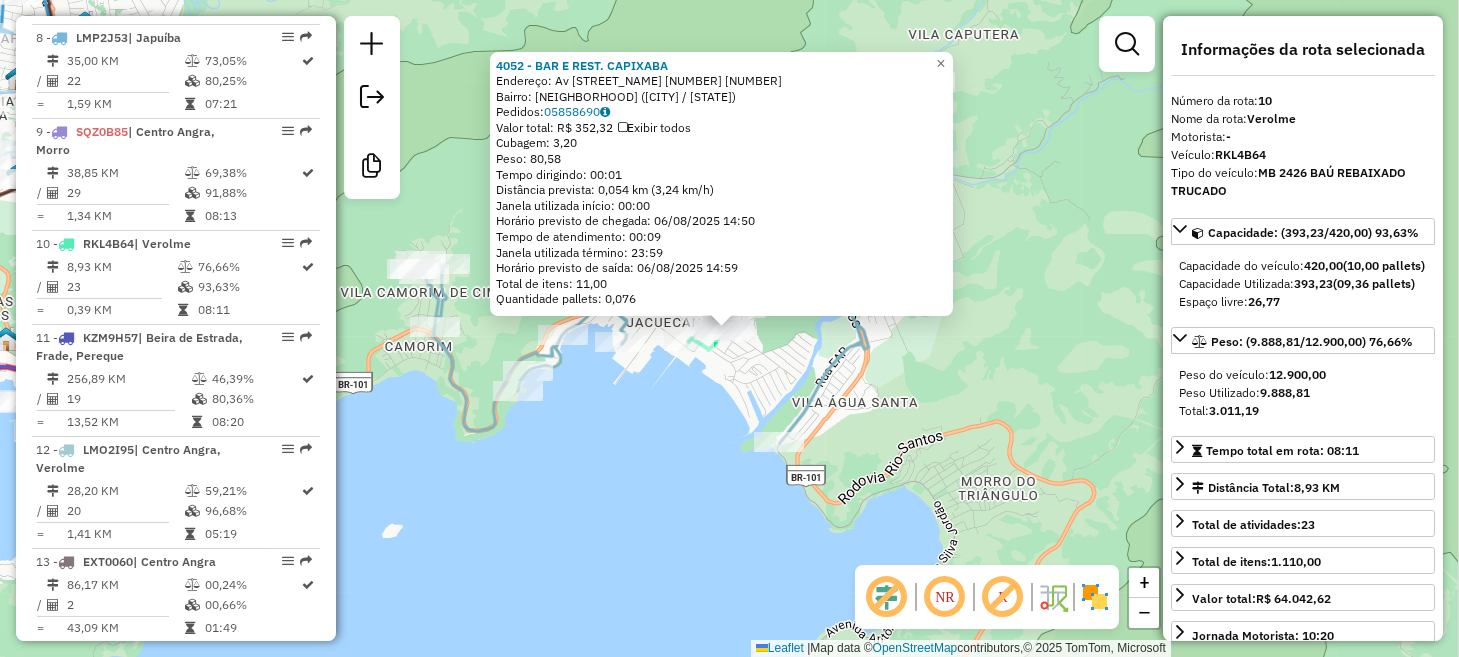 scroll, scrollTop: 1746, scrollLeft: 0, axis: vertical 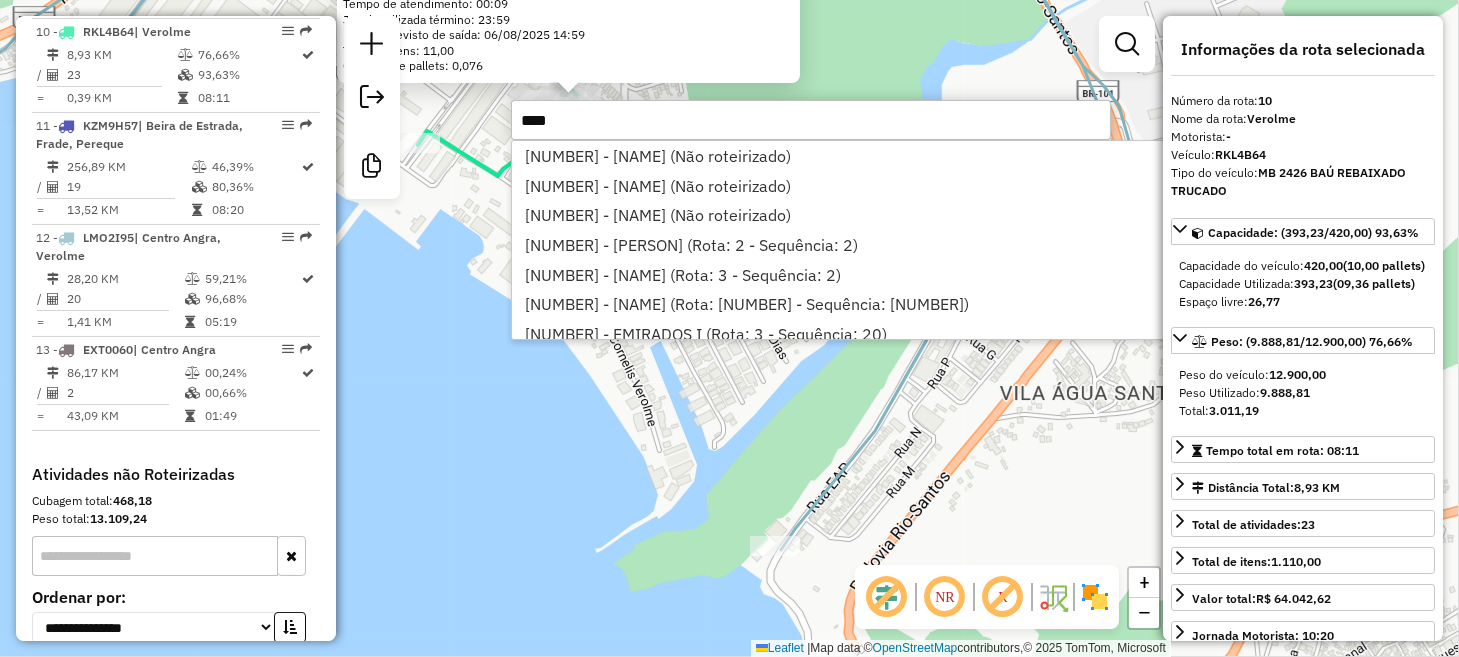 type on "*****" 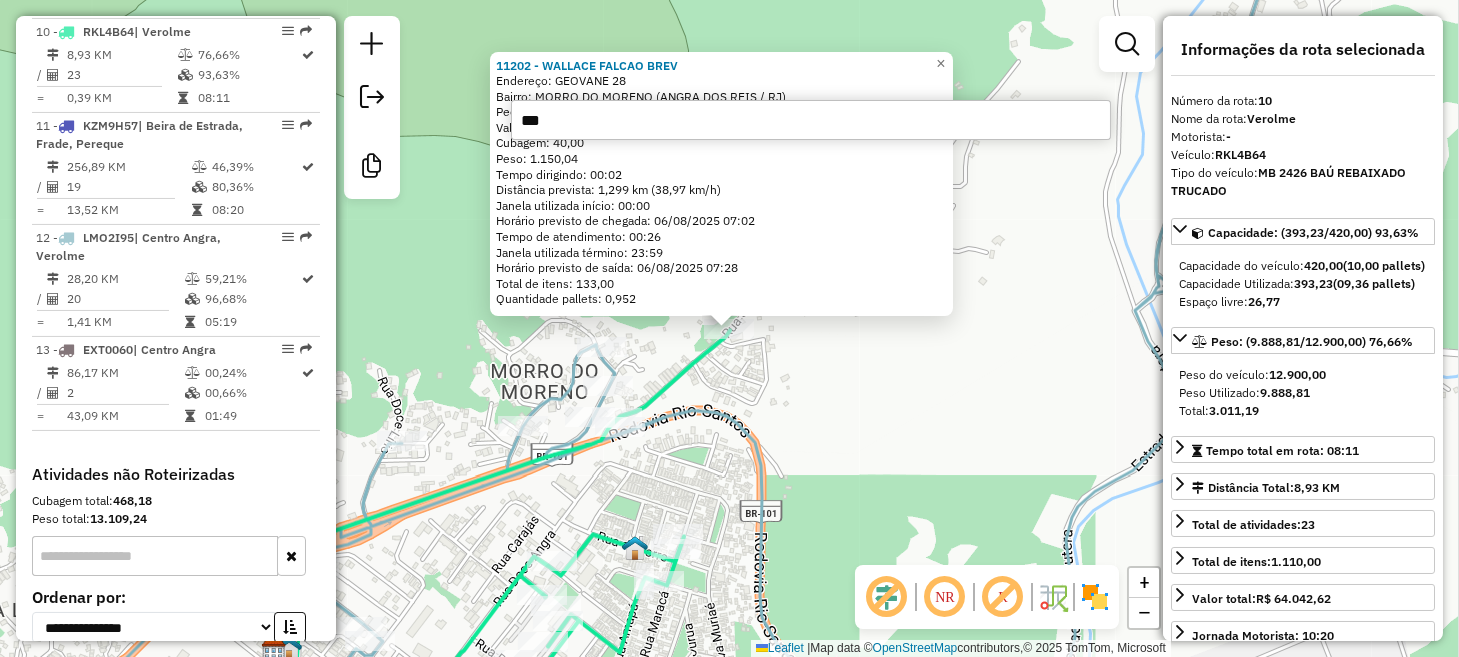 type on "****" 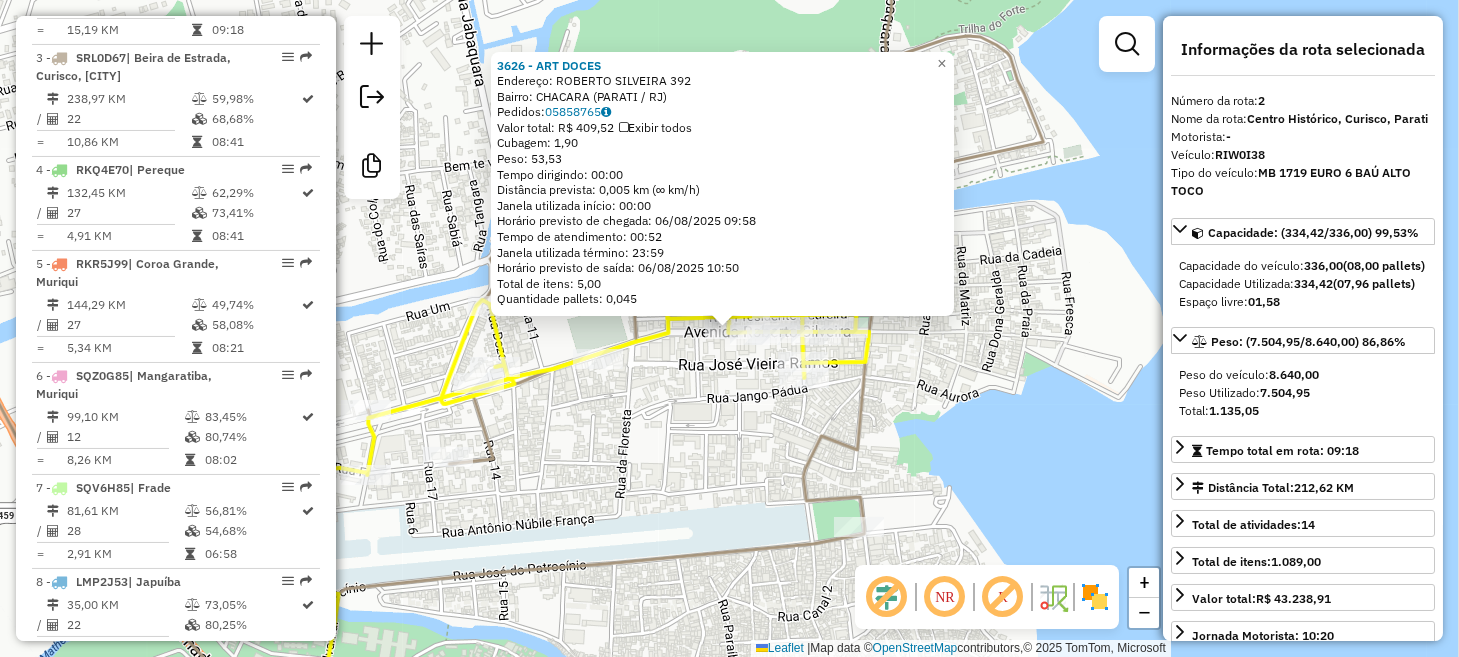 scroll, scrollTop: 905, scrollLeft: 0, axis: vertical 